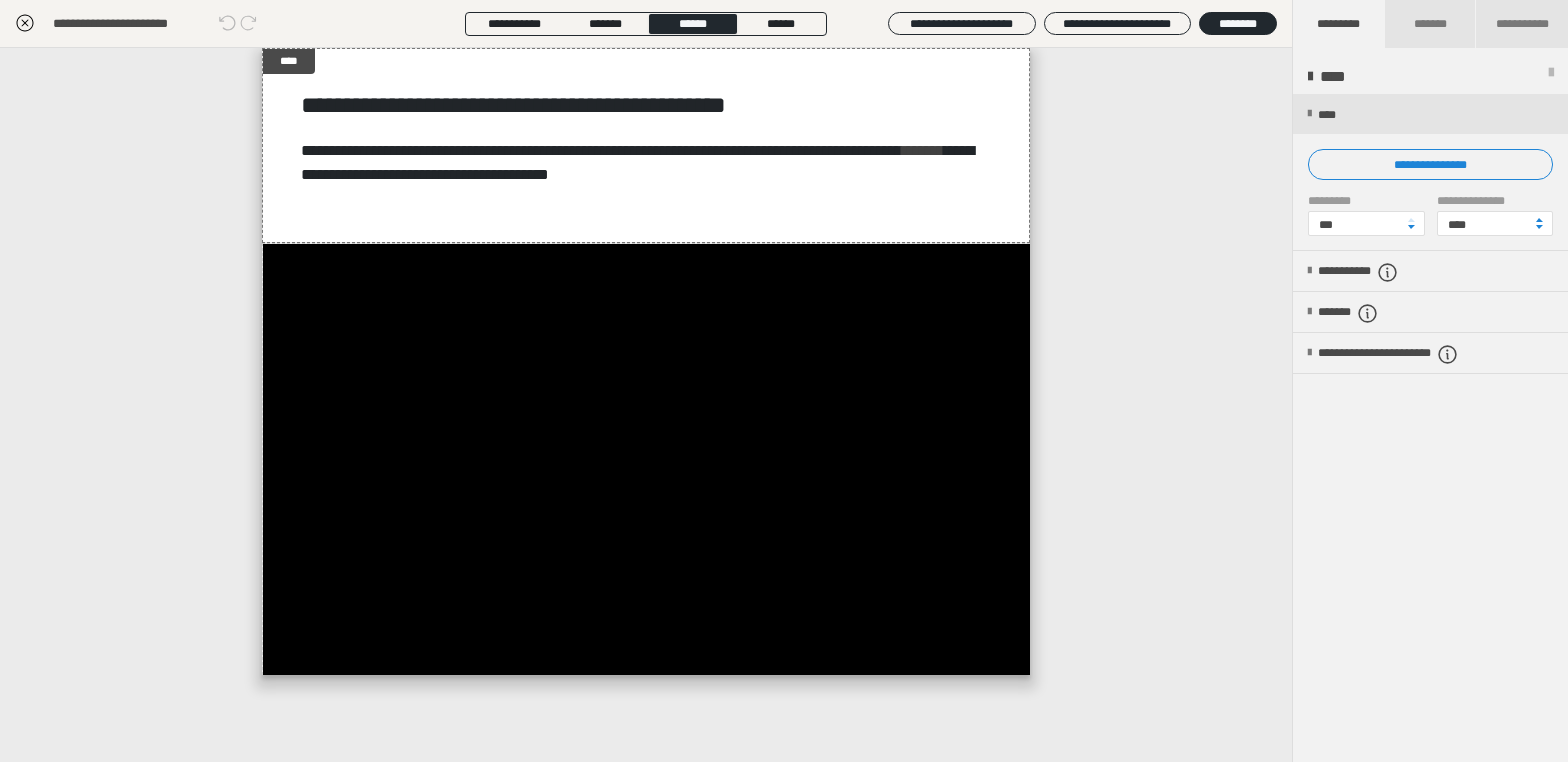 scroll, scrollTop: 0, scrollLeft: 0, axis: both 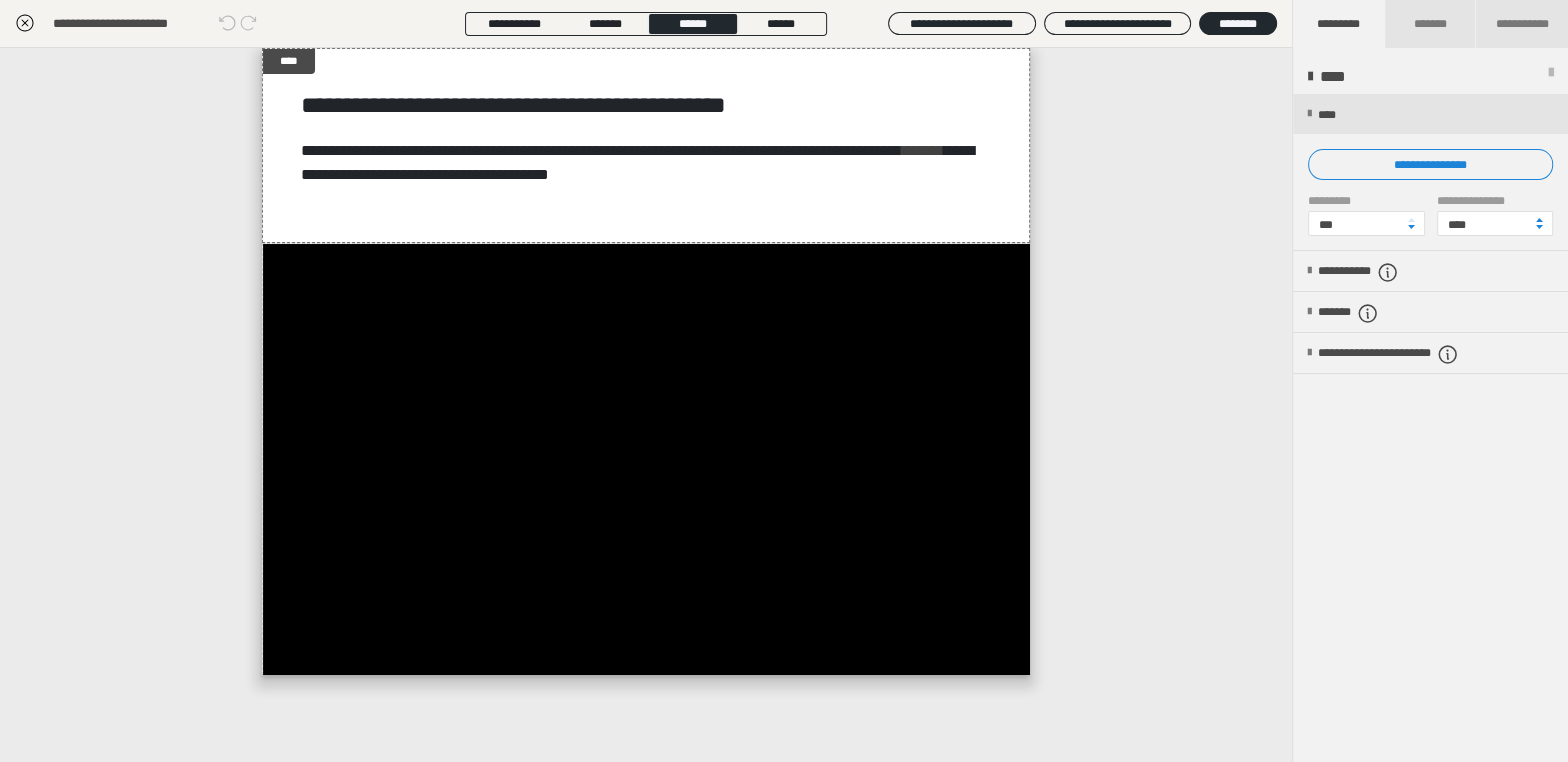 drag, startPoint x: 1358, startPoint y: 266, endPoint x: 1384, endPoint y: 296, distance: 39.698868 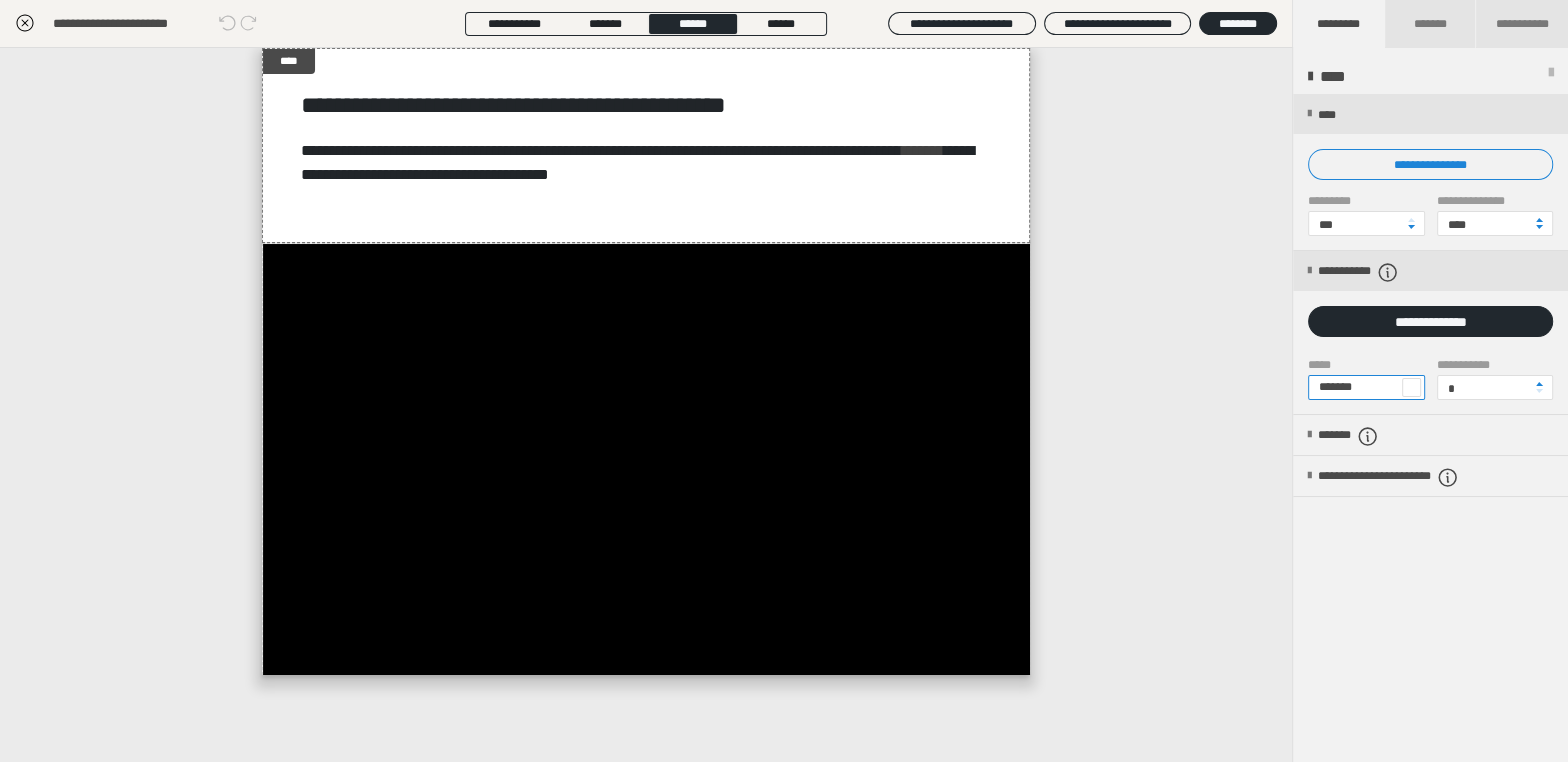 click on "*******" at bounding box center (1366, 387) 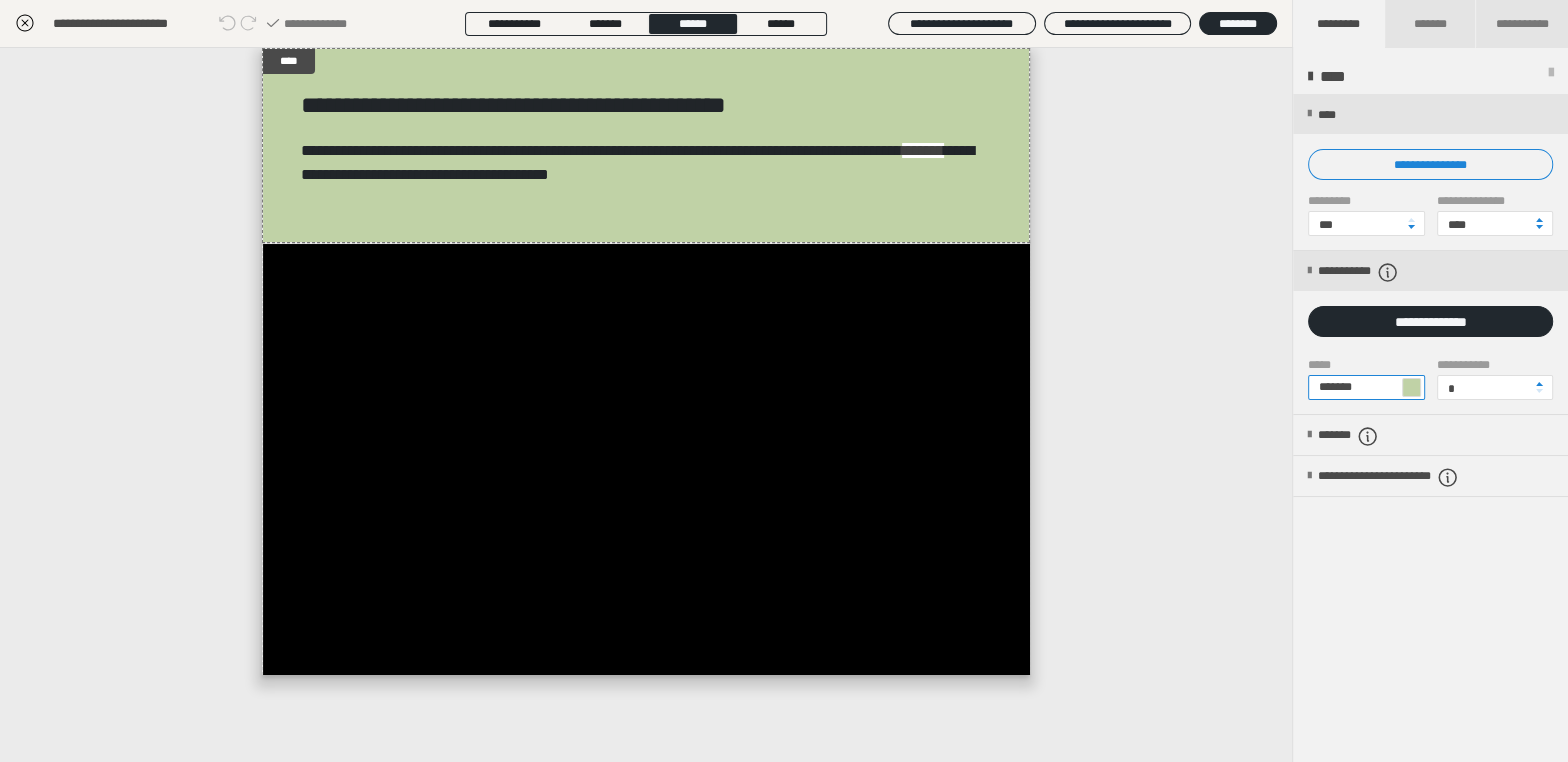 type on "*******" 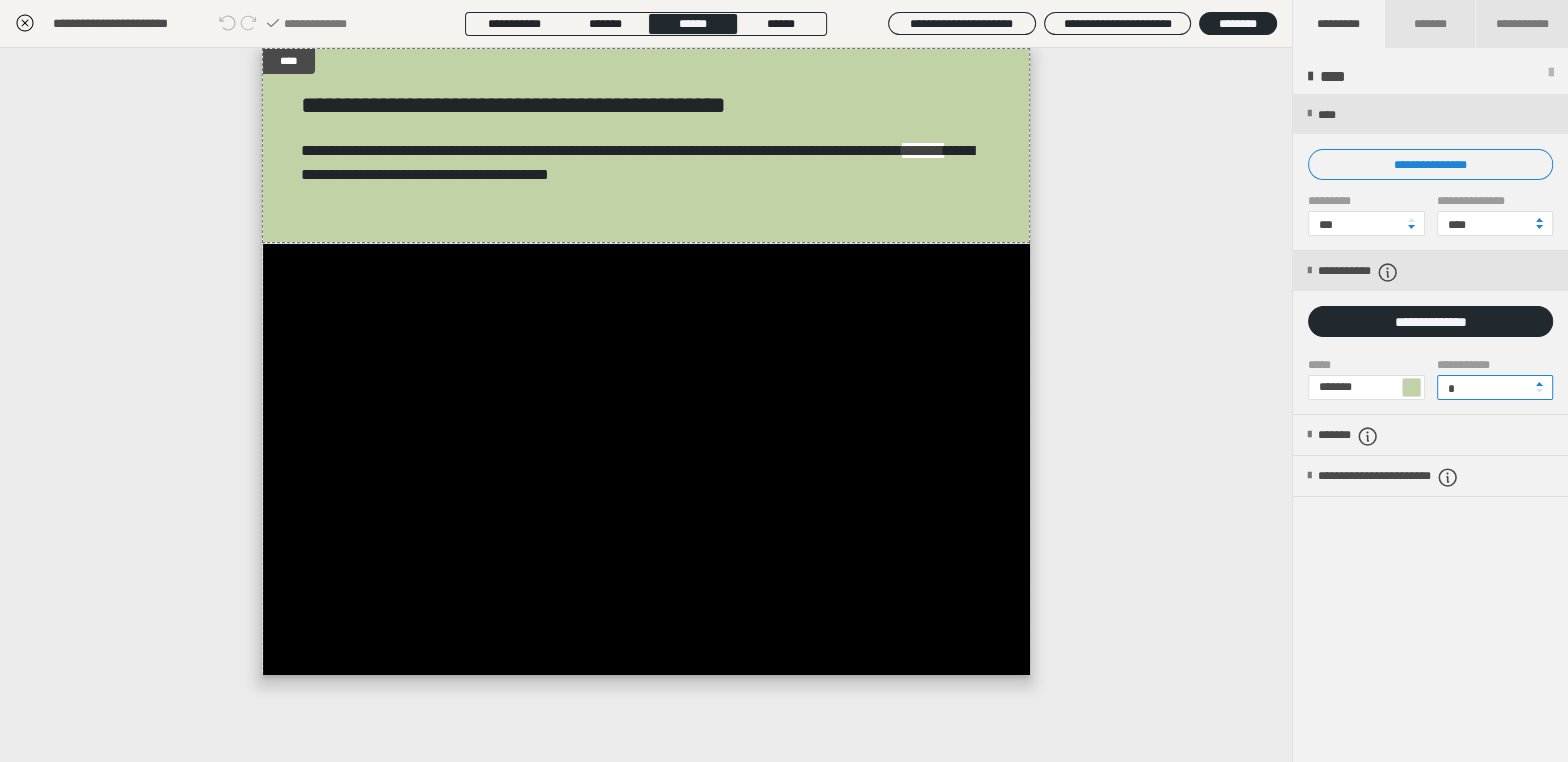 click on "*" at bounding box center [1495, 387] 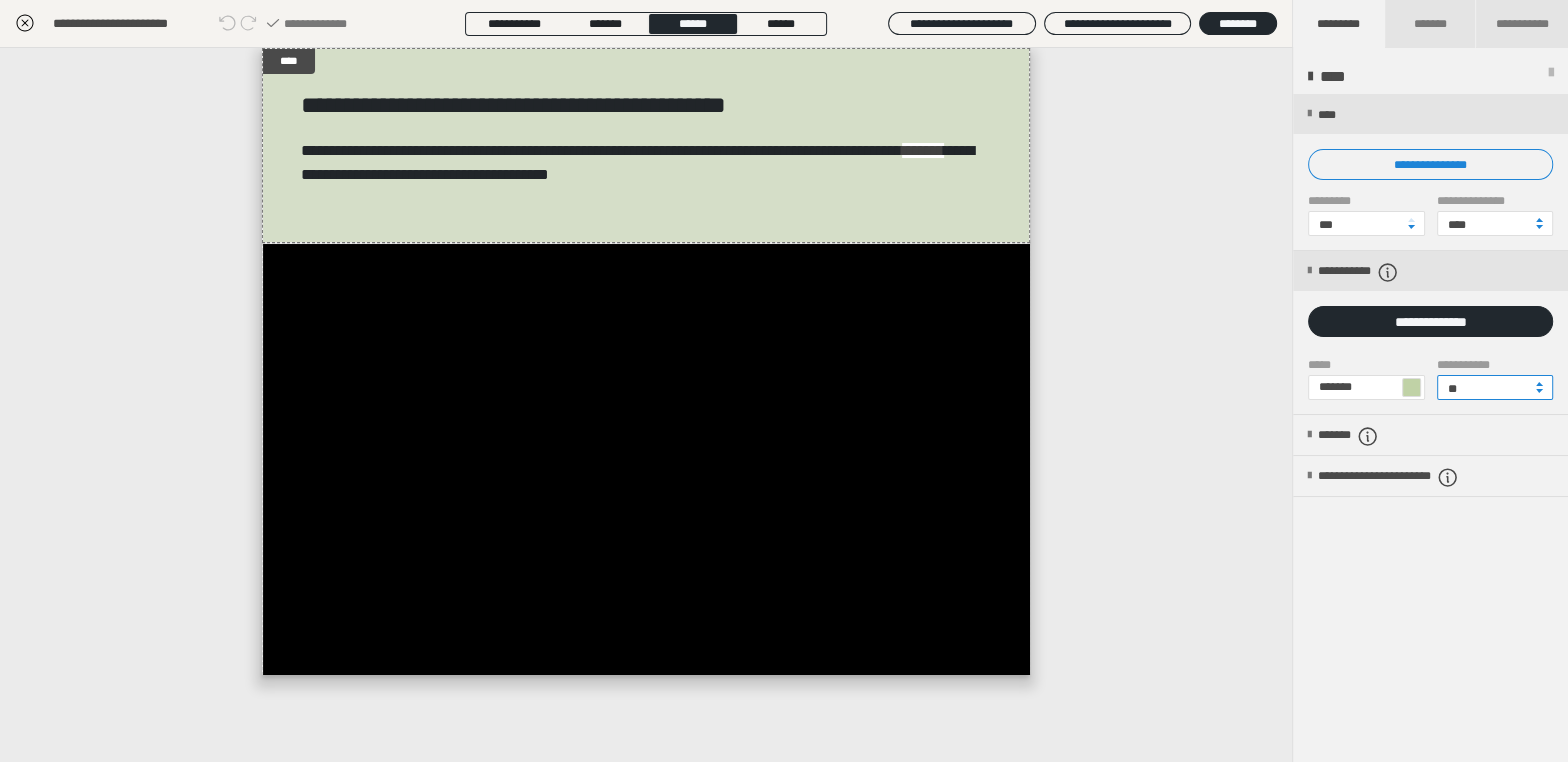 type on "**" 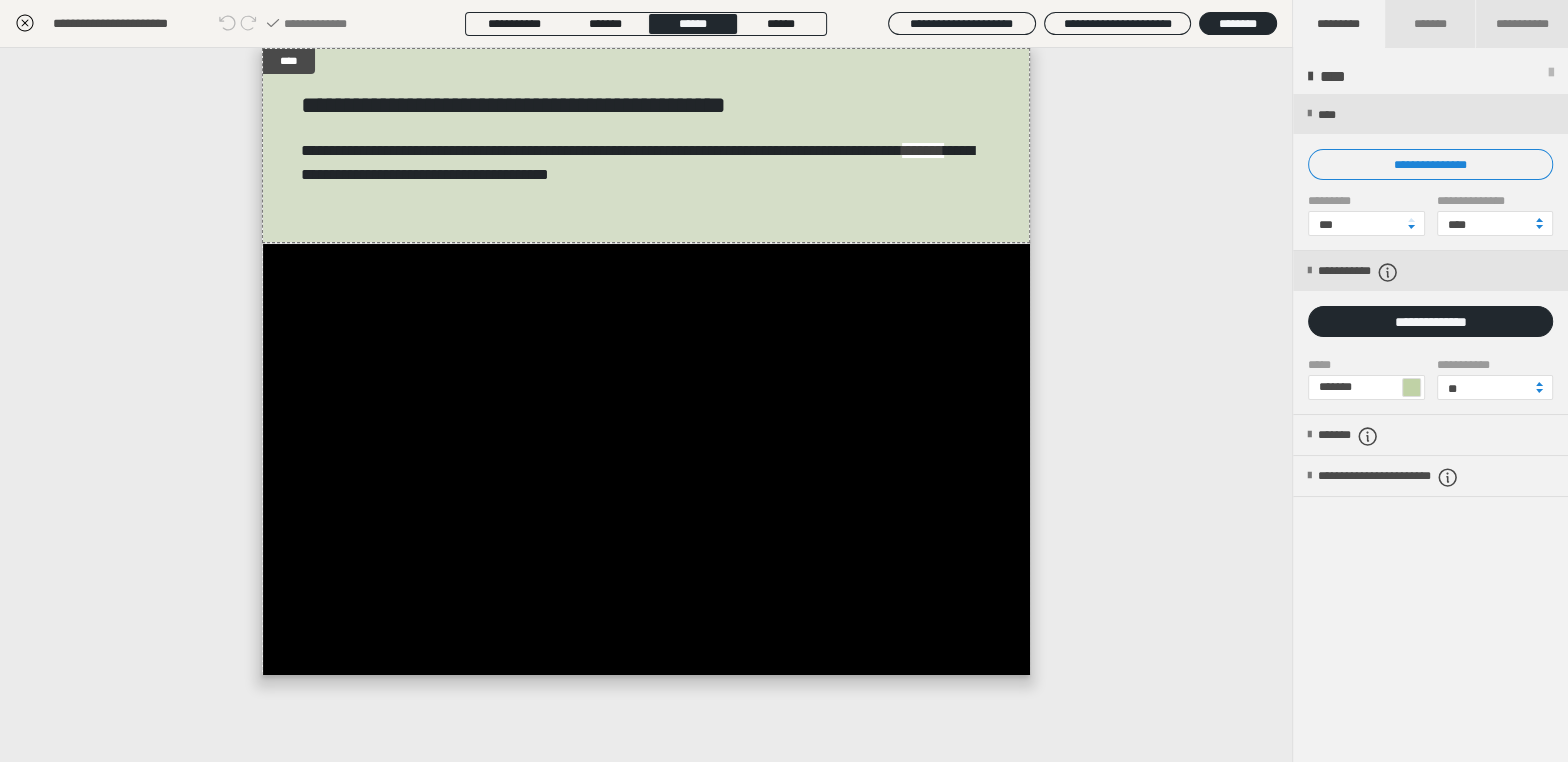 click on "**********" at bounding box center (646, 405) 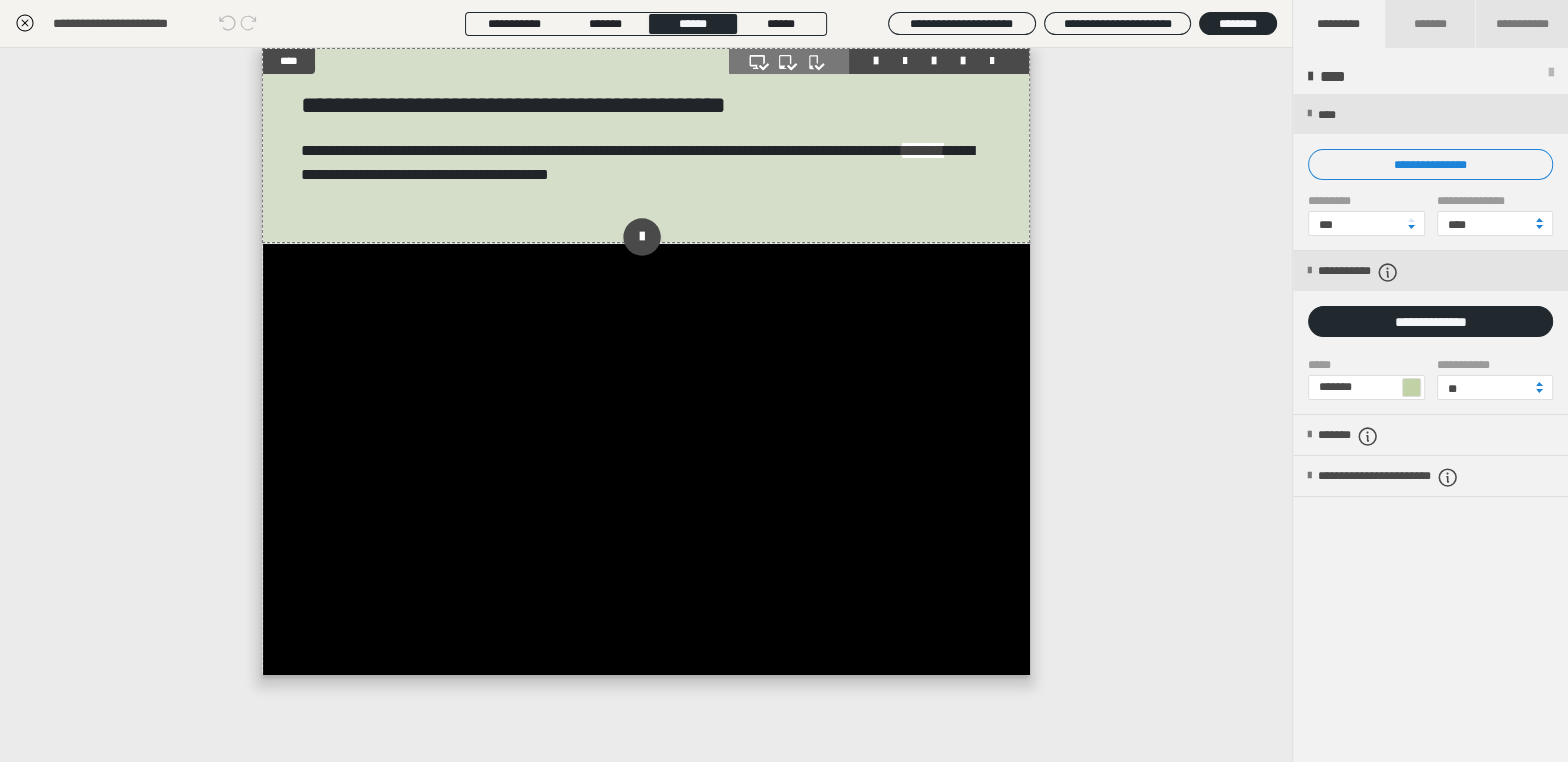 click on "**********" at bounding box center [646, 145] 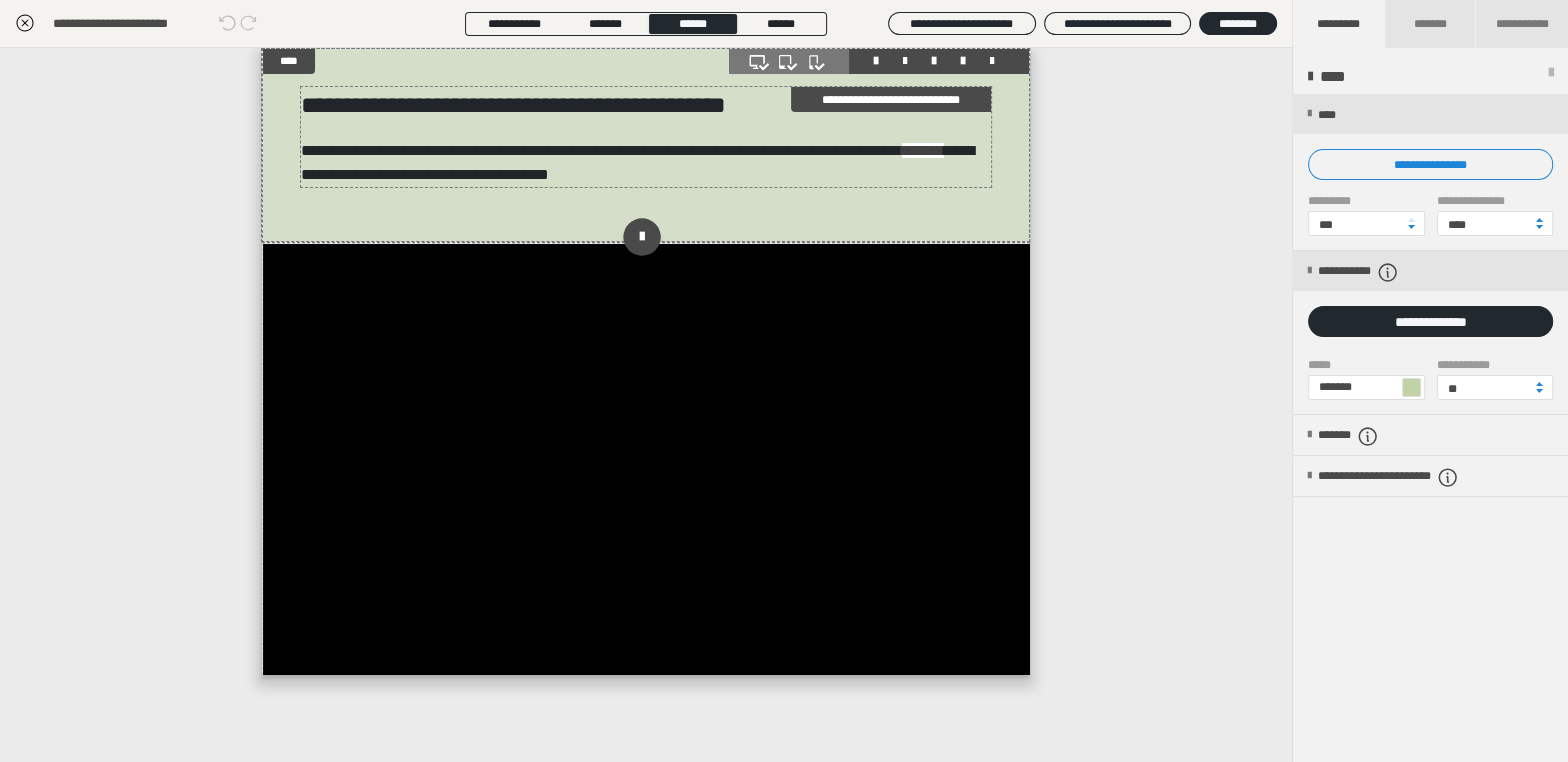 click on "*******" at bounding box center [923, 150] 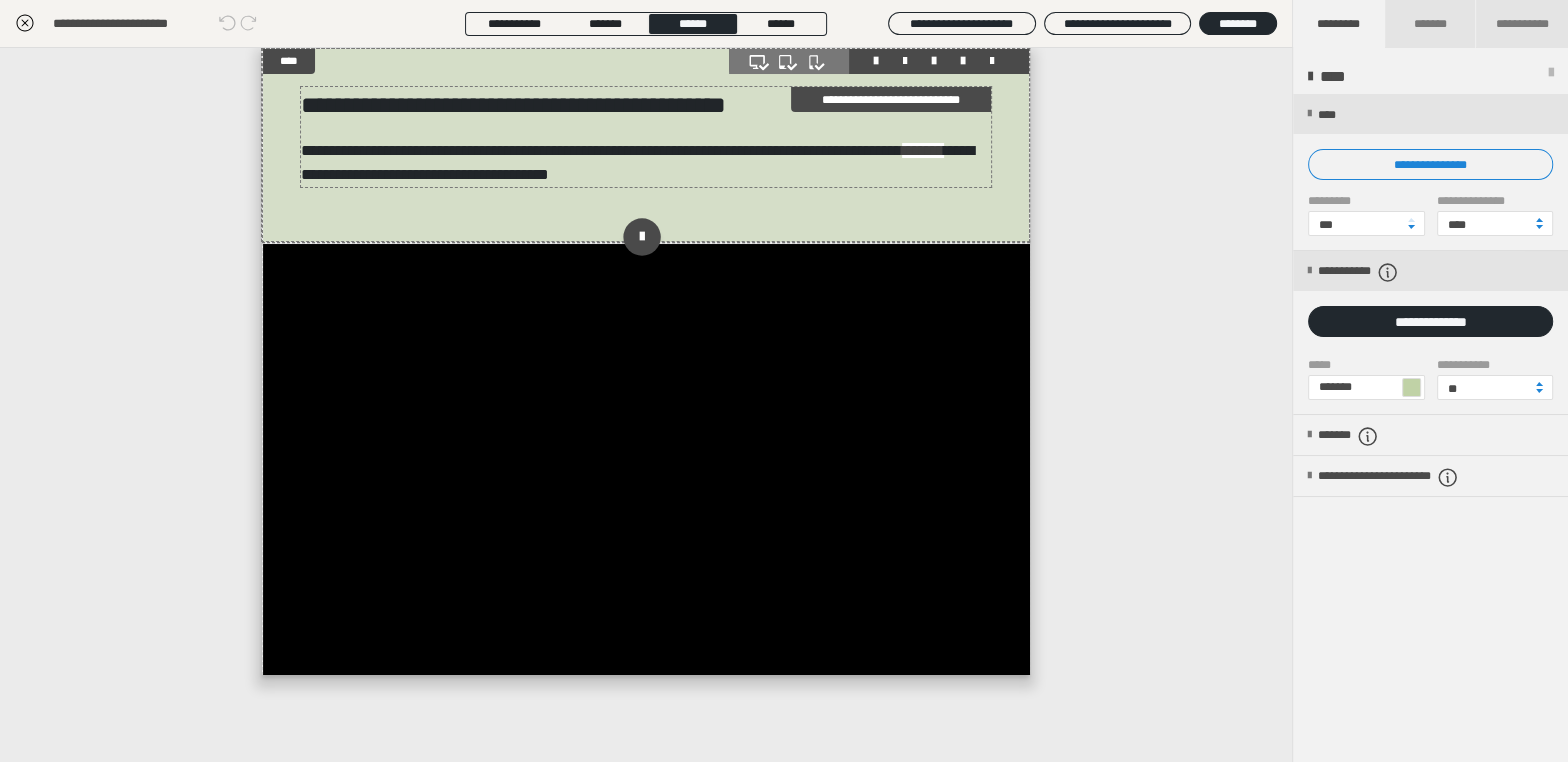 click on "**********" at bounding box center [601, 150] 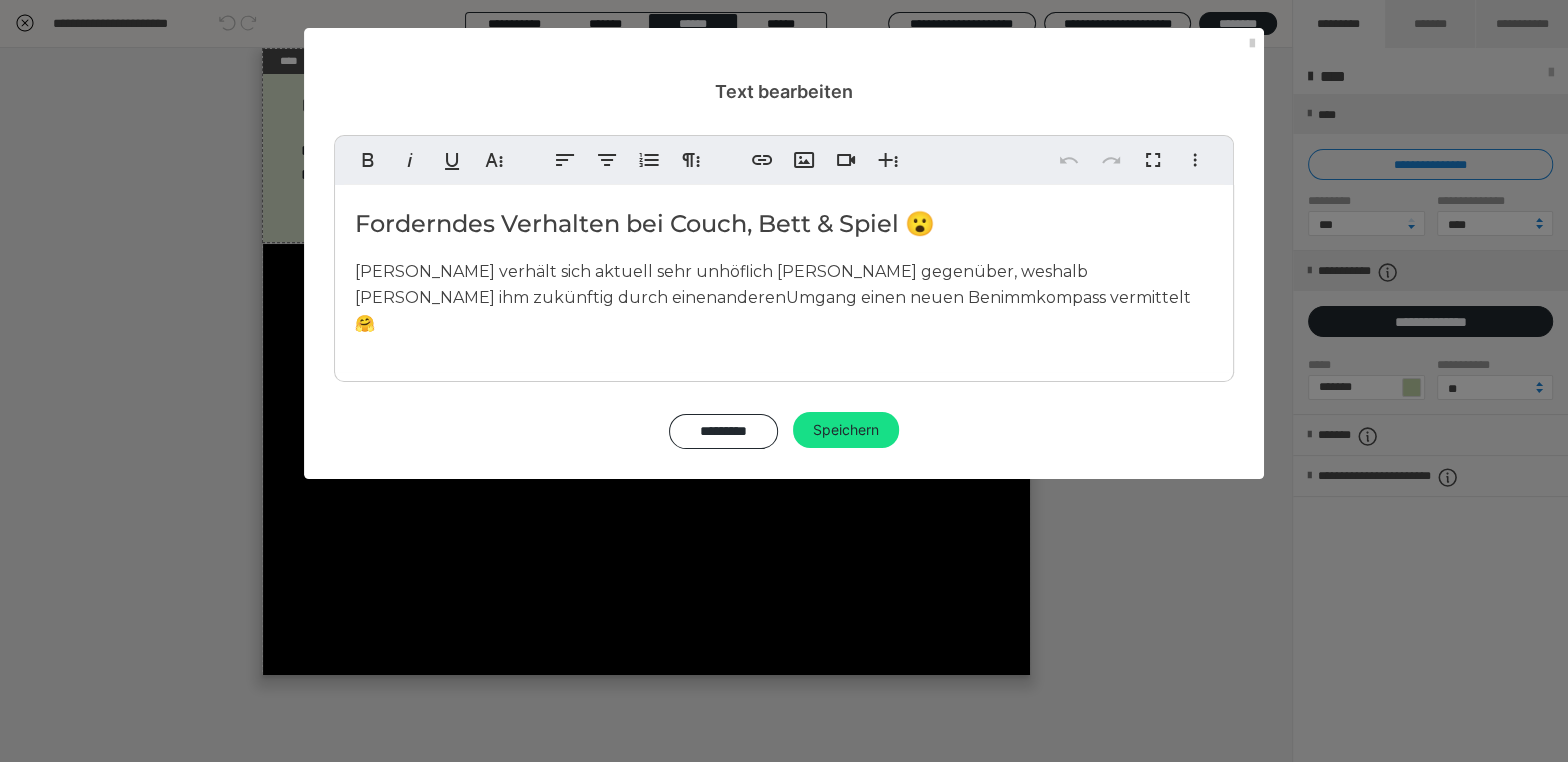 drag, startPoint x: 528, startPoint y: 295, endPoint x: 473, endPoint y: 296, distance: 55.00909 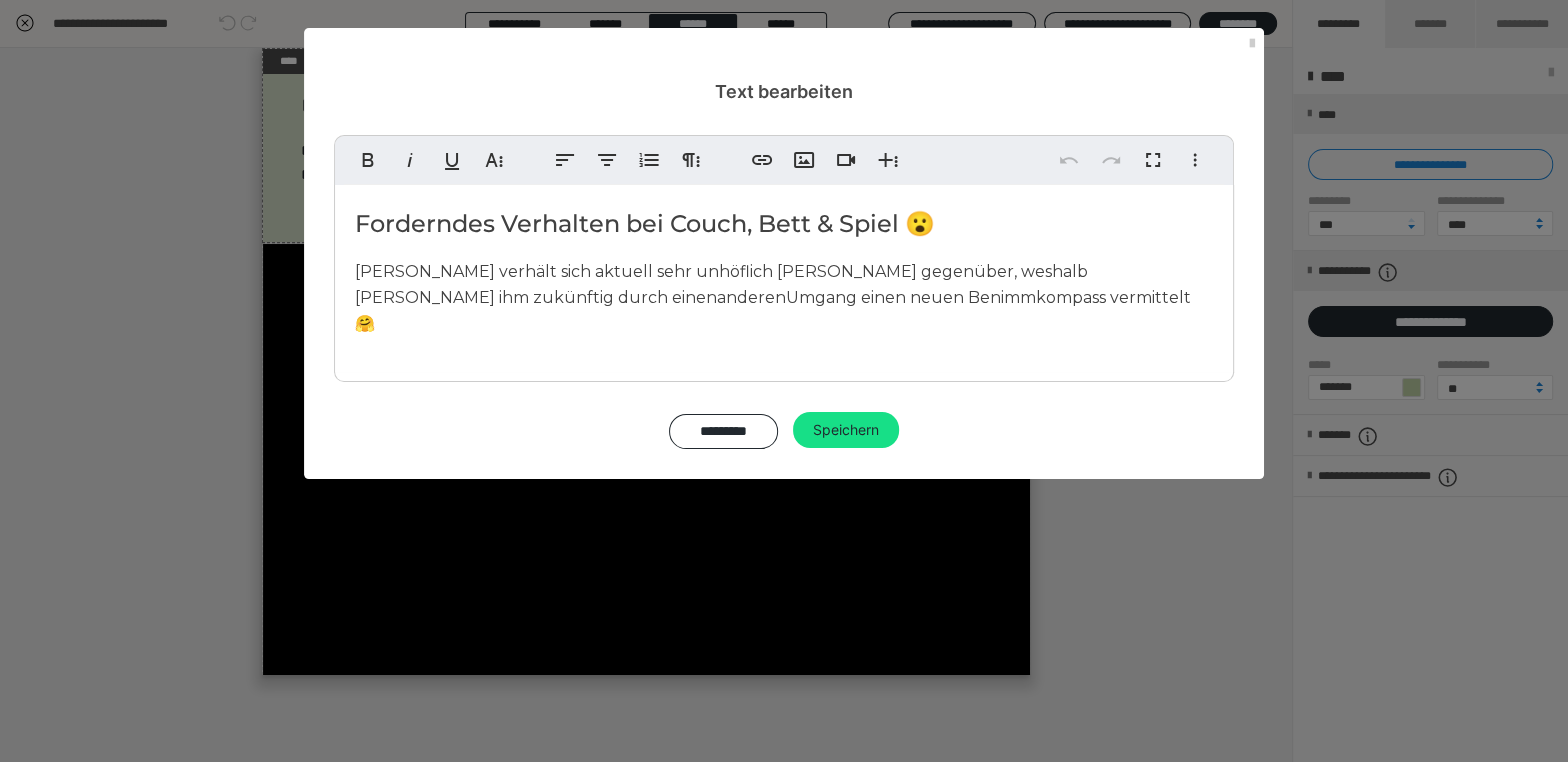 click on "Umgang einen neuen Benimmkompass vermittelt 🤗" at bounding box center (773, 310) 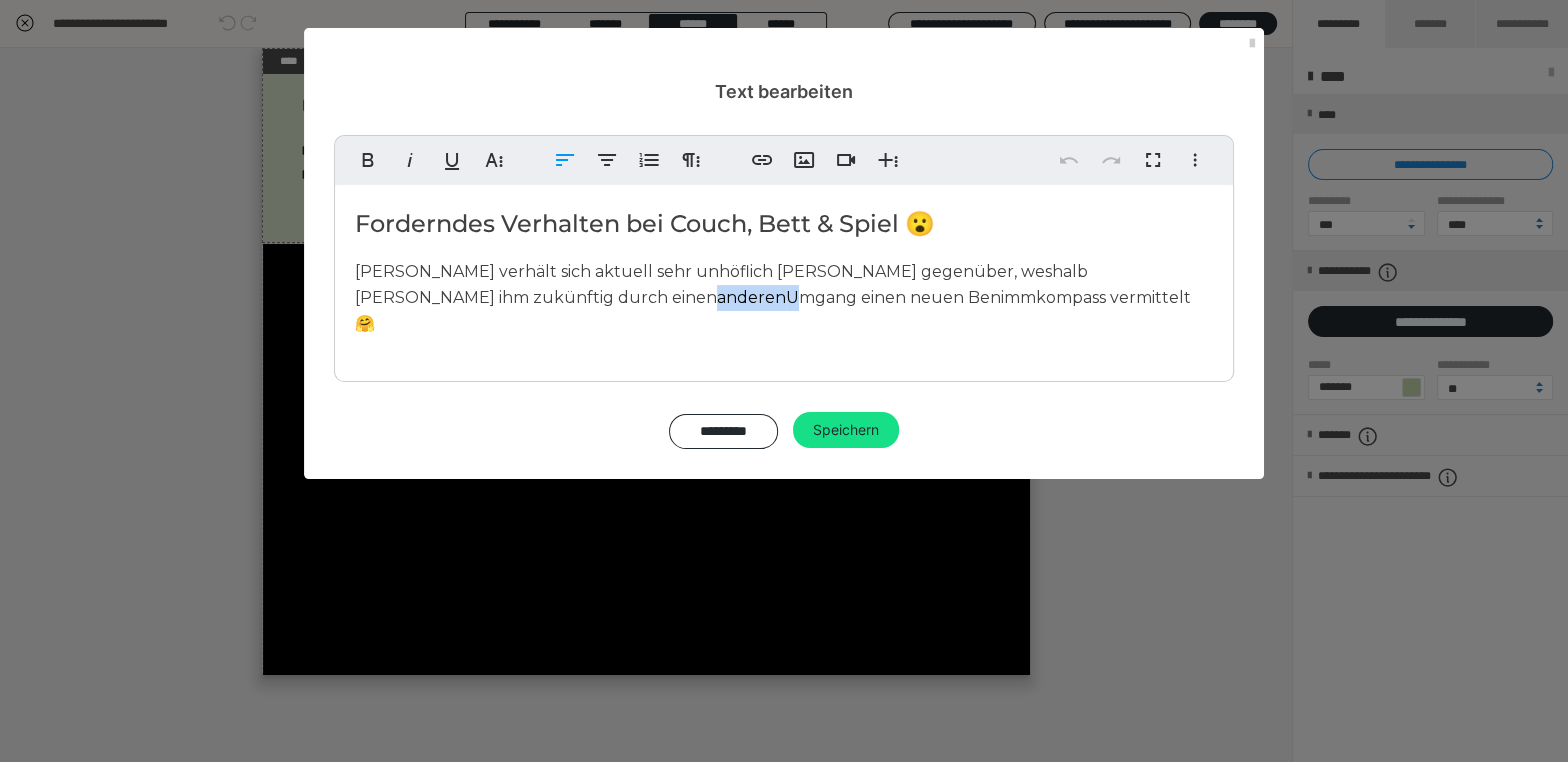 drag, startPoint x: 414, startPoint y: 298, endPoint x: 402, endPoint y: 300, distance: 12.165525 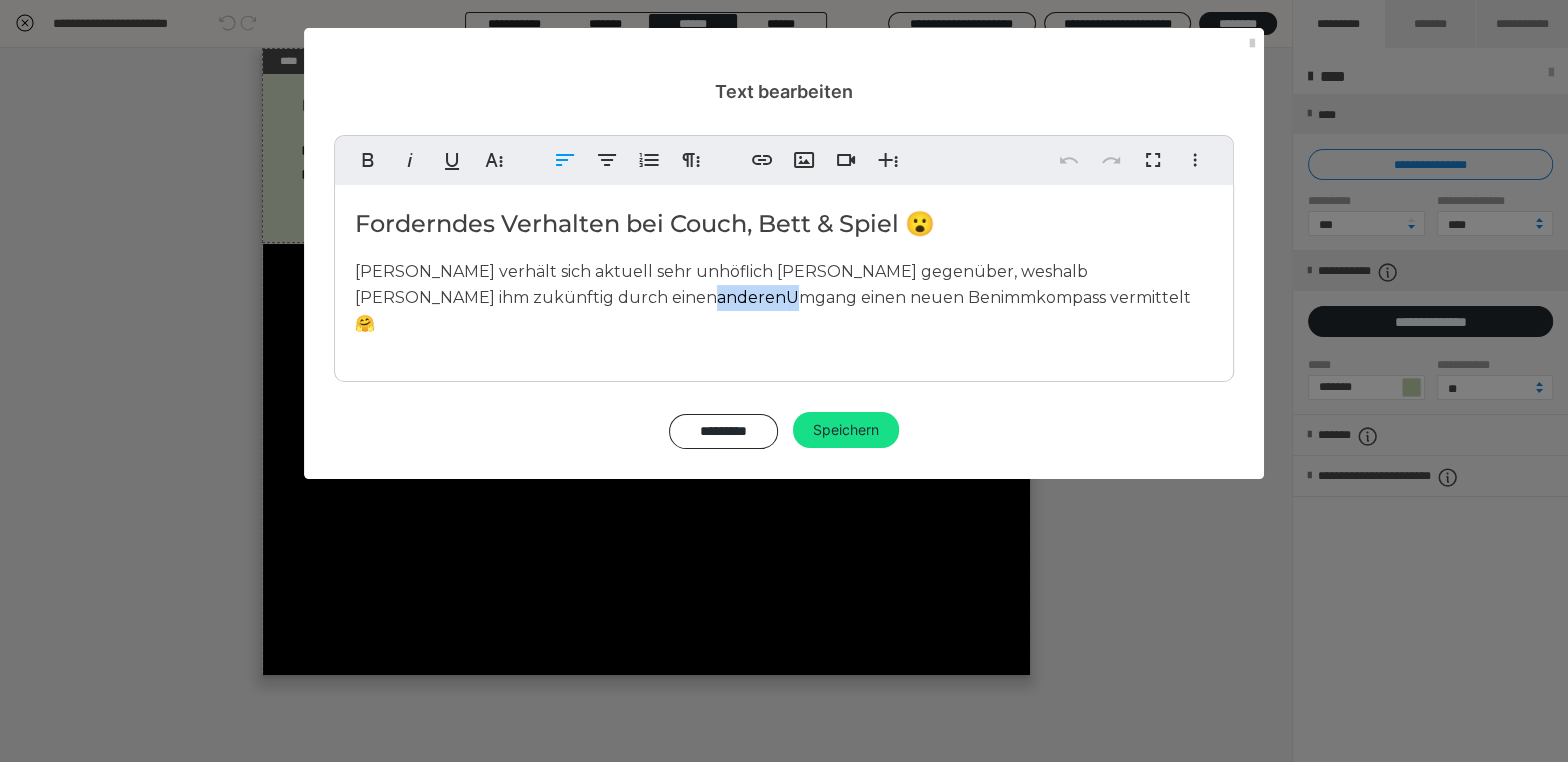 click on "Loki verhält sich aktuell sehr unhöflich Sandra gegenüber, weshalb Sandra ihm zukünftig durch einen  anderen  Umgang einen neuen Benimmkompass vermittelt 🤗" at bounding box center [784, 297] 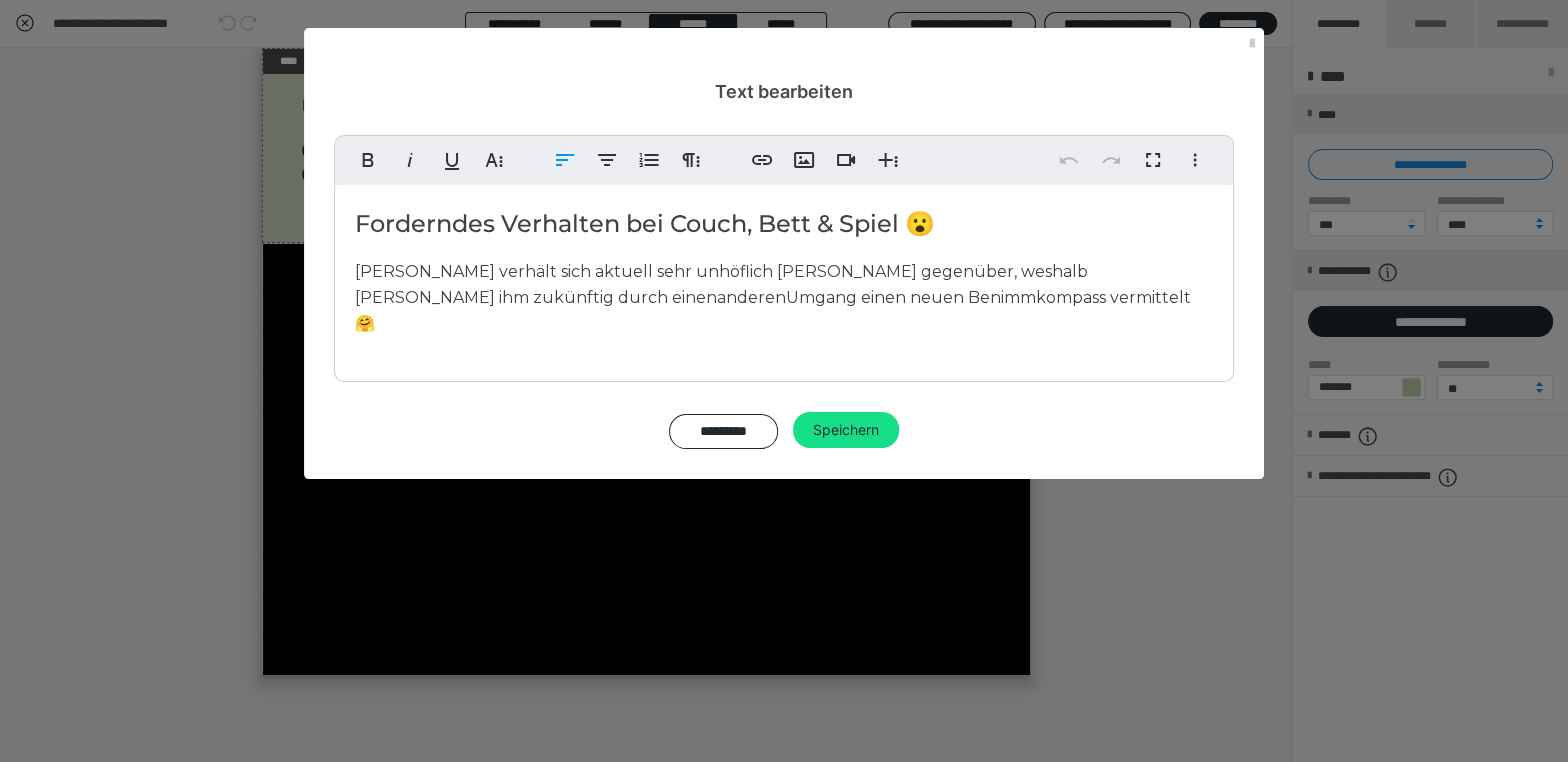 click on "Loki verhält sich aktuell sehr unhöflich Sandra gegenüber, weshalb Sandra ihm zukünftig durch einen  anderen  Umgang einen neuen Benimmkompass vermittelt 🤗" at bounding box center [784, 297] 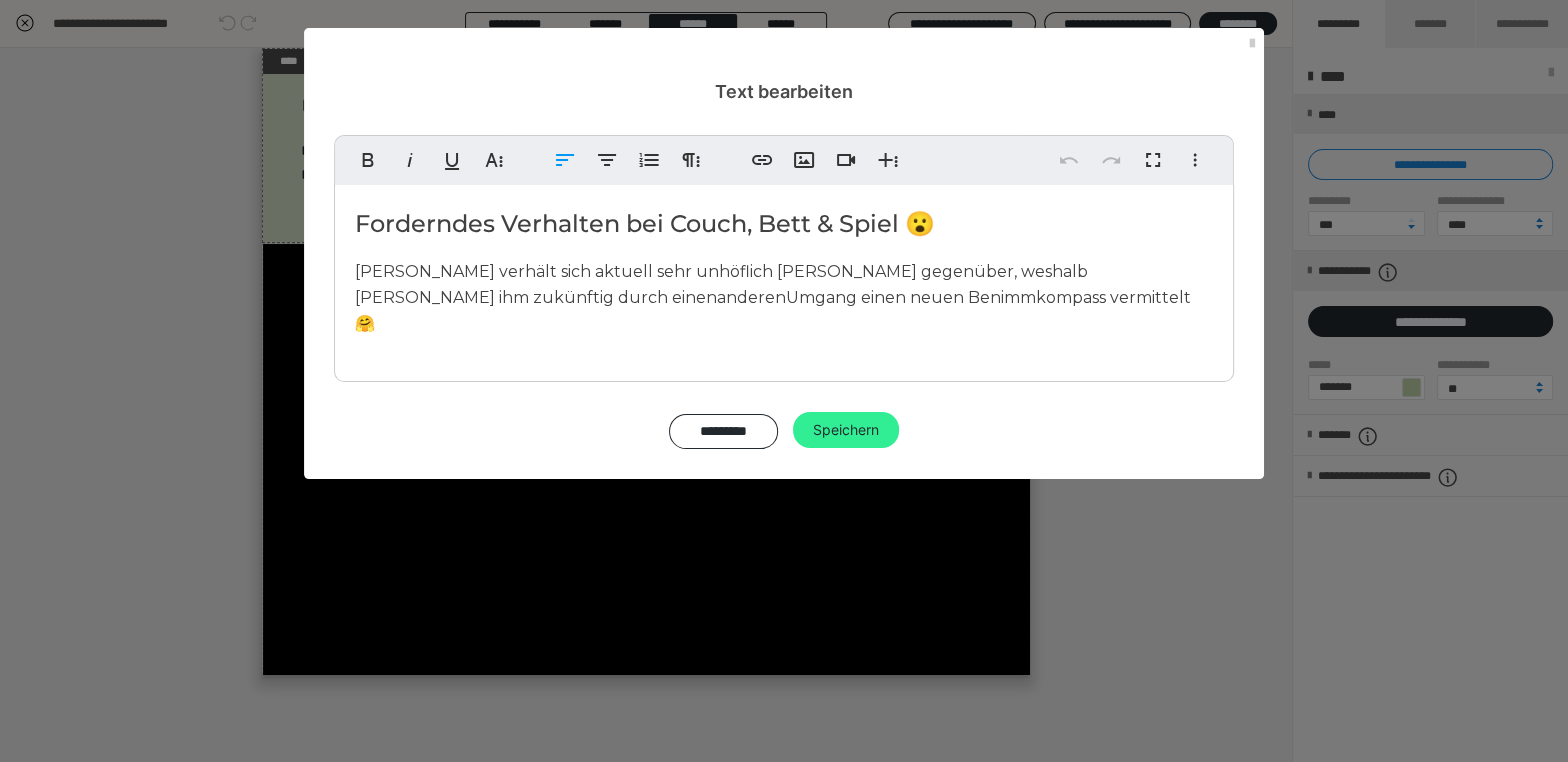 click on "Speichern" at bounding box center [846, 430] 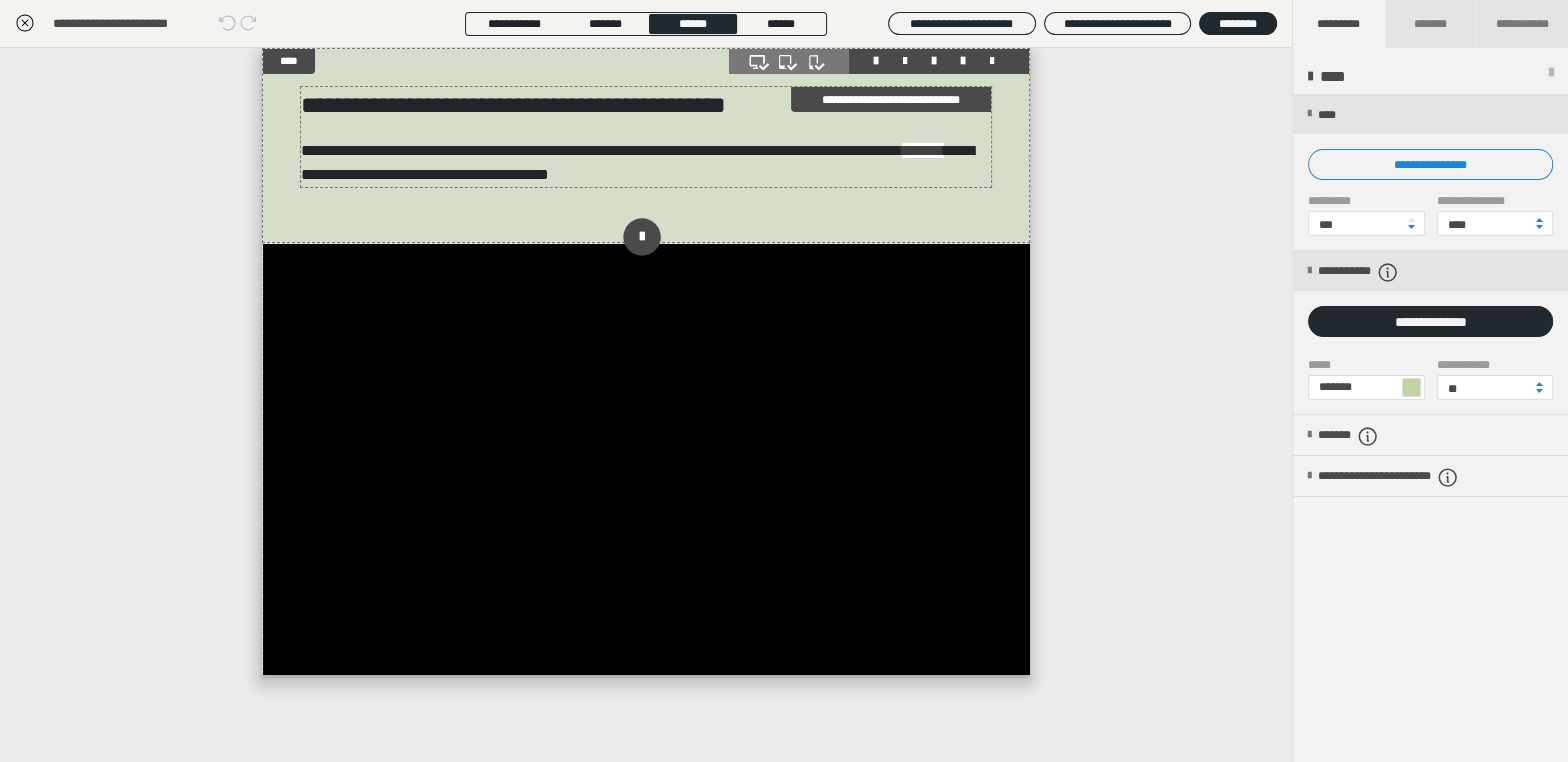 click on "**********" at bounding box center [645, 163] 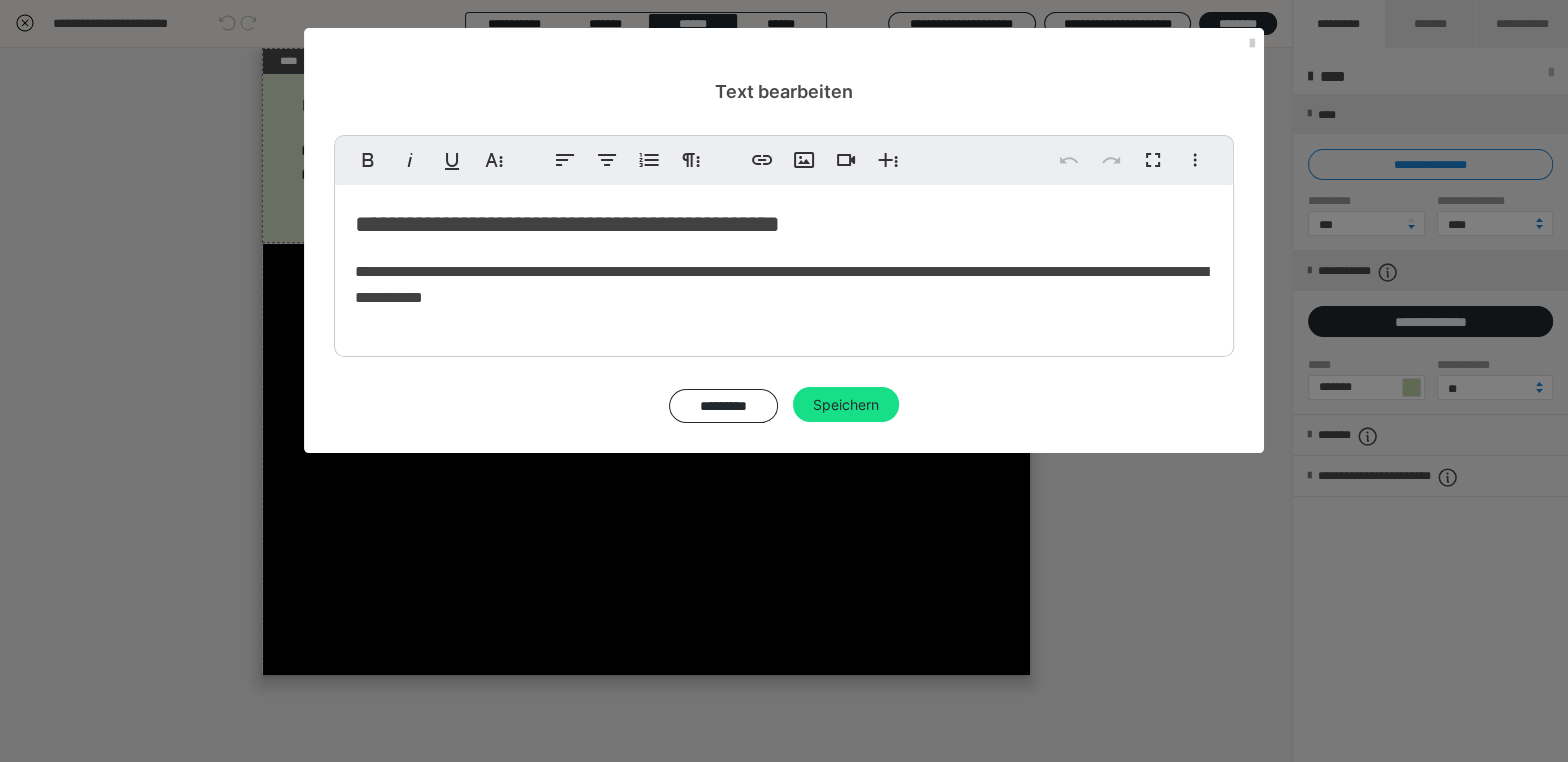 click on "**********" at bounding box center (781, 284) 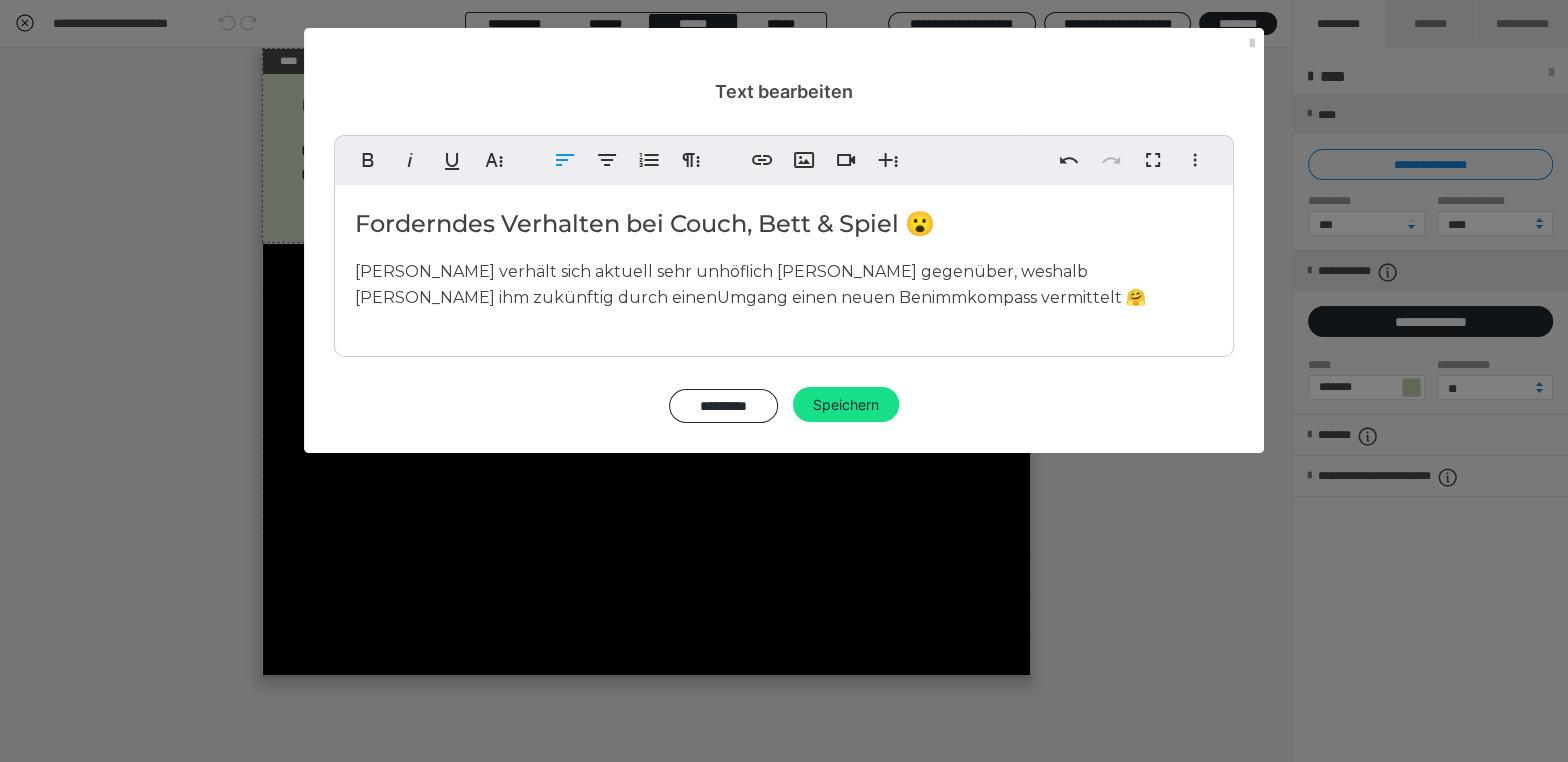 type 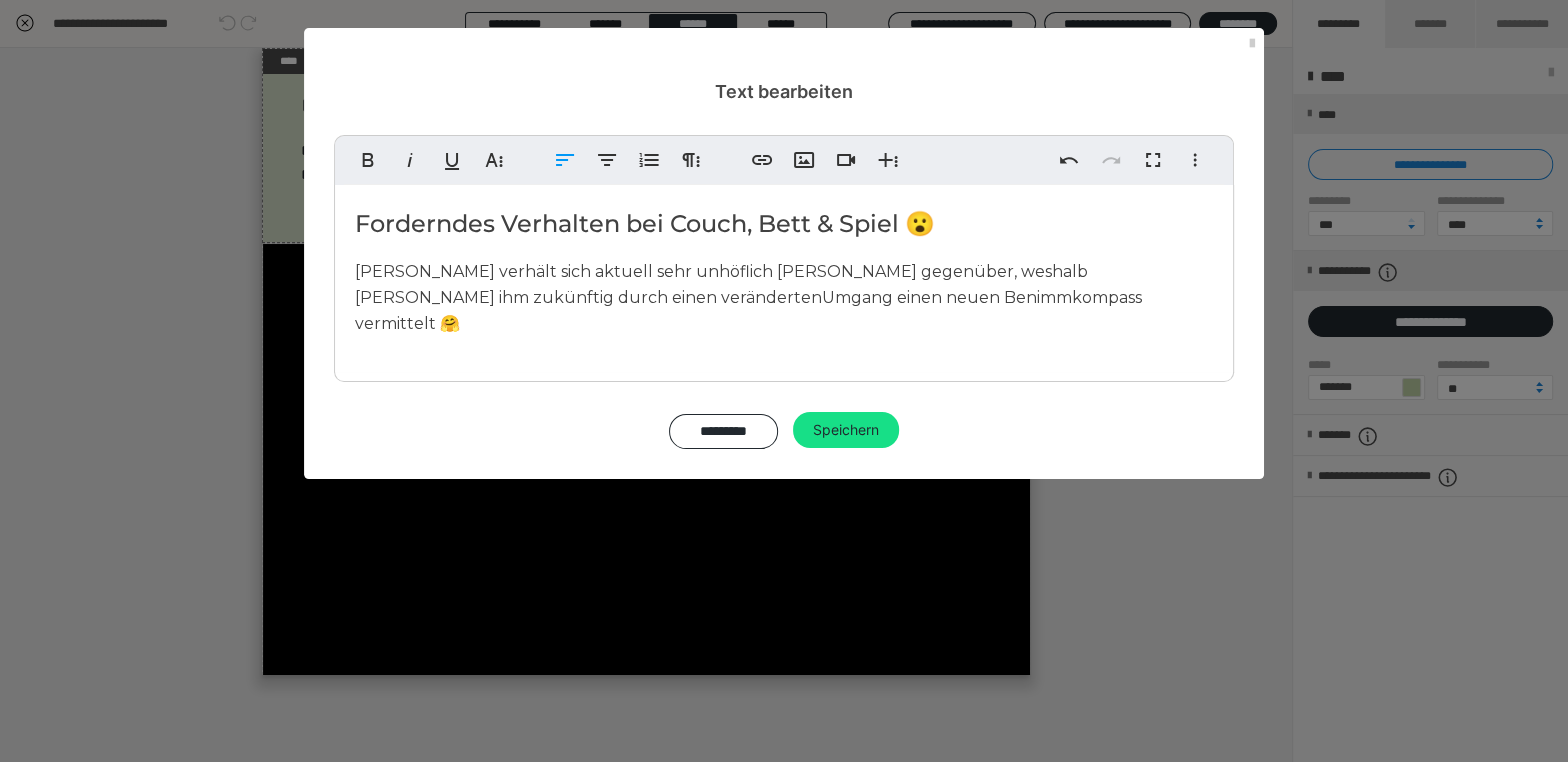 click on "Loki verhält sich aktuell sehr unhöflich Sandra gegenüber, weshalb Sandra ihm zukünftig durch einen veränderten  Umgang einen neuen Benimmkompass vermittelt 🤗" at bounding box center [784, 297] 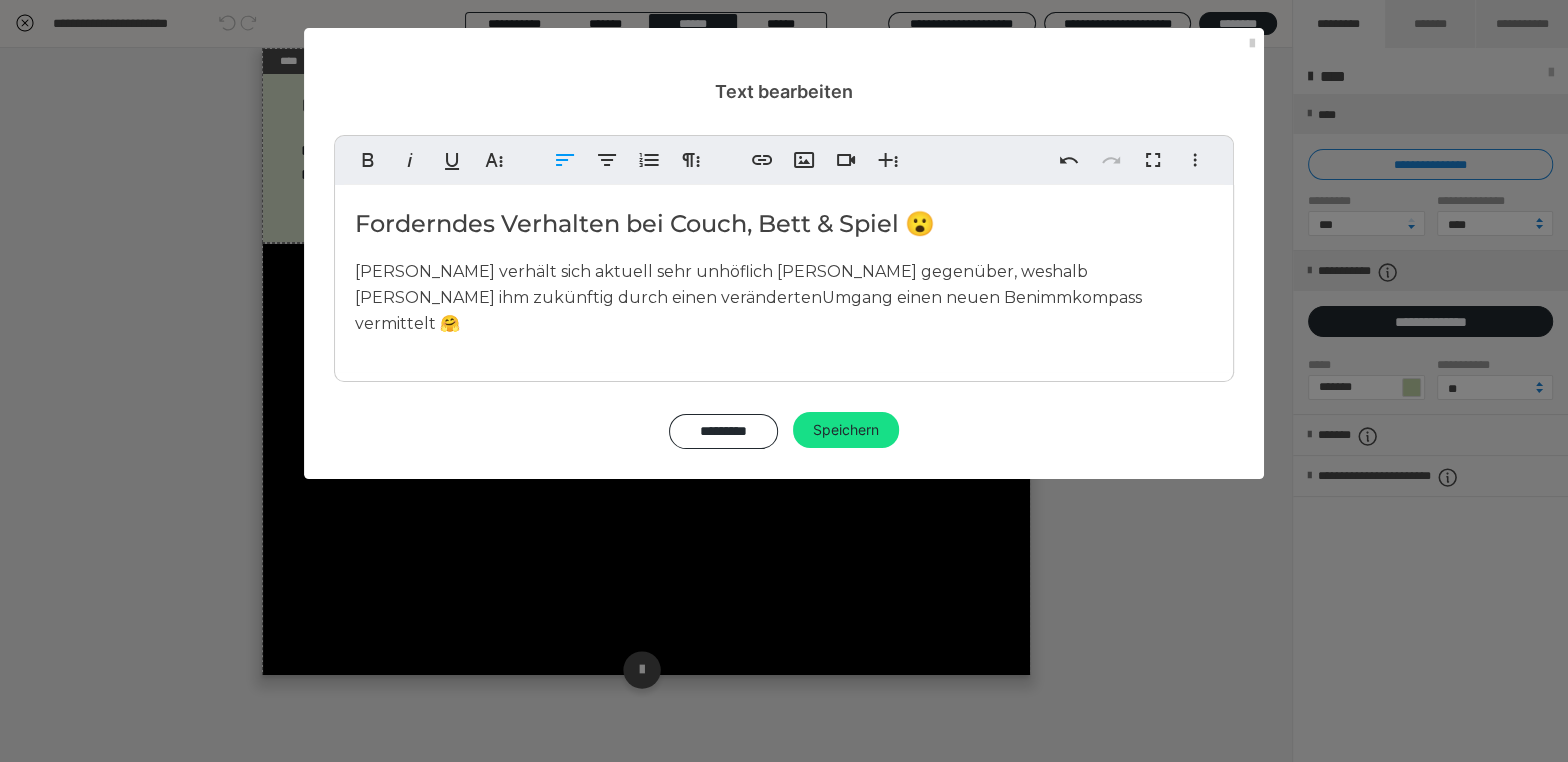 click on "Speichern" at bounding box center [846, 430] 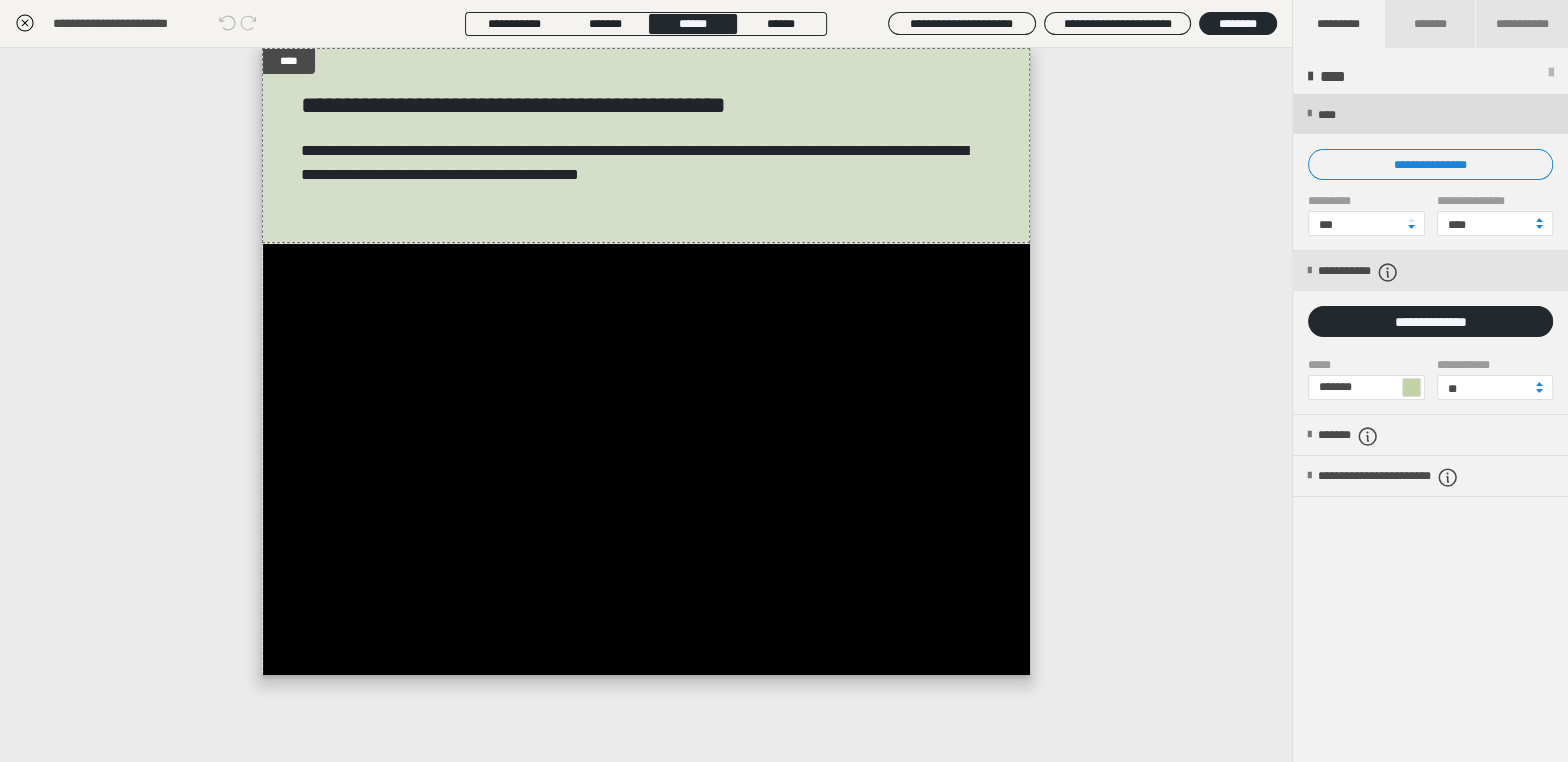click at bounding box center [1309, 114] 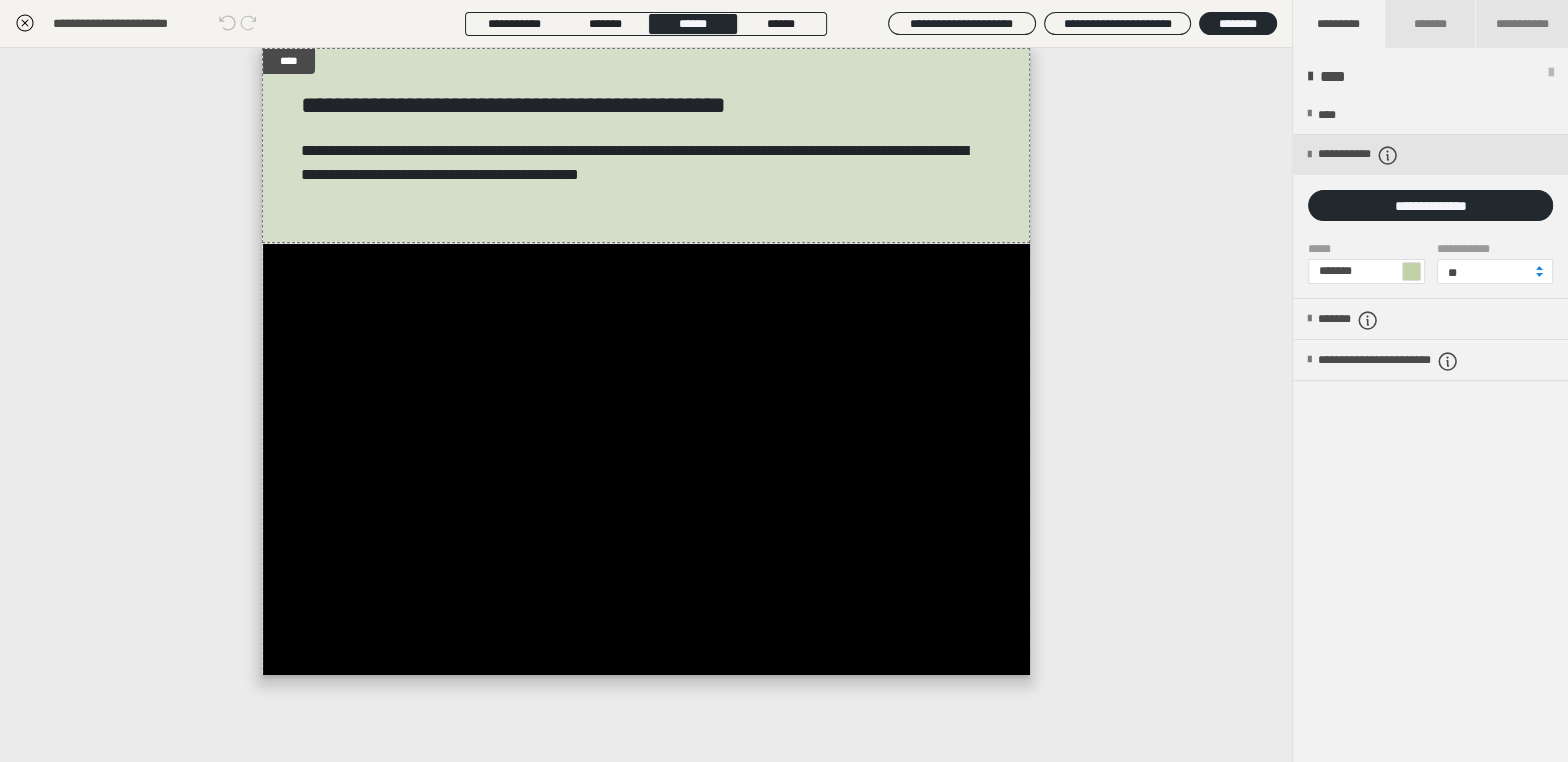 click at bounding box center [1551, 77] 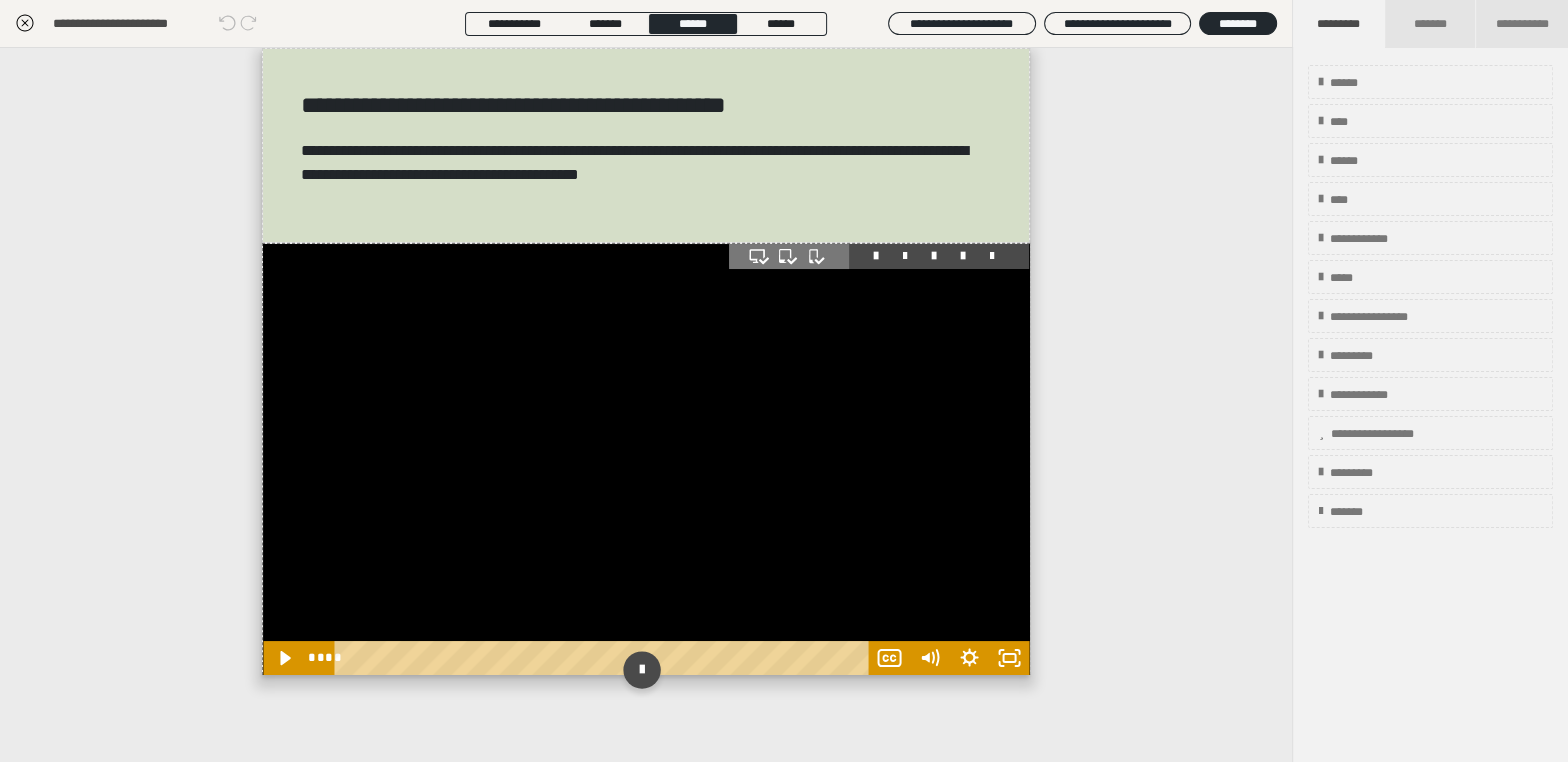 click at bounding box center [646, 459] 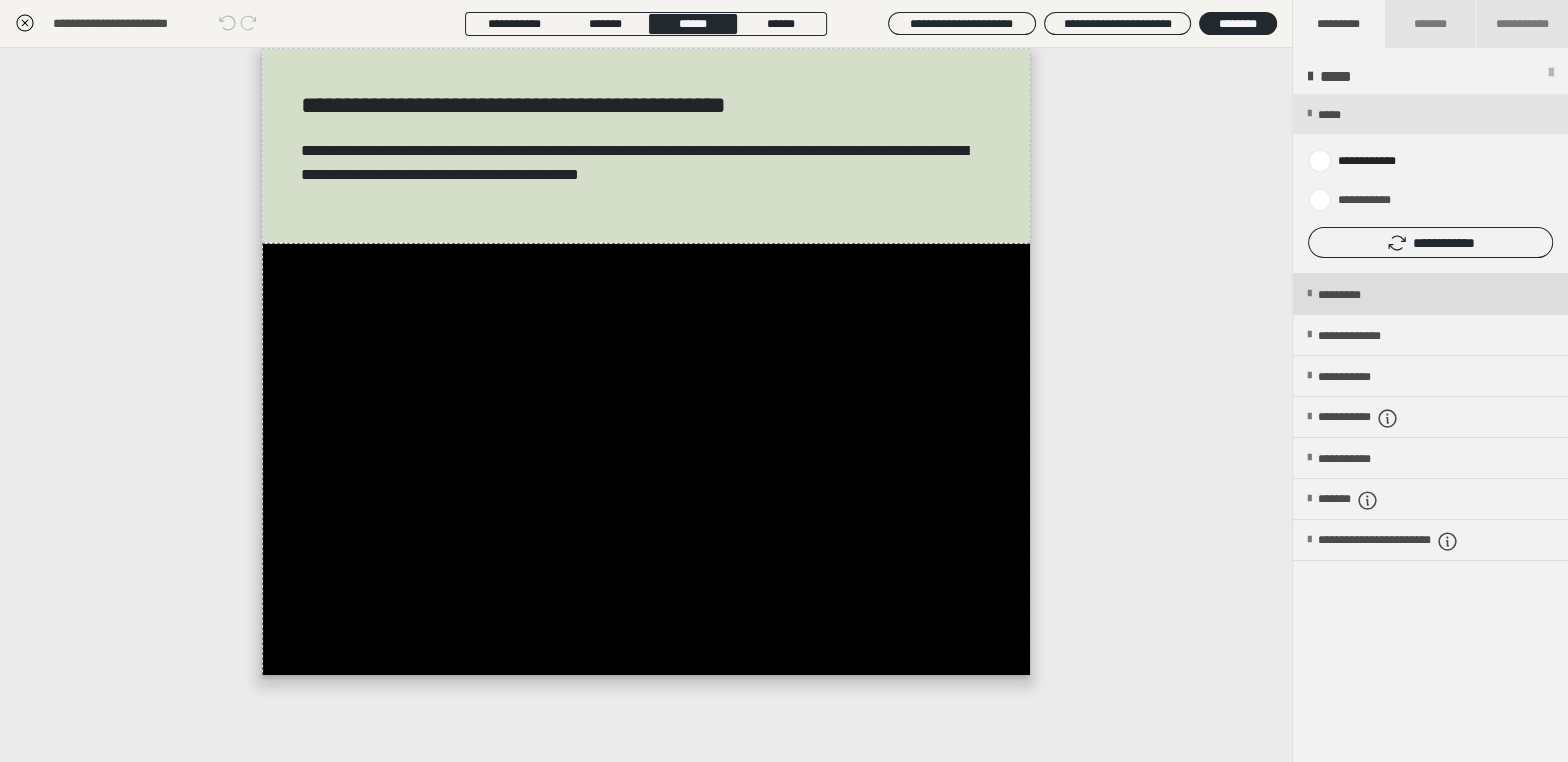 click on "*********" at bounding box center (1356, 295) 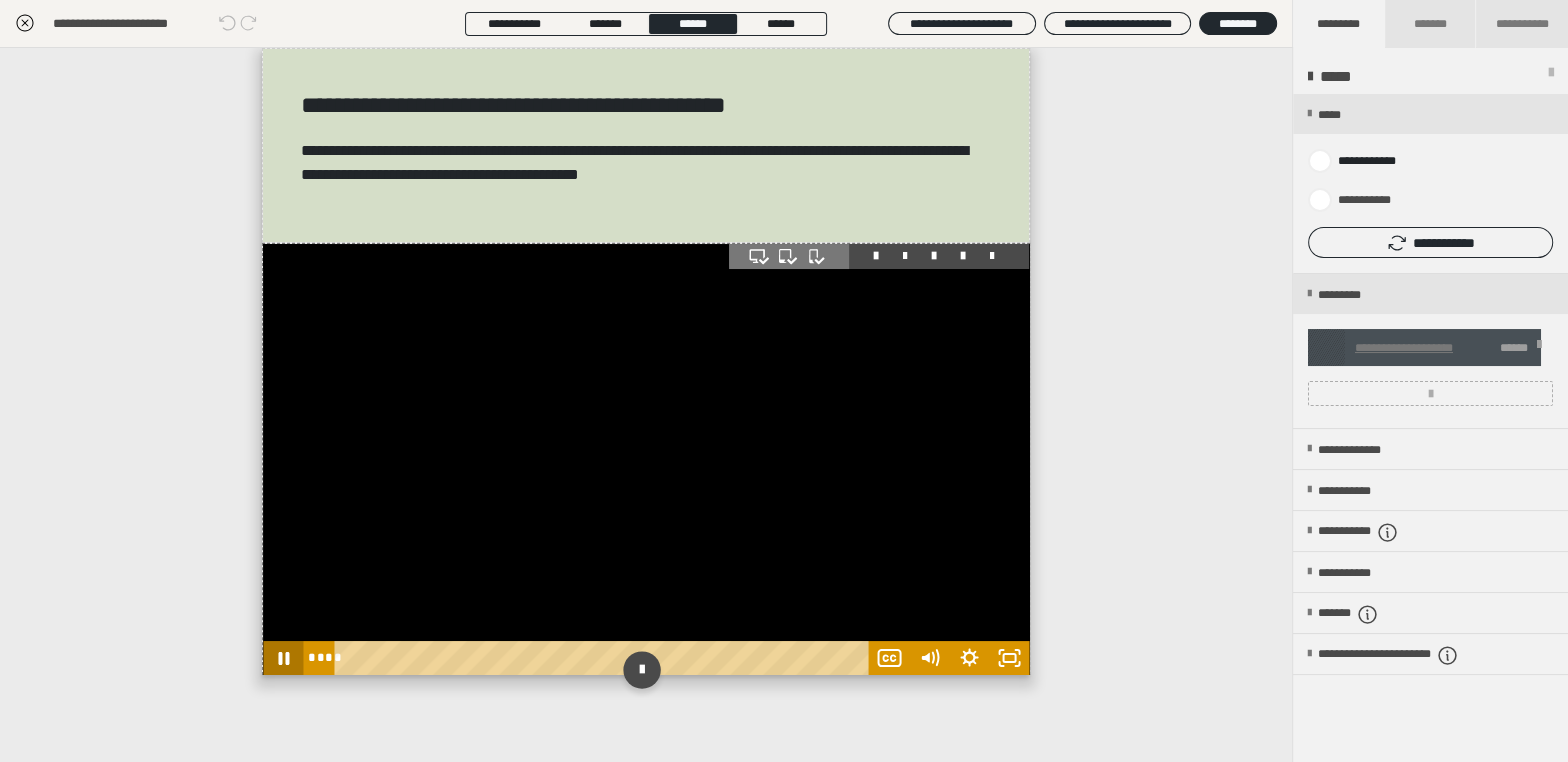 click 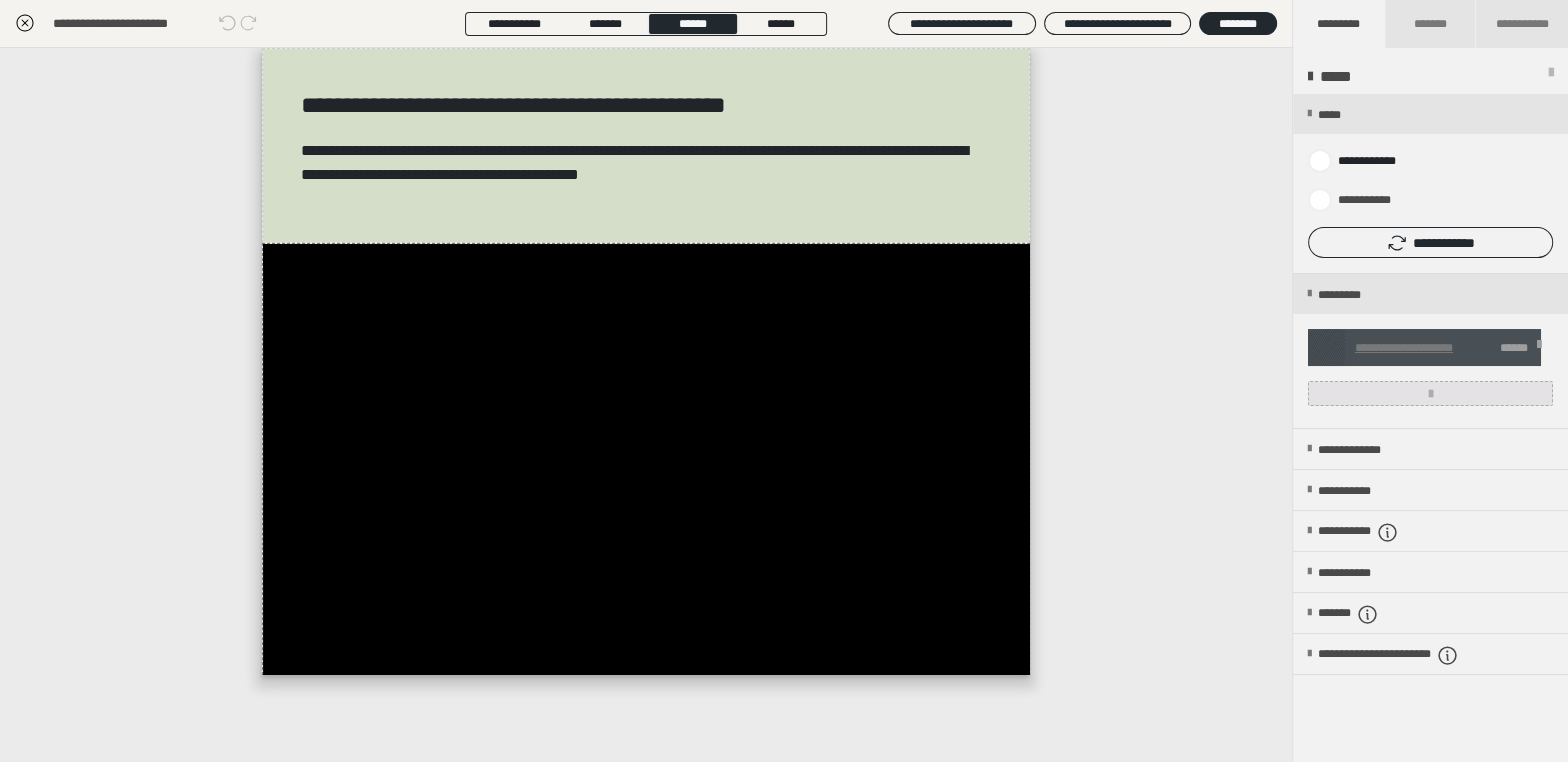click at bounding box center (1430, 393) 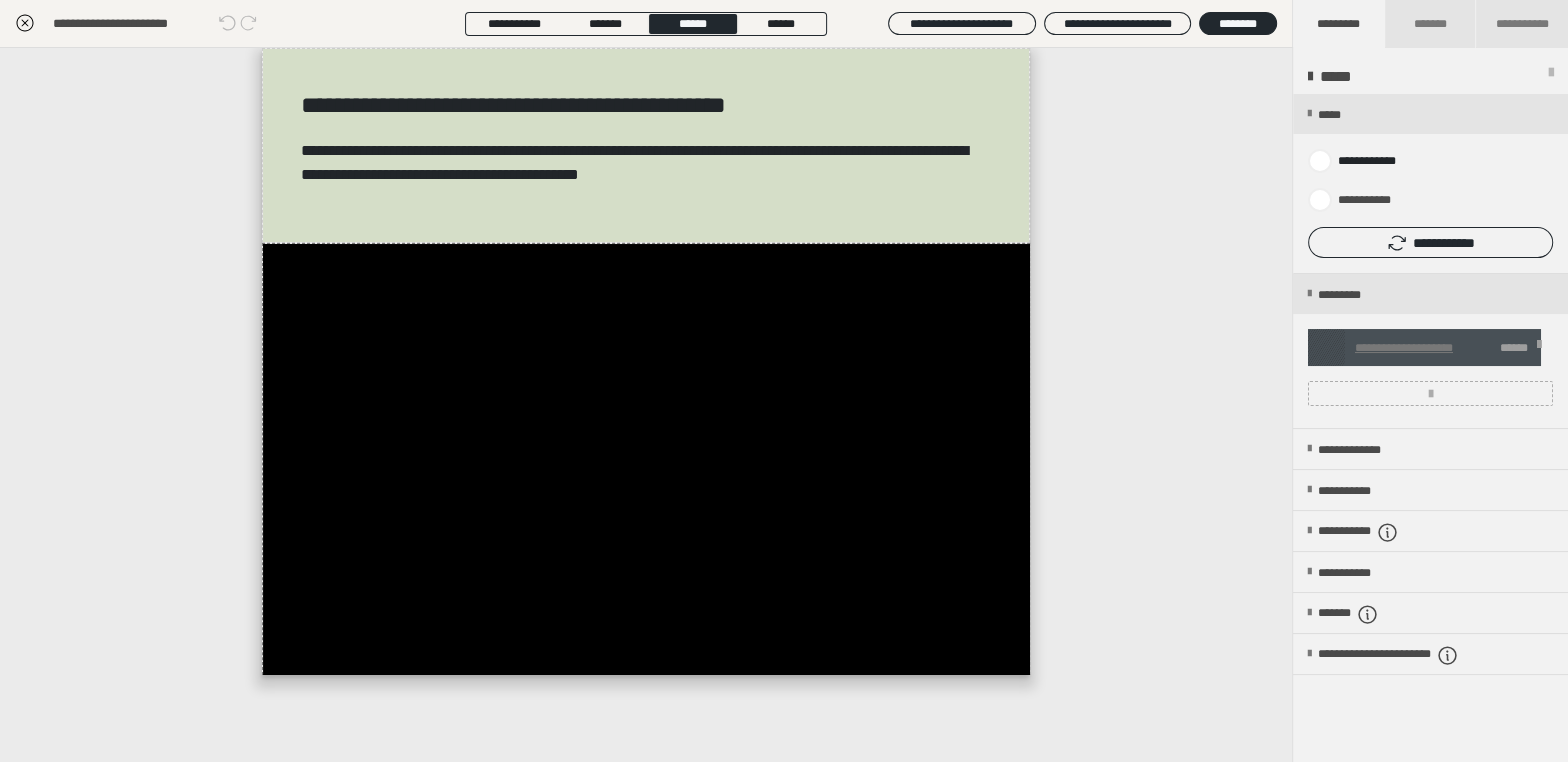 scroll, scrollTop: 5, scrollLeft: 0, axis: vertical 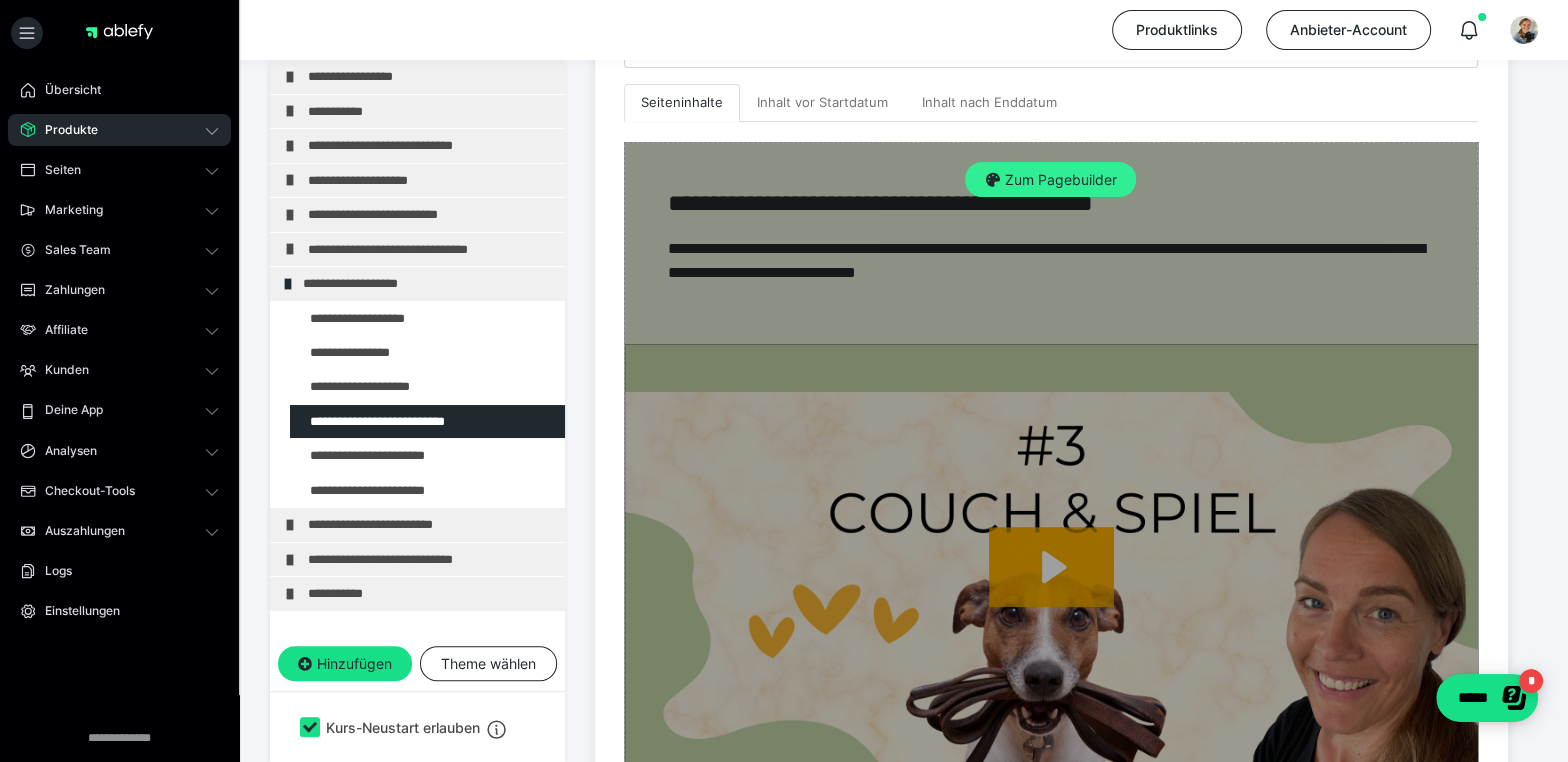 click on "Zum Pagebuilder" at bounding box center [1050, 180] 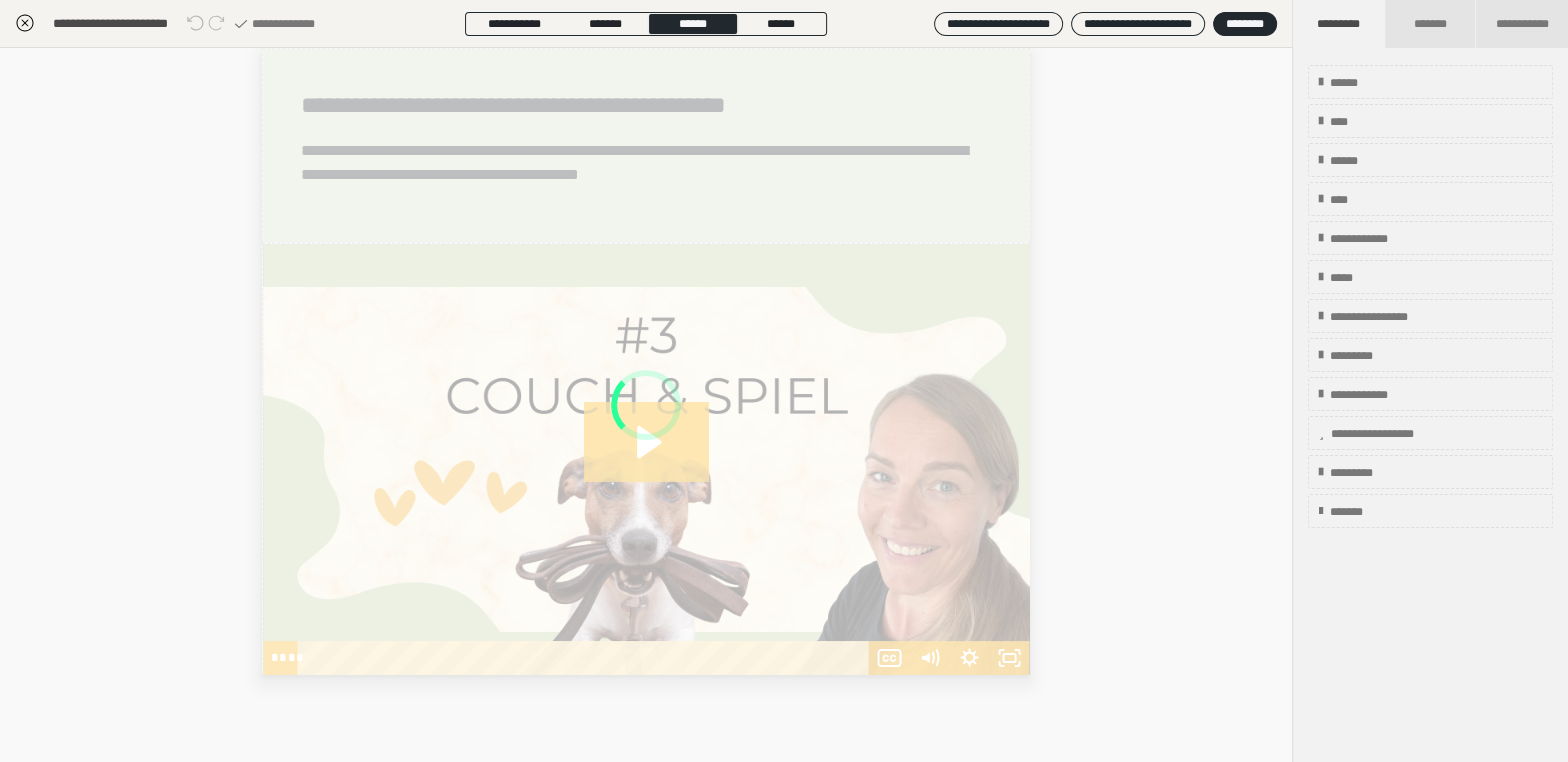 scroll, scrollTop: 352, scrollLeft: 0, axis: vertical 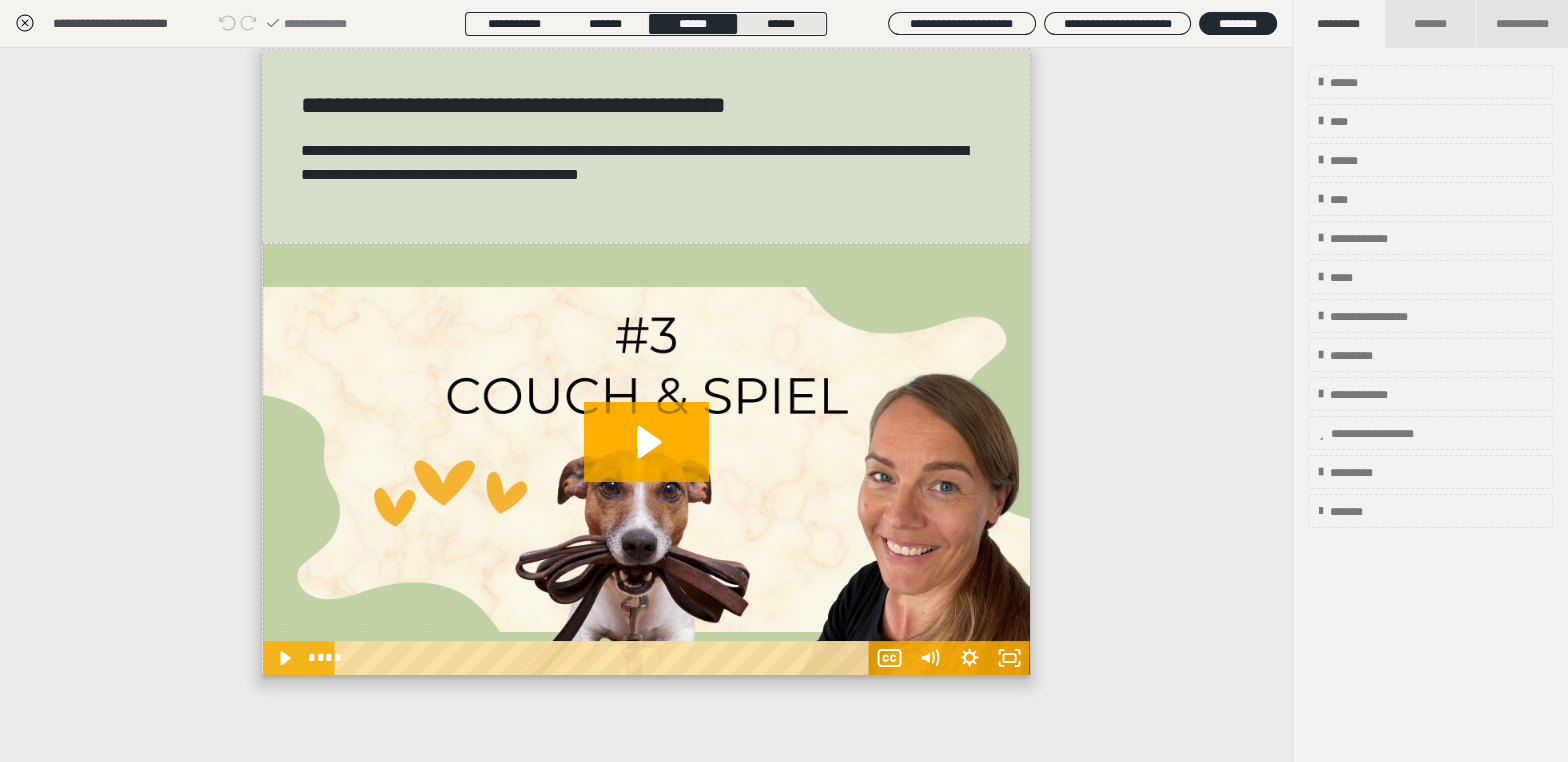 click on "******" at bounding box center [781, 24] 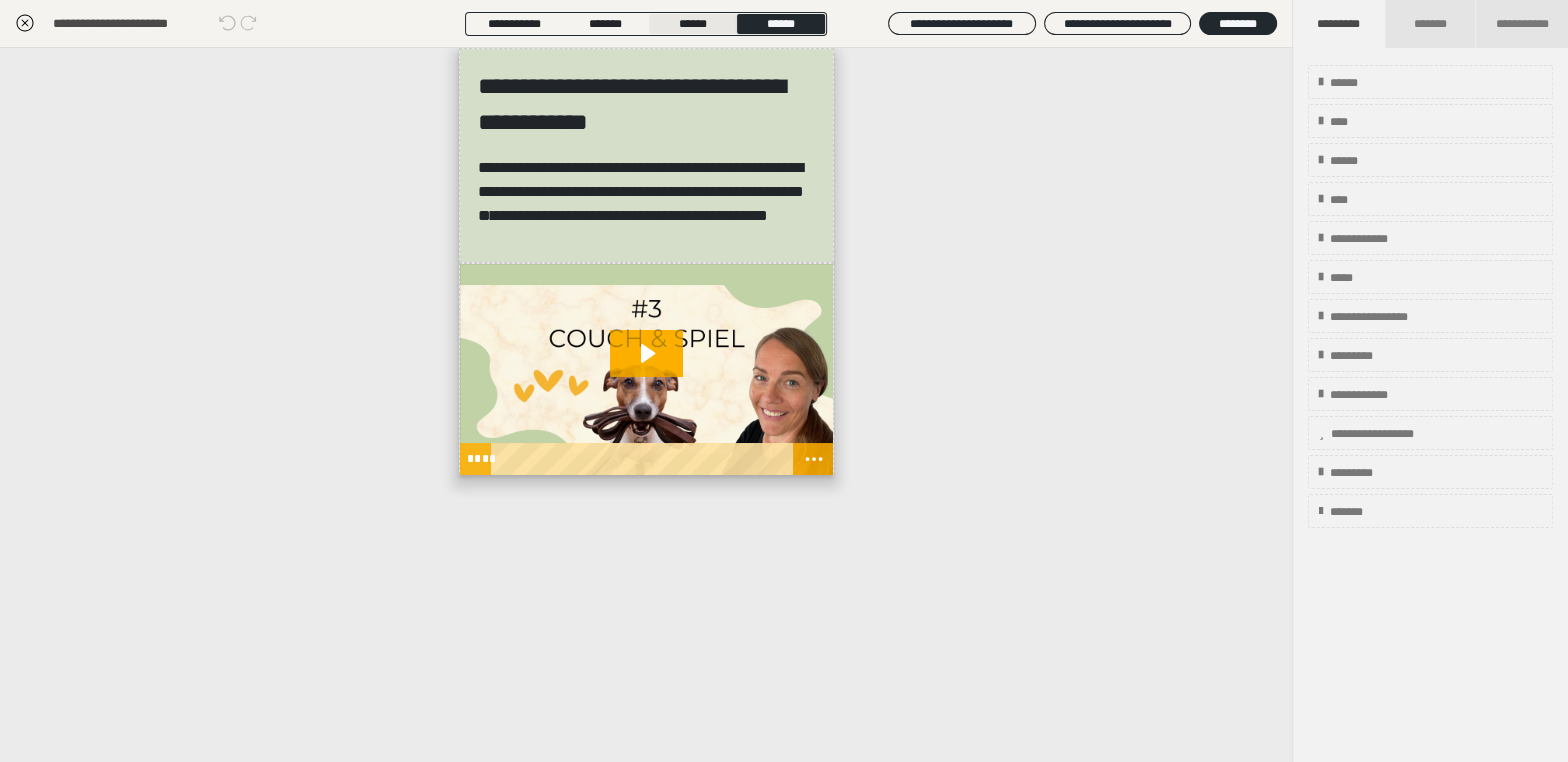 click on "******" at bounding box center [693, 24] 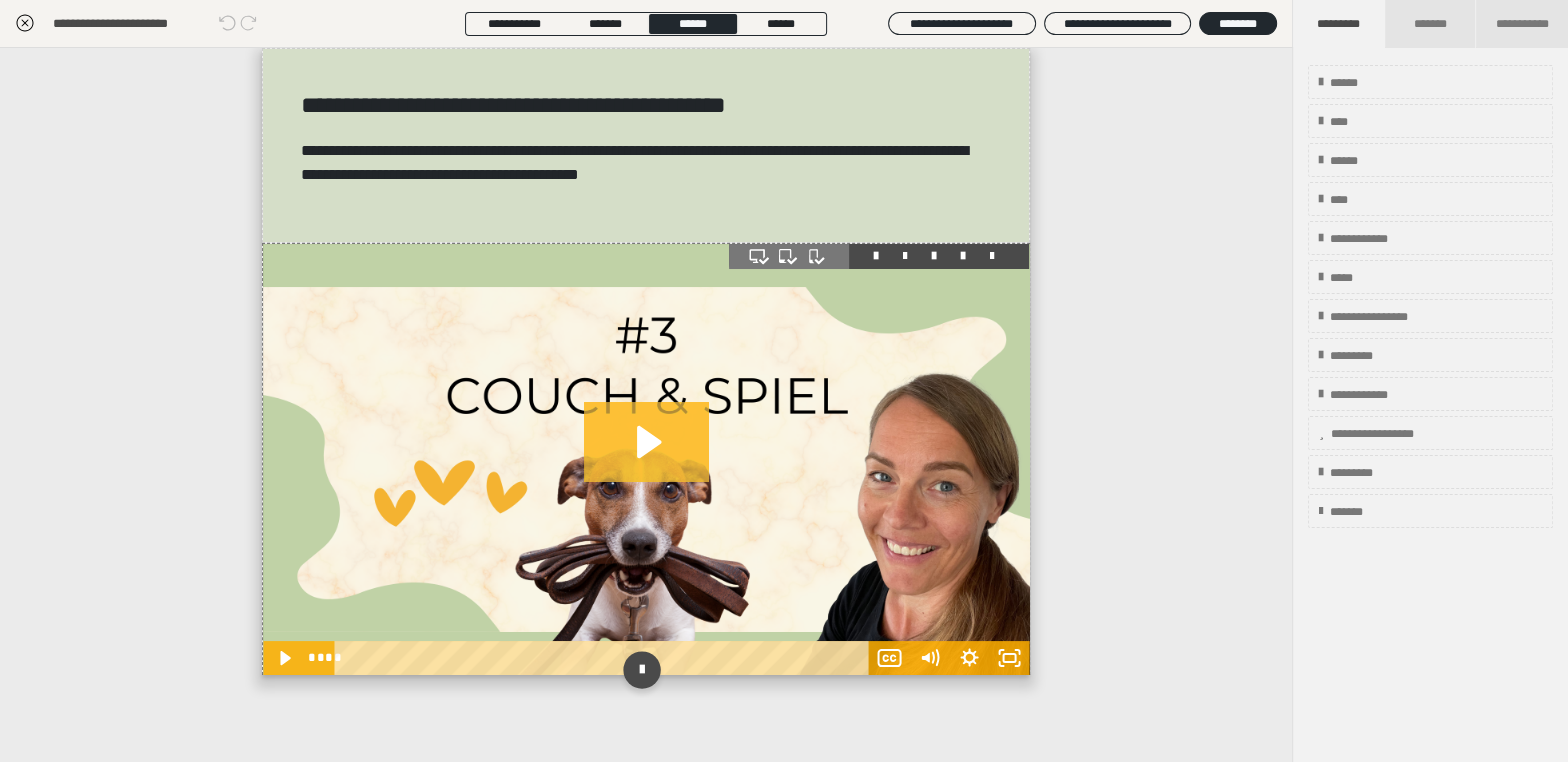 click 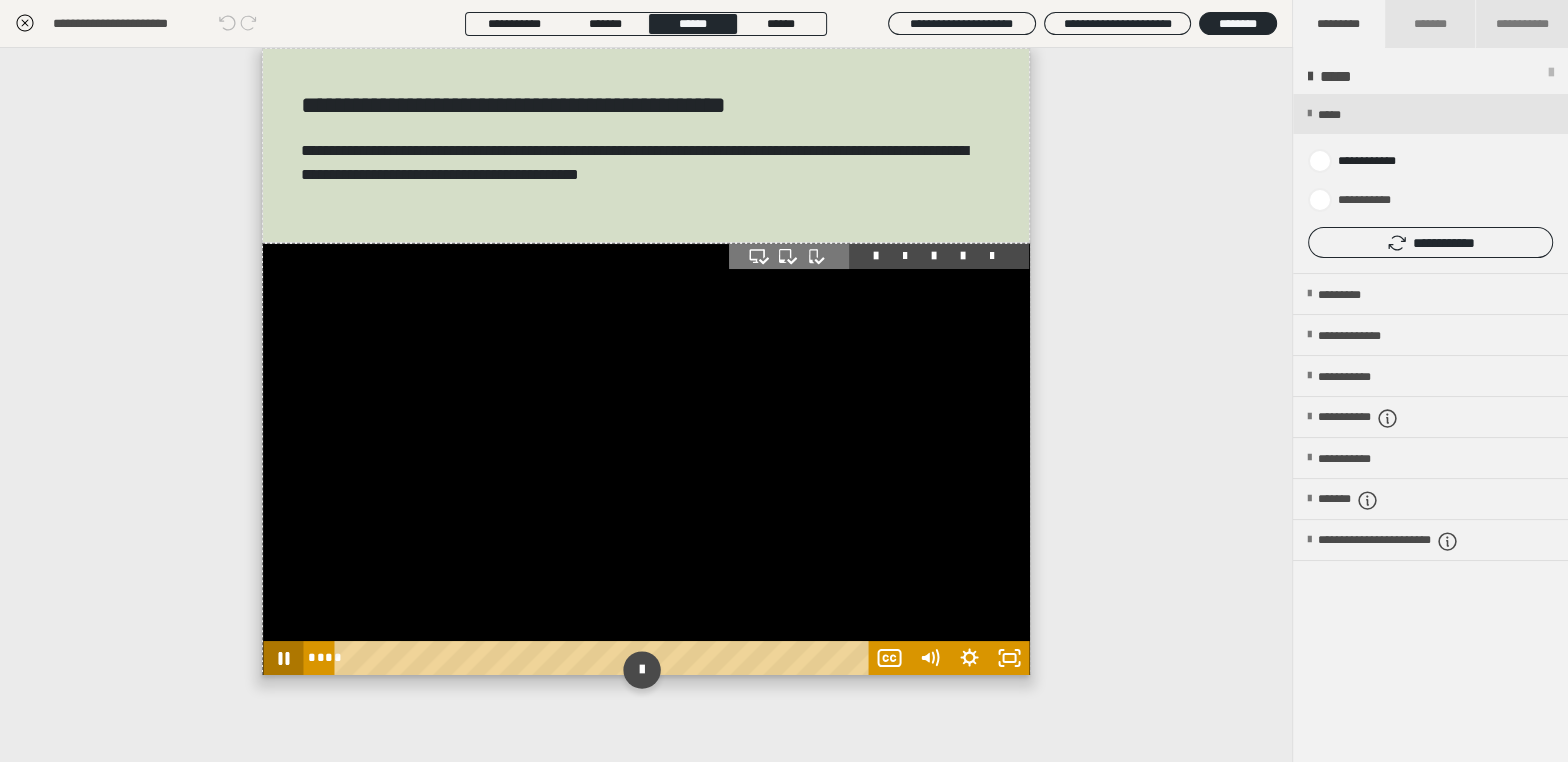 click 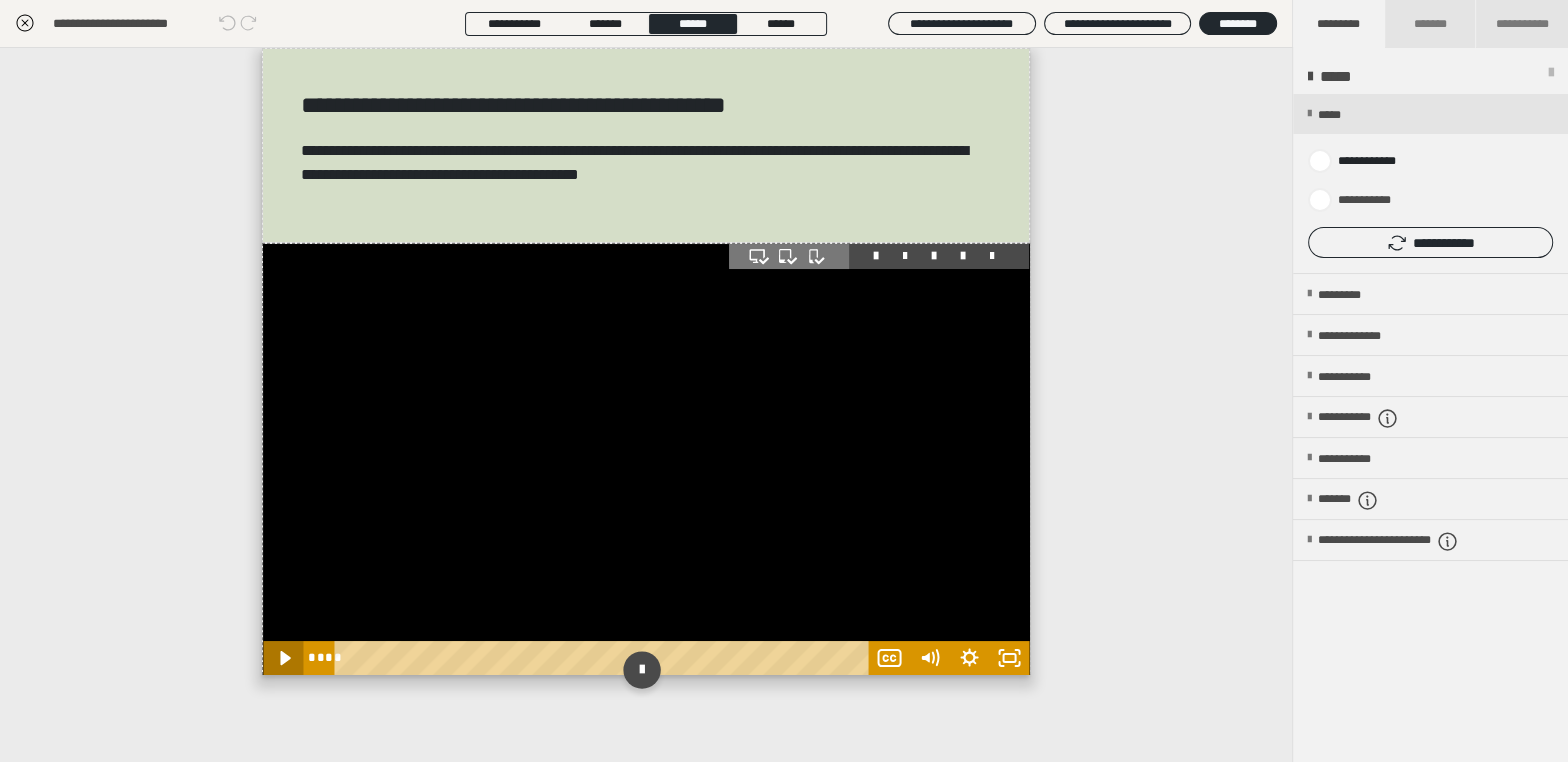 click 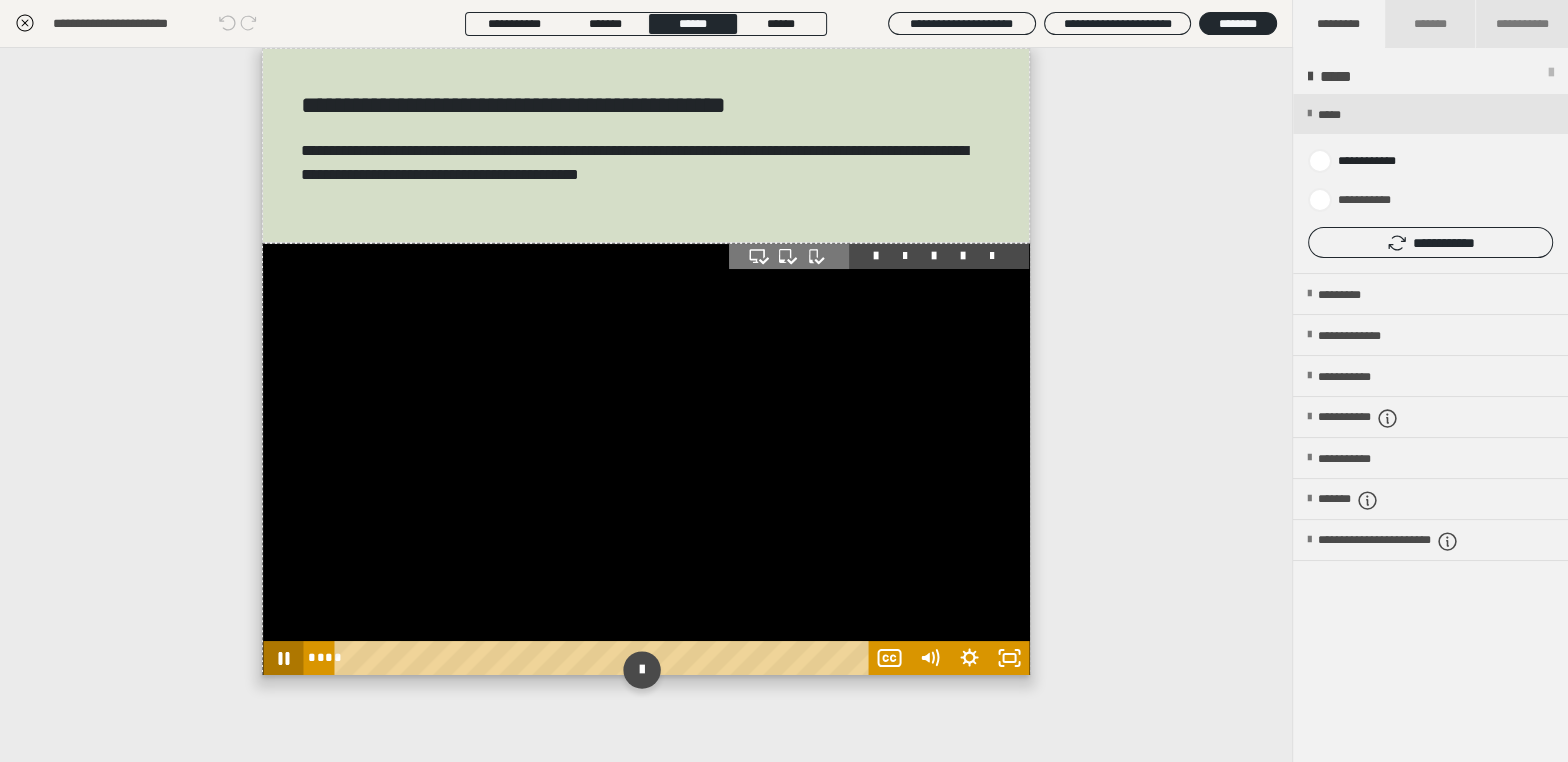click 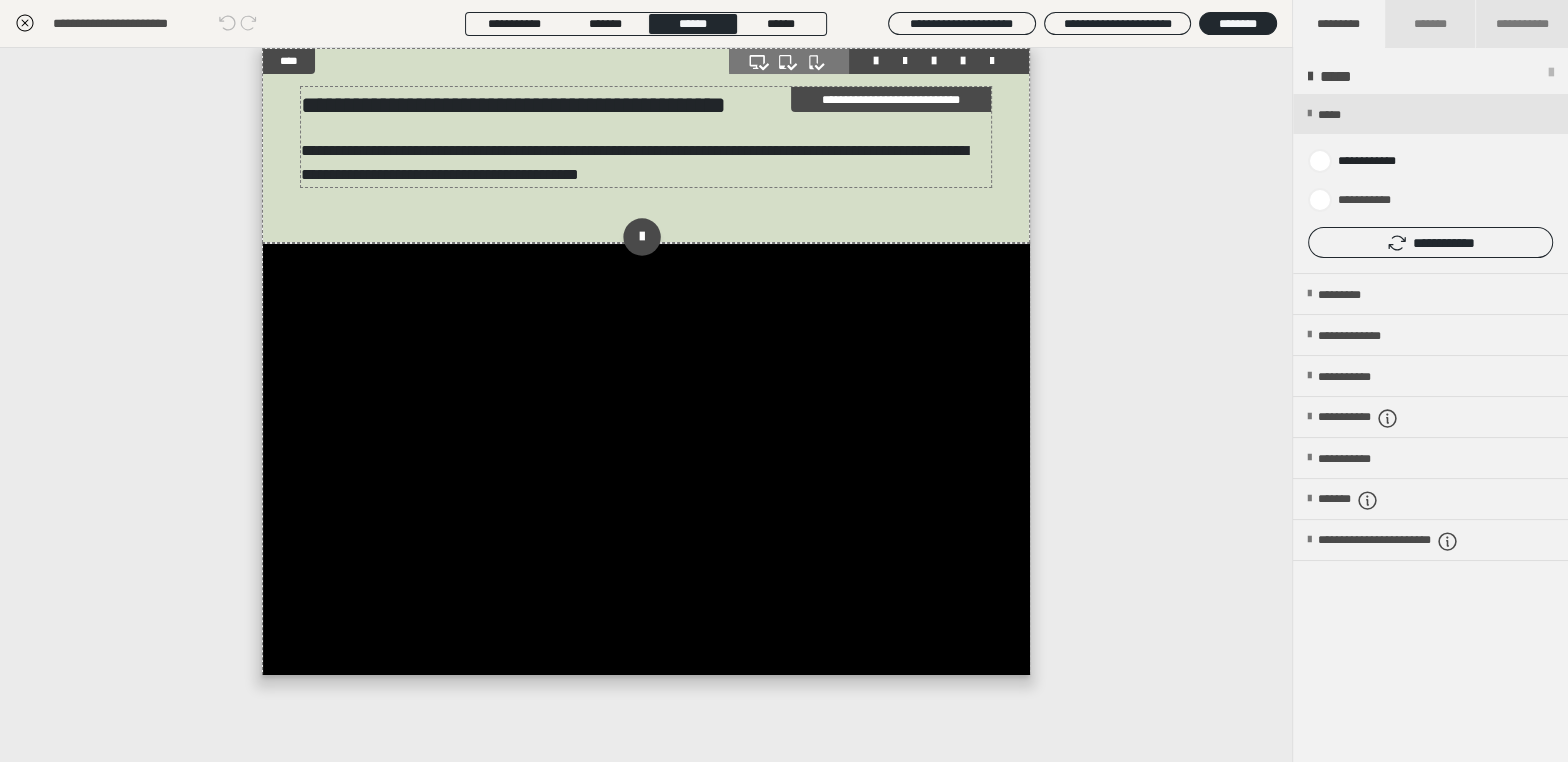 click on "**********" at bounding box center [645, 163] 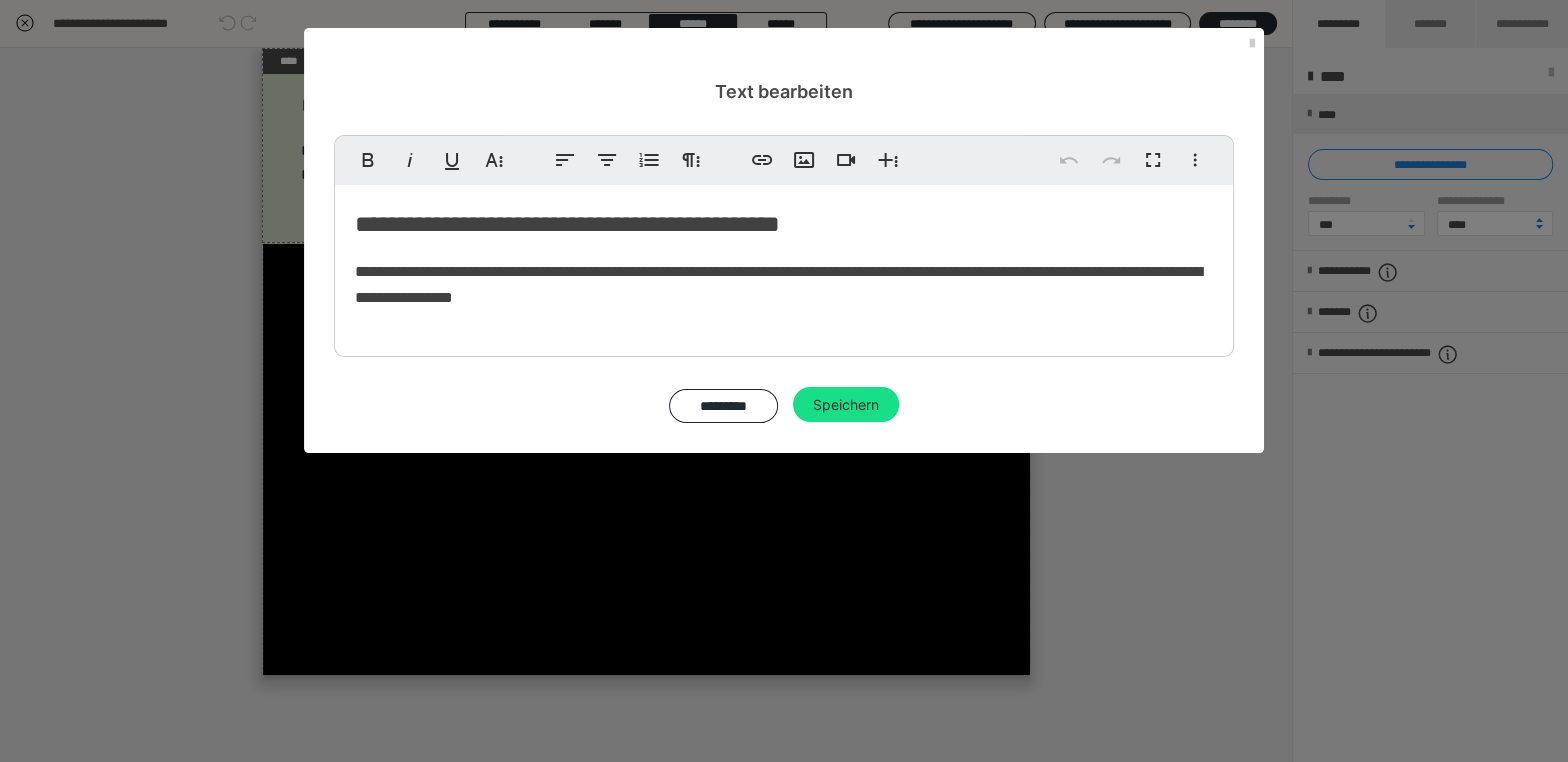 click on "**********" at bounding box center [778, 284] 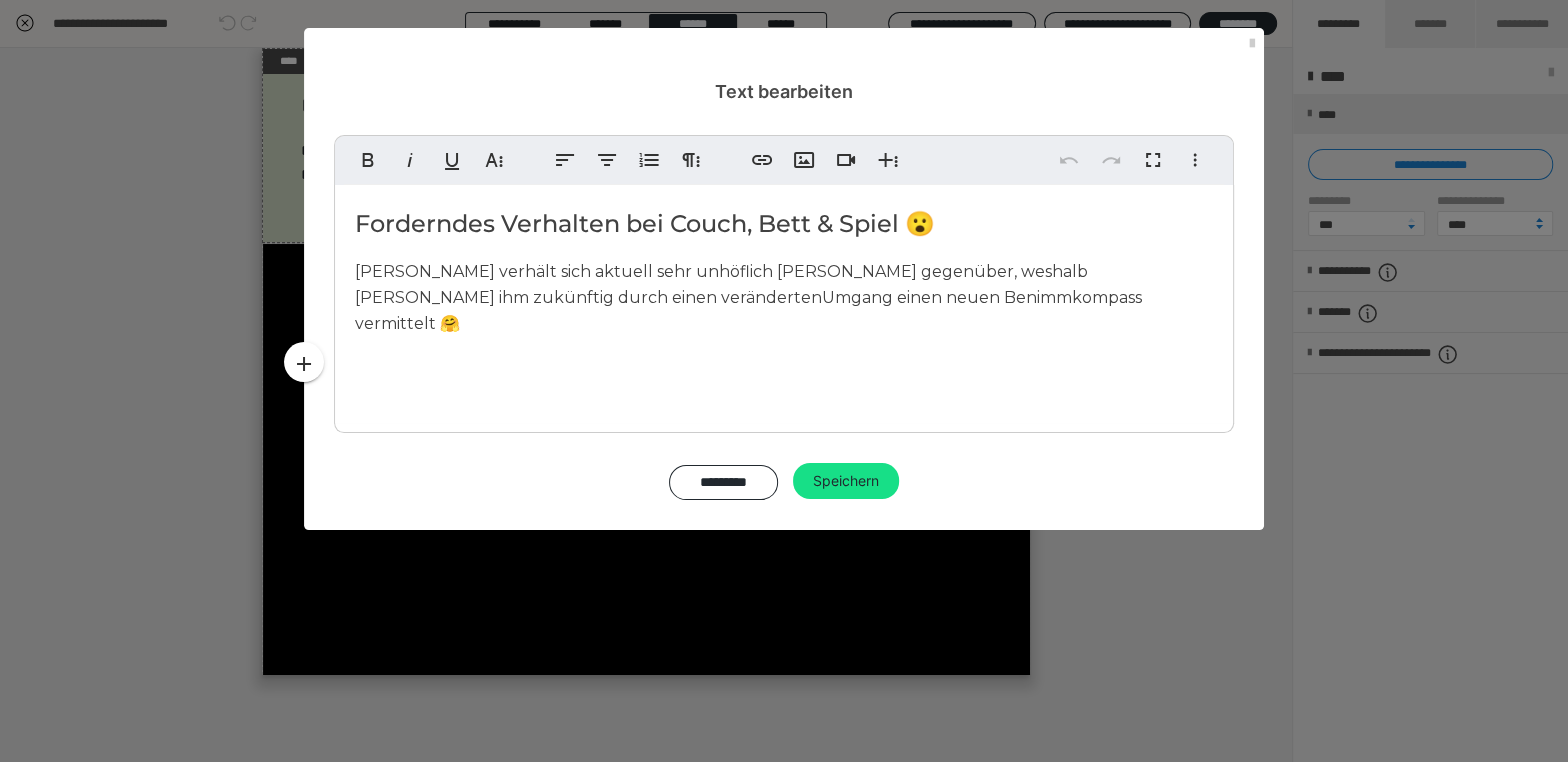 type 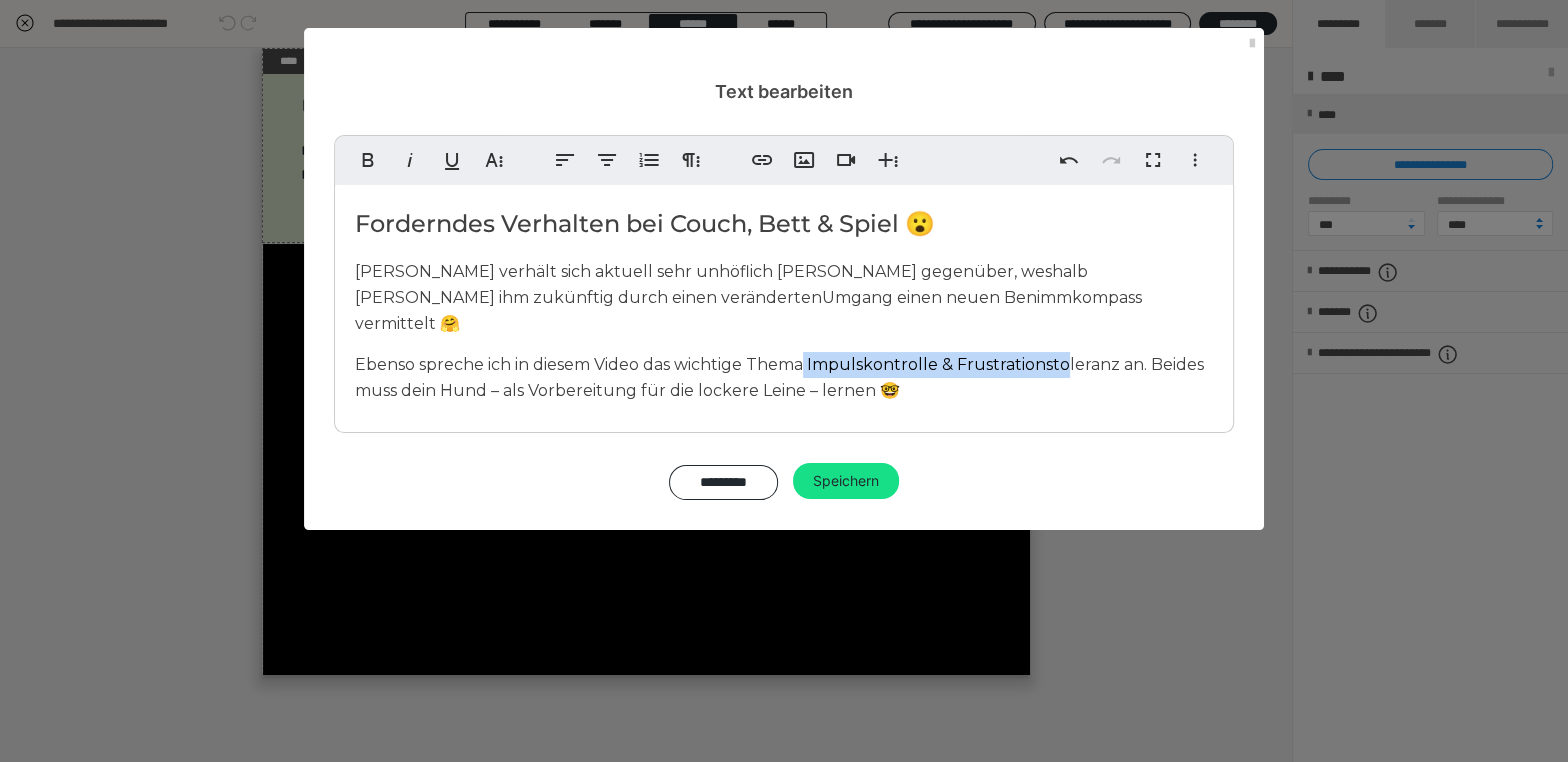 drag, startPoint x: 810, startPoint y: 337, endPoint x: 1071, endPoint y: 336, distance: 261.00192 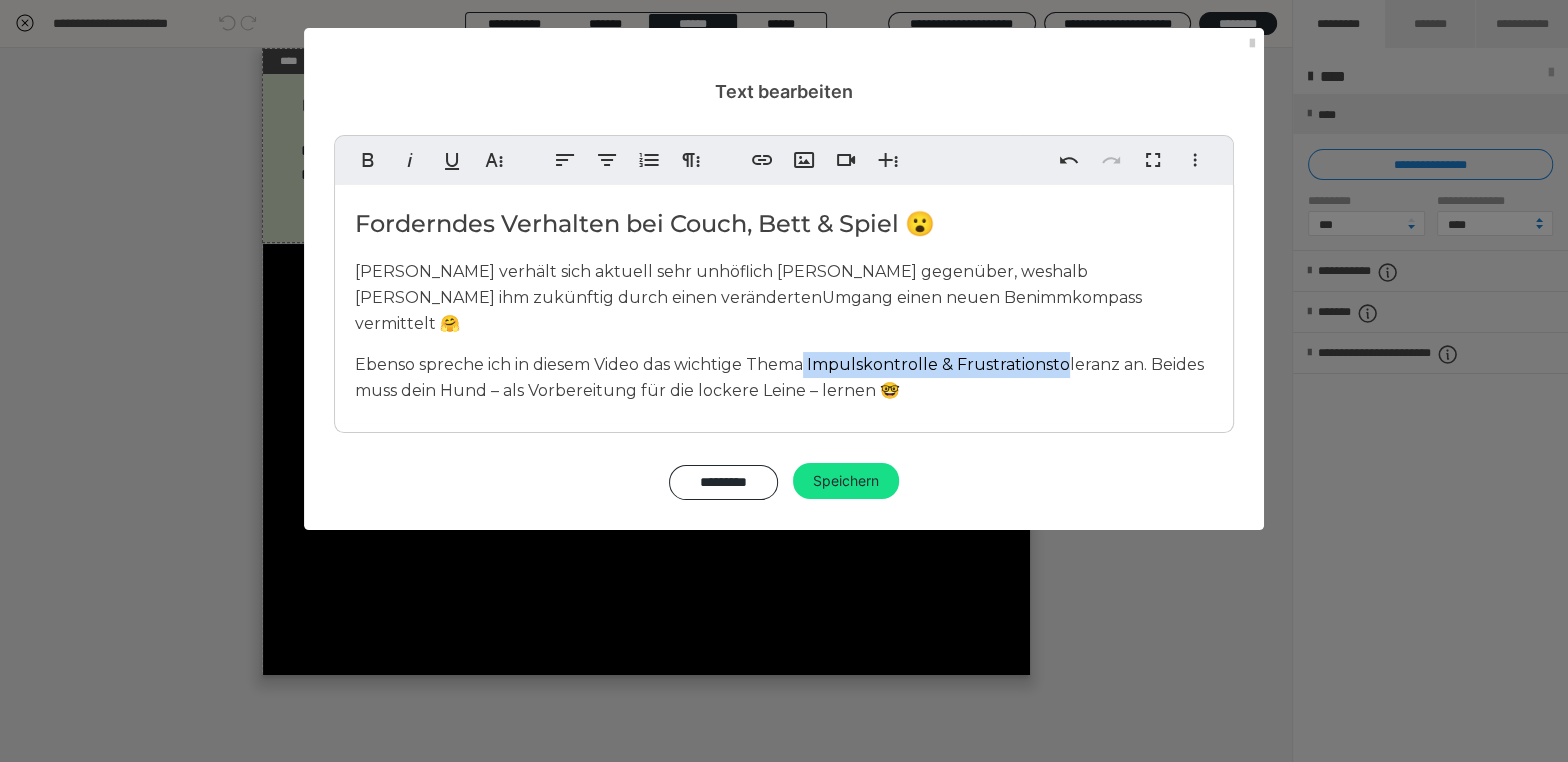 click on "Ebenso spreche ich in diesem Video das wichtige Thema Impulskontrolle & Frustrationstoleranz an. Beides muss dein Hund – als Vorbereitung für die lockere Leine – lernen 🤓" at bounding box center [779, 377] 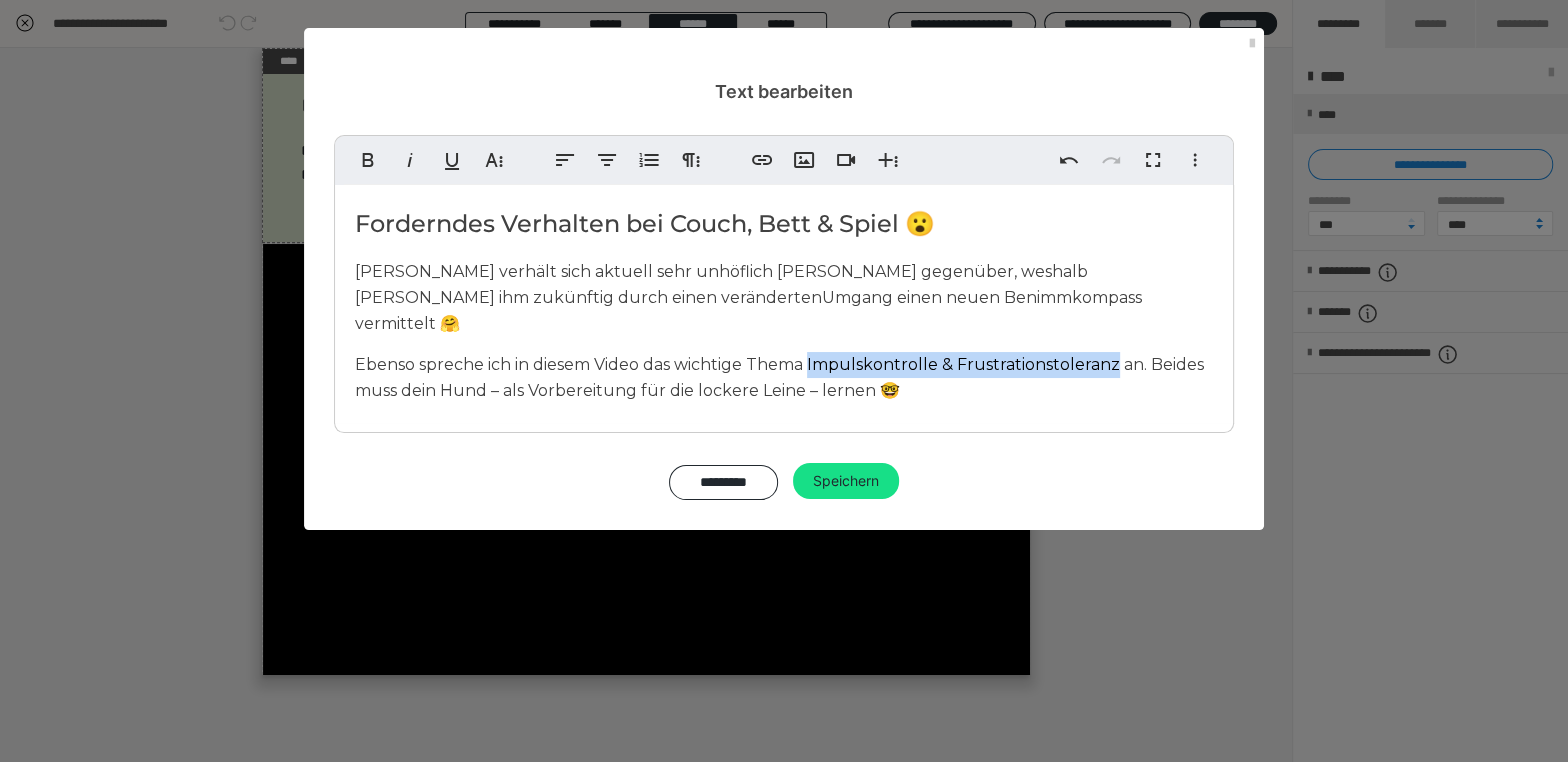 drag, startPoint x: 1119, startPoint y: 338, endPoint x: 811, endPoint y: 346, distance: 308.10388 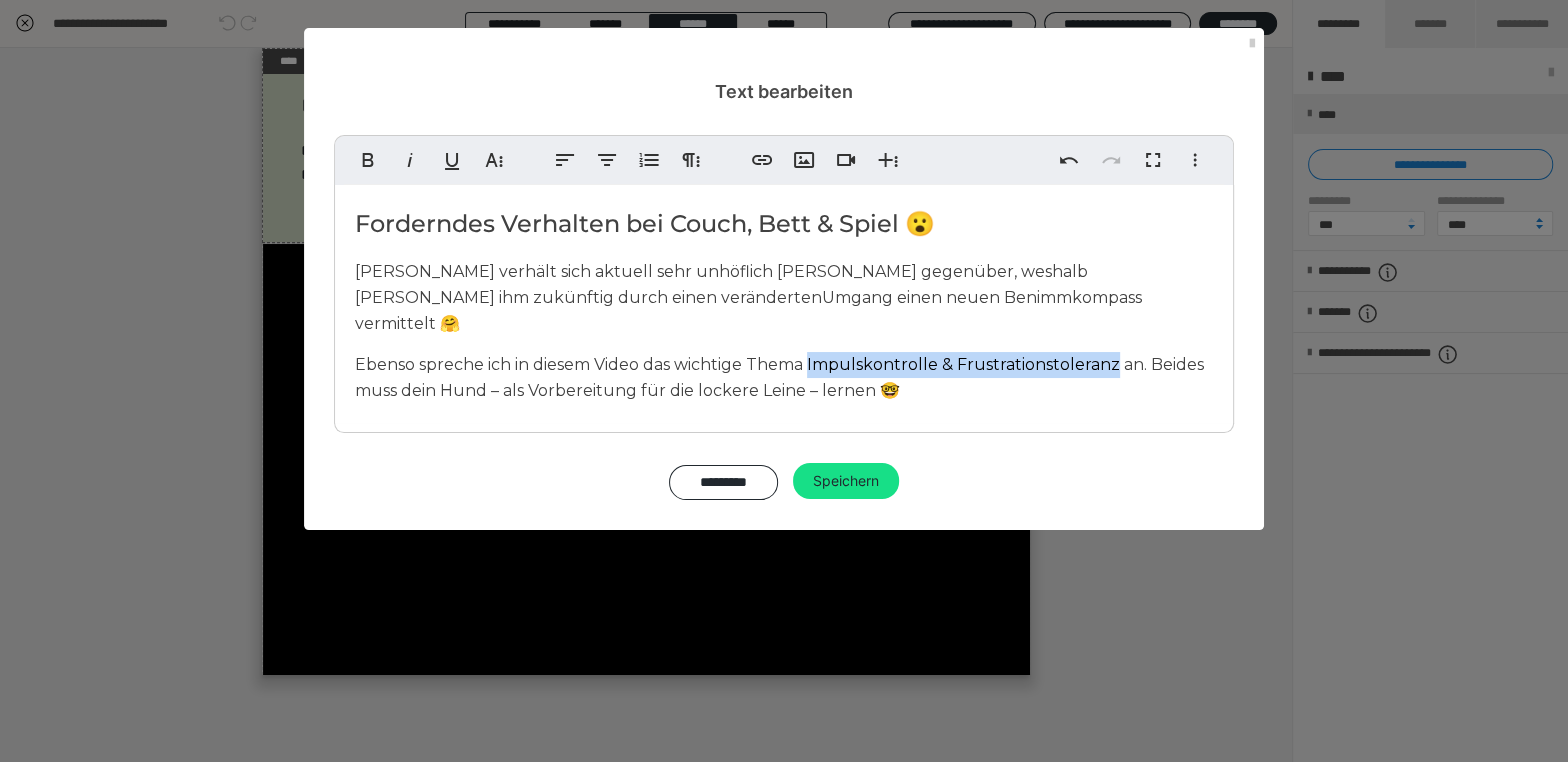 click on "Ebenso spreche ich in diesem Video das wichtige Thema Impulskontrolle & Frustrationstoleranz an. Beides muss dein Hund – als Vorbereitung für die lockere Leine – lernen 🤓" at bounding box center (779, 377) 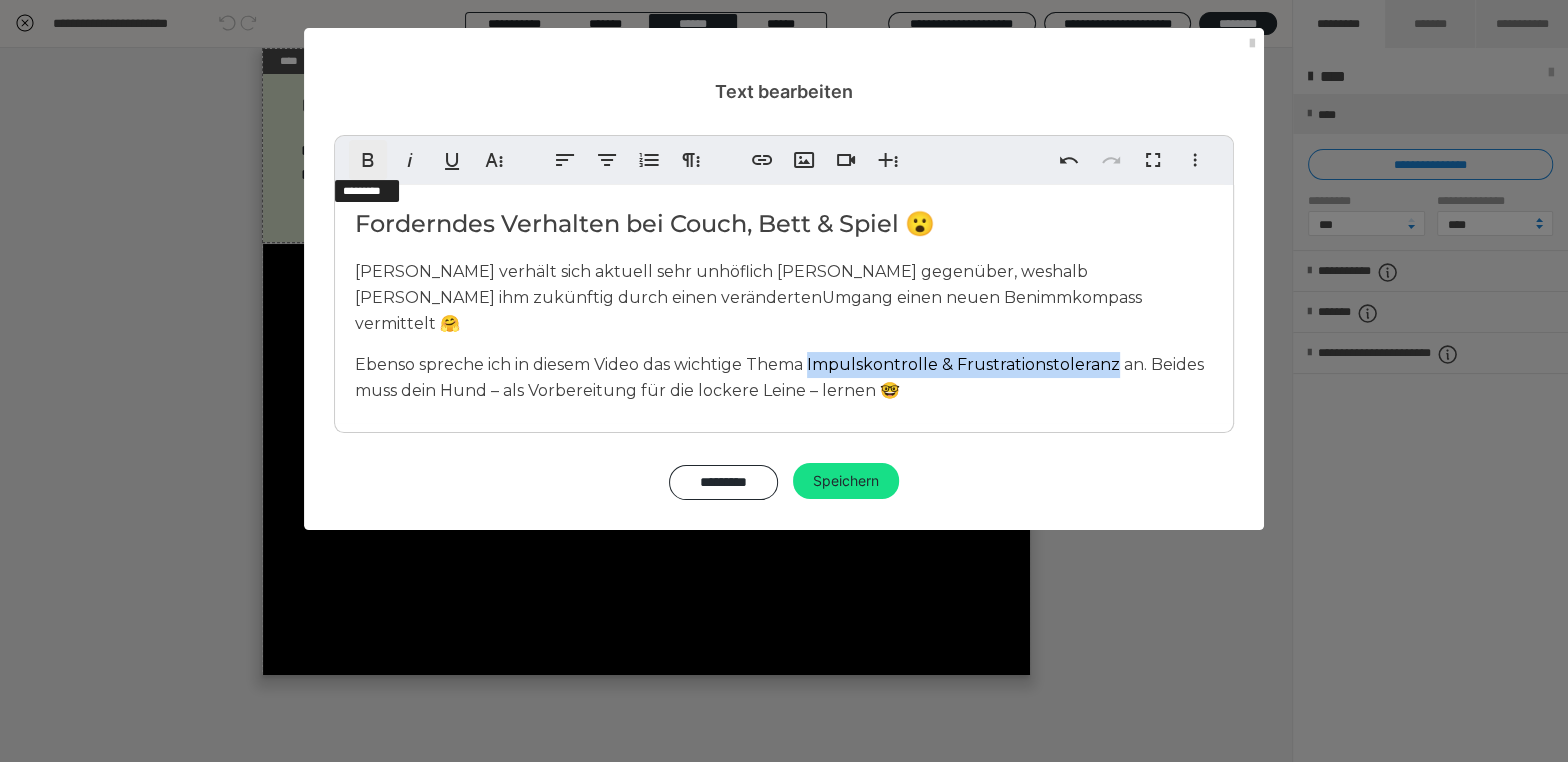 click 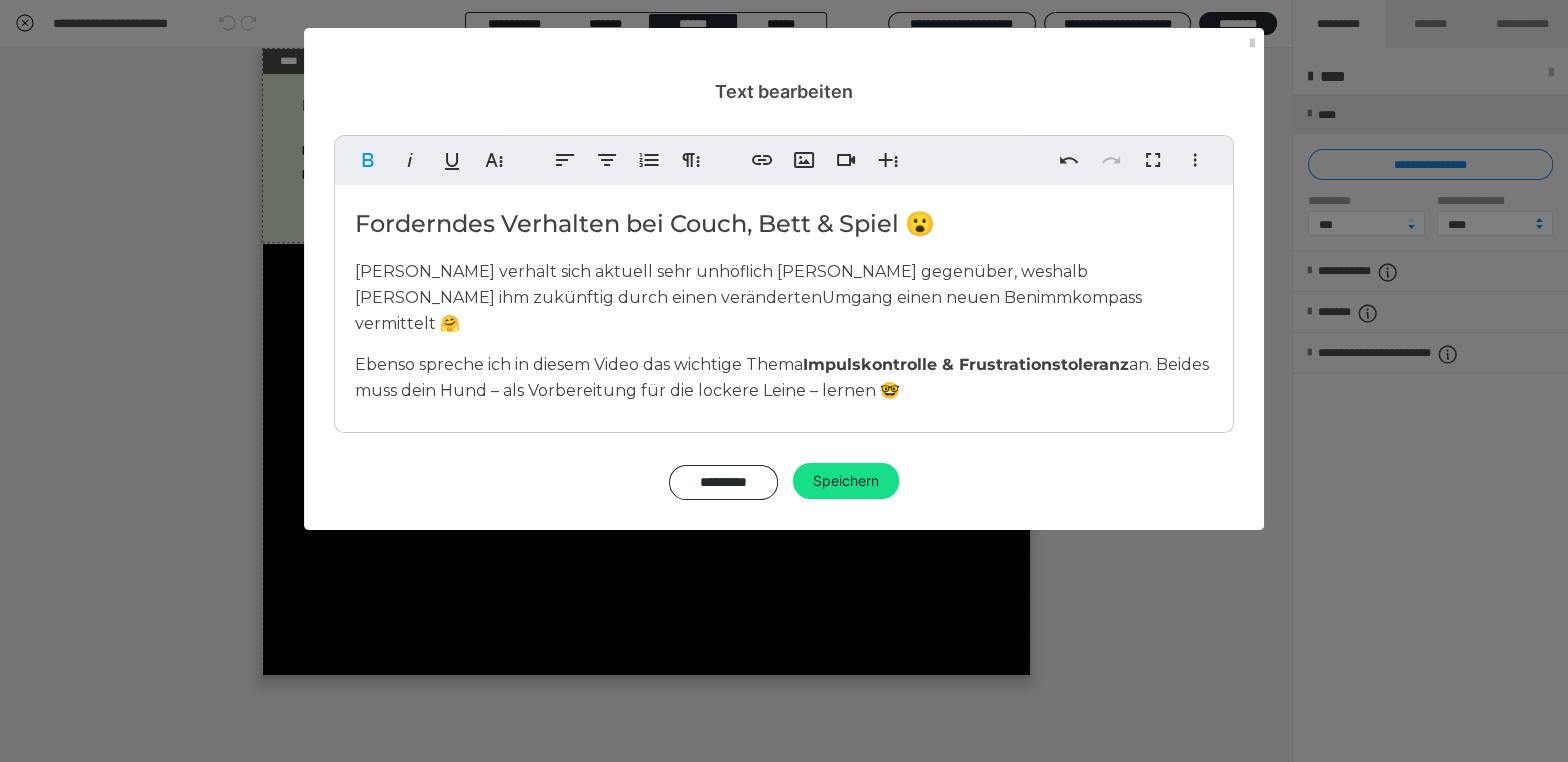 click on "Forderndes Verhalten bei Couch, Bett & Spiel 😮  Loki verhält sich aktuell sehr unhöflich Sandra gegenüber, weshalb Sandra ihm zukünftig durch einen veränderten  Umgang einen neuen Benimmkompass vermittelt 🤗  Ebenso spreche ich in diesem Video das wichtige Thema  Impulskontrolle & Frustrationstoleranz  an. Beides muss dein Hund – als Vorbereitung für die lockere Leine – lernen 🤓" at bounding box center [784, 304] 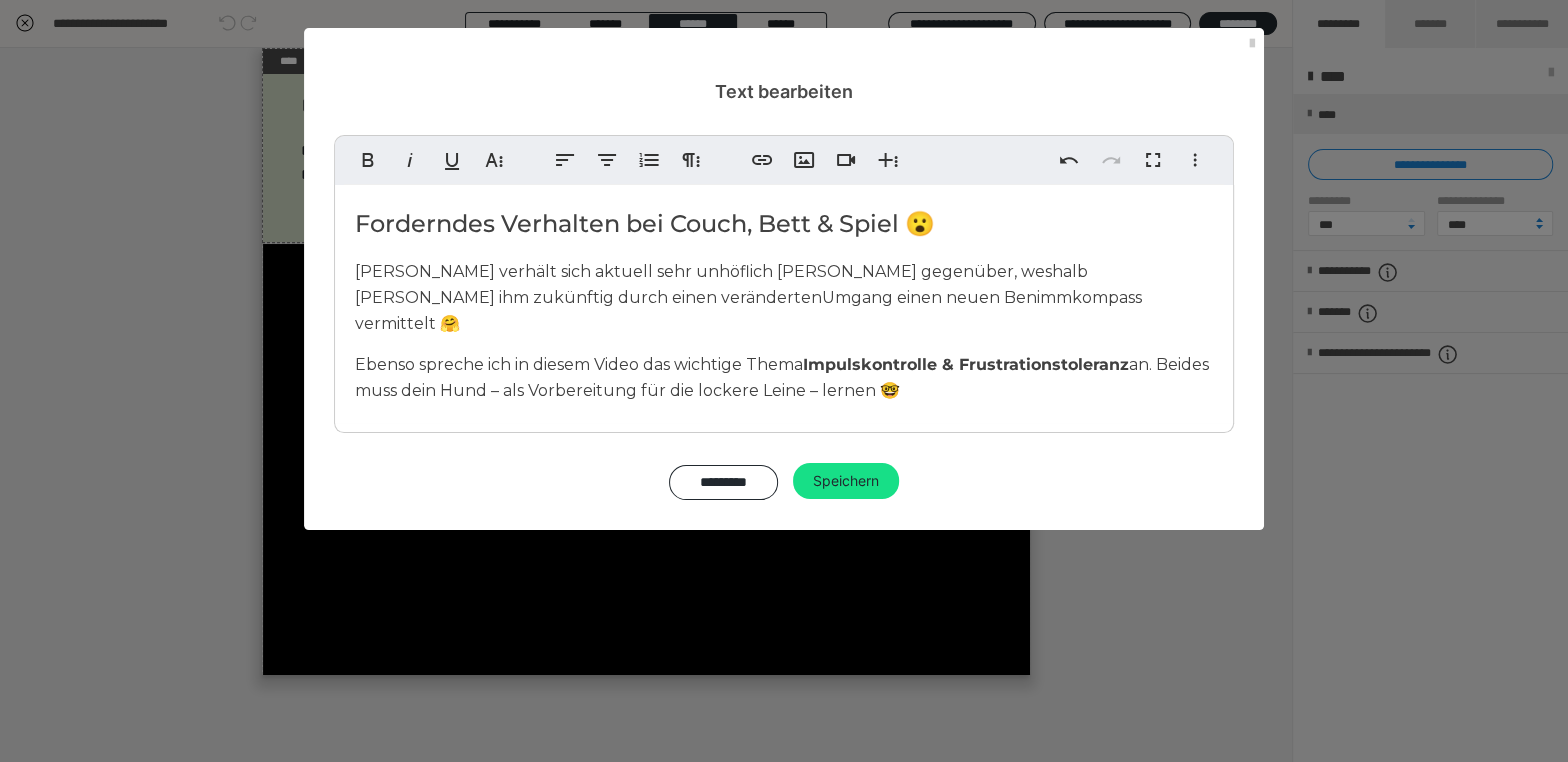 click on "Ebenso spreche ich in diesem Video das wichtige Thema  Impulskontrolle & Frustrationstoleranz  an. Beides muss dein Hund – als Vorbereitung für die lockere Leine – lernen 🤓" at bounding box center [782, 377] 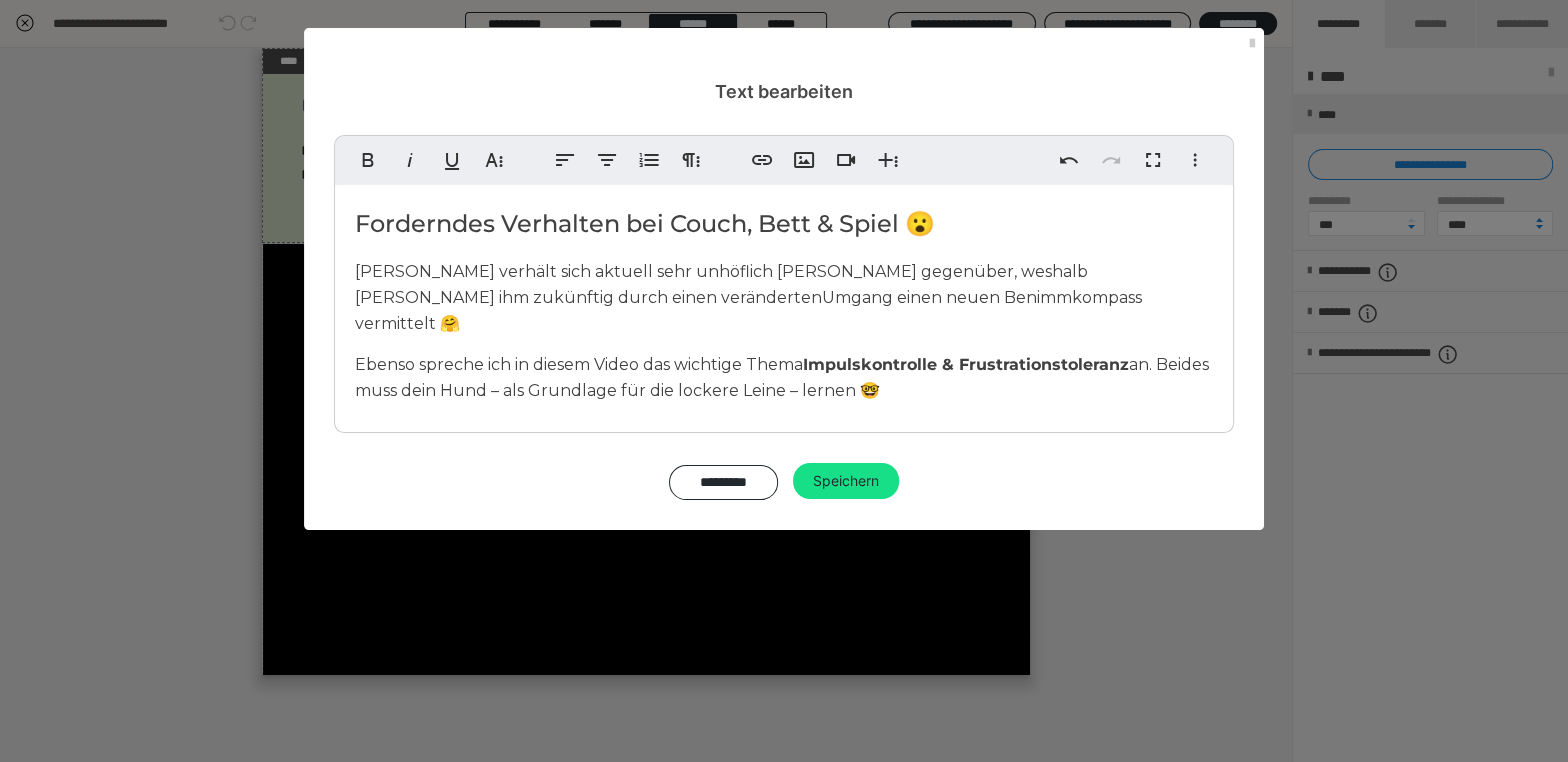 click on "Forderndes Verhalten bei Couch, Bett & Spiel 😮  Loki verhält sich aktuell sehr unhöflich Sandra gegenüber, weshalb Sandra ihm zukünftig durch einen veränderten  Umgang einen neuen Benimmkompass vermittelt 🤗  Ebenso spreche ich in diesem Video das wichtige Thema  Impulskontrolle & Frustrationstoleranz  an. Beides muss dein Hund – als Grundlage für die lockere Leine – lernen 🤓" at bounding box center [784, 304] 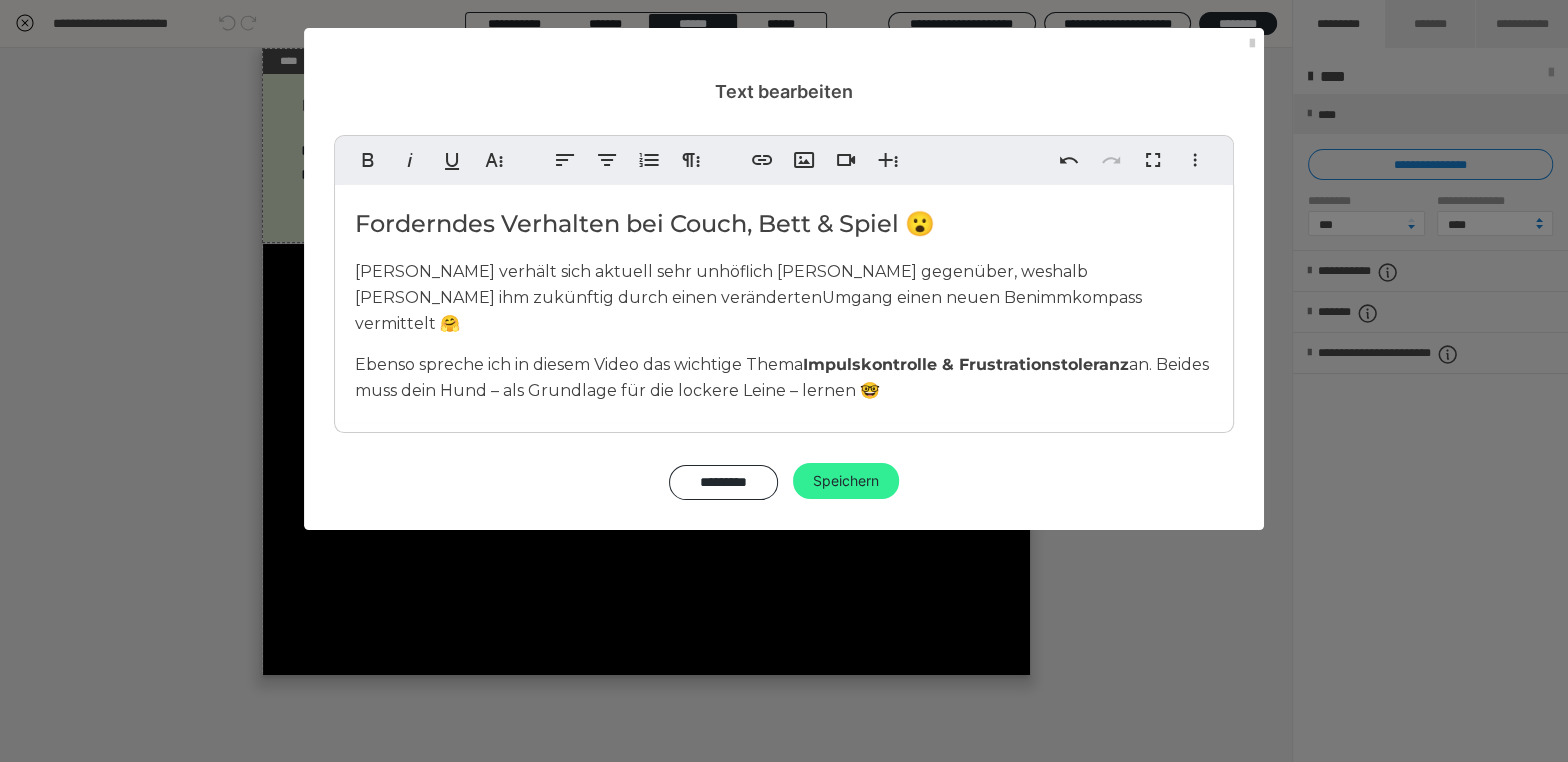 click on "Speichern" at bounding box center [846, 481] 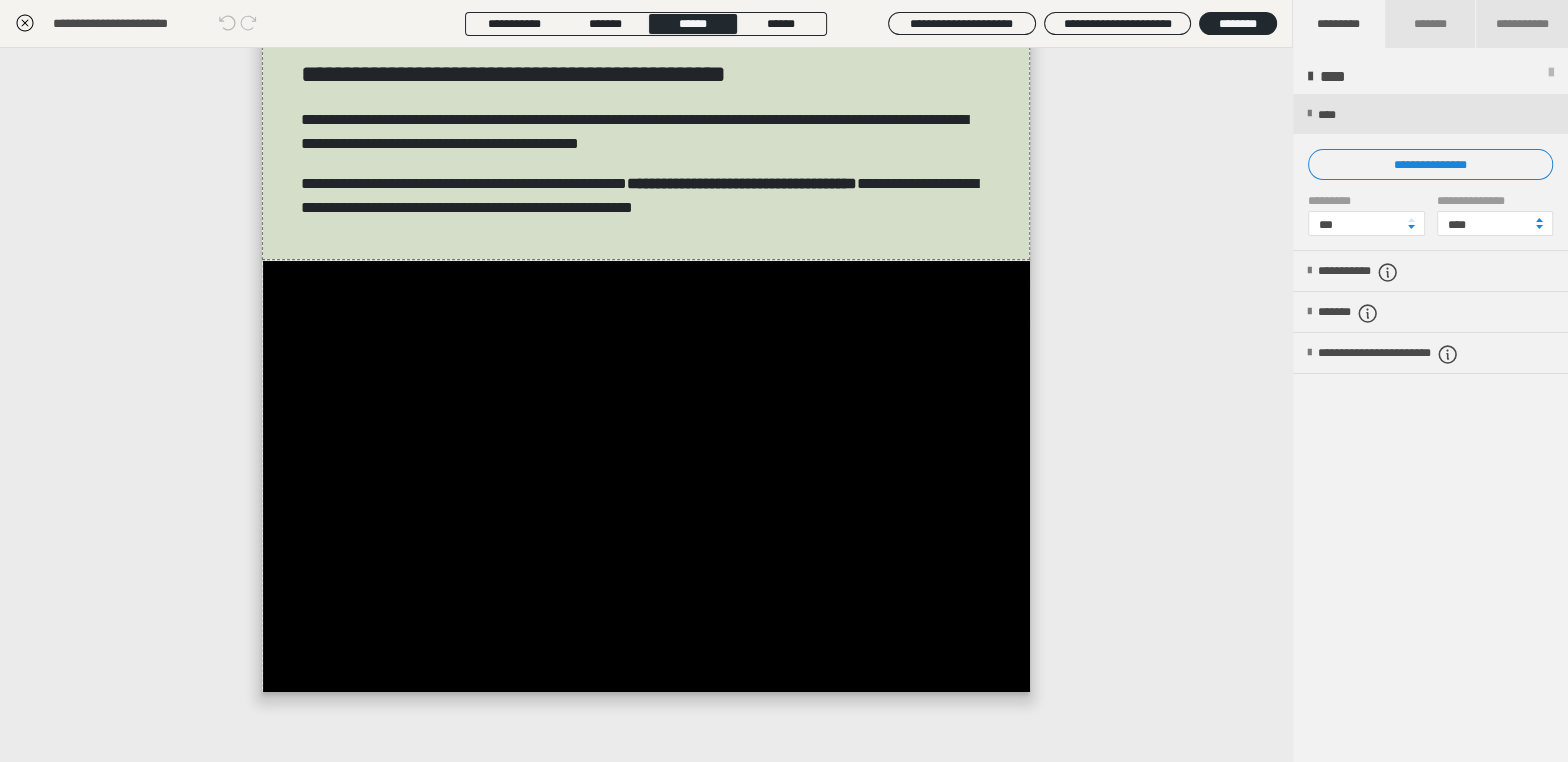 scroll, scrollTop: 64, scrollLeft: 0, axis: vertical 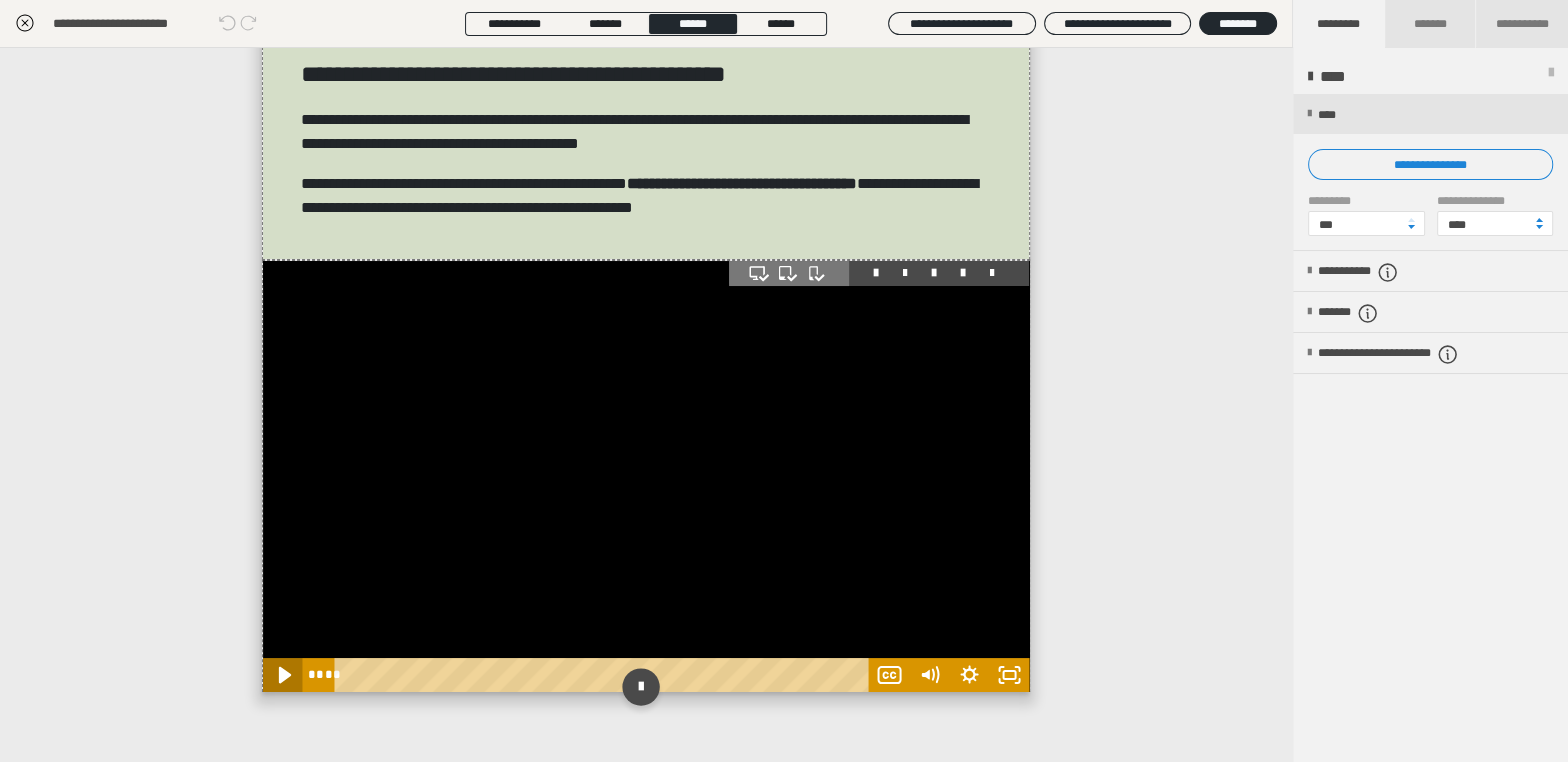 click 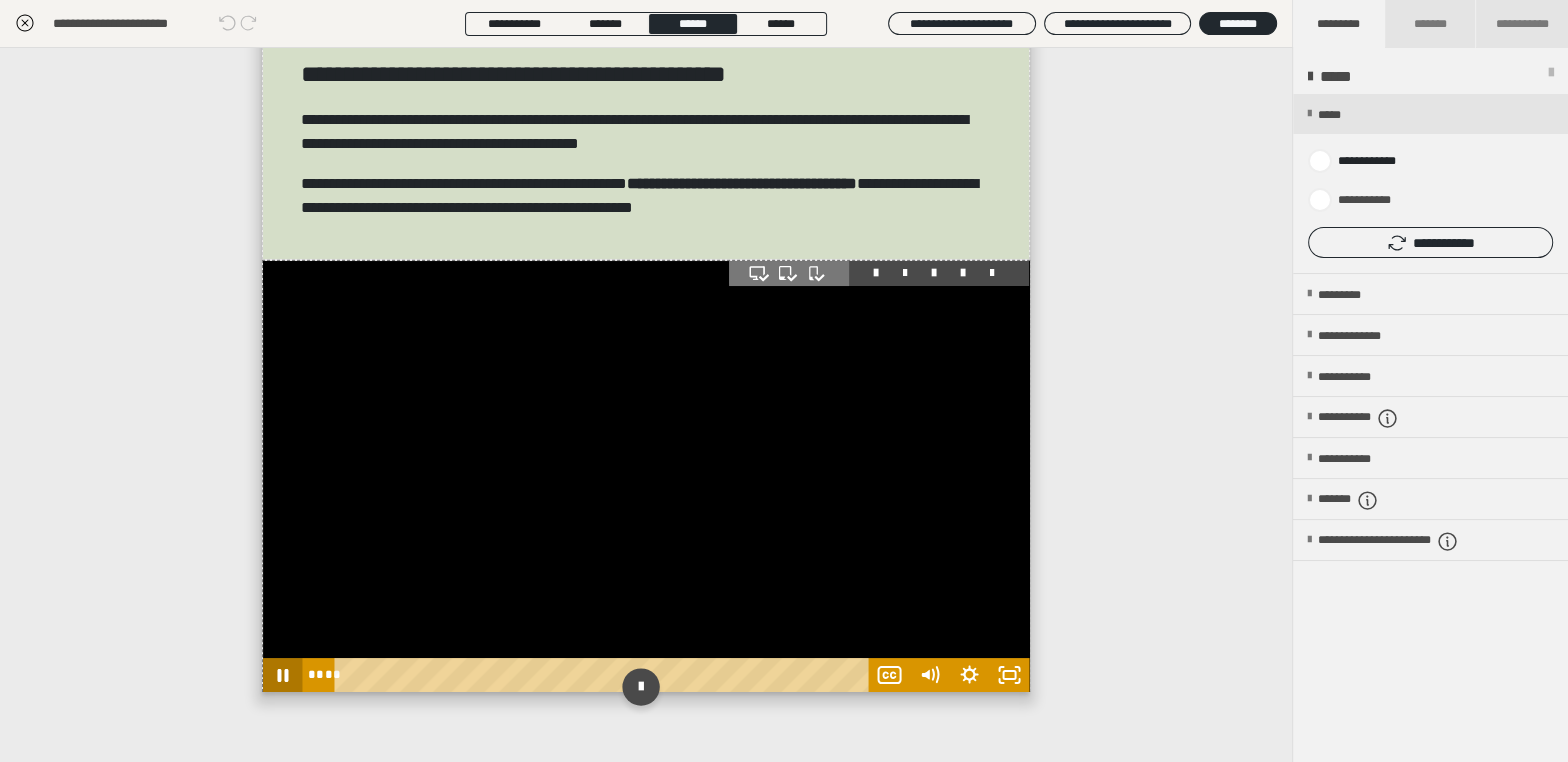 click 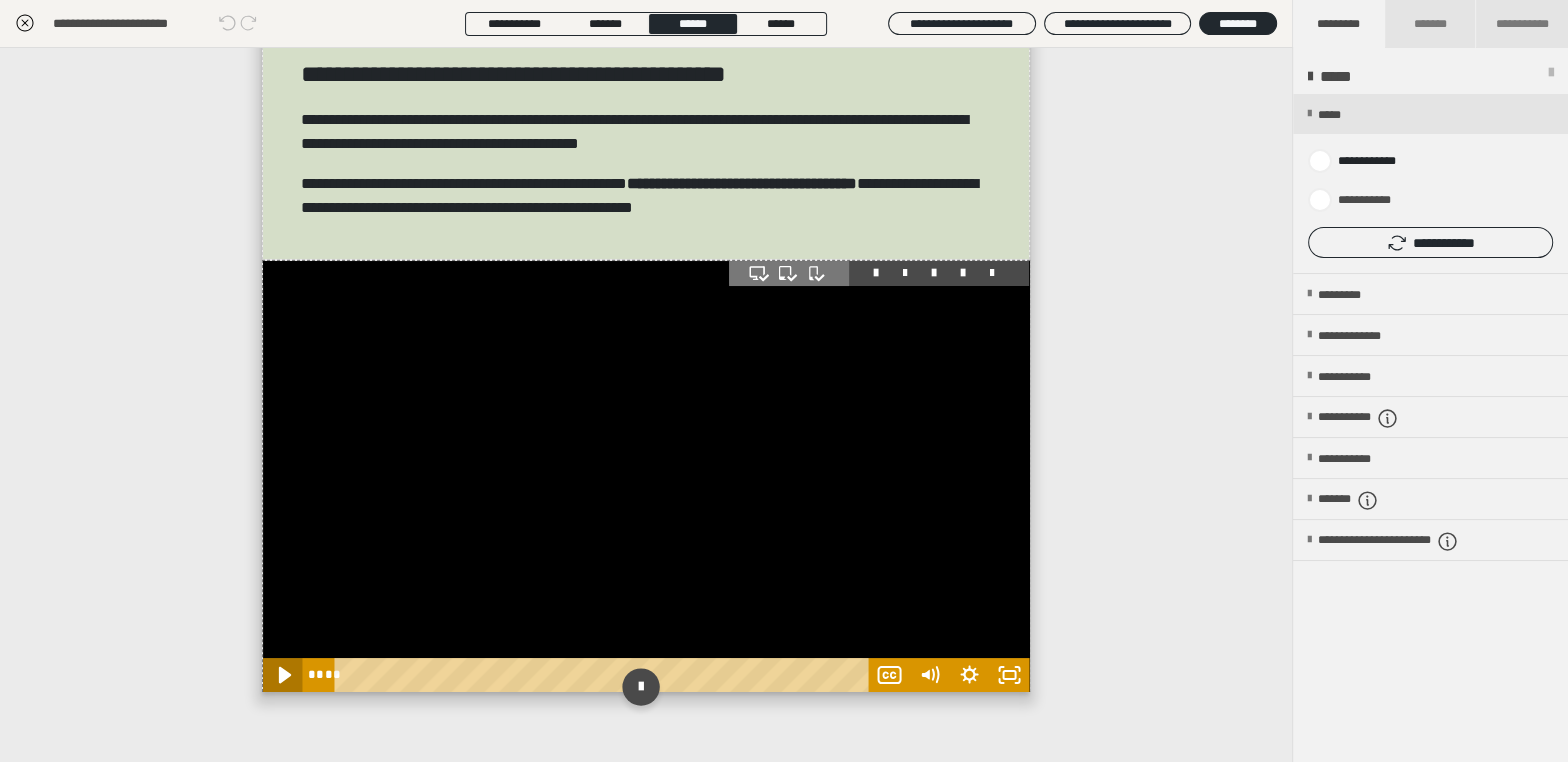 click 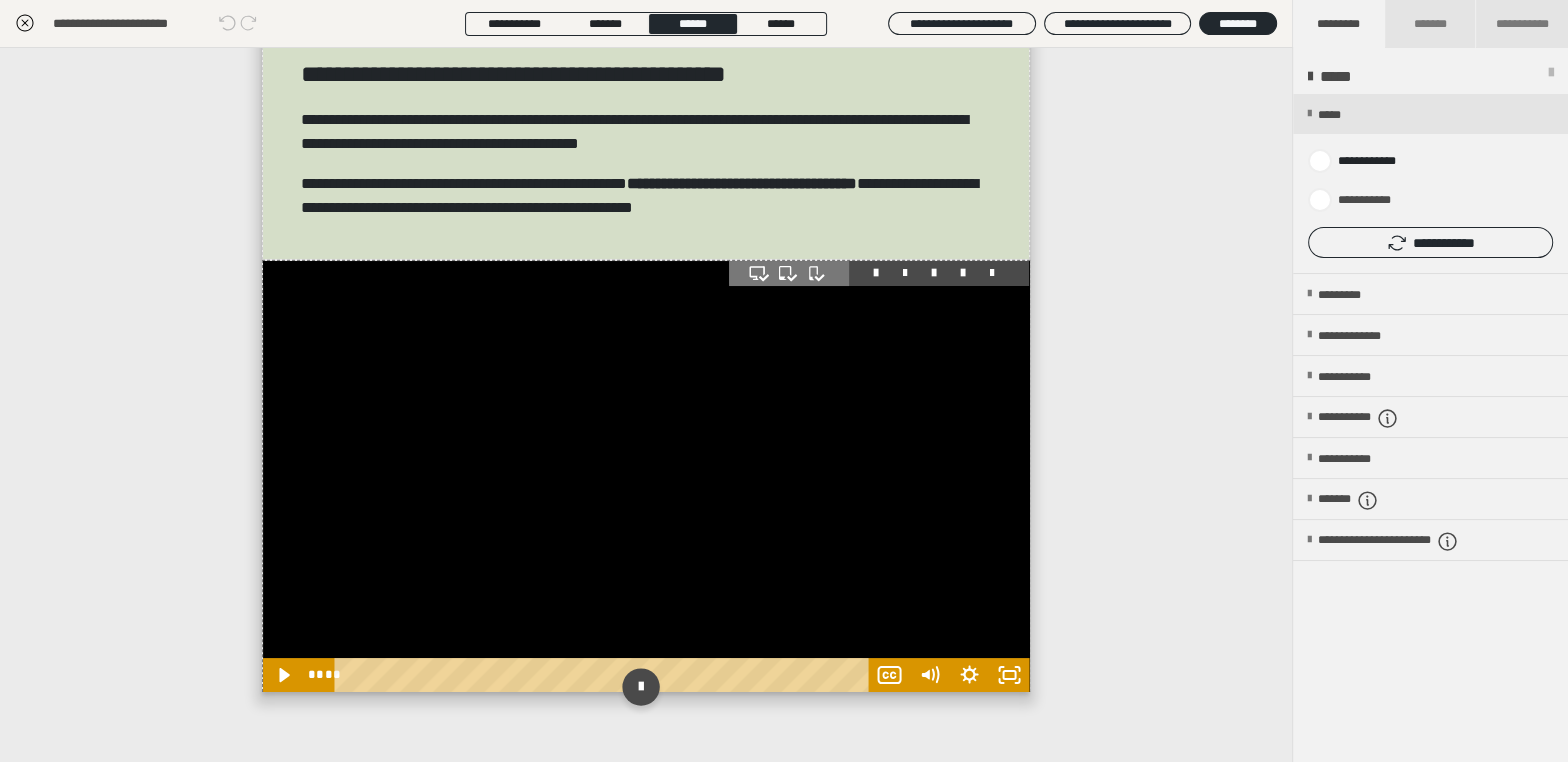 scroll, scrollTop: 0, scrollLeft: 0, axis: both 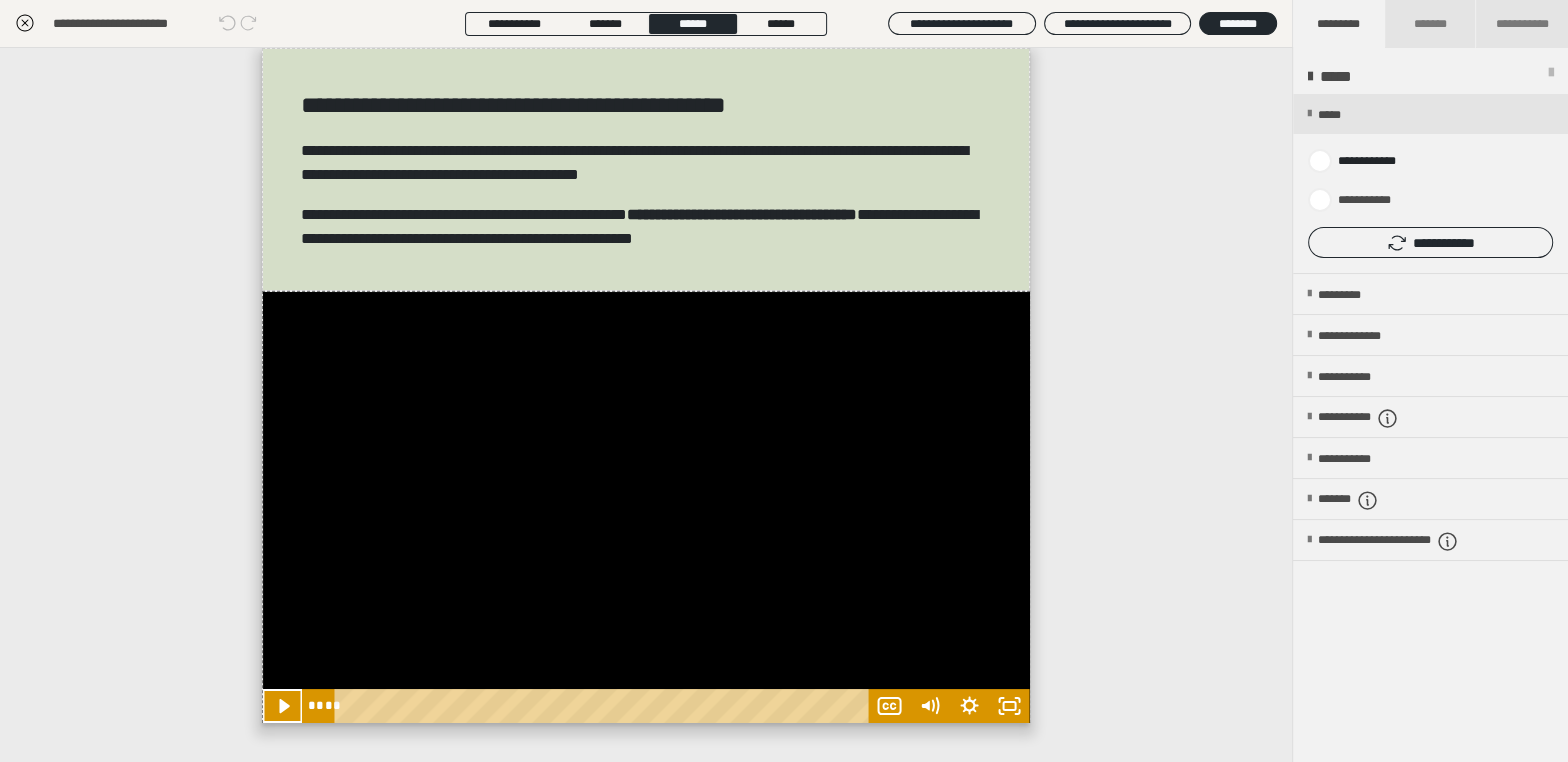 click 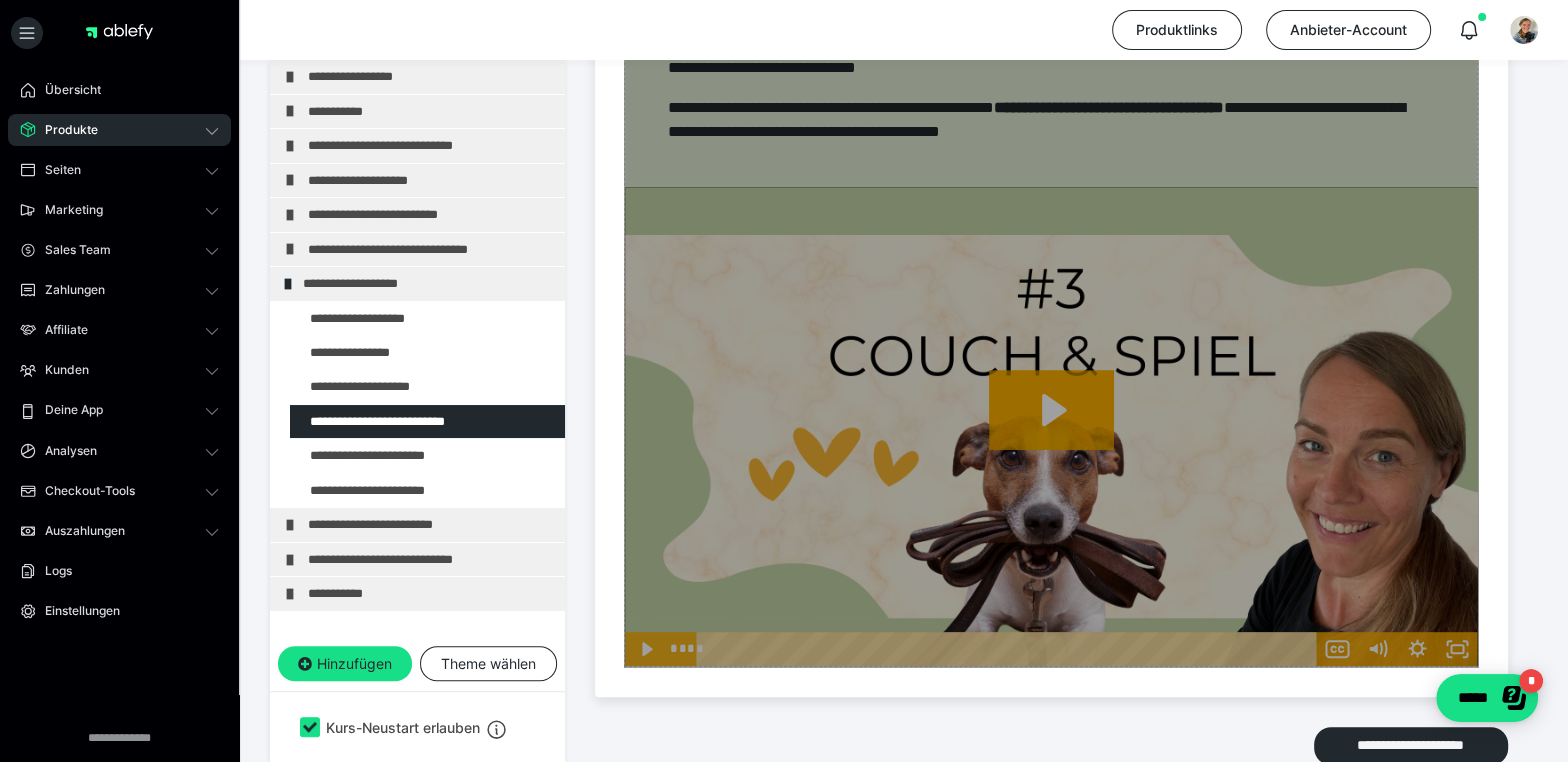 scroll, scrollTop: 762, scrollLeft: 0, axis: vertical 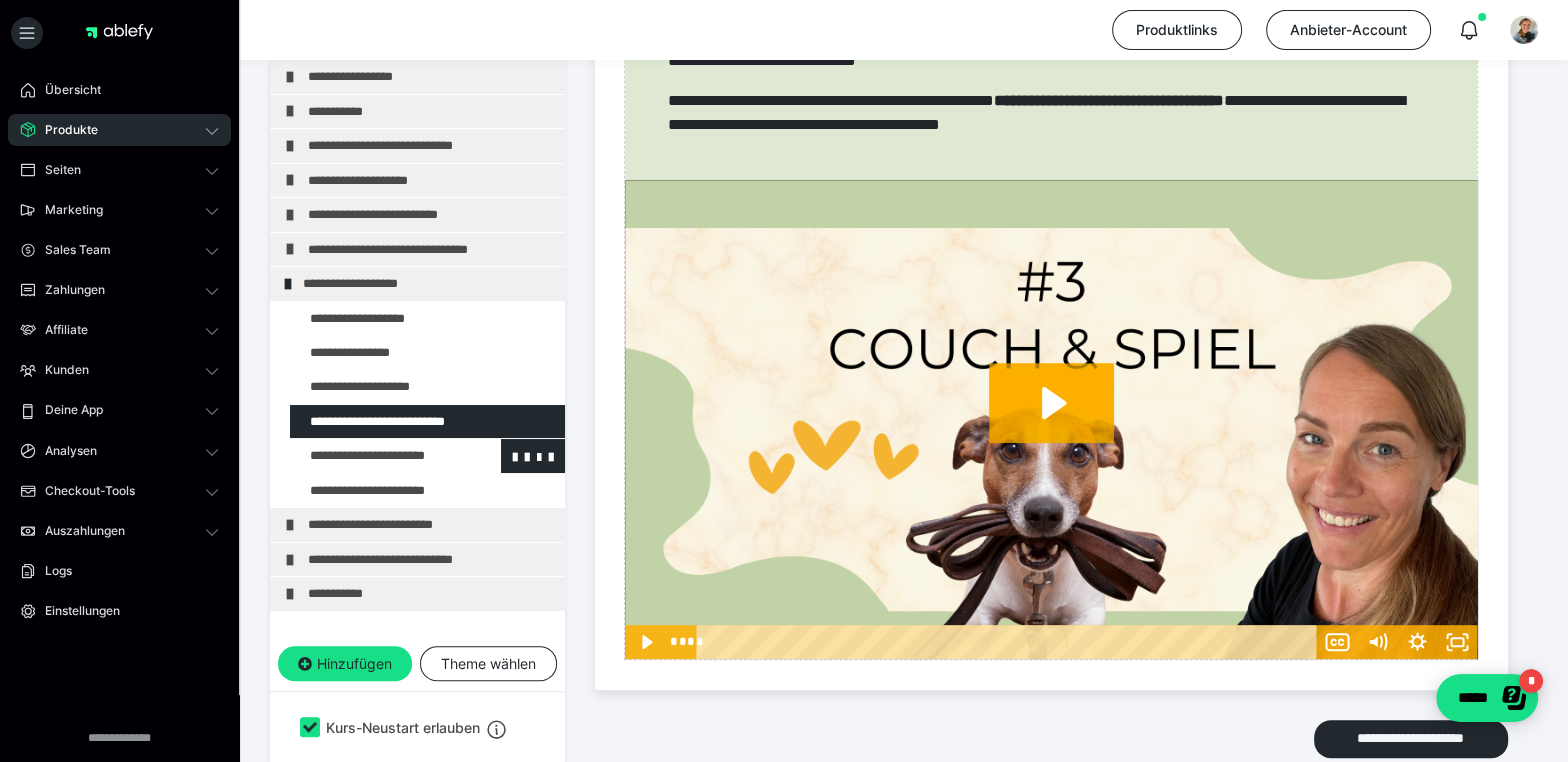 click at bounding box center [375, 455] 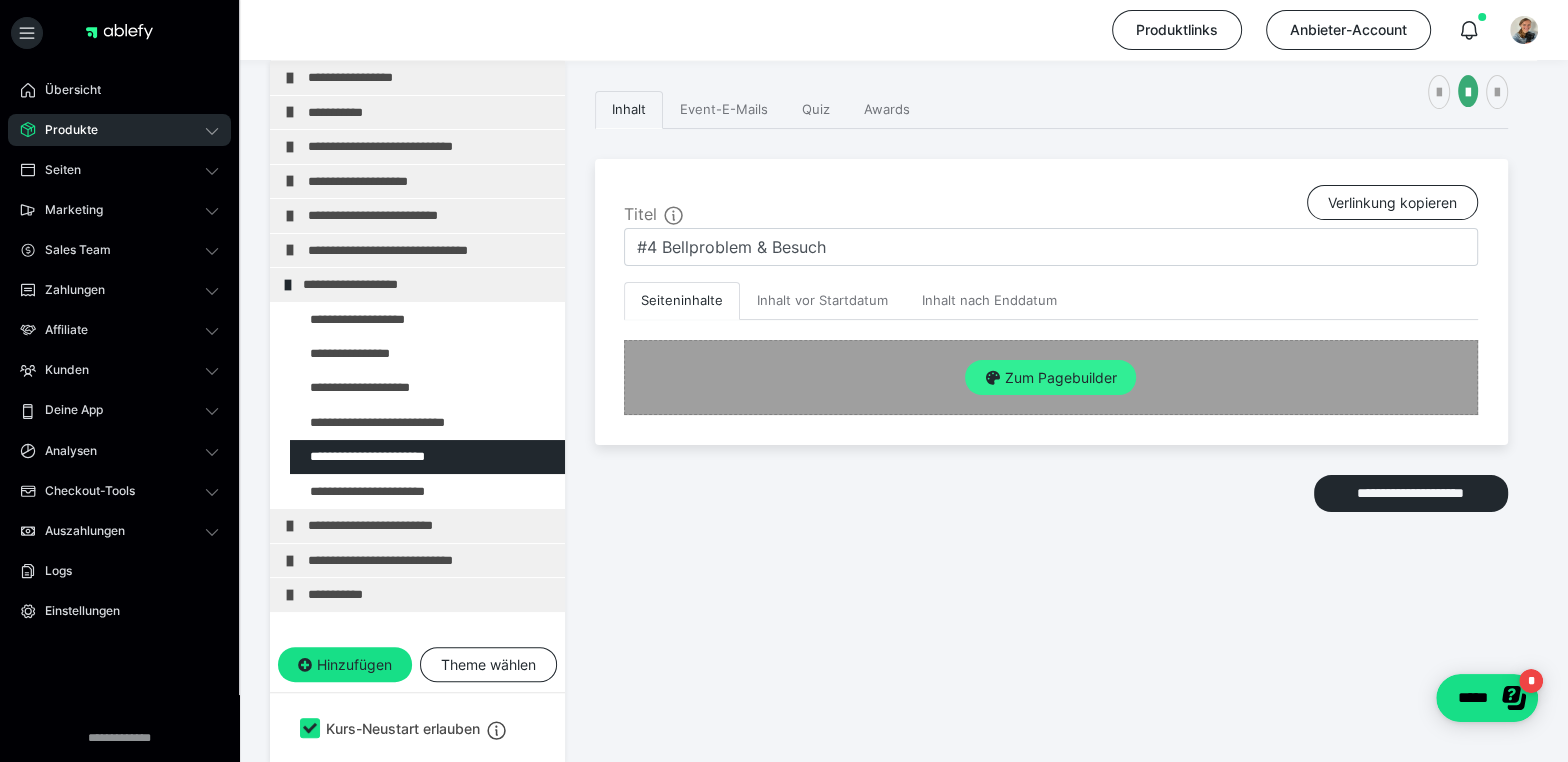 click on "Zum Pagebuilder" at bounding box center [1050, 378] 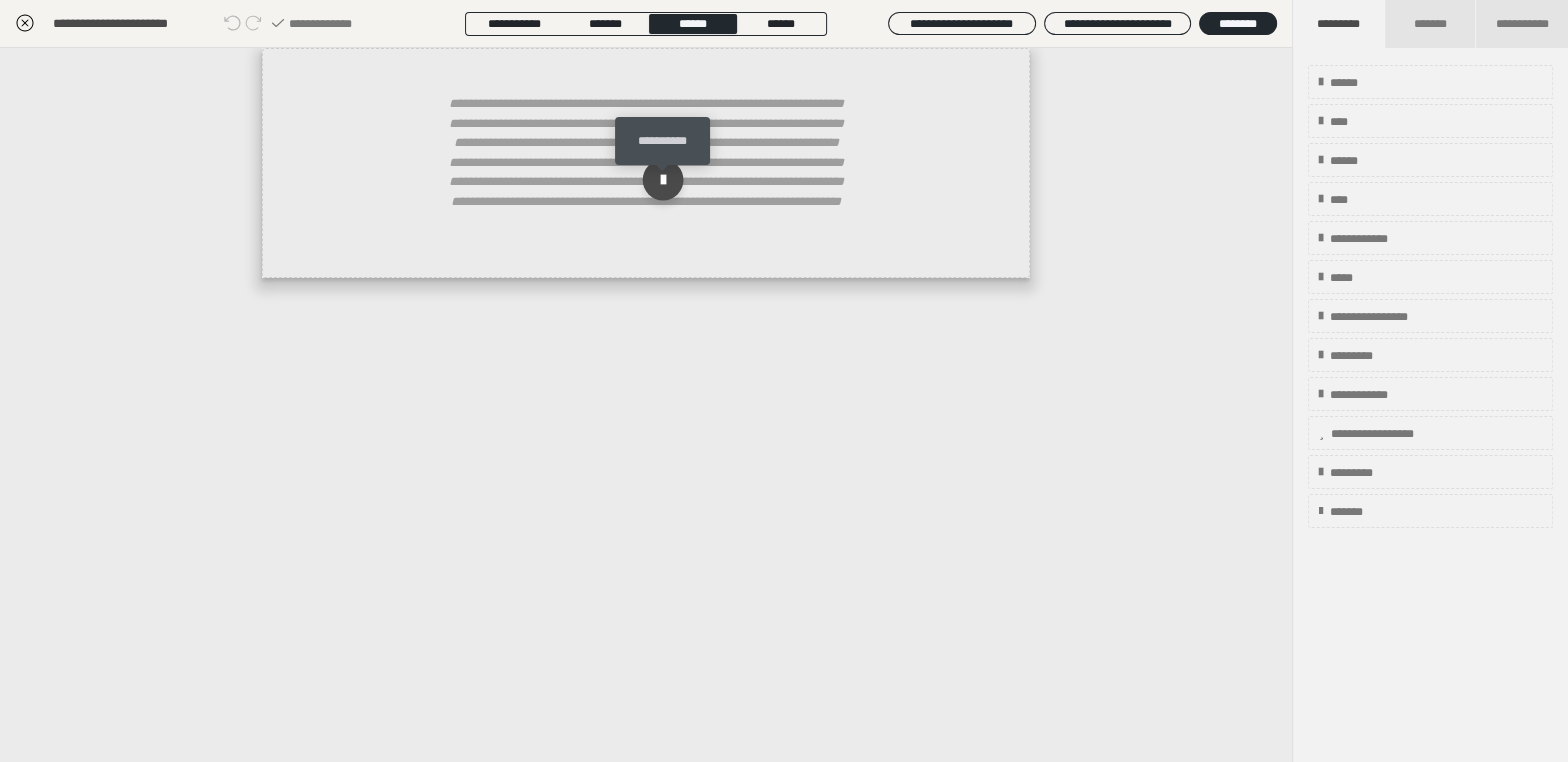 click at bounding box center [663, 180] 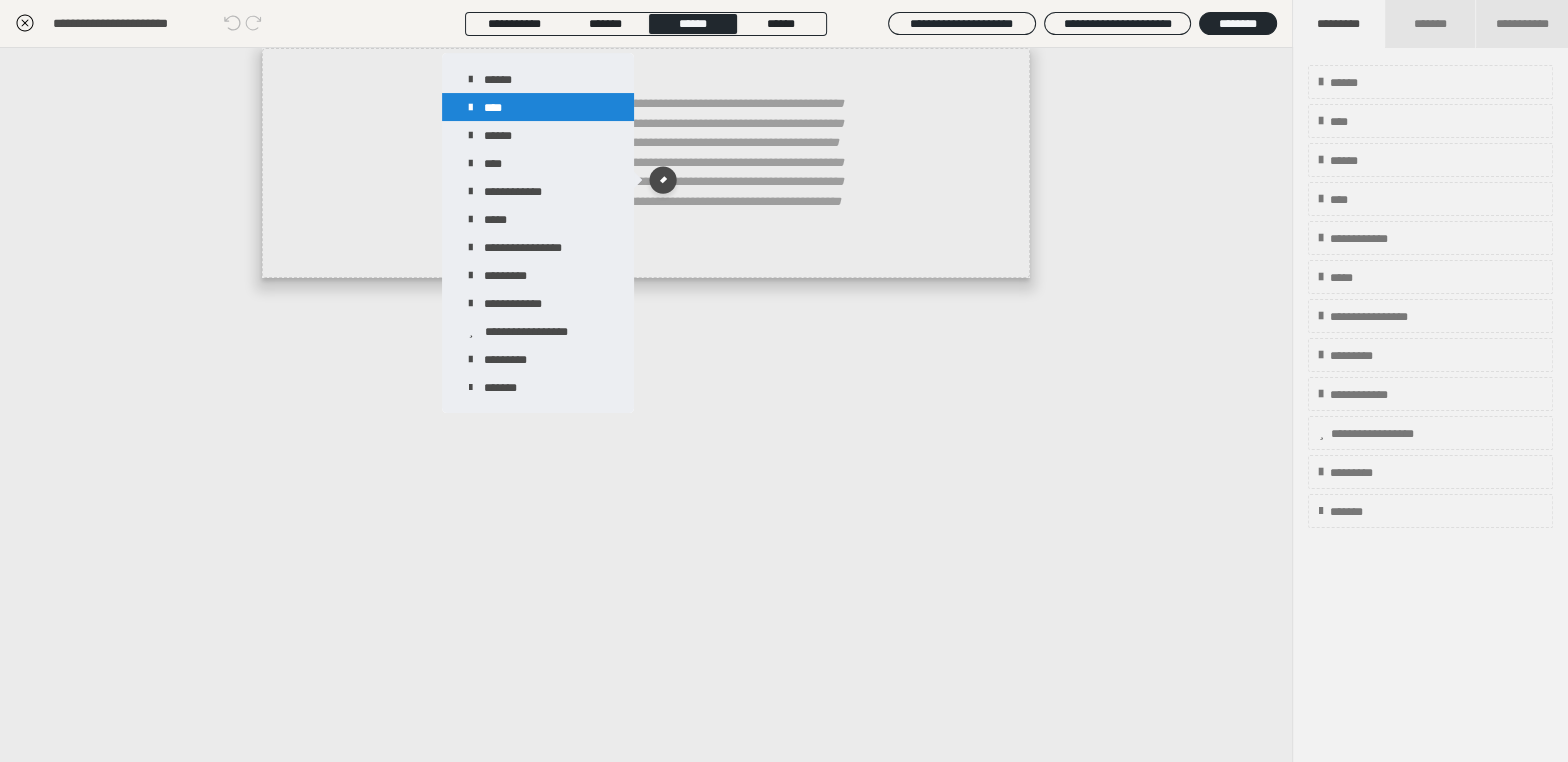 click on "****" at bounding box center (538, 107) 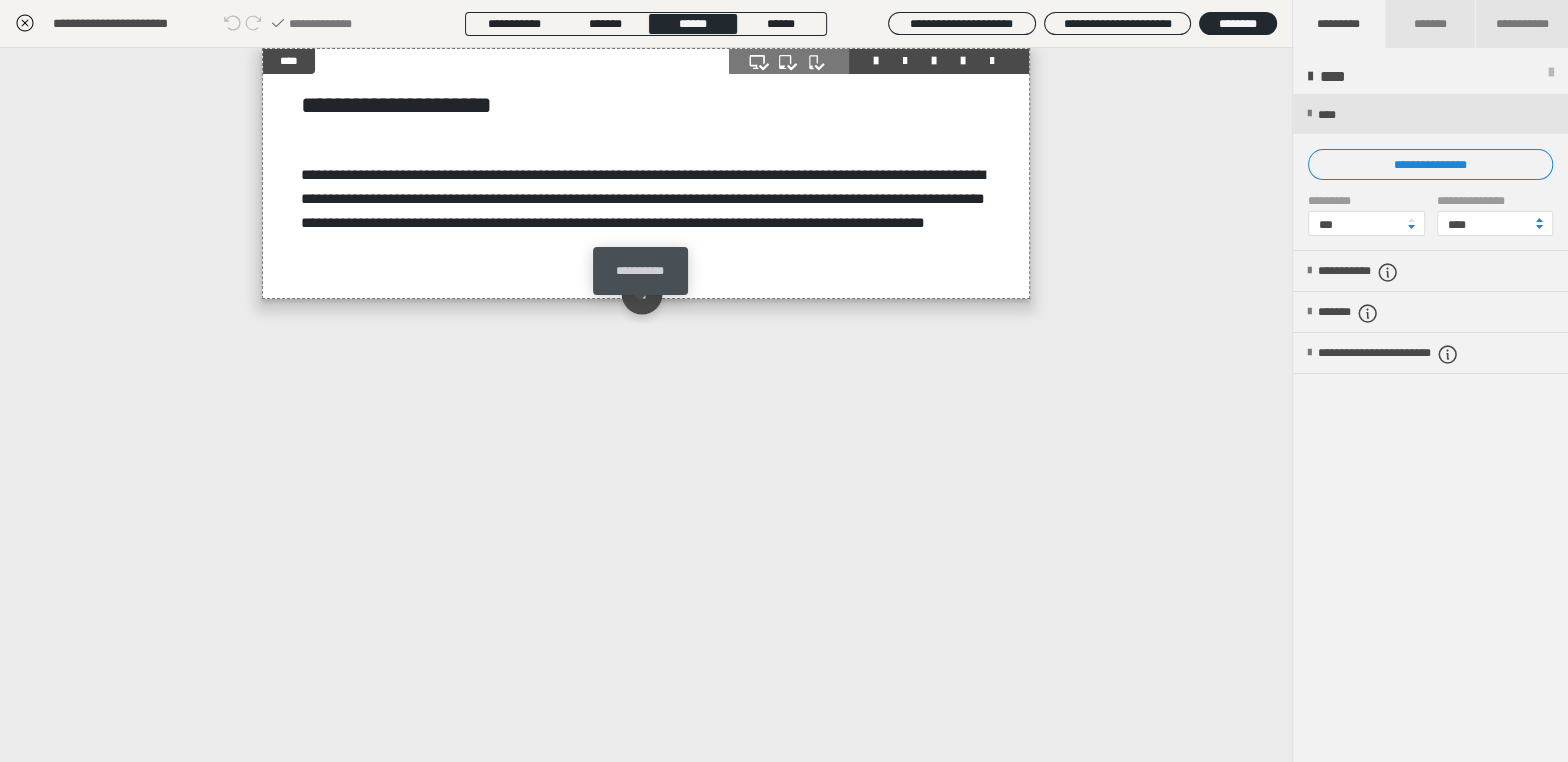 click at bounding box center (641, 293) 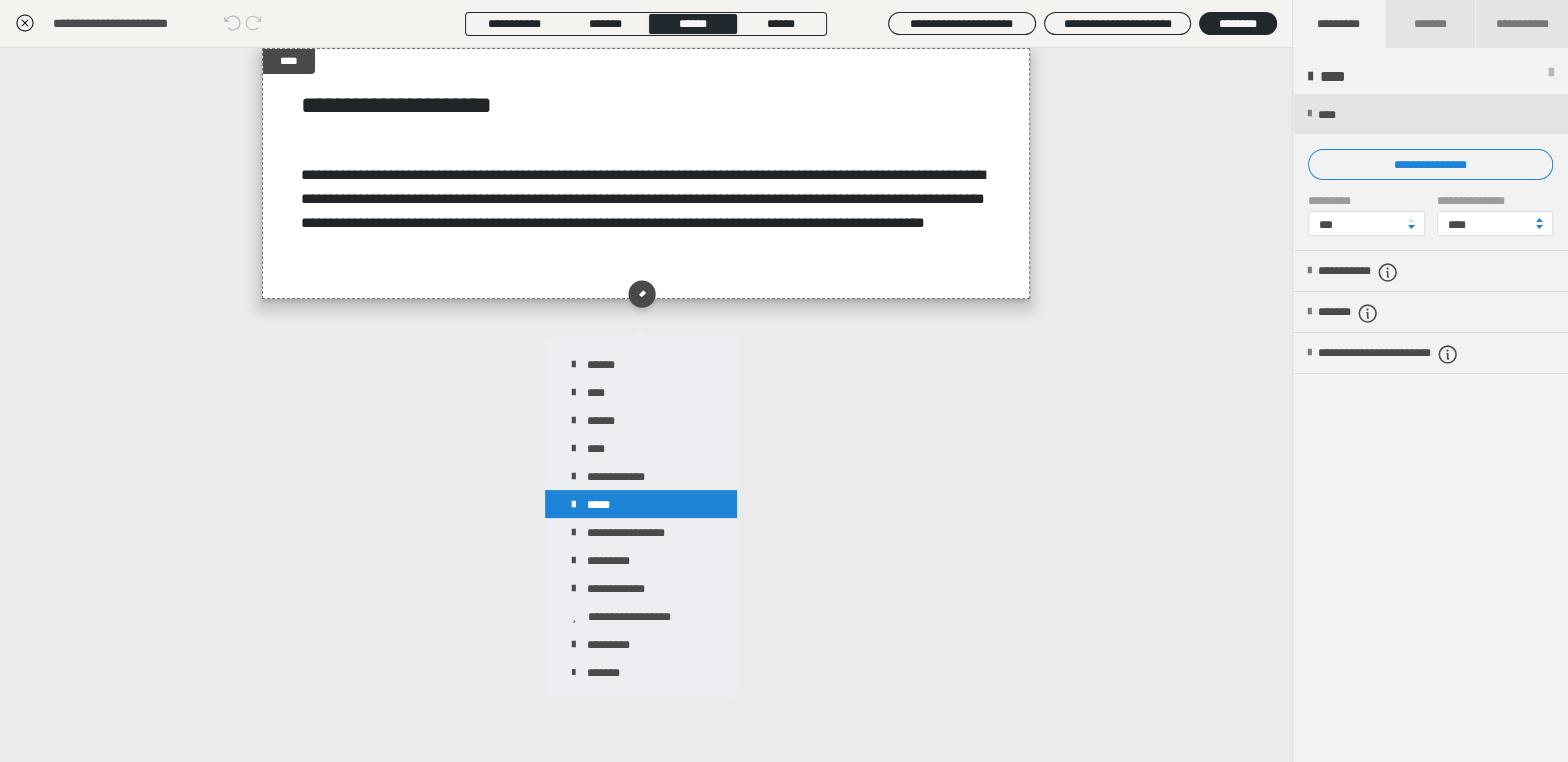 click on "*****" at bounding box center [641, 504] 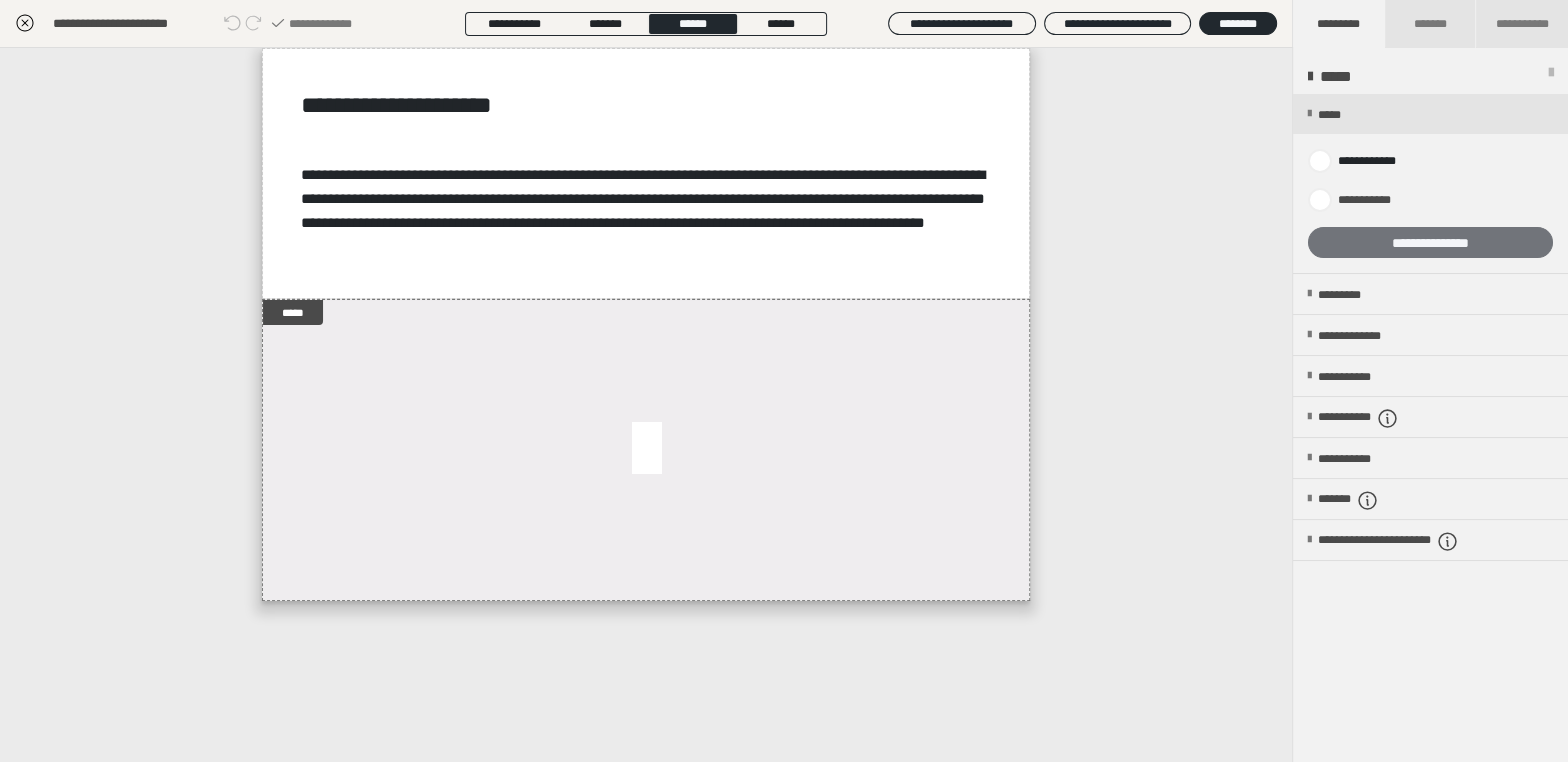 click on "**********" at bounding box center [1430, 242] 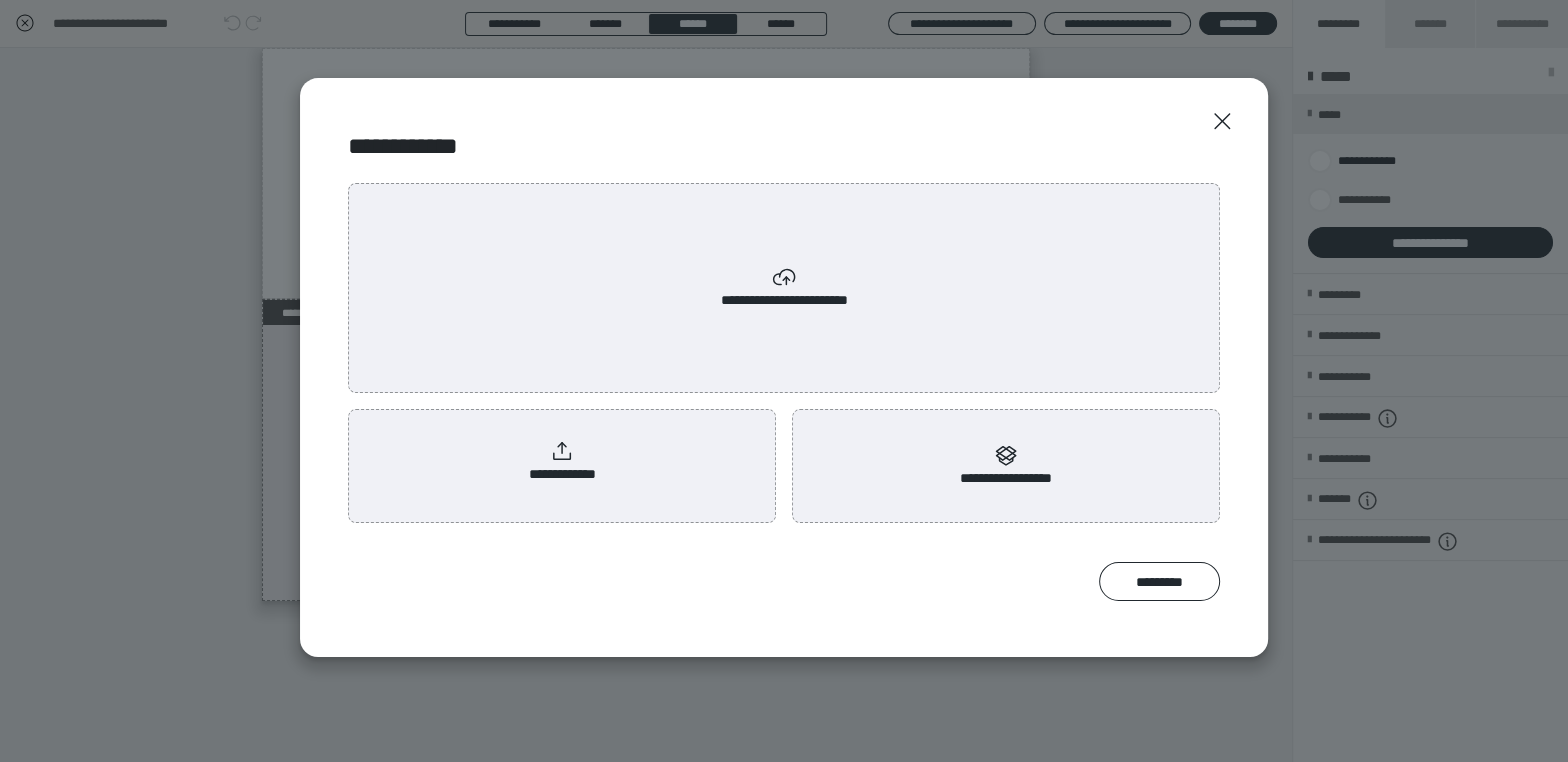 click on "**********" at bounding box center [784, 288] 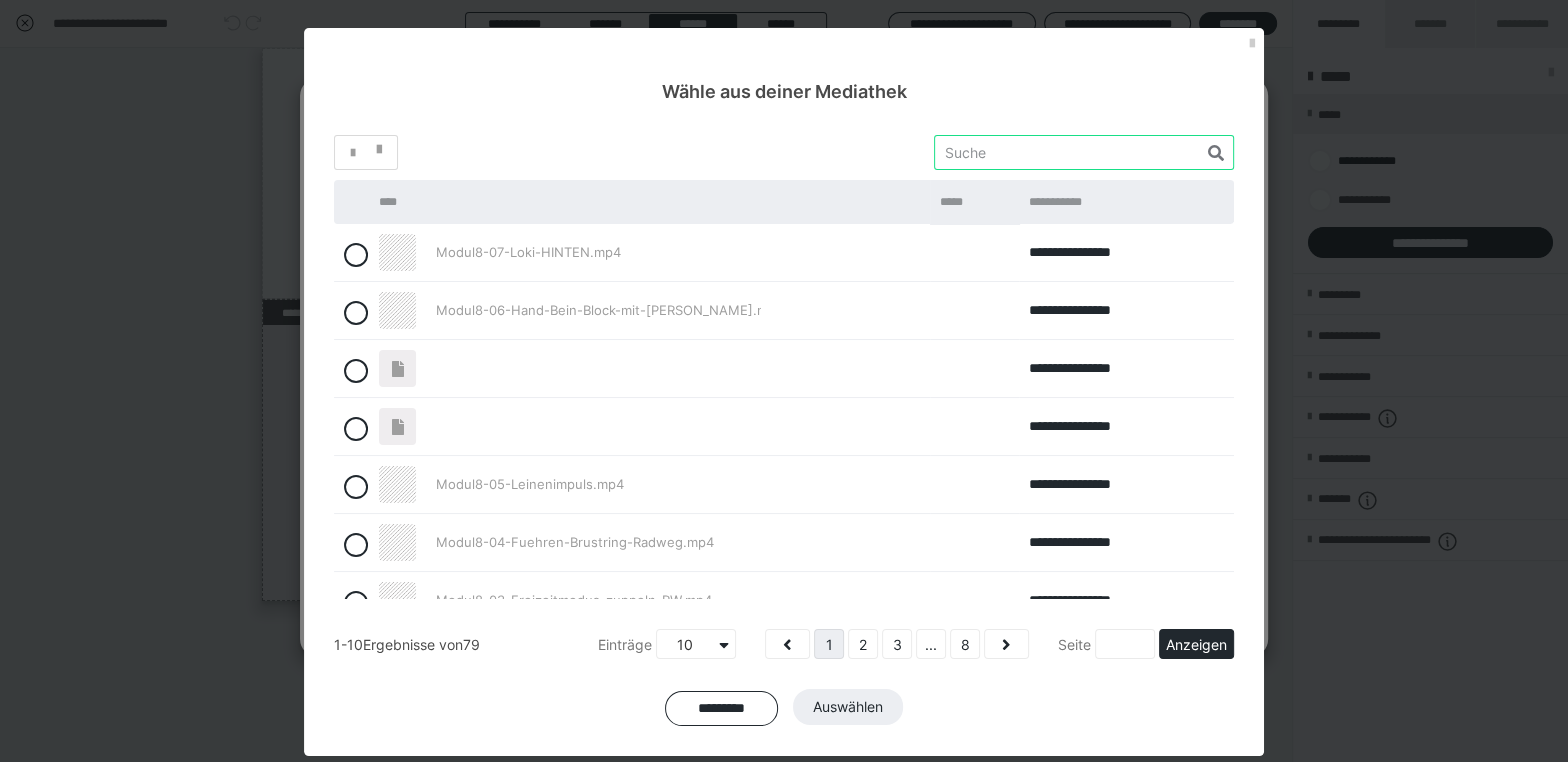 click at bounding box center (1084, 152) 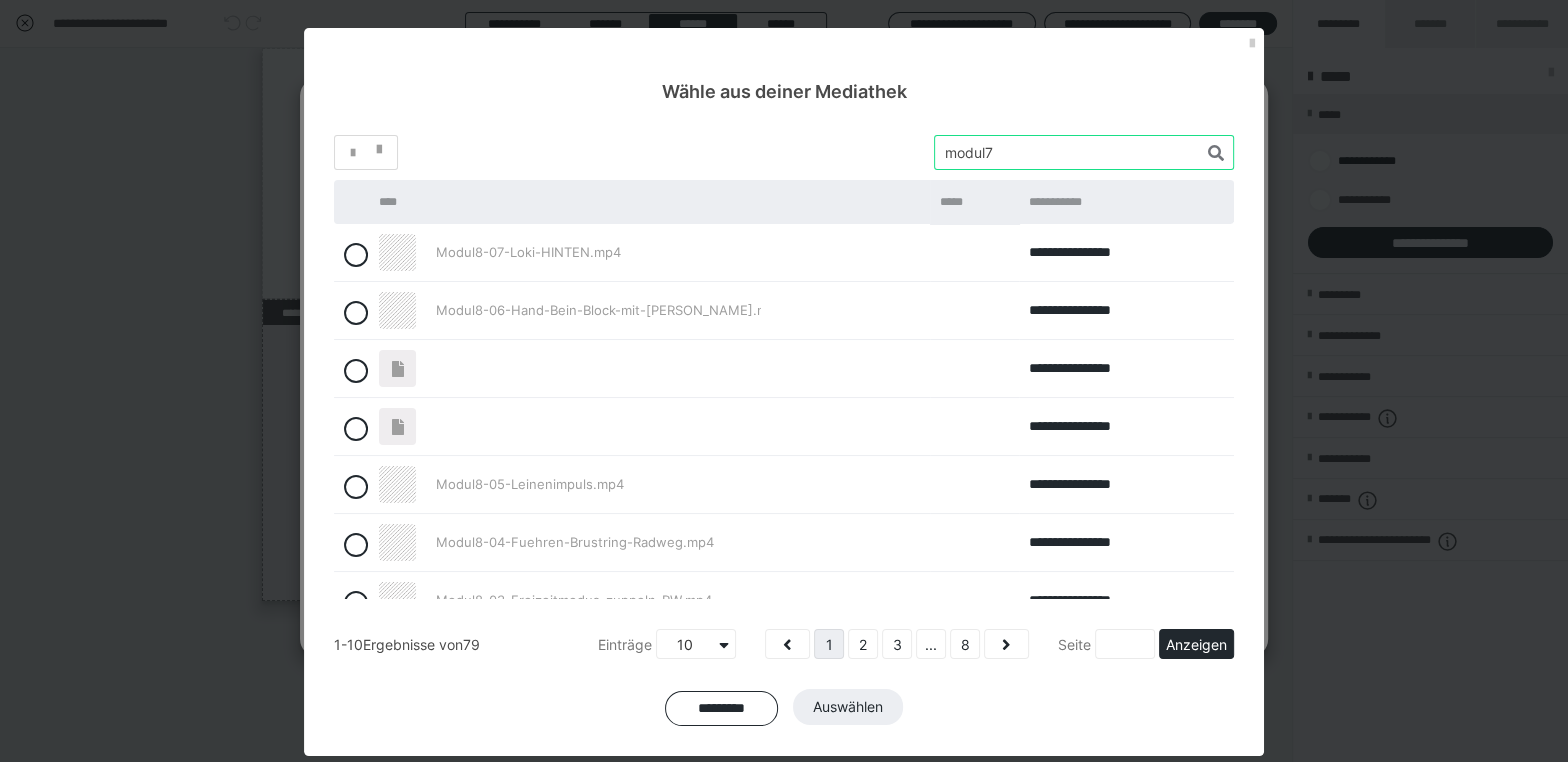 click at bounding box center (1084, 152) 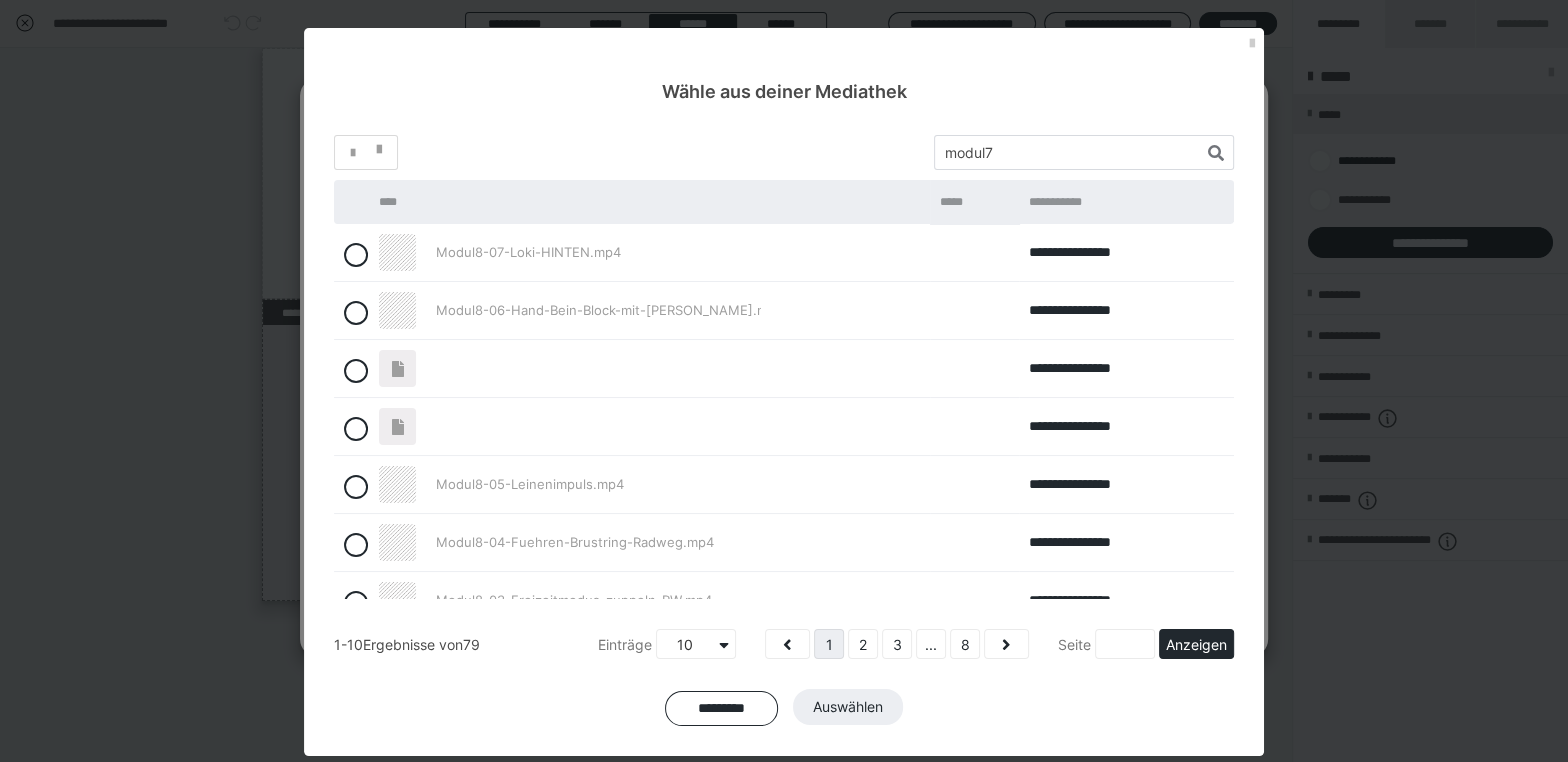 click on "**********" at bounding box center (784, 430) 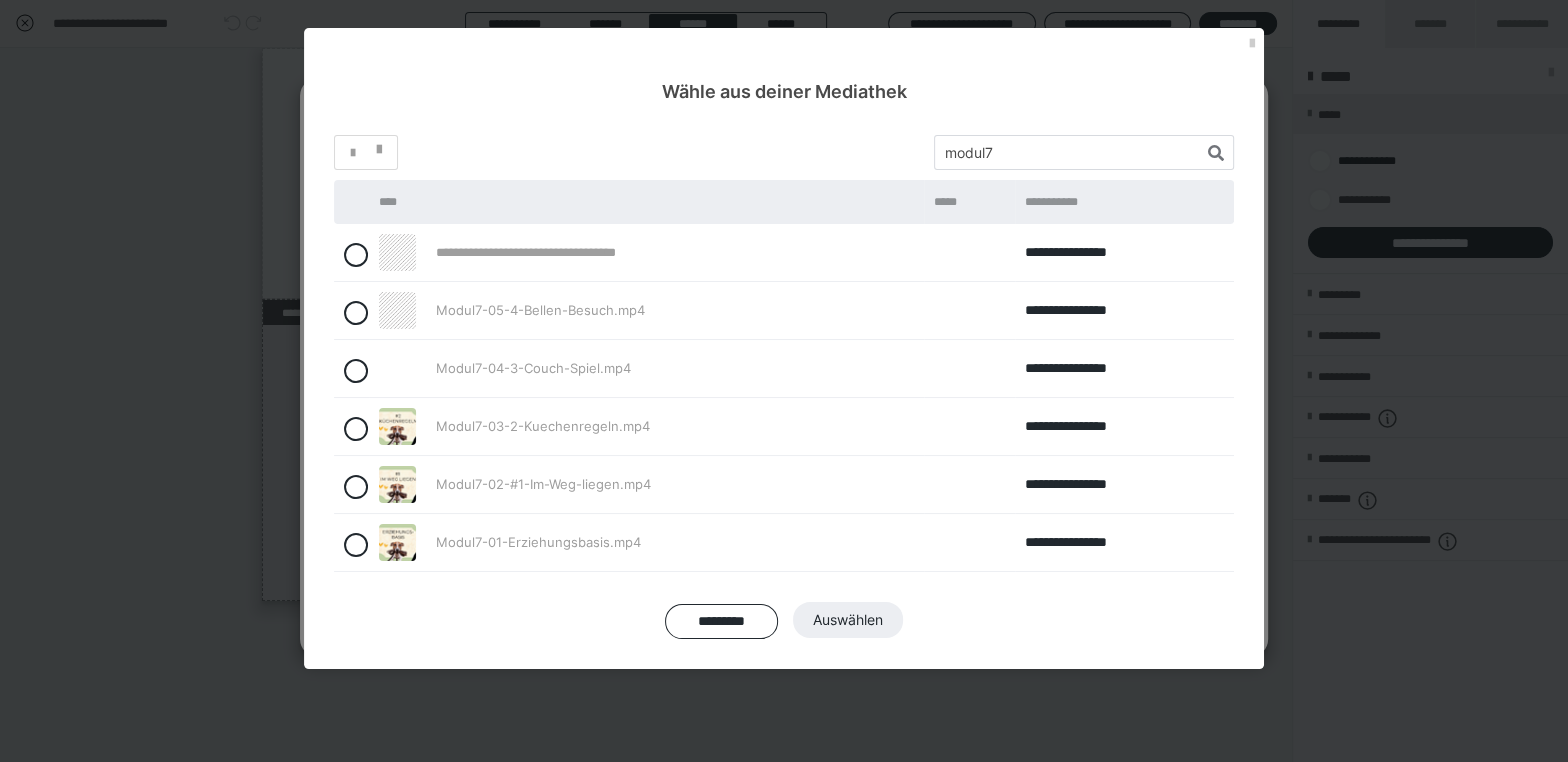 drag, startPoint x: 351, startPoint y: 311, endPoint x: 407, endPoint y: 358, distance: 73.109505 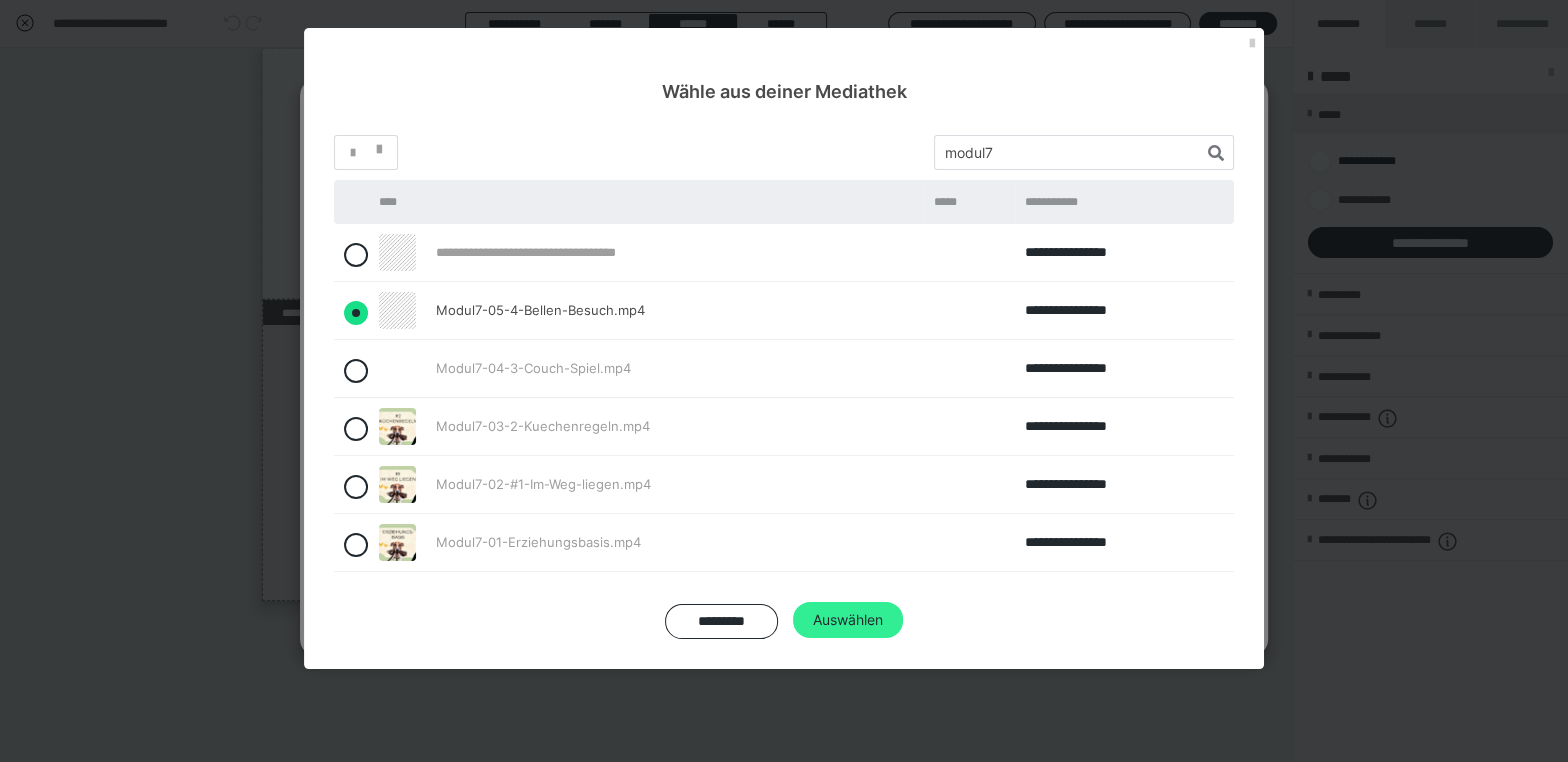 click on "Auswählen" at bounding box center [848, 620] 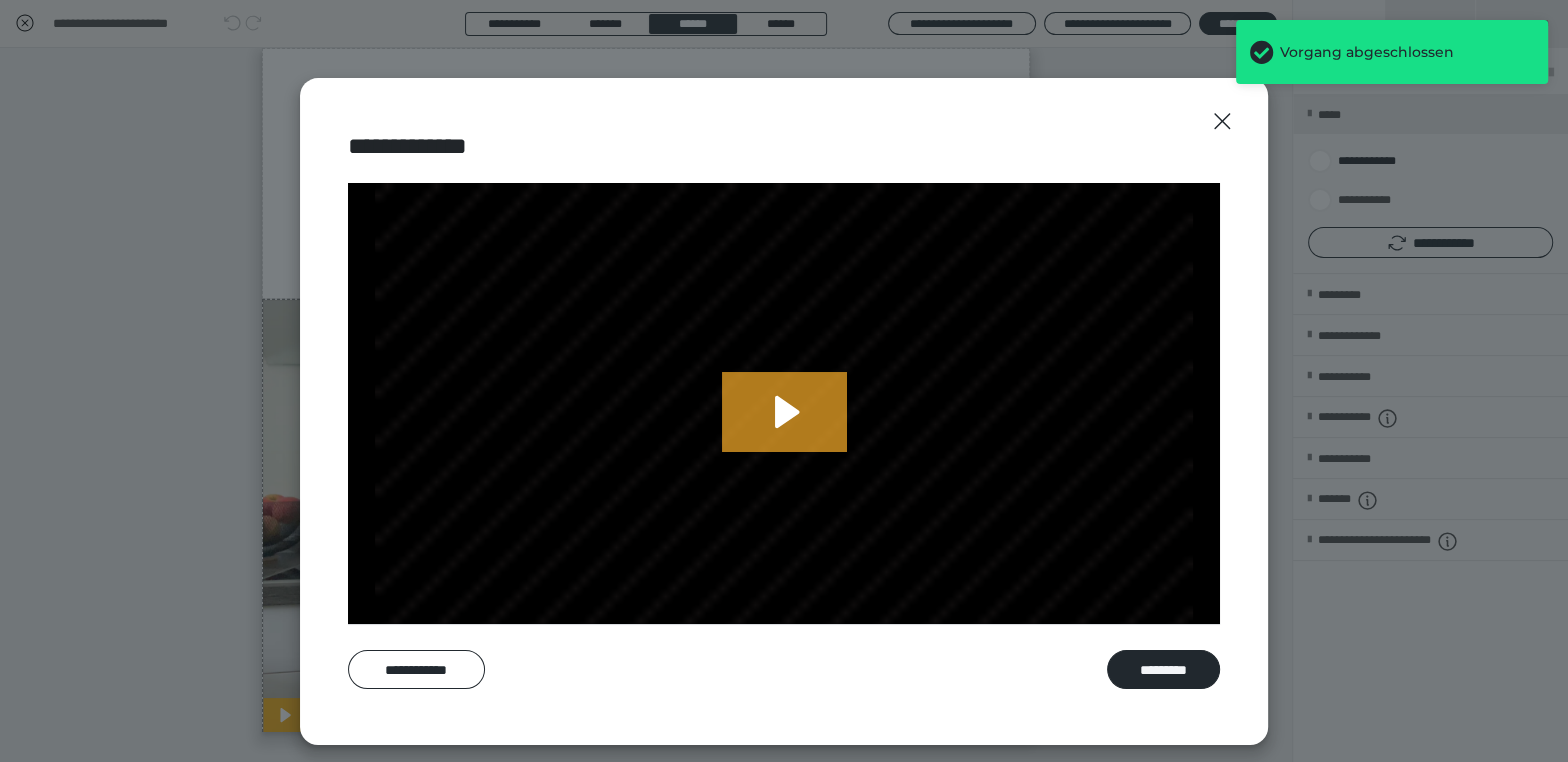 click on "*********" at bounding box center [1163, 669] 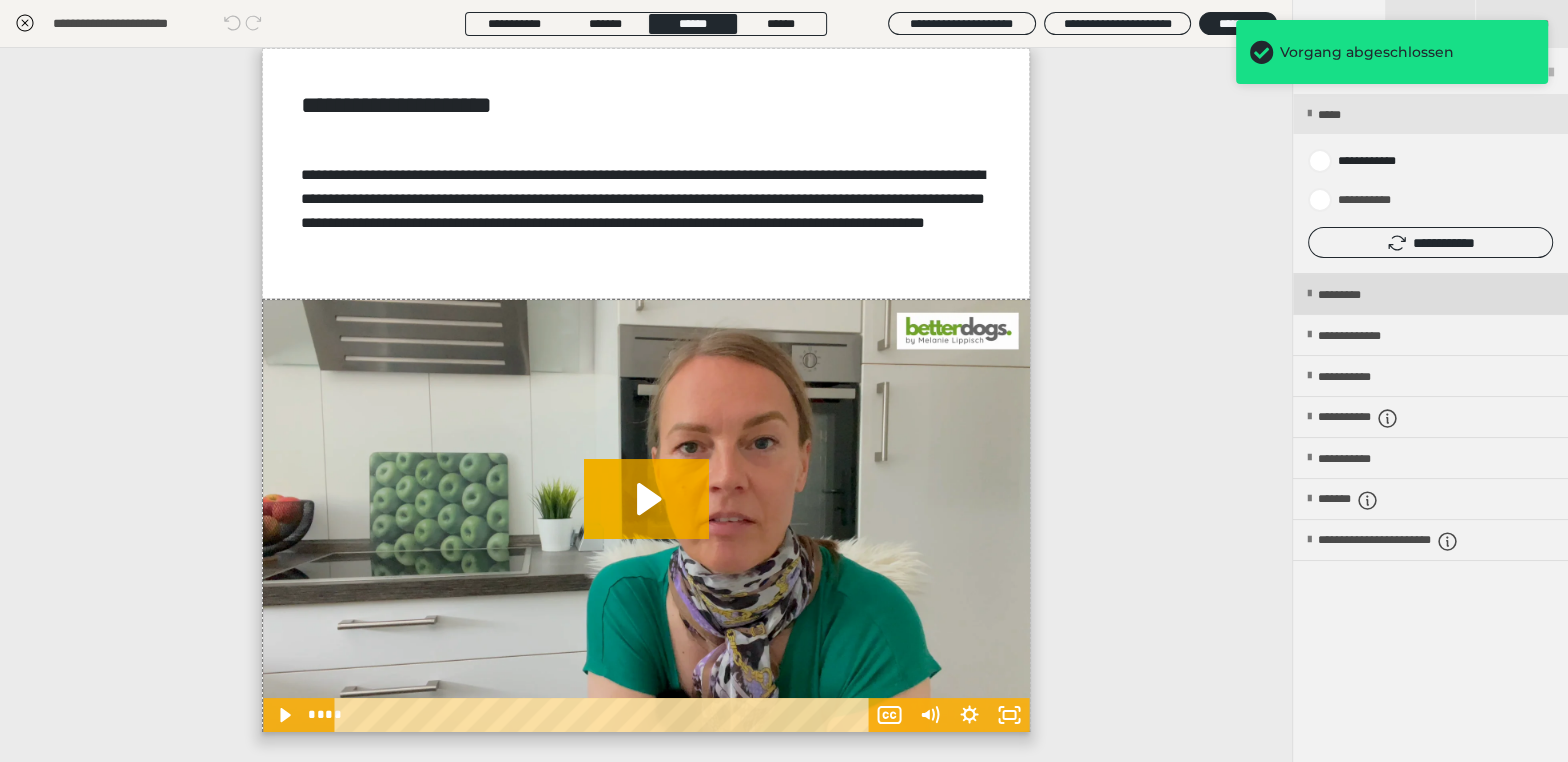 click on "*********" at bounding box center [1356, 295] 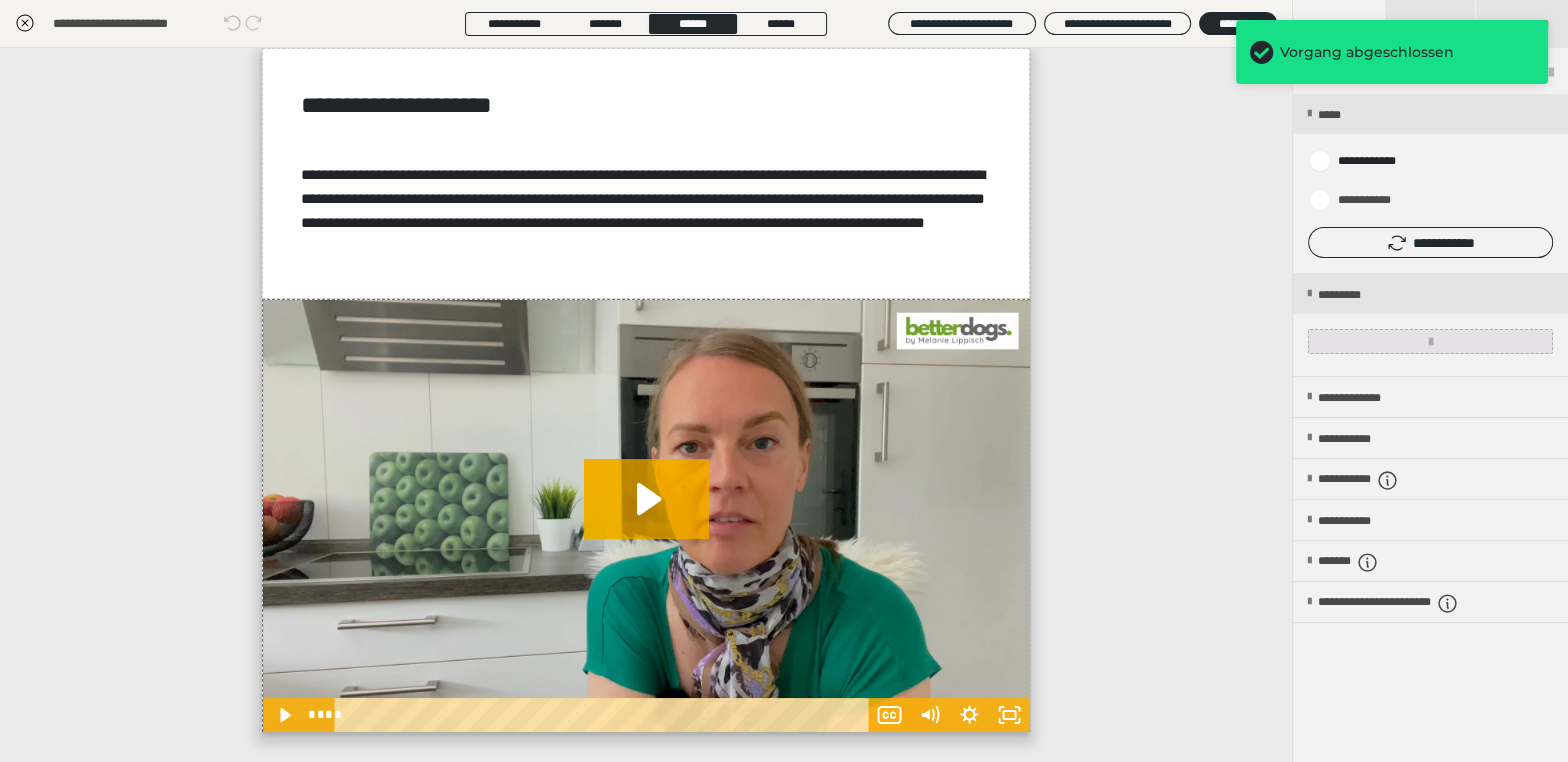 click at bounding box center [1430, 341] 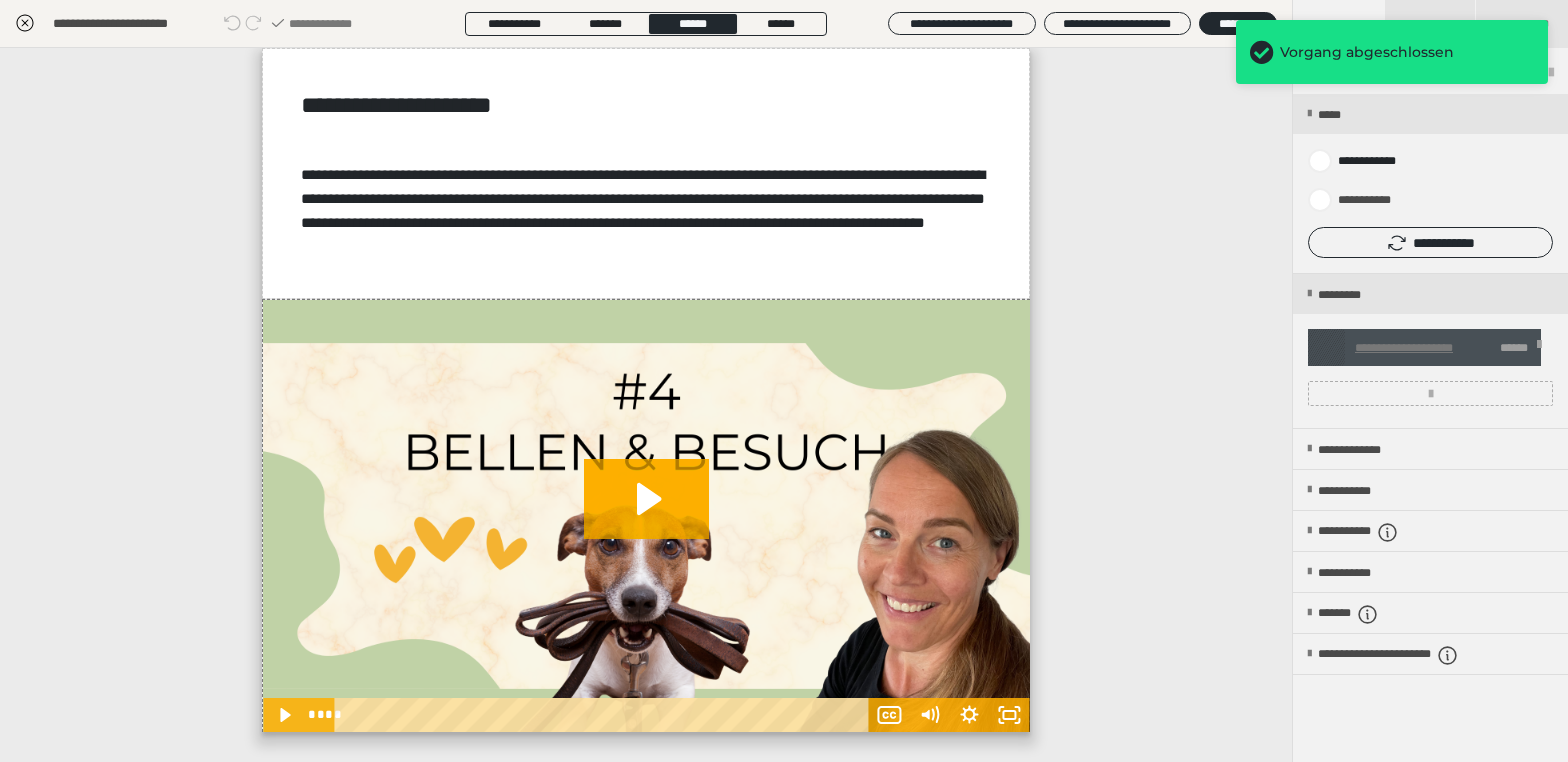 scroll, scrollTop: 0, scrollLeft: 0, axis: both 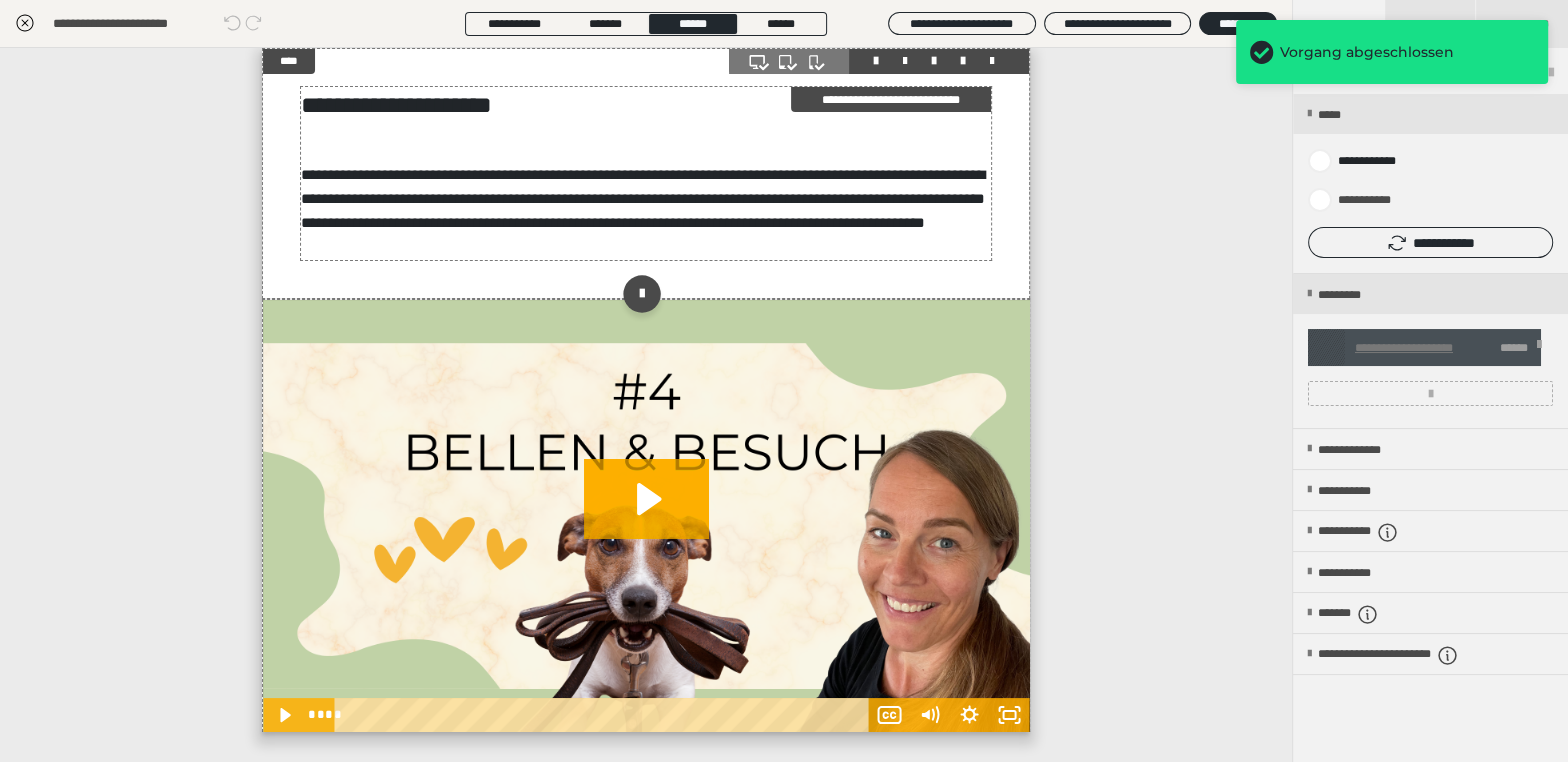 click on "**********" at bounding box center [646, 105] 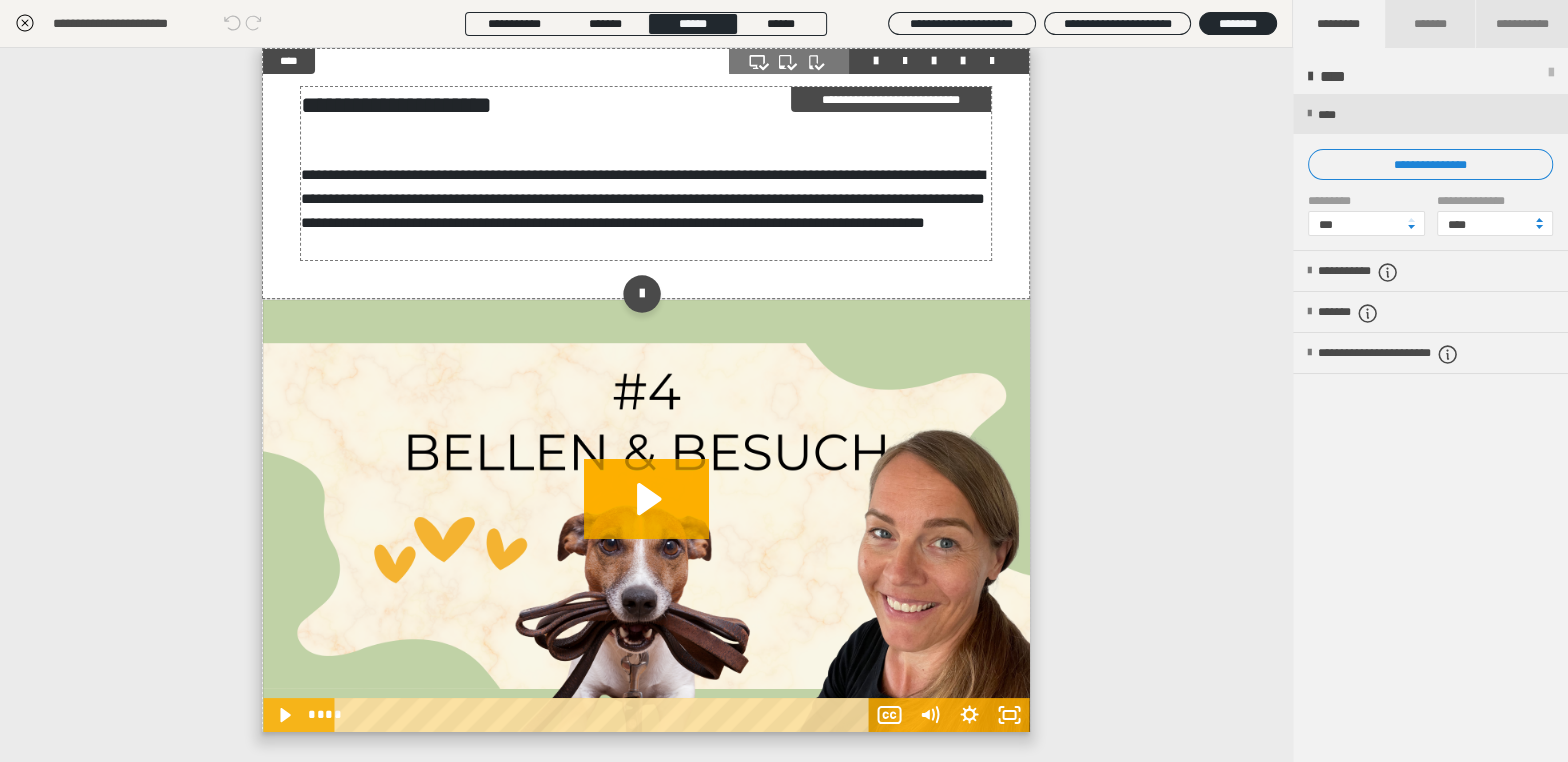 click on "**********" at bounding box center [646, 105] 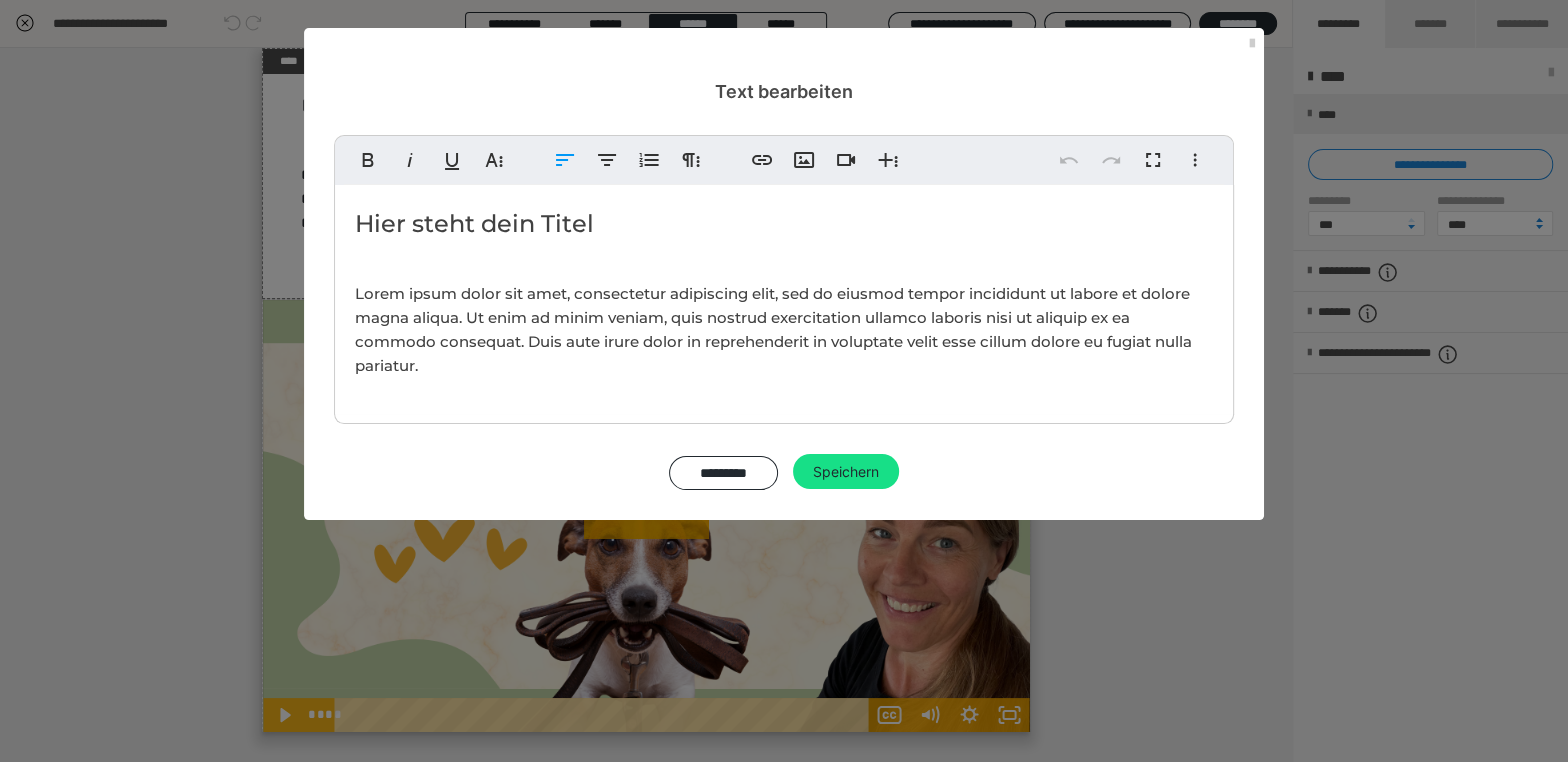 drag, startPoint x: 605, startPoint y: 225, endPoint x: 525, endPoint y: 222, distance: 80.05623 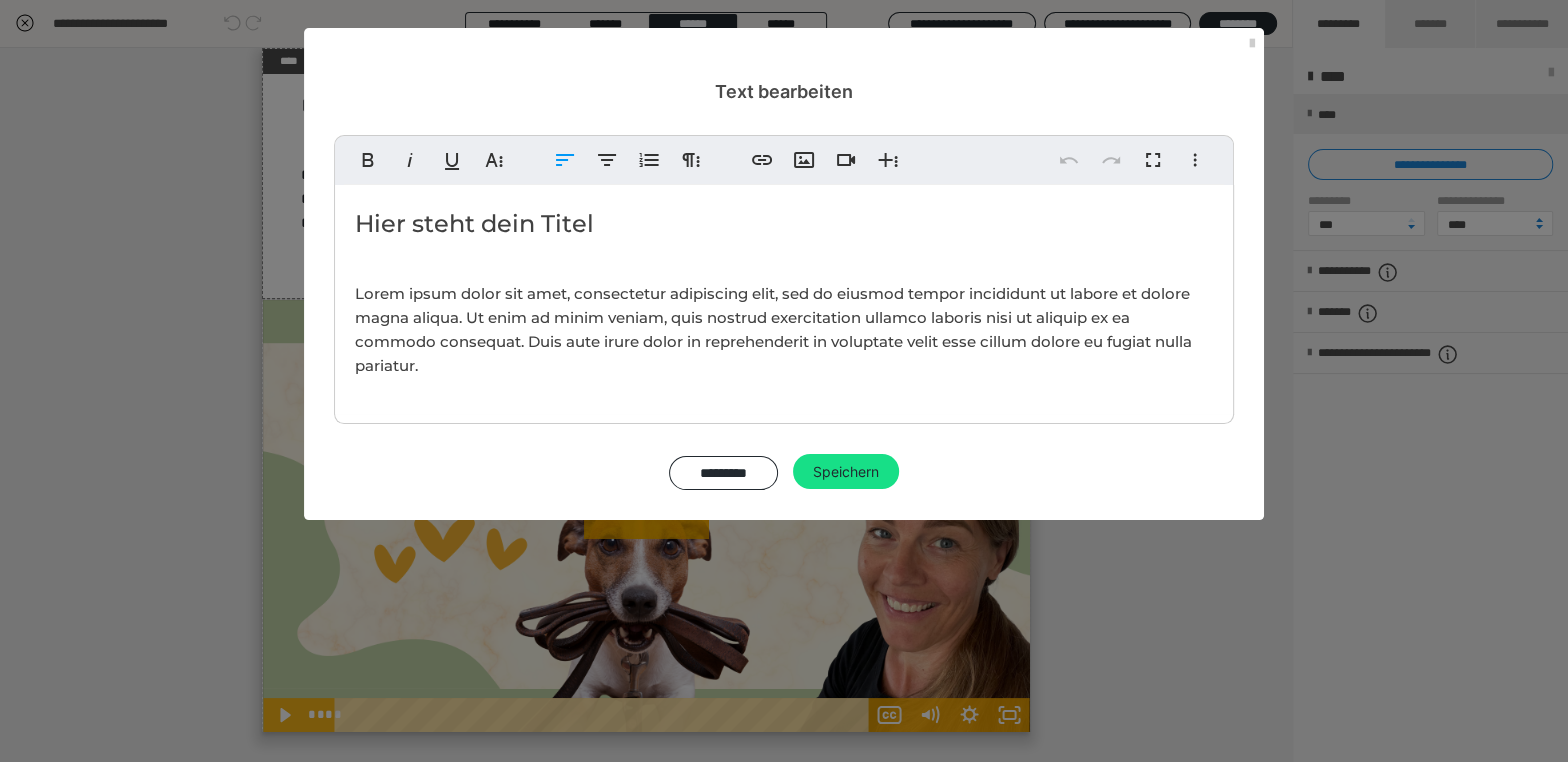 click on "Hier steht dein Titel" at bounding box center [784, 224] 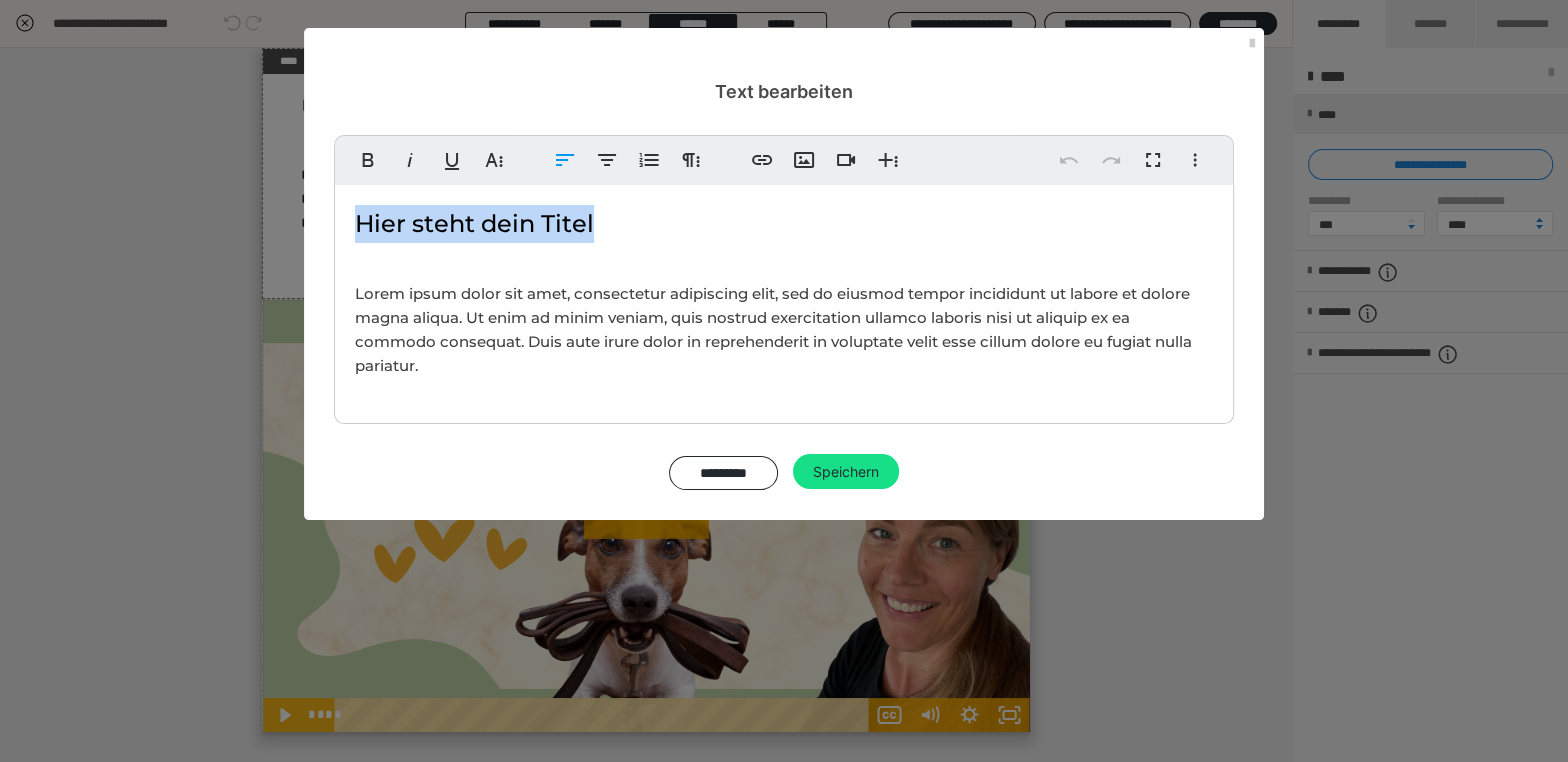 drag, startPoint x: 525, startPoint y: 222, endPoint x: 362, endPoint y: 221, distance: 163.00307 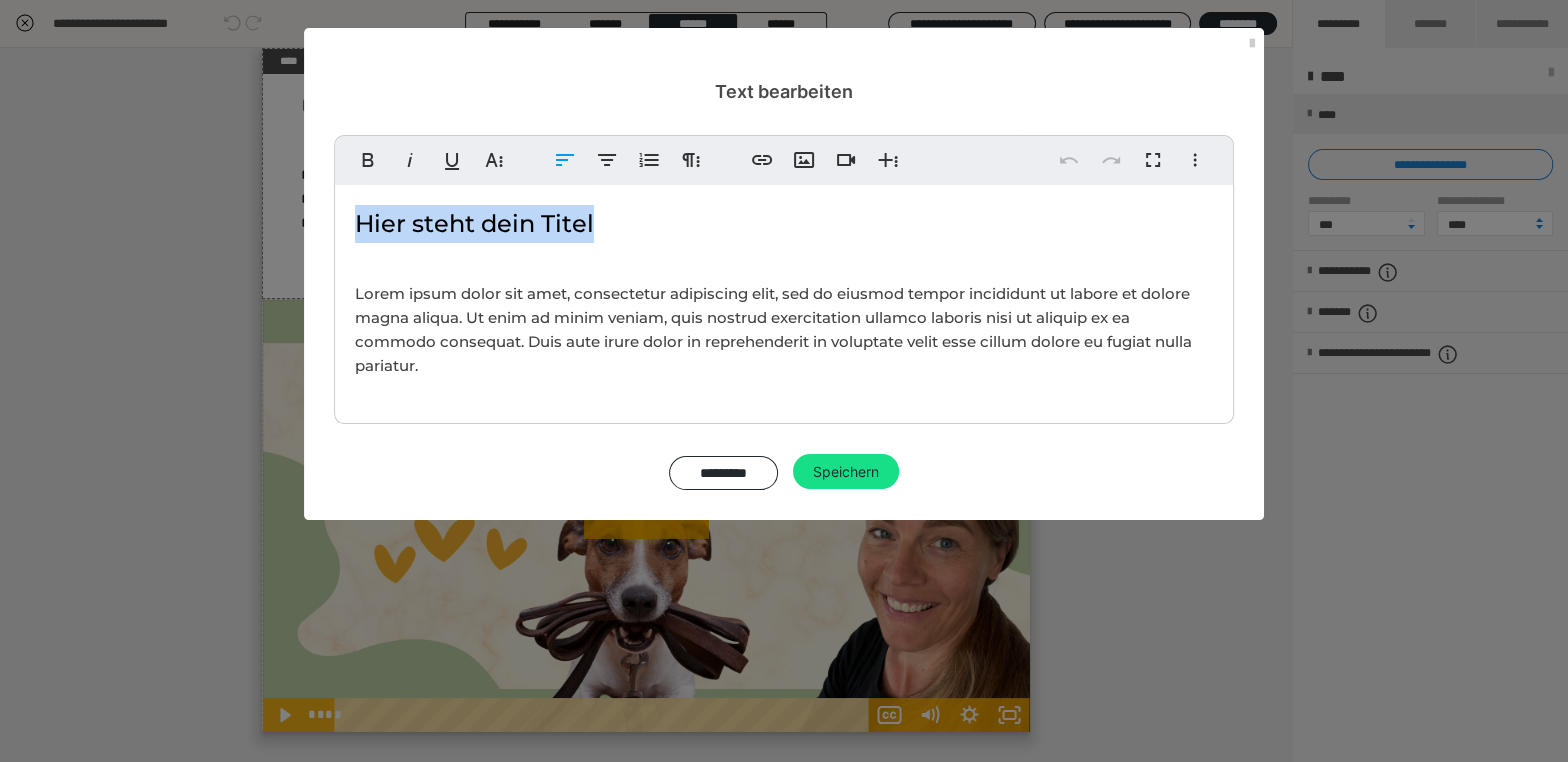 click on "Hier steht dein Titel" at bounding box center (784, 224) 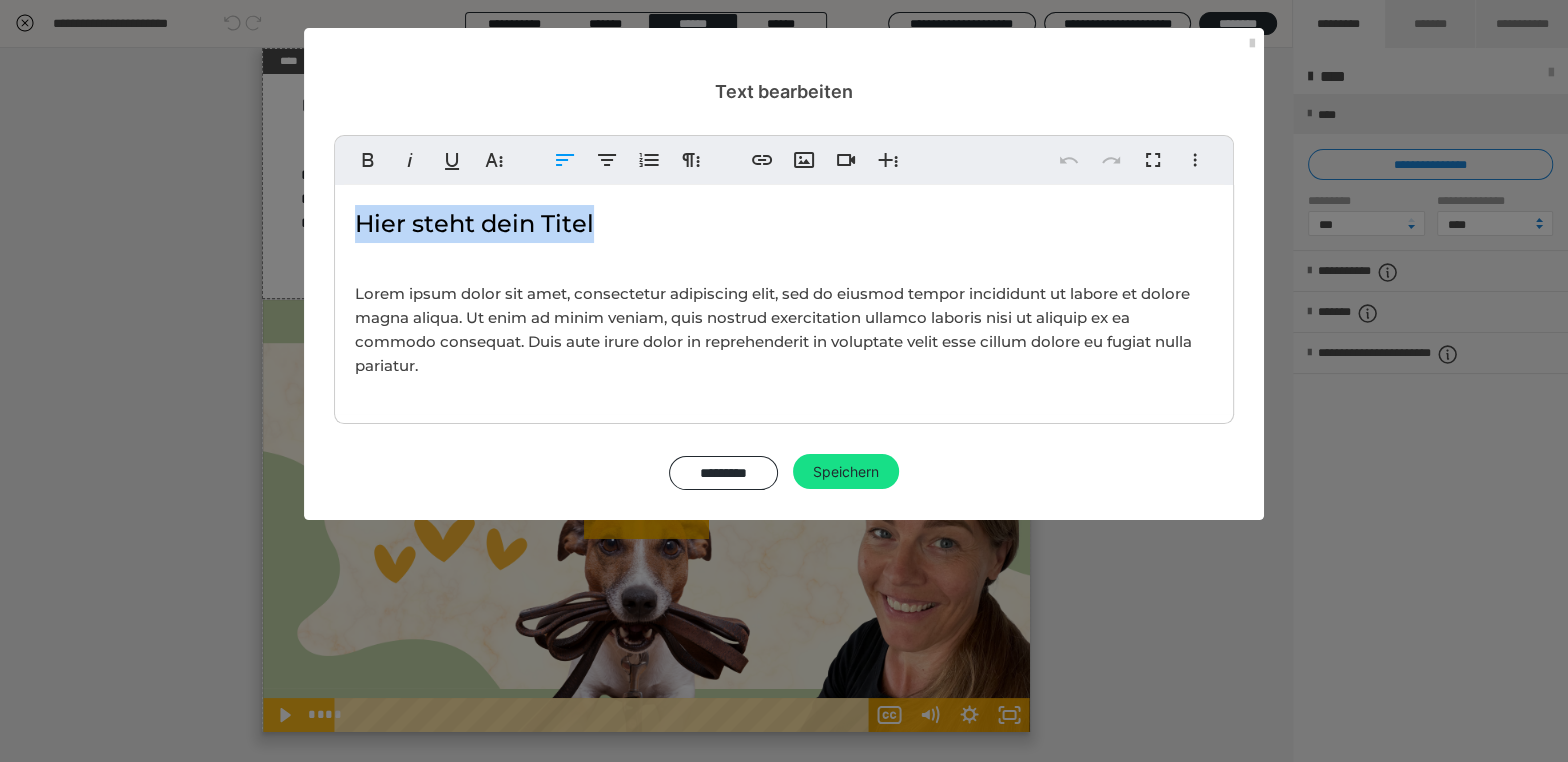 type 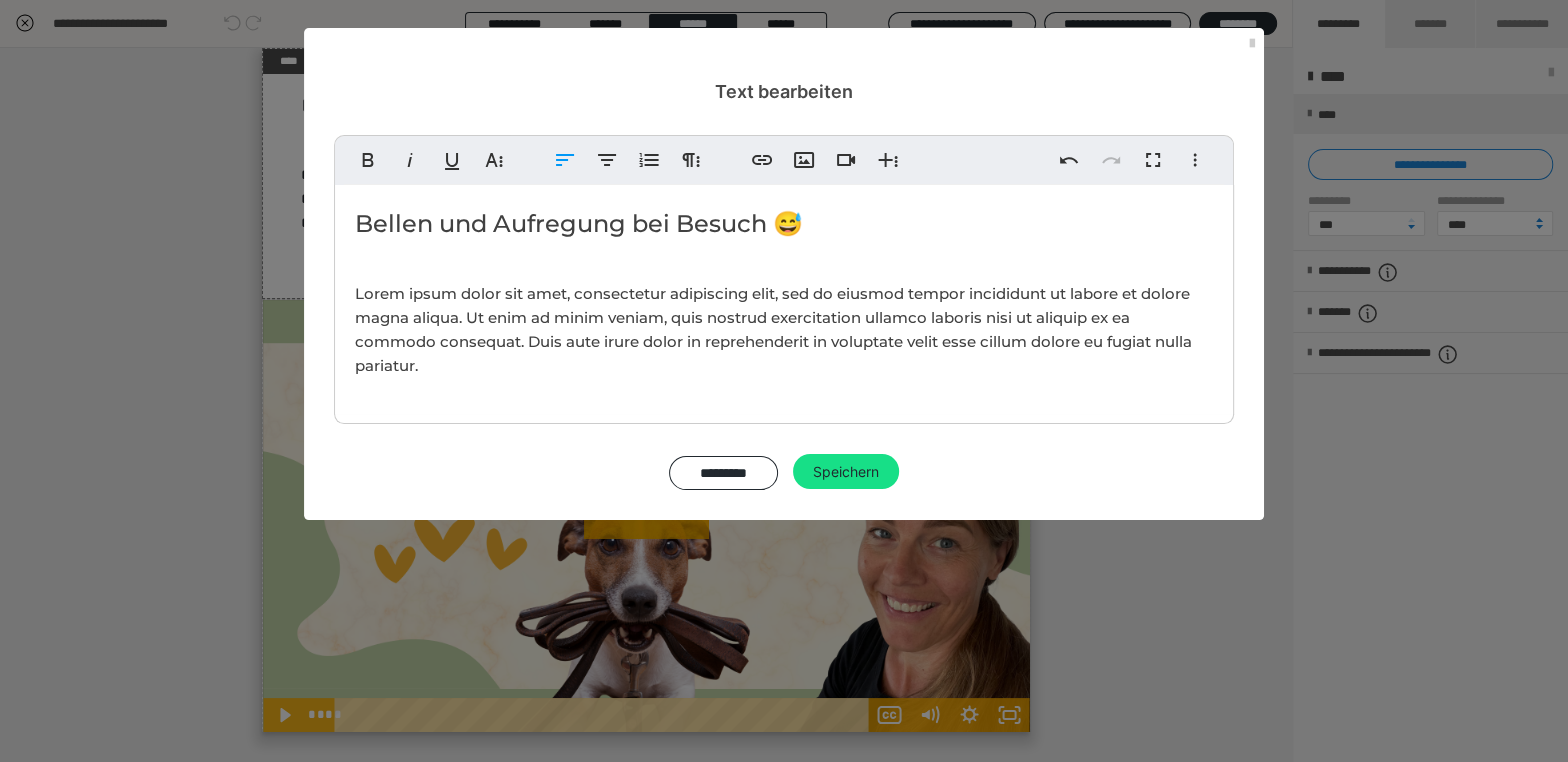 drag, startPoint x: 493, startPoint y: 225, endPoint x: 509, endPoint y: 238, distance: 20.615528 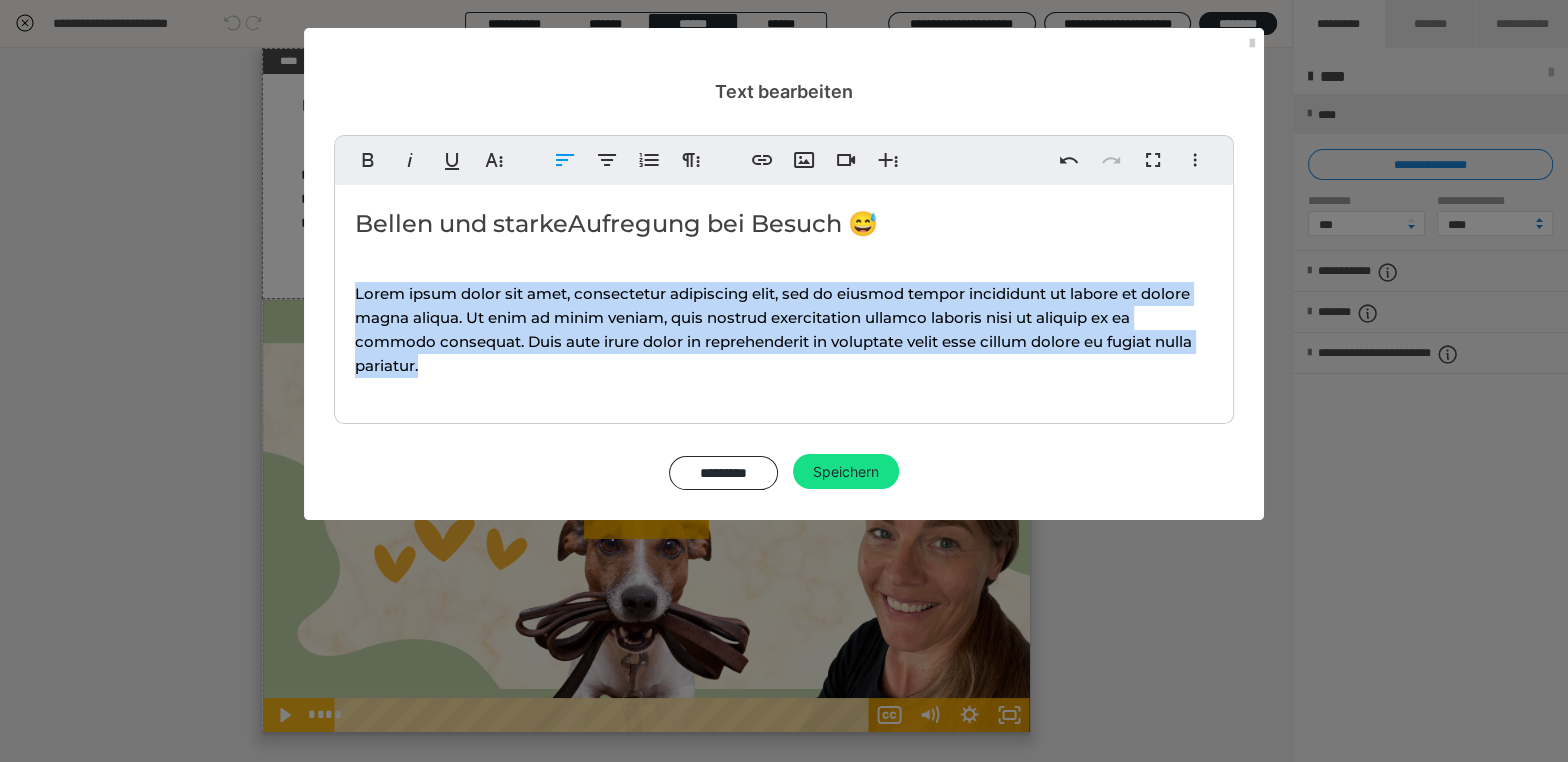 drag, startPoint x: 427, startPoint y: 363, endPoint x: 347, endPoint y: 298, distance: 103.077644 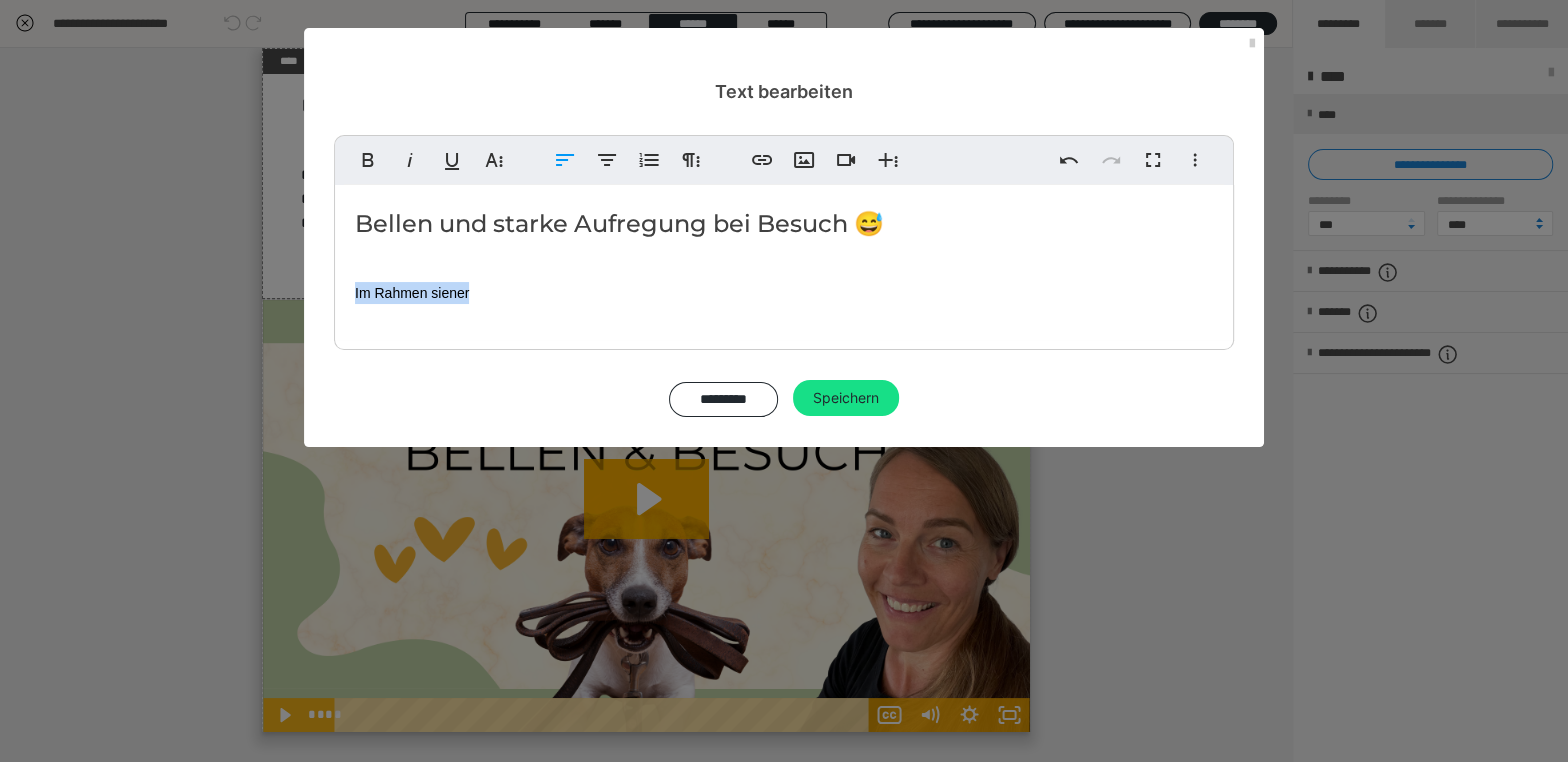 drag, startPoint x: 468, startPoint y: 288, endPoint x: 355, endPoint y: 292, distance: 113.07078 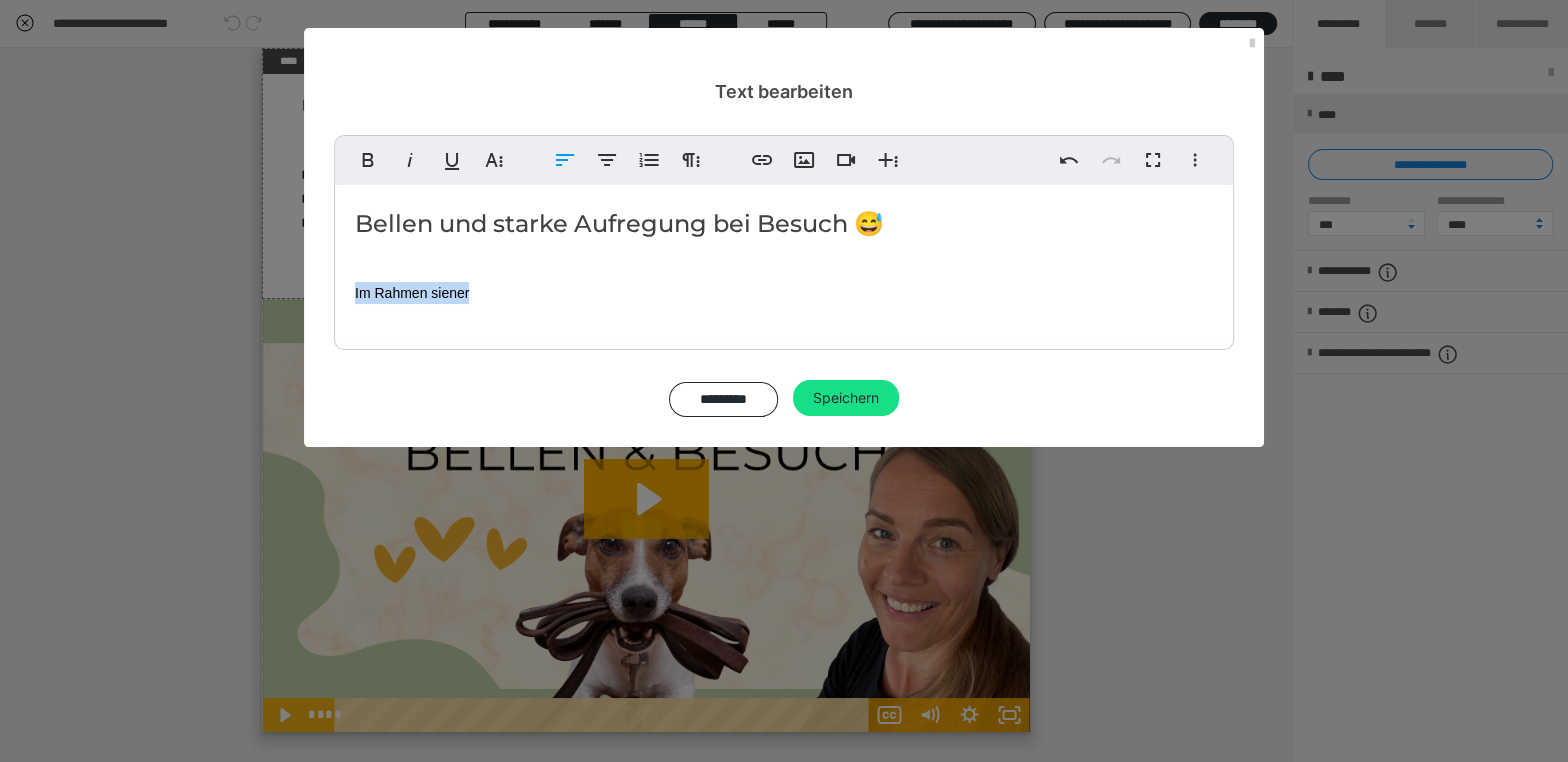 click on "Im Rahmen siener" at bounding box center [784, 293] 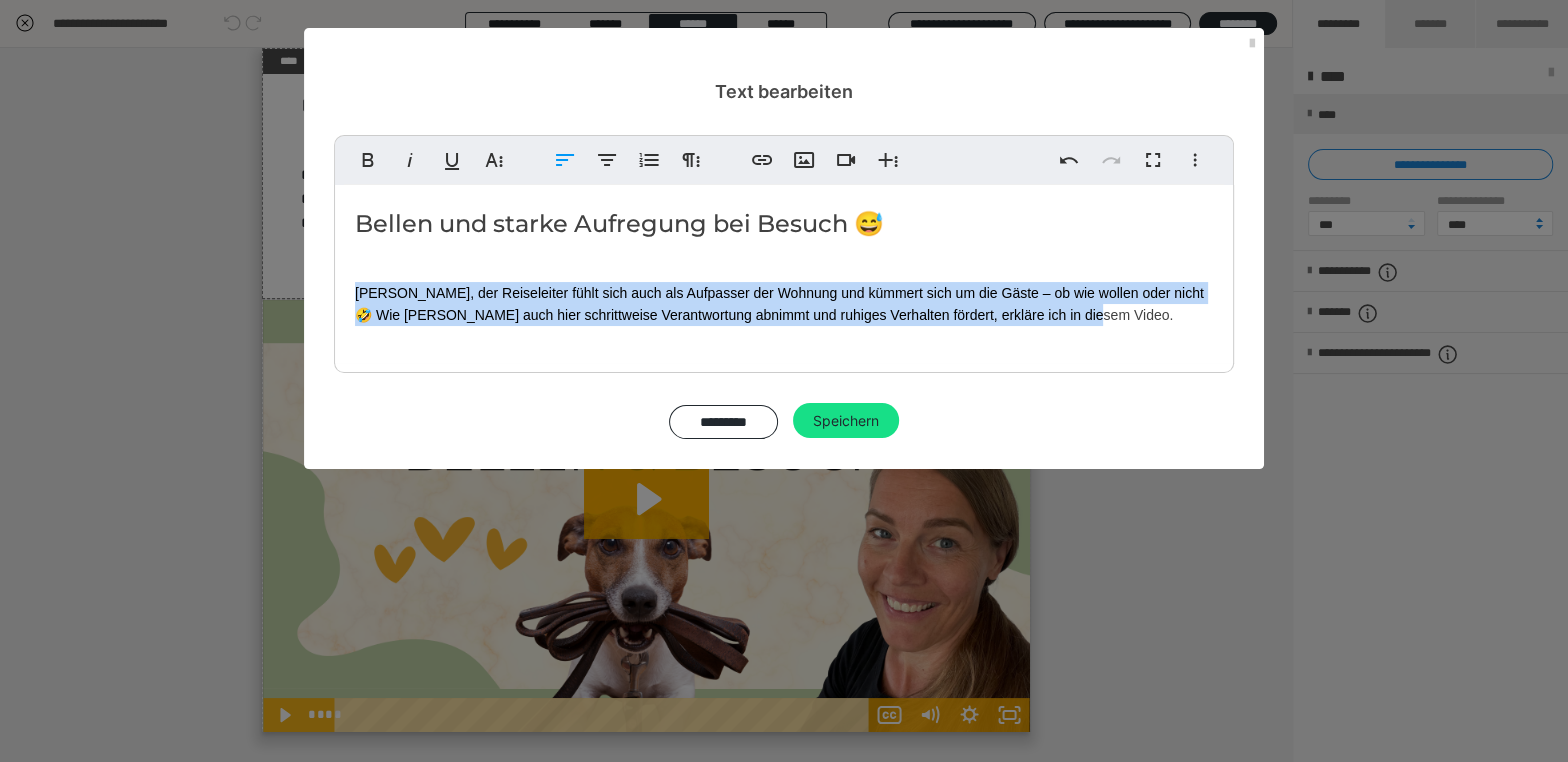drag, startPoint x: 1038, startPoint y: 309, endPoint x: 379, endPoint y: 274, distance: 659.9288 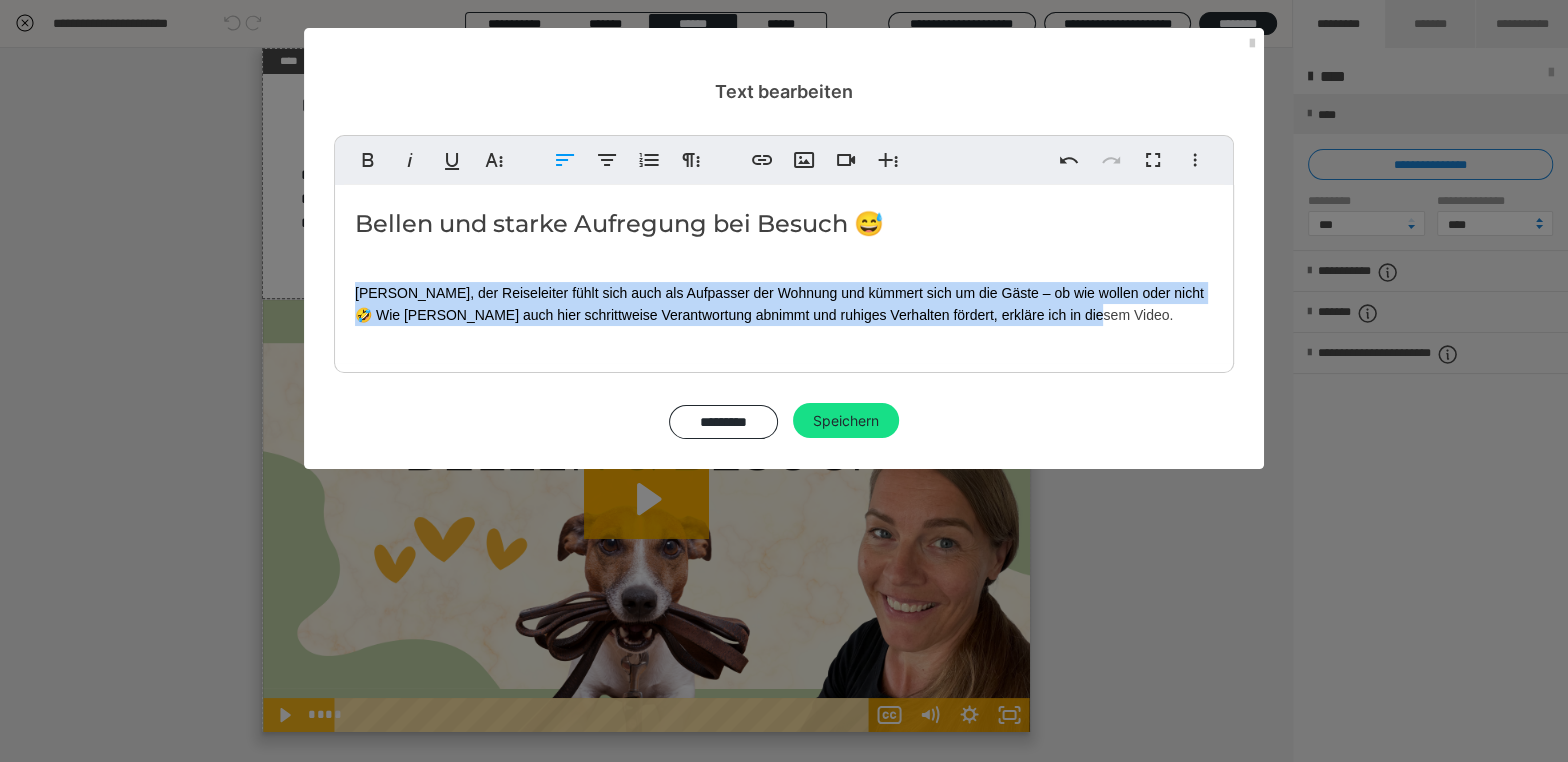 click on "Loki, der Reiseleiter fühlt sich auch als Aufpasser der Wohnung und kümmert sich um die Gäste – ob wie wollen oder nicht 🤣 Wie Sandra Loki auch hier schrittweise Verantwortung abnimmt und ruhiges Verhalten fördert, erkläre ich in diesem Video." at bounding box center (784, 304) 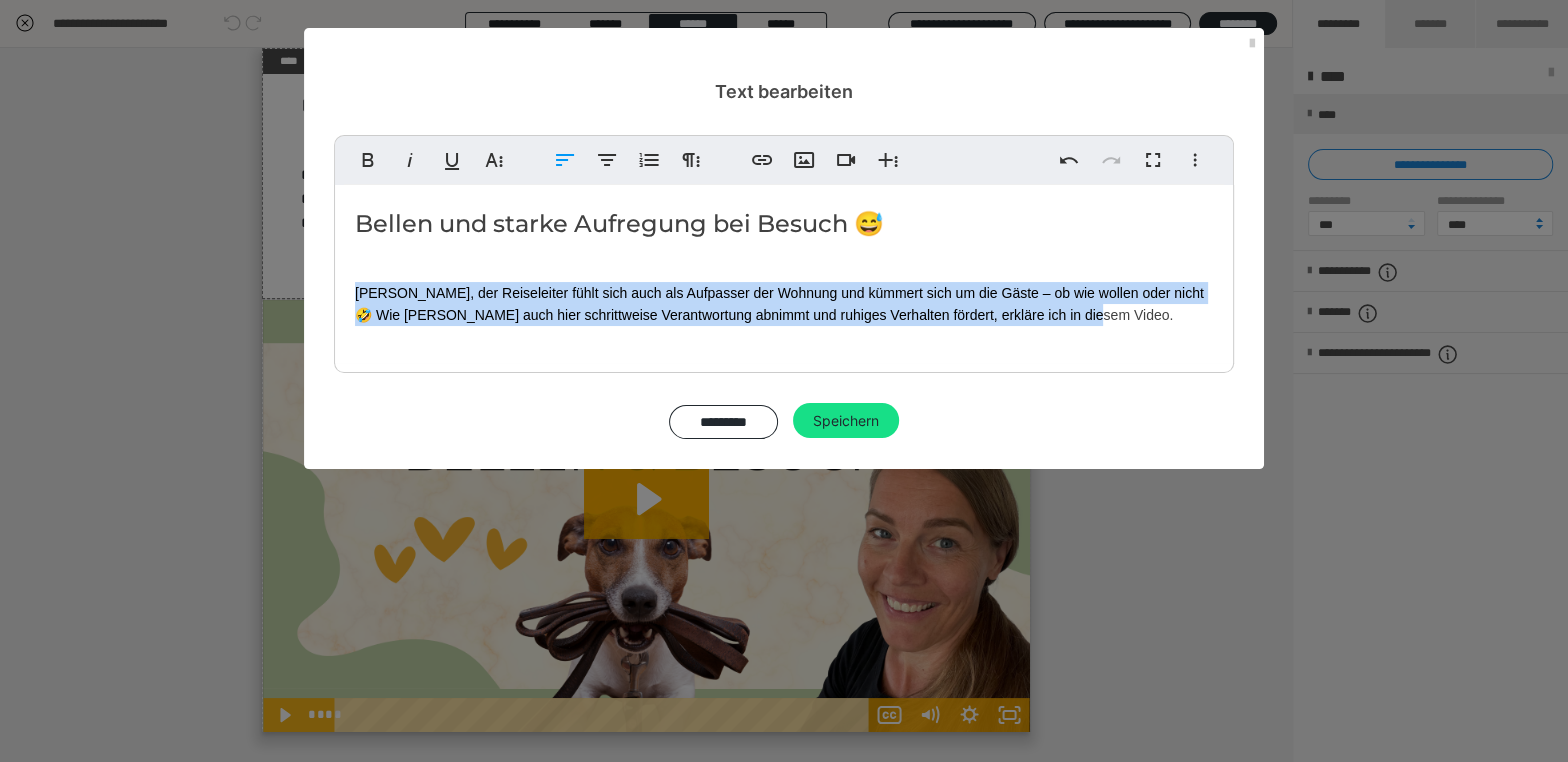 click 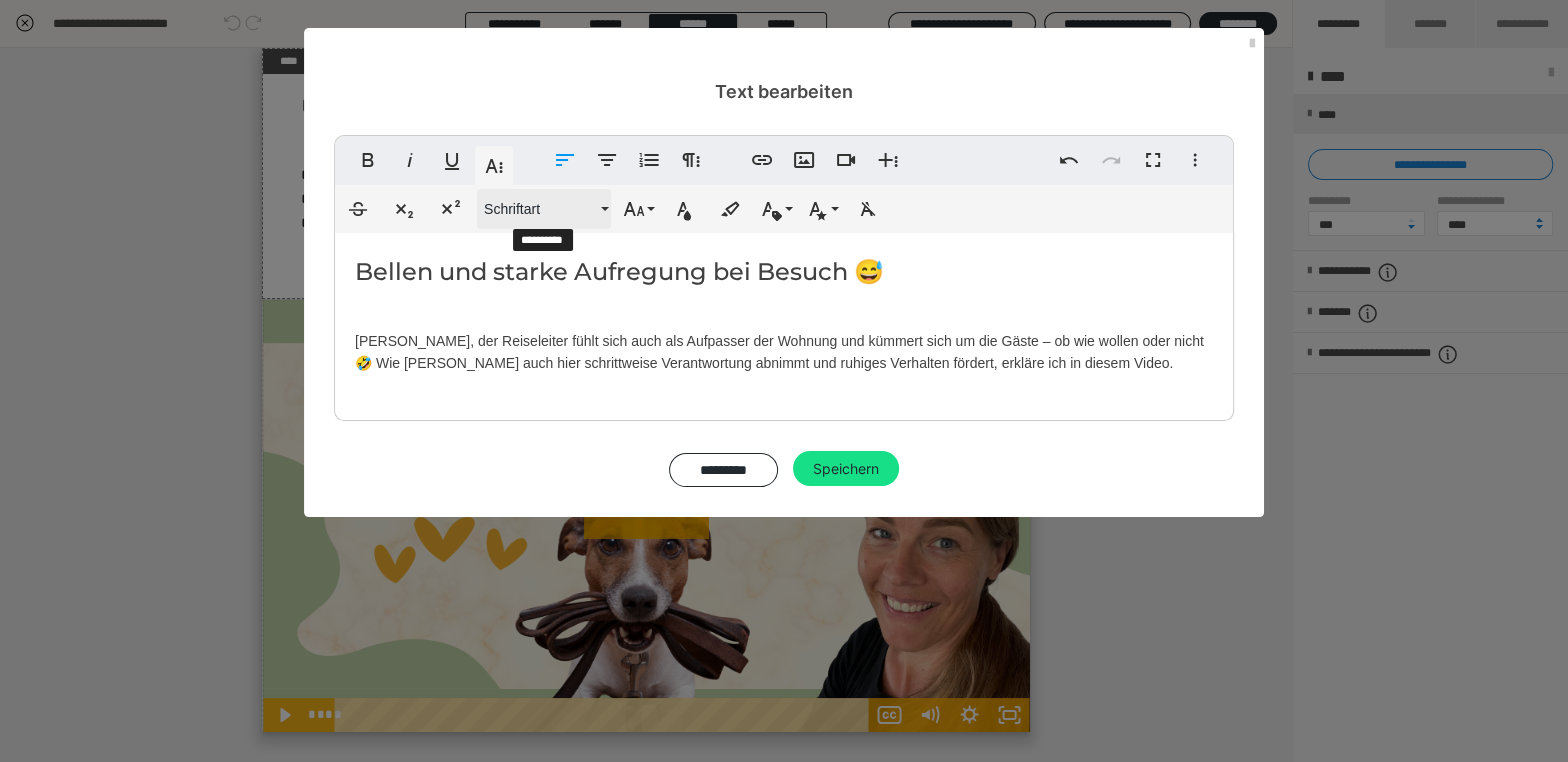 click on "Schriftart" at bounding box center (540, 209) 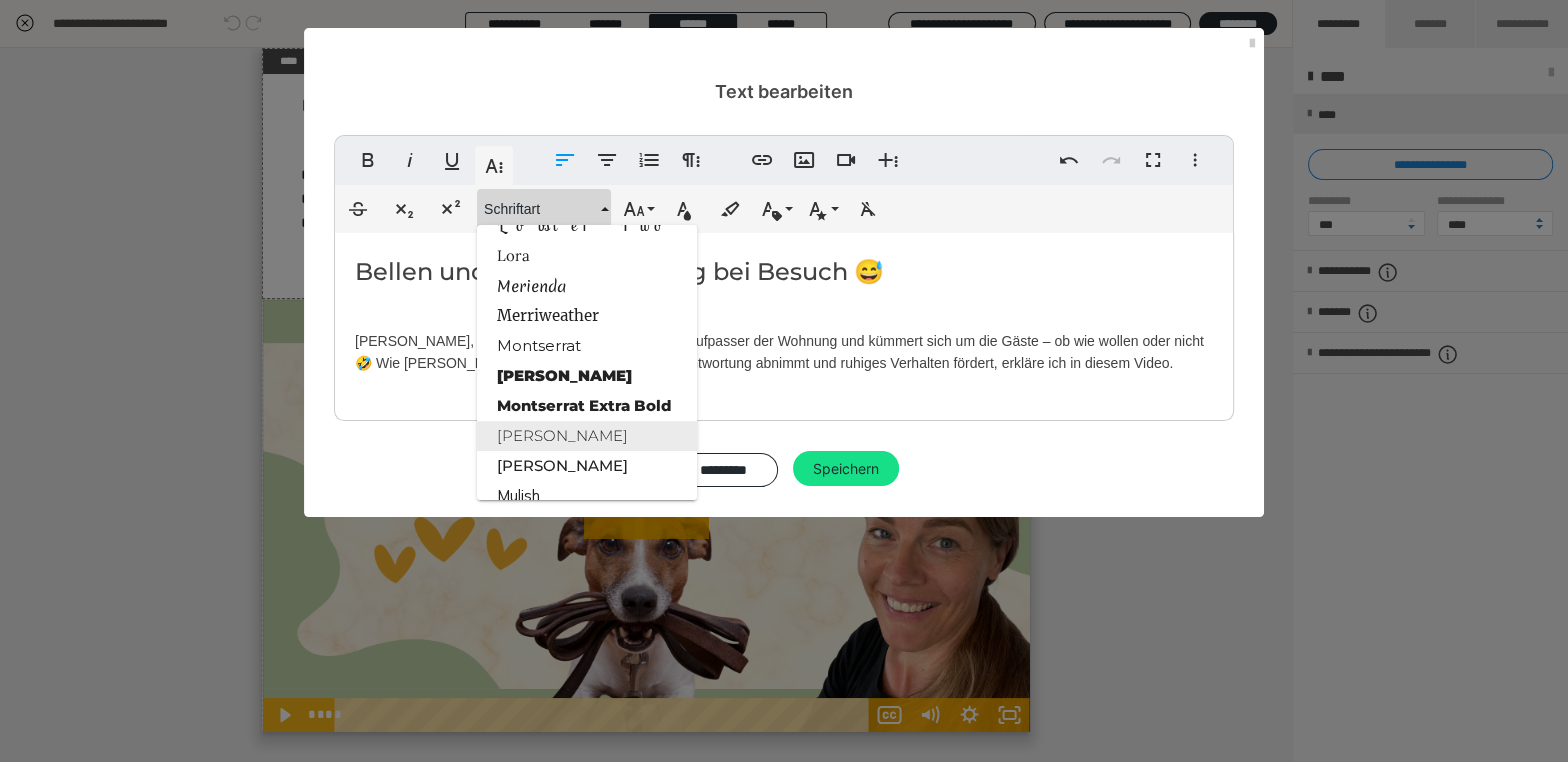scroll, scrollTop: 1783, scrollLeft: 0, axis: vertical 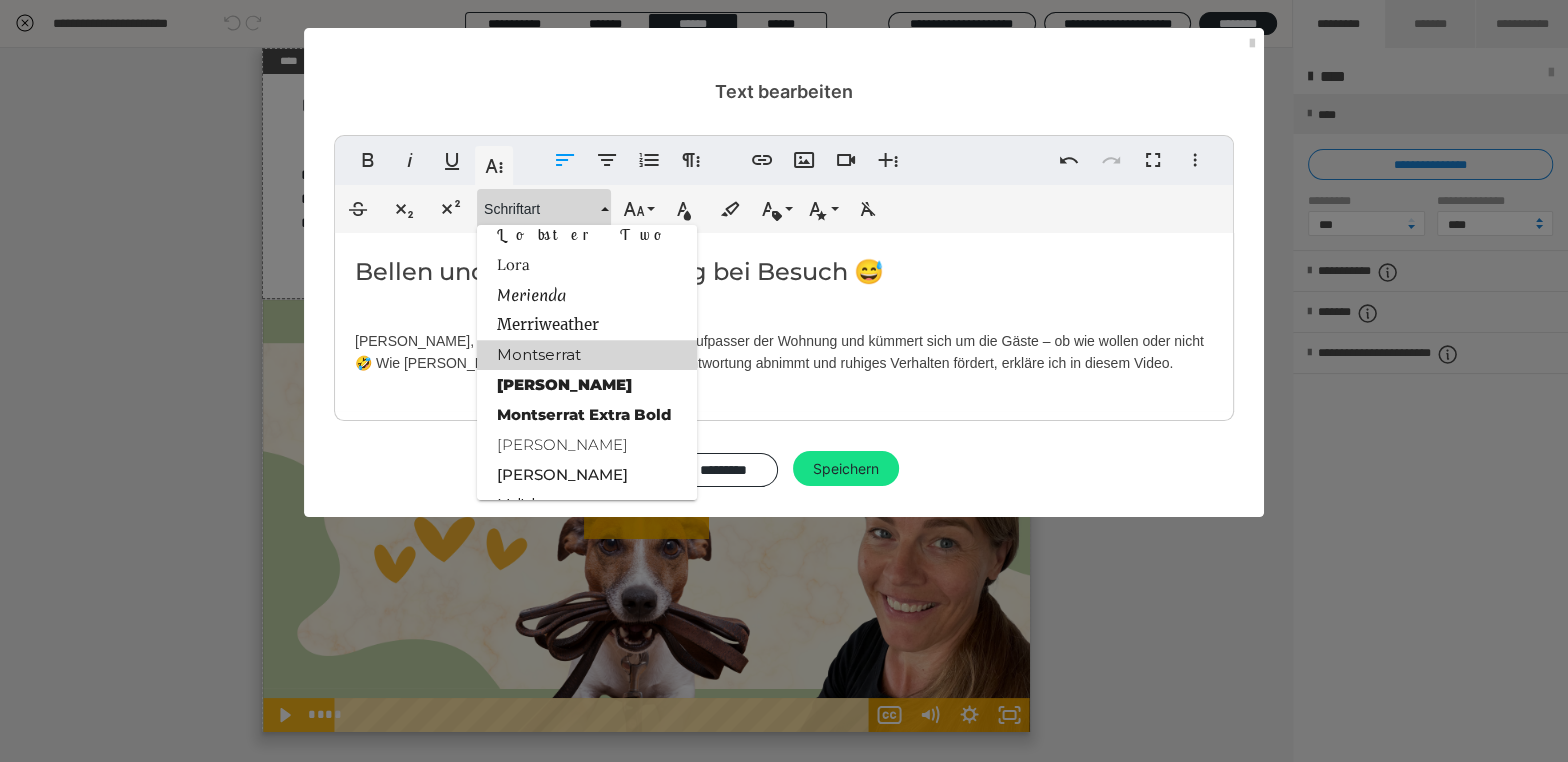click on "Montserrat" at bounding box center [587, 355] 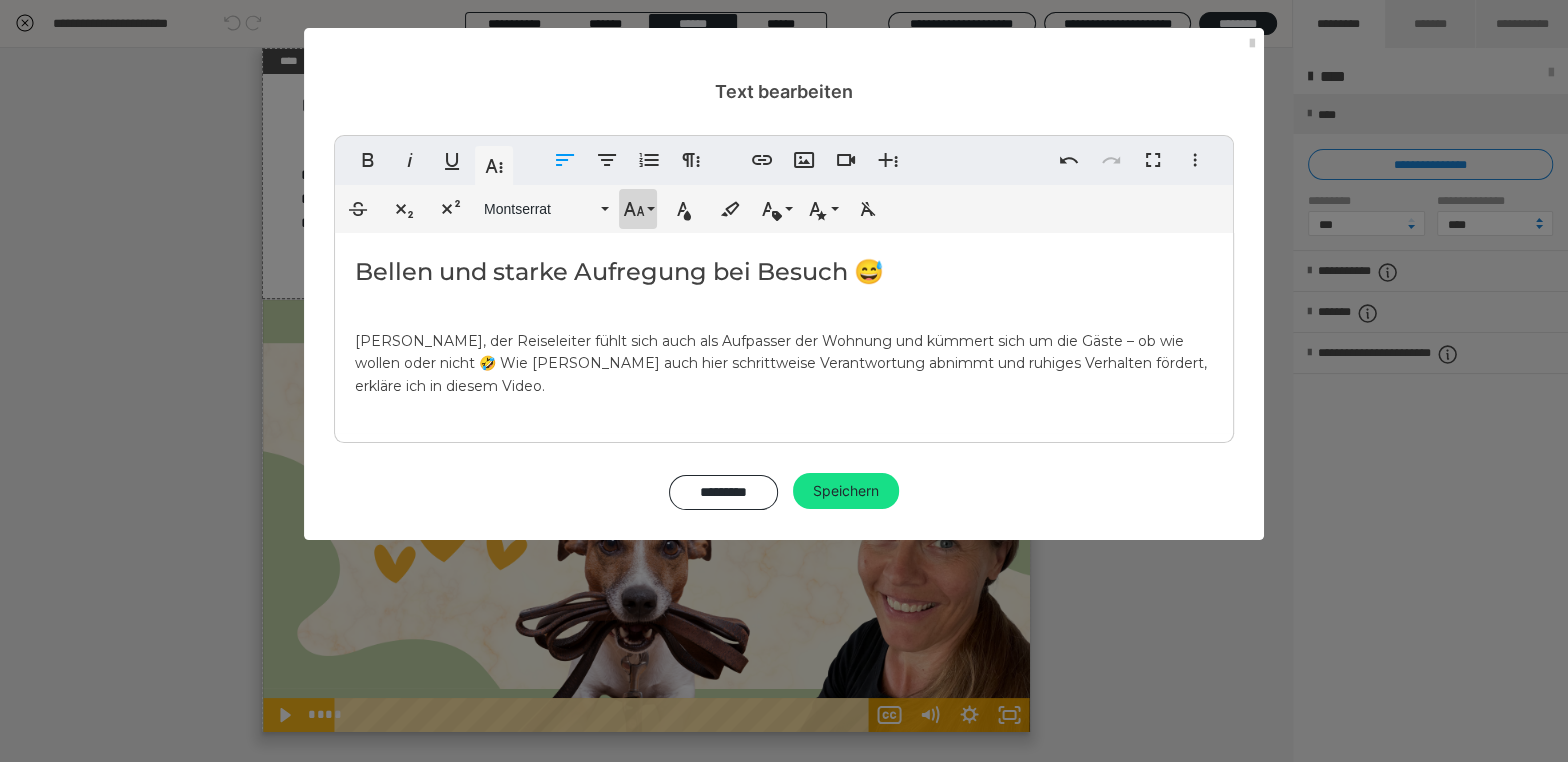 click 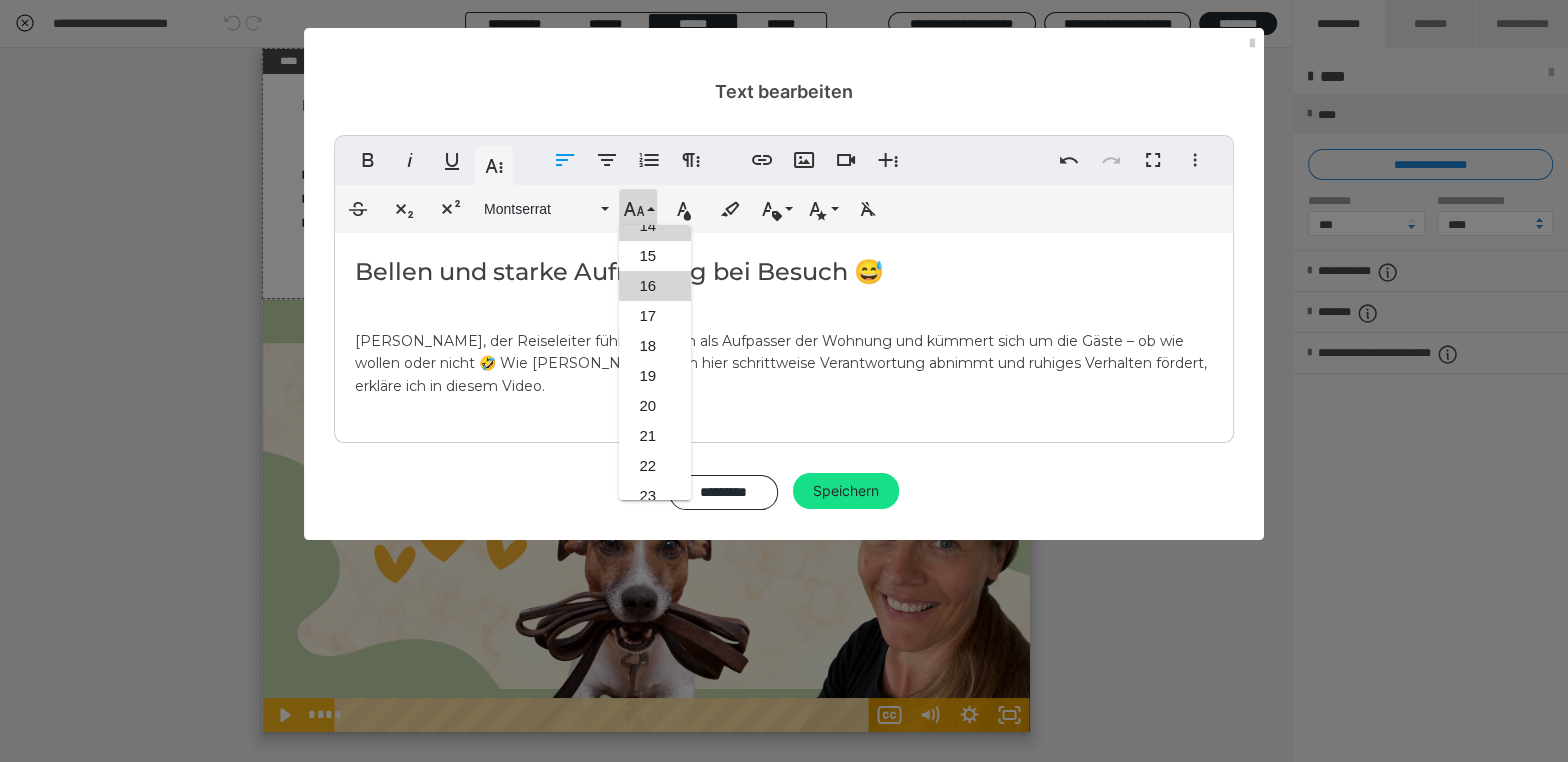 click on "16" at bounding box center [655, 286] 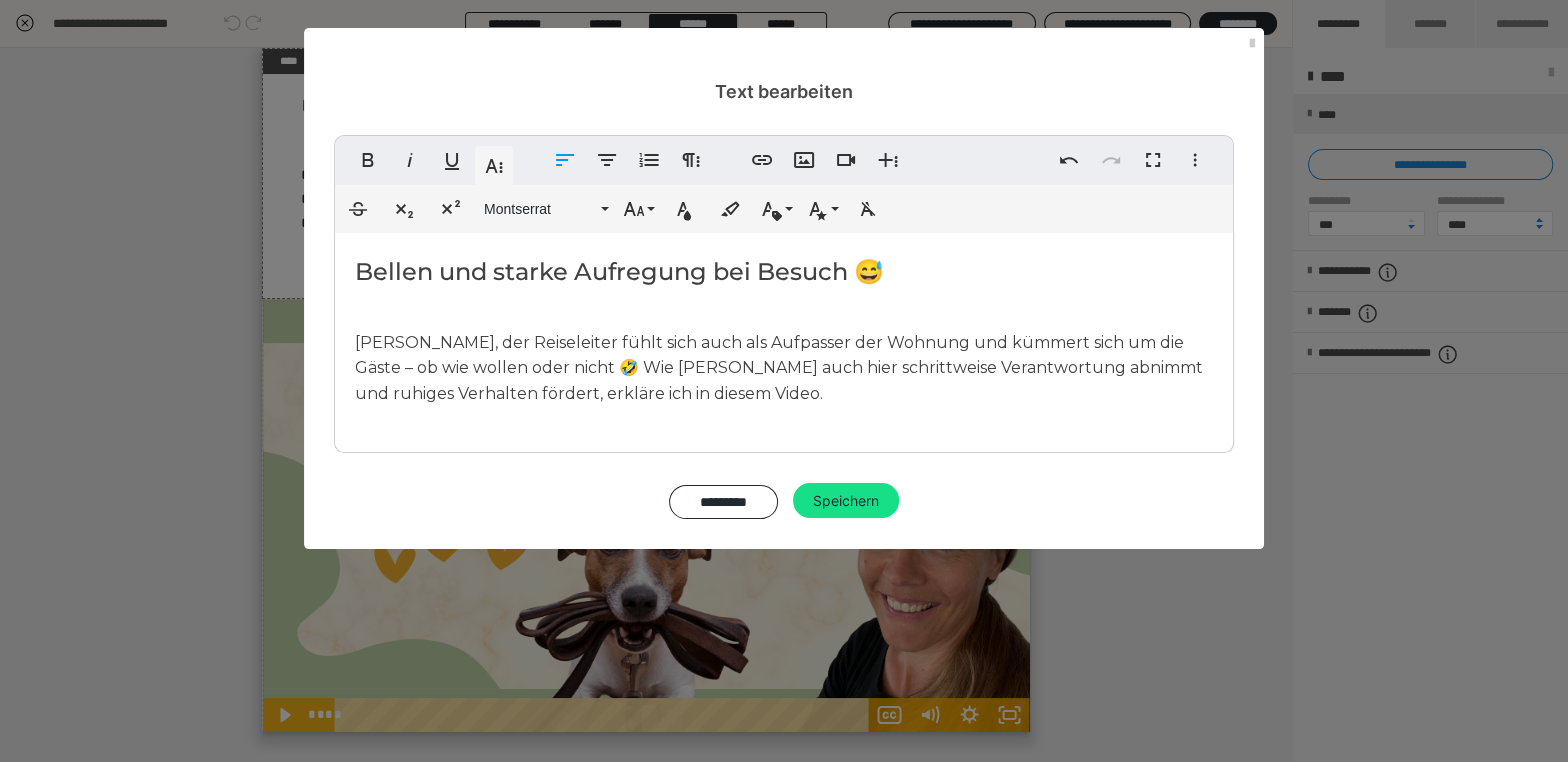 click on "Bellen und starke Aufregung bei Besuch 😅  Loki, der Reiseleiter fühlt sich auch als Aufpasser der Wohnung und kümmert sich um die Gäste – ob wie wollen oder nicht 🤣 Wie Sandra Loki auch hier schrittweise Verantwortung abnimmt und ruhiges Verhalten fördert, erkläre ich in diesem Video." at bounding box center [784, 338] 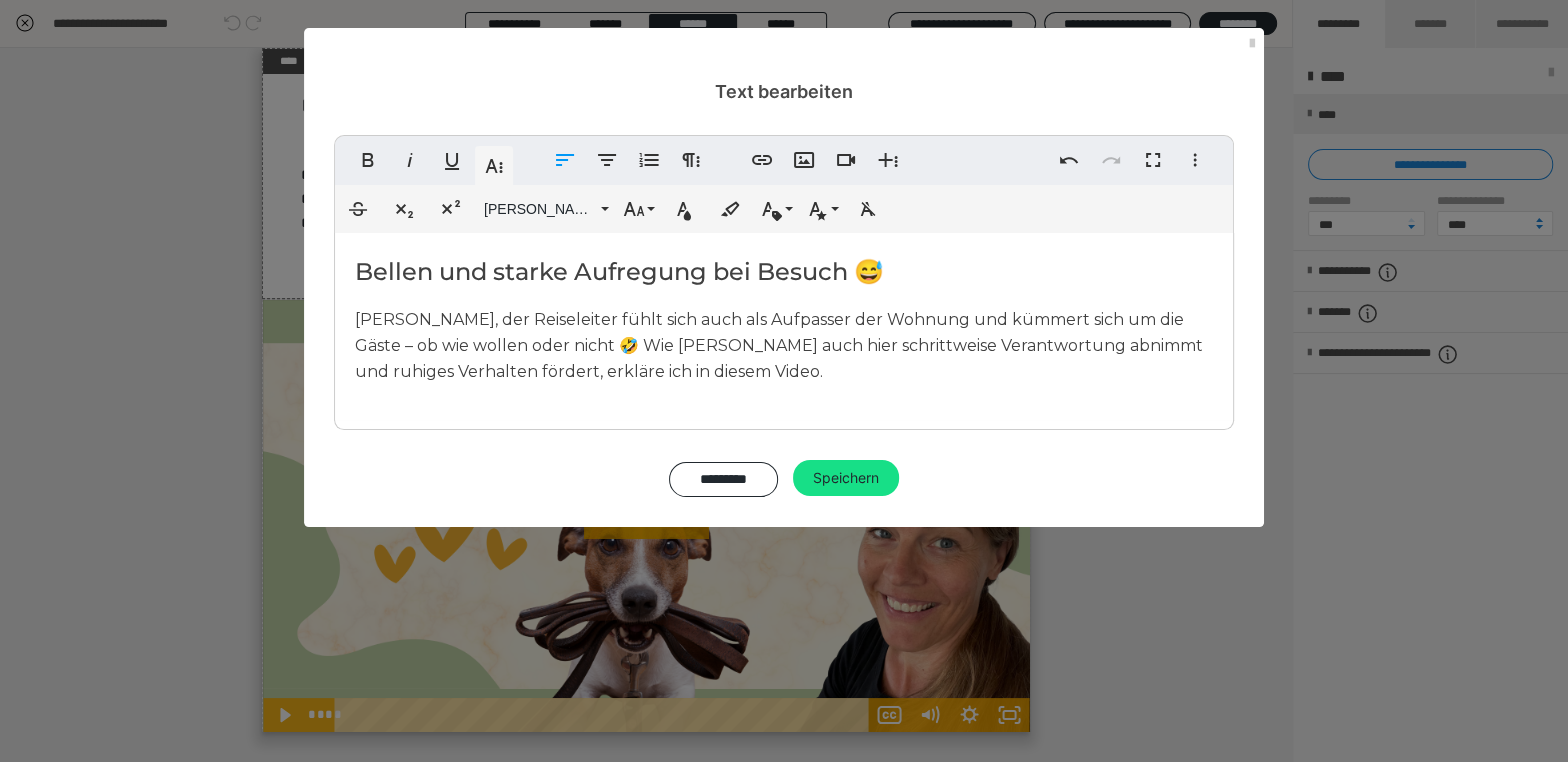 drag, startPoint x: 511, startPoint y: 324, endPoint x: 516, endPoint y: 333, distance: 10.29563 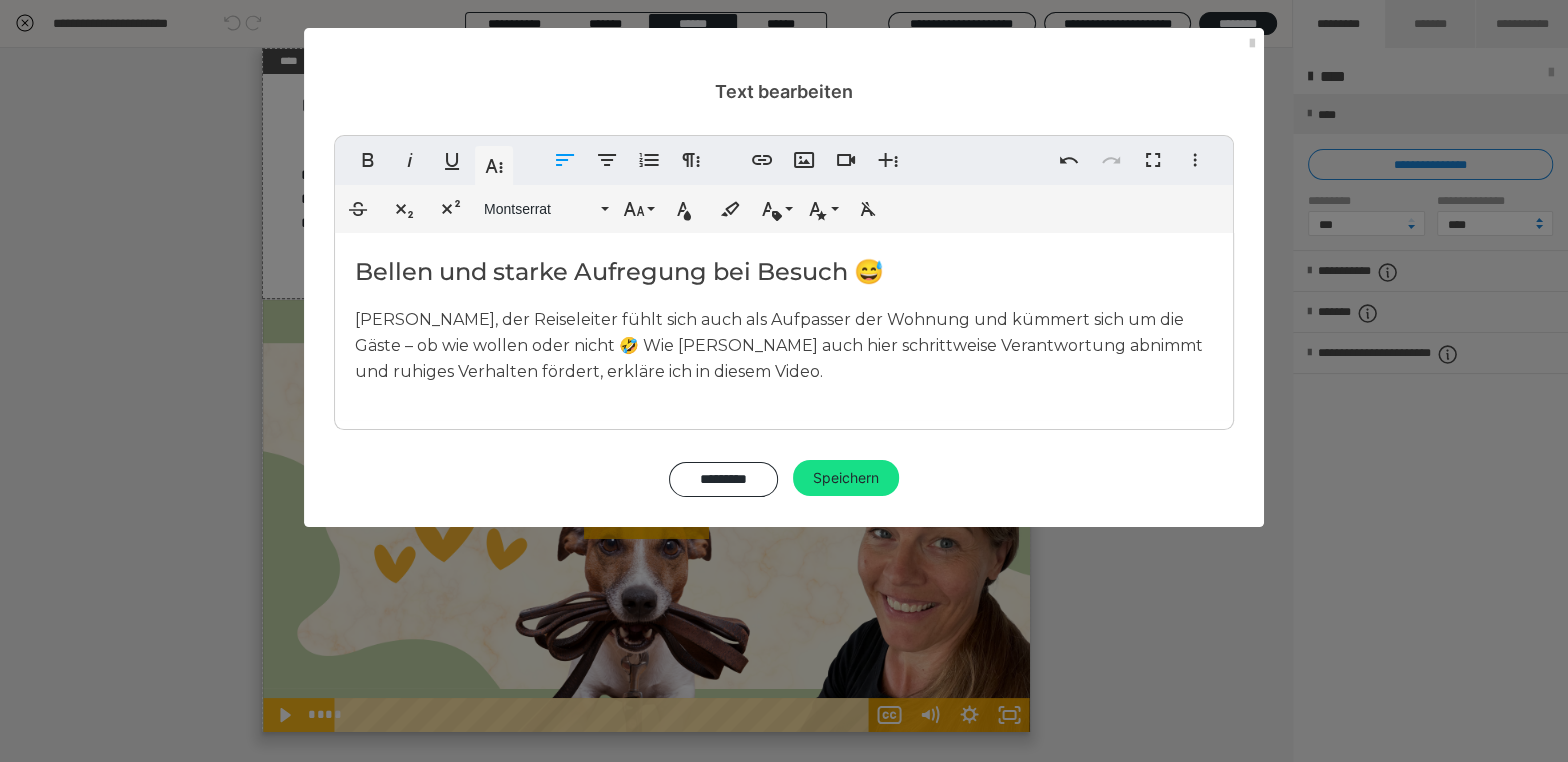 click on "Loki, der Reiseleiter fühlt sich auch als Aufpasser der Wohnung und kümmert sich um die Gäste – ob wie wollen oder nicht 🤣 Wie Sandra Loki auch hier schrittweise Verantwortung abnimmt und ruhiges Verhalten fördert, erkläre ich in diesem Video." at bounding box center [779, 345] 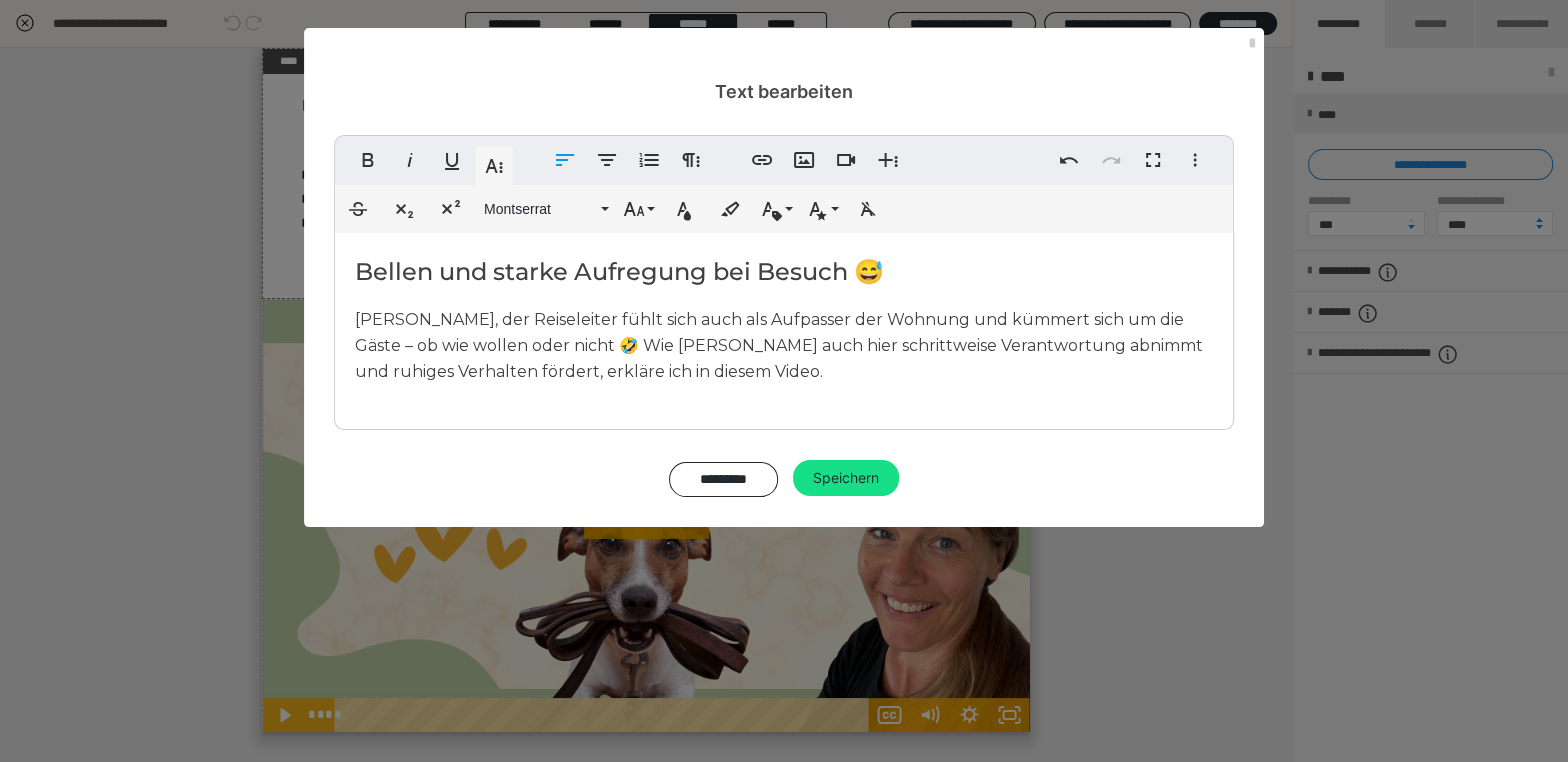 type 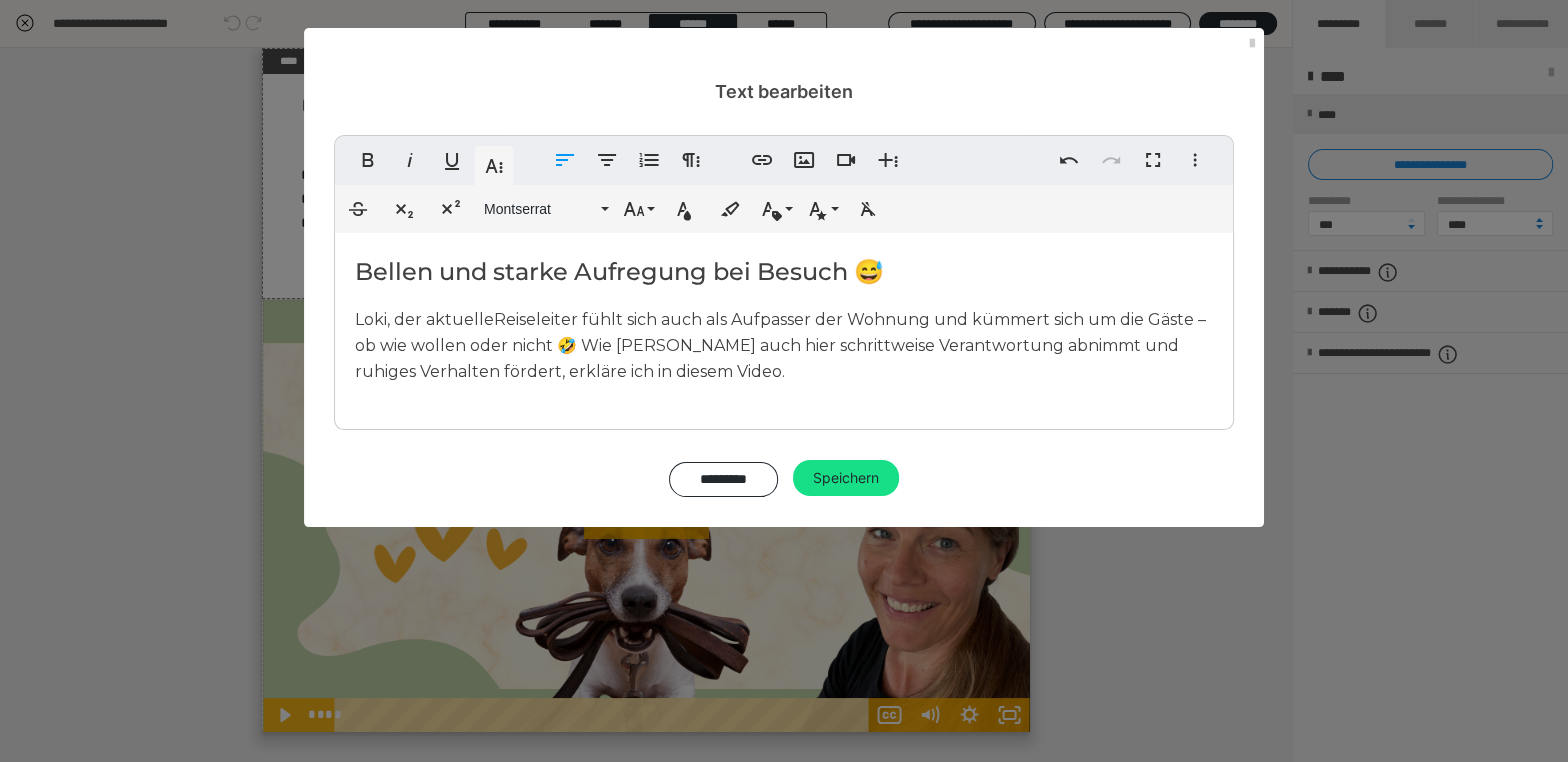 click on "Loki, der aktuelle  Reiseleiter fühlt sich auch als Aufpasser der Wohnung und kümmert sich um die Gäste – ob wie wollen oder nicht 🤣 Wie Sandra Loki auch hier schrittweise Verantwortung abnimmt und ruhiges Verhalten fördert, erkläre ich in diesem Video." at bounding box center (780, 345) 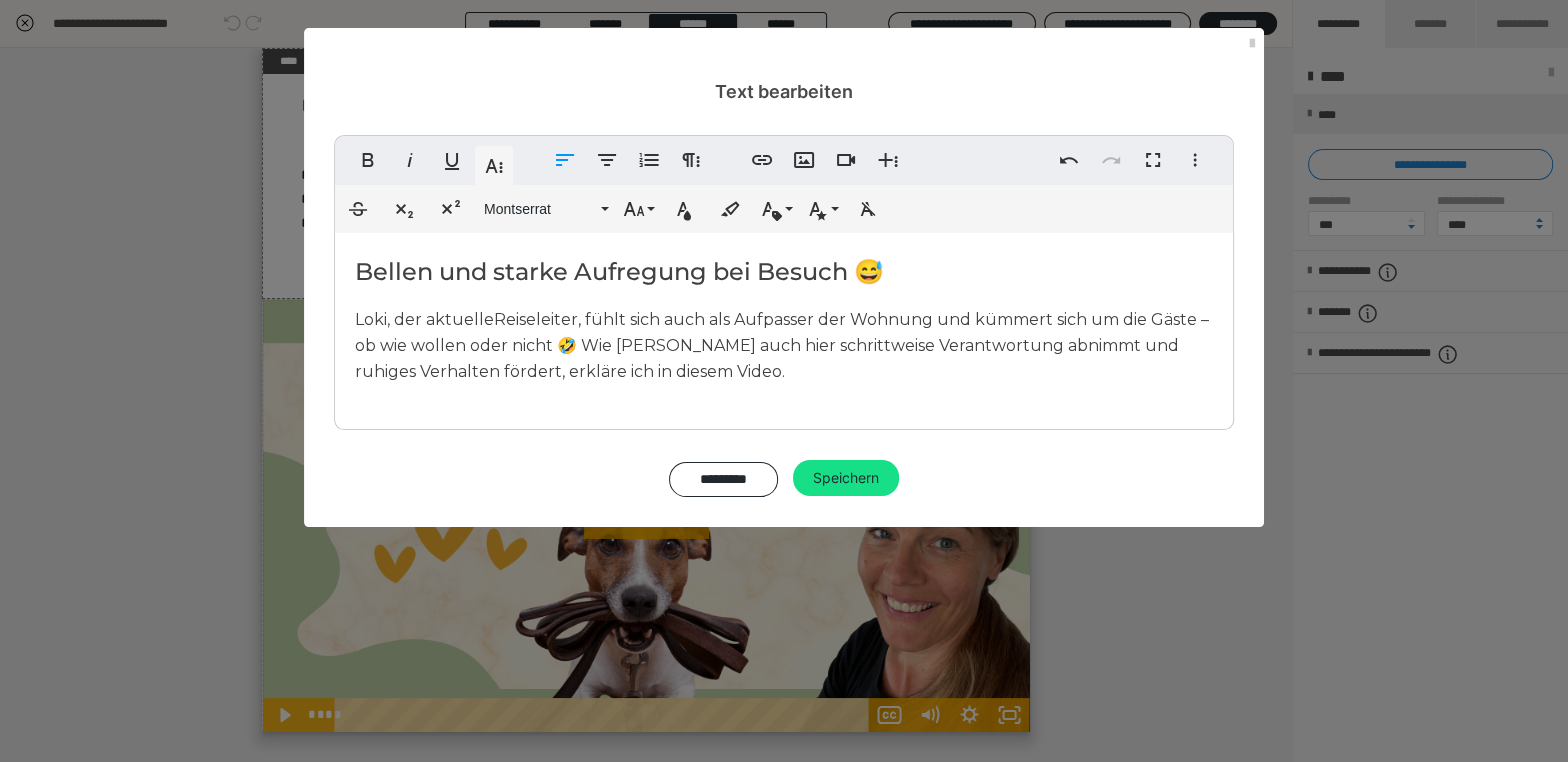 click on "Loki, der aktuelle  Reiseleiter, fühlt sich auch als Aufpasser der Wohnung und kümmert sich um die Gäste – ob wie wollen oder nicht 🤣 Wie Sandra Loki auch hier schrittweise Verantwortung abnimmt und ruhiges Verhalten fördert, erkläre ich in diesem Video." at bounding box center [782, 345] 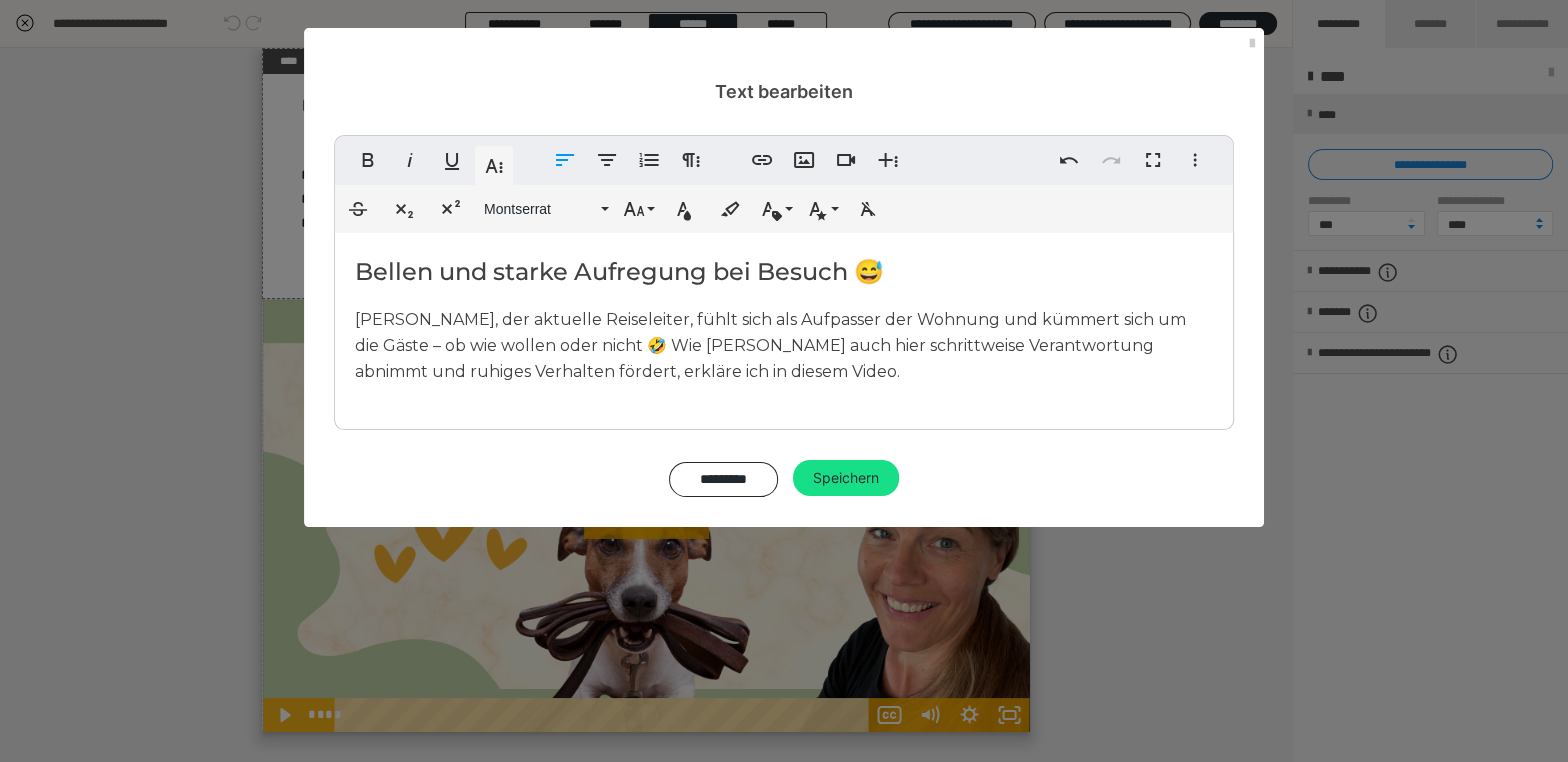 click on "Loki, der aktuelle Reiseleiter, fühlt sich als Aufpasser der Wohnung und kümmert sich um die Gäste – ob wie wollen oder nicht 🤣 Wie Sandra Loki auch hier schrittweise Verantwortung abnimmt und ruhiges Verhalten fördert, erkläre ich in diesem Video." at bounding box center (770, 345) 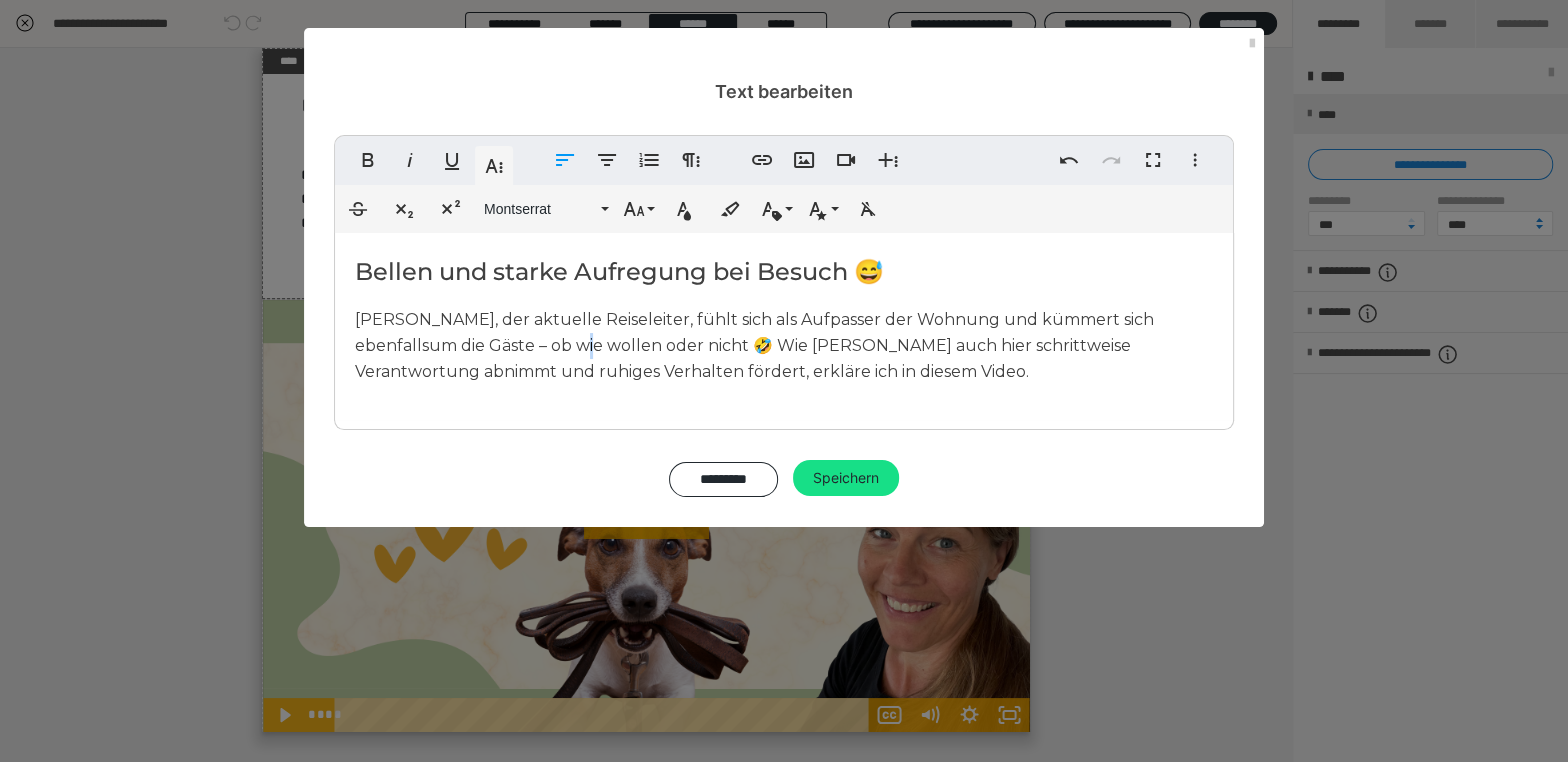 click on "Loki, der aktuelle Reiseleiter, fühlt sich als Aufpasser der Wohnung und kümmert sich ebenfalls  um die Gäste – ob wie wollen oder nicht 🤣 Wie Sandra Loki auch hier schrittweise Verantwortung abnimmt und ruhiges Verhalten fördert, erkläre ich in diesem Video." at bounding box center [754, 345] 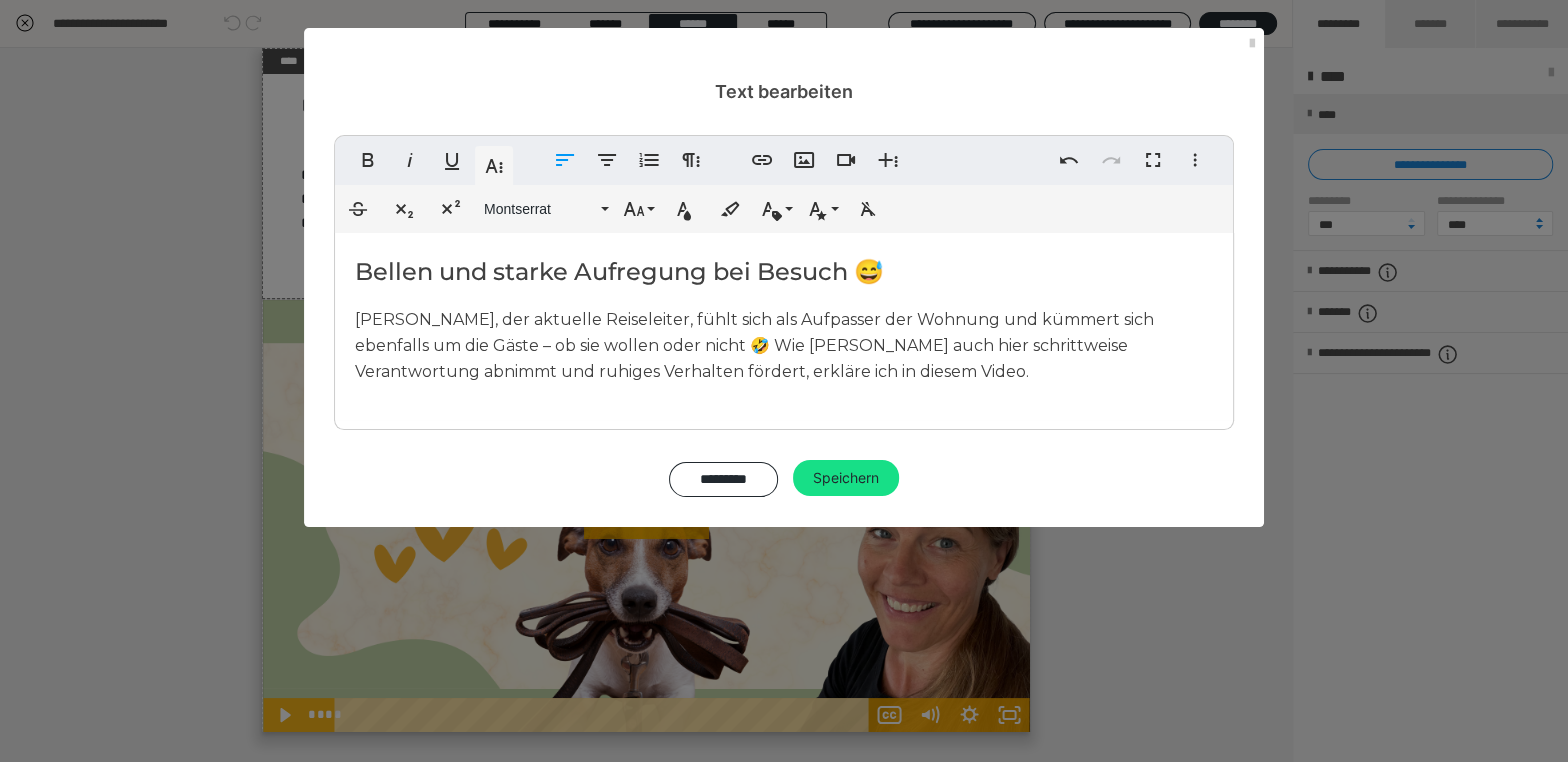 click on "Loki, der aktuelle Reiseleiter, fühlt sich als Aufpasser der Wohnung und kümmert sich ebenfalls um die Gäste – ob sie wollen oder nicht 🤣 Wie Sandra Loki auch hier schrittweise Verantwortung abnimmt und ruhiges Verhalten fördert, erkläre ich in diesem Video." at bounding box center [754, 345] 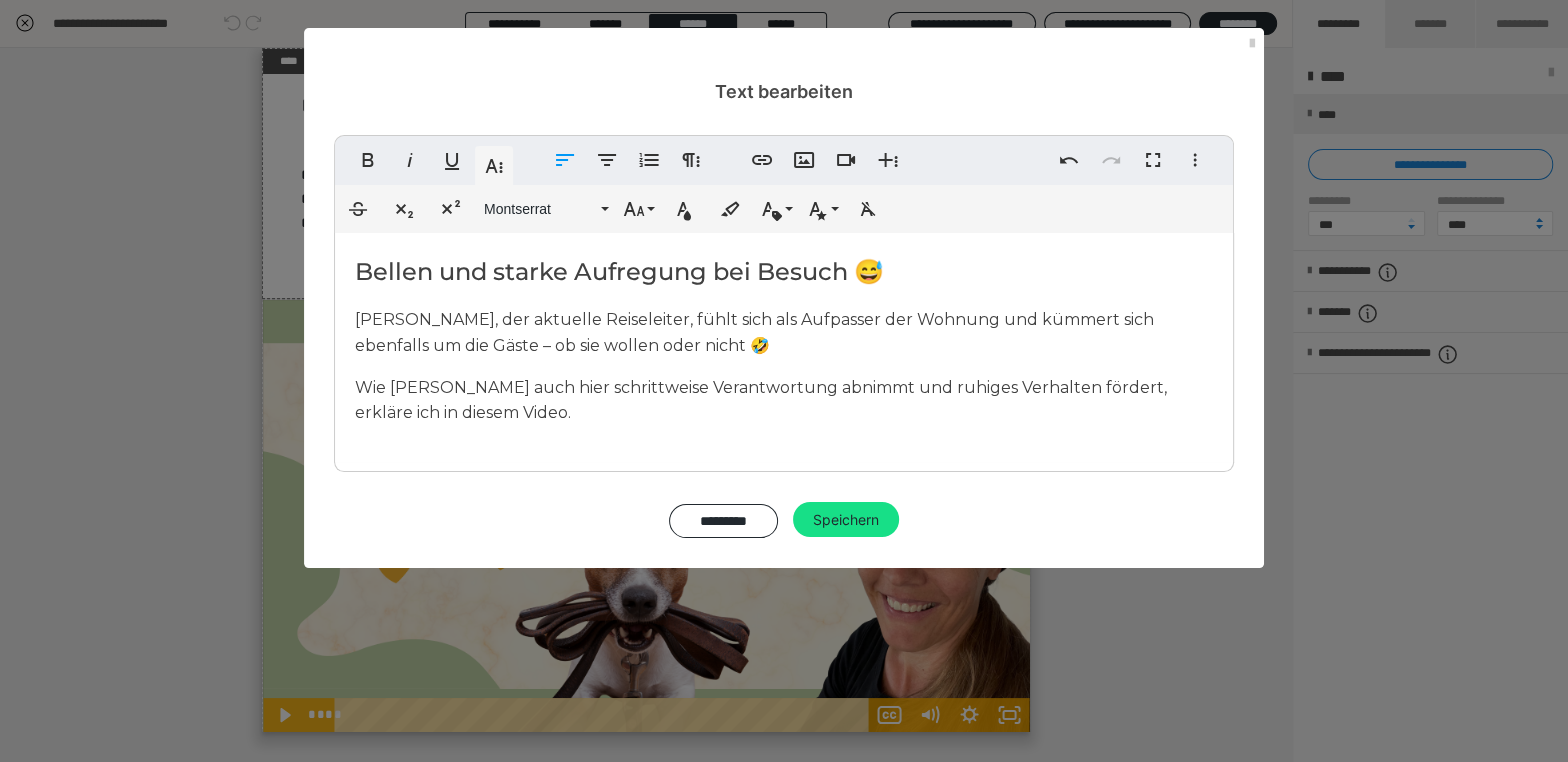 click on "Wie Sandra Loki auch hier schrittweise Verantwortung abnimmt und ruhiges Verhalten fördert, erkläre ich in diesem Video." at bounding box center [784, 400] 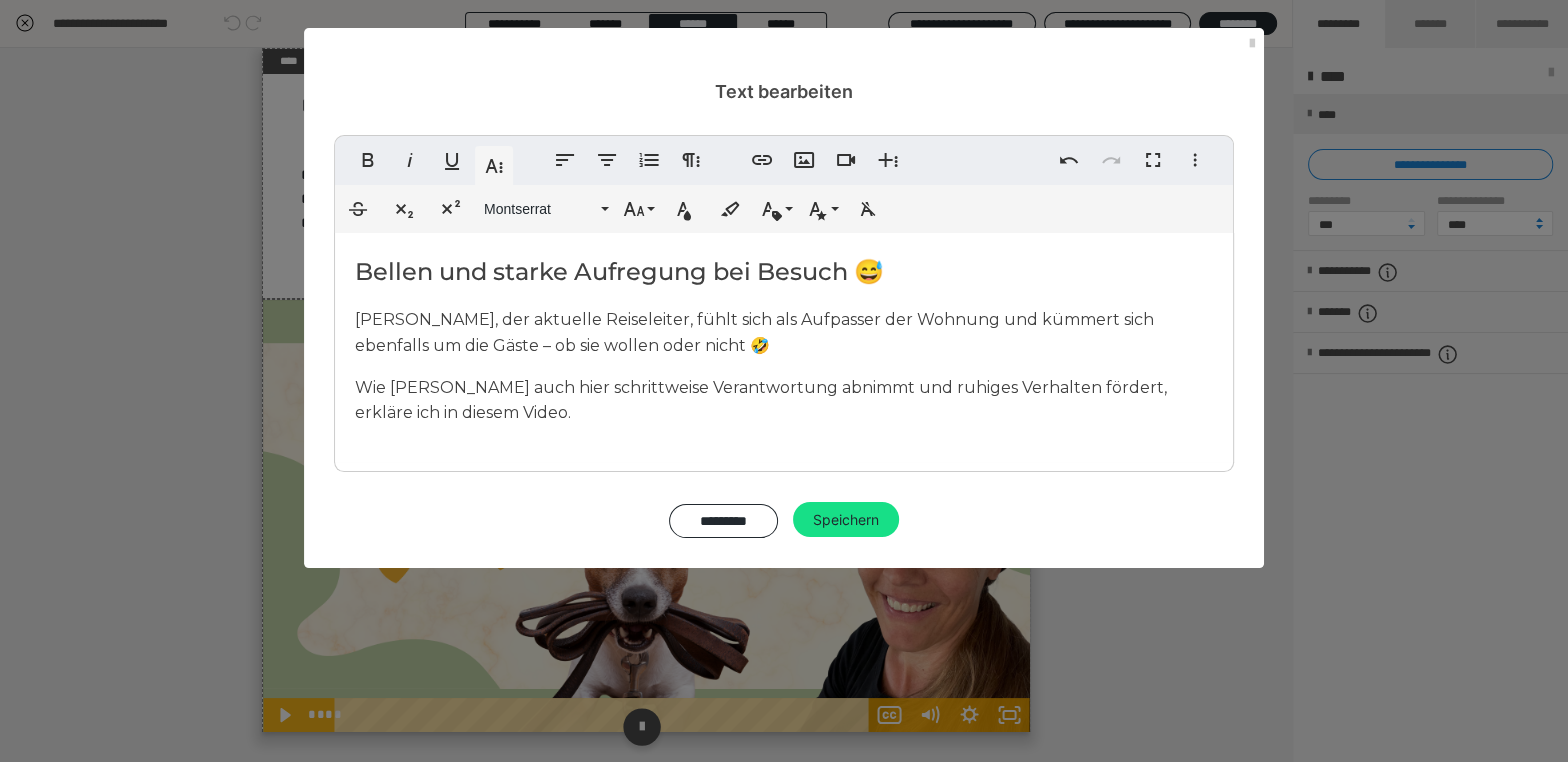 click on "Speichern" at bounding box center [846, 520] 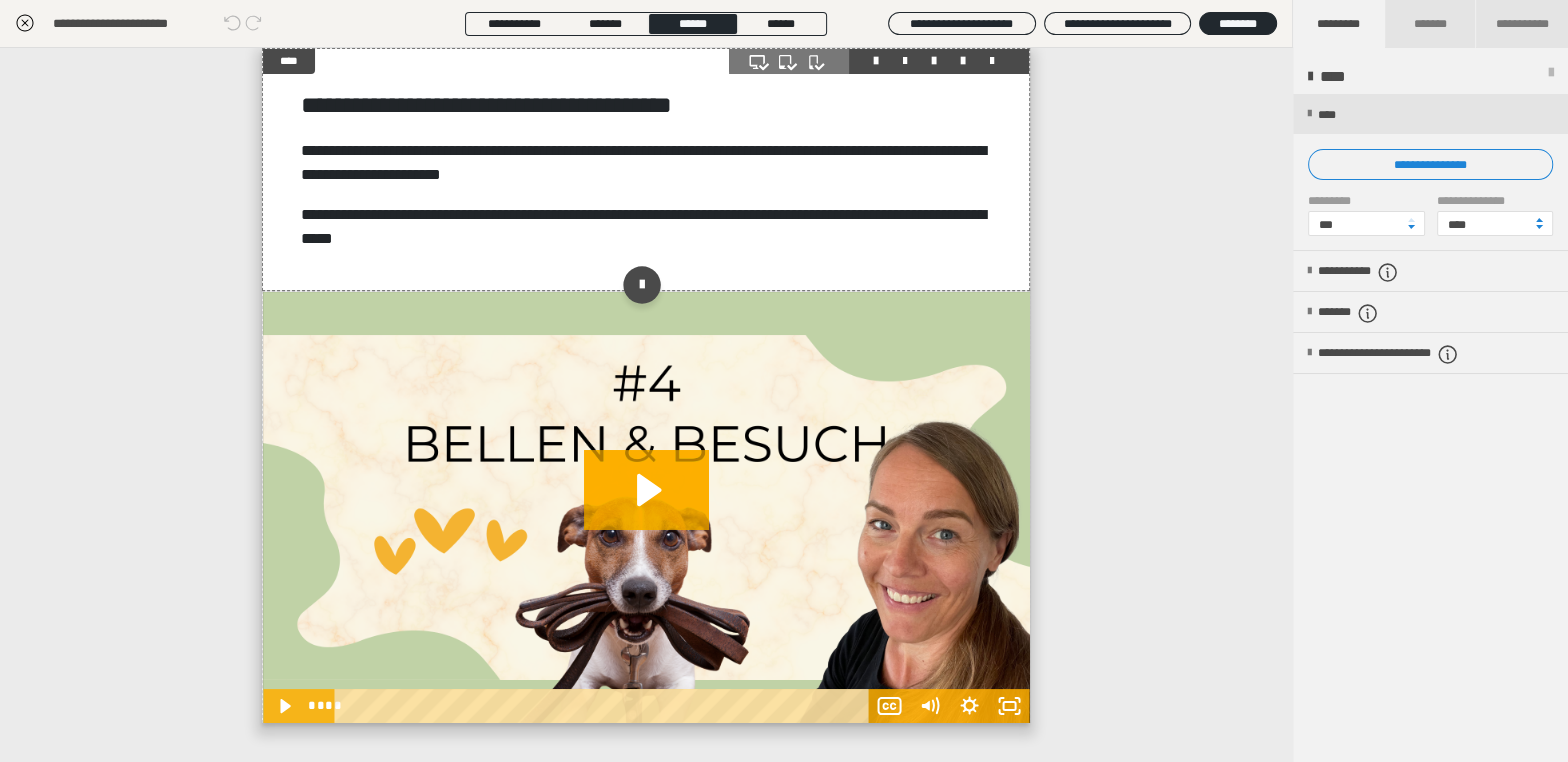 click on "**********" at bounding box center [646, 169] 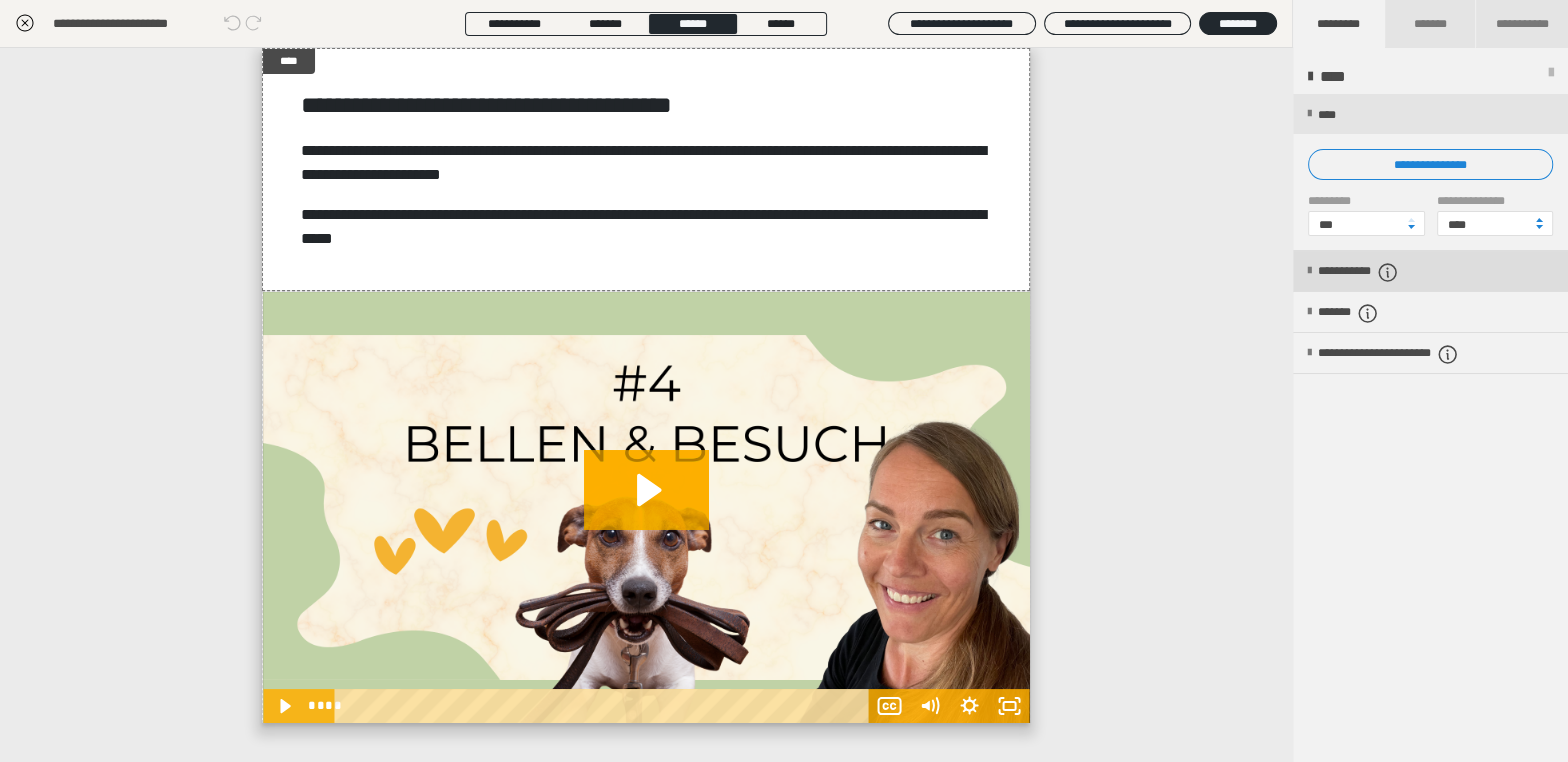 click on "**********" at bounding box center (1382, 272) 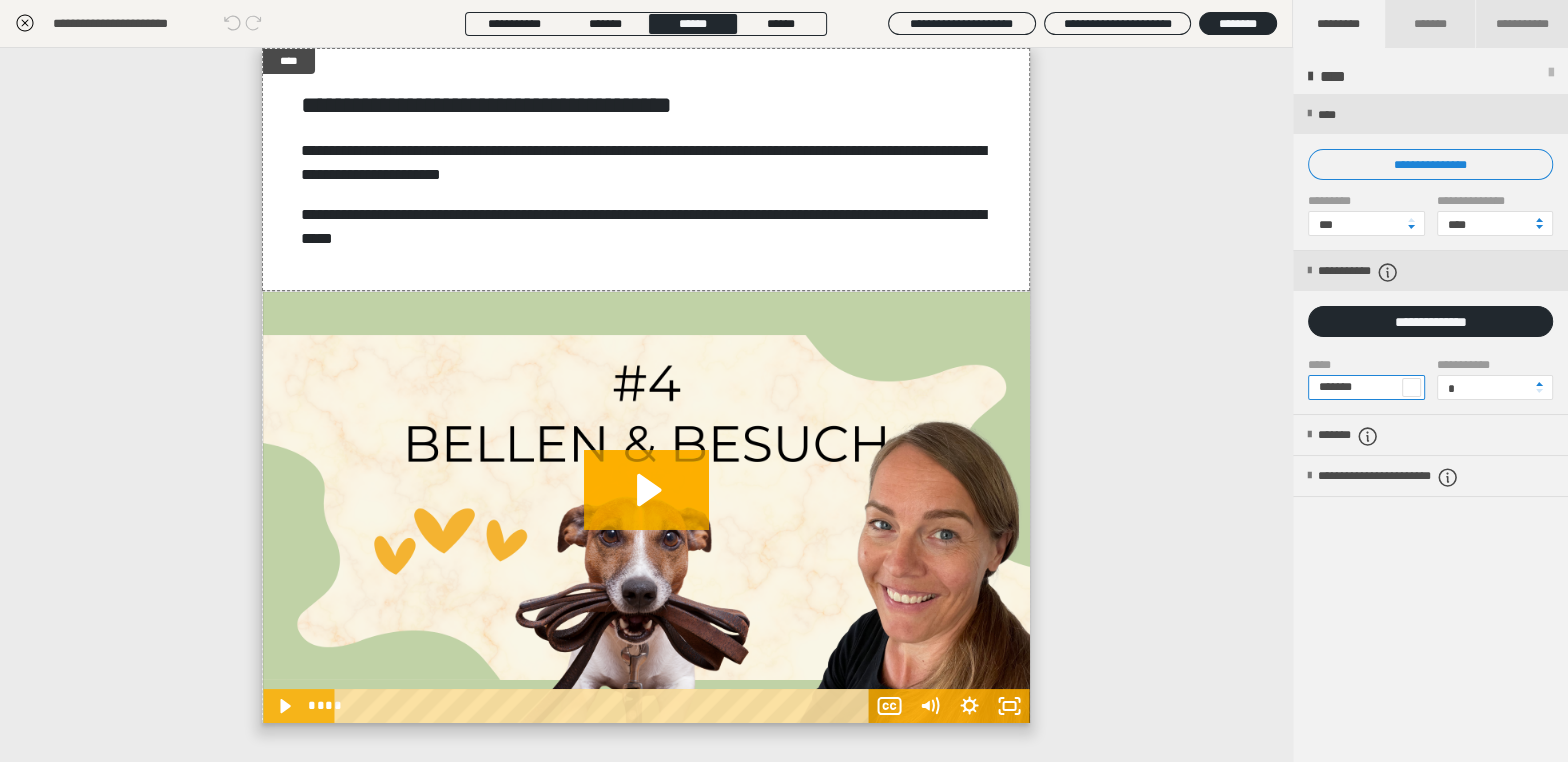 click on "*******" at bounding box center (1366, 387) 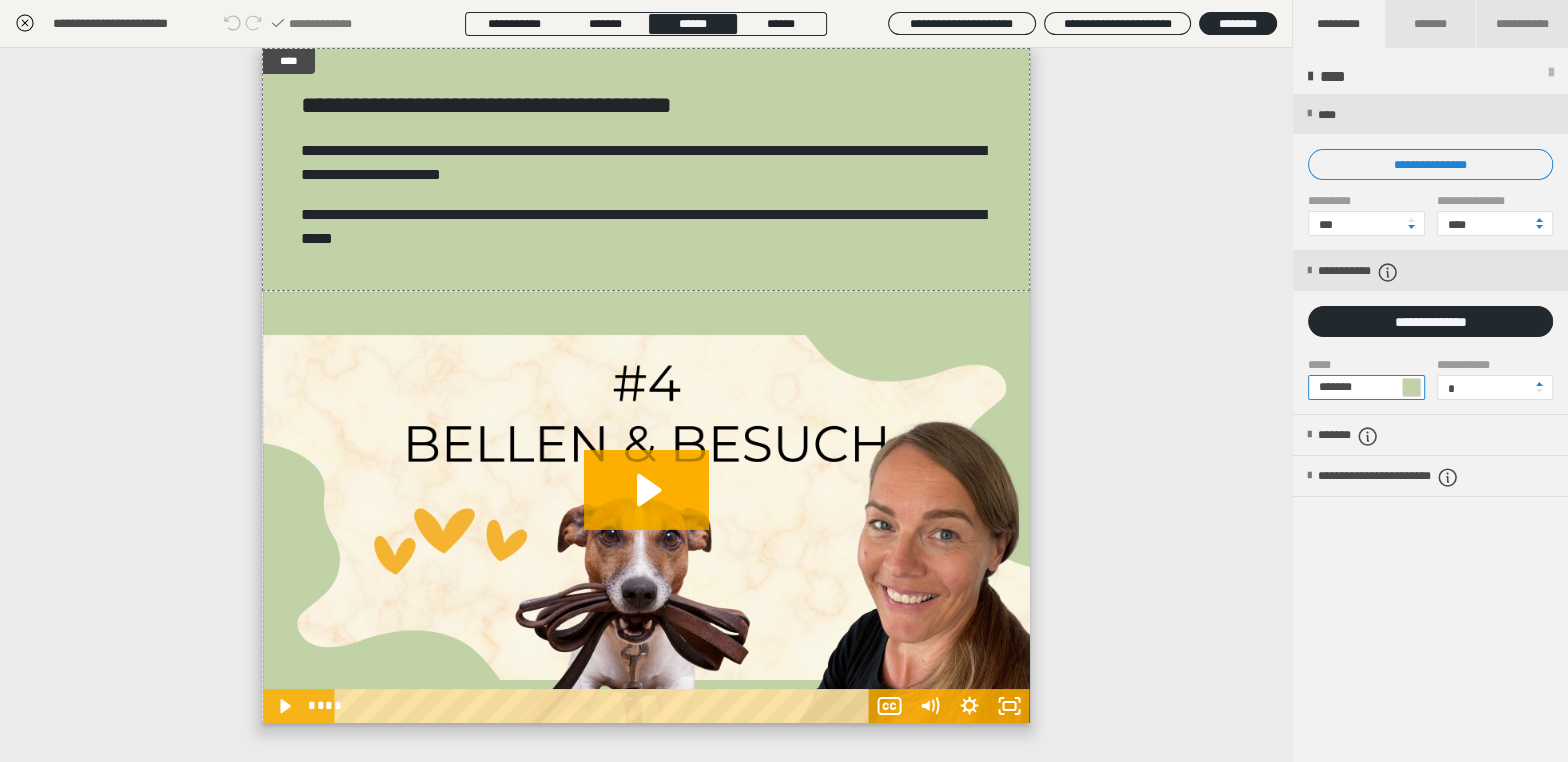 type on "*******" 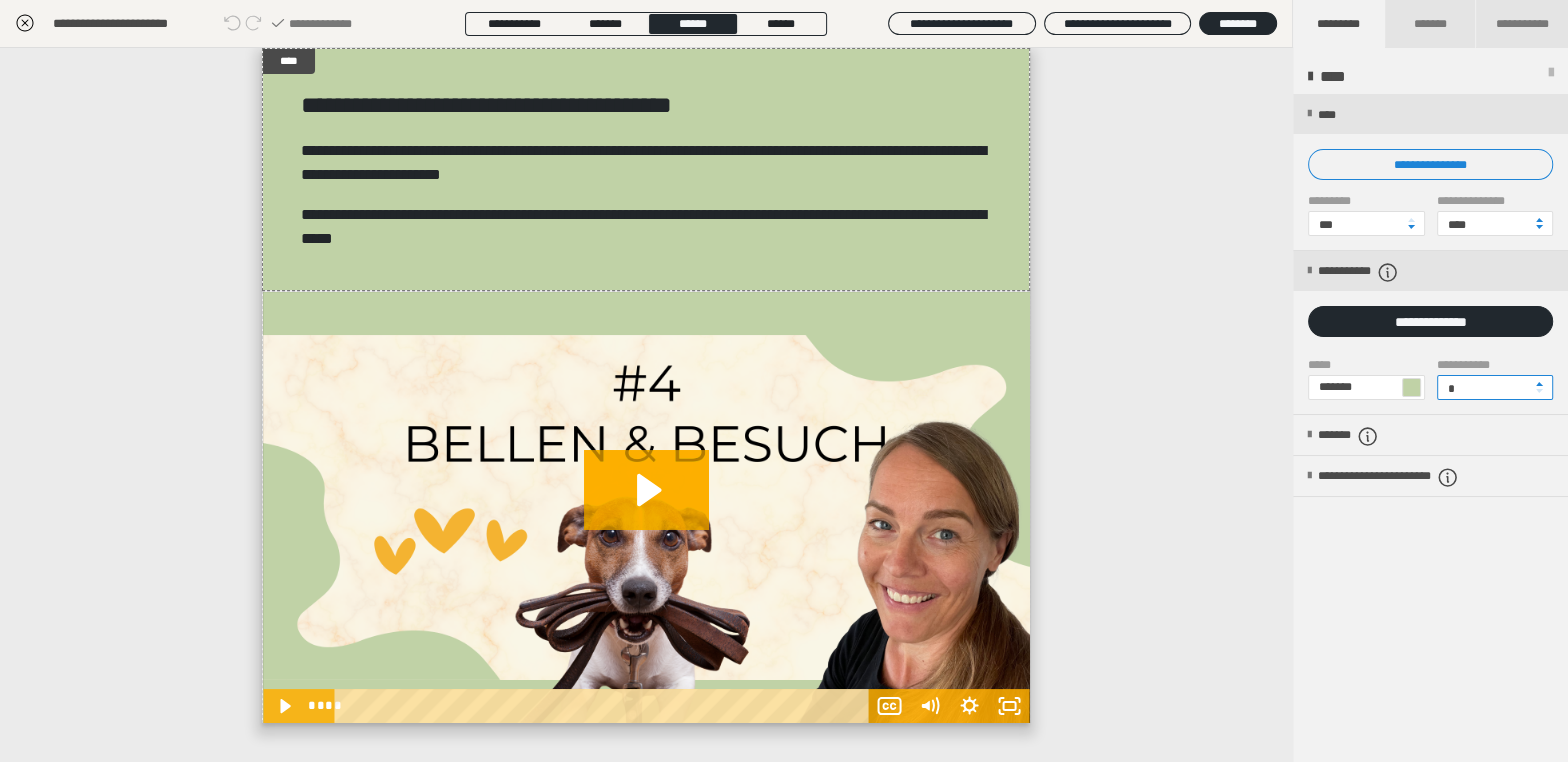 click on "*" at bounding box center [1495, 387] 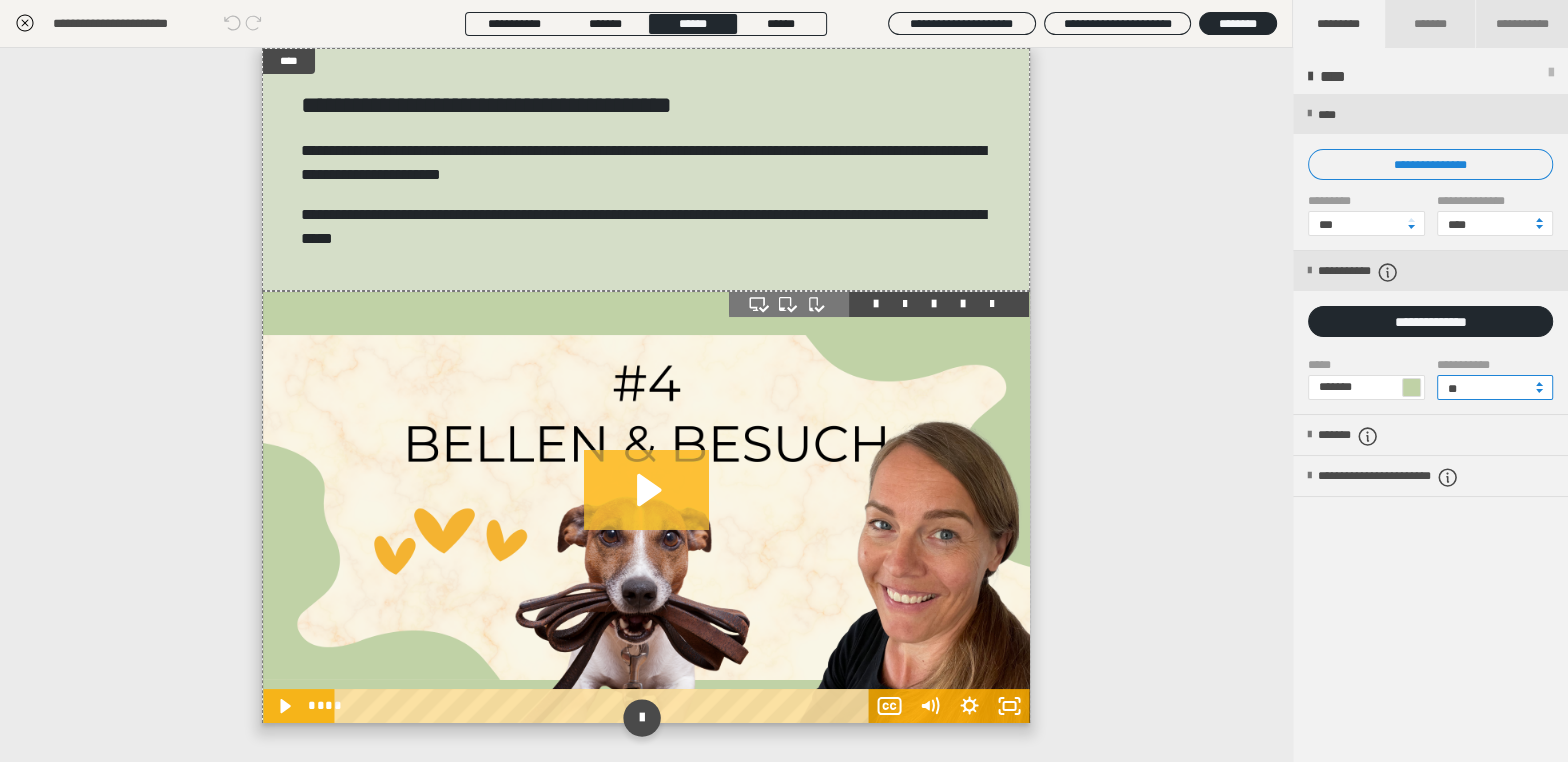 type on "**" 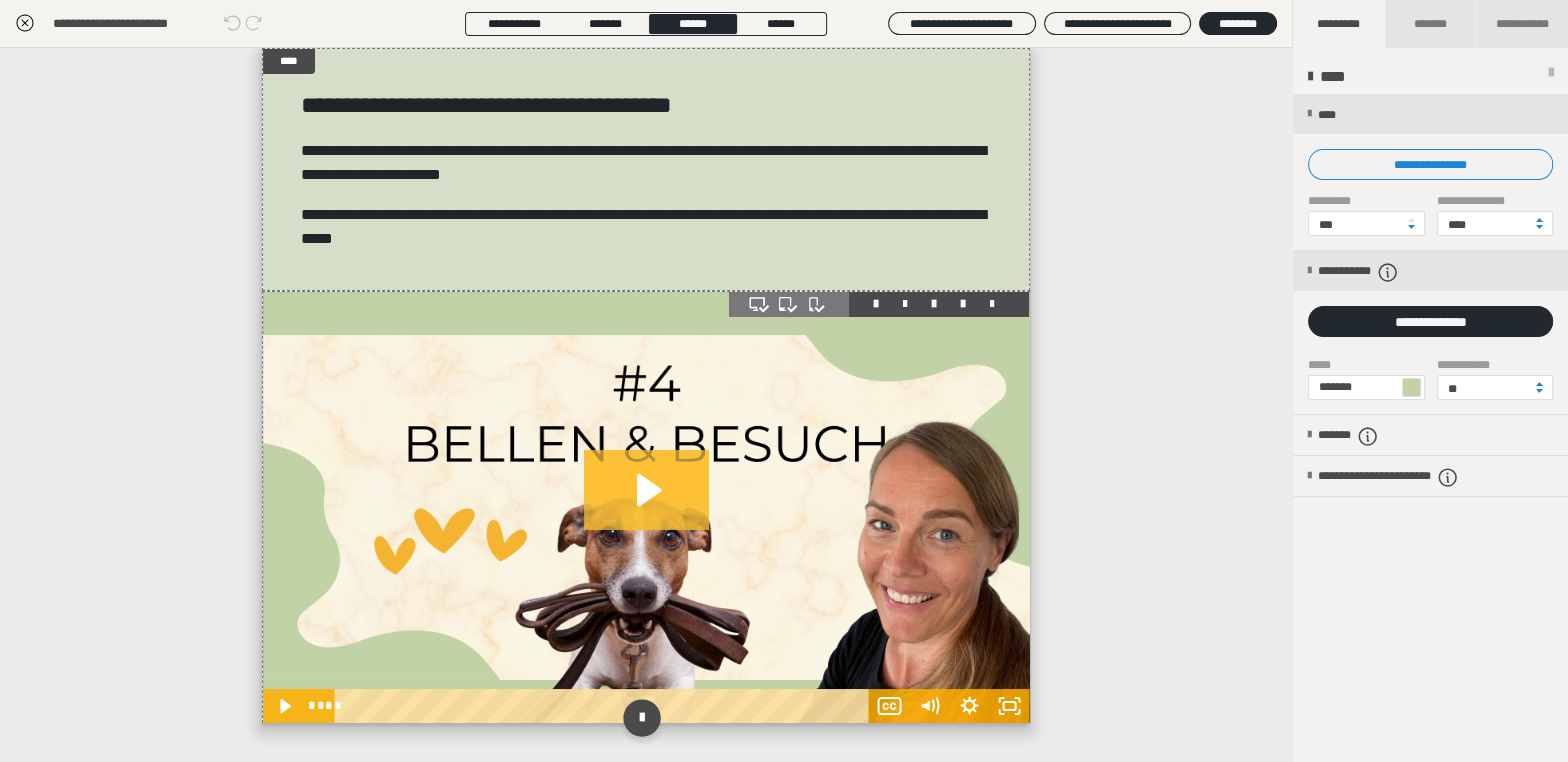 click 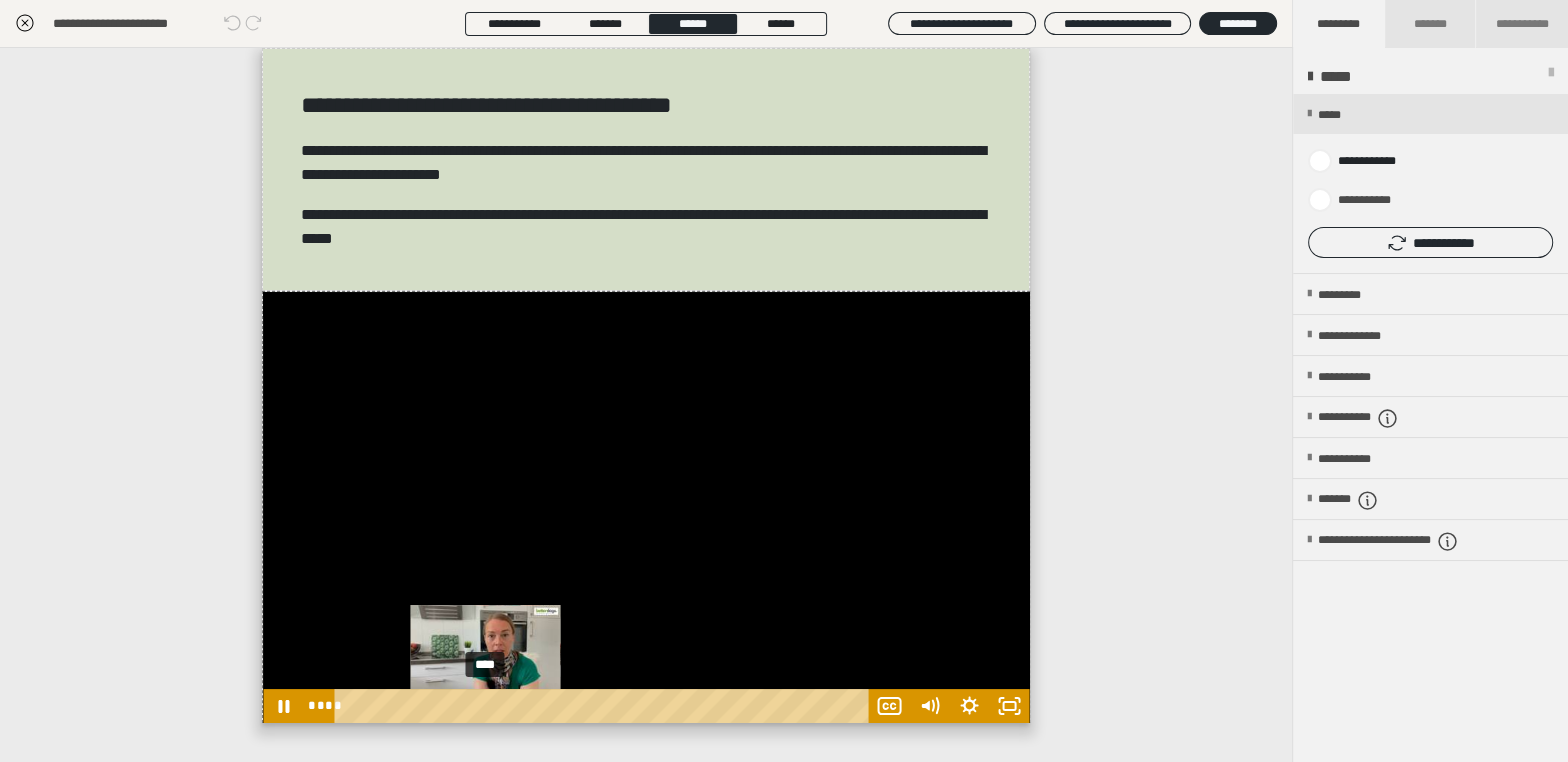click on "****" at bounding box center (604, 706) 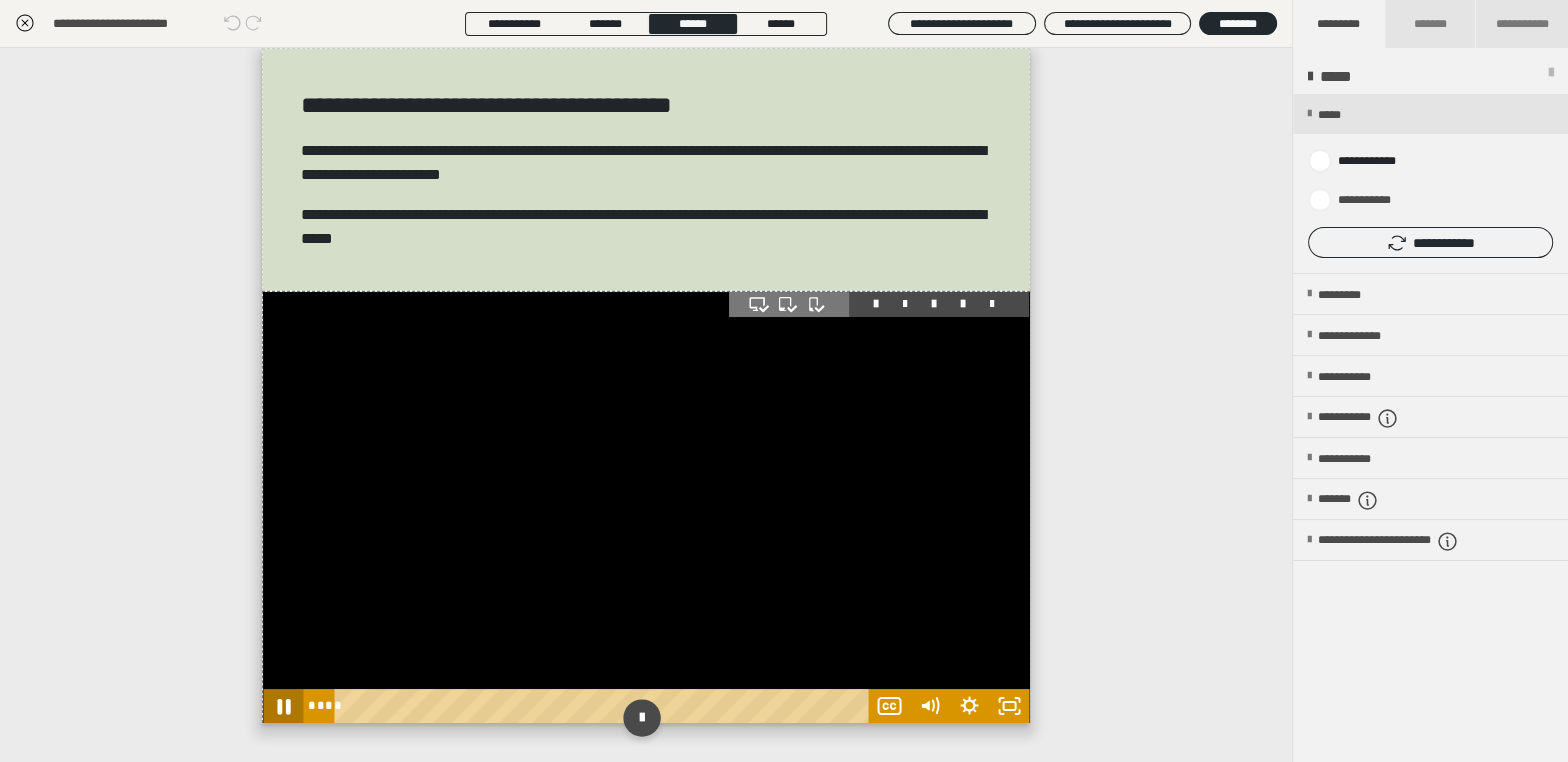 click 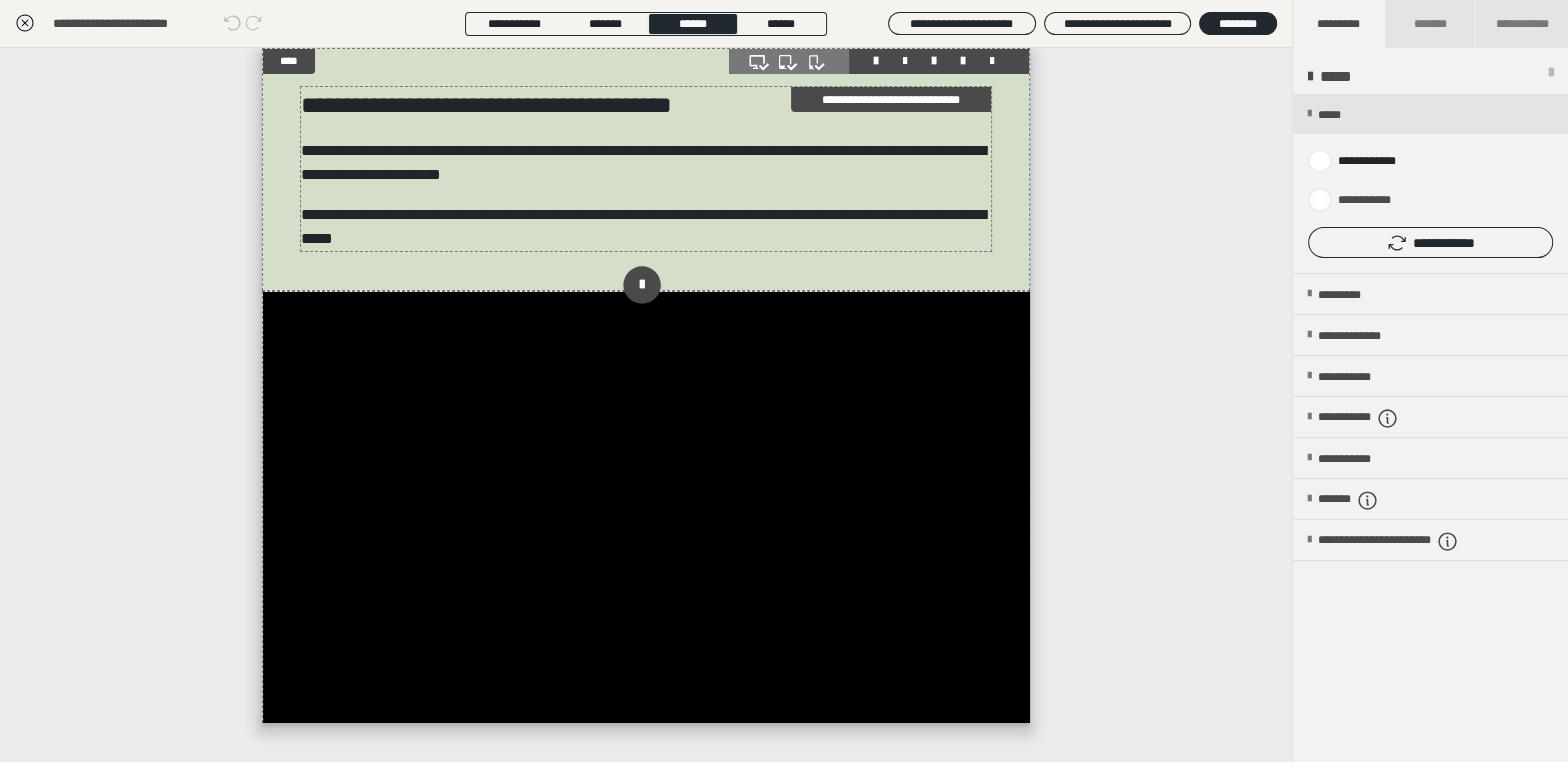 click on "**********" at bounding box center (646, 227) 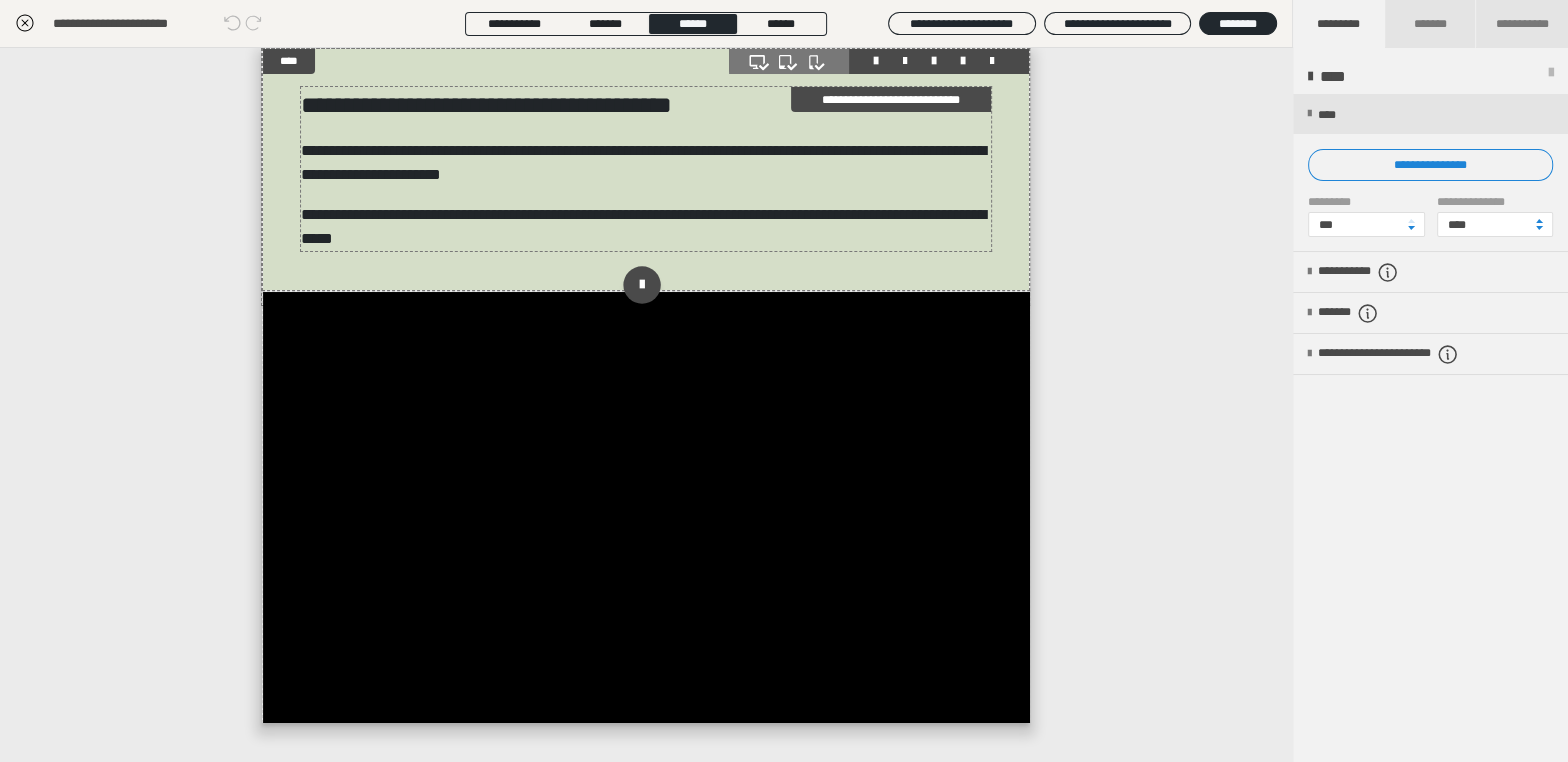 click on "**********" at bounding box center (646, 227) 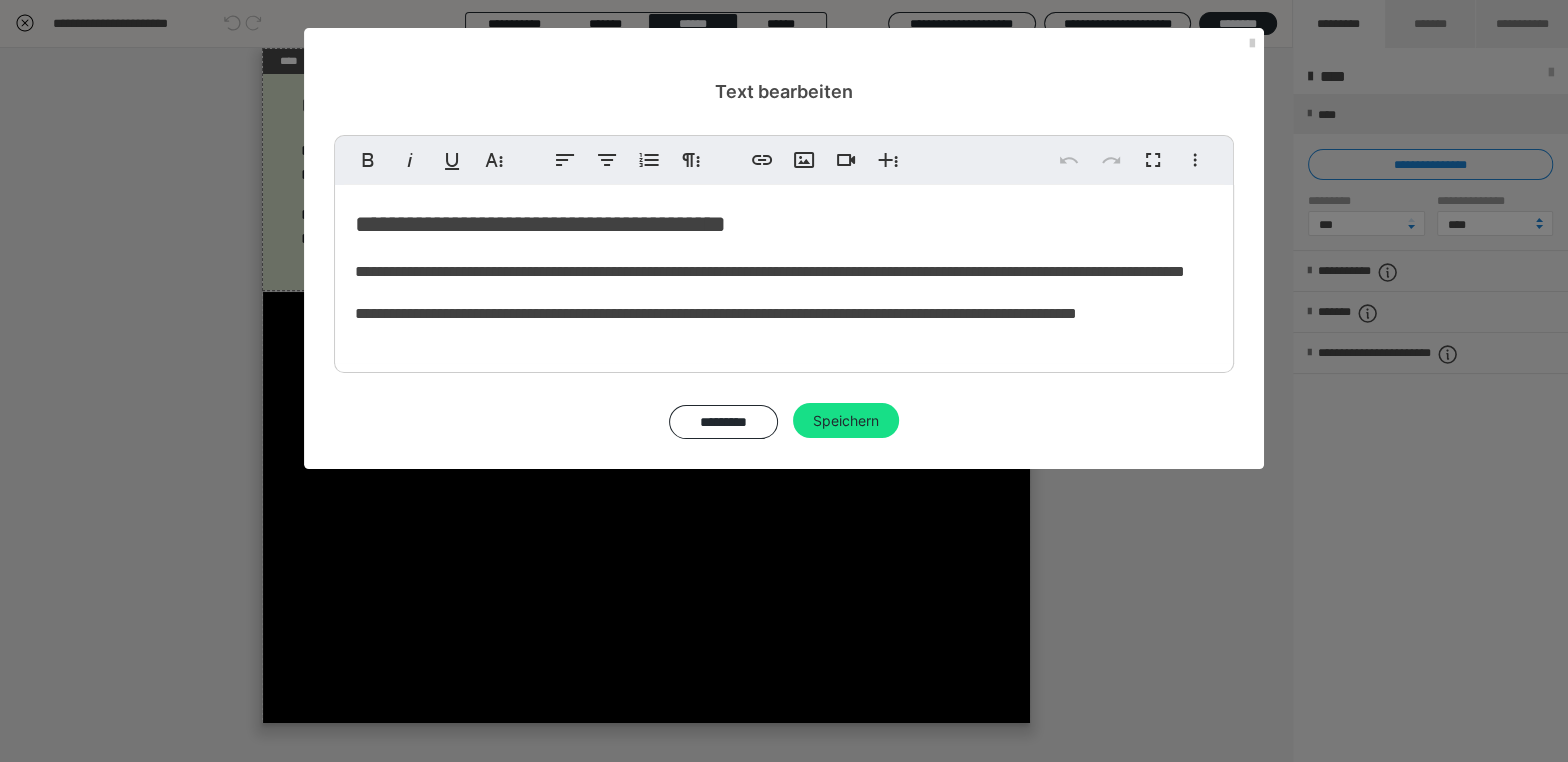 click on "**********" at bounding box center [784, 314] 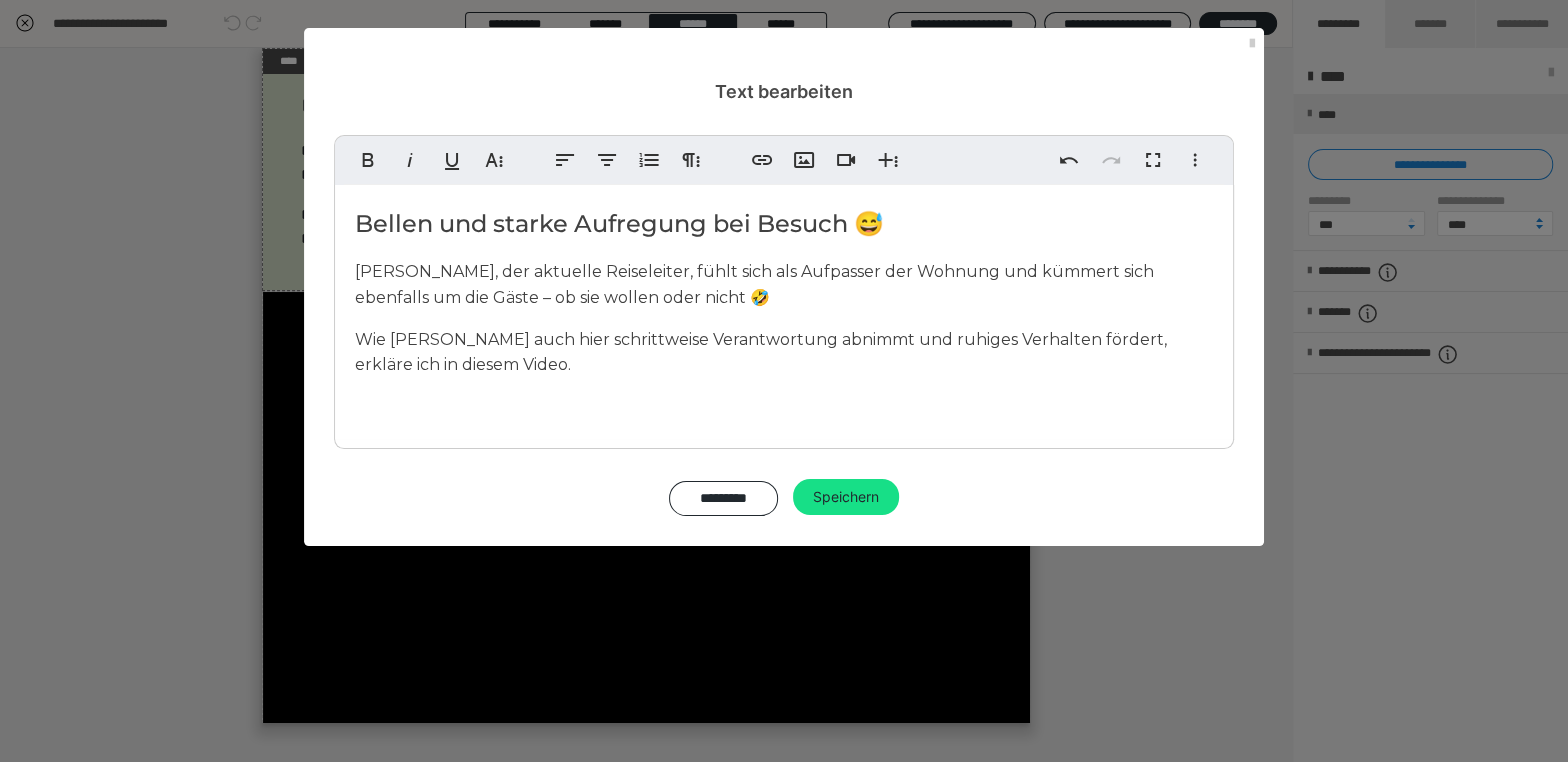 type 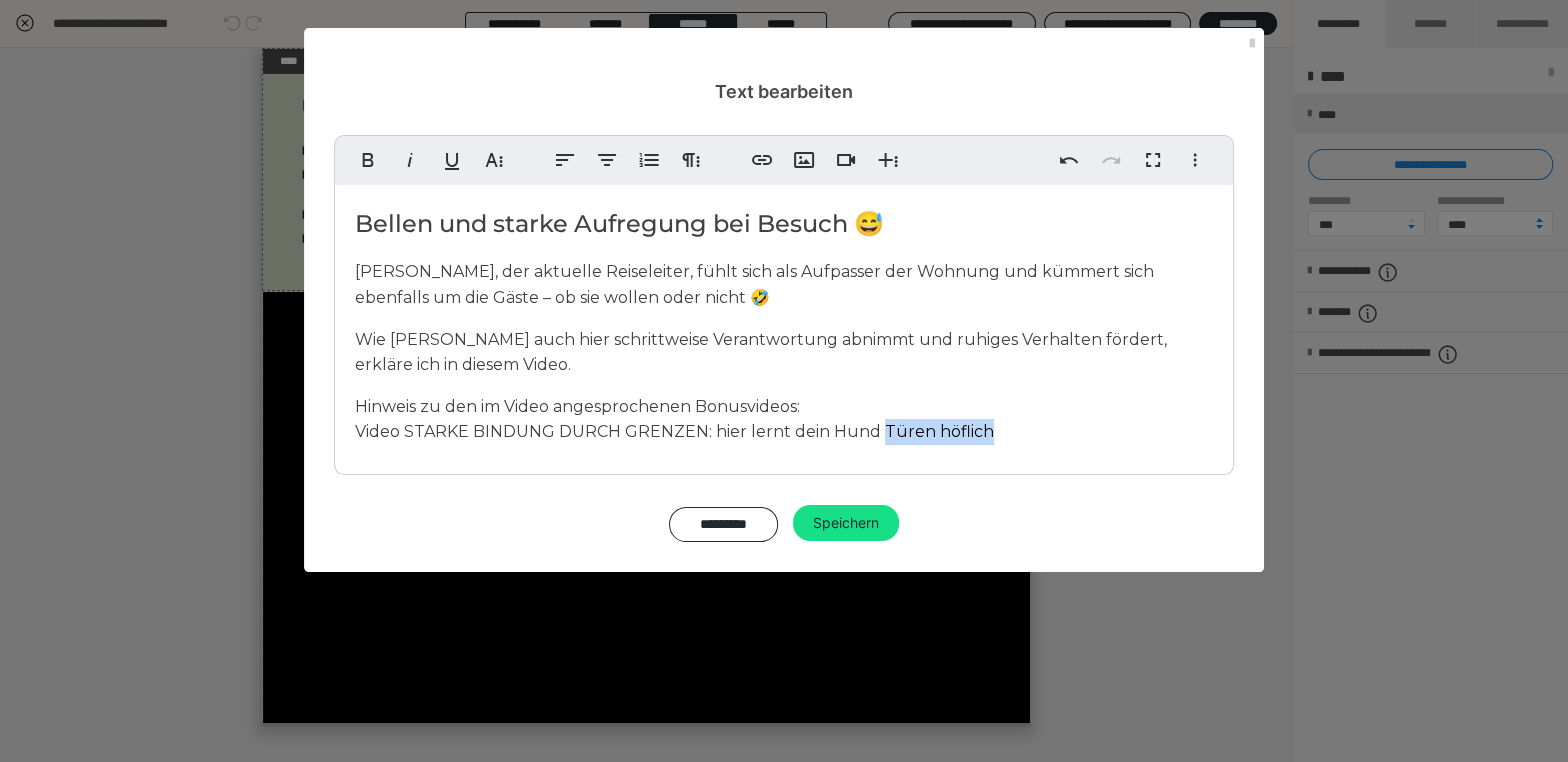 drag, startPoint x: 980, startPoint y: 432, endPoint x: 879, endPoint y: 434, distance: 101.0198 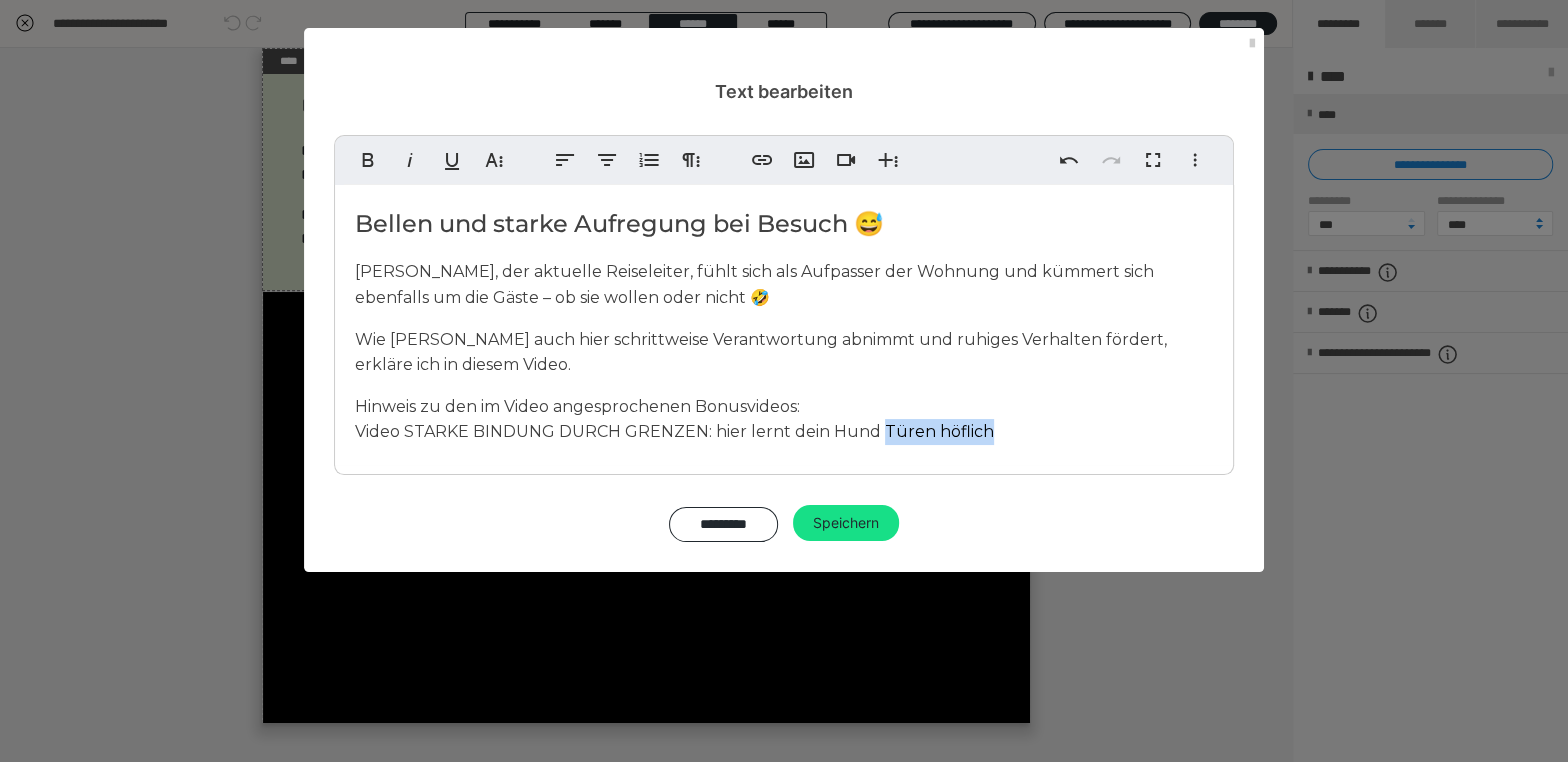 click on "Video STARKE BINDUNG DURCH GRENZEN: hier lernt dein Hund Türen höflich" at bounding box center [674, 431] 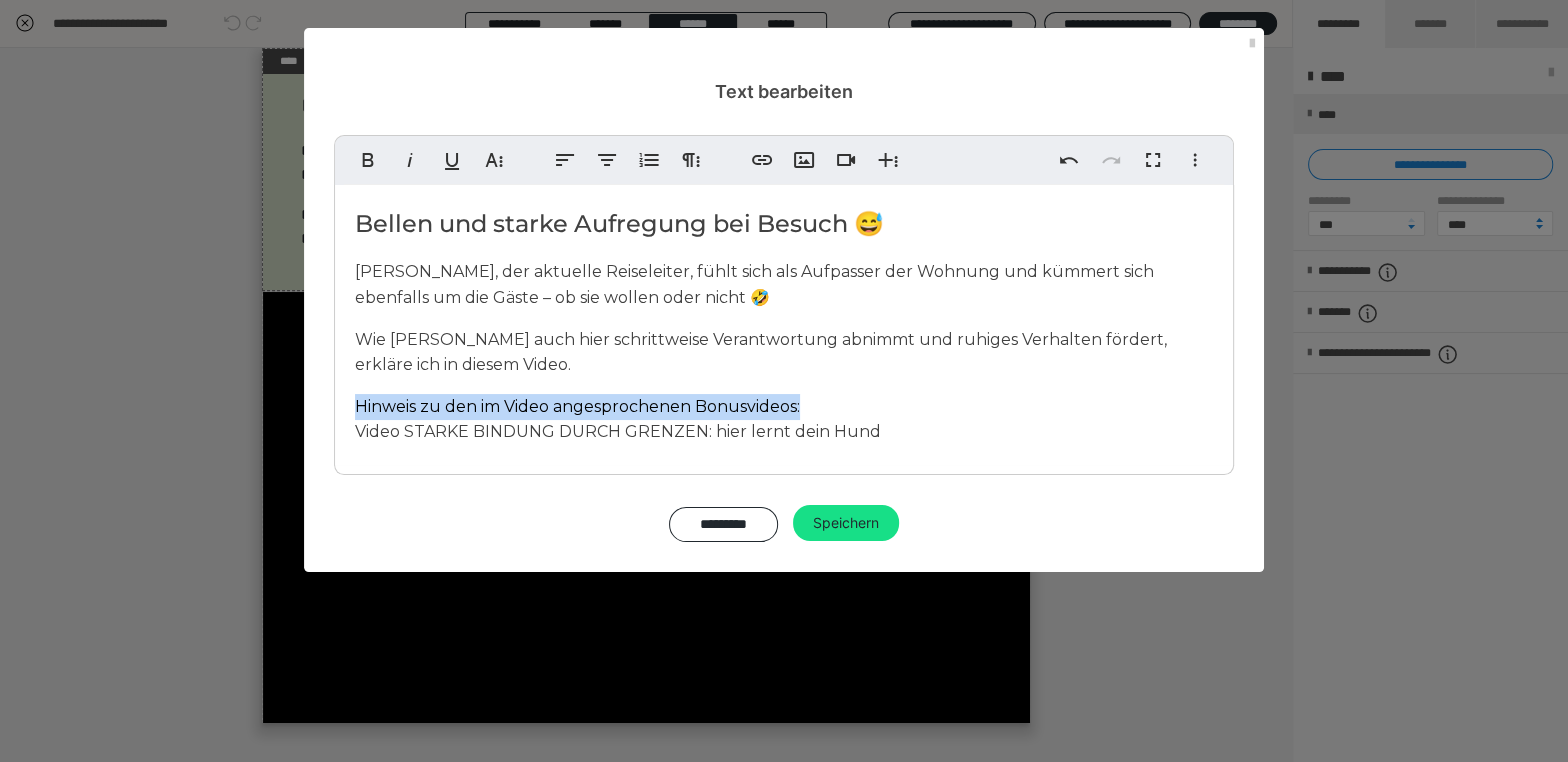 drag, startPoint x: 801, startPoint y: 404, endPoint x: 342, endPoint y: 395, distance: 459.08823 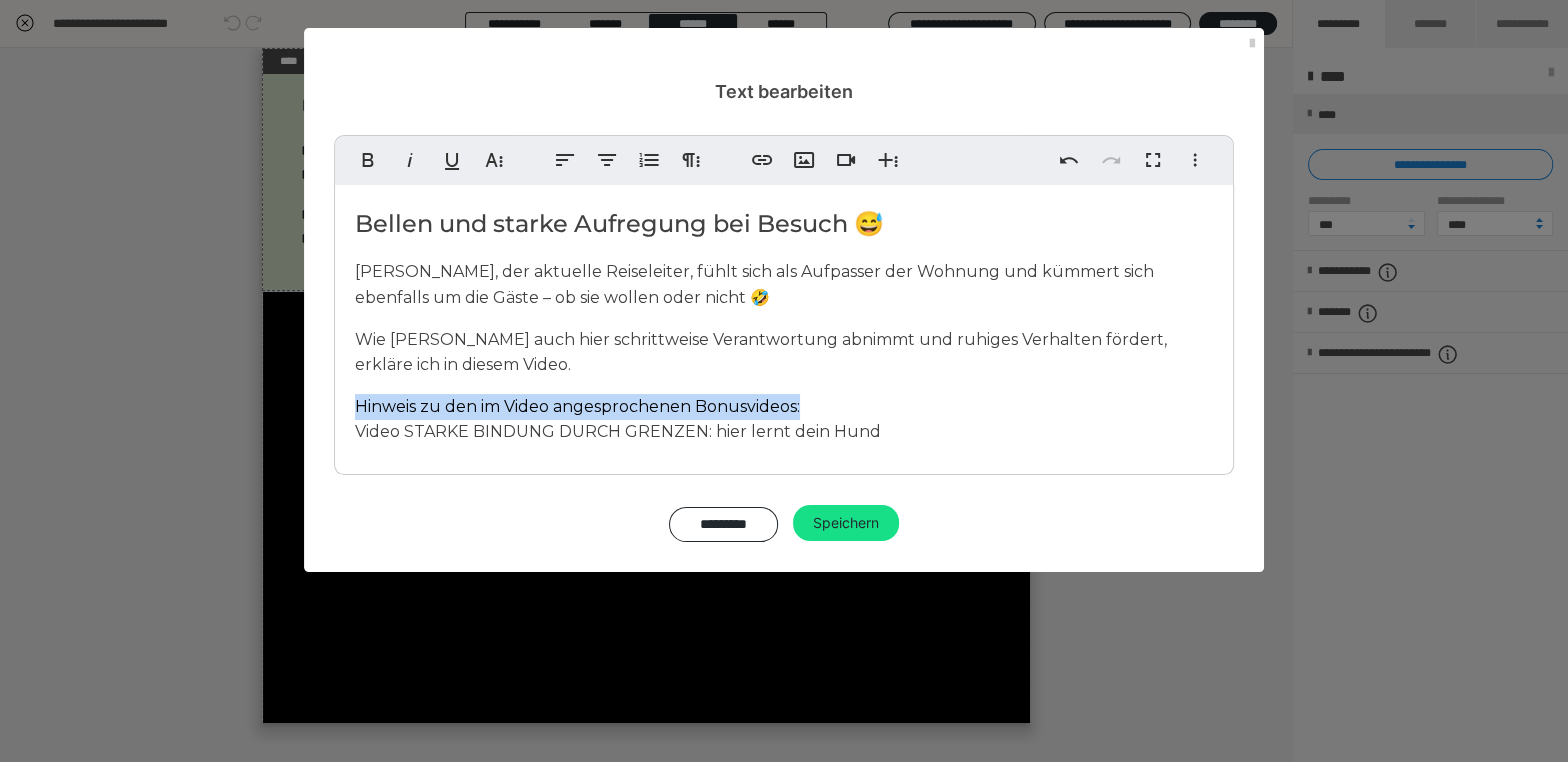 click on "Bellen und starke Aufregung bei Besuch 😅  Loki, der aktuelle Reiseleiter, fühlt sich als Aufpasser der Wohnung und kümmert sich ebenfalls um die Gäste – ob sie wollen oder nicht 🤣  Wie Sandra Loki auch hier schrittweise Verantwortung abnimmt und ruhiges Verhalten fördert, erkläre ich in diesem Video.  Hinweis zu den im Video angesprochenen Bonusvideos: Video STARKE BINDUNG DURCH GRENZEN: hier lernt dein Hund" at bounding box center [784, 325] 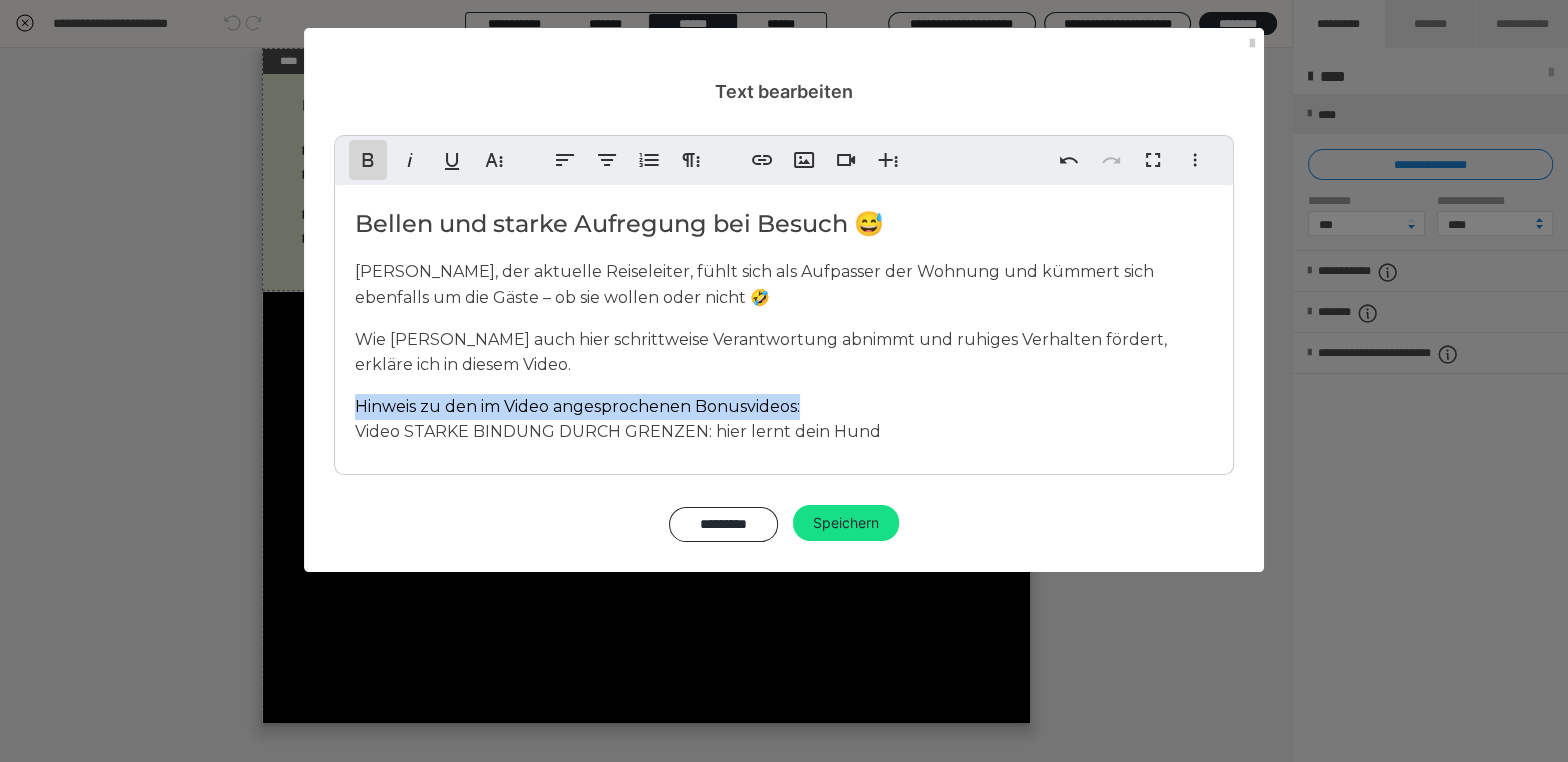 click 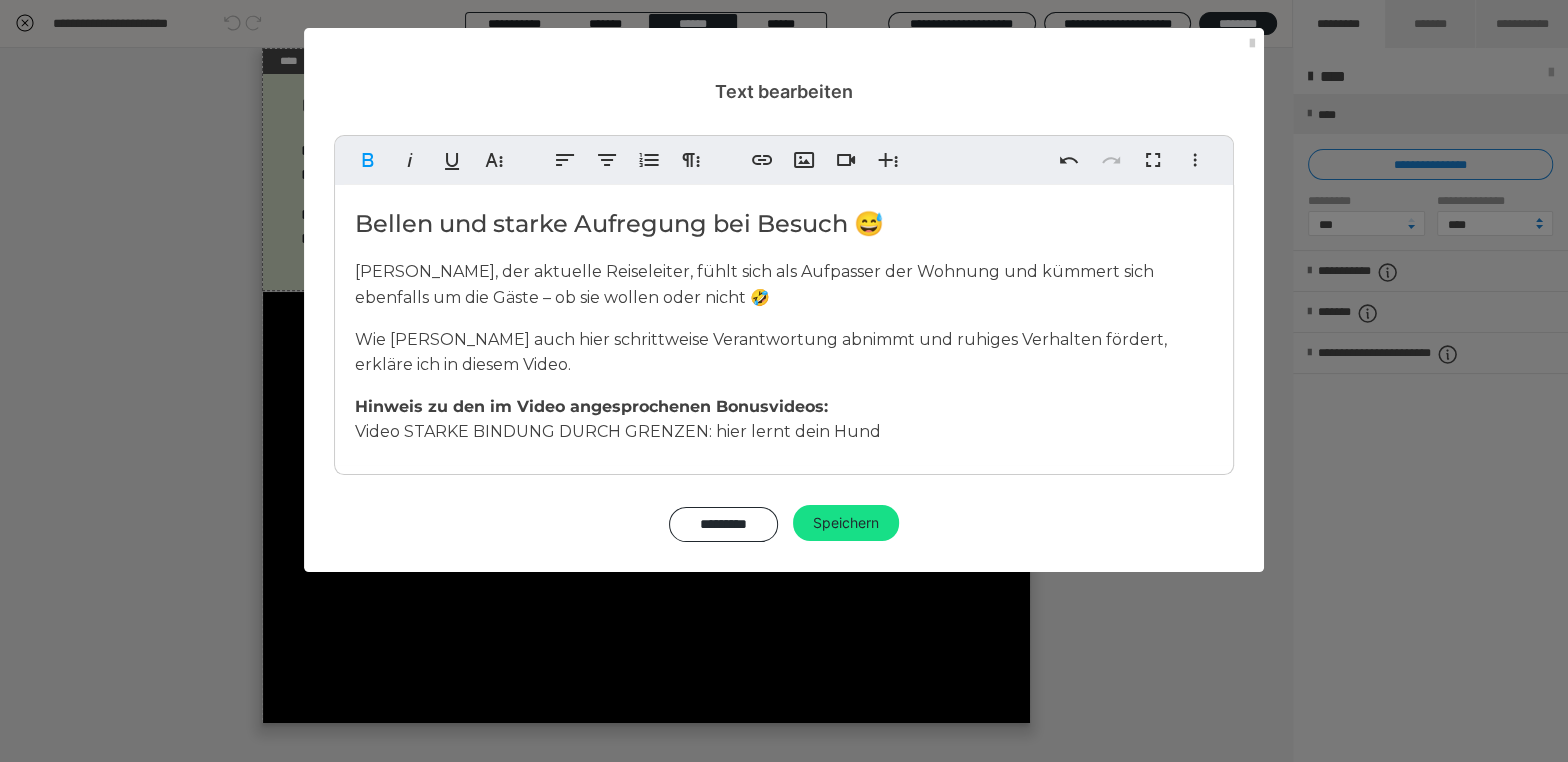 click on "Hinweis zu den im Video angesprochenen Bonusvideos:" at bounding box center [591, 406] 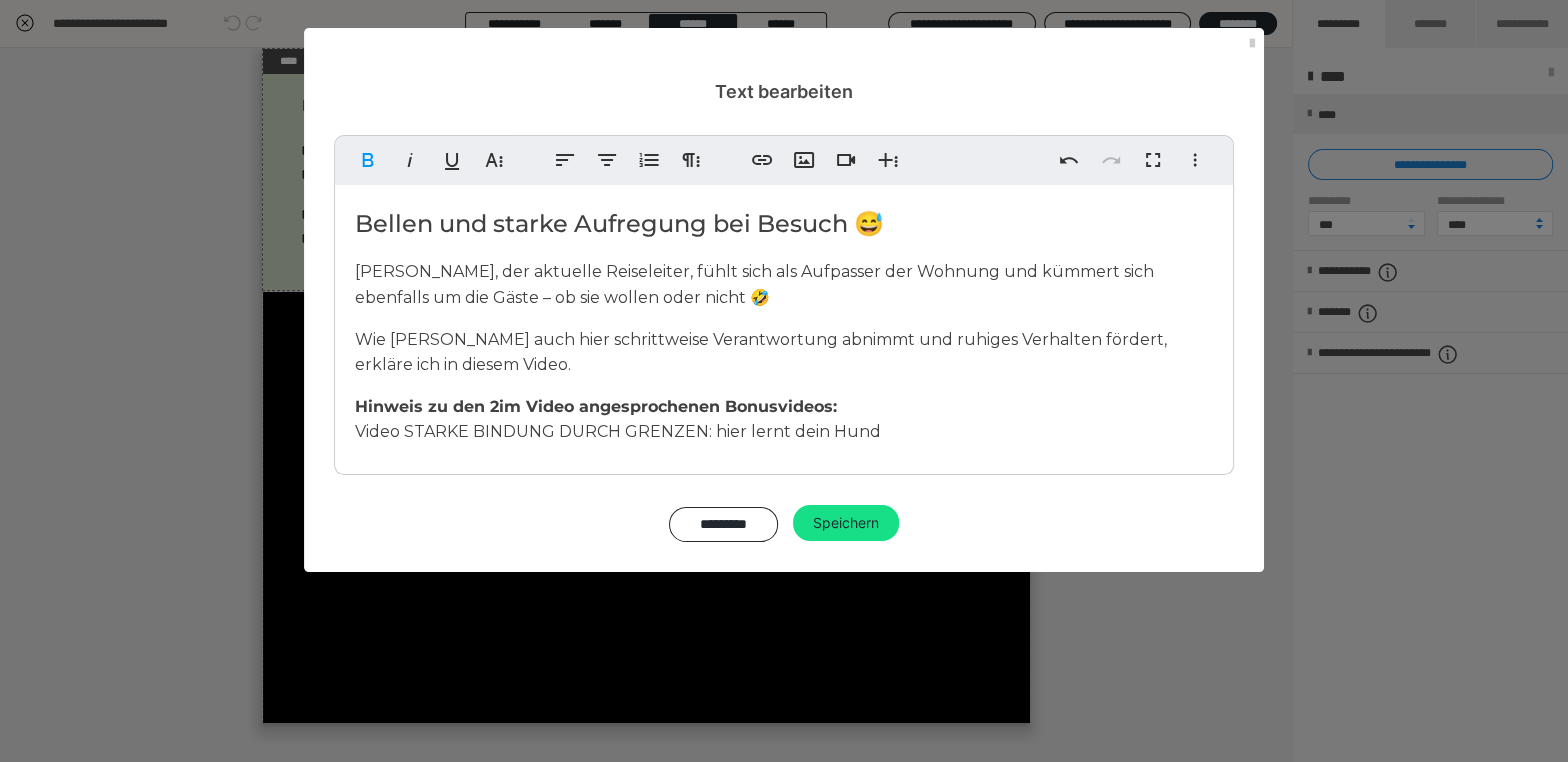 click on "Video STARKE BINDUNG DURCH GRENZEN: hier lernt dein Hund" at bounding box center (618, 431) 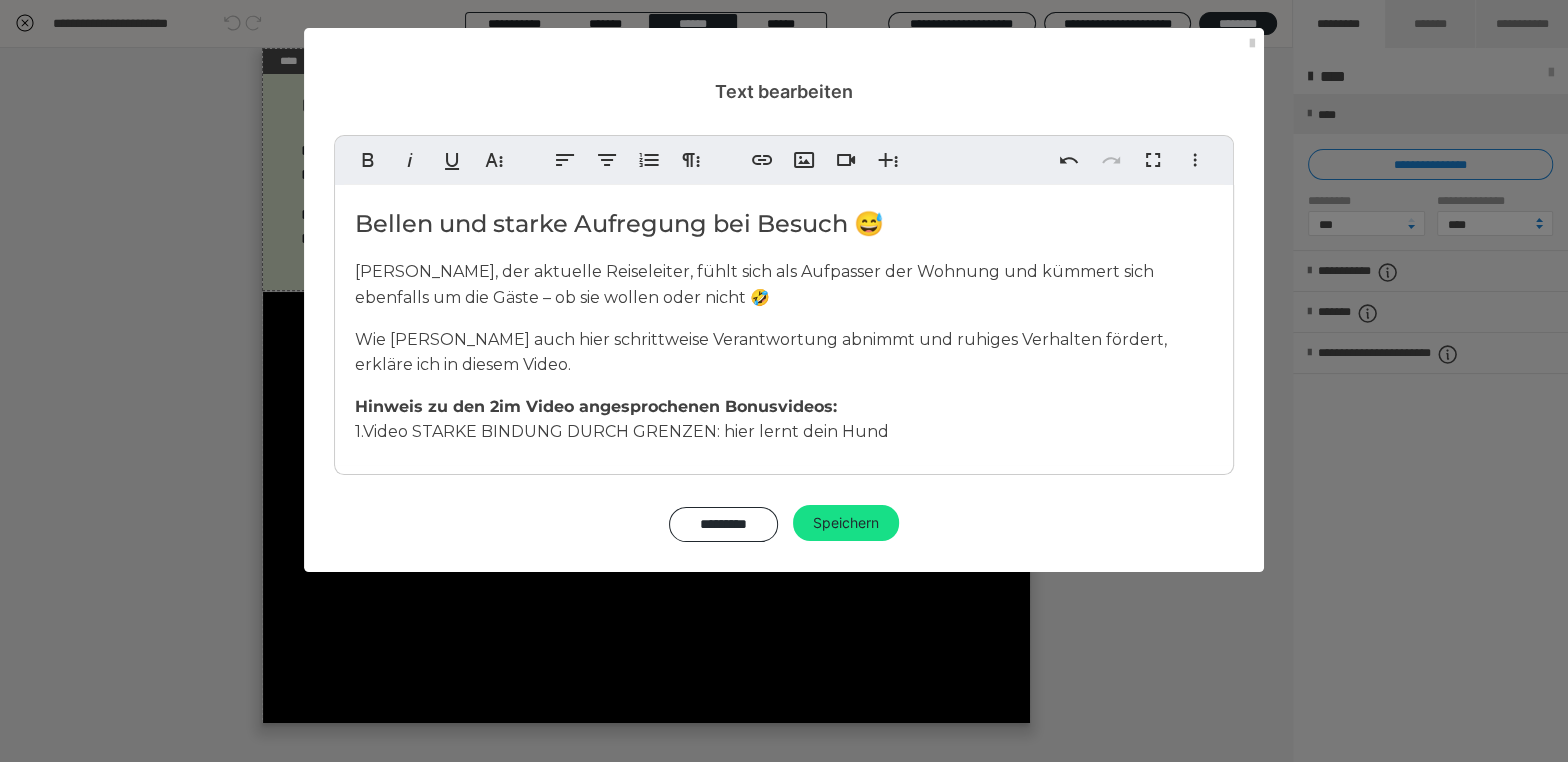 click on "1.  Video STARKE BINDUNG DURCH GRENZEN: hier lernt dein Hund" at bounding box center (622, 431) 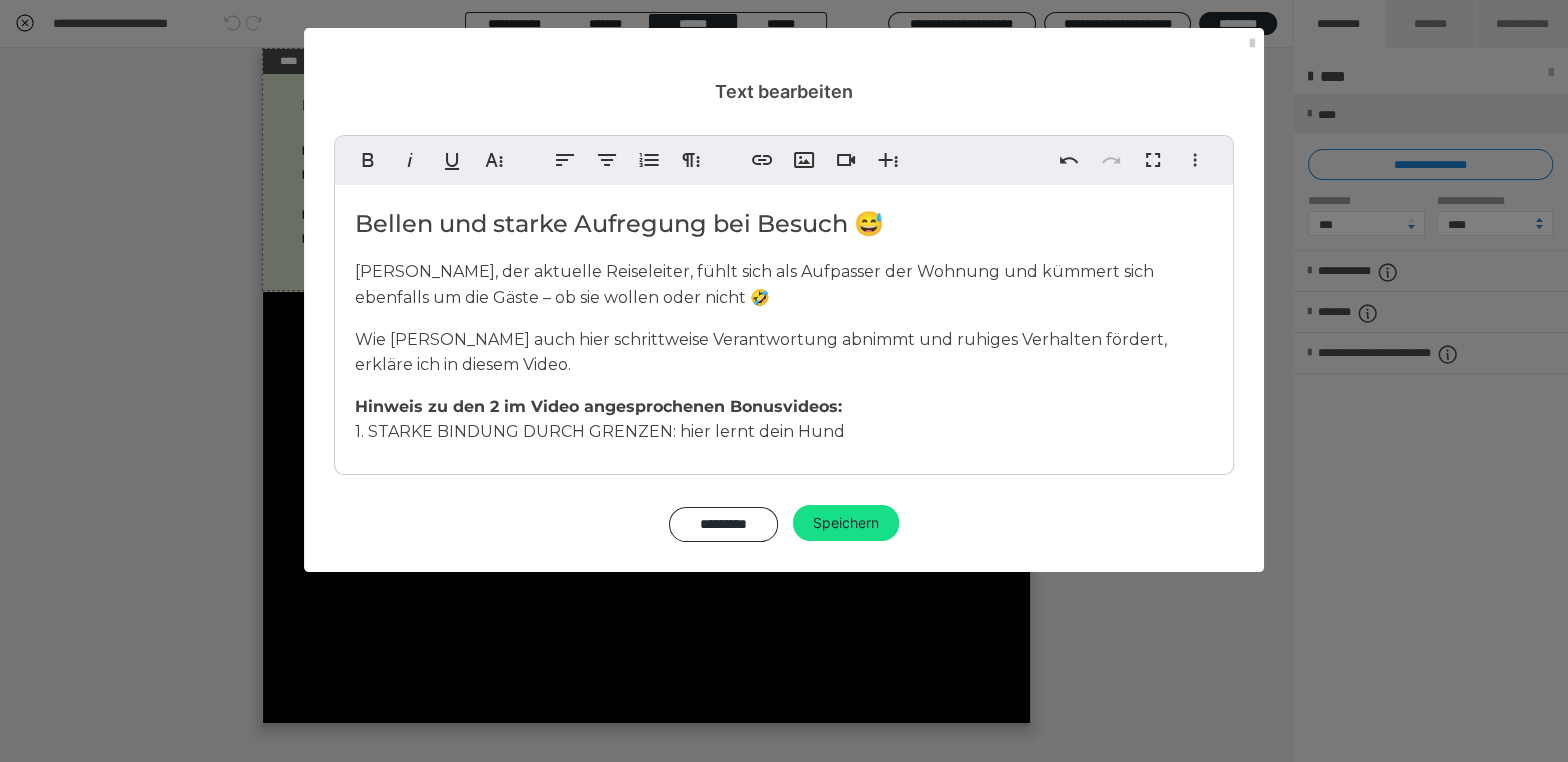 click on "Bellen und starke Aufregung bei Besuch 😅  Loki, der aktuelle Reiseleiter, fühlt sich als Aufpasser der Wohnung und kümmert sich ebenfalls um die Gäste – ob sie wollen oder nicht 🤣  Wie Sandra Loki auch hier schrittweise Verantwortung abnimmt und ruhiges Verhalten fördert, erkläre ich in diesem Video.  Hinweis zu den 2 im Video angesprochenen Bonusvideos: 1. STARKE BINDUNG DURCH GRENZEN: hier lernt dein Hund" at bounding box center [784, 325] 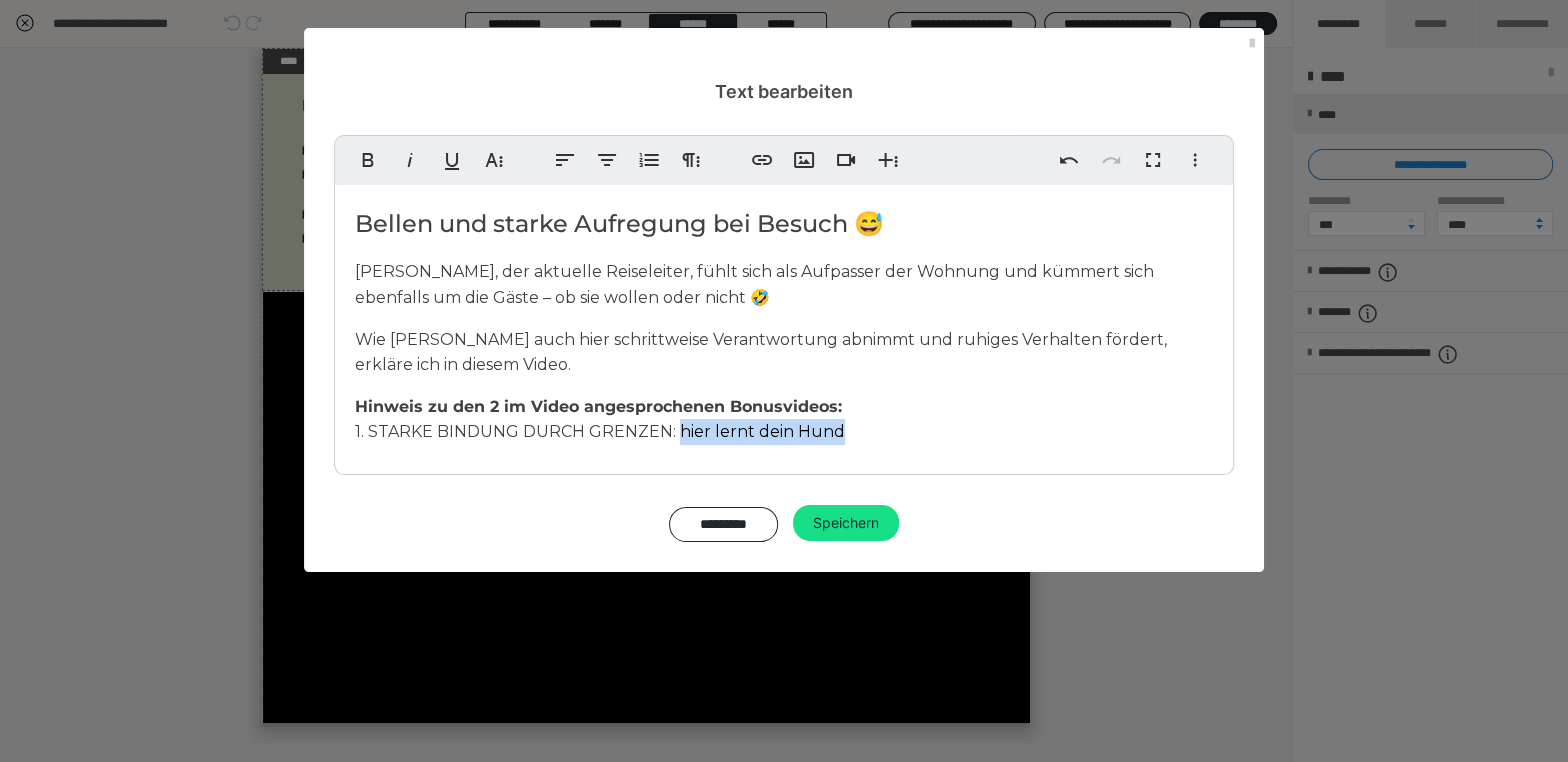 drag, startPoint x: 798, startPoint y: 432, endPoint x: 678, endPoint y: 437, distance: 120.10412 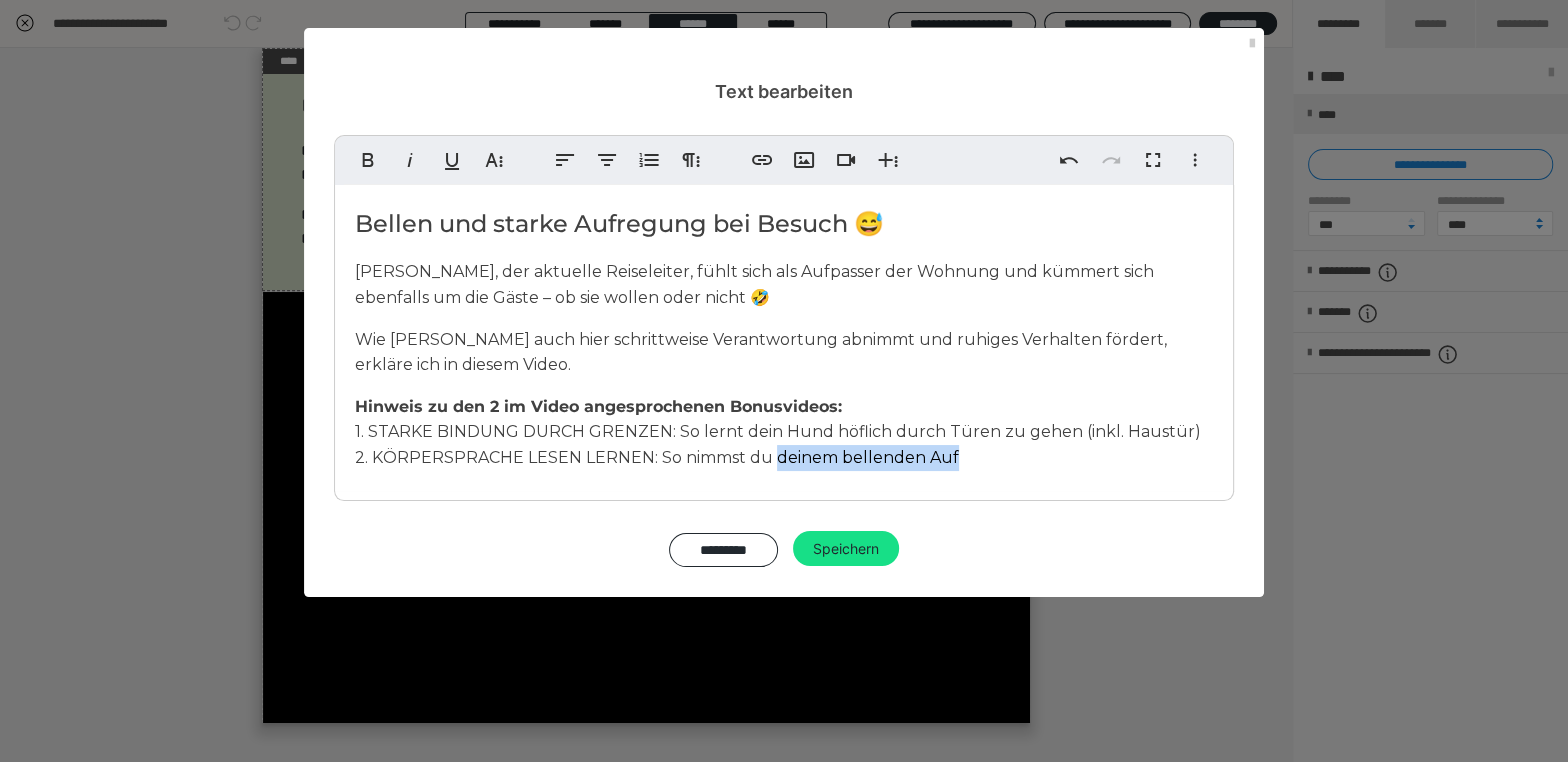 drag, startPoint x: 953, startPoint y: 457, endPoint x: 777, endPoint y: 462, distance: 176.07101 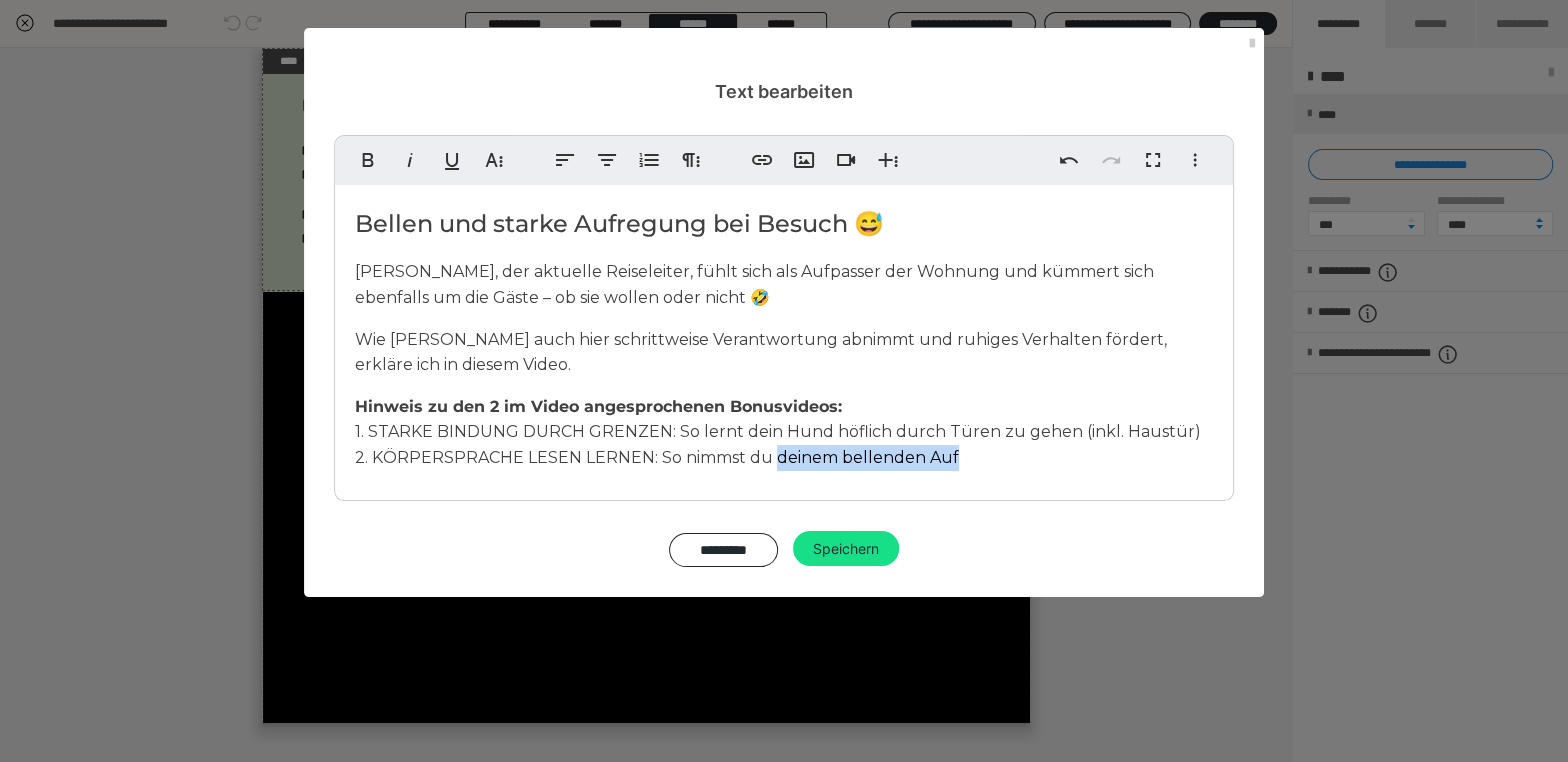 click on "2. KÖRPERSPRACHE LESEN LERNEN: So nimmst du deinem bellenden Auf" at bounding box center [659, 457] 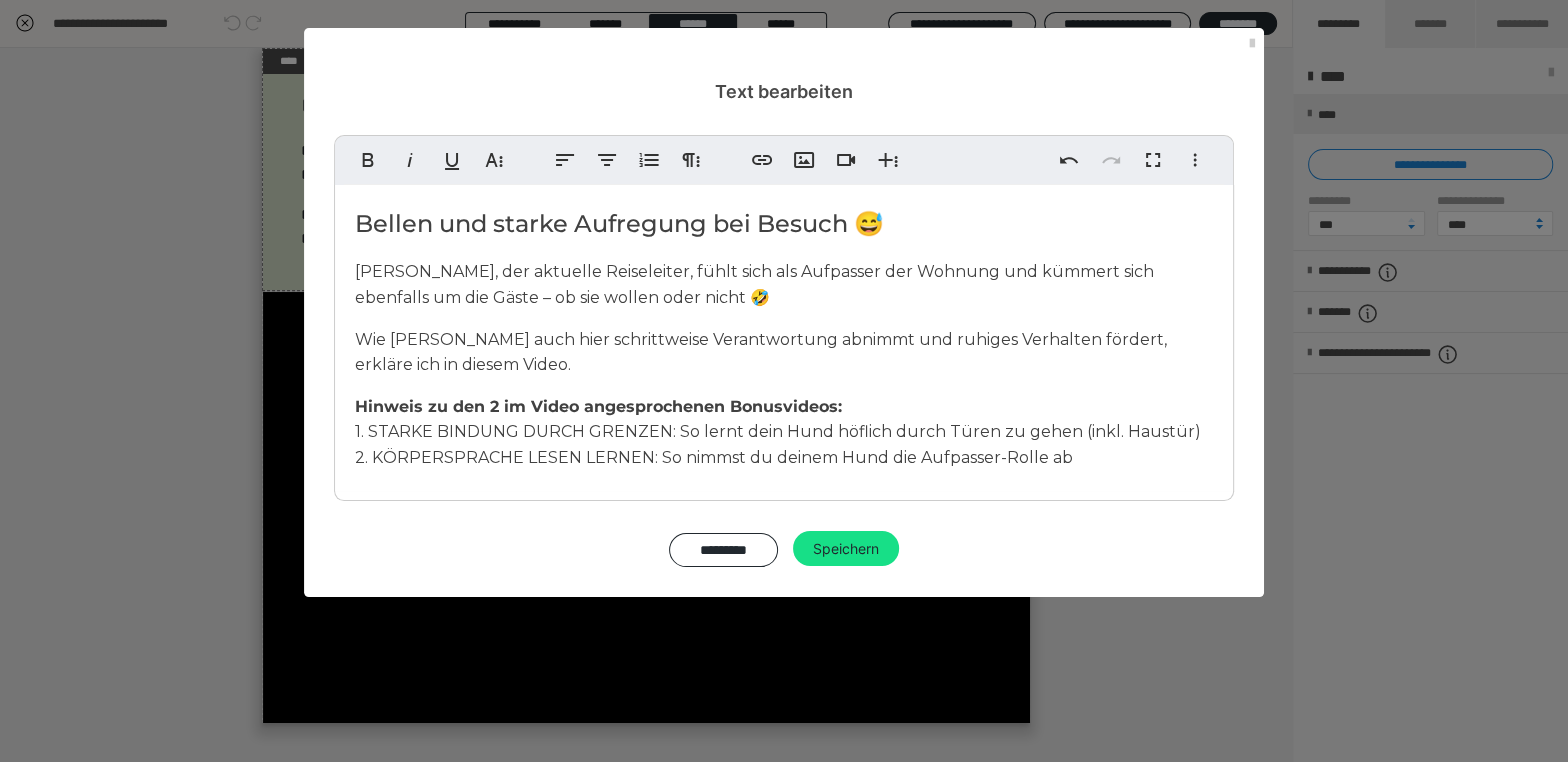 click on "2. KÖRPERSPRACHE LESEN LERNEN: So nimmst du deinem Hund die Aufpasser-Rolle ab" at bounding box center [716, 457] 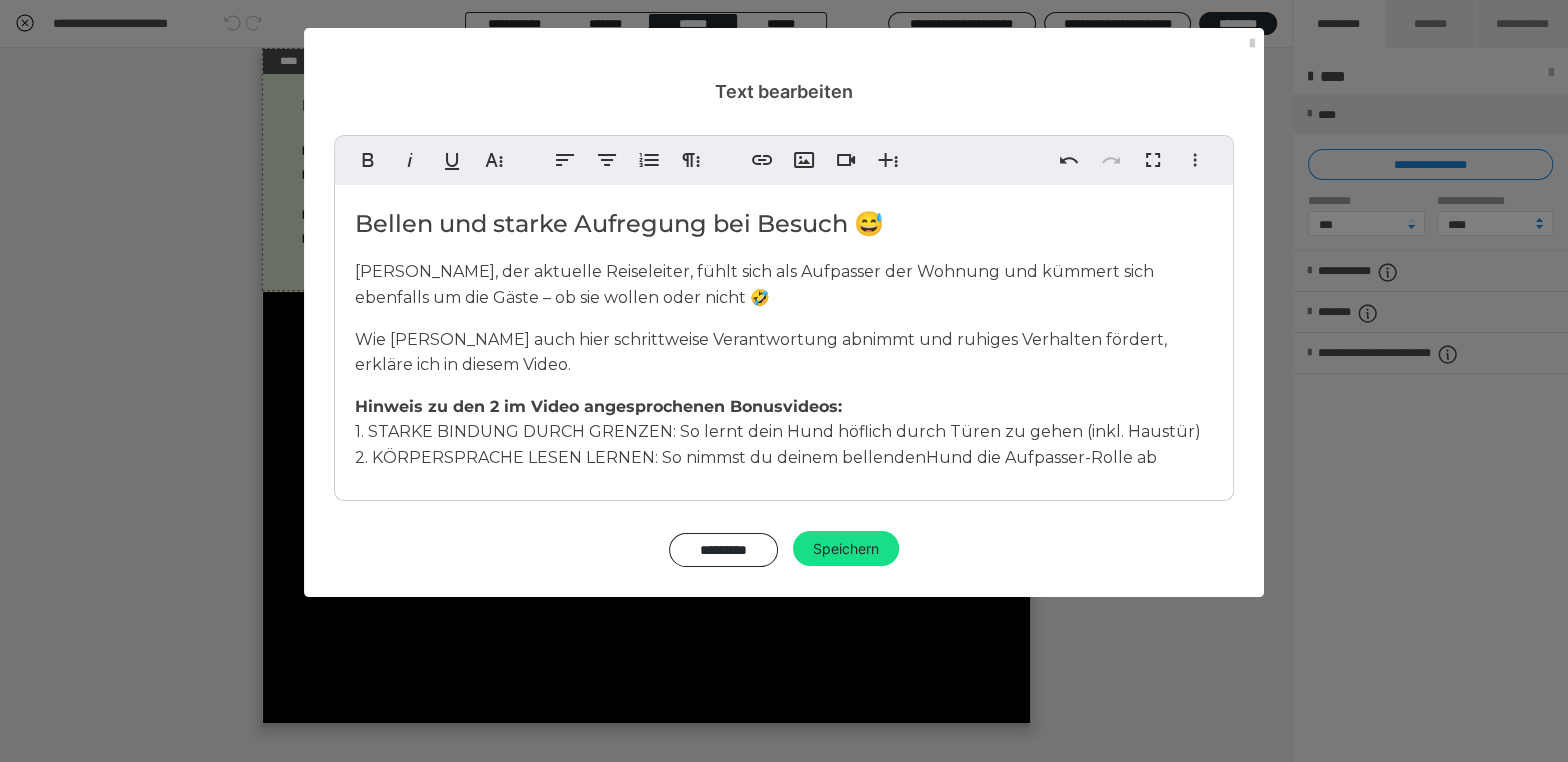 click on "Bellen und starke Aufregung bei Besuch 😅  Loki, der aktuelle Reiseleiter, fühlt sich als Aufpasser der Wohnung und kümmert sich ebenfalls um die Gäste – ob sie wollen oder nicht 🤣  Wie Sandra Loki auch hier schrittweise Verantwortung abnimmt und ruhiges Verhalten fördert, erkläre ich in diesem Video.  Hinweis zu den 2 im Video angesprochenen Bonusvideos: 1. STARKE BINDUNG DURCH GRENZEN: So lernt dein Hund höflich durch Türen zu gehen (inkl. Haustür) 2. KÖRPERSPRACHE LESEN LERNEN: So nimmst du deinem bellenden  Hund die Aufpasser-Rolle ab" at bounding box center [784, 338] 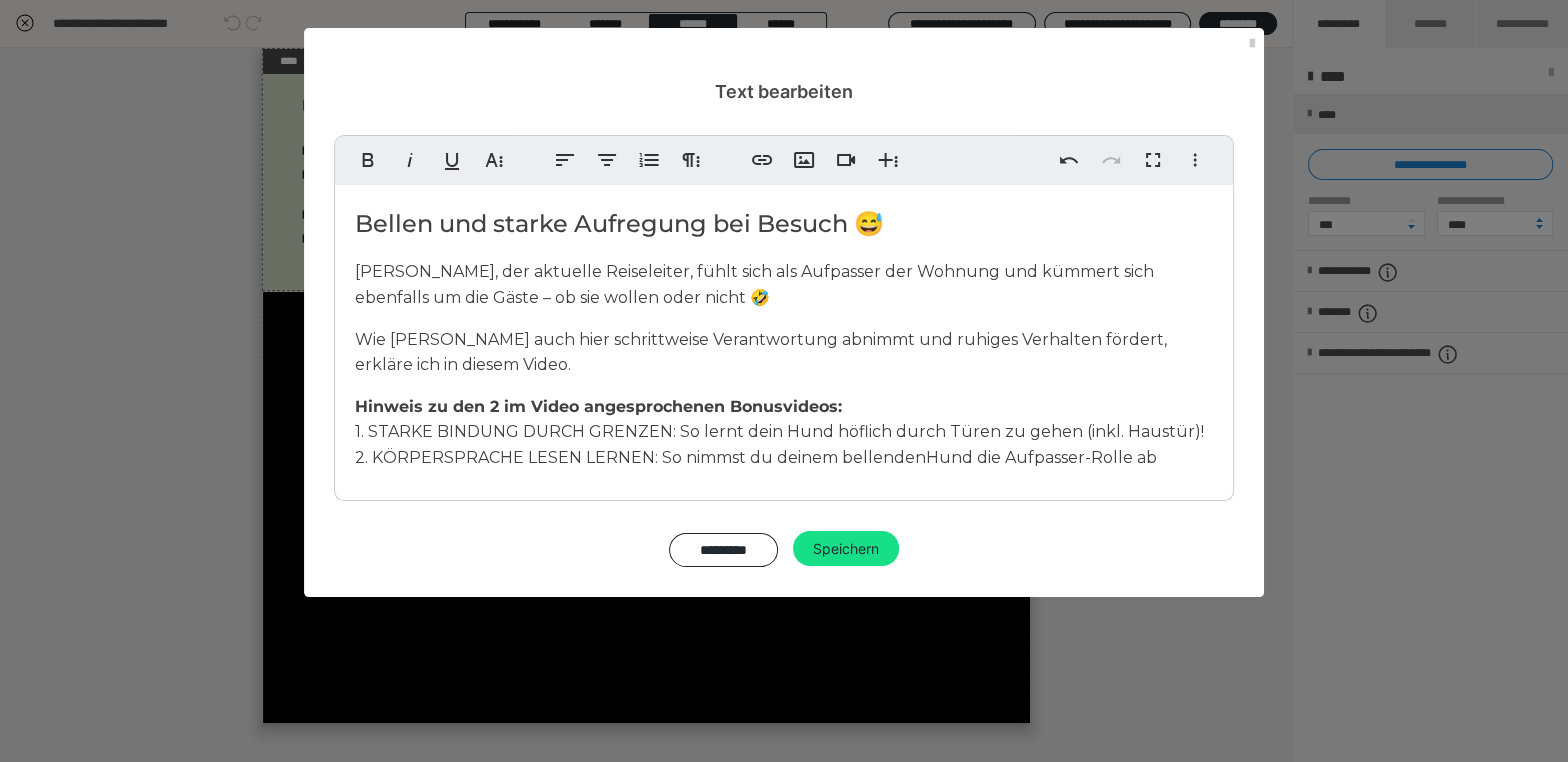 click on "2. KÖRPERSPRACHE LESEN LERNEN: So nimmst du deinem bellenden  Hund die Aufpasser-Rolle ab" at bounding box center [756, 457] 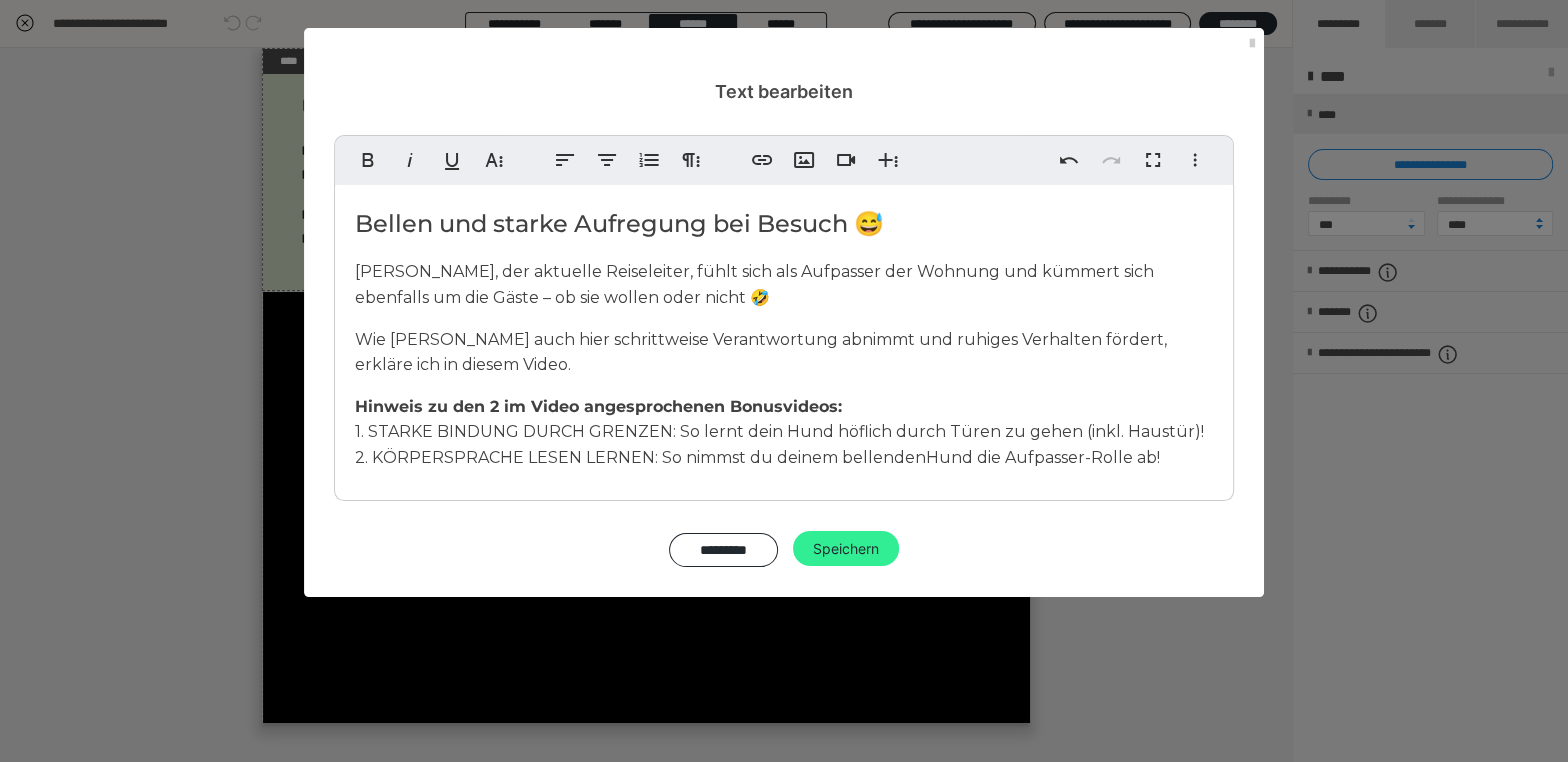 click on "Speichern" at bounding box center [846, 549] 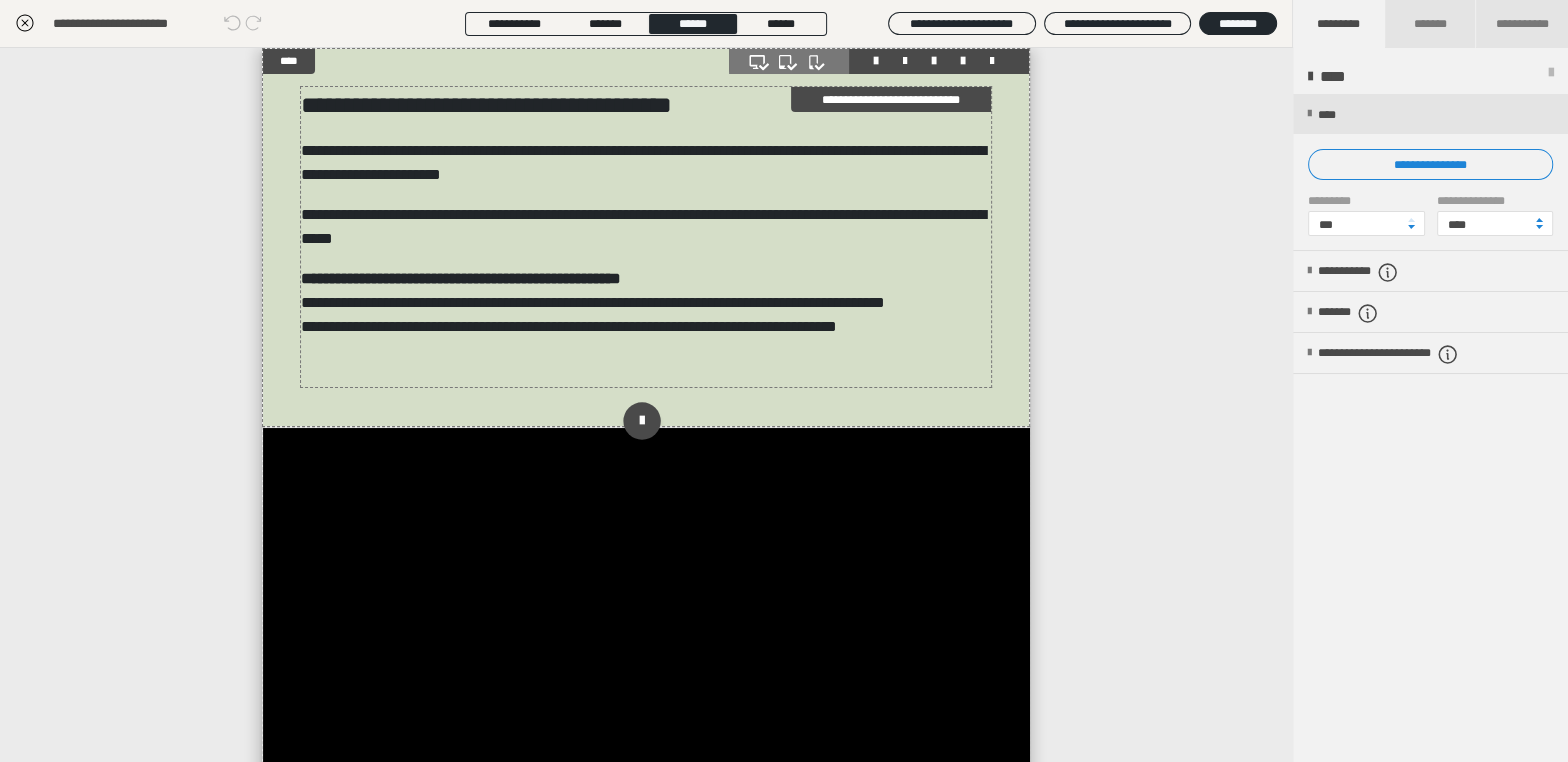 click on "**********" at bounding box center (646, 237) 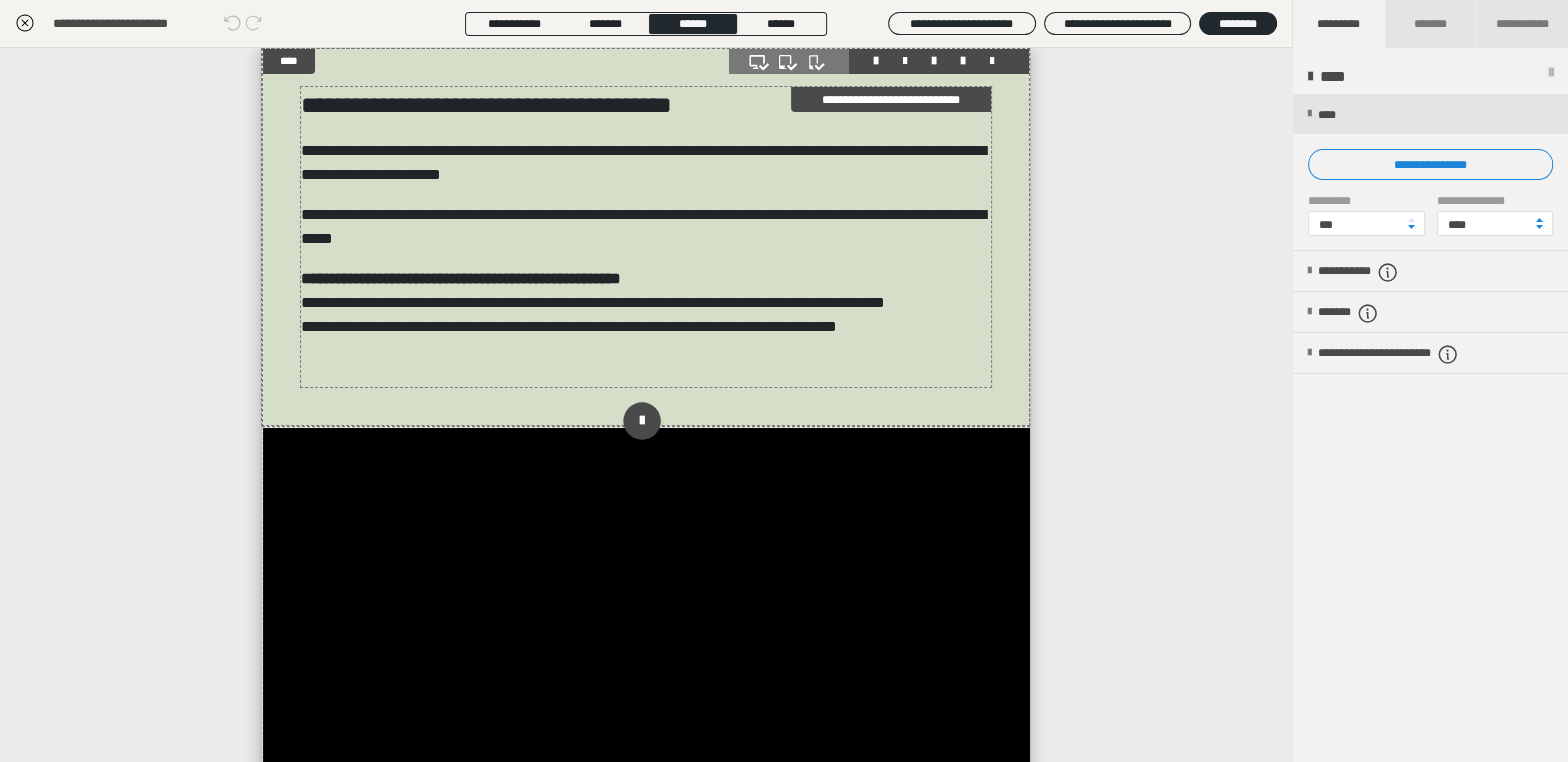 click on "**********" at bounding box center (646, 237) 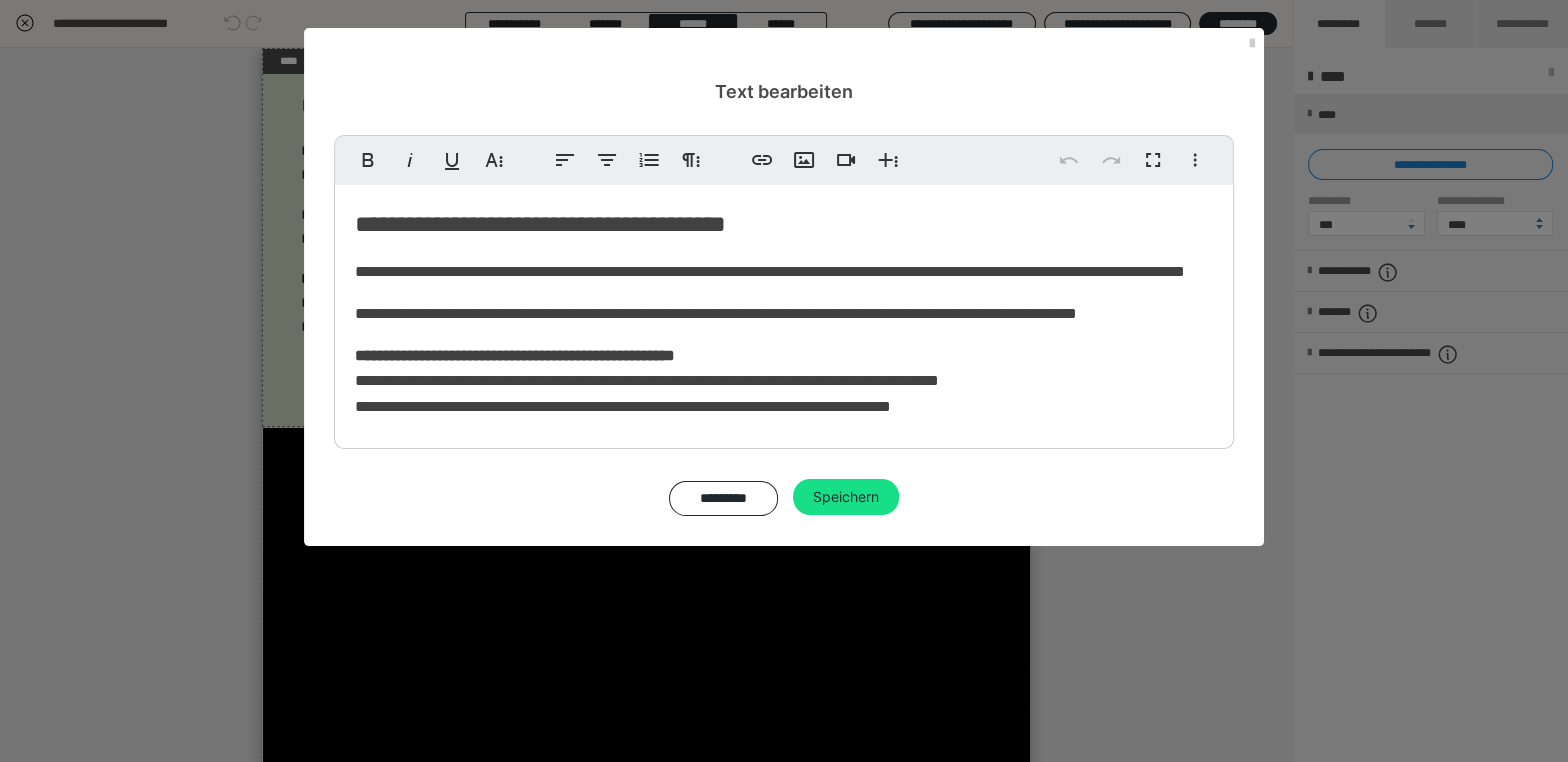 click on "**********" at bounding box center [784, 312] 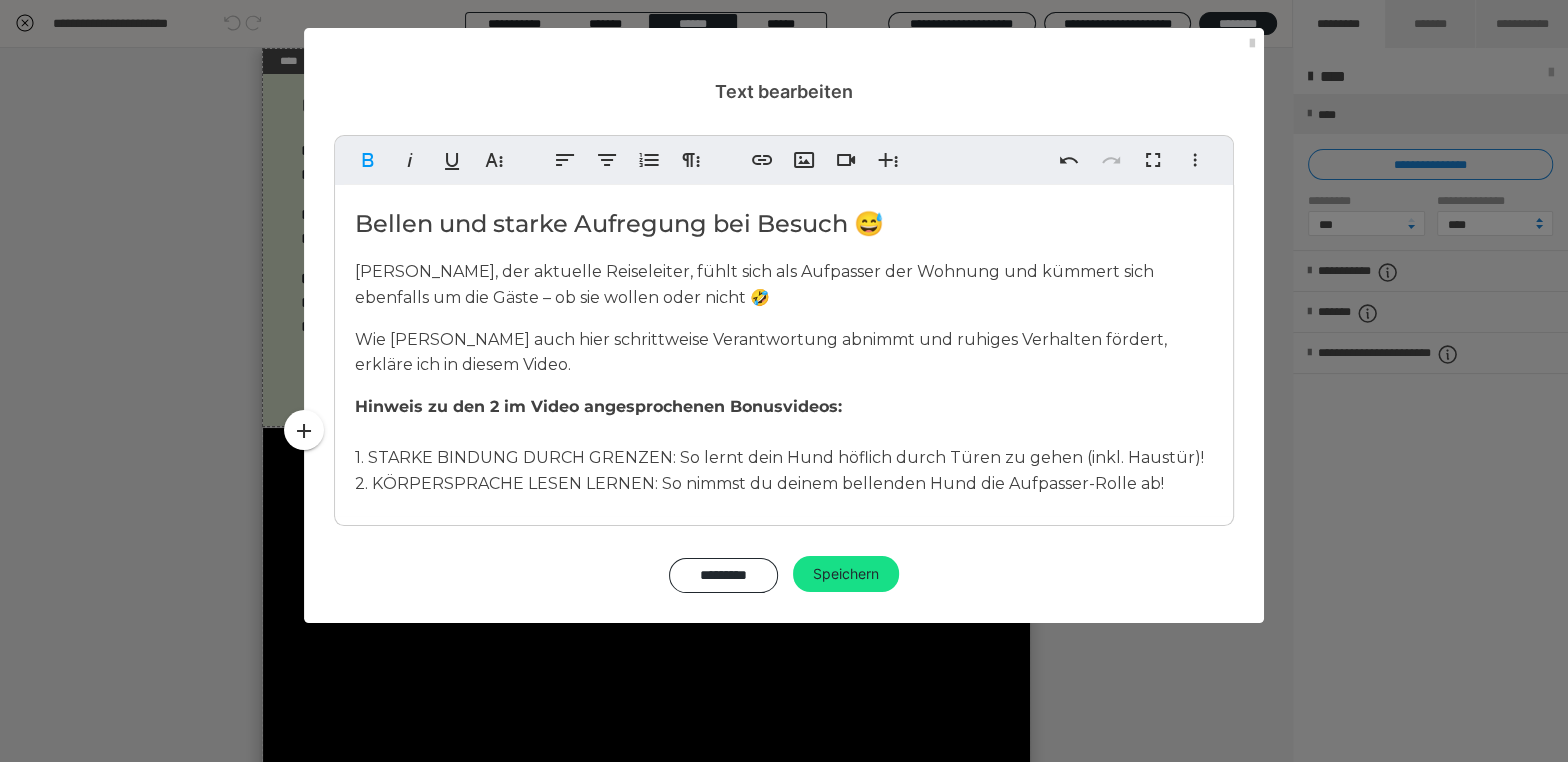 click on "1. STARKE BINDUNG DURCH GRENZEN: So lernt dein Hund höflich durch Türen zu gehen (inkl. Haustür)!" at bounding box center [779, 457] 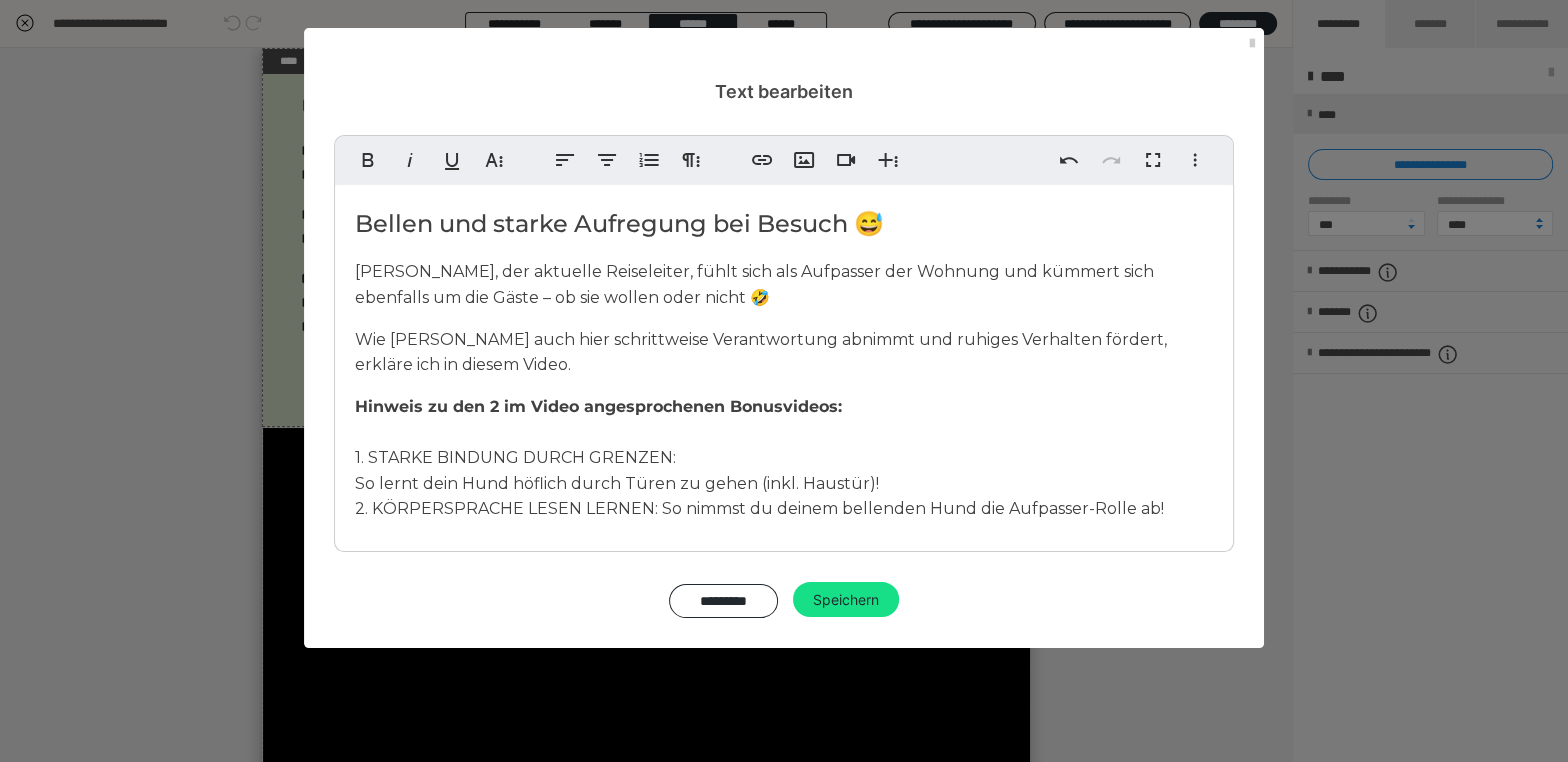 click on "2. KÖRPERSPRACHE LESEN LERNEN: So nimmst du deinem bellenden Hund die Aufpasser-Rolle ab!" at bounding box center [759, 508] 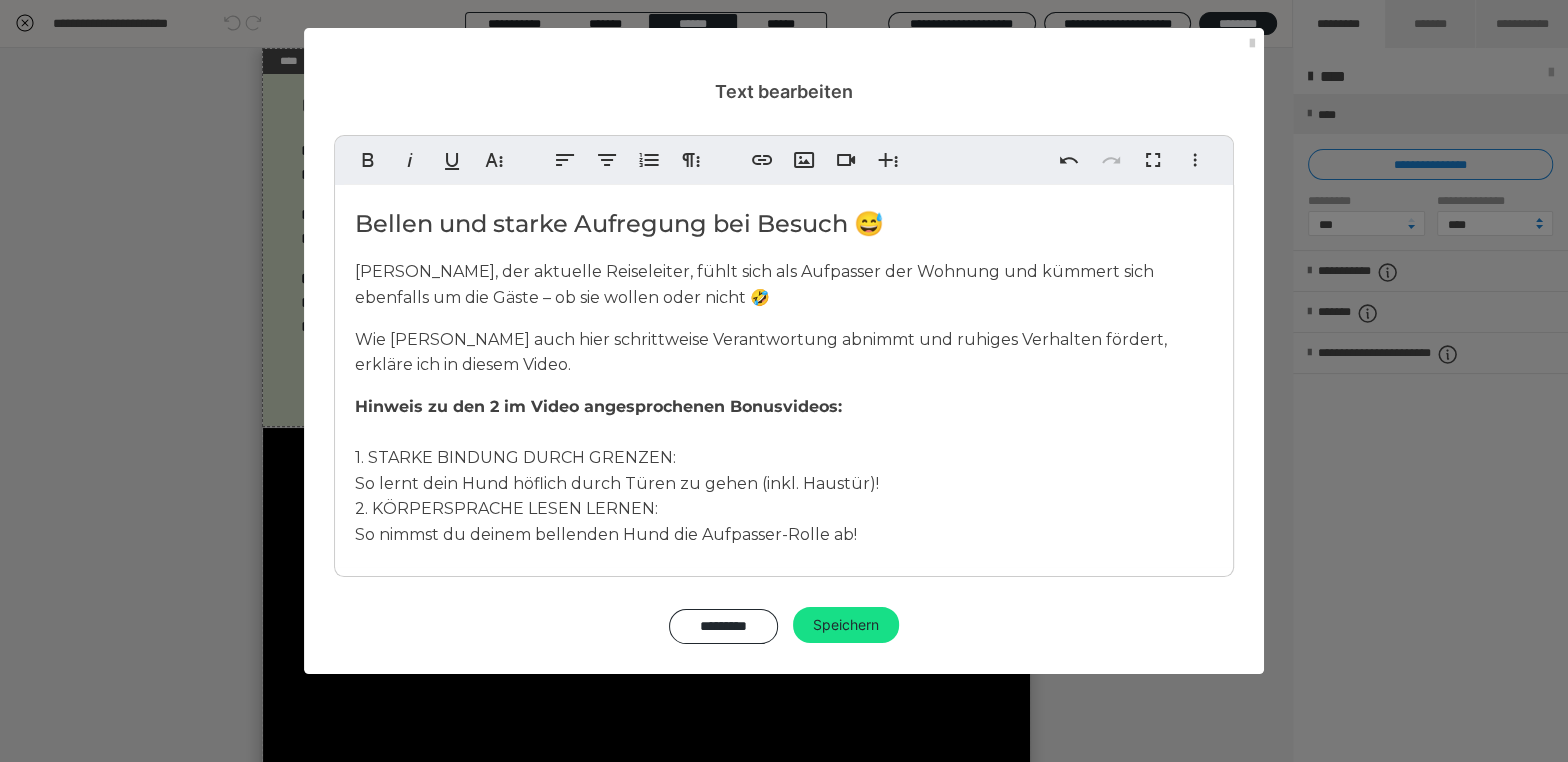 click on "Bellen und starke Aufregung bei Besuch 😅  Loki, der aktuelle Reiseleiter, fühlt sich als Aufpasser der Wohnung und kümmert sich ebenfalls um die Gäste – ob sie wollen oder nicht 🤣  Wie Sandra Loki auch hier schrittweise Verantwortung abnimmt und ruhiges Verhalten fördert, erkläre ich in diesem Video.  Hinweis zu den 2 im Video angesprochenen Bonusvideos: ​ 1. STARKE BINDUNG DURCH GRENZEN:  So lernt dein Hund höflich durch Türen zu gehen (inkl. Haustür)! 2. KÖRPERSPRACHE LESEN LERNEN:  So nimmst du deinem bellenden Hund die Aufpasser-Rolle ab!" at bounding box center (784, 376) 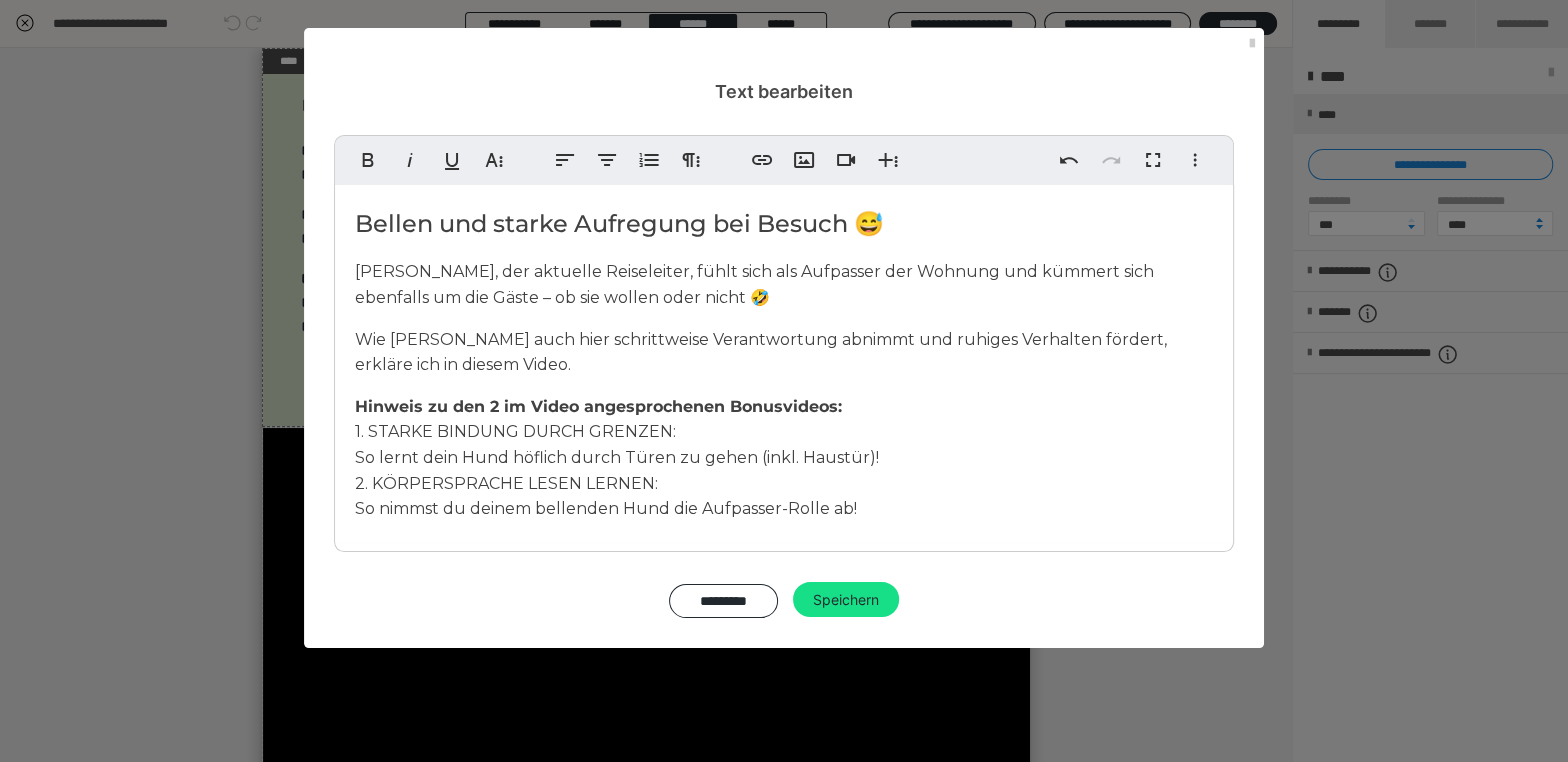 click on "Hinweis zu den 2 im Video angesprochenen Bonusvideos:" at bounding box center (598, 406) 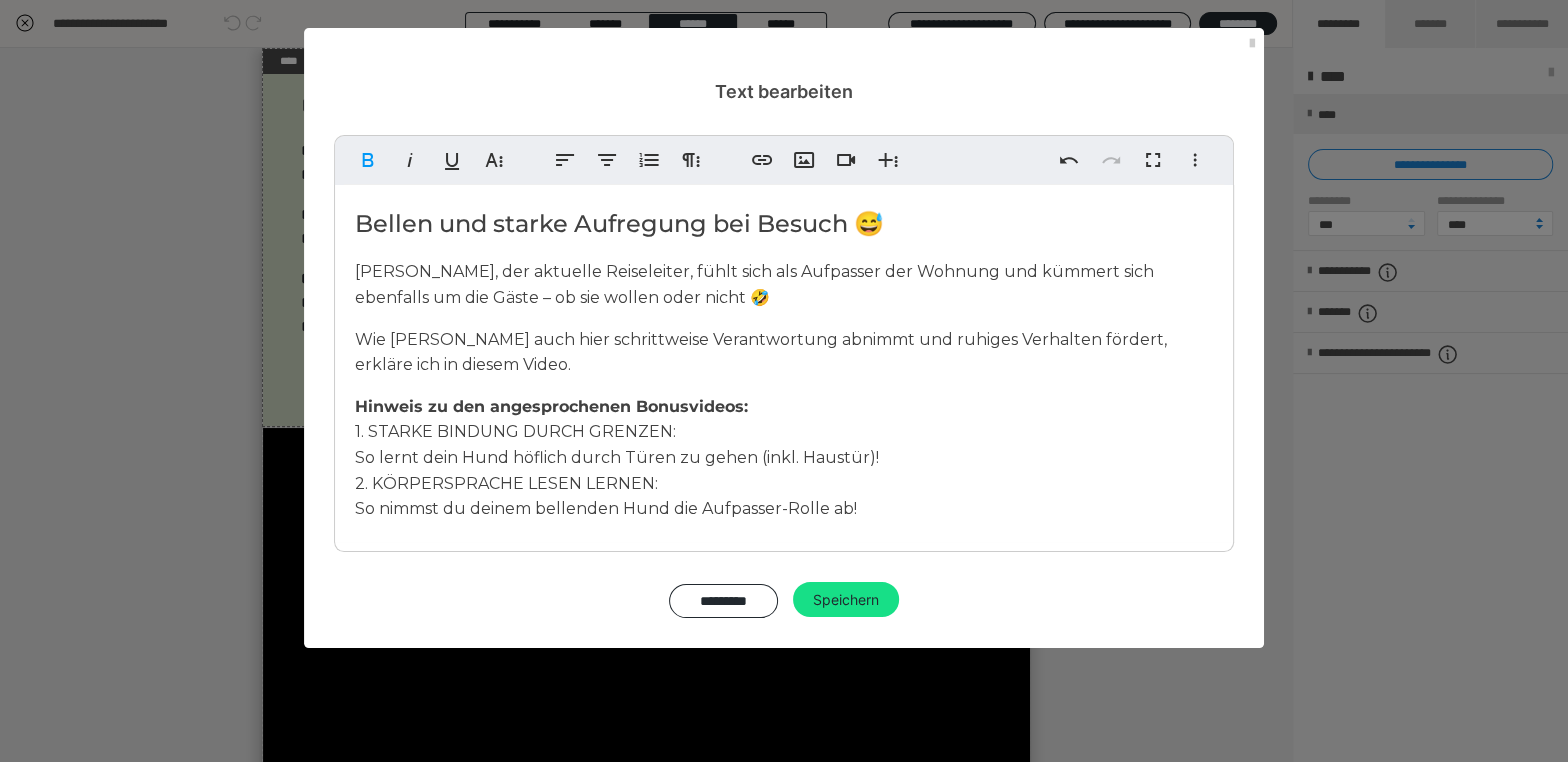 click on "Hinweis zu den angesprochenen Bonusvideos:" at bounding box center (551, 406) 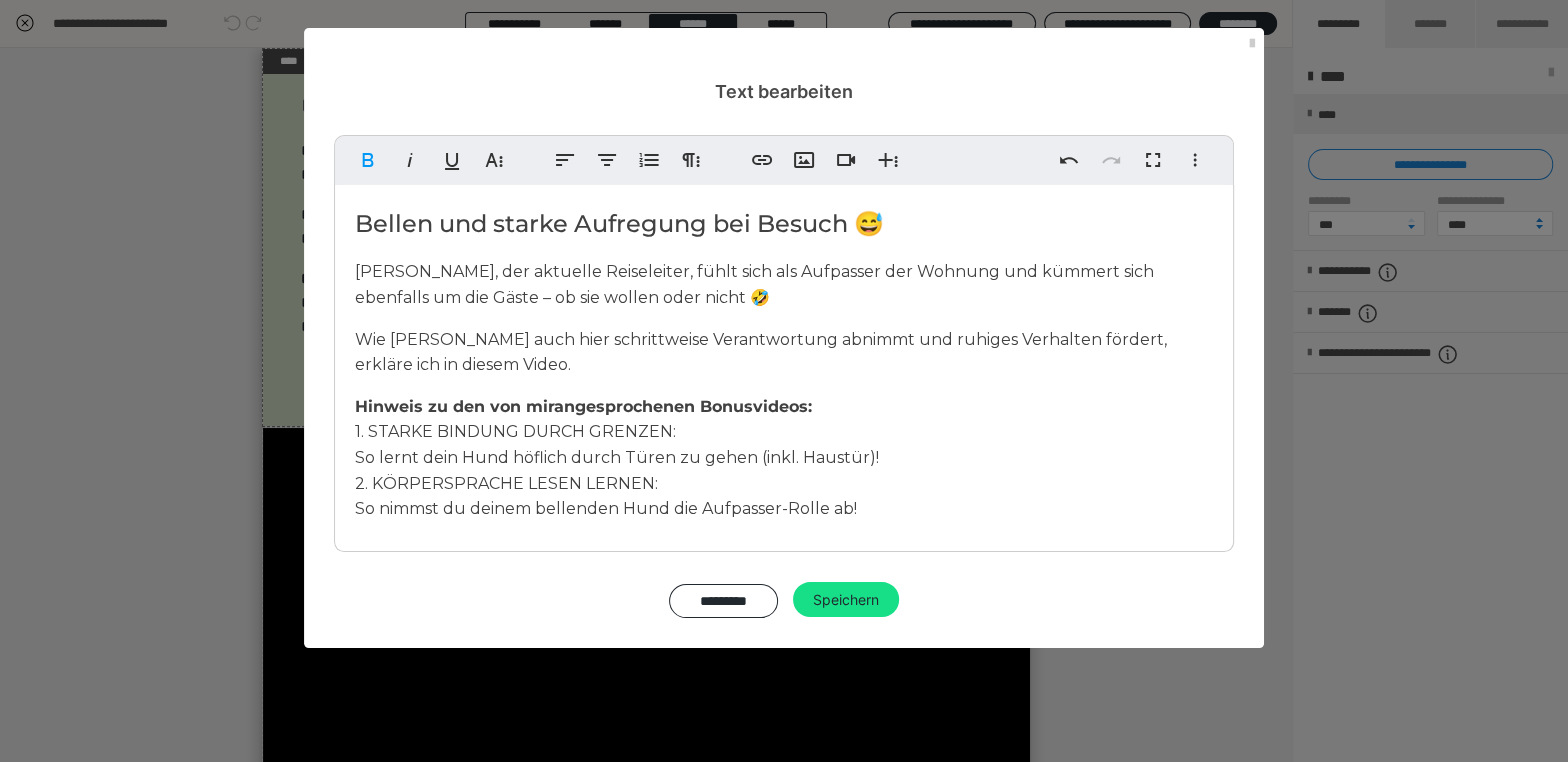 type 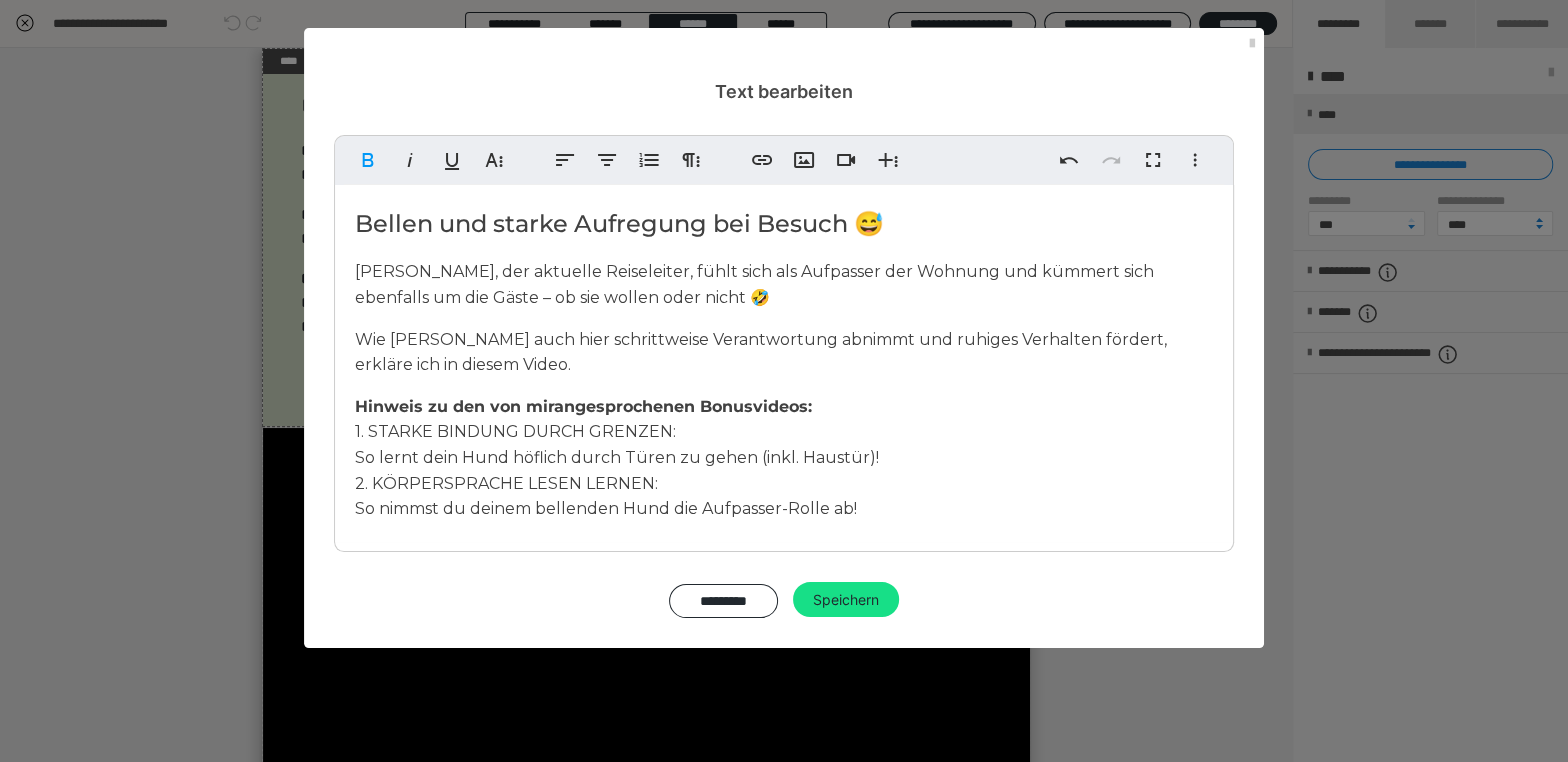 click on "Bellen und starke Aufregung bei Besuch 😅  Loki, der aktuelle Reiseleiter, fühlt sich als Aufpasser der Wohnung und kümmert sich ebenfalls um die Gäste – ob sie wollen oder nicht 🤣  Wie Sandra Loki auch hier schrittweise Verantwortung abnimmt und ruhiges Verhalten fördert, erkläre ich in diesem Video.  Hinweis zu den von mir  angesprochenen Bonusvideos: 1. STARKE BINDUNG DURCH GRENZEN:  So lernt dein Hund höflich durch Türen zu gehen (inkl. Haustür)! 2. KÖRPERSPRACHE LESEN LERNEN:  So nimmst du deinem bellenden Hund die Aufpasser-Rolle ab!" at bounding box center (784, 363) 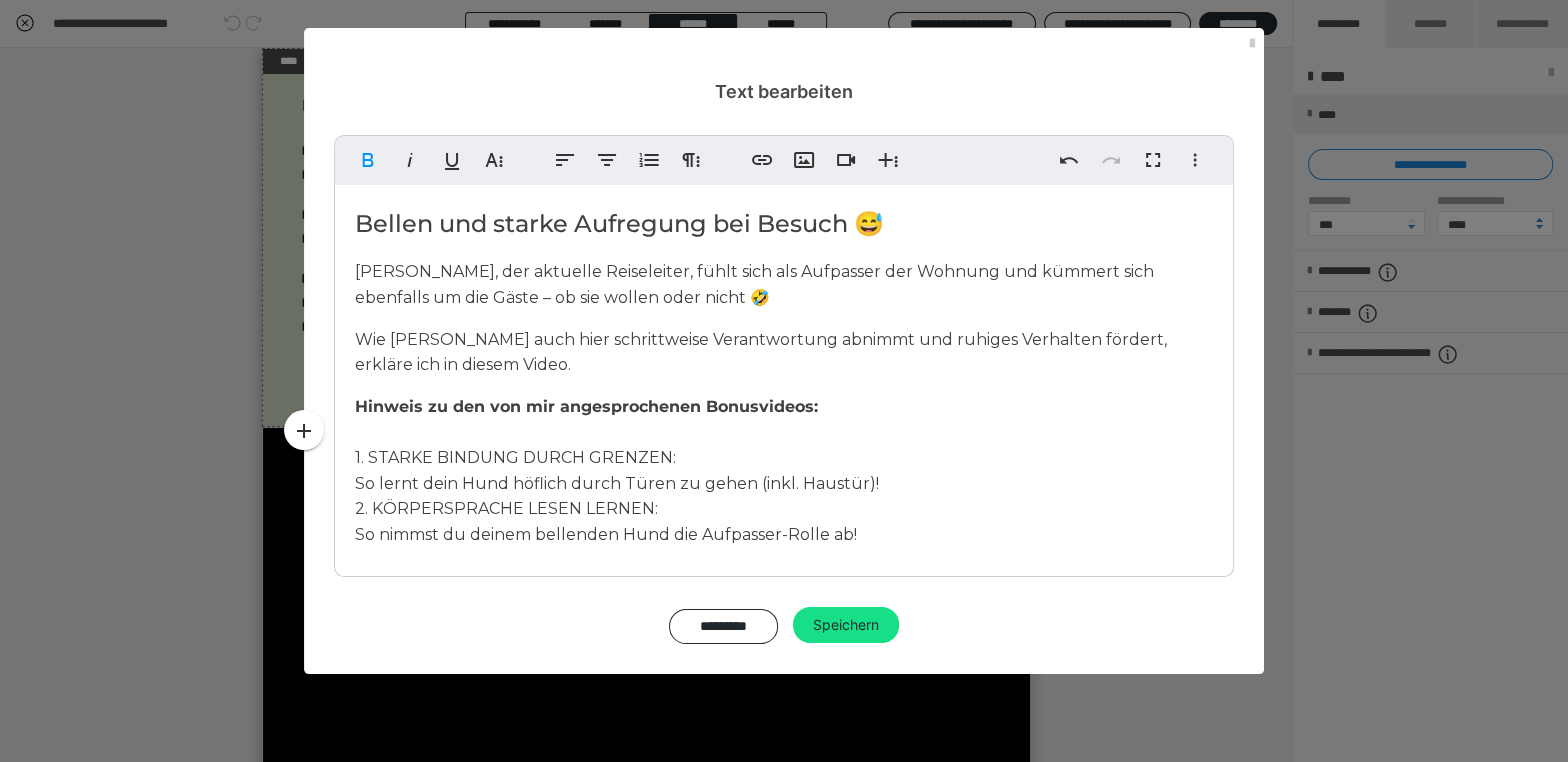 click on "Bellen und starke Aufregung bei Besuch 😅  Loki, der aktuelle Reiseleiter, fühlt sich als Aufpasser der Wohnung und kümmert sich ebenfalls um die Gäste – ob sie wollen oder nicht 🤣  Wie Sandra Loki auch hier schrittweise Verantwortung abnimmt und ruhiges Verhalten fördert, erkläre ich in diesem Video.  Hinweis zu den von mir angesprochenen Bonusvideos: ​ 1. STARKE BINDUNG DURCH GRENZEN:  So lernt dein Hund höflich durch Türen zu gehen (inkl. Haustür)! 2. KÖRPERSPRACHE LESEN LERNEN:  So nimmst du deinem bellenden Hund die Aufpasser-Rolle ab!" at bounding box center (784, 376) 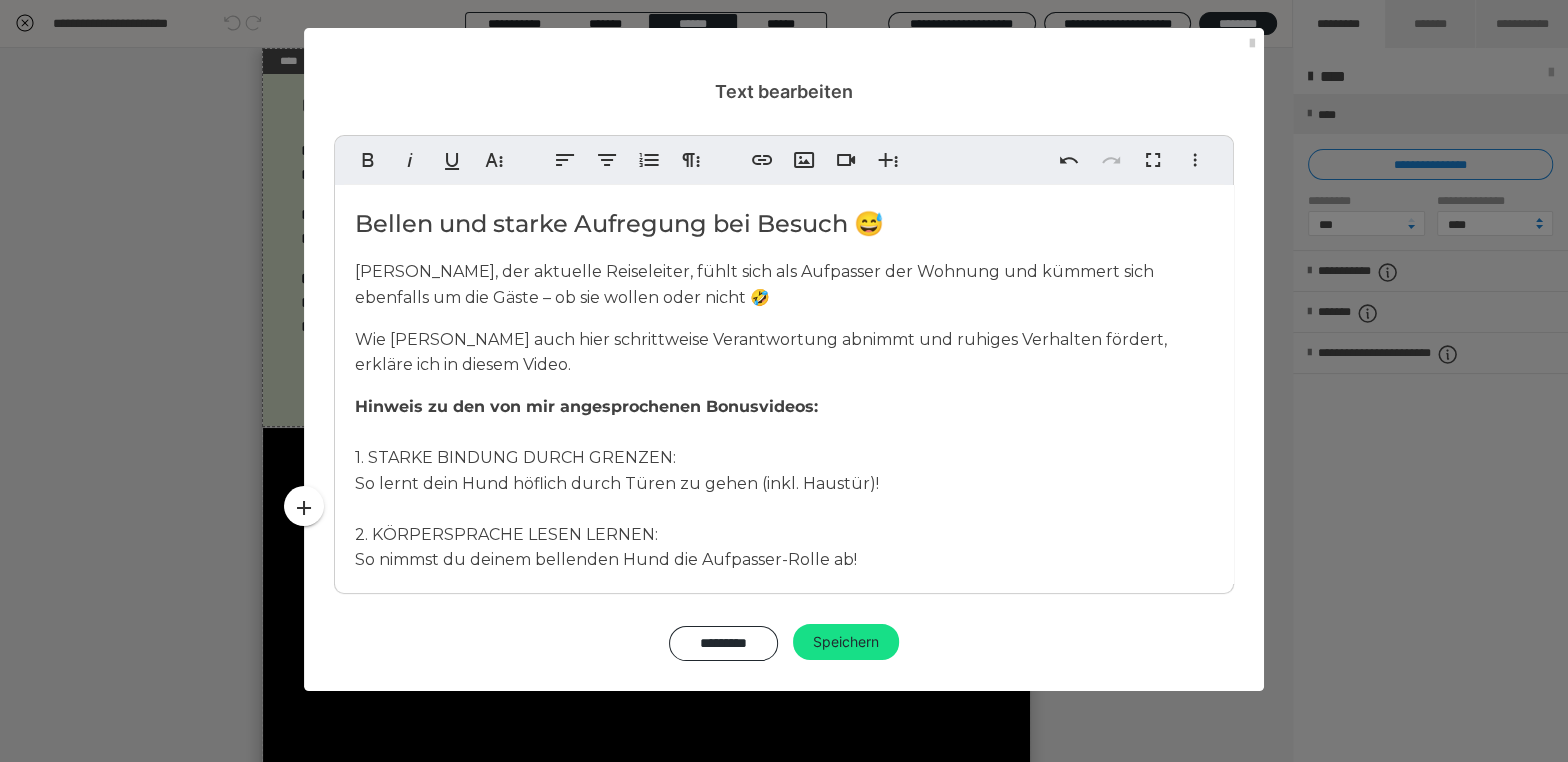 click on "Bellen und starke Aufregung bei Besuch 😅  Loki, der aktuelle Reiseleiter, fühlt sich als Aufpasser der Wohnung und kümmert sich ebenfalls um die Gäste – ob sie wollen oder nicht 🤣  Wie Sandra Loki auch hier schrittweise Verantwortung abnimmt und ruhiges Verhalten fördert, erkläre ich in diesem Video.  Hinweis zu den von mir angesprochenen Bonusvideos: ​ 1. STARKE BINDUNG DURCH GRENZEN:  So lernt dein Hund höflich durch Türen zu gehen (inkl. Haustür)! ​ 2. KÖRPERSPRACHE LESEN LERNEN:  So nimmst du deinem bellenden Hund die Aufpasser-Rolle ab!" at bounding box center (784, 389) 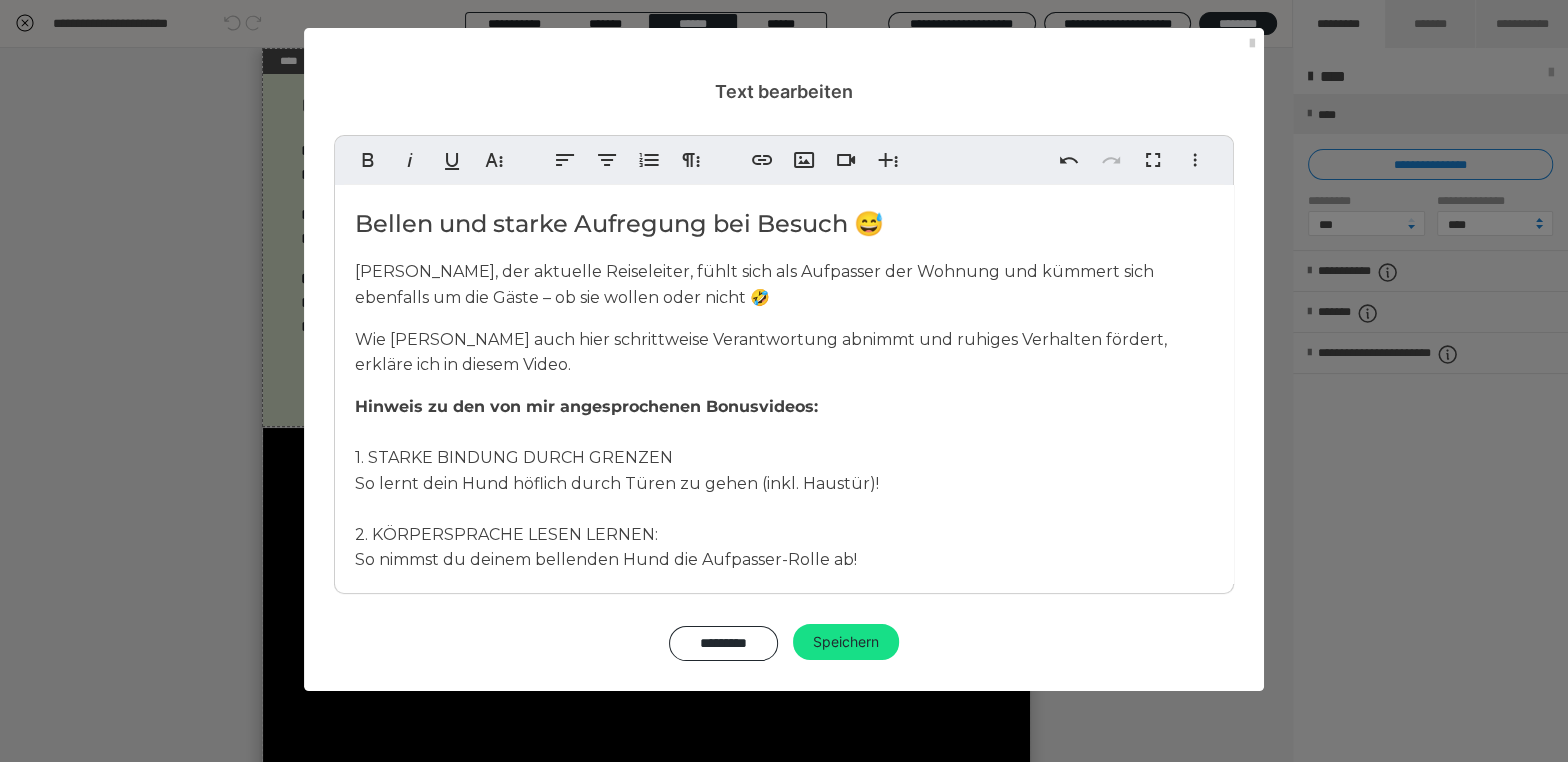 click on "Bellen und starke Aufregung bei Besuch 😅  Loki, der aktuelle Reiseleiter, fühlt sich als Aufpasser der Wohnung und kümmert sich ebenfalls um die Gäste – ob sie wollen oder nicht 🤣  Wie Sandra Loki auch hier schrittweise Verantwortung abnimmt und ruhiges Verhalten fördert, erkläre ich in diesem Video.  Hinweis zu den von mir angesprochenen Bonusvideos: ​ 1. STARKE BINDUNG DURCH GRENZEN So lernt dein Hund höflich durch Türen zu gehen (inkl. Haustür)! ​ 2. KÖRPERSPRACHE LESEN LERNEN:  So nimmst du deinem bellenden Hund die Aufpasser-Rolle ab!" at bounding box center [784, 389] 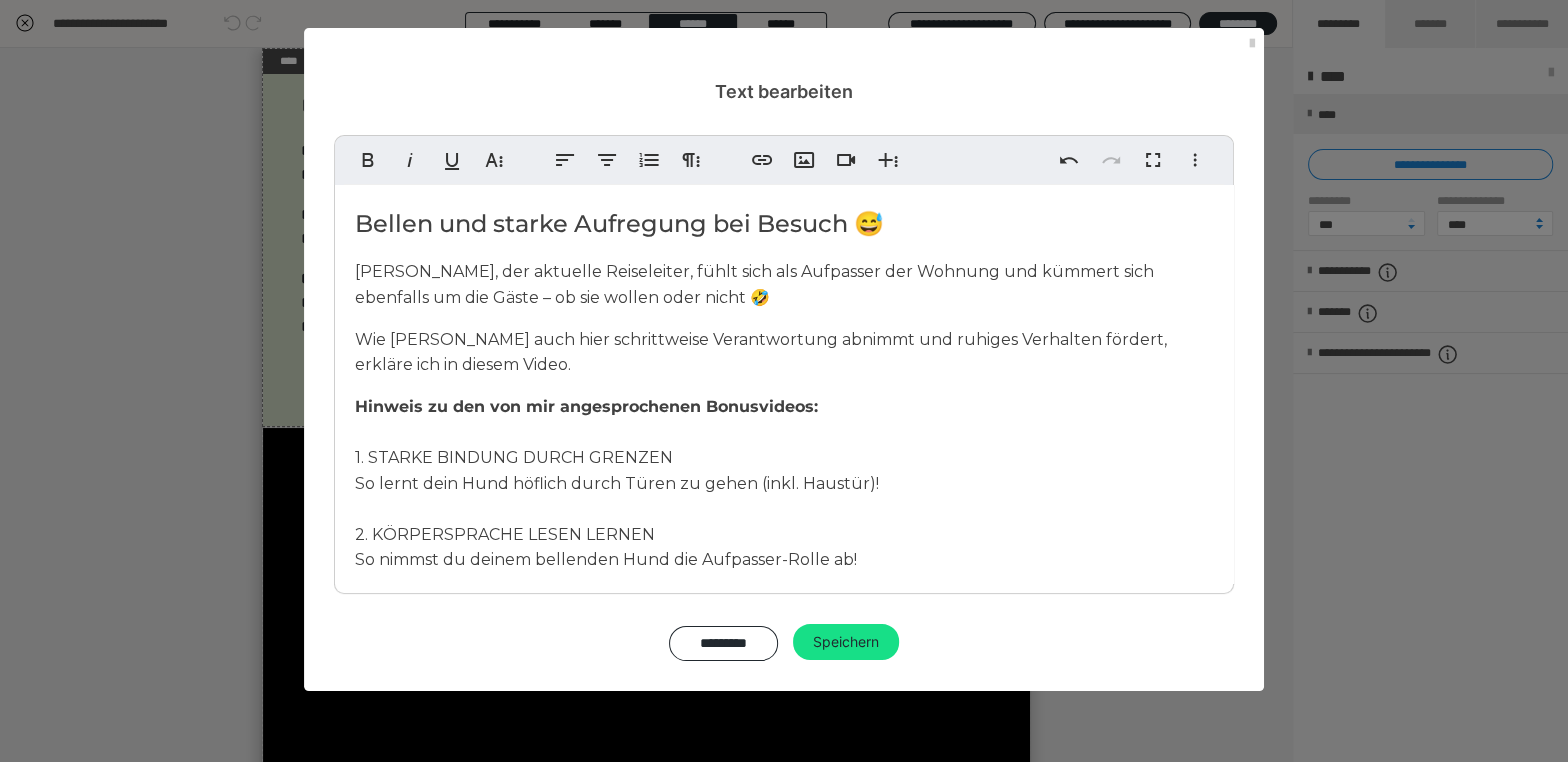click on "1. STARKE BINDUNG DURCH GRENZEN" at bounding box center (514, 457) 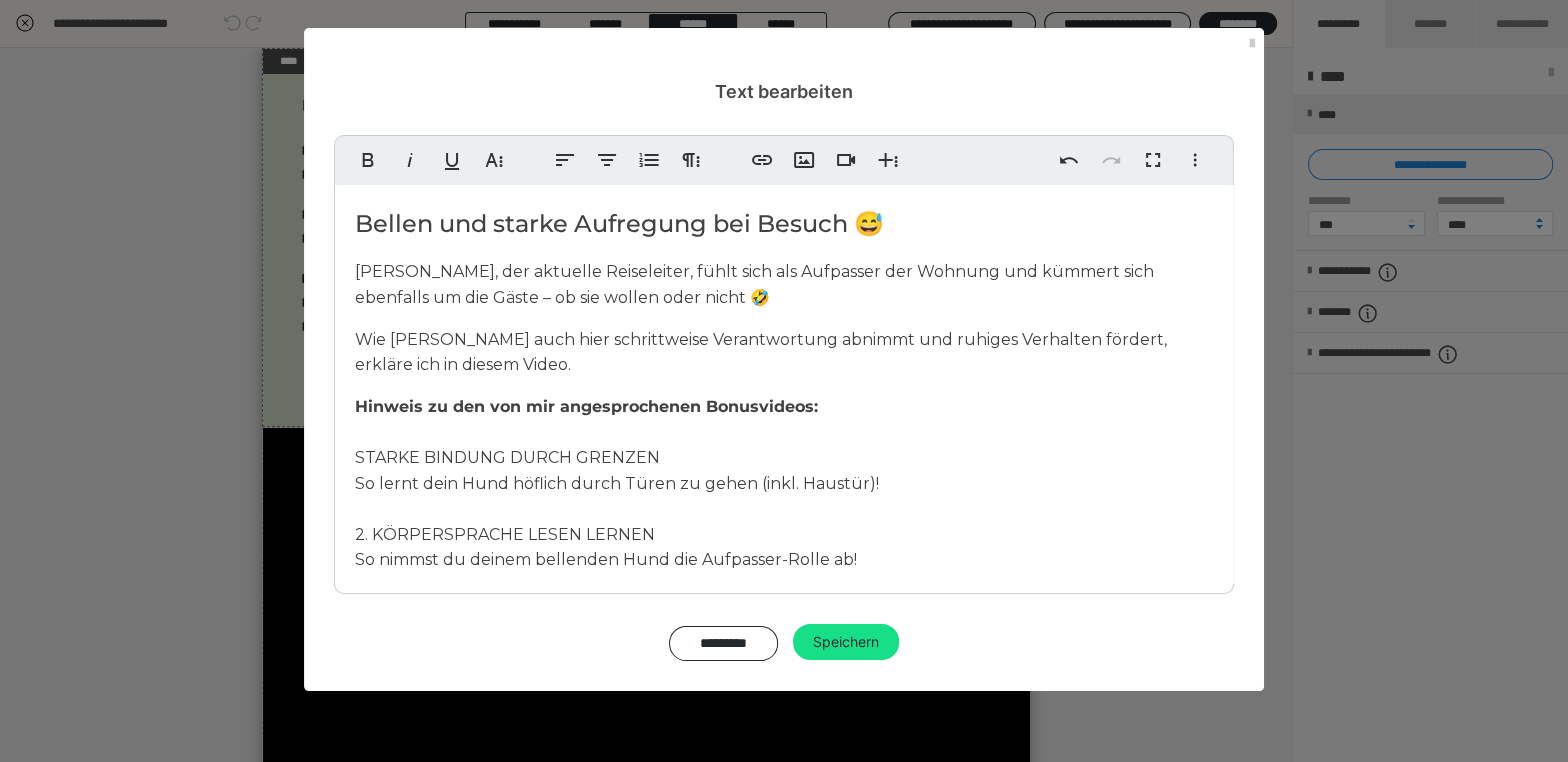 click on "2. KÖRPERSPRACHE LESEN LERNEN" at bounding box center [505, 534] 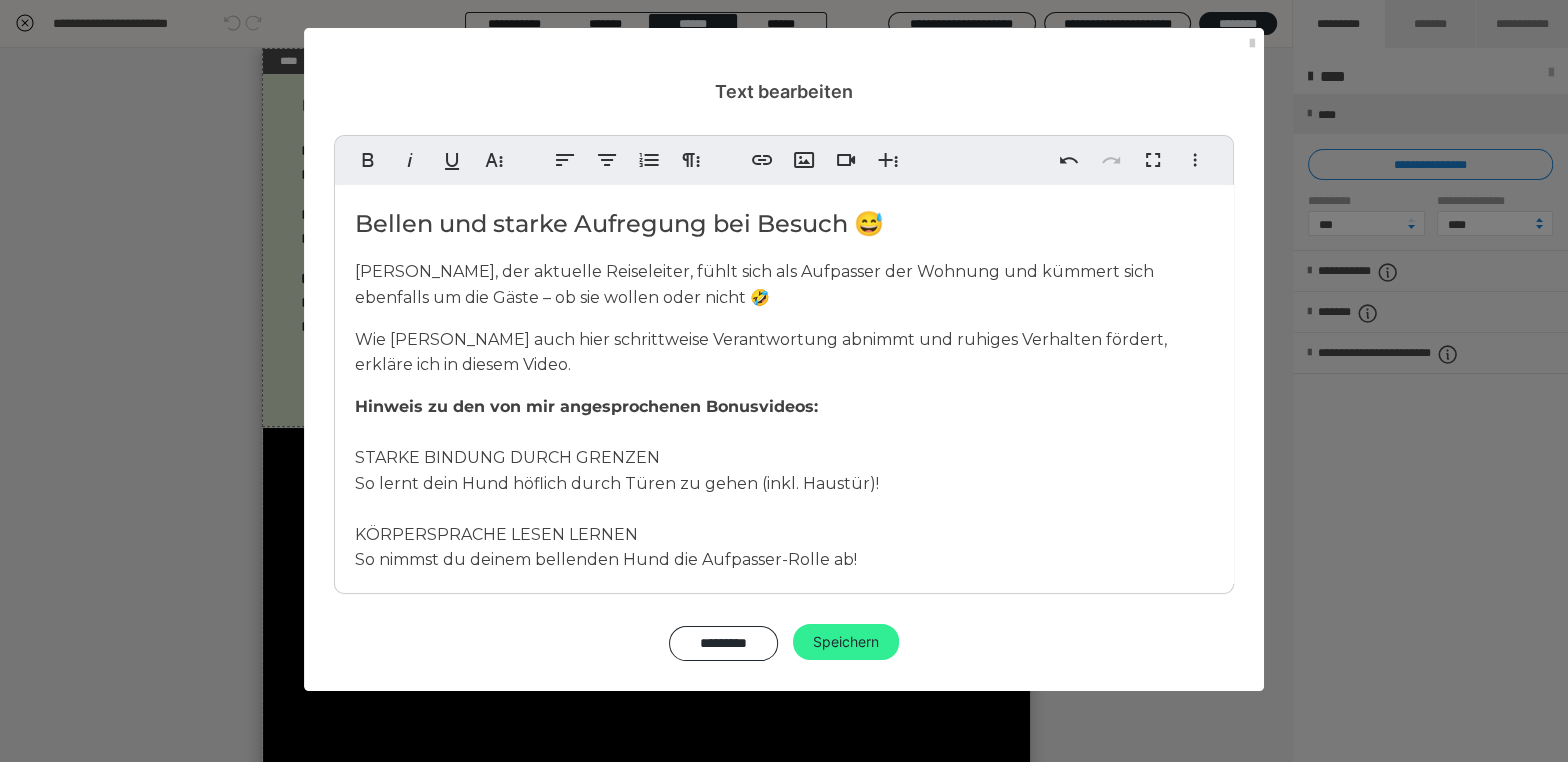 click on "Speichern" at bounding box center [846, 642] 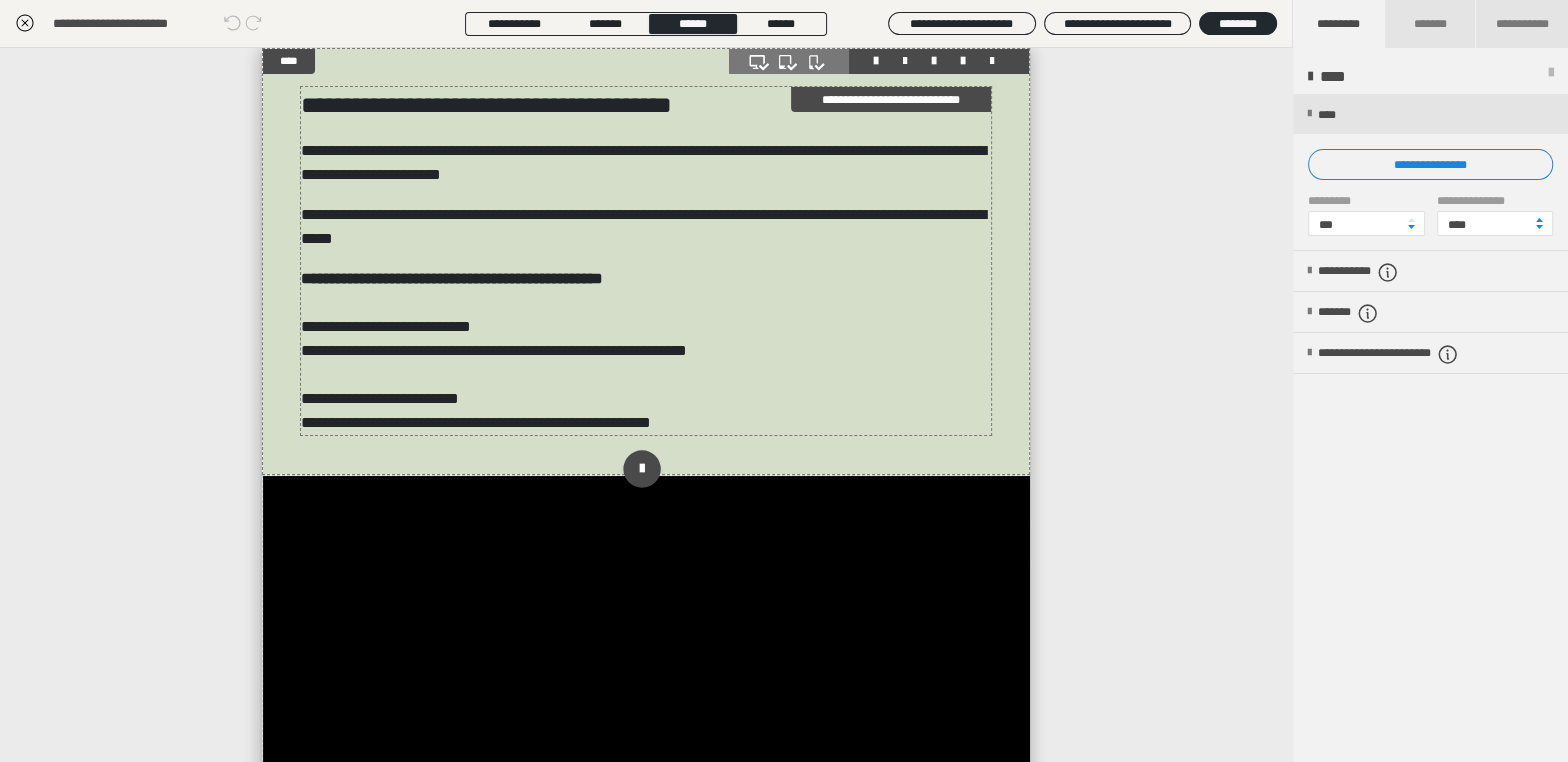 click on "**********" at bounding box center [646, 261] 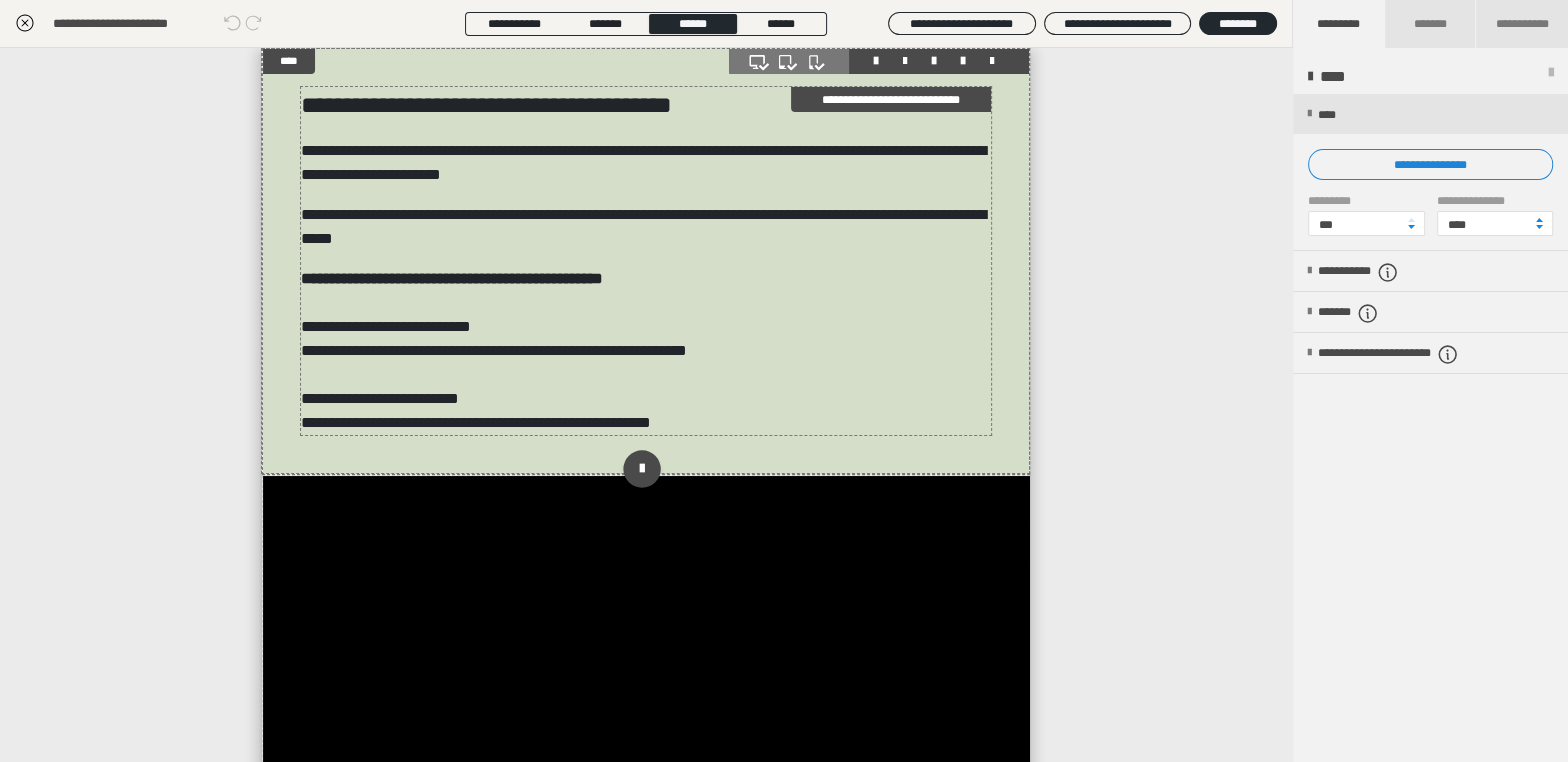 click on "**********" at bounding box center [646, 261] 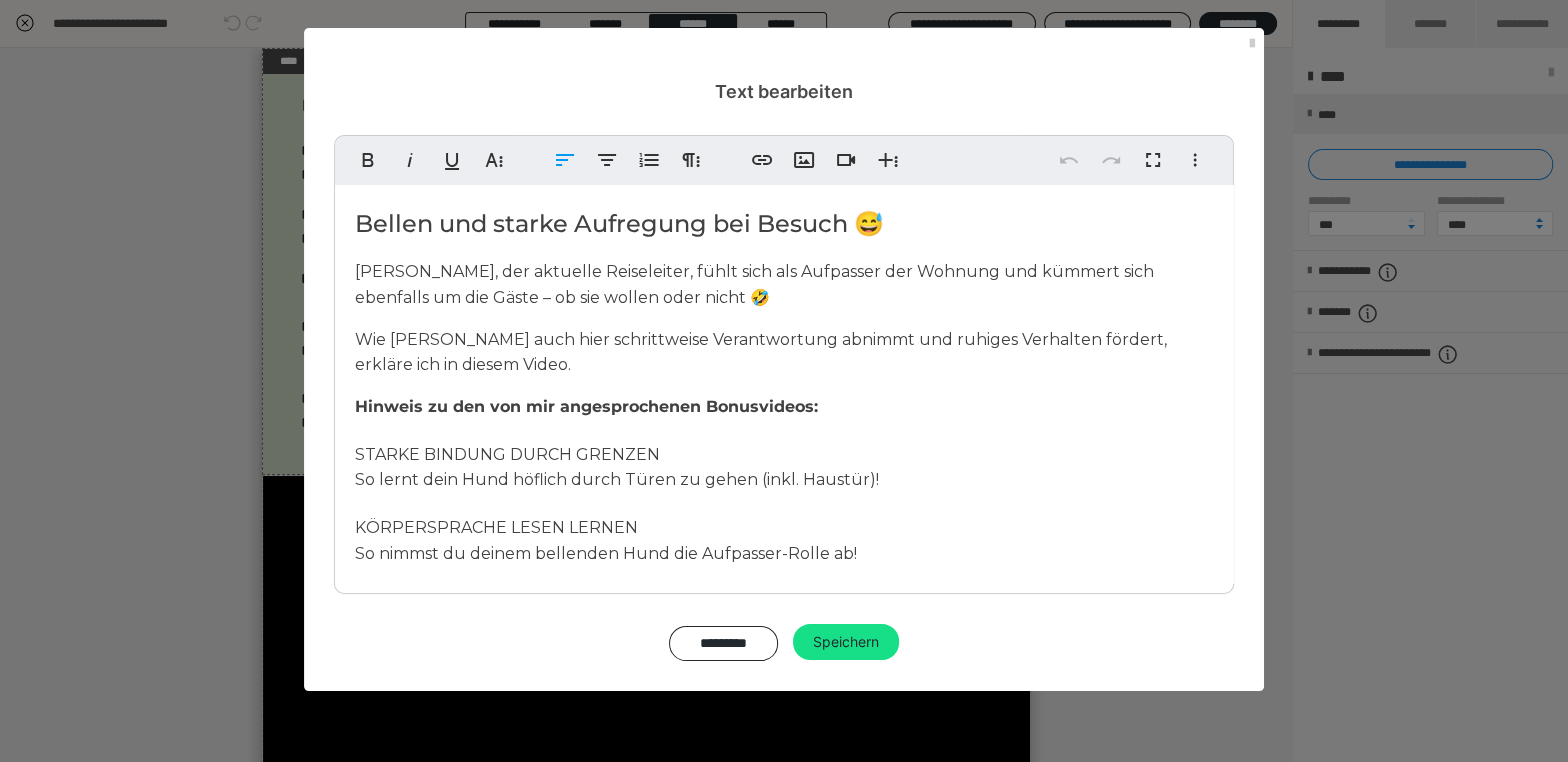 click on "Wie Sandra Loki auch hier schrittweise Verantwortung abnimmt und ruhiges Verhalten fördert, erkläre ich in diesem Video." at bounding box center [784, 352] 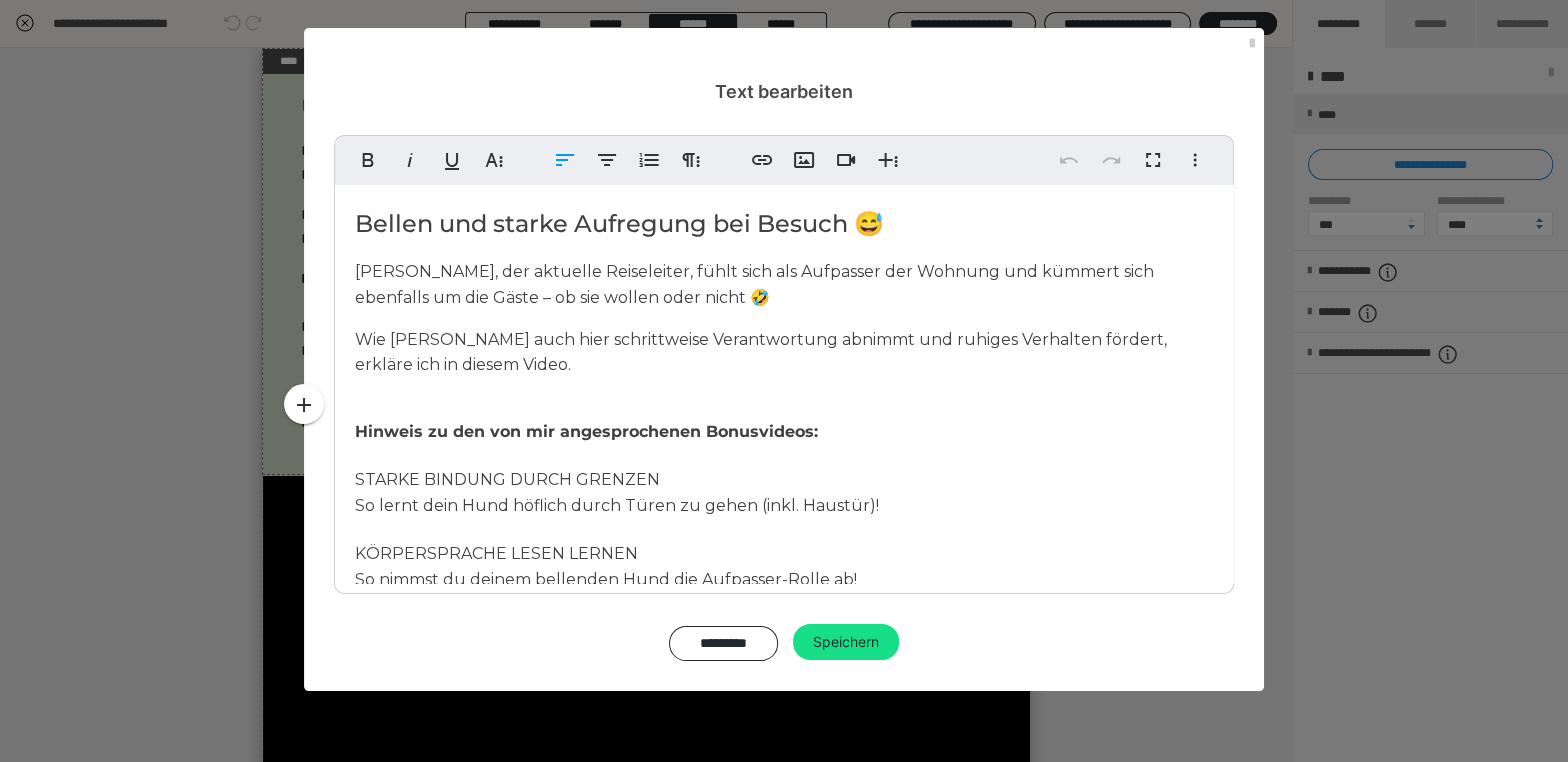 click on "Bellen und starke Aufregung bei Besuch 😅  Loki, der aktuelle Reiseleiter, fühlt sich als Aufpasser der Wohnung und kümmert sich ebenfalls um die Gäste – ob sie wollen oder nicht 🤣  Wie Sandra Loki auch hier schrittweise Verantwortung abnimmt und ruhiges Verhalten fördert, erkläre ich in diesem Video.  ​ Hinweis zu den von mir angesprochenen Bonusvideos: STARKE BINDUNG DURCH GRENZEN So lernt dein Hund höflich durch Türen zu gehen (inkl. Haustür)! KÖRPERSPRACHE LESEN LERNEN  So nimmst du deinem bellenden Hund die Aufpasser-Rolle ab!" at bounding box center [784, 398] 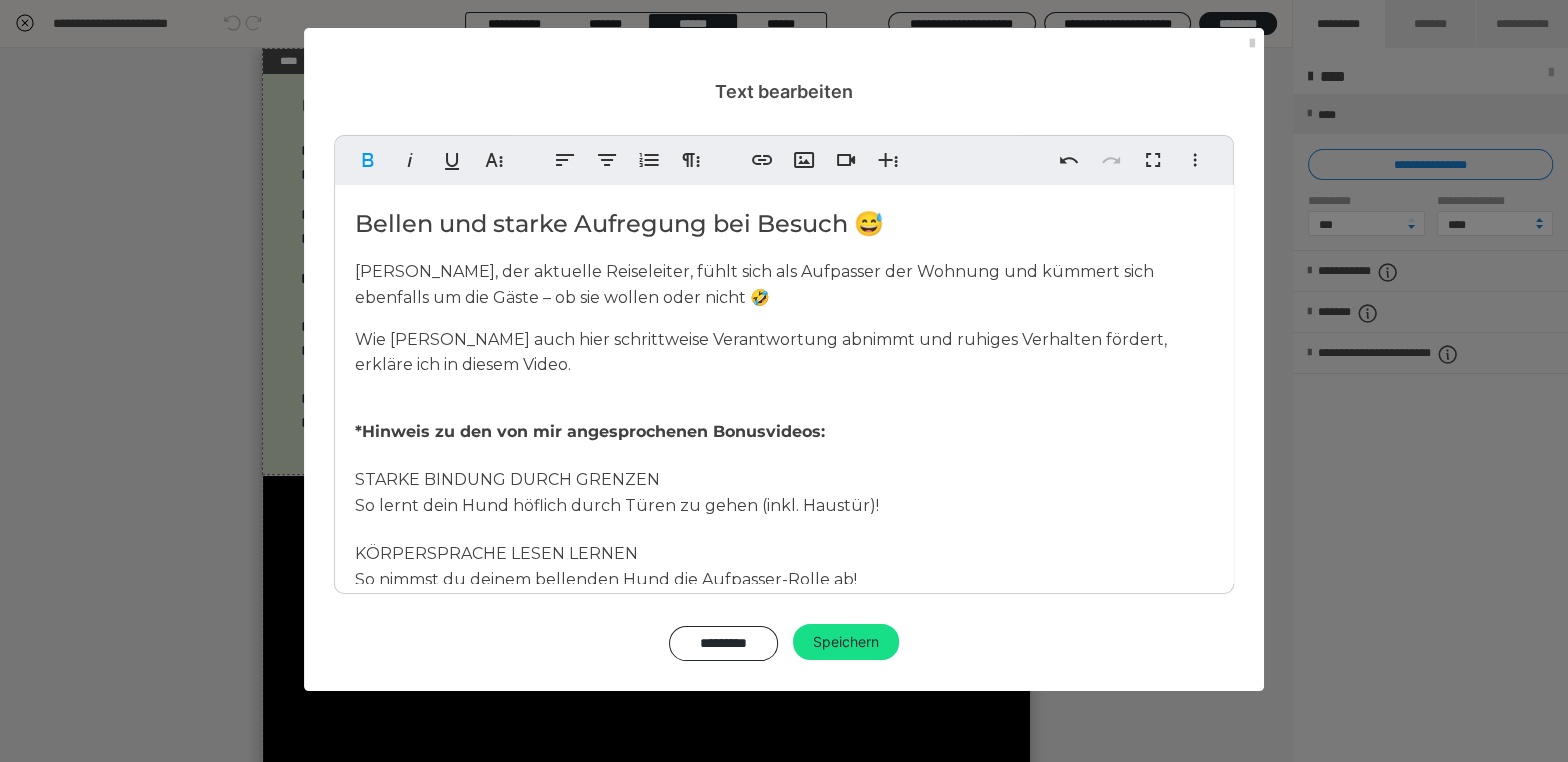 type 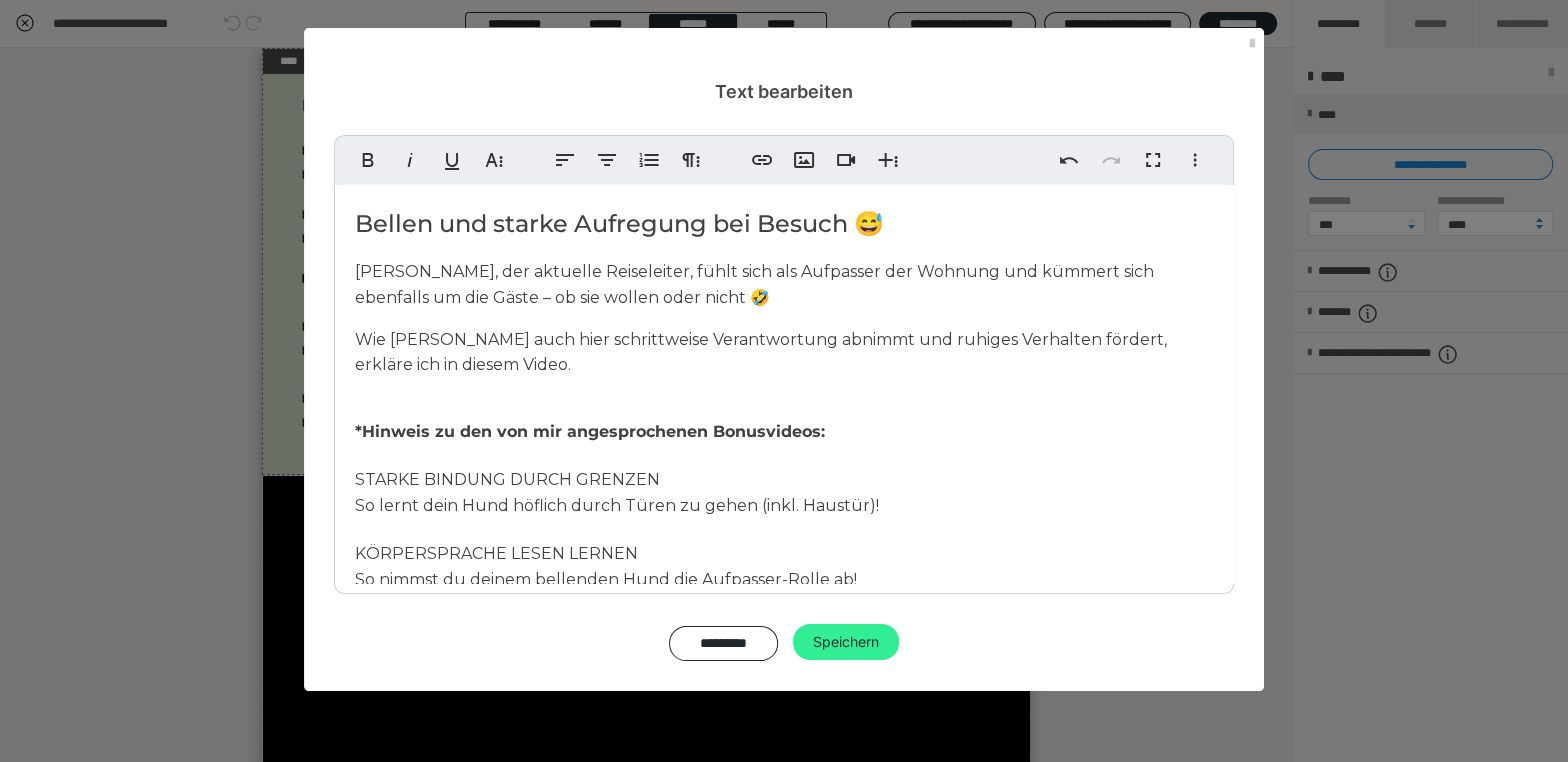 click on "Speichern" at bounding box center [846, 642] 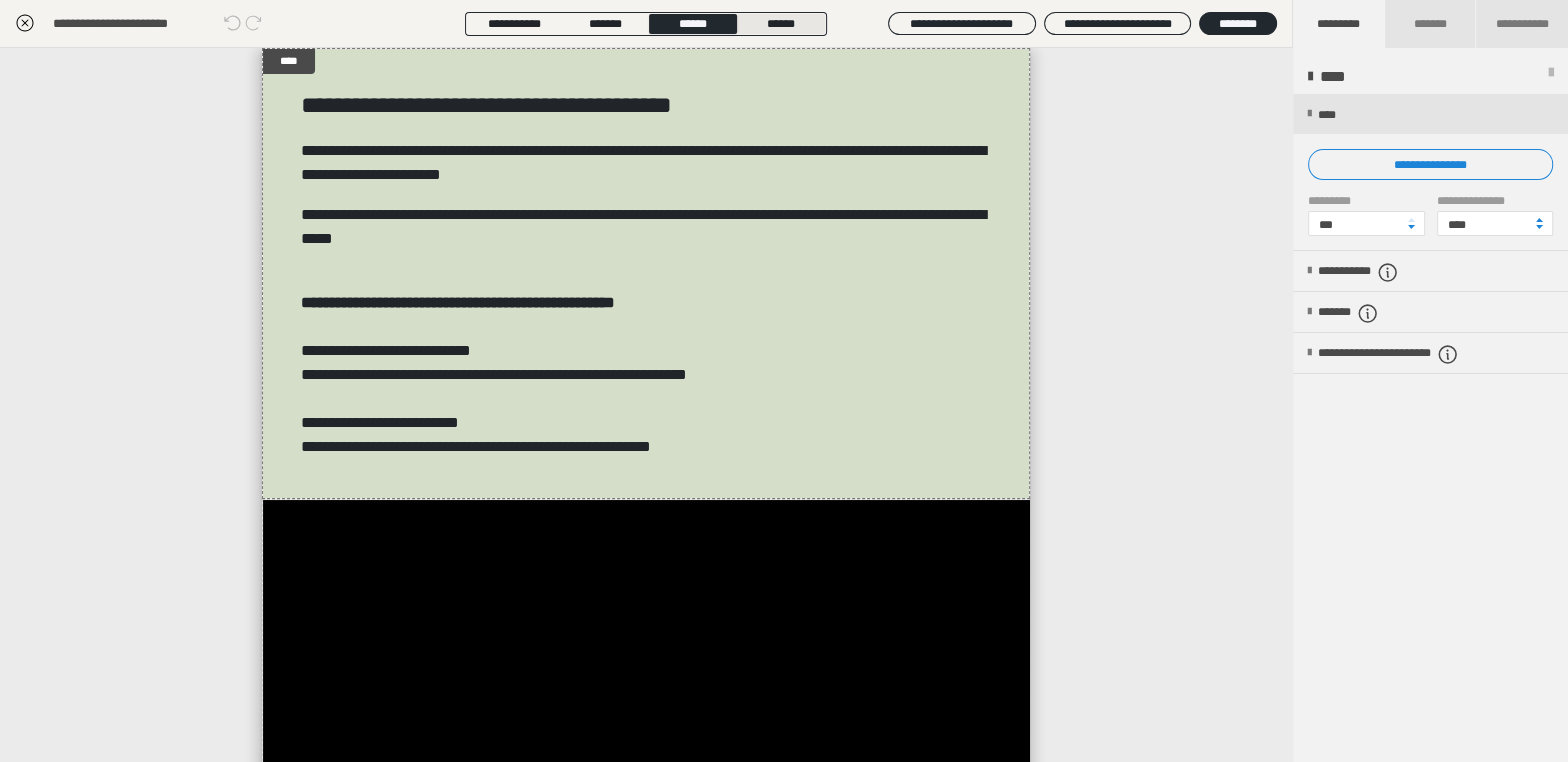 click on "******" at bounding box center [781, 24] 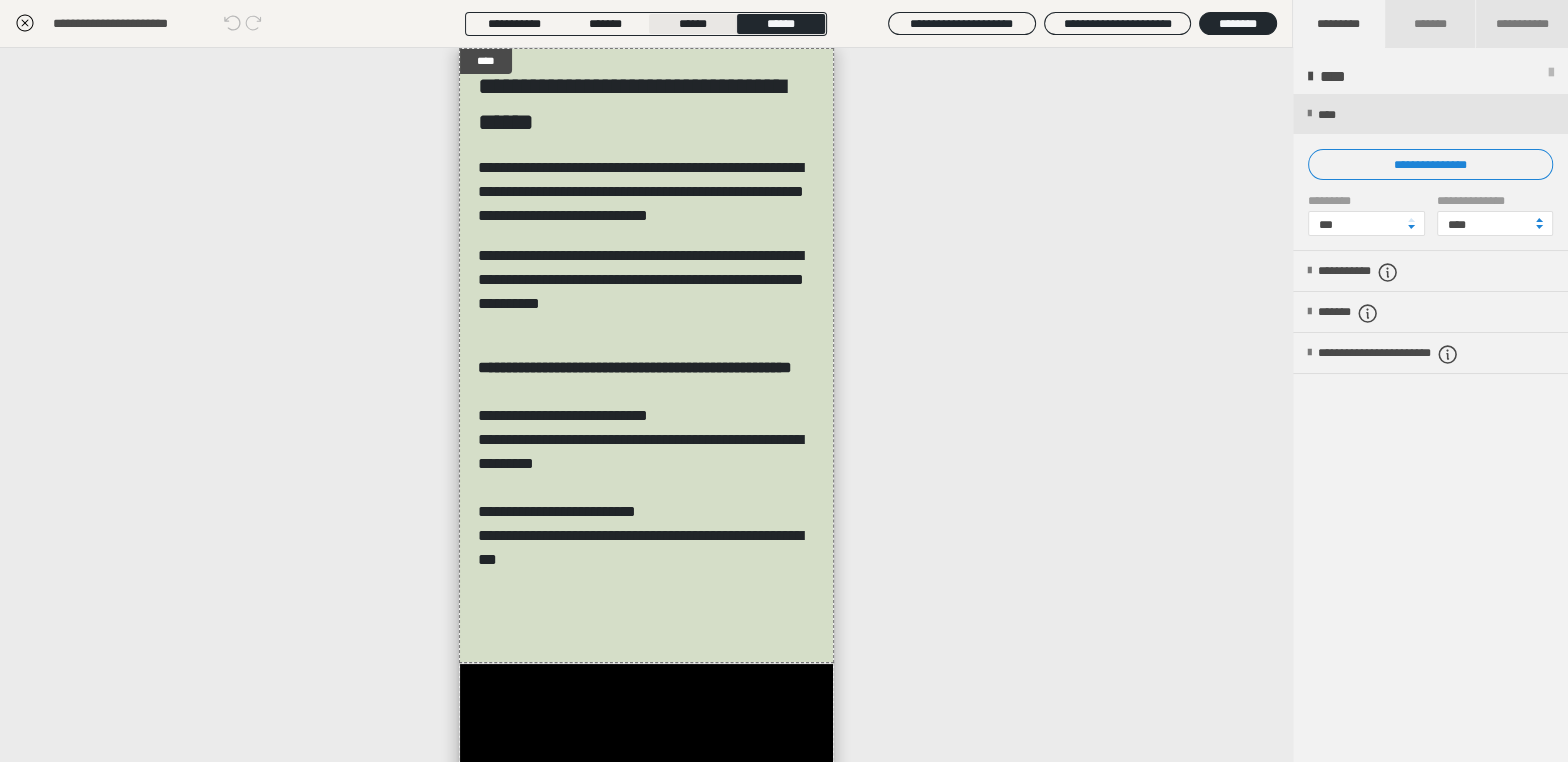 click on "******" at bounding box center (693, 24) 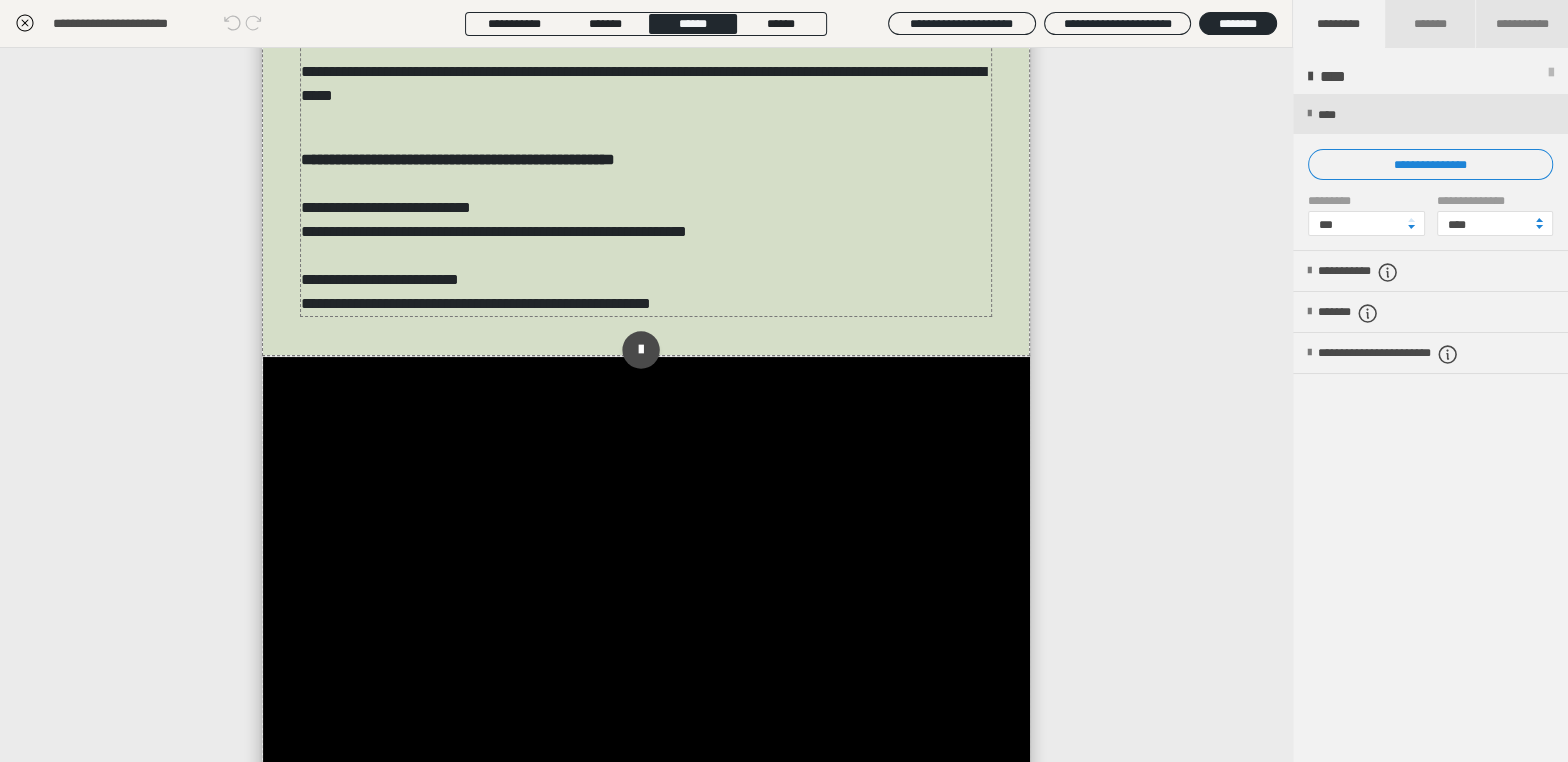 scroll, scrollTop: 237, scrollLeft: 0, axis: vertical 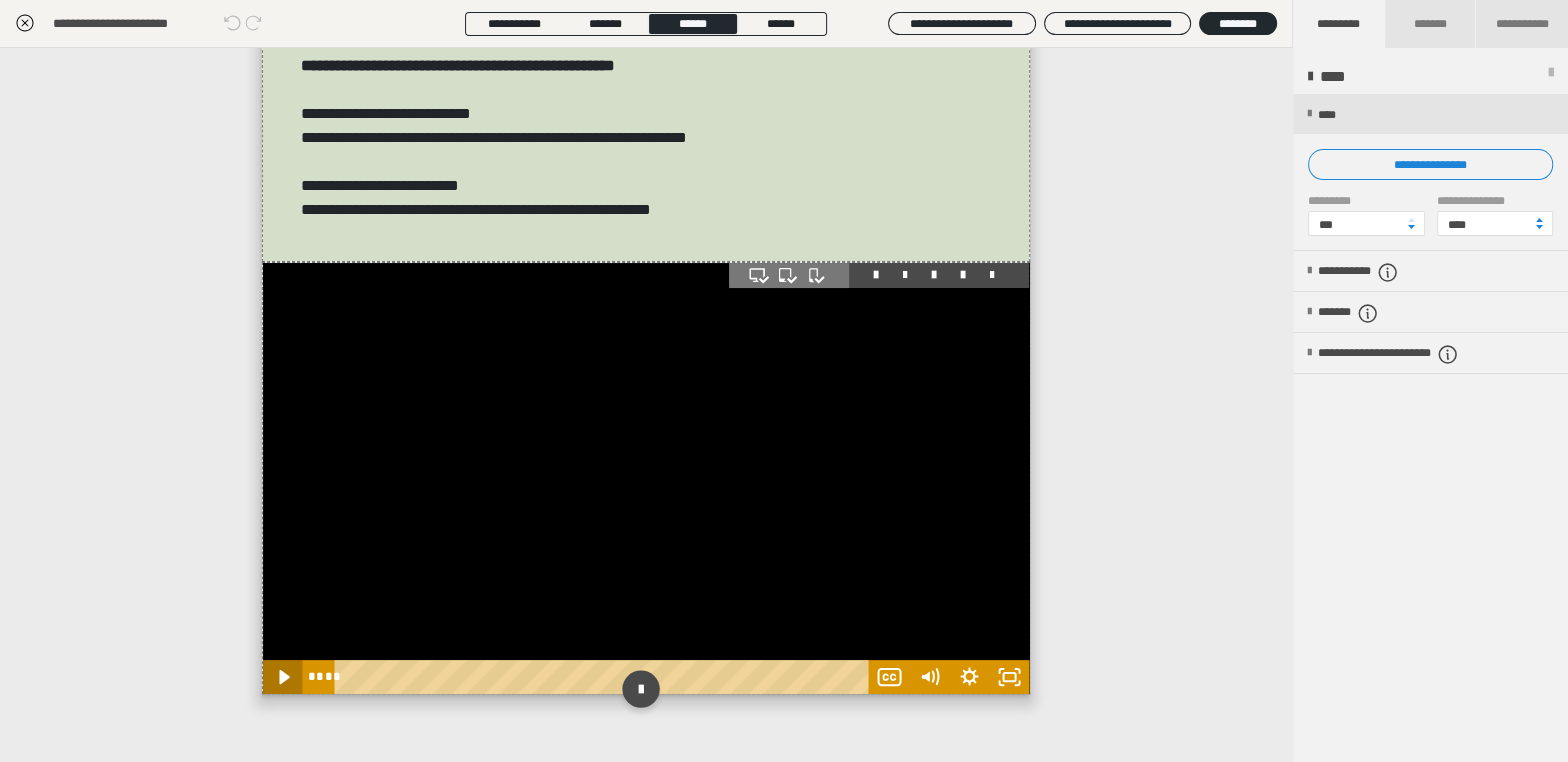 click 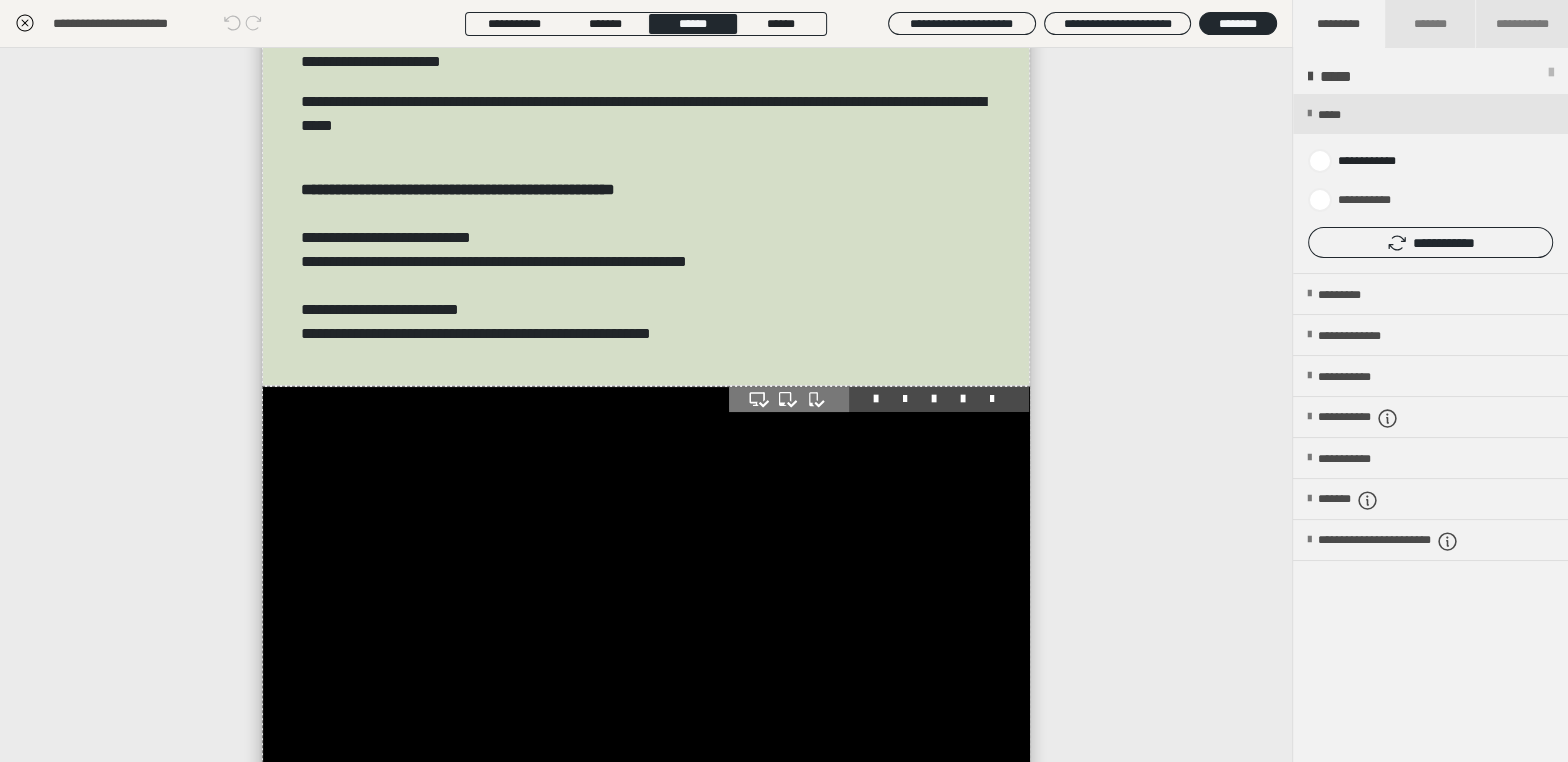 scroll, scrollTop: 0, scrollLeft: 0, axis: both 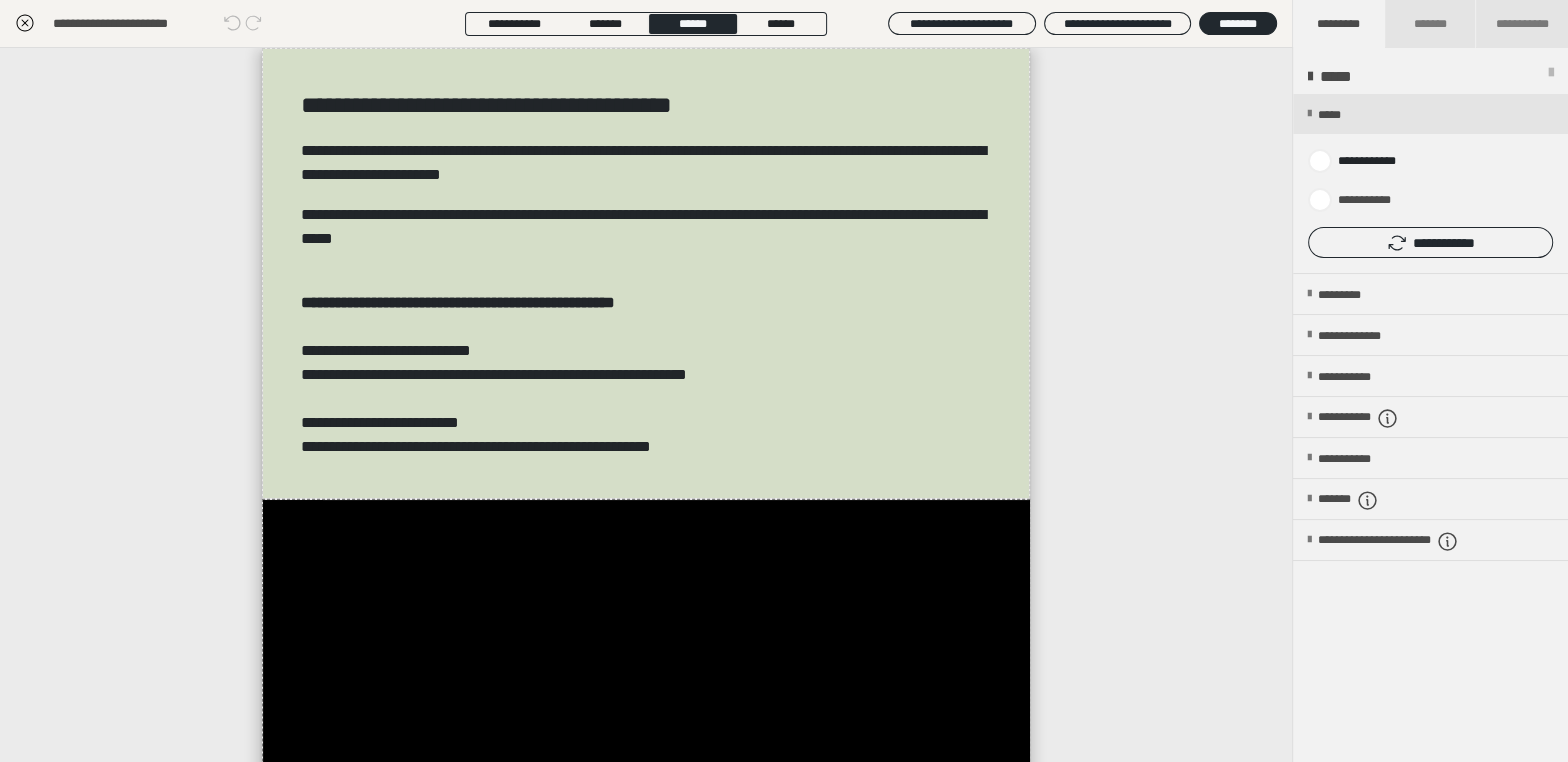 click 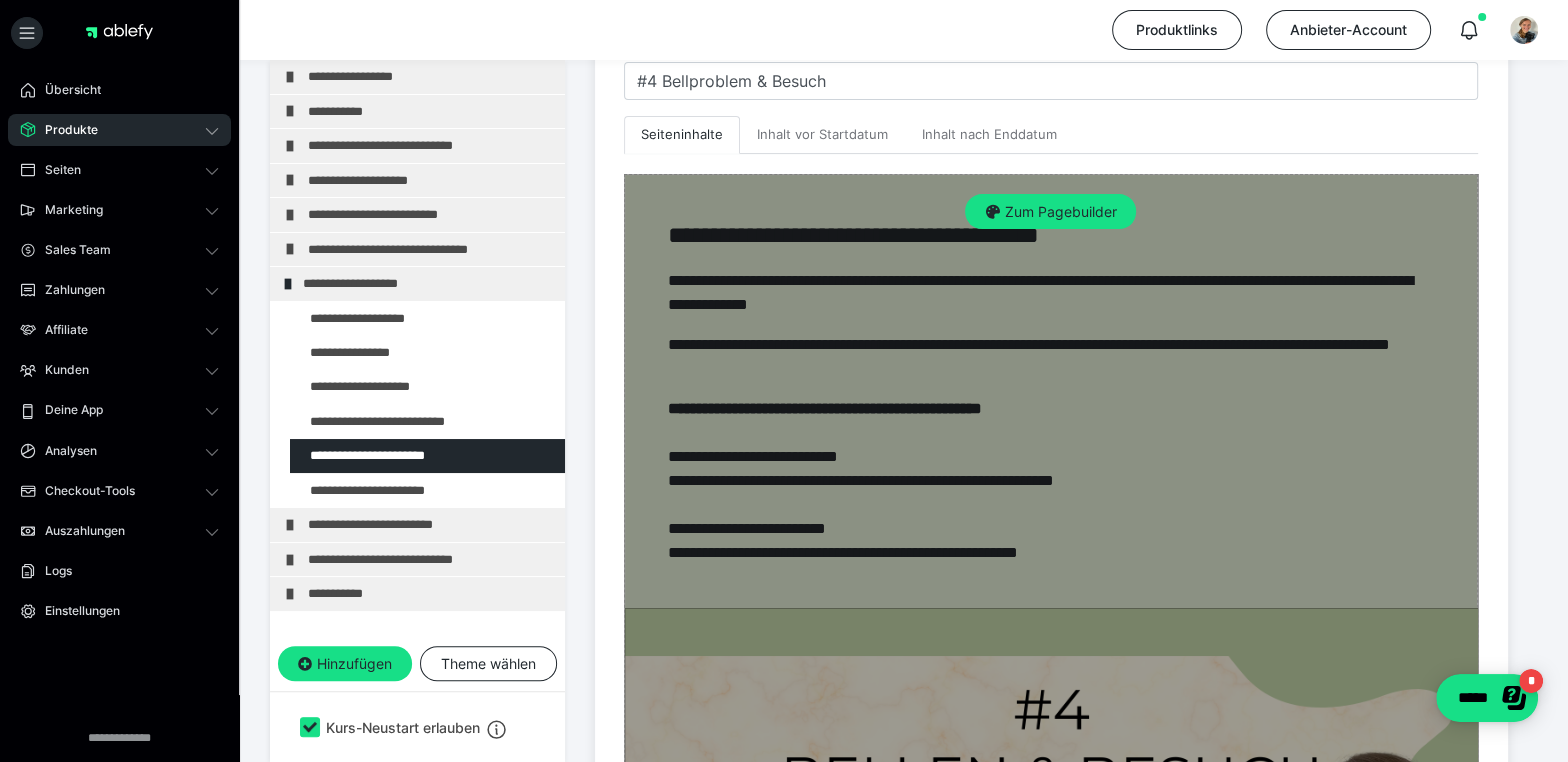 scroll, scrollTop: 515, scrollLeft: 0, axis: vertical 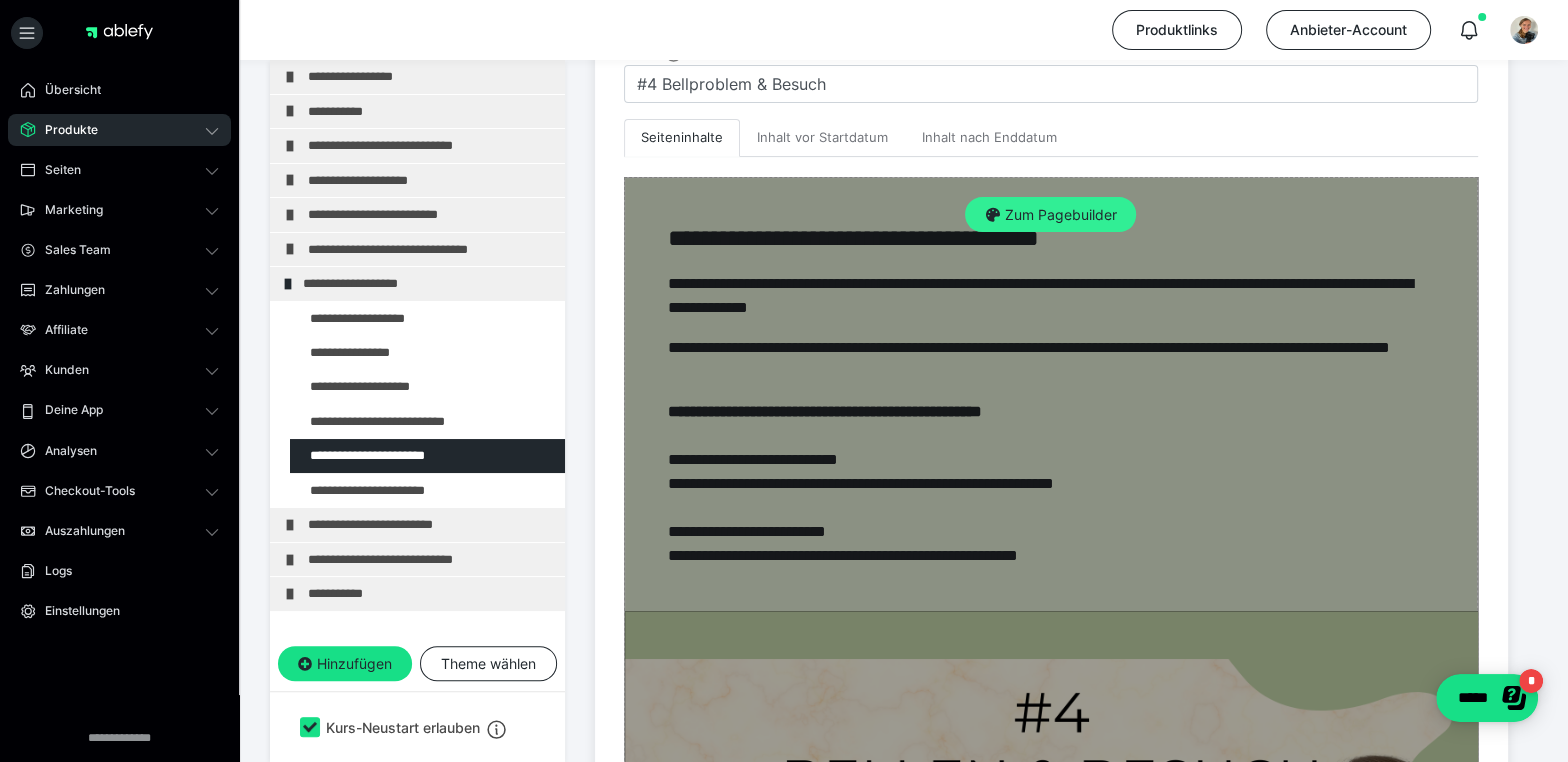 click on "Zum Pagebuilder" at bounding box center (1050, 215) 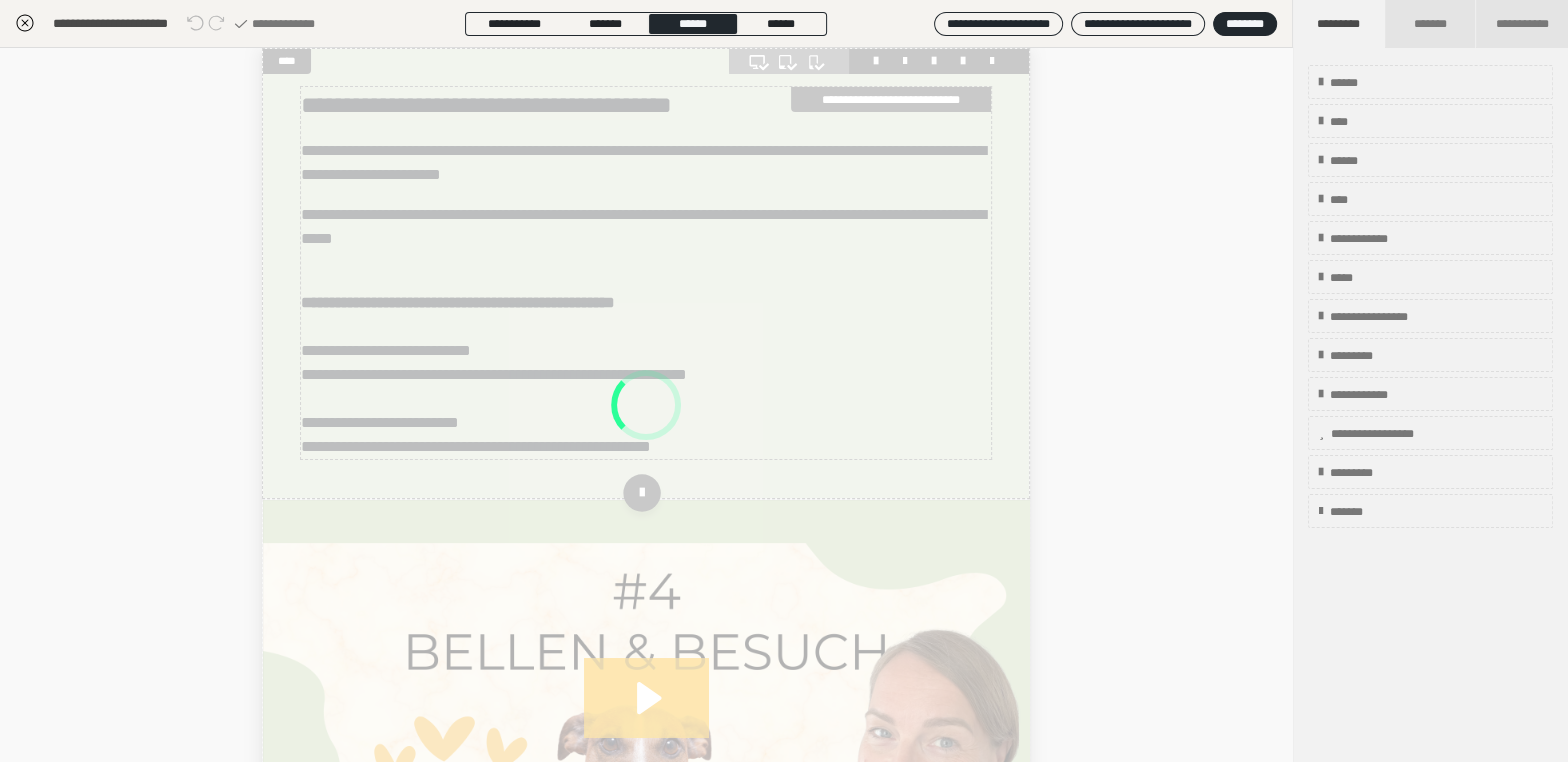 scroll, scrollTop: 352, scrollLeft: 0, axis: vertical 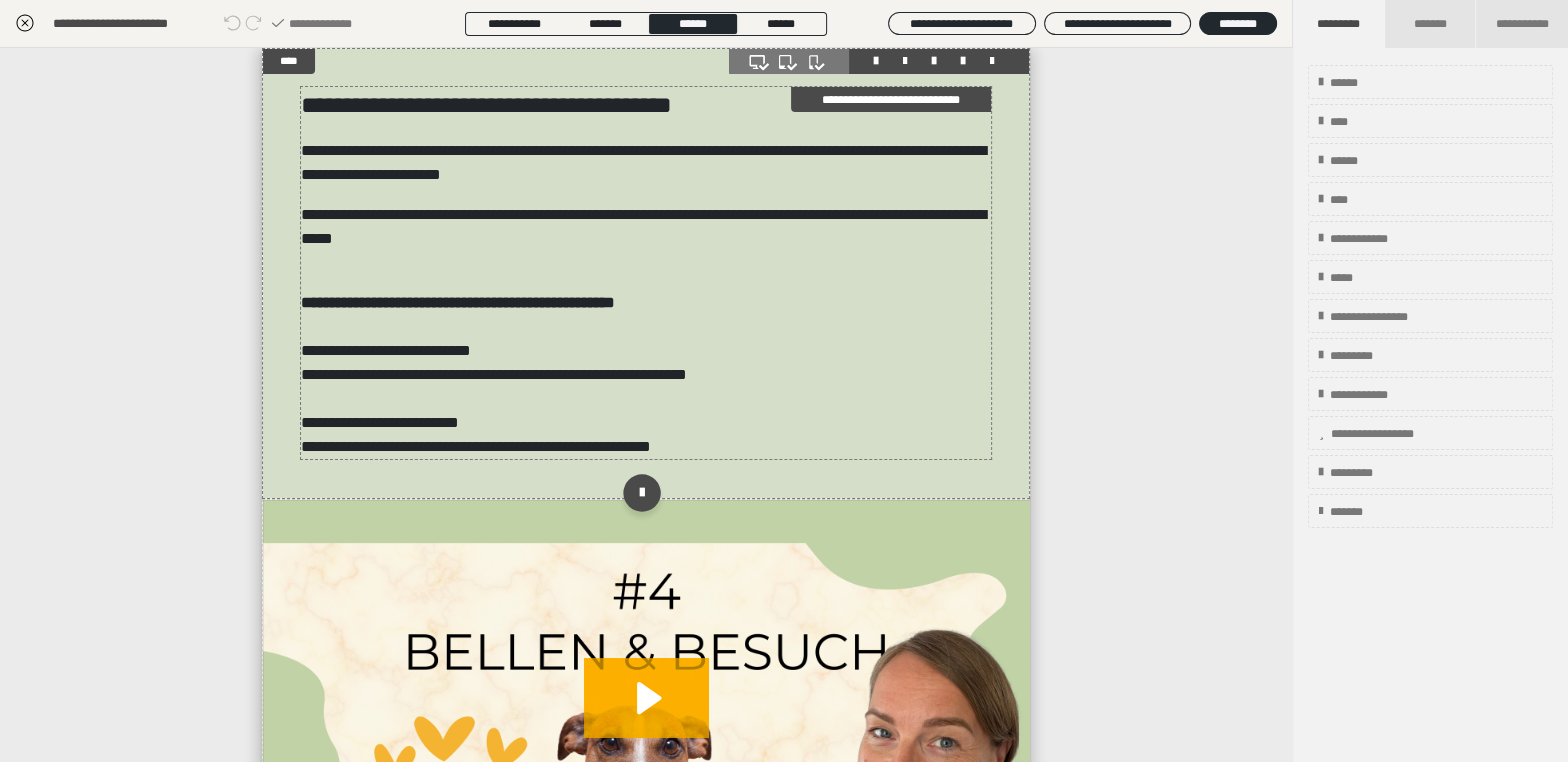 click on "**********" at bounding box center (645, 273) 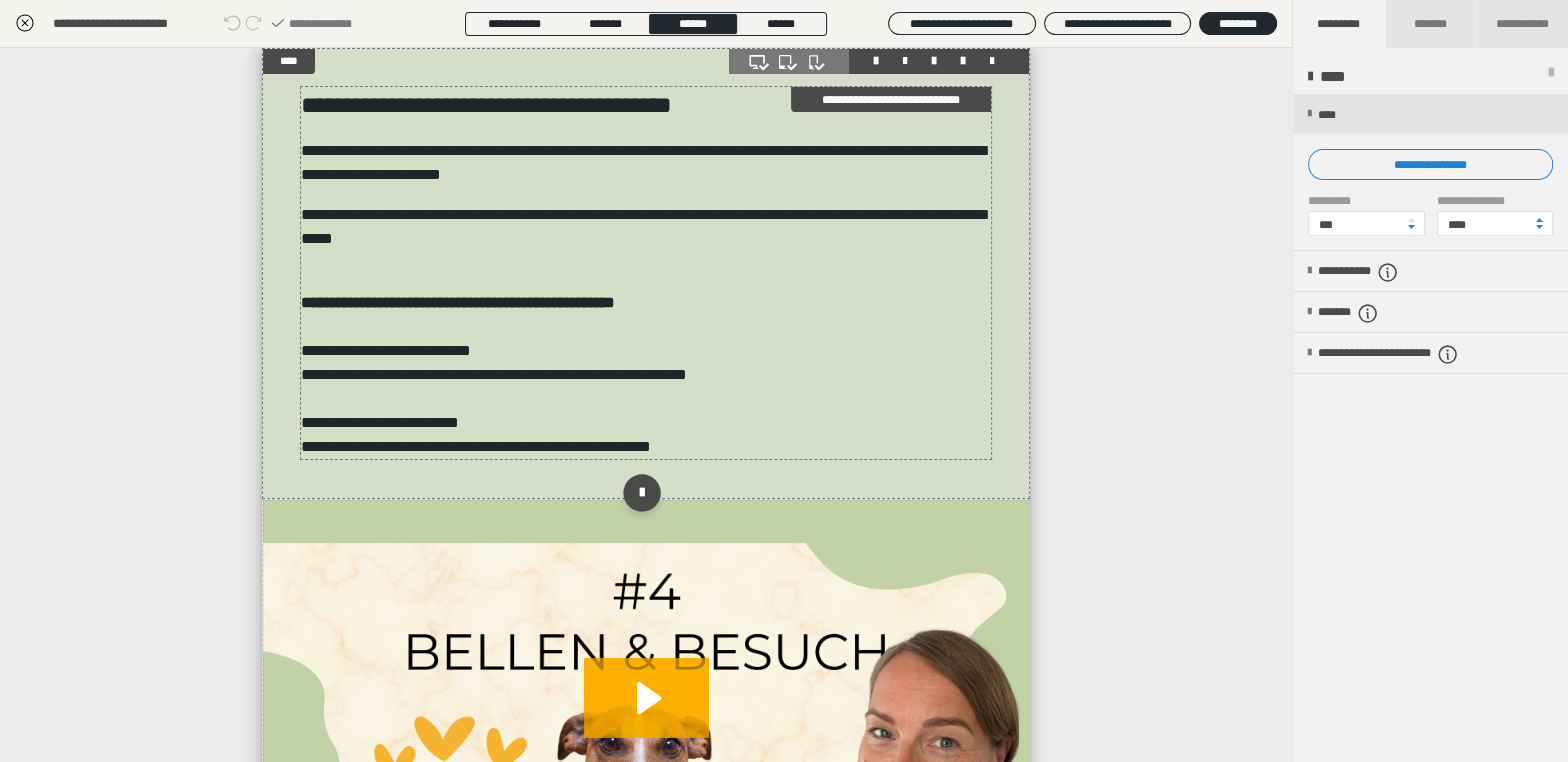 click on "**********" at bounding box center [645, 273] 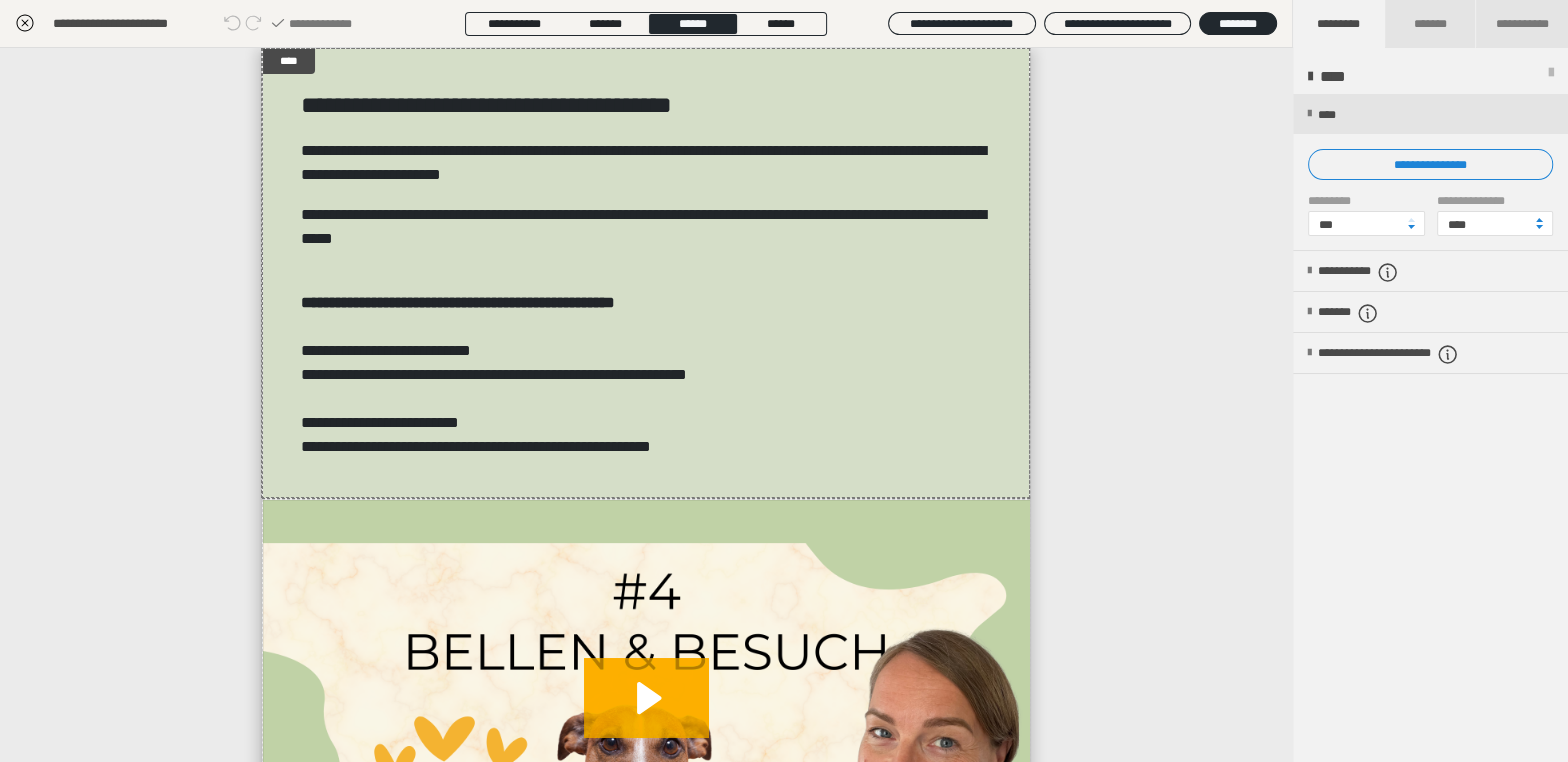 click on "**********" at bounding box center (548, 401) 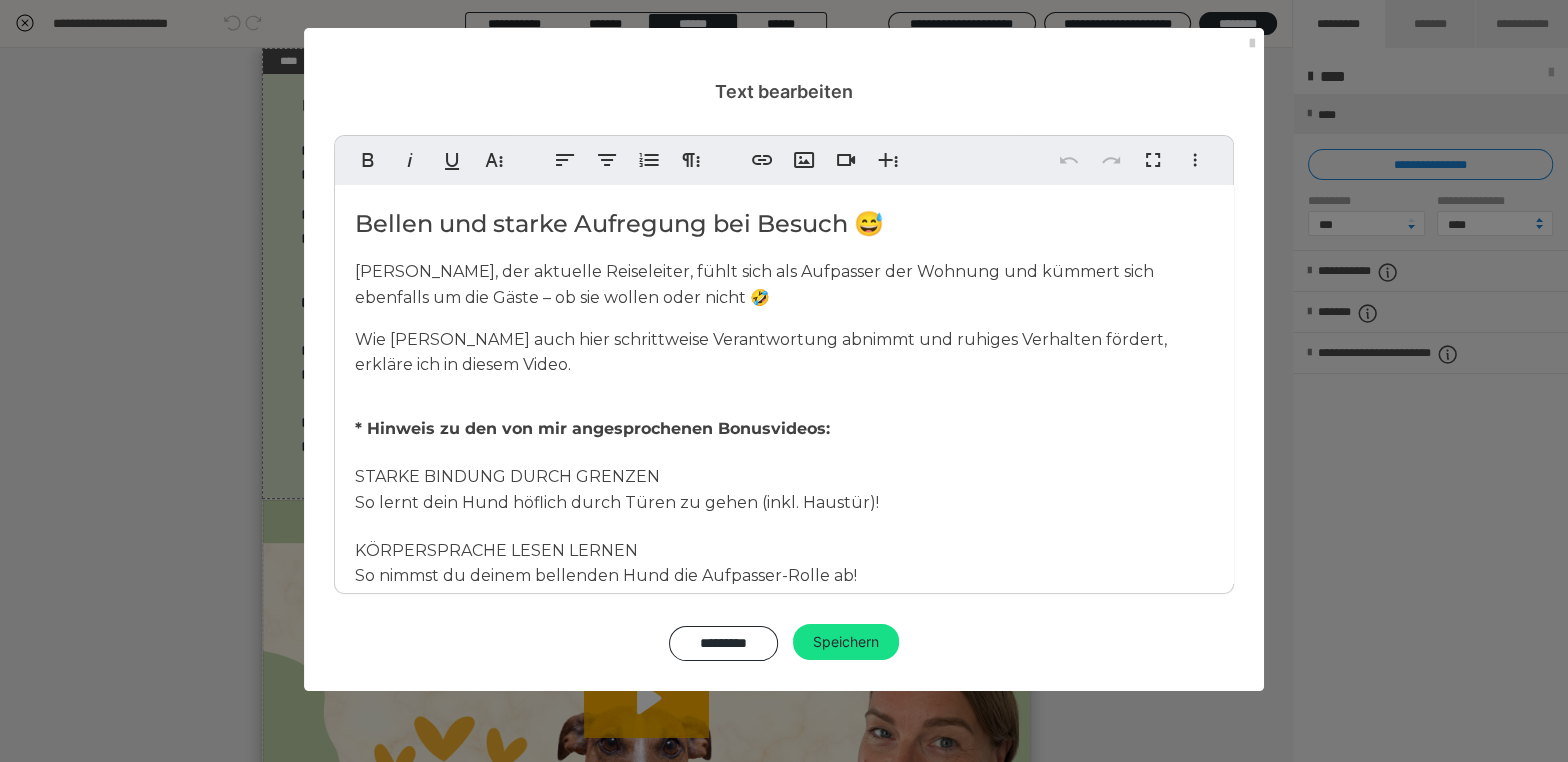 drag, startPoint x: 689, startPoint y: 557, endPoint x: 688, endPoint y: 508, distance: 49.010204 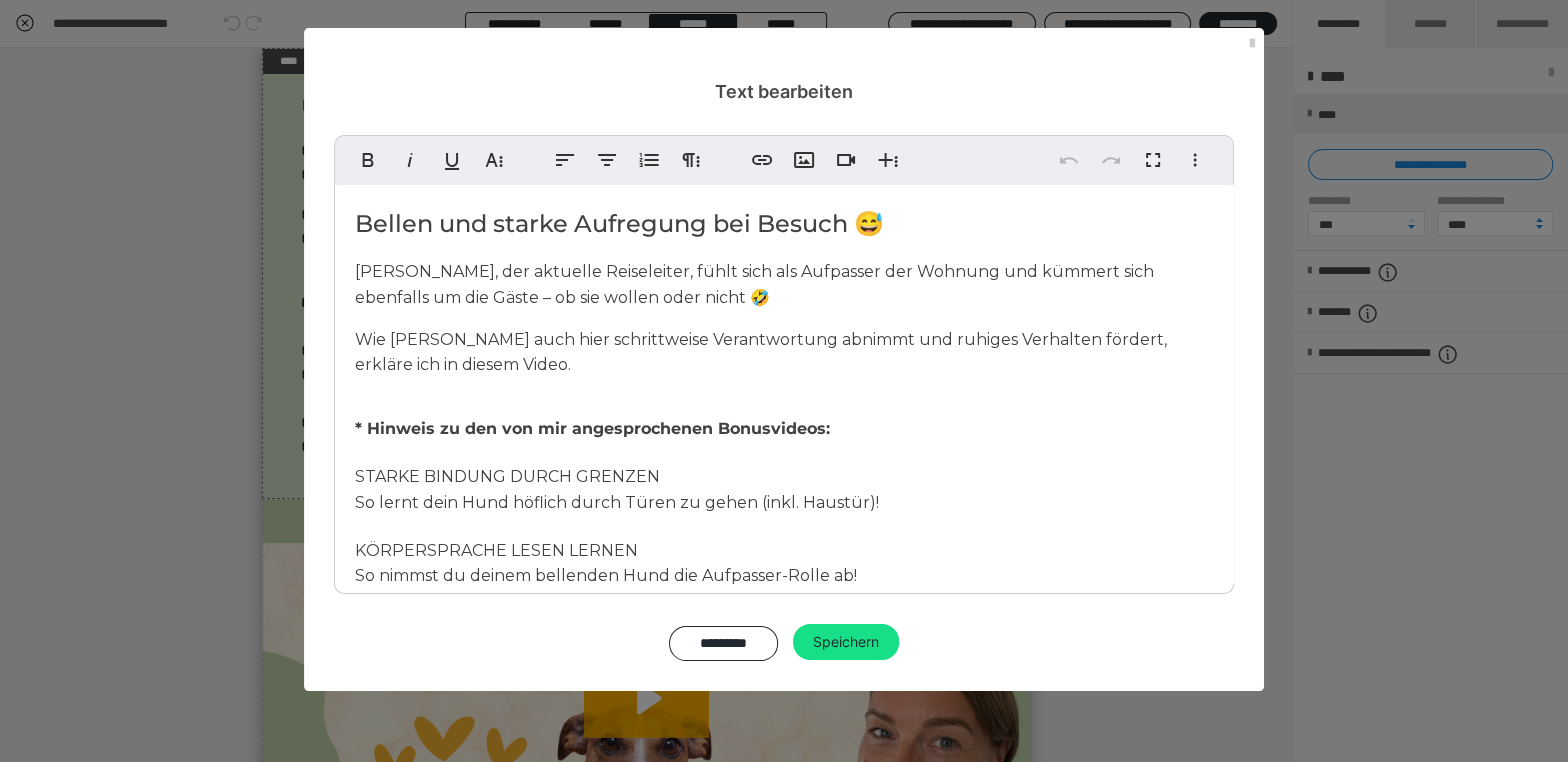 click on "Fett Kursiv Unterstrichen Weitere Textformate Linksbündig ausrichten Zentriert ausrichten Nummerierte Liste Weitere Absatzformate Link einfügen Bild einfügen Video einfügen Weitere Reichhaltige Formate Rückgängig Wiederholen Vollbild Weitere Formate Durchgestrichen Tiefgestellt Hochgestellt Montserrat ABeeZee Abhaya Libre Abril FatFace Alegreya Alice Amaranth Amatic SC Anonymous Pro Anton Arapey Archivo Black Archivo Light Archivo Medium Archivo Arimo Arvo B612 Barlow Bebas Neue Belleza Big Shoulders Stencil Display BioRhyme Blinker Cairo Cardo Catamaran Caveat Caveat Brush Comfortaa Concert One Cormorant Cormorant Garamond Courier Prime Crimson Text Dancing Script Eczar Exo Exo 2 Figtree Fira Sans Fjalla One Forum Frank Ruhl Libre Fraunces Grandstander IBM Plex Serif Inconsolata Inder Indie Flower Inter Josefin Sans Jost Karla Lato Lexend Deca Libre Baskerville Libre Franklin Lilita One Lobster Lobster Two Lora Merienda Merriweather Montserrat Montserrat Black Montserrat Extra Bold Montserrat Light 1 2" at bounding box center (784, 398) 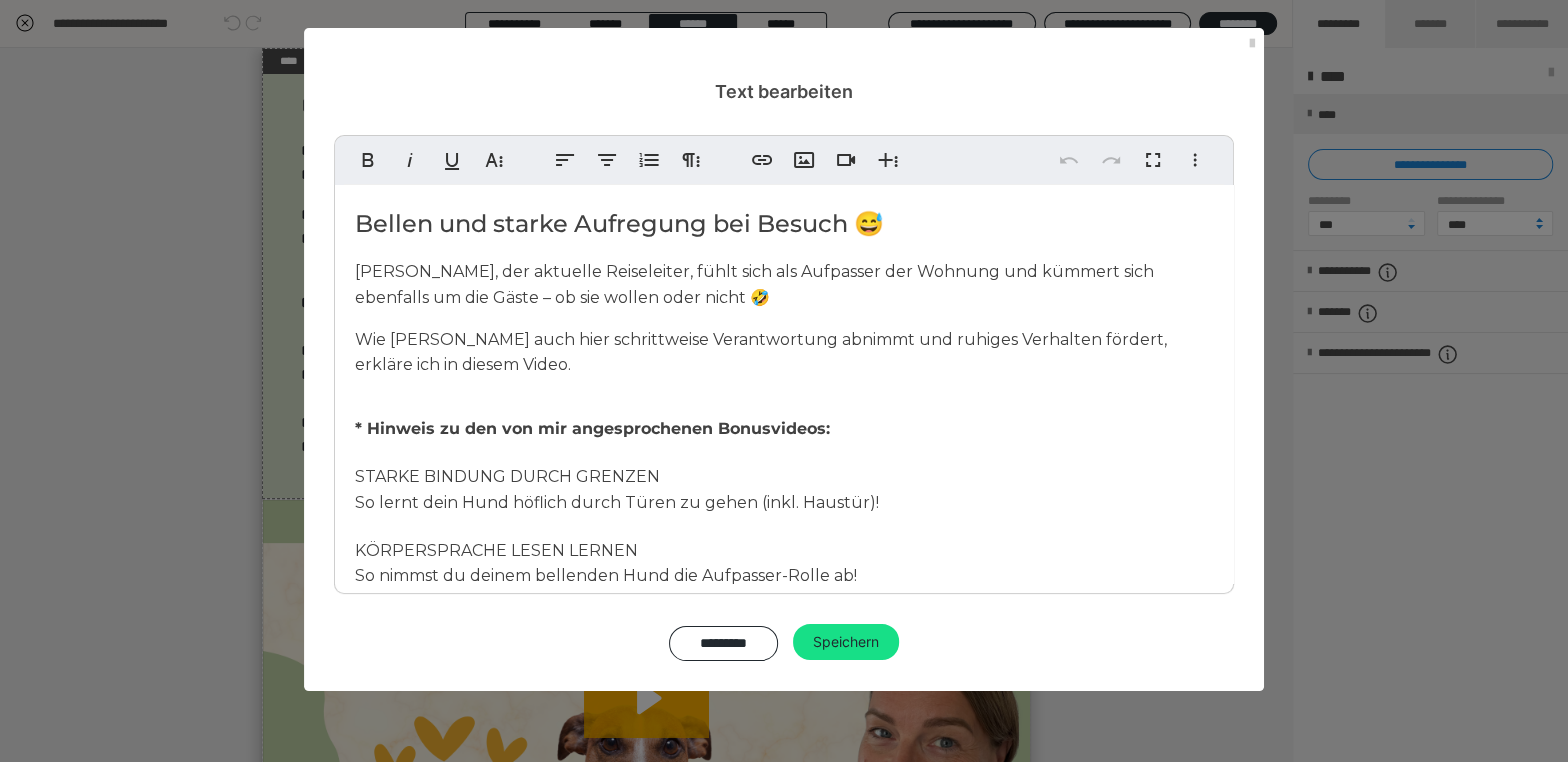 drag, startPoint x: 856, startPoint y: 574, endPoint x: 760, endPoint y: 565, distance: 96.42095 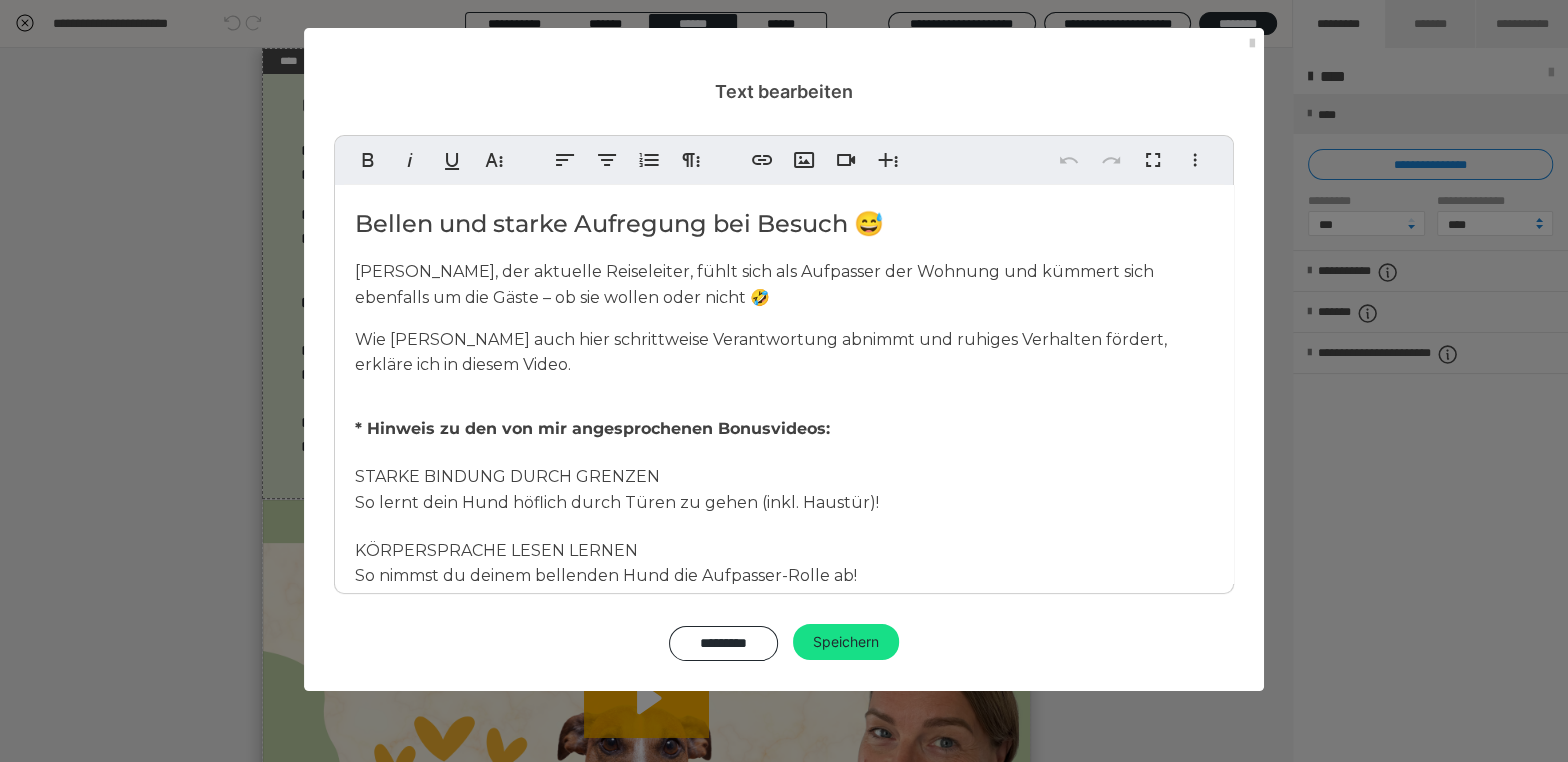 drag, startPoint x: 829, startPoint y: 573, endPoint x: 350, endPoint y: 431, distance: 499.60486 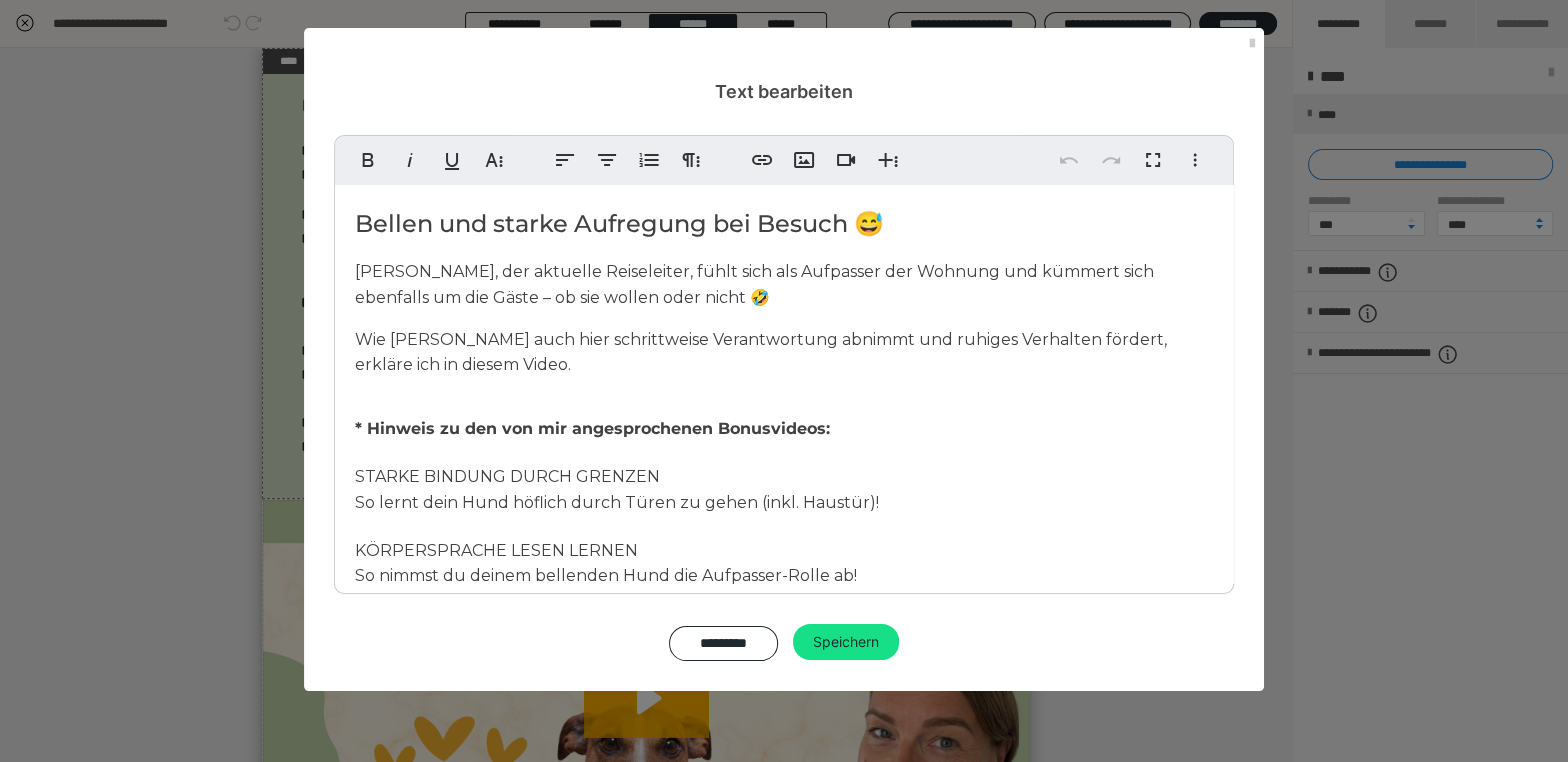 click on "Bellen und starke Aufregung bei Besuch 😅  Loki, der aktuelle Reiseleiter, fühlt sich als Aufpasser der Wohnung und kümmert sich ebenfalls um die Gäste – ob sie wollen oder nicht 🤣  Wie Sandra Loki auch hier schrittweise Verantwortung abnimmt und ruhiges Verhalten fördert, erkläre ich in diesem Video.  * Hinweis zu den von mir angesprochenen Bonusvideos: STARKE BINDUNG DURCH GRENZEN So lernt dein Hund höflich durch Türen zu gehen (inkl. Haustür)! KÖRPERSPRACHE LESEN LERNEN  So nimmst du deinem bellenden Hund die Aufpasser-Rolle ab!" at bounding box center [784, 397] 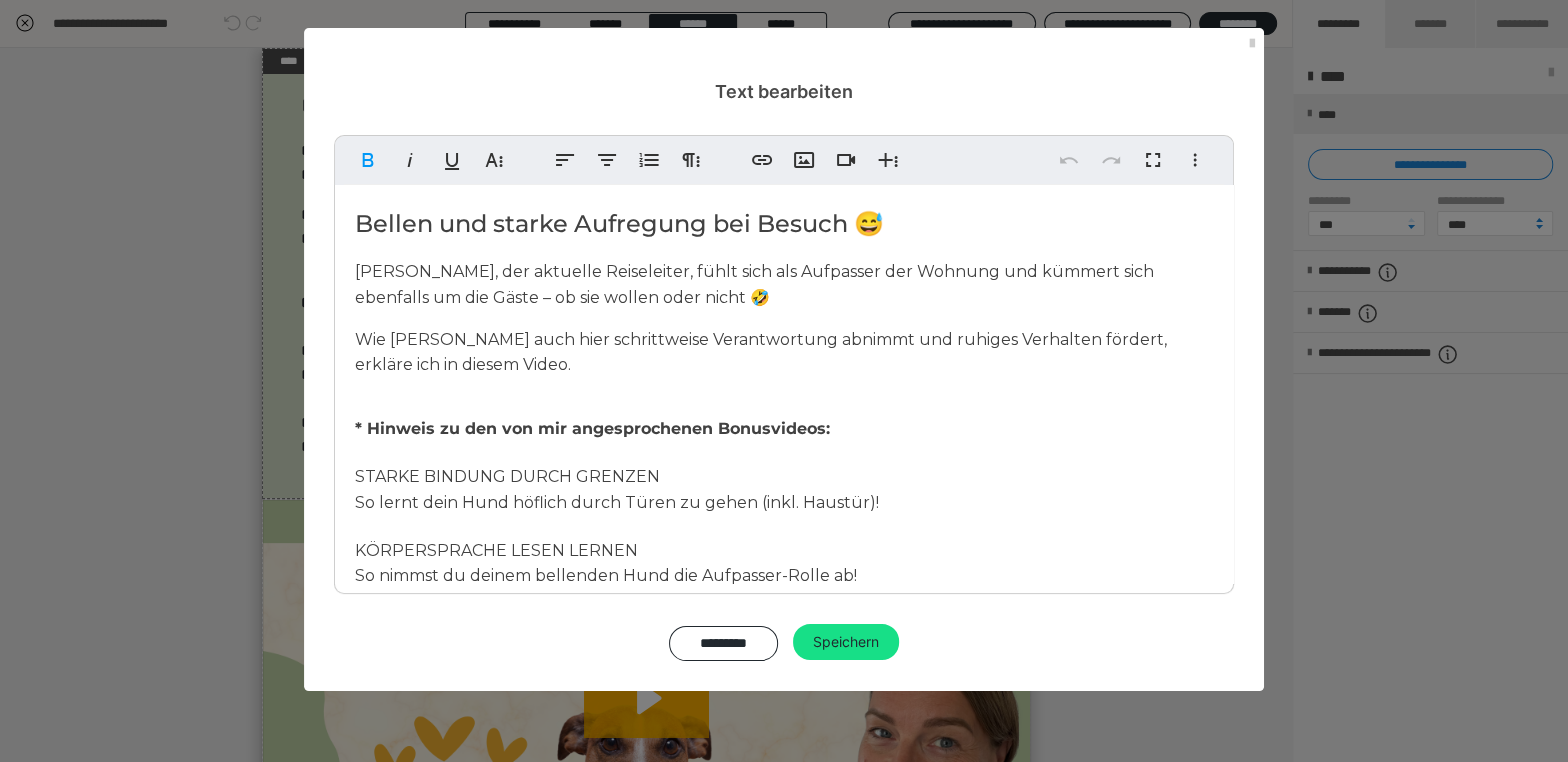 copy on "* Hinweis zu den von mir angesprochenen Bonusvideos: STARKE BINDUNG DURCH GRENZEN So lernt dein Hund höflich durch Türen zu gehen (inkl. Haustür)! KÖRPERSPRACHE LESEN LERNEN  So nimmst du deinem bellenden Hund die Aufpasser-Rolle ab!" 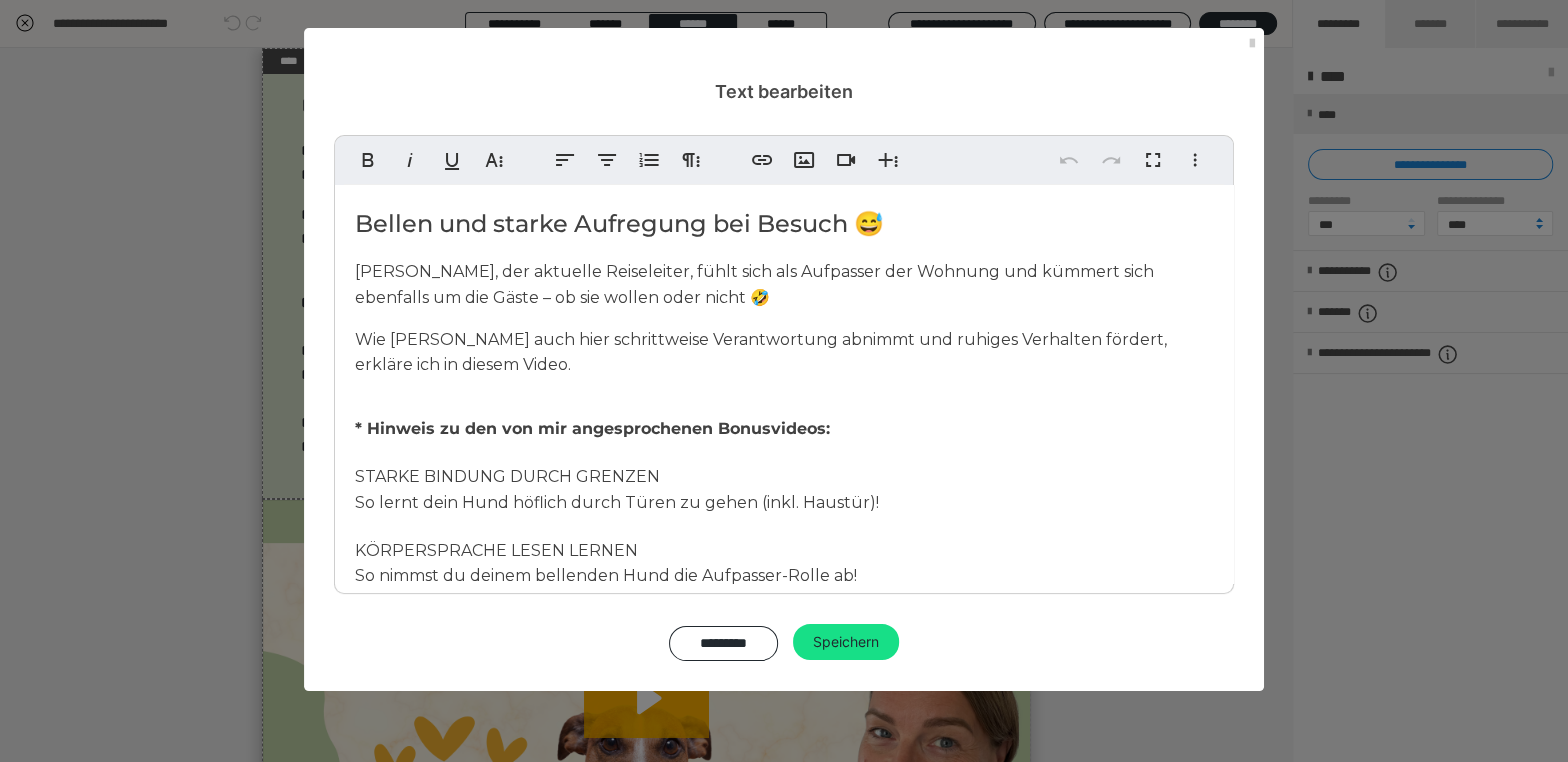 click on "*********" at bounding box center [723, 643] 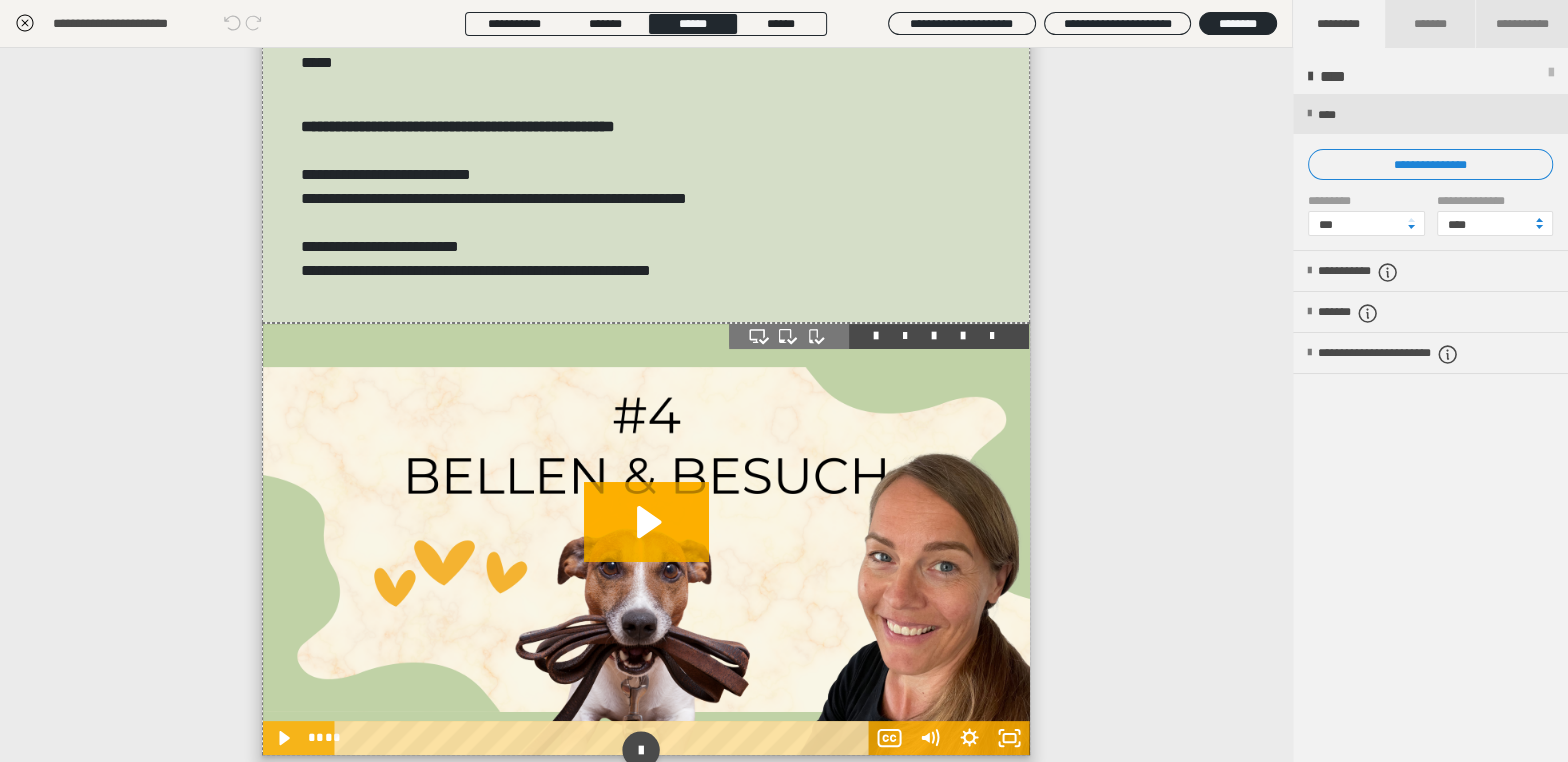 scroll, scrollTop: 237, scrollLeft: 0, axis: vertical 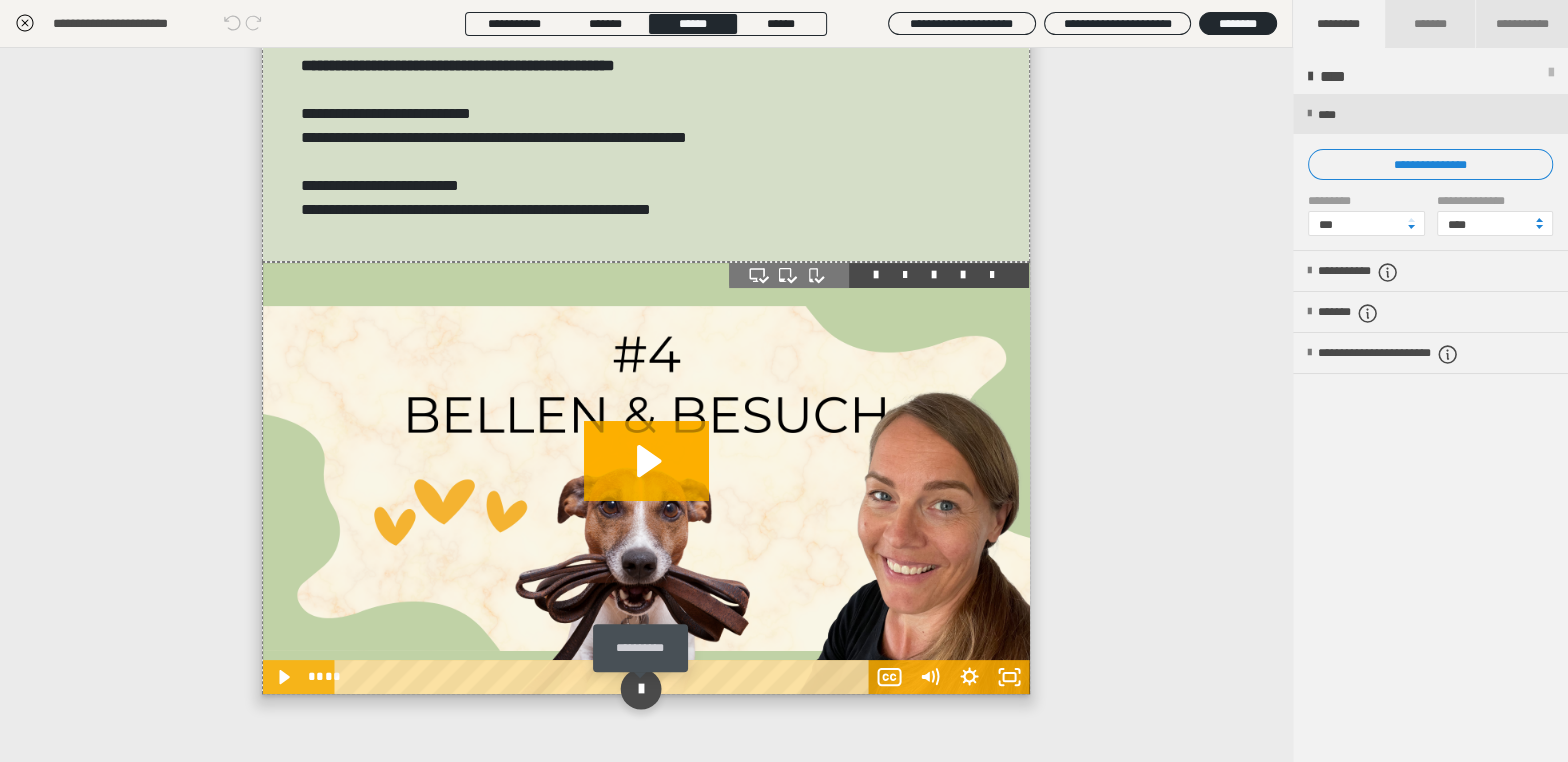 click at bounding box center [641, 689] 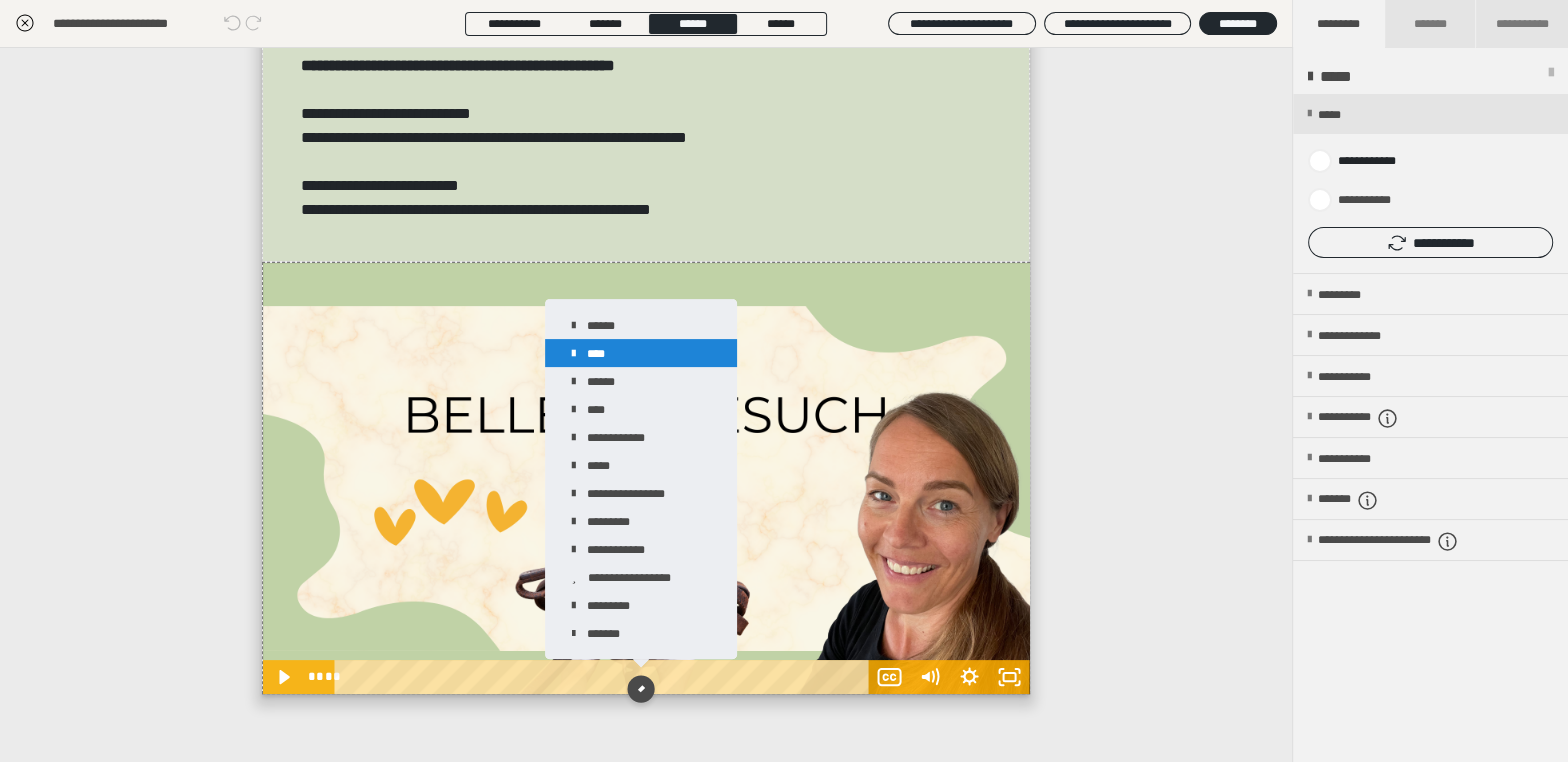 click on "****" at bounding box center (641, 353) 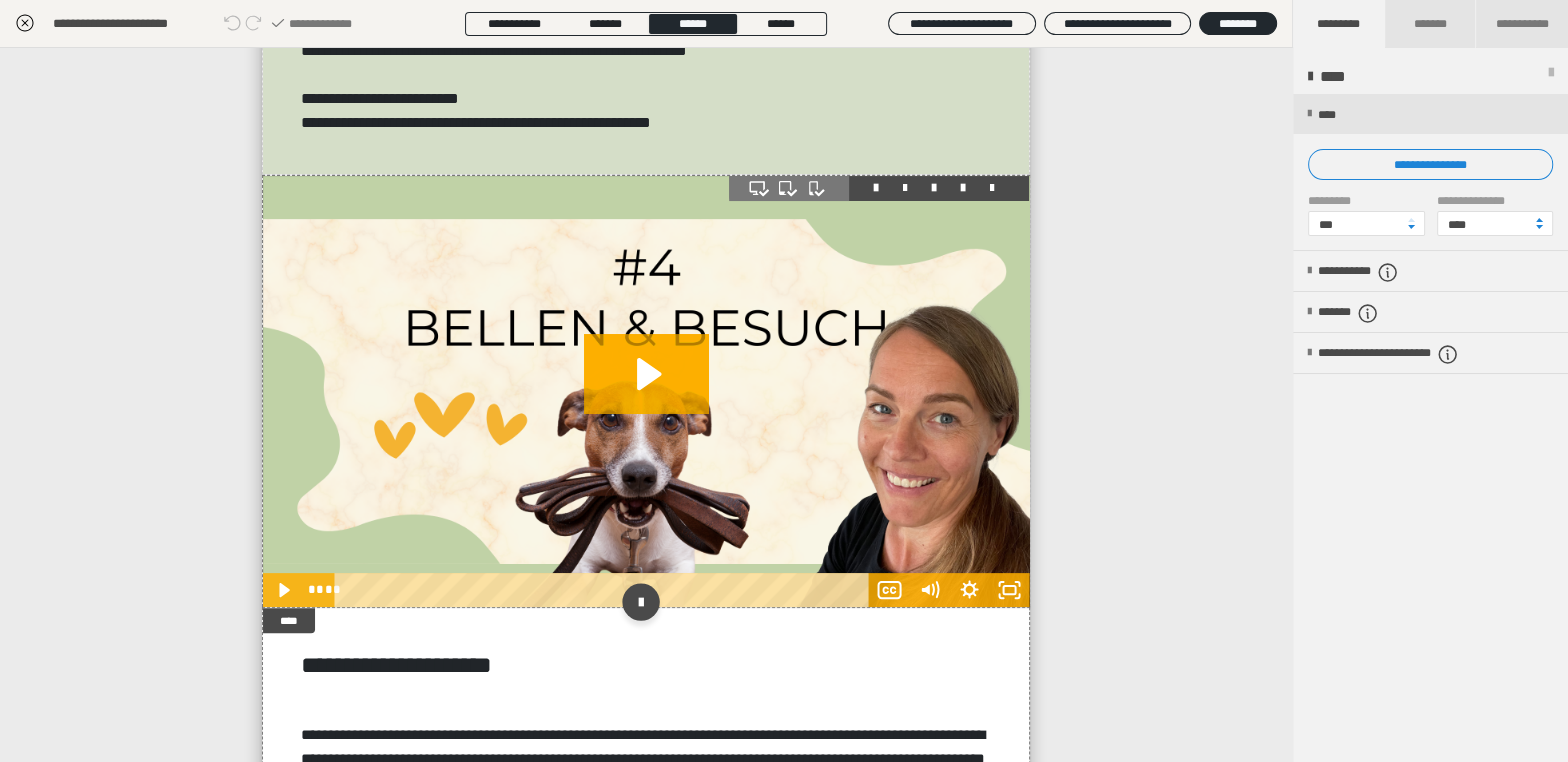 scroll, scrollTop: 504, scrollLeft: 0, axis: vertical 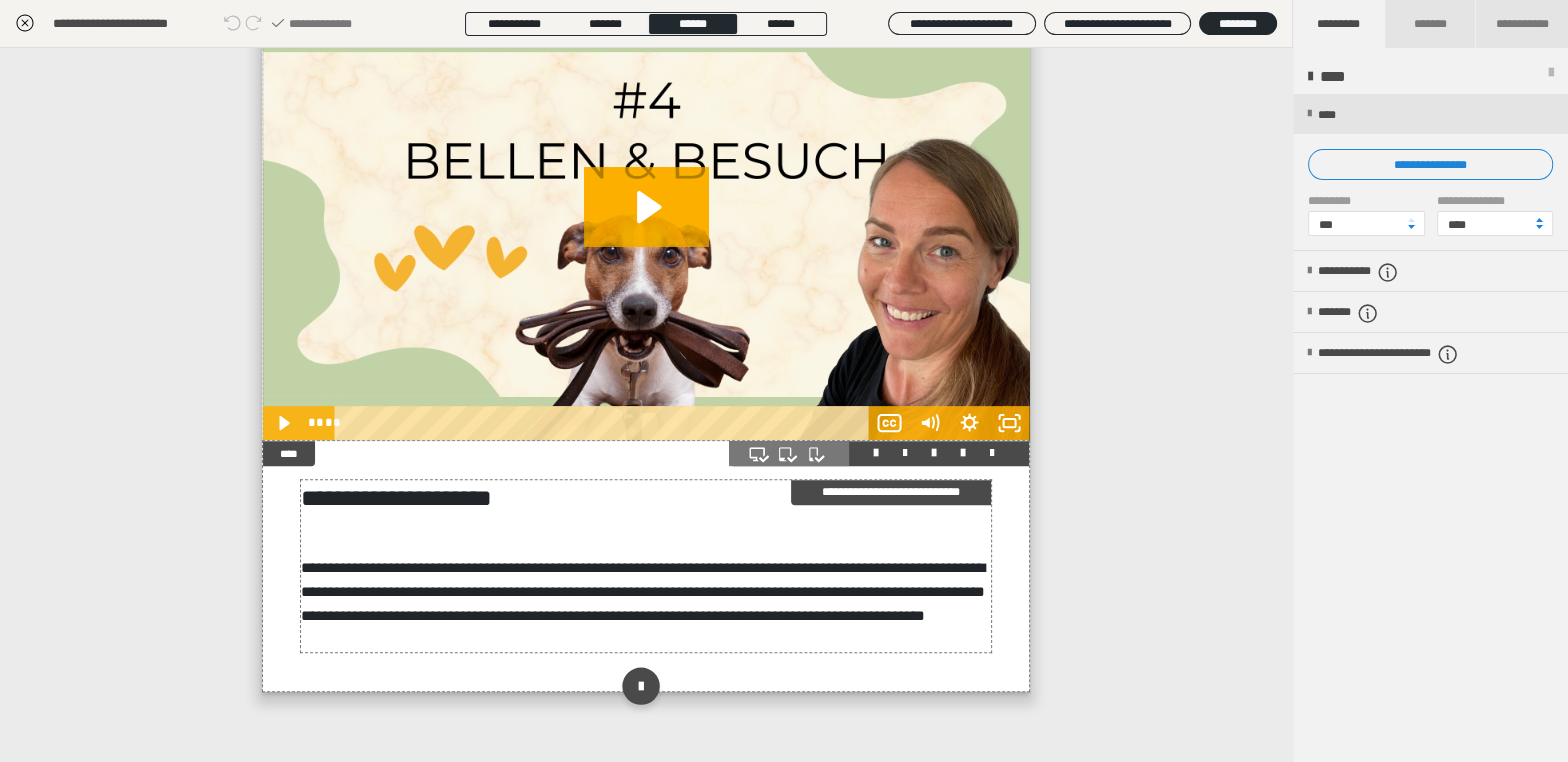 click on "**********" at bounding box center (646, 592) 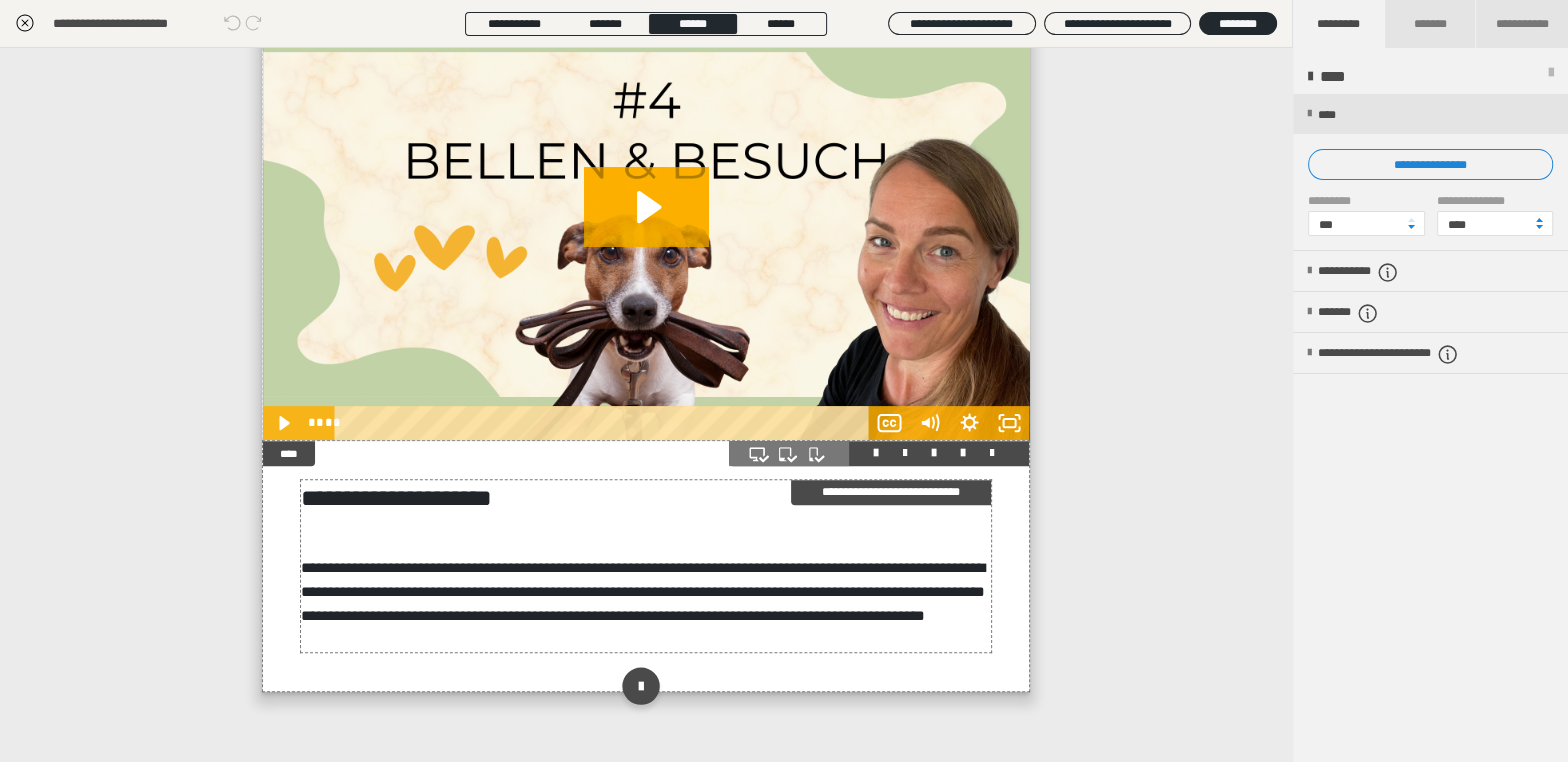 click on "**********" at bounding box center (643, 591) 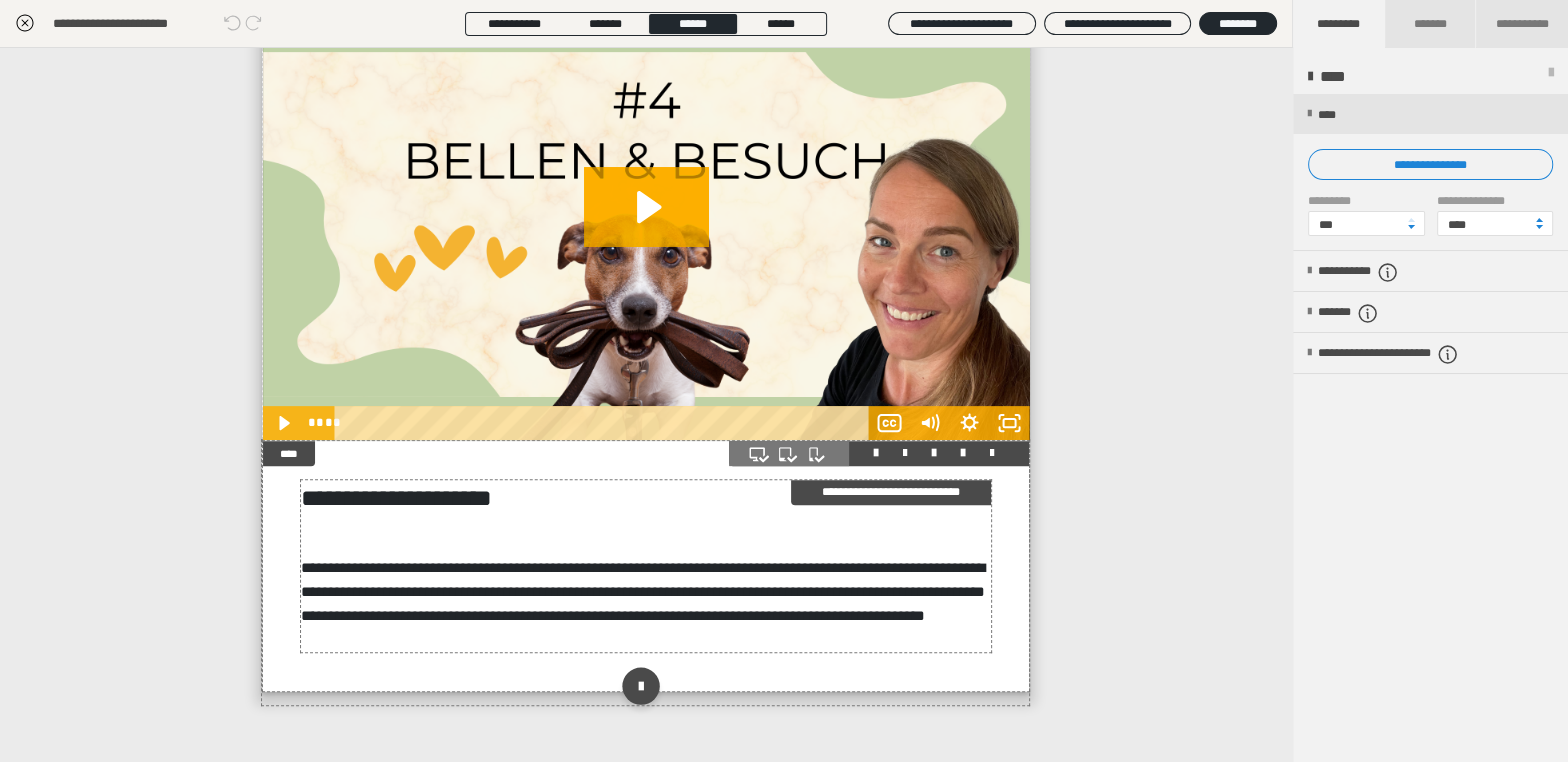 click on "**********" at bounding box center [643, 591] 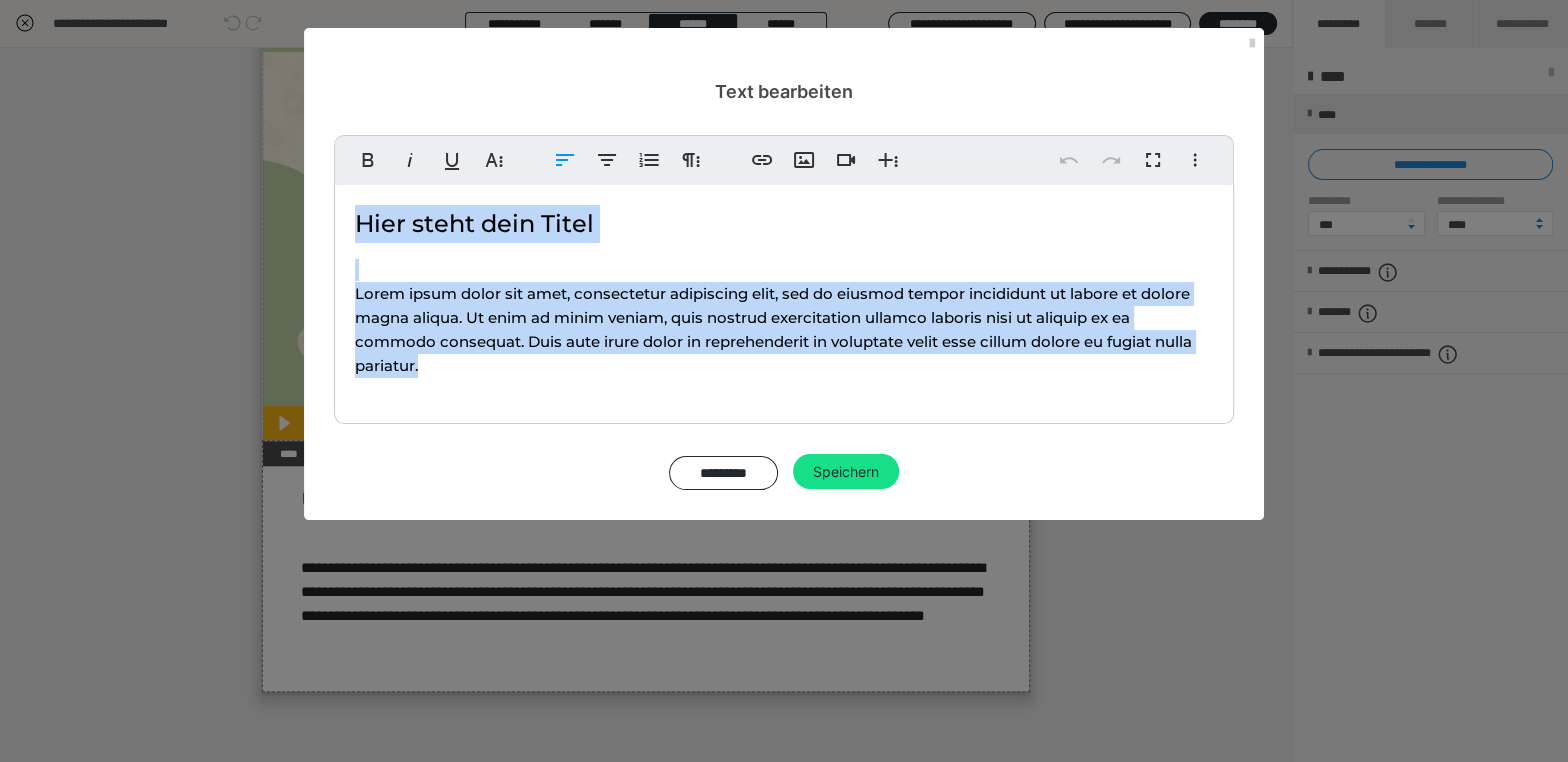 drag, startPoint x: 461, startPoint y: 366, endPoint x: 347, endPoint y: 224, distance: 182.09888 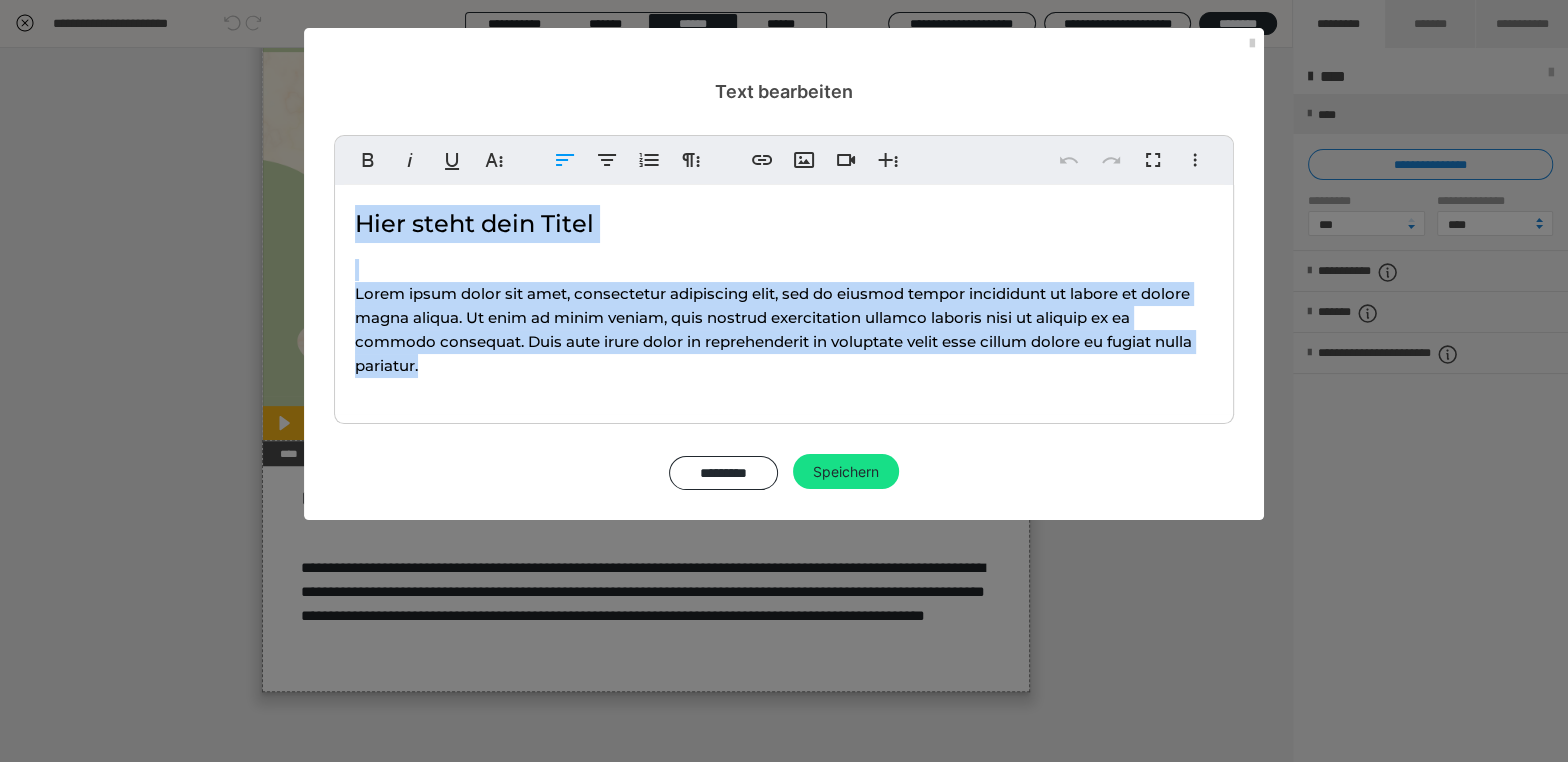 click on "Hier steht dein Titel Lorem ipsum dolor sit amet, consectetur adipiscing elit, sed do eiusmod tempor incididunt ut labore et dolore magna aliqua. Ut enim ad minim veniam, quis nostrud exercitation ullamco laboris nisi ut aliquip ex ea commodo consequat. Duis aute irure dolor in reprehenderit in voluptate velit esse cillum dolore eu fugiat nulla pariatur." at bounding box center (784, 299) 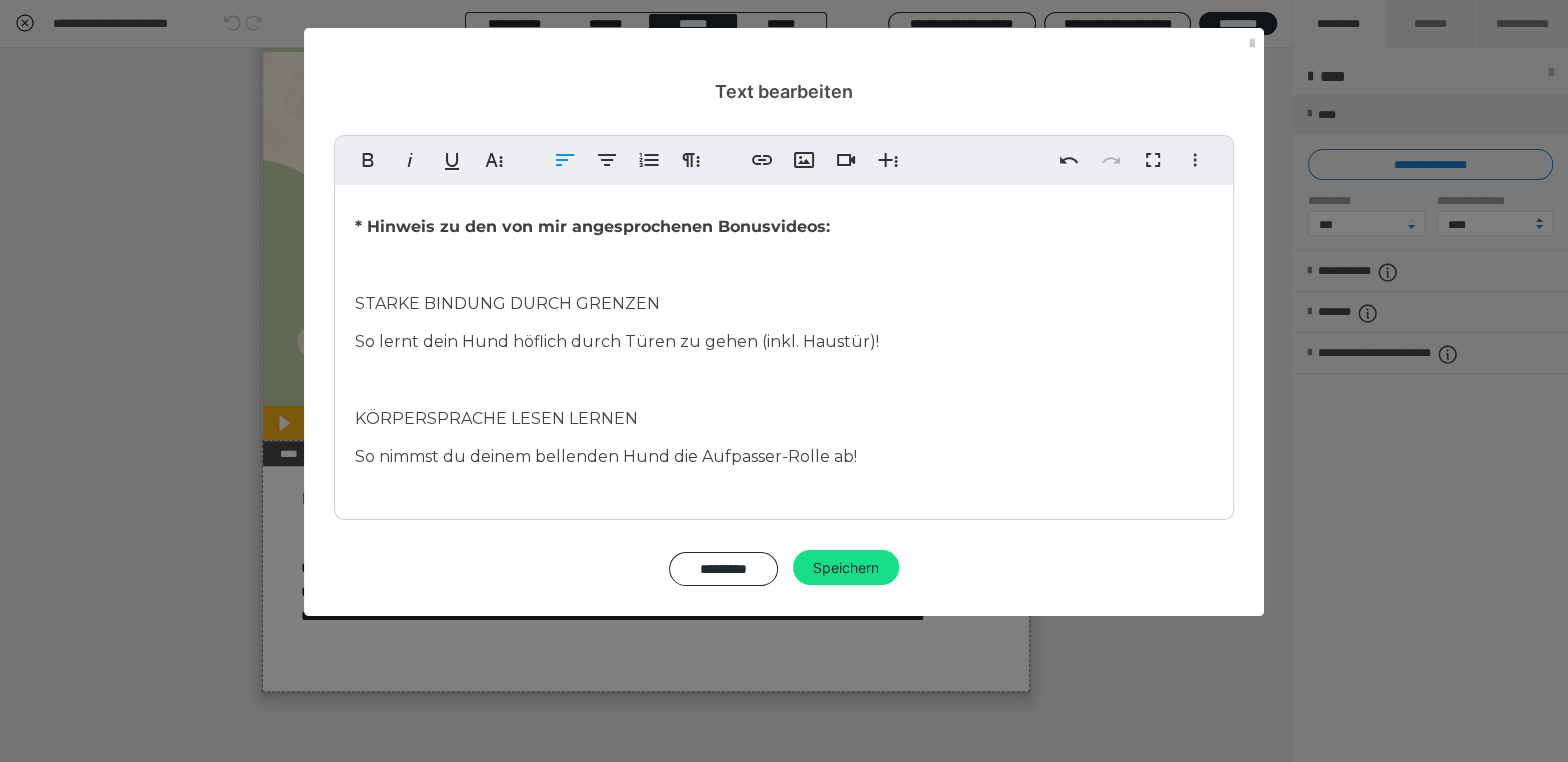 click on "* Hinweis zu den von mir angesprochenen Bonusvideos: STARKE BINDUNG DURCH GRENZEN So lernt dein Hund höflich durch Türen zu gehen (inkl. Haustür)! KÖRPERSPRACHE LESEN LERNEN  So nimmst du deinem bellenden Hund die Aufpasser-Rolle ab!" at bounding box center [784, 339] 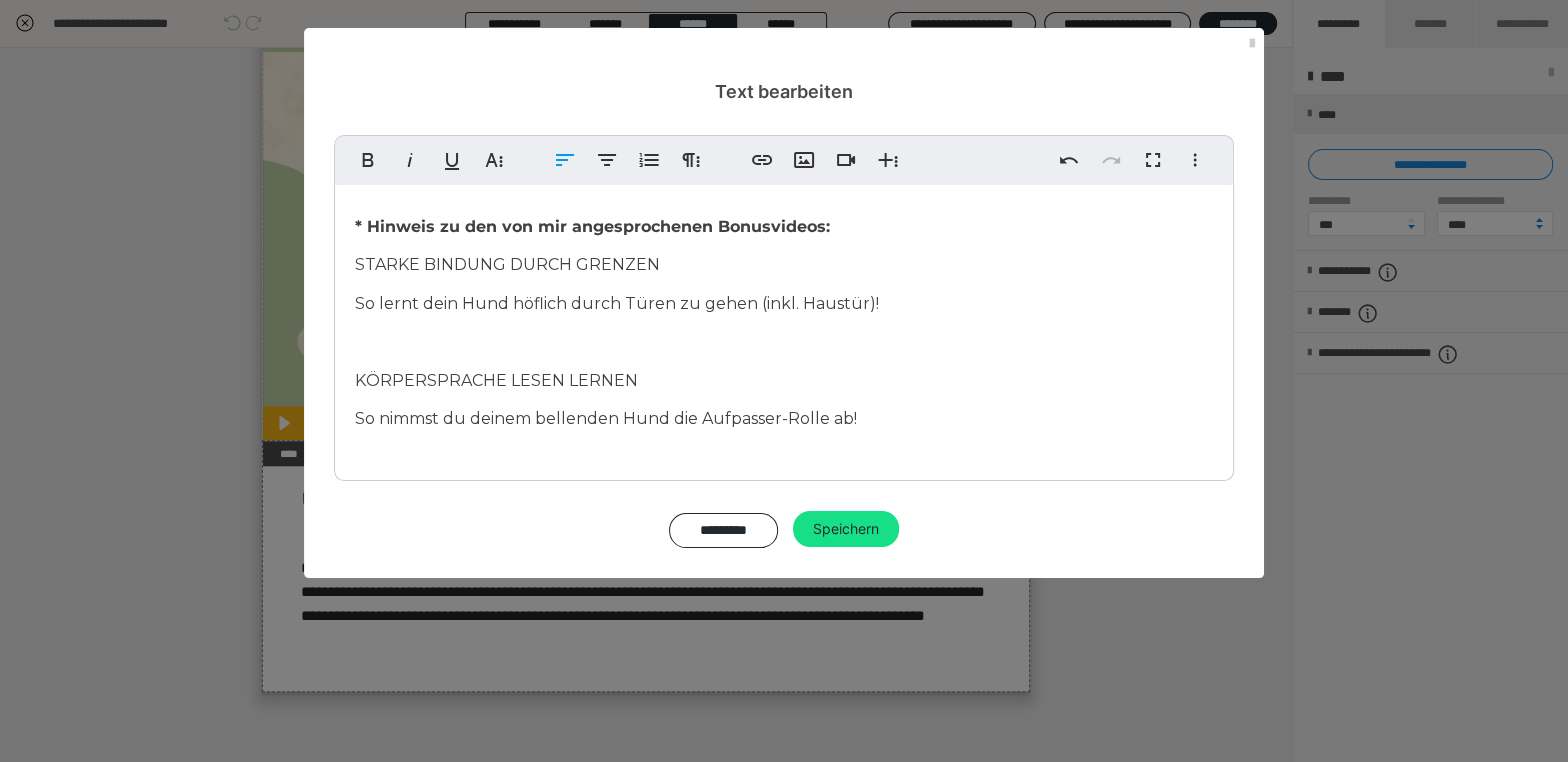 click on "So lernt dein Hund höflich durch Türen zu gehen (inkl. Haustür)!" at bounding box center (617, 303) 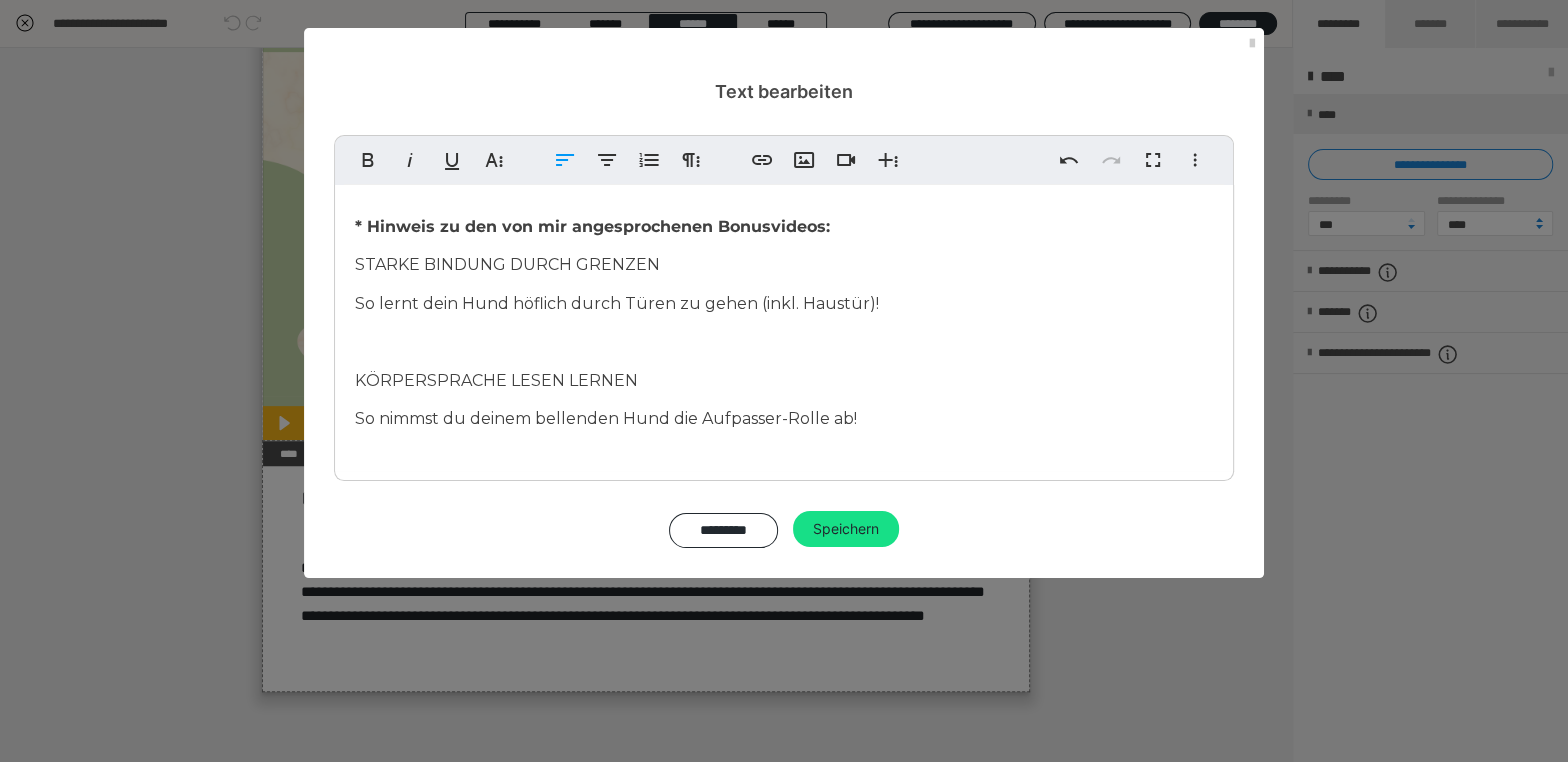click on "* Hinweis zu den von mir angesprochenen Bonusvideos: STARKE BINDUNG DURCH GRENZEN So lernt dein Hund höflich durch Türen zu gehen (inkl. Haustür)! KÖRPERSPRACHE LESEN LERNEN  So nimmst du deinem bellenden Hund die Aufpasser-Rolle ab!" at bounding box center (784, 320) 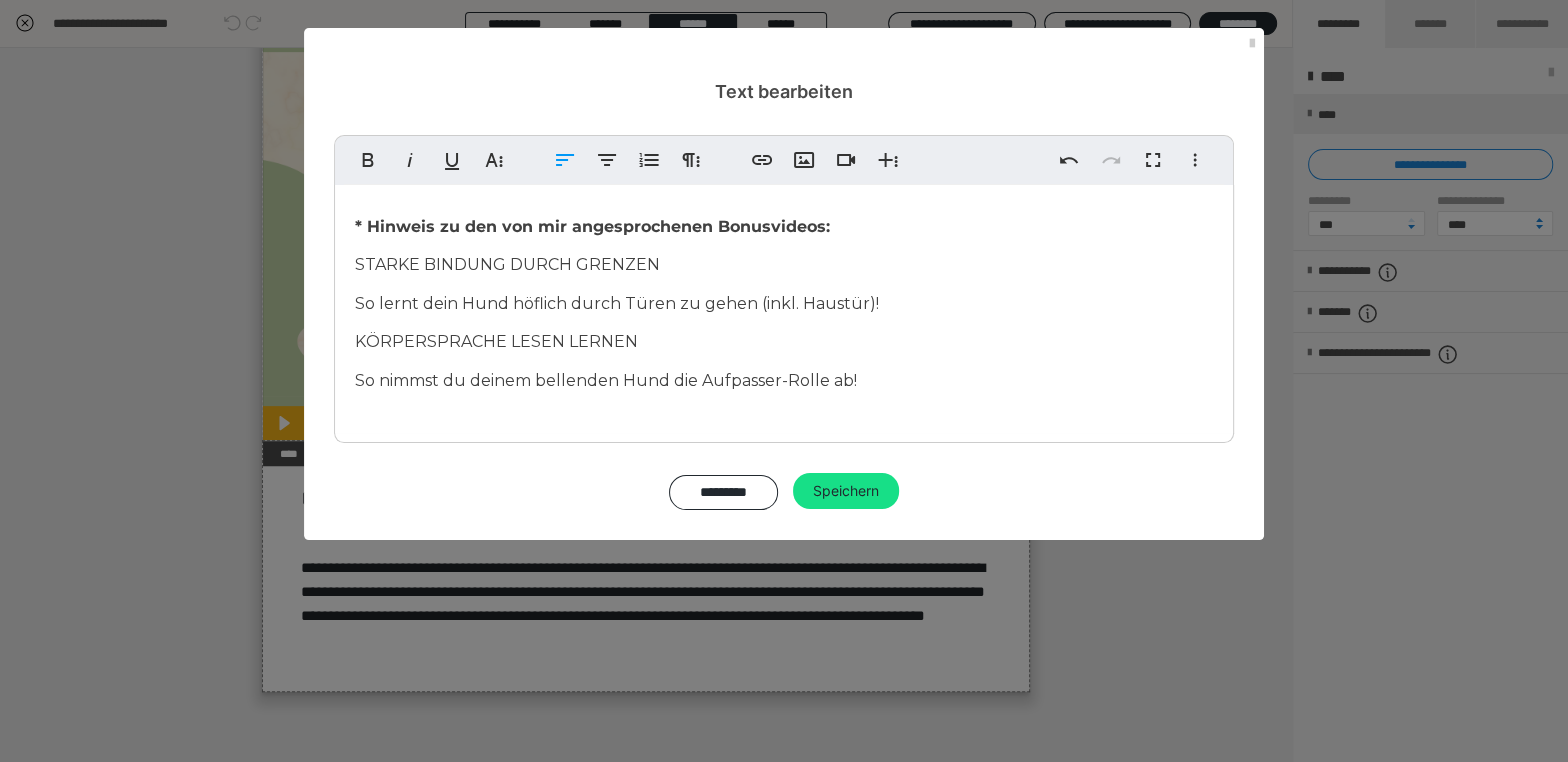 click on "* Hinweis zu den von mir angesprochenen Bonusvideos: STARKE BINDUNG DURCH GRENZEN So lernt dein Hund höflich durch Türen zu gehen (inkl. Haustür)! KÖRPERSPRACHE LESEN LERNEN  So nimmst du deinem bellenden Hund die Aufpasser-Rolle ab!" at bounding box center [784, 301] 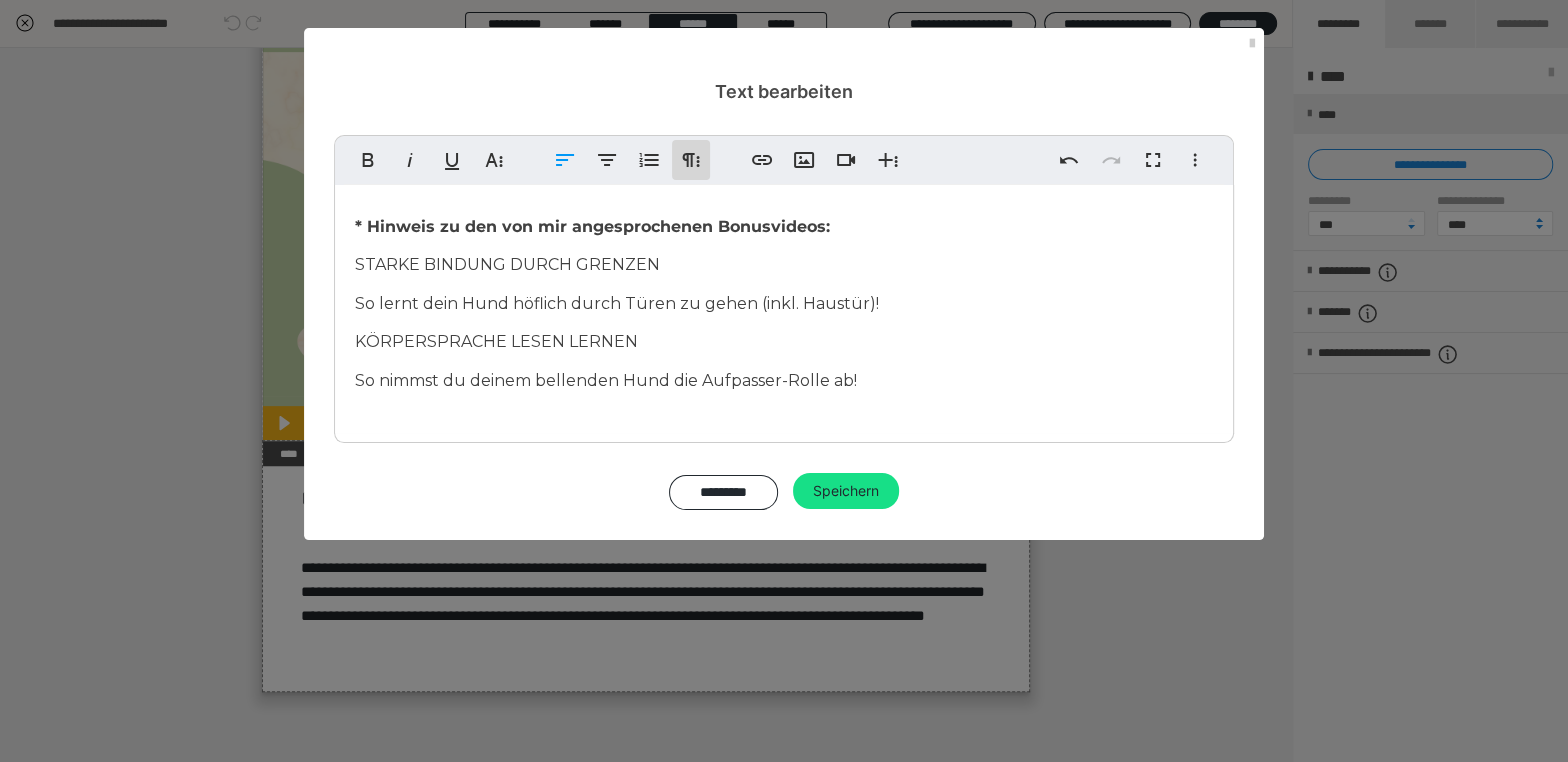 click 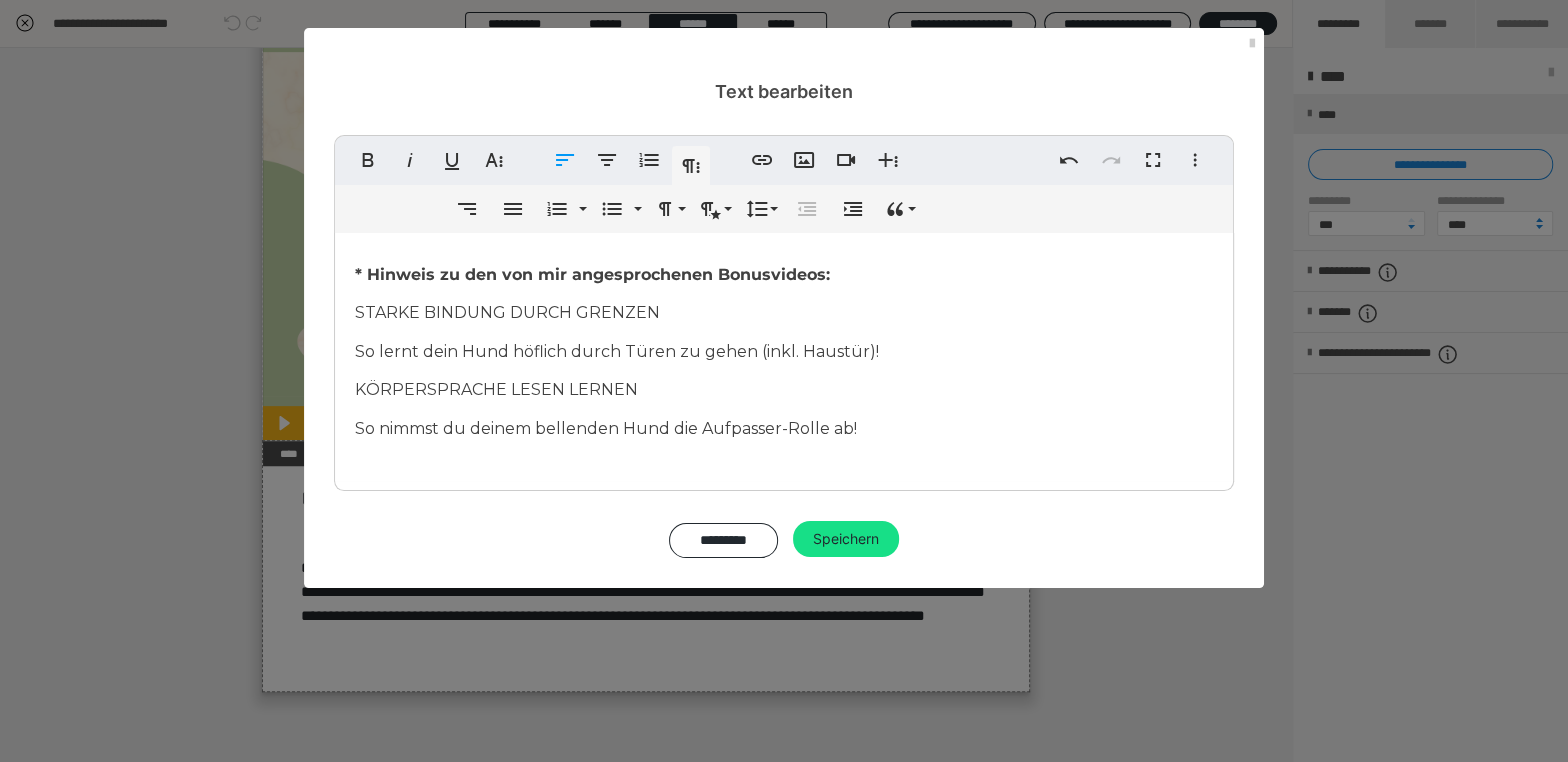 drag, startPoint x: 863, startPoint y: 431, endPoint x: 346, endPoint y: 283, distance: 537.76666 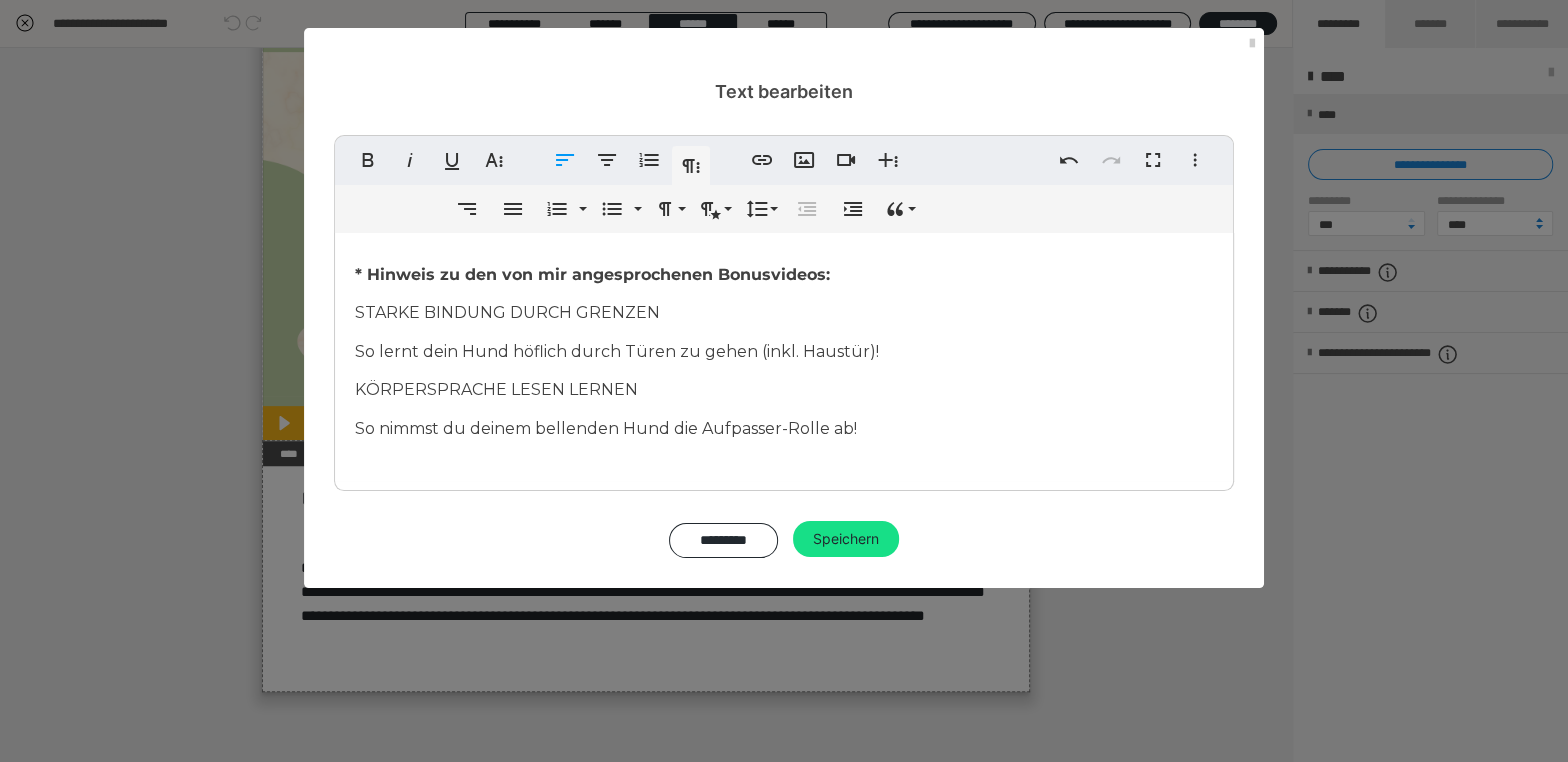 click on "* Hinweis zu den von mir angesprochenen Bonusvideos: STARKE BINDUNG DURCH GRENZEN So lernt dein Hund höflich durch Türen zu gehen (inkl. Haustür)! KÖRPERSPRACHE LESEN LERNEN  So nimmst du deinem bellenden Hund die Aufpasser-Rolle ab!" at bounding box center [784, 357] 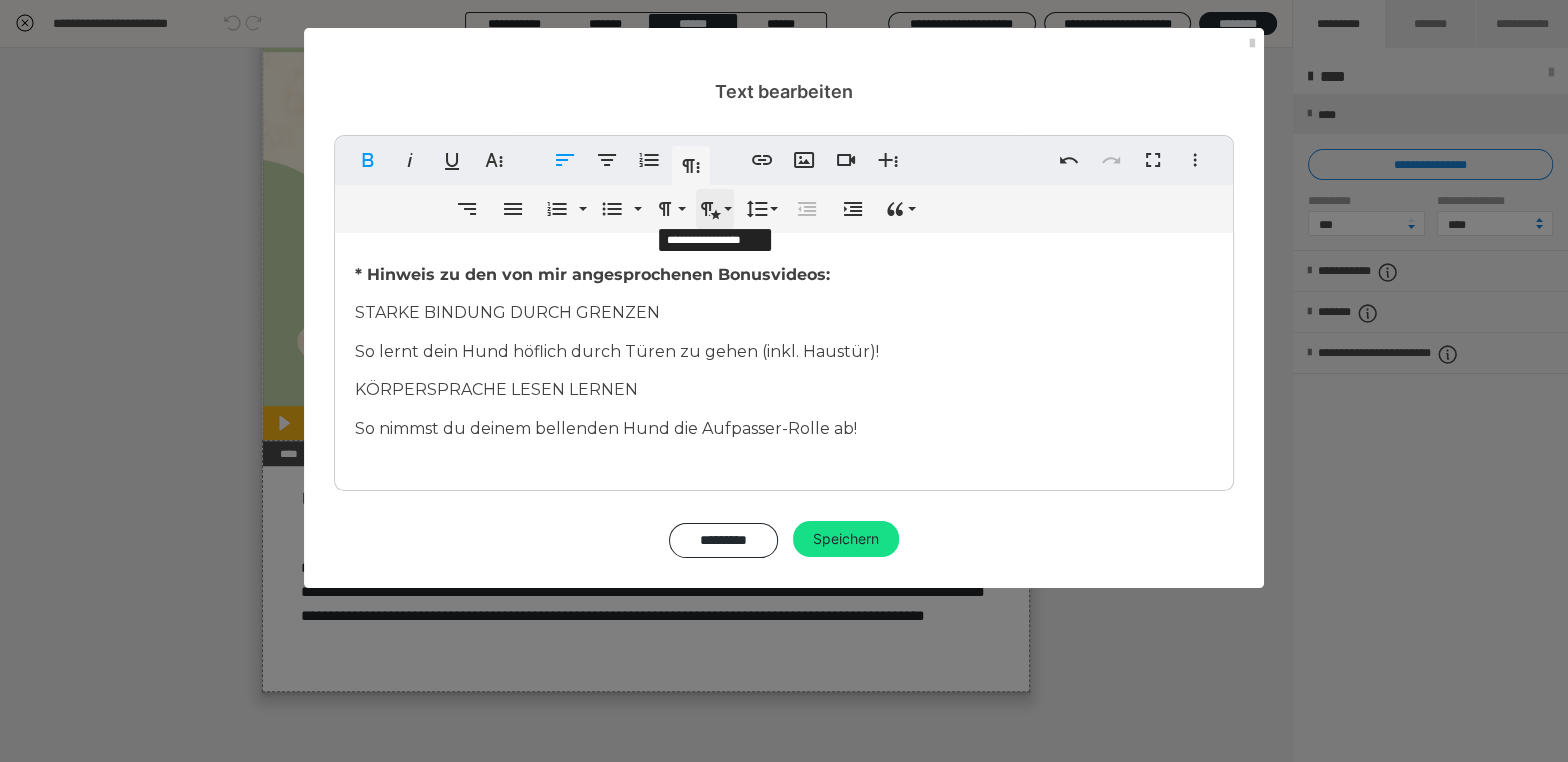 click 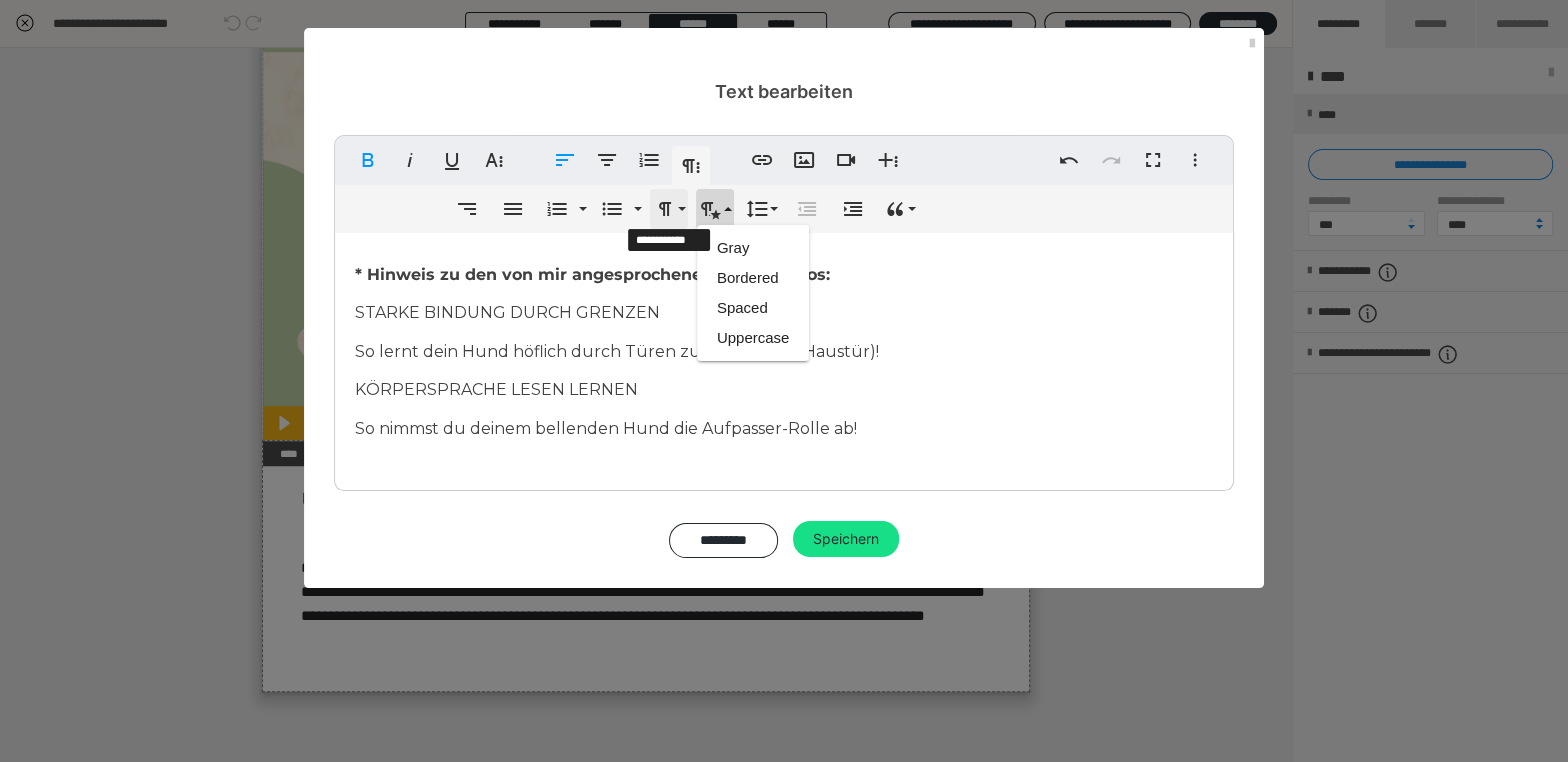 click 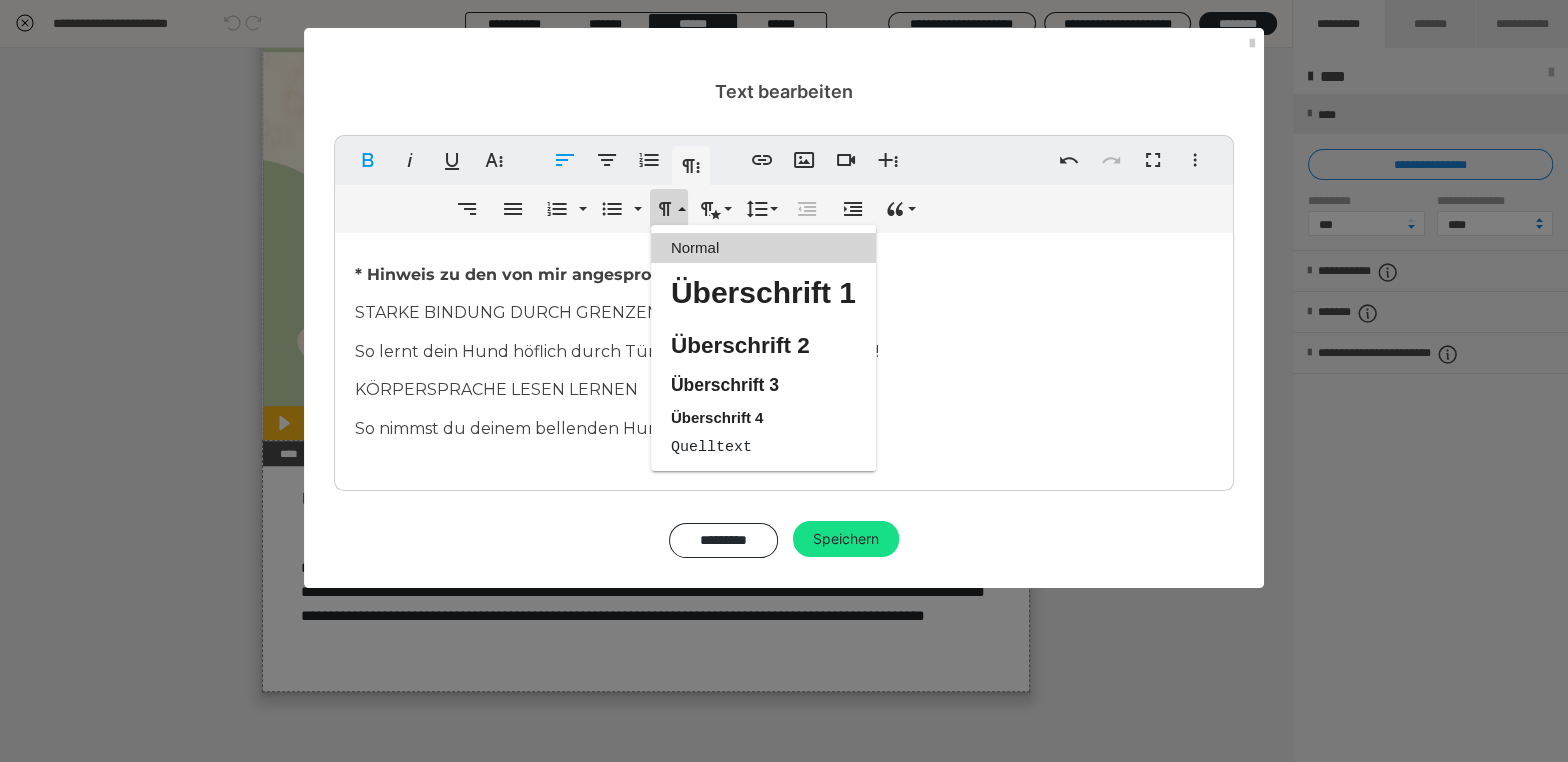 click on "Normal" at bounding box center (763, 248) 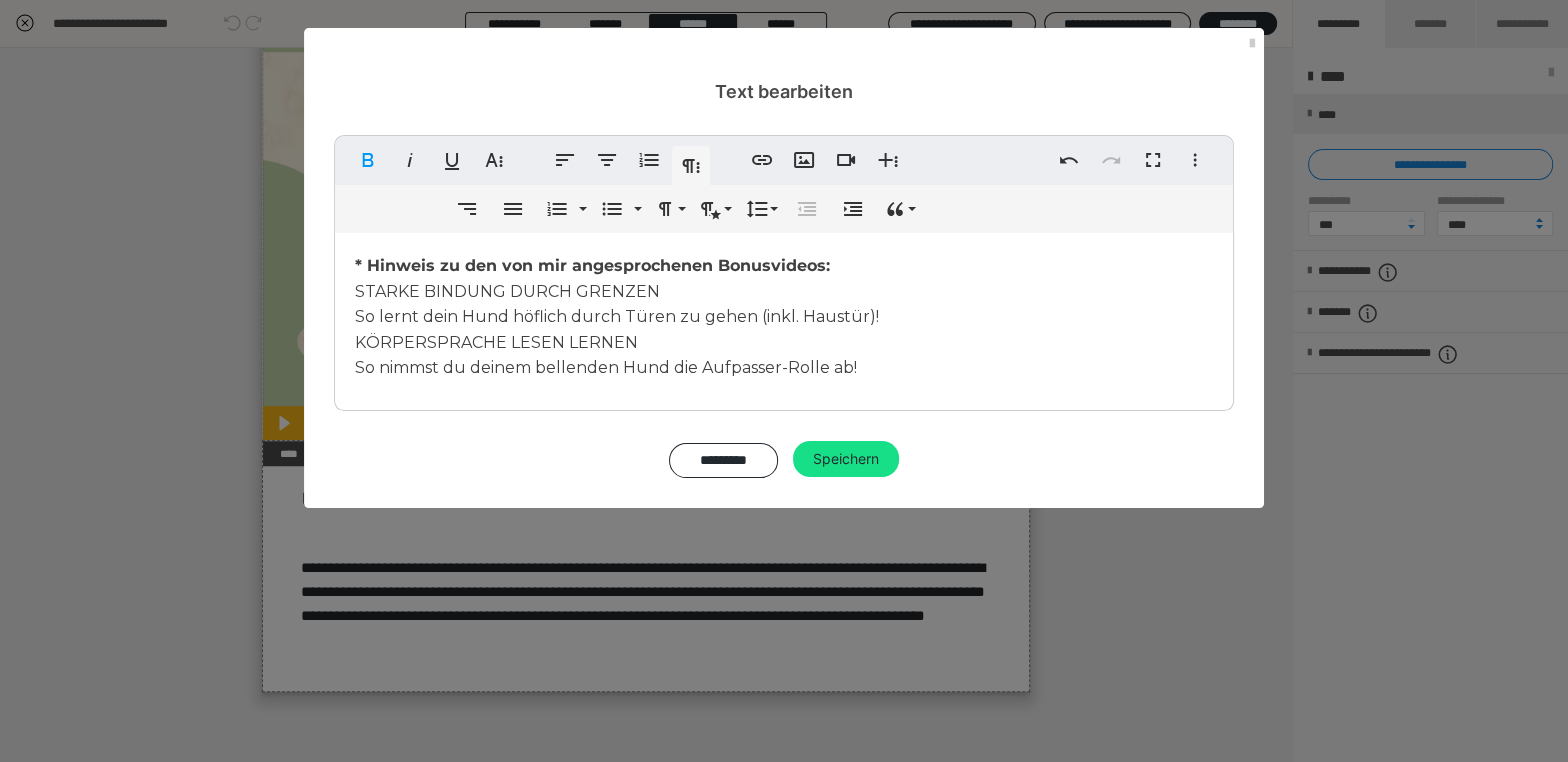 drag, startPoint x: 910, startPoint y: 288, endPoint x: 875, endPoint y: 288, distance: 35 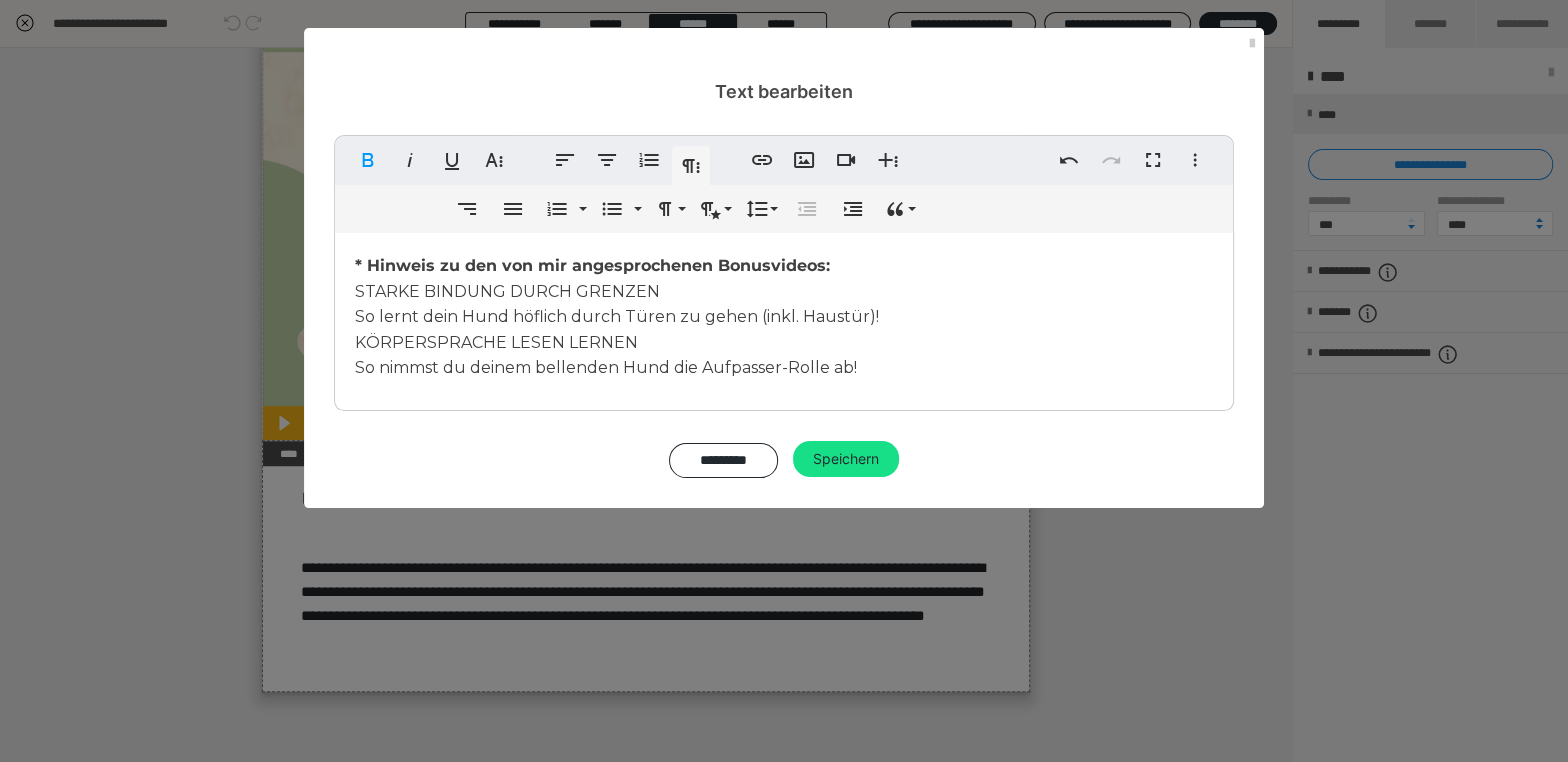 click on "* Hinweis zu den von mir angesprochenen Bonusvideos: STARKE BINDUNG DURCH GRENZEN So lernt dein Hund höflich durch Türen zu gehen (inkl. Haustür)! KÖRPERSPRACHE LESEN LERNEN  So nimmst du deinem bellenden Hund die Aufpasser-Rolle ab!" at bounding box center [784, 317] 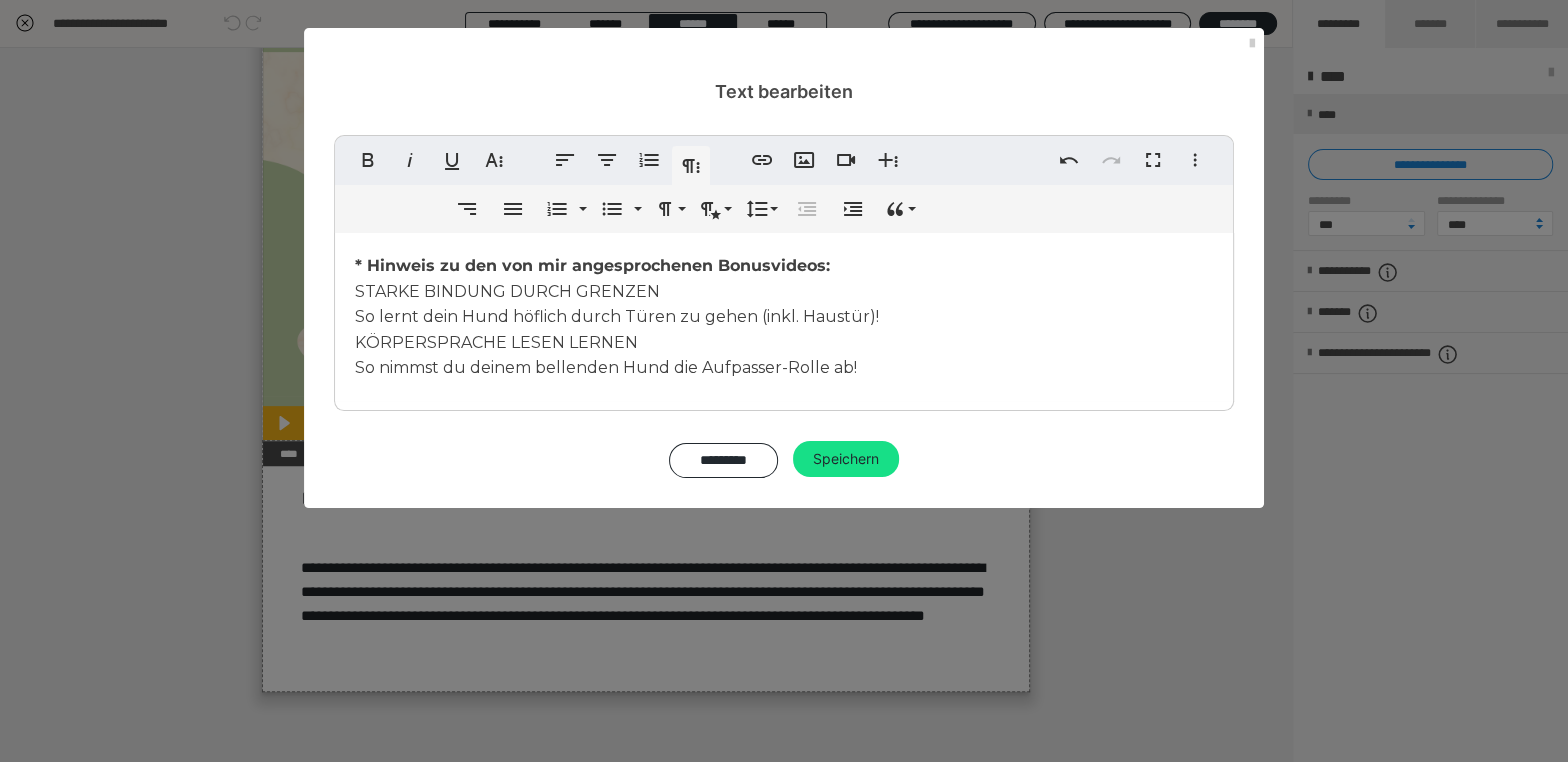 click on "* Hinweis zu den von mir angesprochenen Bonusvideos: STARKE BINDUNG DURCH GRENZEN So lernt dein Hund höflich durch Türen zu gehen (inkl. Haustür)! KÖRPERSPRACHE LESEN LERNEN  So nimmst du deinem bellenden Hund die Aufpasser-Rolle ab!" at bounding box center (784, 317) 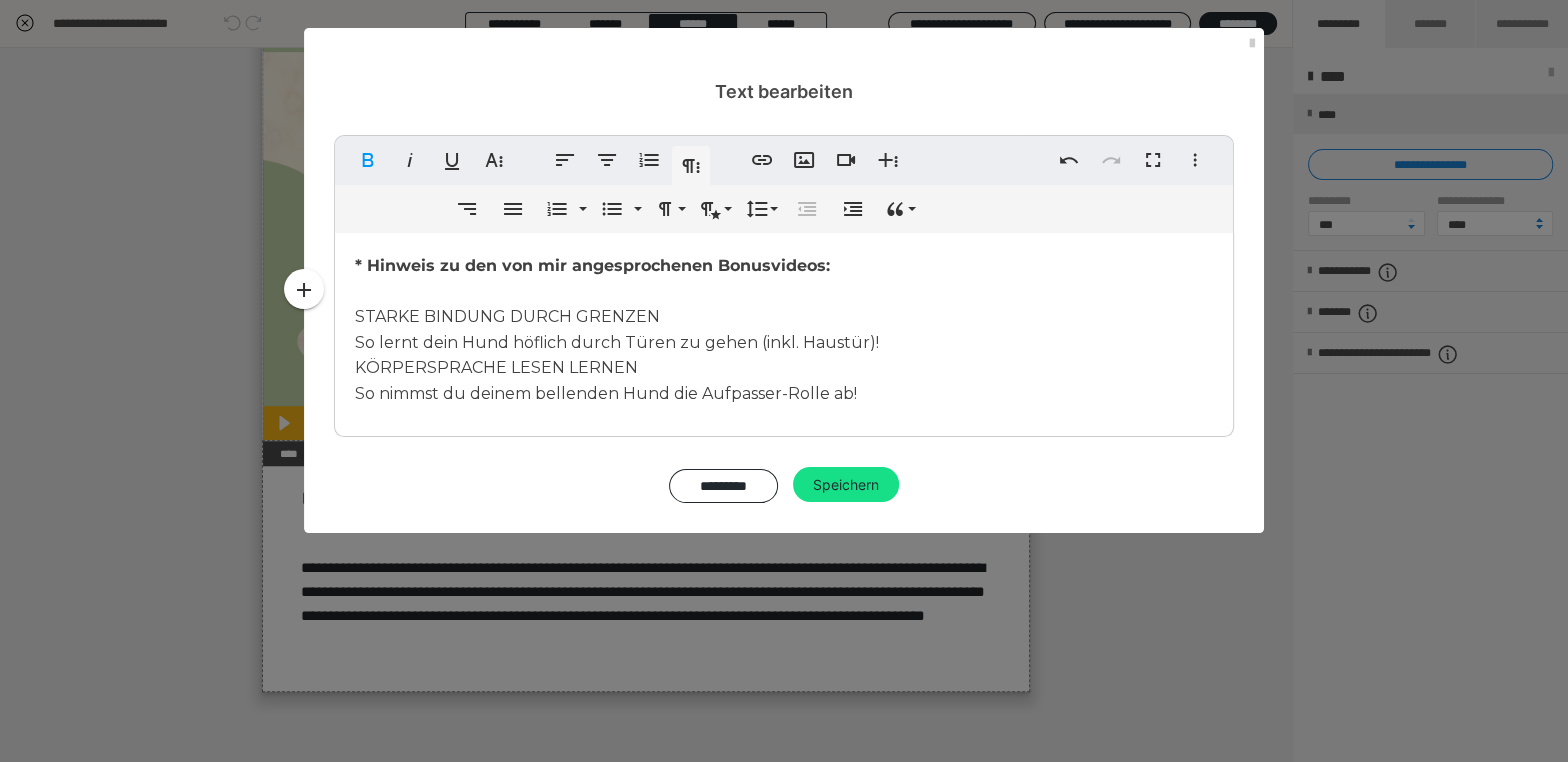 click on "* Hinweis zu den von mir angesprochenen Bonusvideos: ​ STARKE BINDUNG DURCH GRENZEN So lernt dein Hund höflich durch Türen zu gehen (inkl. Haustür)! KÖRPERSPRACHE LESEN LERNEN  So nimmst du deinem bellenden Hund die Aufpasser-Rolle ab!" at bounding box center [784, 330] 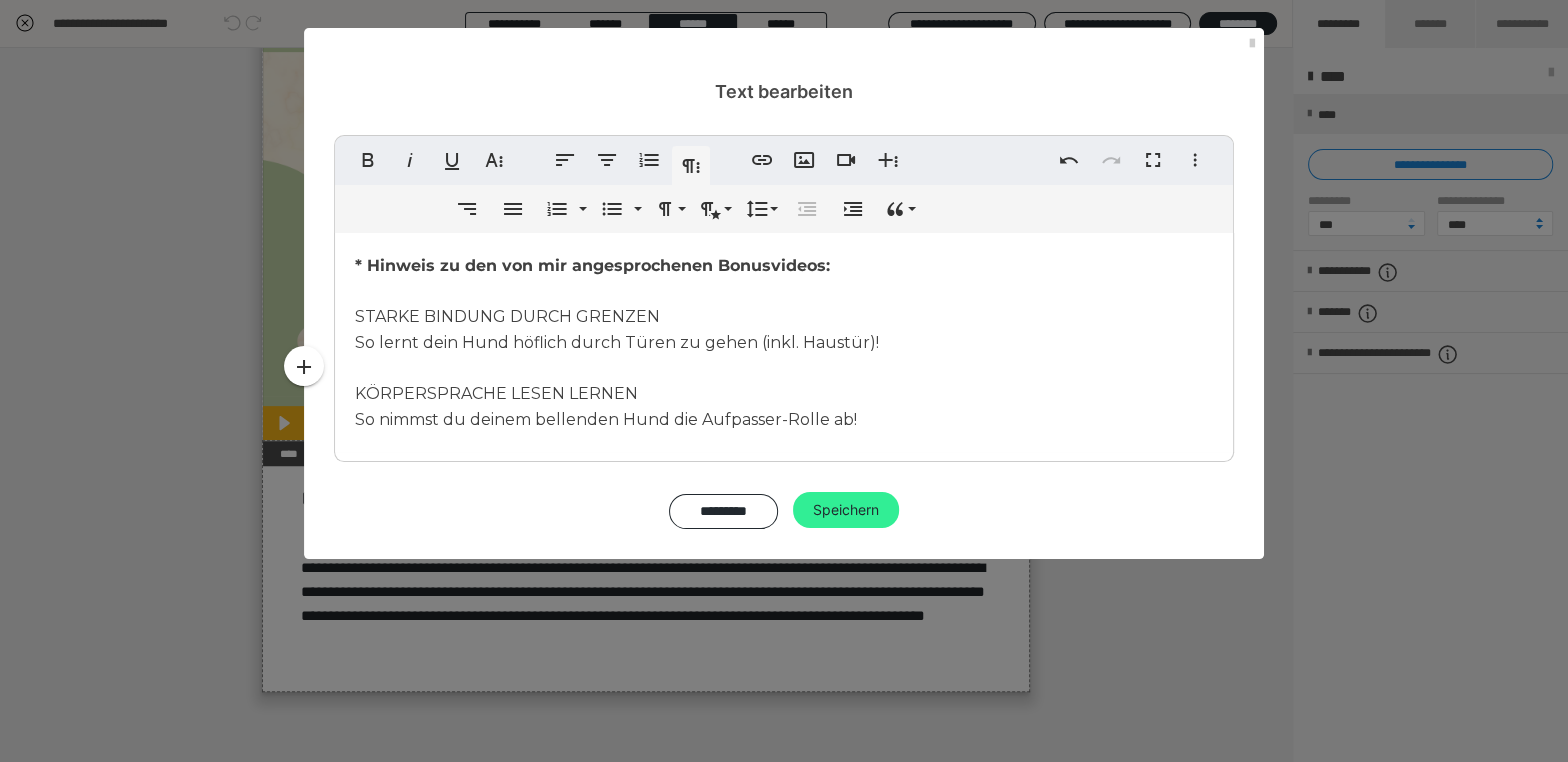 click on "Speichern" at bounding box center (846, 510) 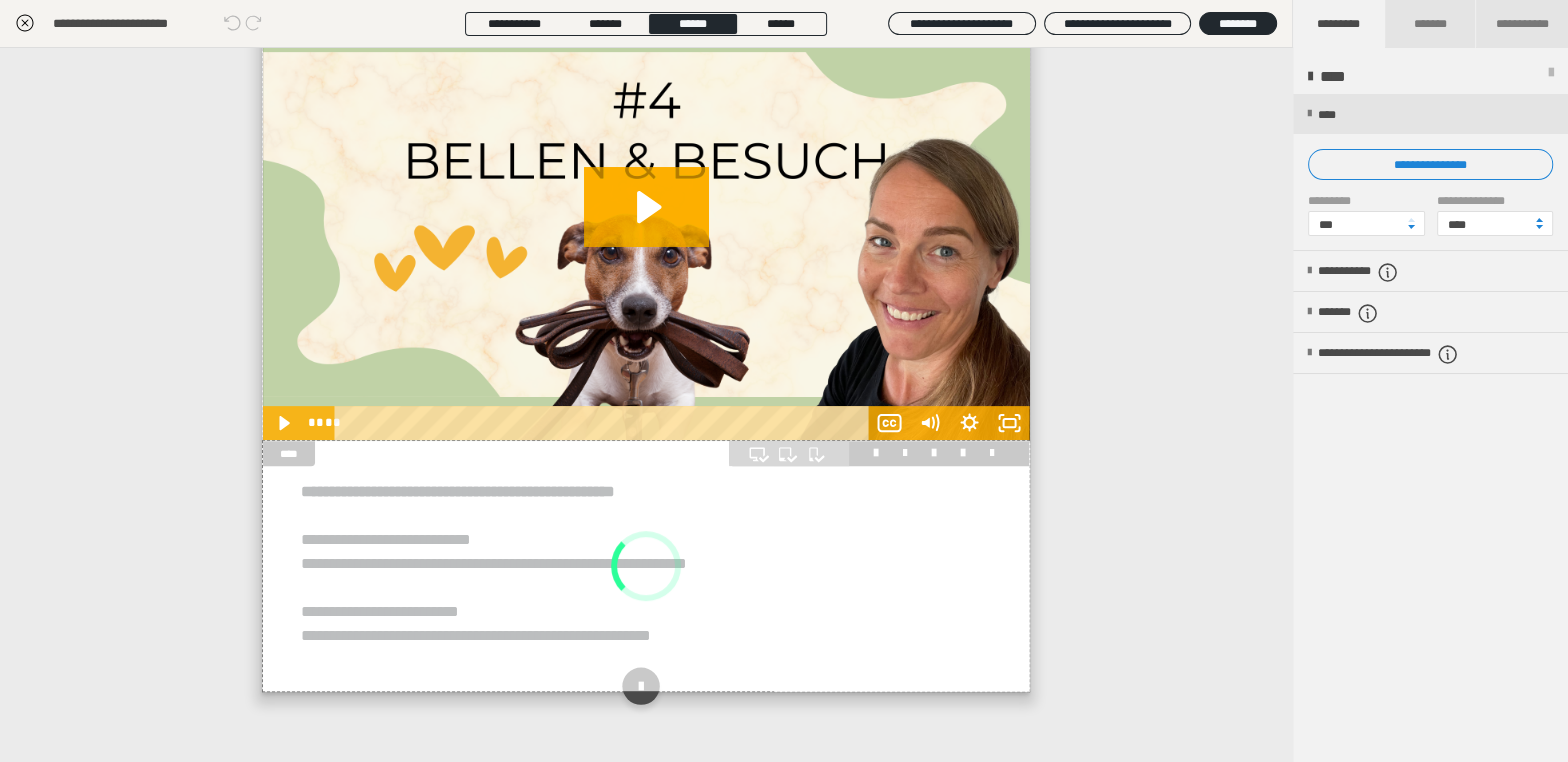 scroll, scrollTop: 483, scrollLeft: 0, axis: vertical 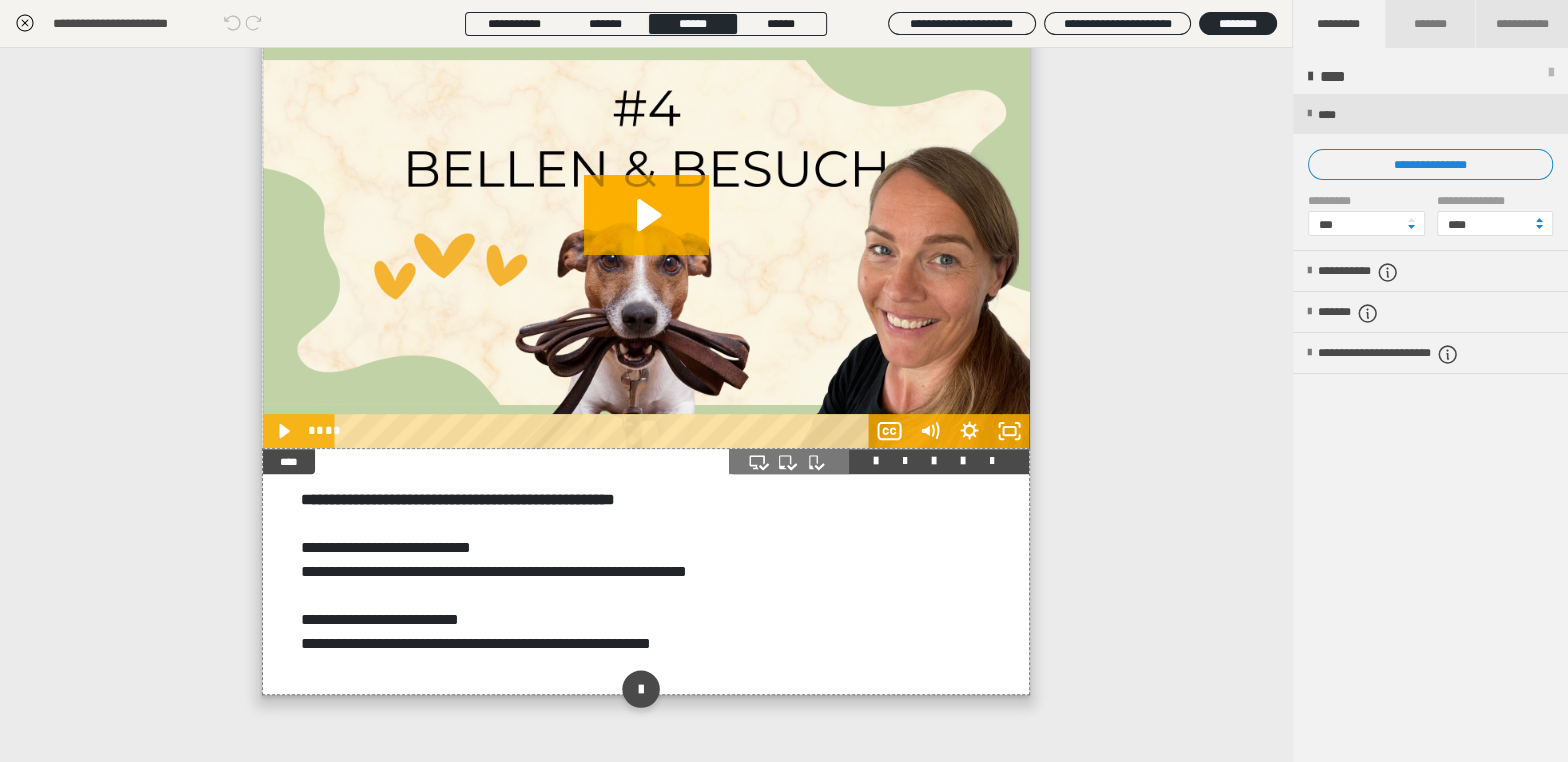 click on "**********" at bounding box center (646, 571) 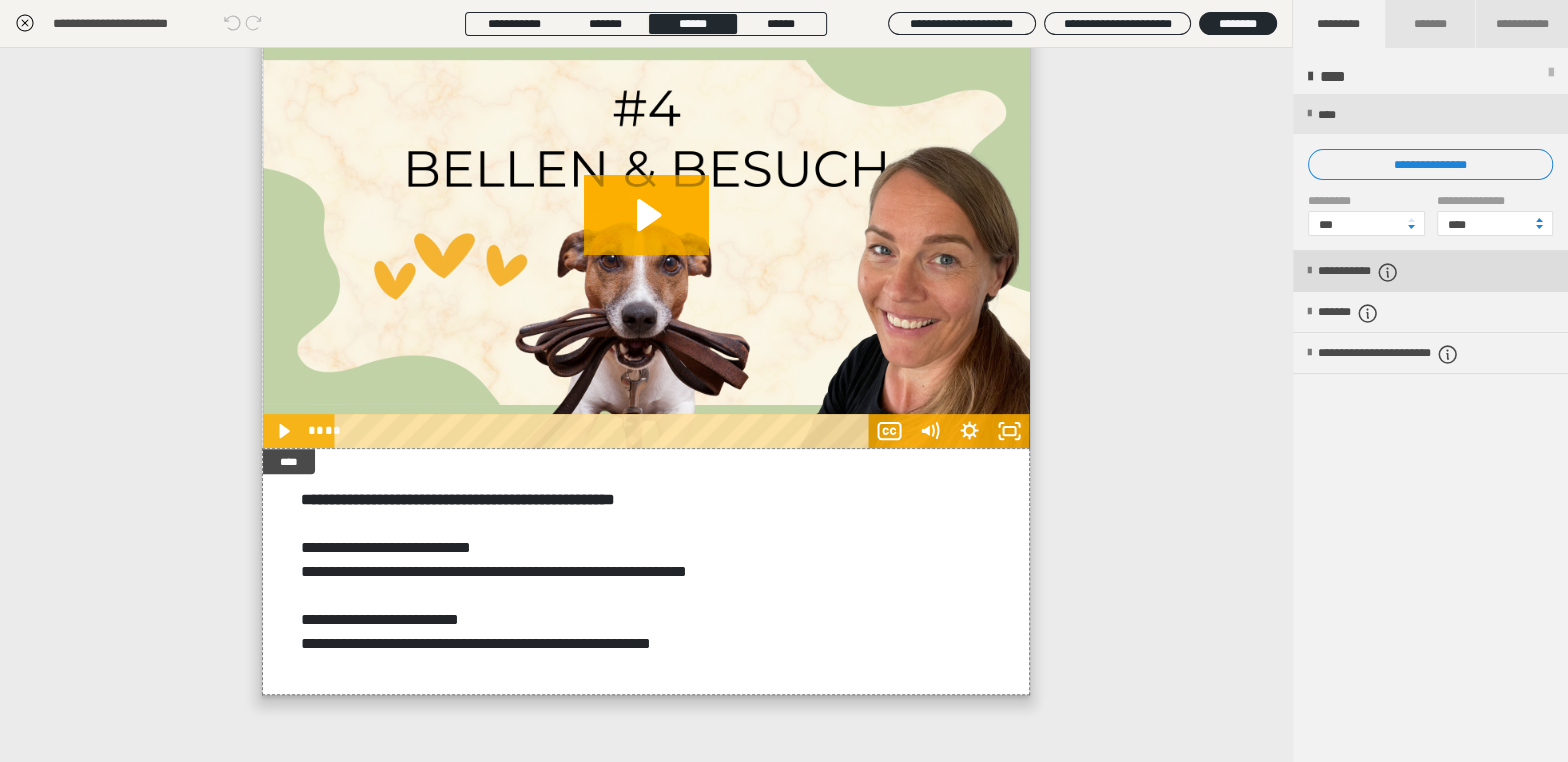 click on "**********" at bounding box center (1382, 272) 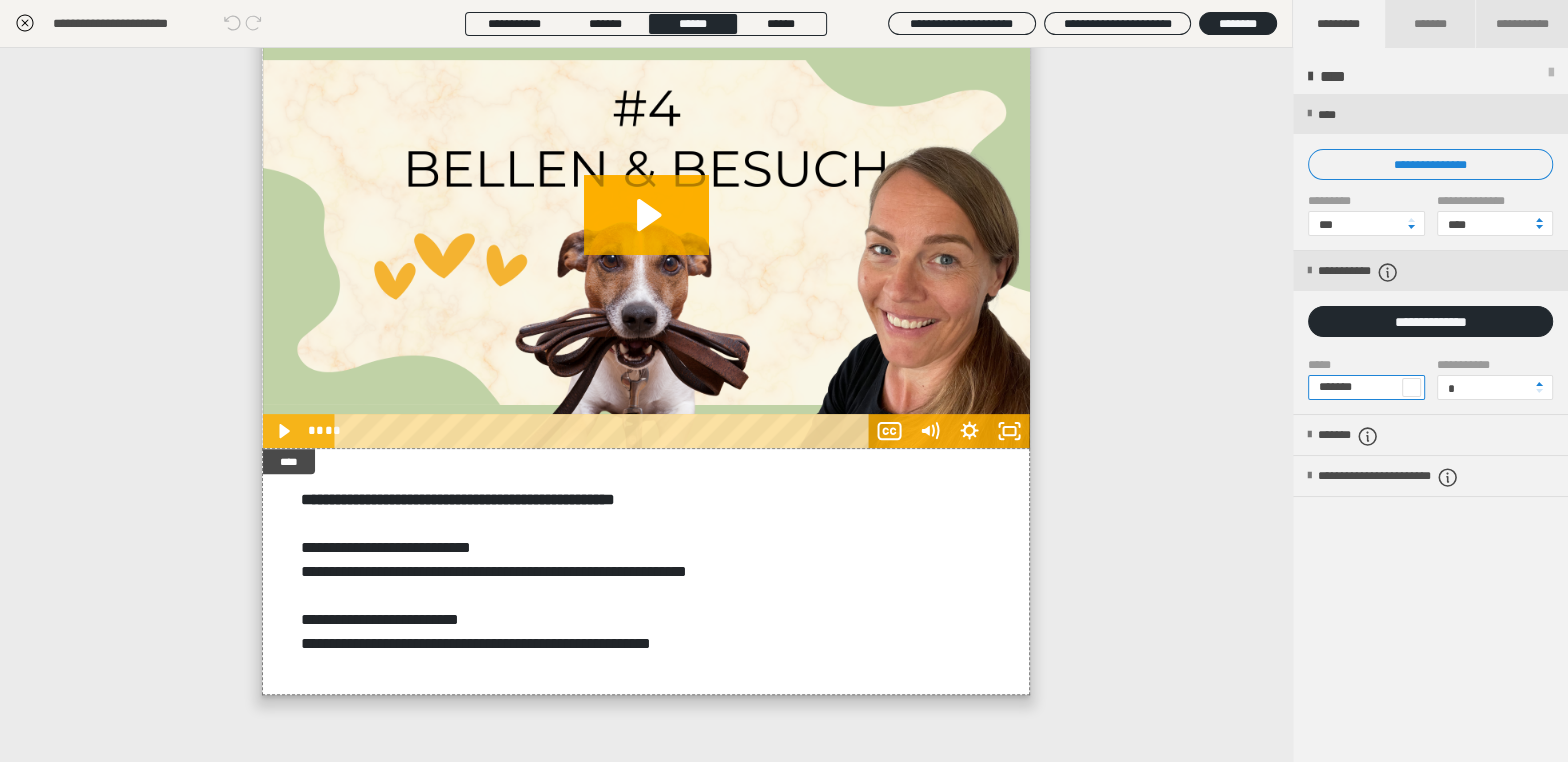 click on "*******" at bounding box center [1366, 387] 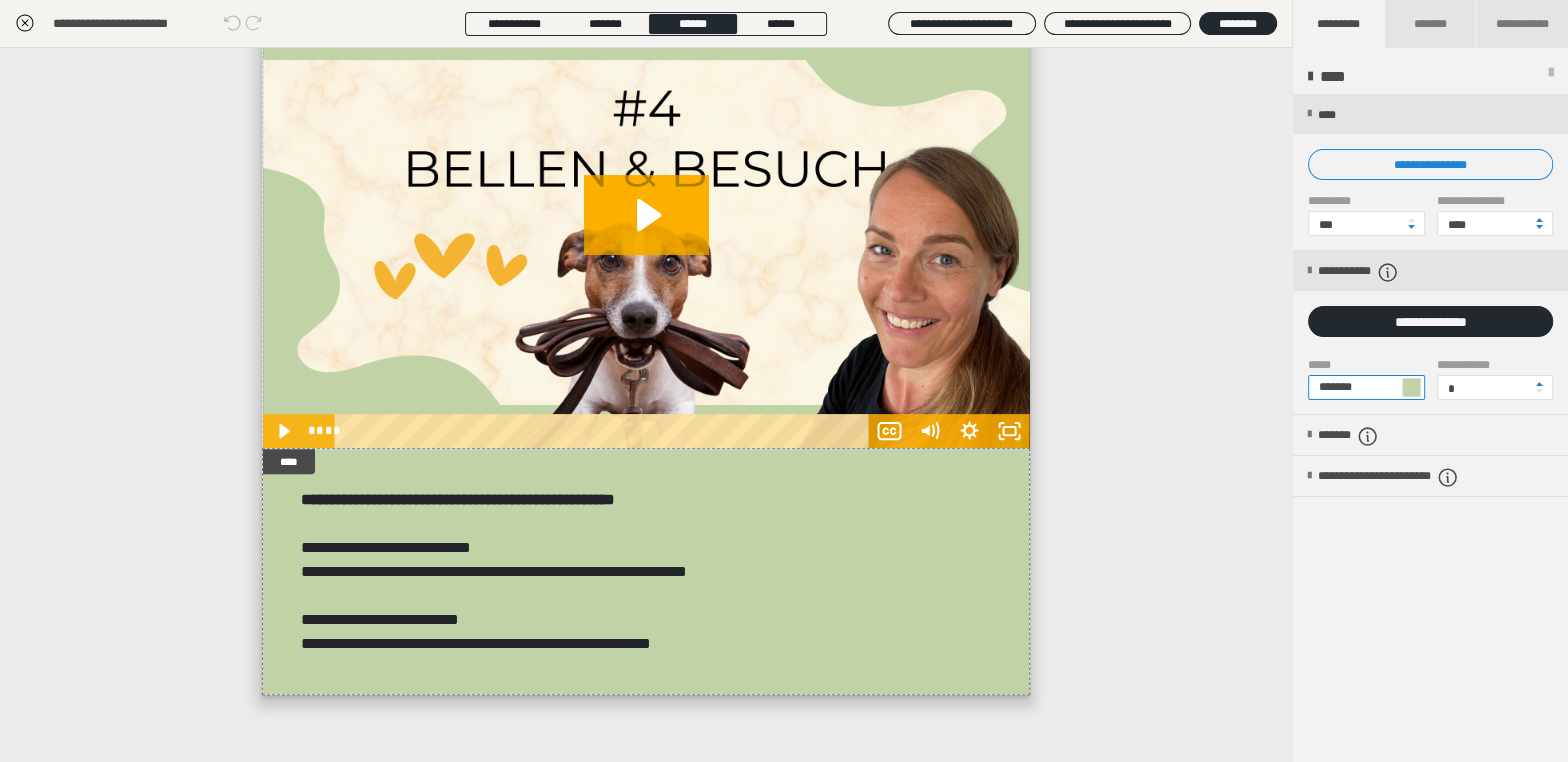 type on "*******" 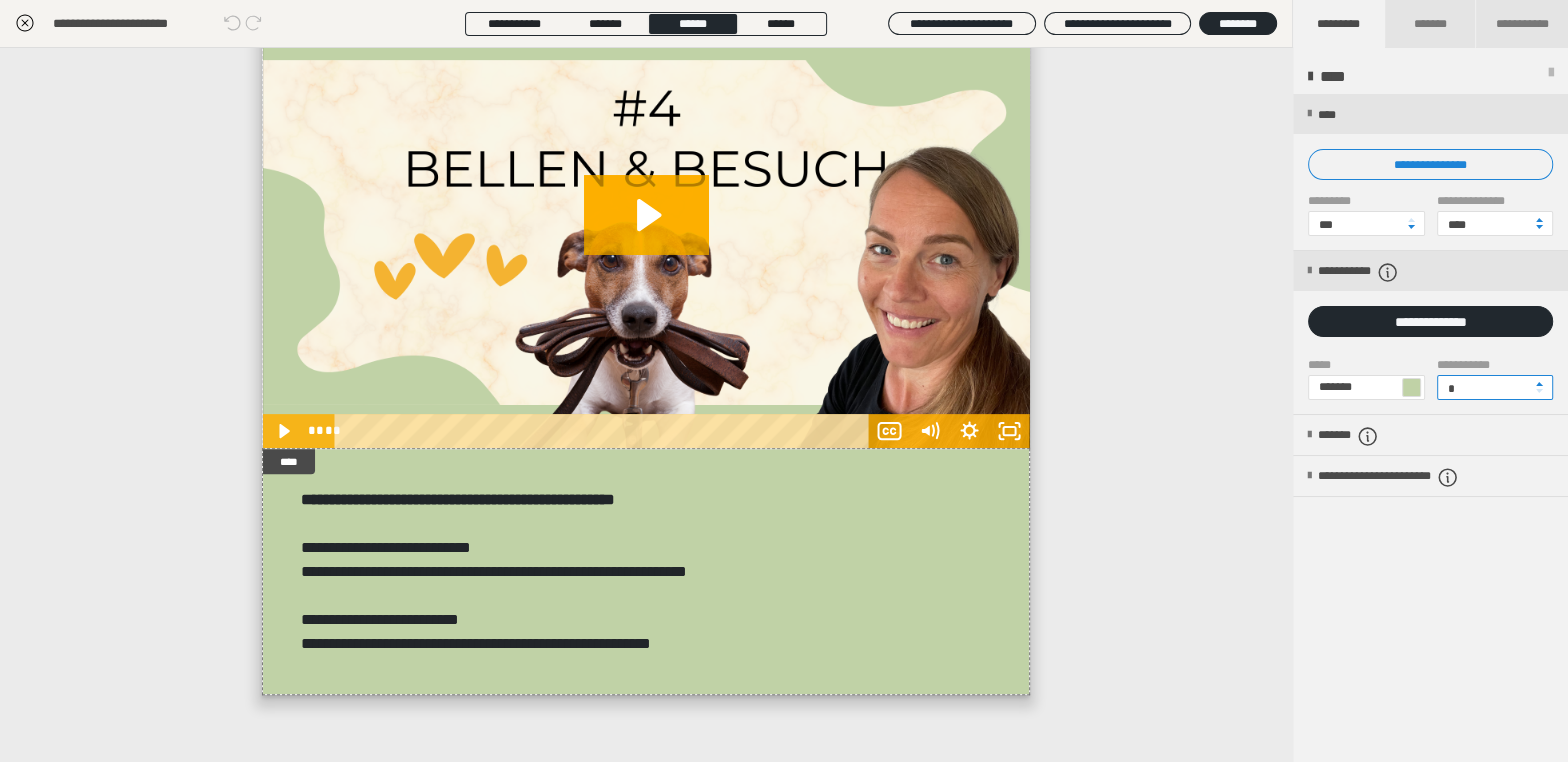 click on "*" at bounding box center [1495, 387] 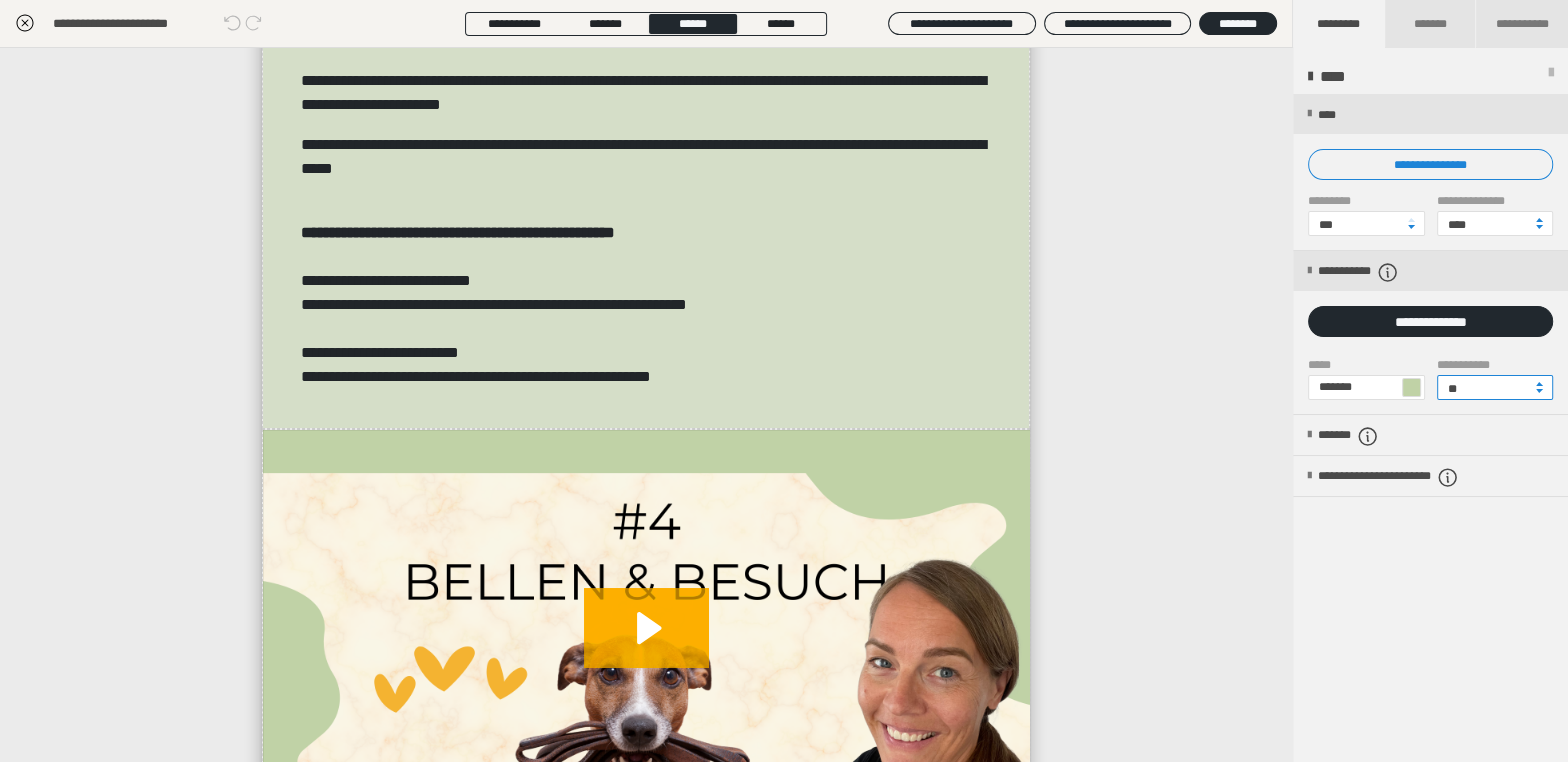 scroll, scrollTop: 66, scrollLeft: 0, axis: vertical 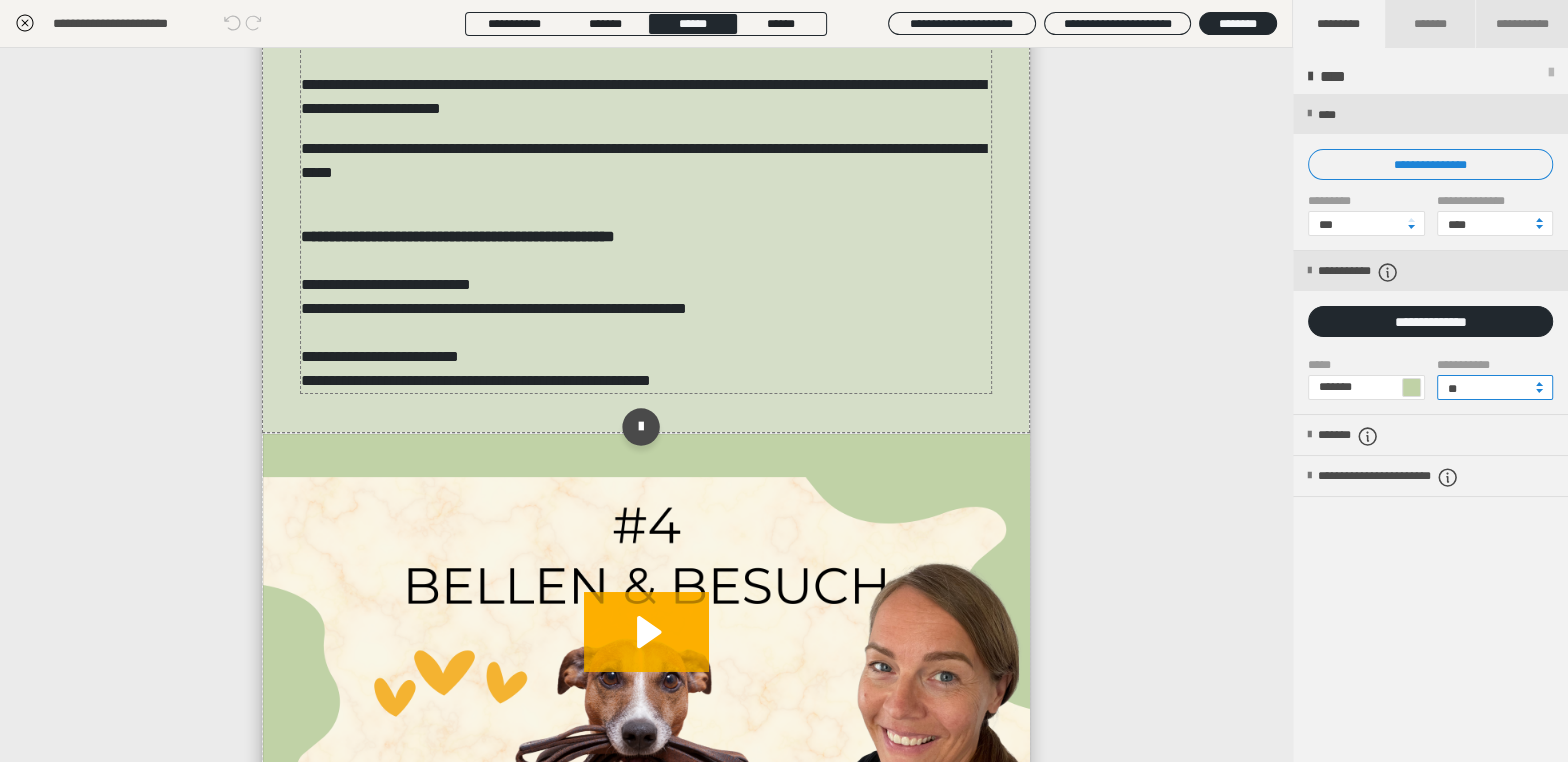 type on "**" 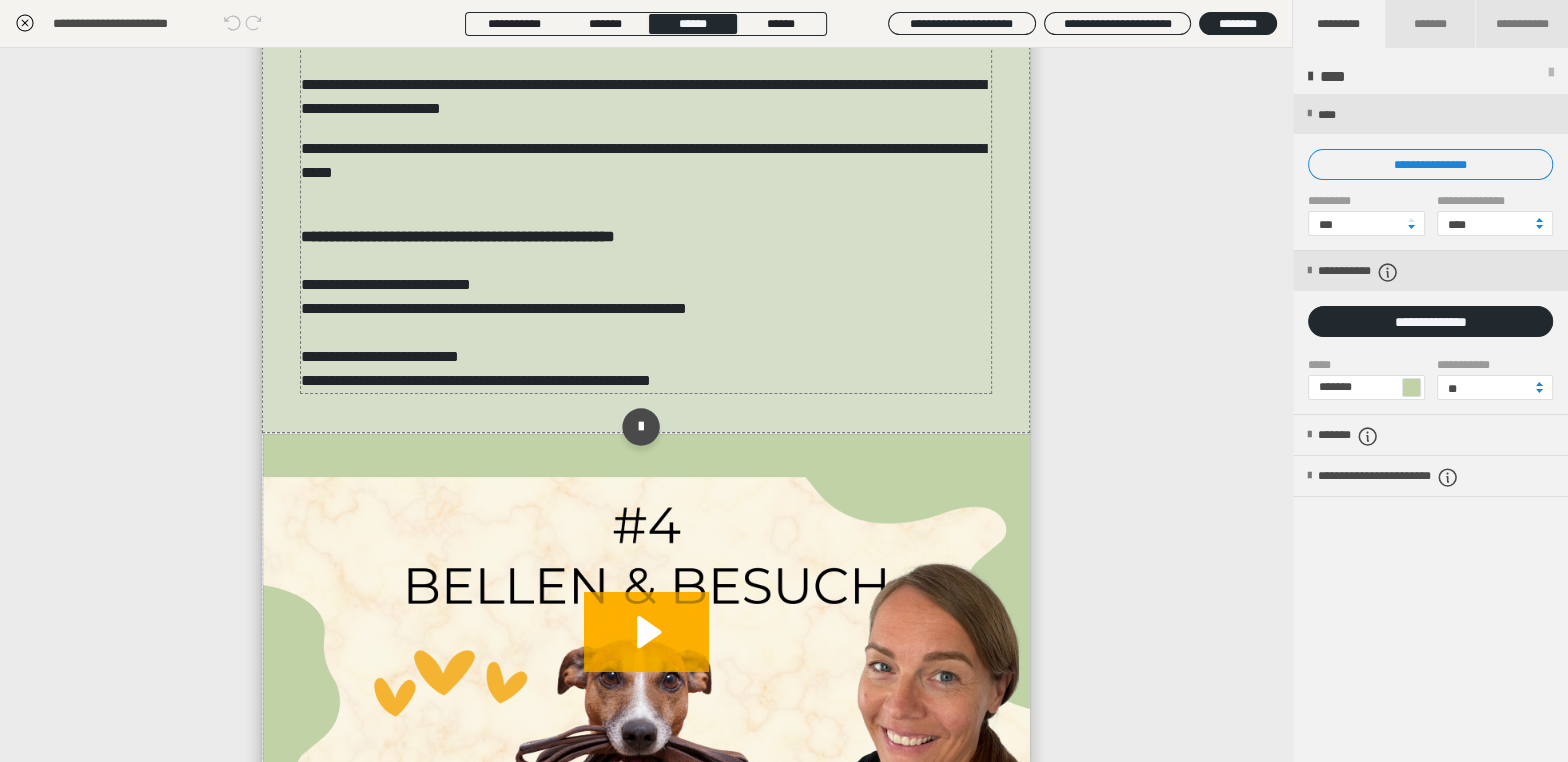 click on "**********" at bounding box center (645, 207) 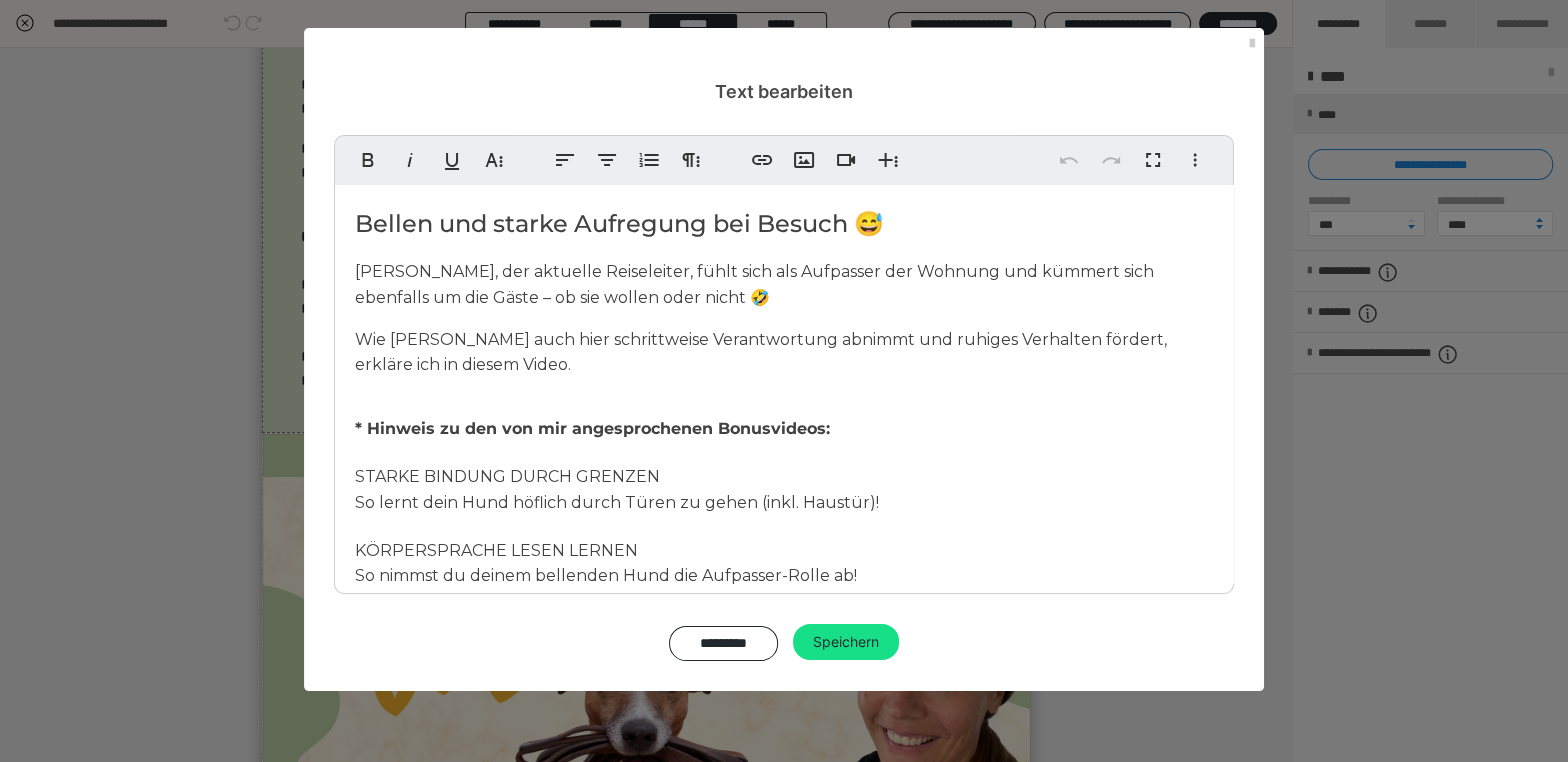 drag, startPoint x: 870, startPoint y: 574, endPoint x: 351, endPoint y: 425, distance: 539.96484 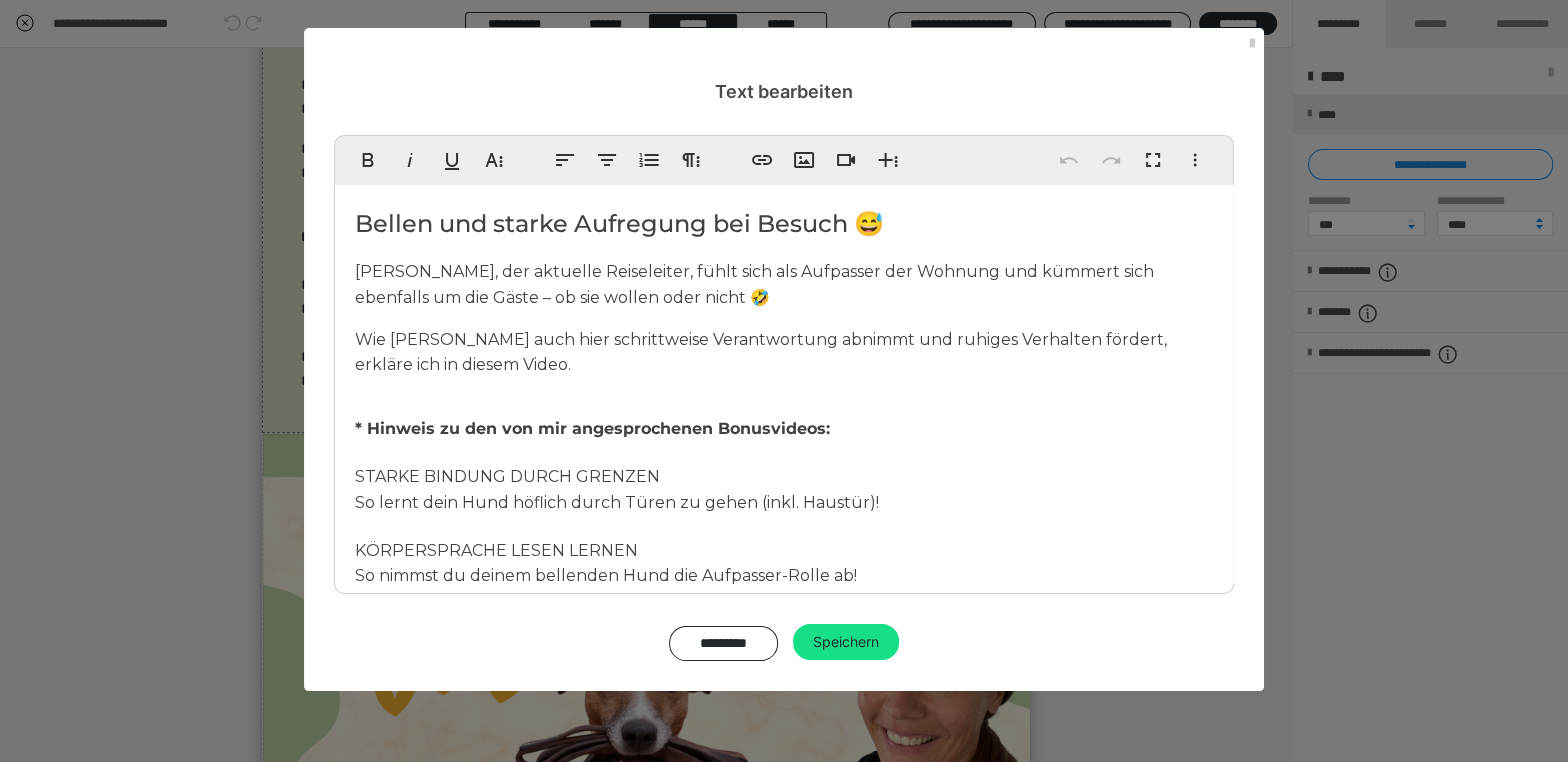 click on "Bellen und starke Aufregung bei Besuch 😅  Loki, der aktuelle Reiseleiter, fühlt sich als Aufpasser der Wohnung und kümmert sich ebenfalls um die Gäste – ob sie wollen oder nicht 🤣  Wie Sandra Loki auch hier schrittweise Verantwortung abnimmt und ruhiges Verhalten fördert, erkläre ich in diesem Video.  * Hinweis zu den von mir angesprochenen Bonusvideos: STARKE BINDUNG DURCH GRENZEN So lernt dein Hund höflich durch Türen zu gehen (inkl. Haustür)! KÖRPERSPRACHE LESEN LERNEN  So nimmst du deinem bellenden Hund die Aufpasser-Rolle ab!" at bounding box center [784, 397] 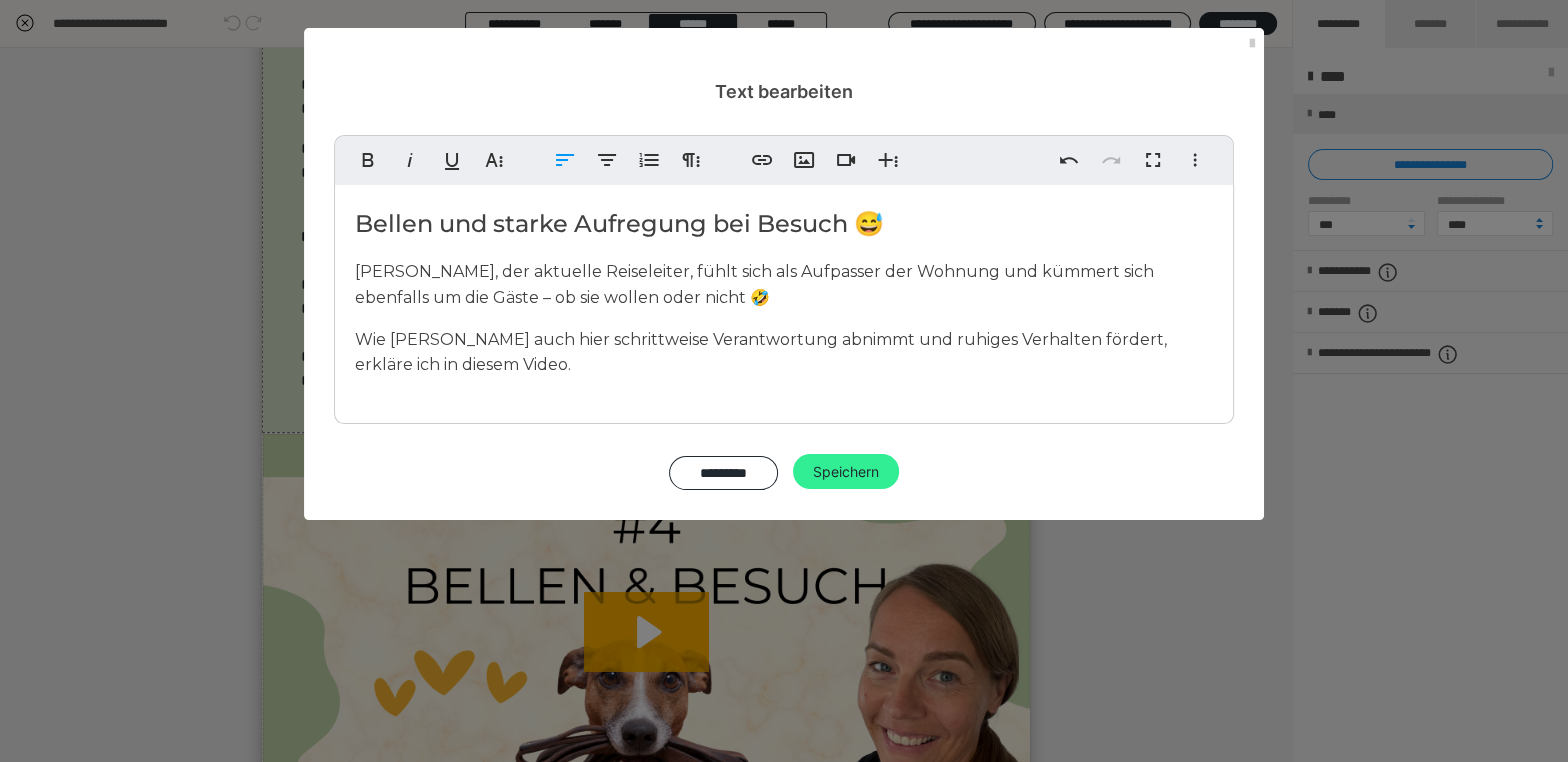 click on "Speichern" at bounding box center [846, 472] 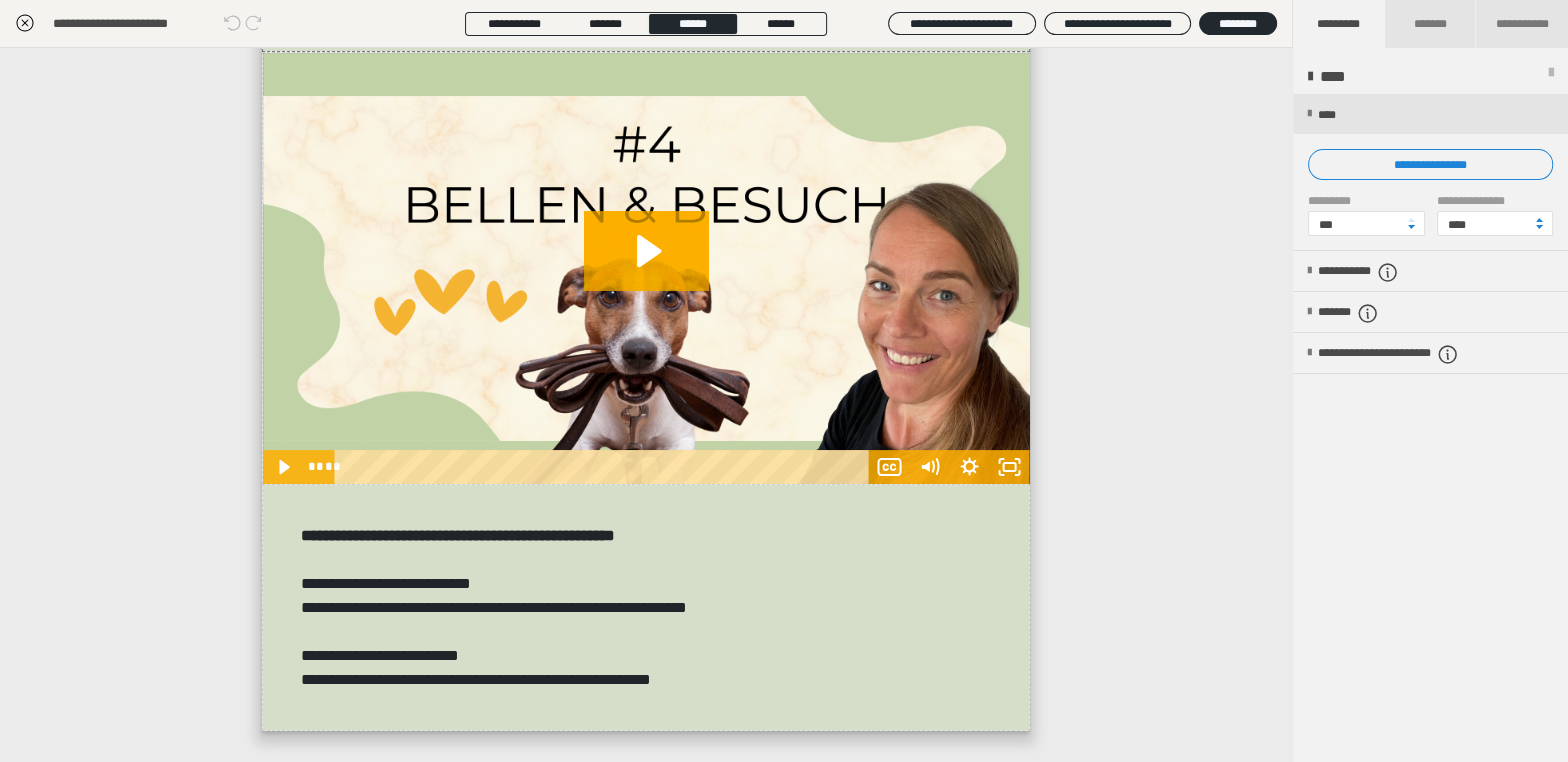 scroll, scrollTop: 291, scrollLeft: 0, axis: vertical 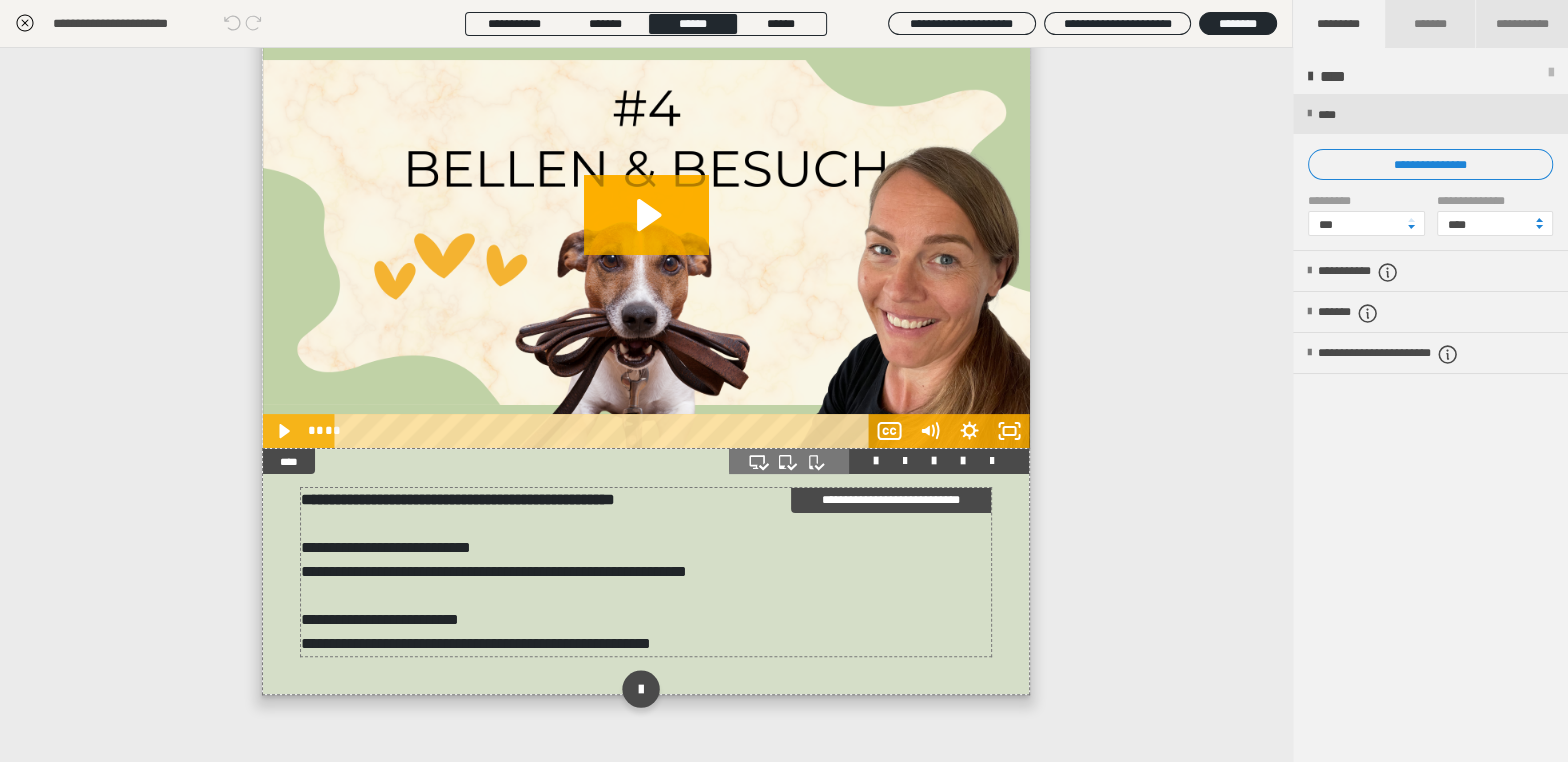 click on "**********" at bounding box center [646, 572] 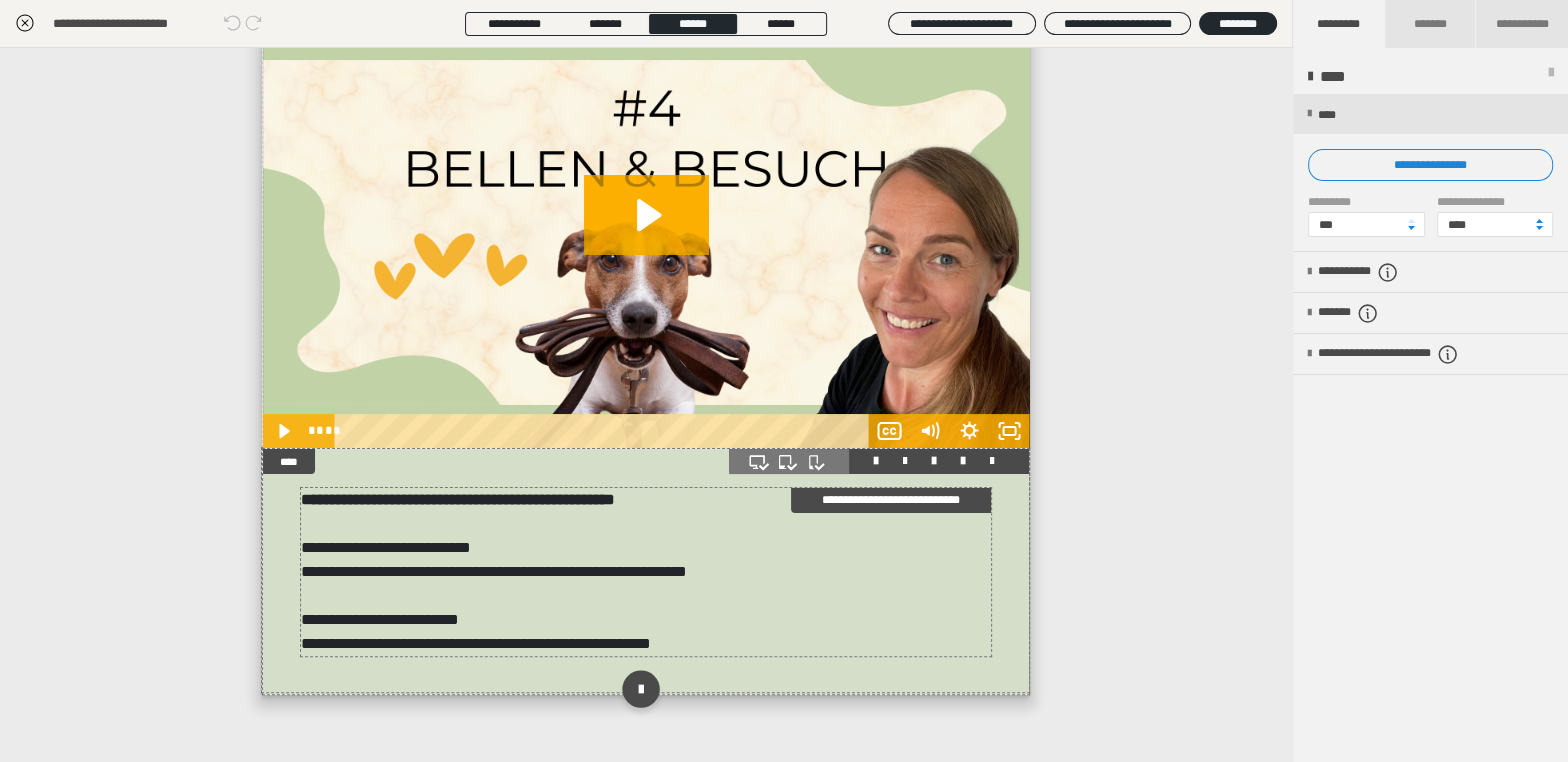 click on "**********" at bounding box center (646, 572) 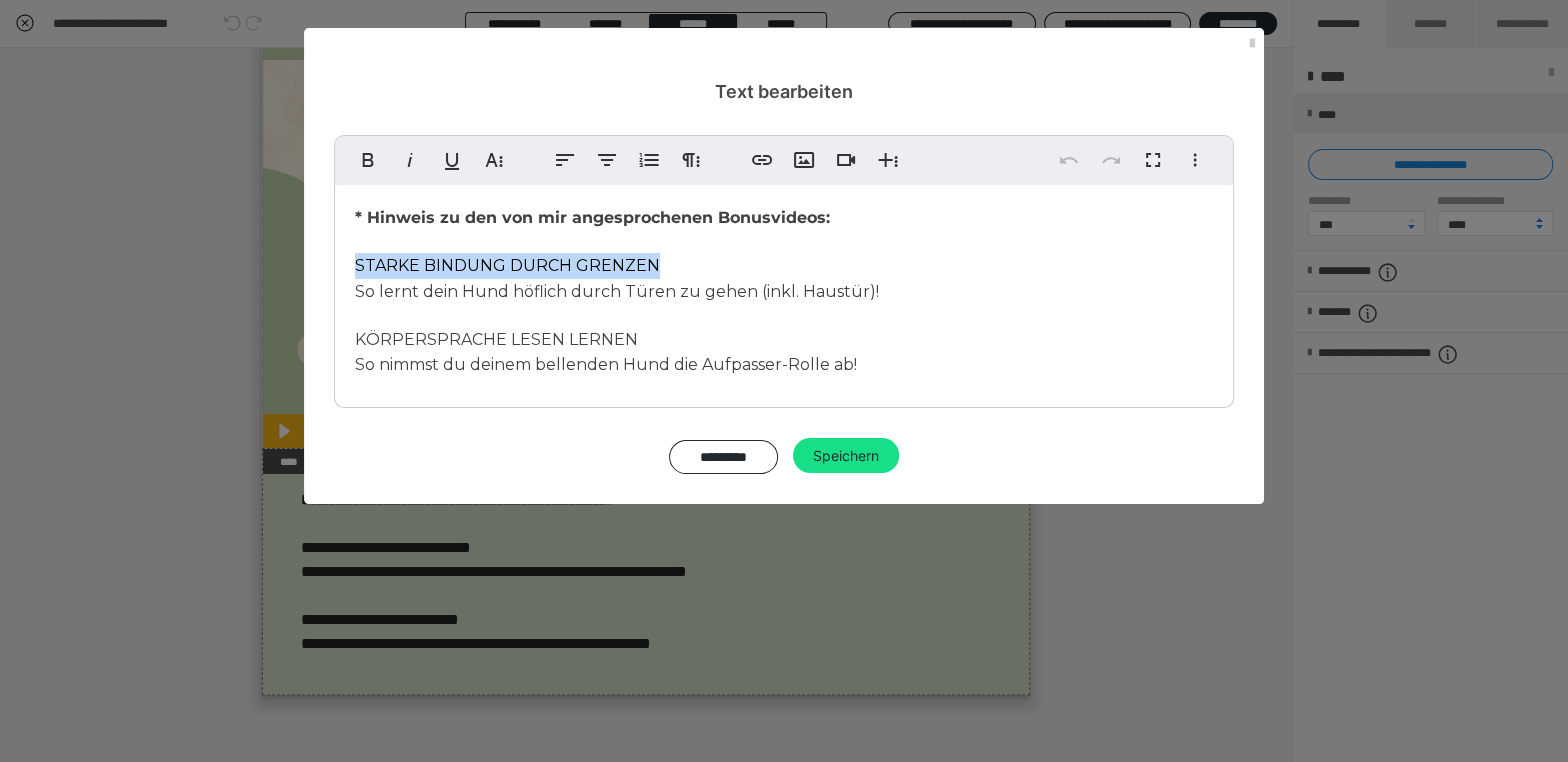 drag, startPoint x: 653, startPoint y: 264, endPoint x: 353, endPoint y: 264, distance: 300 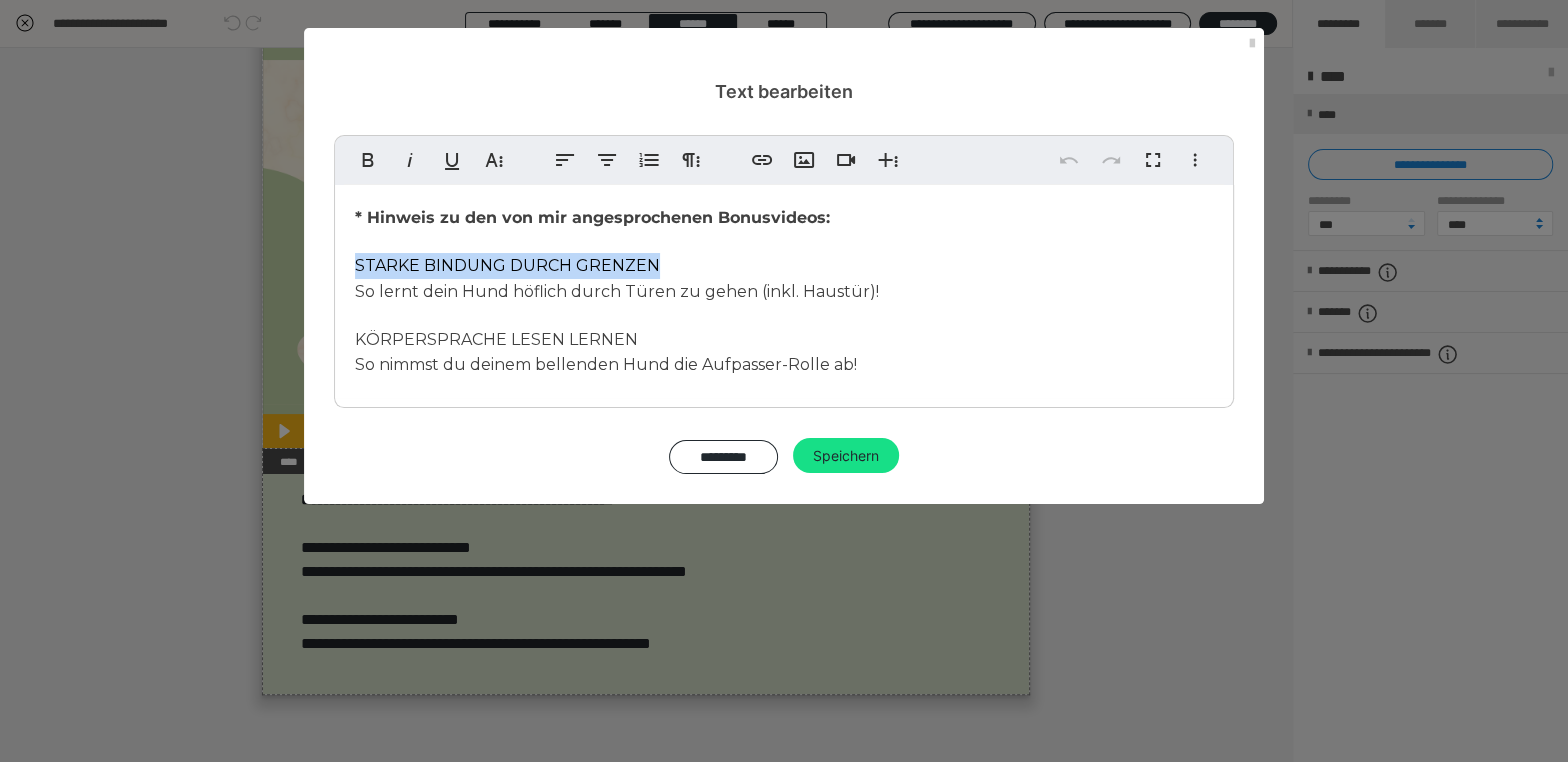 click on "* Hinweis zu den von mir angesprochenen Bonusvideos: STARKE BINDUNG DURCH GRENZEN So lernt dein Hund höflich durch Türen zu gehen (inkl. Haustür)! KÖRPERSPRACHE LESEN LERNEN  So nimmst du deinem bellenden Hund die Aufpasser-Rolle ab!" at bounding box center (784, 291) 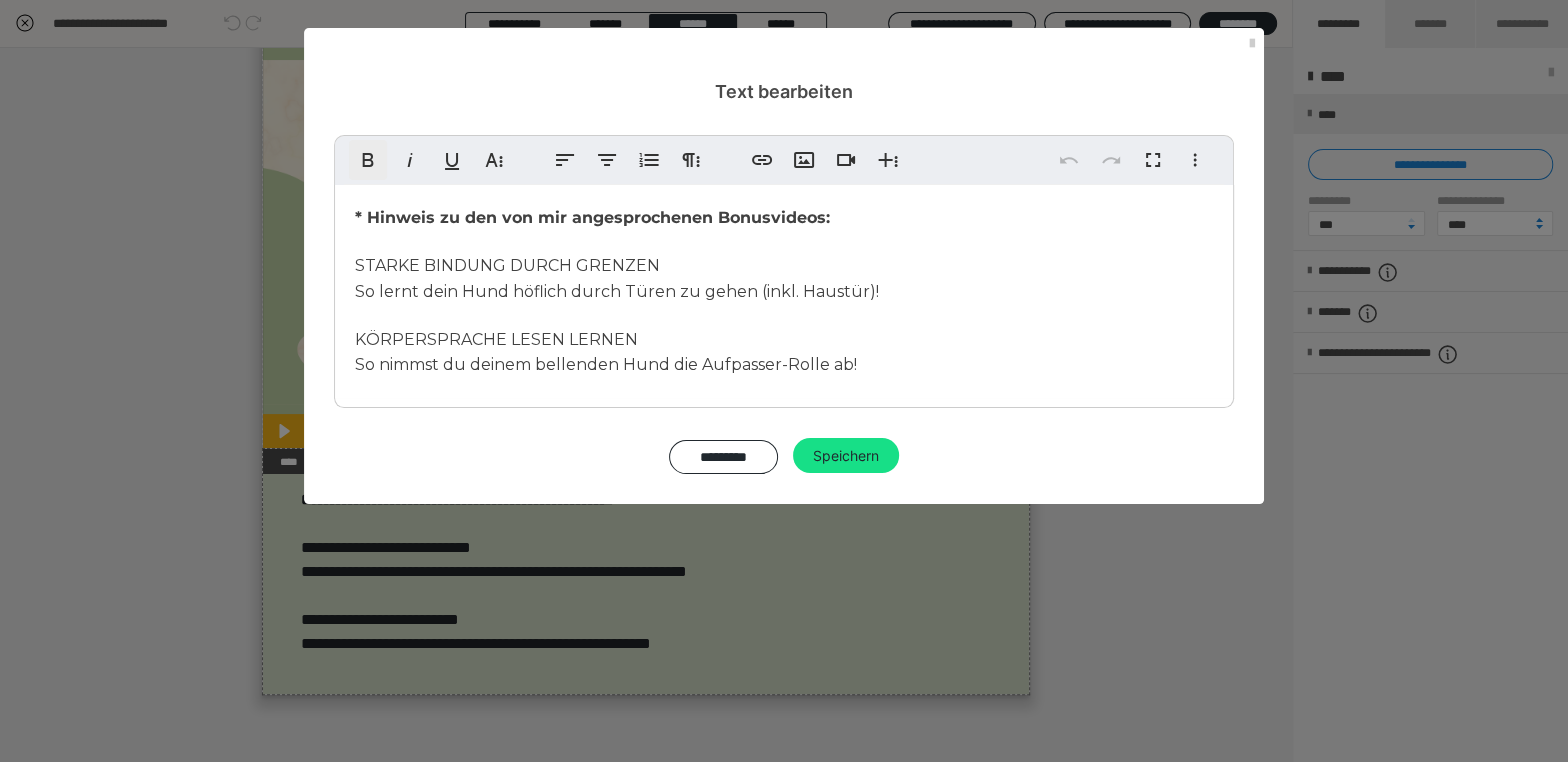 click 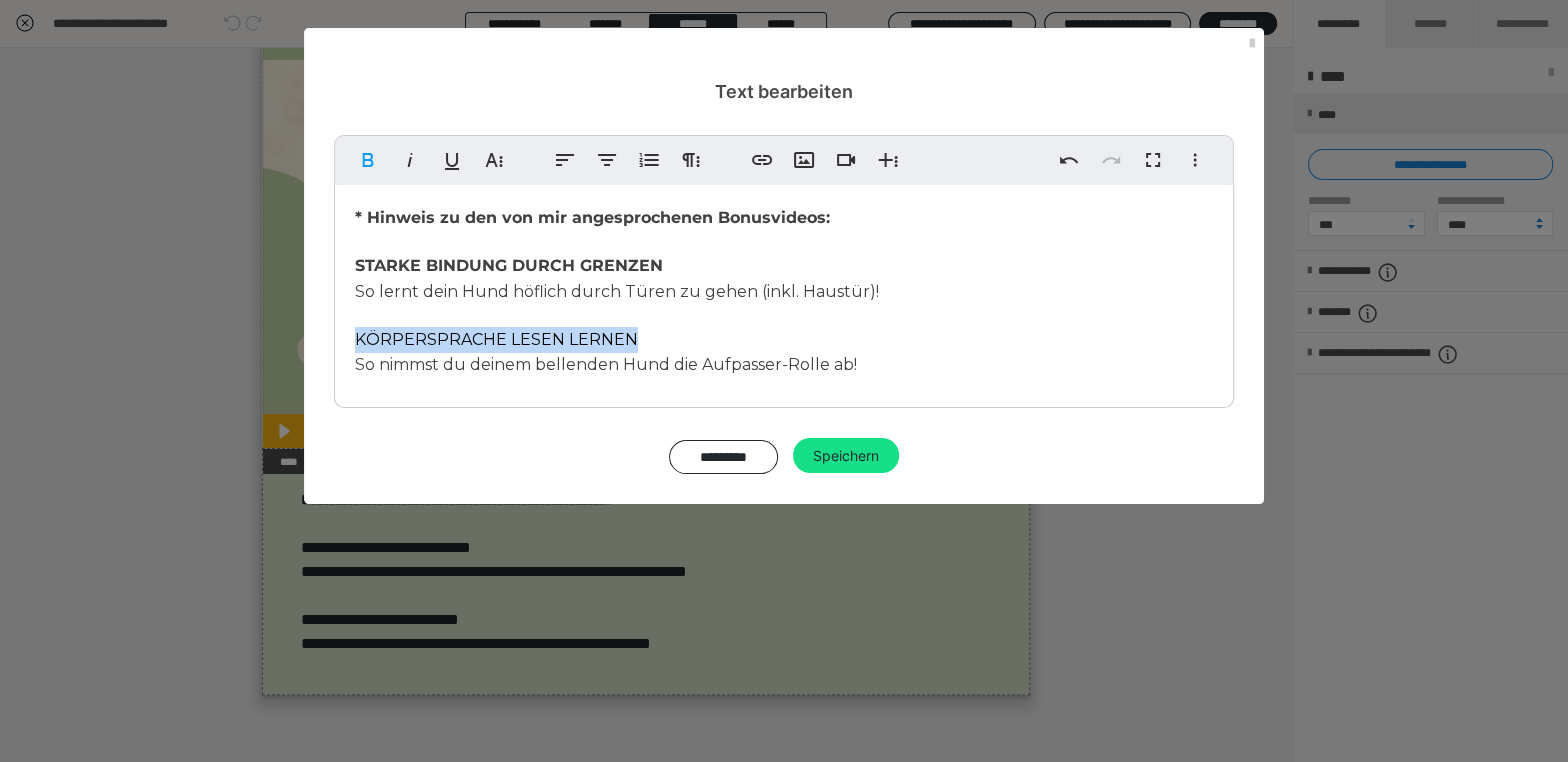 drag, startPoint x: 619, startPoint y: 337, endPoint x: 360, endPoint y: 297, distance: 262.0706 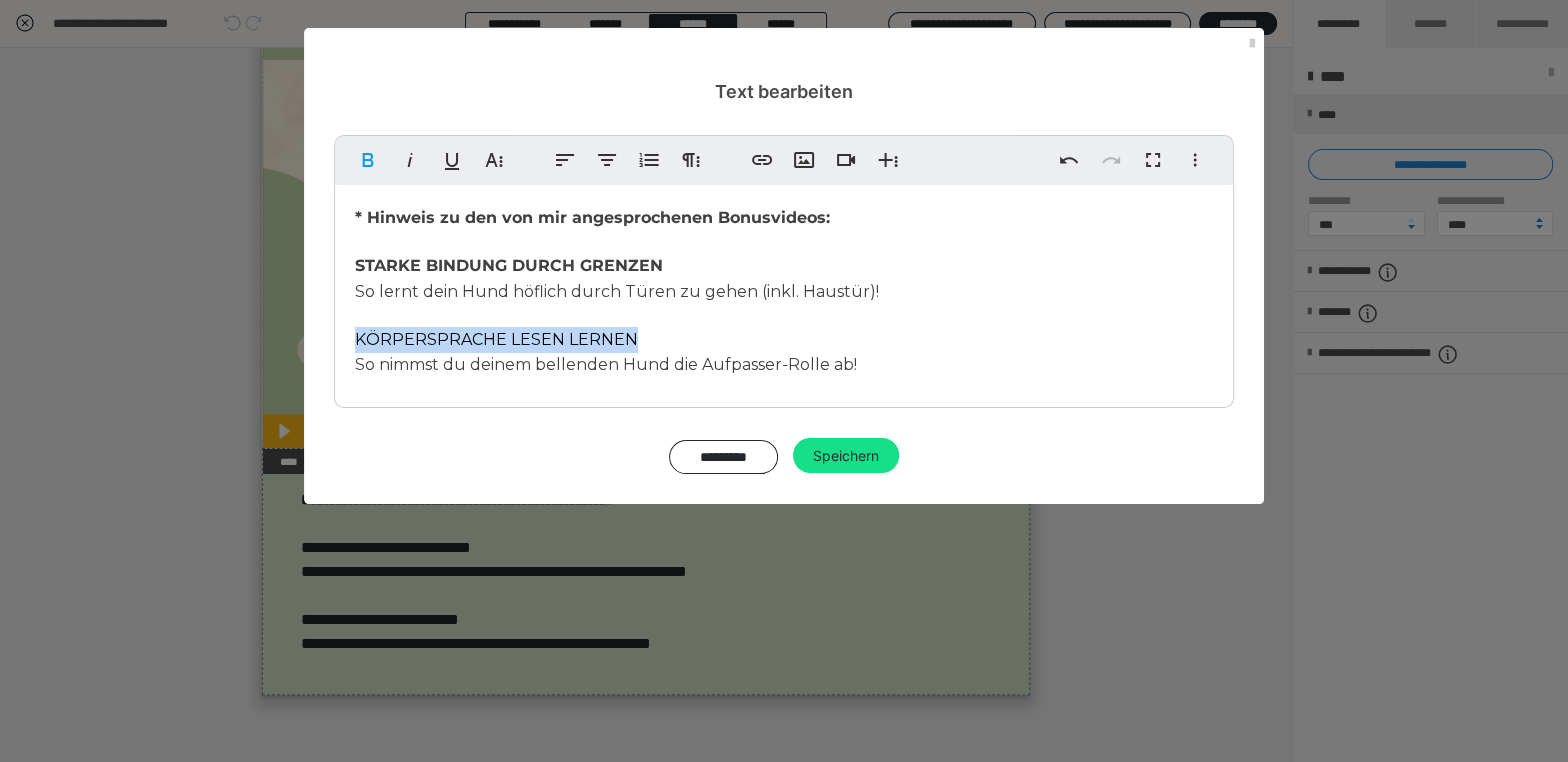 click on "* Hinweis zu den von mir angesprochenen Bonusvideos: STARKE BINDUNG DURCH GRENZEN So lernt dein Hund höflich durch Türen zu gehen (inkl. Haustür)! KÖRPERSPRACHE LESEN LERNEN  So nimmst du deinem bellenden Hund die Aufpasser-Rolle ab!" at bounding box center [784, 291] 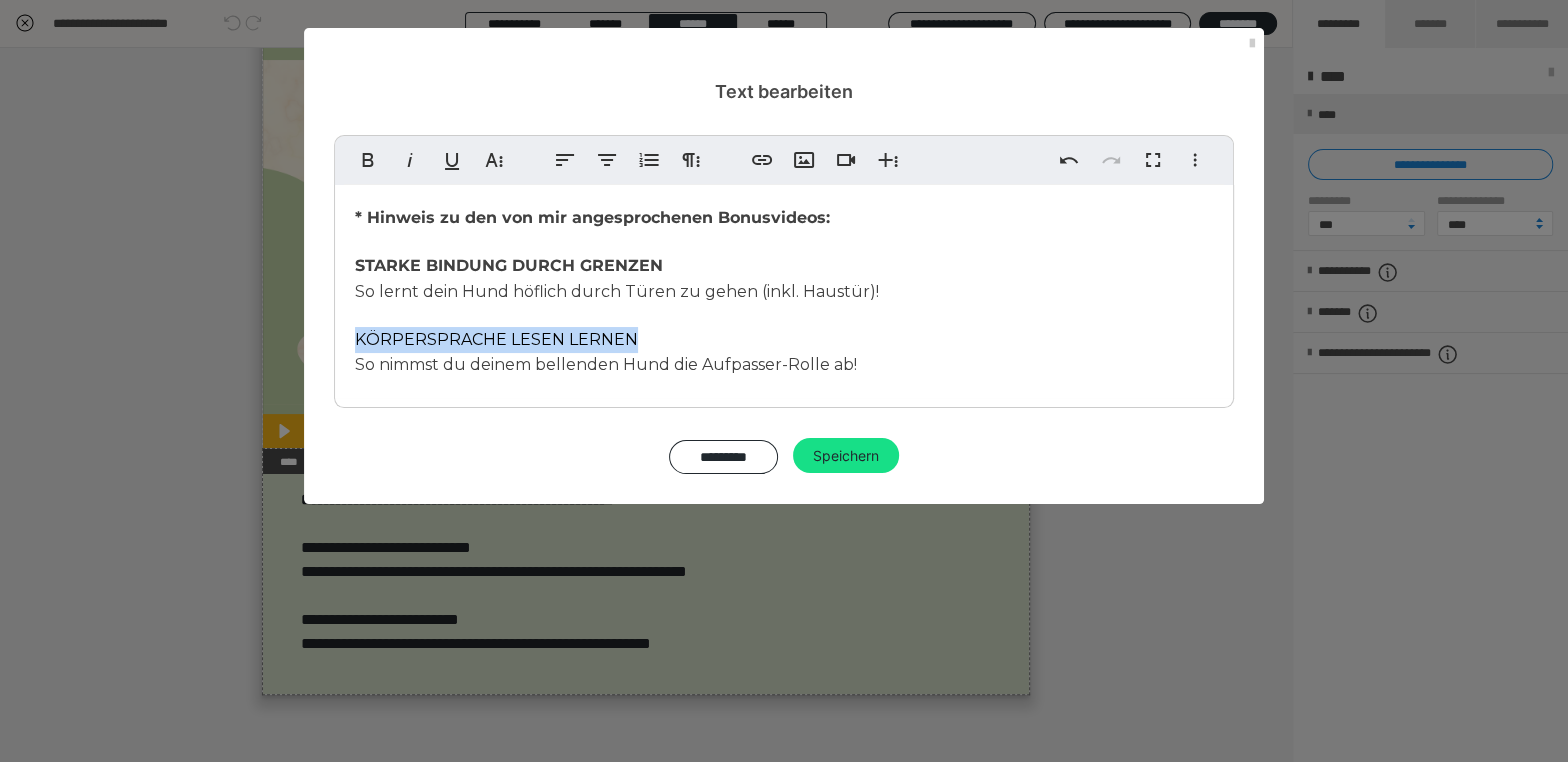 click 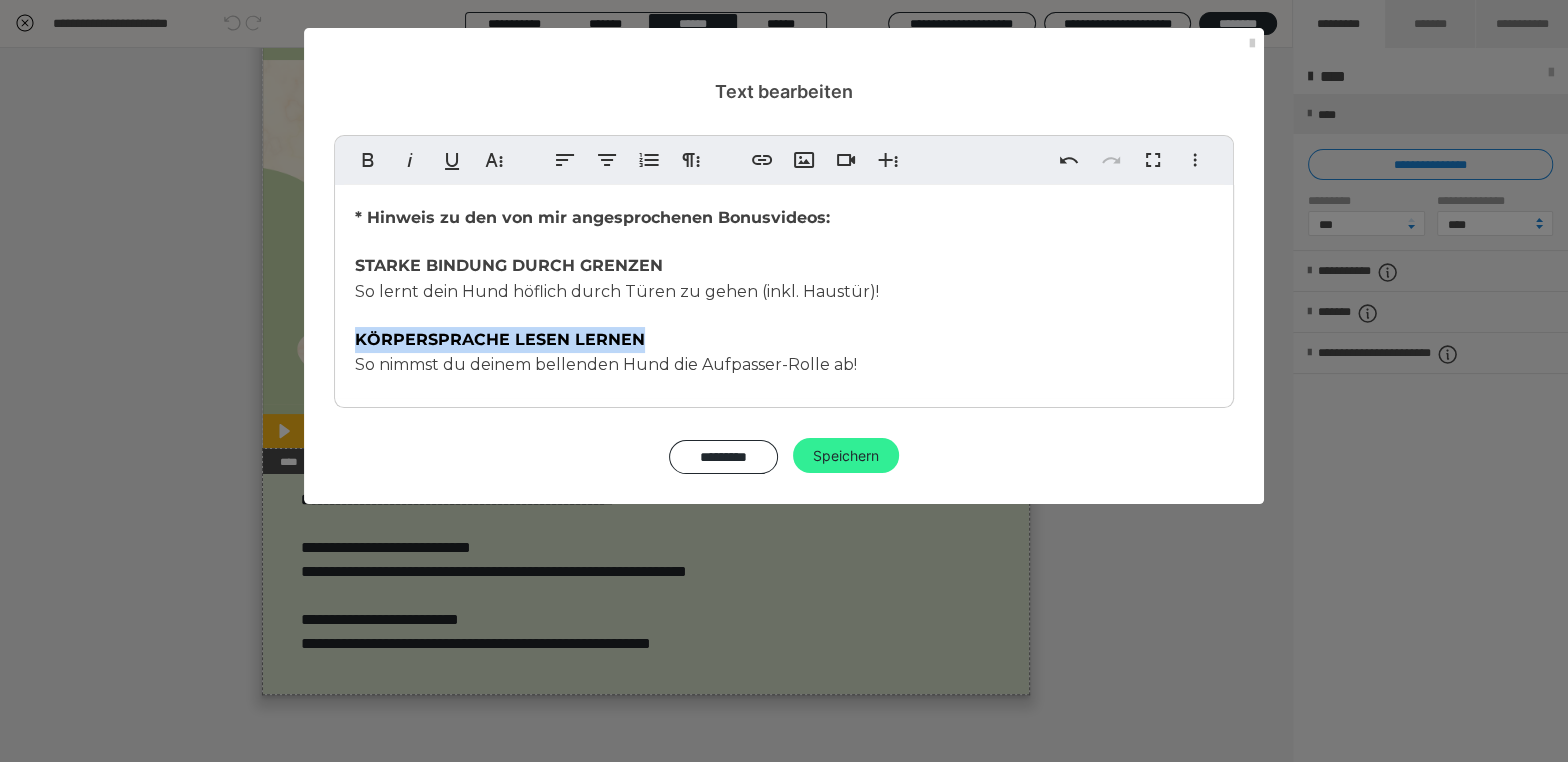 click on "Speichern" at bounding box center [846, 456] 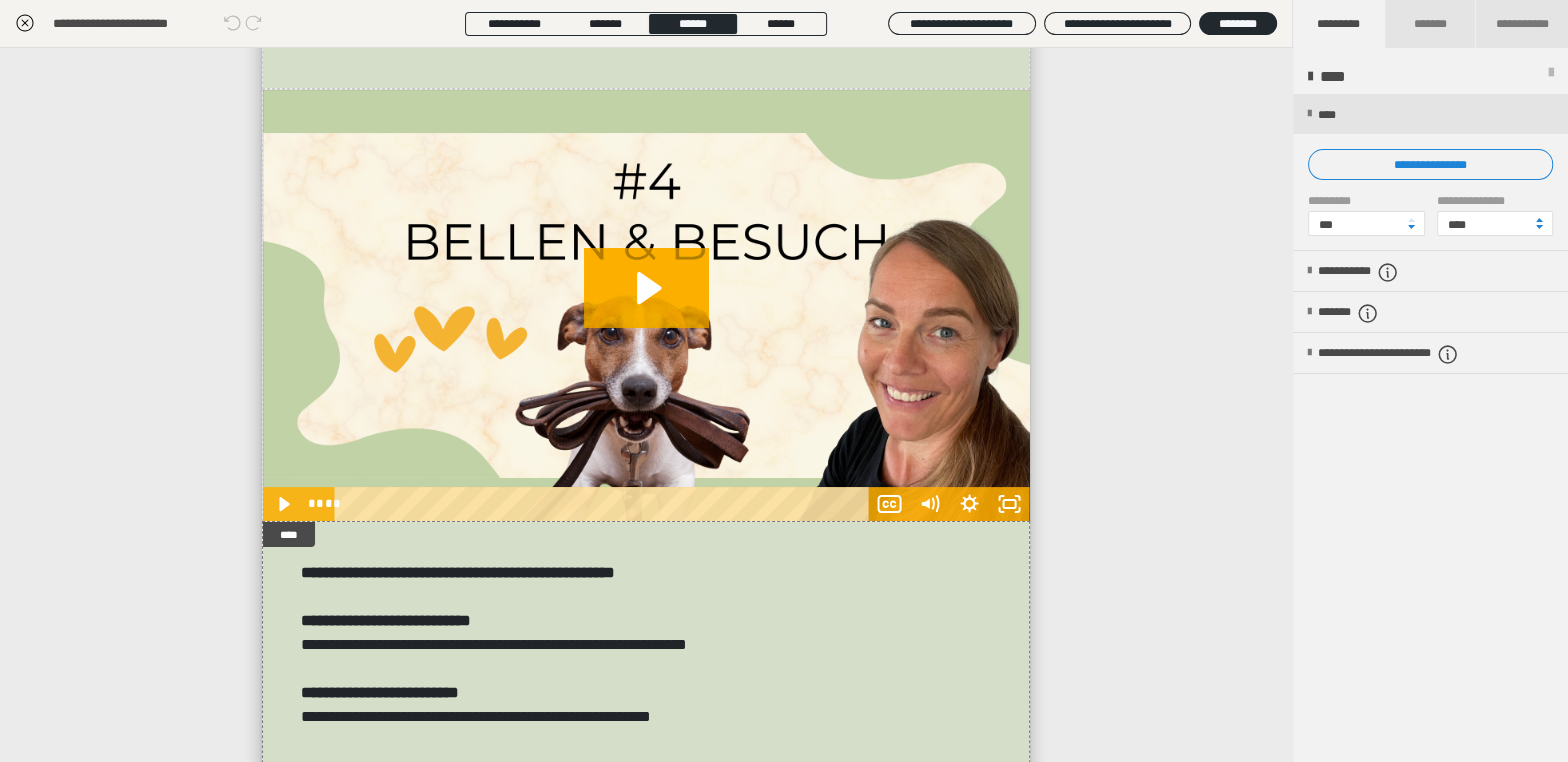 scroll, scrollTop: 291, scrollLeft: 0, axis: vertical 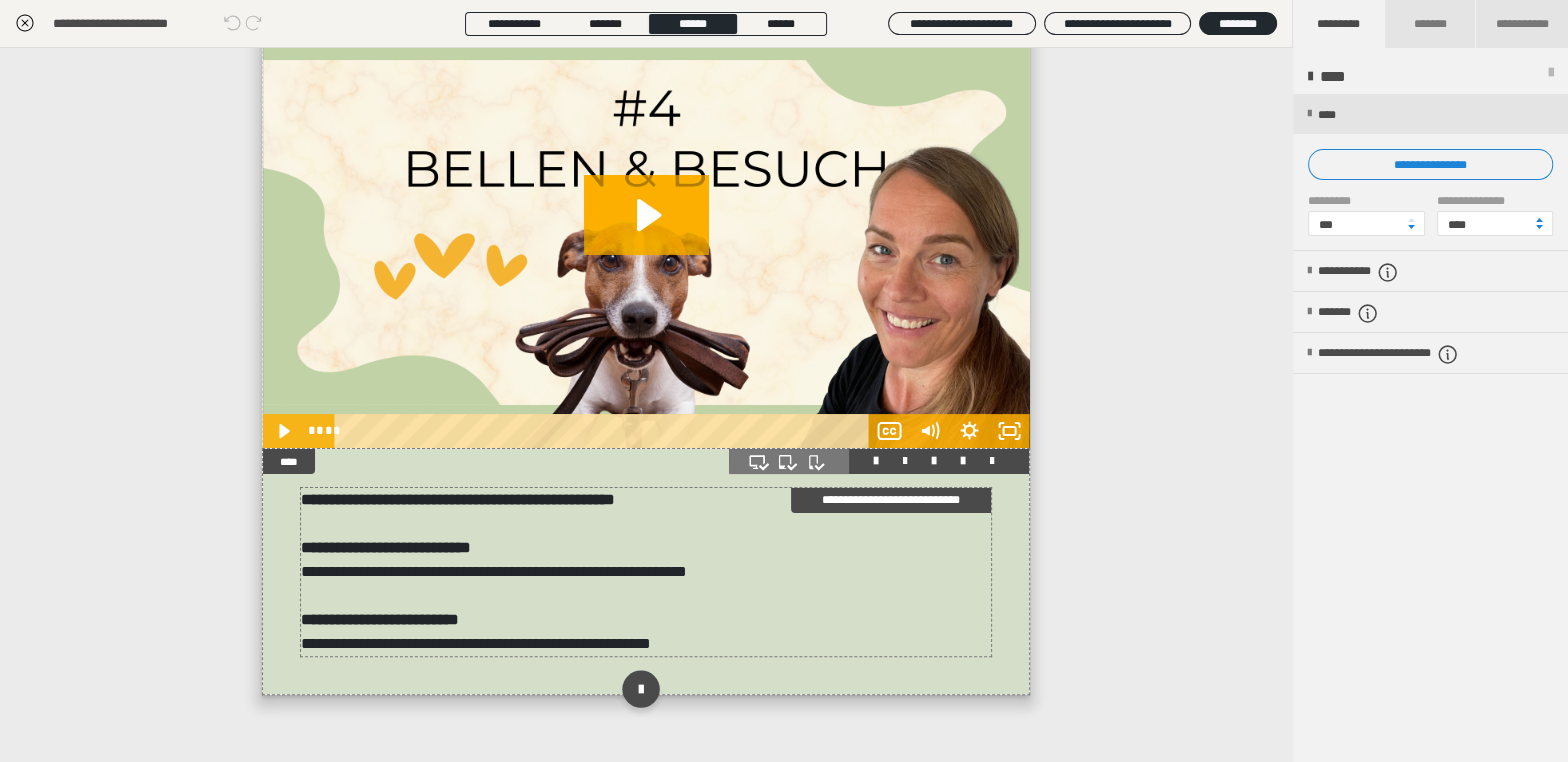 click on "**********" at bounding box center (458, 499) 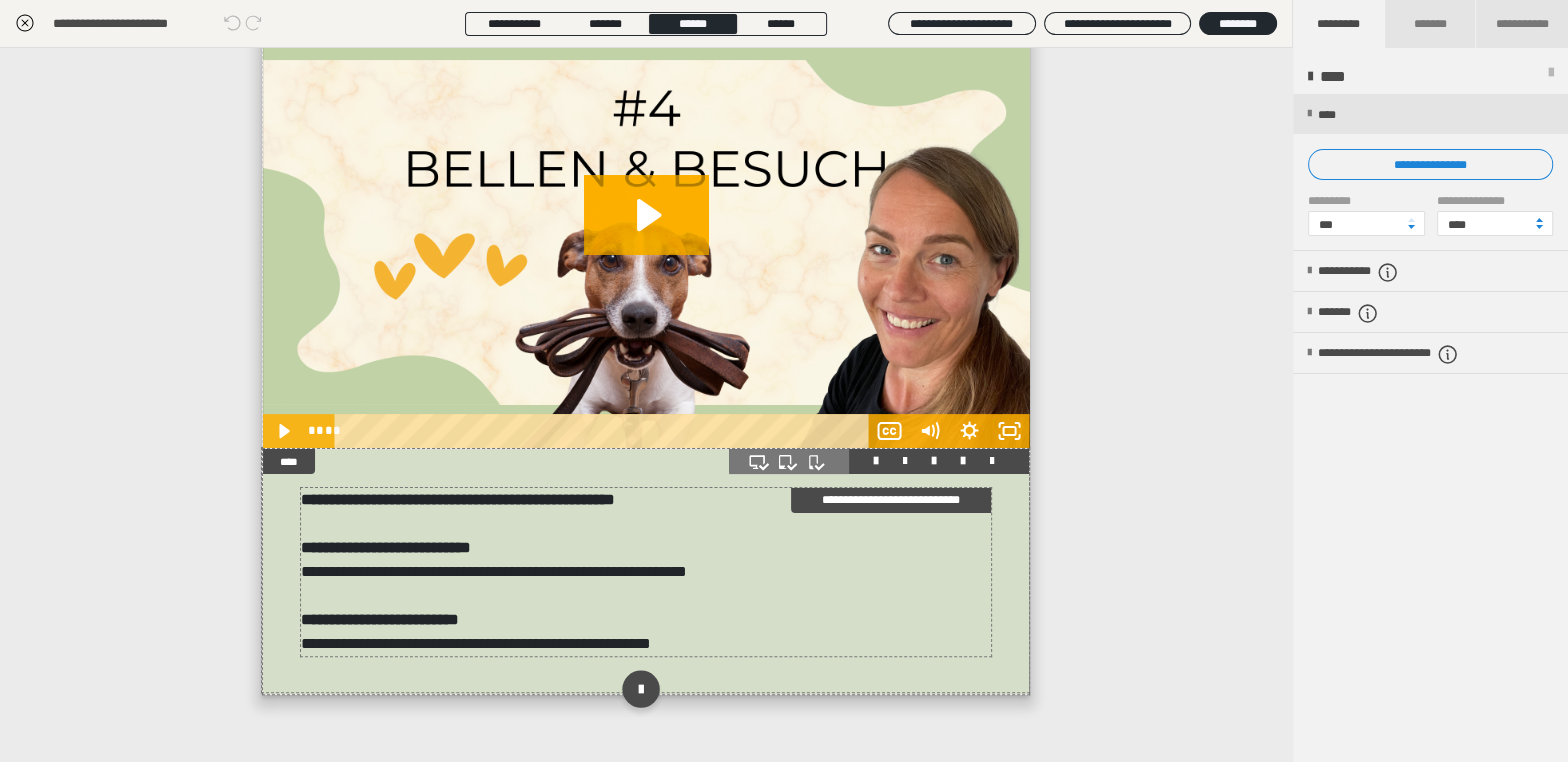 click on "**********" at bounding box center (458, 499) 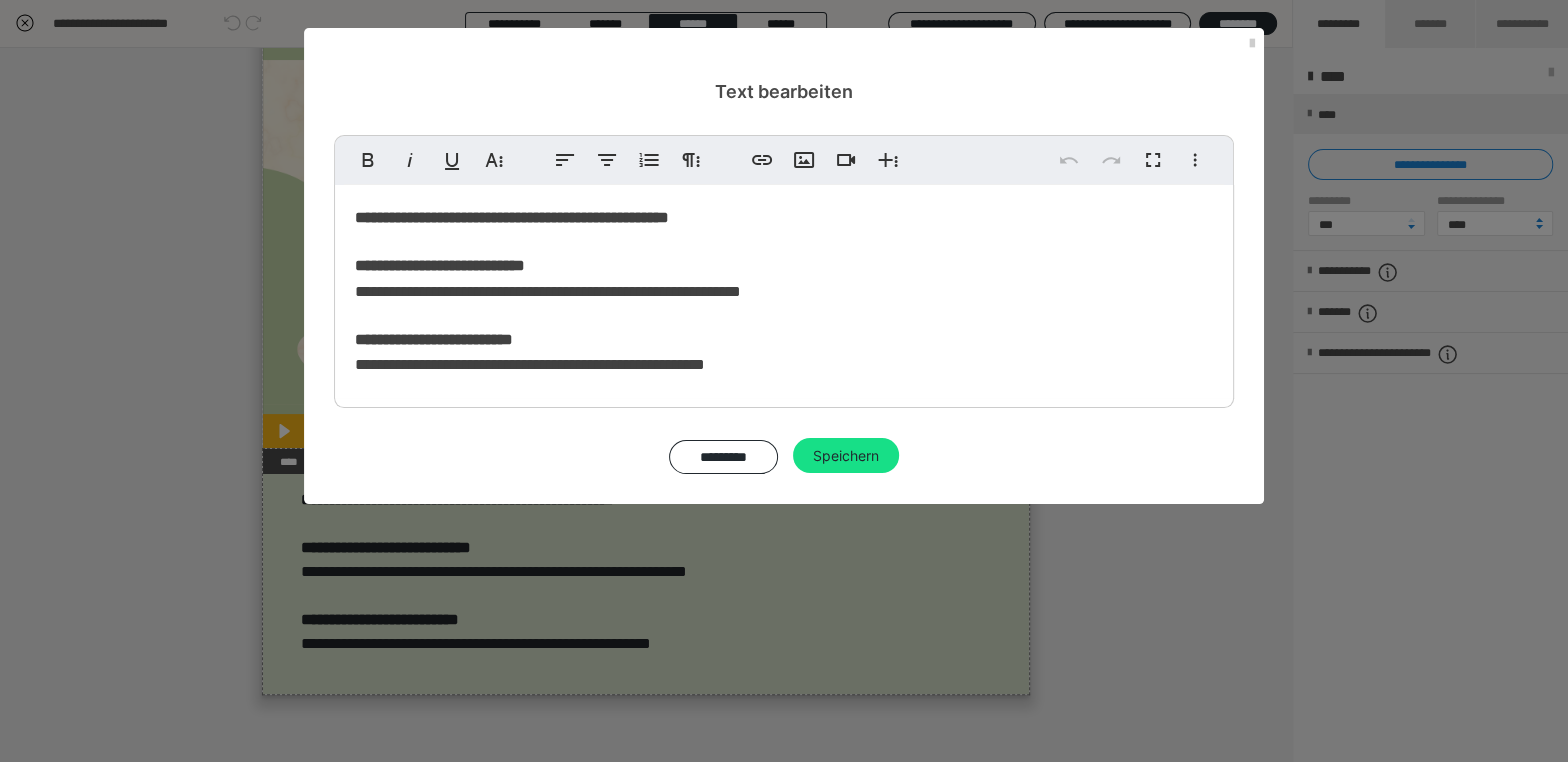 click on "**********" at bounding box center (512, 217) 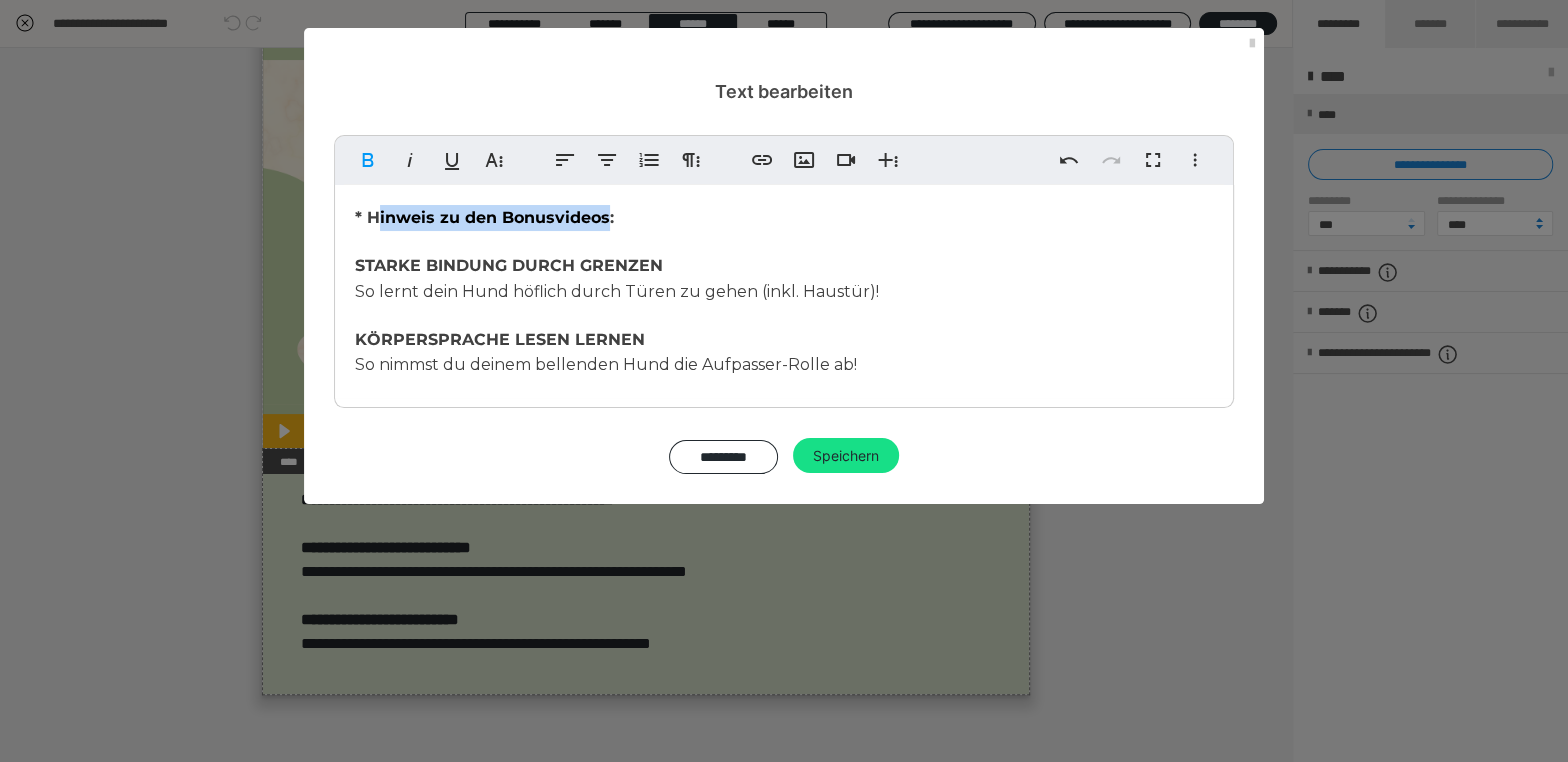 drag, startPoint x: 602, startPoint y: 214, endPoint x: 377, endPoint y: 218, distance: 225.03555 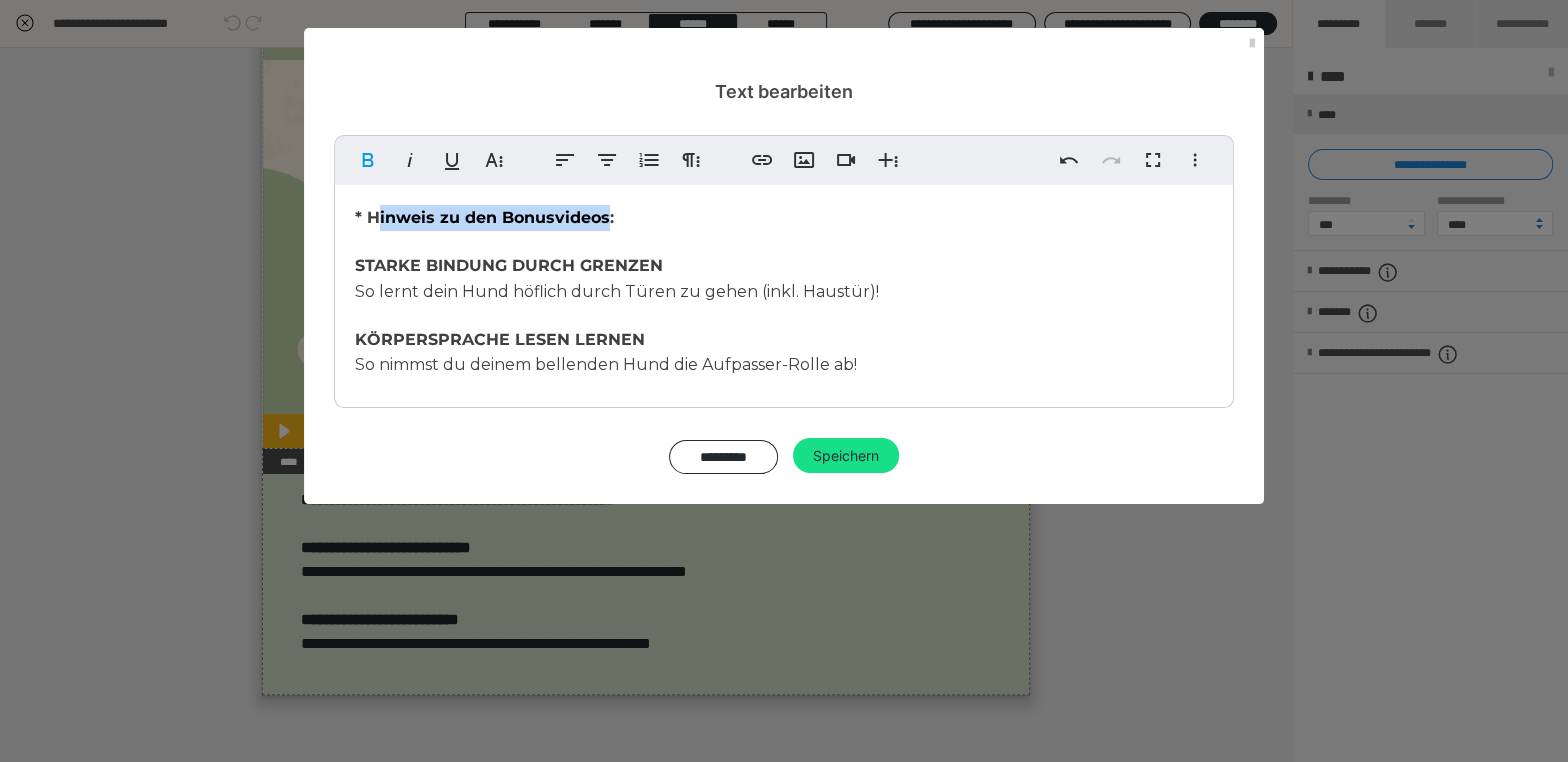 click on "* Hinweis zu den Bonusvideos:" at bounding box center [484, 217] 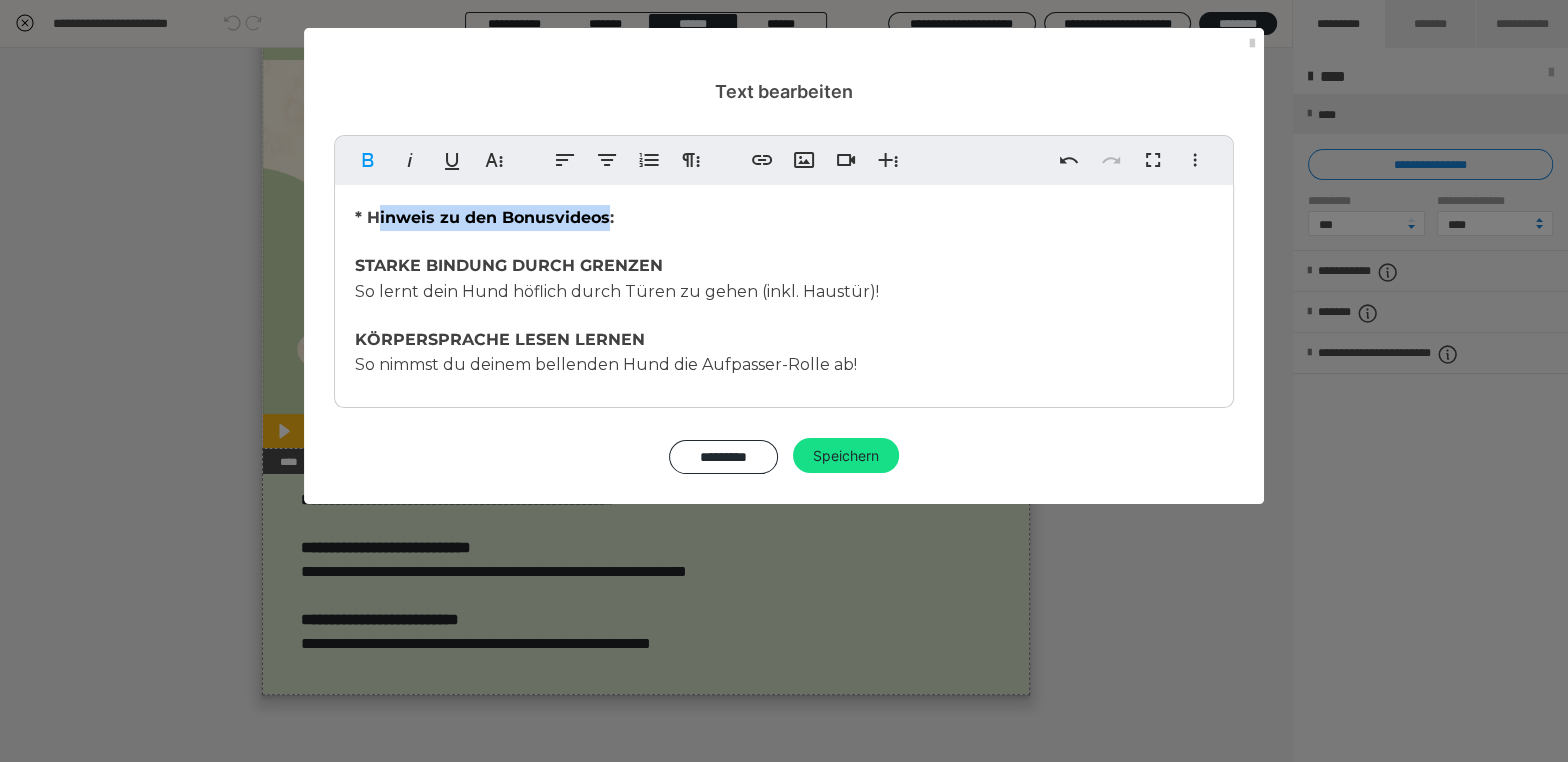 type 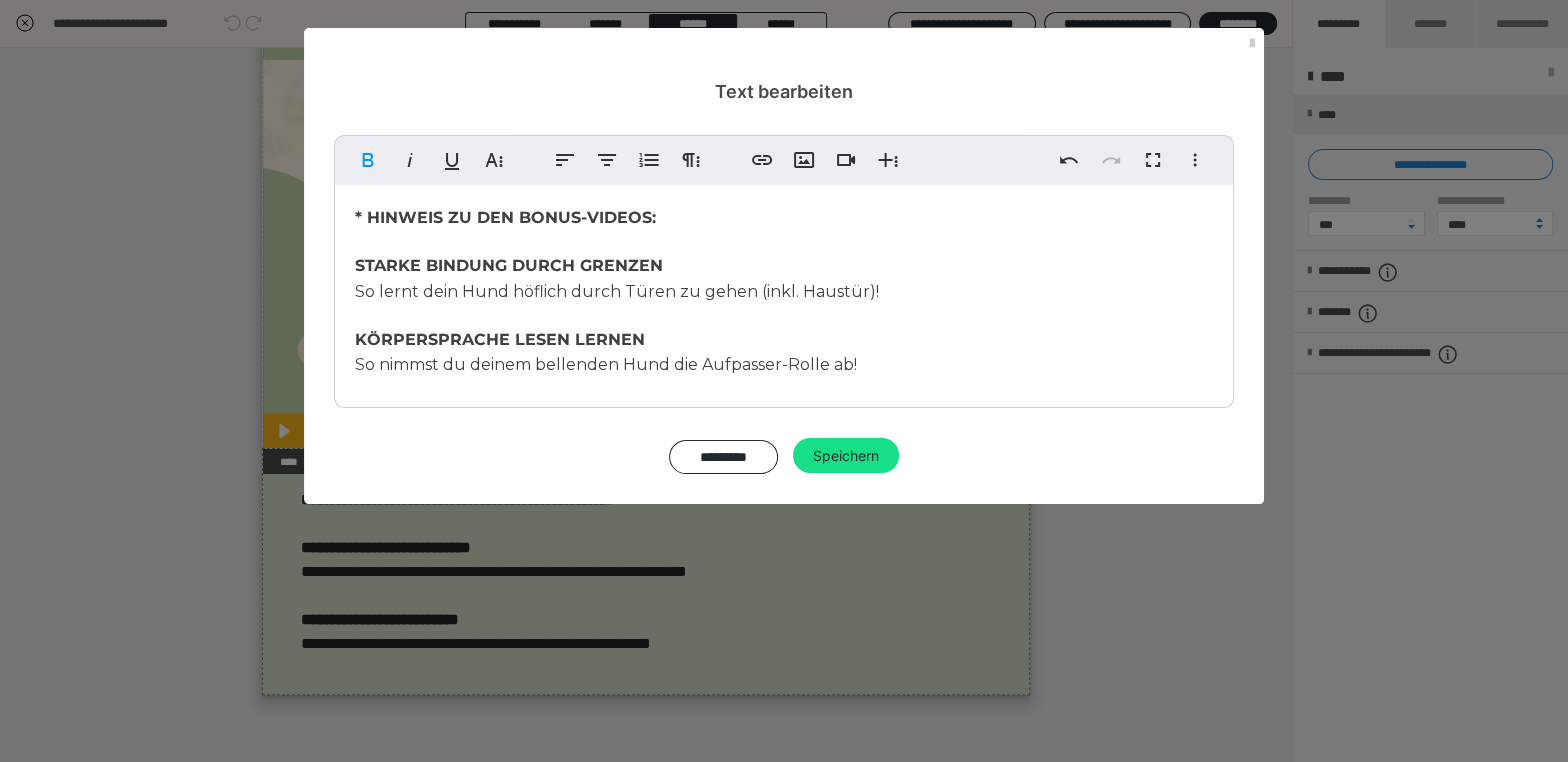 drag, startPoint x: 705, startPoint y: 217, endPoint x: 735, endPoint y: 224, distance: 30.805843 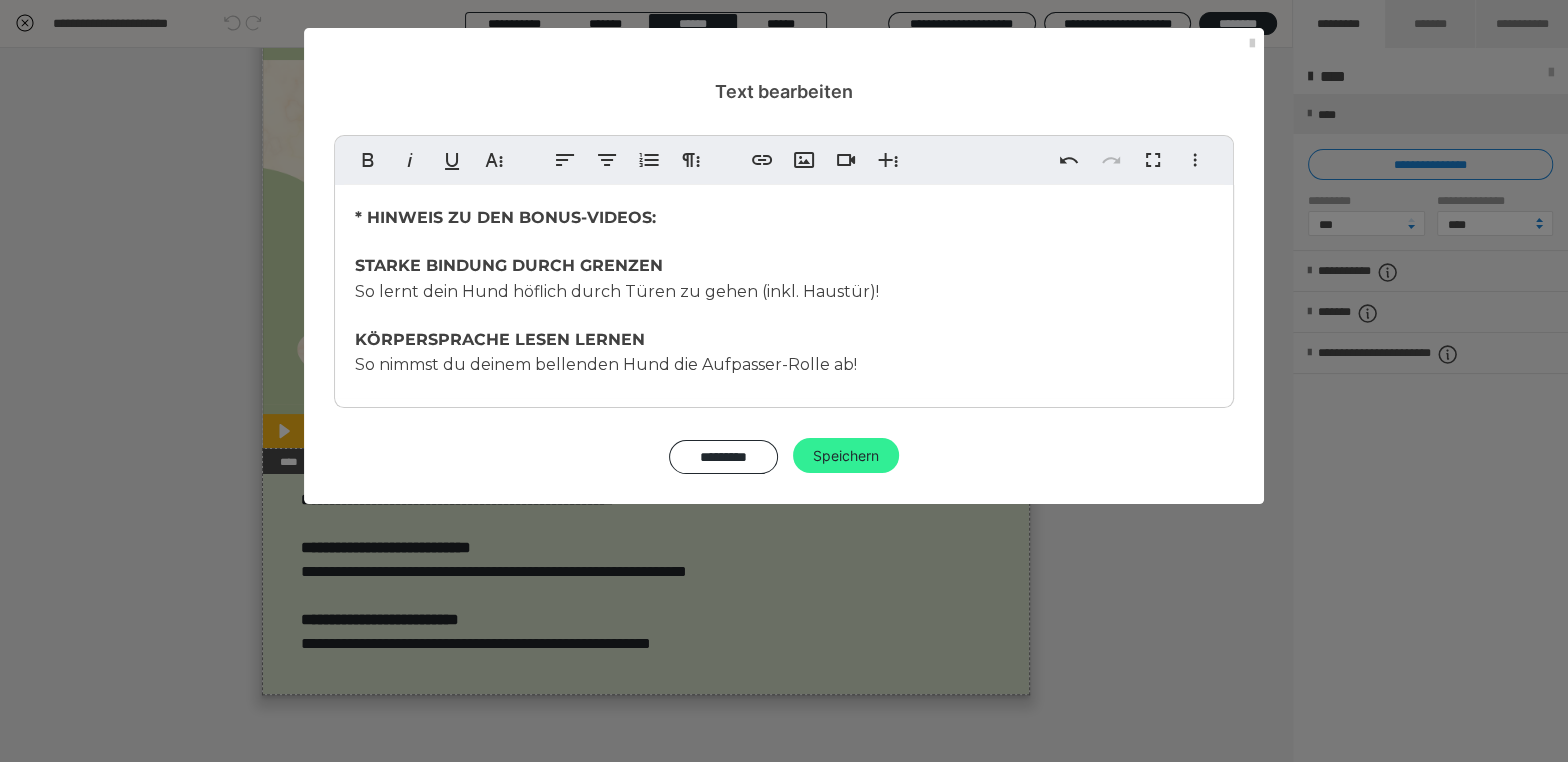 click on "Speichern" at bounding box center (846, 456) 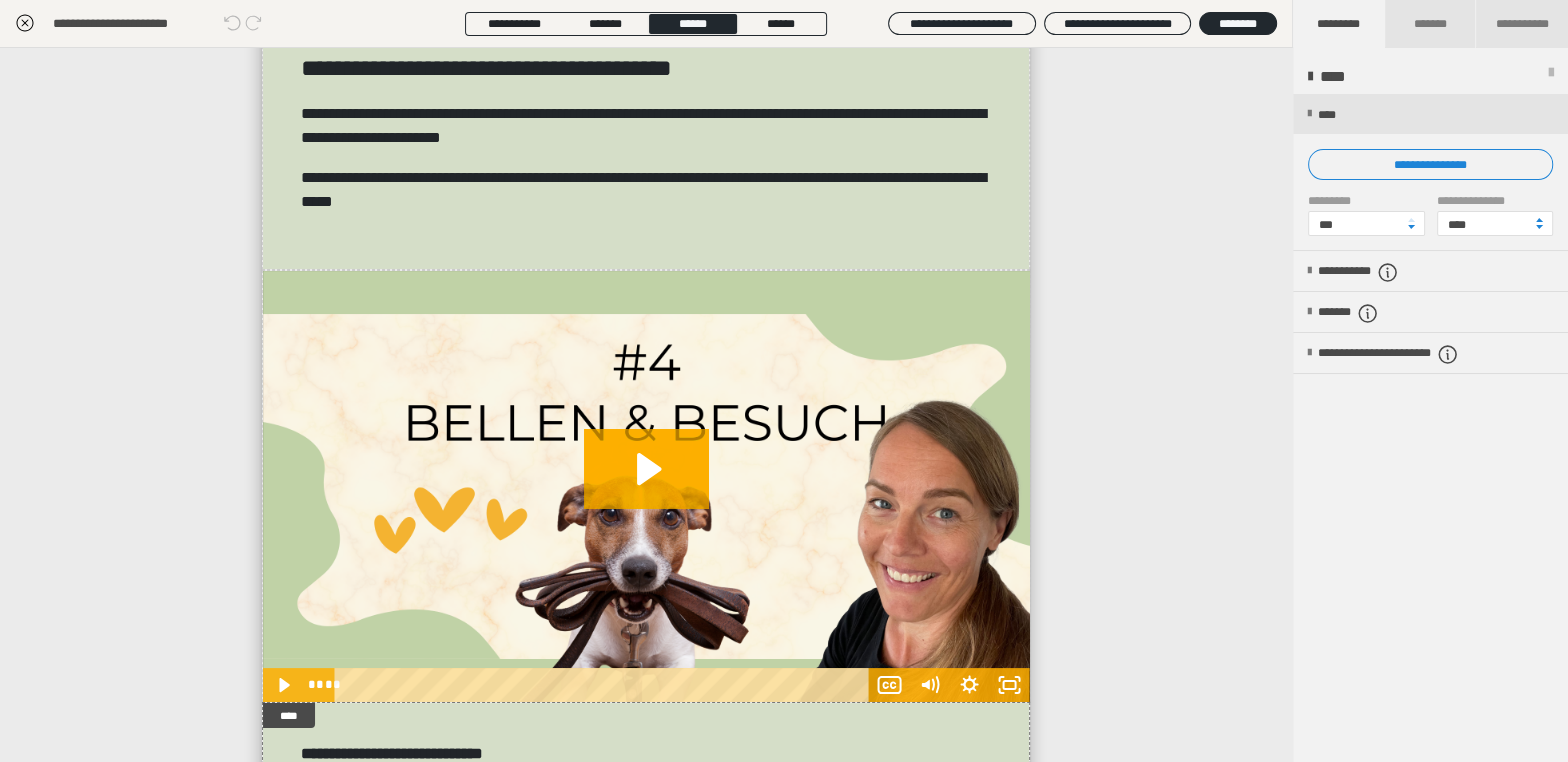 scroll, scrollTop: 0, scrollLeft: 0, axis: both 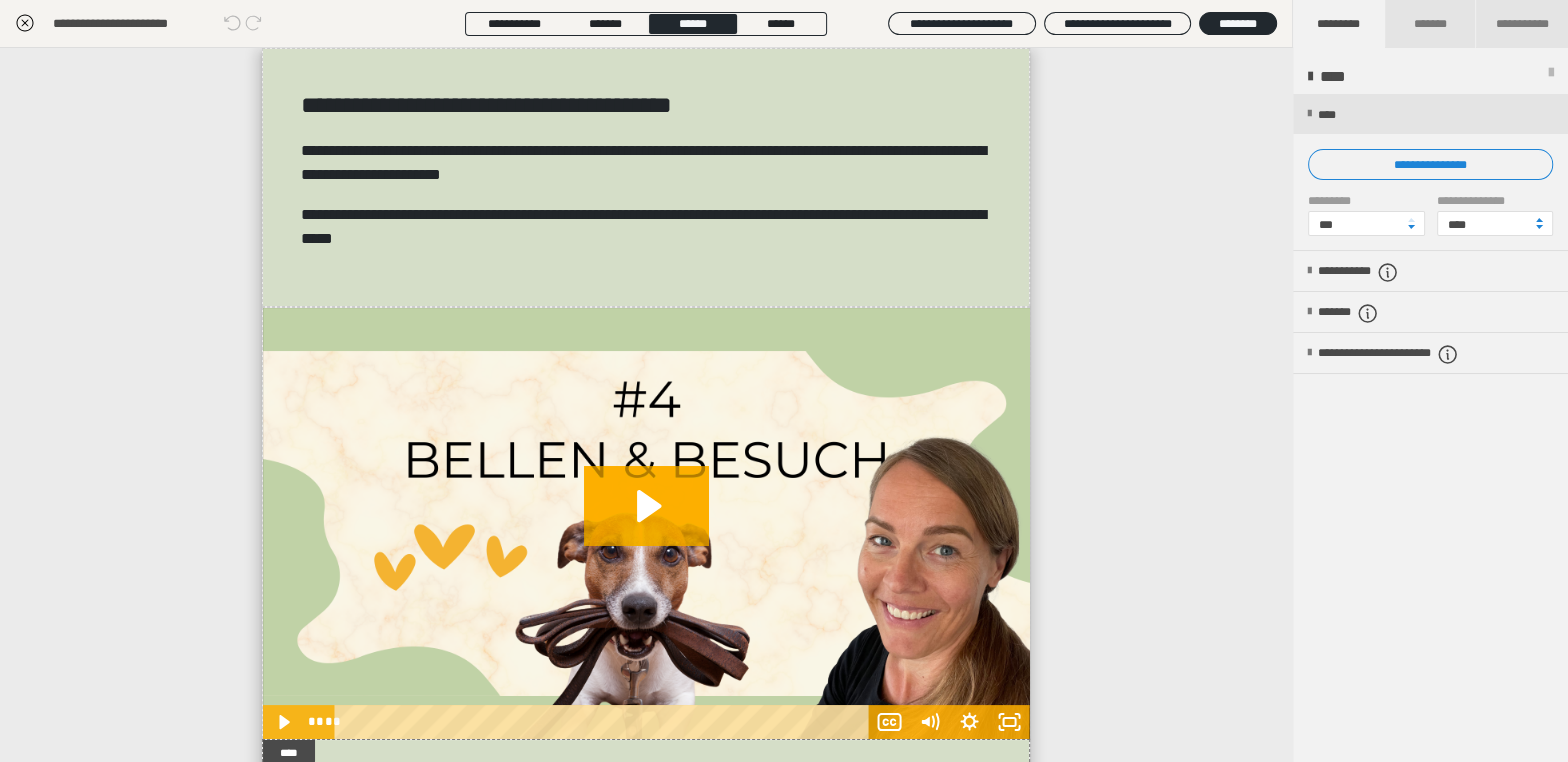click 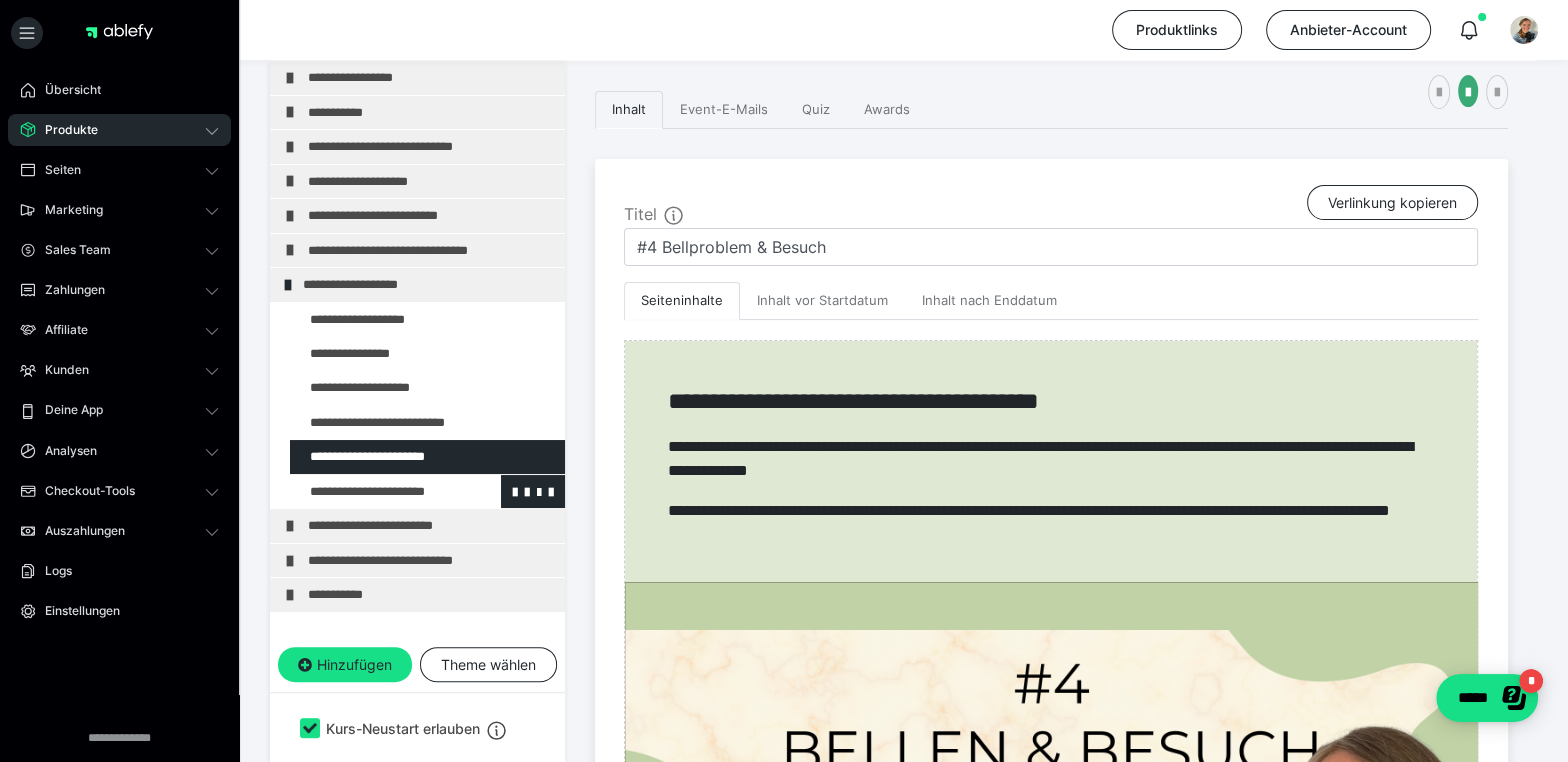 click at bounding box center [375, 491] 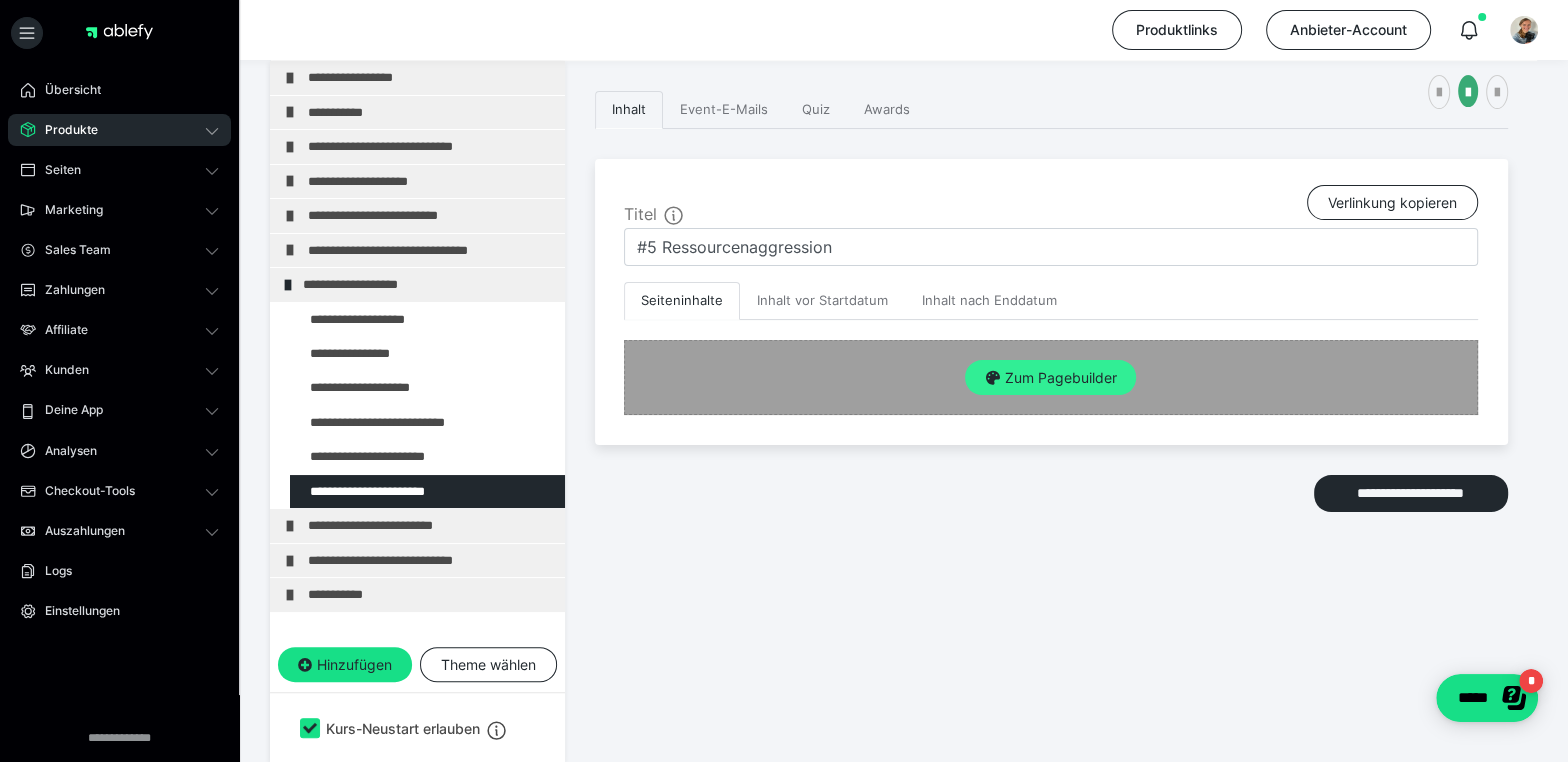 click on "Zum Pagebuilder" at bounding box center (1050, 378) 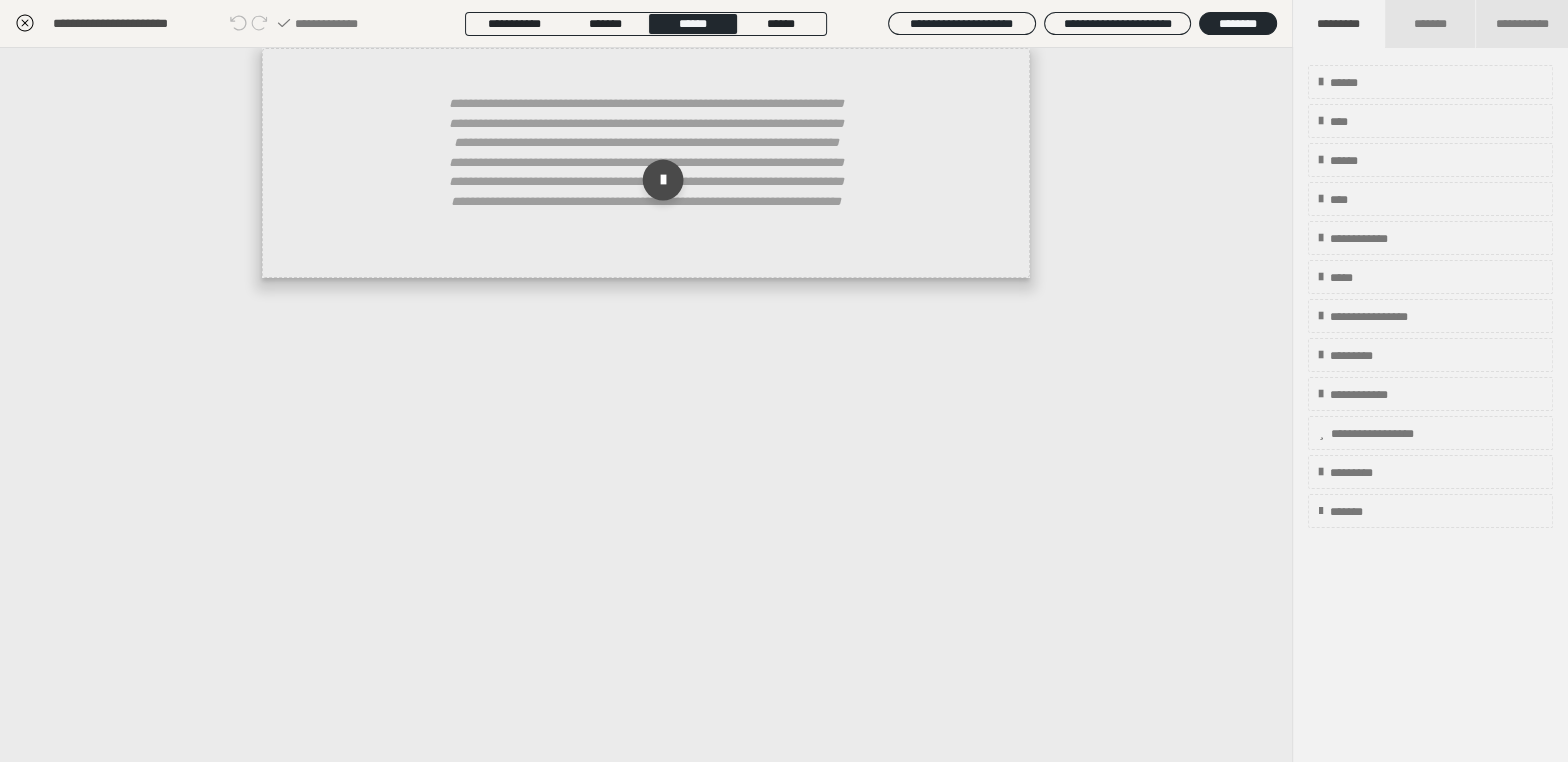 click at bounding box center [663, 180] 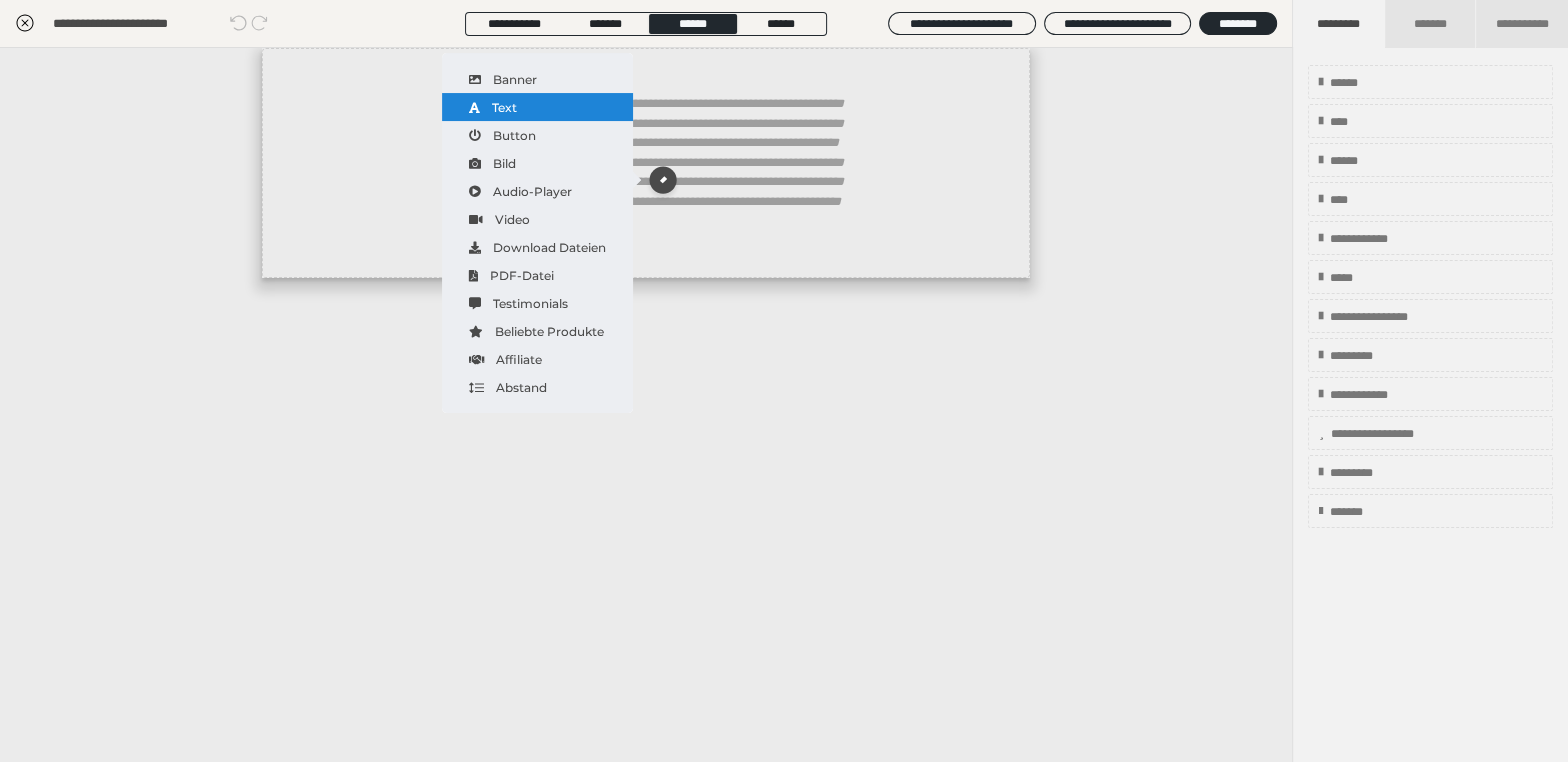 click on "Text" at bounding box center [537, 107] 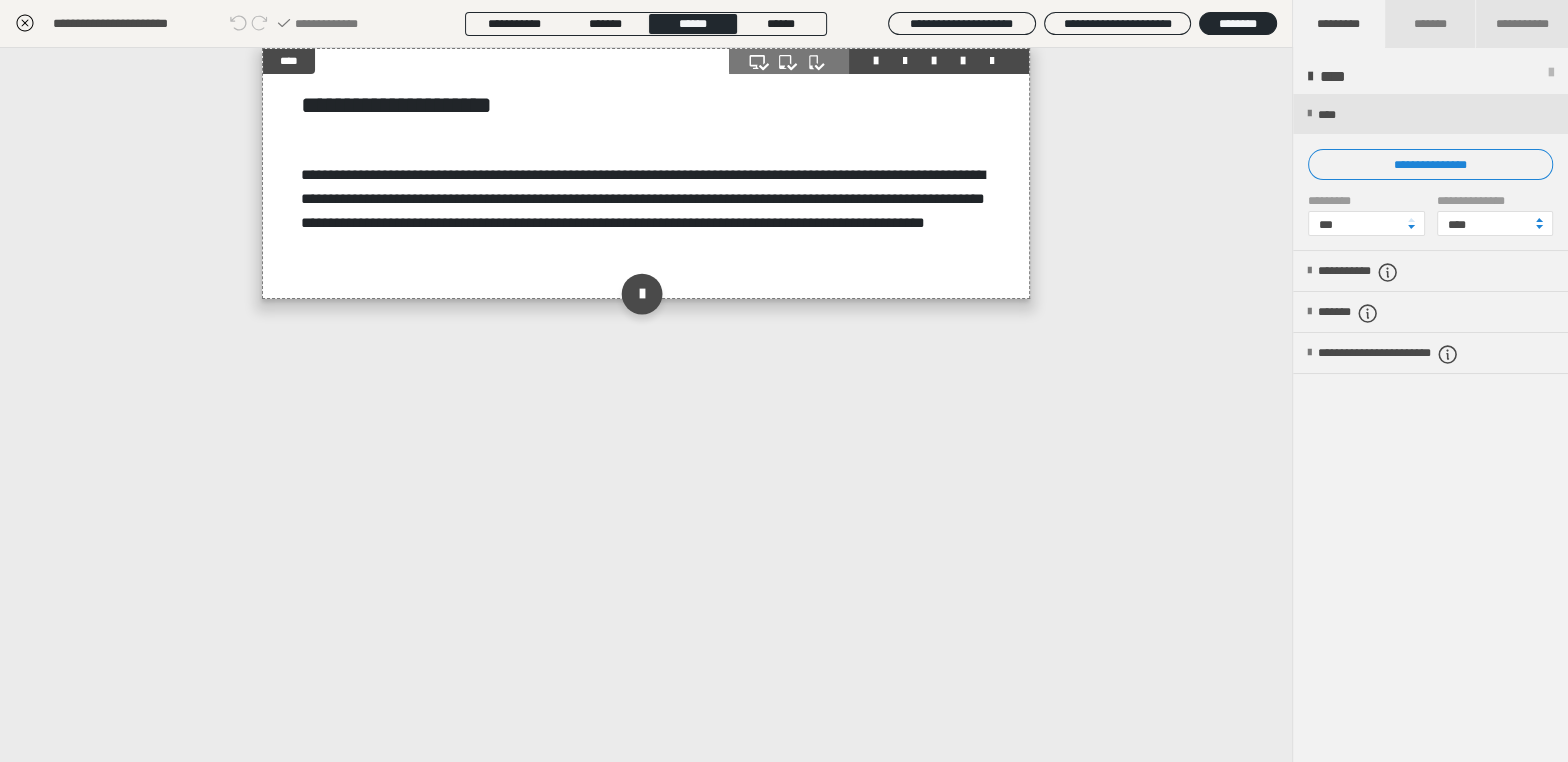 click at bounding box center (641, 293) 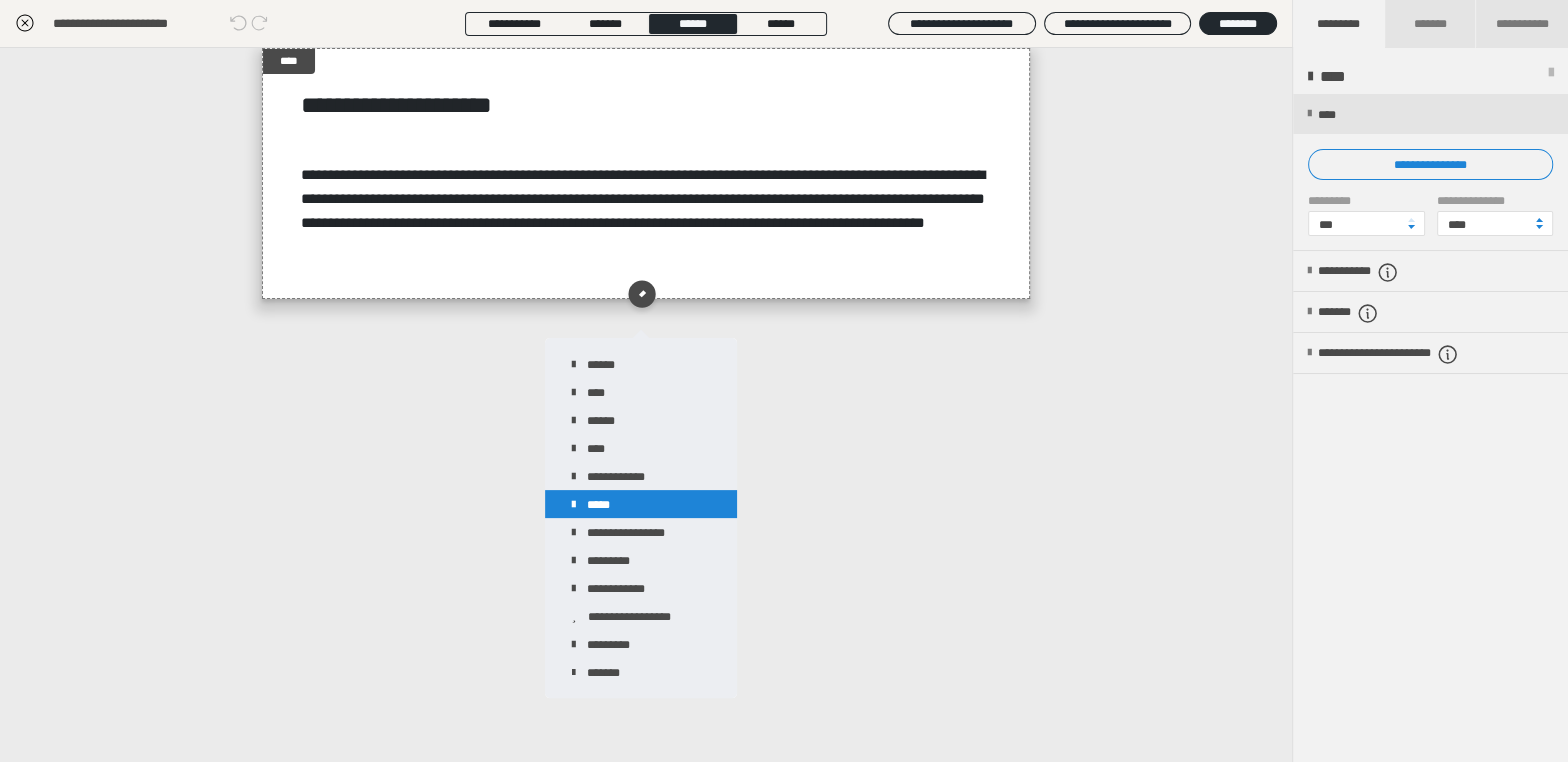 click on "*****" at bounding box center (641, 504) 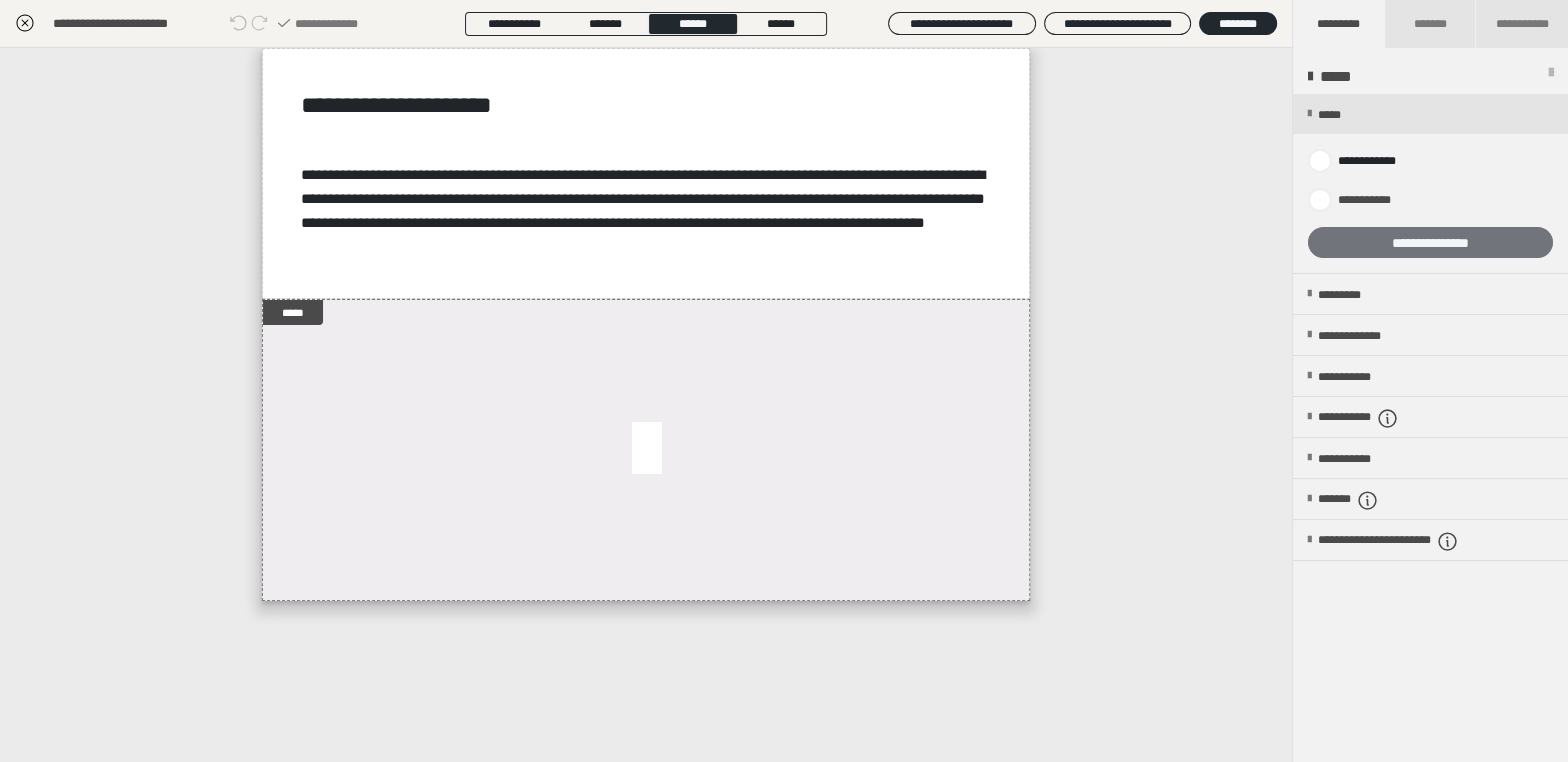 click on "**********" at bounding box center (1430, 242) 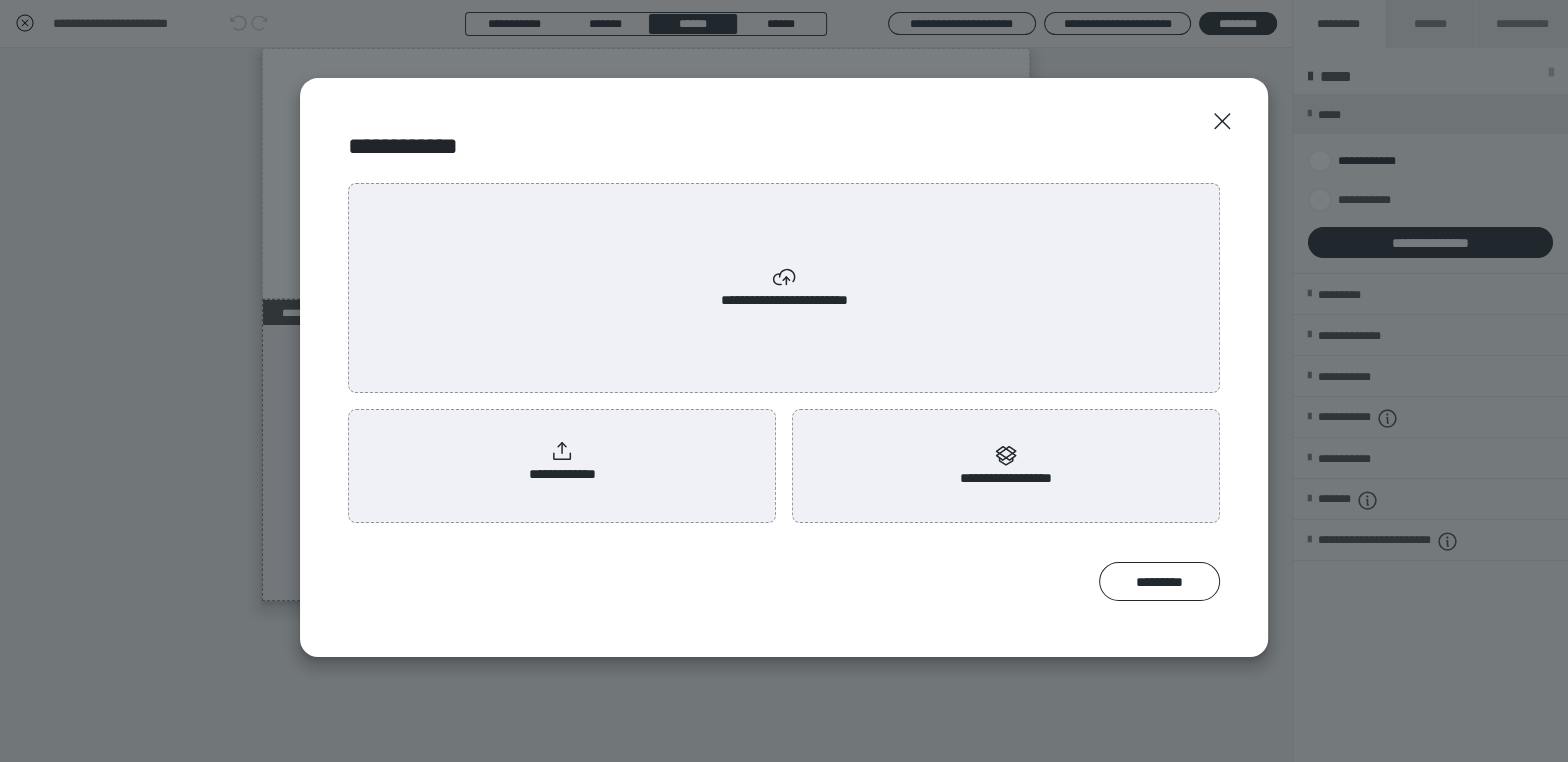 click on "**********" at bounding box center (784, 288) 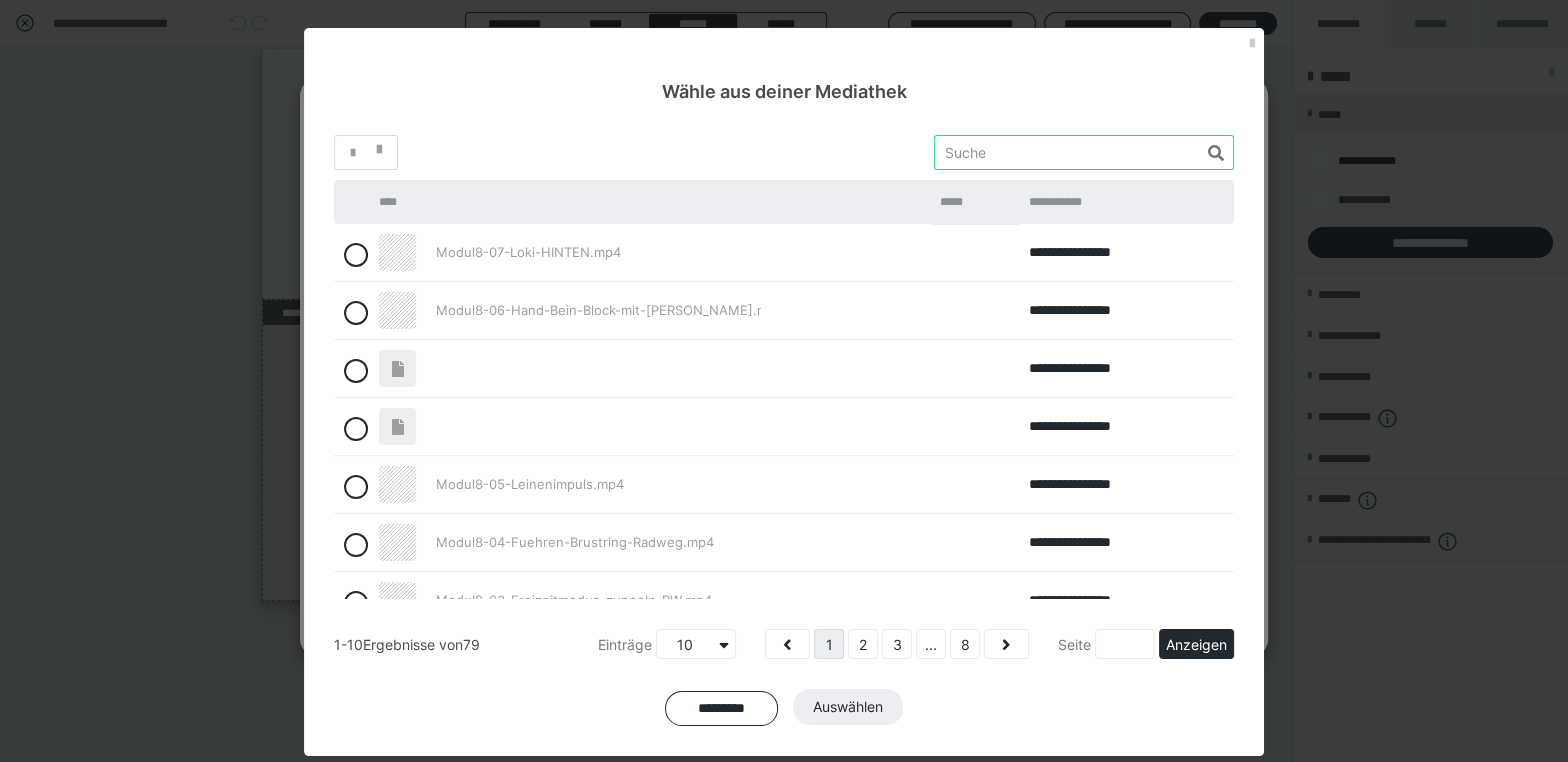 click at bounding box center (1084, 152) 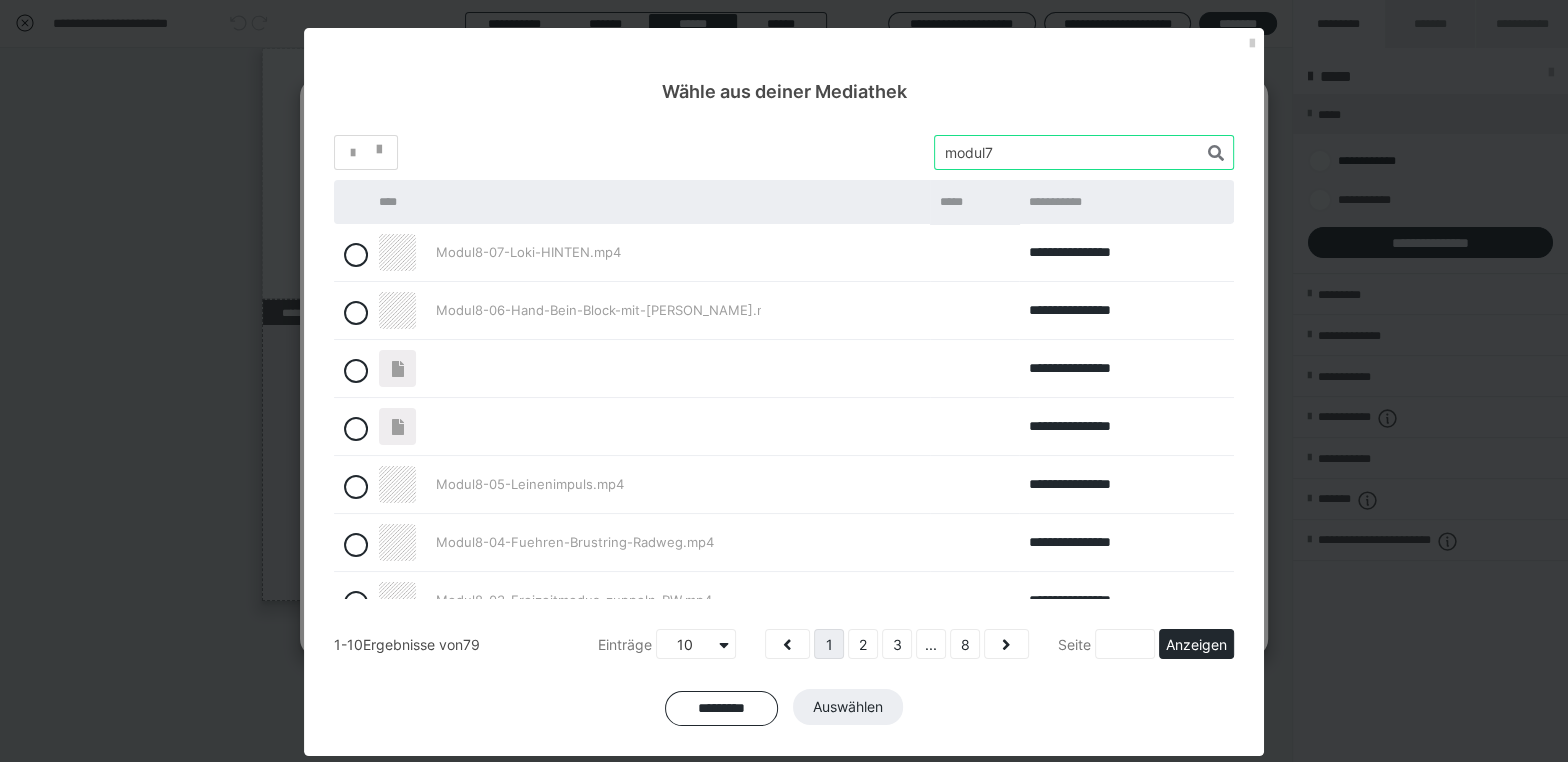 type on "modul7" 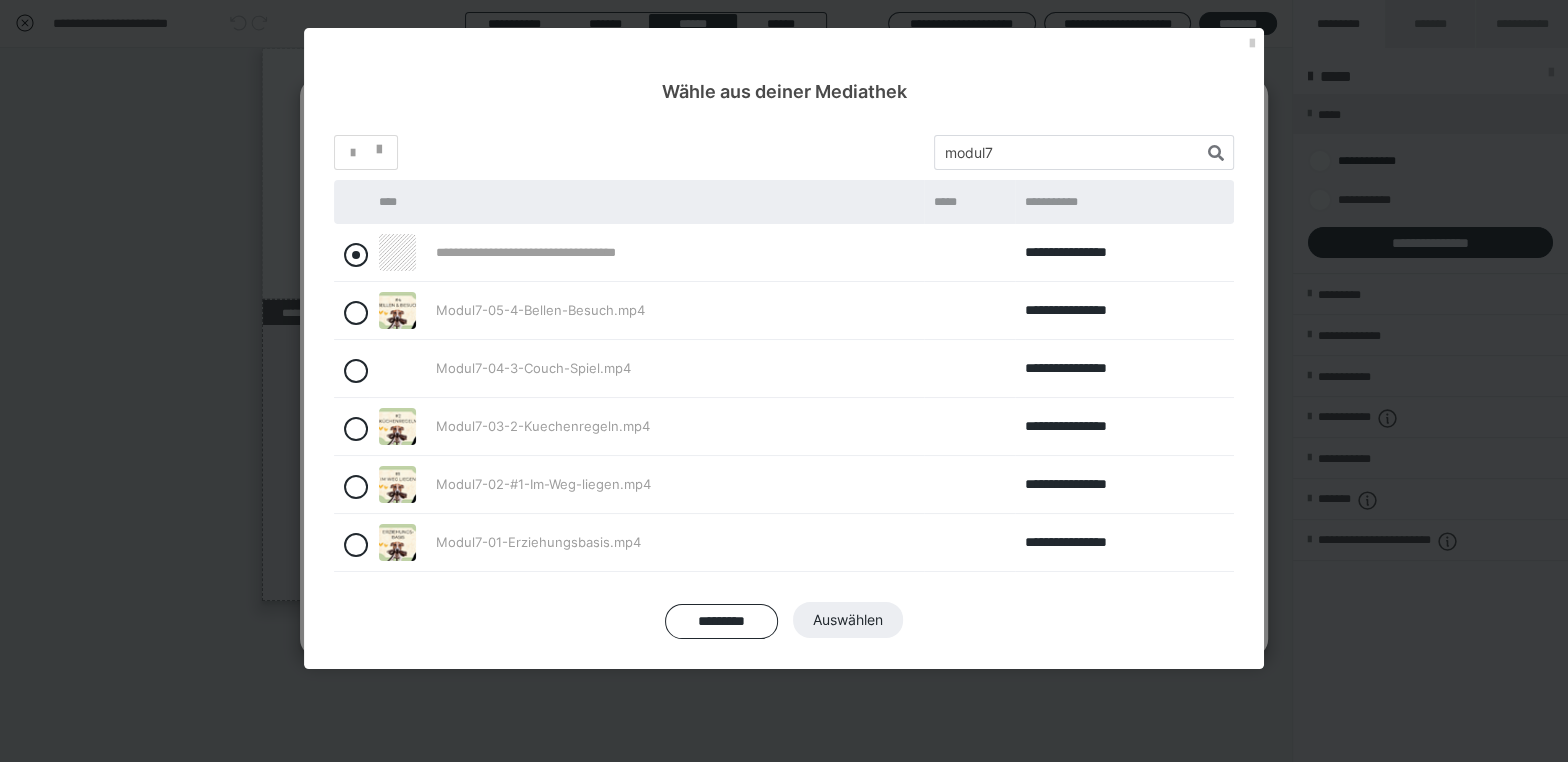 click at bounding box center (356, 255) 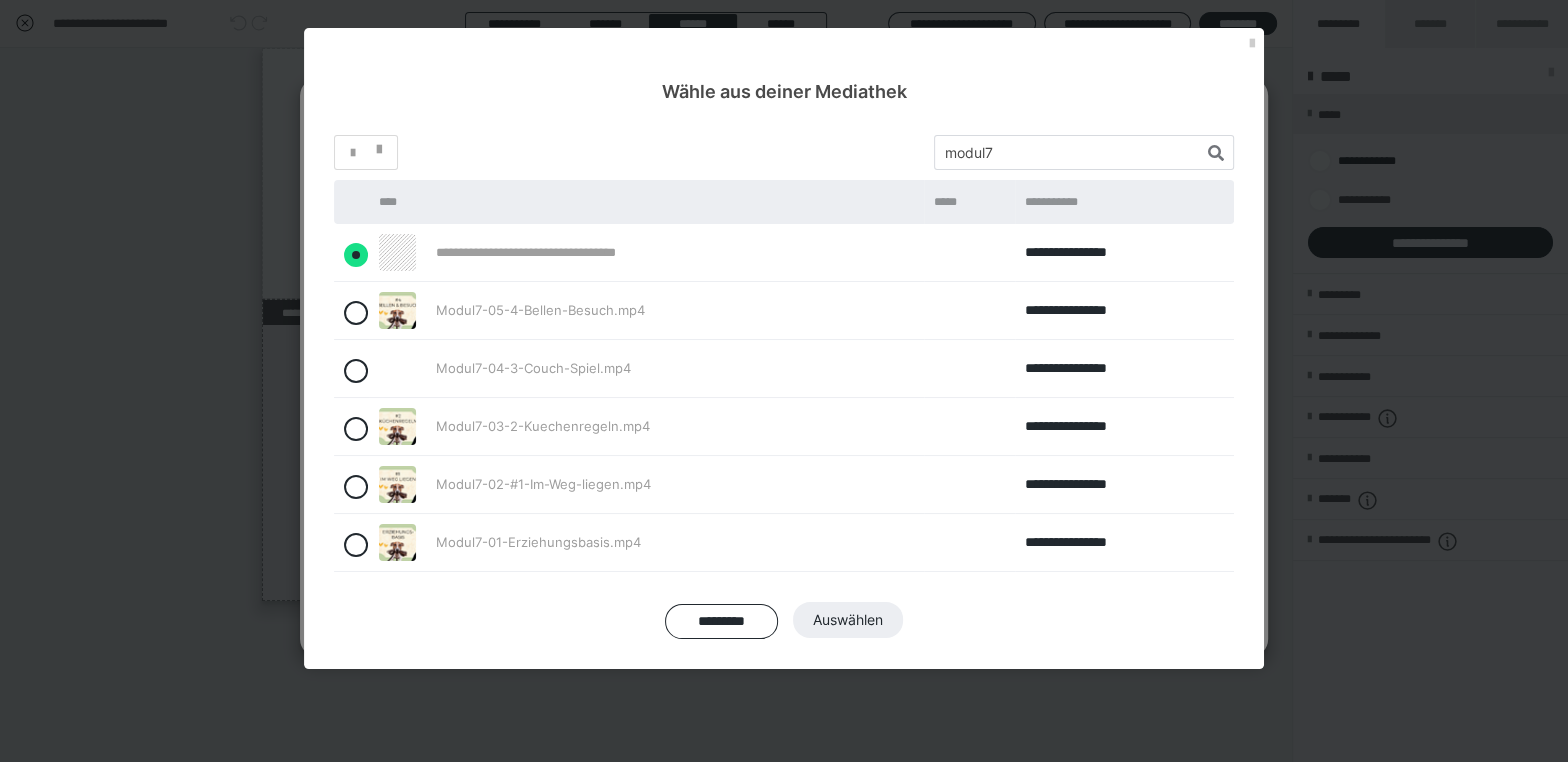 radio on "****" 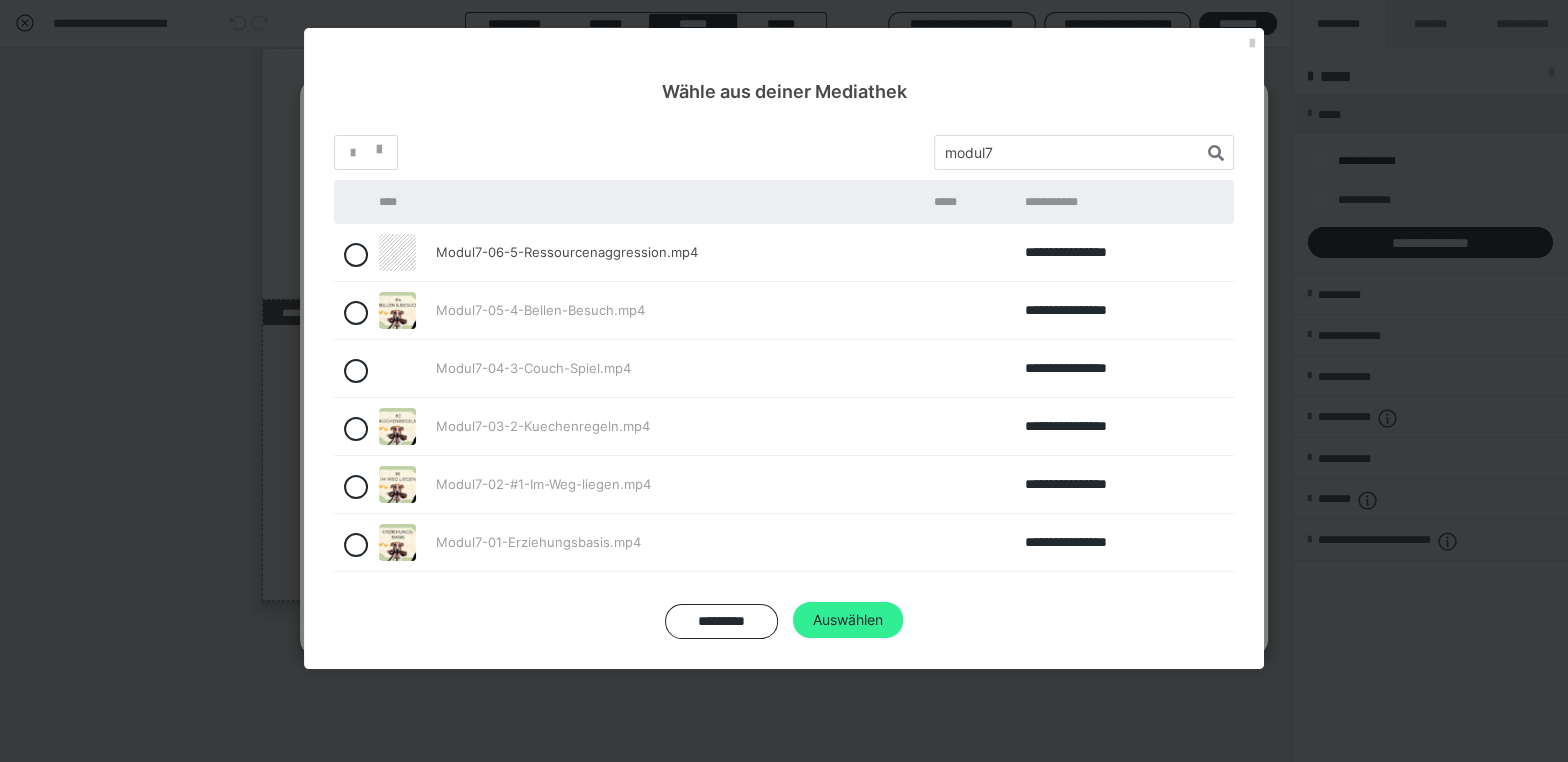 click on "Auswählen" at bounding box center [848, 620] 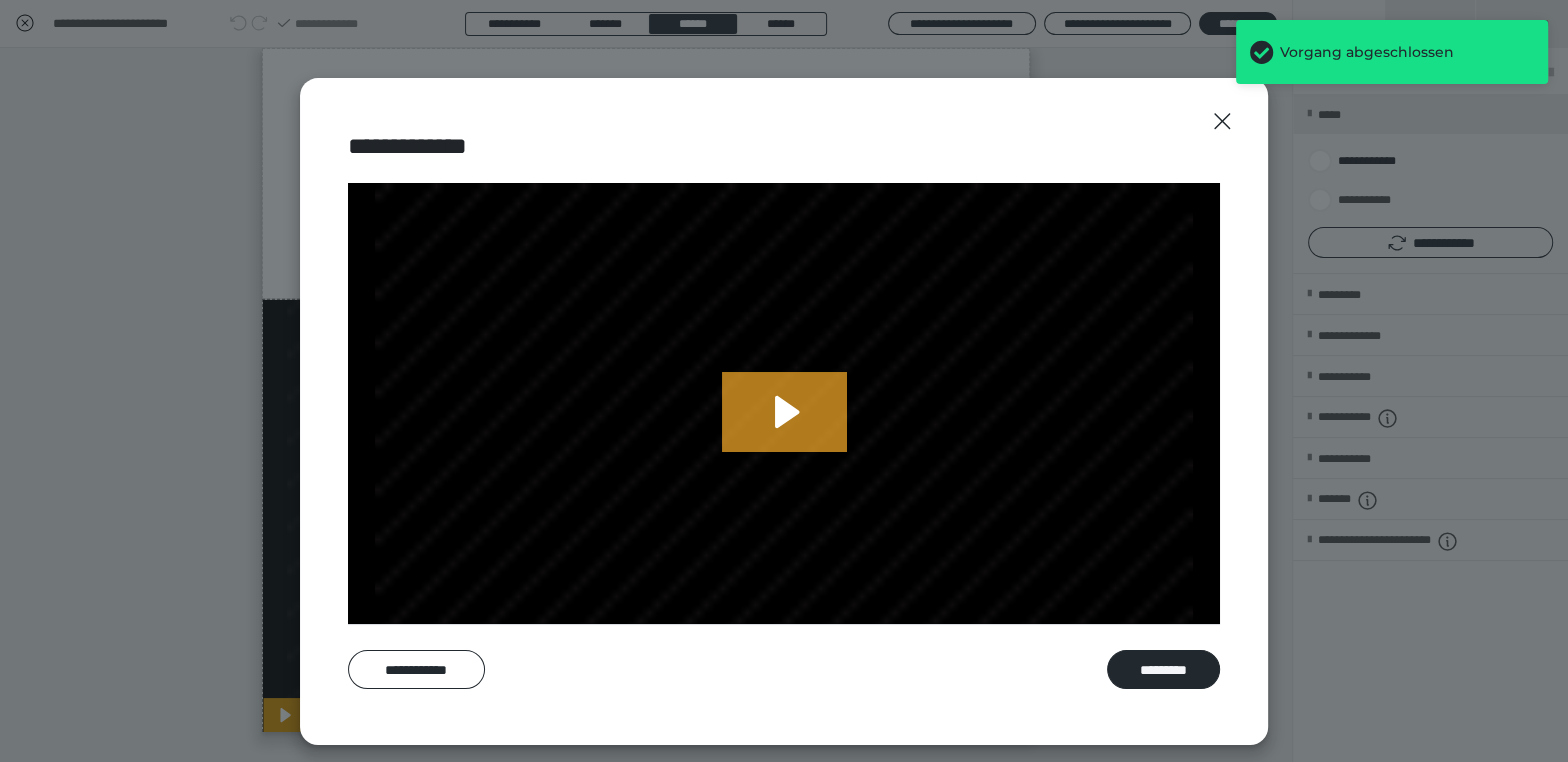 click on "*********" at bounding box center [1163, 669] 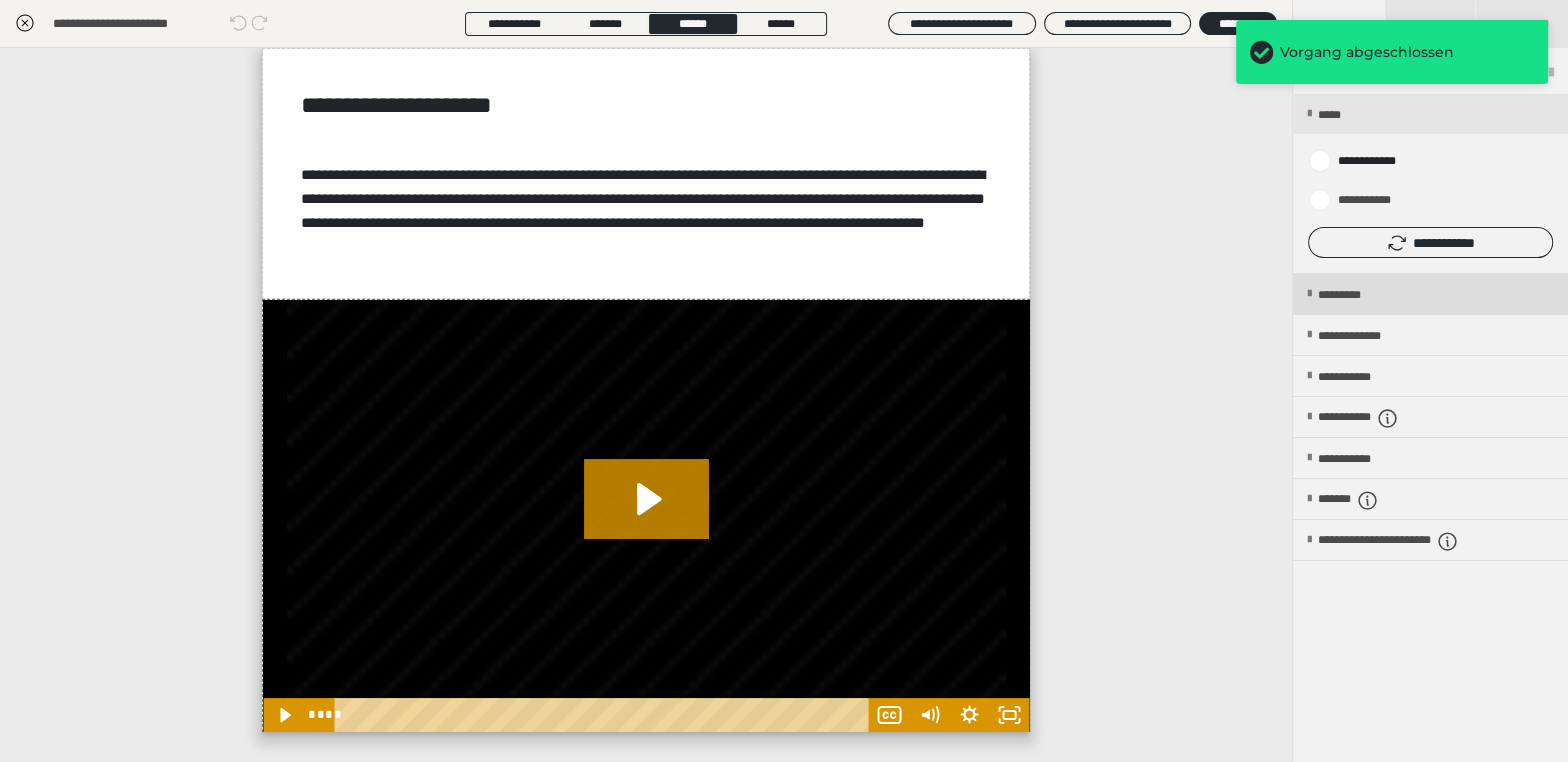 click on "*********" at bounding box center [1356, 295] 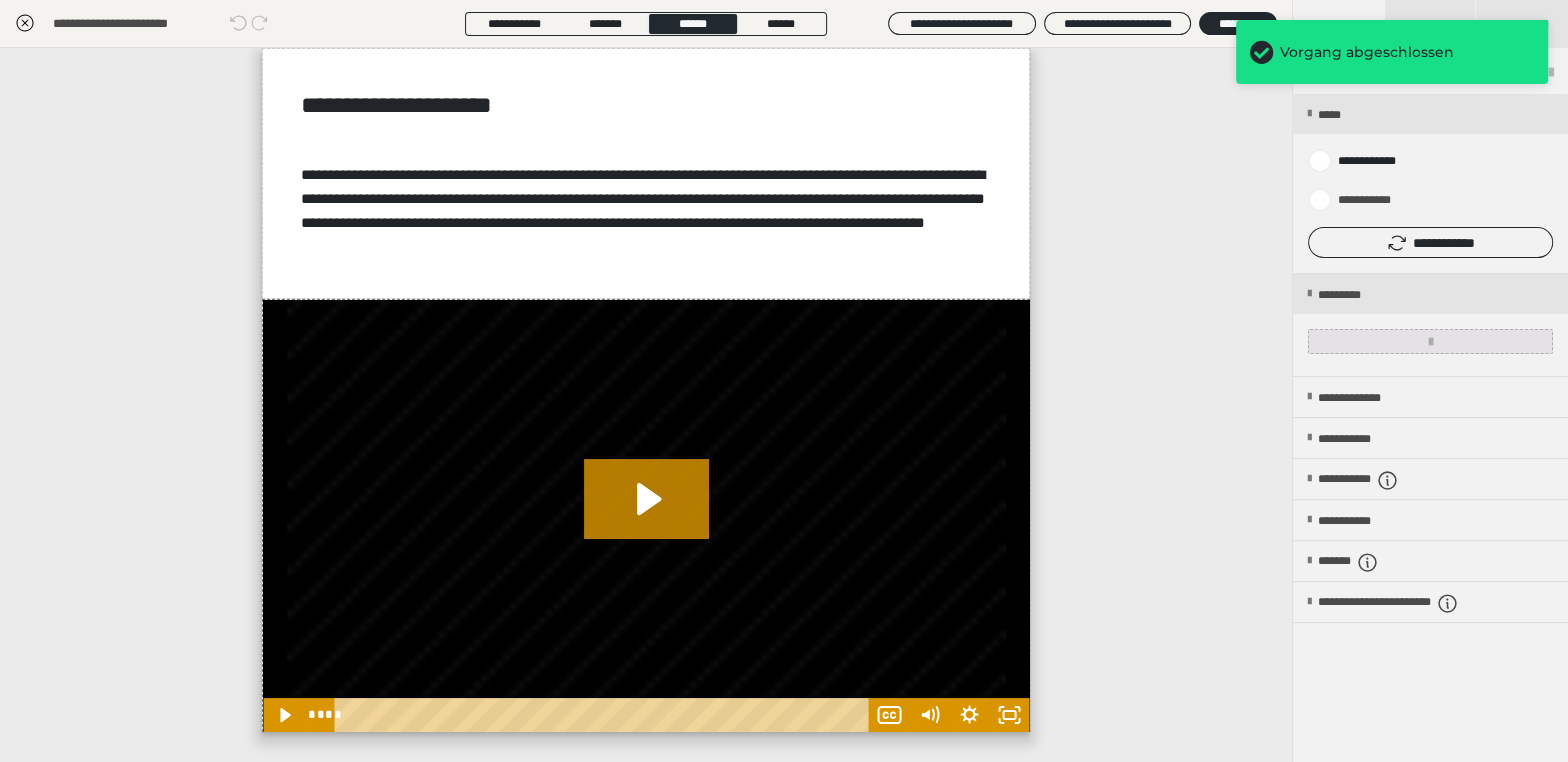 click at bounding box center (1430, 341) 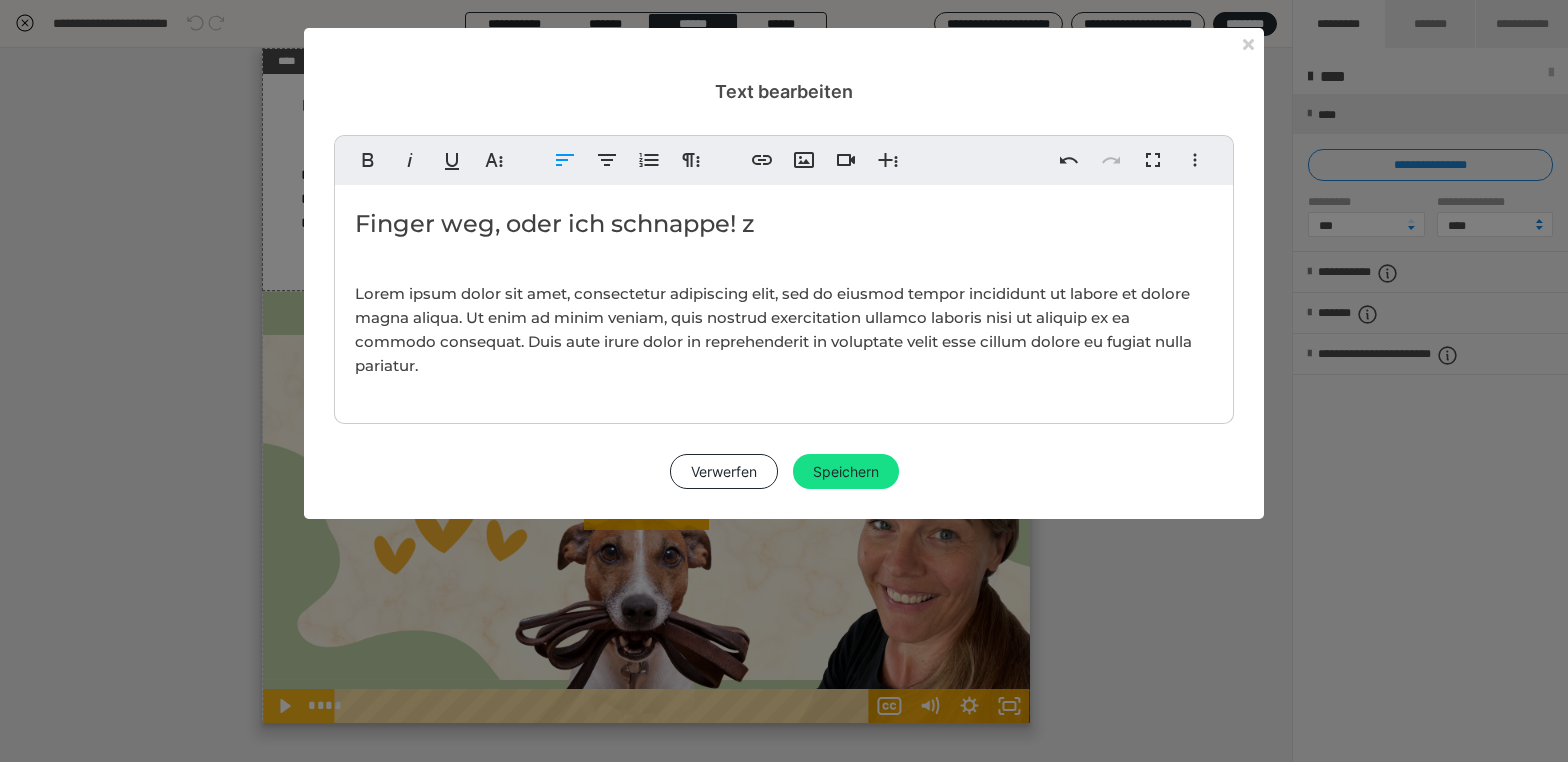 type 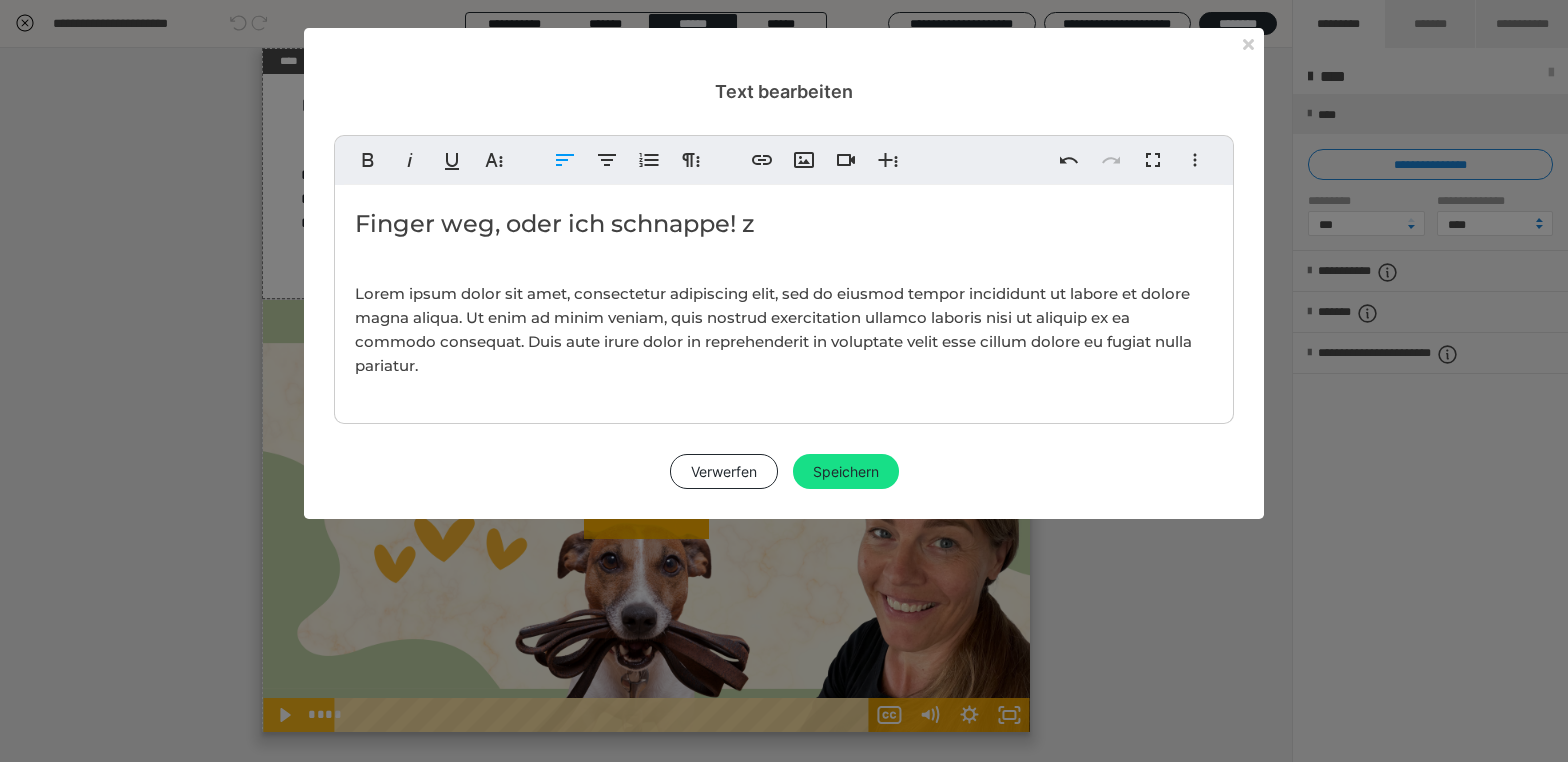 scroll, scrollTop: 0, scrollLeft: 0, axis: both 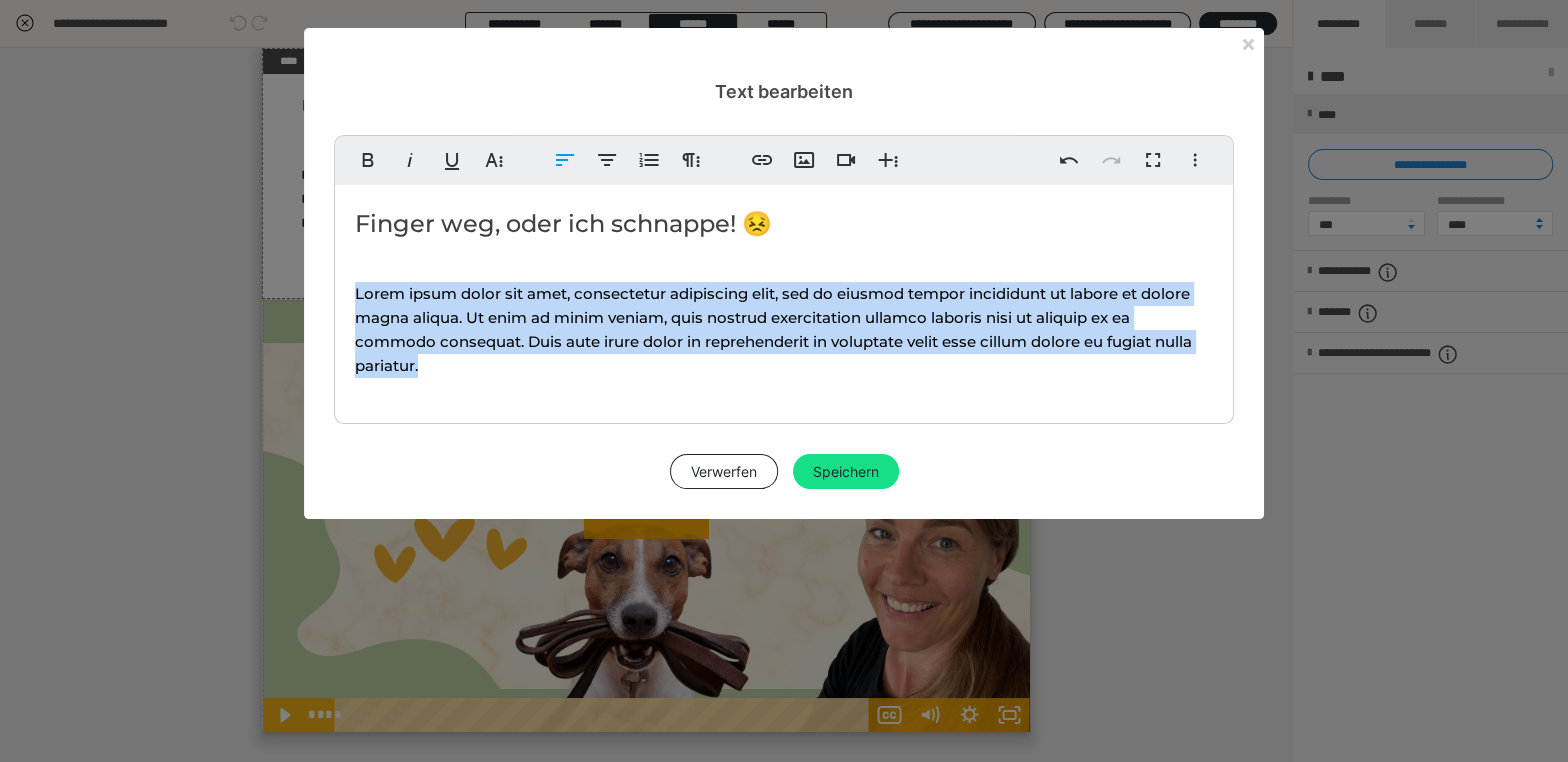 drag, startPoint x: 423, startPoint y: 365, endPoint x: 394, endPoint y: 347, distance: 34.132095 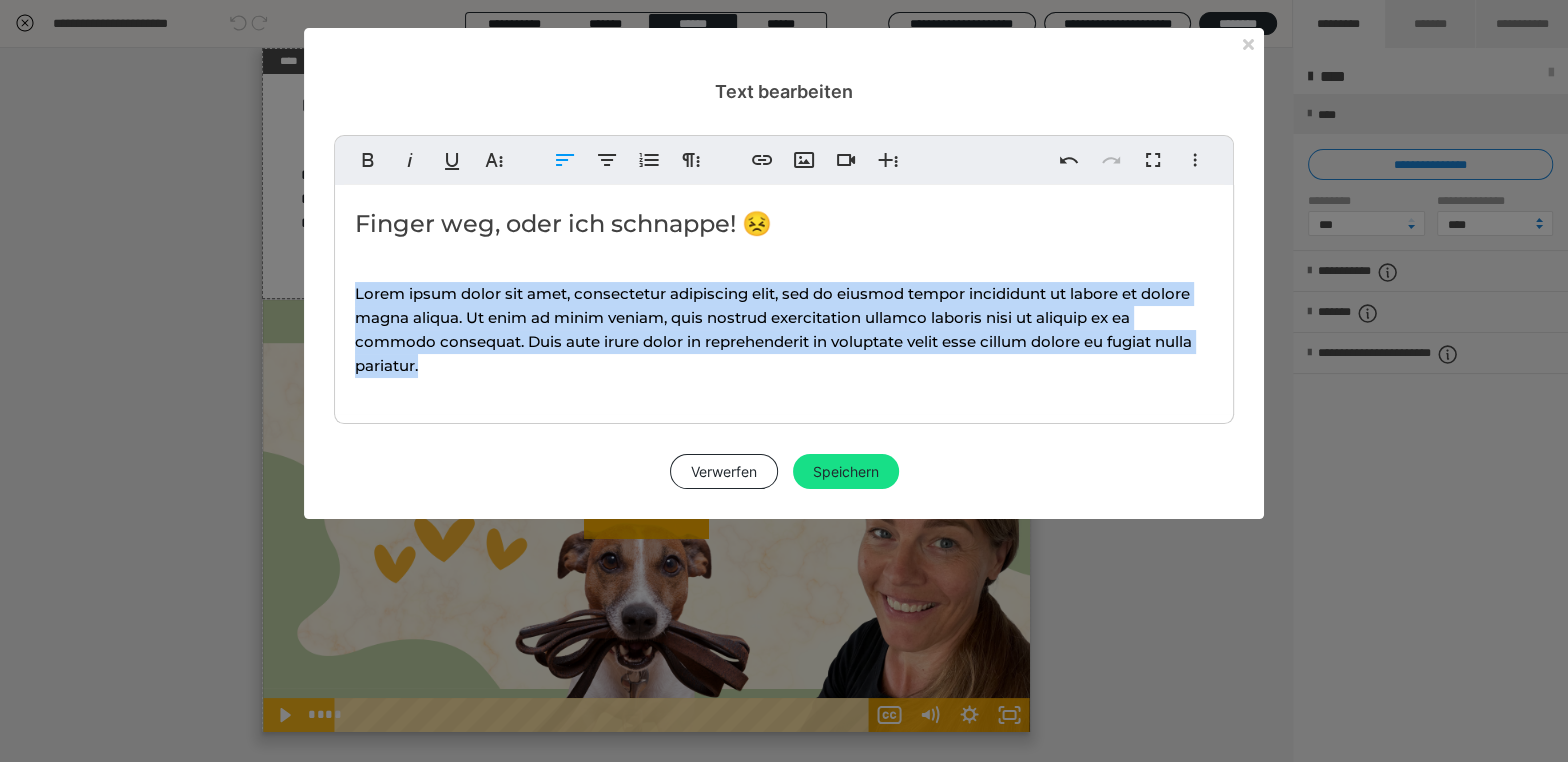 click on "Finger weg, oder ich schnappe! 😣  Lorem ipsum dolor sit amet, consectetur adipiscing elit, sed do eiusmod tempor incididunt ut labore et dolore magna aliqua. Ut enim ad minim veniam, quis nostrud exercitation ullamco laboris nisi ut aliquip ex ea commodo consequat. Duis aute irure dolor in reprehenderit in voluptate velit esse cillum dolore eu fugiat nulla pariatur." at bounding box center [784, 299] 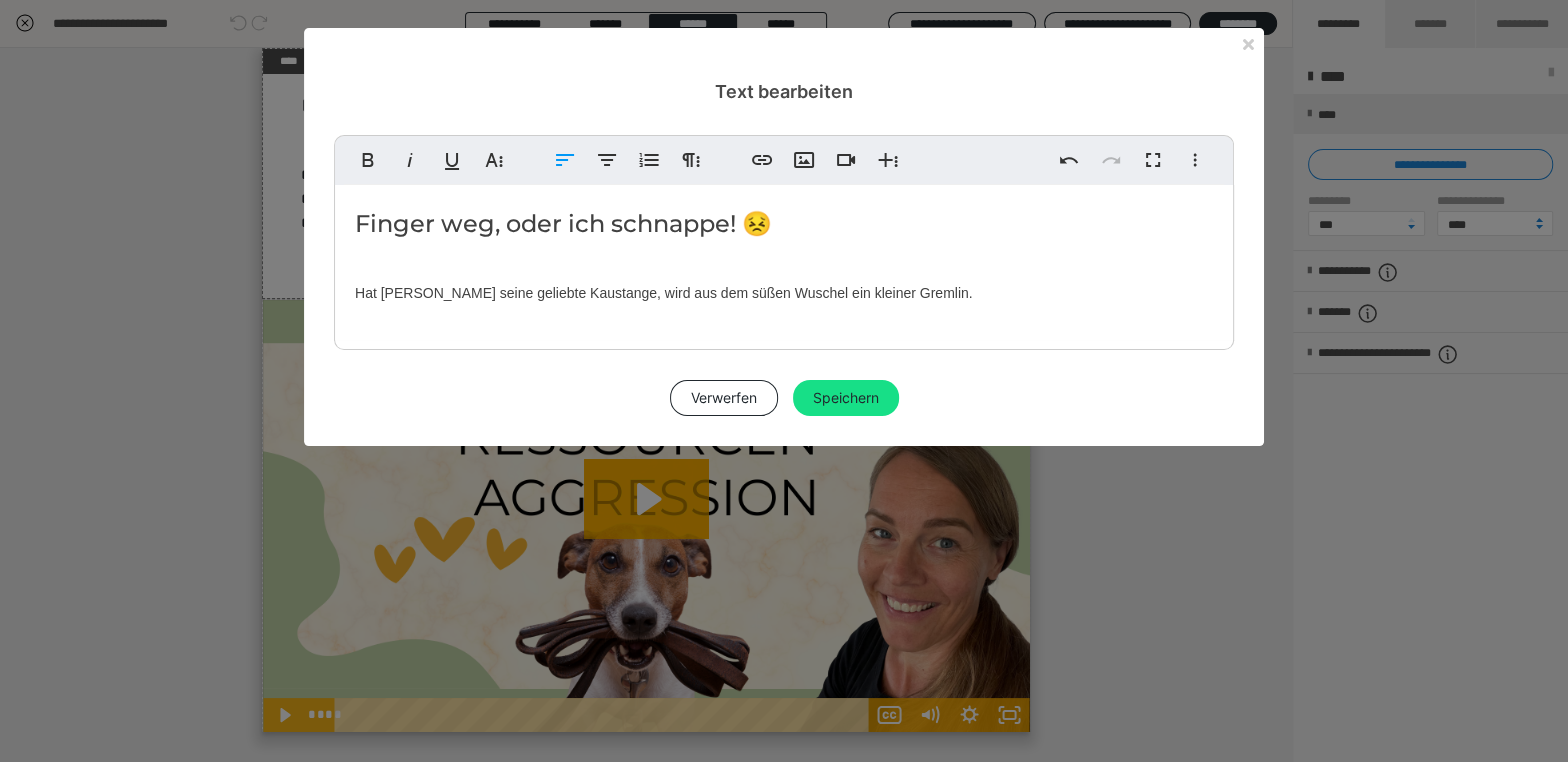 click on "Hat Loki seine geliebte Kaustange, wird aus dem süßen Wuschel ein kleiner Gremlin." at bounding box center [784, 293] 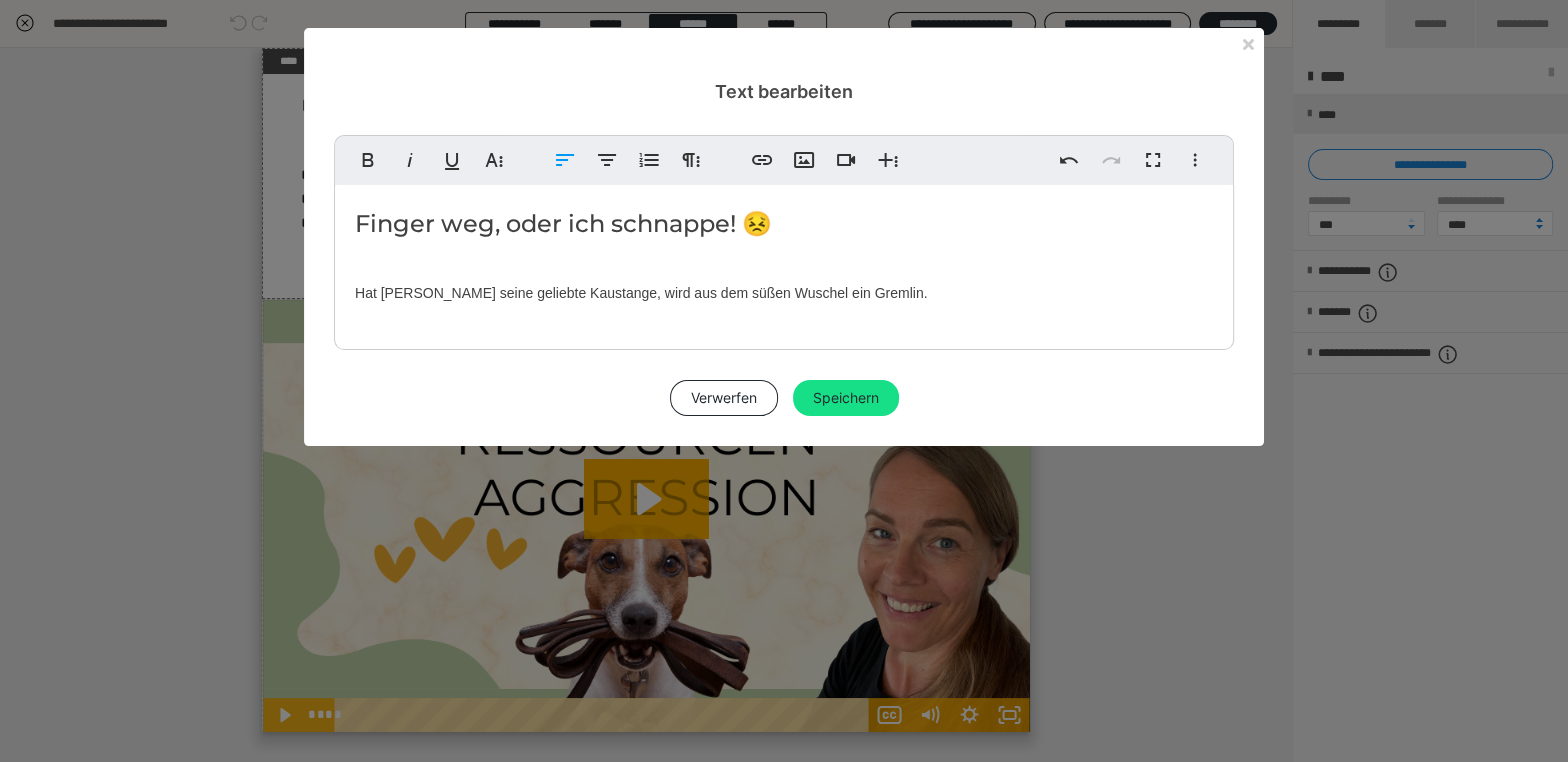 click on "Hat Loki seine geliebte Kaustange, wird aus dem süßen Wuschel ein Gremlin." at bounding box center [784, 293] 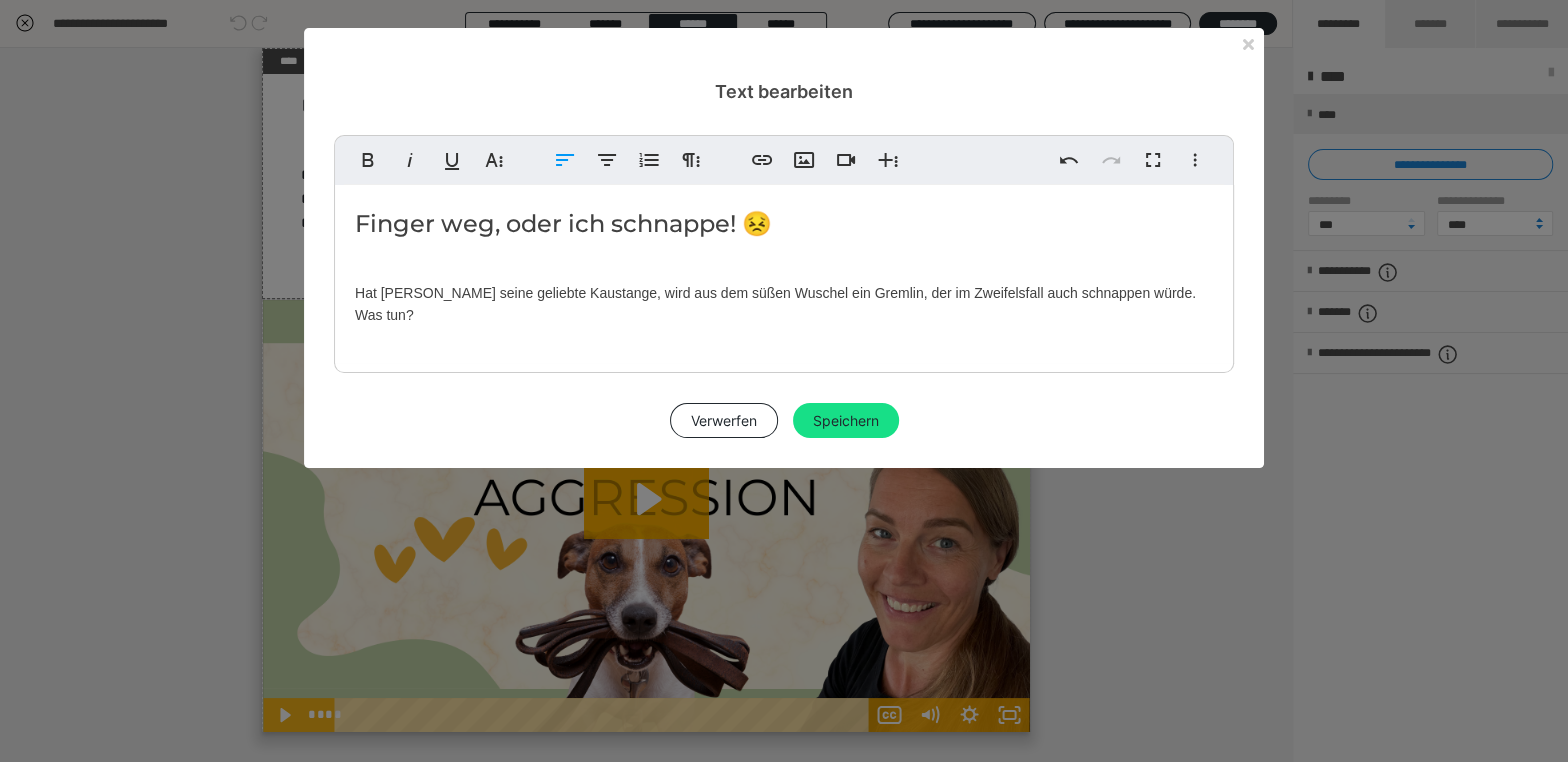 click on "Finger weg, oder ich schnappe! 😣" at bounding box center [784, 224] 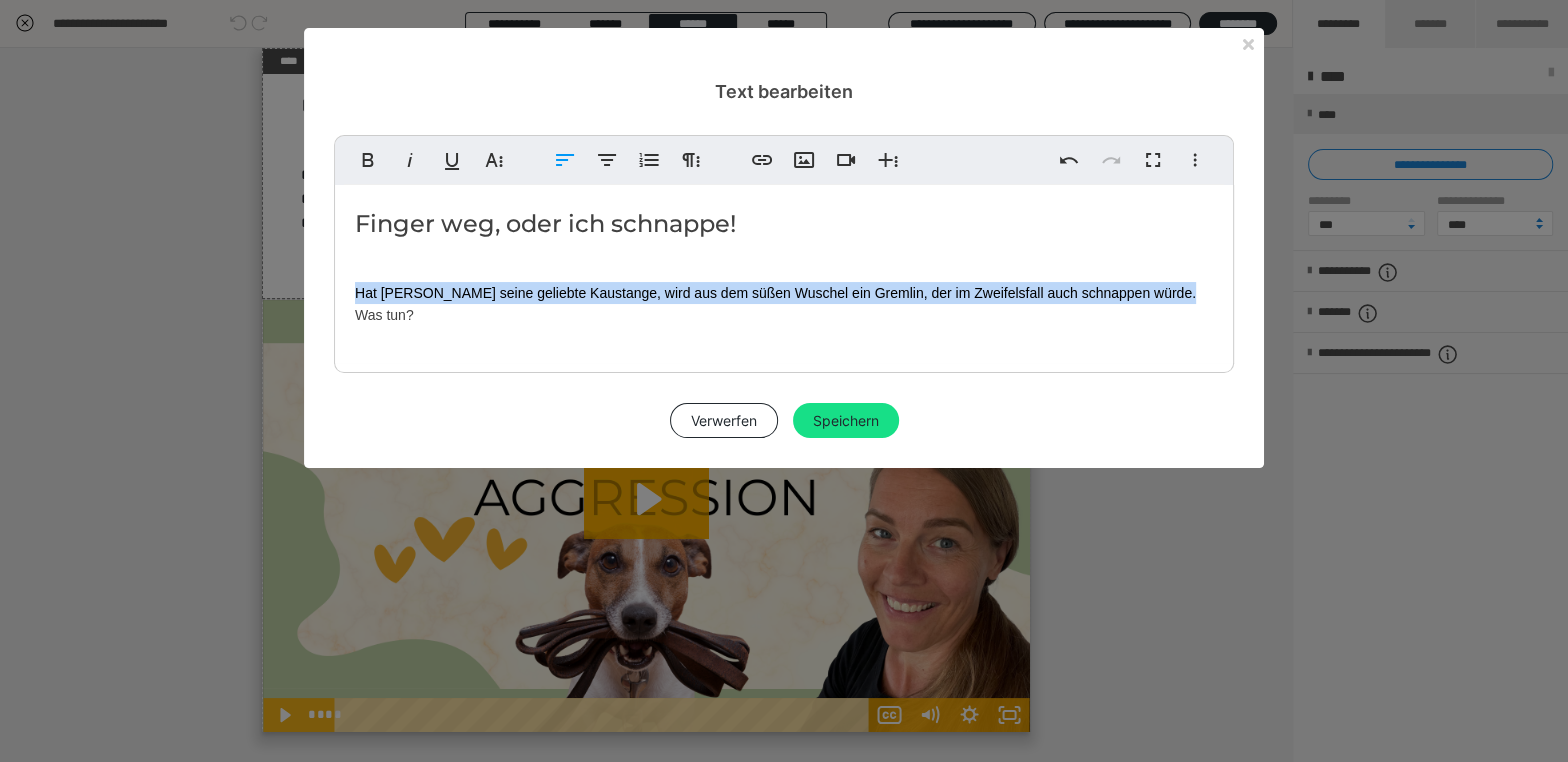 drag, startPoint x: 1174, startPoint y: 289, endPoint x: 379, endPoint y: 288, distance: 795.0006 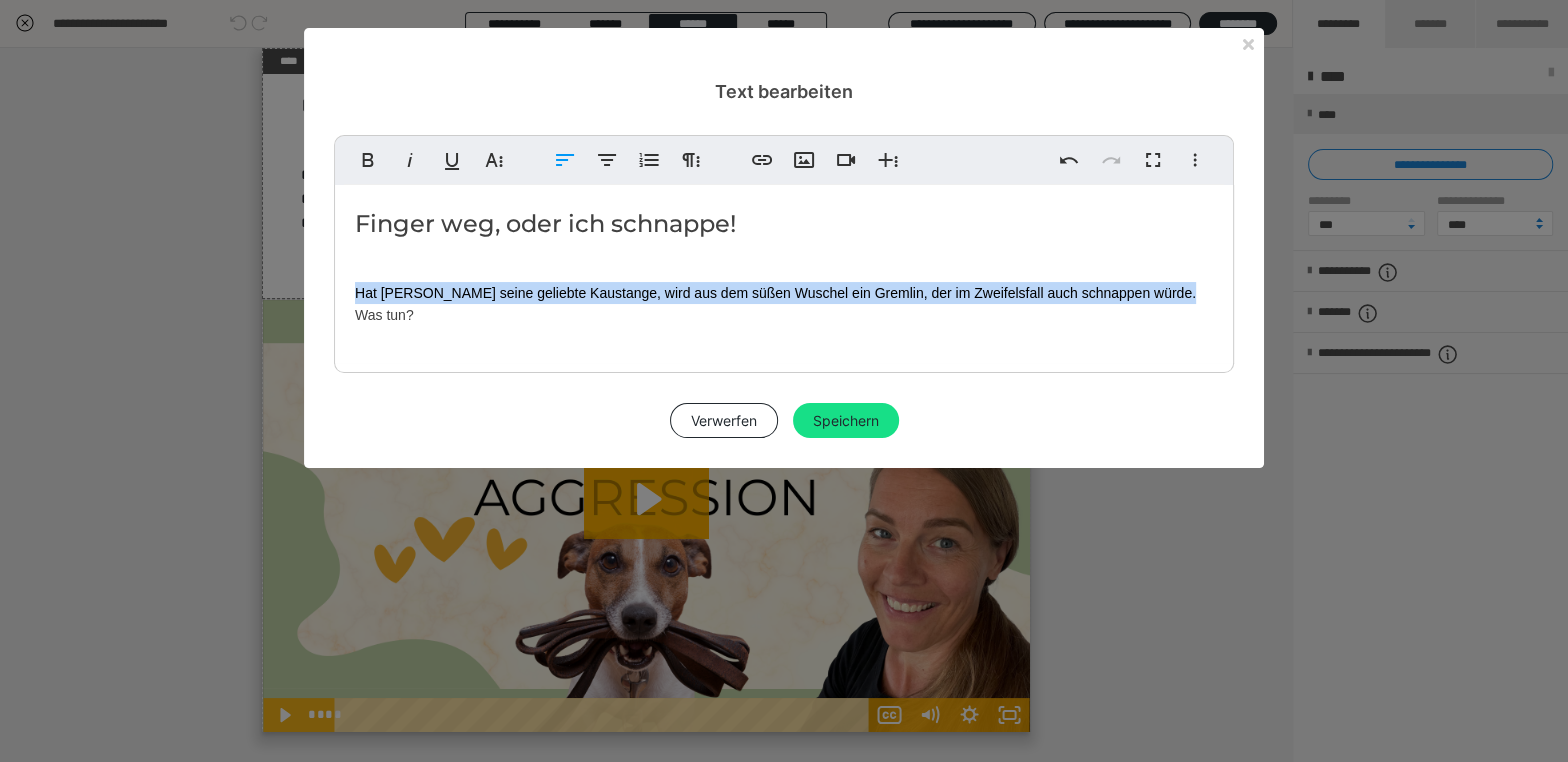click on "Hat Loki seine geliebte Kaustange, wird aus dem süßen Wuschel ein Gremlin, der im Zweifelsfall auch schnappen würde. Was tun?" at bounding box center (784, 304) 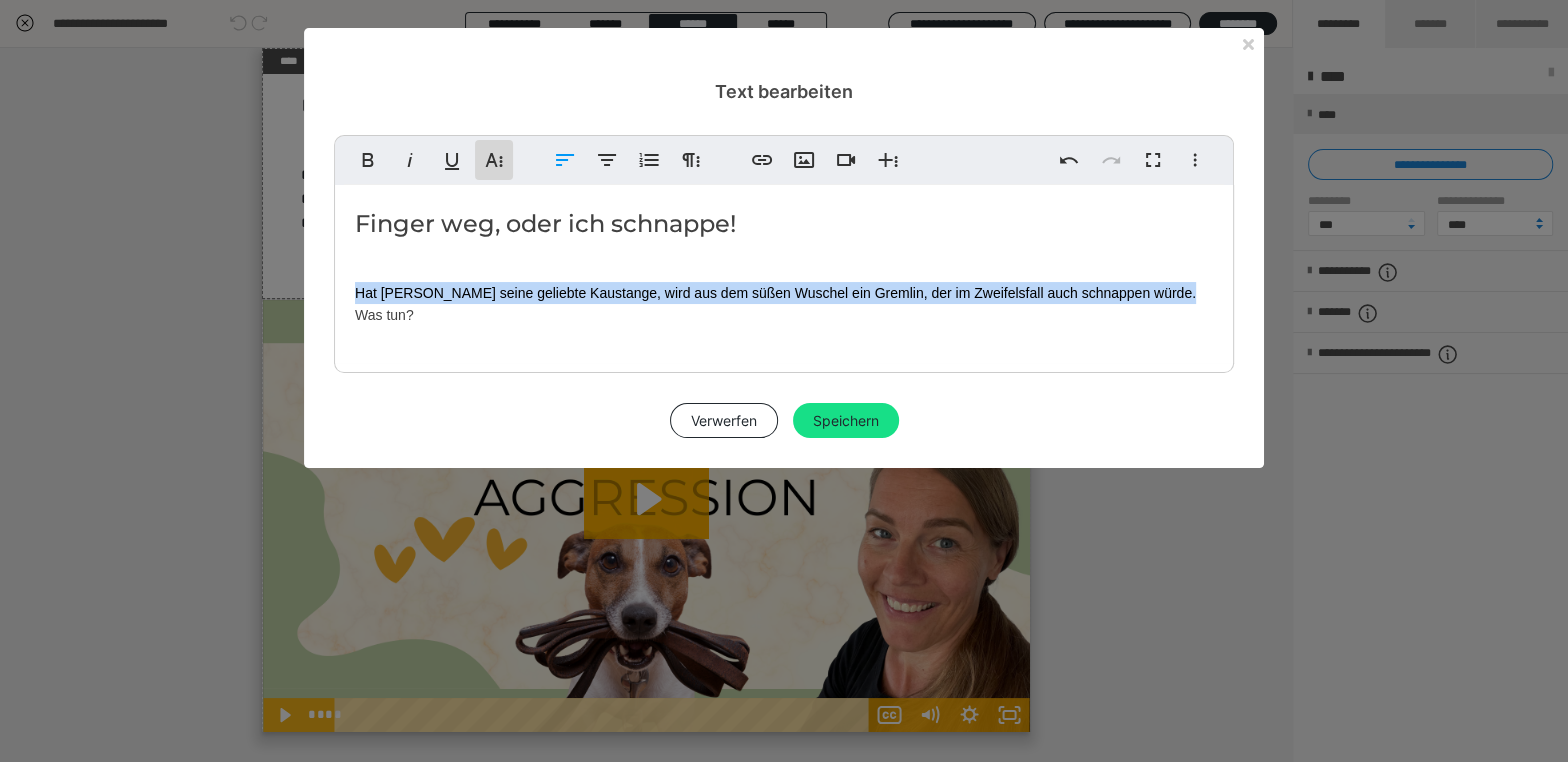 click 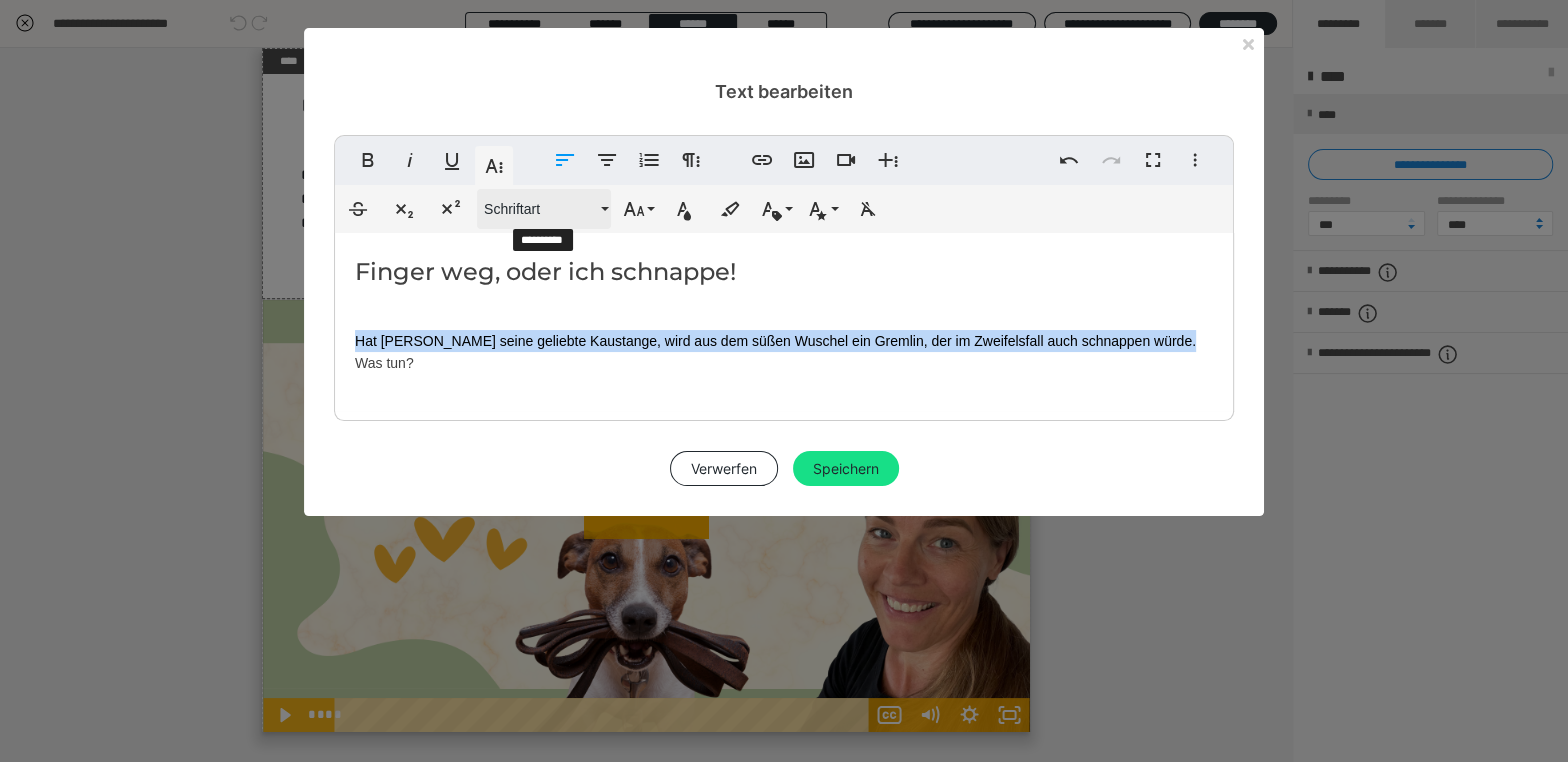 click on "Schriftart" at bounding box center (540, 209) 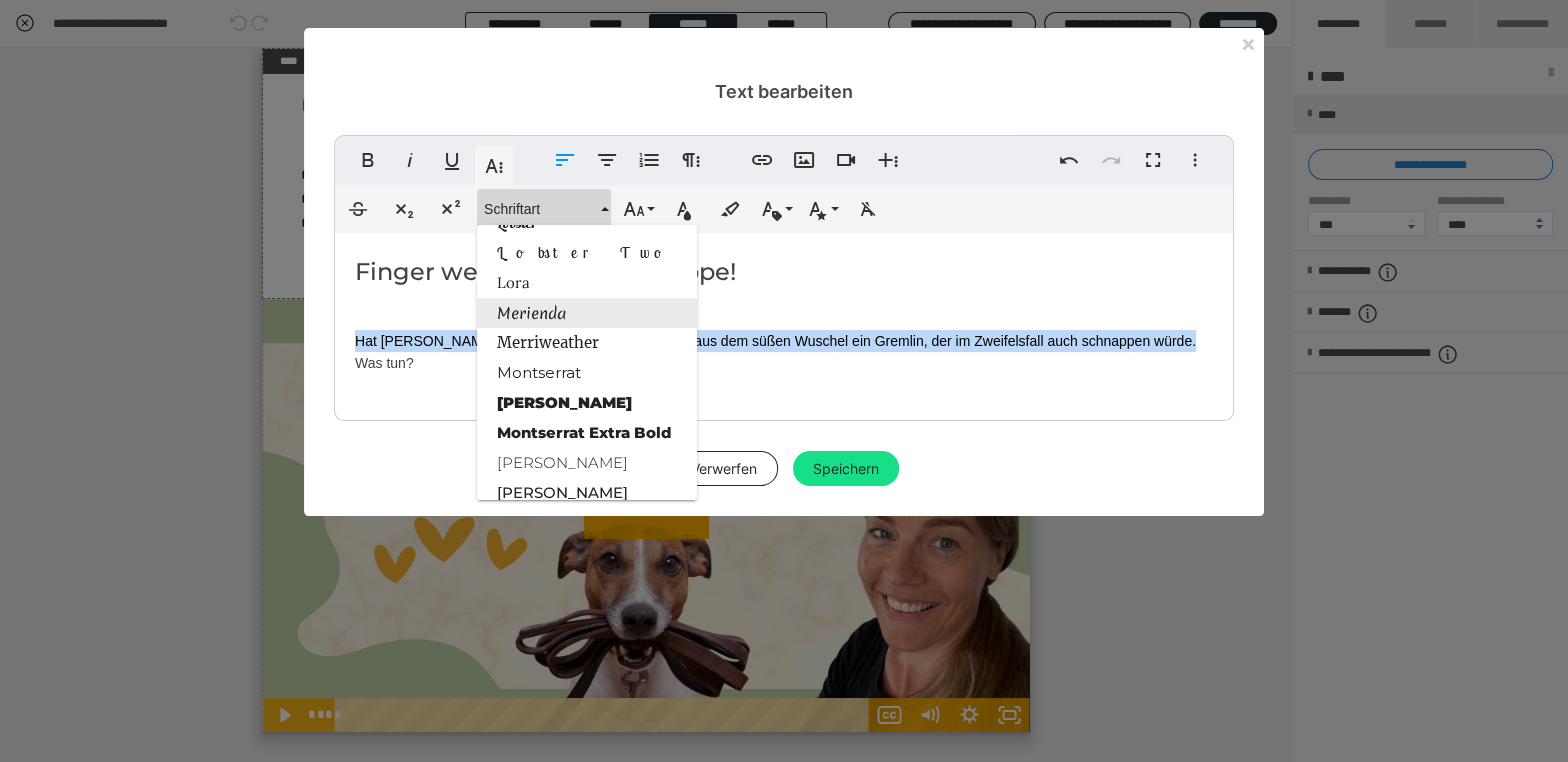 scroll, scrollTop: 1768, scrollLeft: 0, axis: vertical 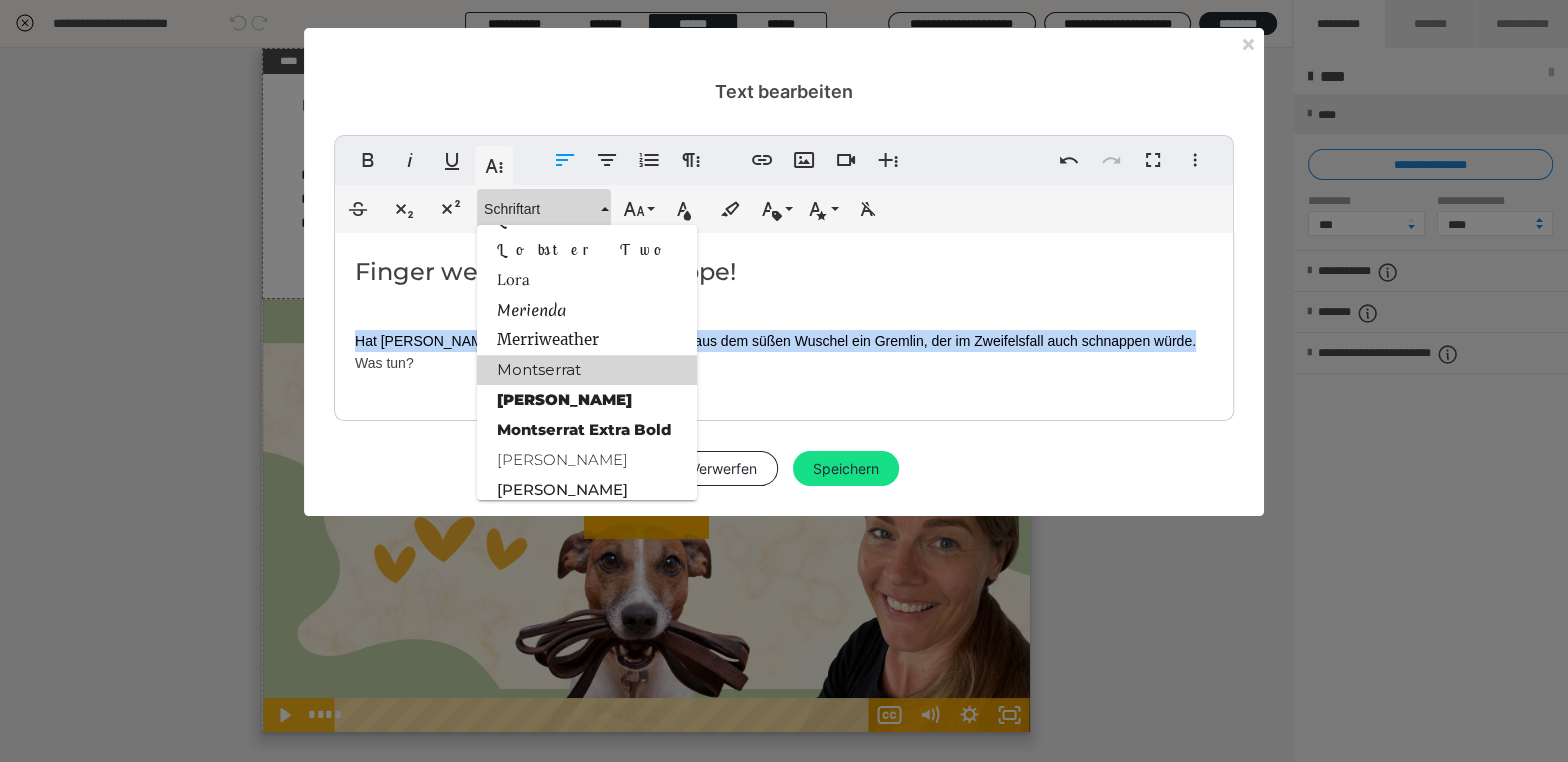 click on "Montserrat" at bounding box center (587, 370) 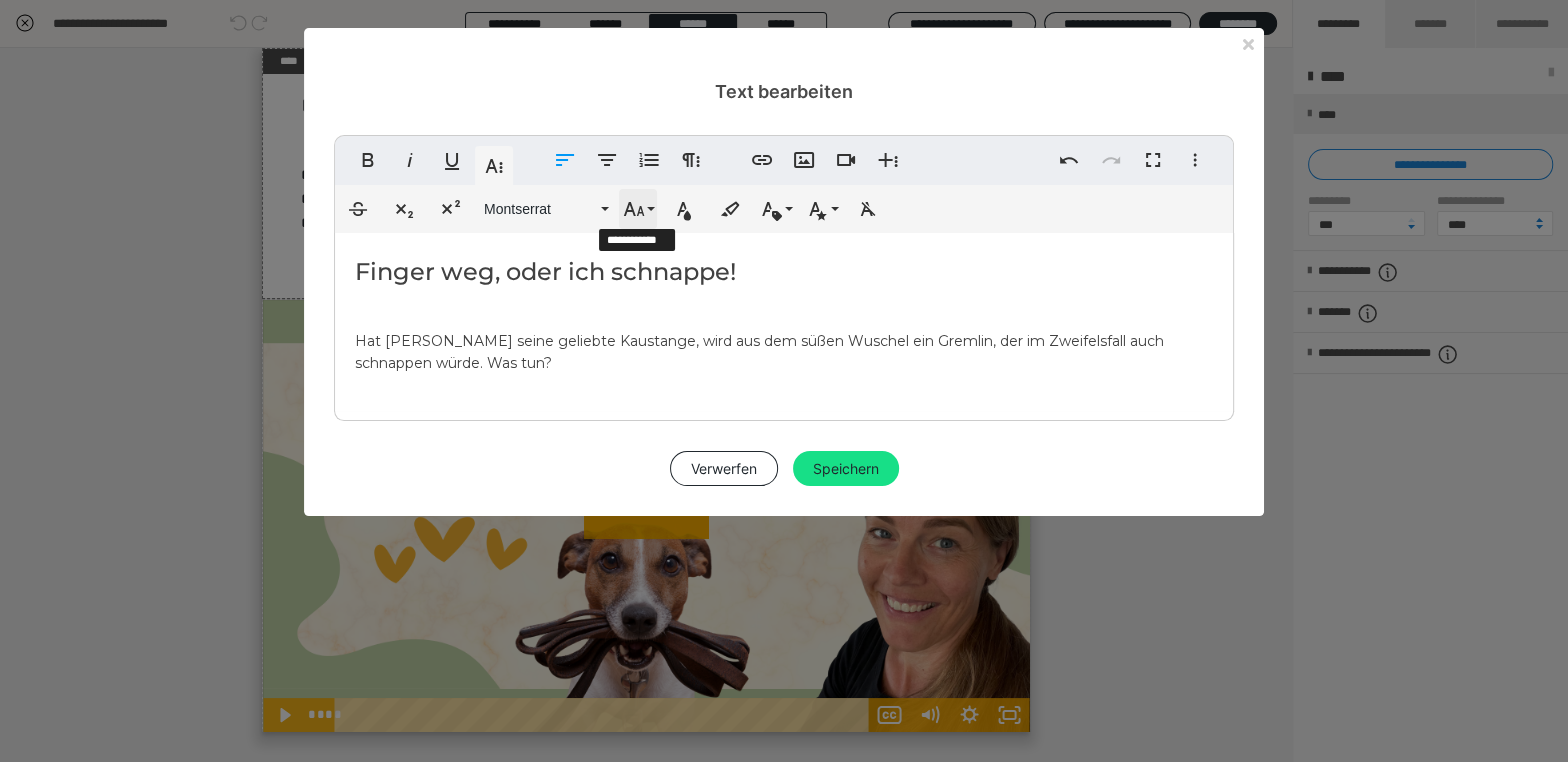 click 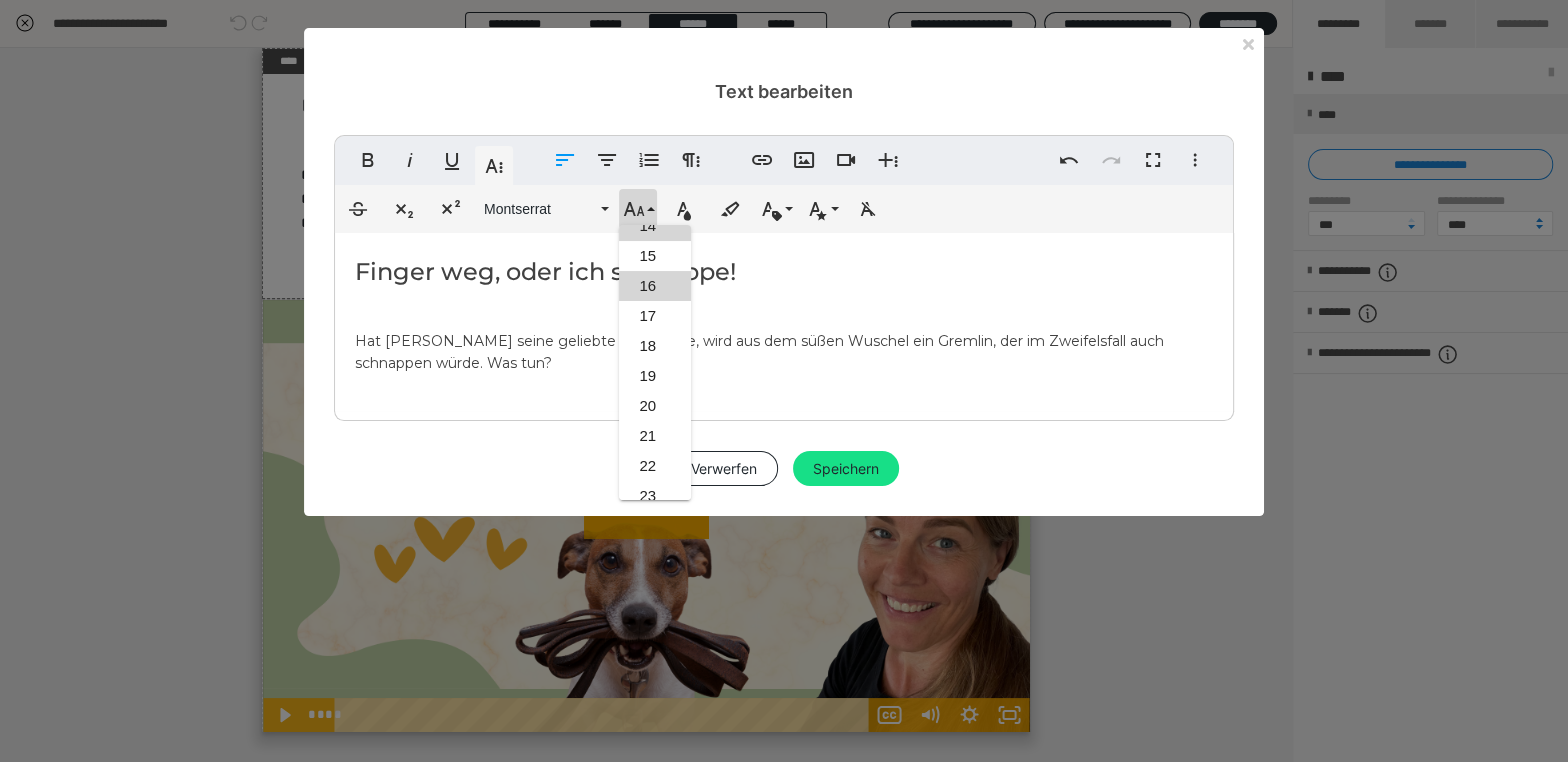 click on "16" at bounding box center [655, 286] 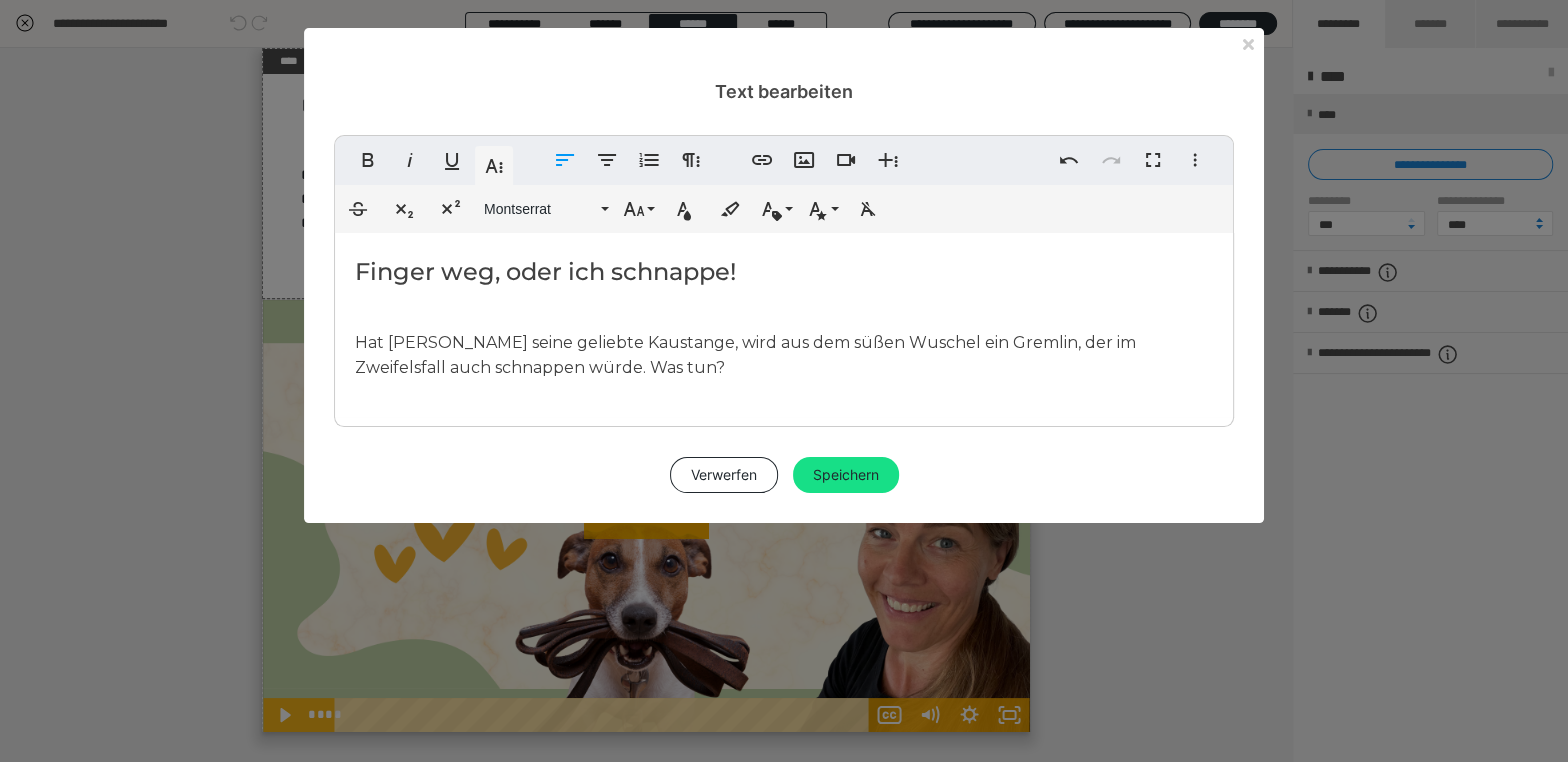 click on "Hat Loki seine geliebte Kaustange, wird aus dem süßen Wuschel ein Gremlin, der im Zweifelsfall auch schnappen würde. Was tun?" at bounding box center (784, 355) 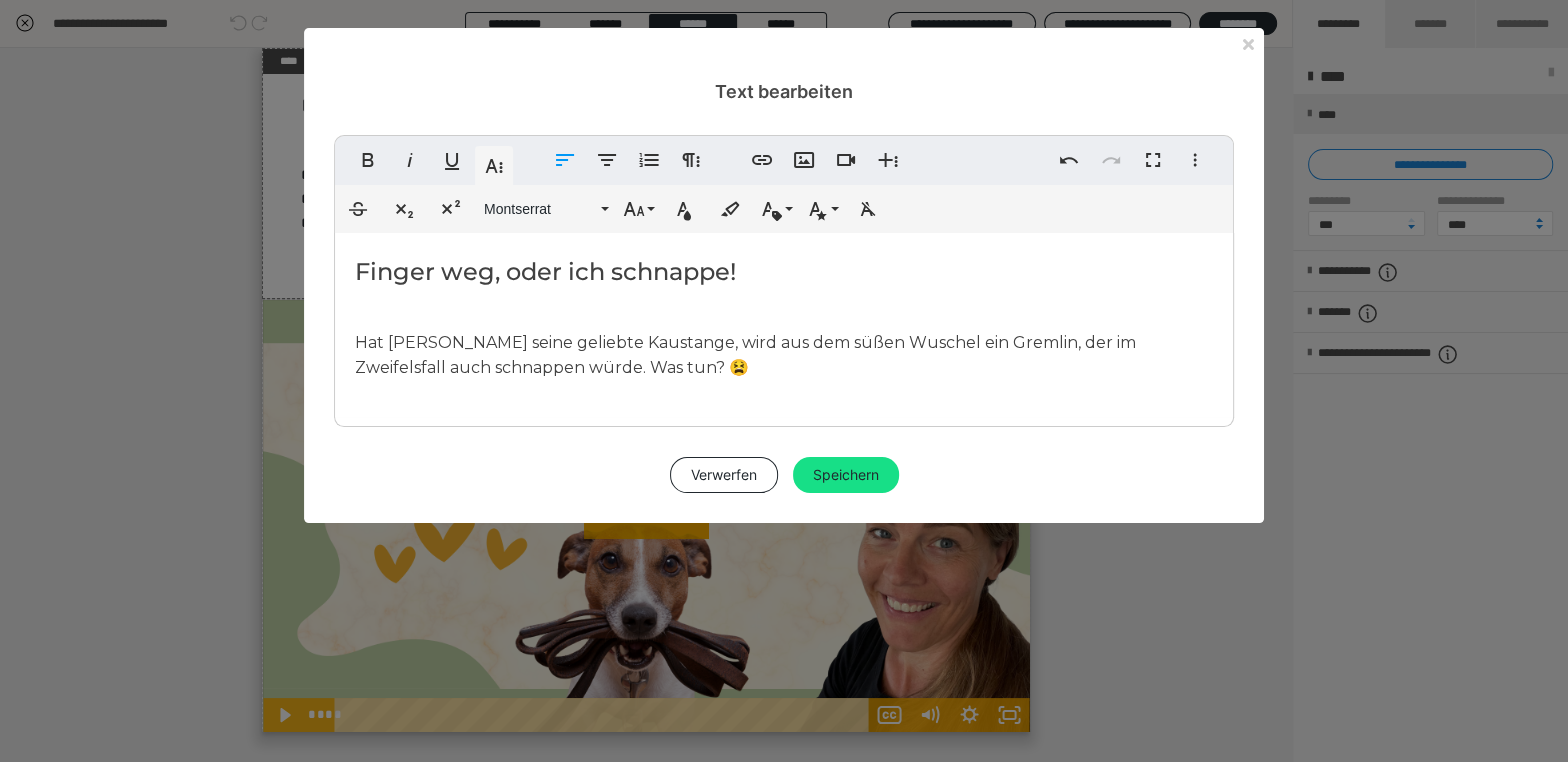 click on "Finger weg, oder ich schnappe!   Hat Loki seine geliebte Kaustange, wird aus dem süßen Wuschel ein Gremlin, der im Zweifelsfall auch schnappen würde. Was tun? 😫" at bounding box center [784, 325] 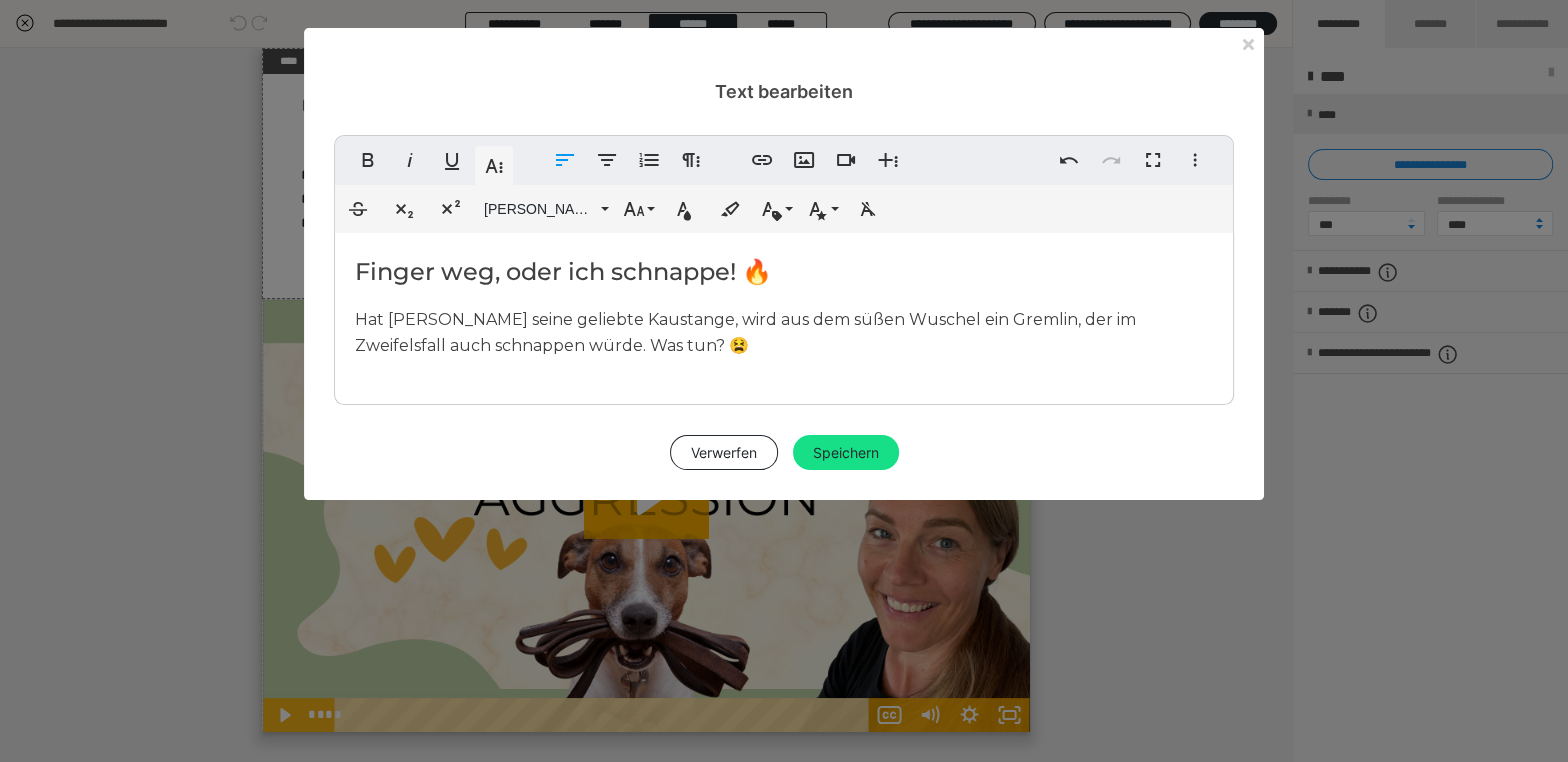 click on "Finger weg, oder ich schnappe! 🔥" at bounding box center (784, 272) 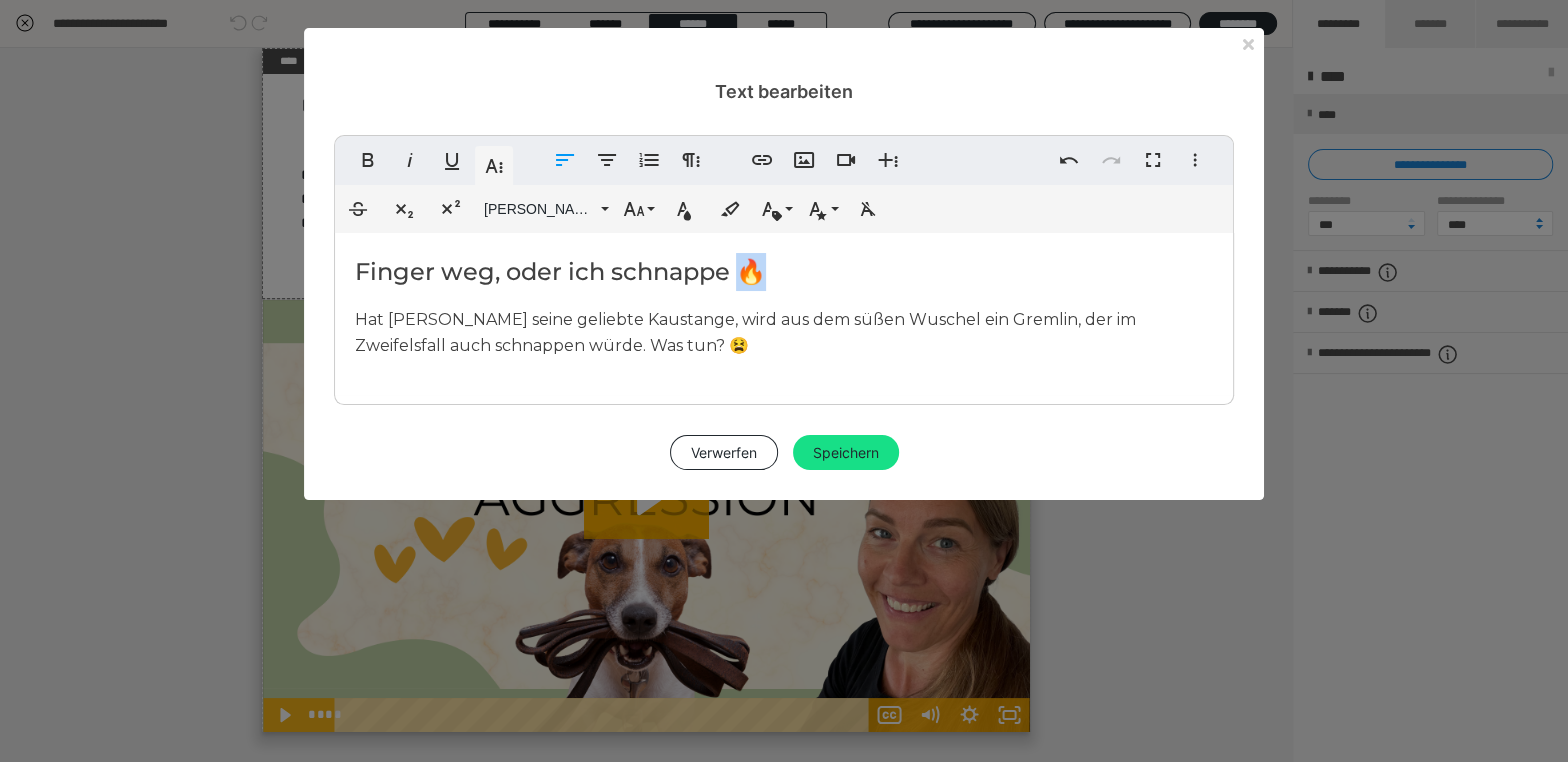 drag, startPoint x: 752, startPoint y: 273, endPoint x: 739, endPoint y: 274, distance: 13.038404 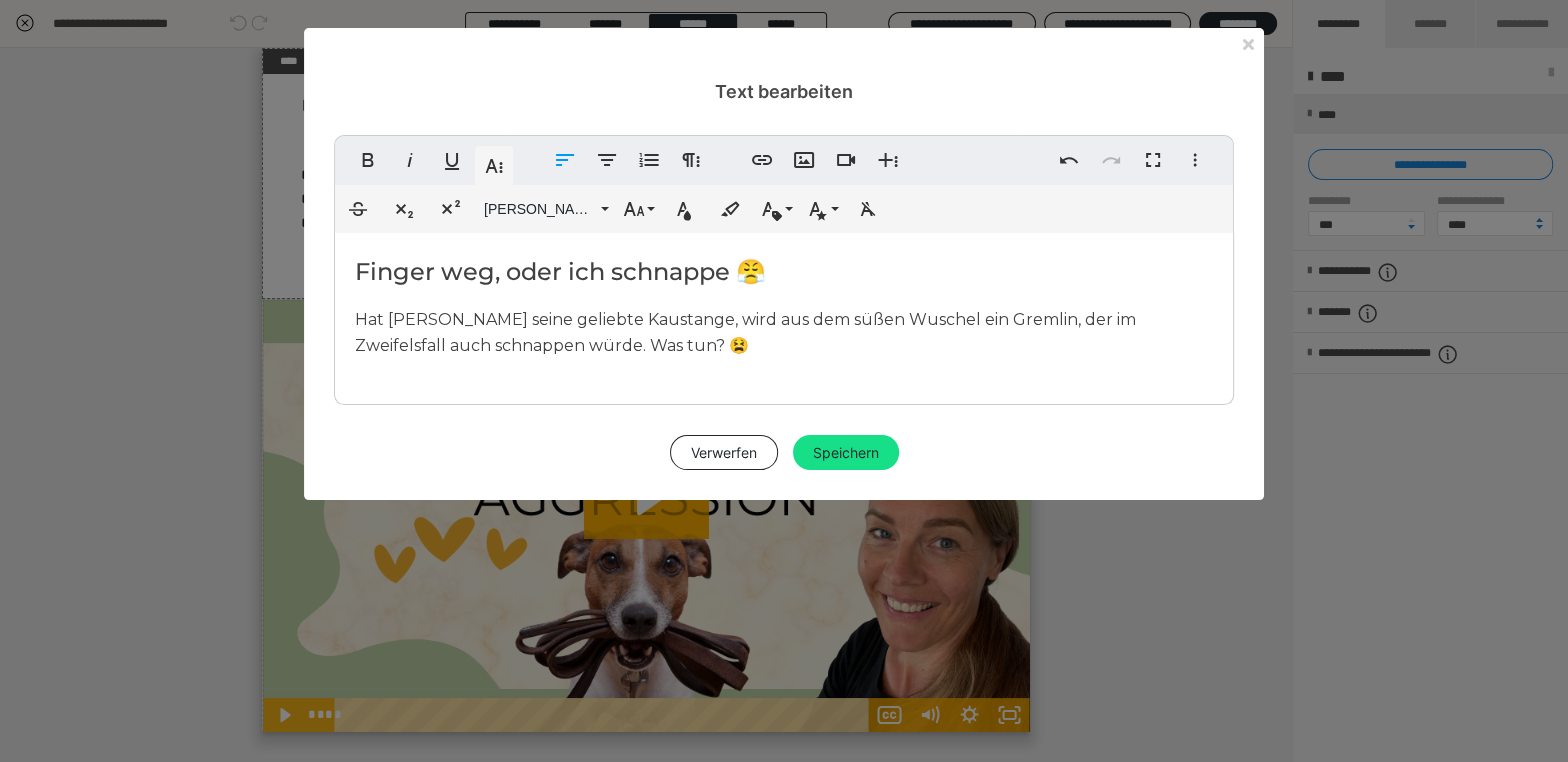 click on "Finger weg, oder ich schnappe 😤" at bounding box center (784, 272) 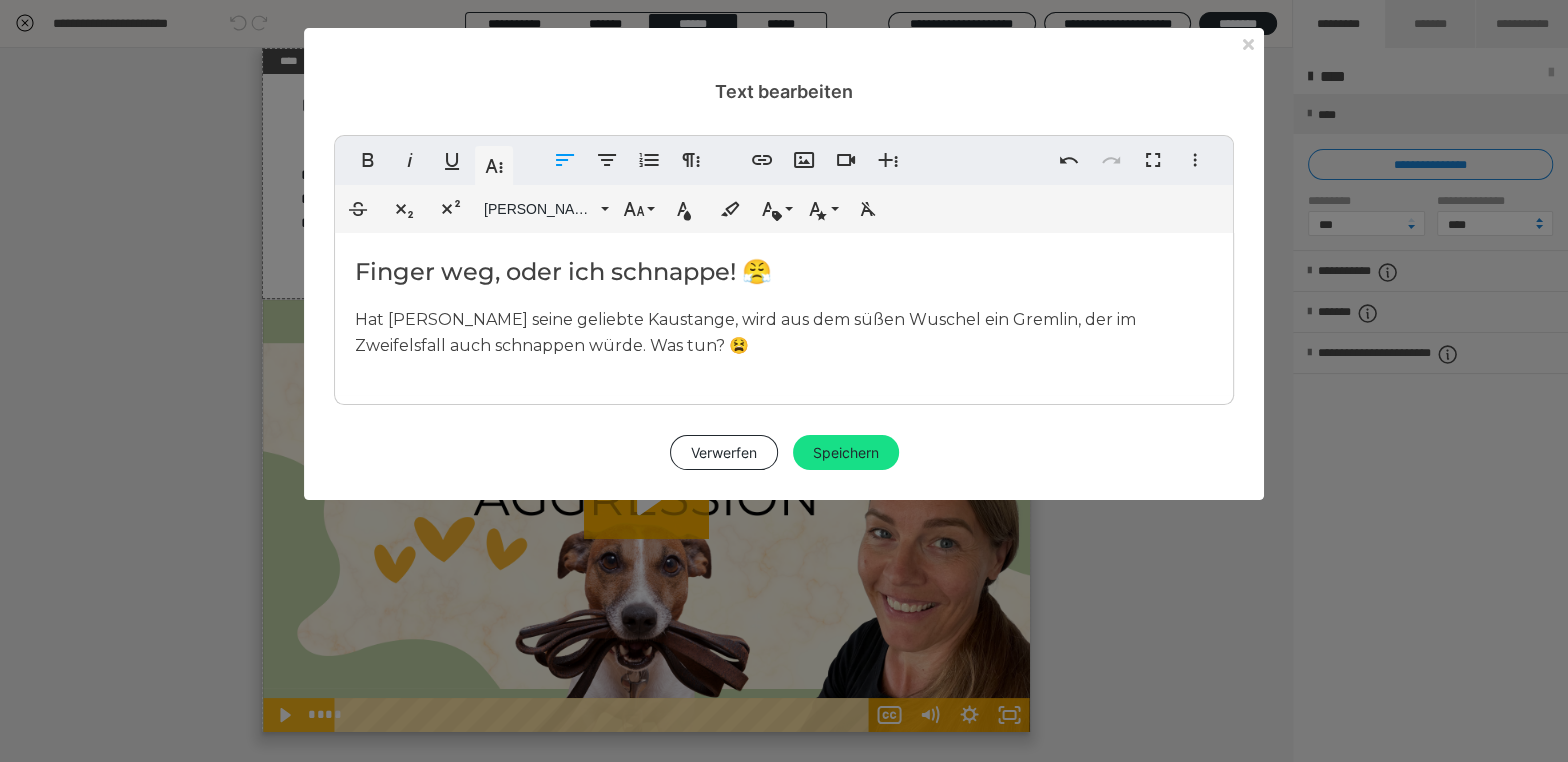 drag, startPoint x: 876, startPoint y: 320, endPoint x: 881, endPoint y: 332, distance: 13 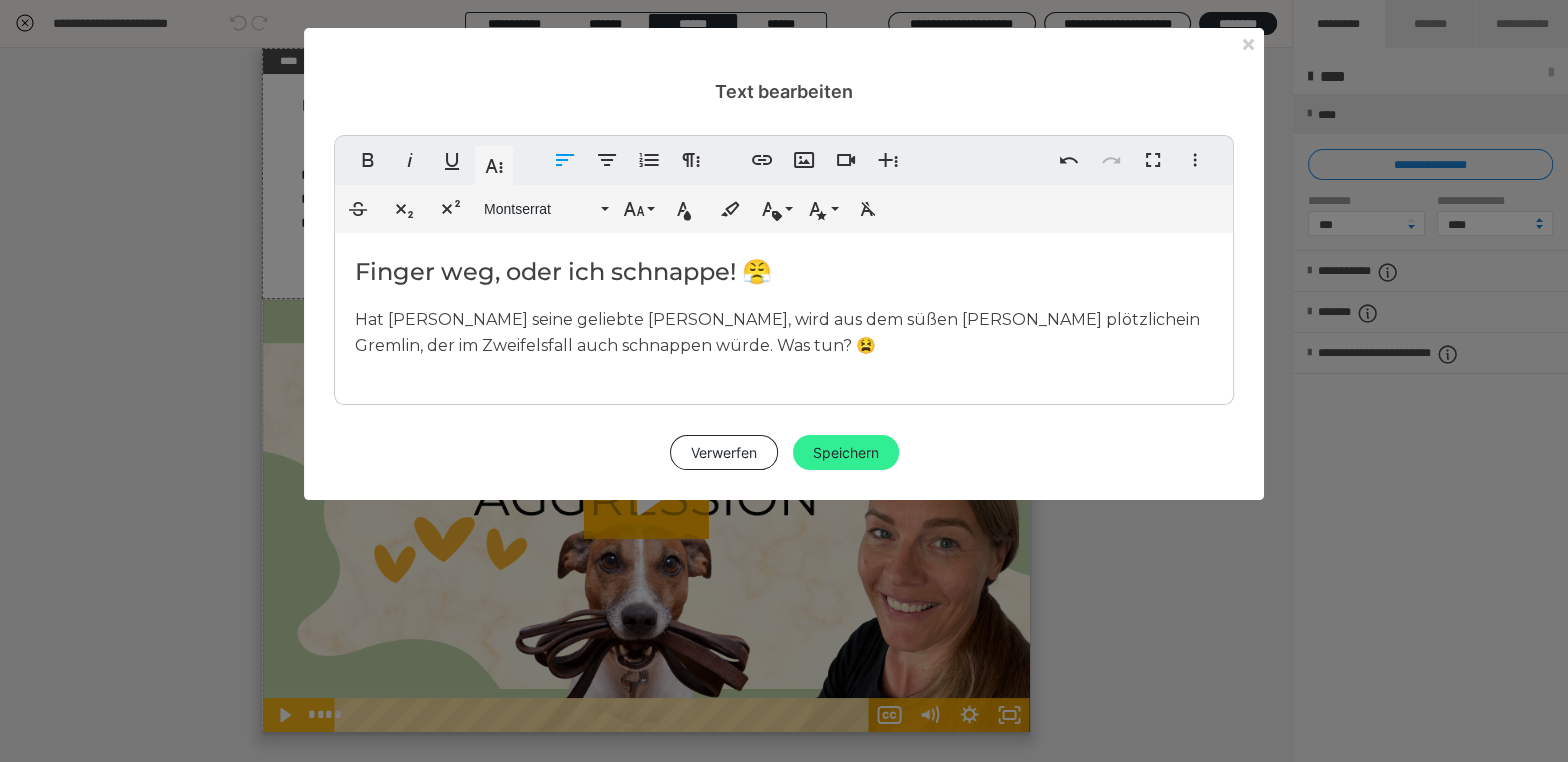 click on "Speichern" at bounding box center (846, 453) 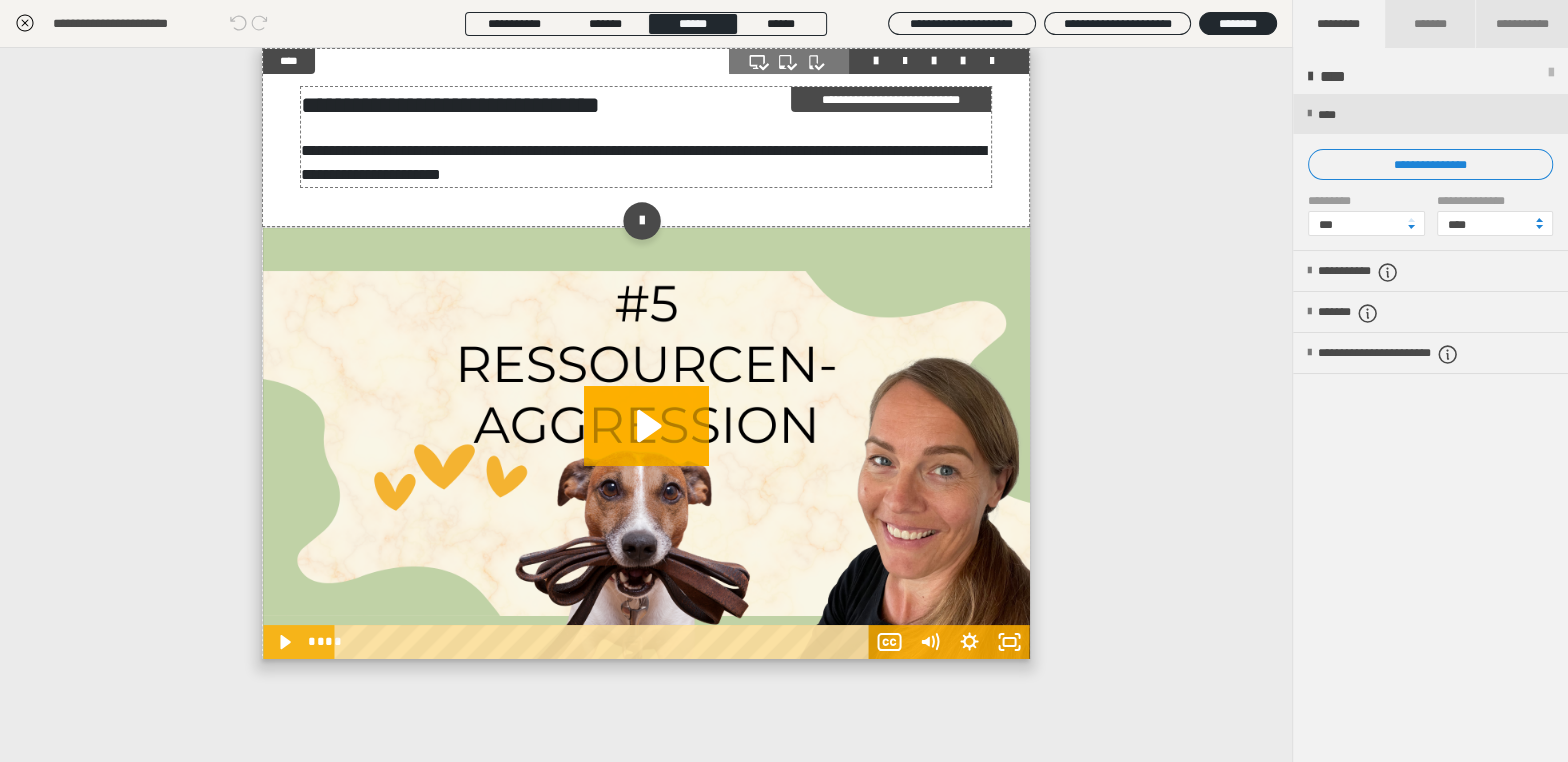click on "**********" at bounding box center [646, 163] 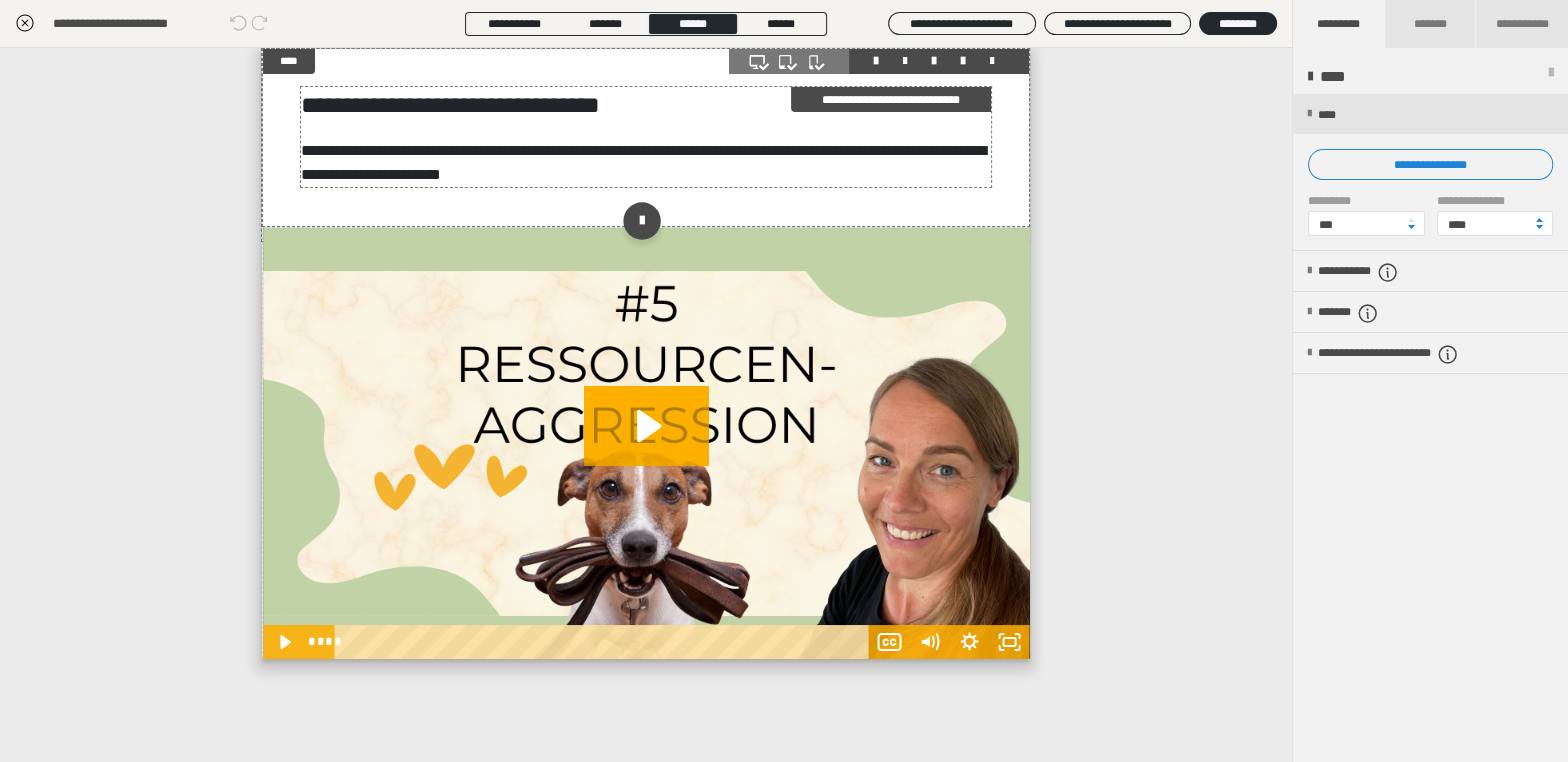 click on "**********" at bounding box center [646, 163] 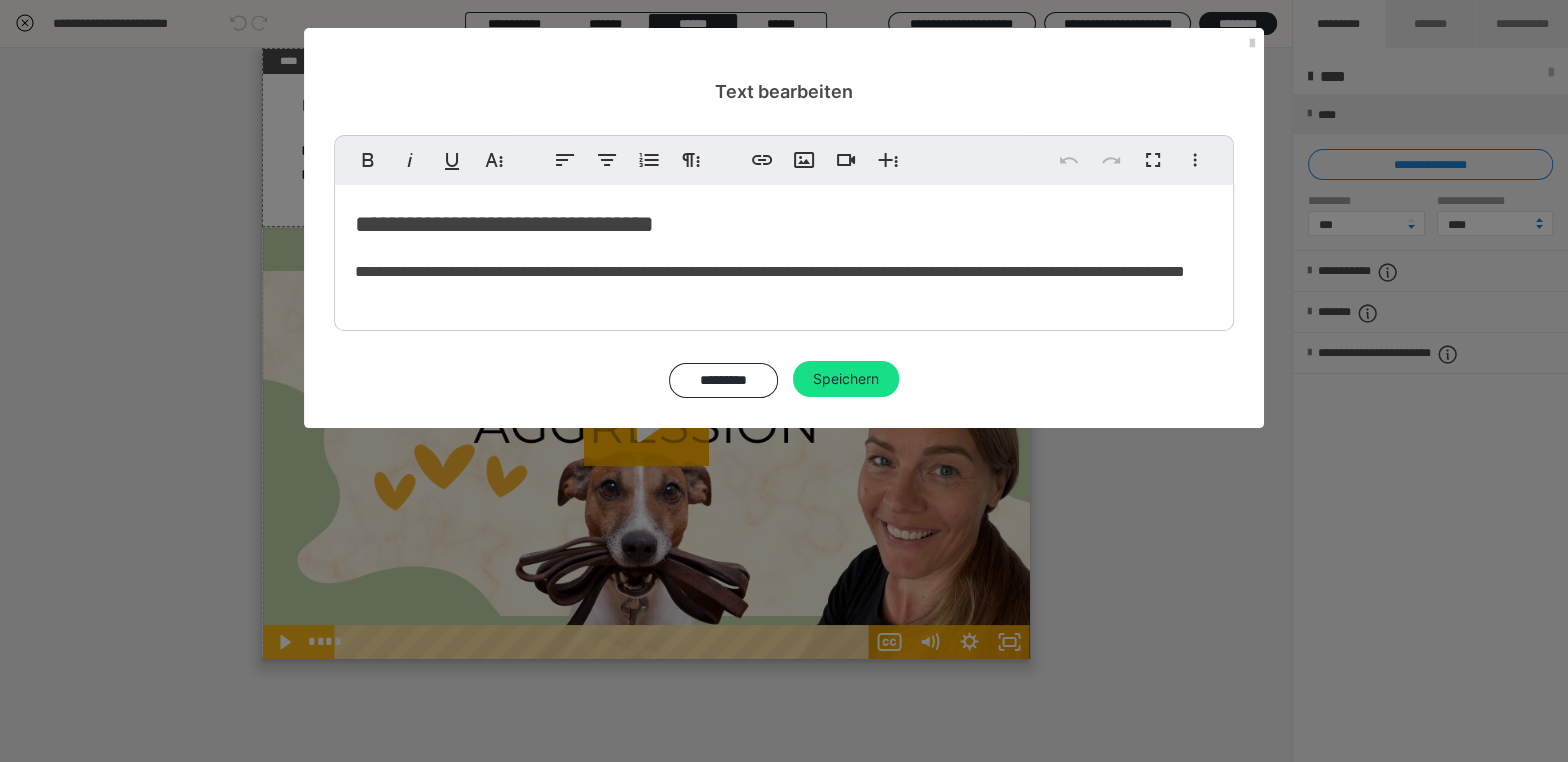 click on "**********" at bounding box center (784, 272) 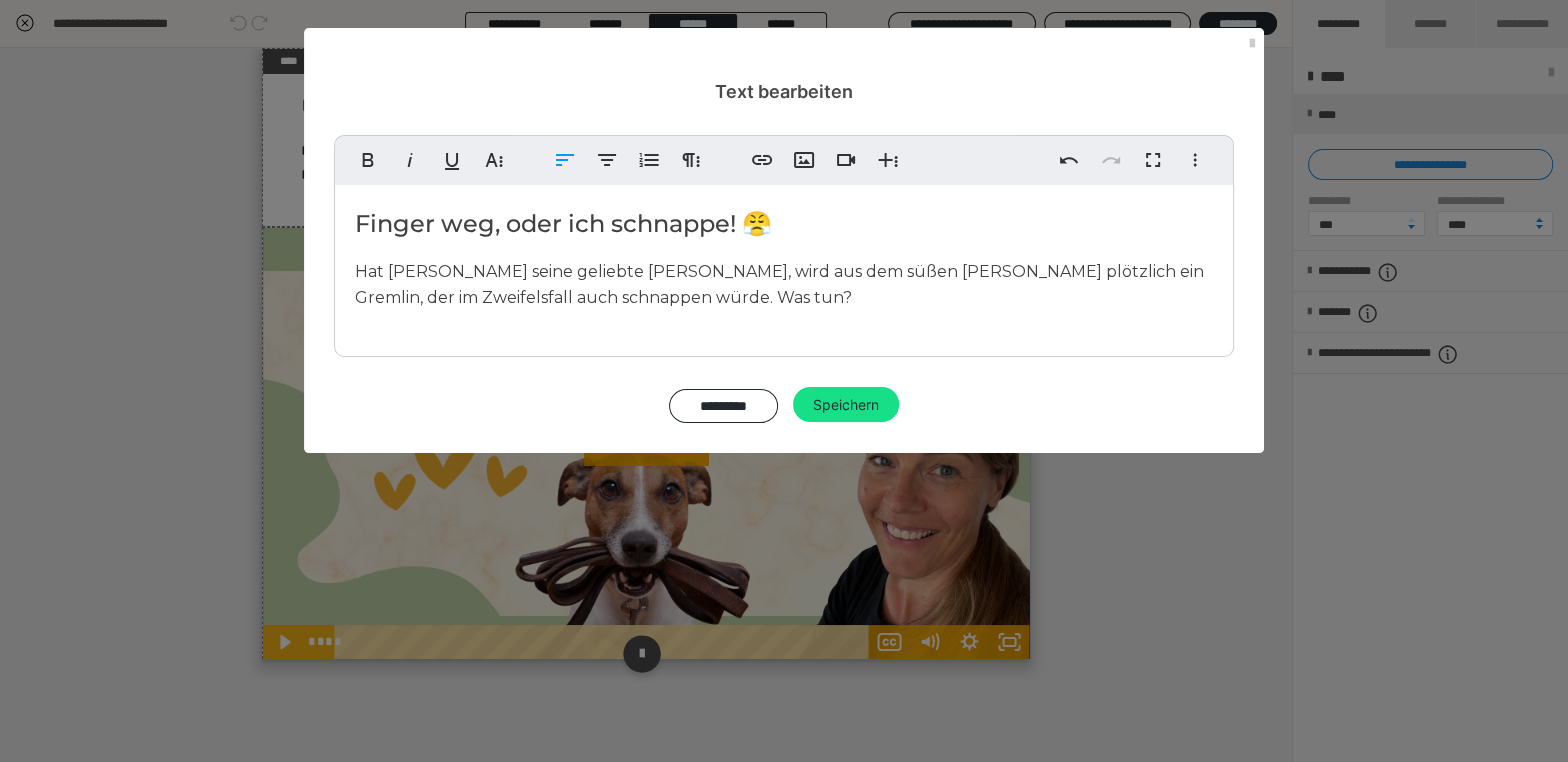 click on "Speichern" at bounding box center [846, 405] 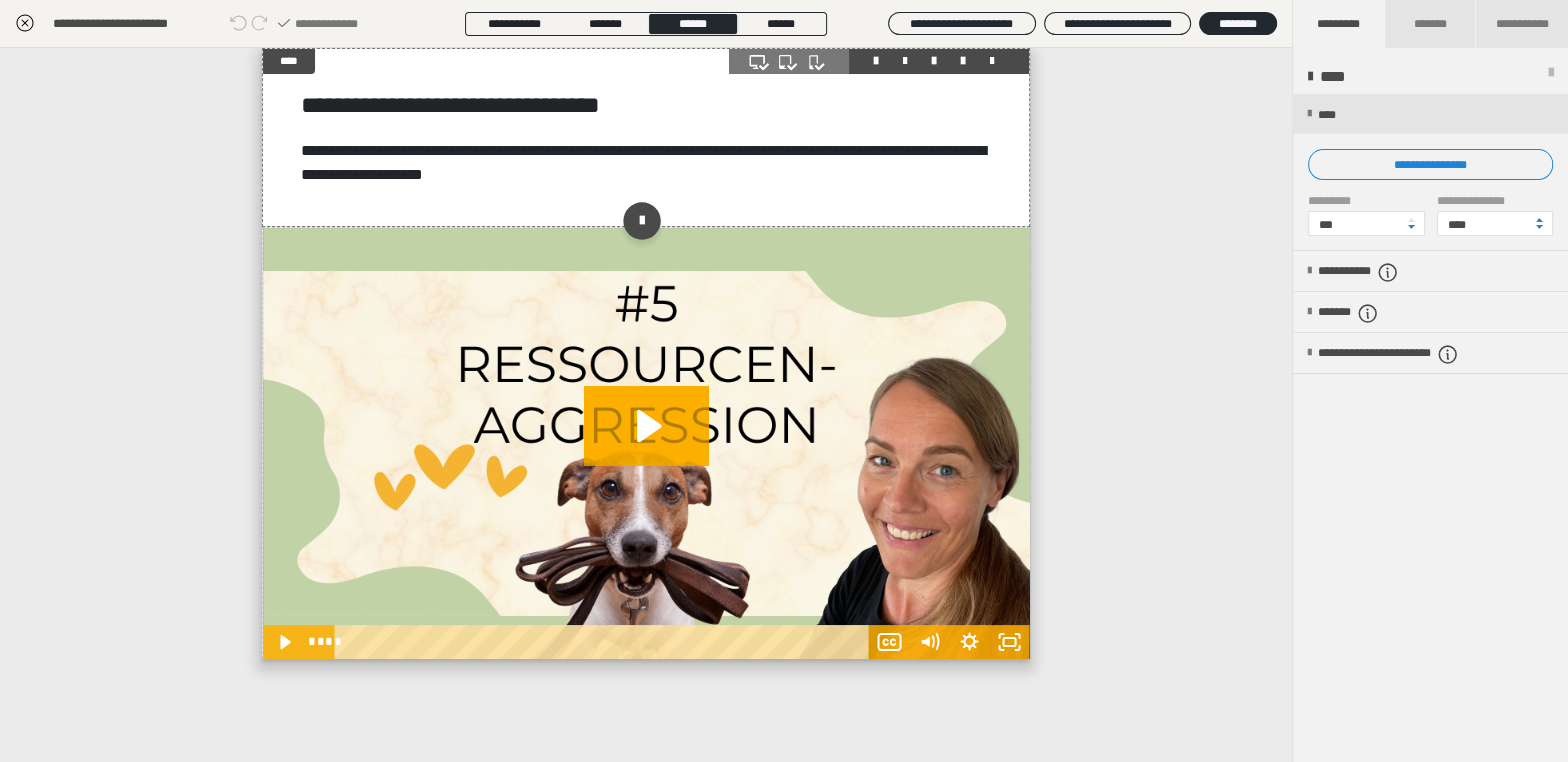 click on "**********" at bounding box center (646, 137) 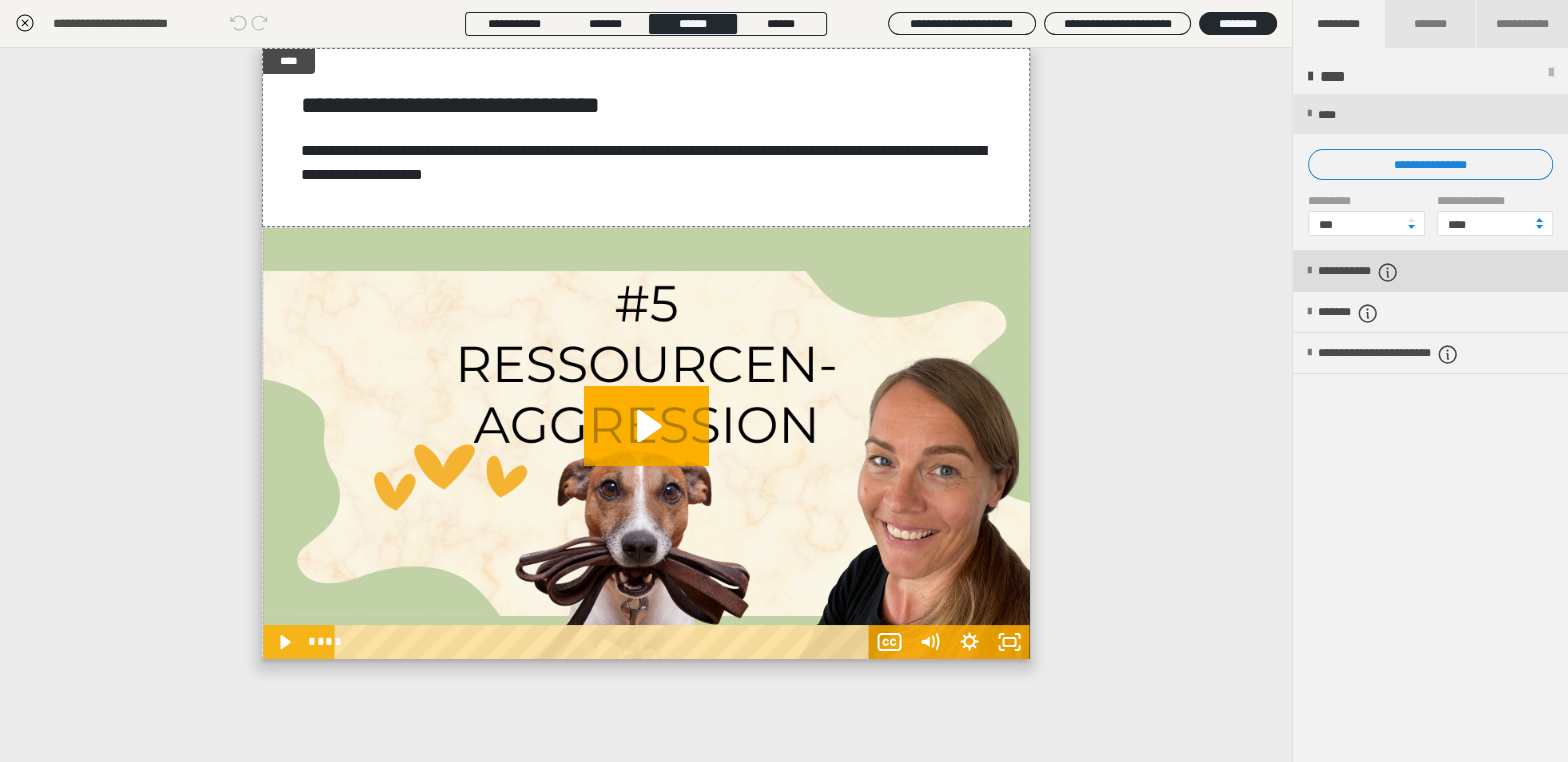 click on "**********" at bounding box center (1382, 272) 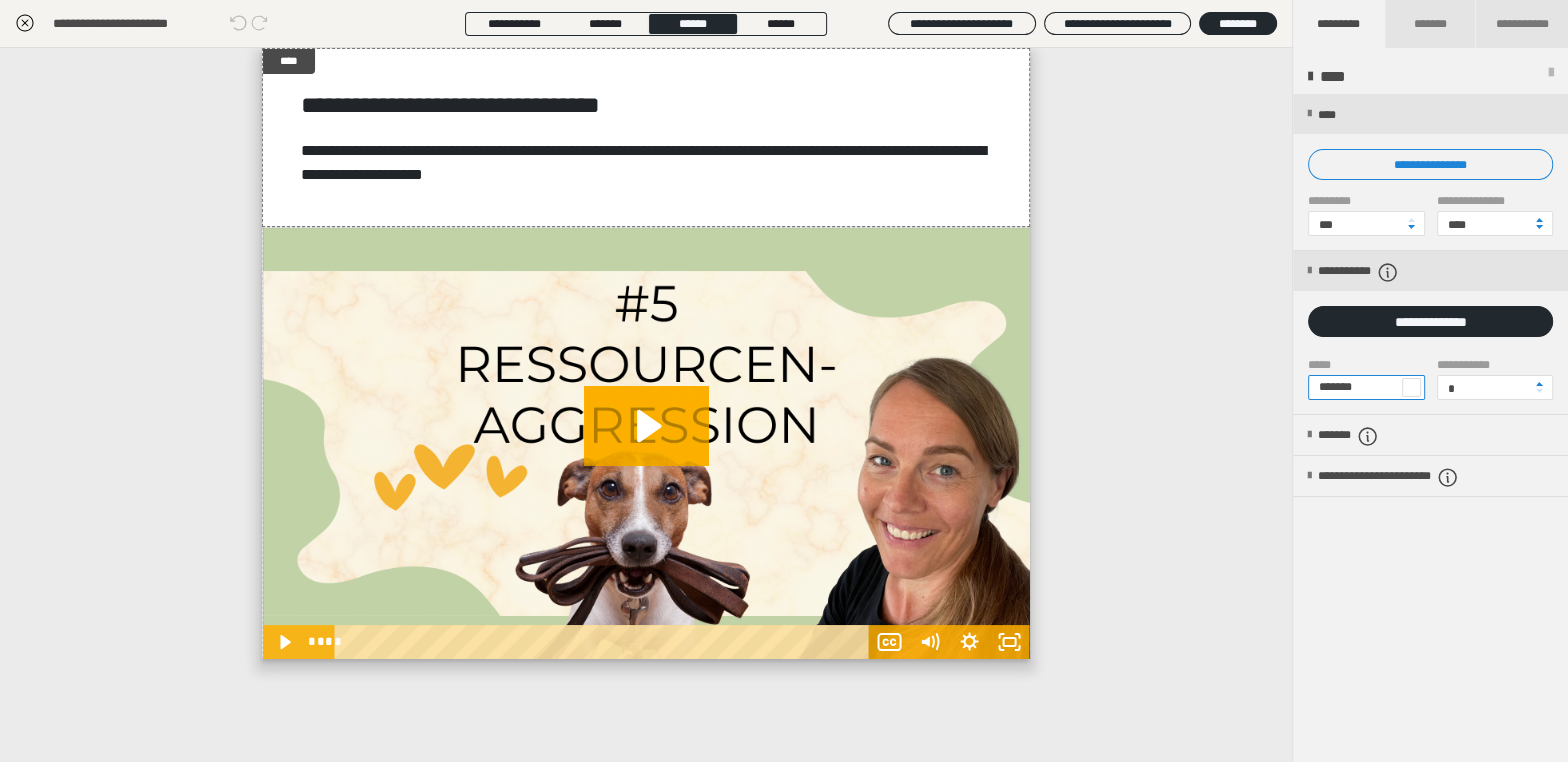 click on "*******" at bounding box center (1366, 387) 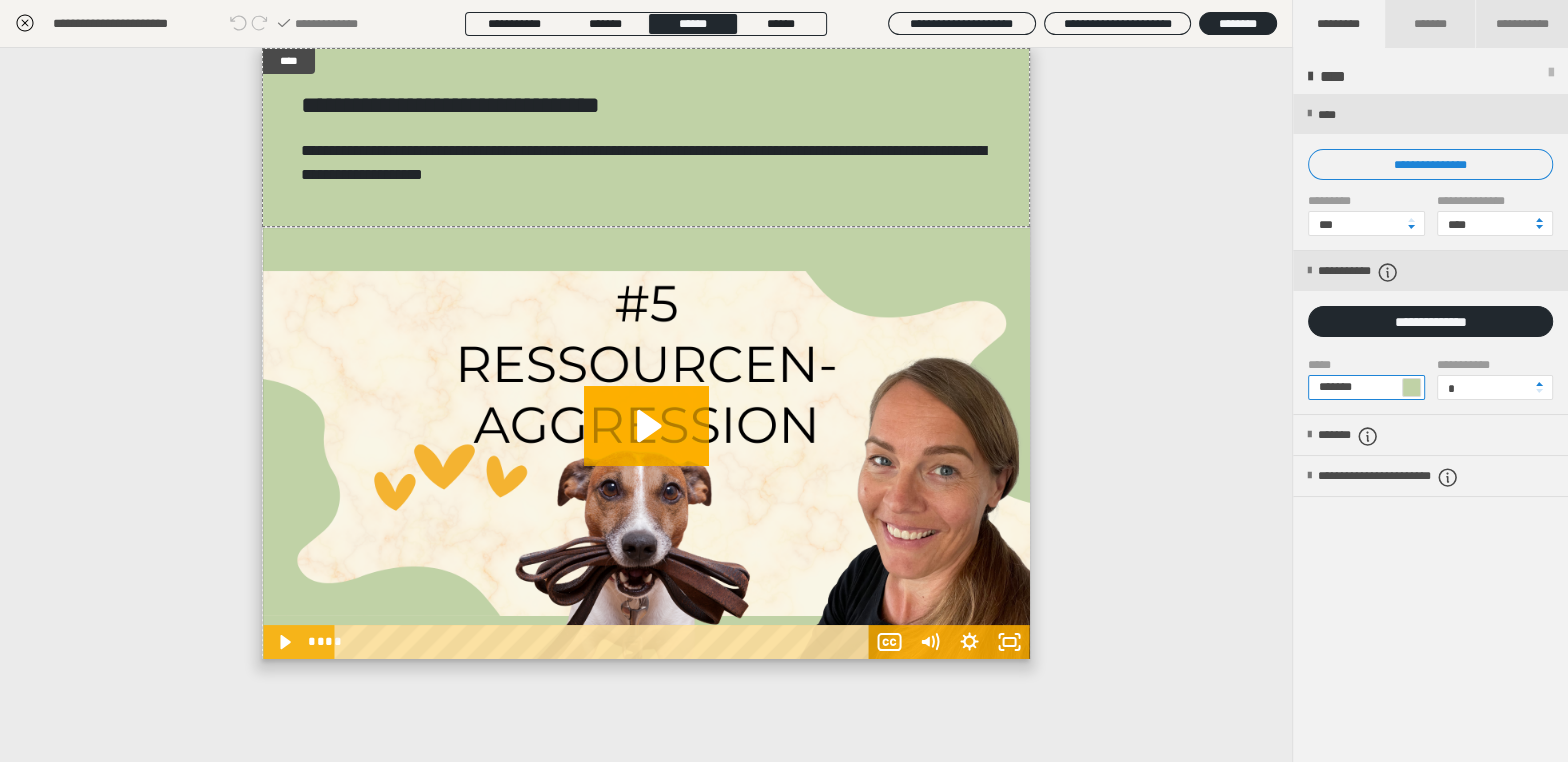 type on "*******" 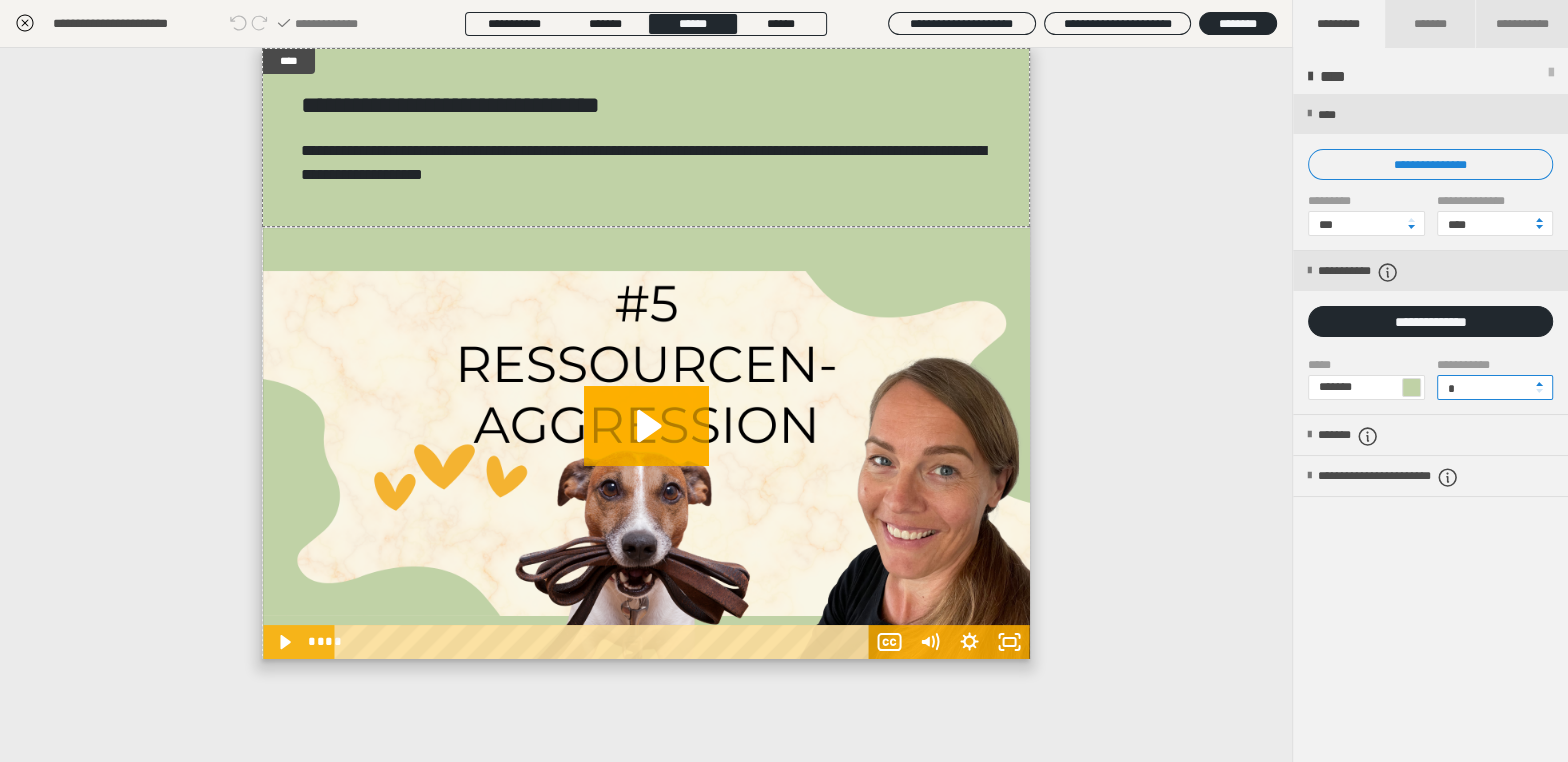 click on "*" at bounding box center (1495, 387) 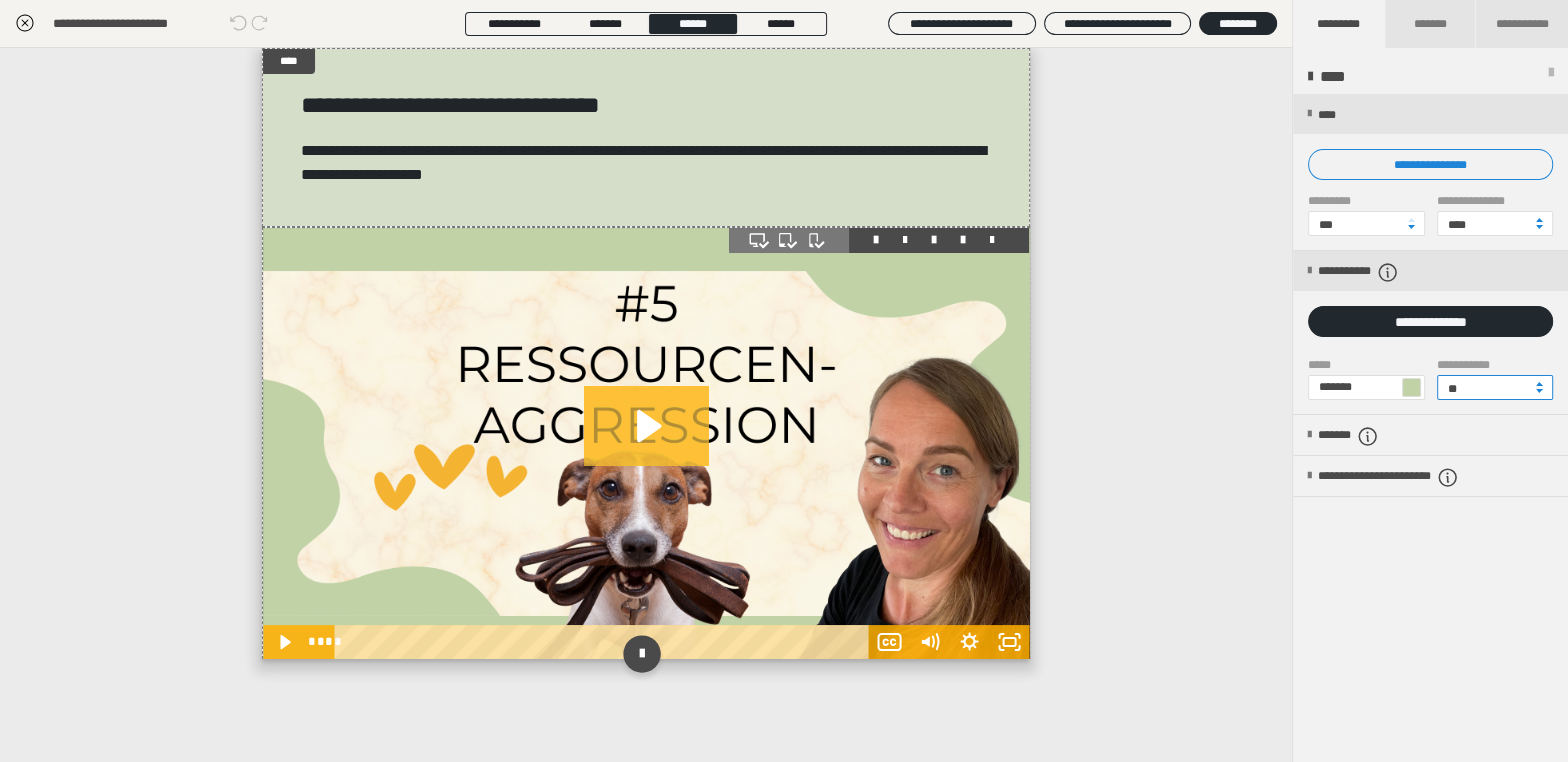 type on "**" 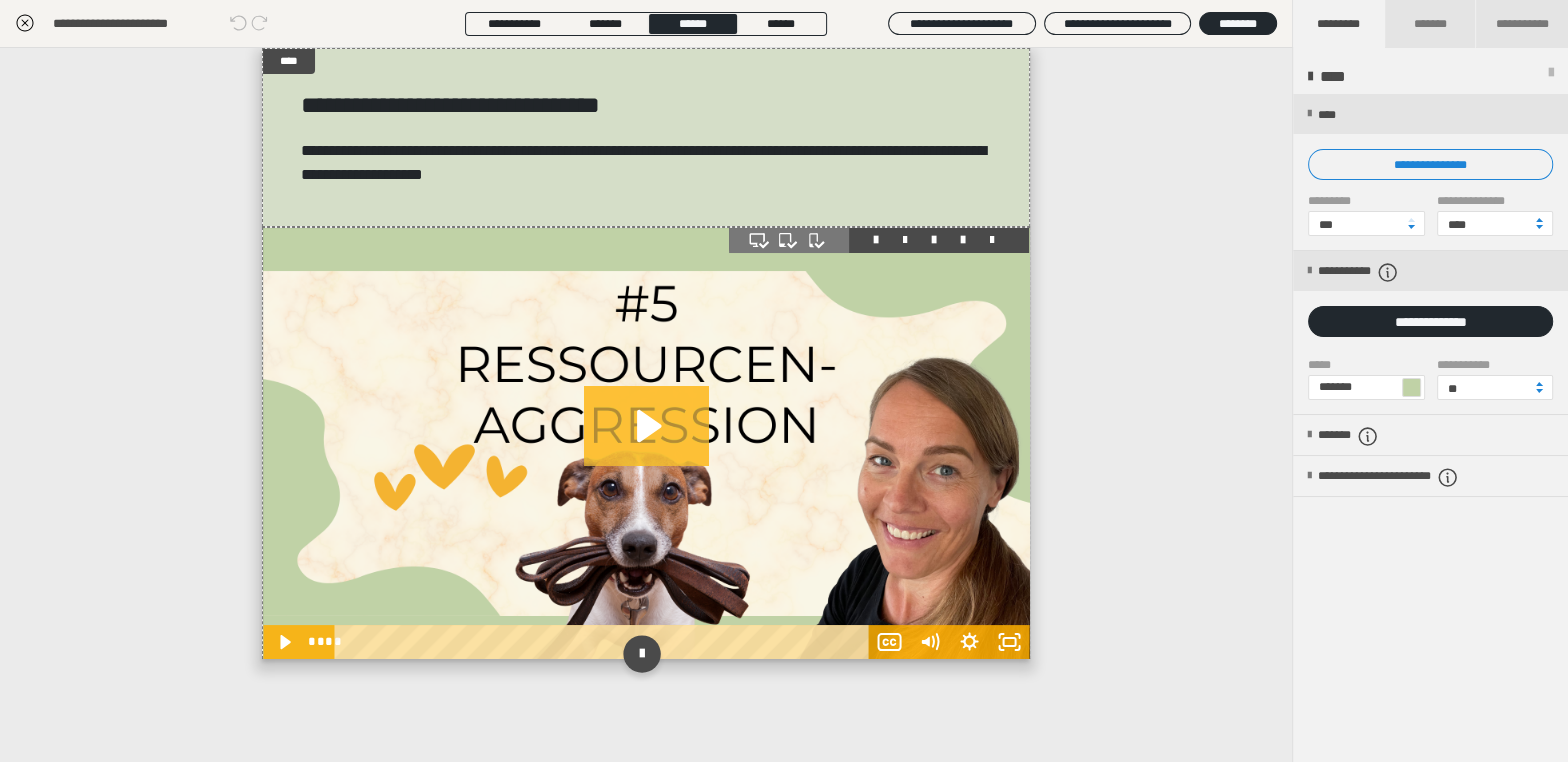 click 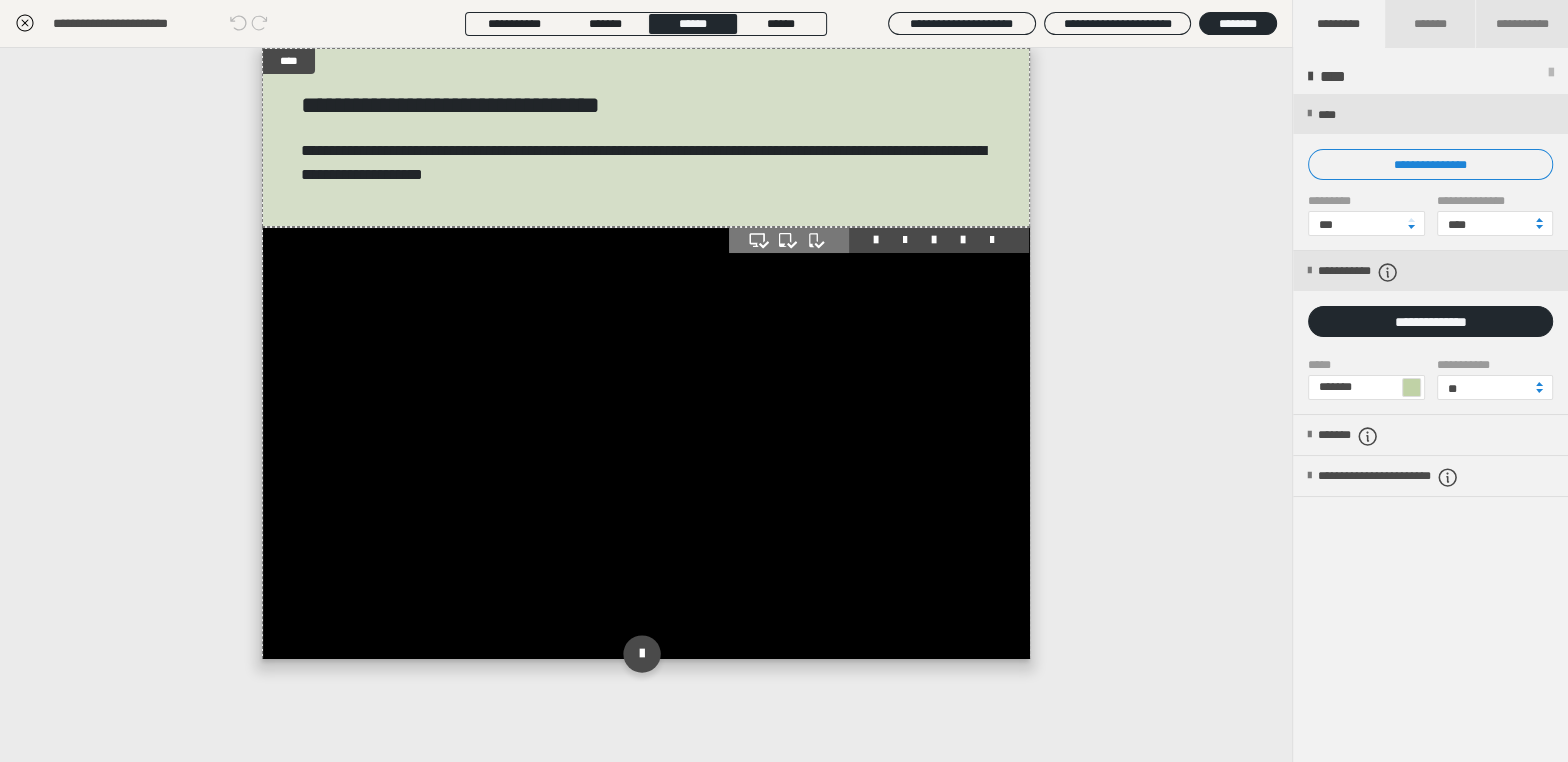 click 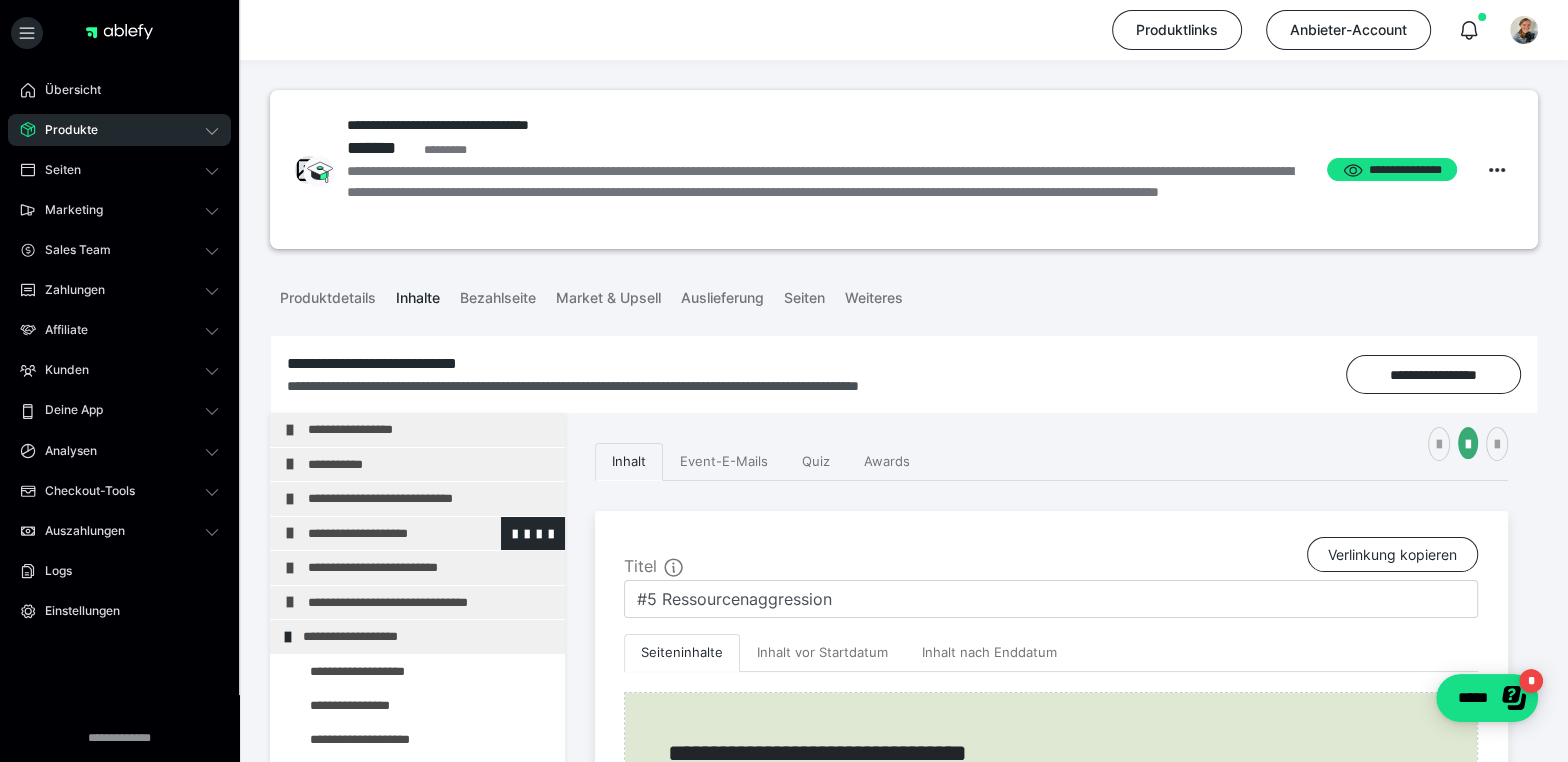 scroll, scrollTop: 25, scrollLeft: 0, axis: vertical 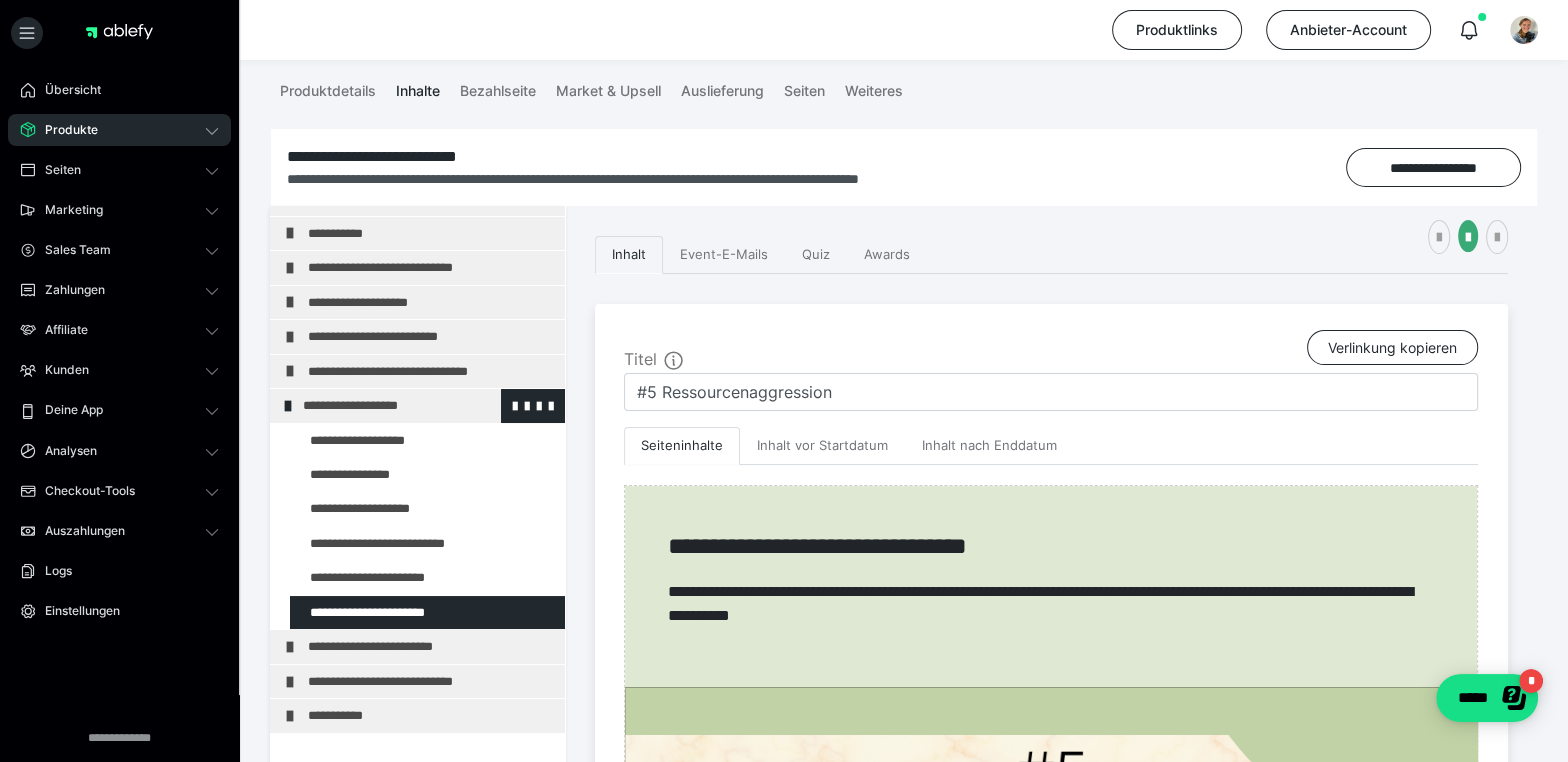 click at bounding box center (288, 406) 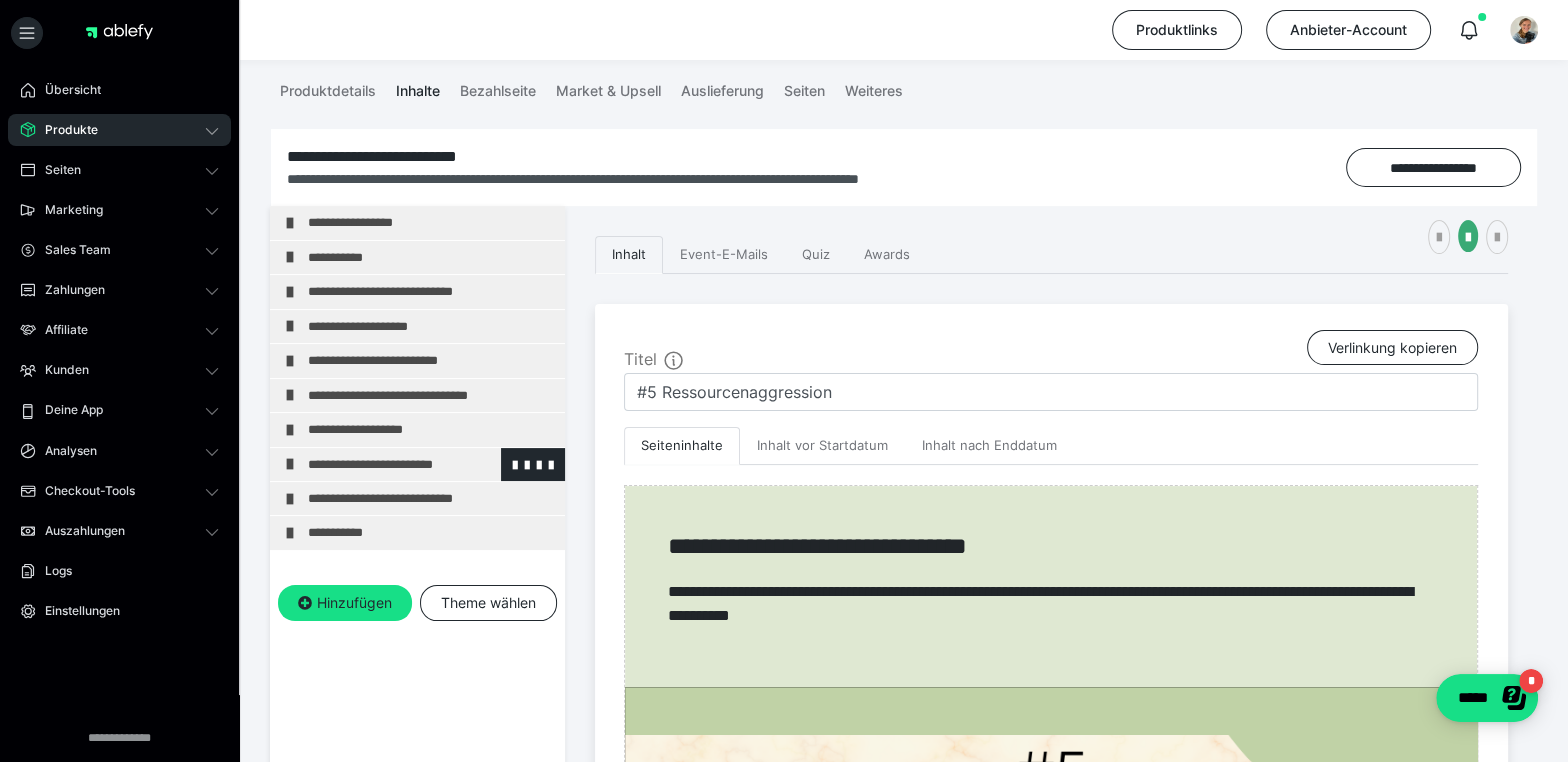 click at bounding box center (290, 464) 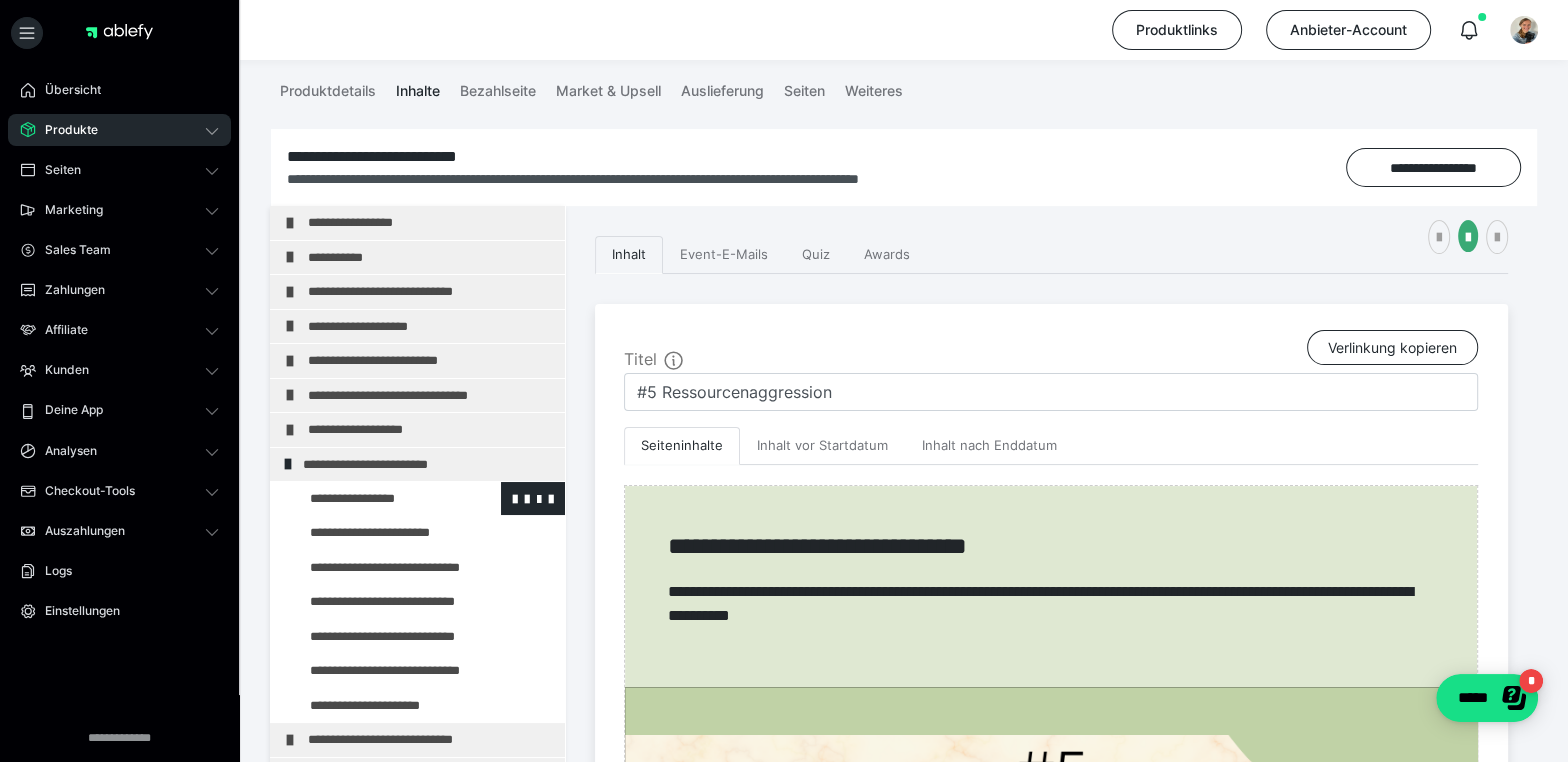 click at bounding box center (375, 498) 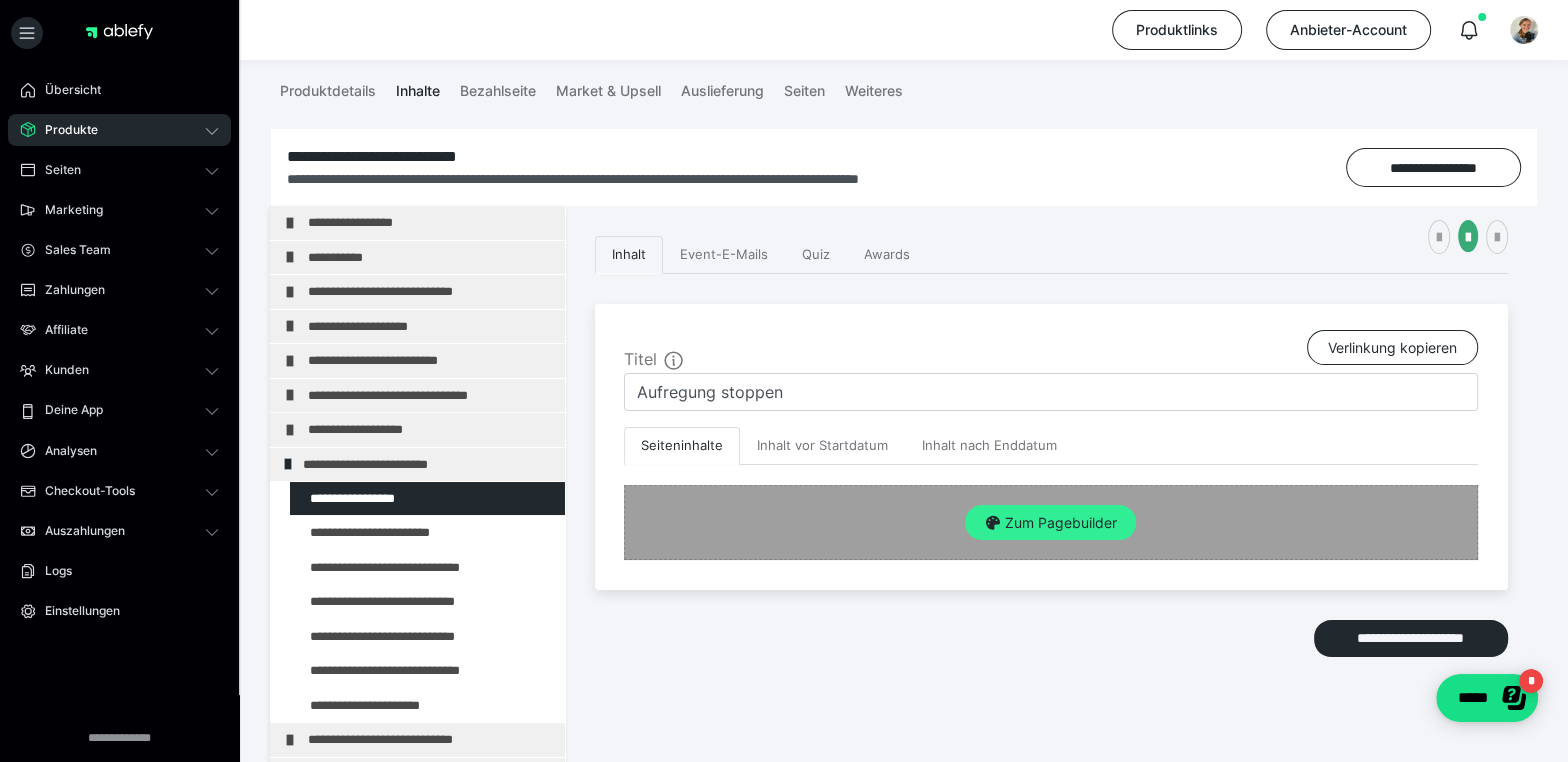 click on "Zum Pagebuilder" at bounding box center (1050, 523) 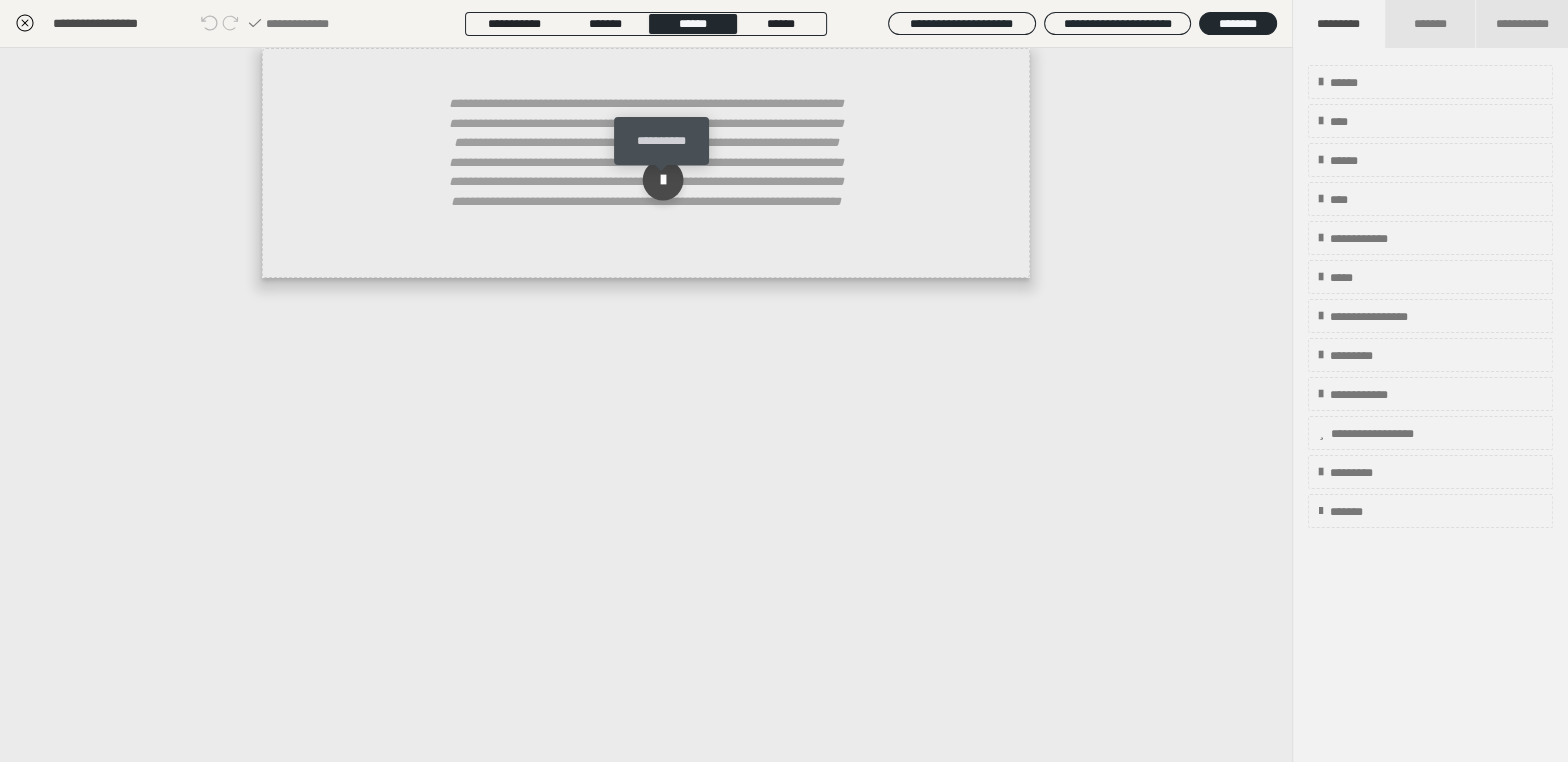 click at bounding box center (663, 180) 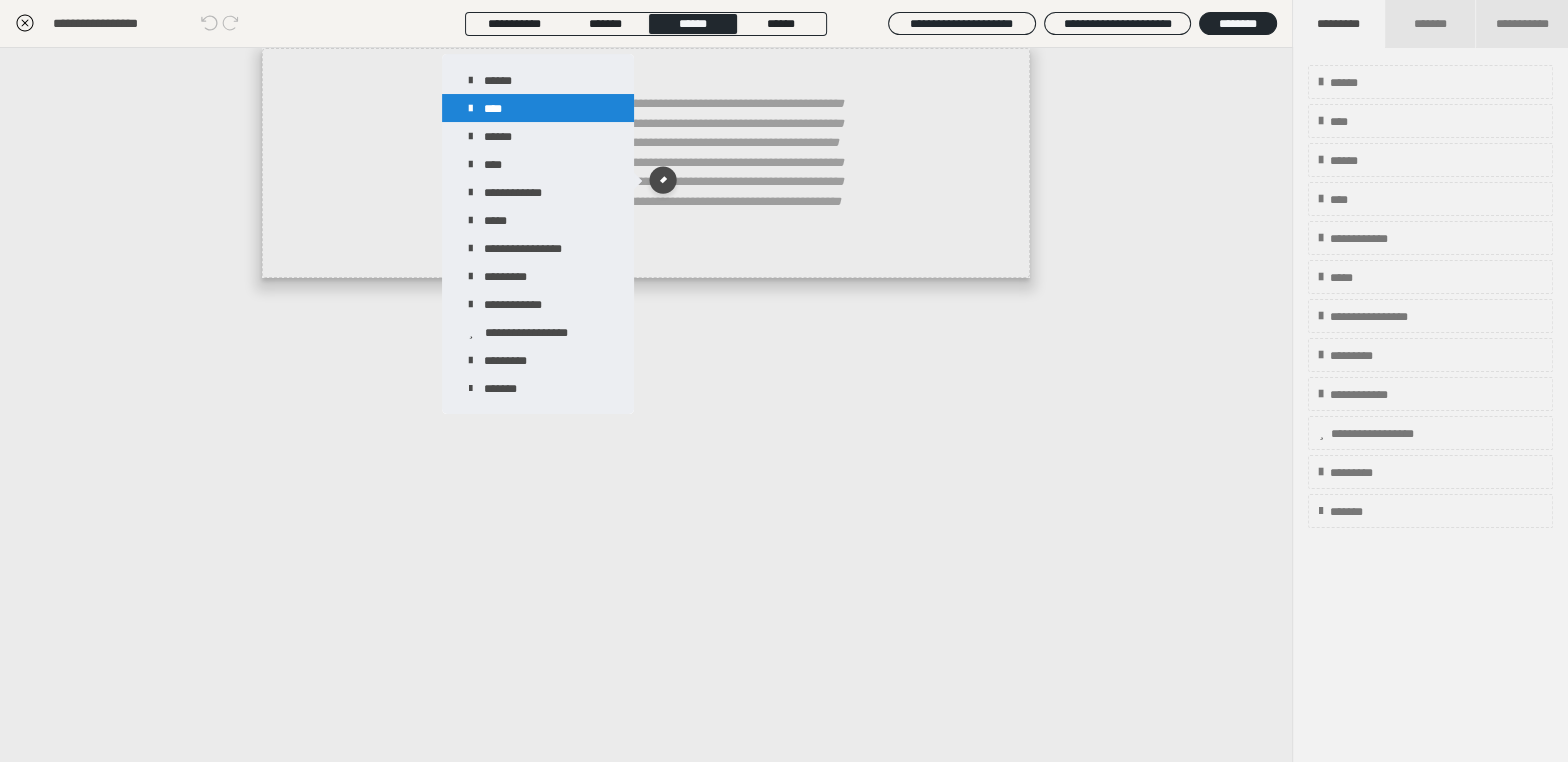 click on "****" at bounding box center [538, 108] 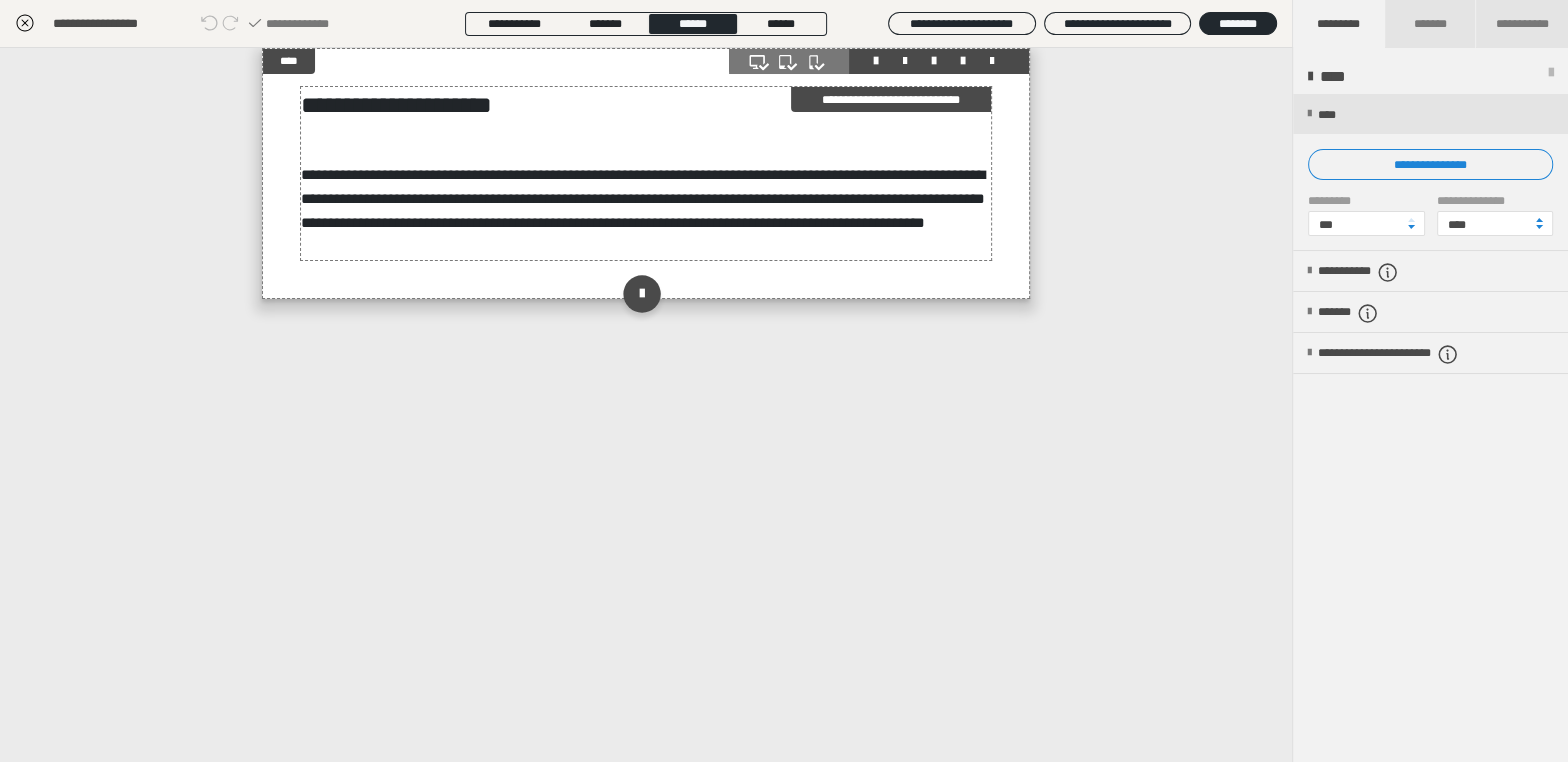 click on "**********" at bounding box center (646, 105) 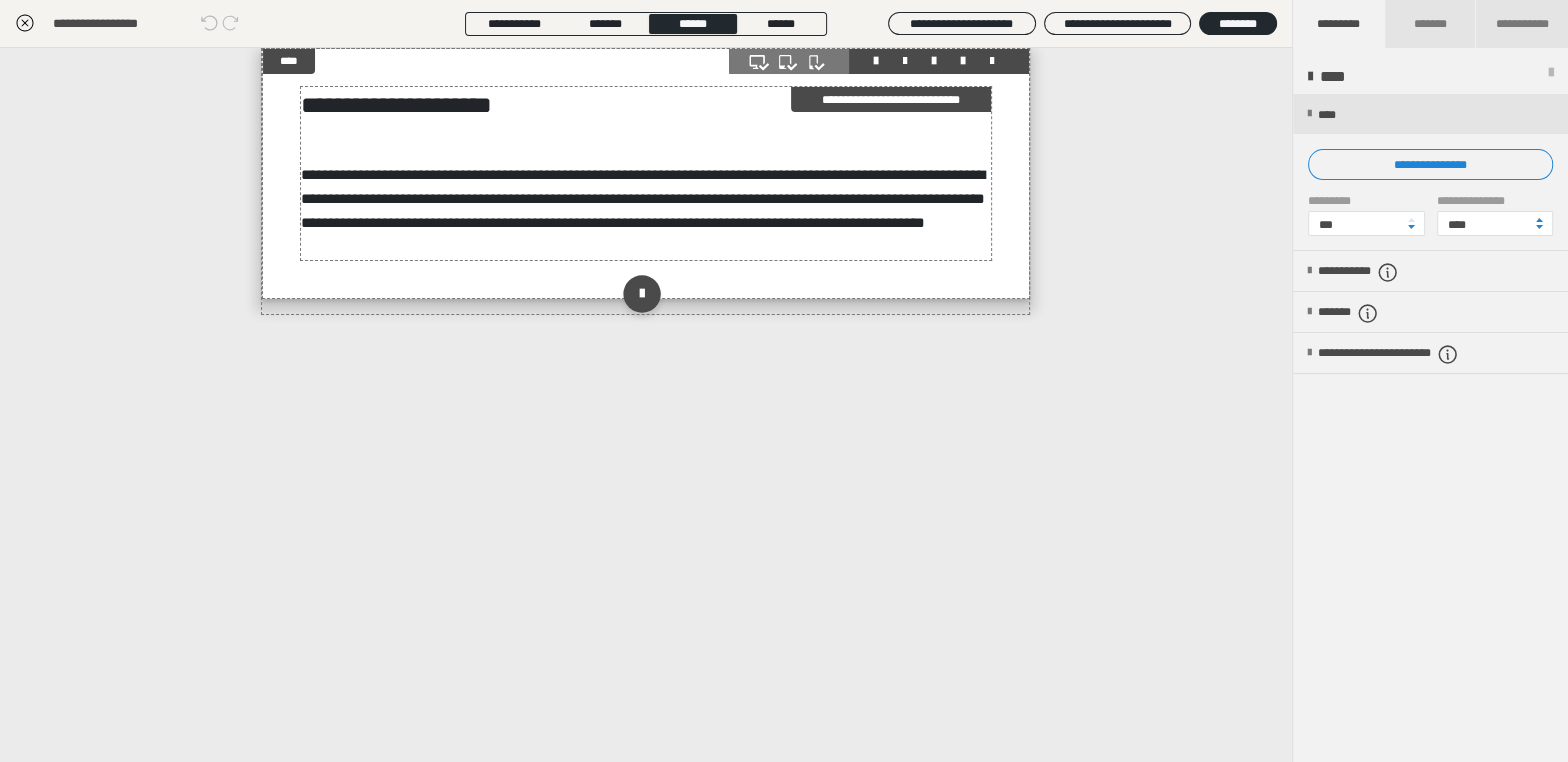 click on "**********" at bounding box center (646, 105) 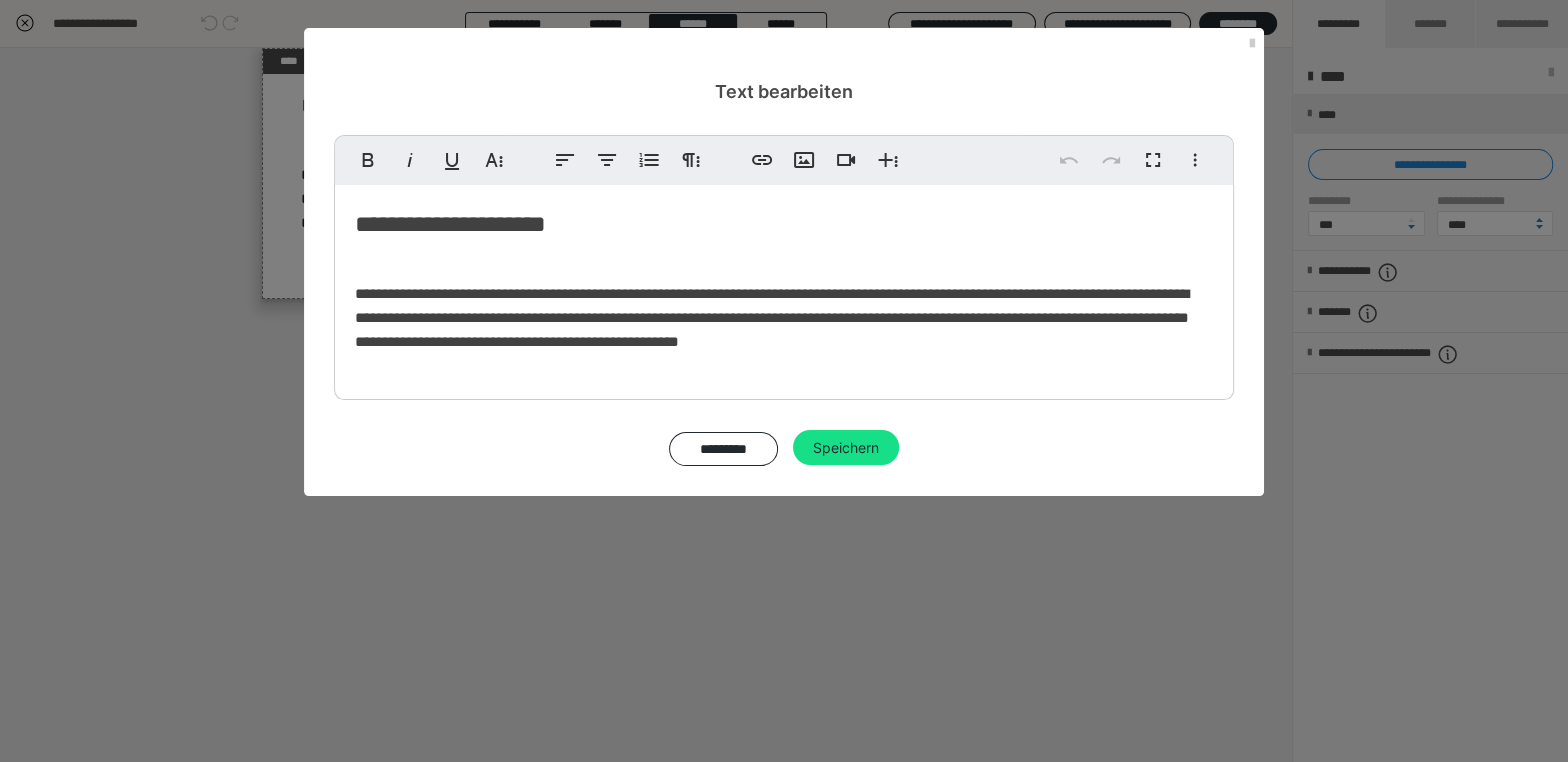 click on "**********" at bounding box center [784, 224] 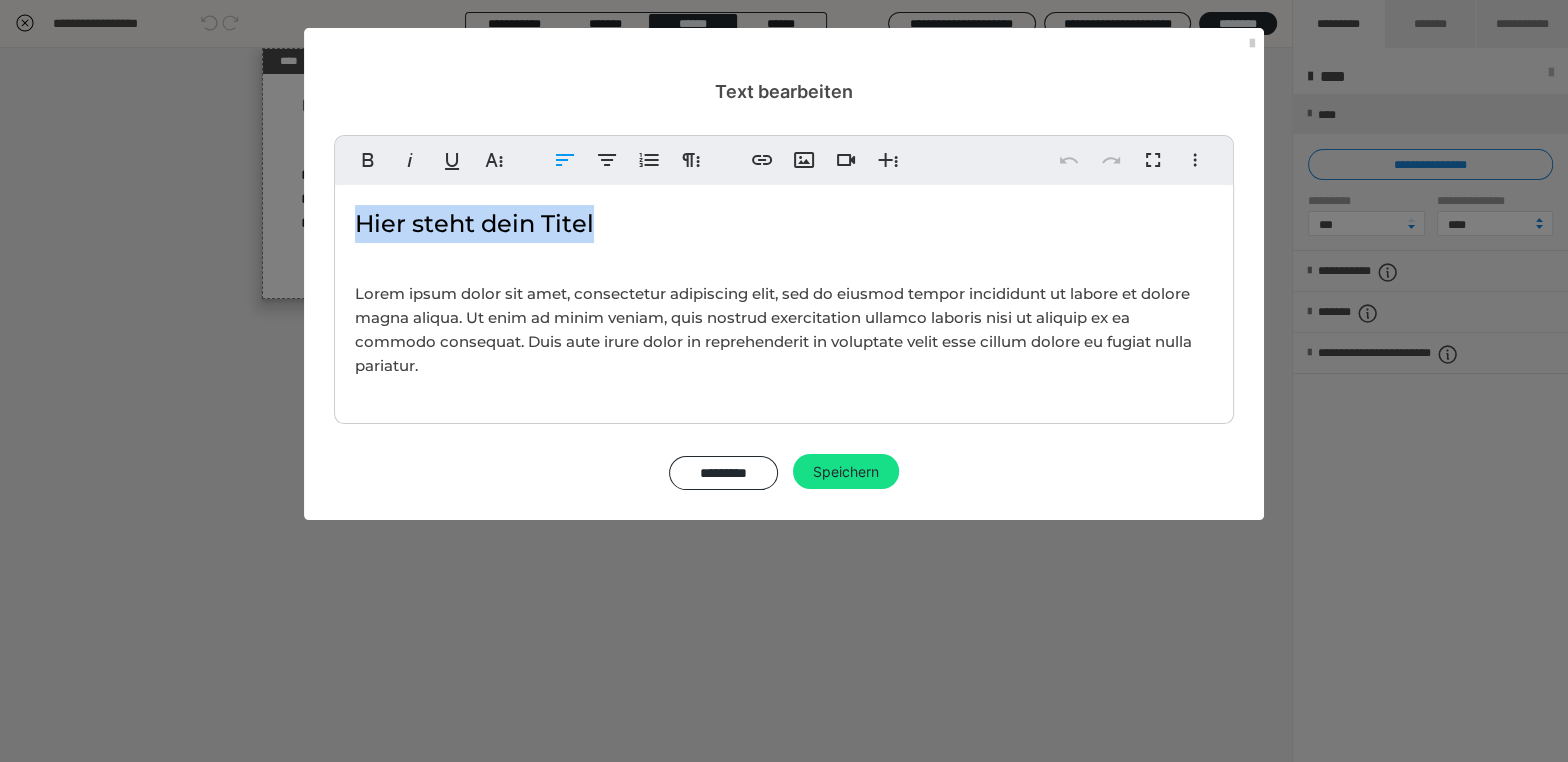 click on "Hier steht dein Titel" at bounding box center (784, 224) 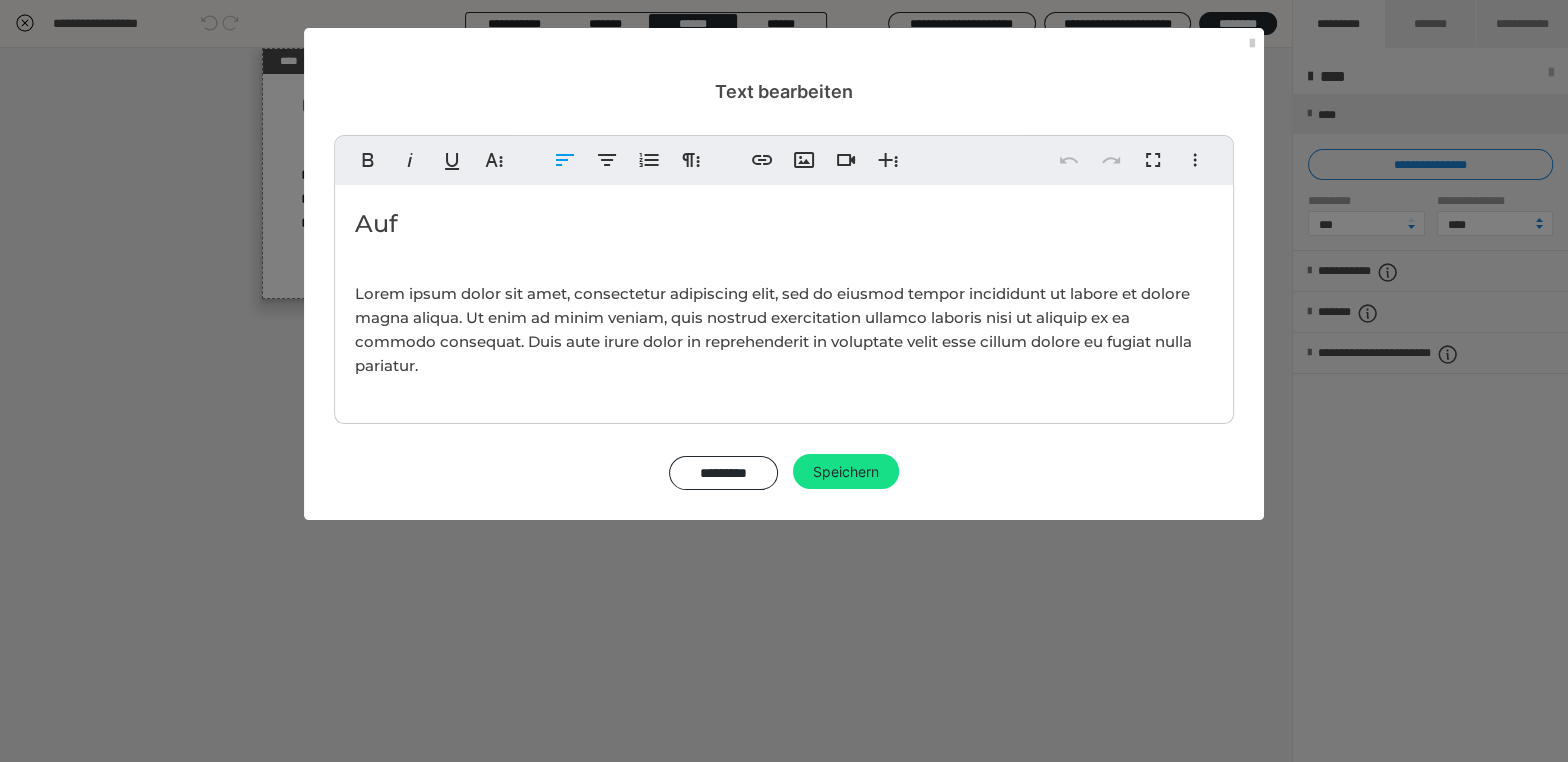 type 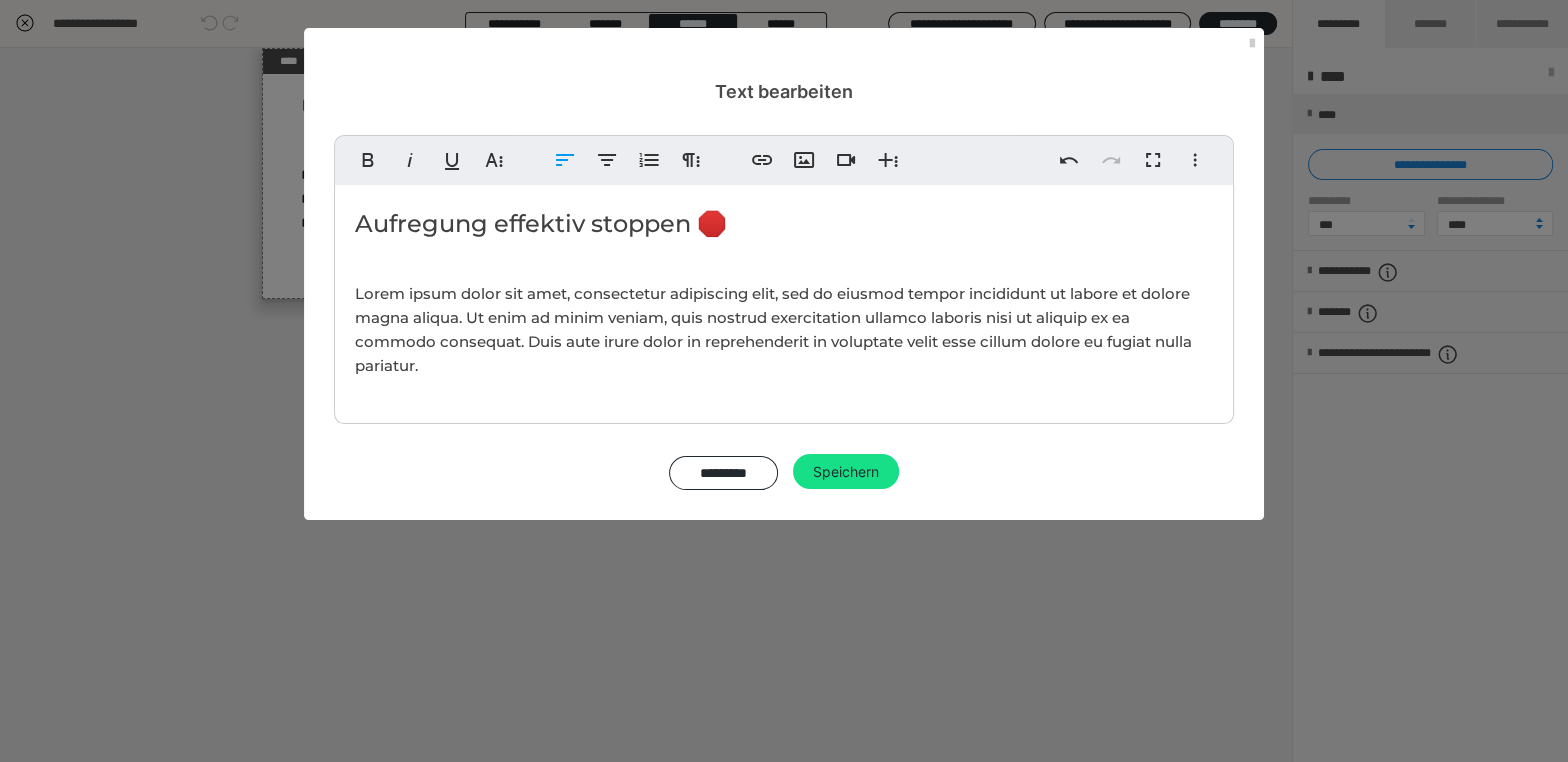 click on "Aufregung effektiv stoppen 🛑" at bounding box center [784, 224] 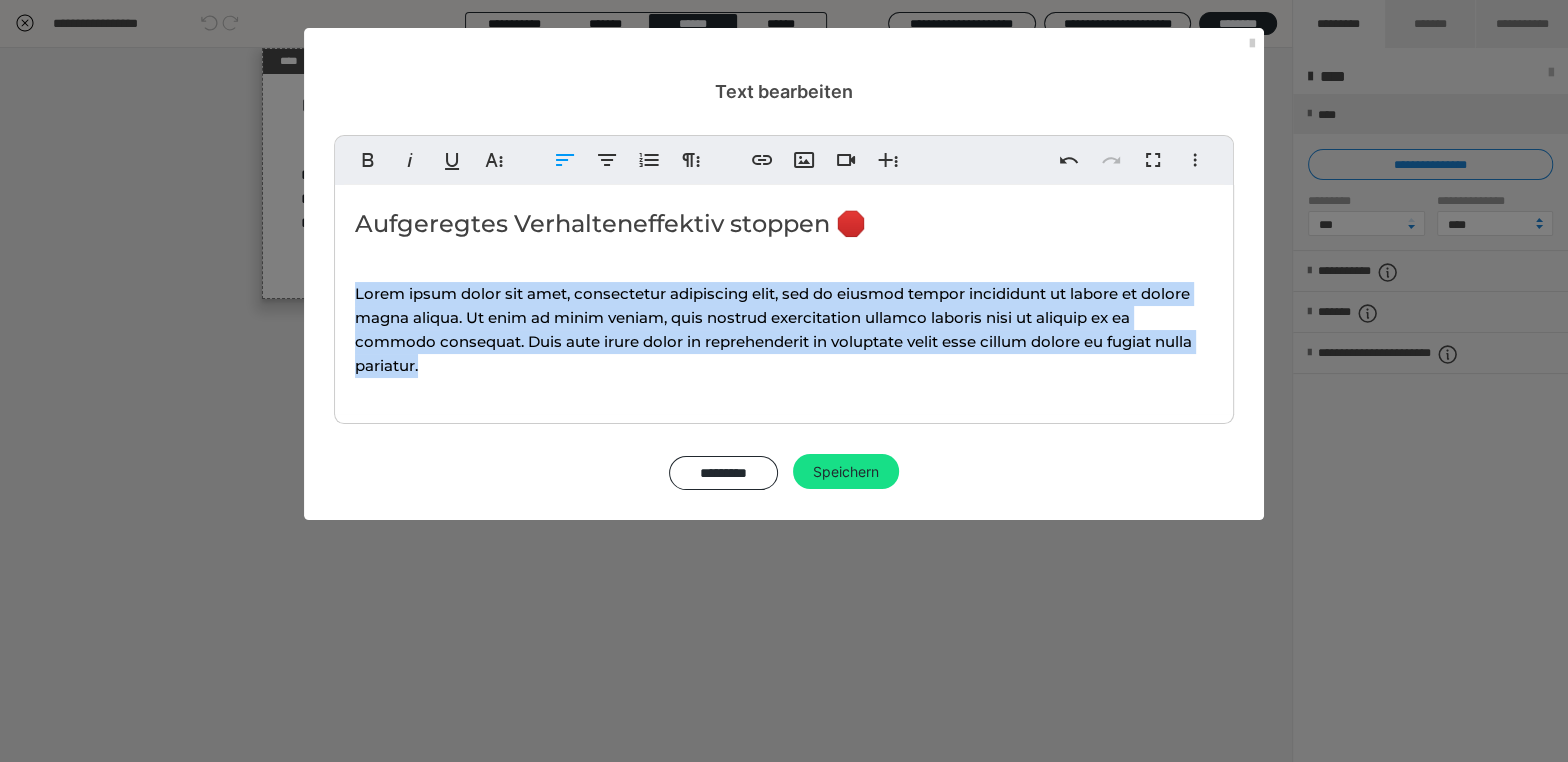 drag, startPoint x: 444, startPoint y: 363, endPoint x: 355, endPoint y: 298, distance: 110.20889 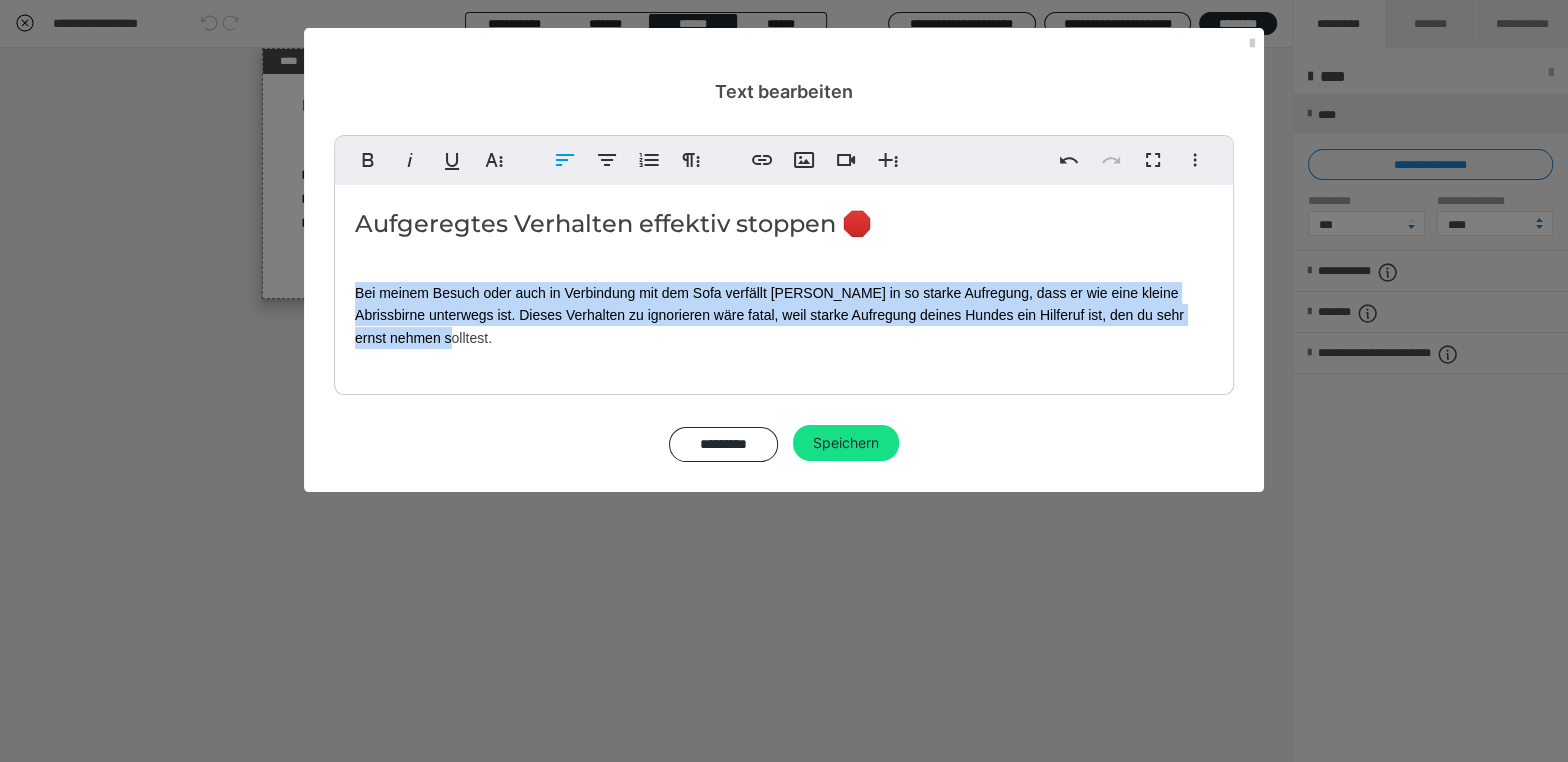 drag, startPoint x: 416, startPoint y: 336, endPoint x: 350, endPoint y: 293, distance: 78.77182 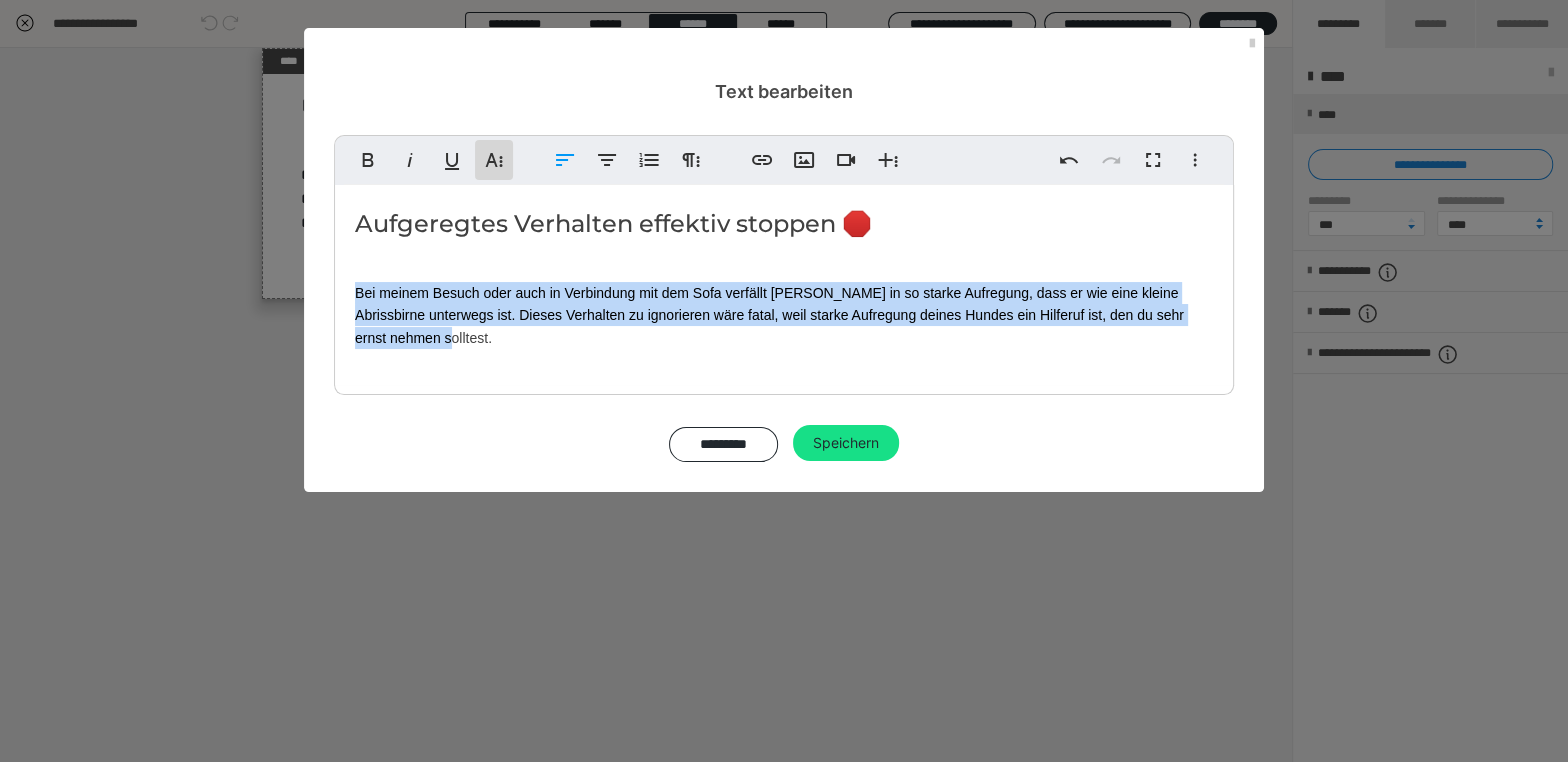 click 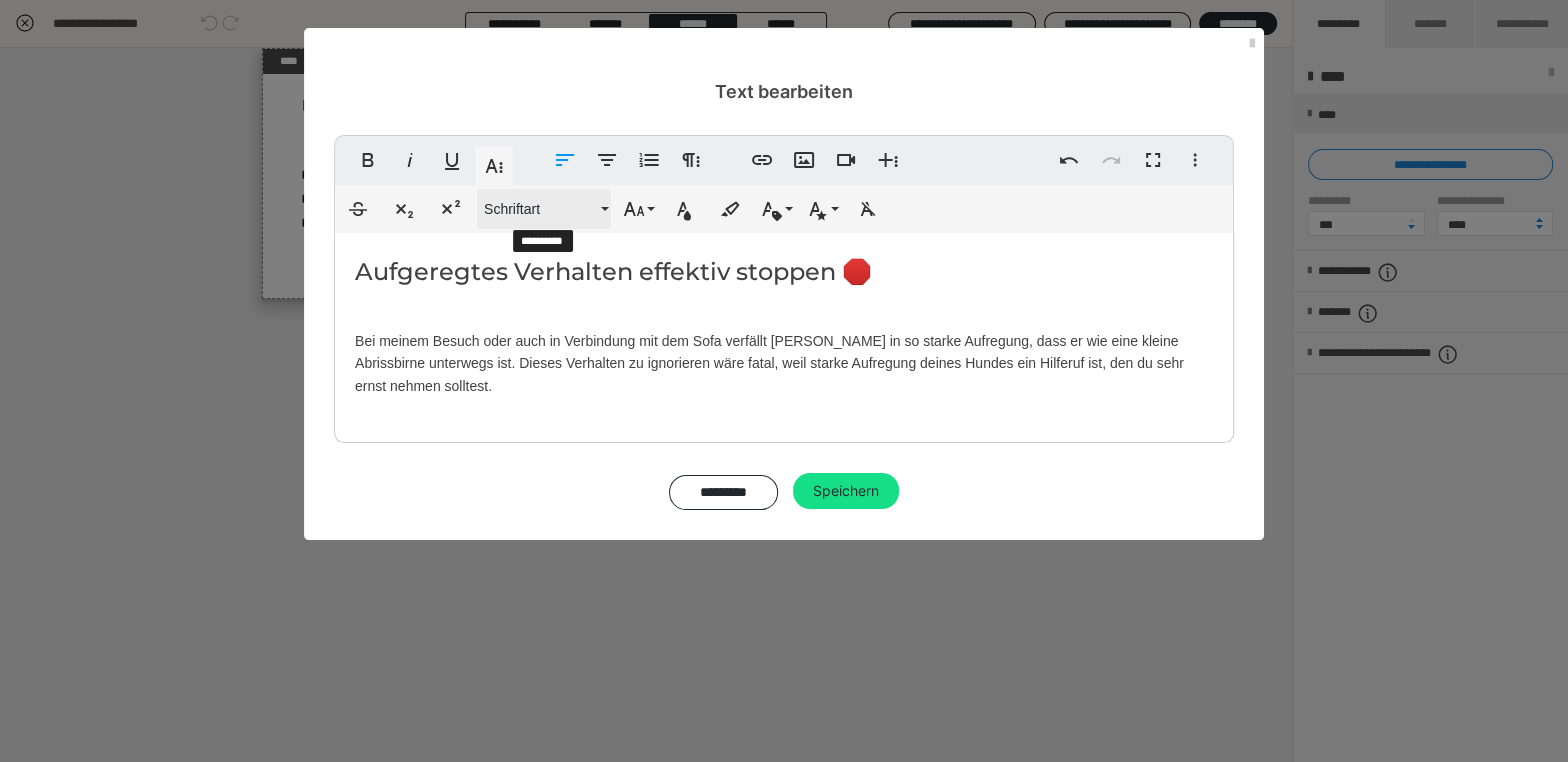 click on "Schriftart" at bounding box center (540, 209) 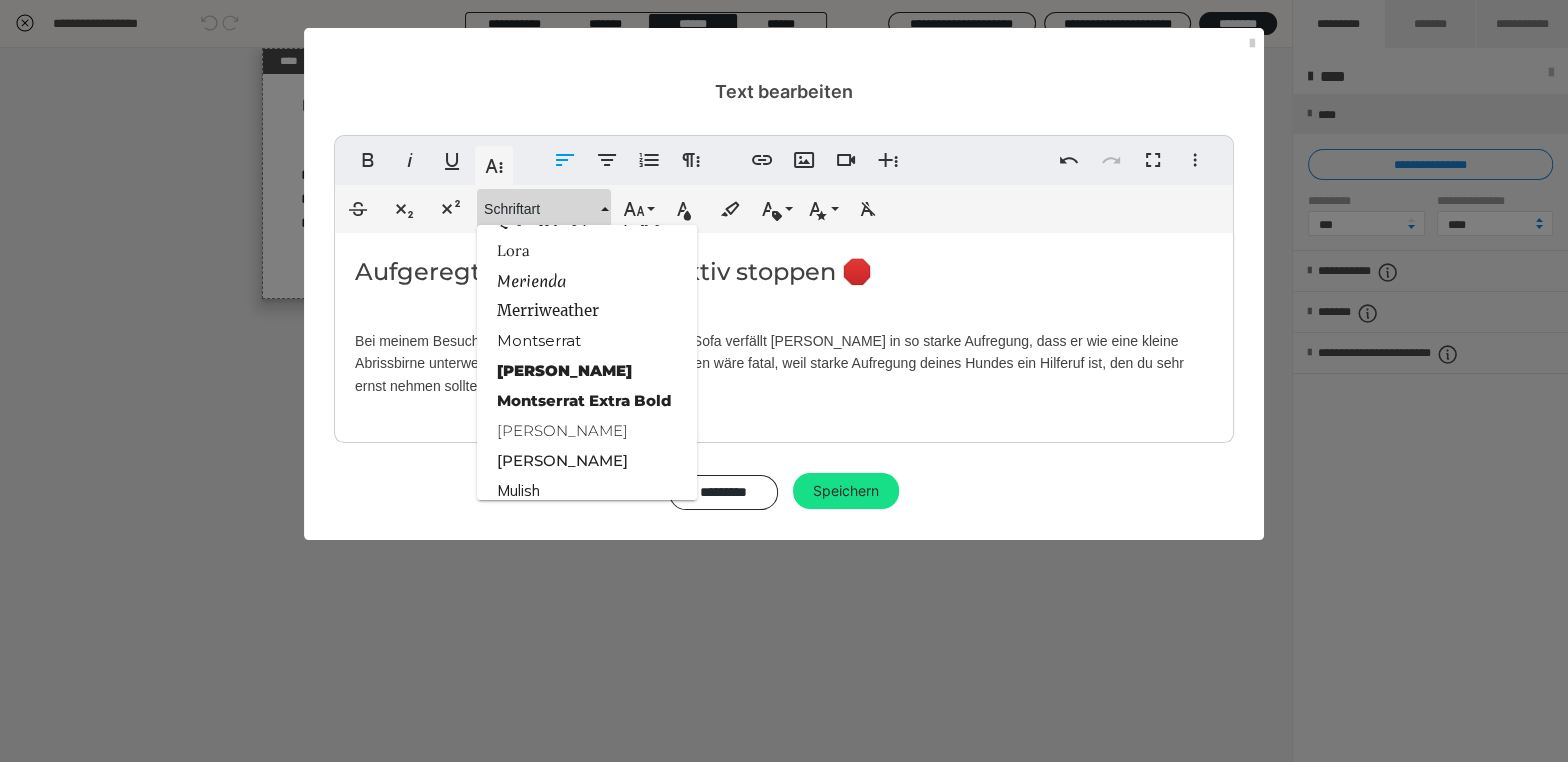 scroll, scrollTop: 1788, scrollLeft: 0, axis: vertical 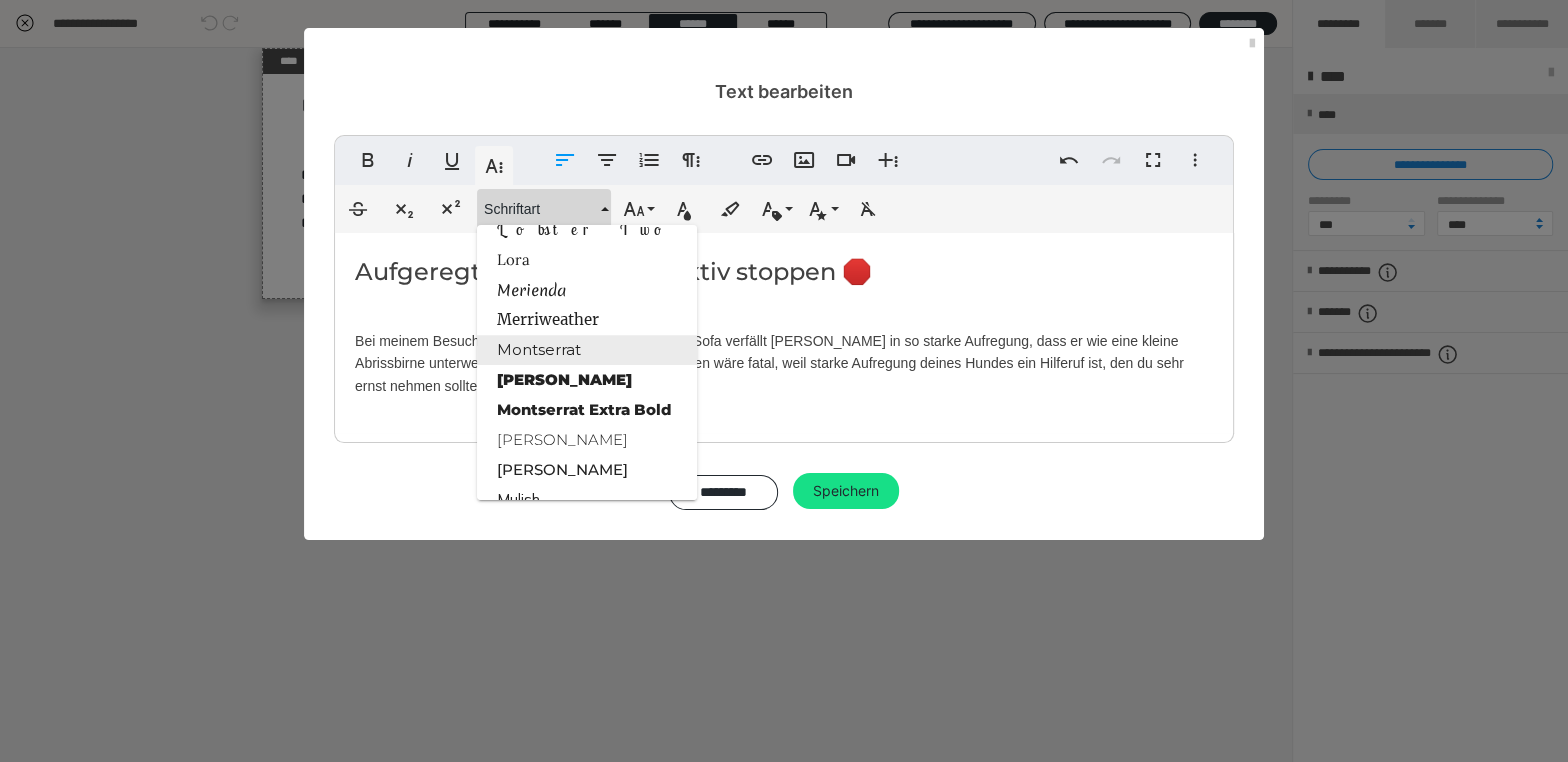 click on "Montserrat" at bounding box center [587, 350] 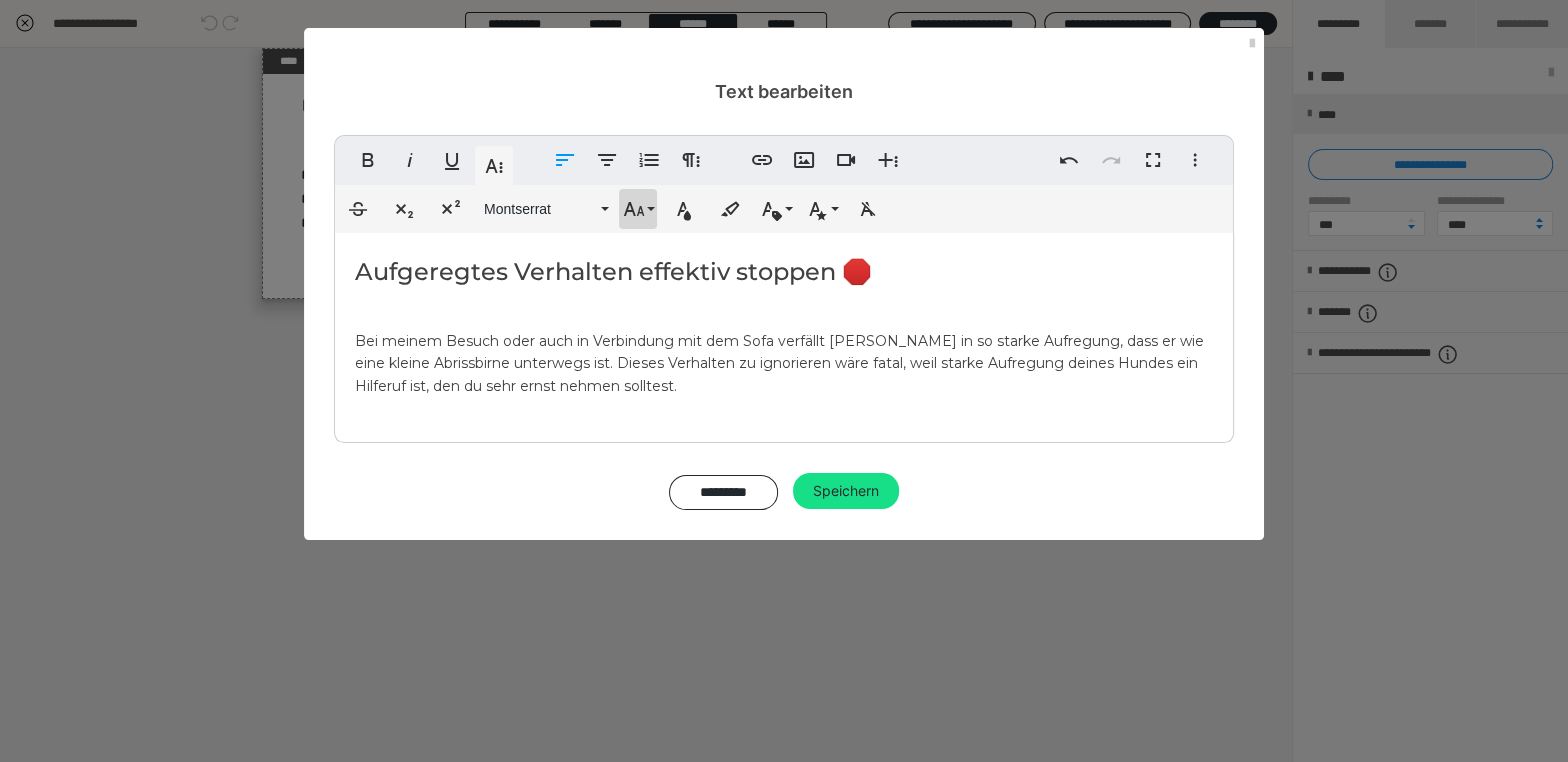 click 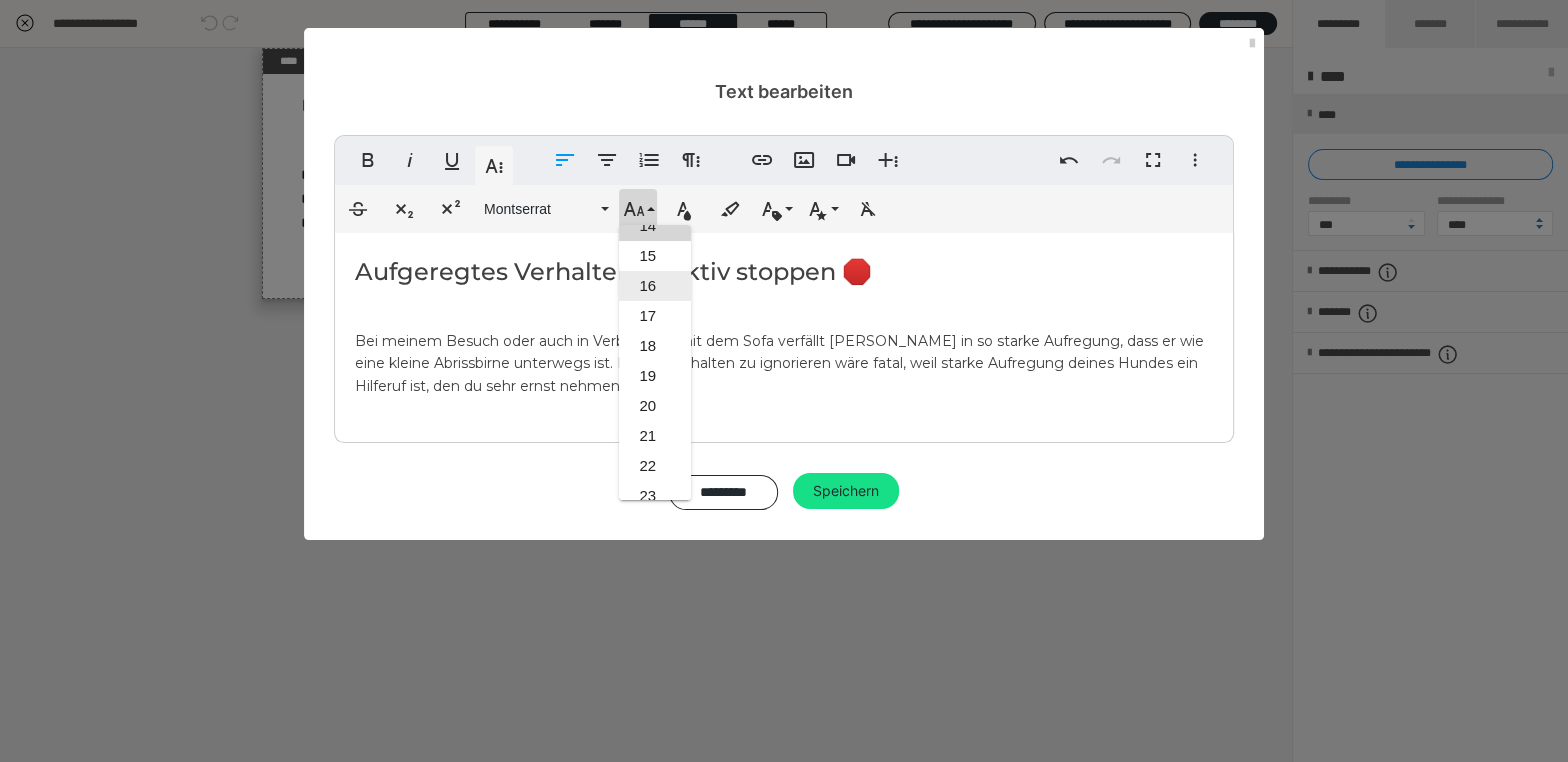 click on "16" at bounding box center [655, 286] 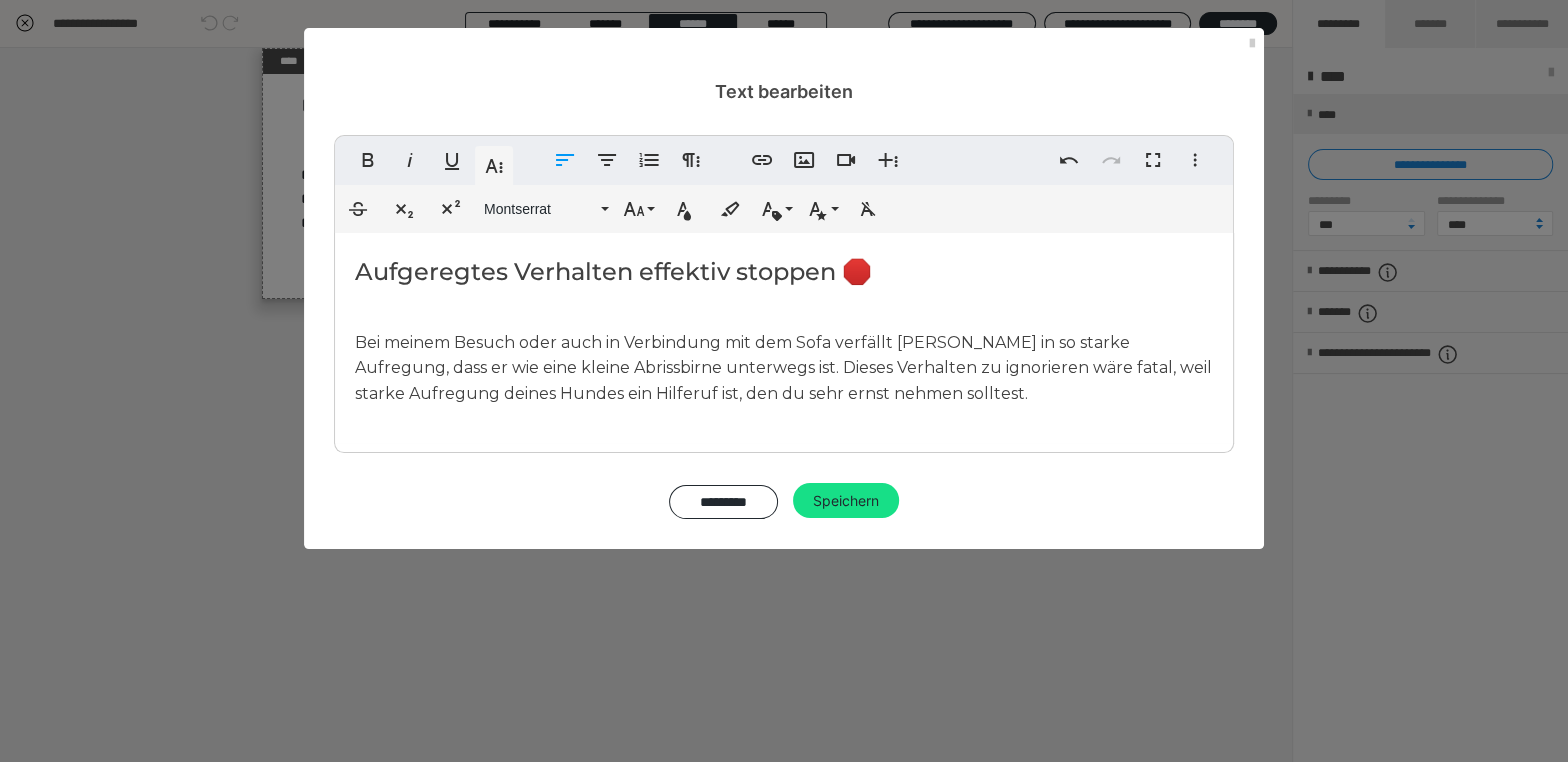 click on "Aufgeregtes Verhalten effektiv stoppen 🛑  Bei meinem Besuch oder auch in Verbindung mit dem Sofa verfällt Loki in so starke Aufregung, dass er wie eine kleine Abrissbirne unterwegs ist. Dieses Verhalten zu ignorieren wäre fatal, weil starke Aufregung deines Hundes ein Hilferuf ist, den du sehr ernst nehmen solltest." at bounding box center (784, 338) 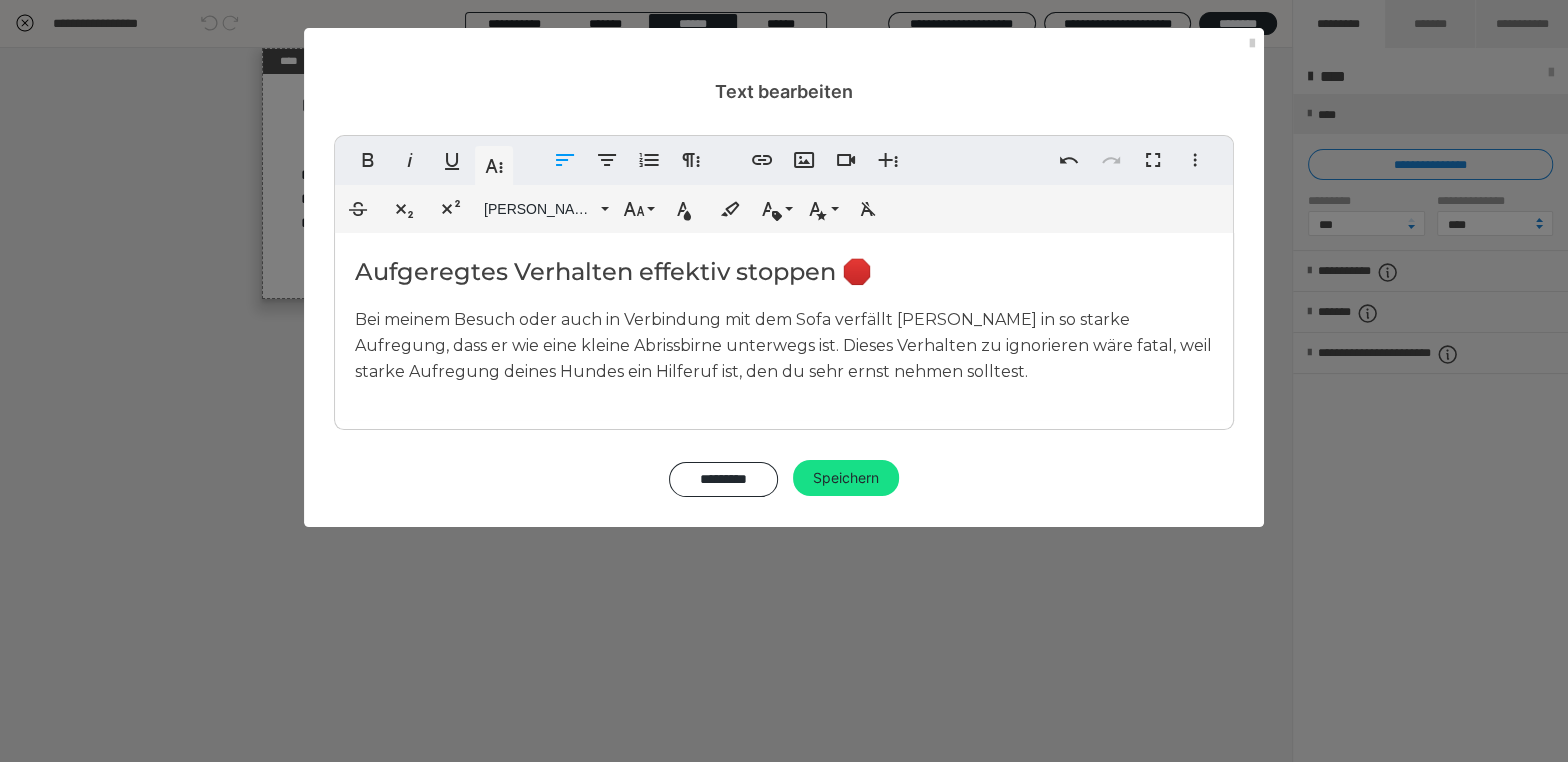 drag, startPoint x: 929, startPoint y: 323, endPoint x: 937, endPoint y: 345, distance: 23.409399 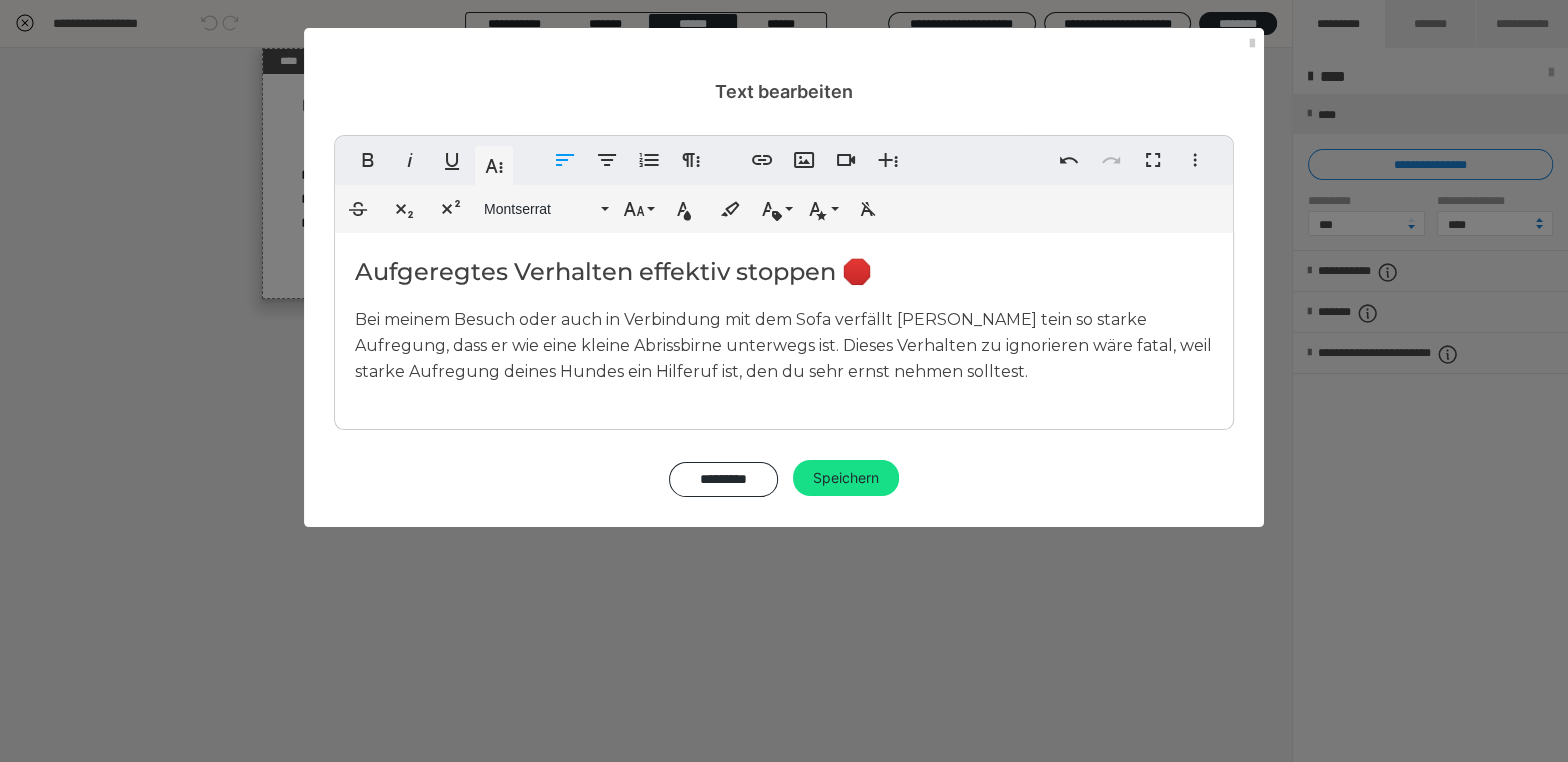 type 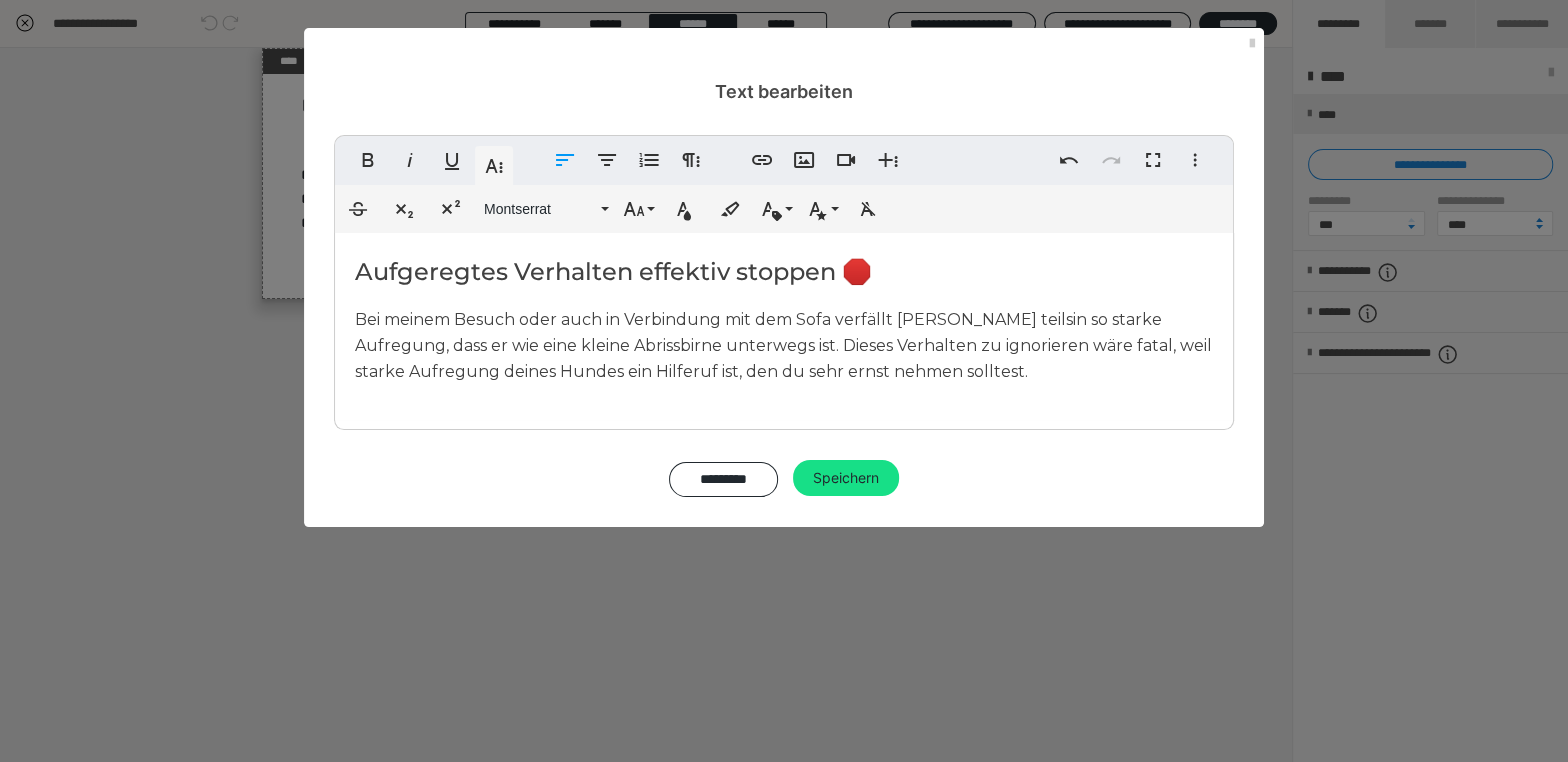 drag, startPoint x: 1004, startPoint y: 321, endPoint x: 1006, endPoint y: 351, distance: 30.066593 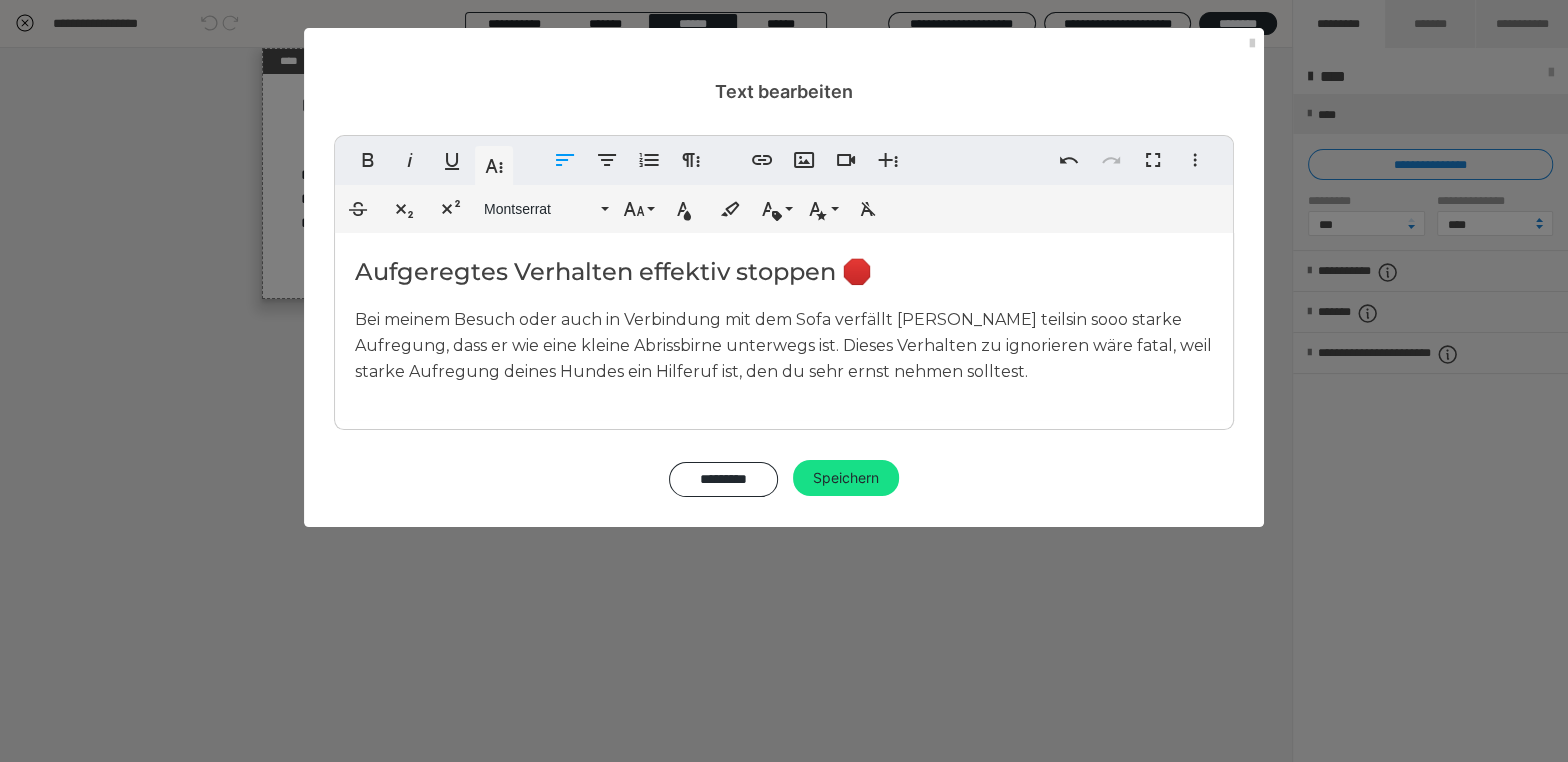click on "Bei meinem Besuch oder auch in Verbindung mit dem Sofa verfällt Loki teils  in sooo starke Aufregung, dass er wie eine kleine Abrissbirne unterwegs ist. Dieses Verhalten zu ignorieren wäre fatal, weil starke Aufregung deines Hundes ein Hilferuf ist, den du sehr ernst nehmen solltest." at bounding box center (783, 345) 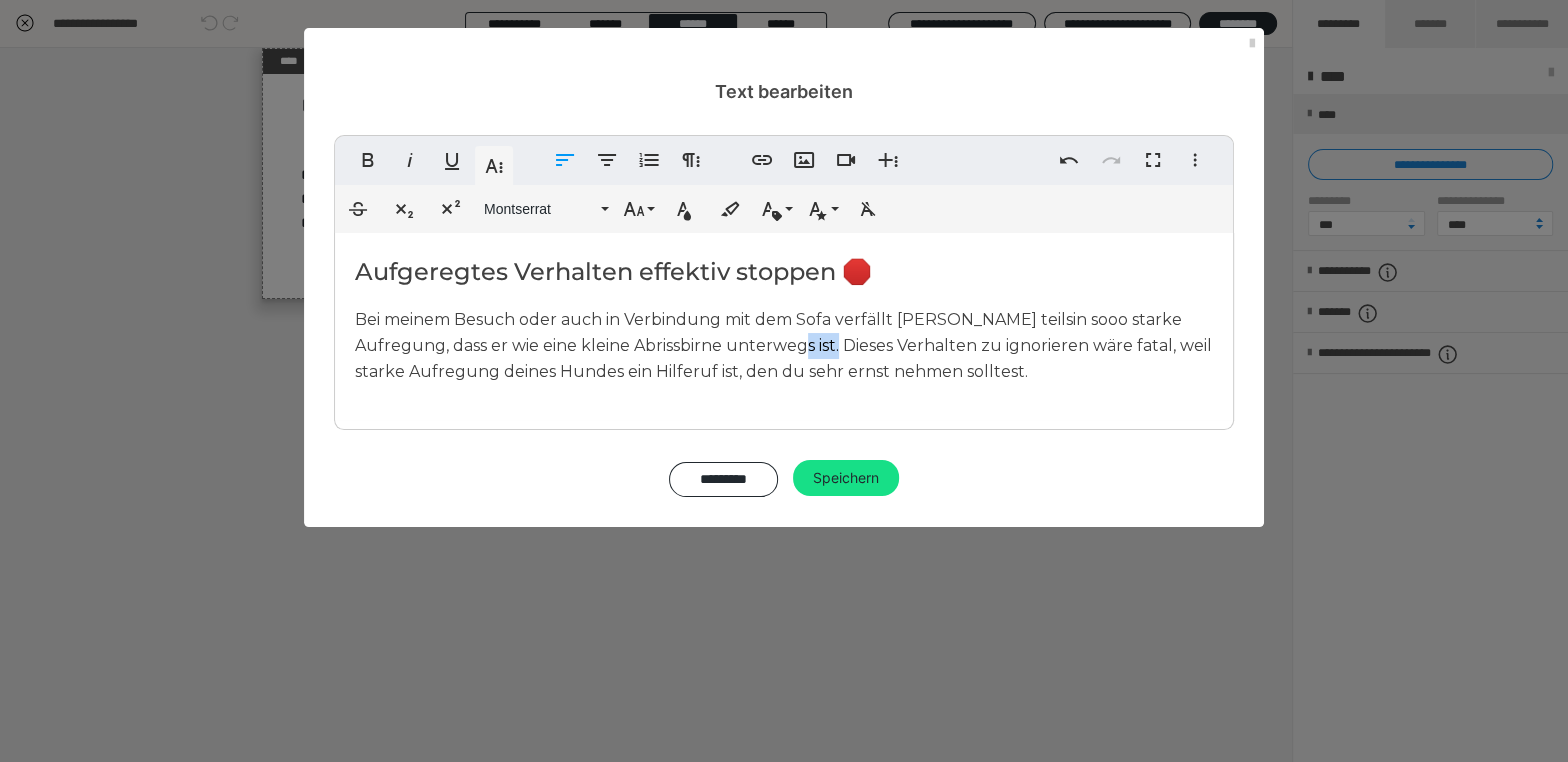 click on "Bei meinem Besuch oder auch in Verbindung mit dem Sofa verfällt Loki teils  in sooo starke Aufregung, dass er wie eine kleine Abrissbirne unterwegs ist. Dieses Verhalten zu ignorieren wäre fatal, weil starke Aufregung deines Hundes ein Hilferuf ist, den du sehr ernst nehmen solltest." at bounding box center [783, 345] 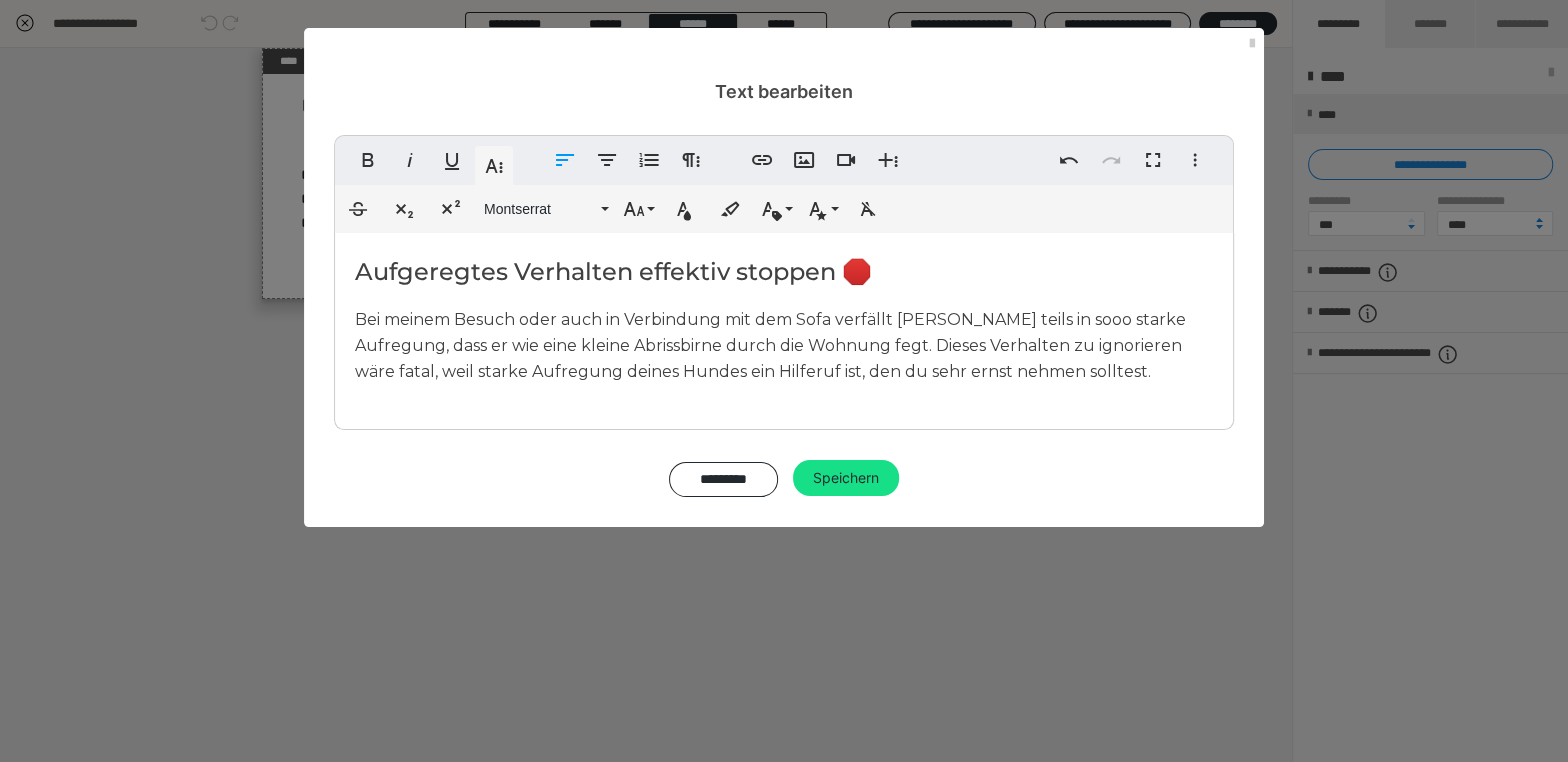 click on "Bei meinem Besuch oder auch in Verbindung mit dem Sofa verfällt Loki teils in sooo starke Aufregung, dass er wie eine kleine Abrissbirne durch die Wohnung fegt. Dieses Verhalten zu ignorieren wäre fatal, weil starke Aufregung deines Hundes ein Hilferuf ist, den du sehr ernst nehmen solltest." at bounding box center (770, 345) 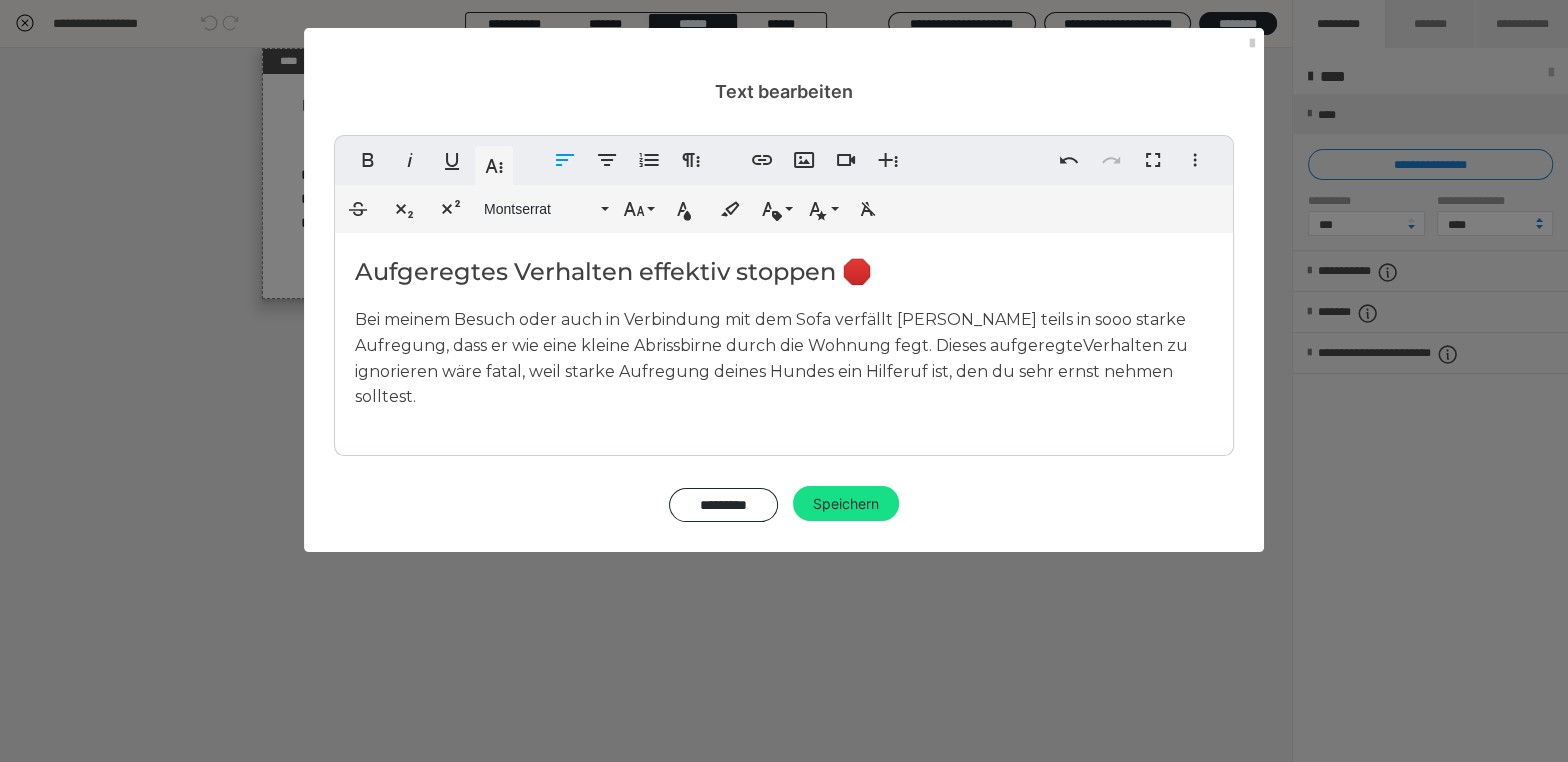 drag, startPoint x: 834, startPoint y: 373, endPoint x: 840, endPoint y: 388, distance: 16.155495 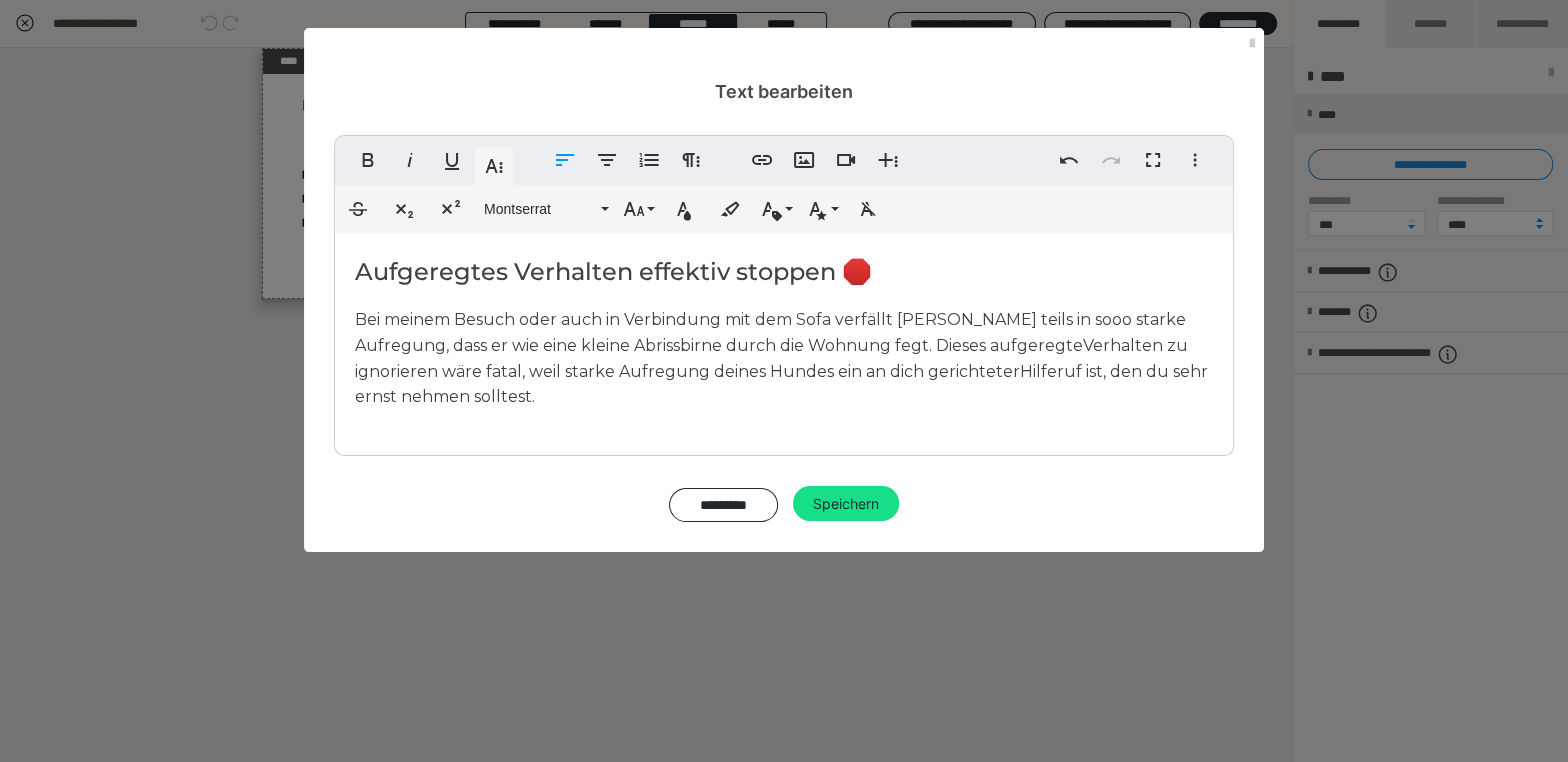 click on "Bei meinem Besuch oder auch in Verbindung mit dem Sofa verfällt Loki teils in sooo starke Aufregung, dass er wie eine kleine Abrissbirne durch die Wohnung fegt. Dieses aufgeregte  Verhalten zu ignorieren wäre fatal, weil starke Aufregung deines Hundes ein an dich gerichteter  Hilferuf ist, den du sehr ernst nehmen solltest." at bounding box center (781, 358) 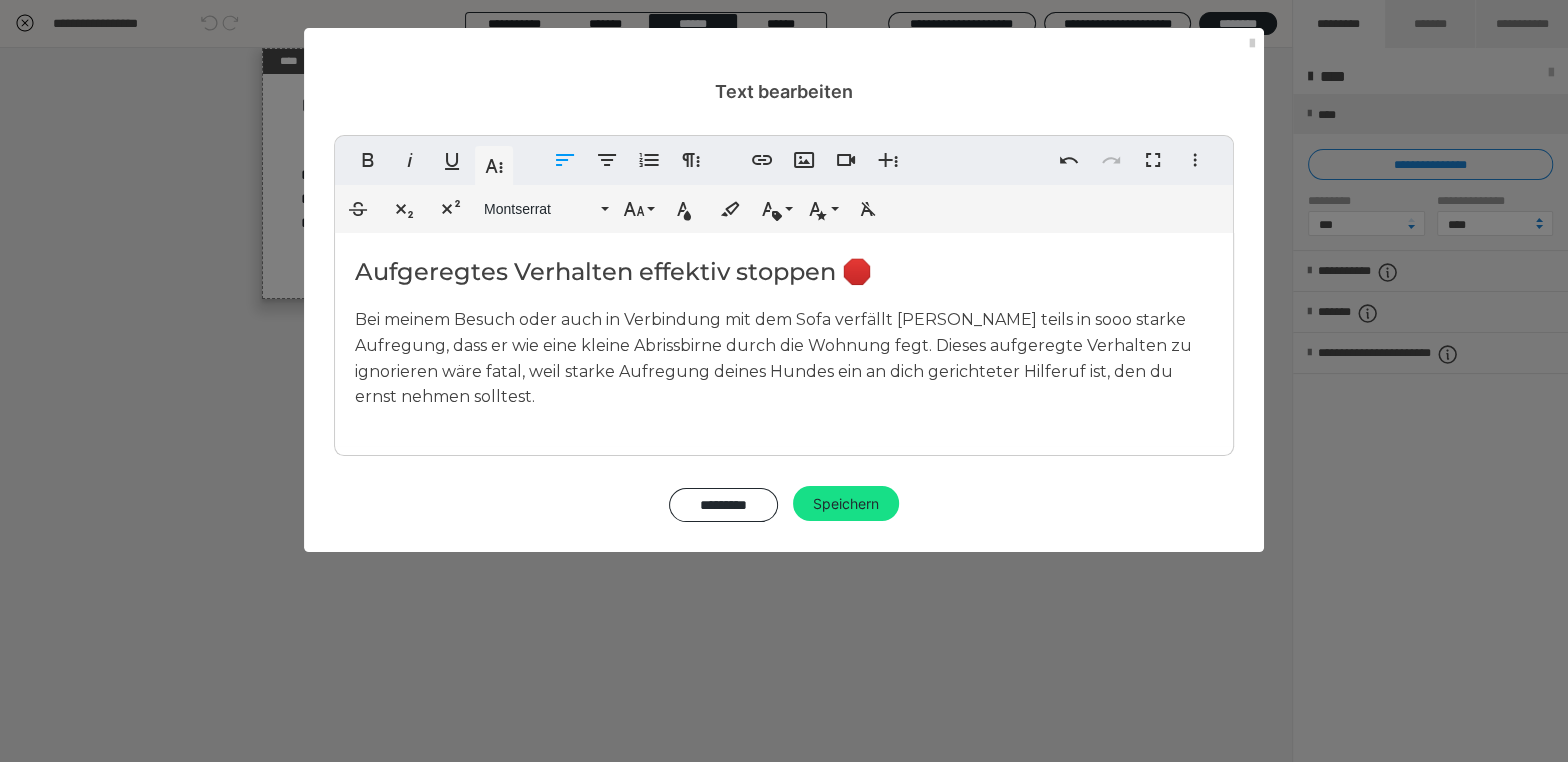 click on "Bei meinem Besuch oder auch in Verbindung mit dem Sofa verfällt Loki teils in sooo starke Aufregung, dass er wie eine kleine Abrissbirne durch die Wohnung fegt. Dieses aufgeregte Verhalten zu ignorieren wäre fatal, weil starke Aufregung deines Hundes ein an dich gerichteter Hilferuf ist, den du ernst nehmen solltest." at bounding box center (784, 358) 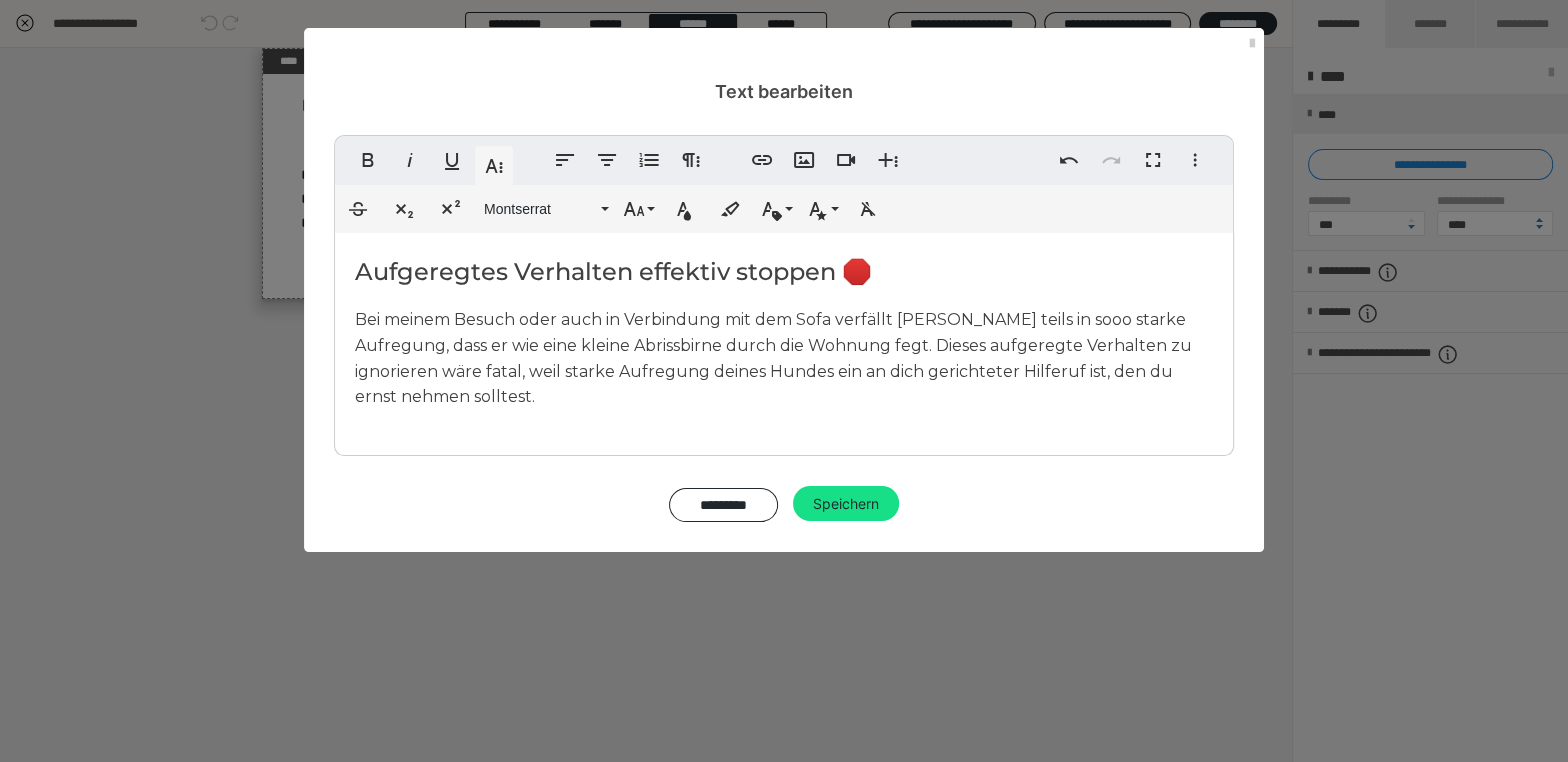 click on "Speichern" at bounding box center [846, 504] 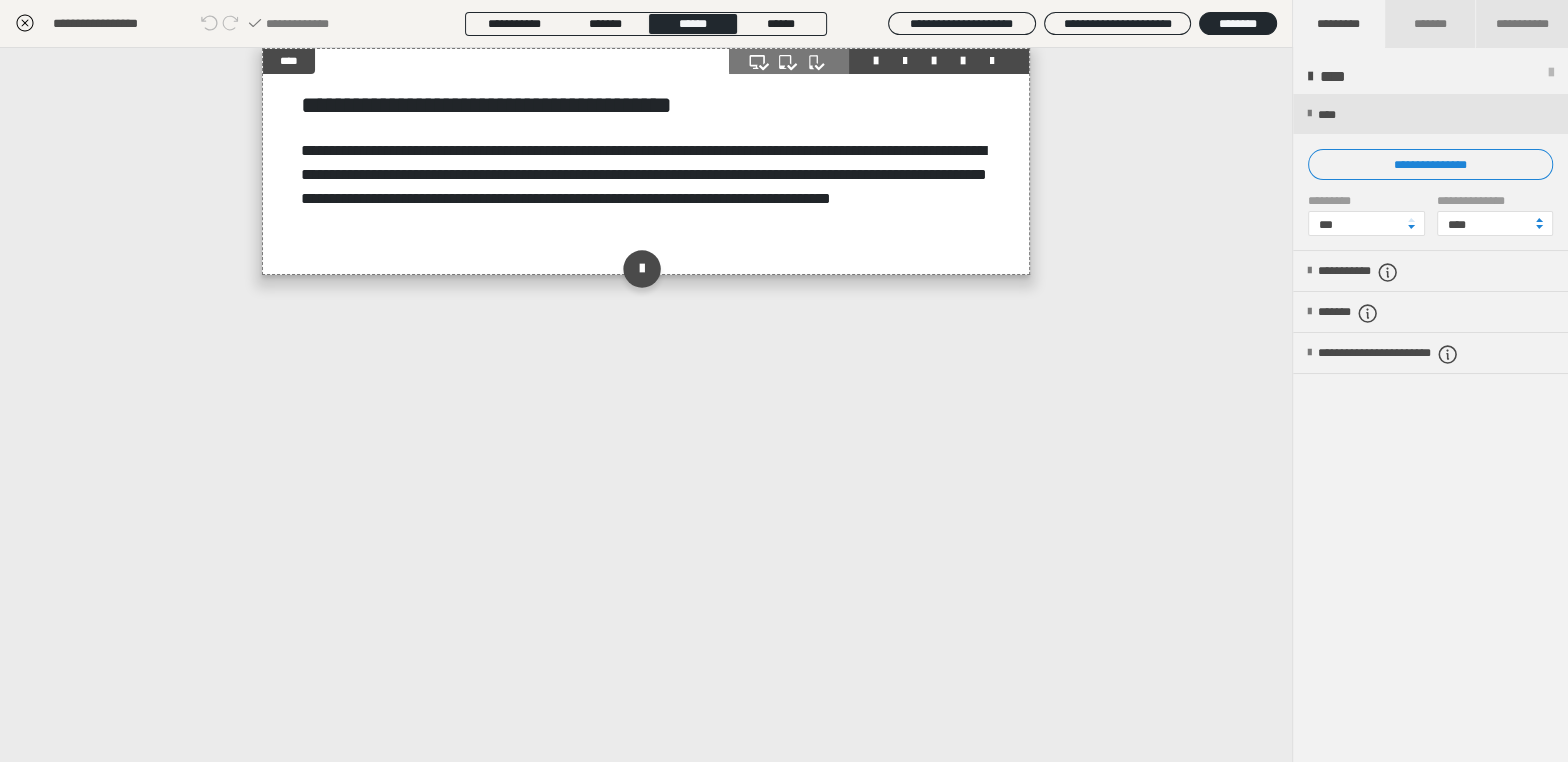 click on "**********" at bounding box center (646, 161) 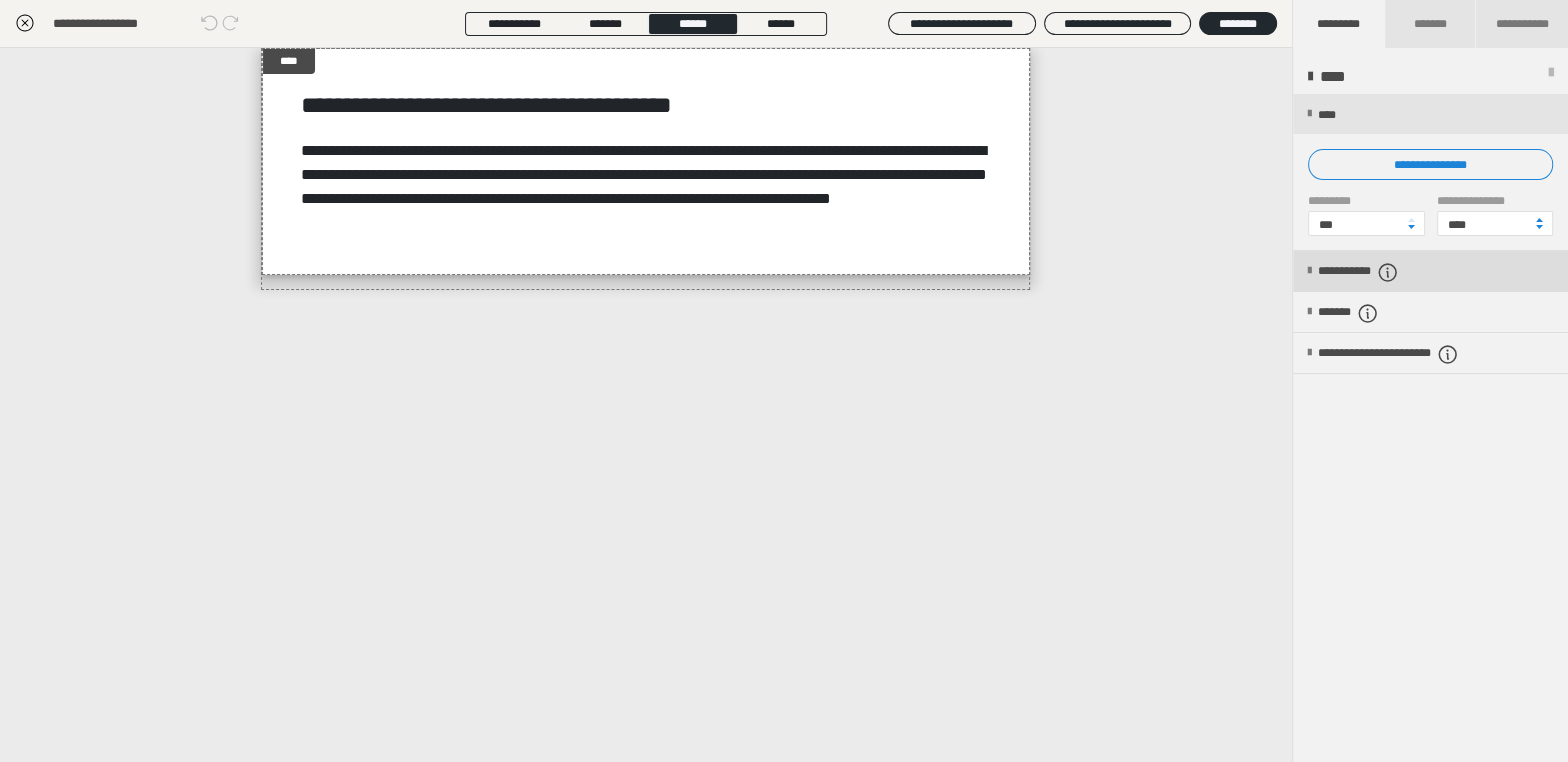 click on "**********" at bounding box center (1382, 272) 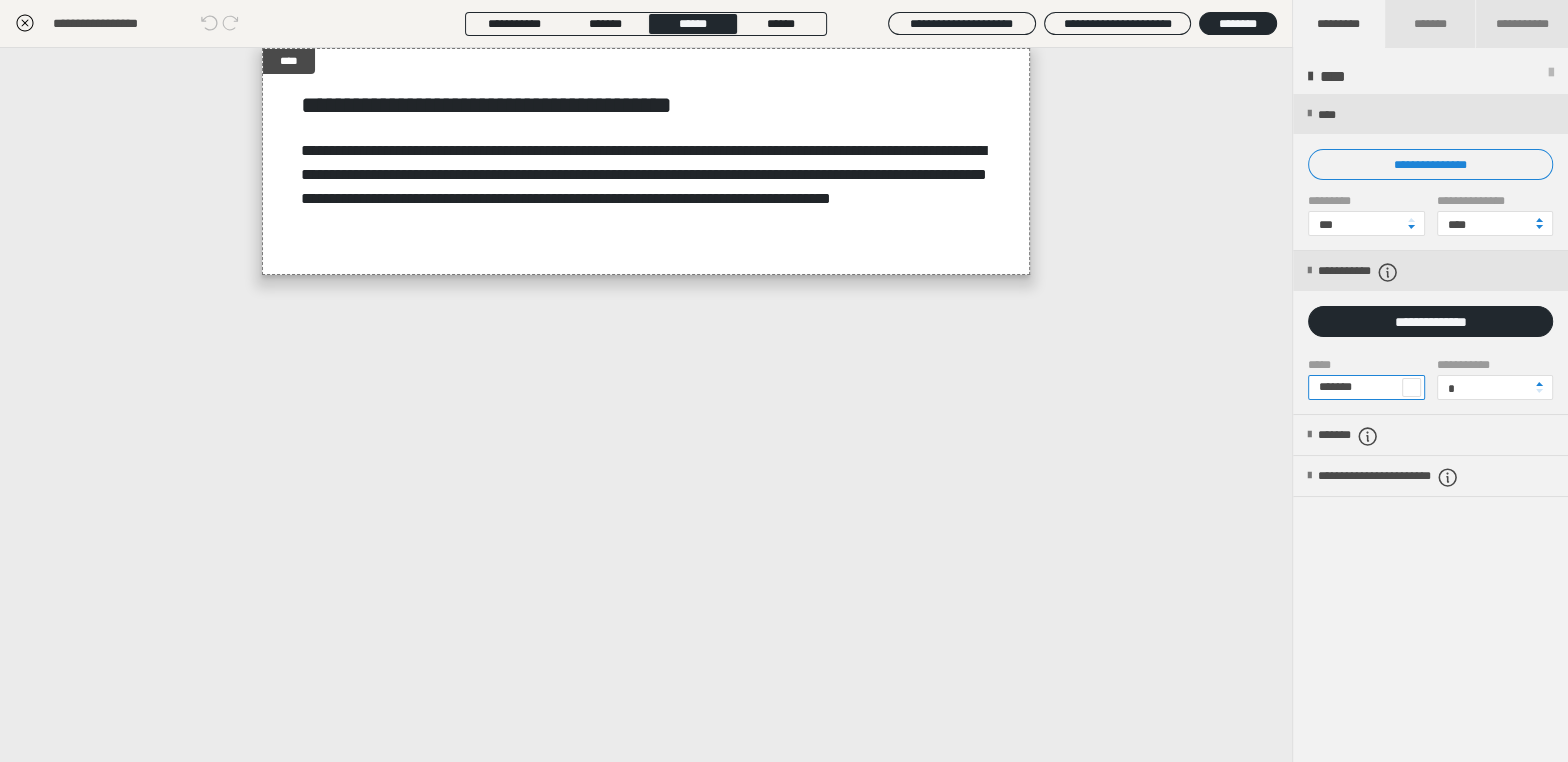 click on "*******" at bounding box center (1366, 387) 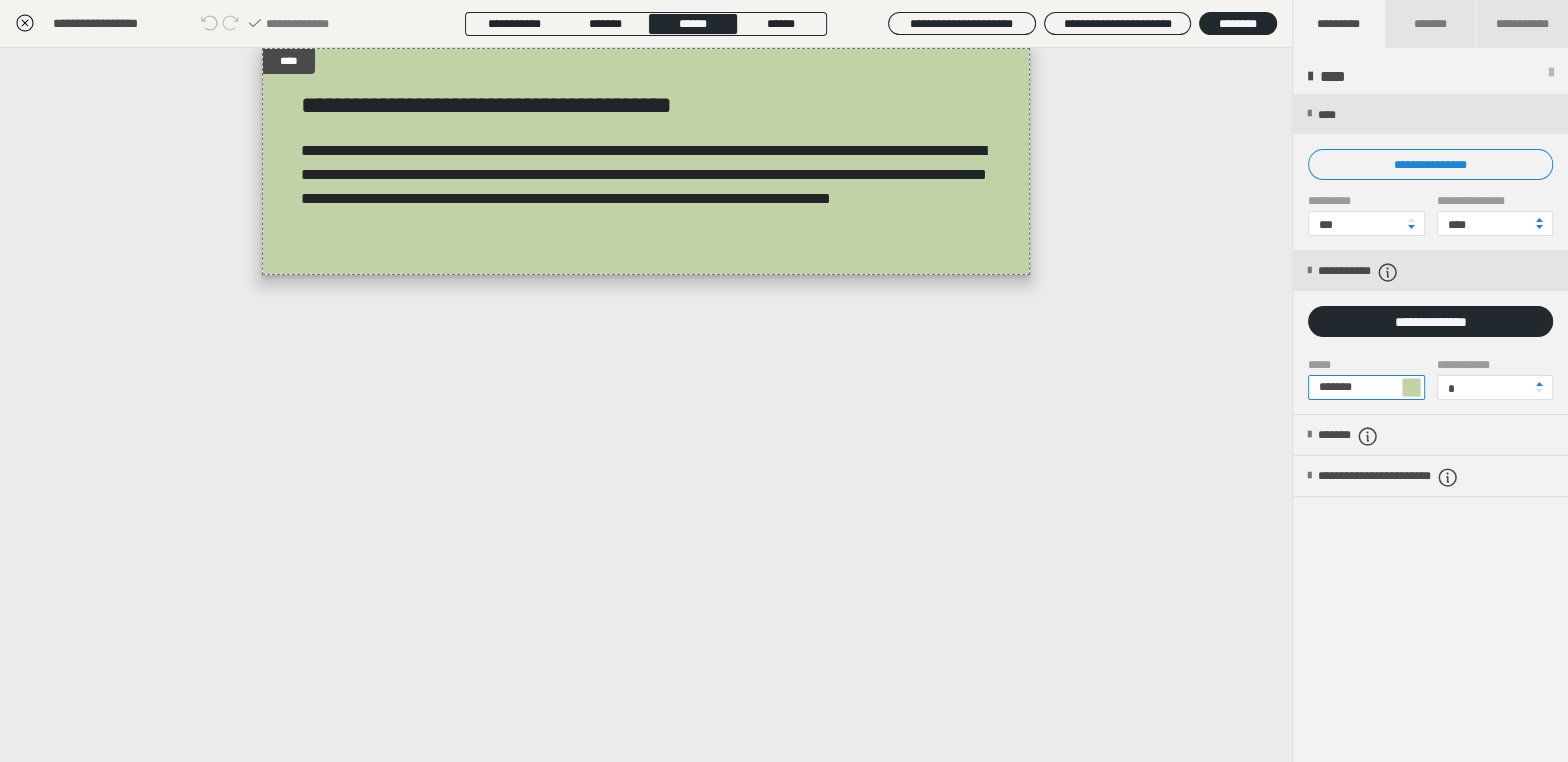 type on "*******" 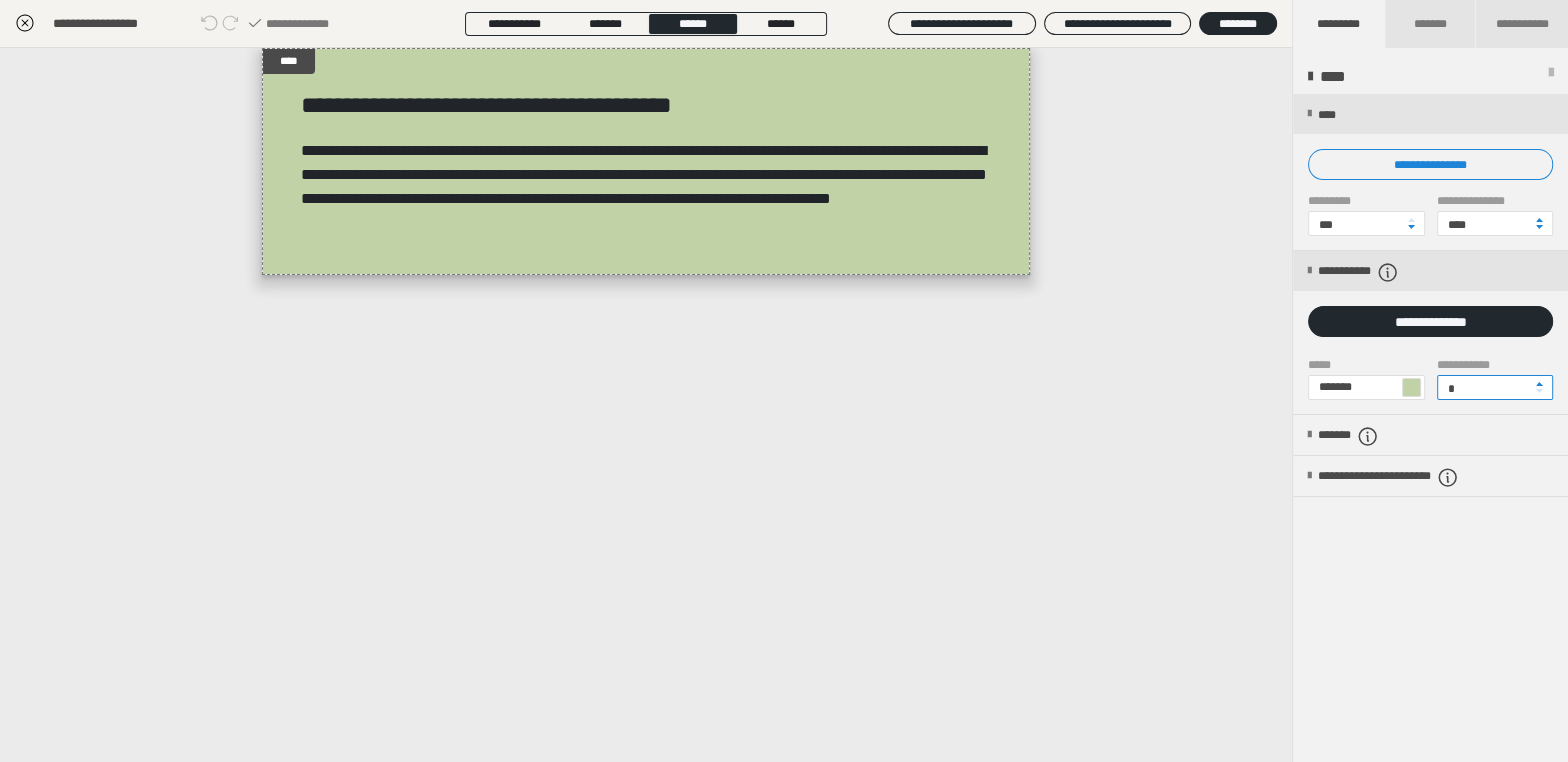 click on "*" at bounding box center [1495, 387] 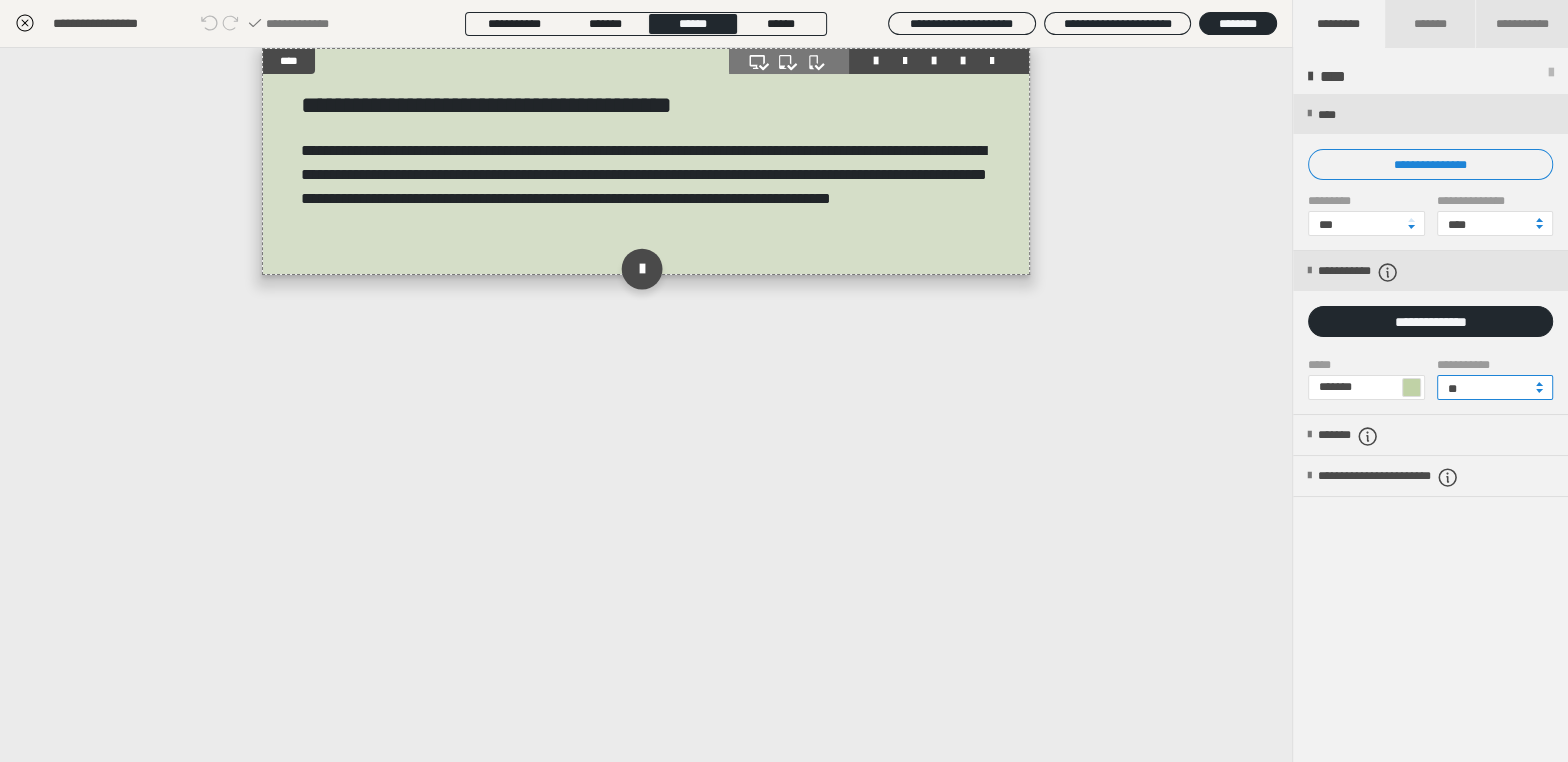 type on "**" 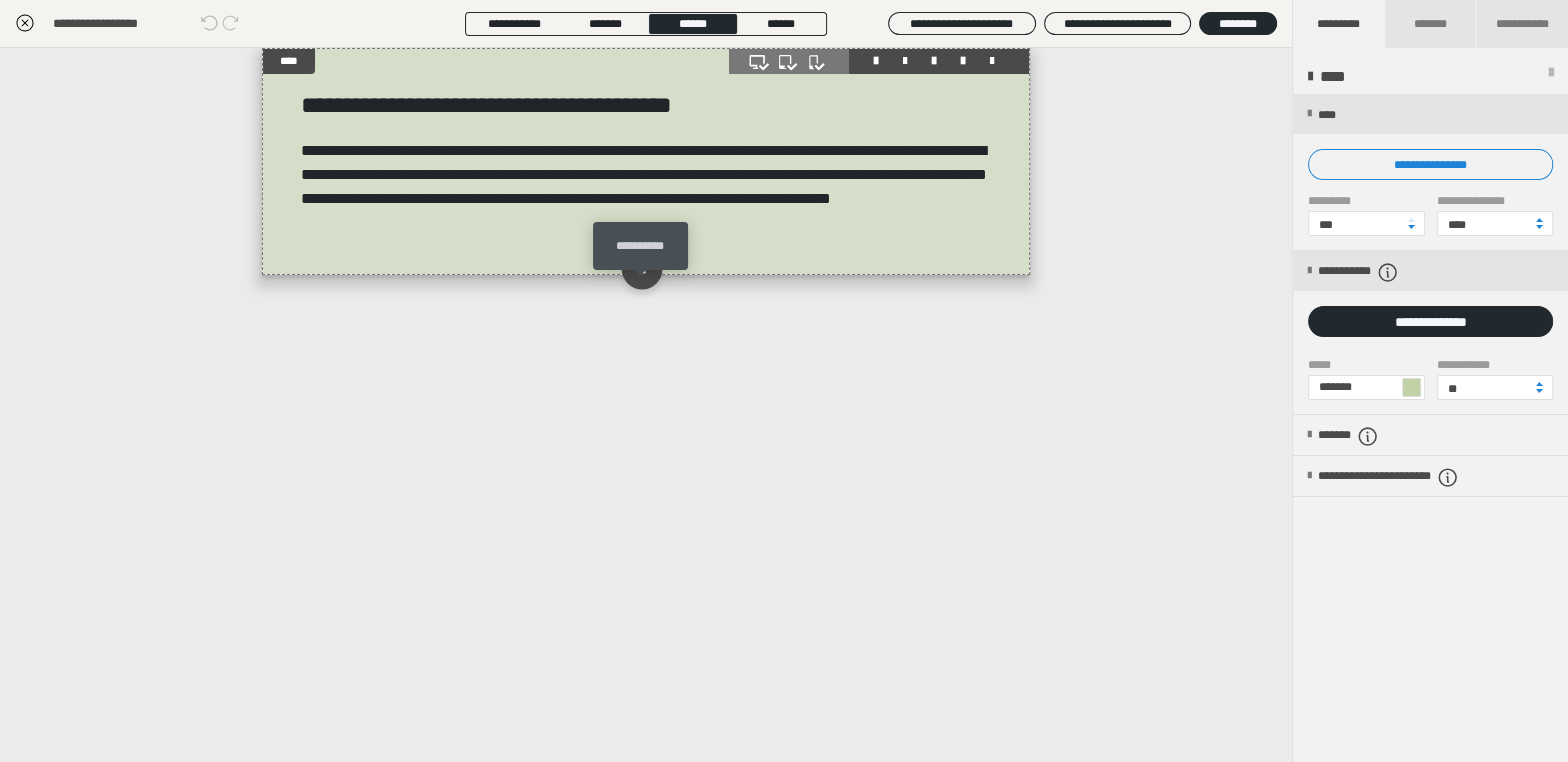 click at bounding box center (641, 269) 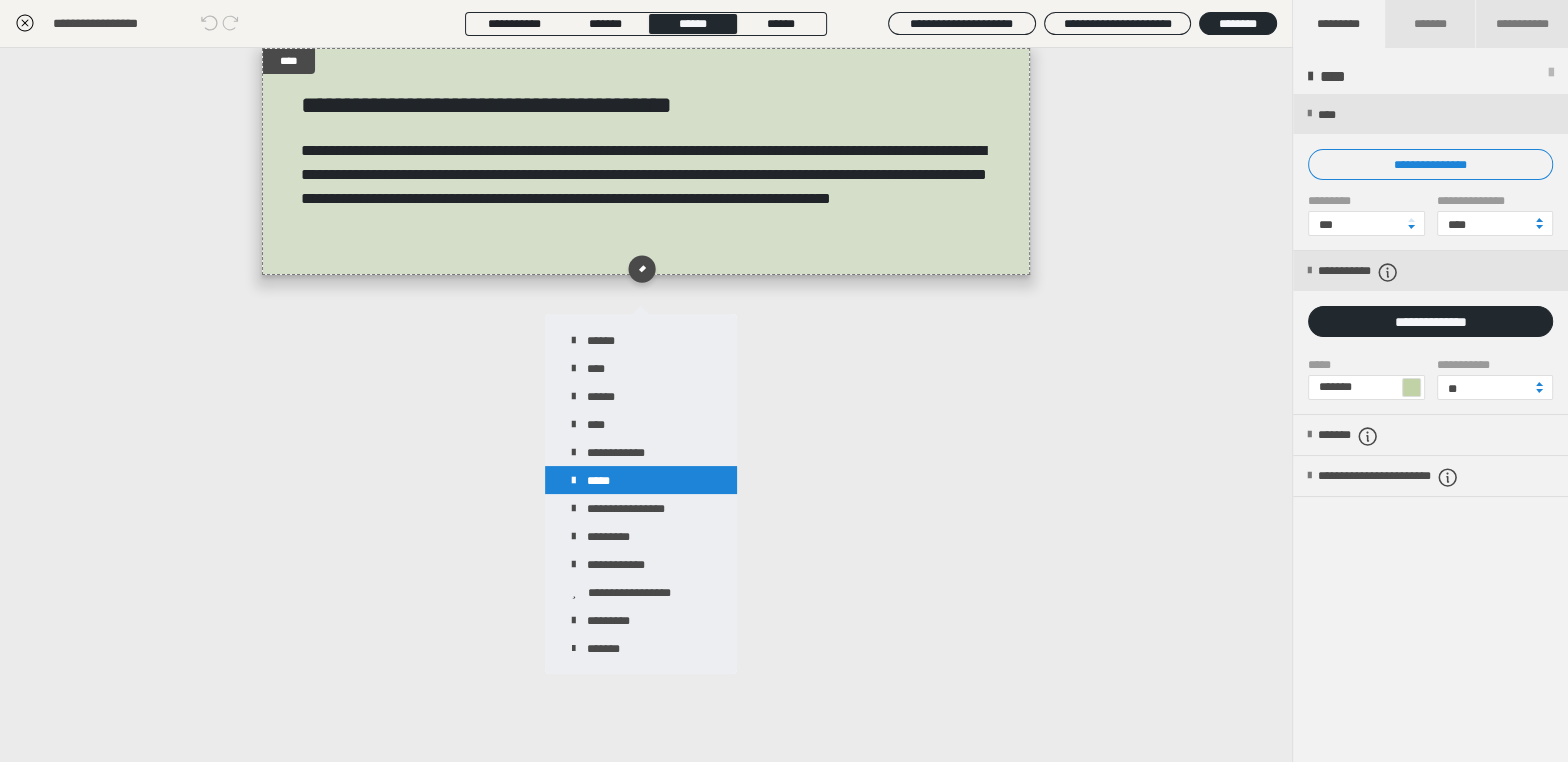 click on "*****" at bounding box center [641, 480] 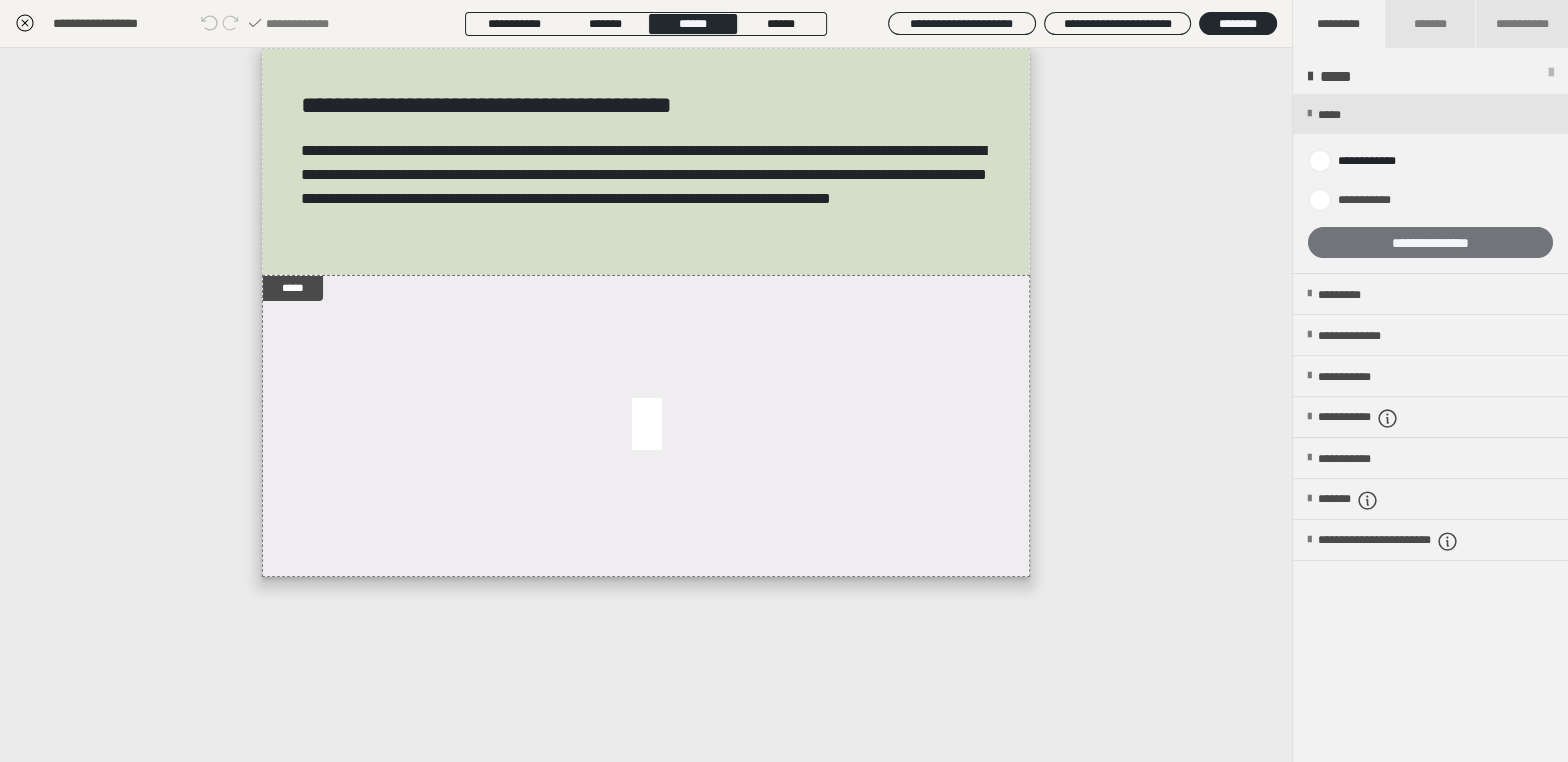 click on "**********" at bounding box center (1430, 242) 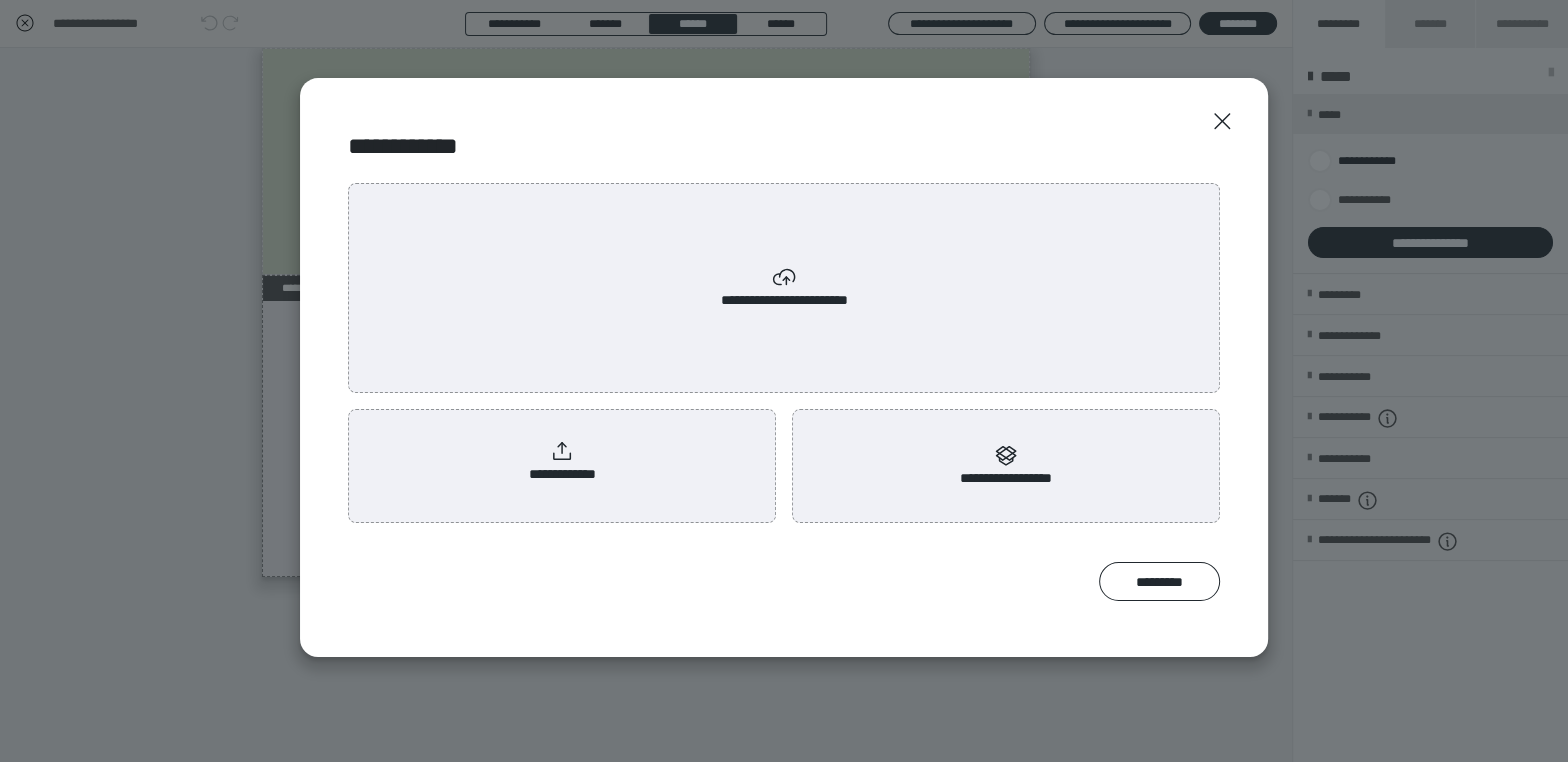 click on "**********" at bounding box center [784, 288] 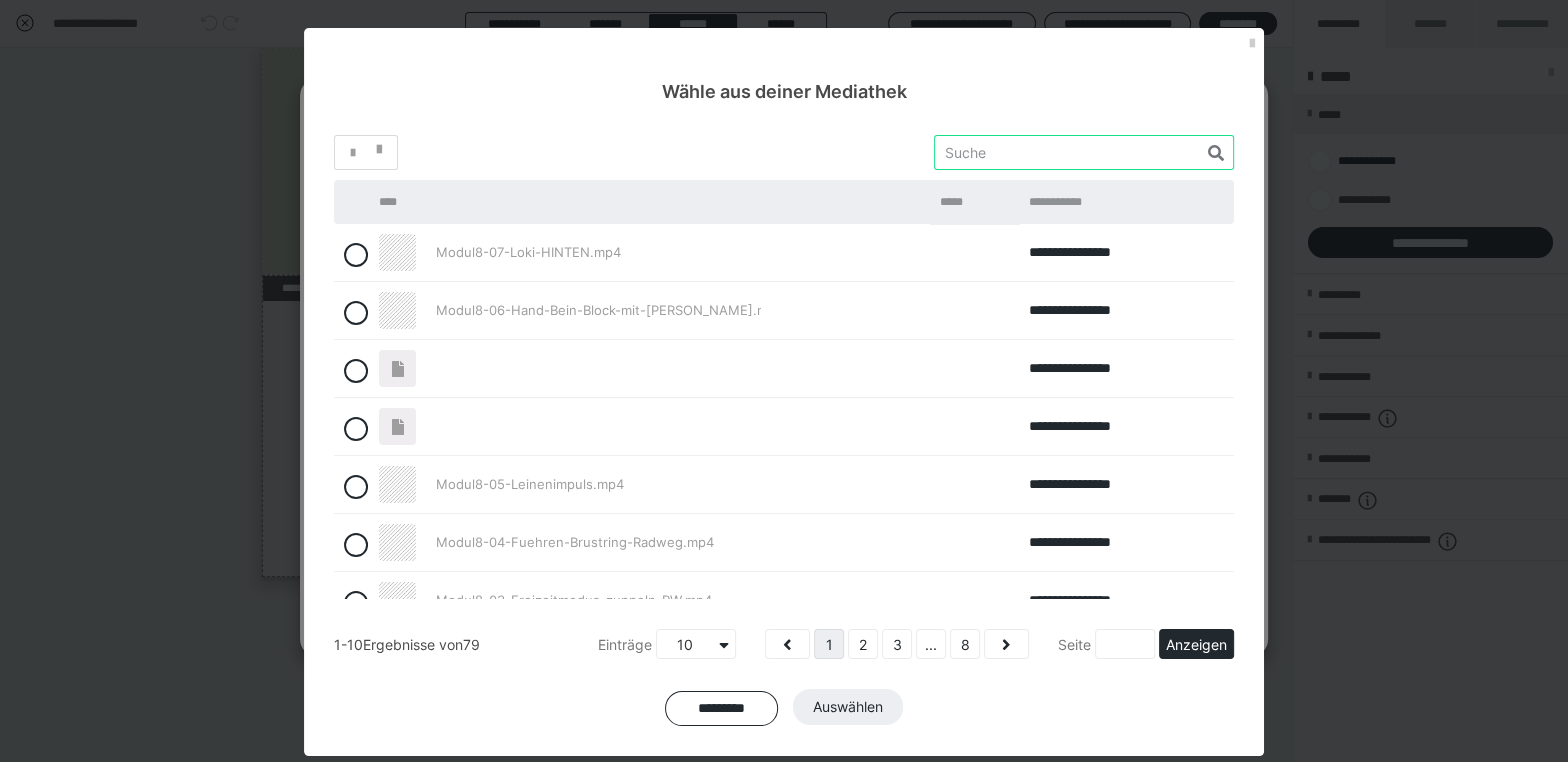 click at bounding box center [1084, 152] 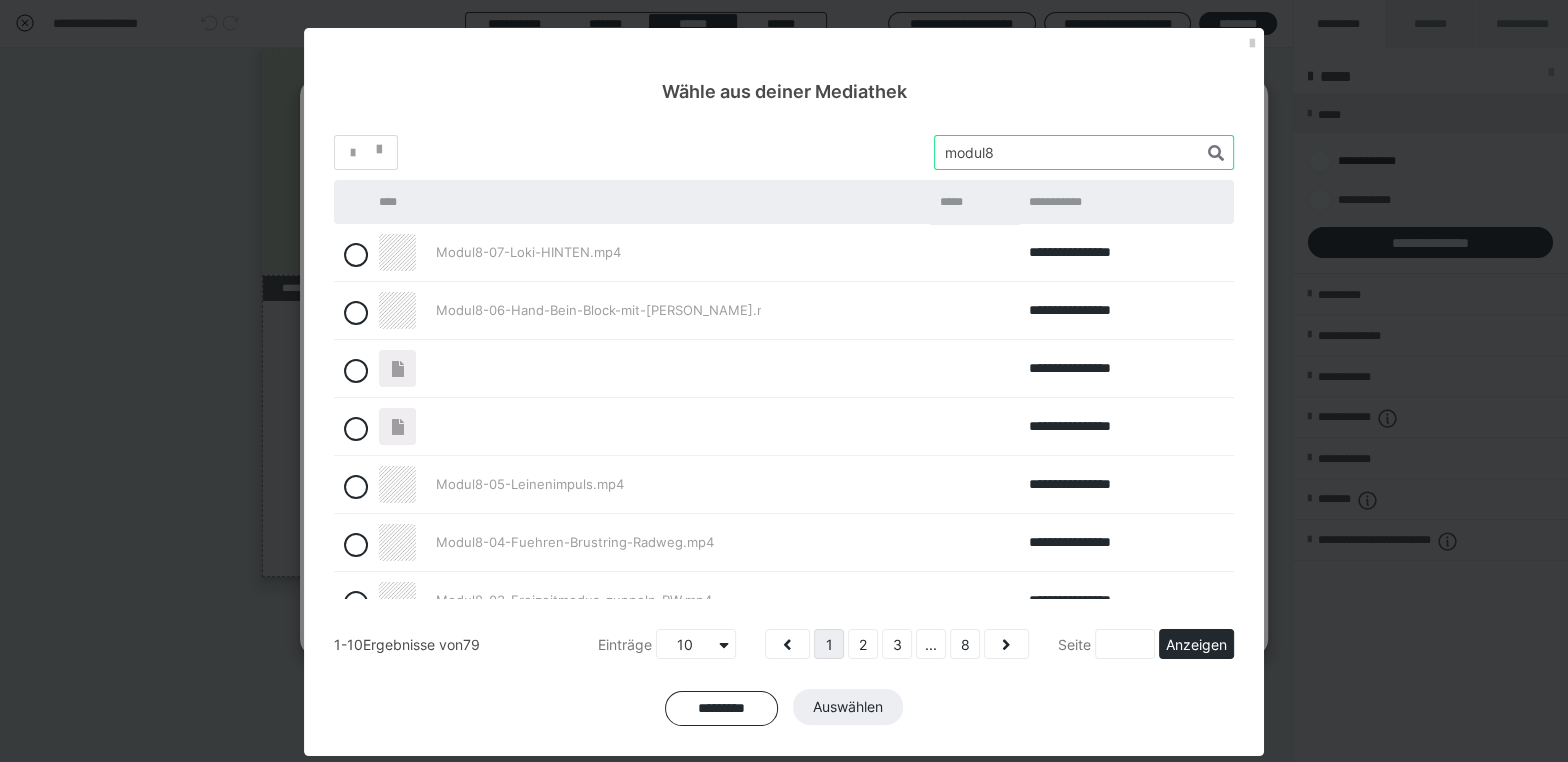 type on "modul8" 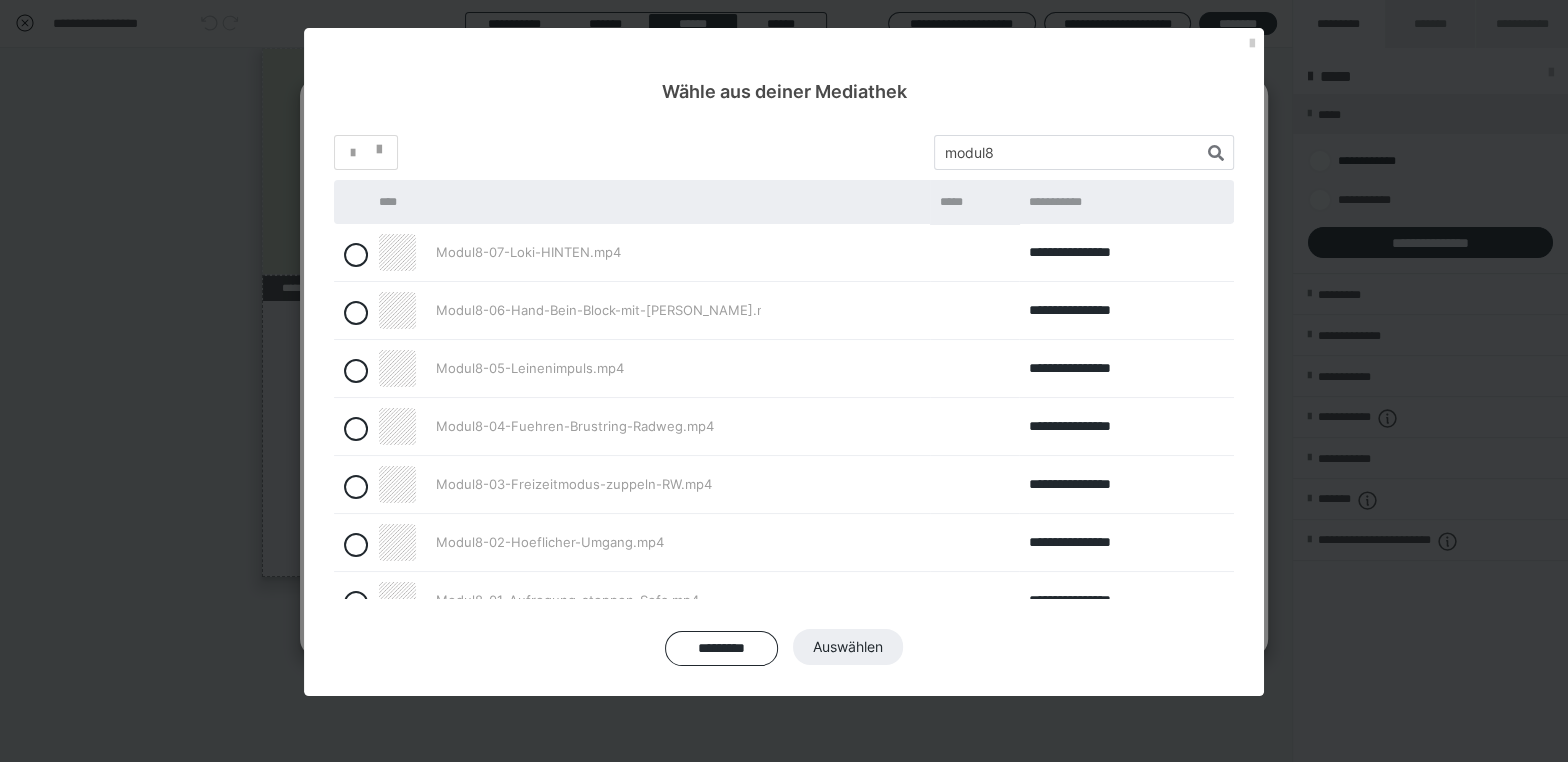 scroll, scrollTop: 27, scrollLeft: 0, axis: vertical 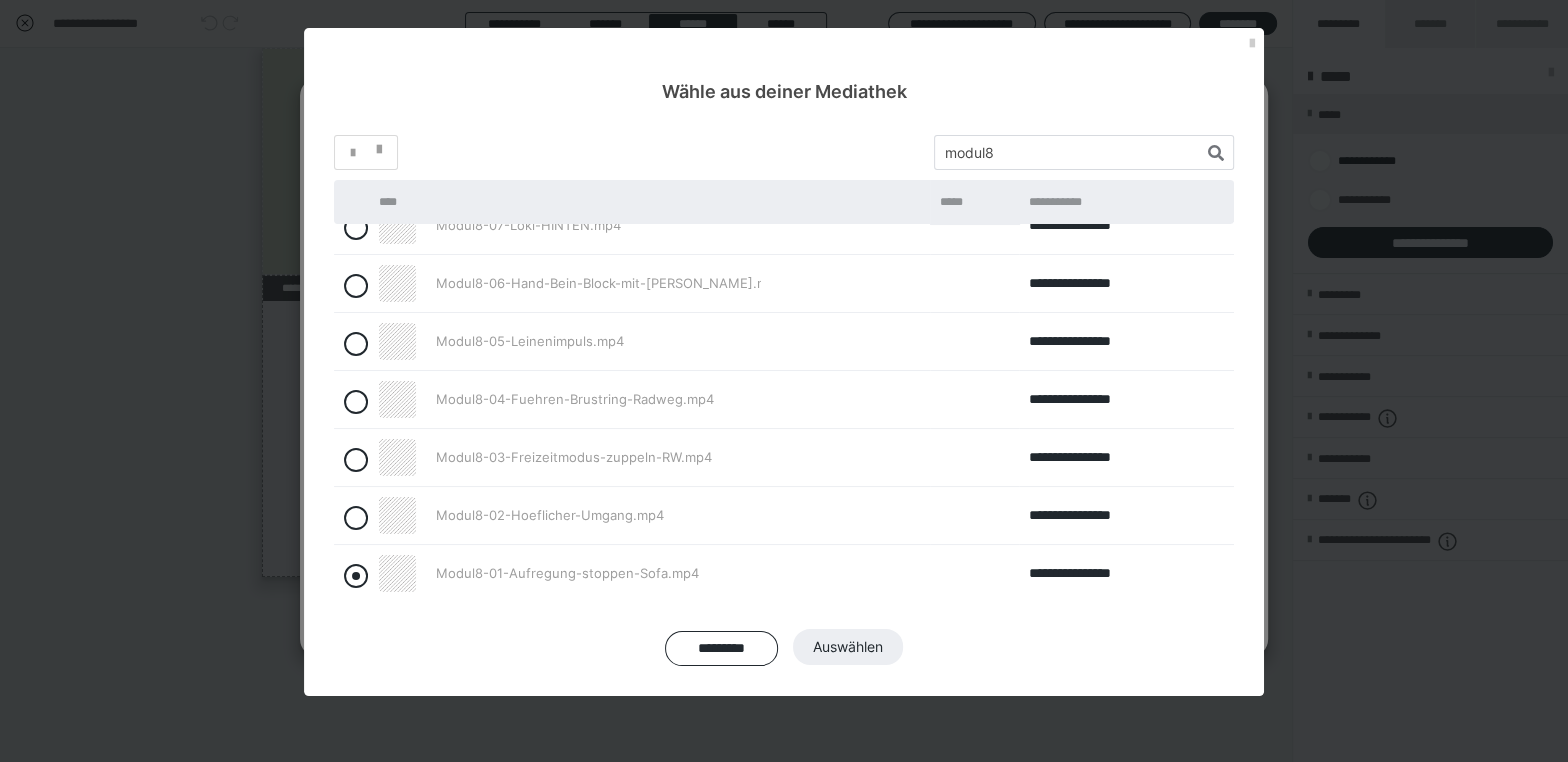 click at bounding box center (356, 576) 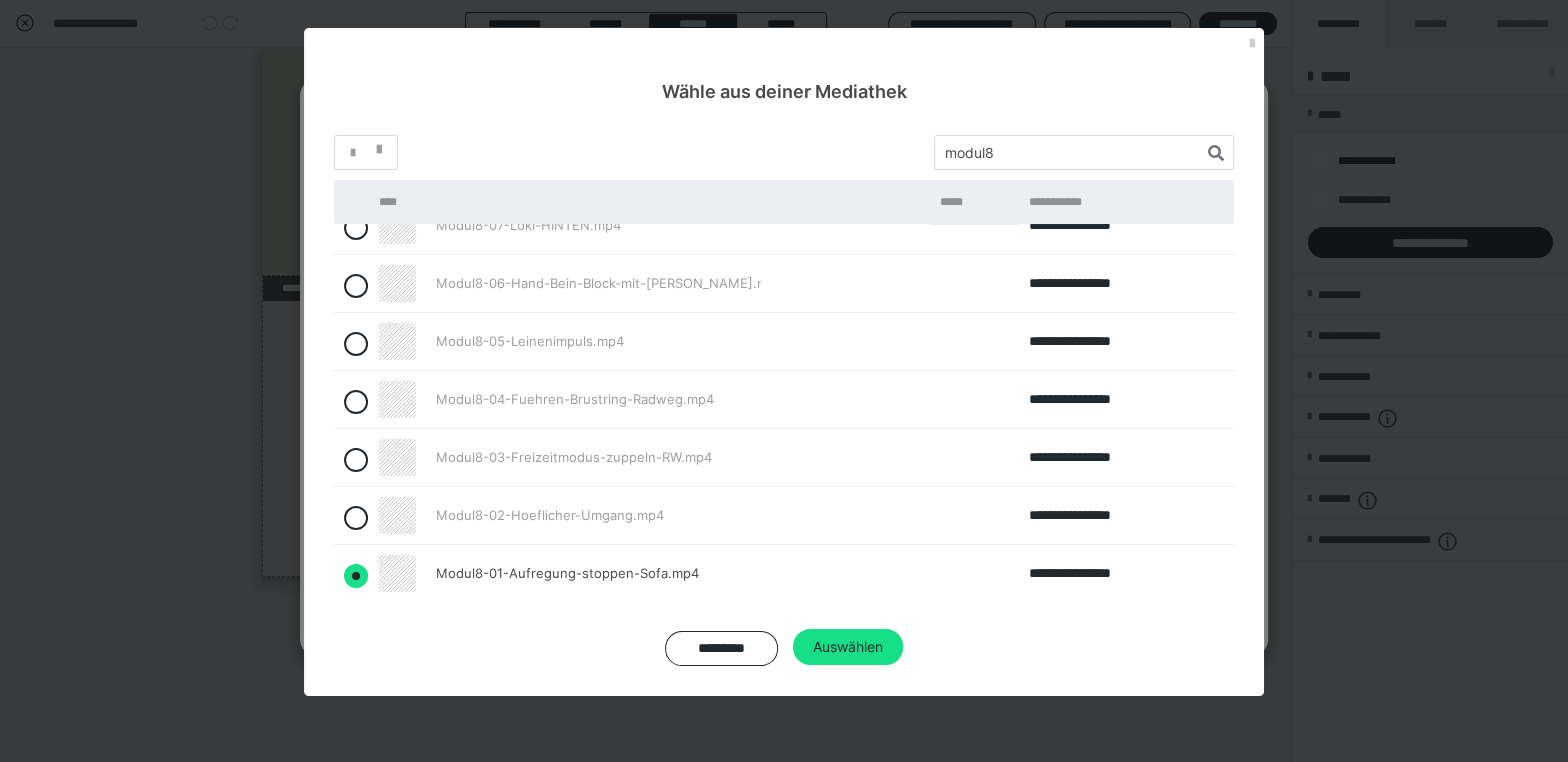 click on "Auswählen" at bounding box center (848, 647) 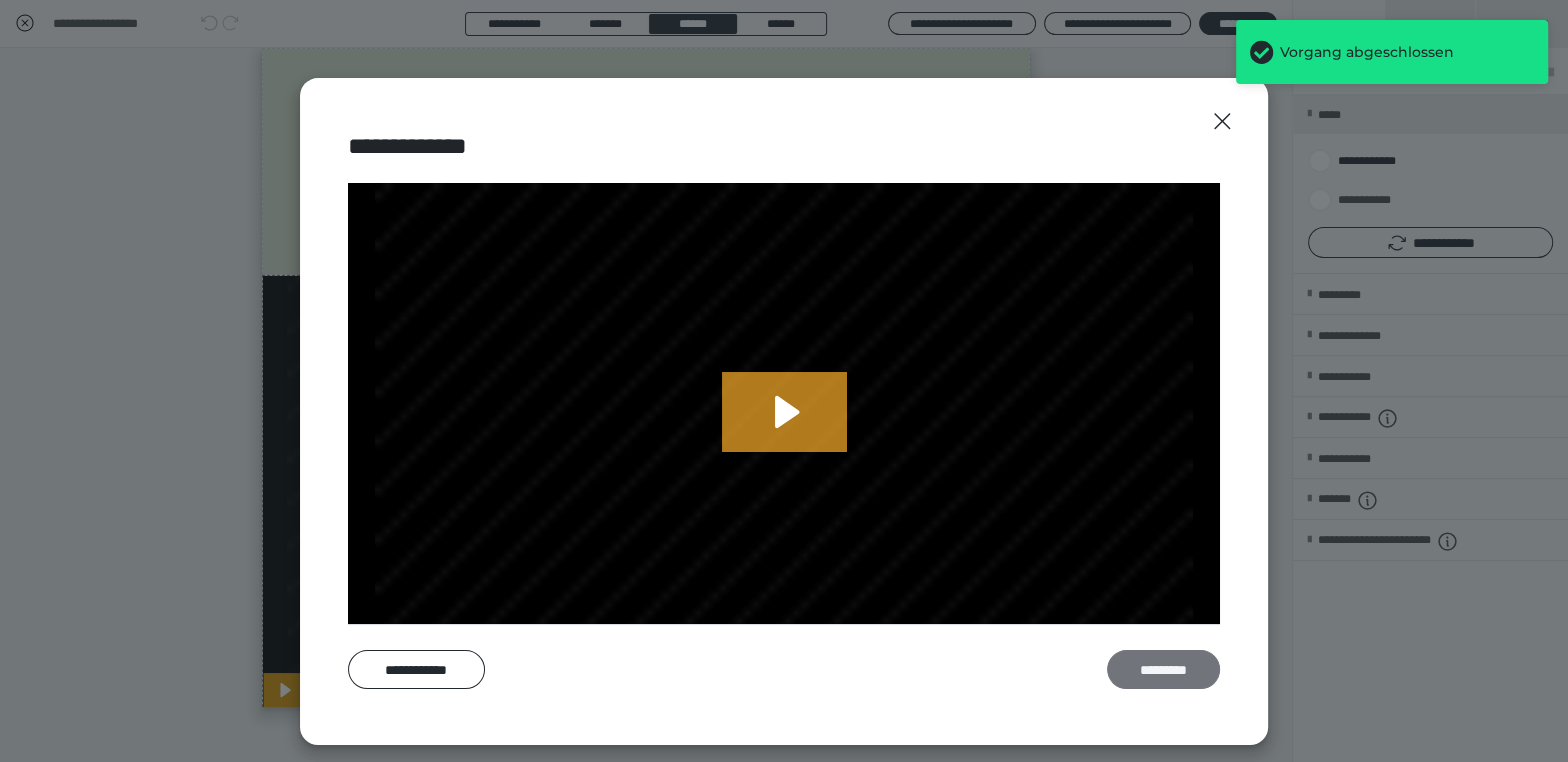 click on "*********" at bounding box center (1163, 669) 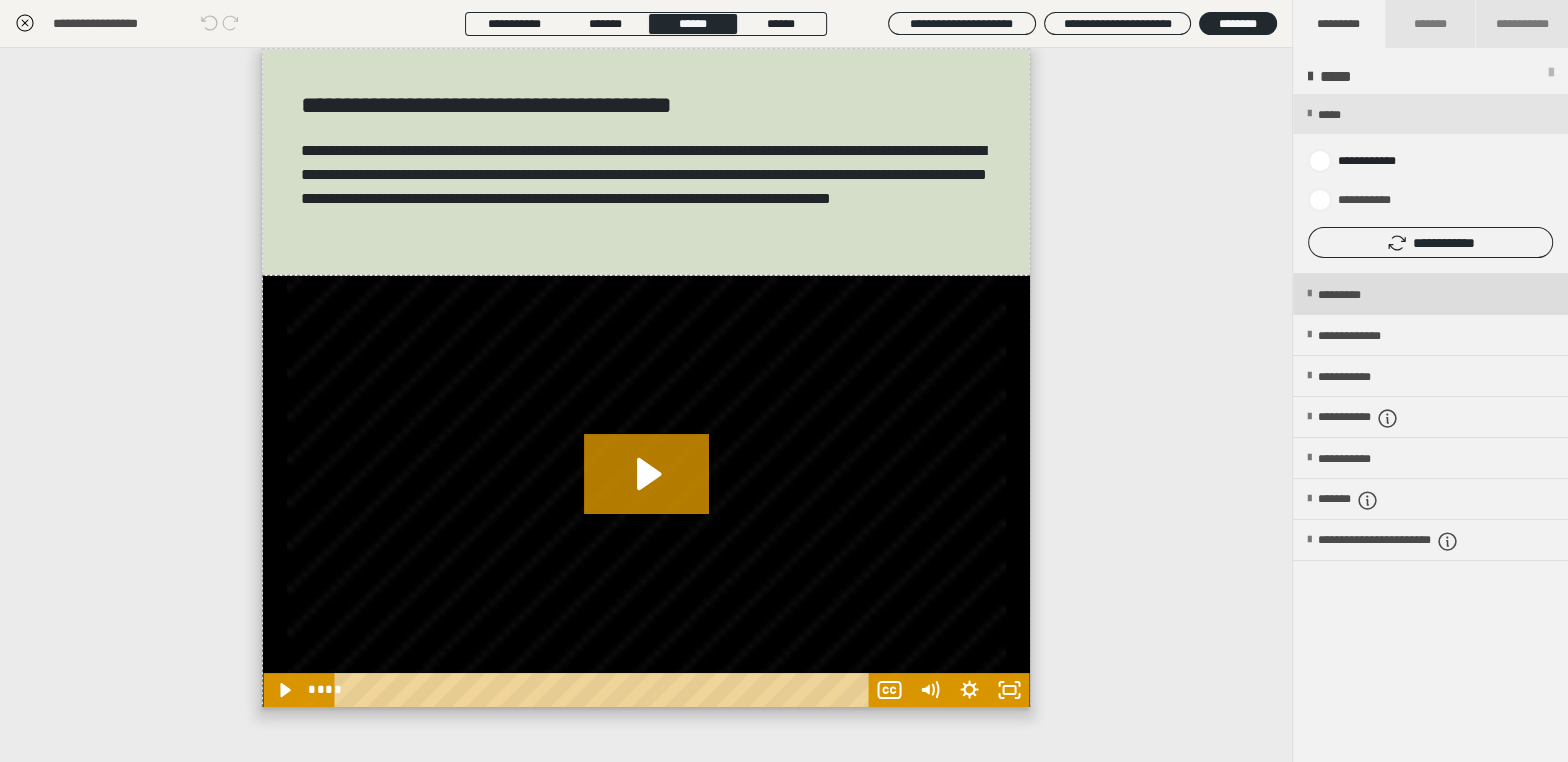 click on "*********" at bounding box center (1356, 295) 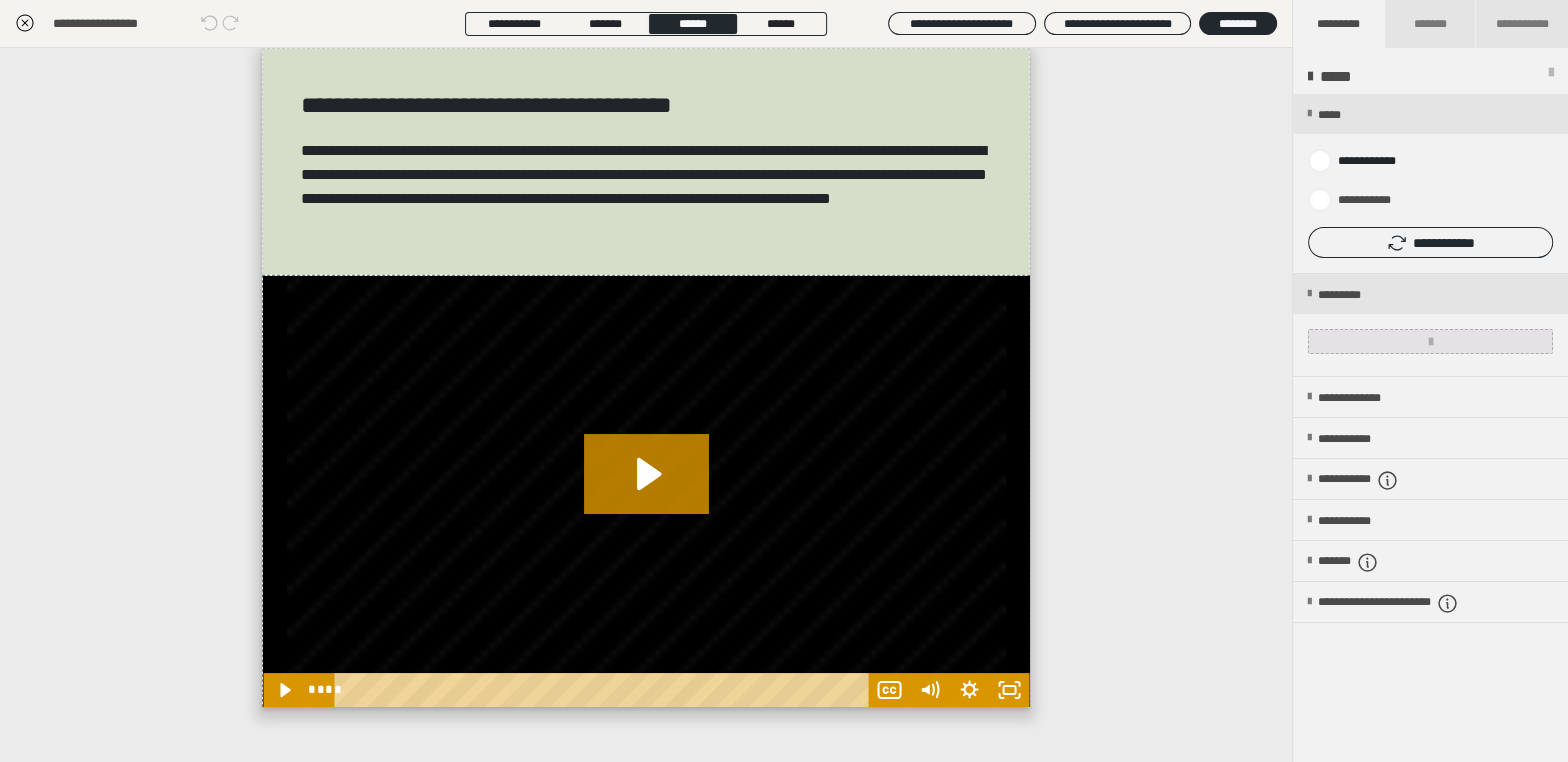 click at bounding box center [1430, 341] 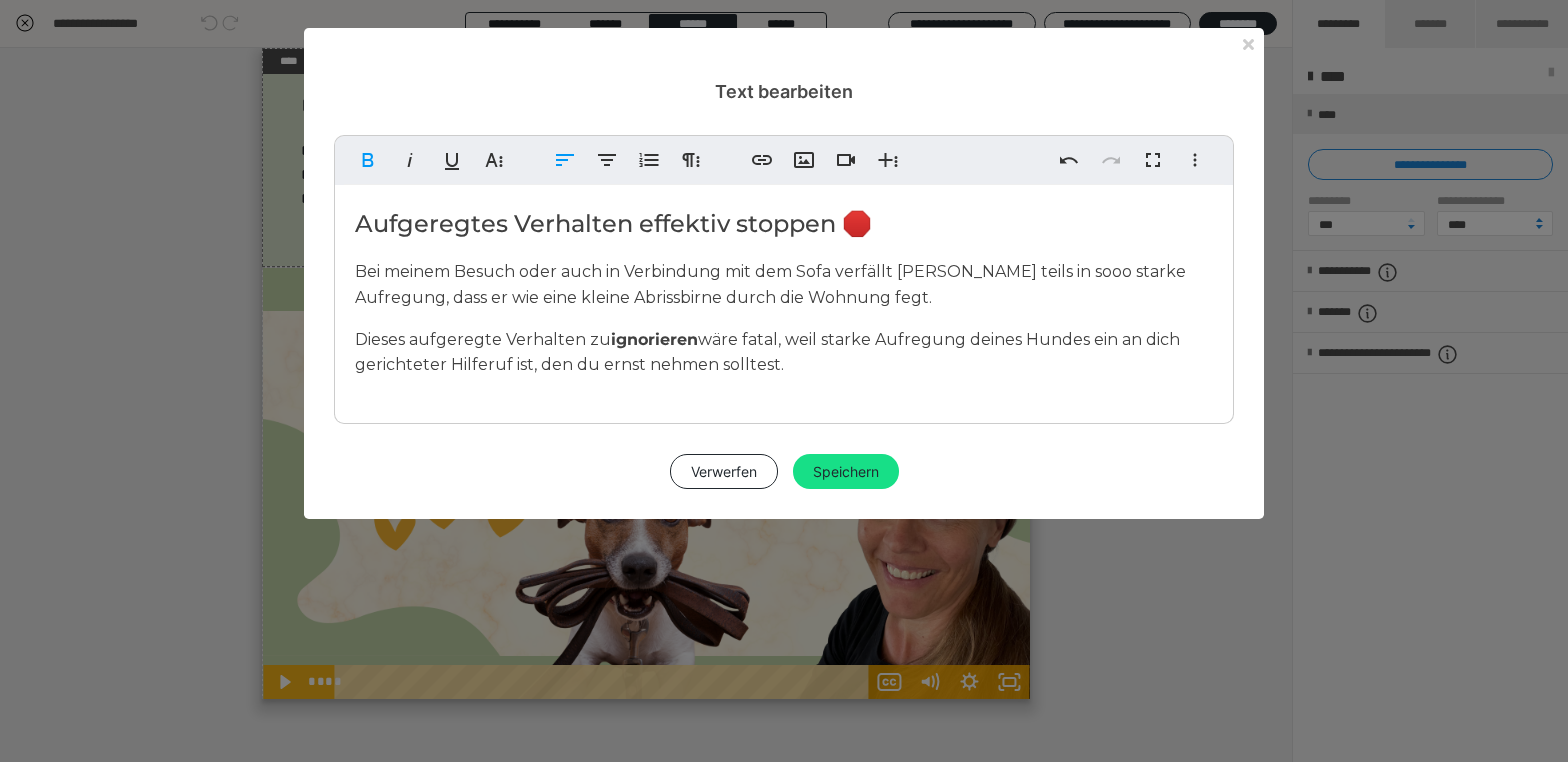 scroll, scrollTop: 0, scrollLeft: 0, axis: both 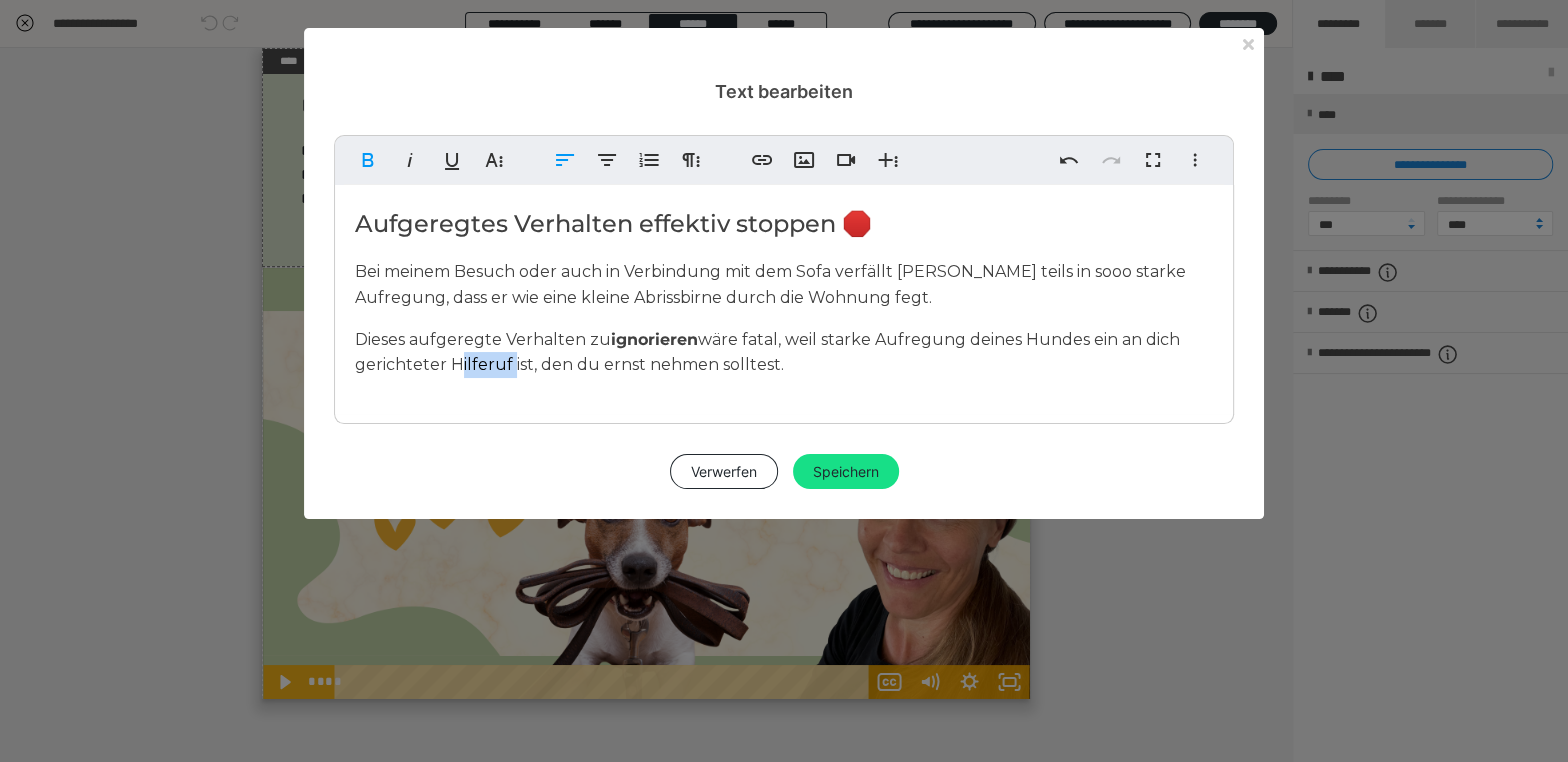 drag, startPoint x: 506, startPoint y: 362, endPoint x: 450, endPoint y: 364, distance: 56.0357 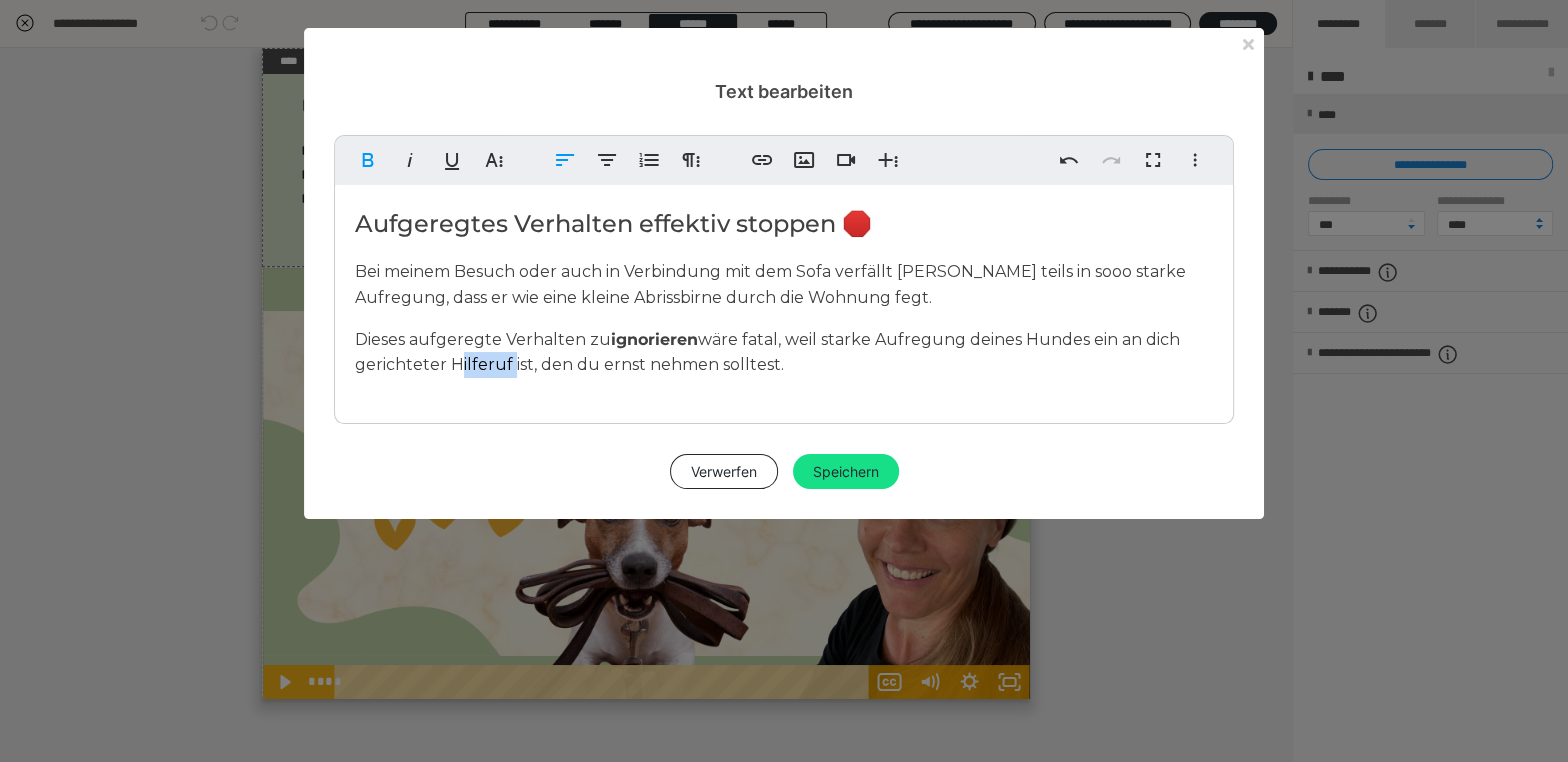 click on "Dieses aufgeregte Verhalten zu  ignorieren  wäre fatal, weil starke Aufregung deines Hundes ein an dich gerichteter Hilferuf ist, den du ernst nehmen solltest." at bounding box center (767, 352) 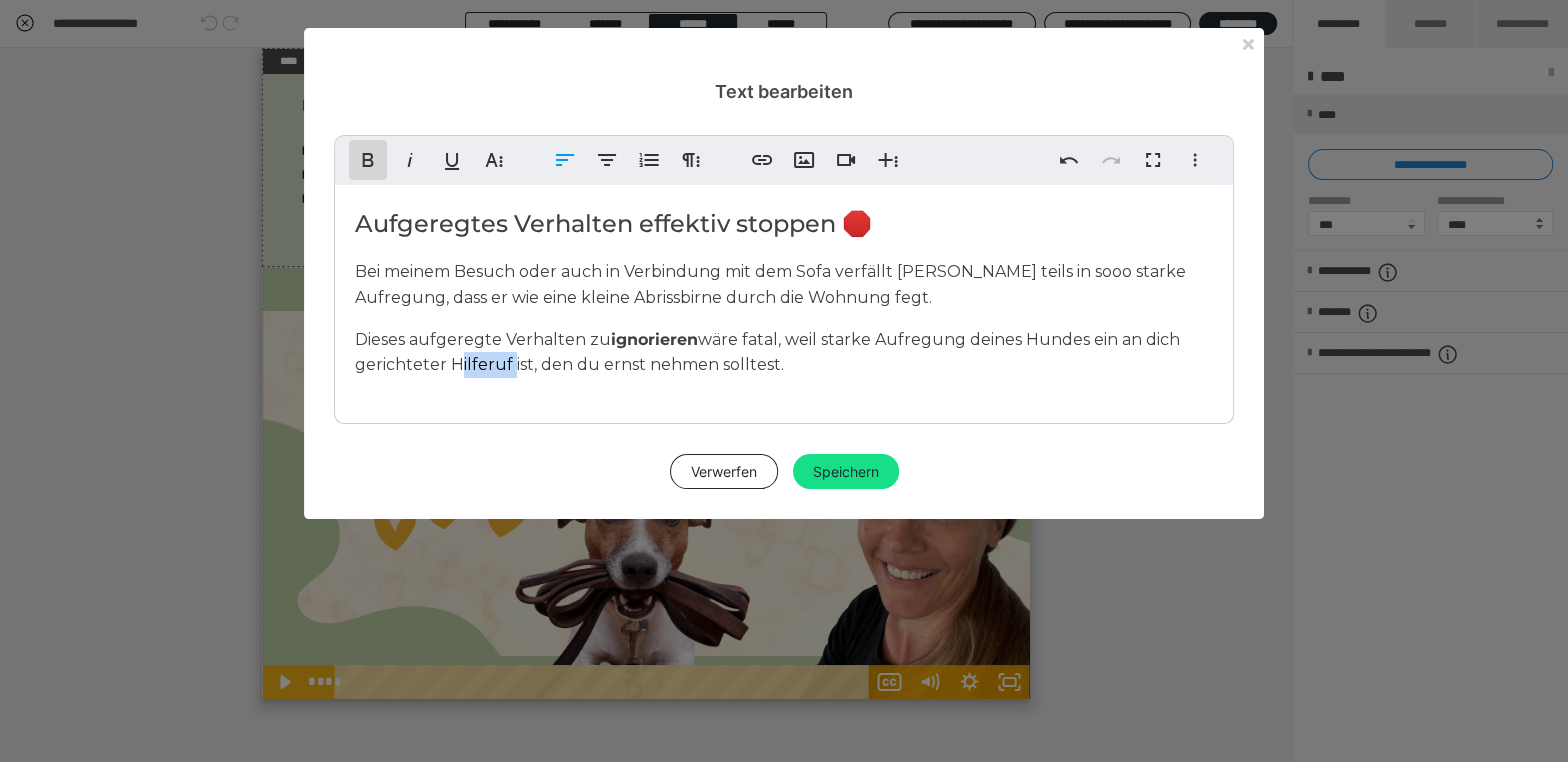 click 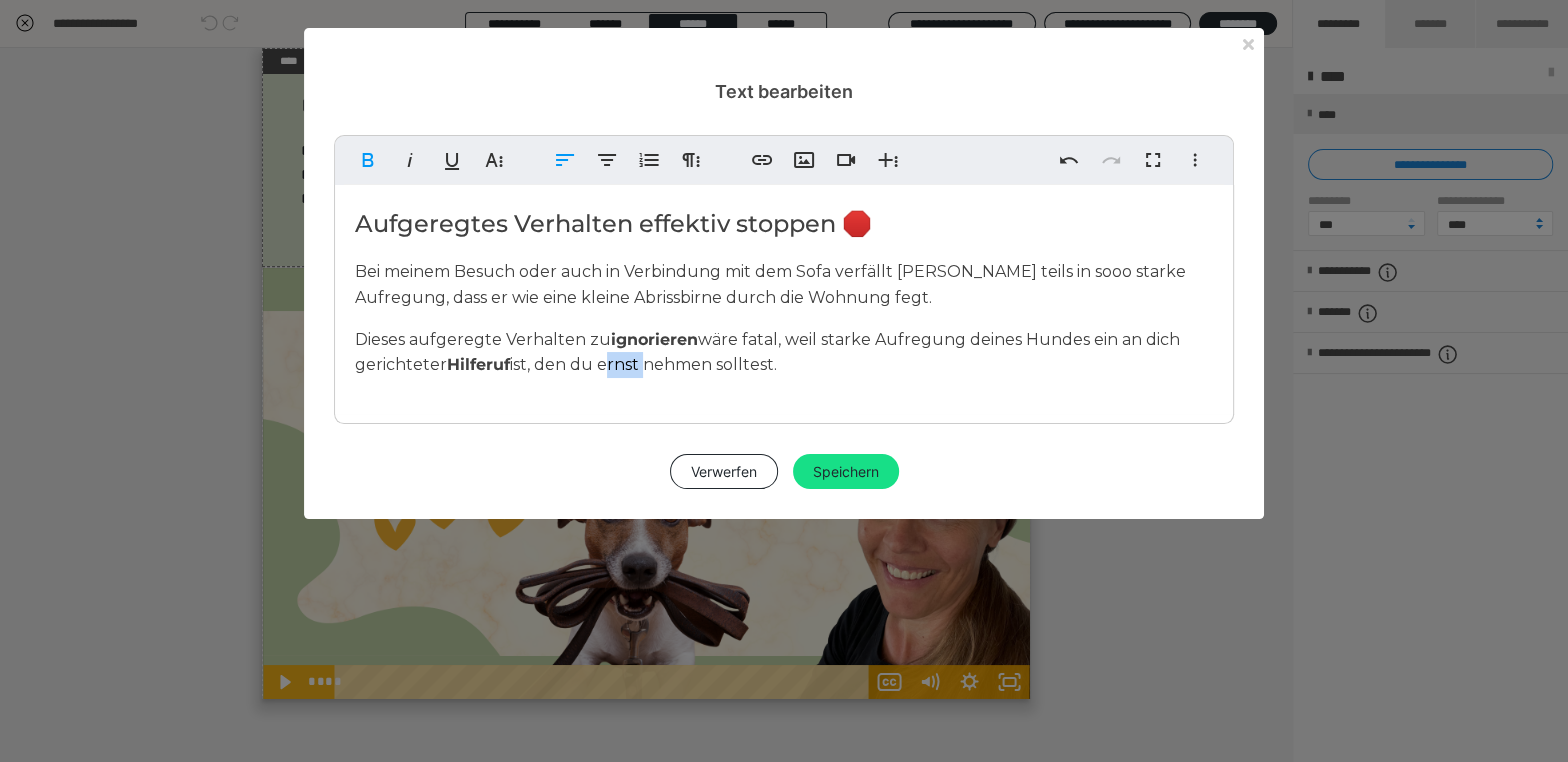 drag, startPoint x: 643, startPoint y: 364, endPoint x: 604, endPoint y: 365, distance: 39.012817 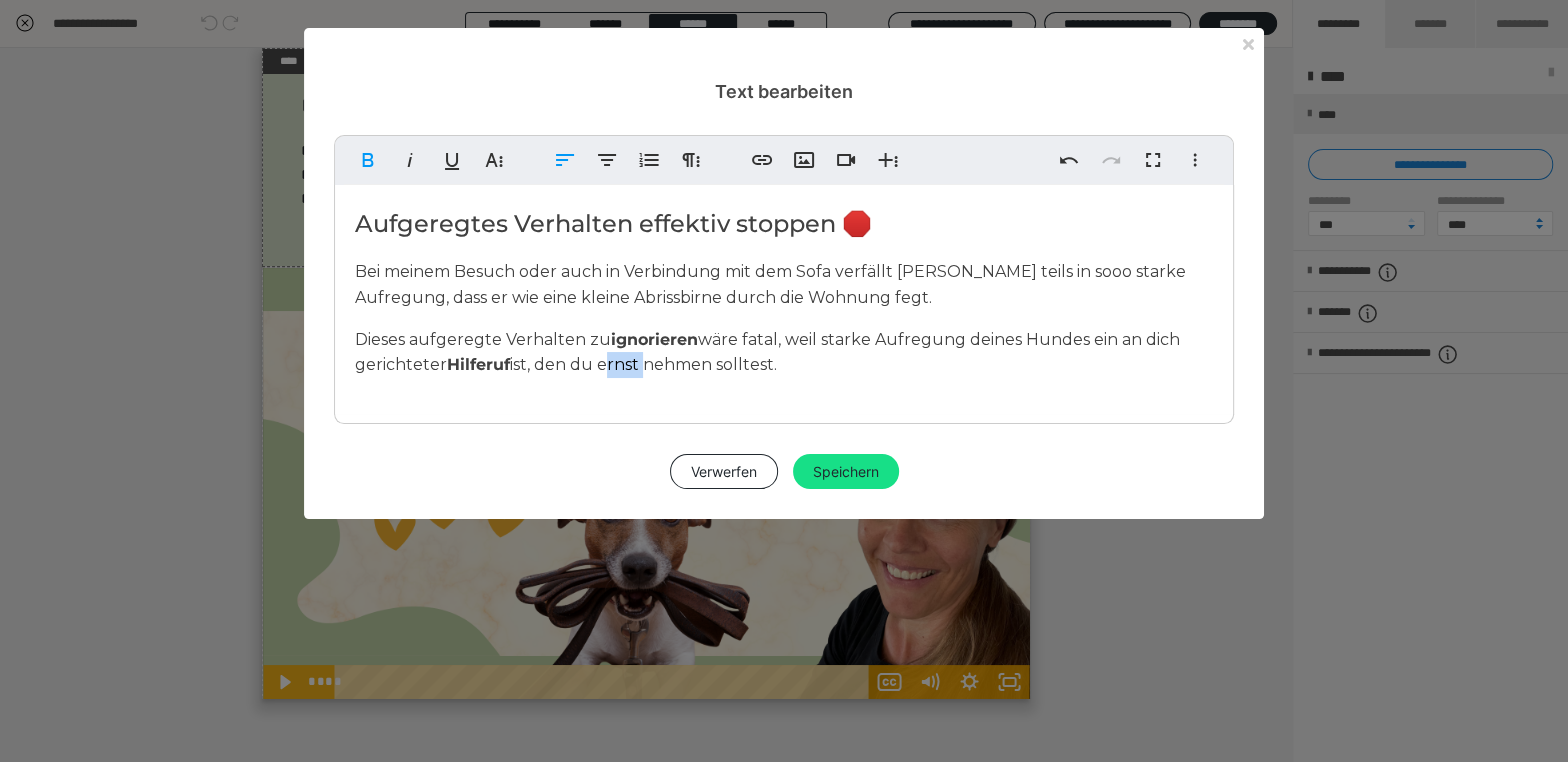 click on "Dieses aufgeregte Verhalten zu  ignorieren  wäre fatal, weil starke Aufregung deines Hundes ein an dich gerichteter  Hilferuf  ist, den du ernst nehmen solltest." at bounding box center [767, 352] 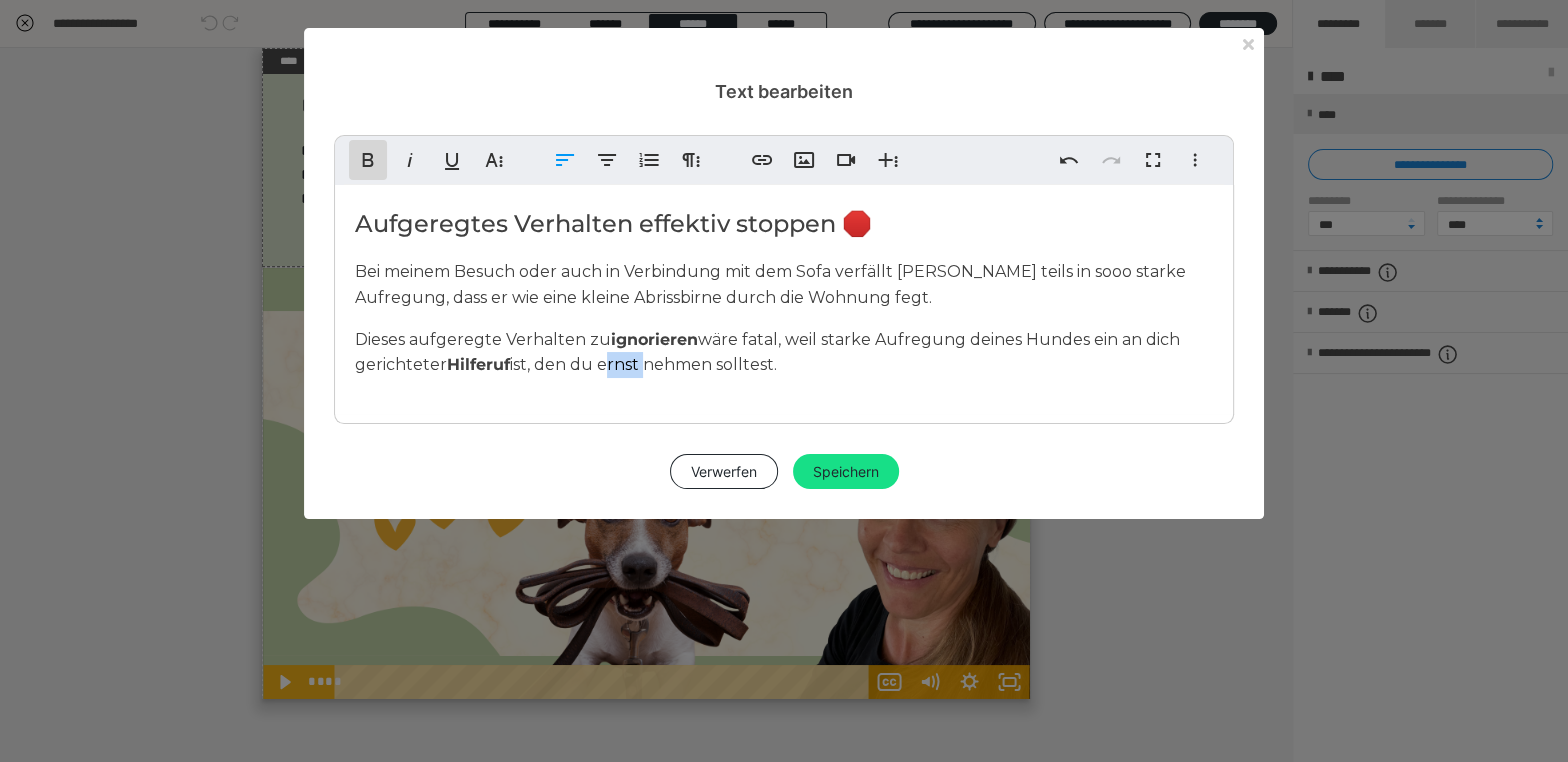 click 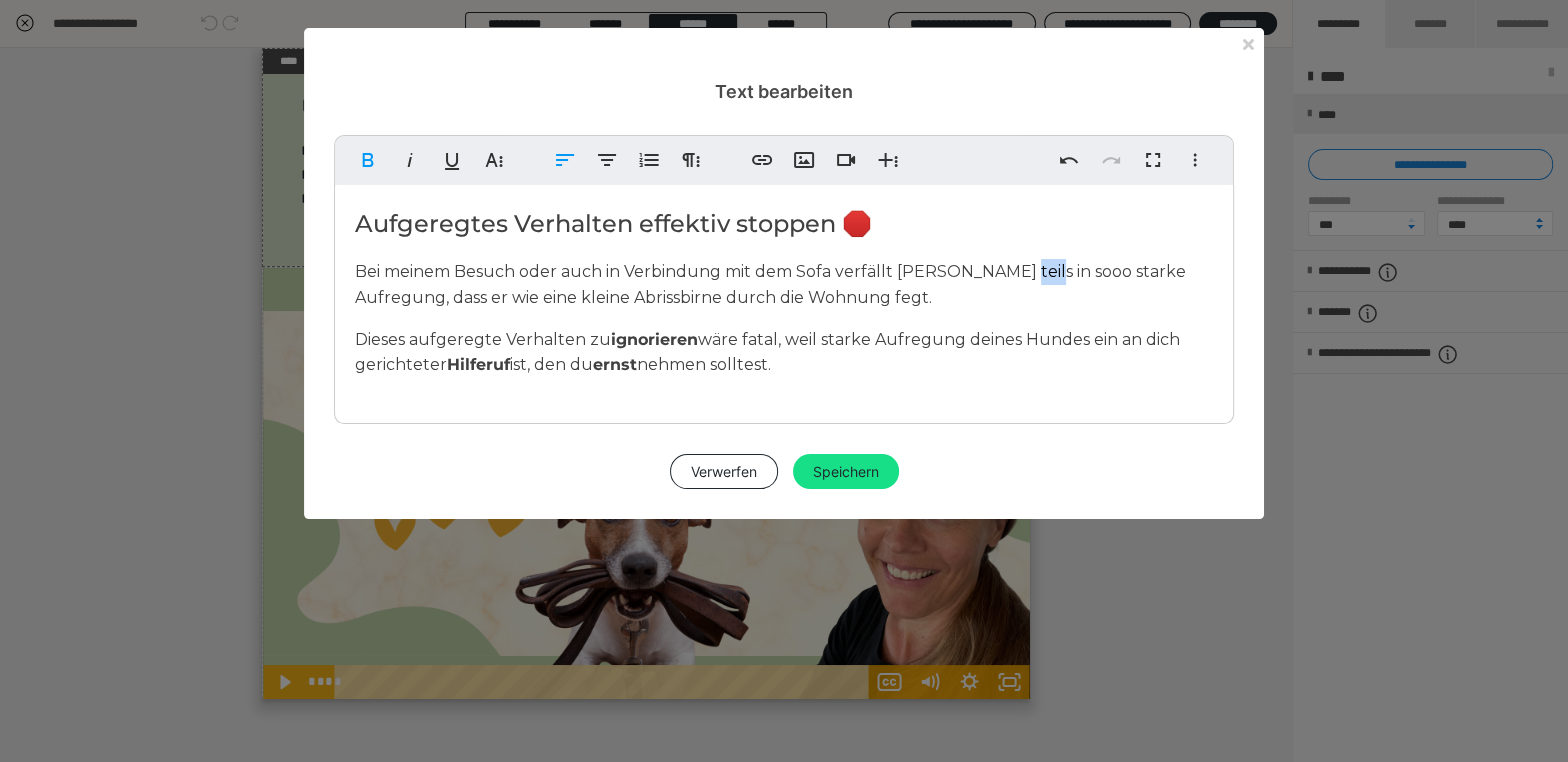 drag, startPoint x: 990, startPoint y: 272, endPoint x: 1022, endPoint y: 278, distance: 32.55764 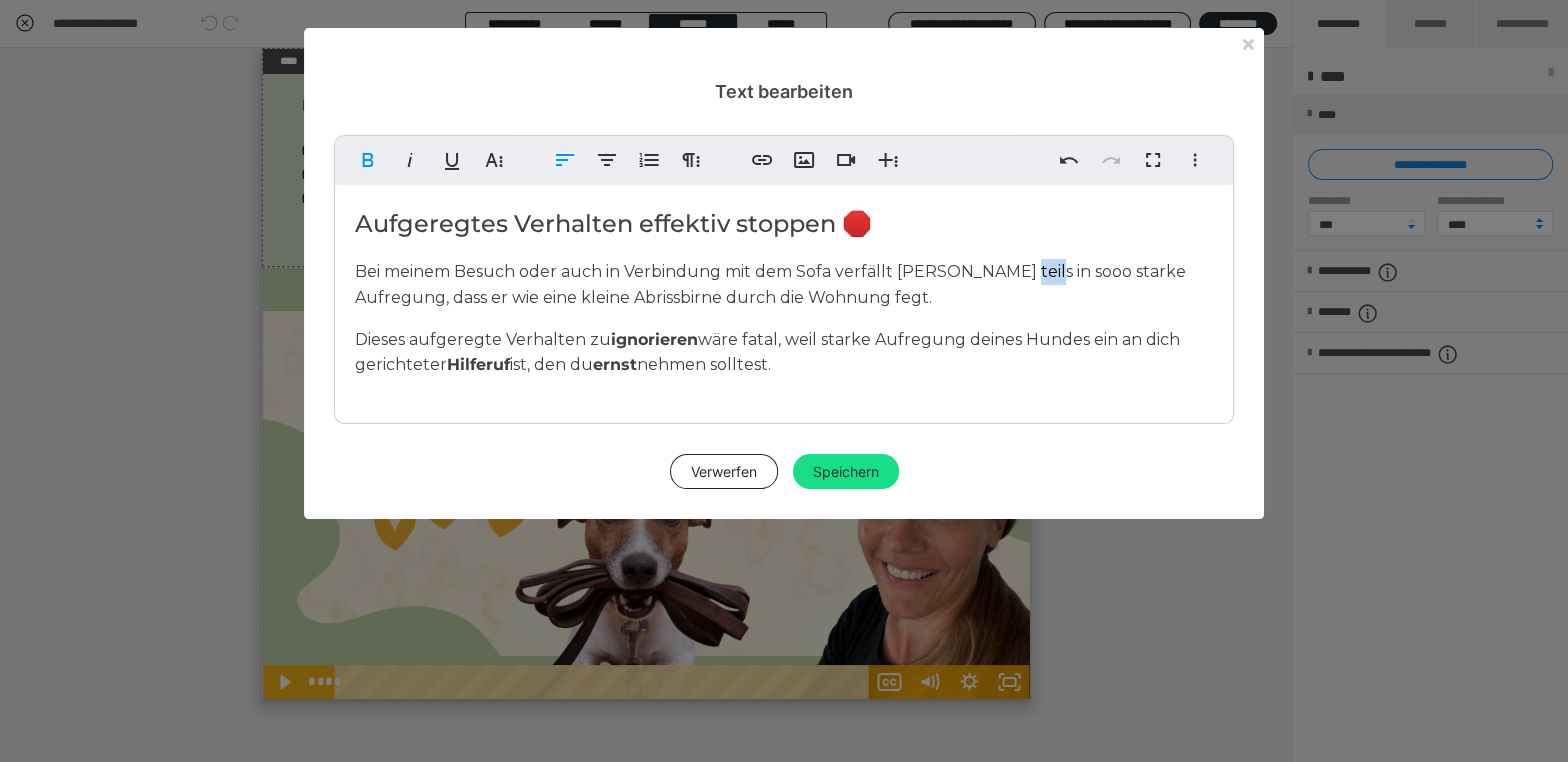 click on "Bei meinem Besuch oder auch in Verbindung mit dem Sofa verfällt Loki teils in sooo starke Aufregung, dass er wie eine kleine Abrissbirne durch die Wohnung fegt." at bounding box center (770, 284) 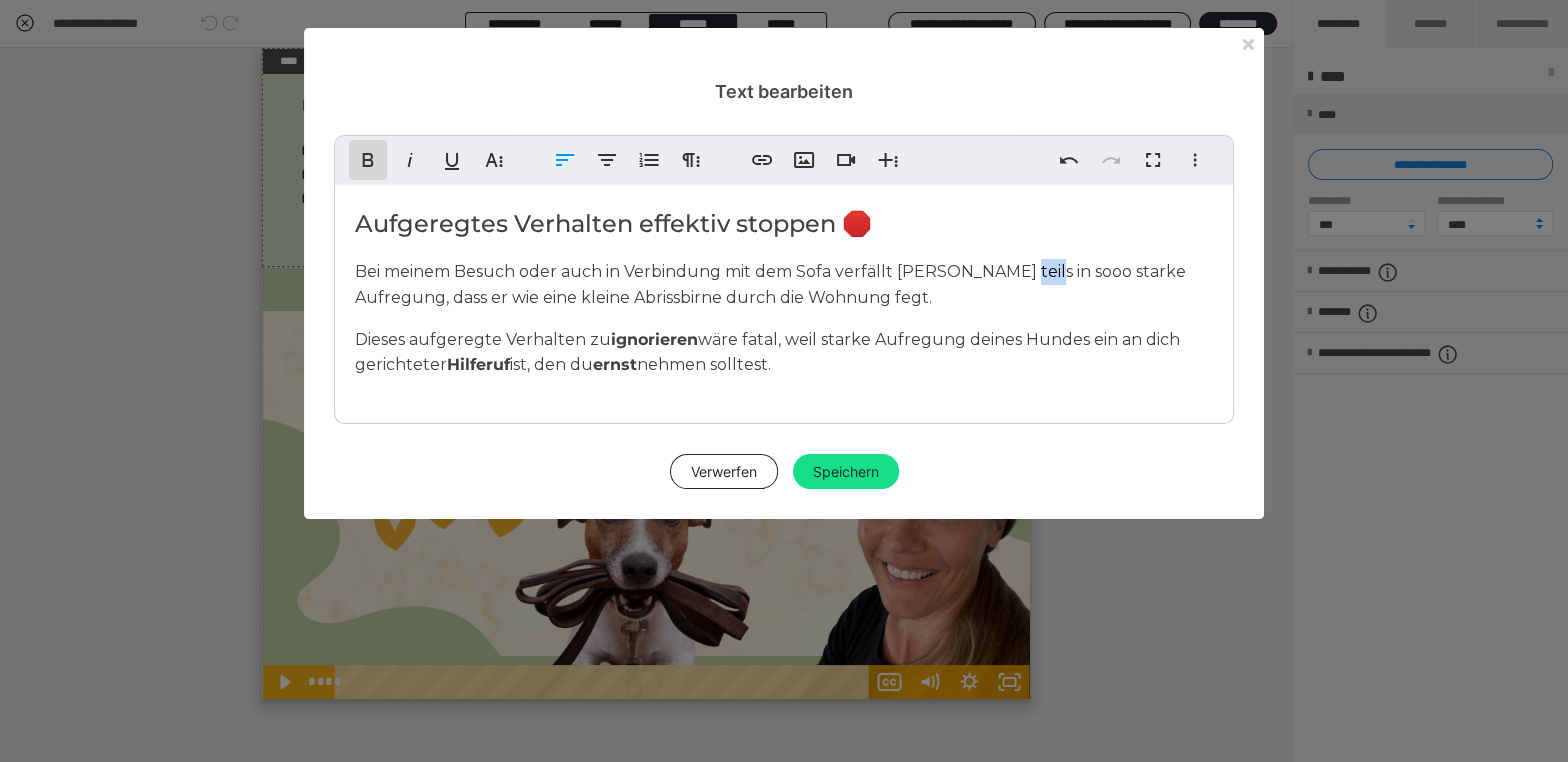 click 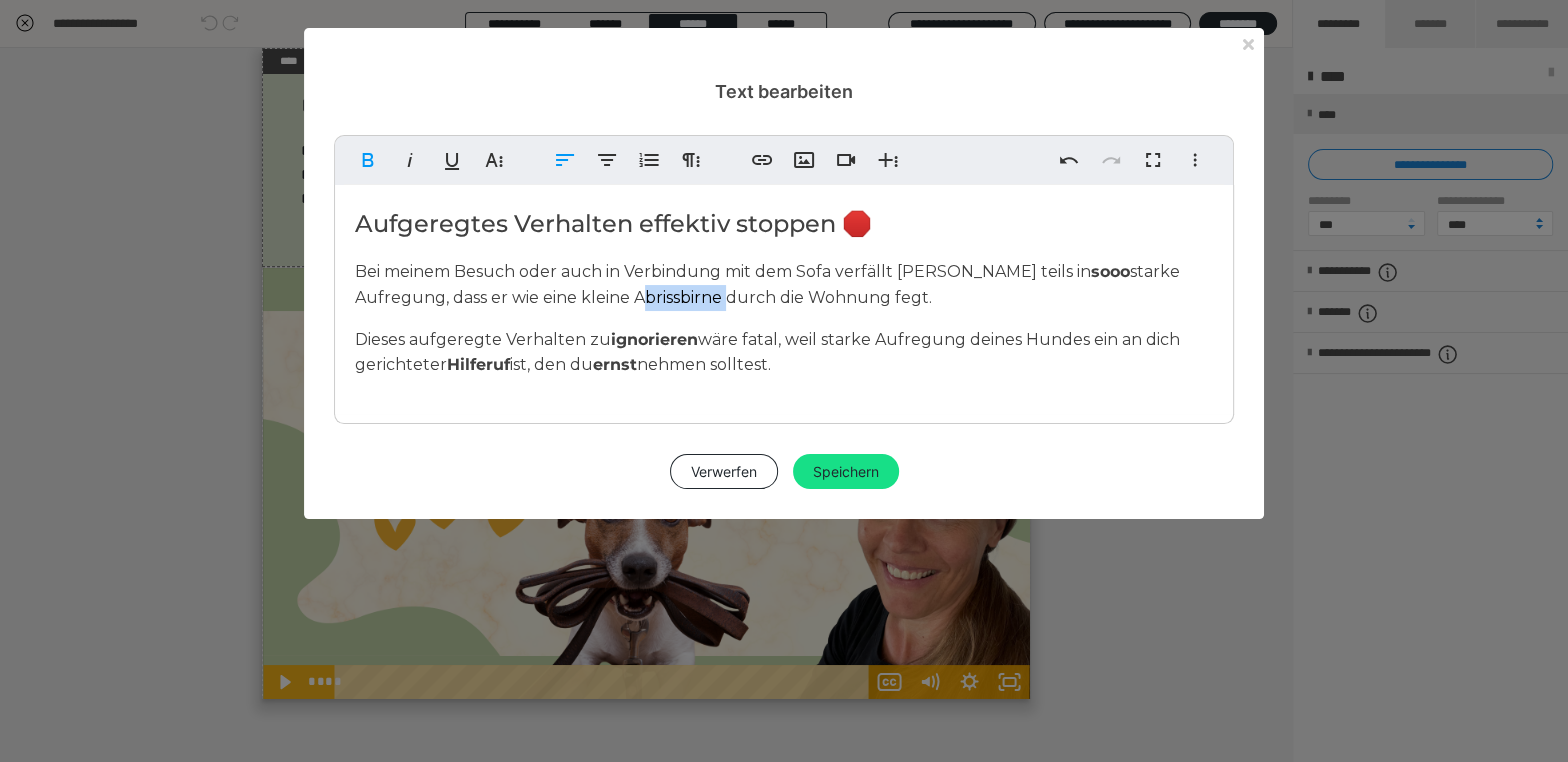 drag, startPoint x: 628, startPoint y: 296, endPoint x: 543, endPoint y: 296, distance: 85 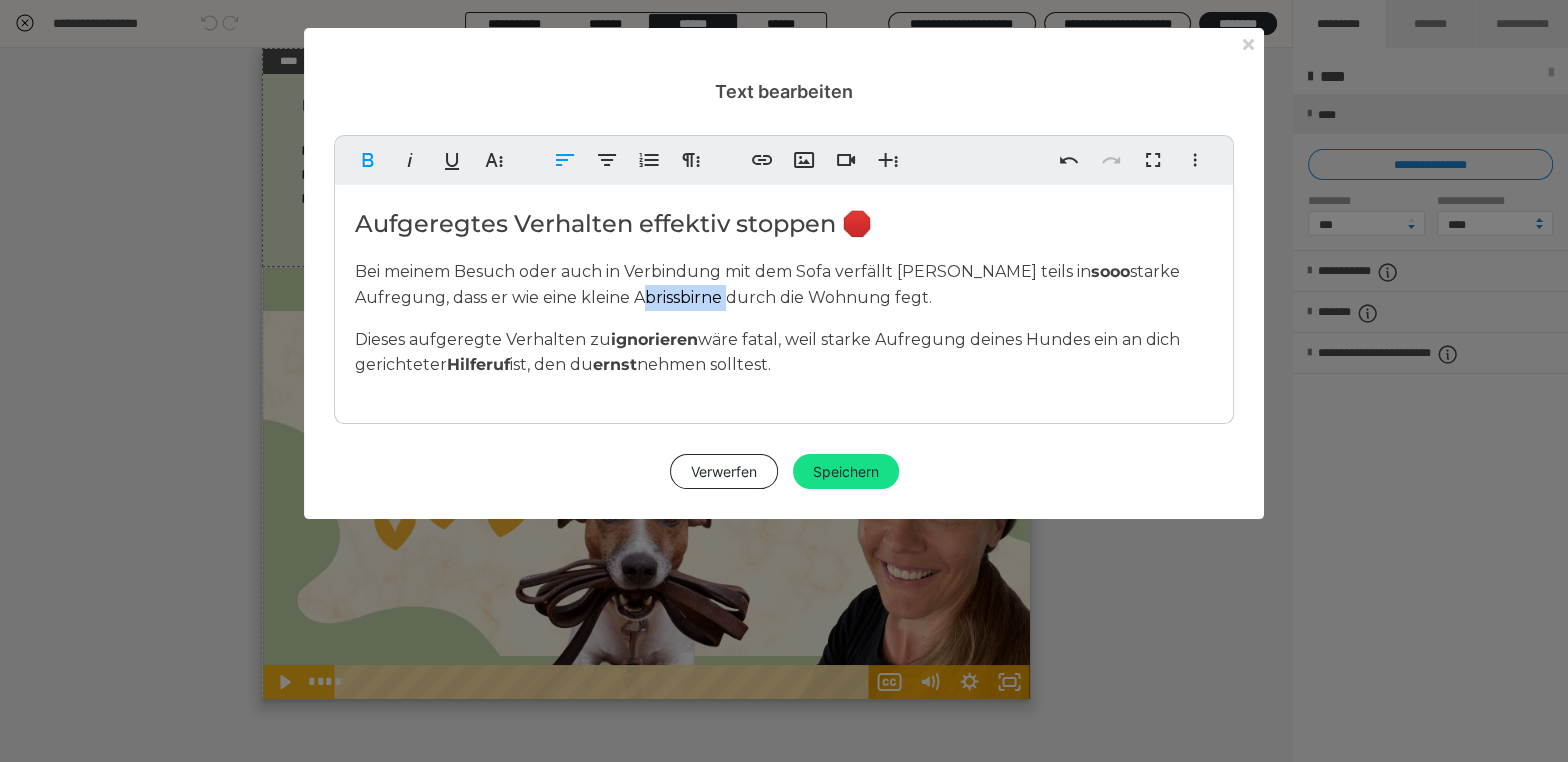 click on "Bei meinem Besuch oder auch in Verbindung mit dem Sofa verfällt Loki teils in  sooo  starke Aufregung, dass er wie eine kleine Abrissbirne durch die Wohnung fegt." at bounding box center [767, 284] 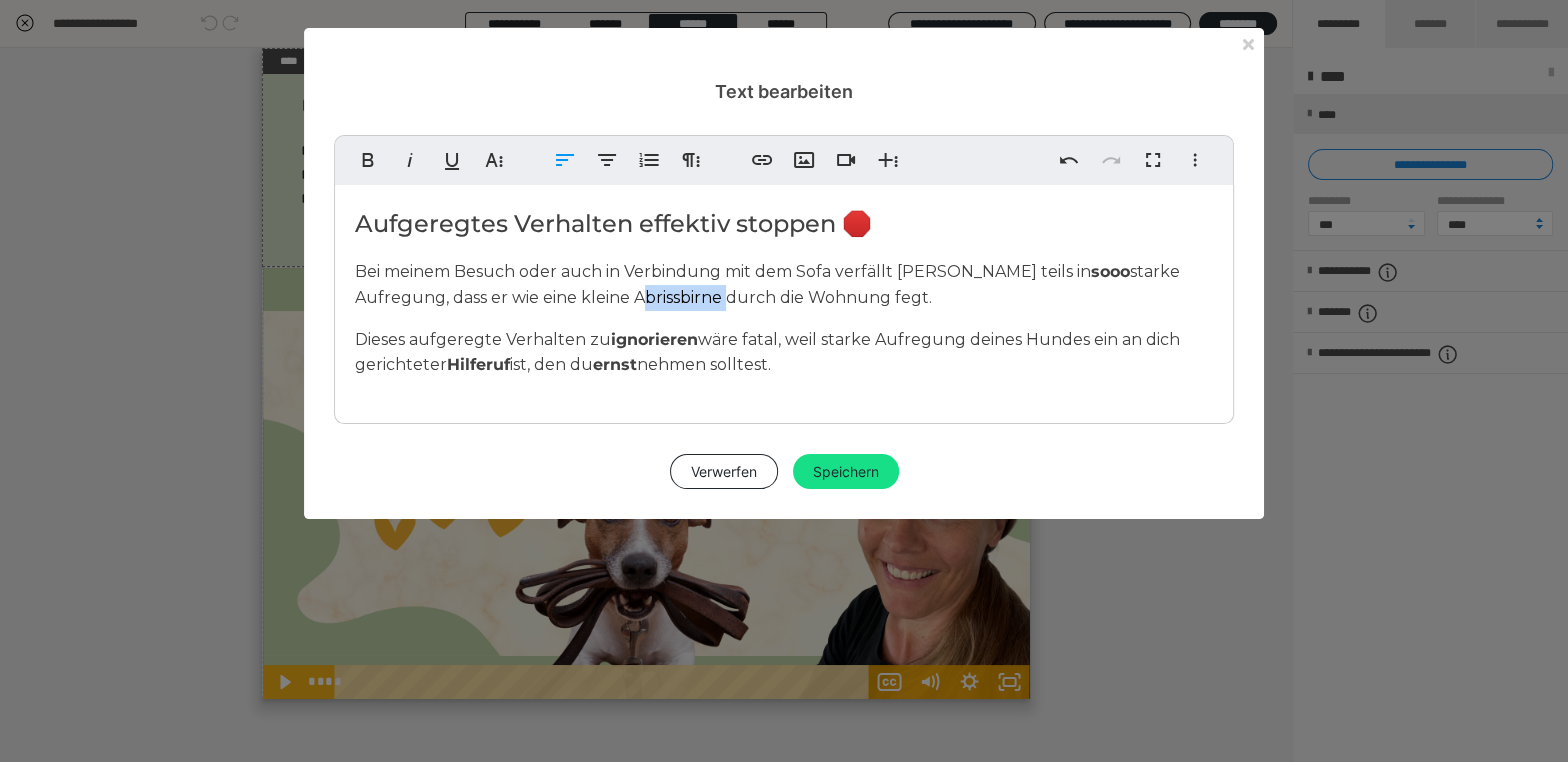 click 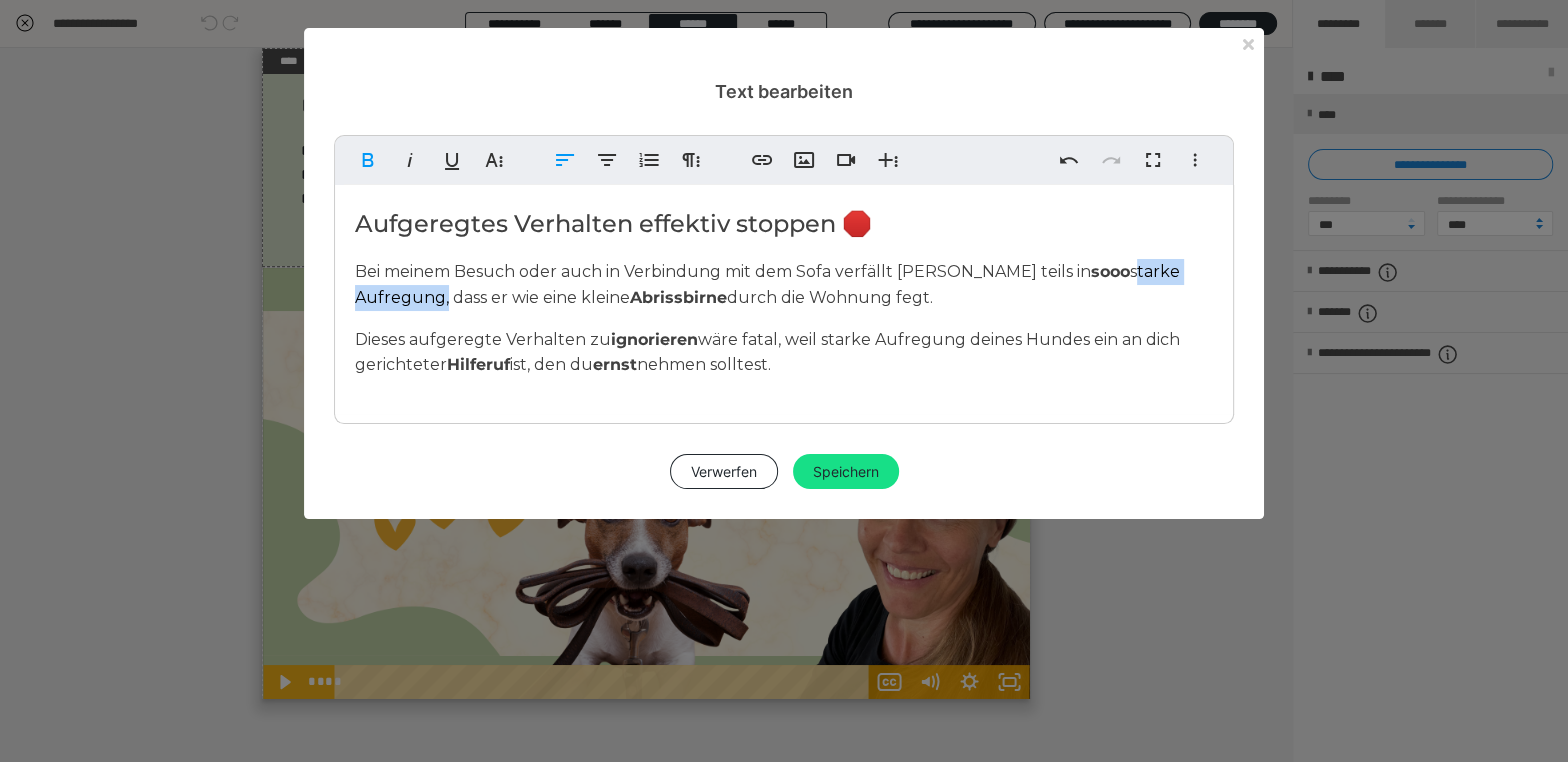 drag, startPoint x: 1171, startPoint y: 273, endPoint x: 1036, endPoint y: 274, distance: 135.00371 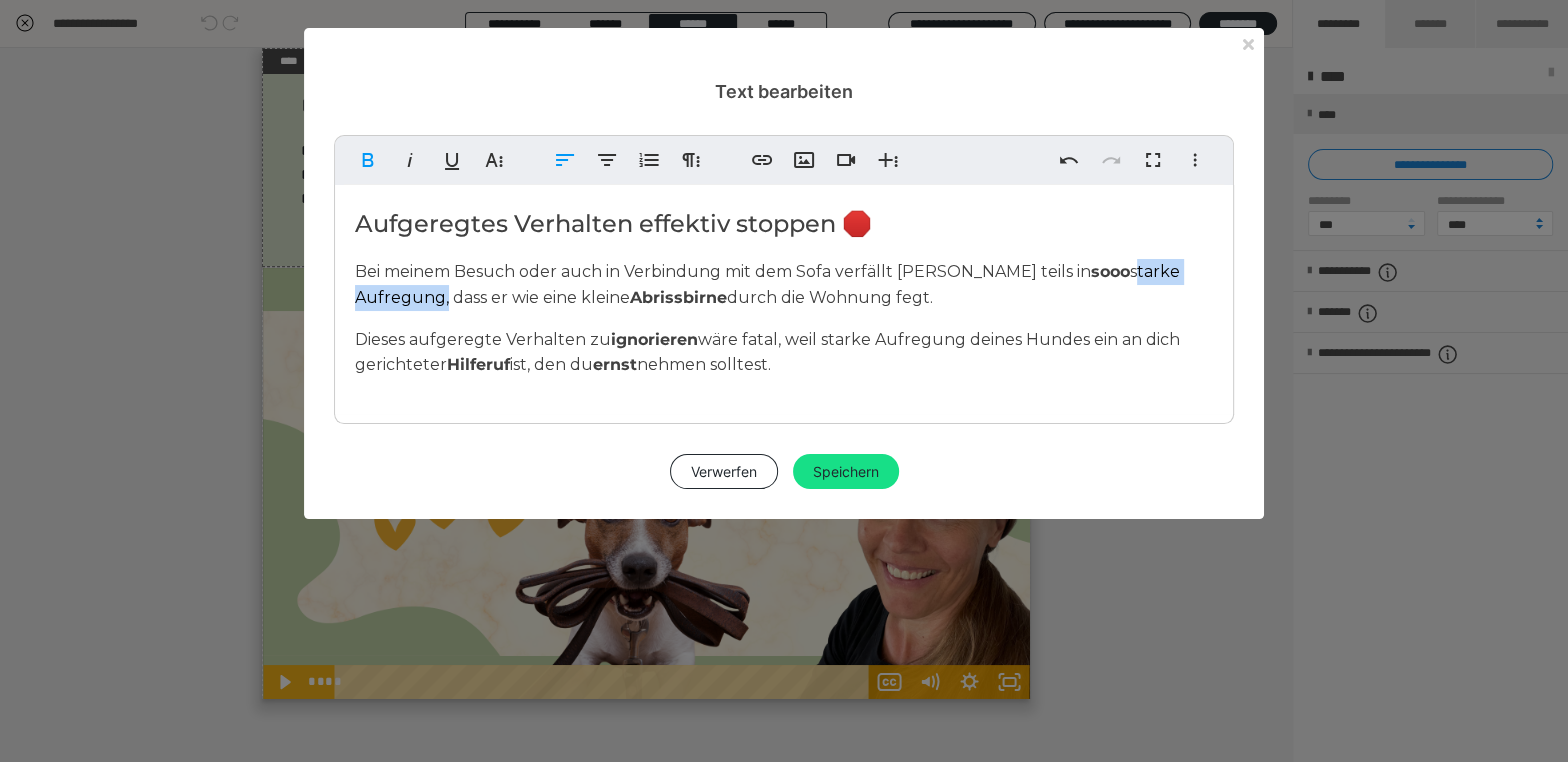 click on "Bei meinem Besuch oder auch in Verbindung mit dem Sofa verfällt Loki teils in  sooo  starke Aufregung, dass er wie eine kleine  Abrissbirne  durch die Wohnung fegt." at bounding box center [767, 284] 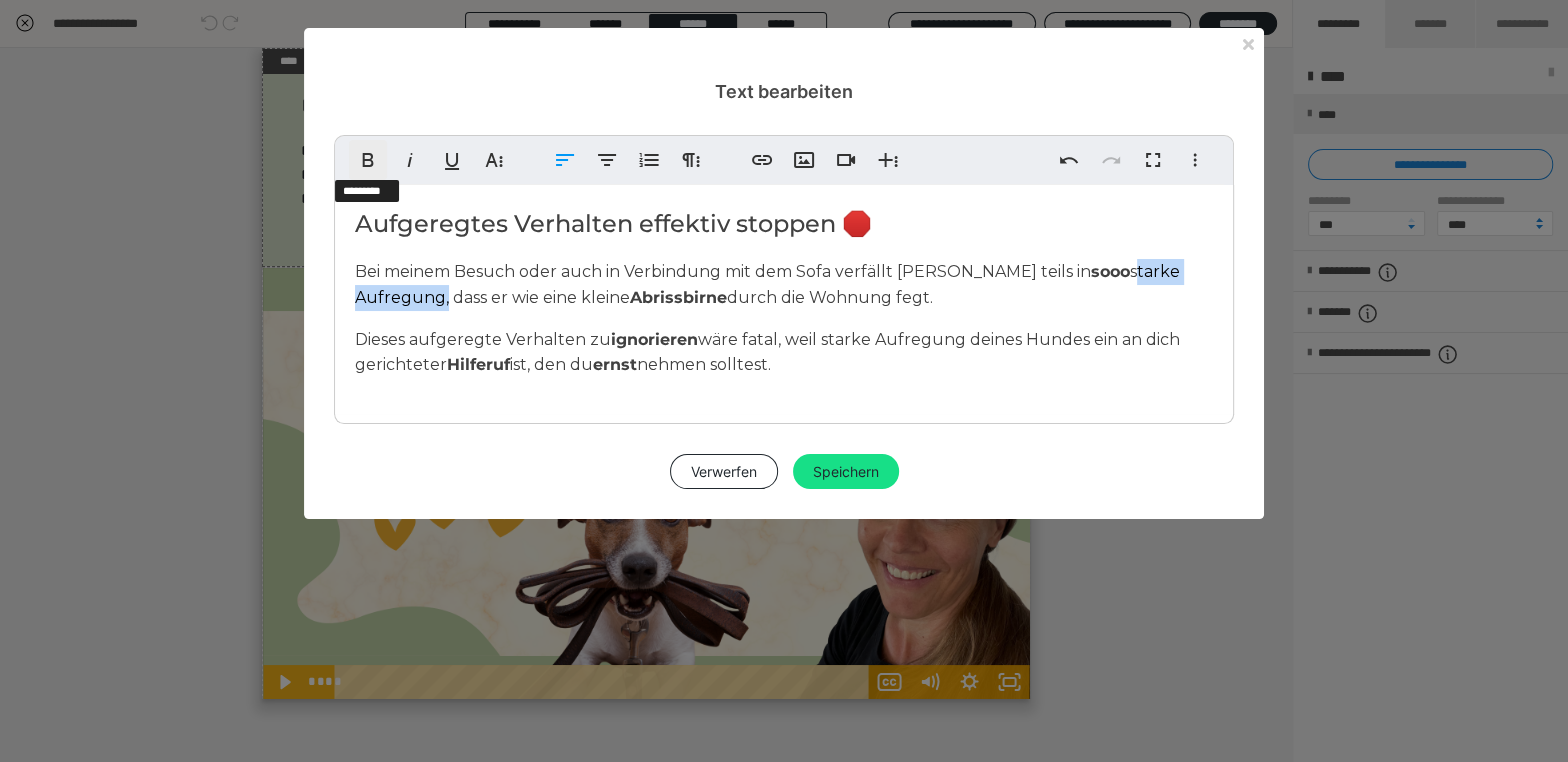 click 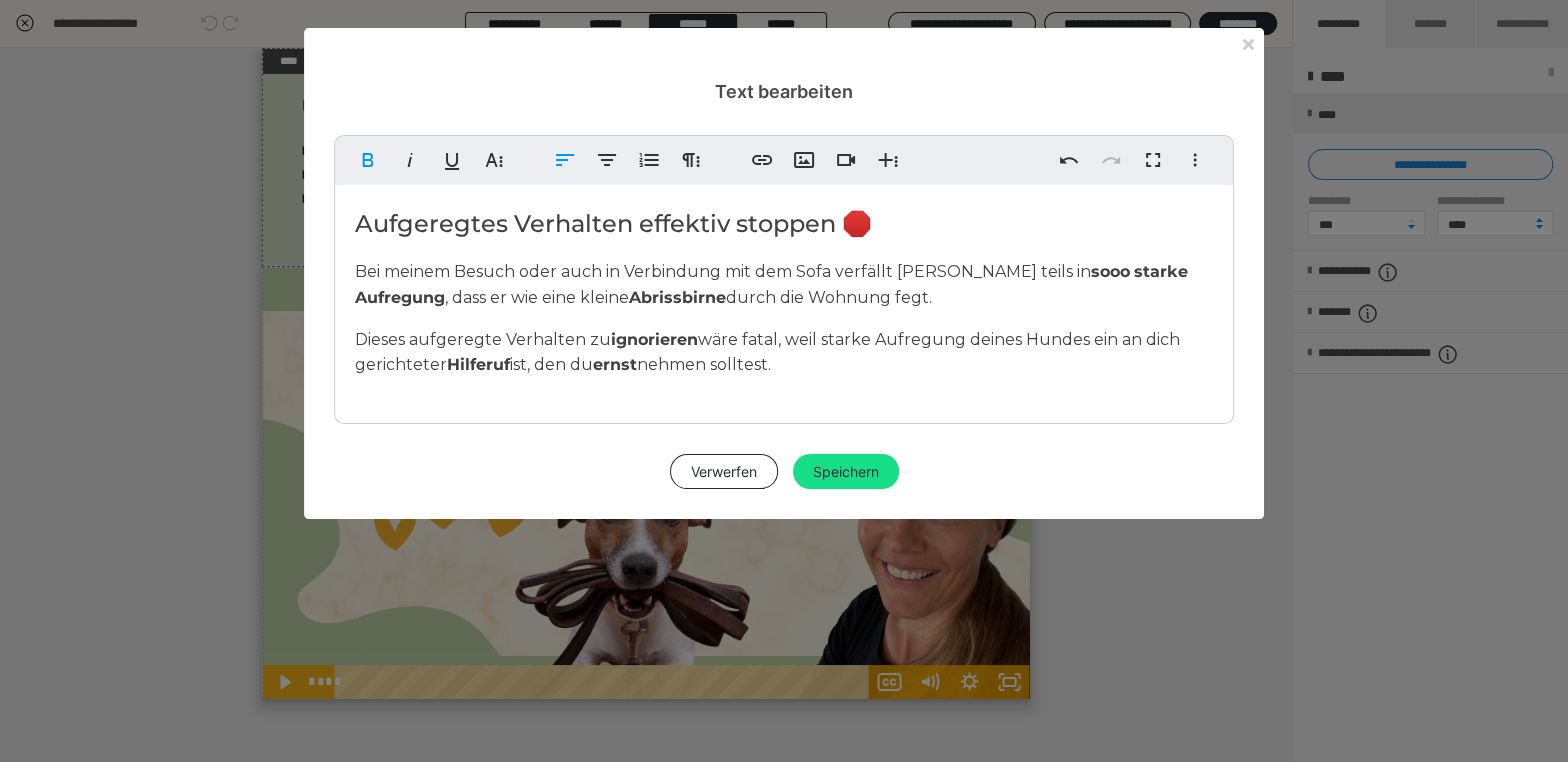 click on "Bei meinem Besuch oder auch in Verbindung mit dem Sofa verfällt Loki teils in  sooo   starke Aufregung , dass er wie eine kleine  Abrissbirne  durch die Wohnung fegt." at bounding box center [784, 284] 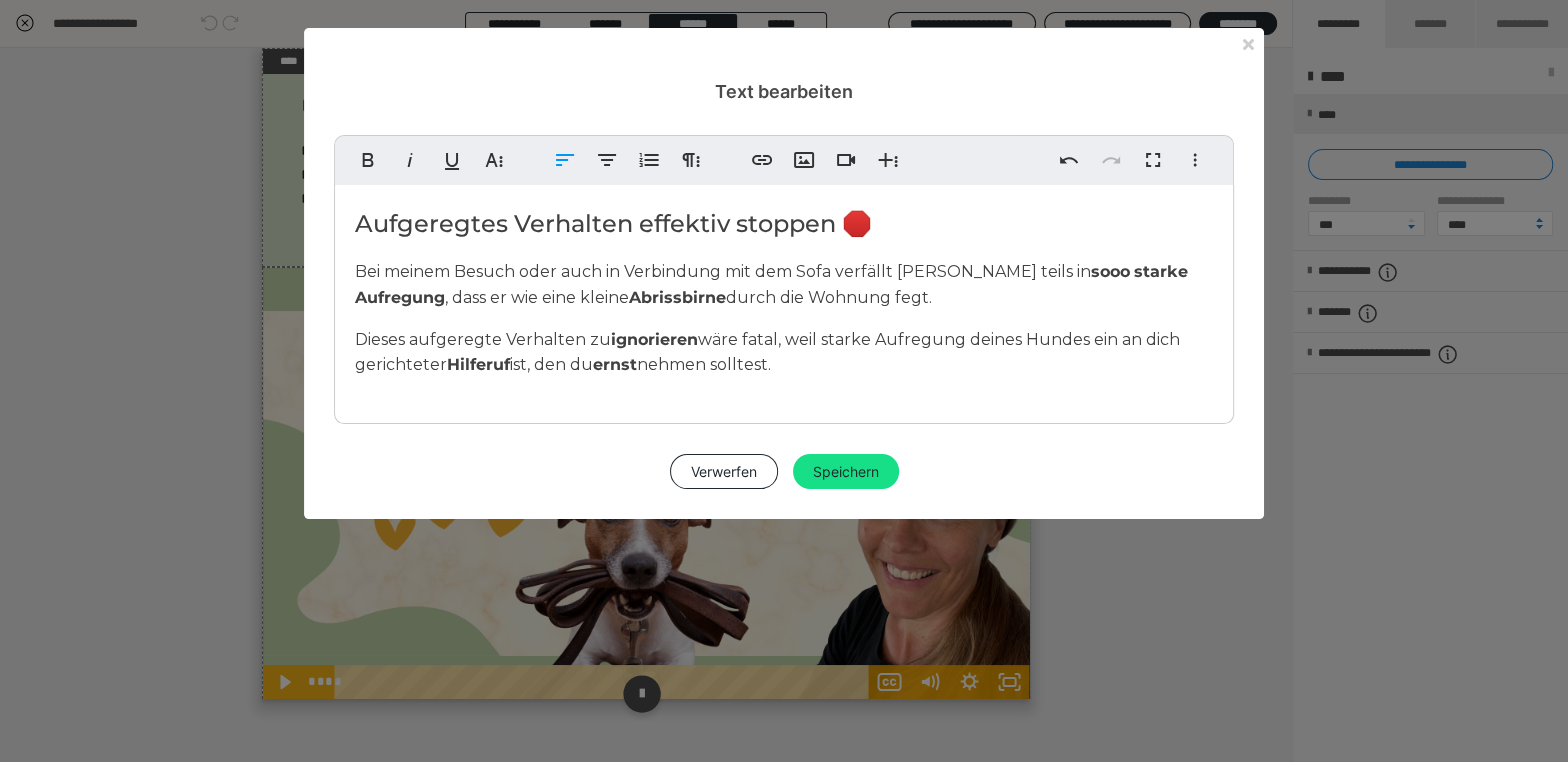click on "Speichern" at bounding box center [846, 472] 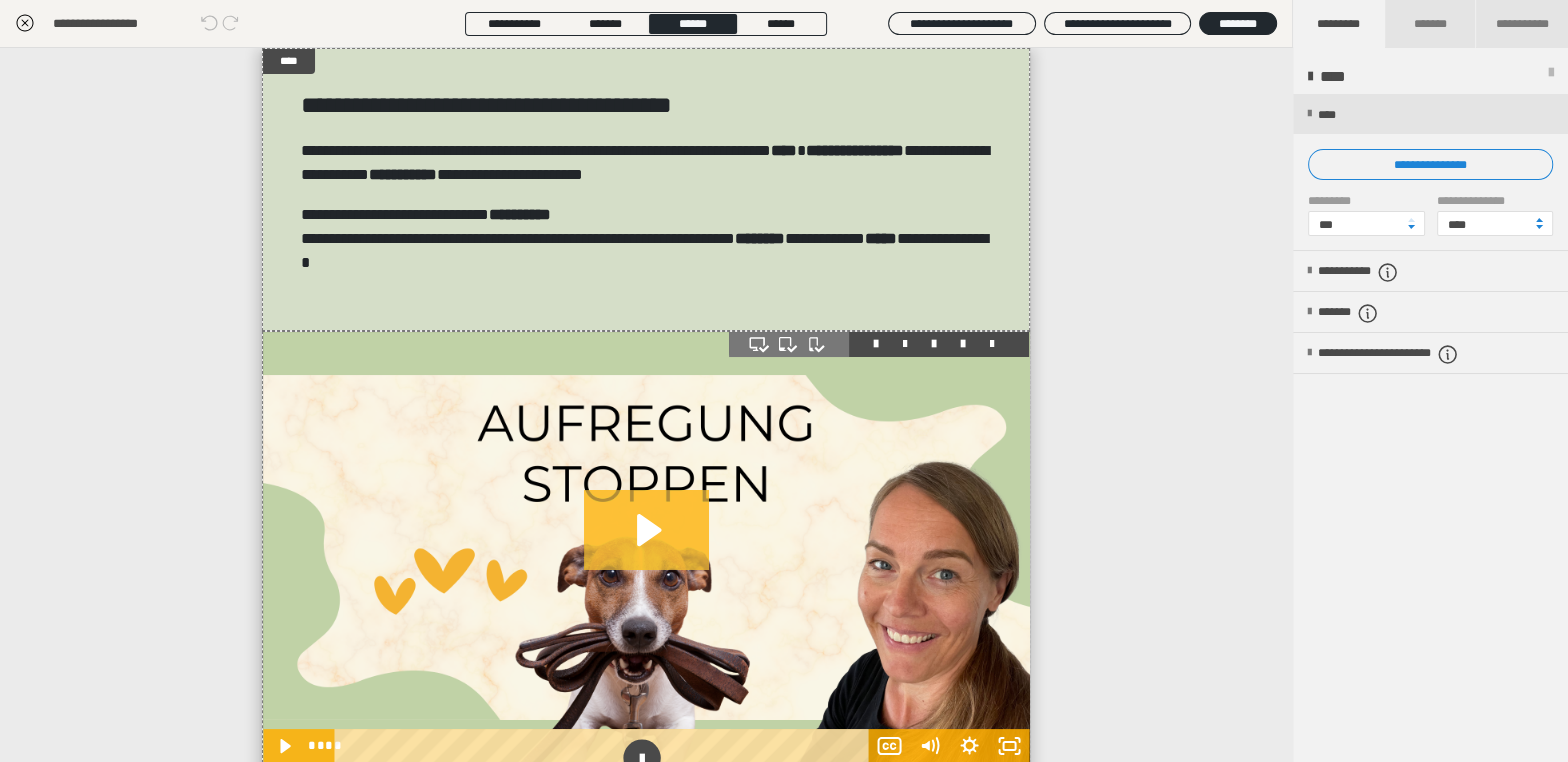 click 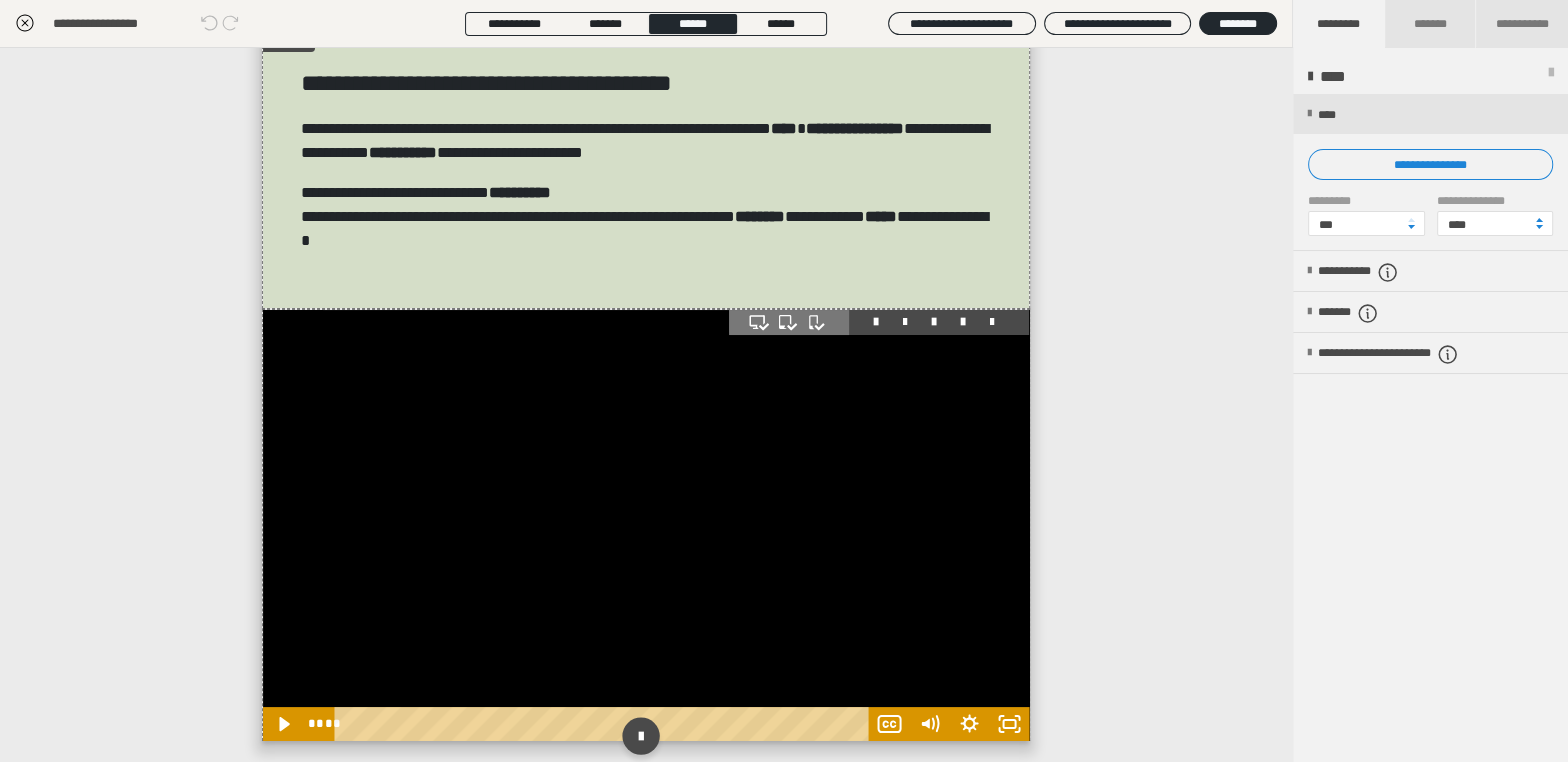 scroll, scrollTop: 0, scrollLeft: 0, axis: both 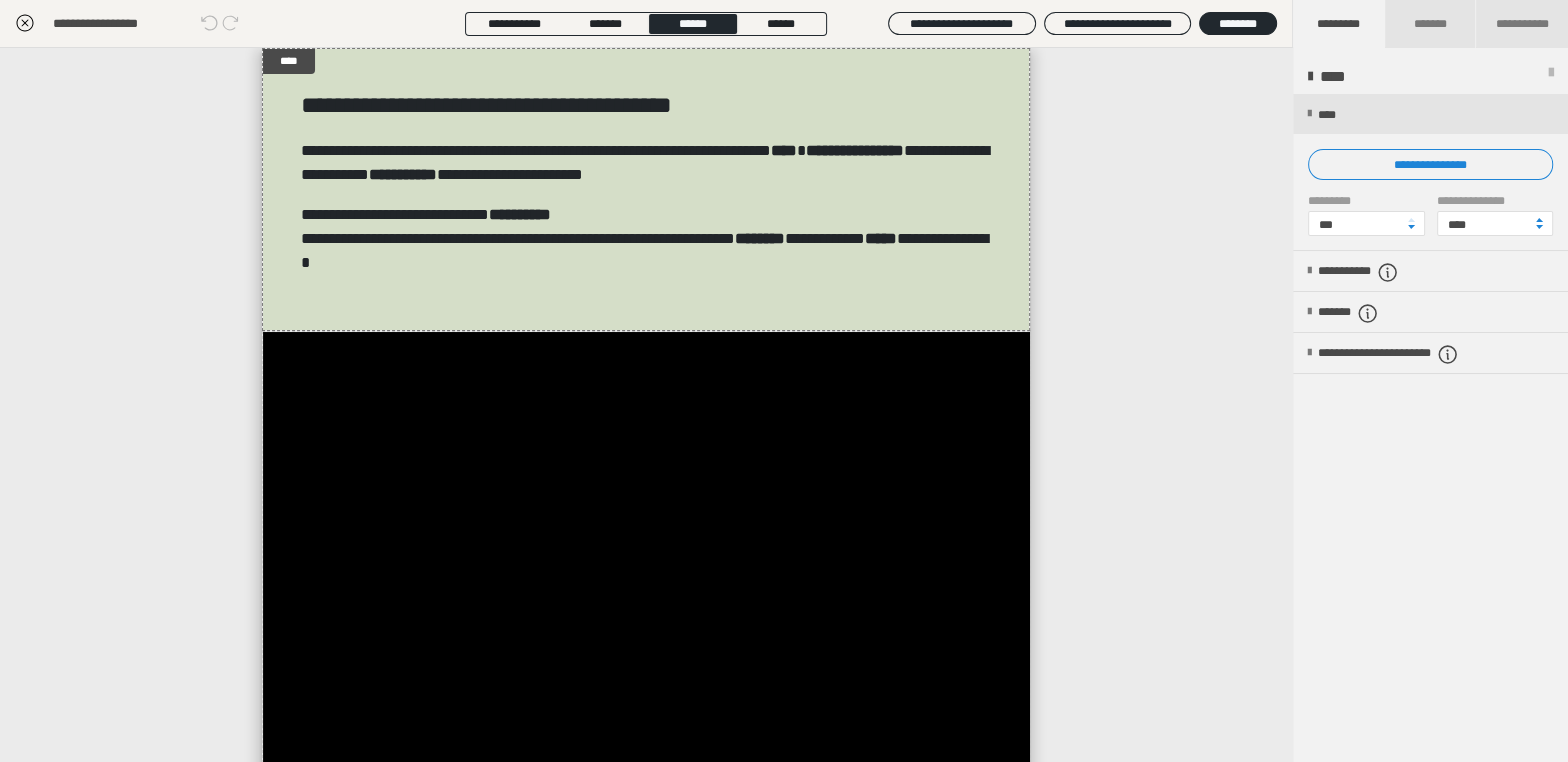 click 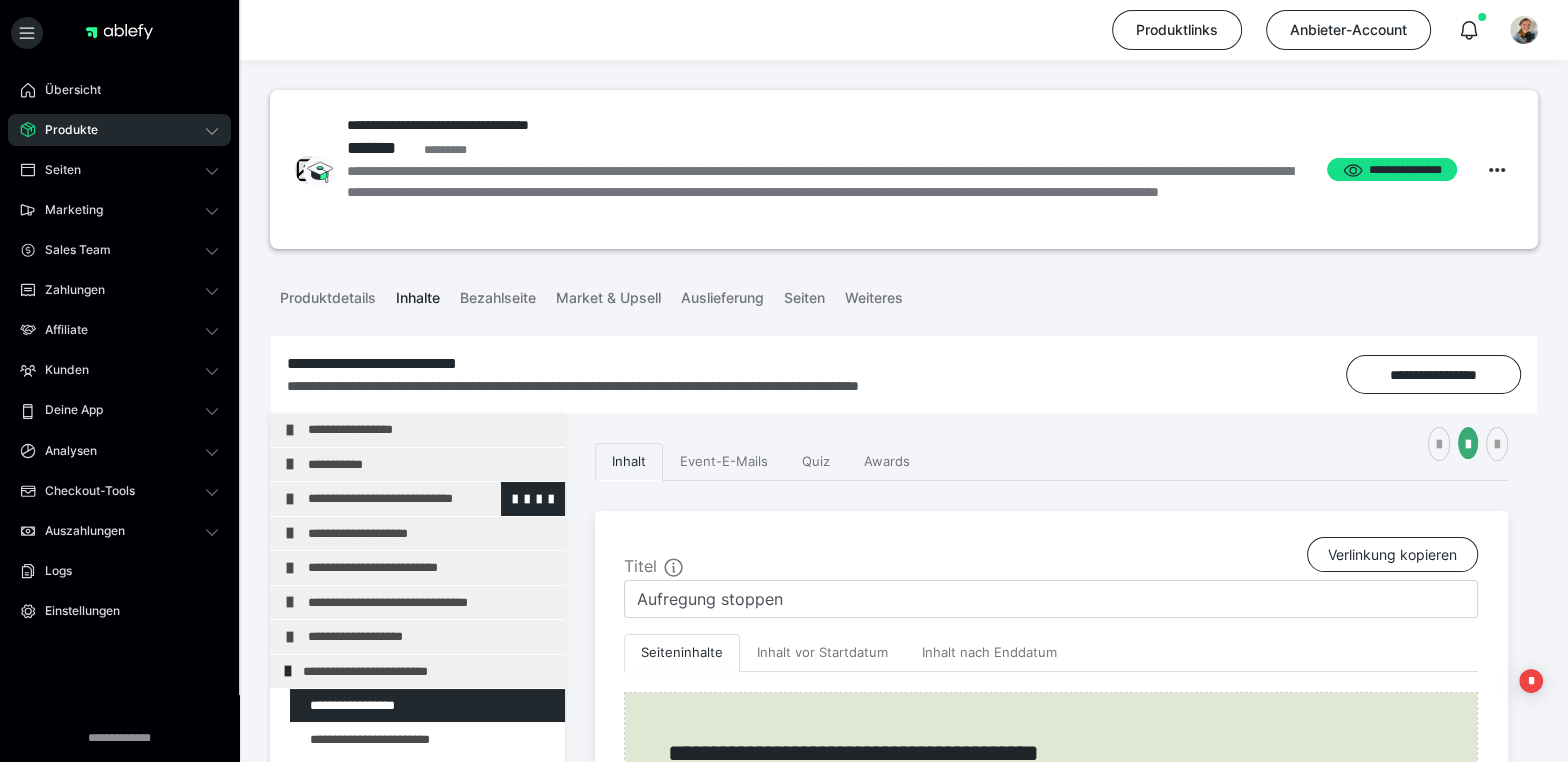 scroll, scrollTop: 59, scrollLeft: 0, axis: vertical 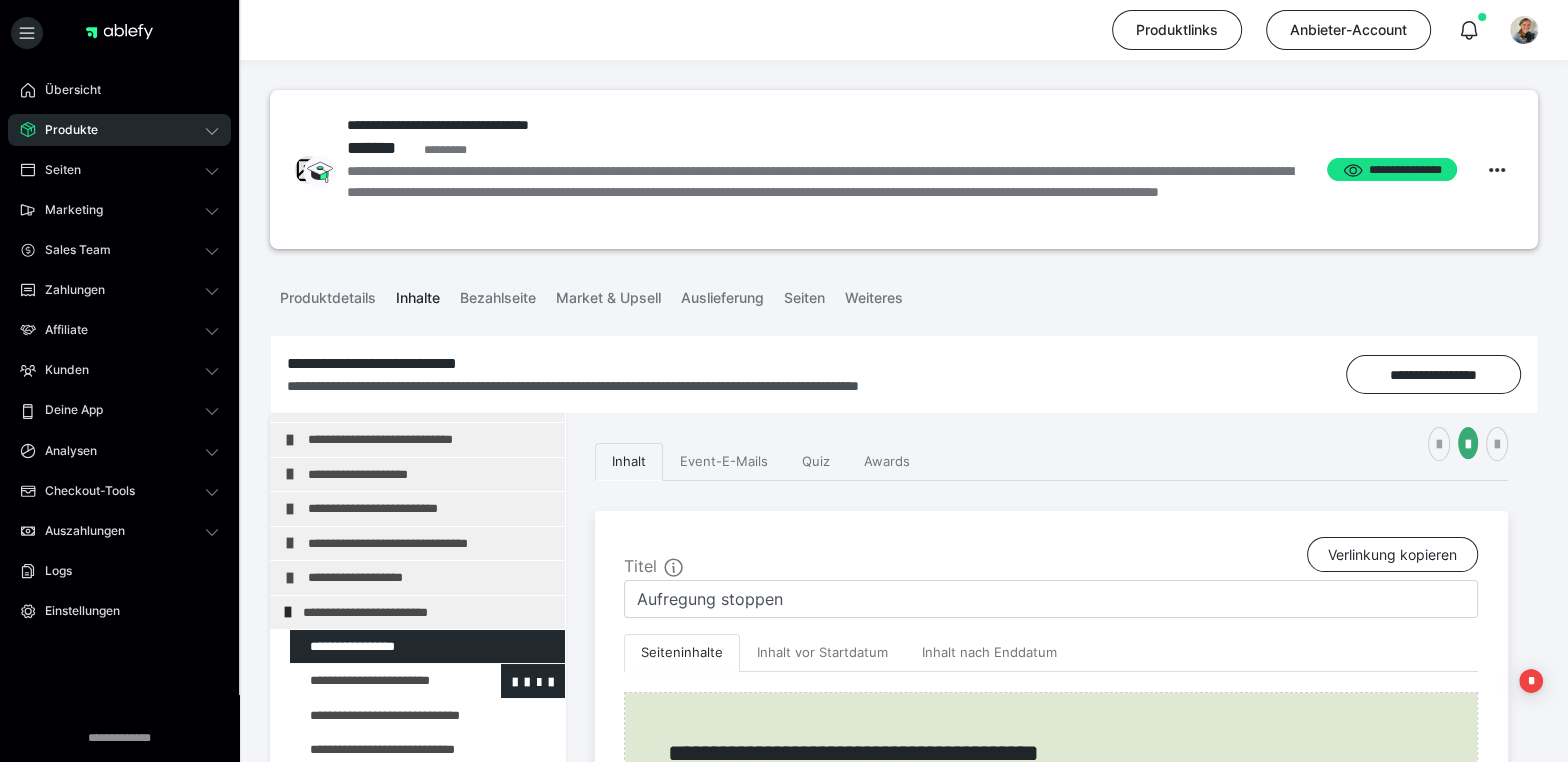 click at bounding box center [375, 680] 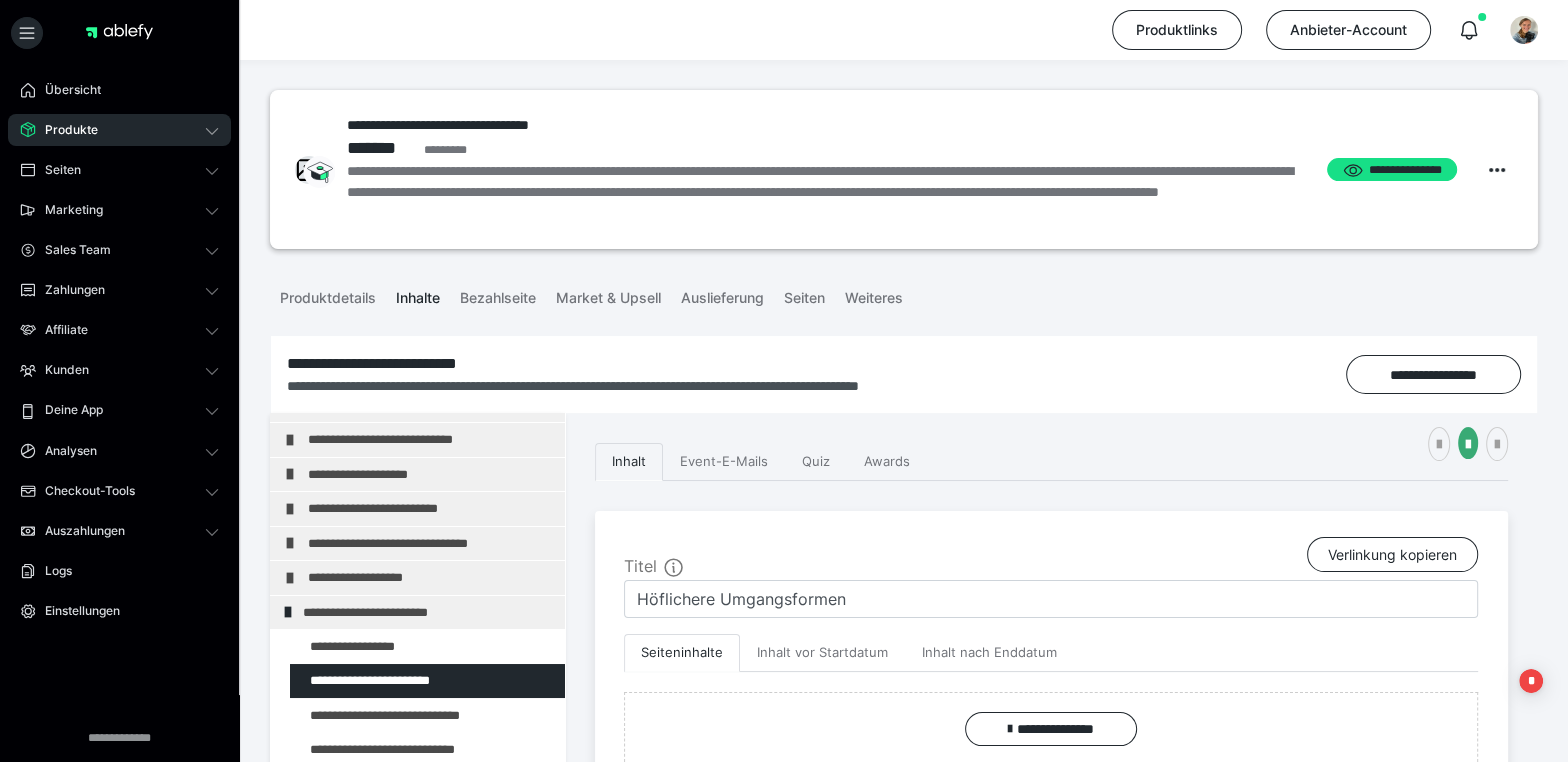 scroll, scrollTop: 58, scrollLeft: 0, axis: vertical 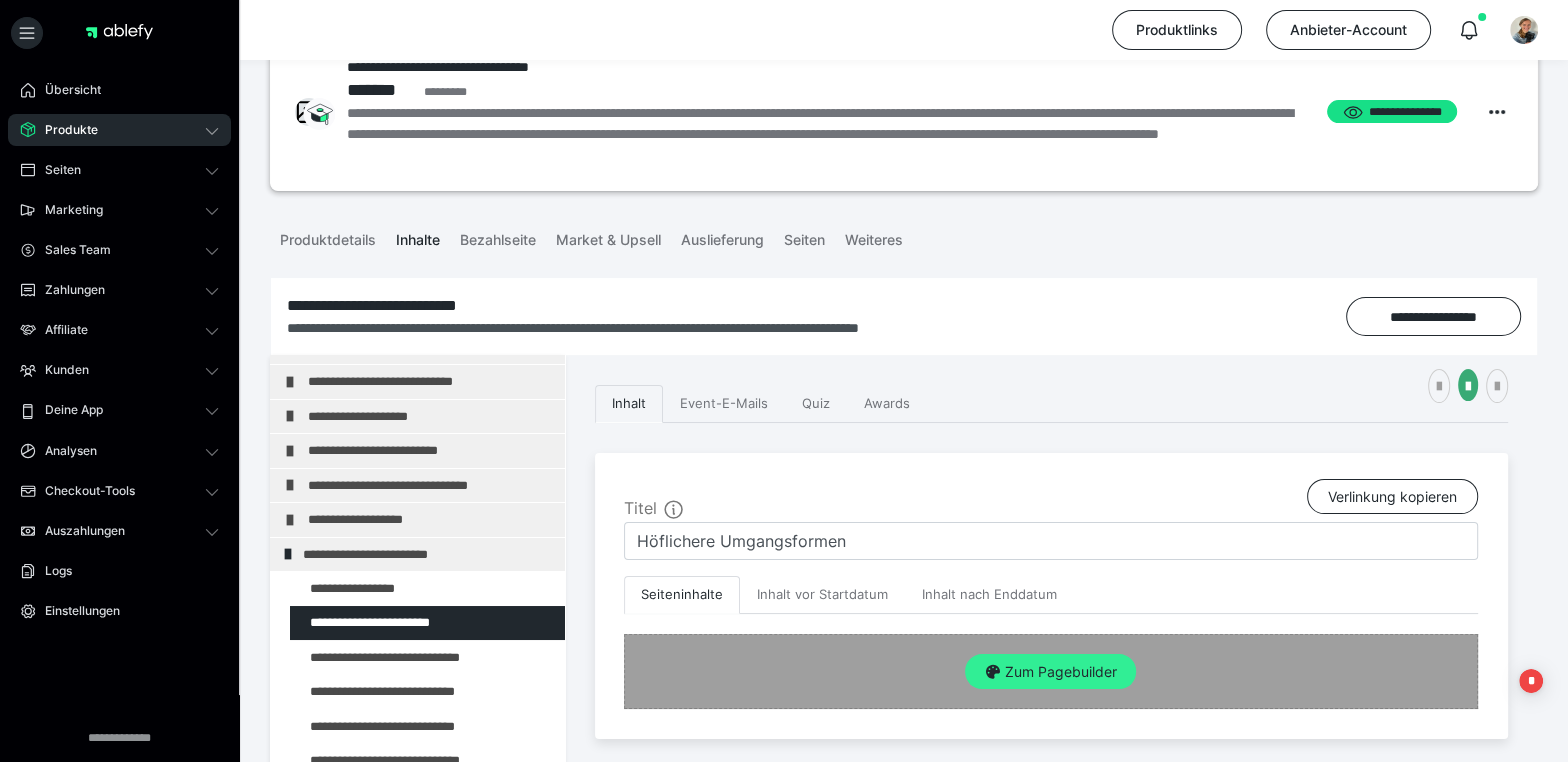 click on "Zum Pagebuilder" at bounding box center (1050, 672) 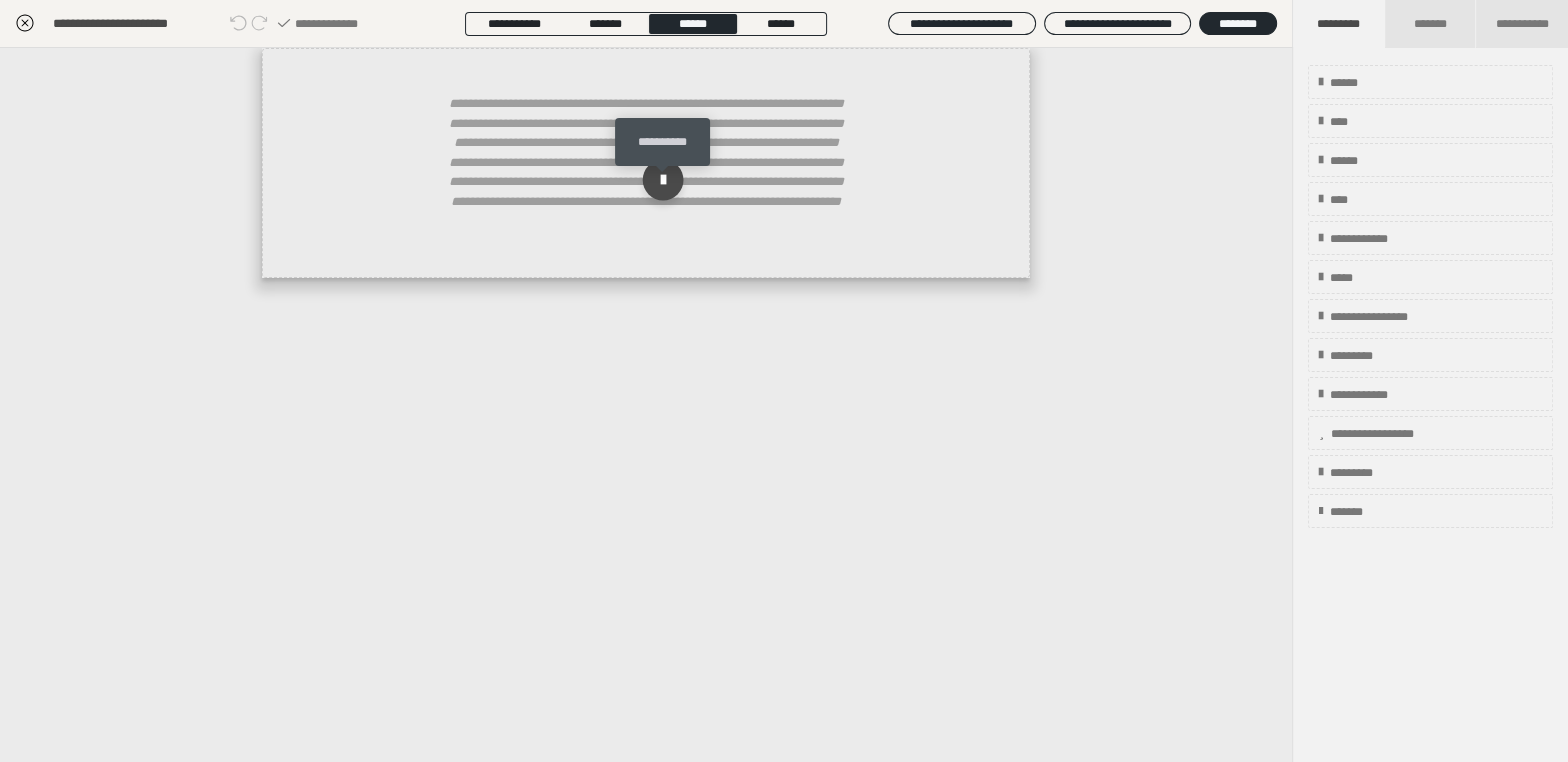click at bounding box center [663, 180] 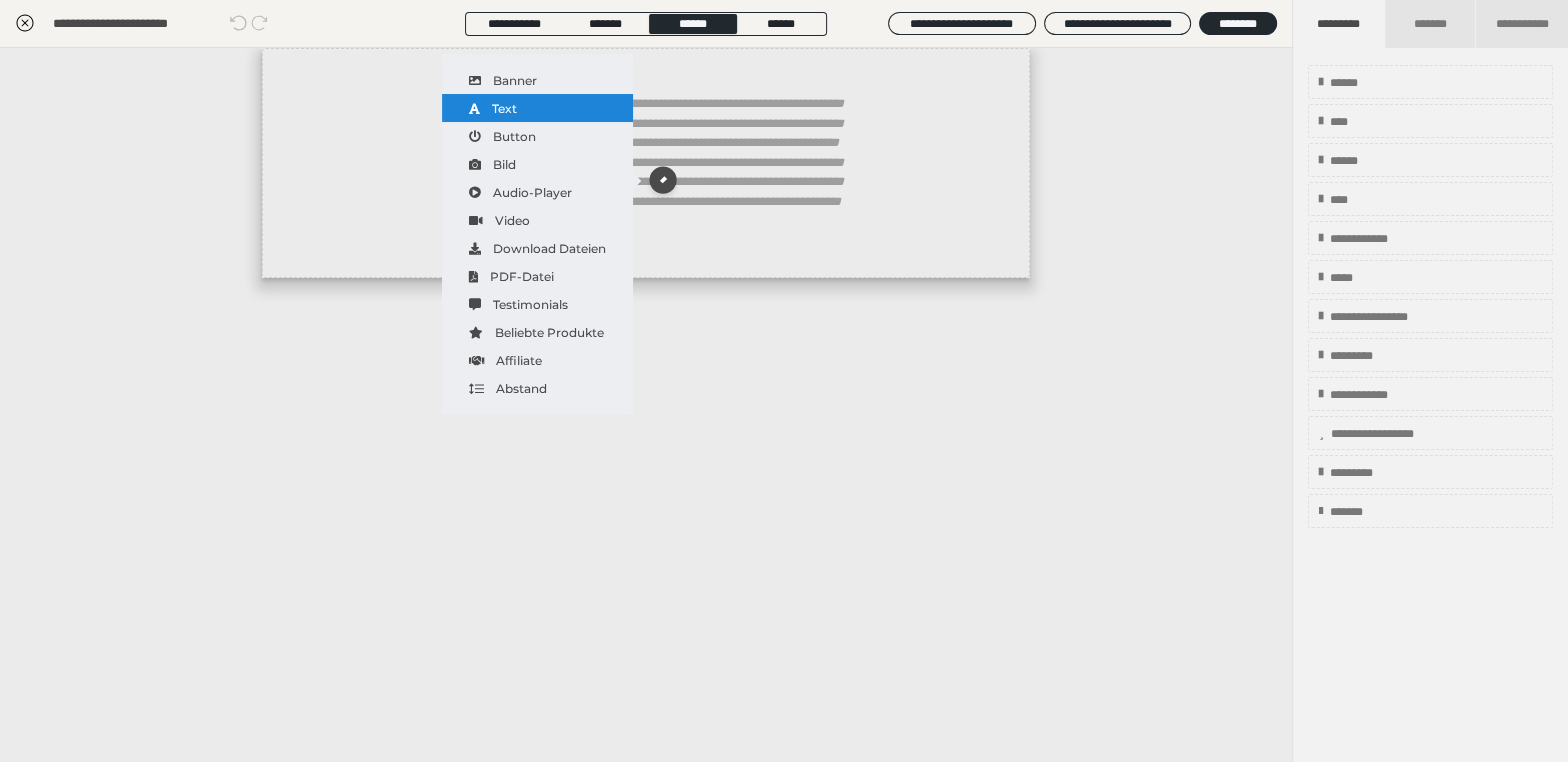 click on "Text" at bounding box center [537, 108] 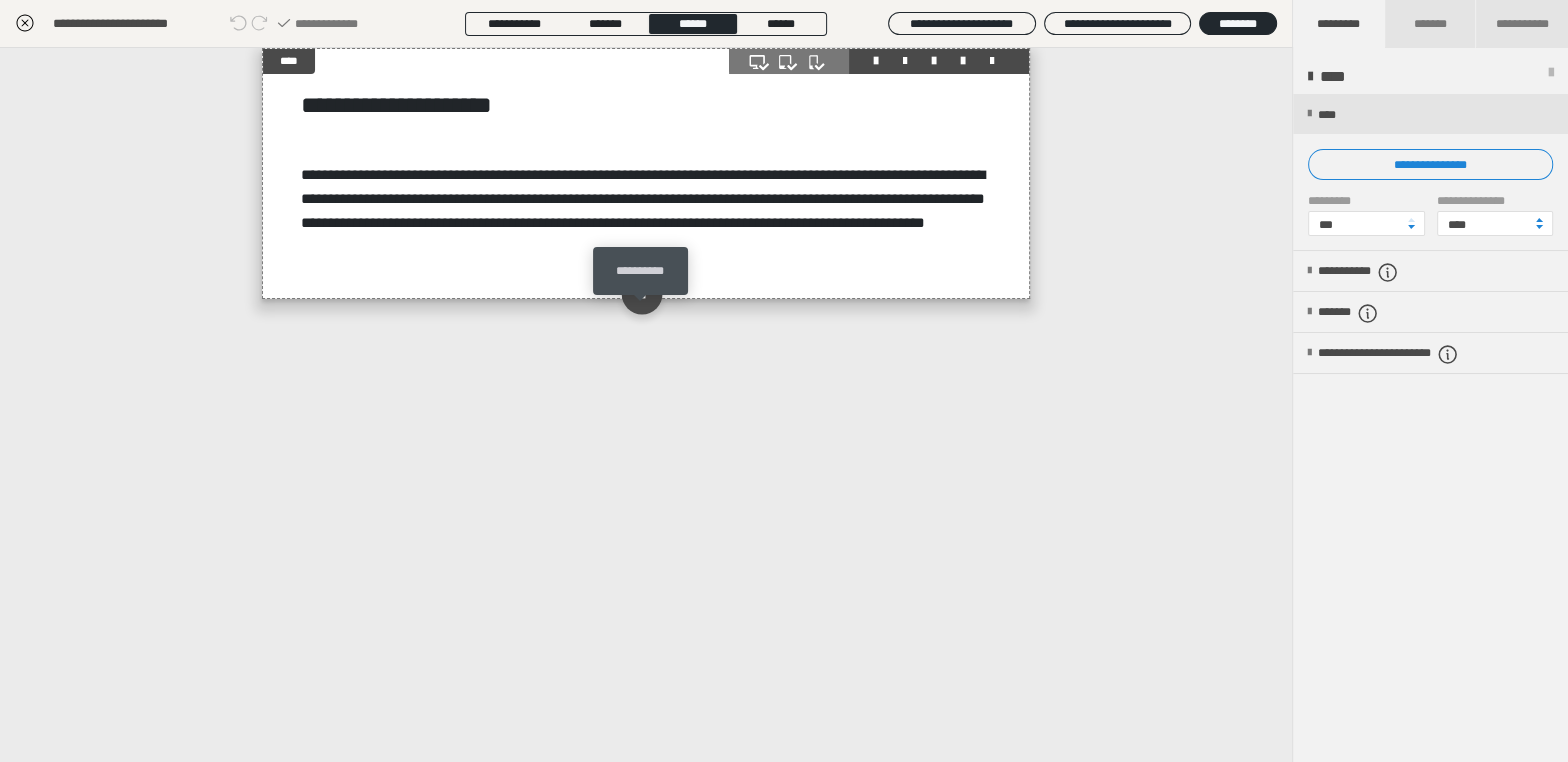 click at bounding box center (641, 293) 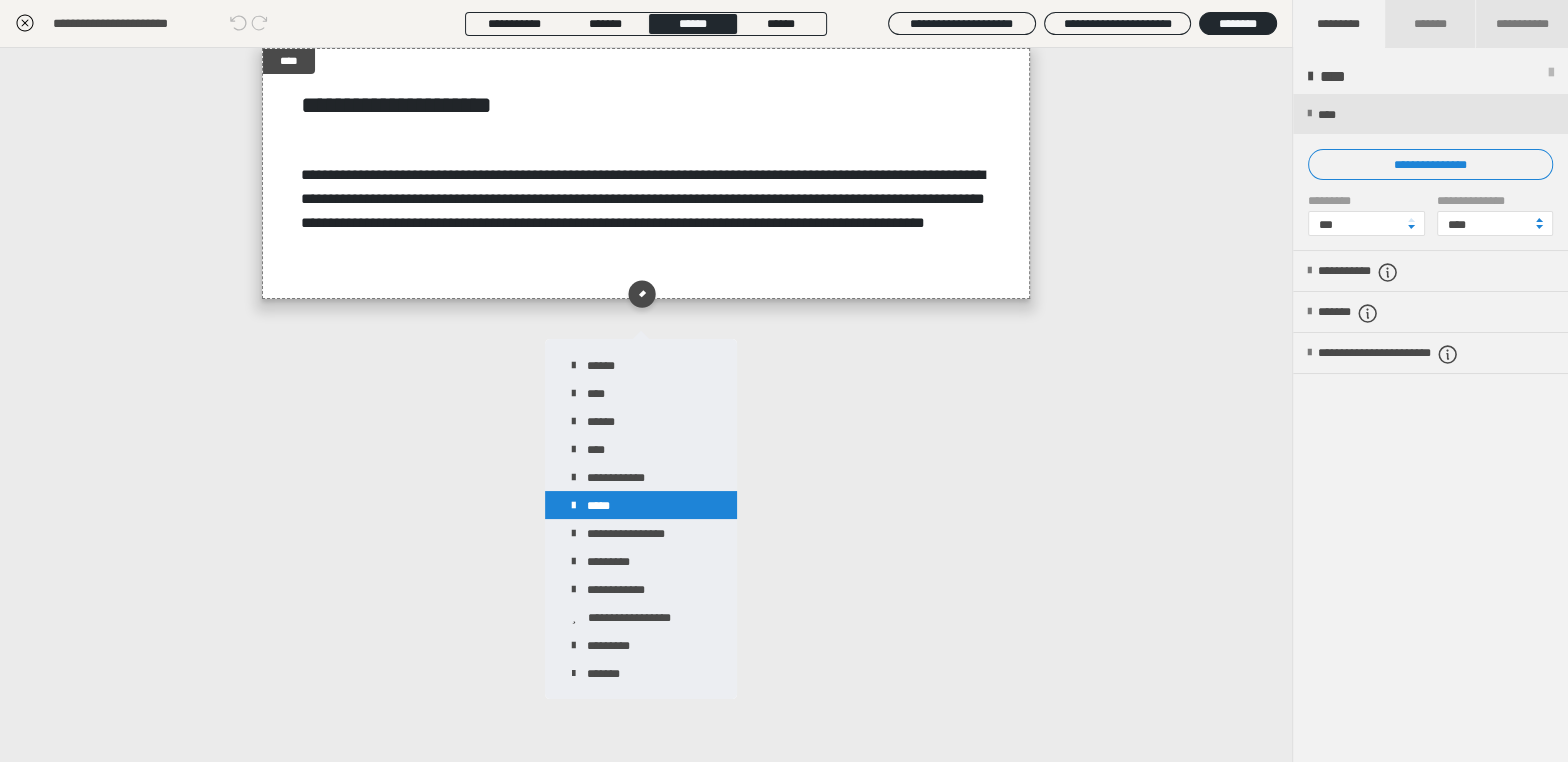 click on "*****" at bounding box center [641, 505] 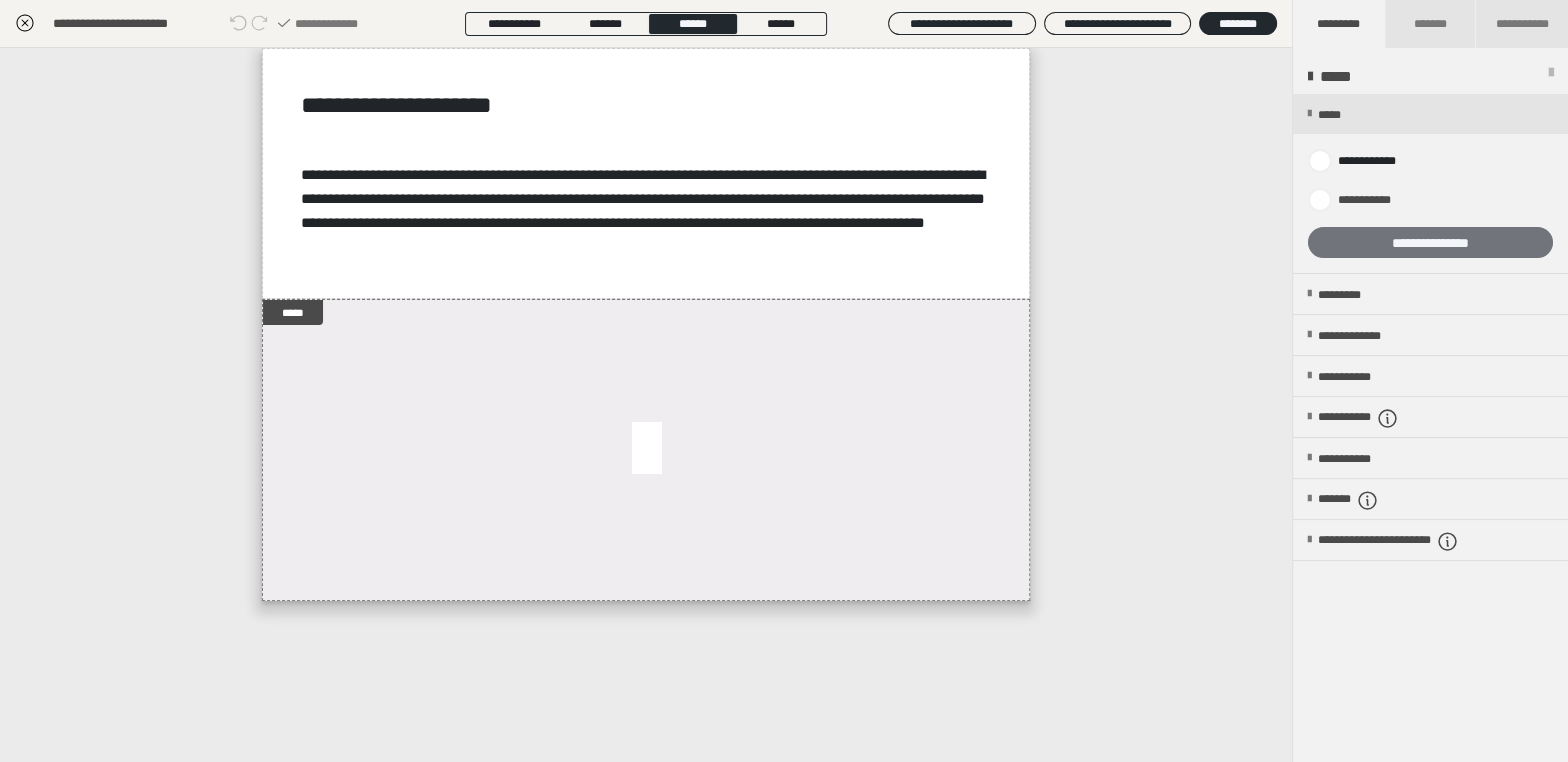 click on "**********" at bounding box center (1430, 242) 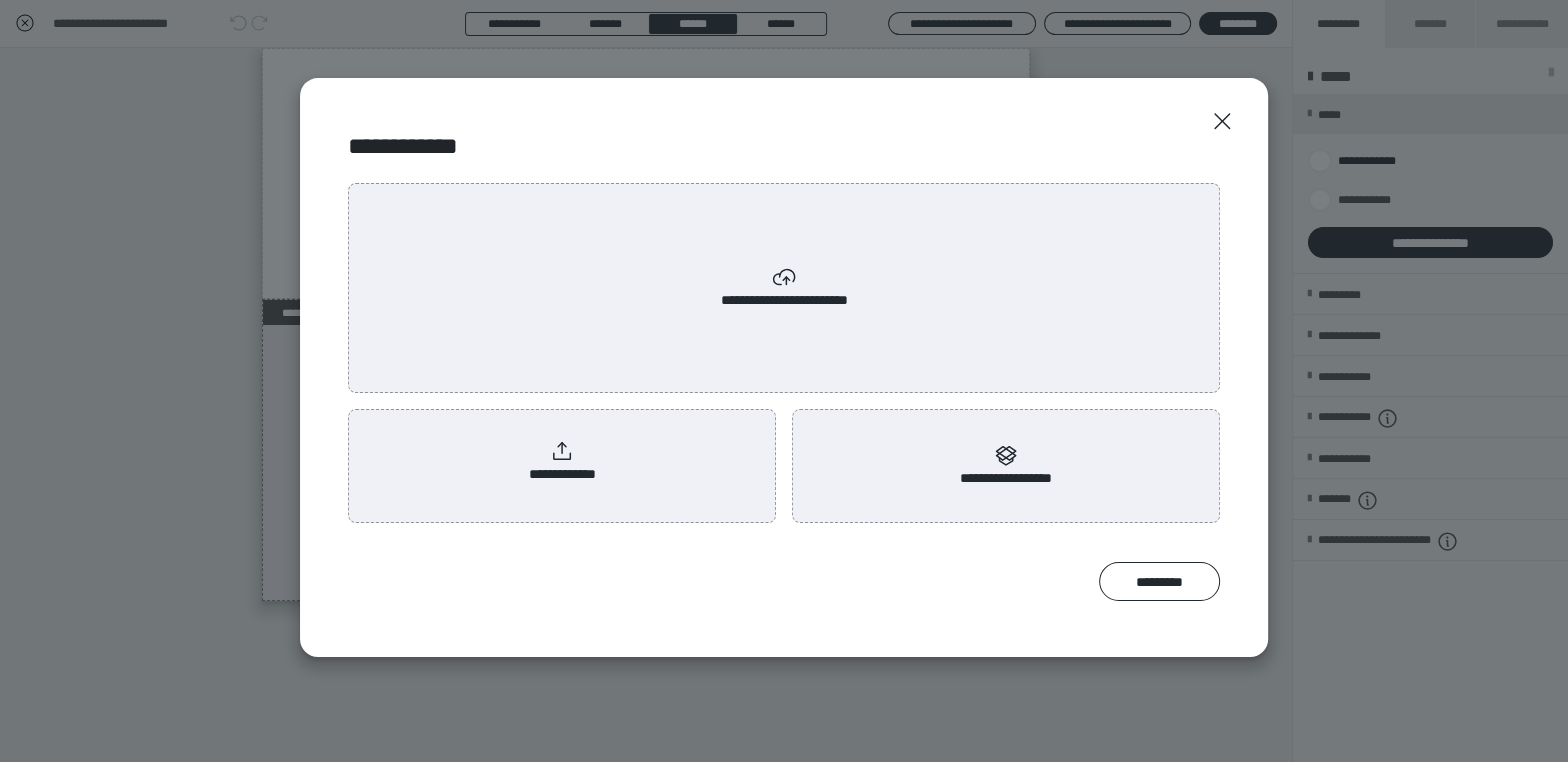 click on "**********" at bounding box center (784, 288) 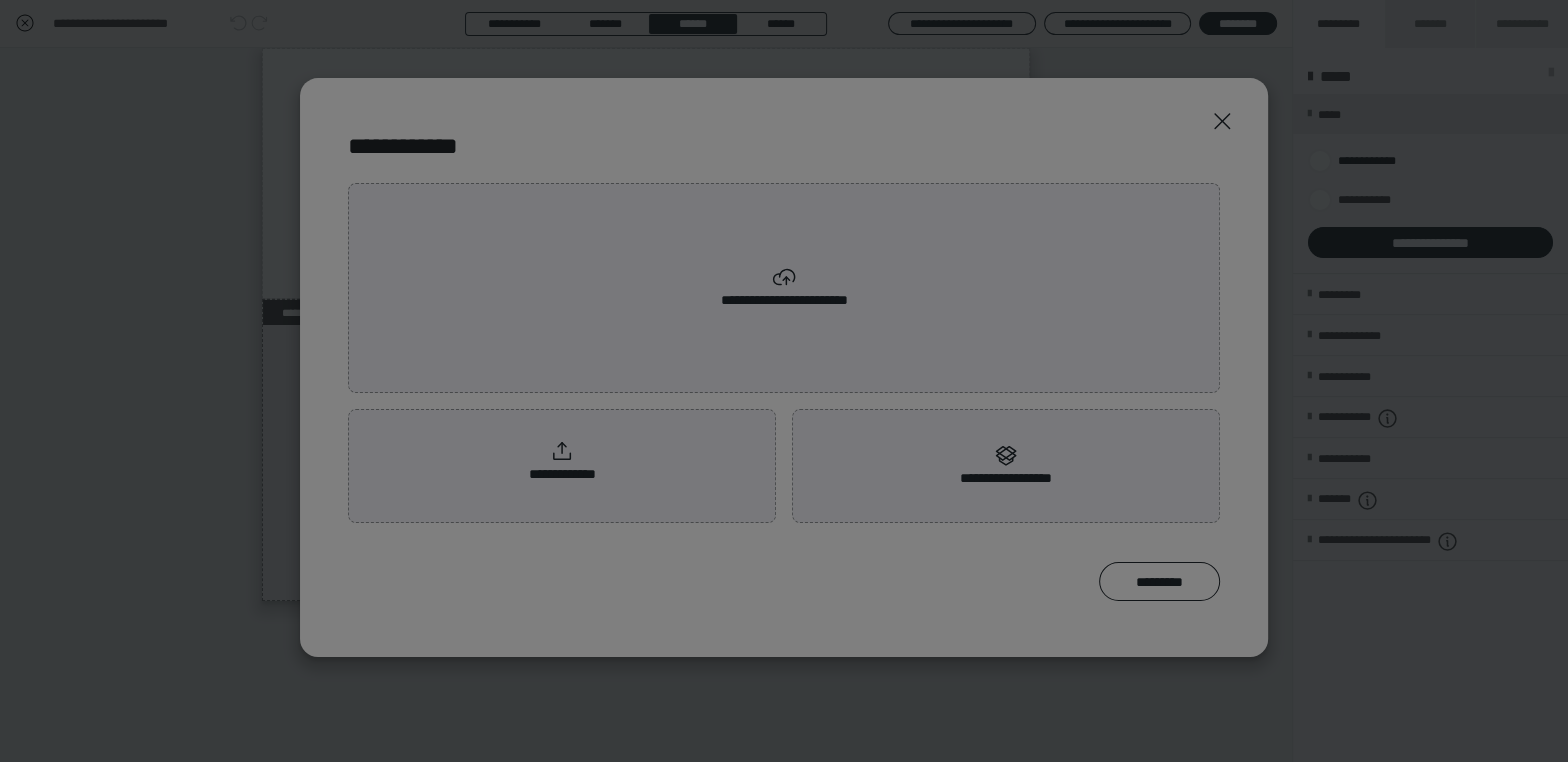 scroll, scrollTop: 0, scrollLeft: 0, axis: both 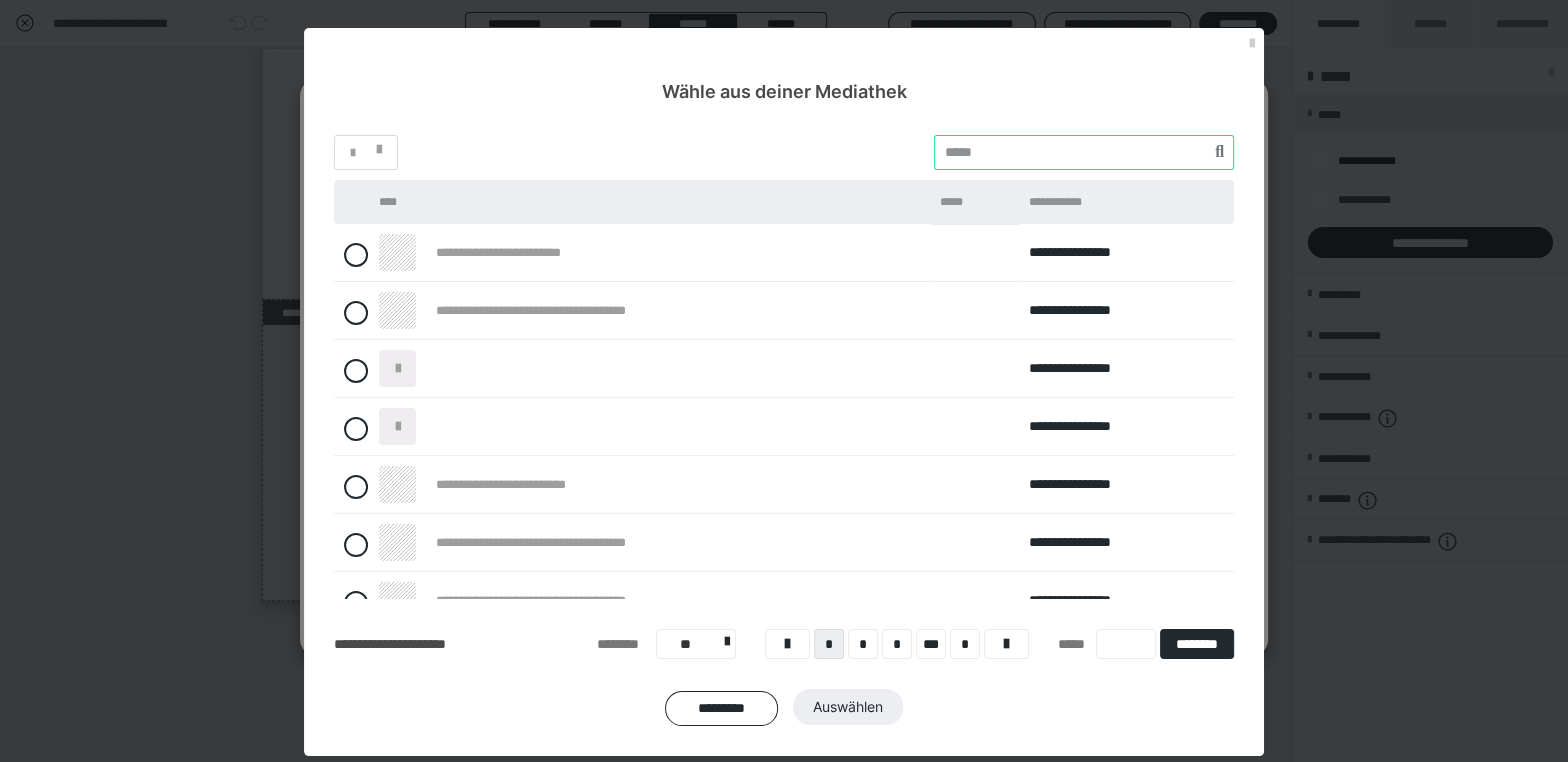 click at bounding box center [1084, 152] 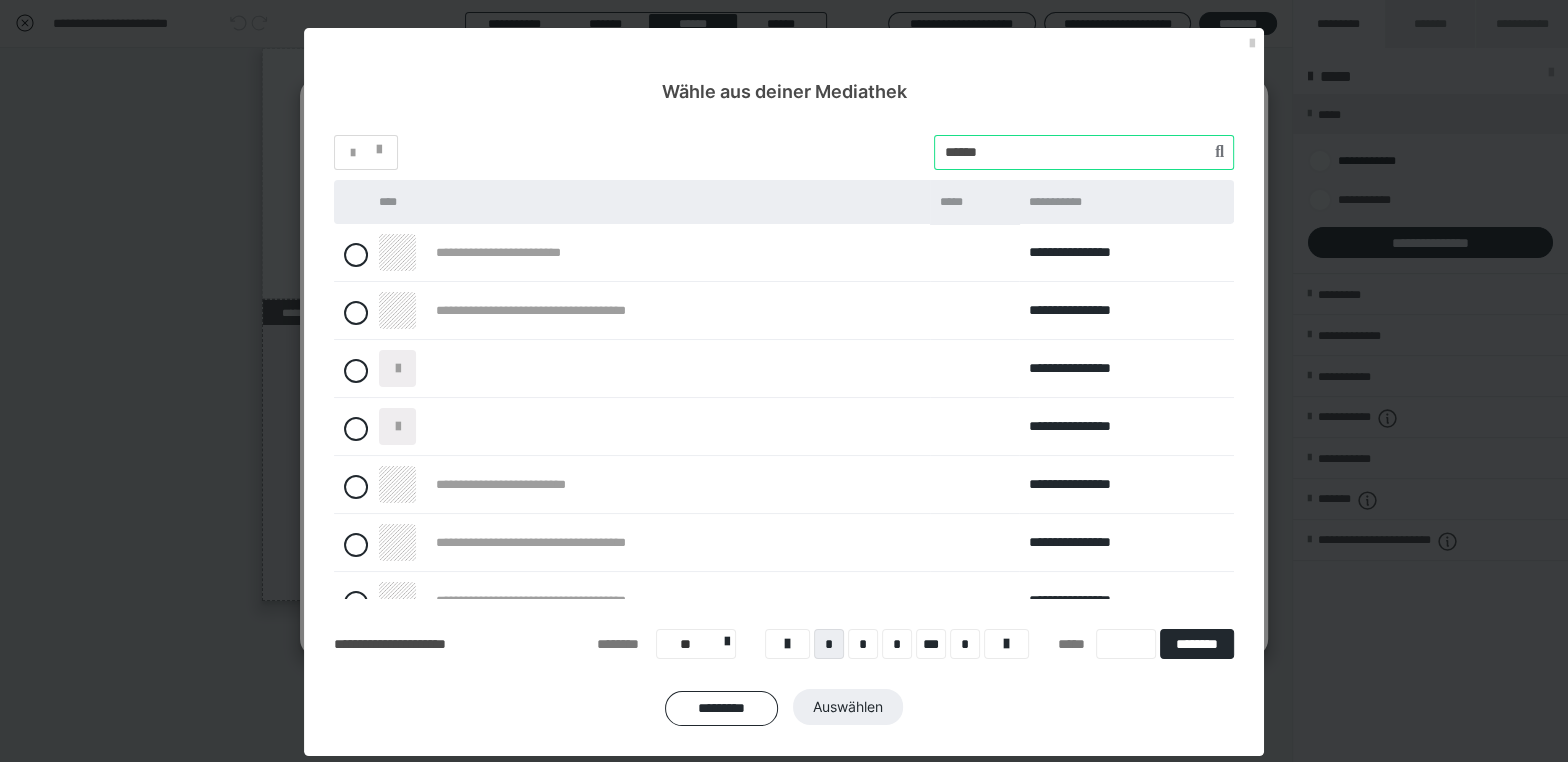 type on "******" 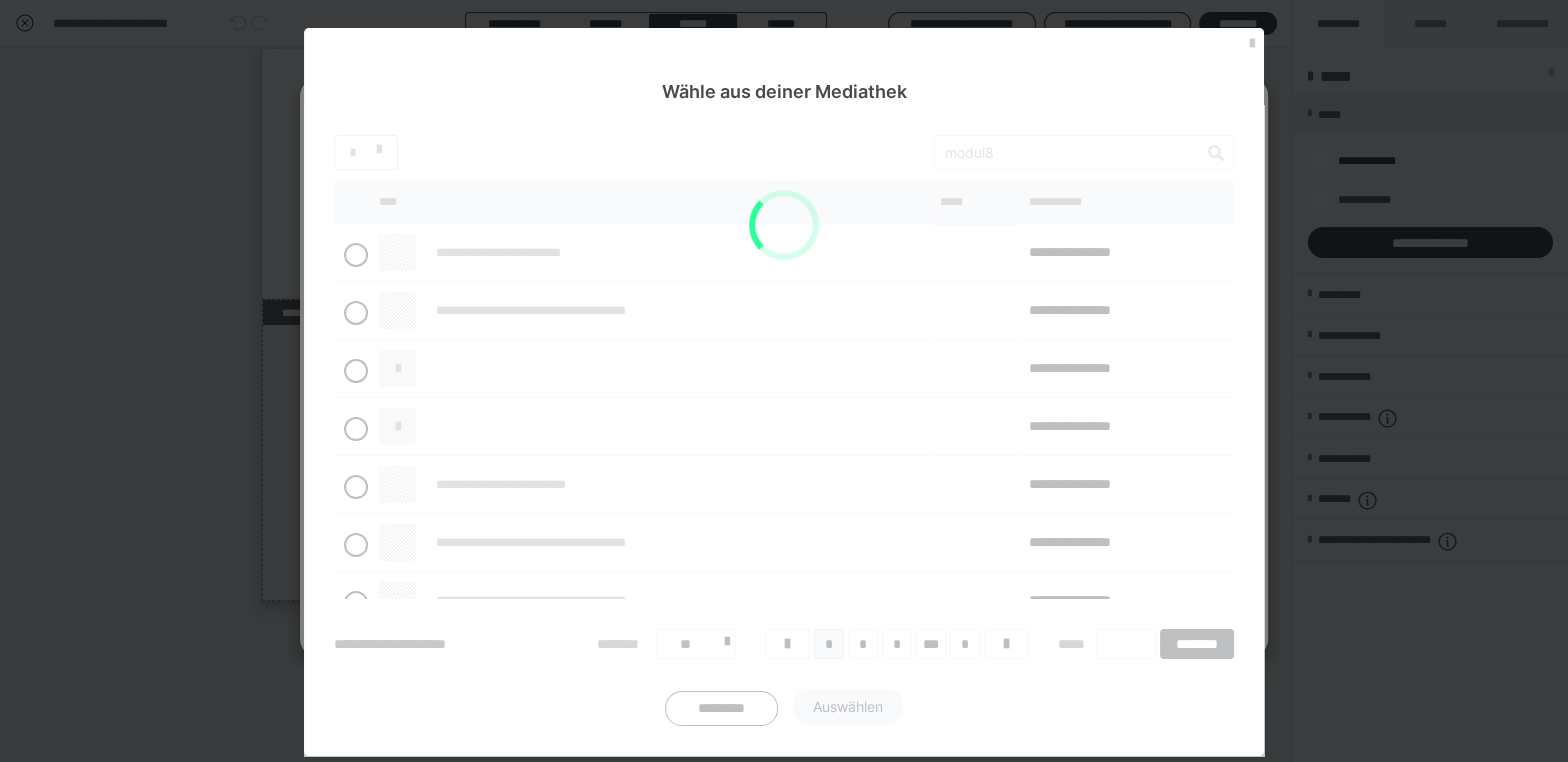 click at bounding box center (1216, 153) 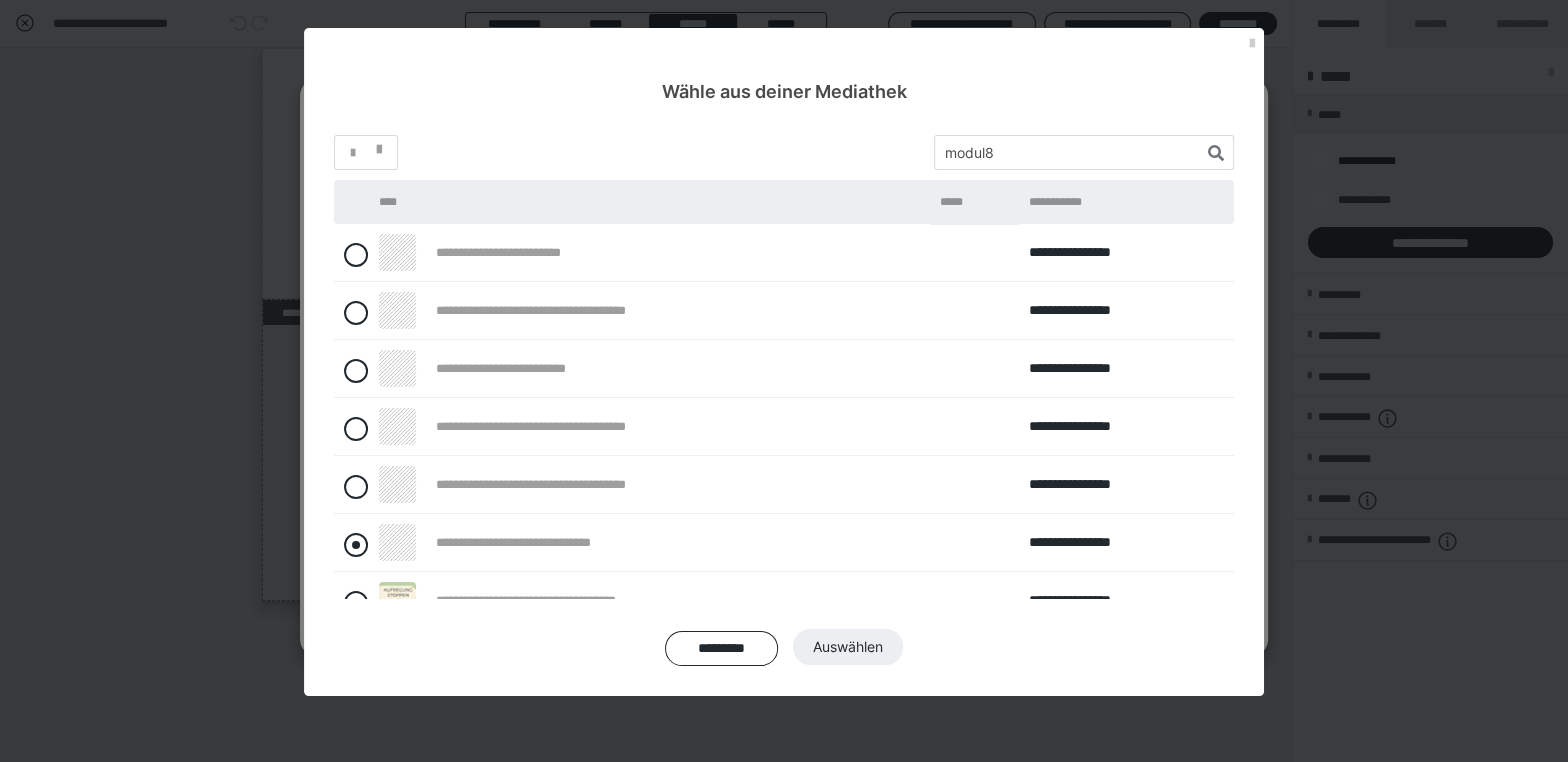 click at bounding box center (356, 545) 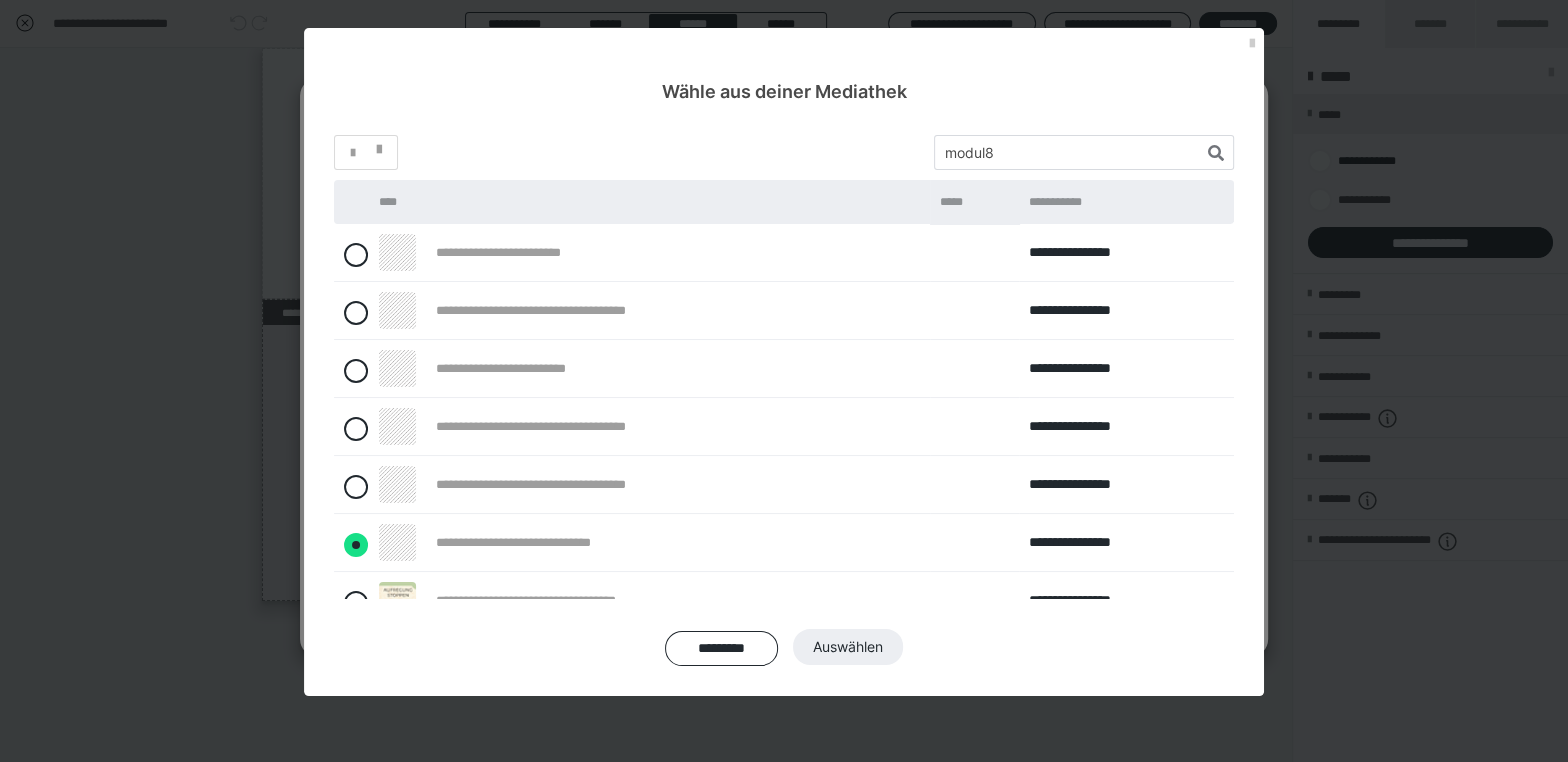 radio on "****" 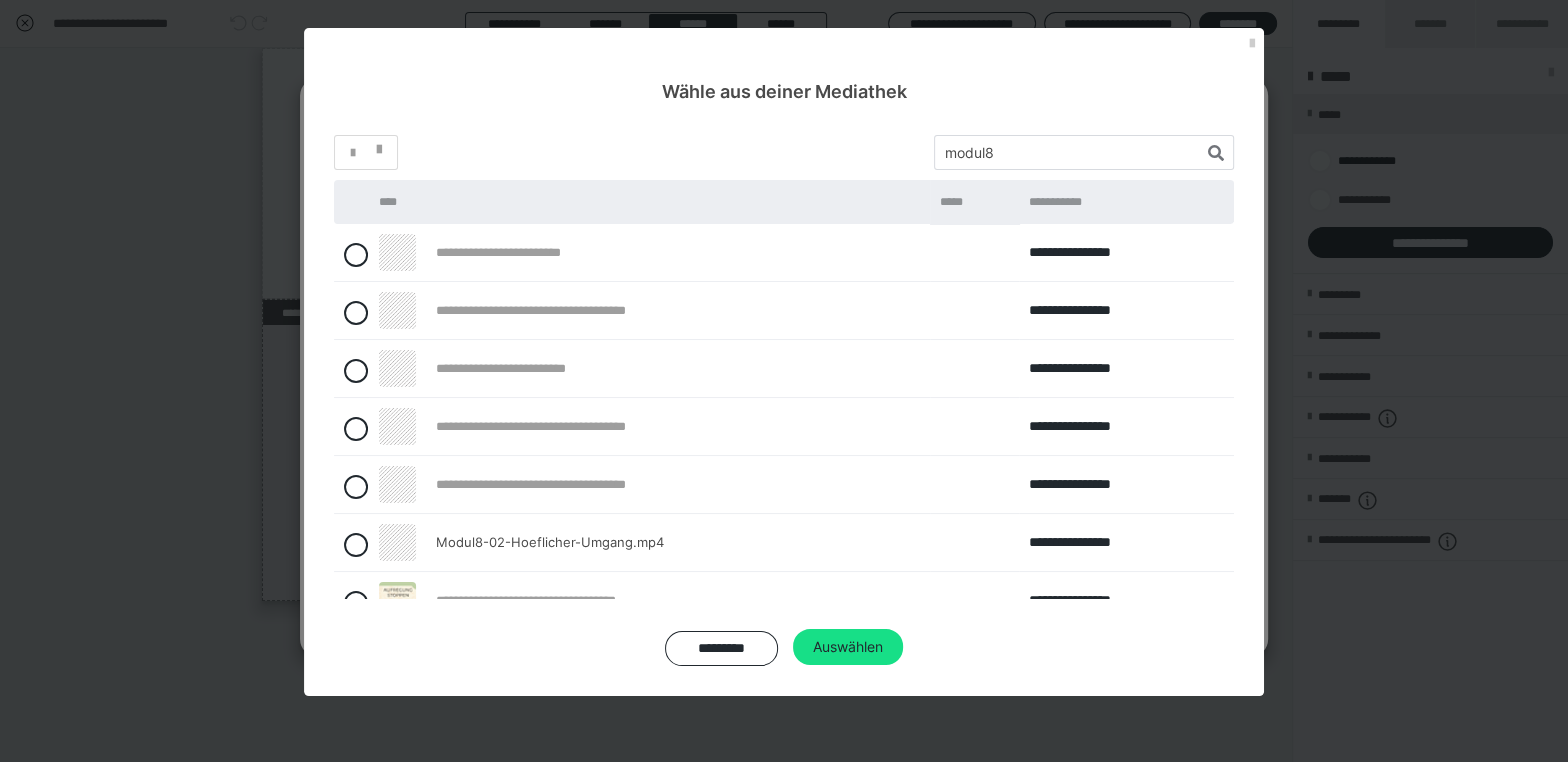 click on "Auswählen" at bounding box center [848, 647] 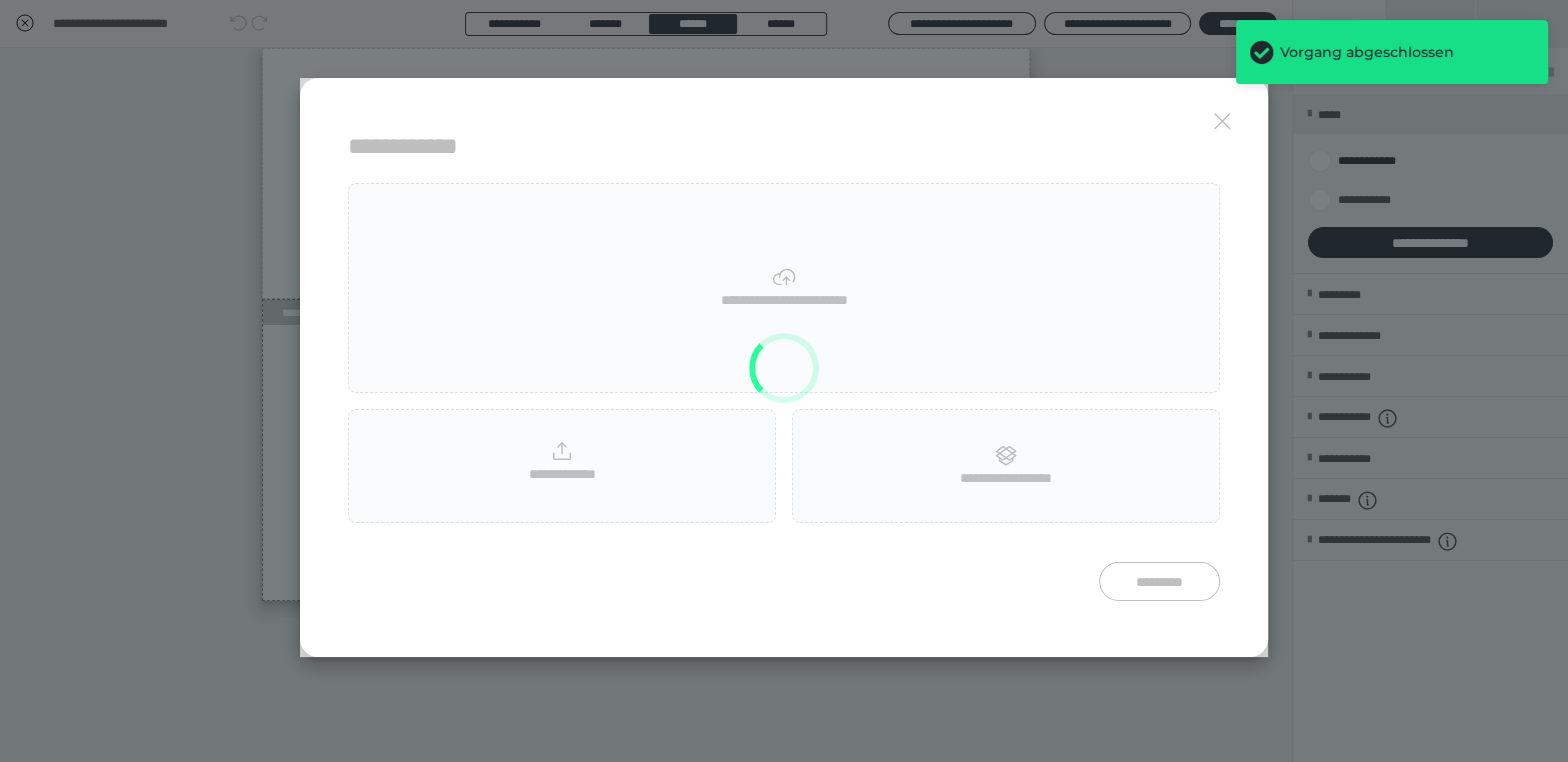 scroll, scrollTop: 4, scrollLeft: 0, axis: vertical 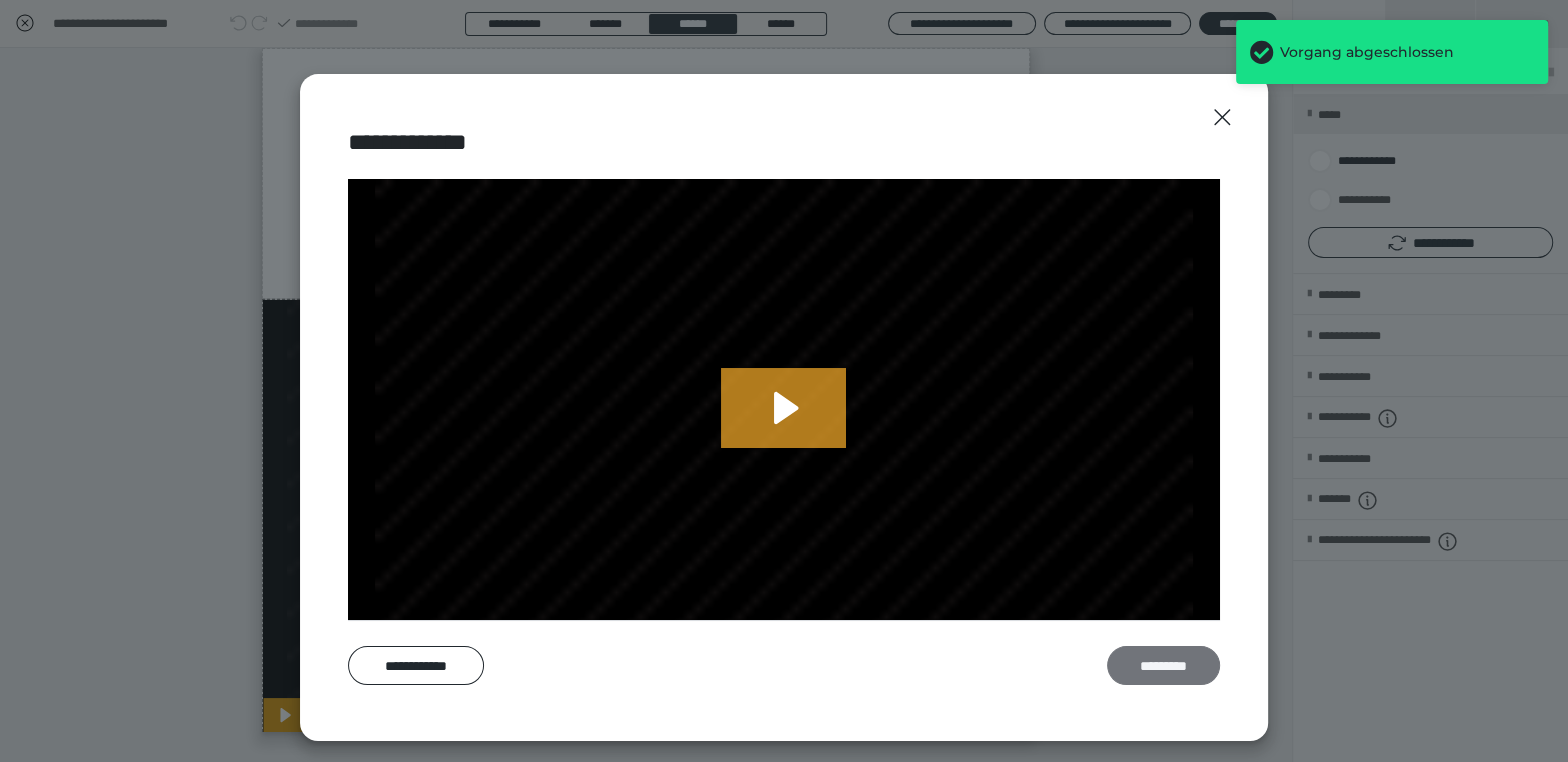 click on "*********" at bounding box center [1163, 665] 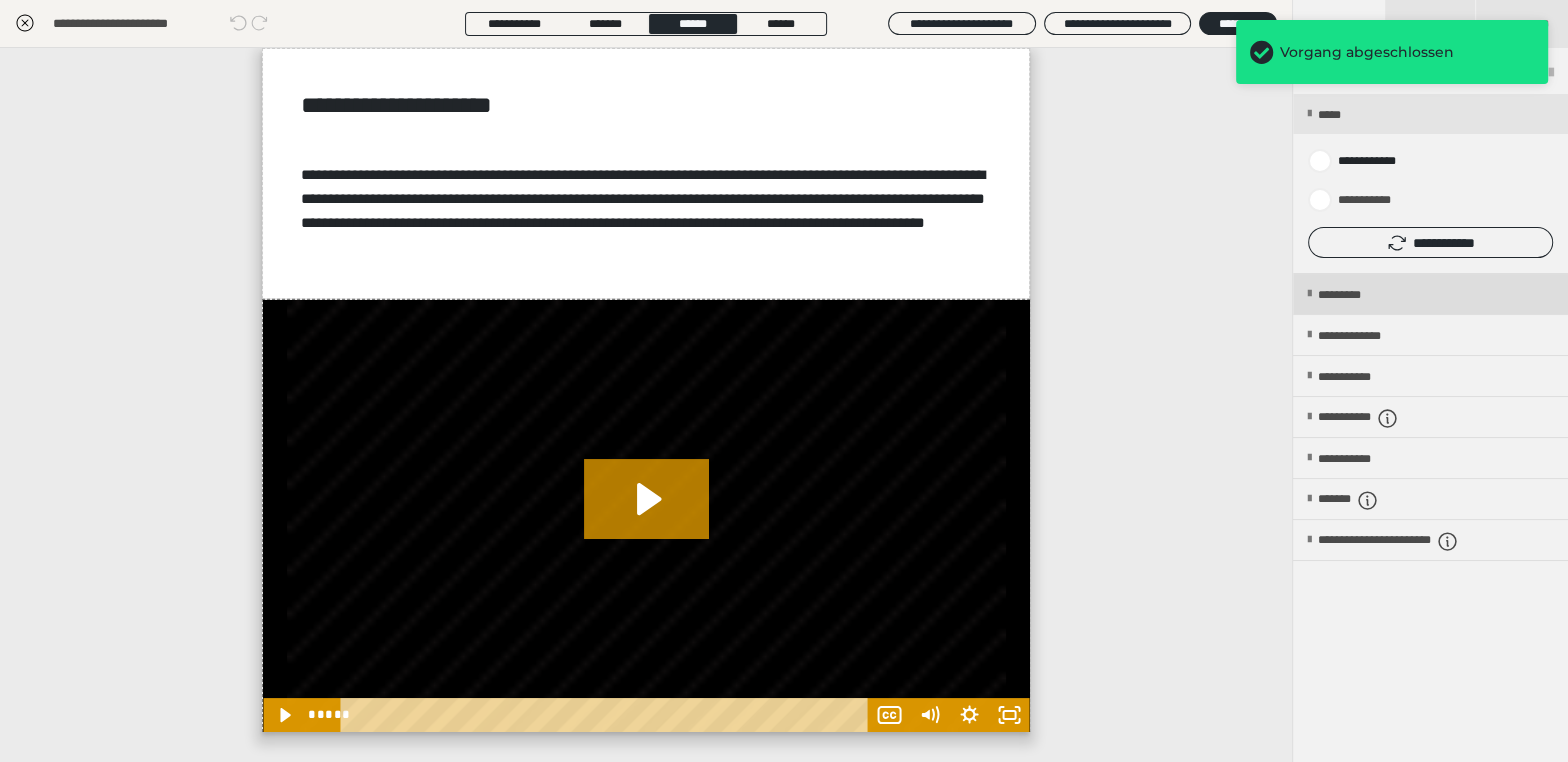 click on "*********" at bounding box center [1356, 295] 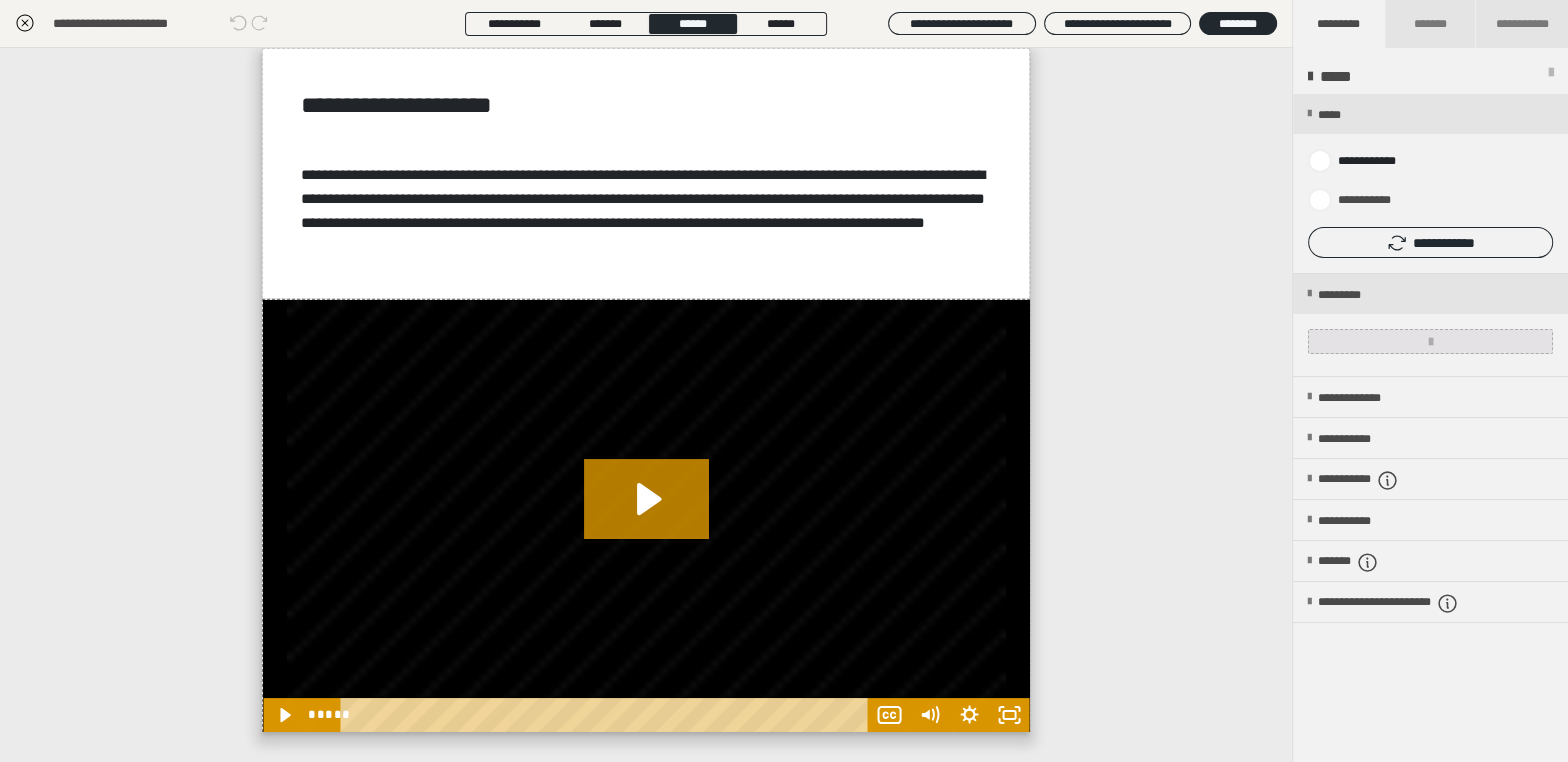 click at bounding box center [1430, 341] 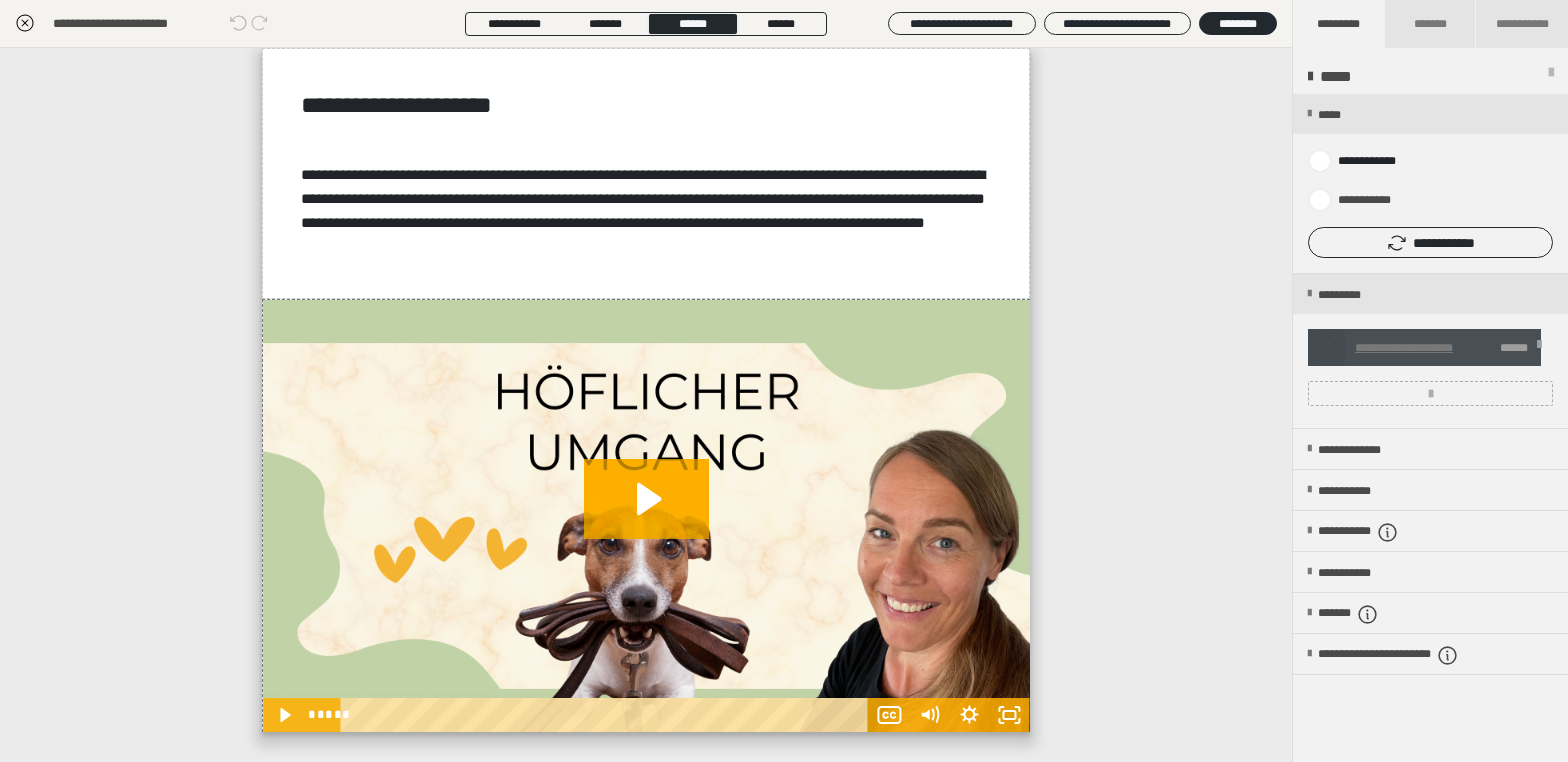 scroll, scrollTop: 0, scrollLeft: 0, axis: both 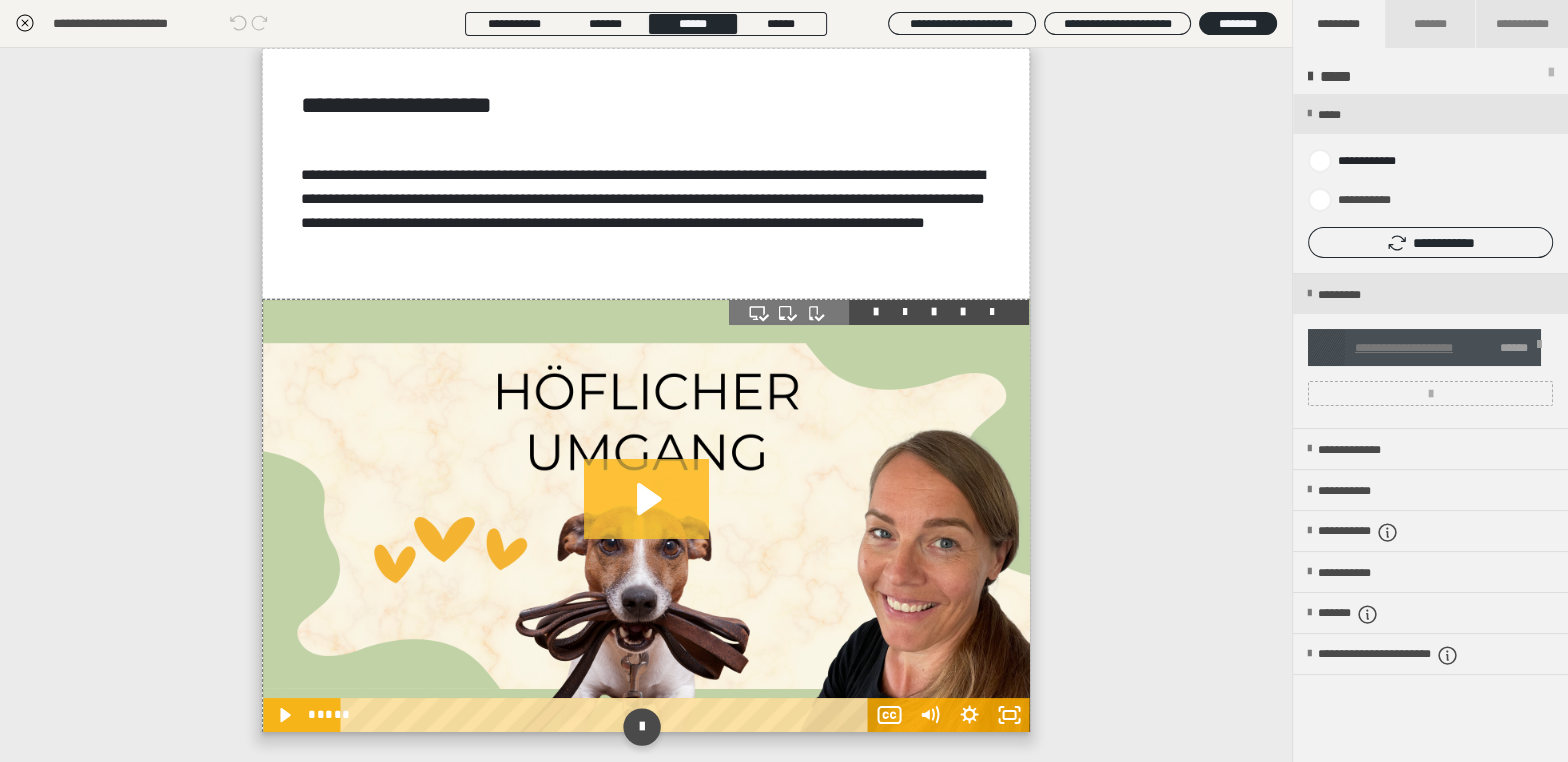 click 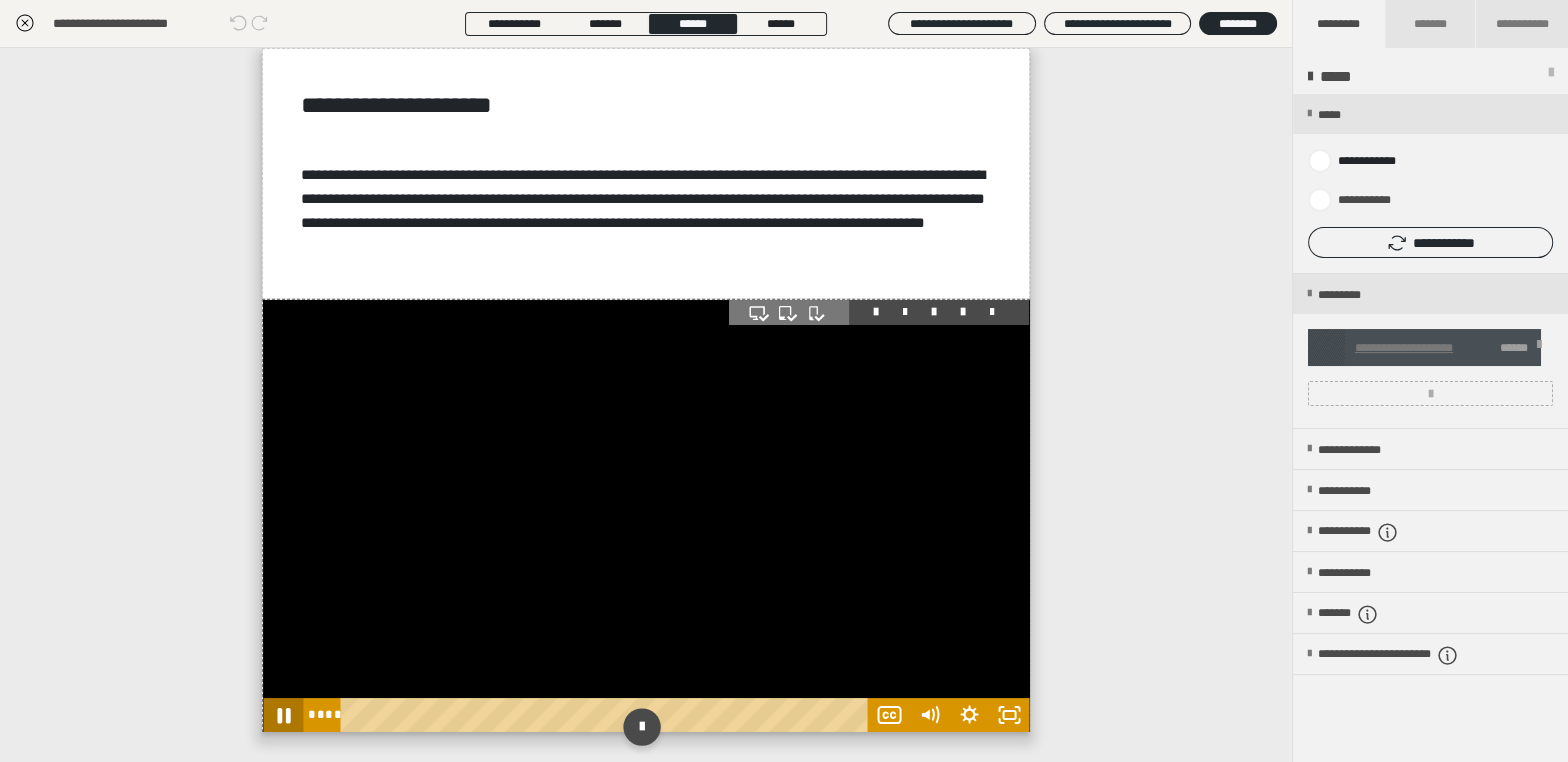 click 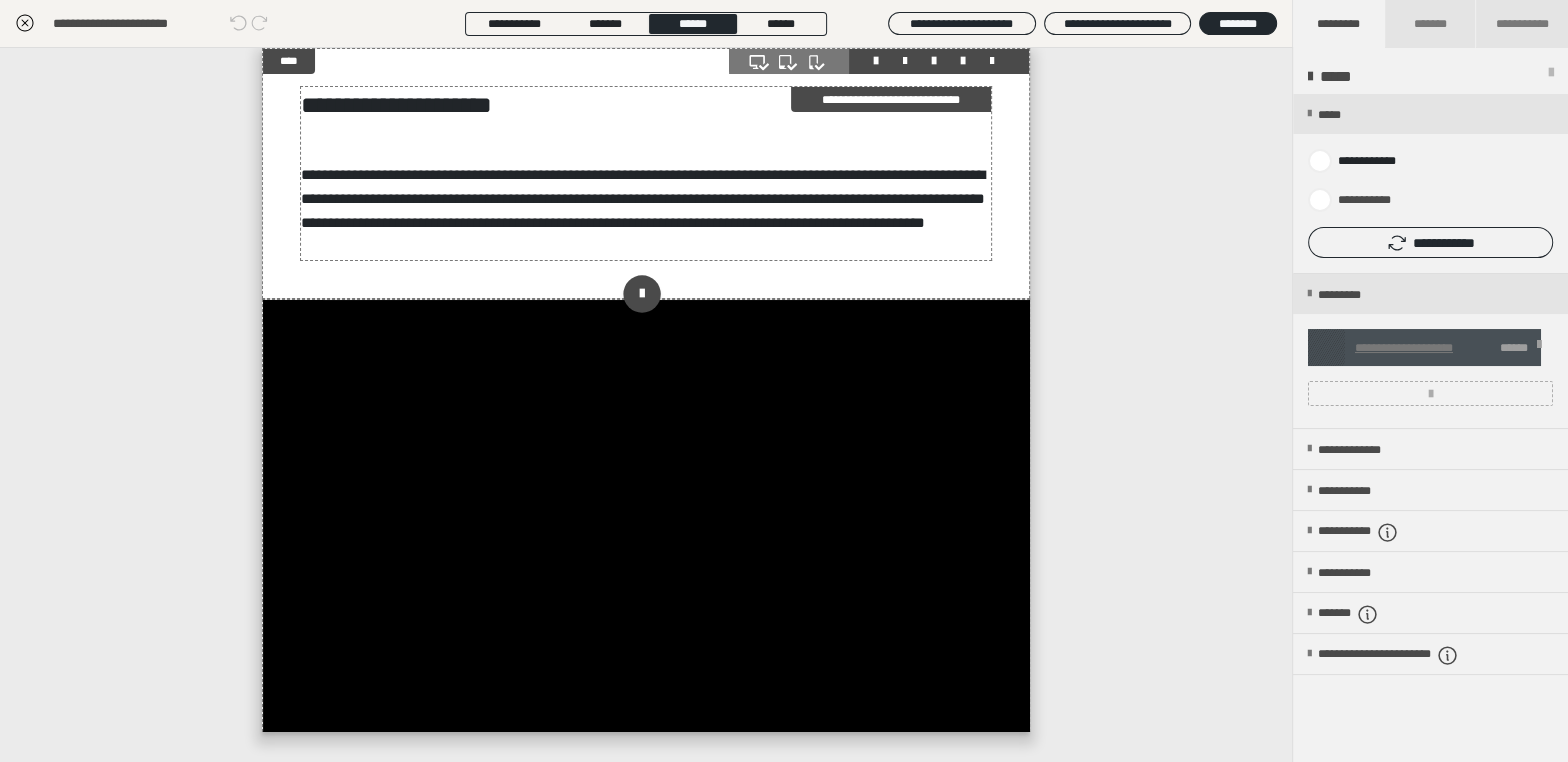 click on "**********" at bounding box center [646, 105] 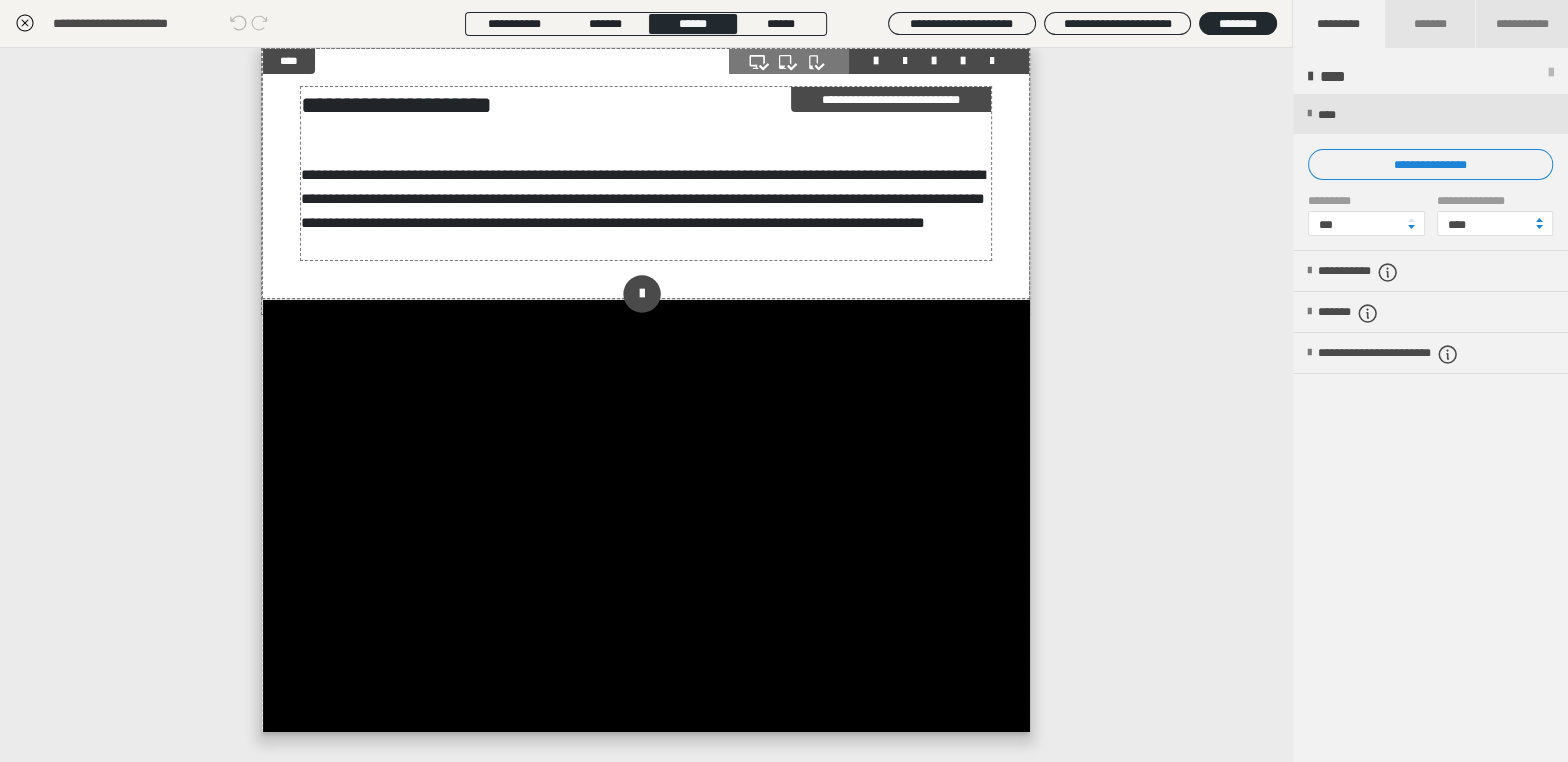 click on "**********" at bounding box center (646, 105) 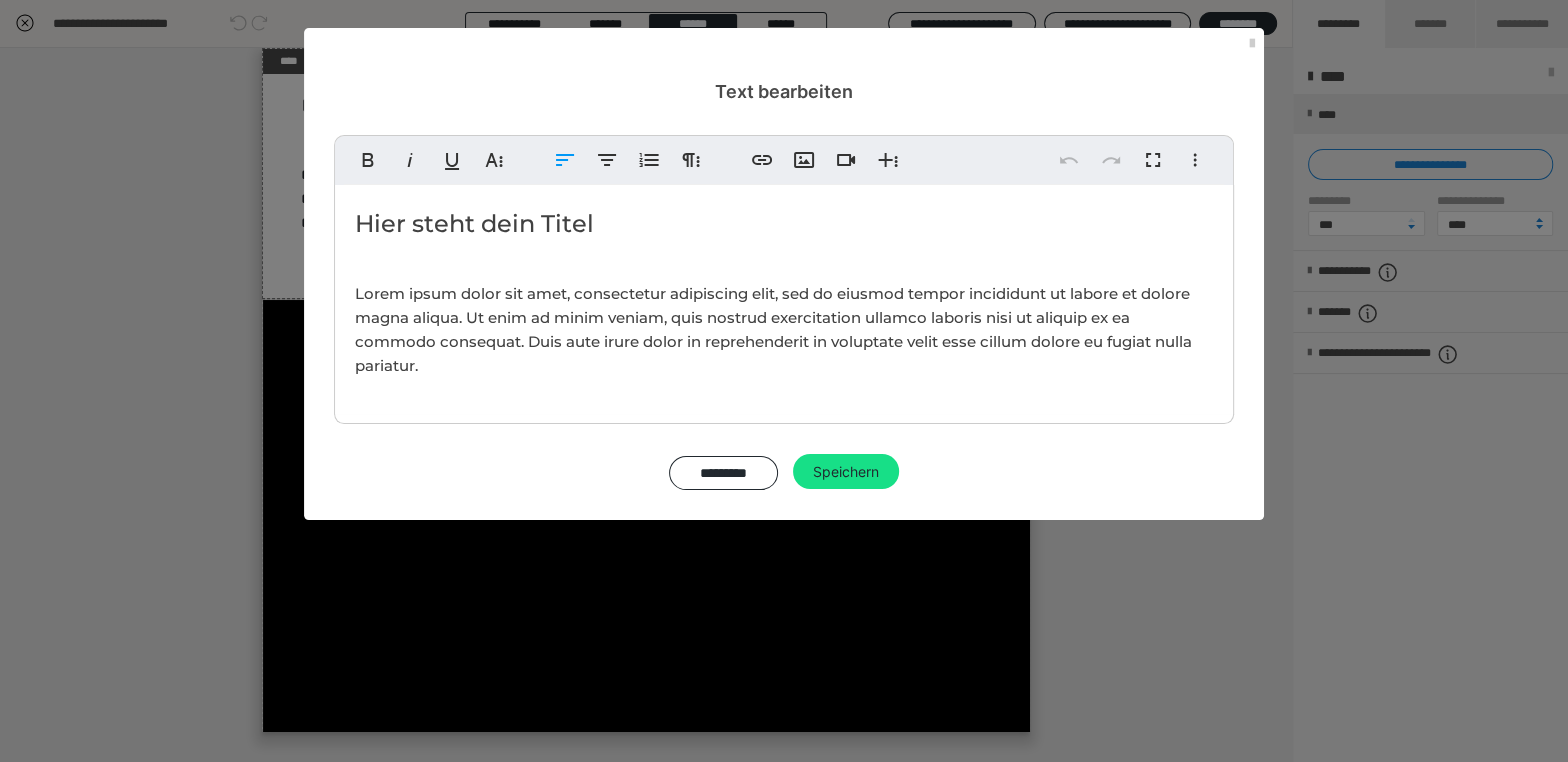 drag, startPoint x: 594, startPoint y: 219, endPoint x: 349, endPoint y: 224, distance: 245.05101 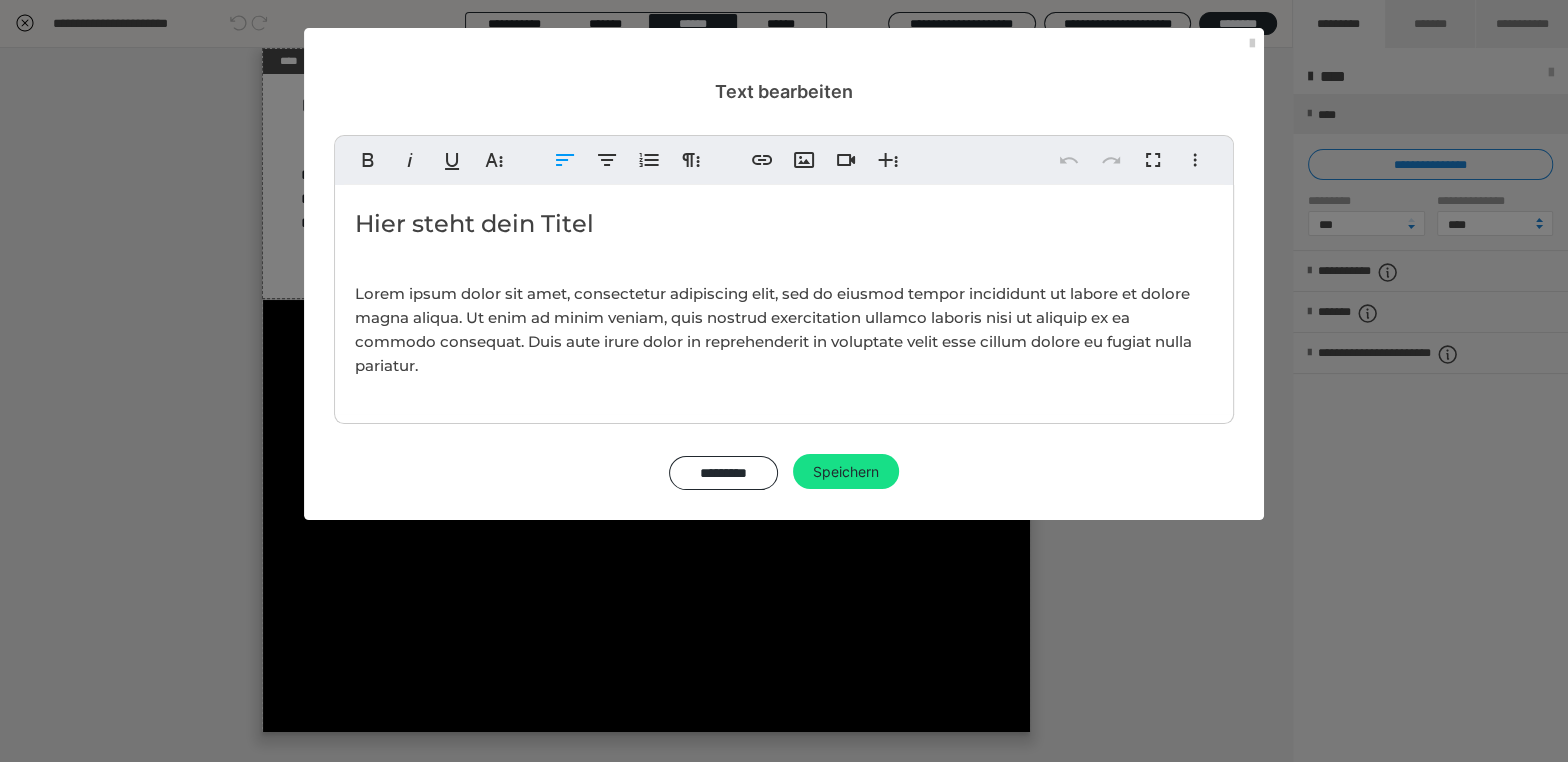 click on "Hier steht dein Titel Lorem ipsum dolor sit amet, consectetur adipiscing elit, sed do eiusmod tempor incididunt ut labore et dolore magna aliqua. Ut enim ad minim veniam, quis nostrud exercitation ullamco laboris nisi ut aliquip ex ea commodo consequat. Duis aute irure dolor in reprehenderit in voluptate velit esse cillum dolore eu fugiat nulla pariatur." at bounding box center [784, 299] 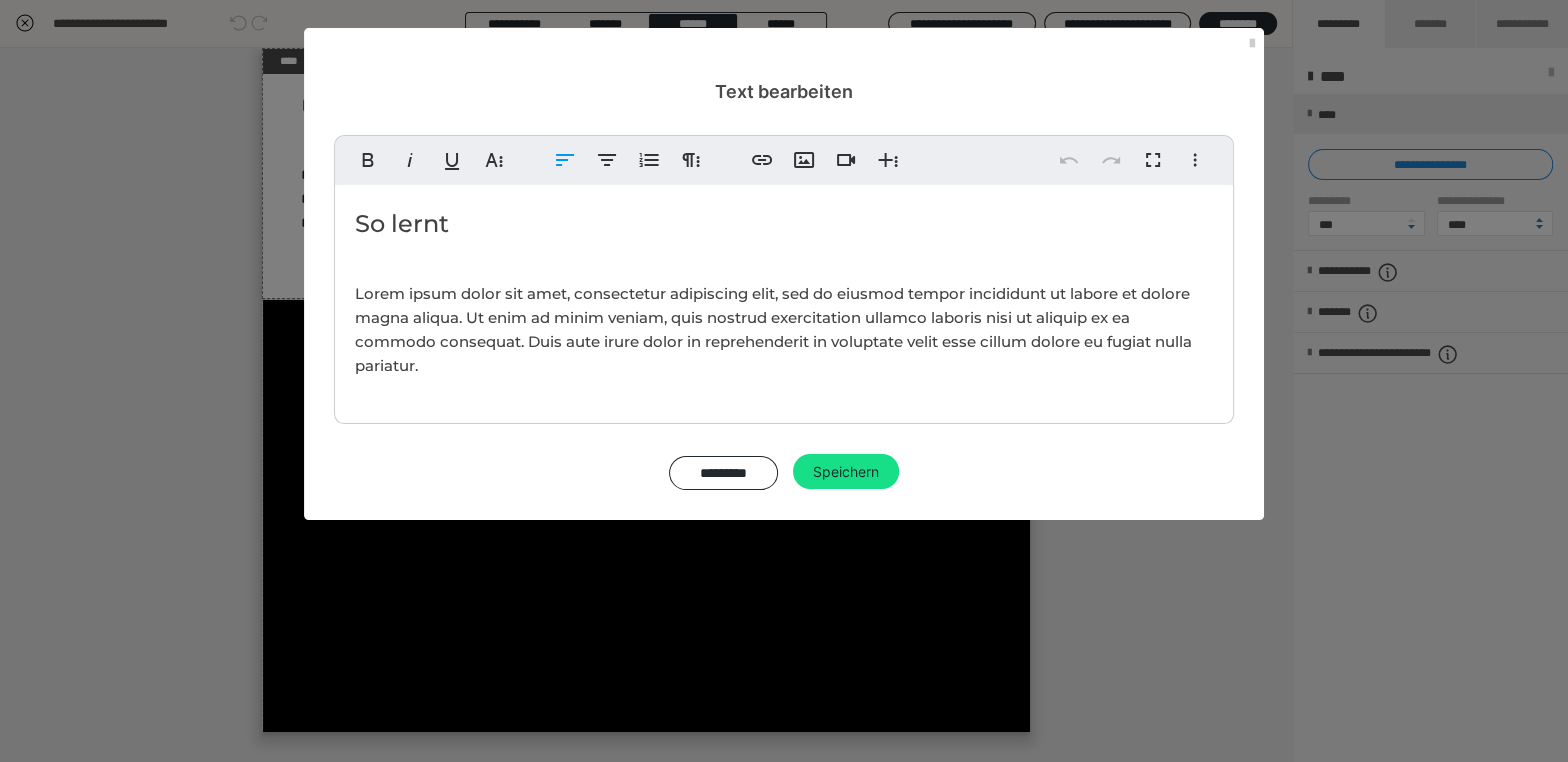 type 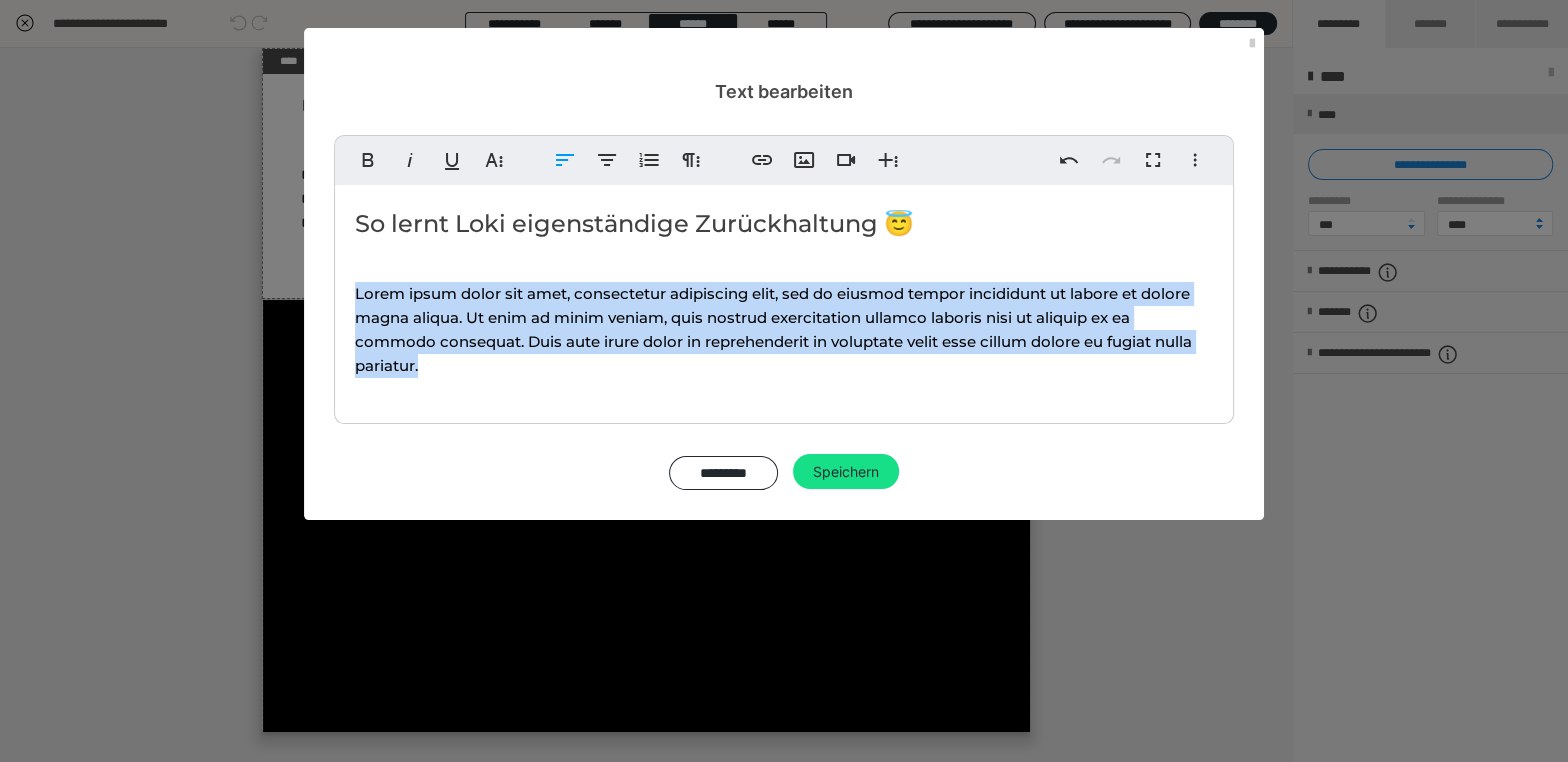 drag, startPoint x: 442, startPoint y: 362, endPoint x: 378, endPoint y: 308, distance: 83.737686 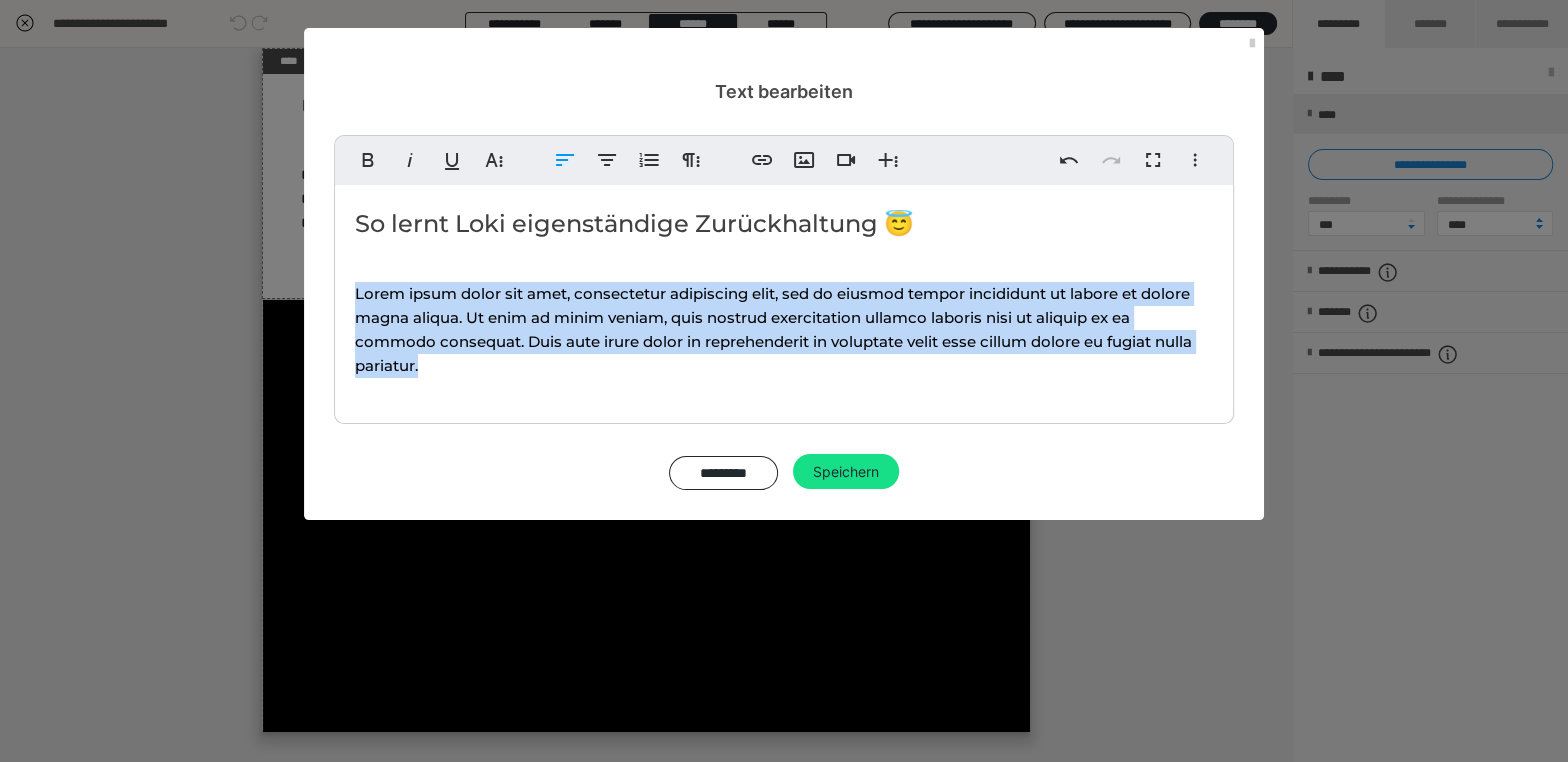 click on "Lorem ipsum dolor sit amet, consectetur adipiscing elit, sed do eiusmod tempor incididunt ut labore et dolore magna aliqua. Ut enim ad minim veniam, quis nostrud exercitation ullamco laboris nisi ut aliquip ex ea commodo consequat. Duis aute irure dolor in reprehenderit in voluptate velit esse cillum dolore eu fugiat nulla pariatur." at bounding box center [784, 330] 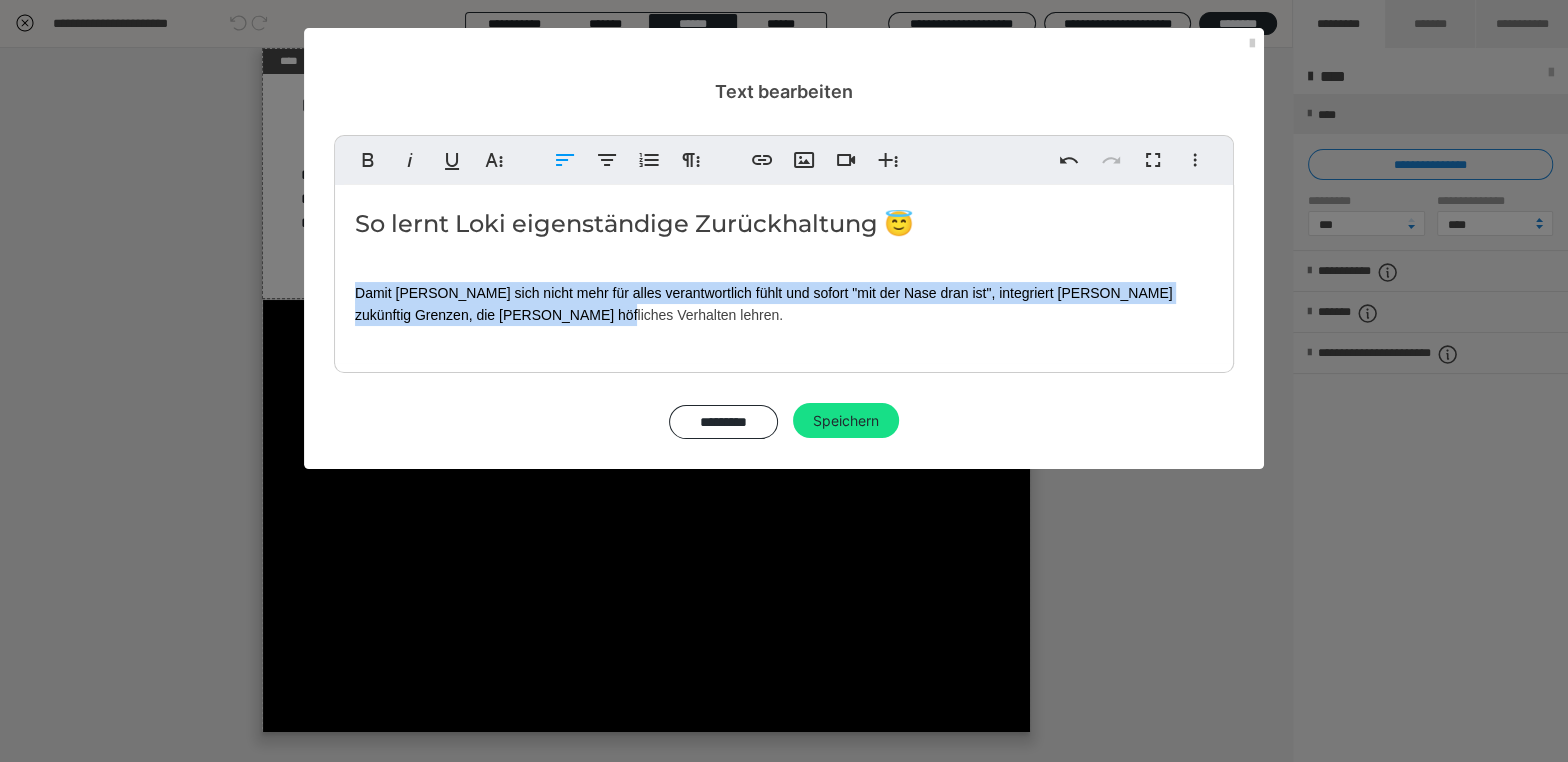 drag, startPoint x: 519, startPoint y: 310, endPoint x: 348, endPoint y: 286, distance: 172.676 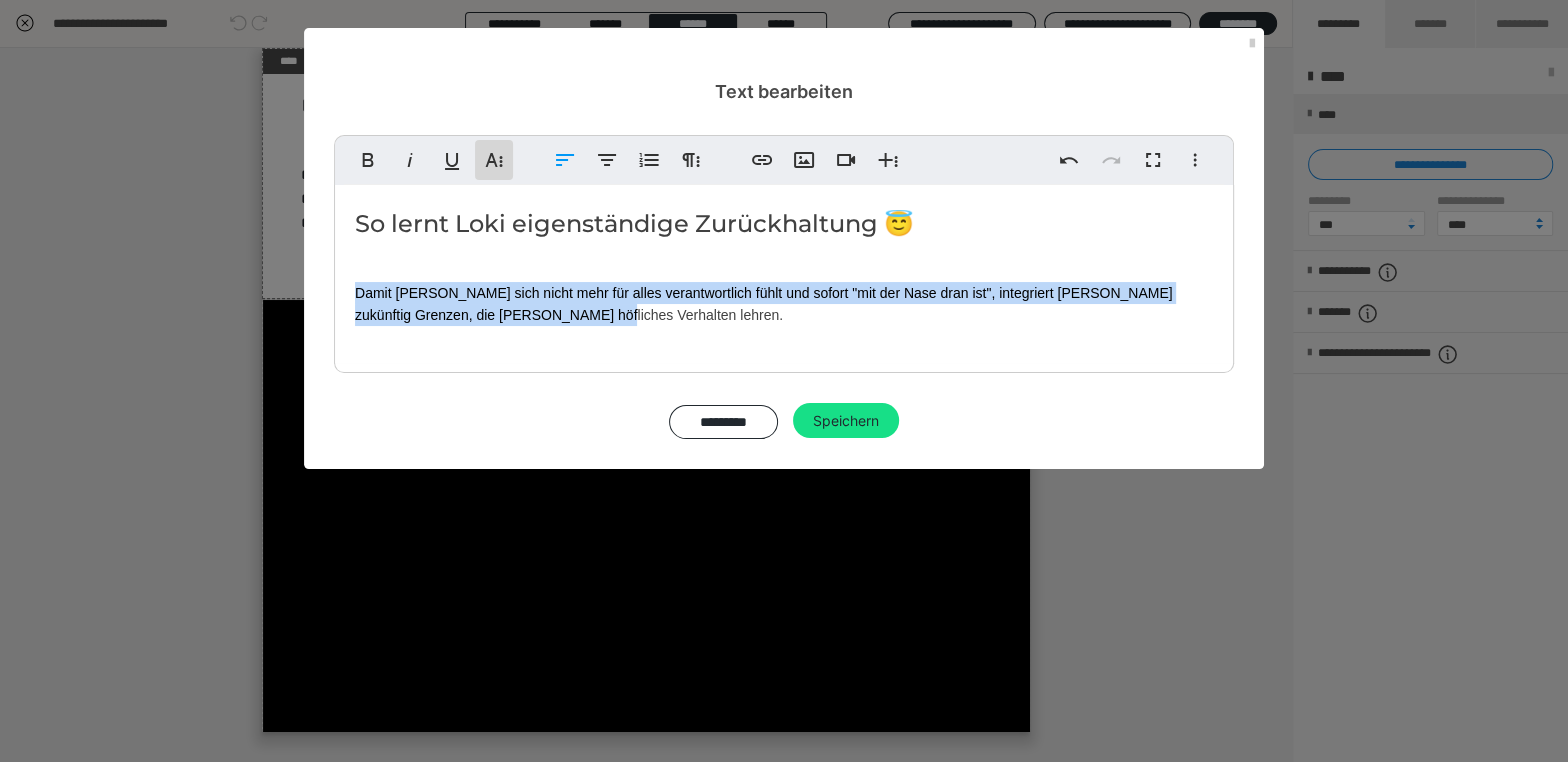 click 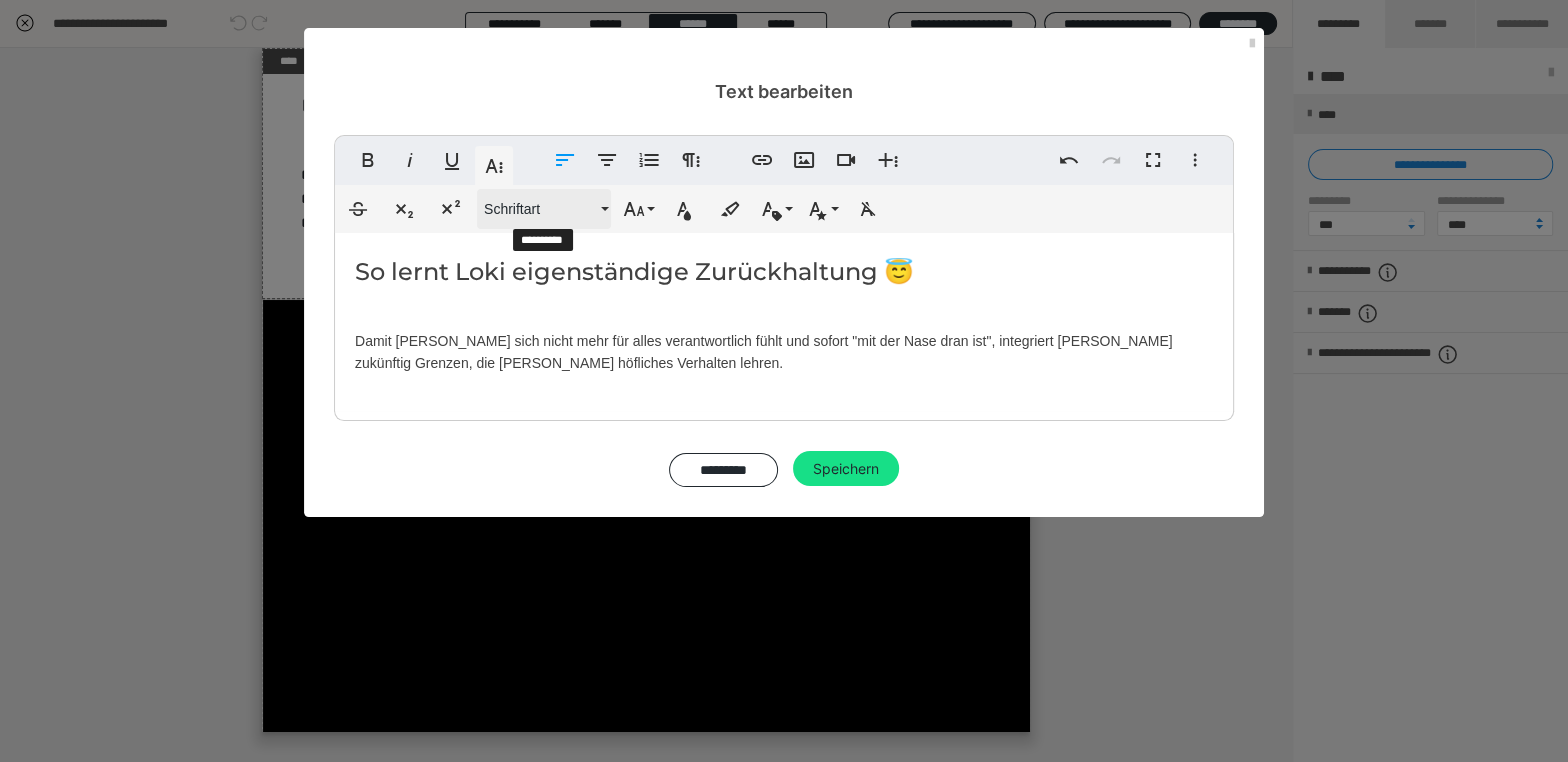 click on "Schriftart" at bounding box center (540, 209) 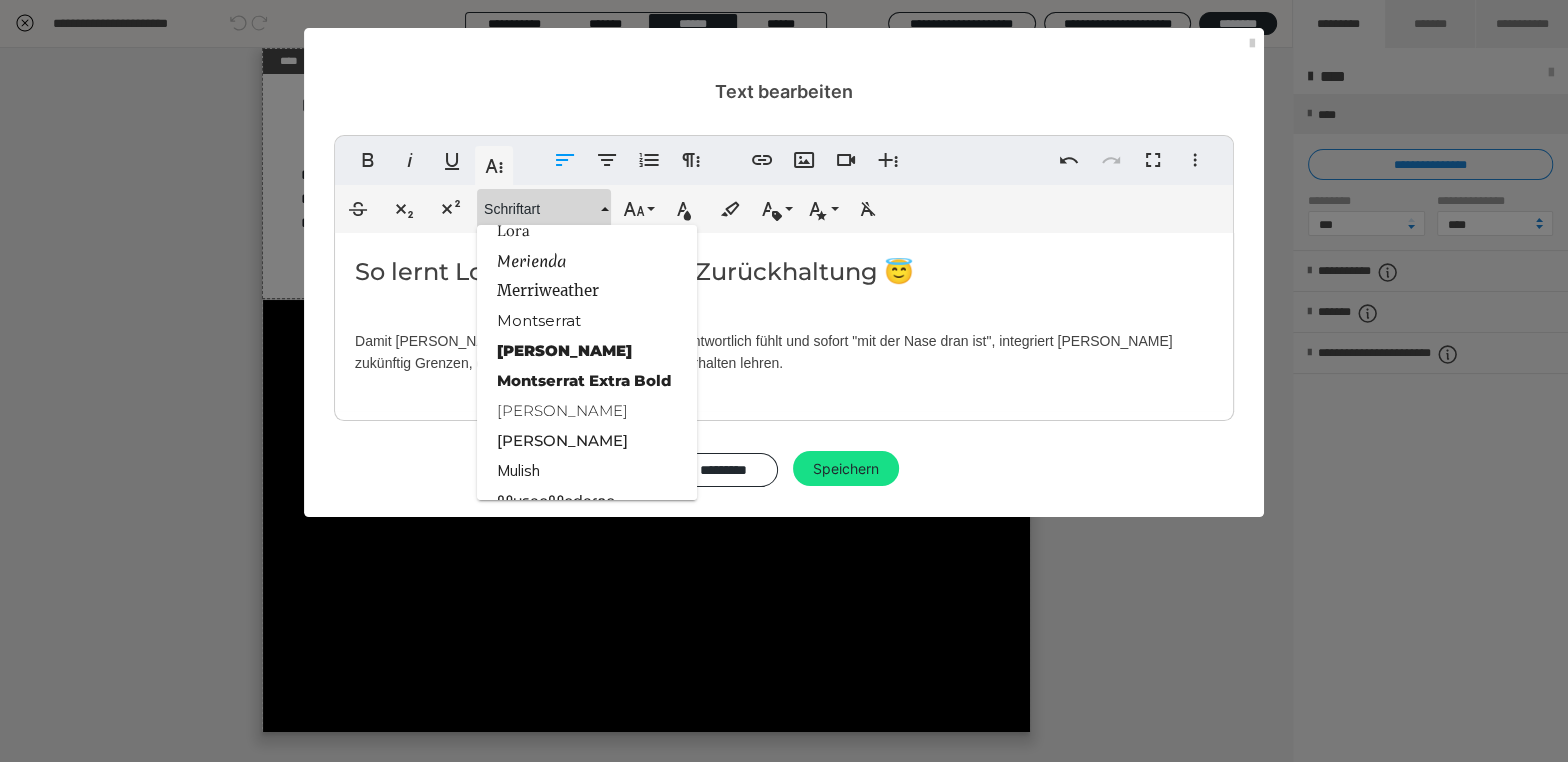 scroll, scrollTop: 1810, scrollLeft: 0, axis: vertical 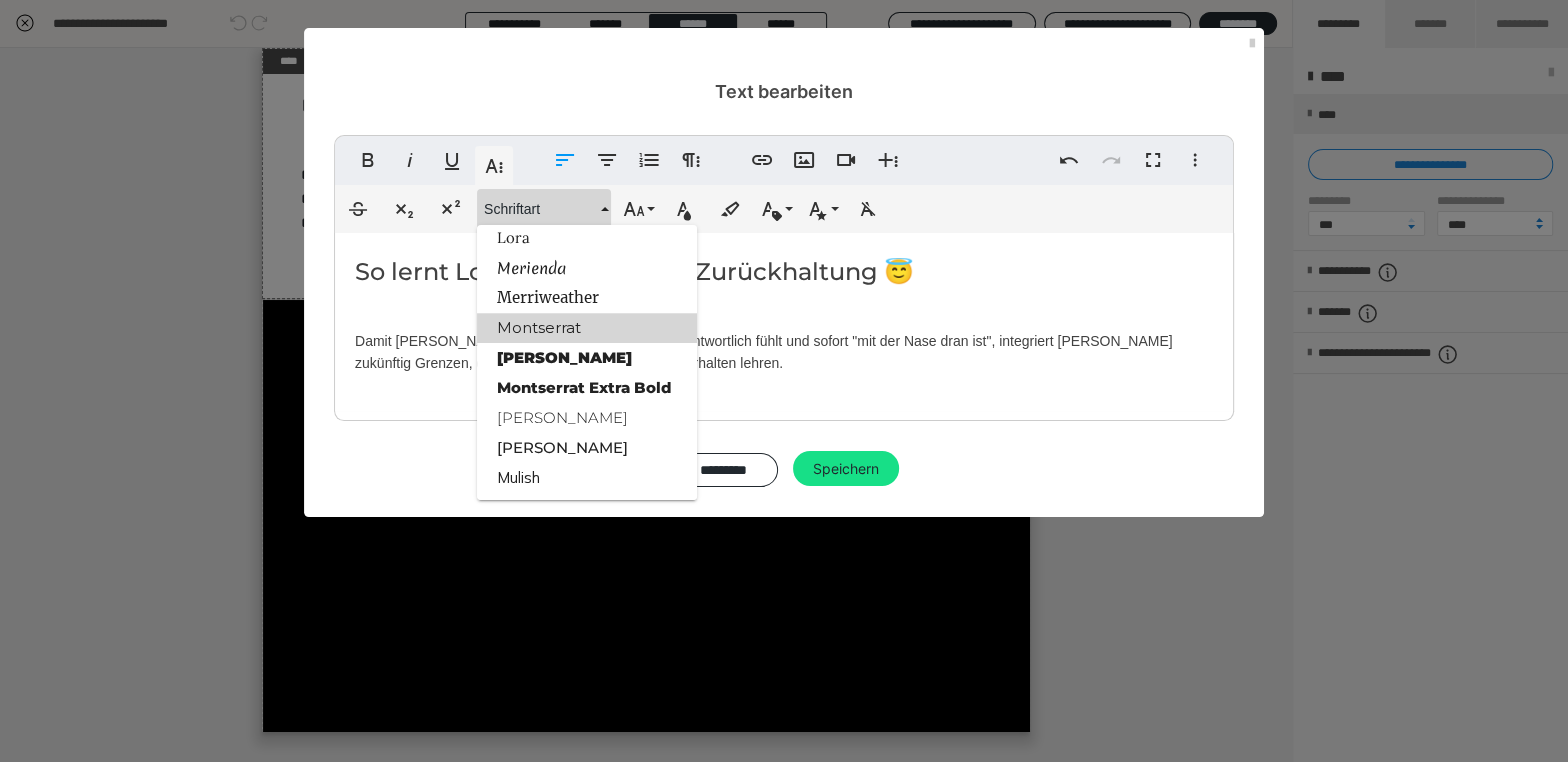 click on "Montserrat" at bounding box center (587, 328) 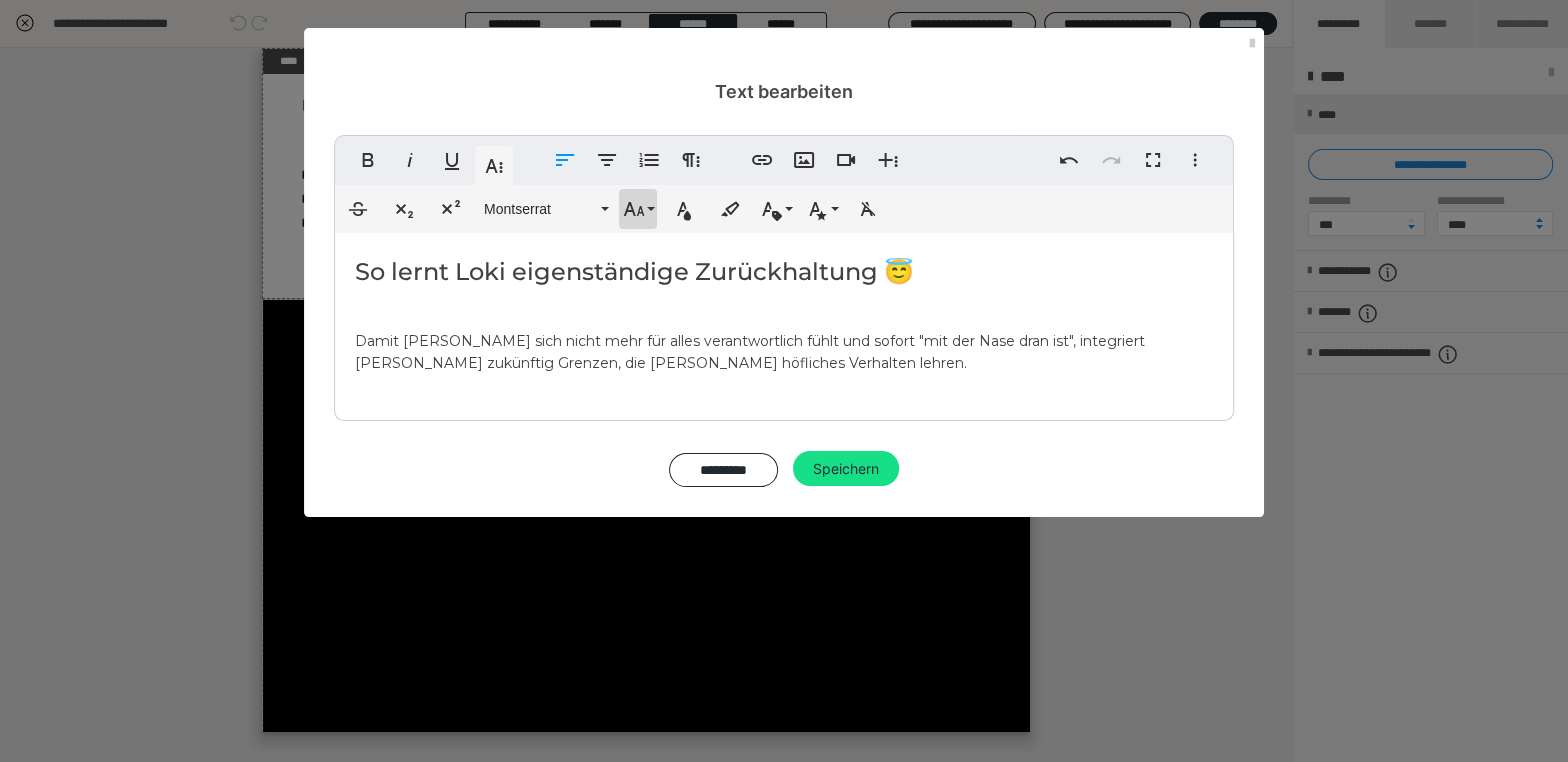 click 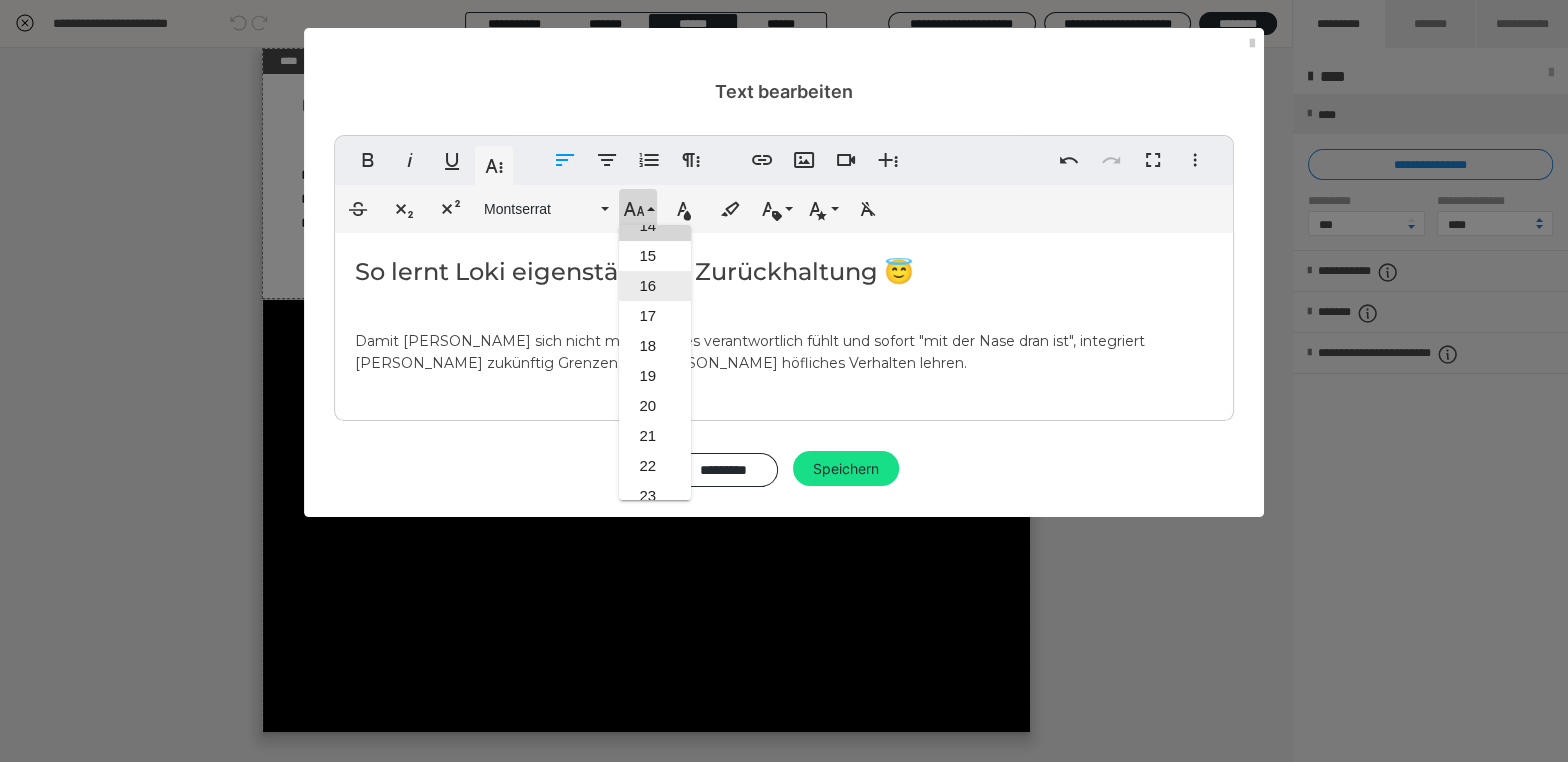 click on "16" at bounding box center [655, 286] 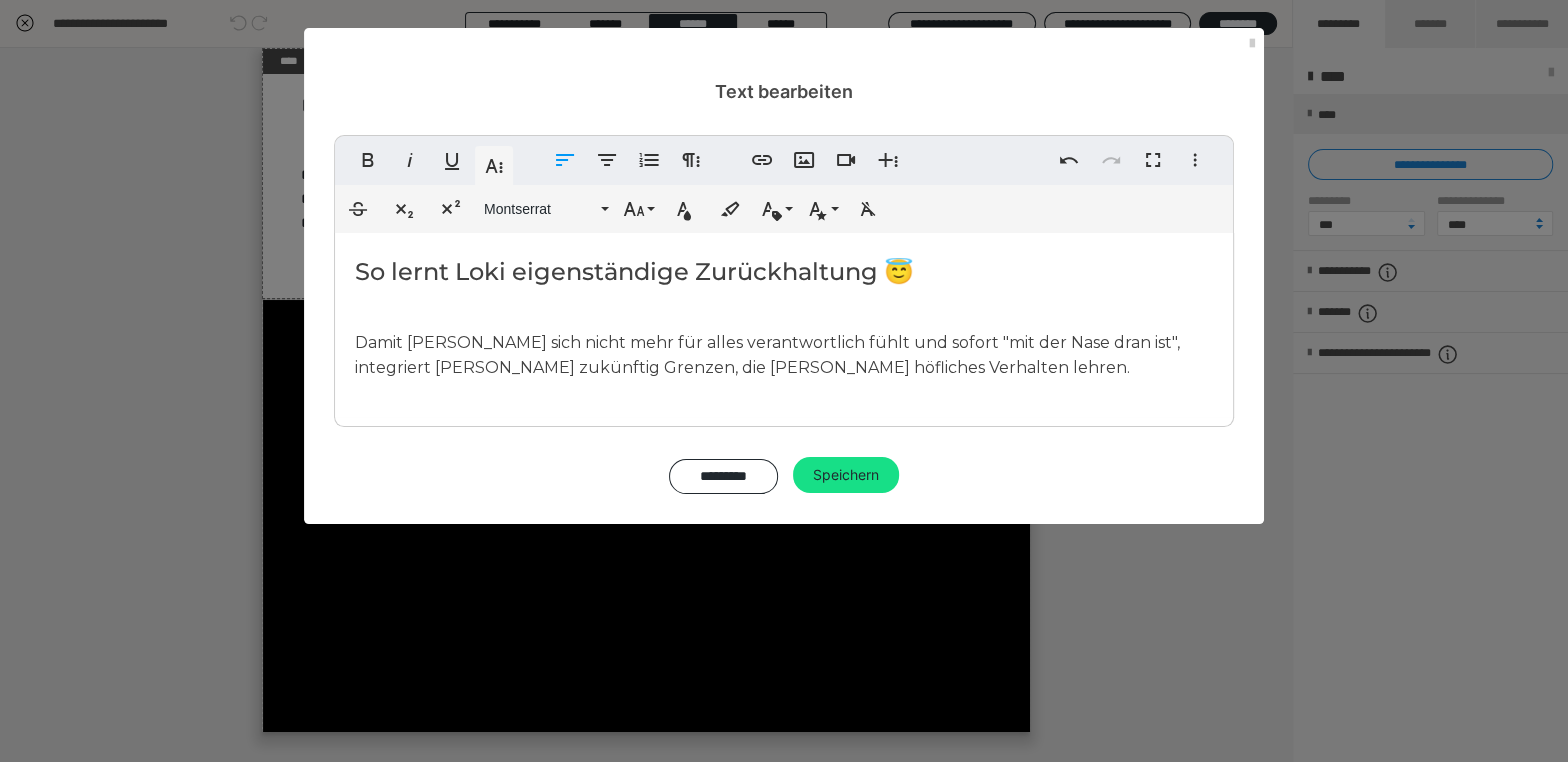 click on "Damit [PERSON_NAME] sich nicht mehr für alles verantwortlich fühlt und sofort "mit der Nase dran ist", integriert [PERSON_NAME] zukünftig Grenzen, die [PERSON_NAME] höfliches Verhalten lehren." at bounding box center (767, 355) 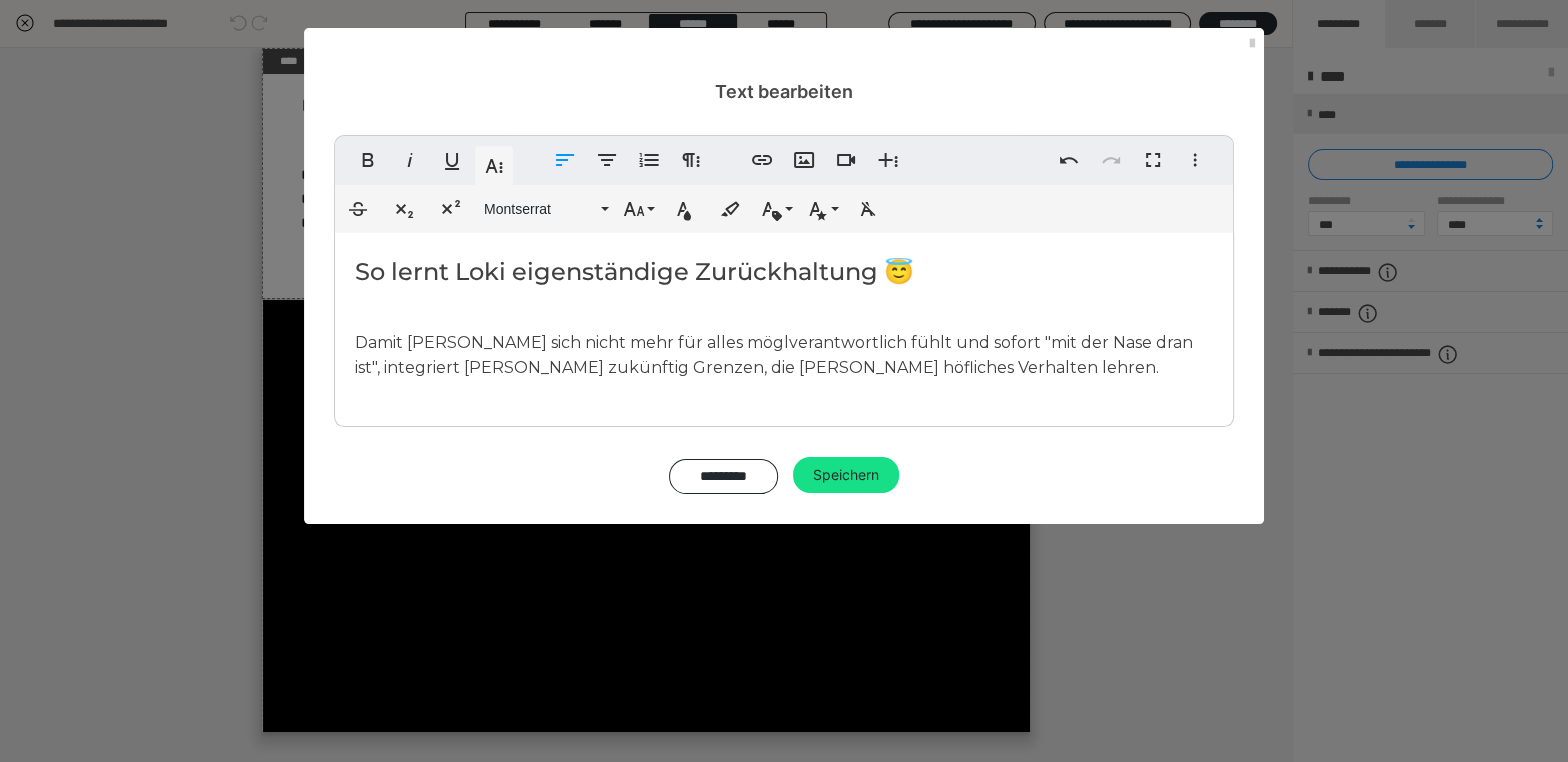 type 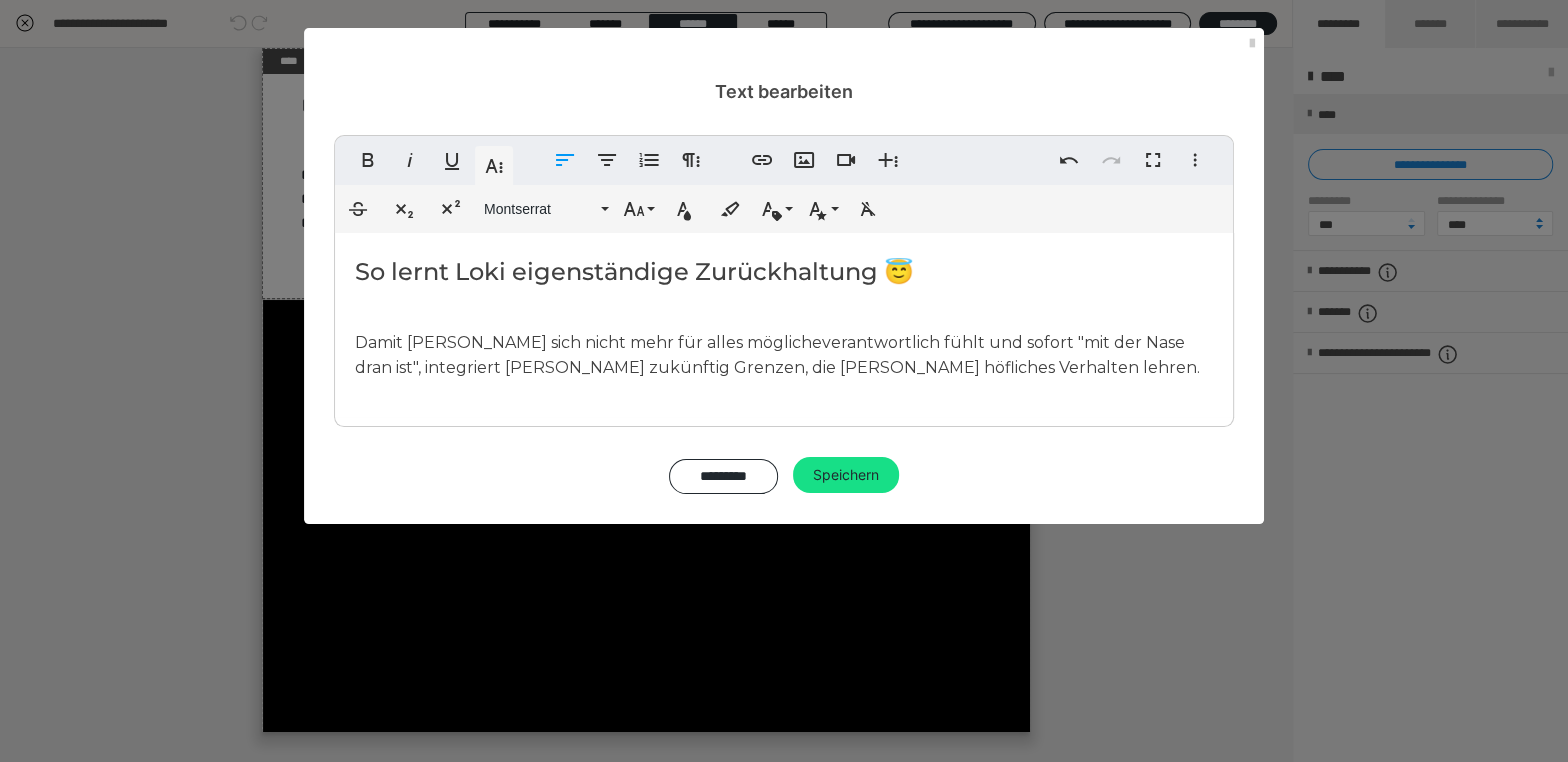 click on "Damit [PERSON_NAME] sich nicht mehr für alles mögliche  verantwortlich fühlt und sofort "mit der Nase dran ist", integriert [PERSON_NAME] zukünftig Grenzen, die [PERSON_NAME] höfliches Verhalten lehren." at bounding box center [777, 355] 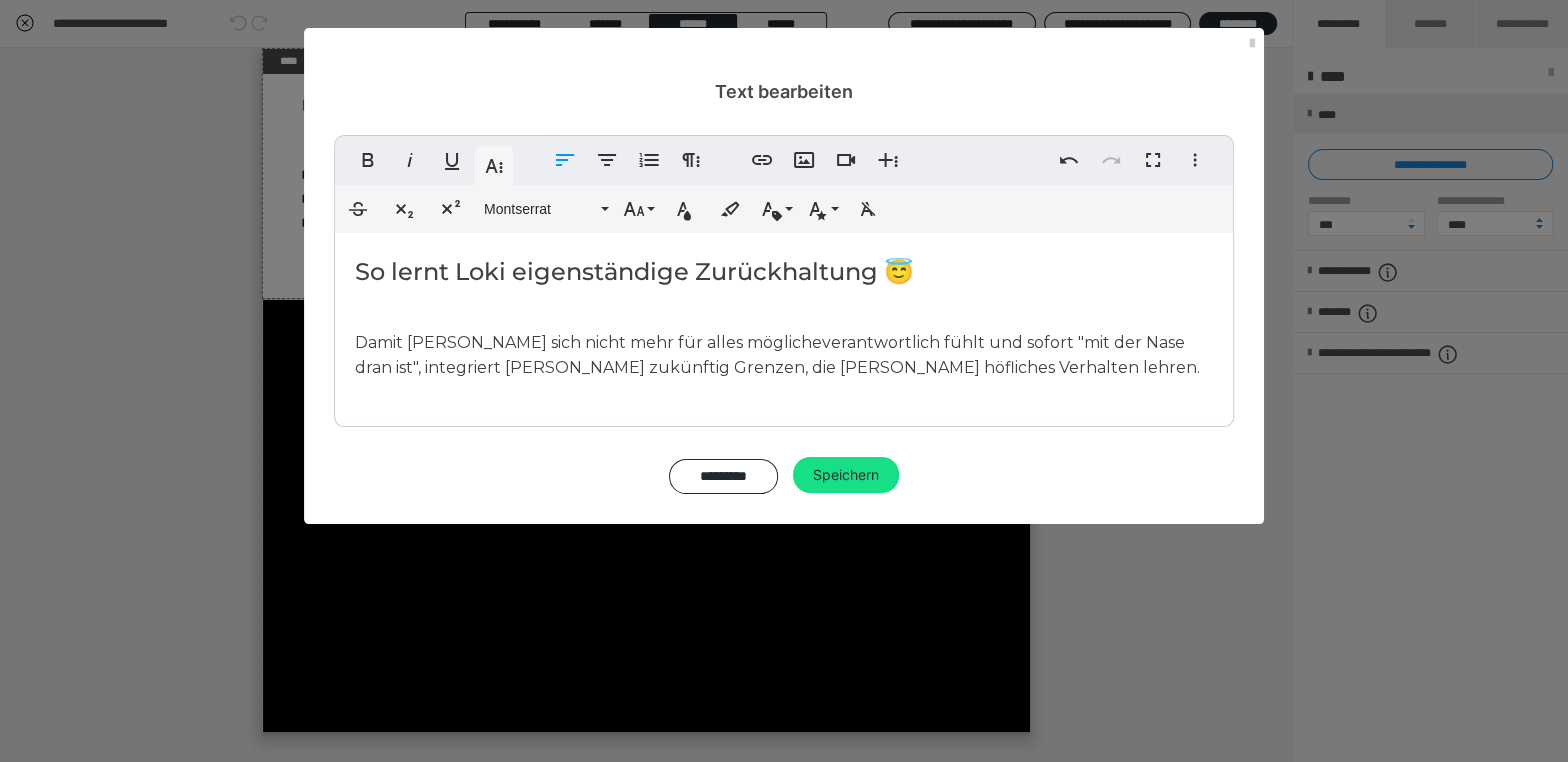 click on "Damit [PERSON_NAME] sich nicht mehr für alles mögliche  verantwortlich fühlt und sofort "mit der Nase dran ist", integriert [PERSON_NAME] zukünftig Grenzen, die [PERSON_NAME] höfliches Verhalten lehren." at bounding box center (777, 355) 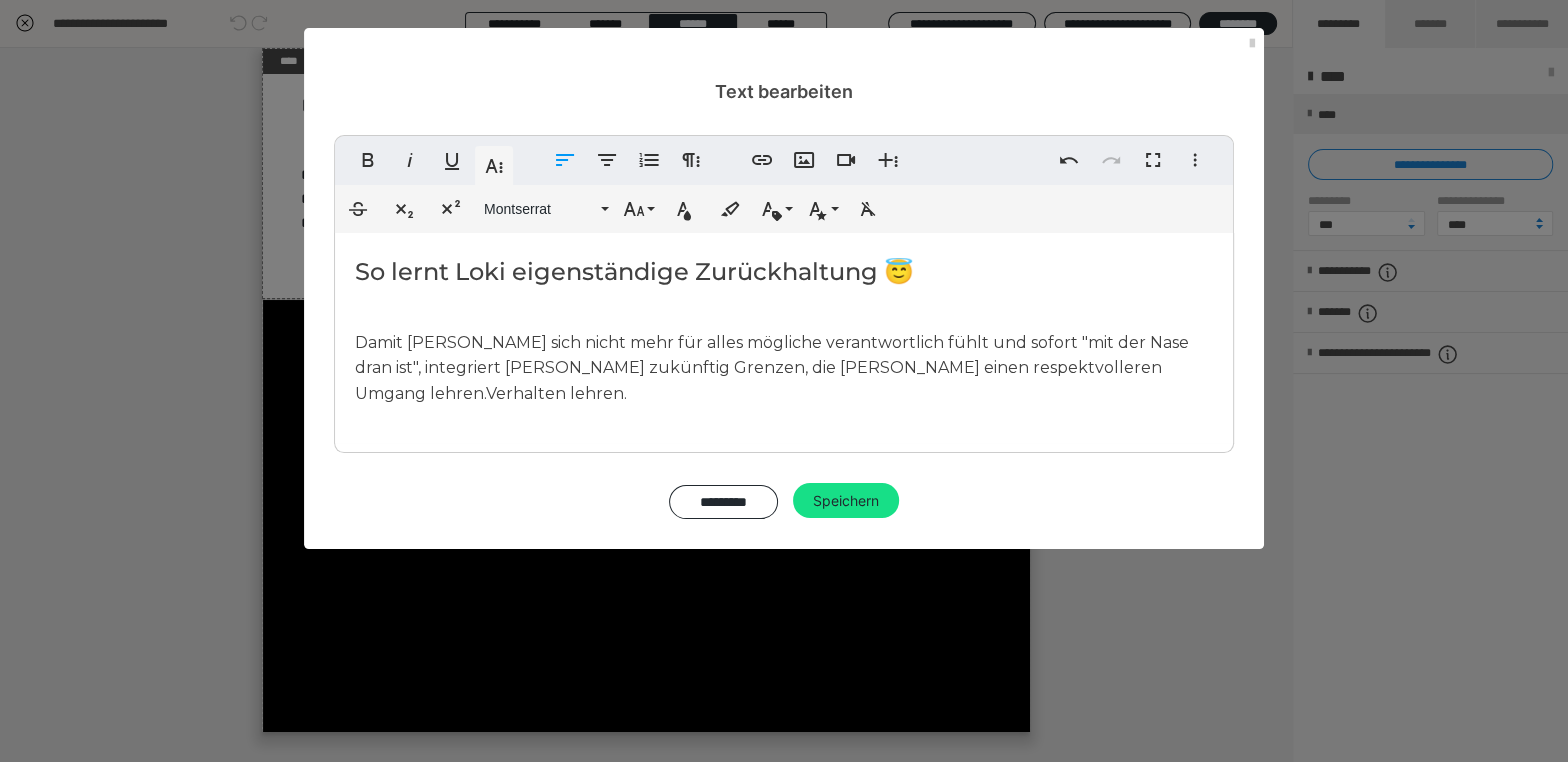drag, startPoint x: 1168, startPoint y: 367, endPoint x: 1036, endPoint y: 364, distance: 132.03409 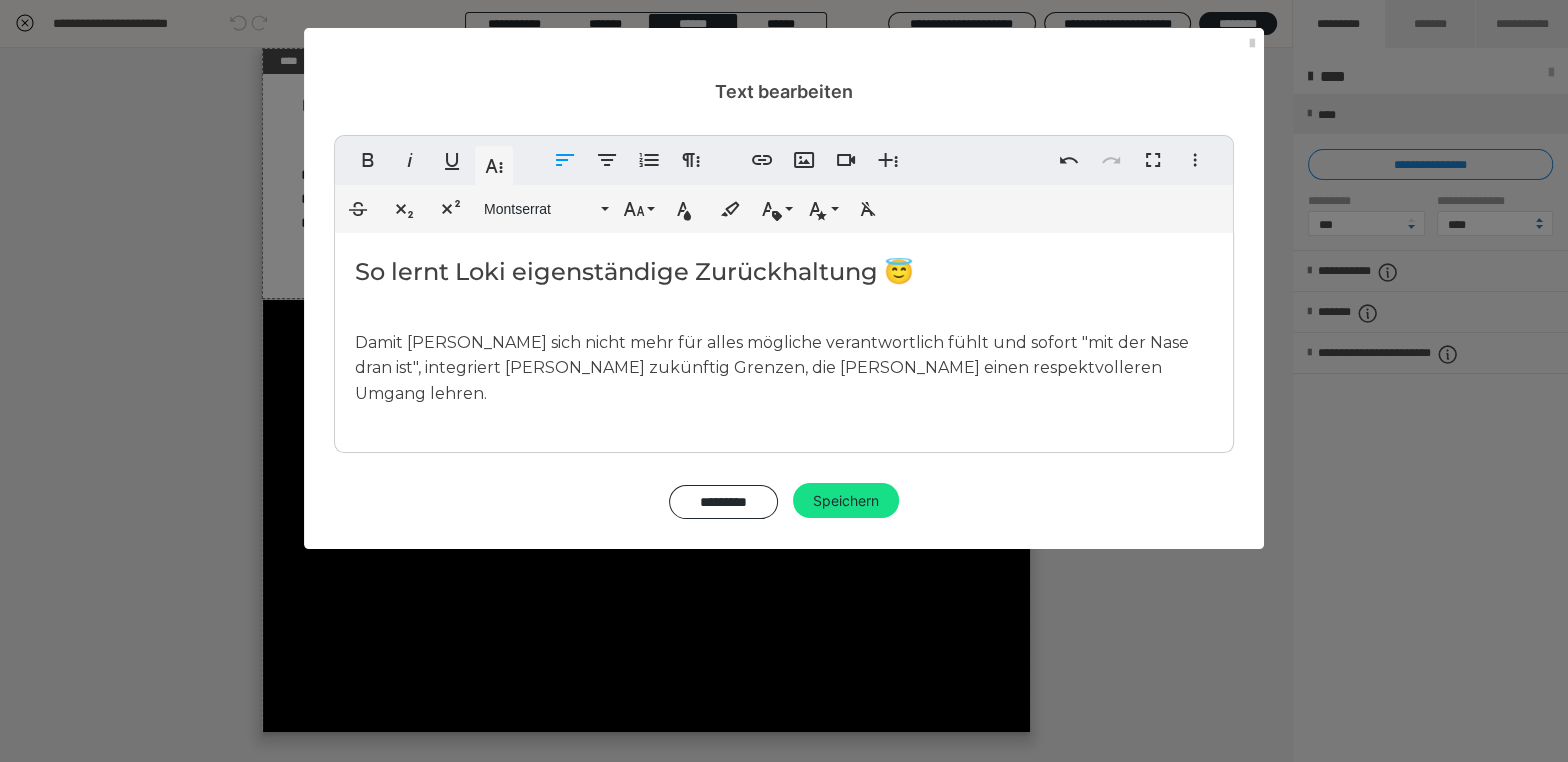 click on "Damit [PERSON_NAME] sich nicht mehr für alles mögliche verantwortlich fühlt und sofort "mit der Nase dran ist", integriert [PERSON_NAME] zukünftig Grenzen, die [PERSON_NAME] einen respektvolleren Umgang lehren." at bounding box center (772, 368) 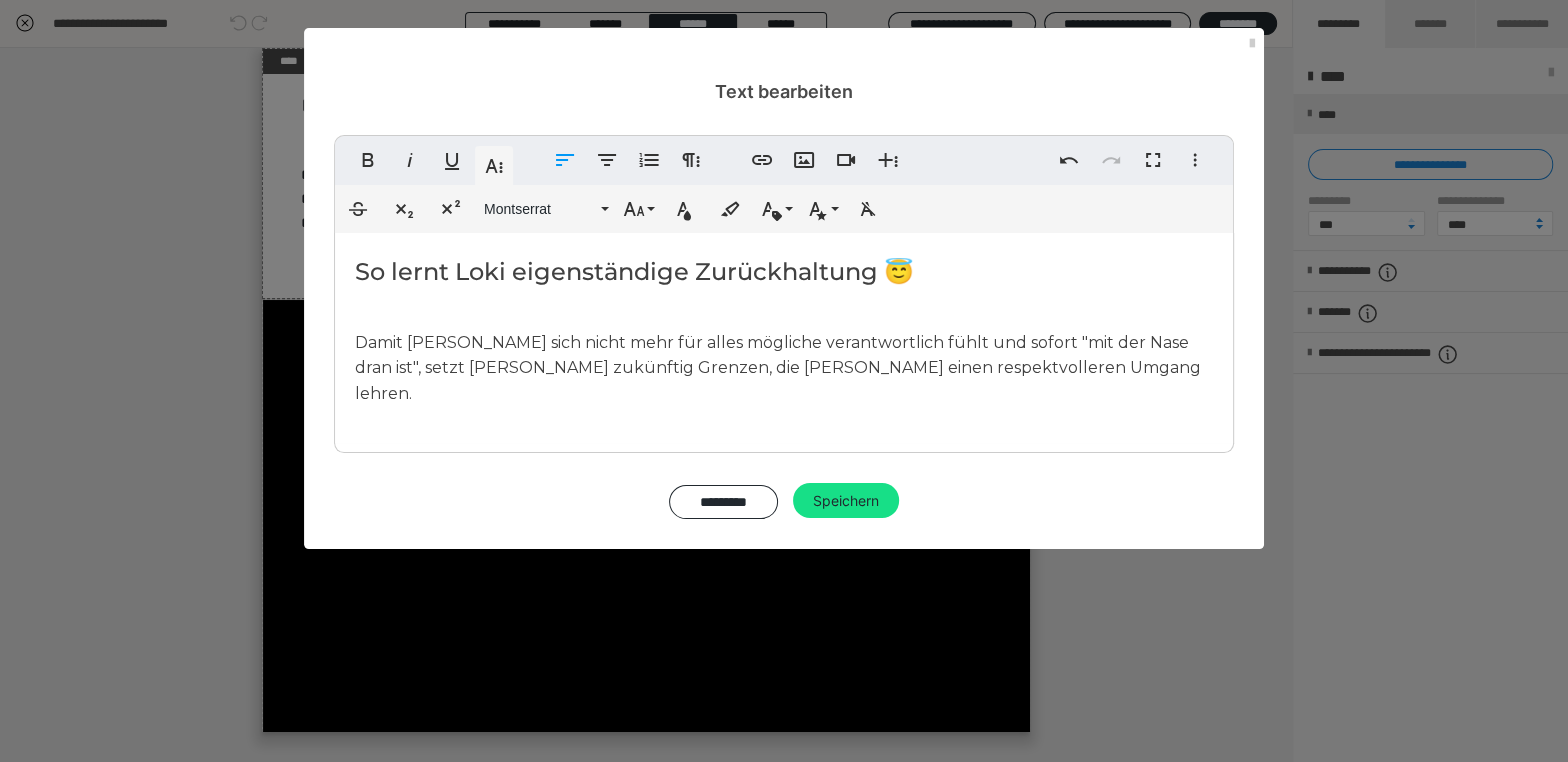 click on "Damit [PERSON_NAME] sich nicht mehr für alles mögliche verantwortlich fühlt und sofort "mit der Nase dran ist", setzt [PERSON_NAME] zukünftig Grenzen, die [PERSON_NAME] einen respektvolleren Umgang lehren." at bounding box center (778, 368) 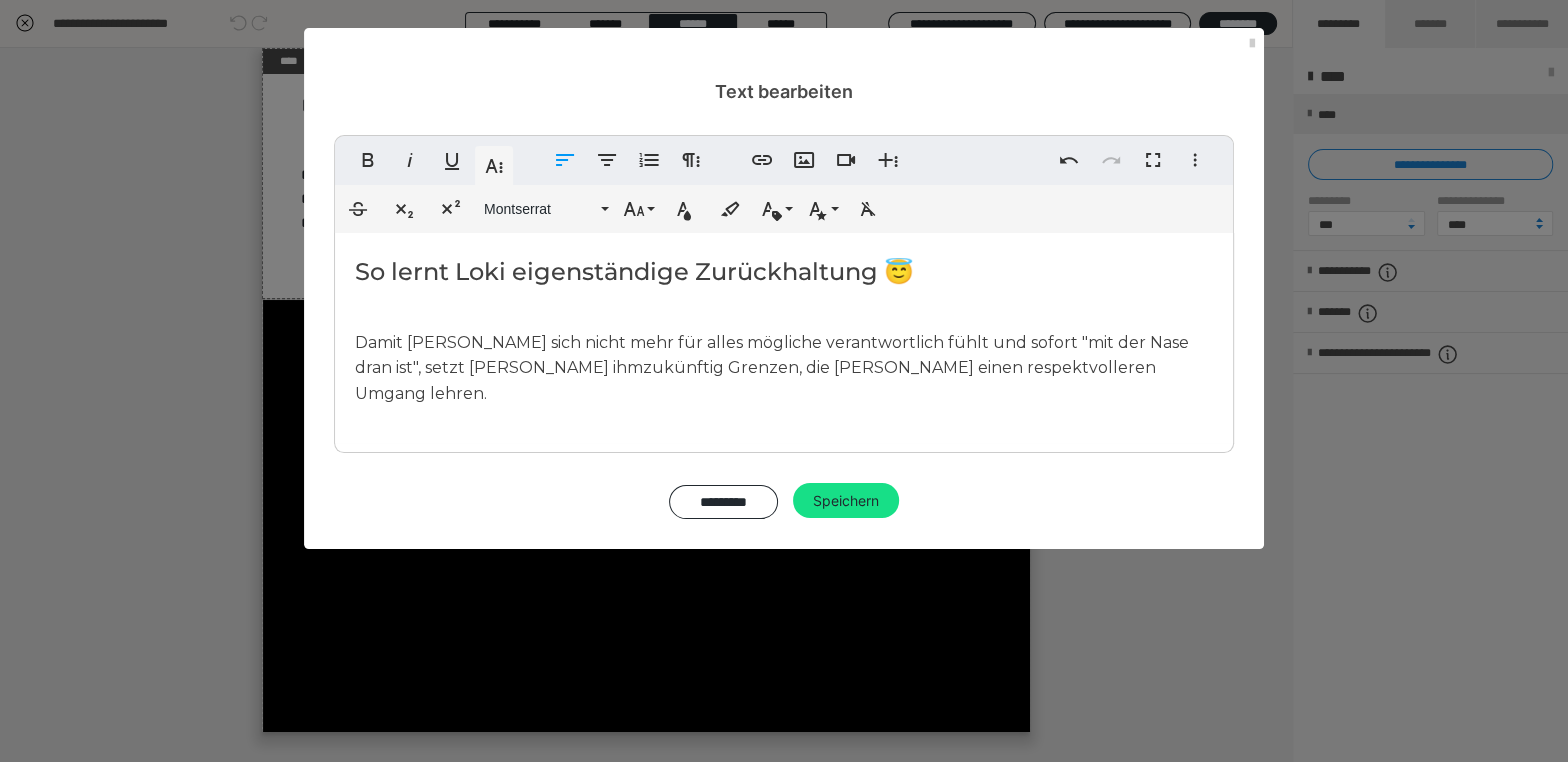 click on "Damit [PERSON_NAME] sich nicht mehr für alles mögliche verantwortlich fühlt und sofort "mit der Nase dran ist", setzt [PERSON_NAME] ihm  zukünftig Grenzen, die [PERSON_NAME] einen respektvolleren Umgang lehren." at bounding box center [772, 368] 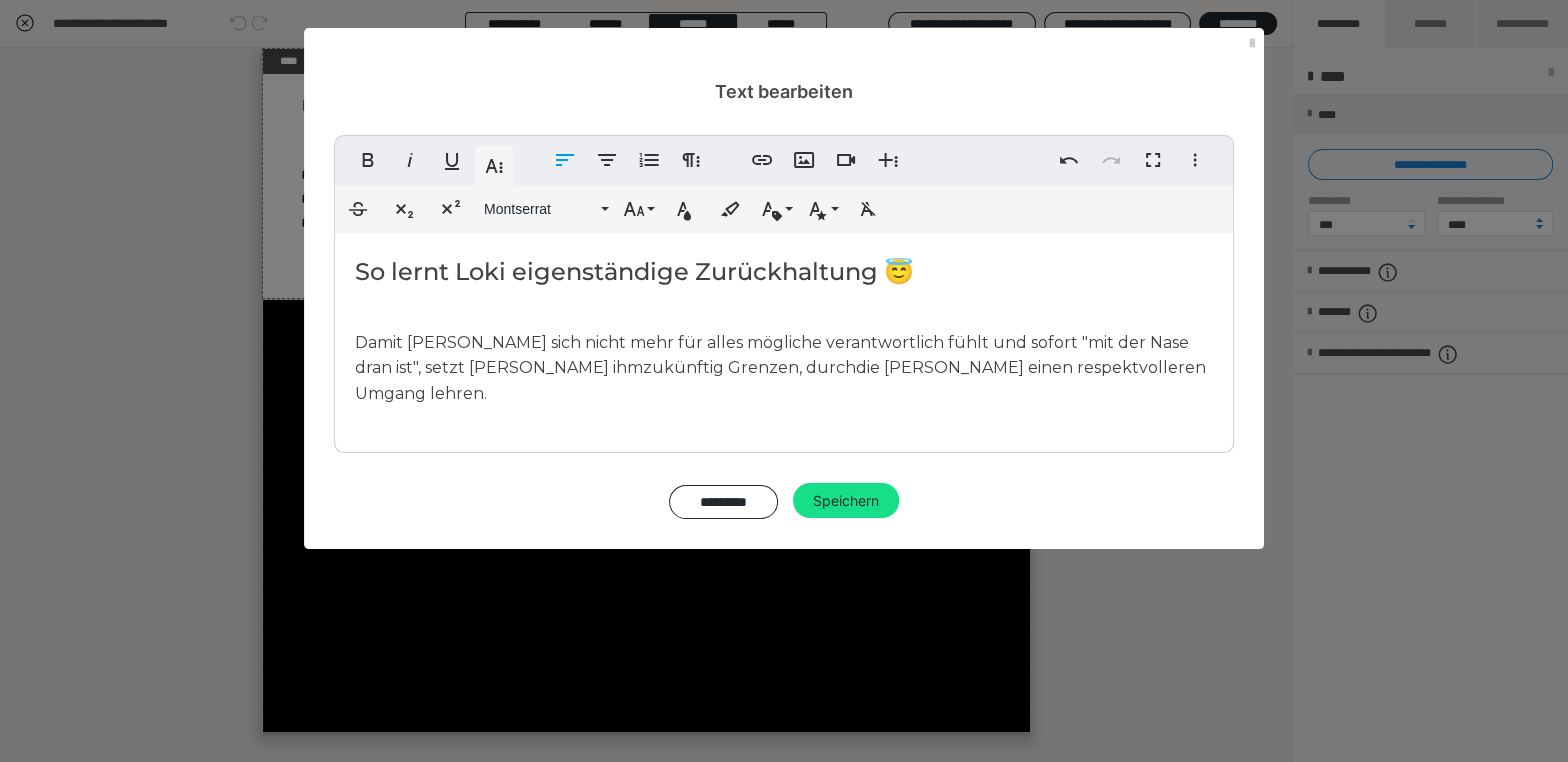 click on "Damit [PERSON_NAME] sich nicht mehr für alles mögliche verantwortlich fühlt und sofort "mit der Nase dran ist", setzt [PERSON_NAME] ihm  zukünftig Grenzen, durch  die [PERSON_NAME] einen respektvolleren Umgang lehren." at bounding box center [780, 368] 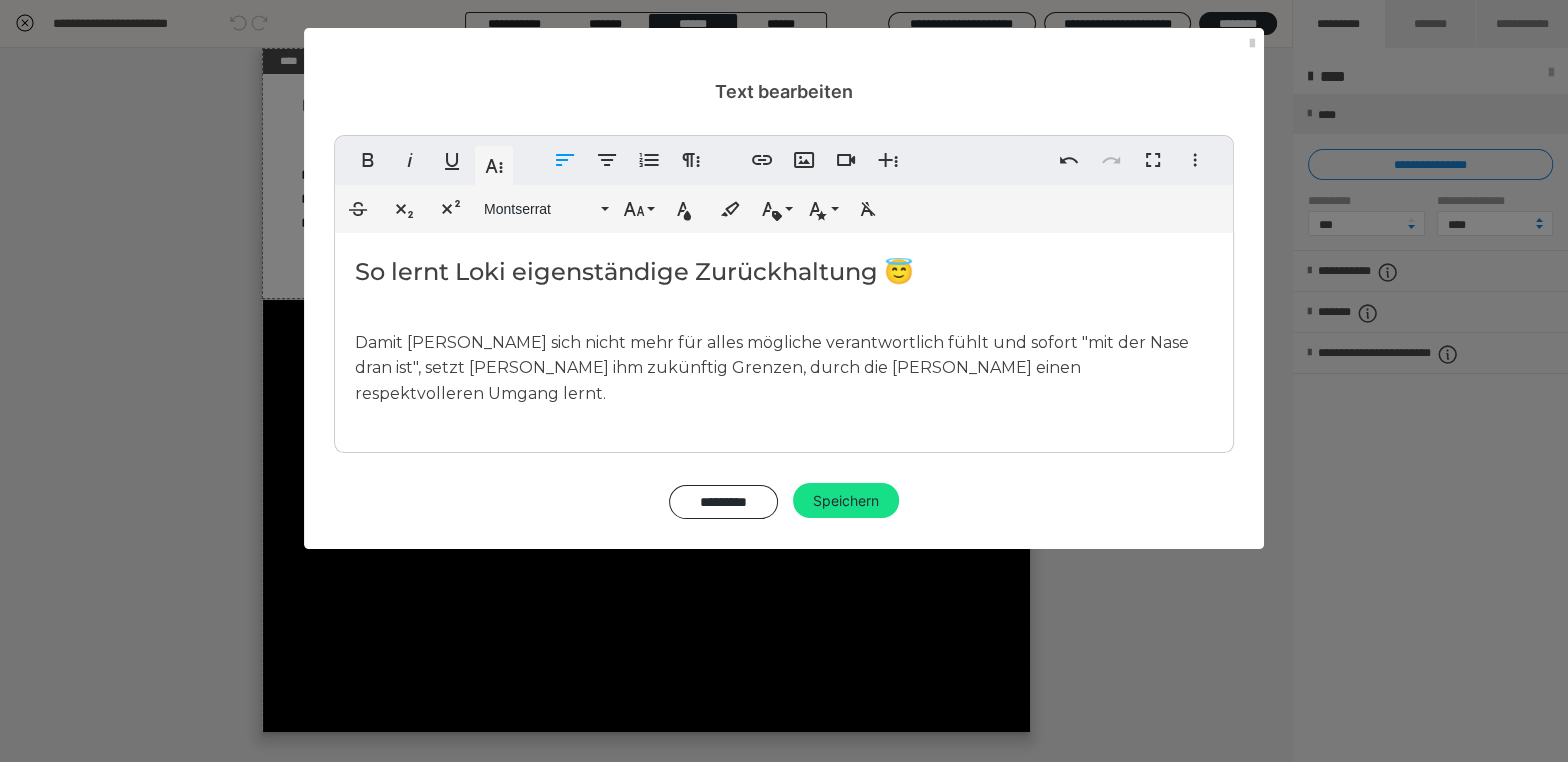 click on "Damit [PERSON_NAME] sich nicht mehr für alles mögliche verantwortlich fühlt und sofort "mit der Nase dran ist", setzt [PERSON_NAME] ihm zukünftig Grenzen, durch die [PERSON_NAME] einen respektvolleren Umgang lernt." at bounding box center (784, 368) 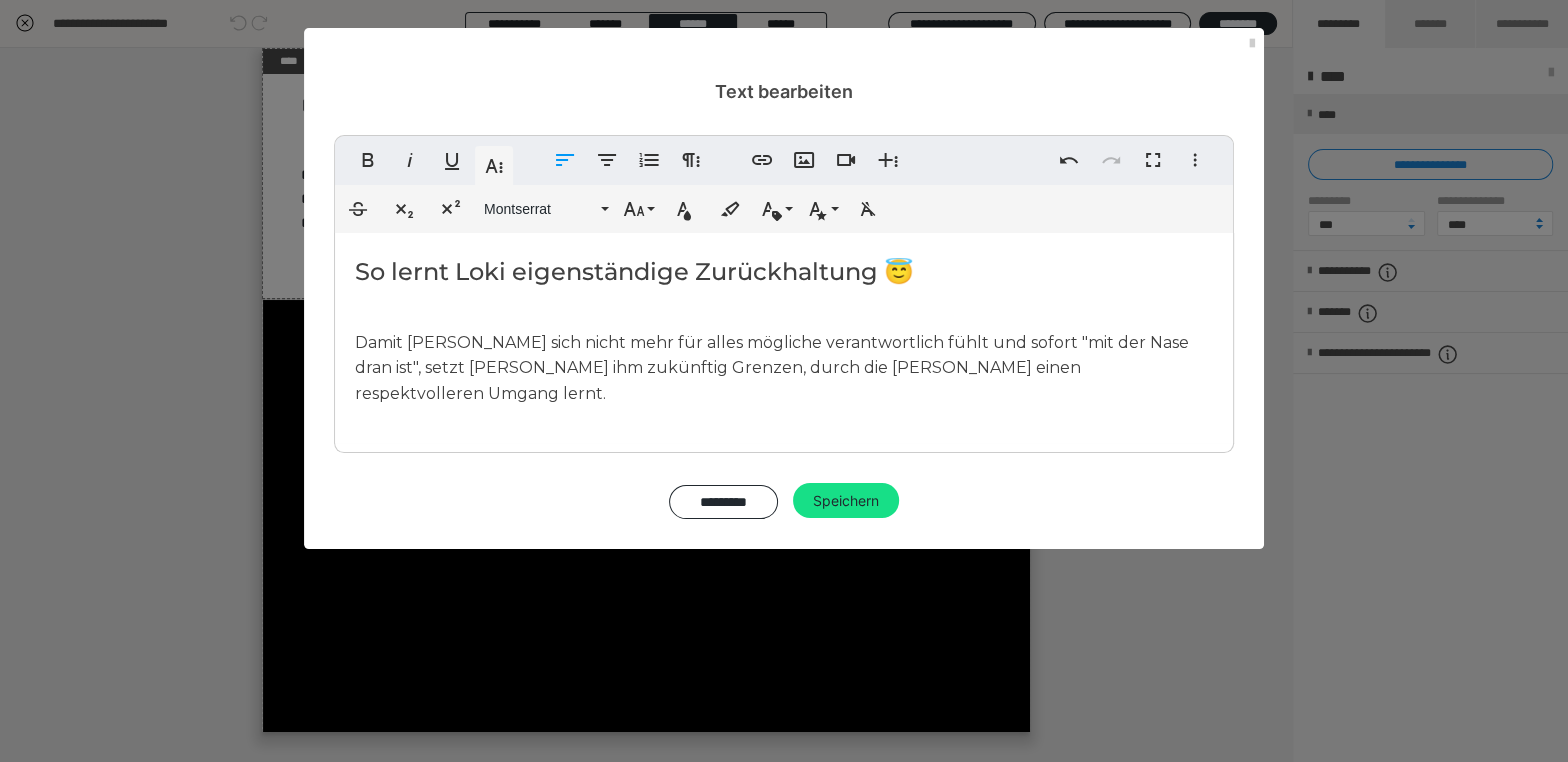 click on "So lernt [PERSON_NAME] eigenständige Zurückhaltung 😇 Damit [PERSON_NAME] sich nicht mehr für alles mögliche verantwortlich fühlt und sofort "mit der Nase dran ist", setzt [PERSON_NAME] ihm zukünftig Grenzen, durch die [PERSON_NAME] einen respektvolleren Umgang lernt." at bounding box center (784, 338) 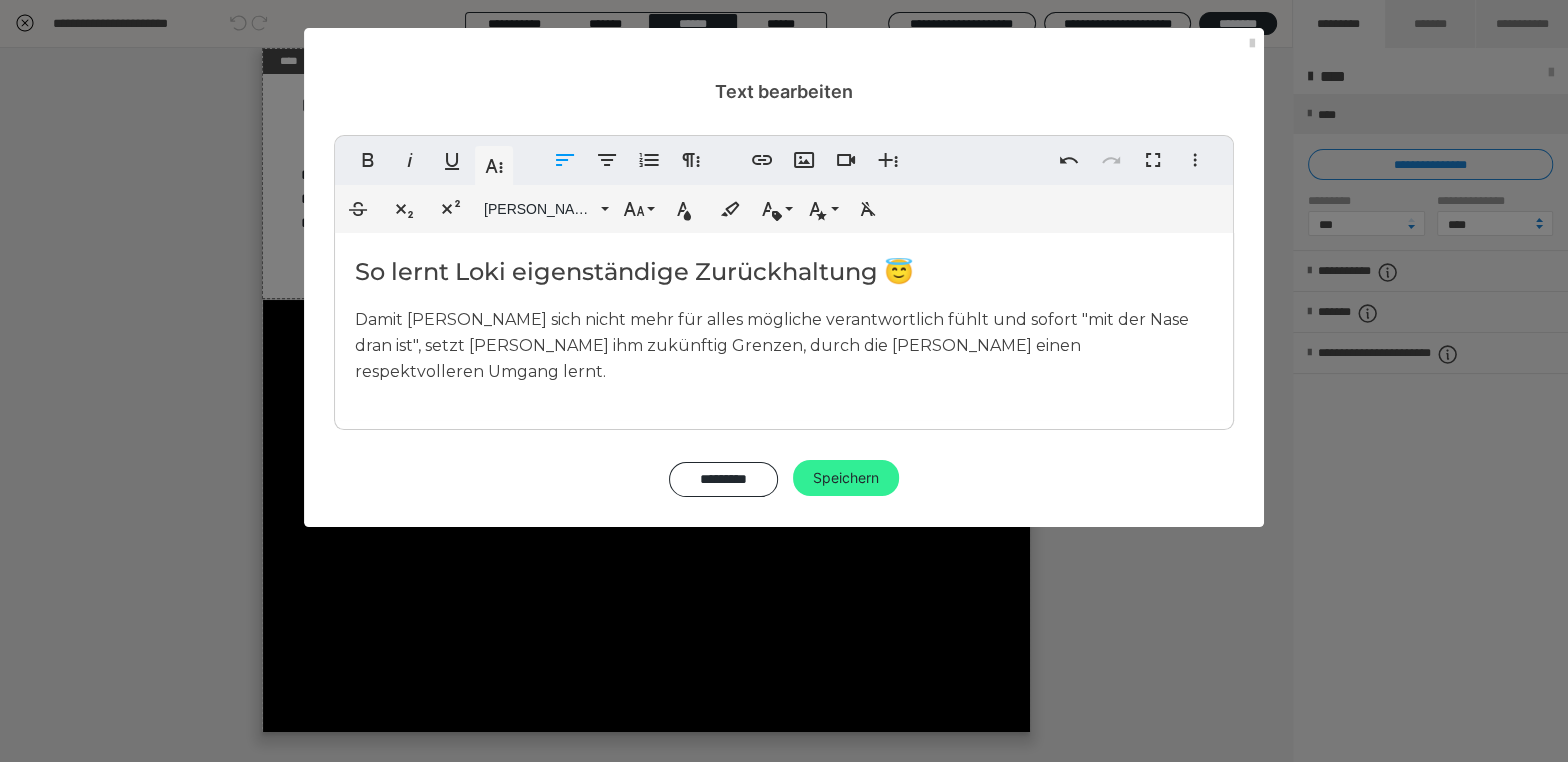 click on "Speichern" at bounding box center (846, 478) 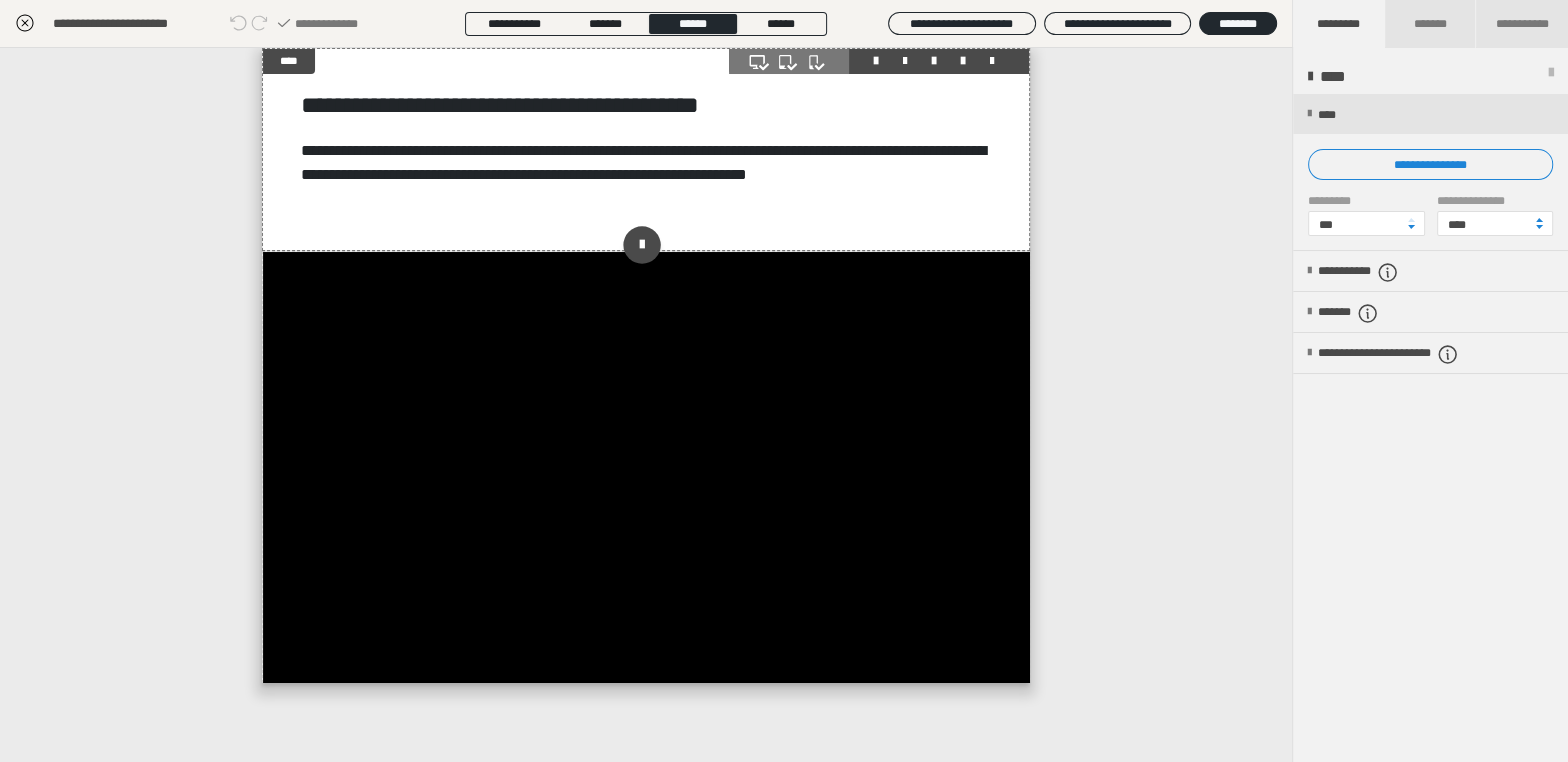 click on "**********" at bounding box center (646, 149) 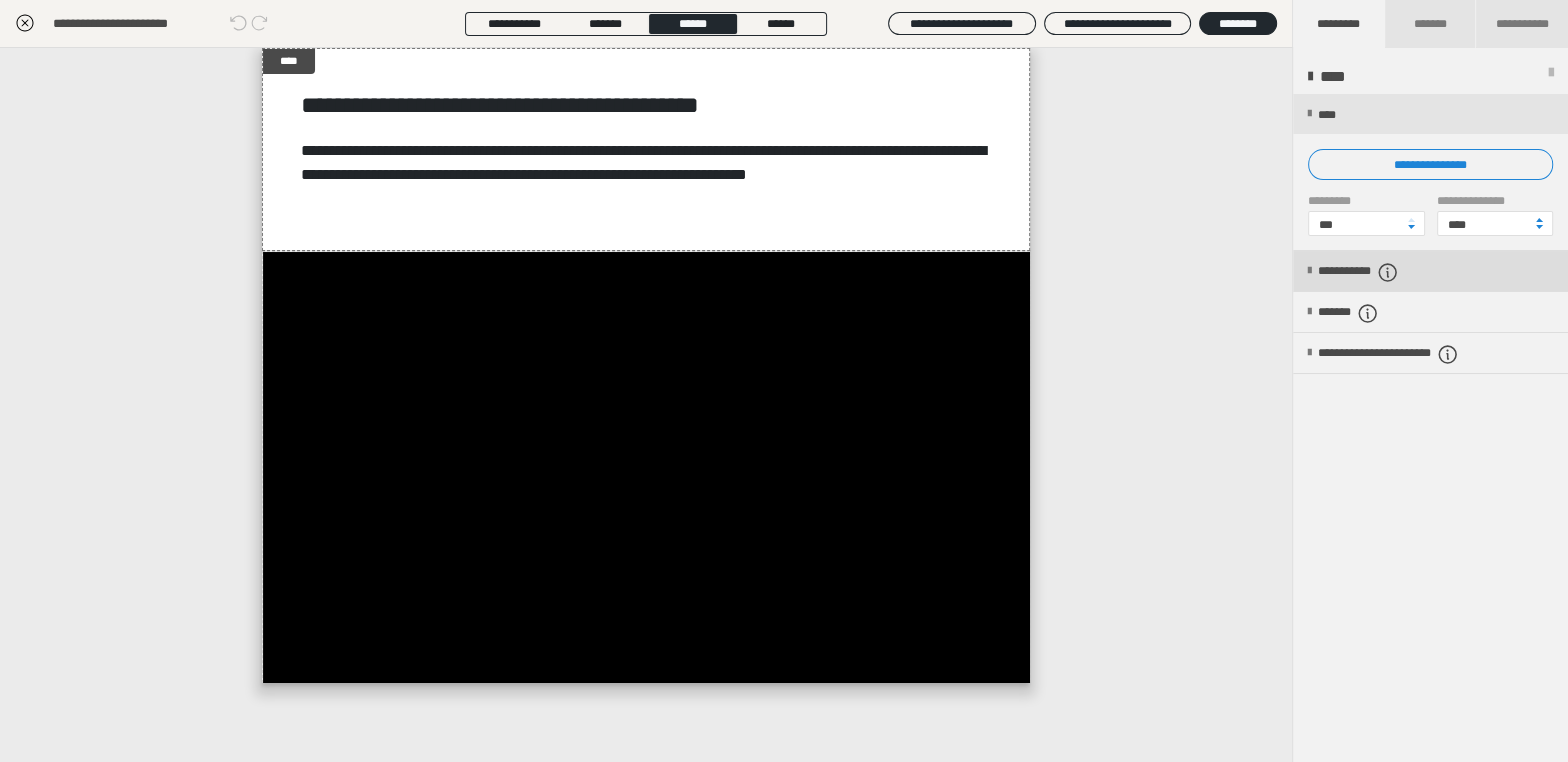 click on "**********" at bounding box center (1382, 272) 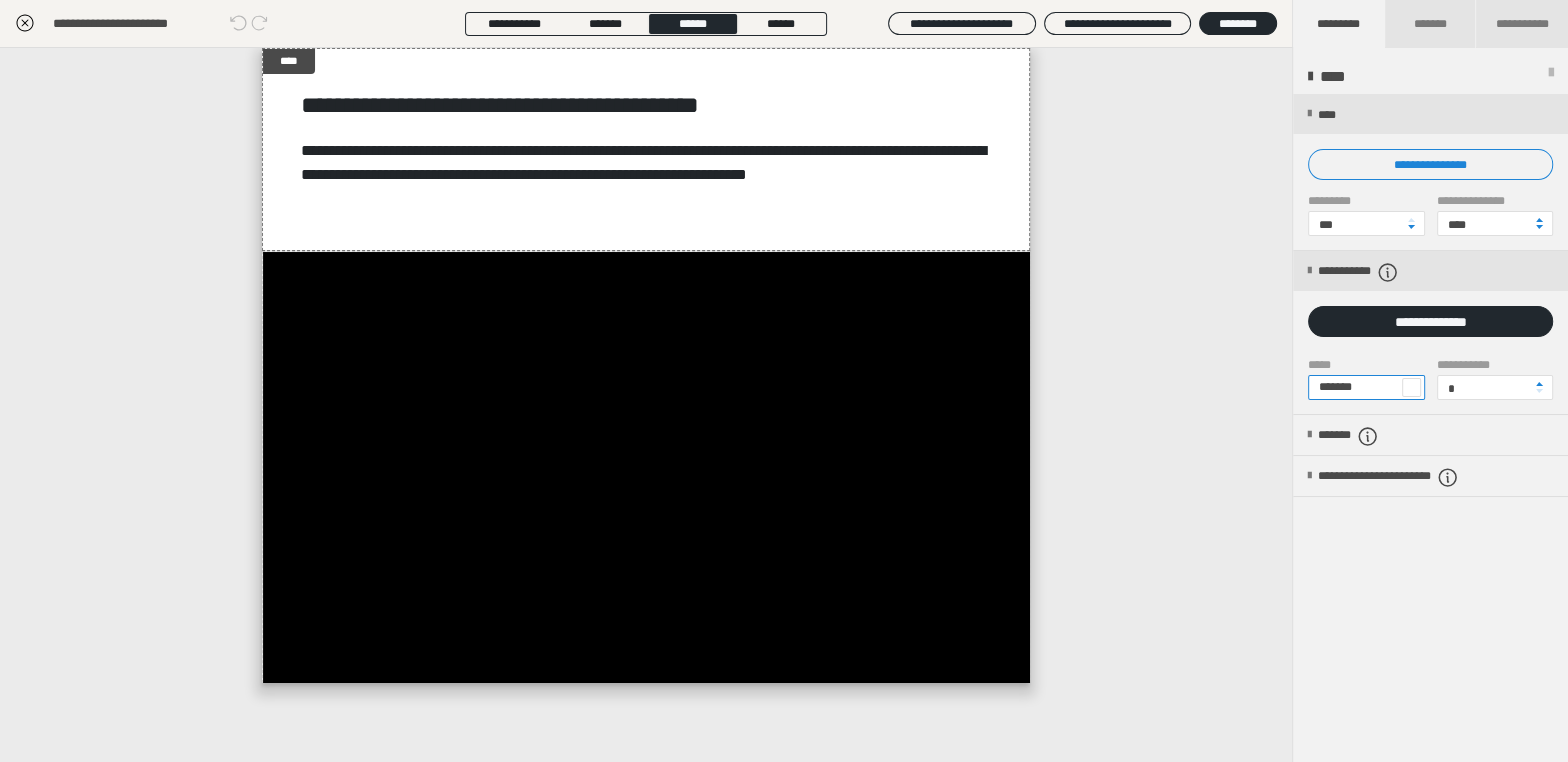 click on "*******" at bounding box center [1366, 387] 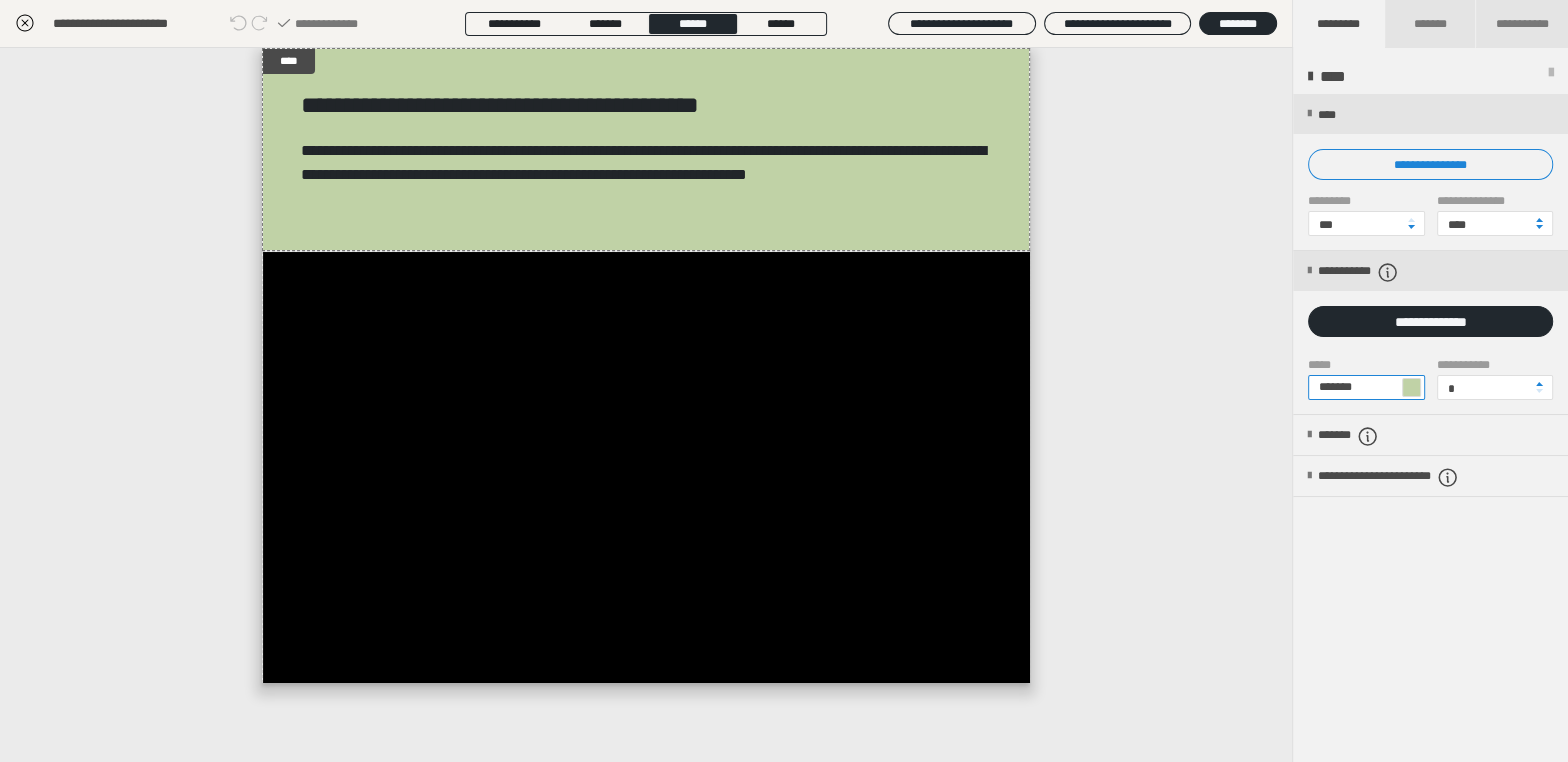 type on "*******" 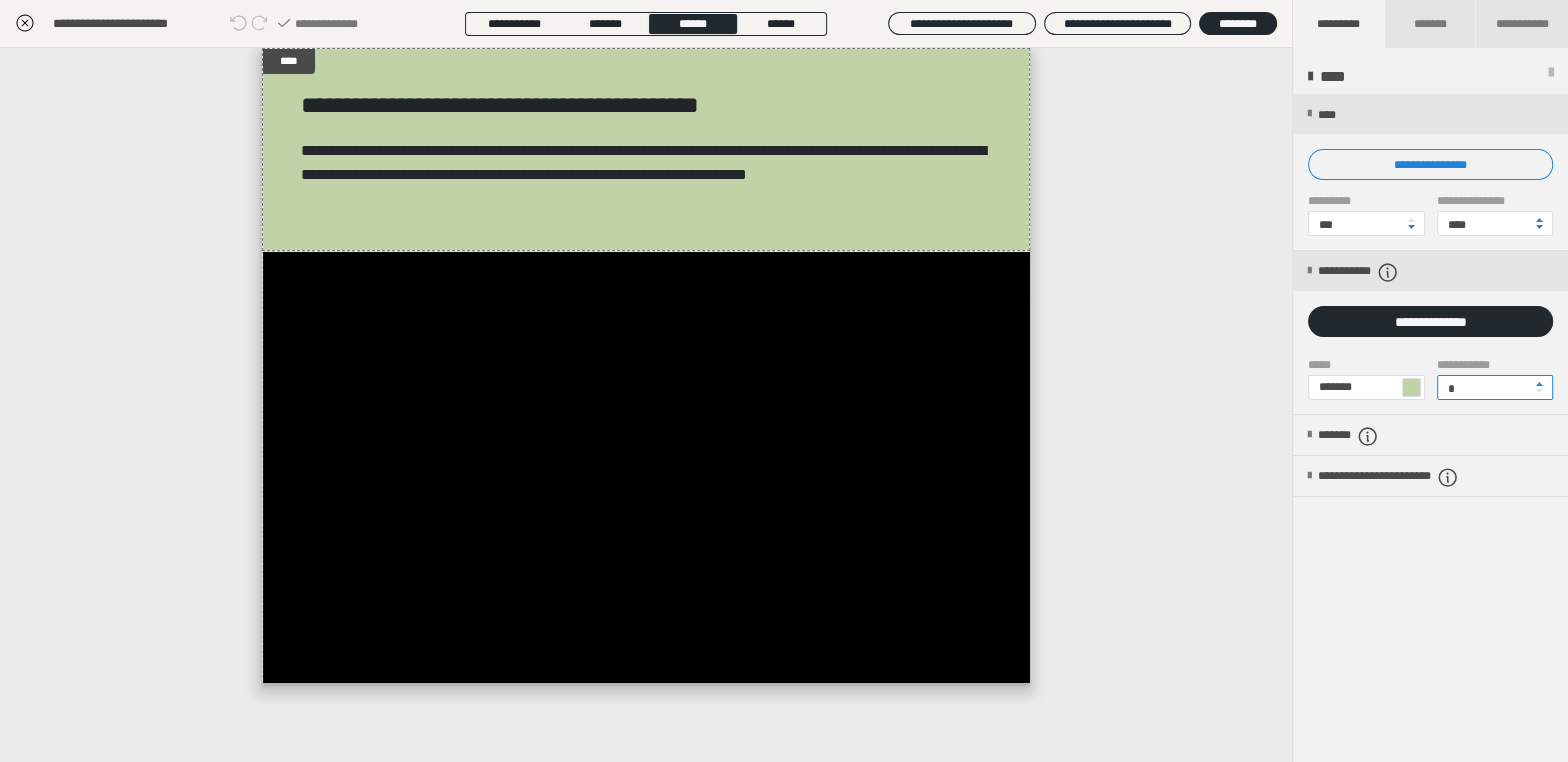 click on "*" at bounding box center (1495, 387) 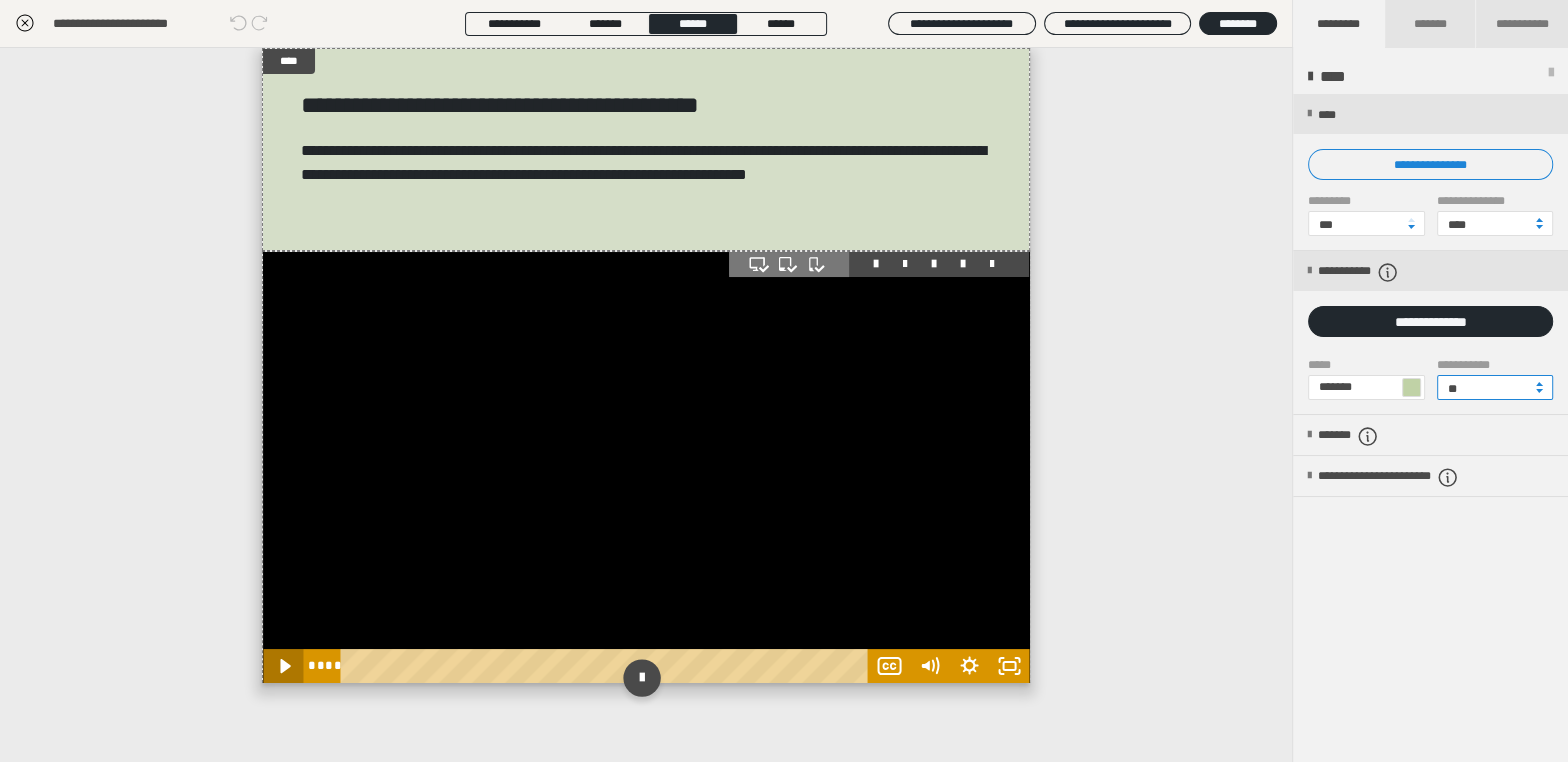 type on "**" 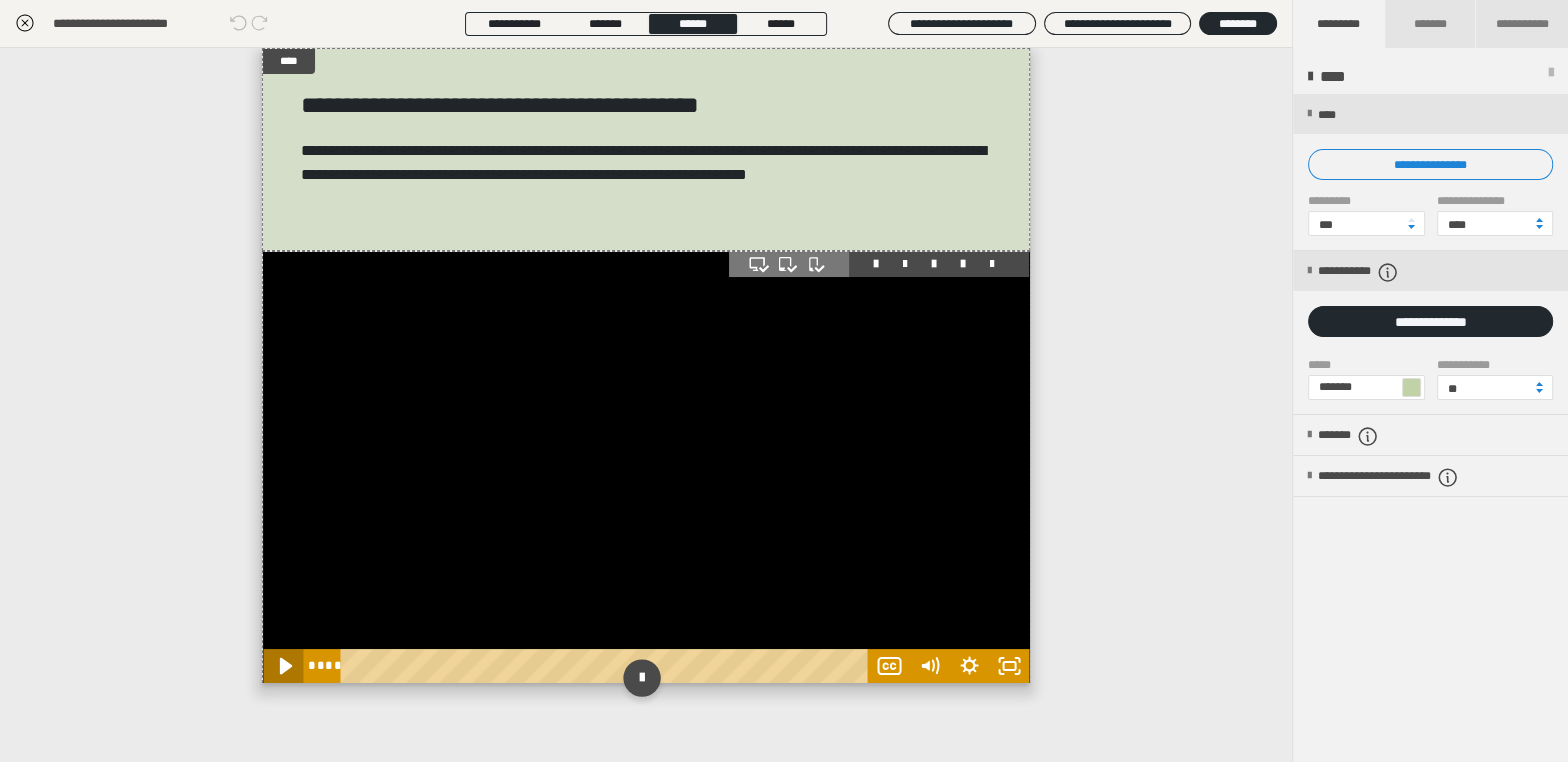 click 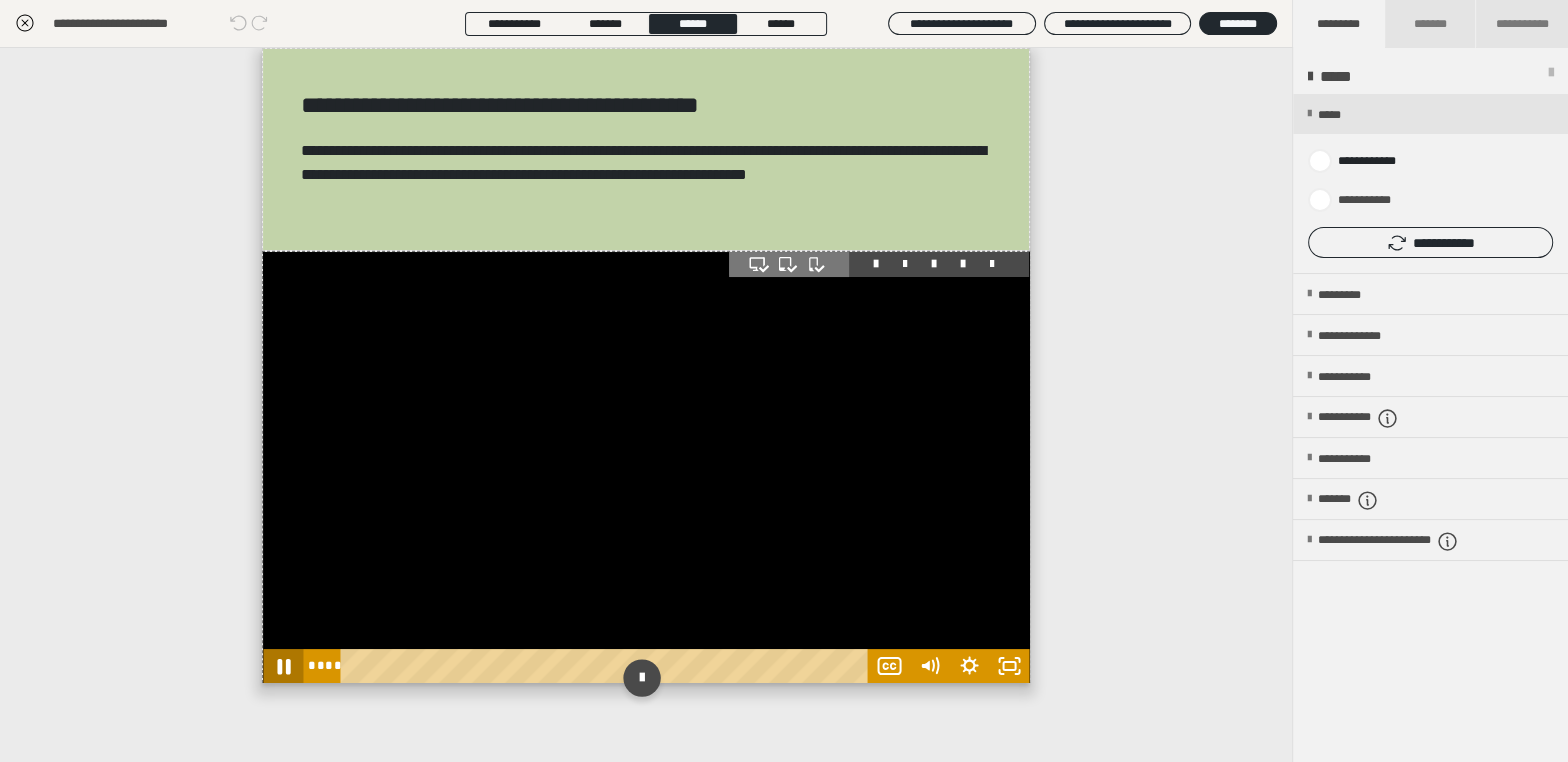 click 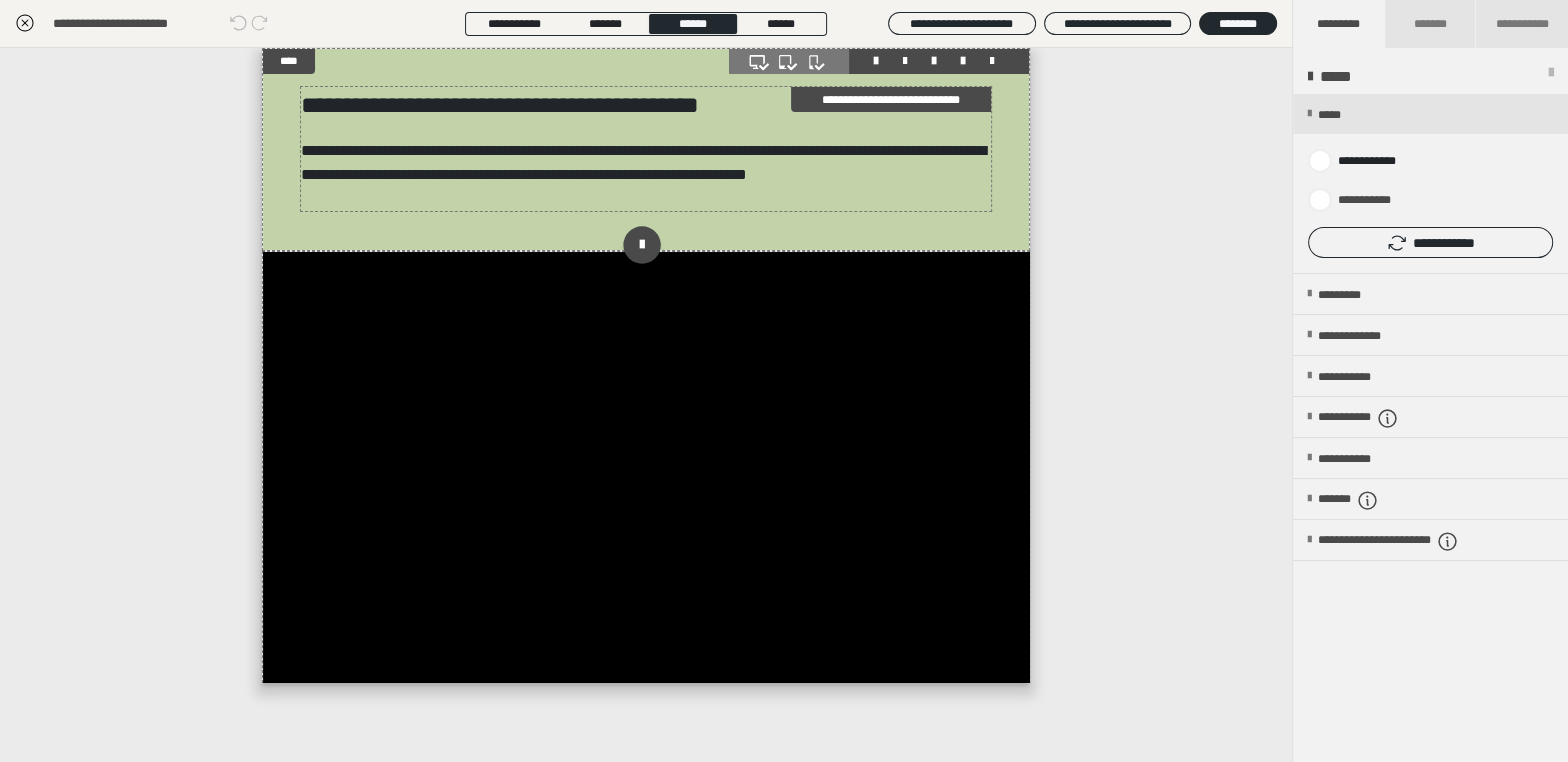 click on "**********" at bounding box center (646, 163) 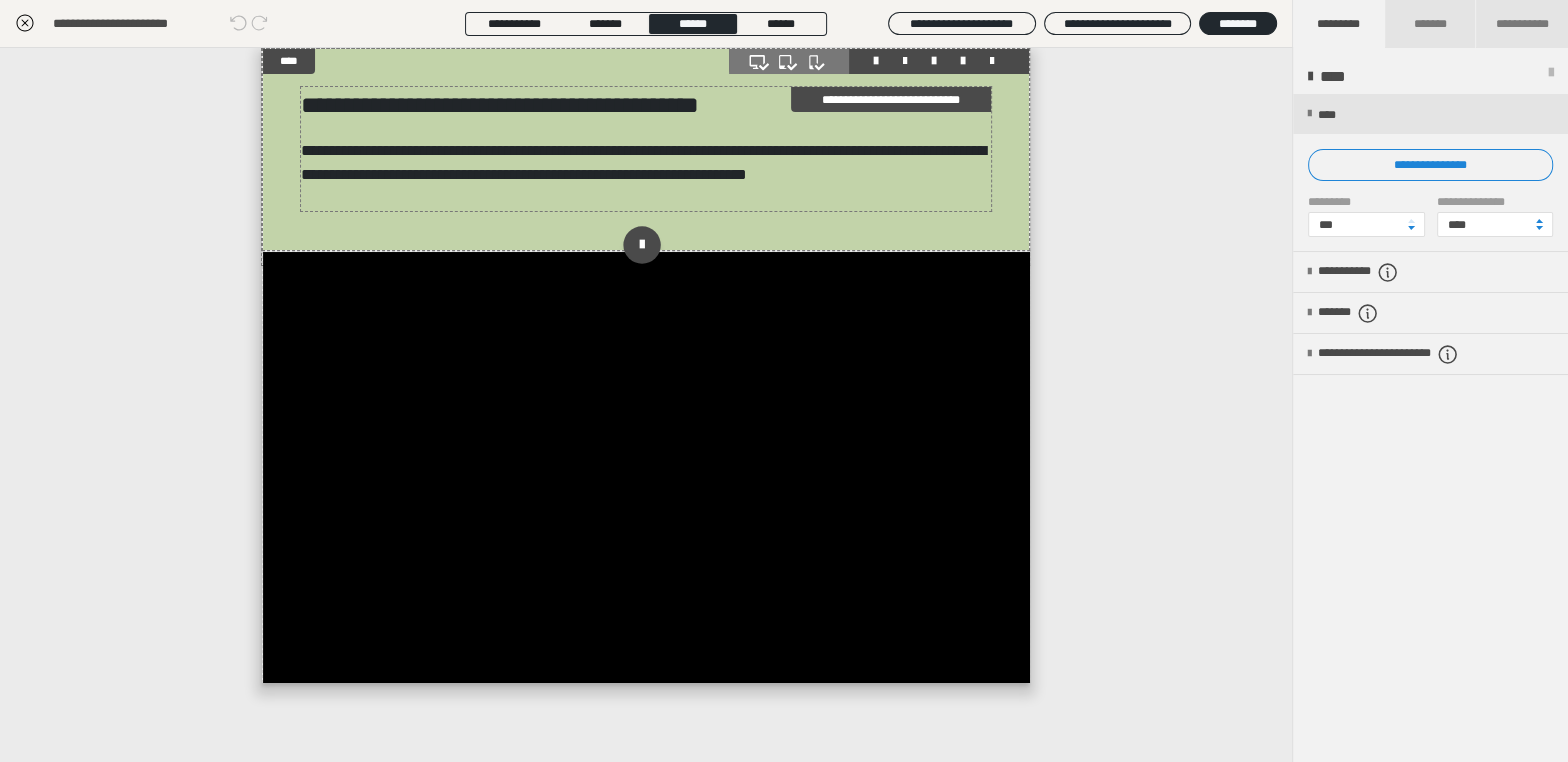click on "**********" at bounding box center [646, 163] 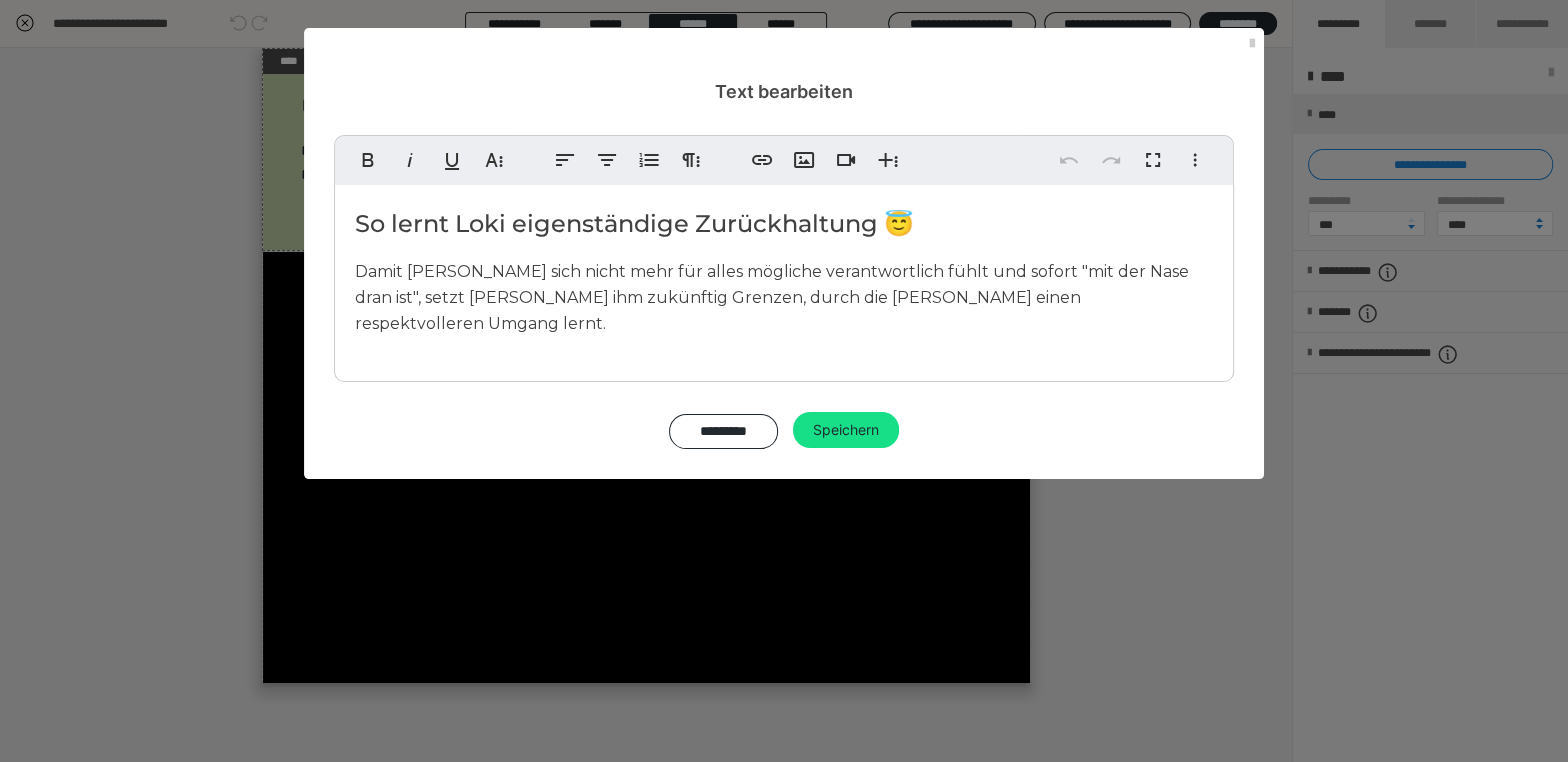 click on "Damit [PERSON_NAME] sich nicht mehr für alles mögliche verantwortlich fühlt und sofort "mit der Nase dran ist", setzt [PERSON_NAME] ihm zukünftig Grenzen, durch die [PERSON_NAME] einen respektvolleren Umgang lernt." at bounding box center (784, 297) 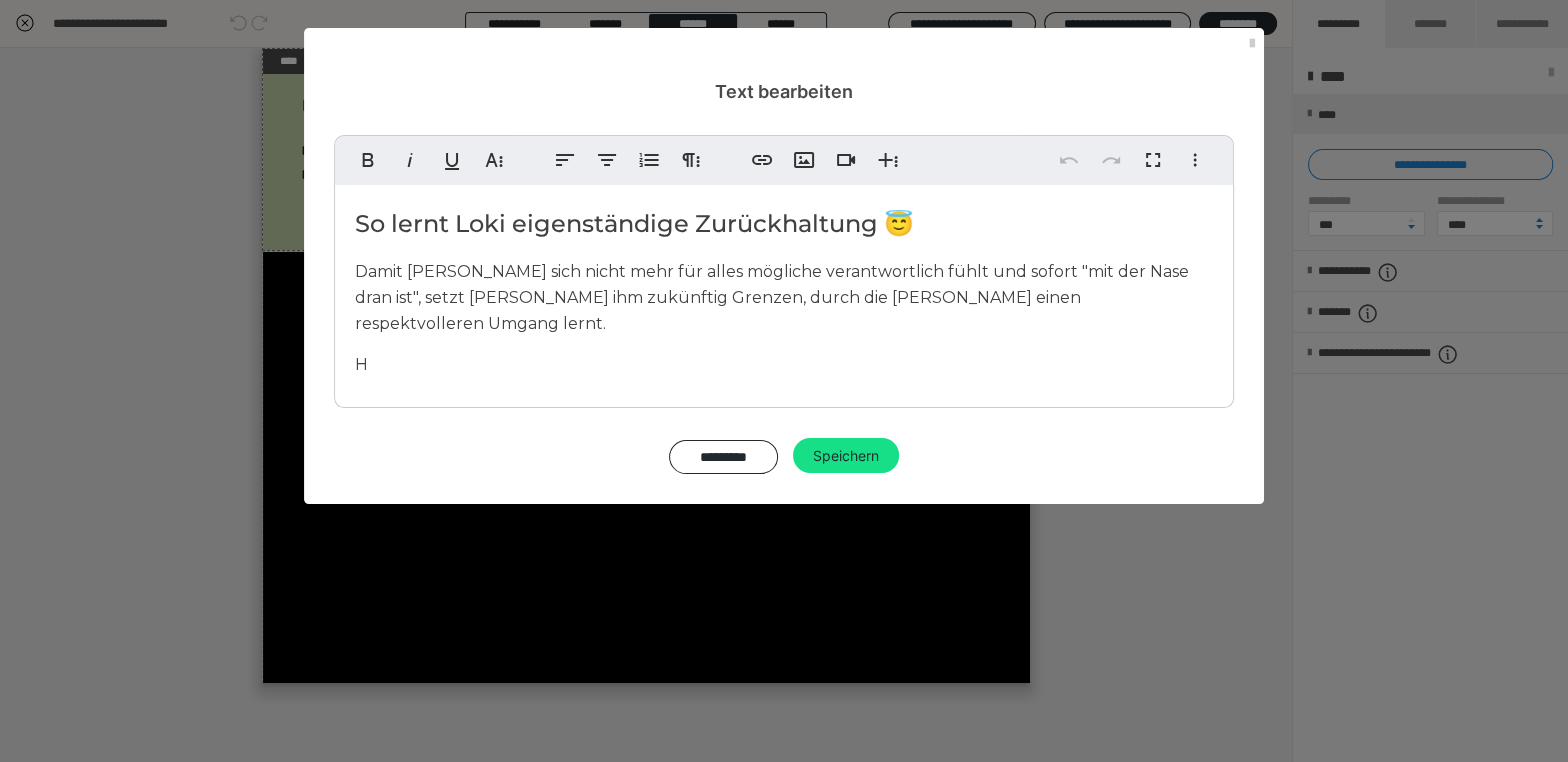type 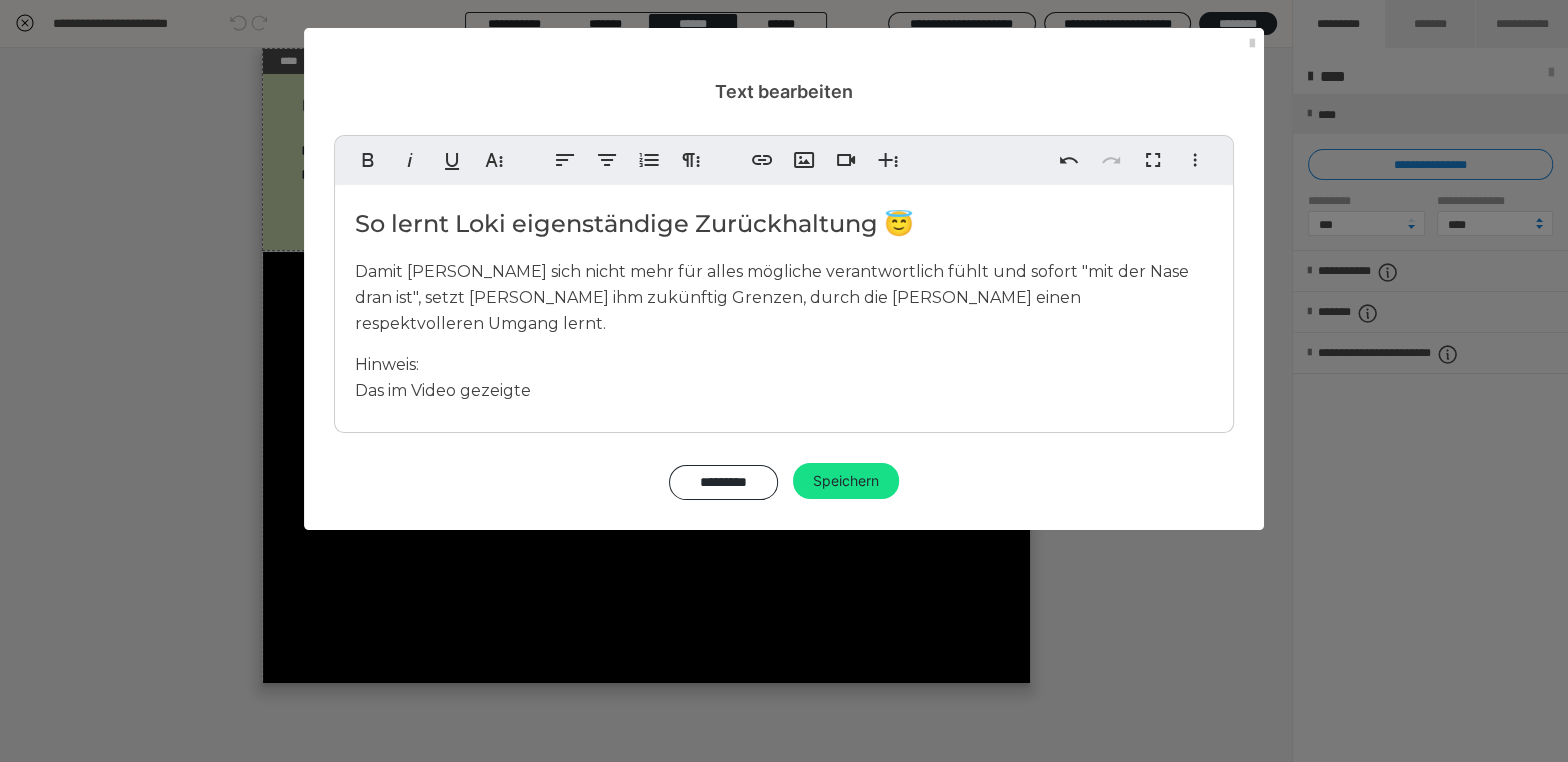 click on "Das im Video gezeigte" at bounding box center (443, 390) 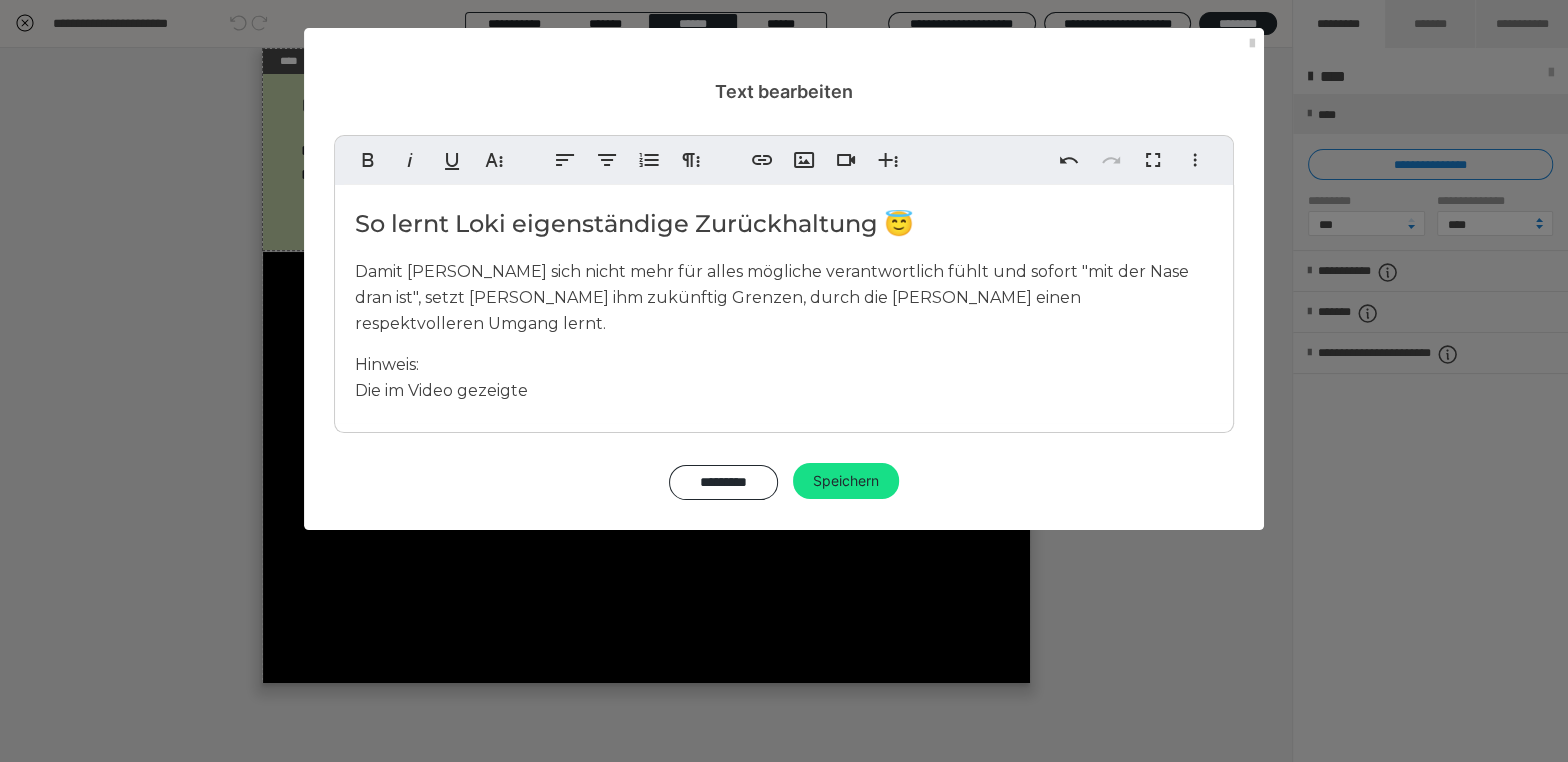 click on "Die im Video gezeigte" at bounding box center [441, 390] 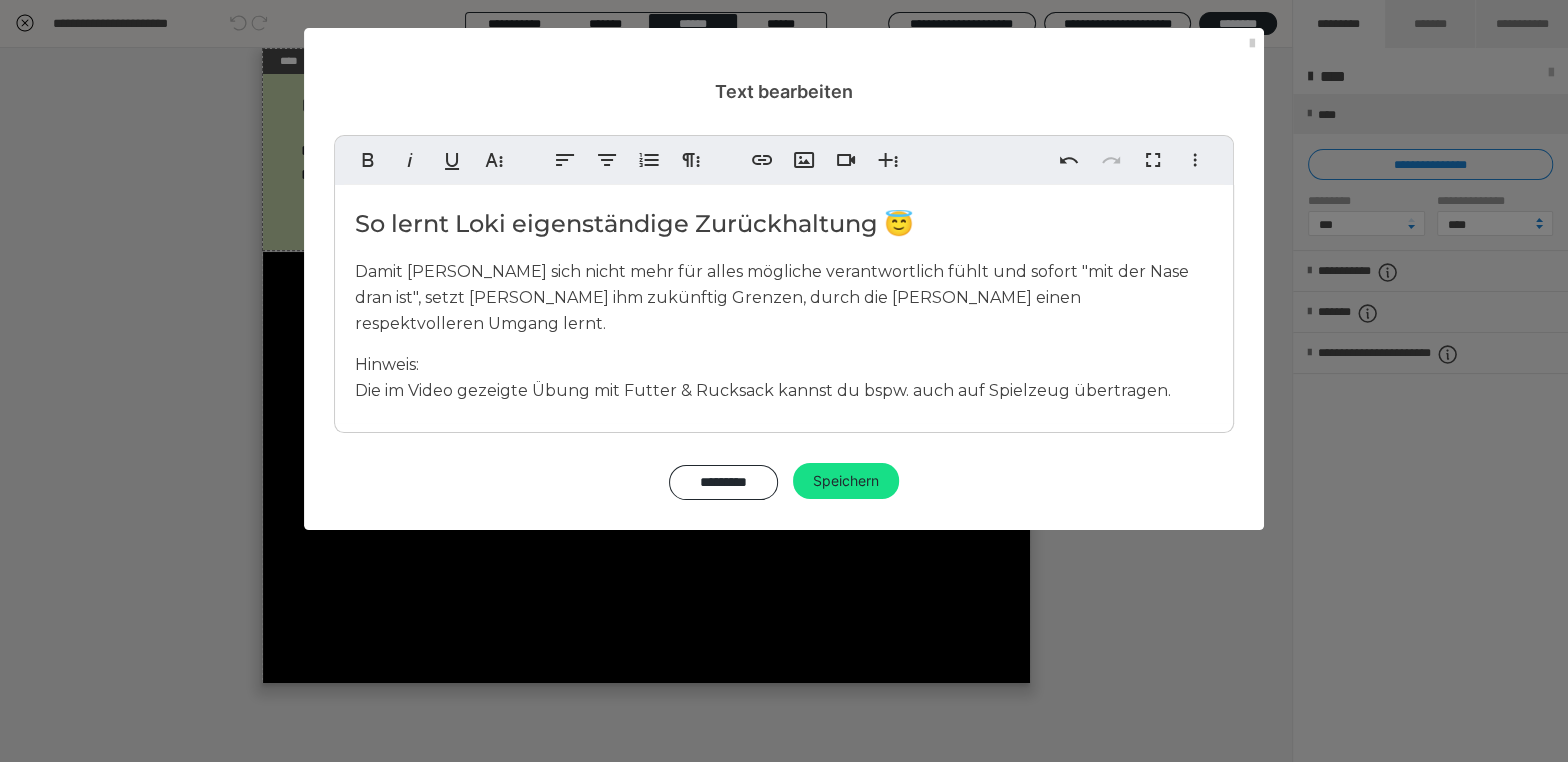 click on "Die im Video gezeigte Übung mit Futter & Rucksack kannst du bspw. auch auf Spielzeug übertragen." at bounding box center (763, 390) 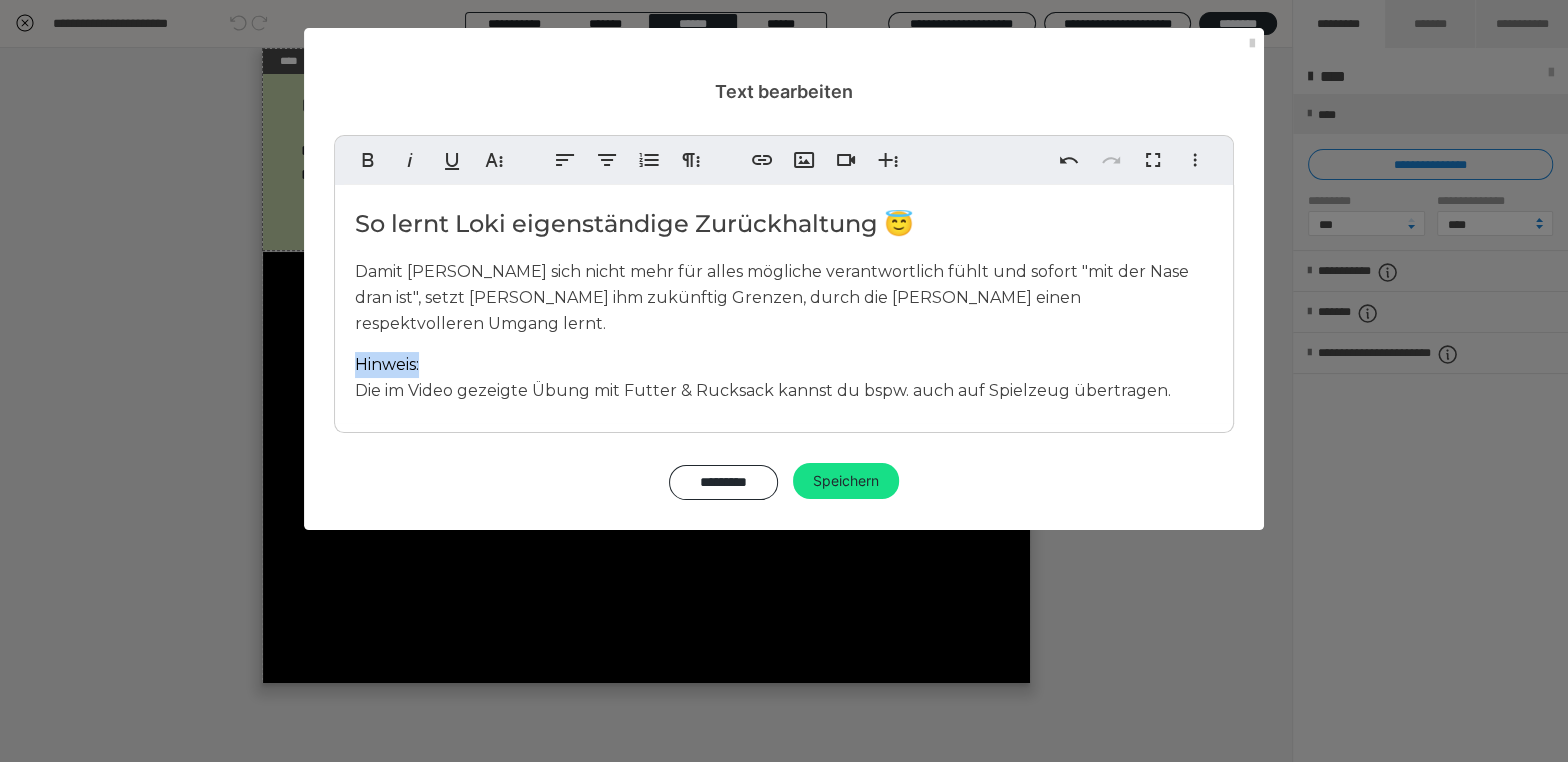drag, startPoint x: 428, startPoint y: 339, endPoint x: 354, endPoint y: 339, distance: 74 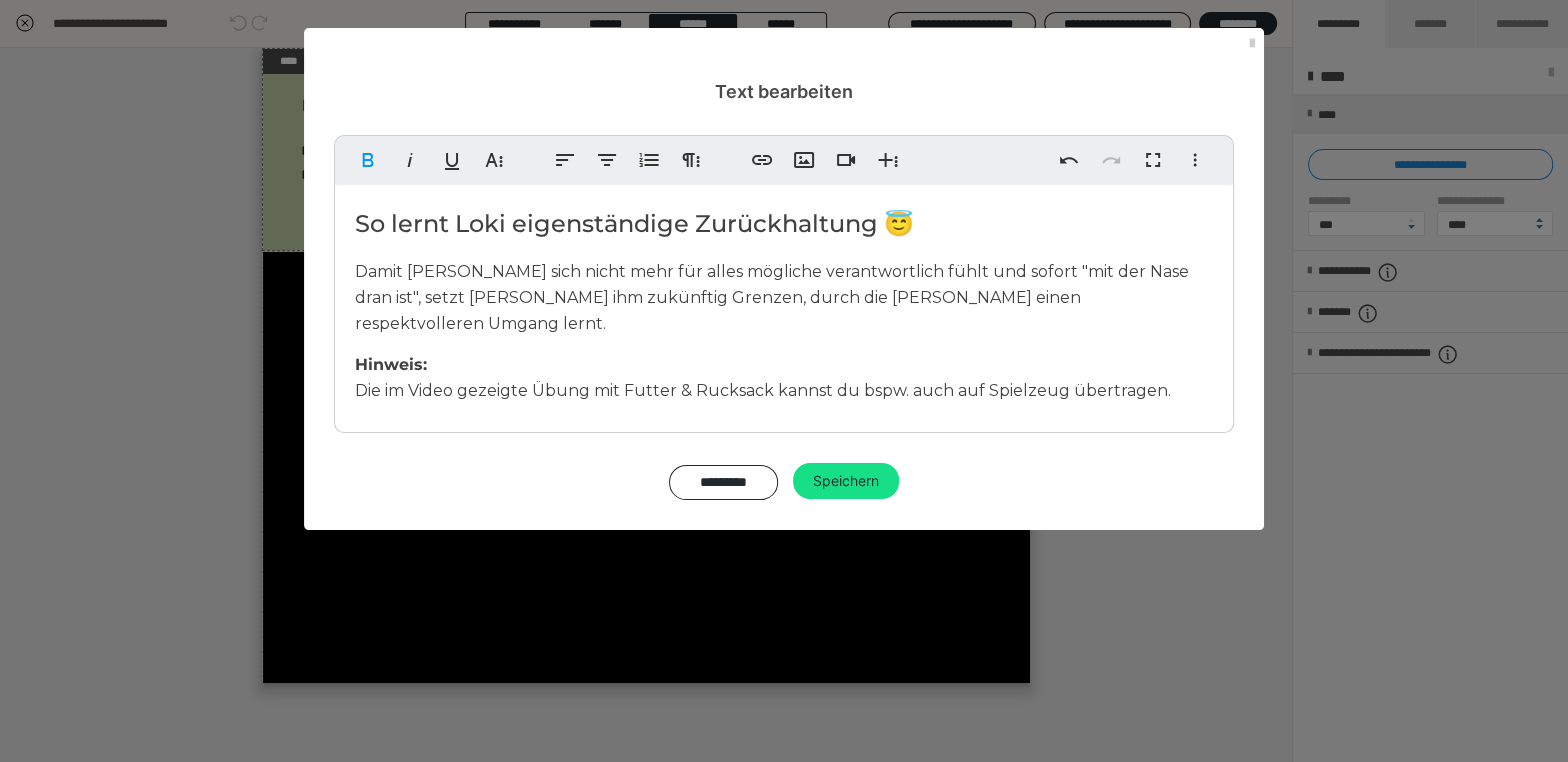click on "So lernt [PERSON_NAME] eigenständige Zurückhaltung 😇 Damit [PERSON_NAME] sich nicht mehr für alles mögliche verantwortlich fühlt und sofort "mit der Nase dran ist", setzt [PERSON_NAME] ihm zukünftig Grenzen, durch die [PERSON_NAME] einen respektvolleren Umgang lernt.  Hinweis: Die im Video gezeigte Übung mit Futter & Rucksack kannst du bspw. auch auf Spielzeug übertragen." at bounding box center [784, 304] 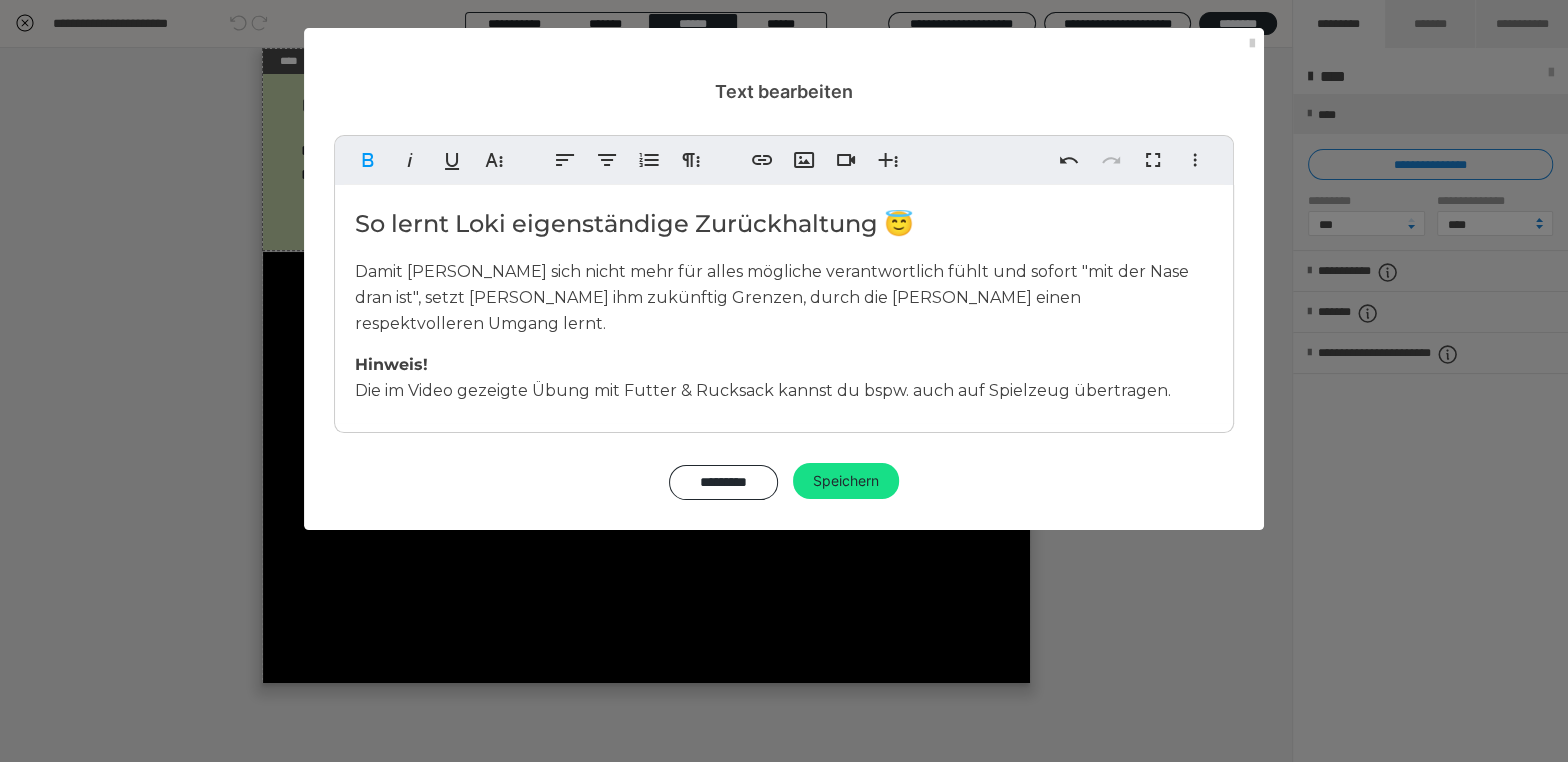 click on "Die im Video gezeigte Übung mit Futter & Rucksack kannst du bspw. auch auf Spielzeug übertragen." at bounding box center (763, 390) 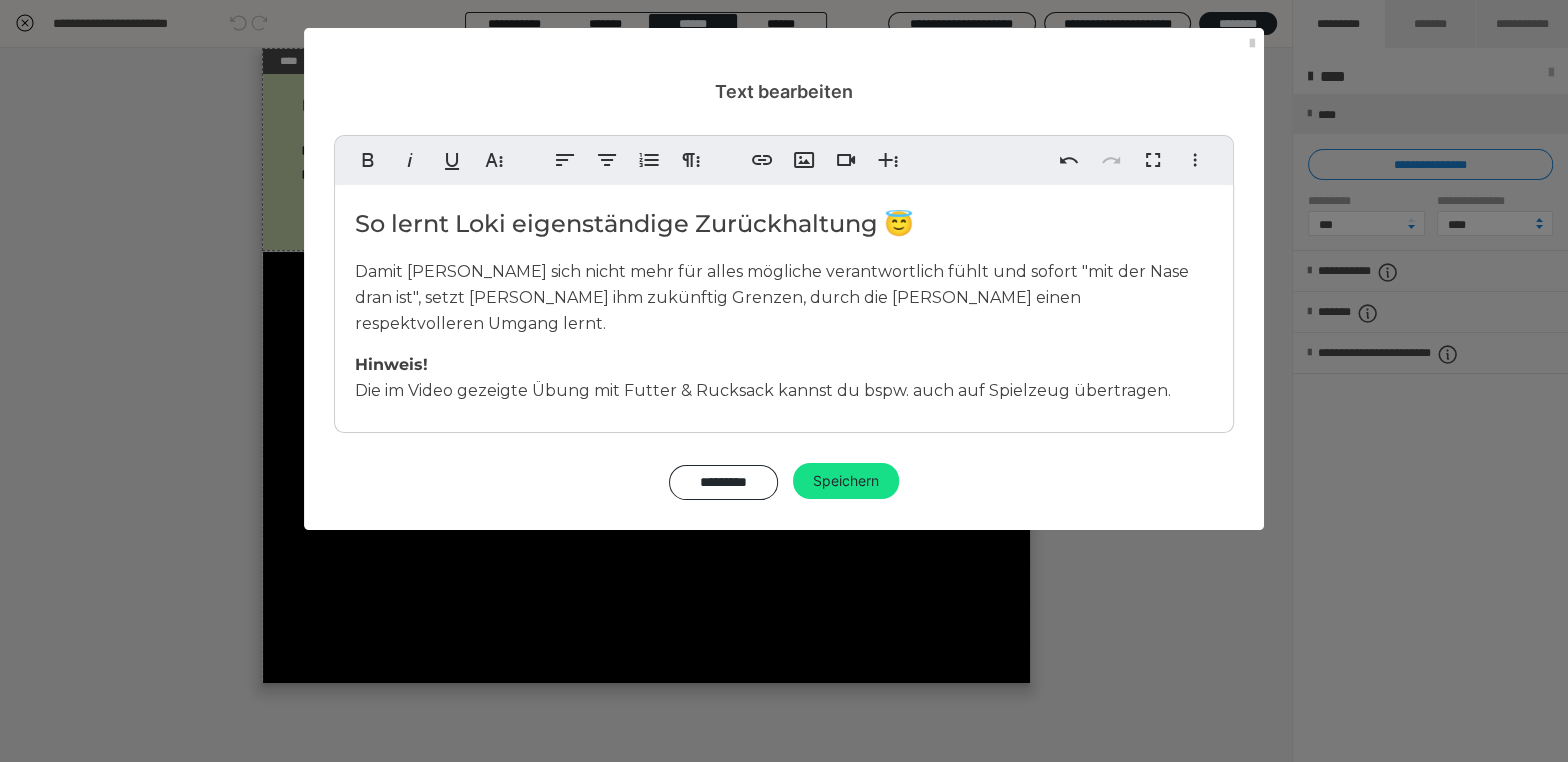 click on "Die im Video gezeigte Übung mit Futter & Rucksack kannst du bspw. auch auf Spielzeug übertragen." at bounding box center [763, 390] 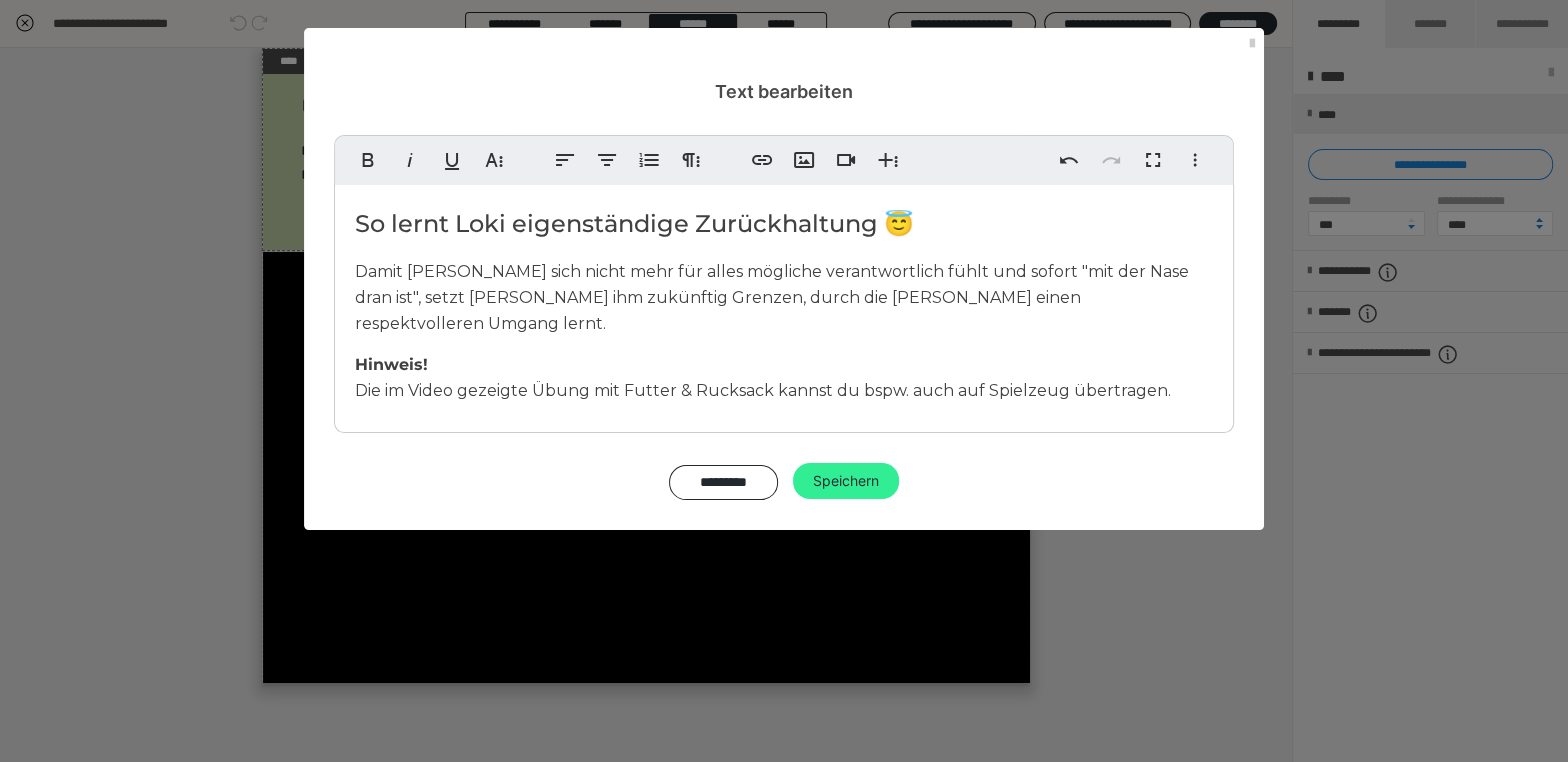 click on "Speichern" at bounding box center [846, 481] 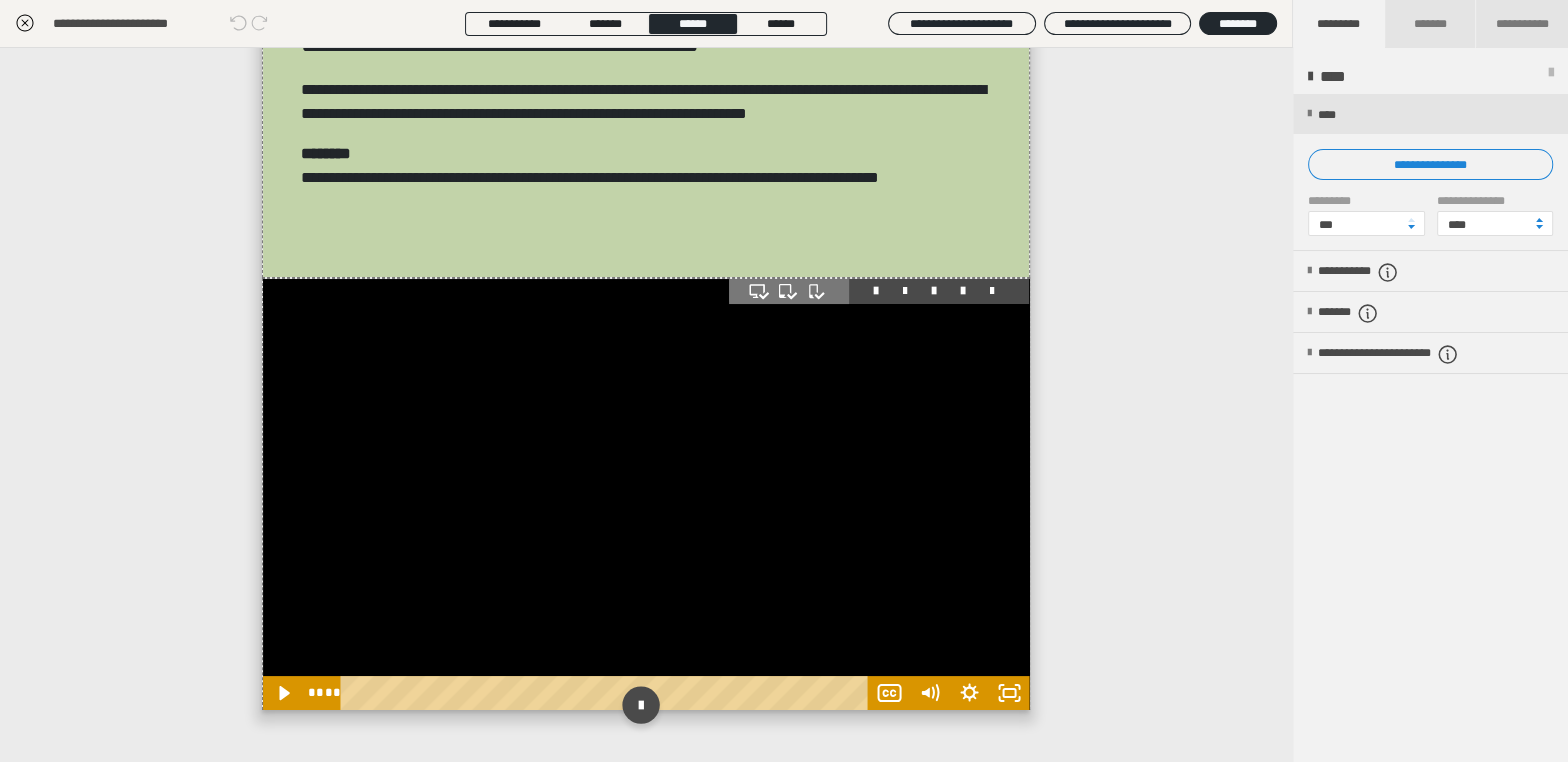 scroll, scrollTop: 73, scrollLeft: 0, axis: vertical 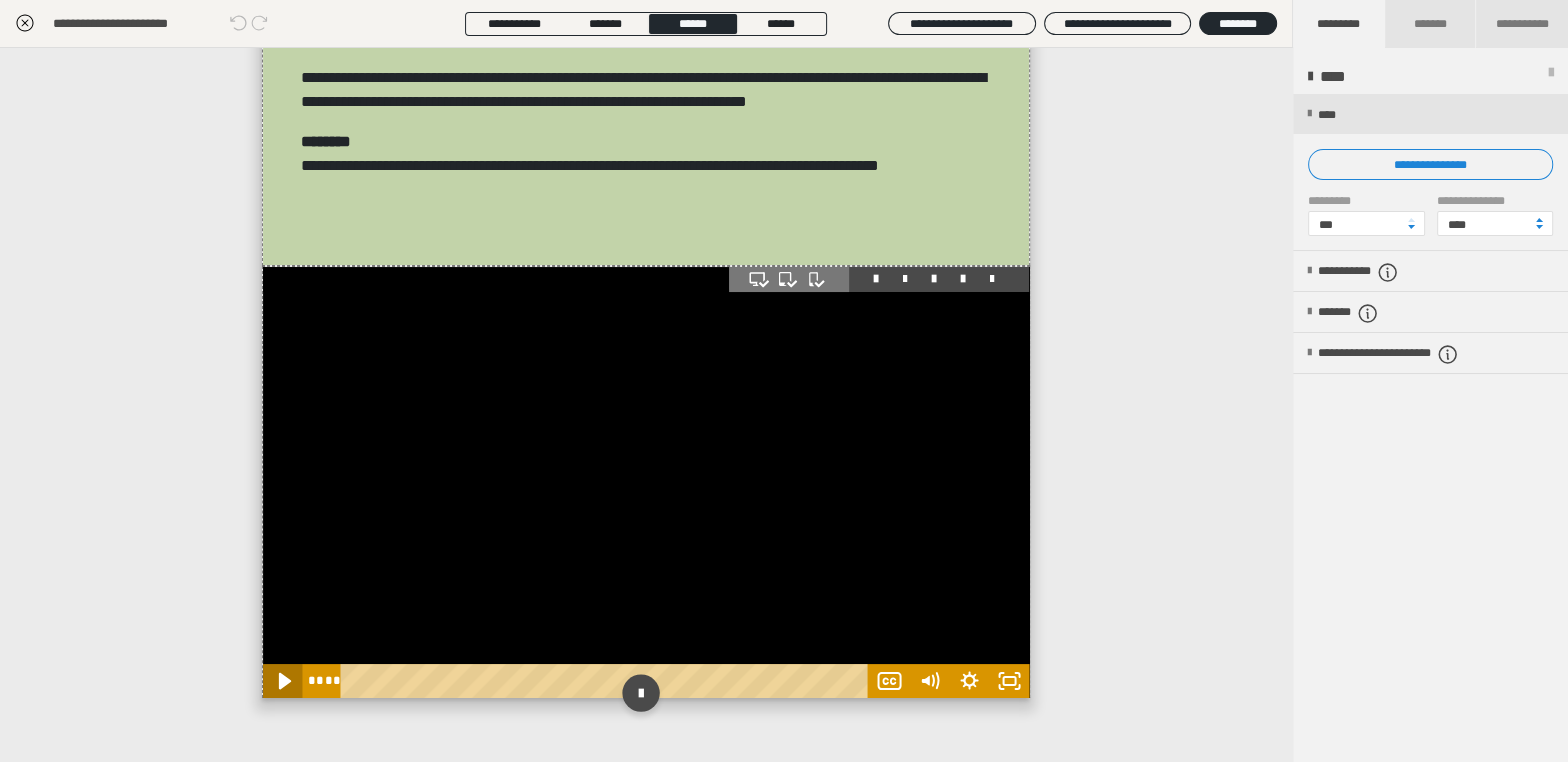 click 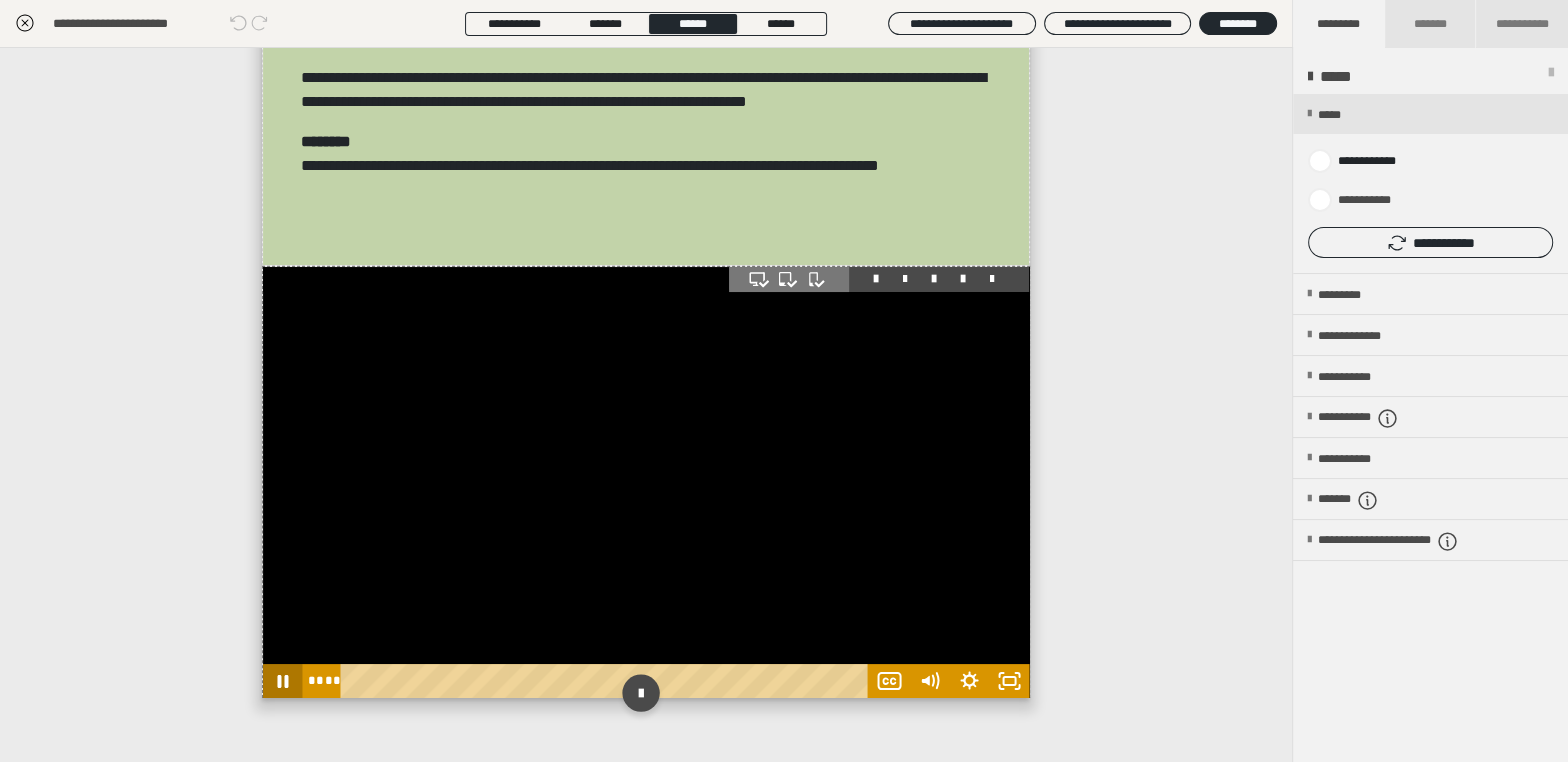 click 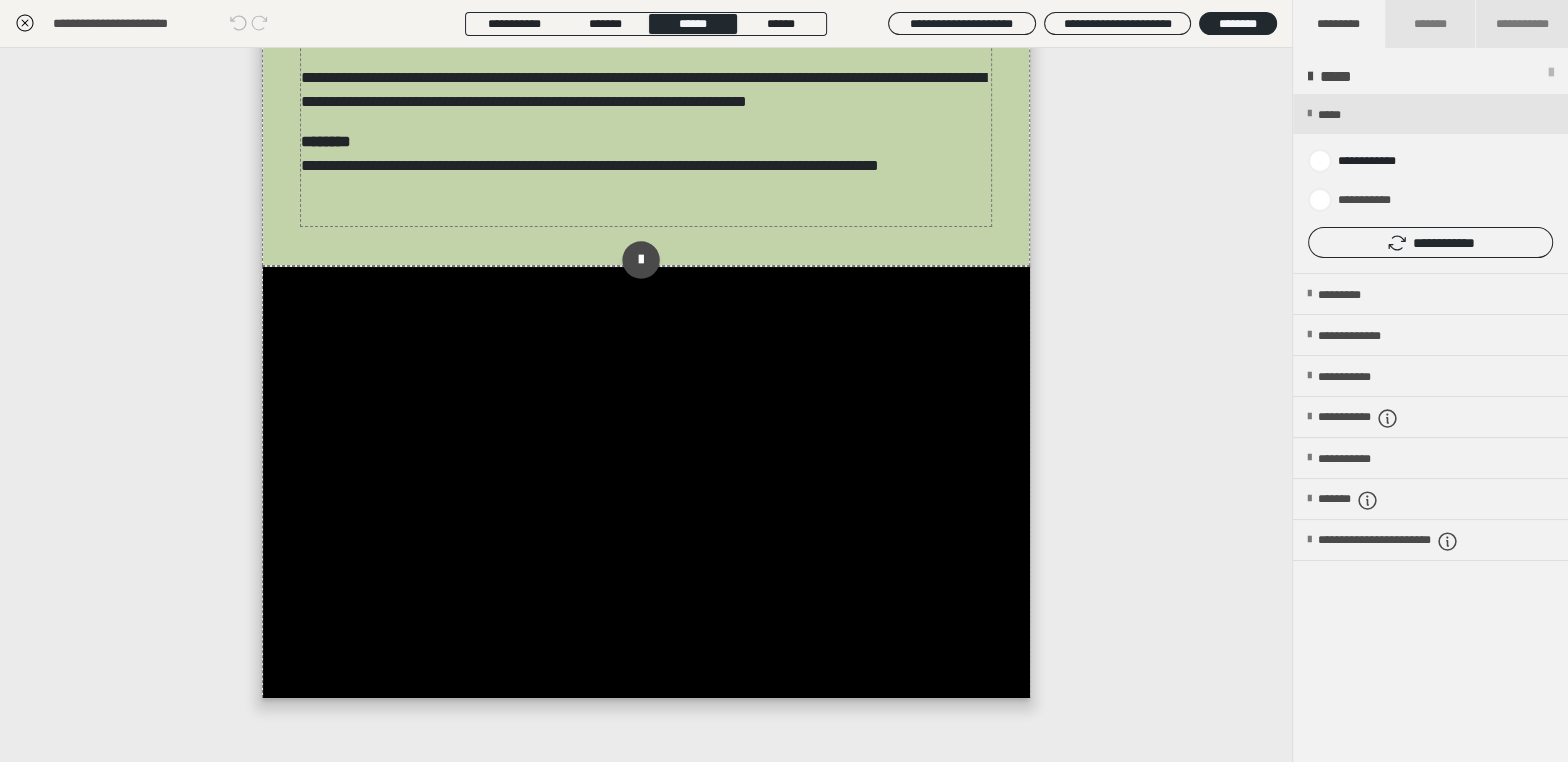 click on "**********" at bounding box center (646, 120) 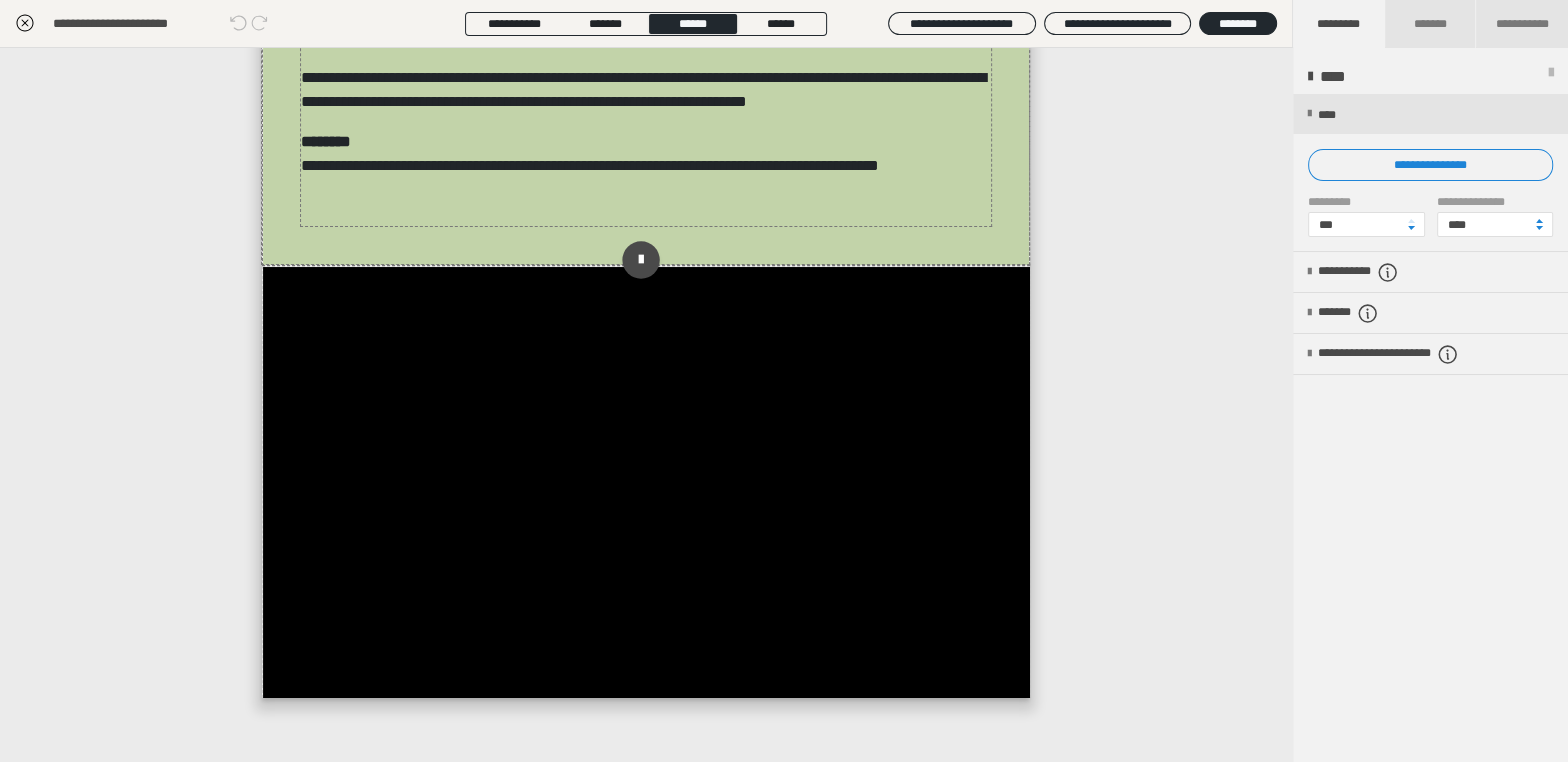click on "**********" at bounding box center (646, 120) 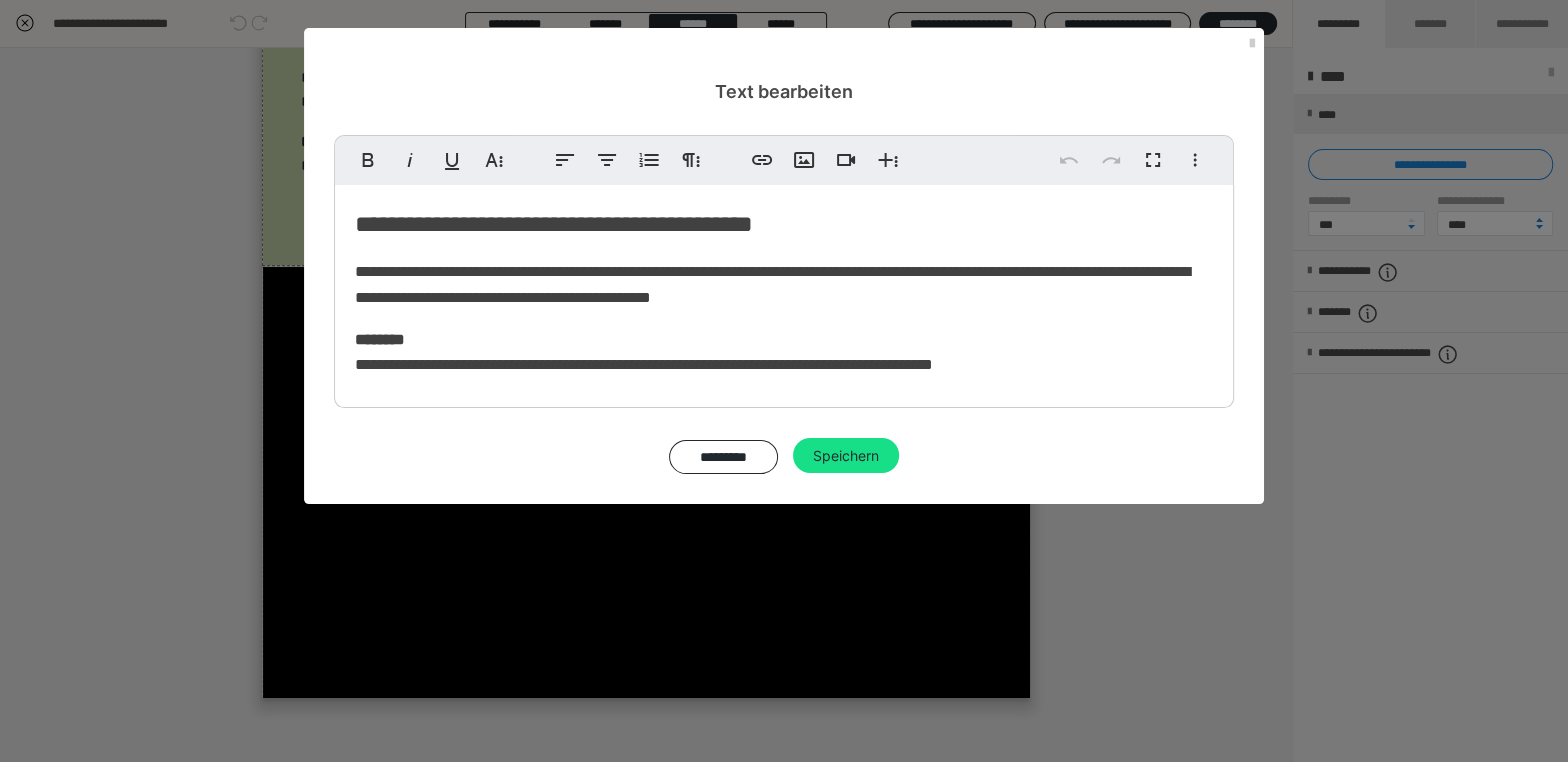 click on "**********" at bounding box center (784, 291) 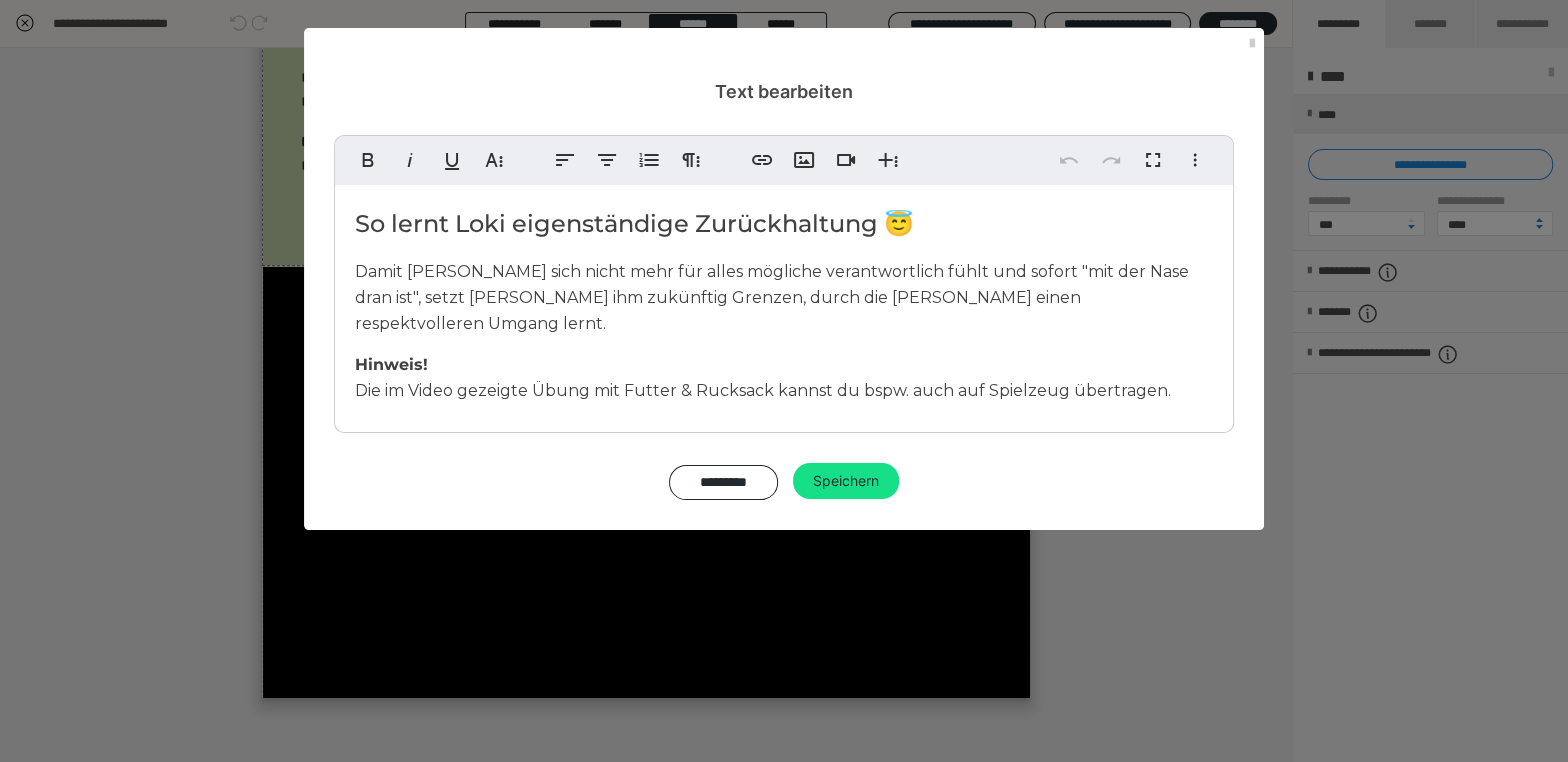 click on "So lernt [PERSON_NAME] eigenständige Zurückhaltung 😇 Damit [PERSON_NAME] sich nicht mehr für alles mögliche verantwortlich fühlt und sofort "mit der Nase dran ist", setzt [PERSON_NAME] ihm zukünftig Grenzen, durch die [PERSON_NAME] einen respektvolleren Umgang lernt.  Hinweis! Die im Video gezeigte Übung mit Futter & Rucksack kannst du bspw. auch auf Spielzeug übertragen." at bounding box center [784, 304] 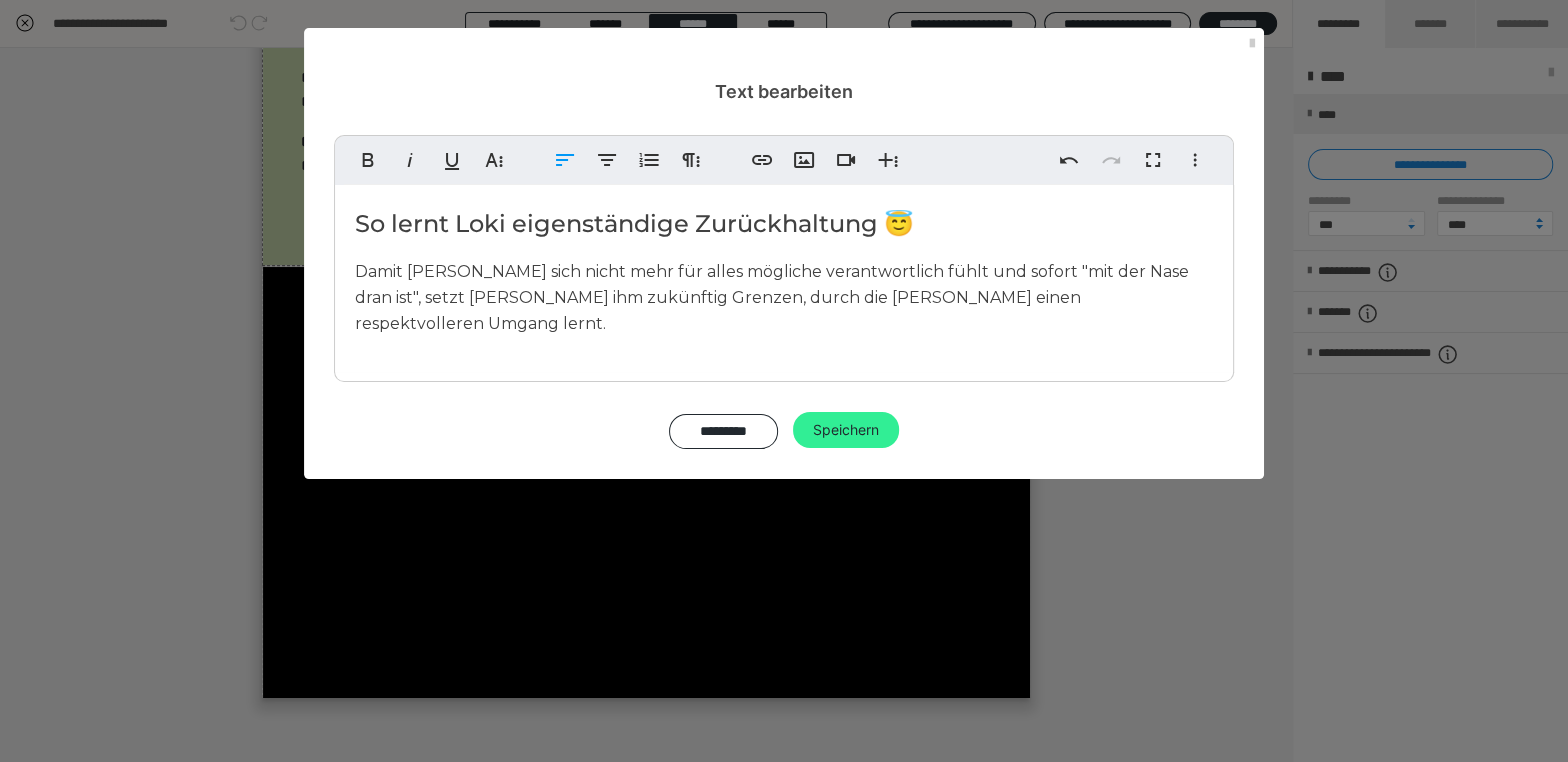 click on "Speichern" at bounding box center (846, 430) 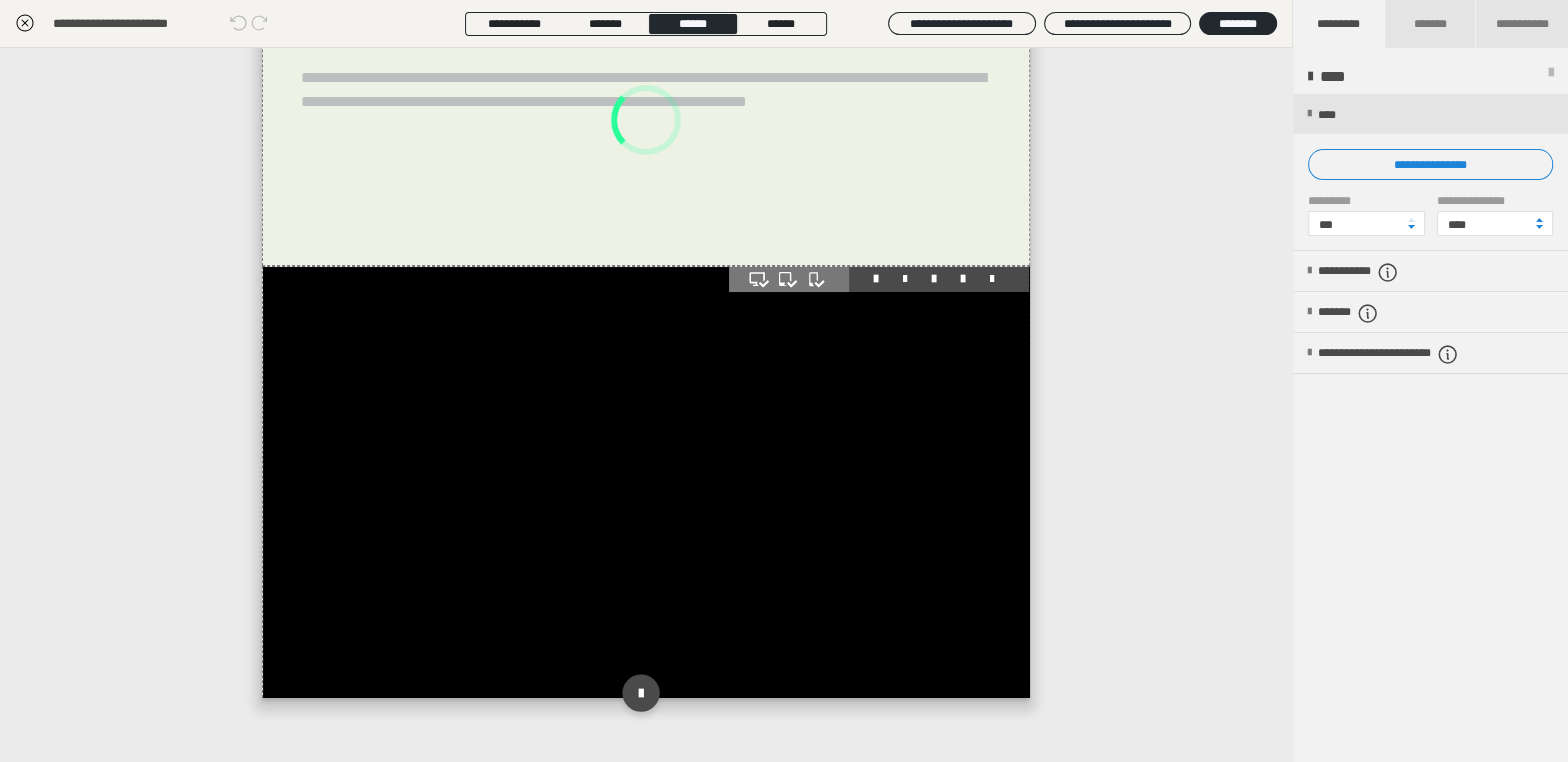 scroll, scrollTop: 5, scrollLeft: 0, axis: vertical 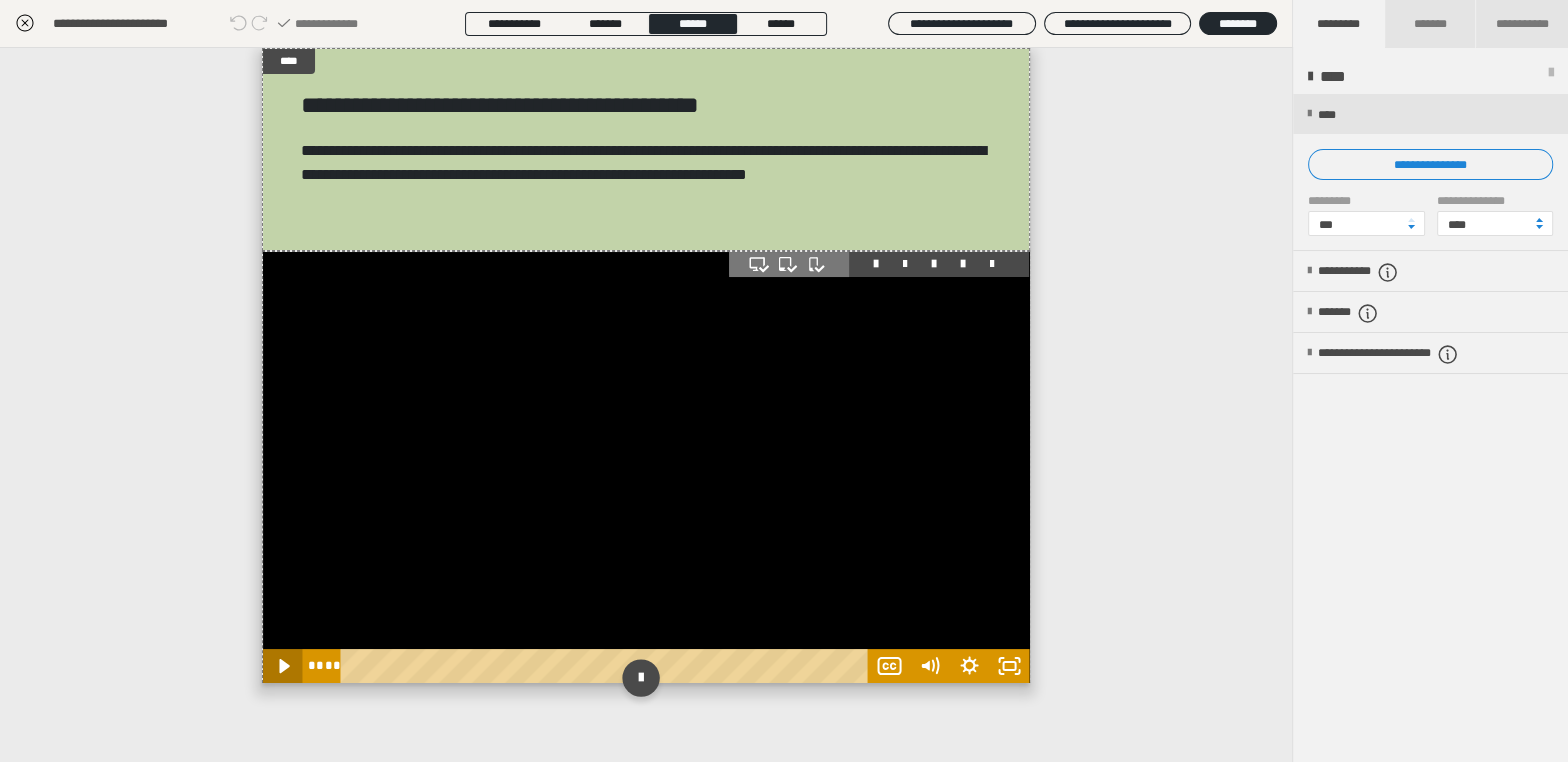 click 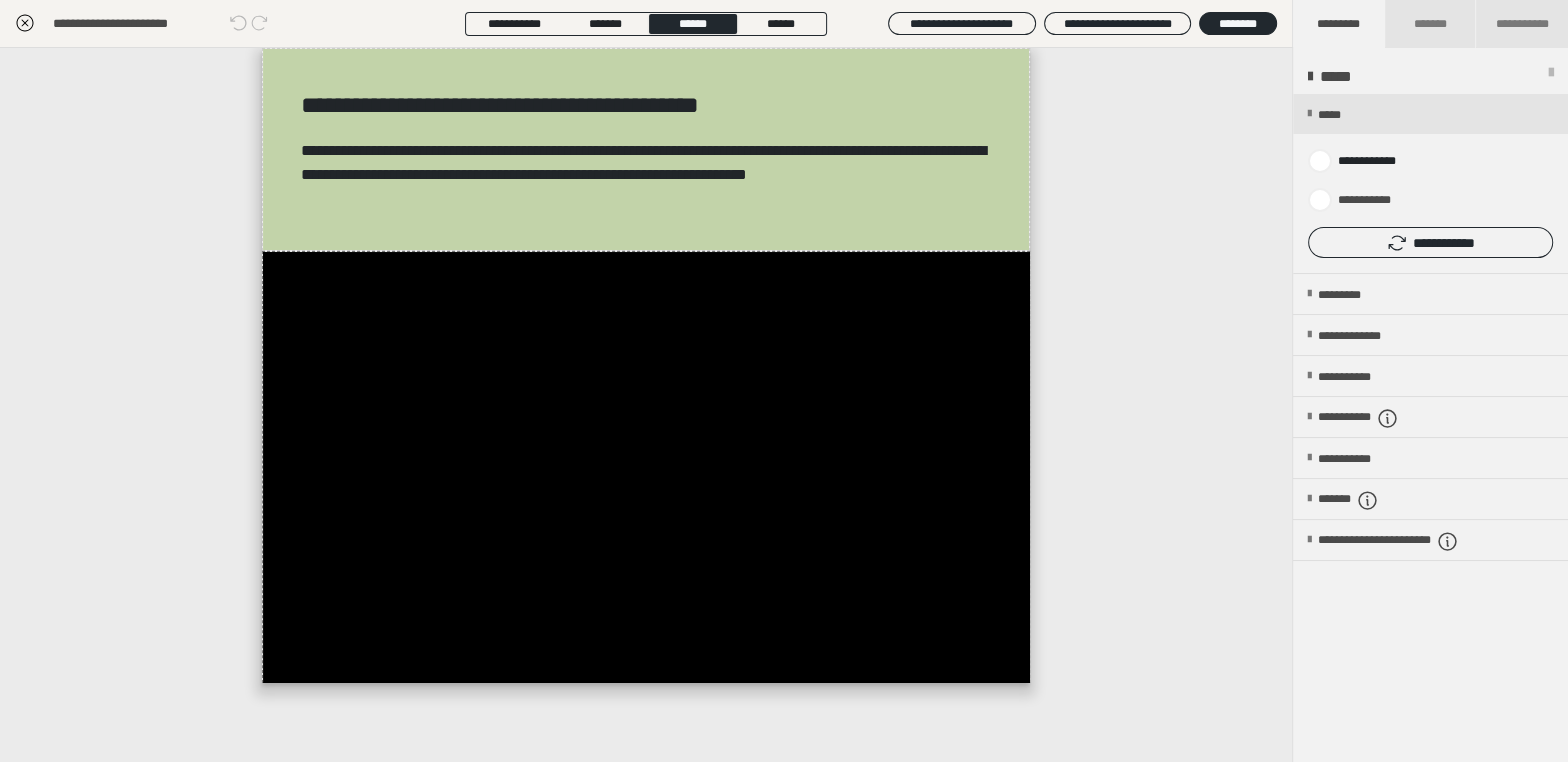 click 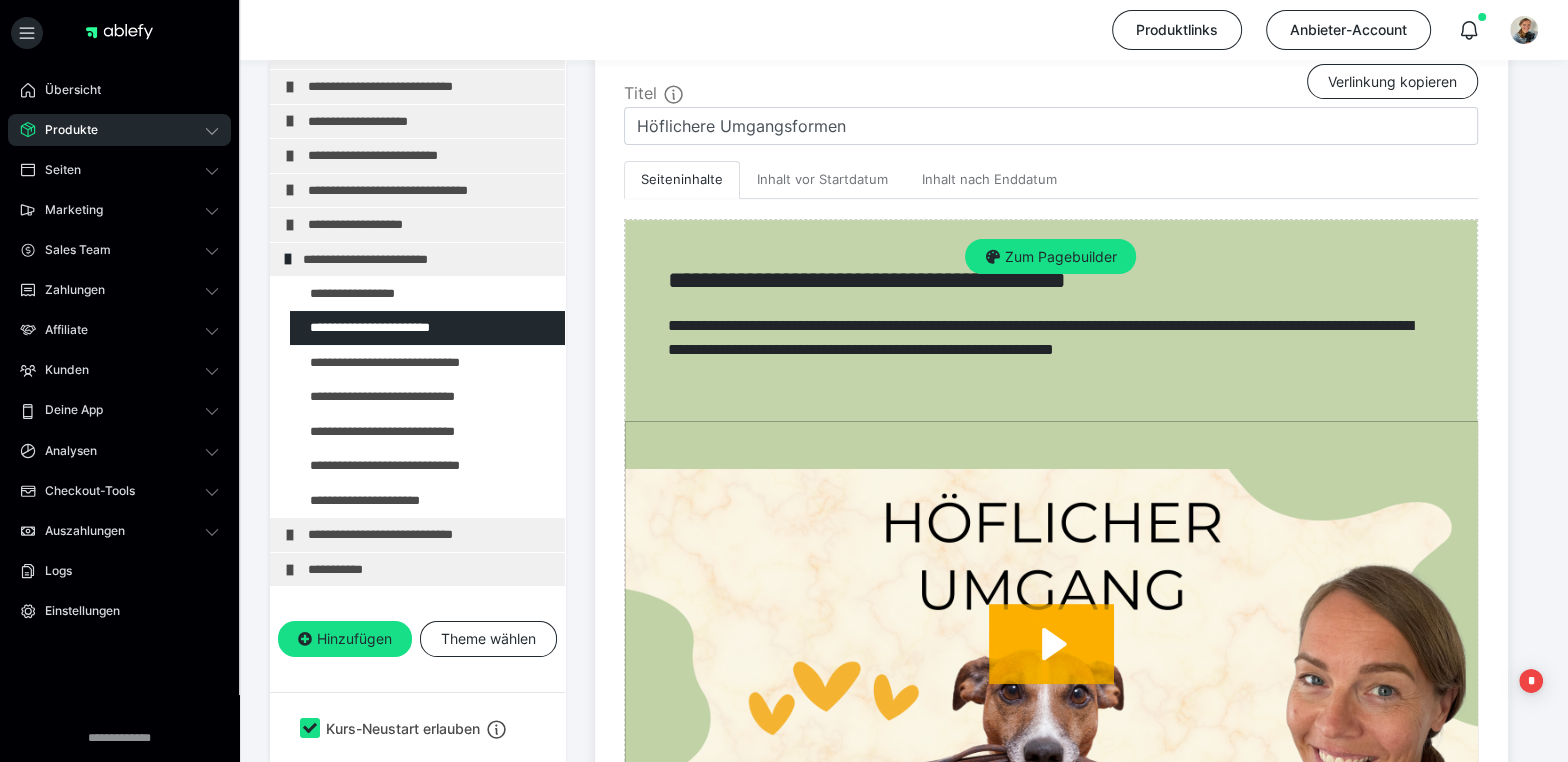 scroll, scrollTop: 476, scrollLeft: 0, axis: vertical 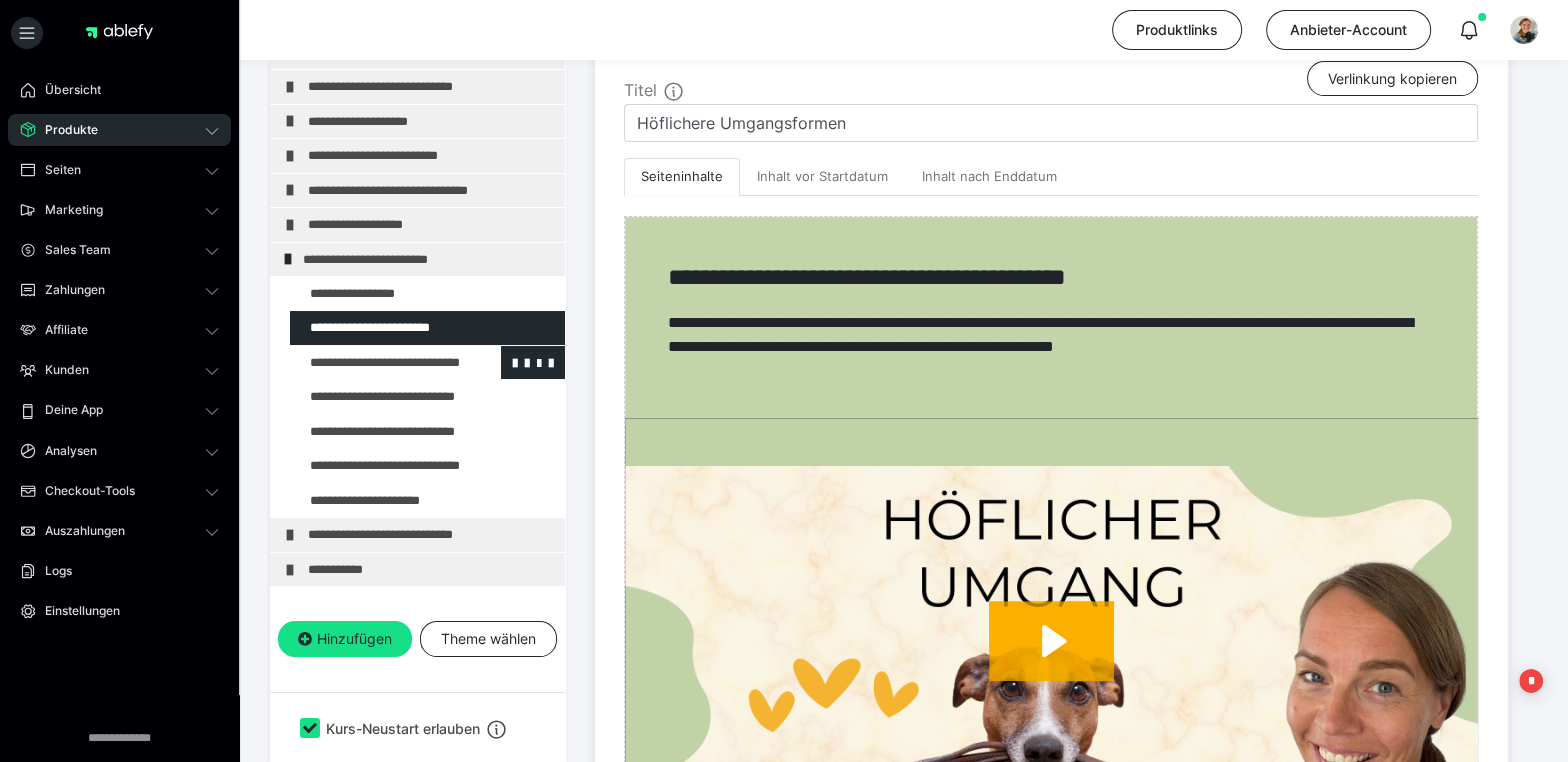click at bounding box center (375, 362) 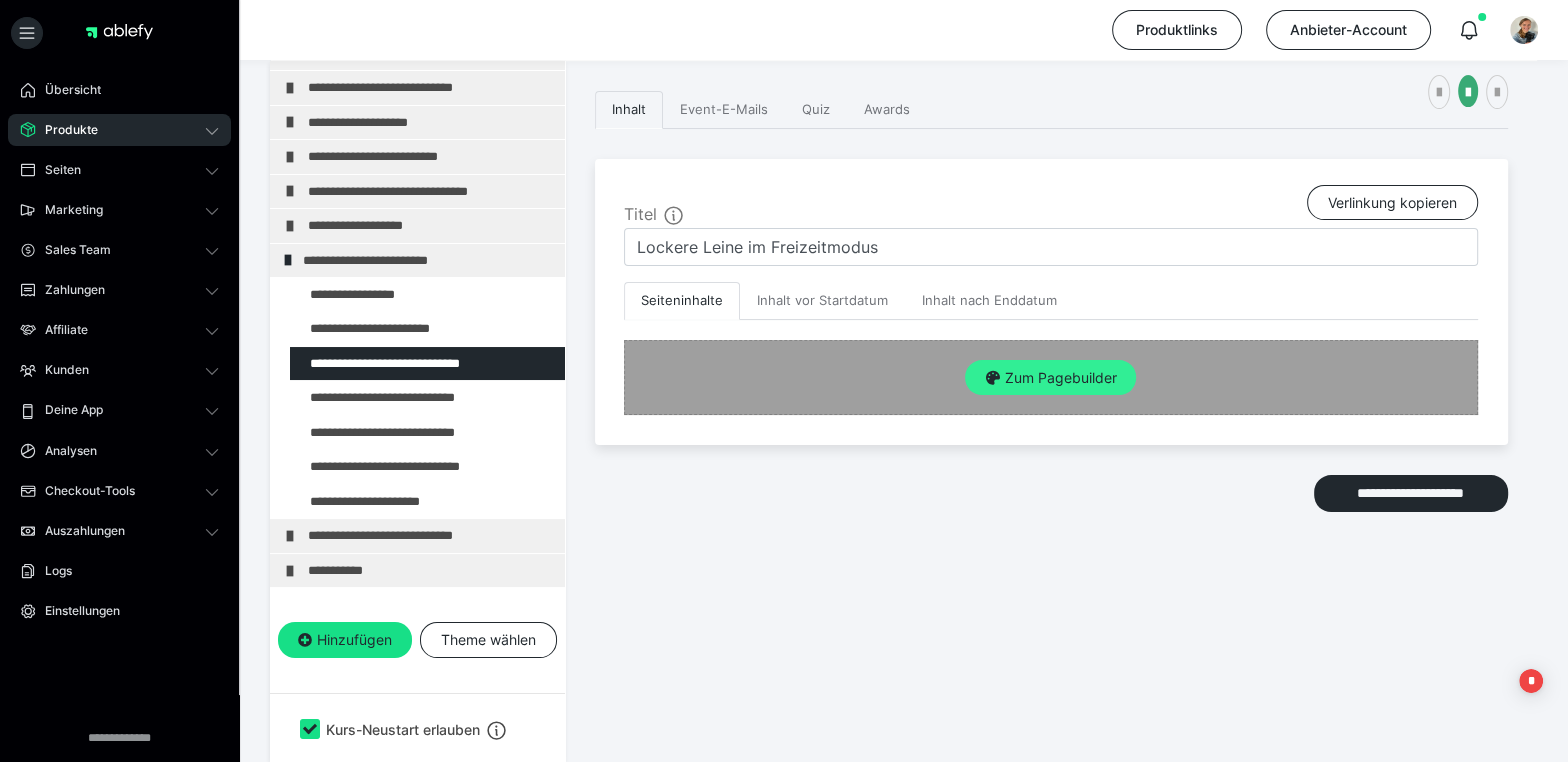 click on "Zum Pagebuilder" at bounding box center (1050, 378) 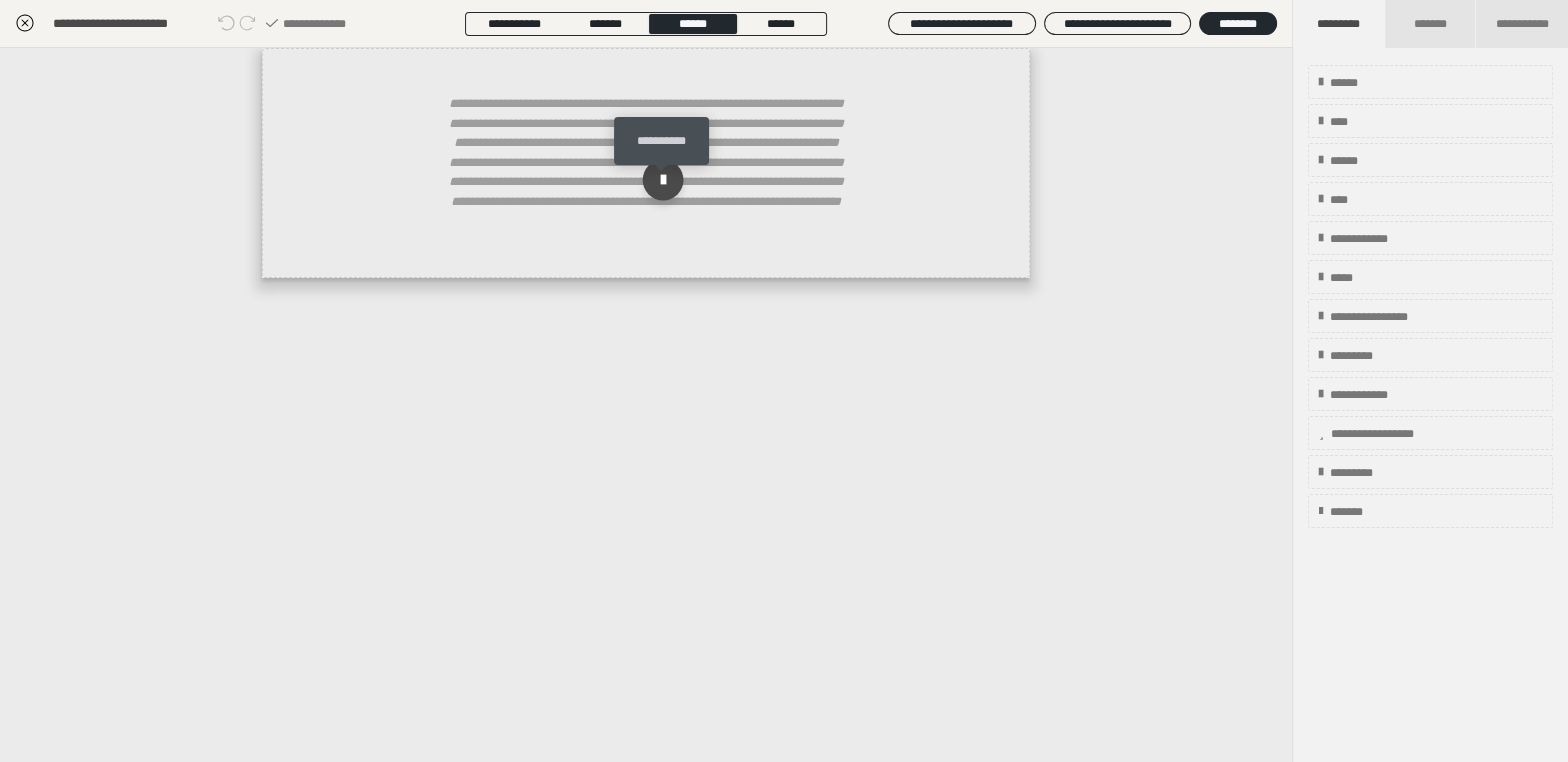 click at bounding box center (663, 180) 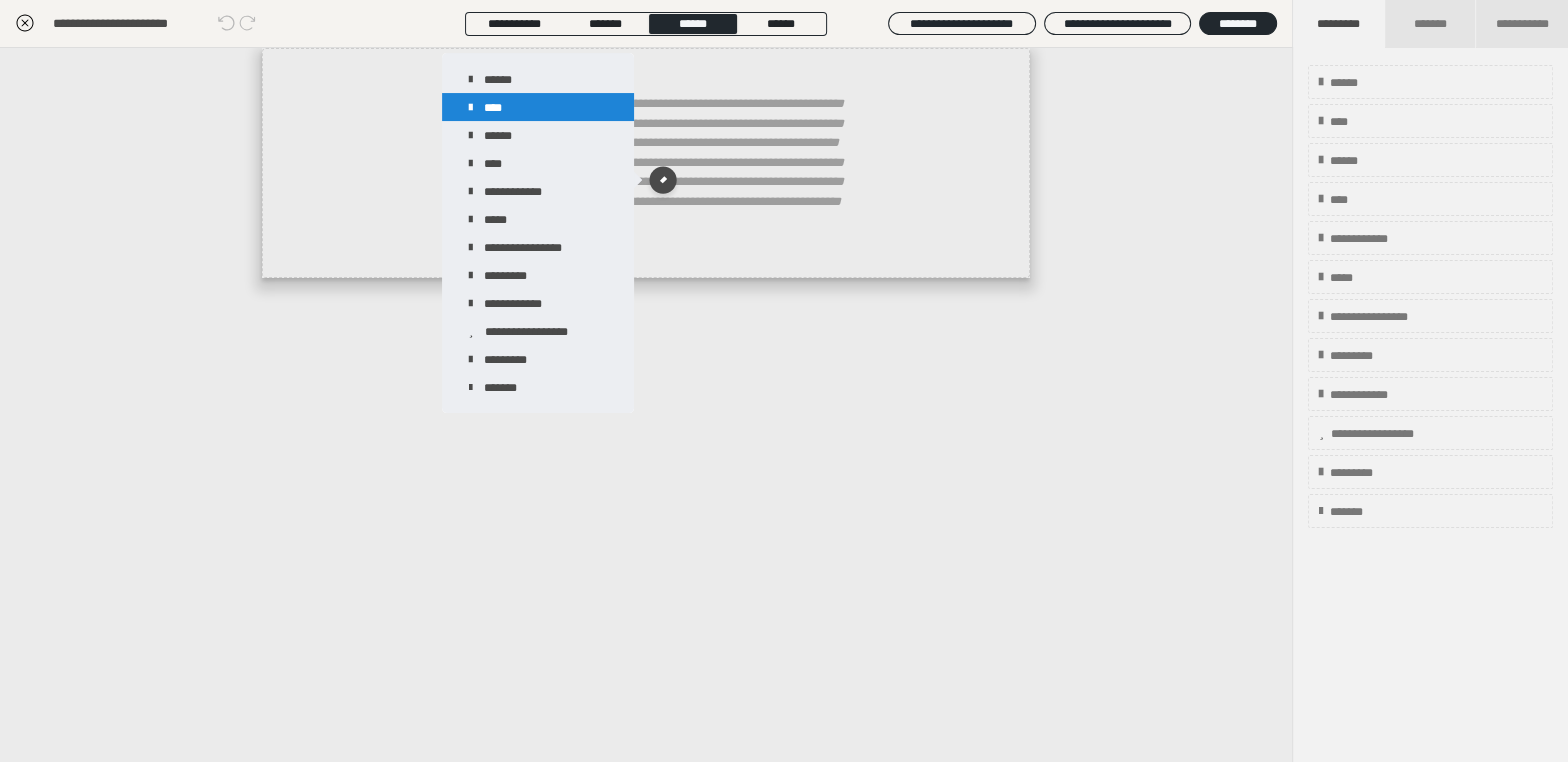 click on "****" at bounding box center [538, 107] 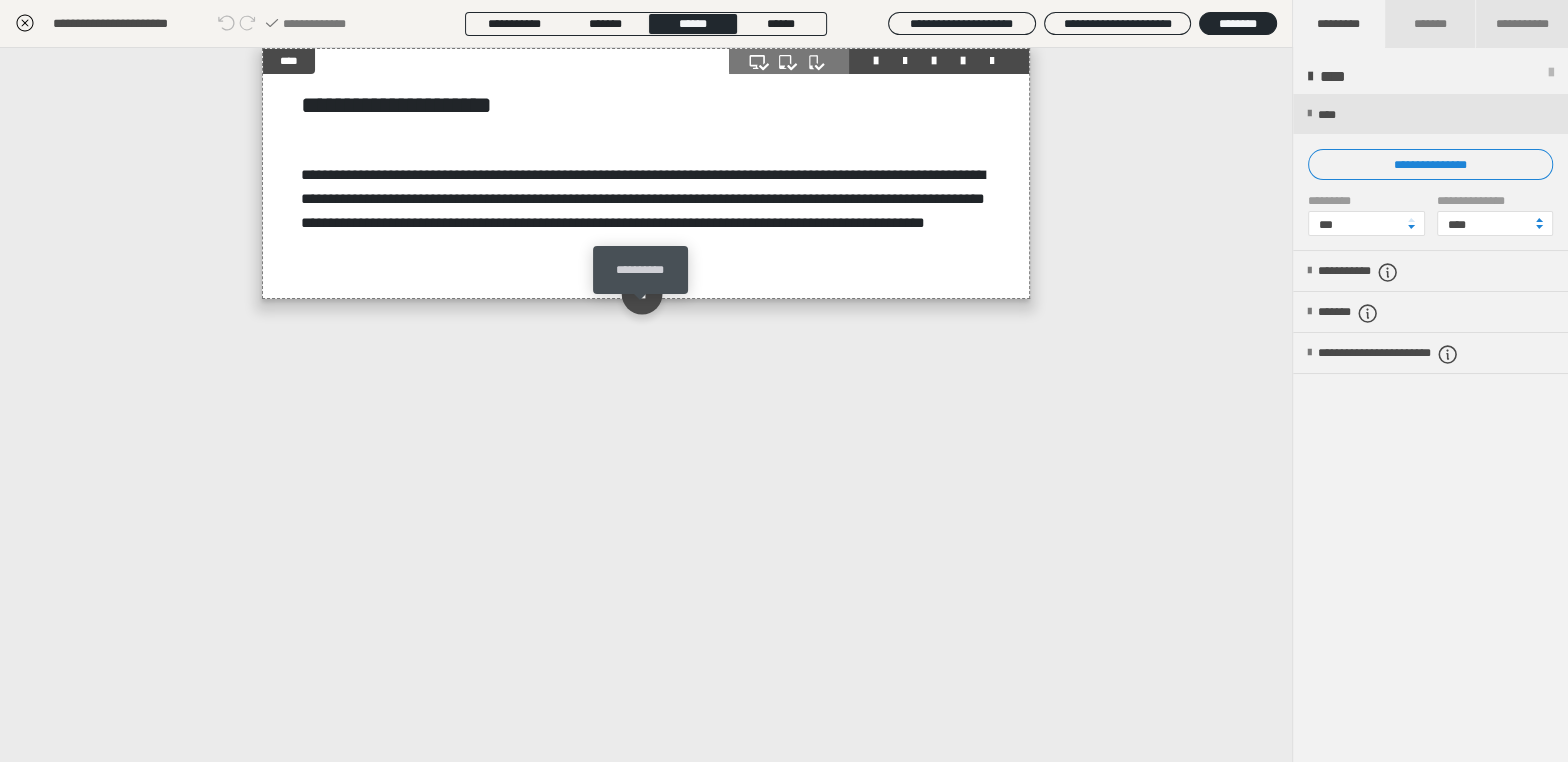 click at bounding box center [641, 293] 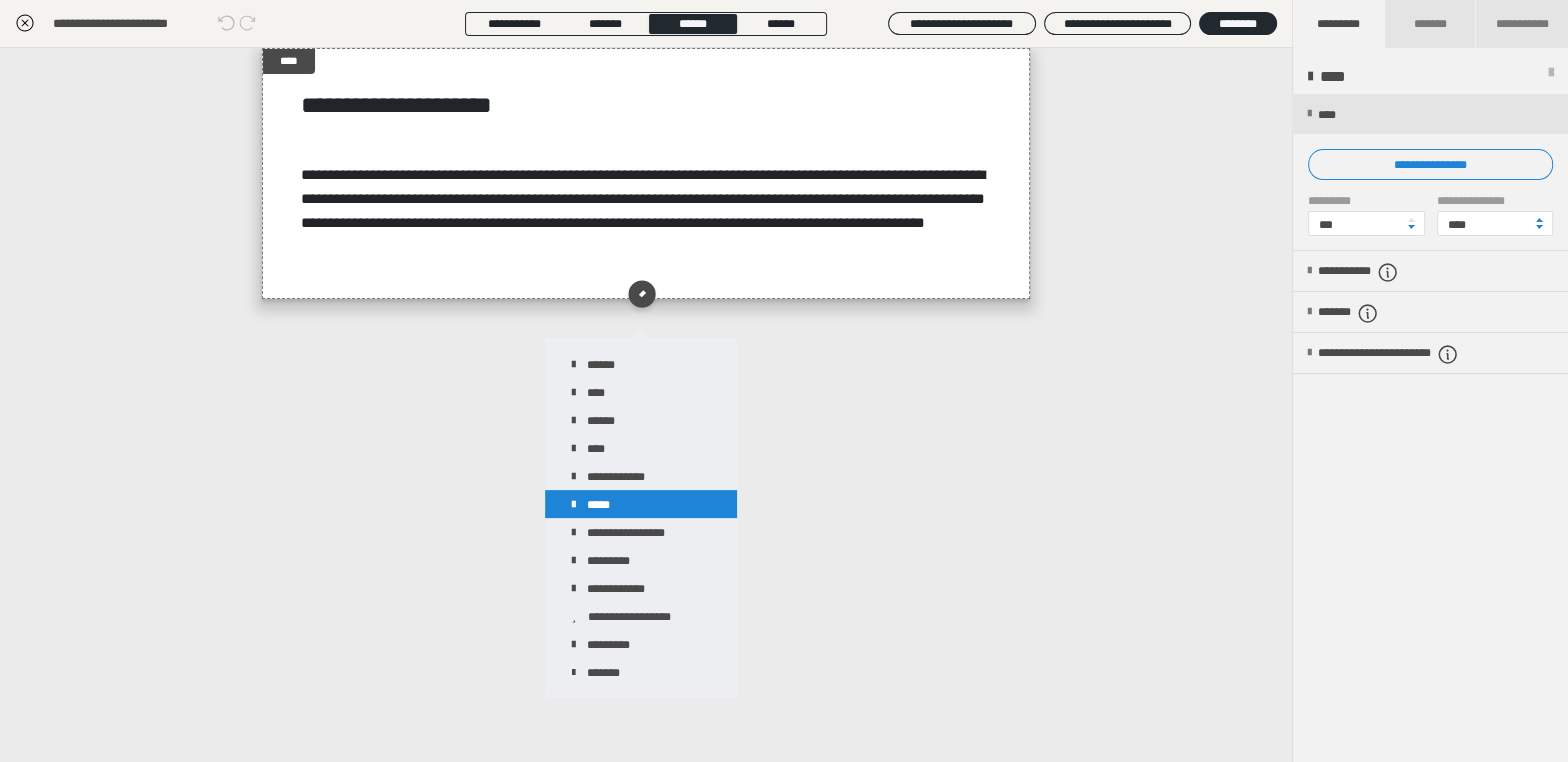 click on "*****" at bounding box center (641, 504) 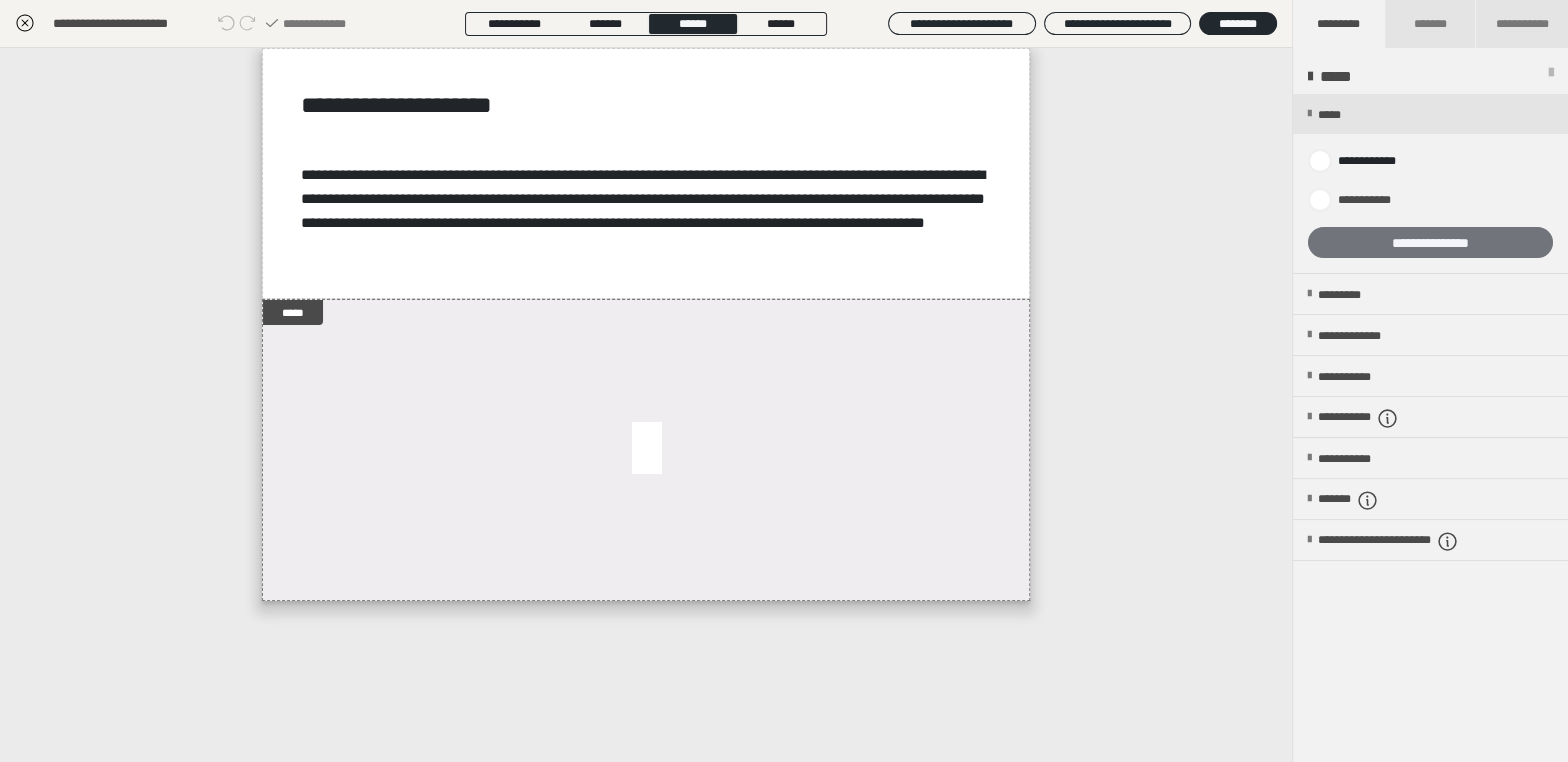 click on "**********" at bounding box center (1430, 242) 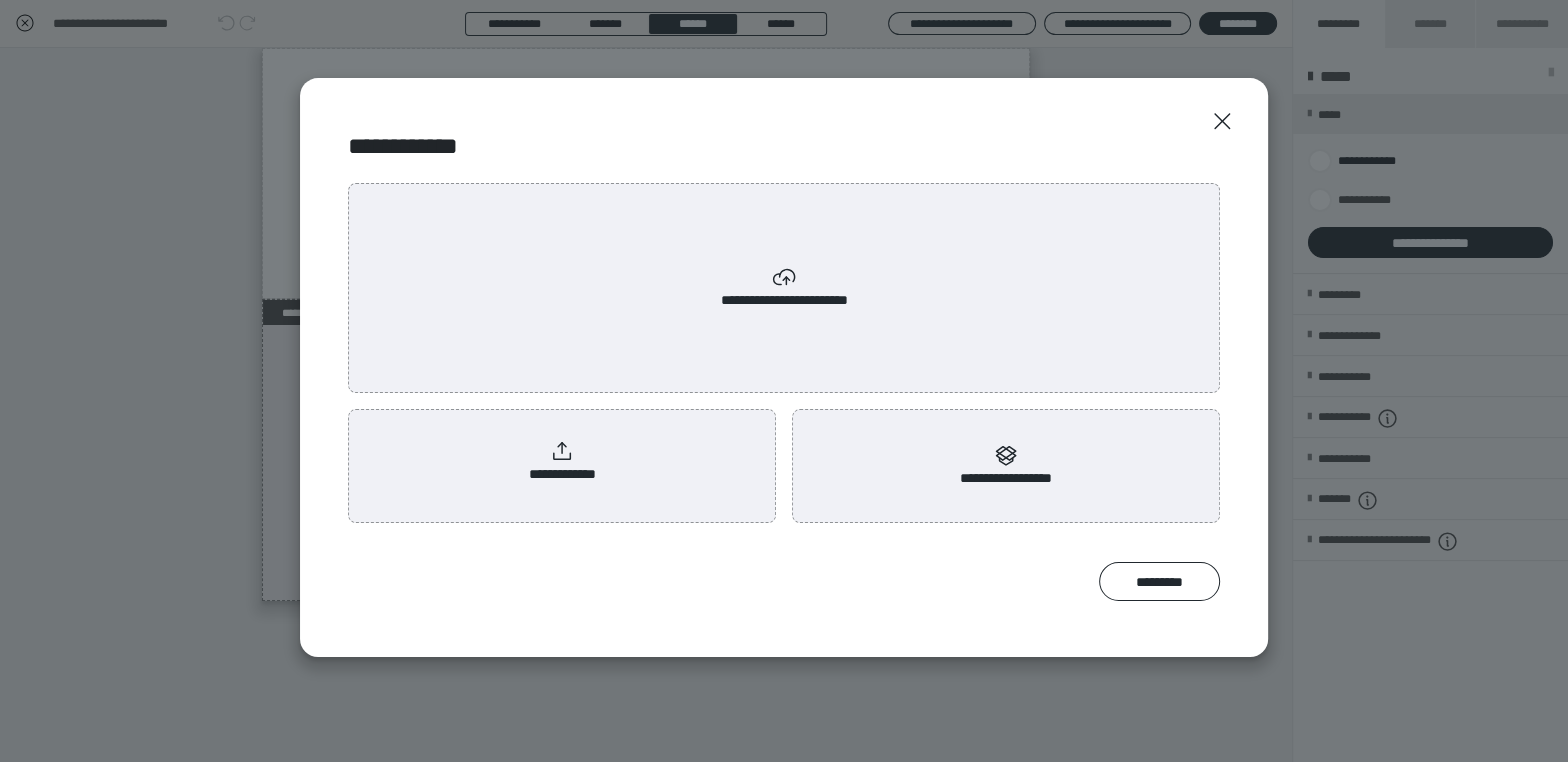 click on "**********" at bounding box center [784, 288] 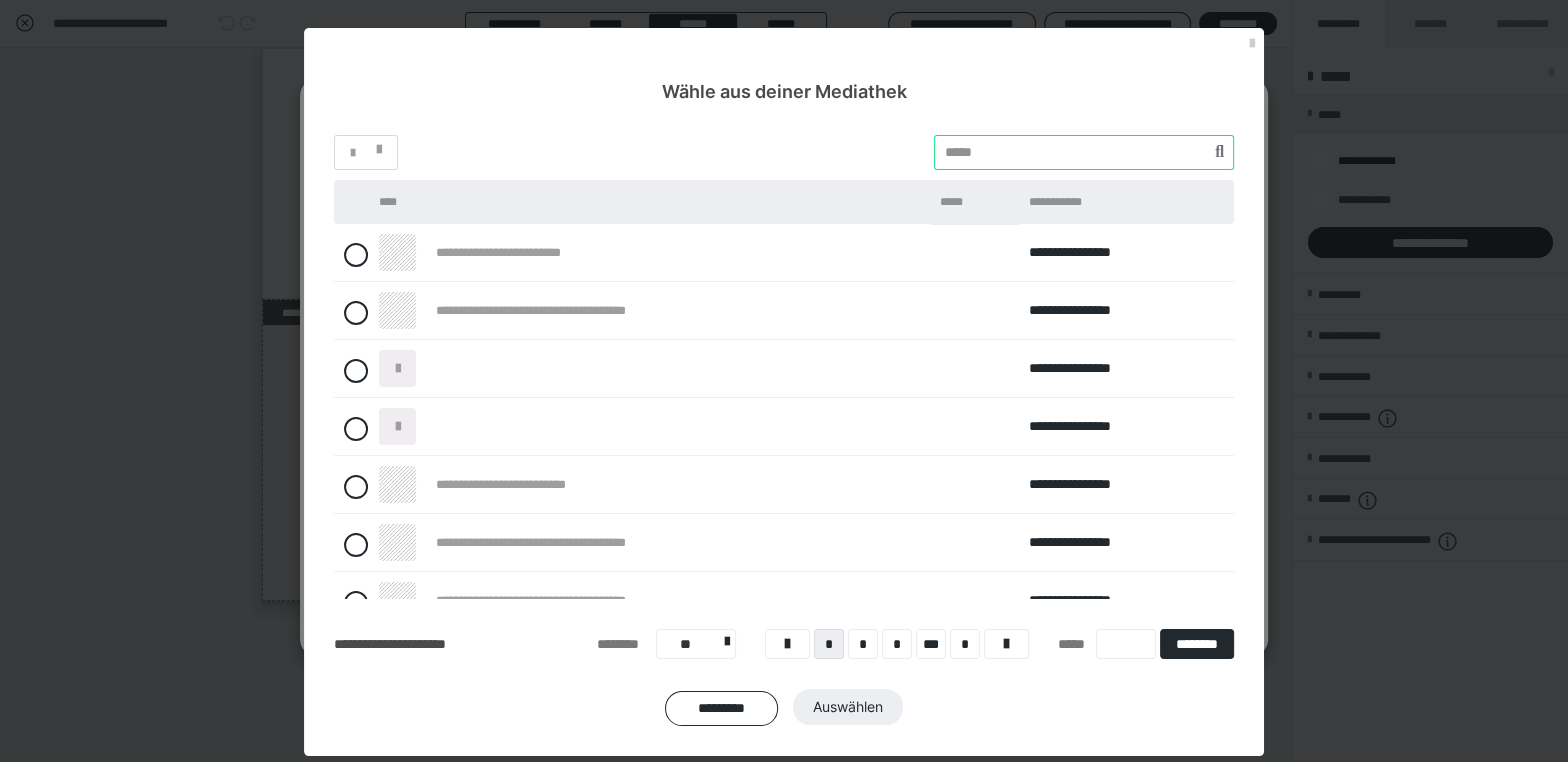 click at bounding box center [1084, 152] 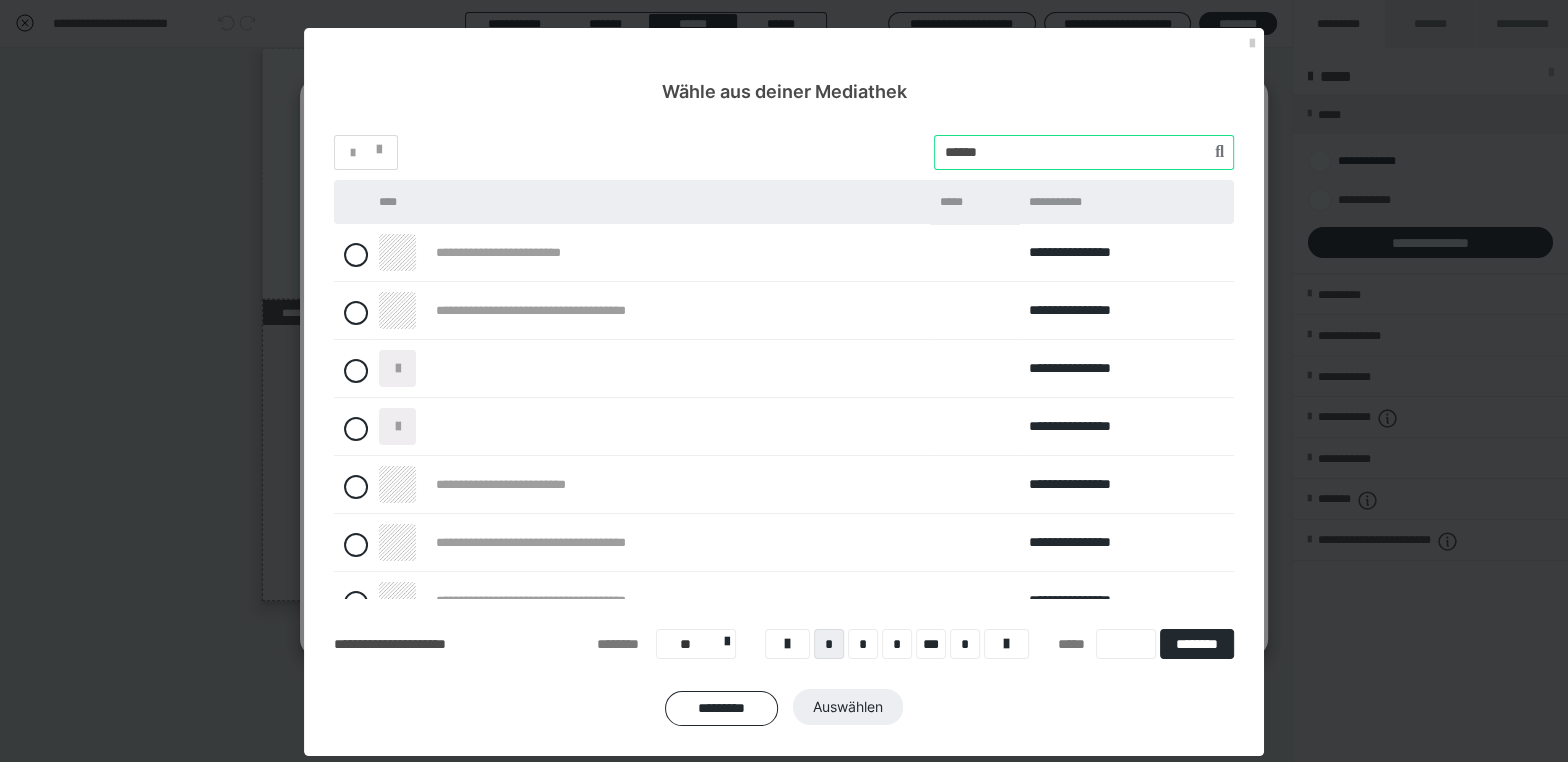 type on "******" 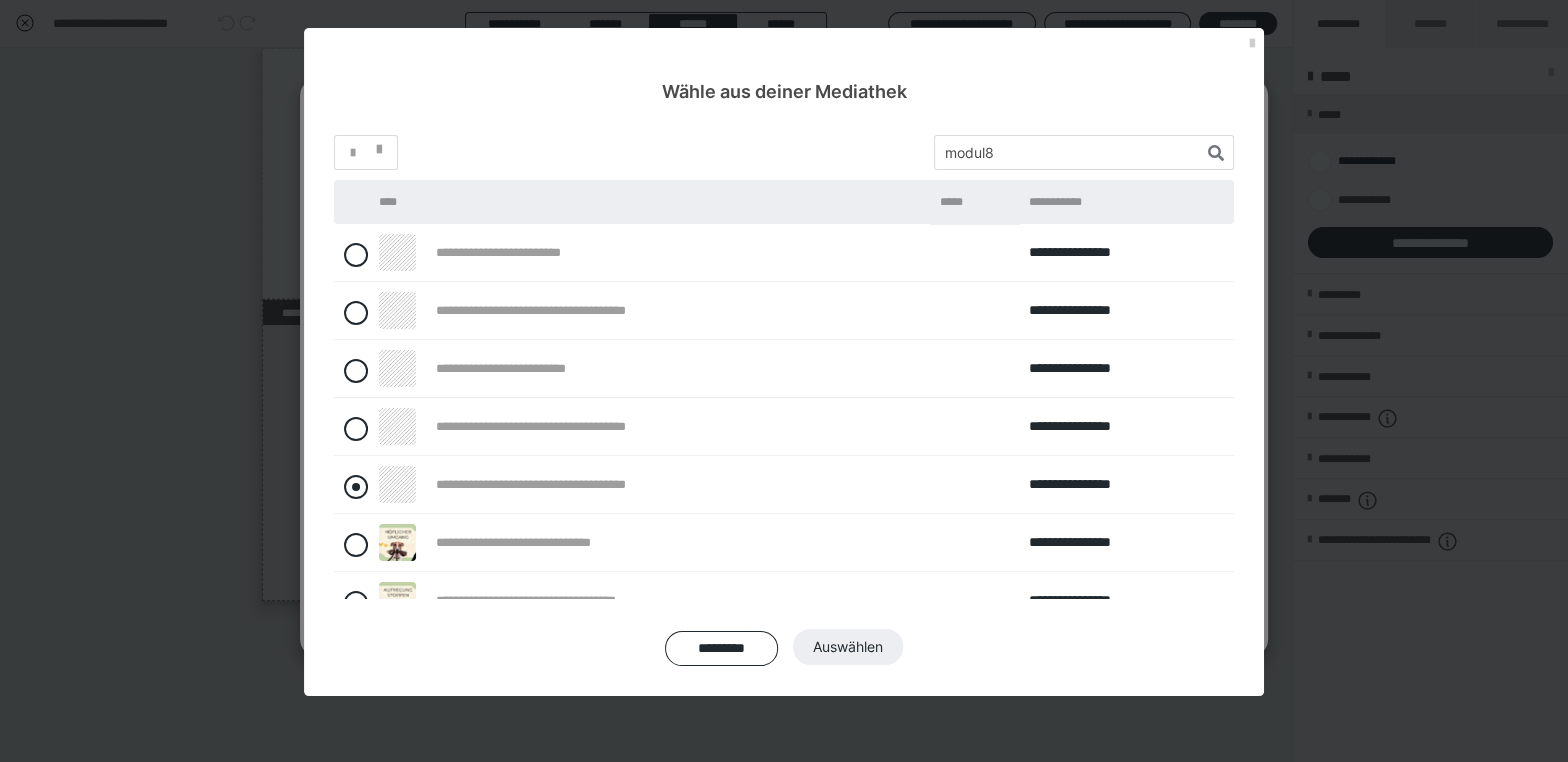 click at bounding box center (356, 487) 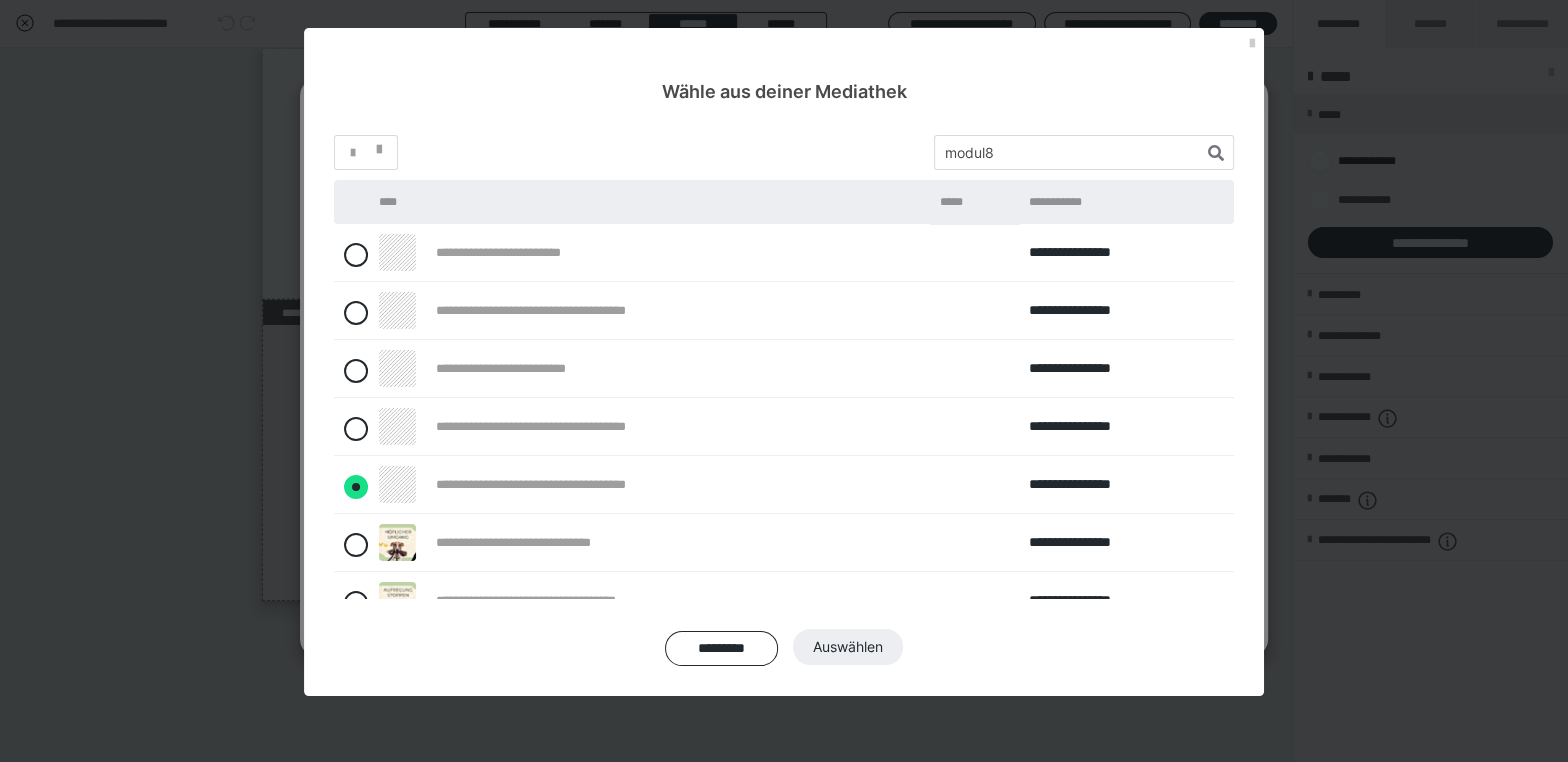 radio on "****" 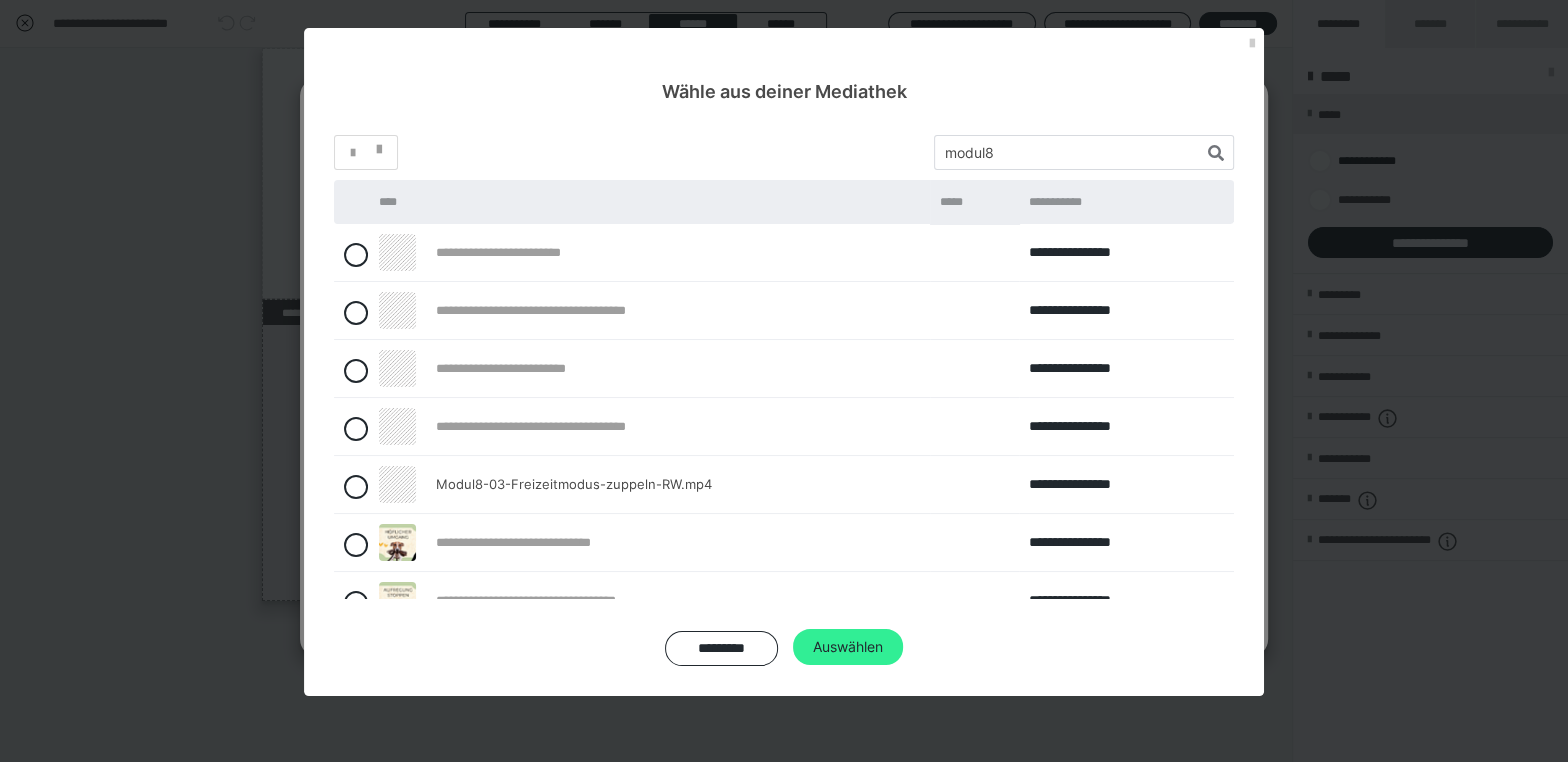 click on "Auswählen" at bounding box center (848, 647) 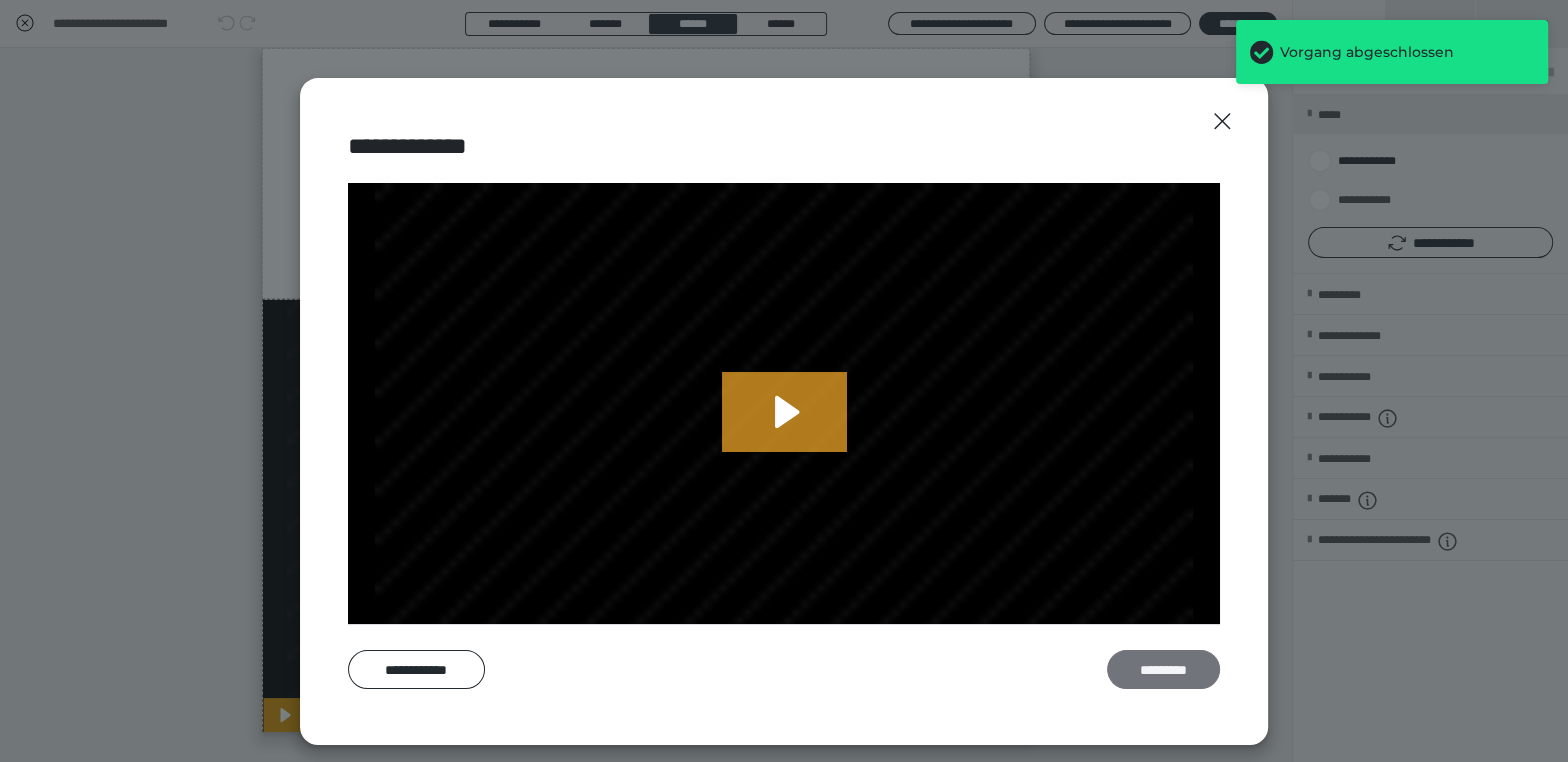 click on "*********" at bounding box center [1163, 669] 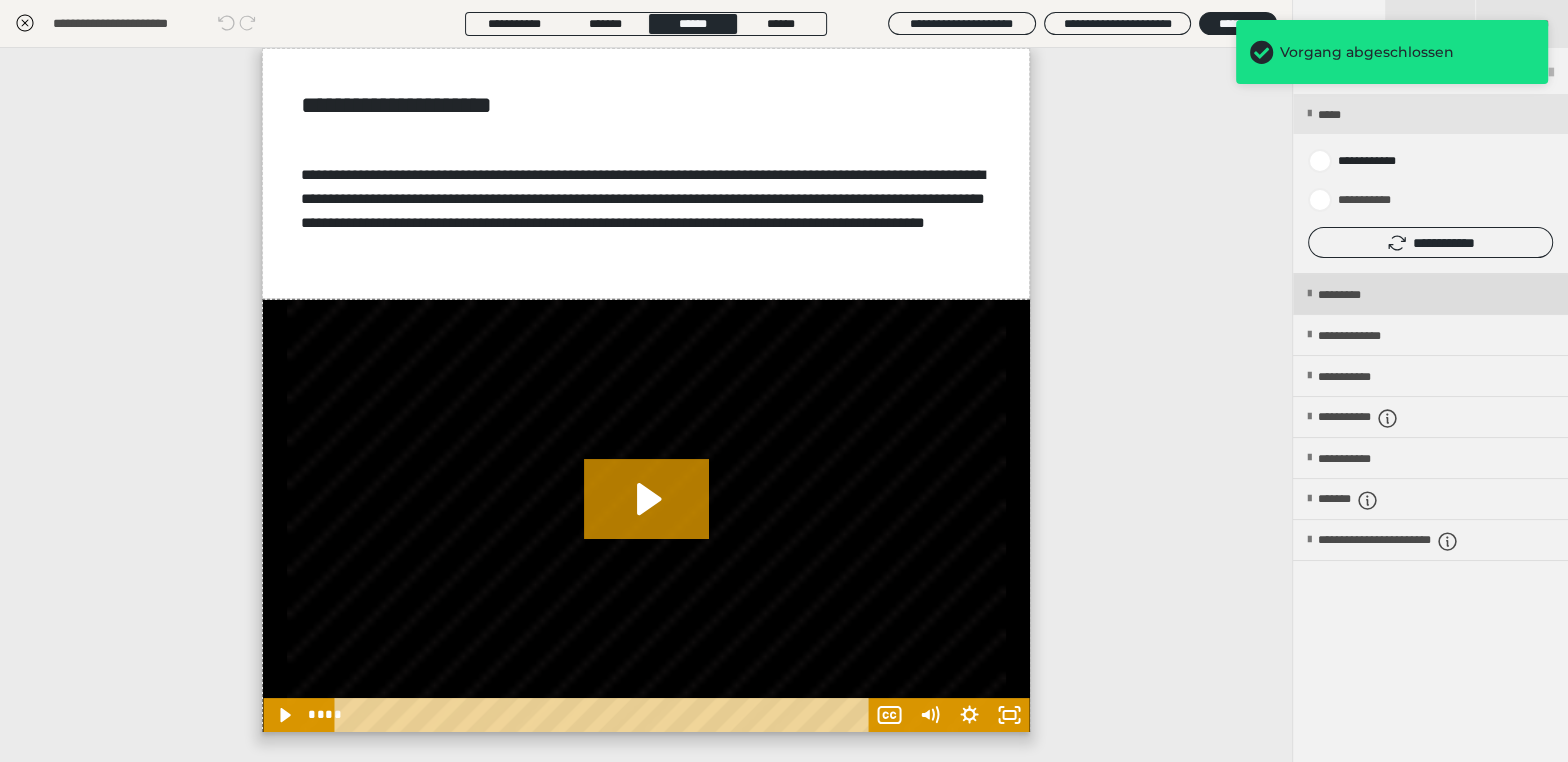 click on "*********" at bounding box center (1356, 295) 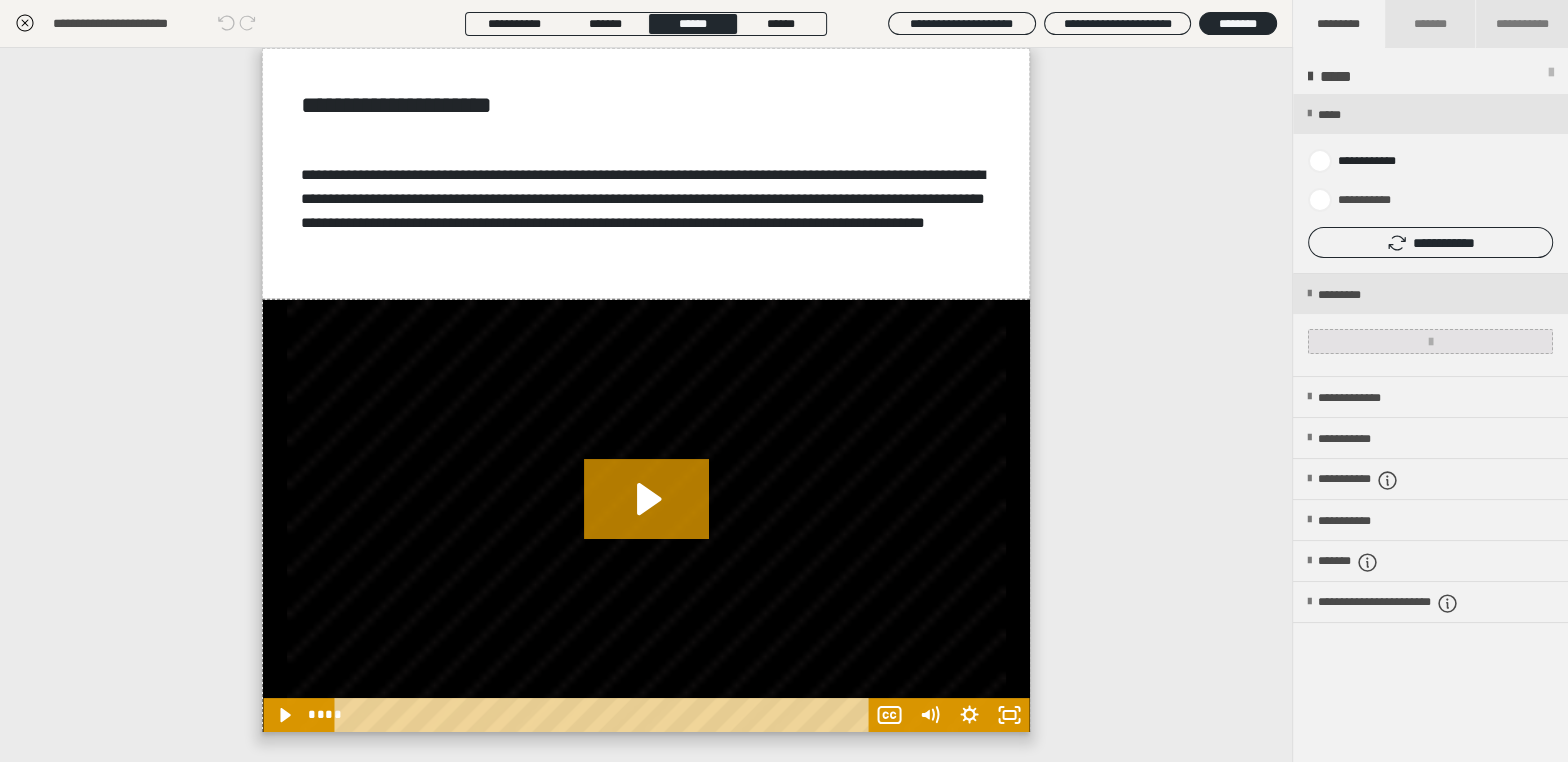 click at bounding box center (1430, 341) 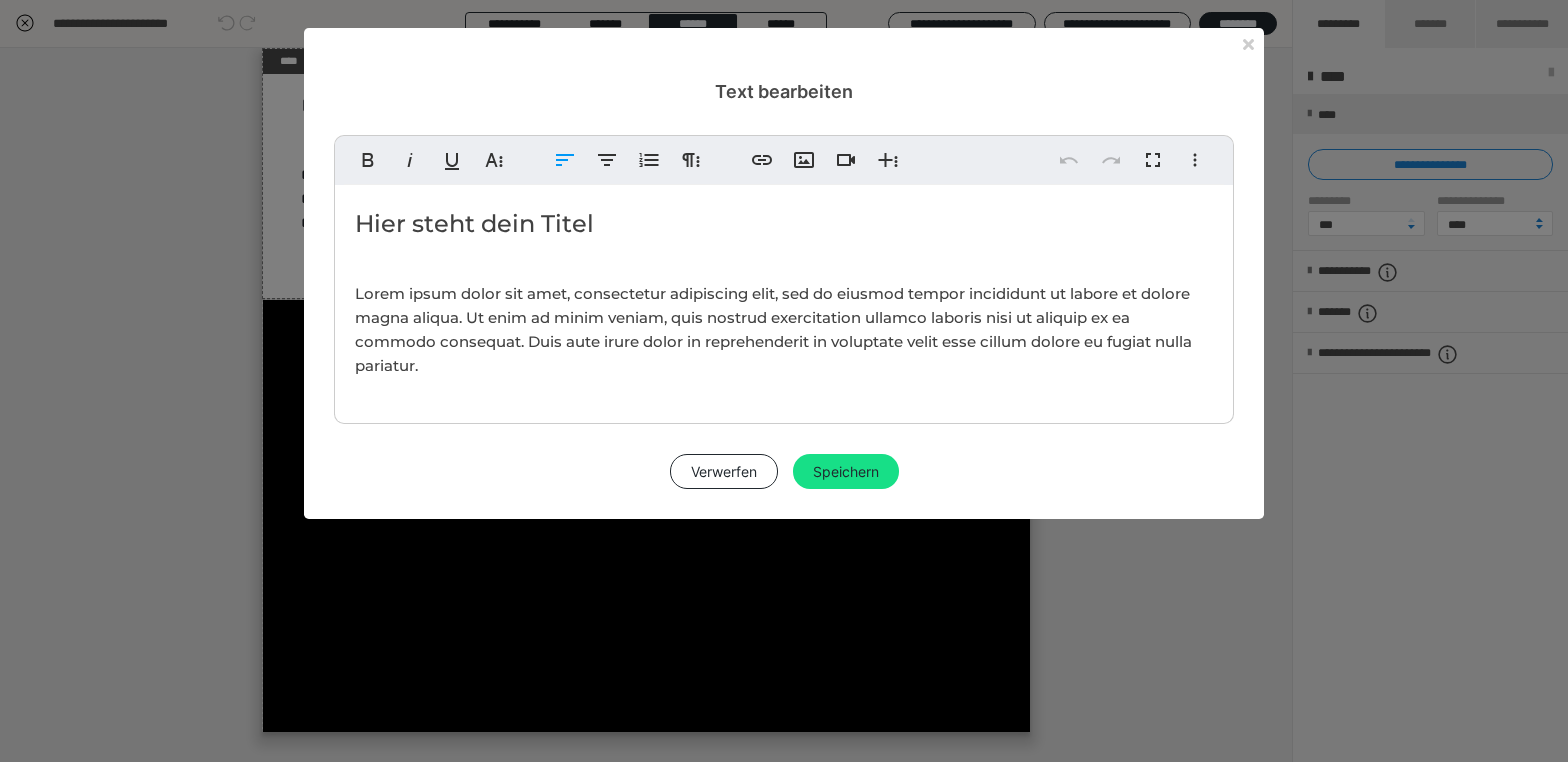 scroll, scrollTop: 0, scrollLeft: 0, axis: both 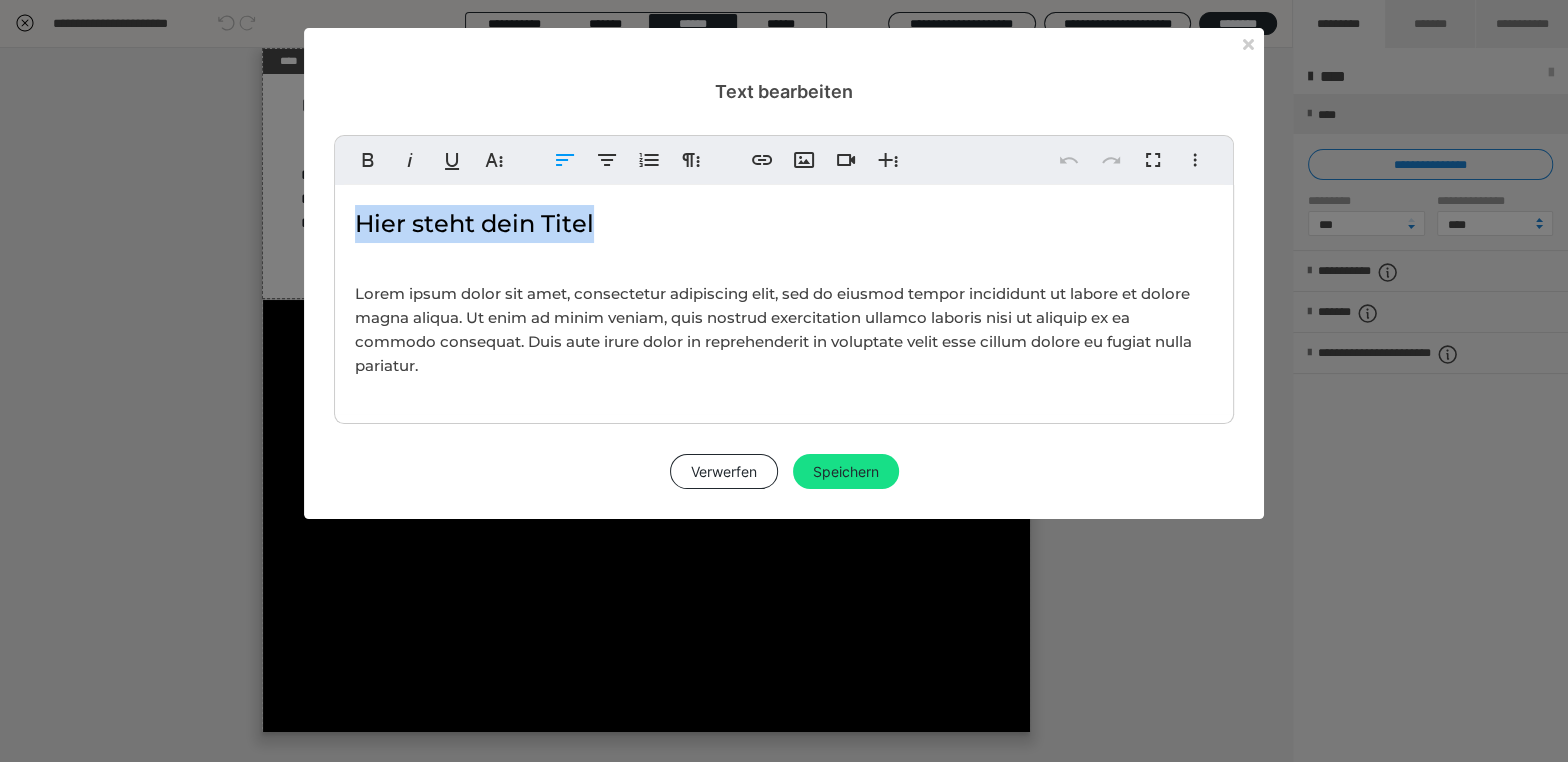 type 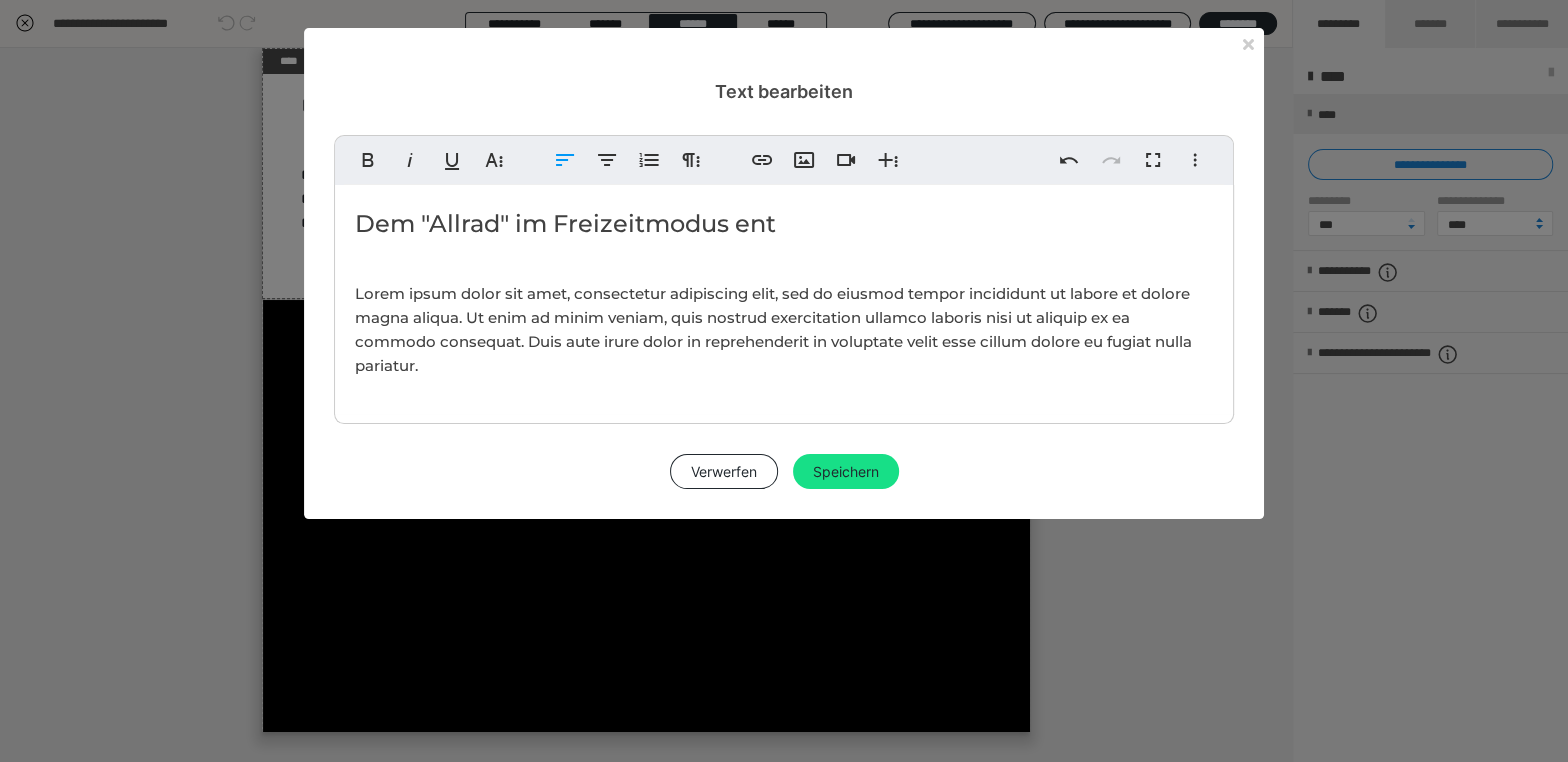 click on "Dem "Allrad" im Freizeitmodus ent" at bounding box center (784, 224) 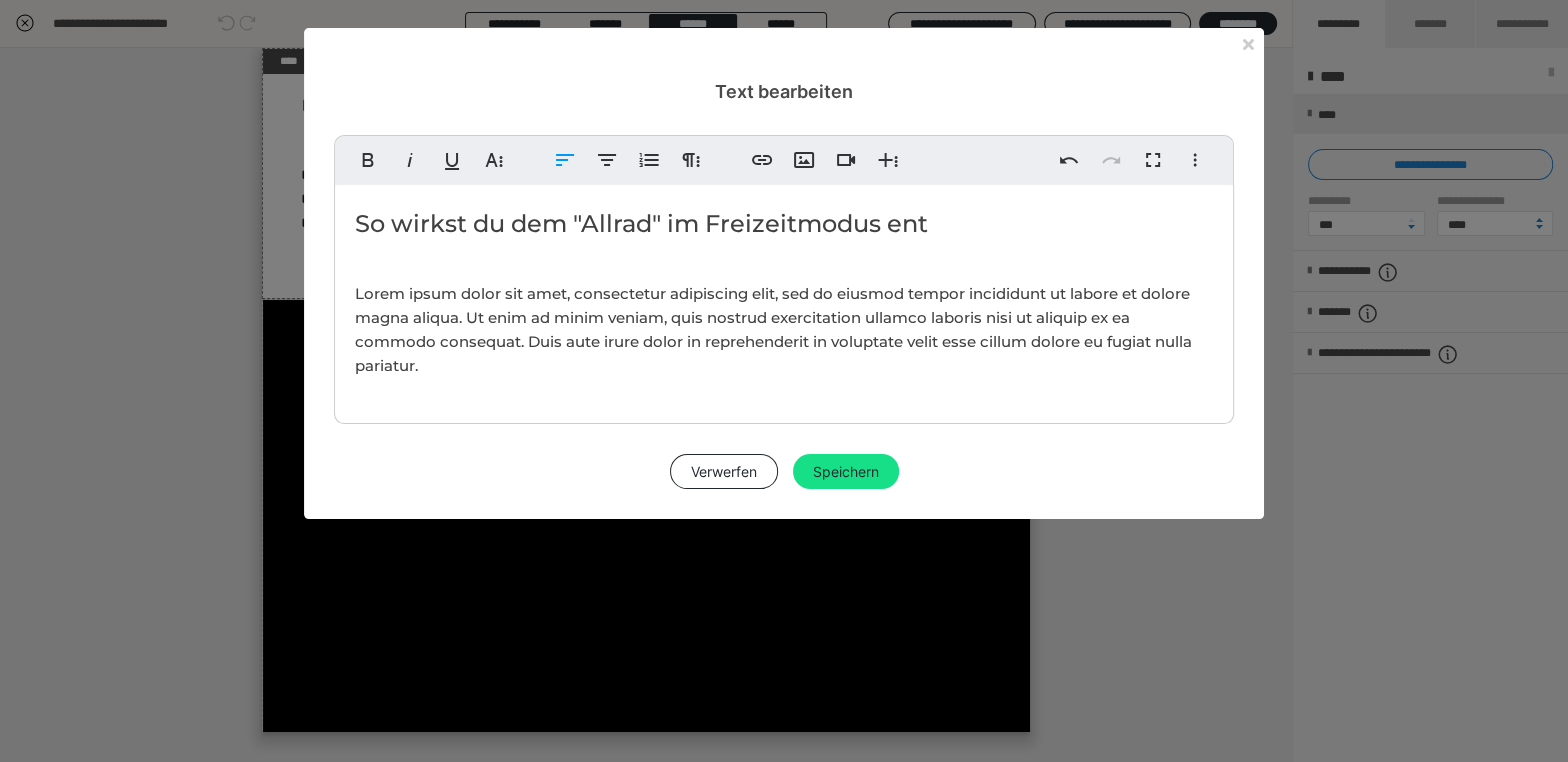 click on "So wirkst du dem "Allrad" im Freizeitmodus ent" at bounding box center [784, 224] 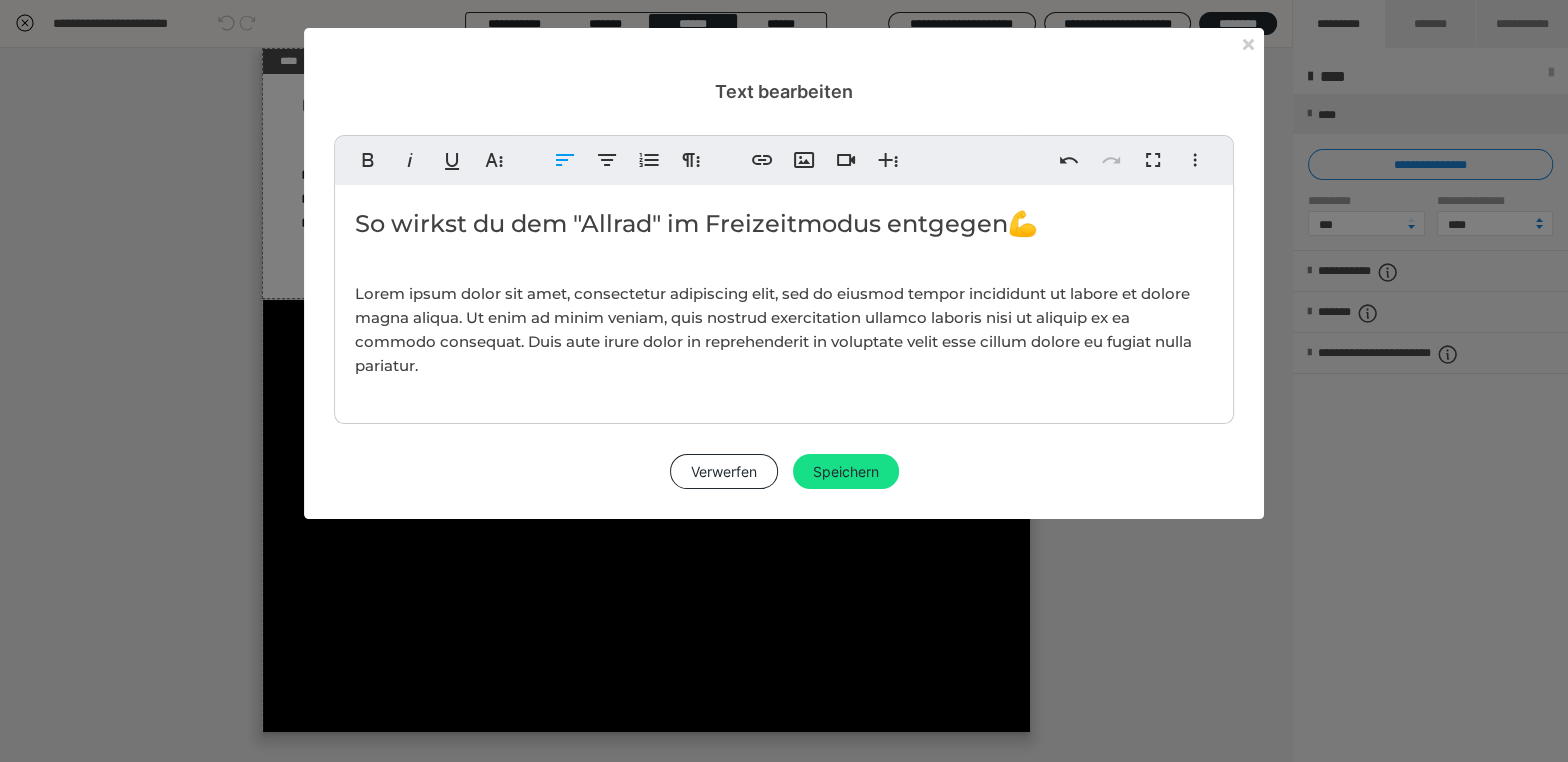 click on "So wirkst du dem "Allrad" im Freizeitmodus entgegen  💪" at bounding box center [784, 224] 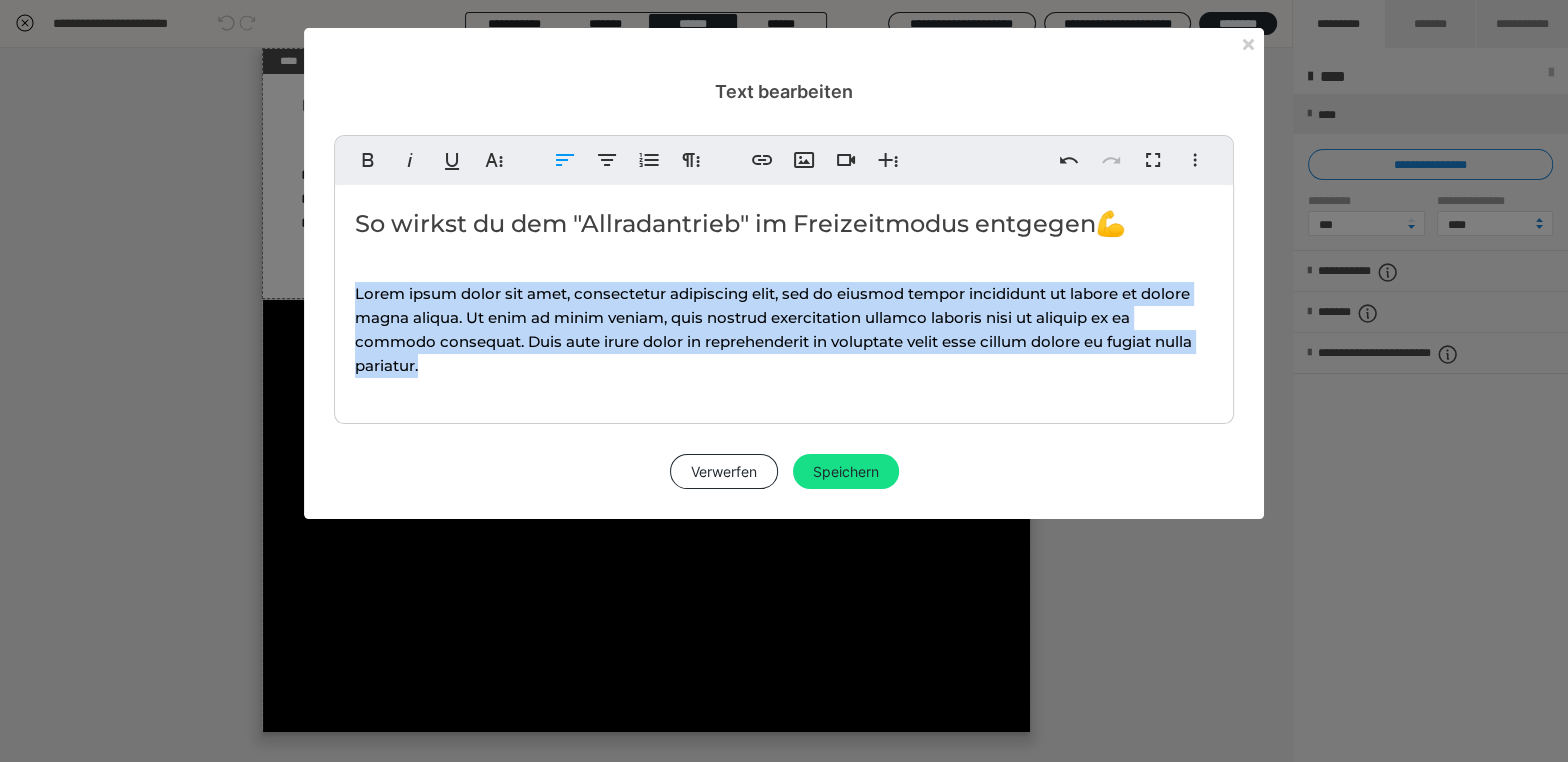 drag, startPoint x: 434, startPoint y: 362, endPoint x: 353, endPoint y: 298, distance: 103.23275 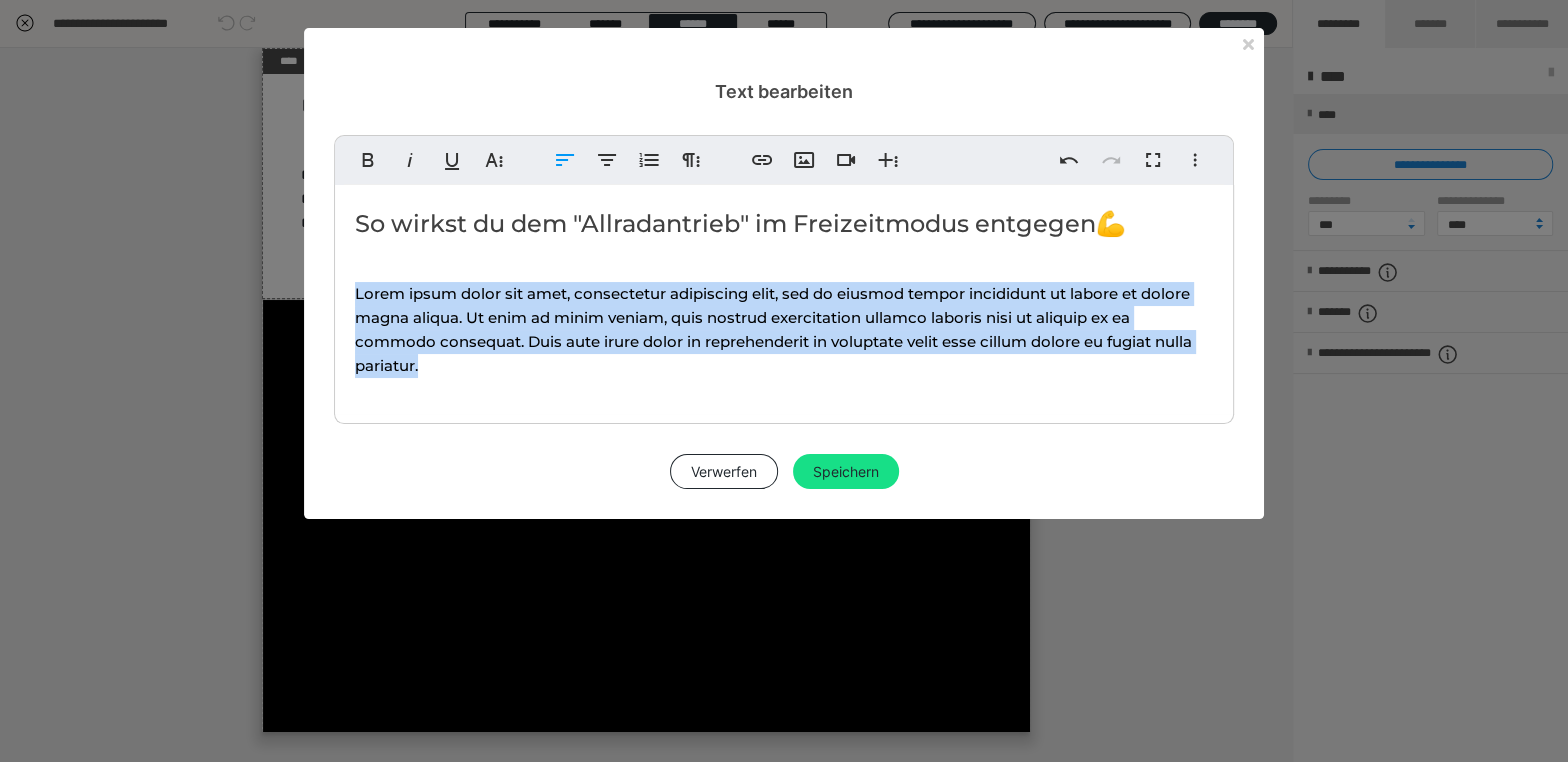 click on "So wirkst du dem "Allradantrieb" im Freizeitmodus entgegen  💪  Lorem ipsum dolor sit amet, consectetur adipiscing elit, sed do eiusmod tempor incididunt ut labore et dolore magna aliqua. Ut enim ad minim veniam, quis nostrud exercitation ullamco laboris nisi ut aliquip ex ea commodo consequat. Duis aute irure dolor in reprehenderit in voluptate velit esse cillum dolore eu fugiat nulla pariatur." at bounding box center [784, 299] 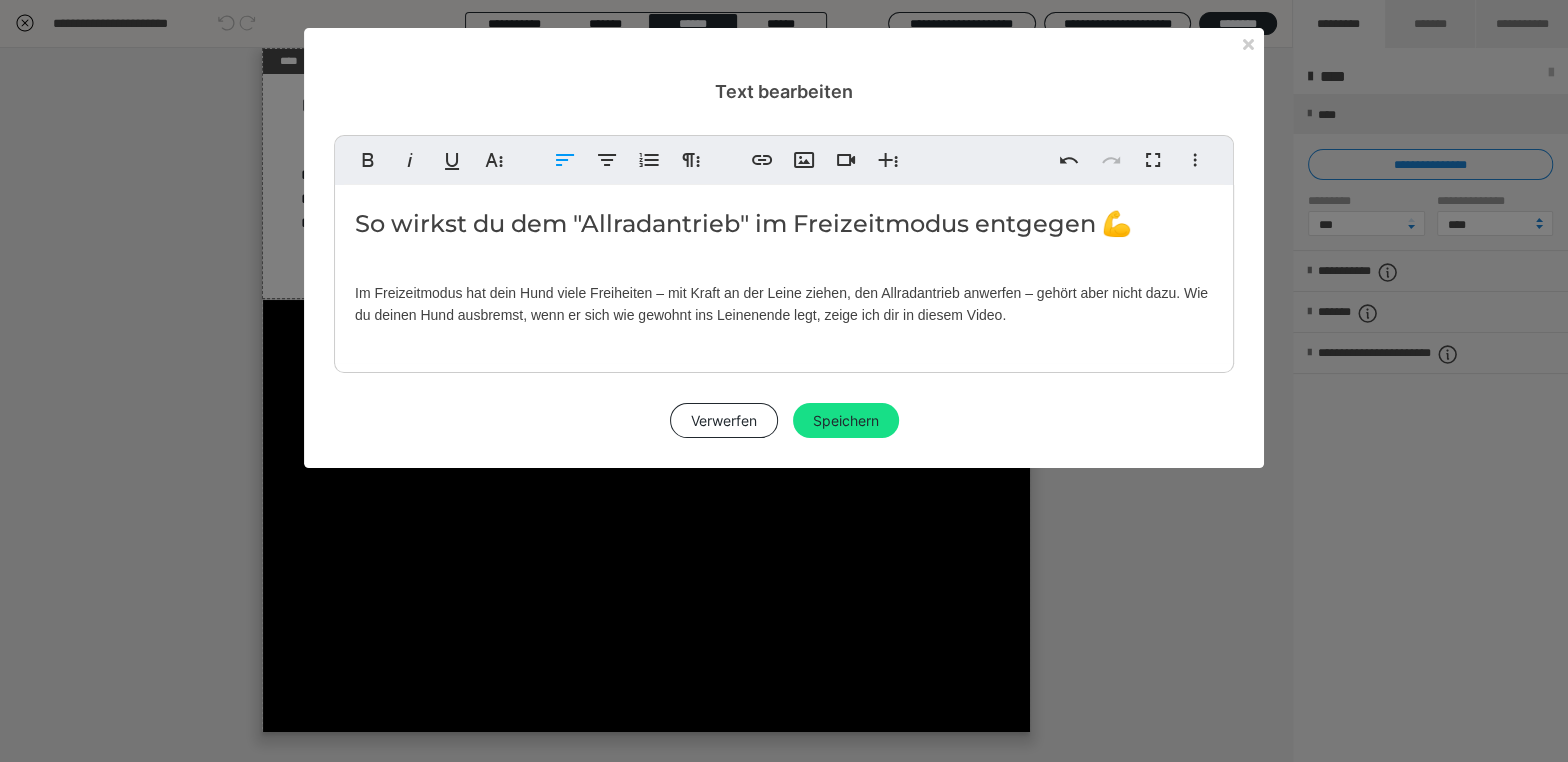 drag, startPoint x: 692, startPoint y: 319, endPoint x: 700, endPoint y: 332, distance: 15.264338 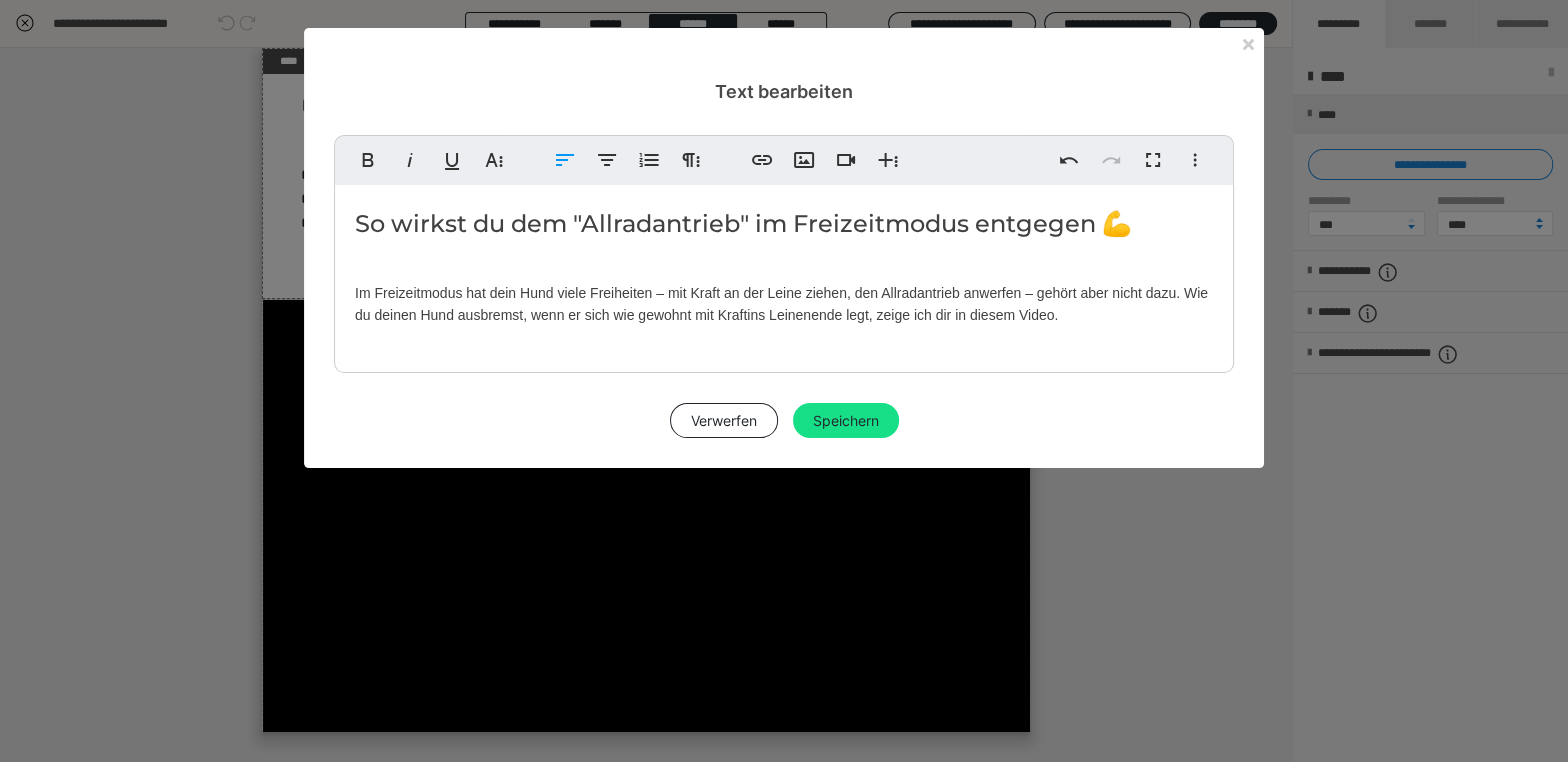 drag, startPoint x: 1060, startPoint y: 314, endPoint x: 374, endPoint y: 286, distance: 686.57117 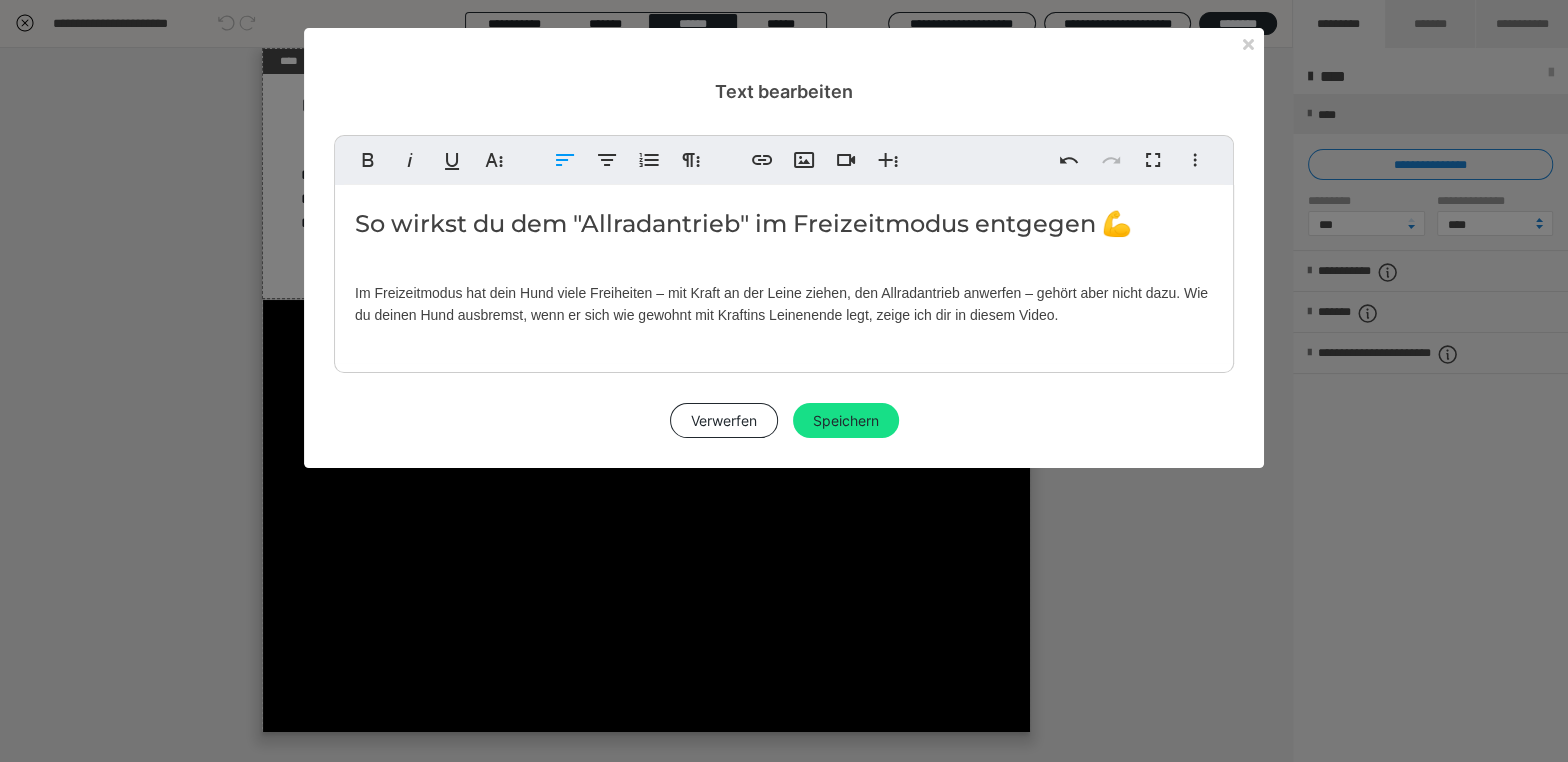 click on "So wirkst du dem "Allradantrieb" im Freizeitmodus entgegen 💪  Im Freizeitmodus hat dein Hund viele Freiheiten – mit Kraft an der Leine ziehen, den Allradantrieb anwerfen – gehört aber nicht dazu. Wie du deinen Hund ausbremst, wenn er sich wie gewohnt mit Kraft  ins Leinenende legt, zeige ich dir in diesem Video." at bounding box center [784, 274] 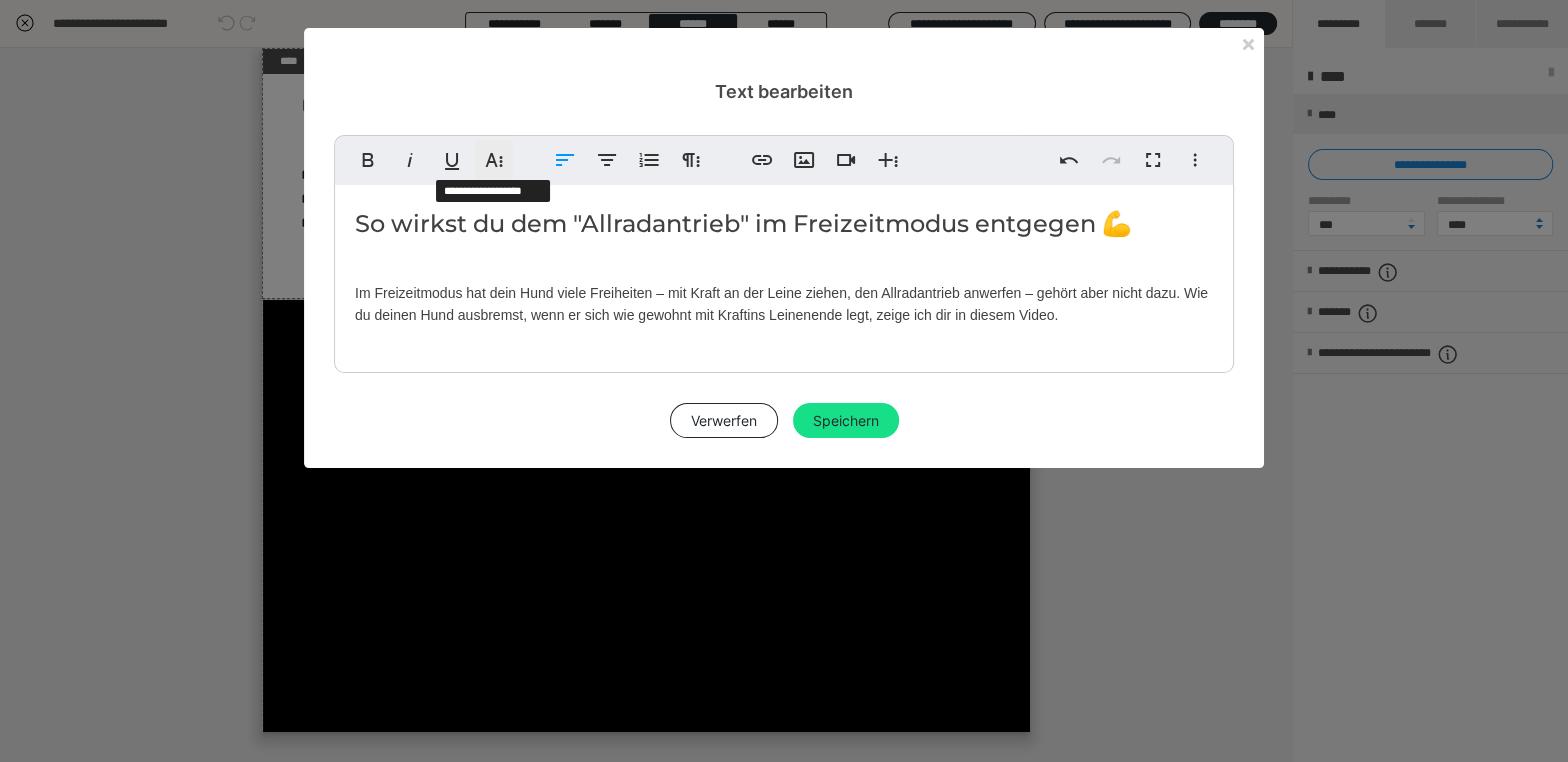 click 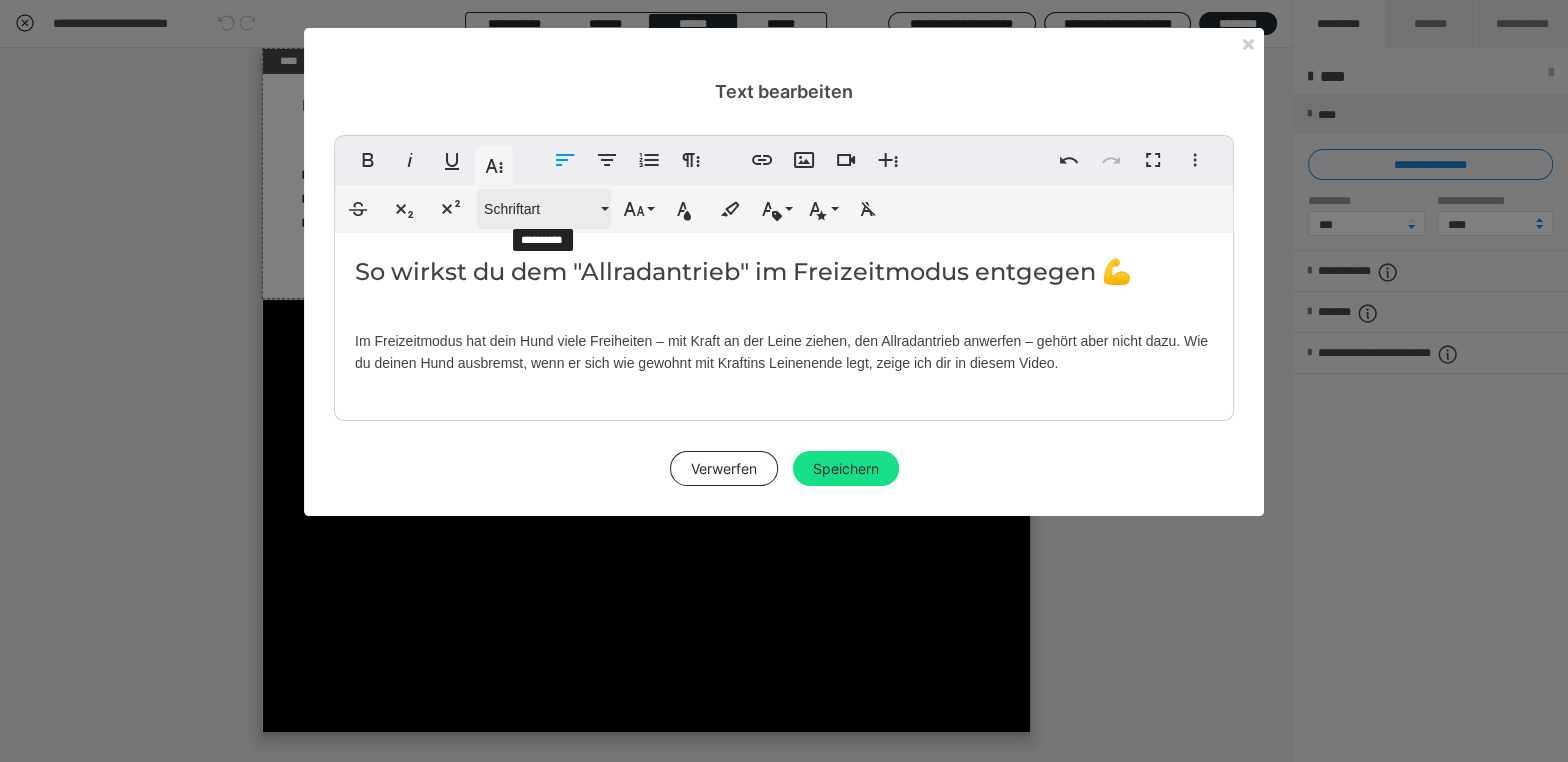 click on "Schriftart" at bounding box center (540, 209) 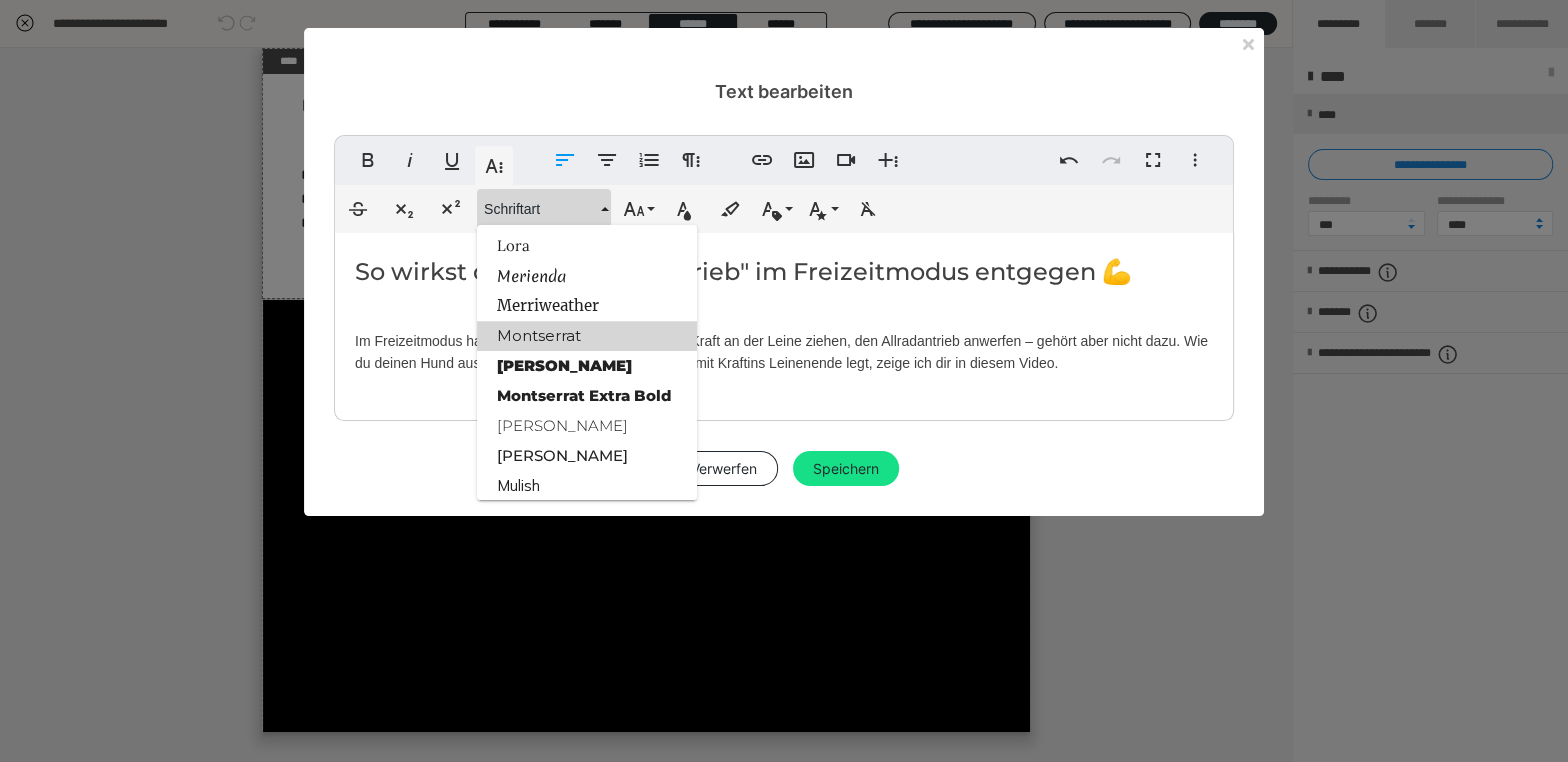 click on "Montserrat" at bounding box center [587, 336] 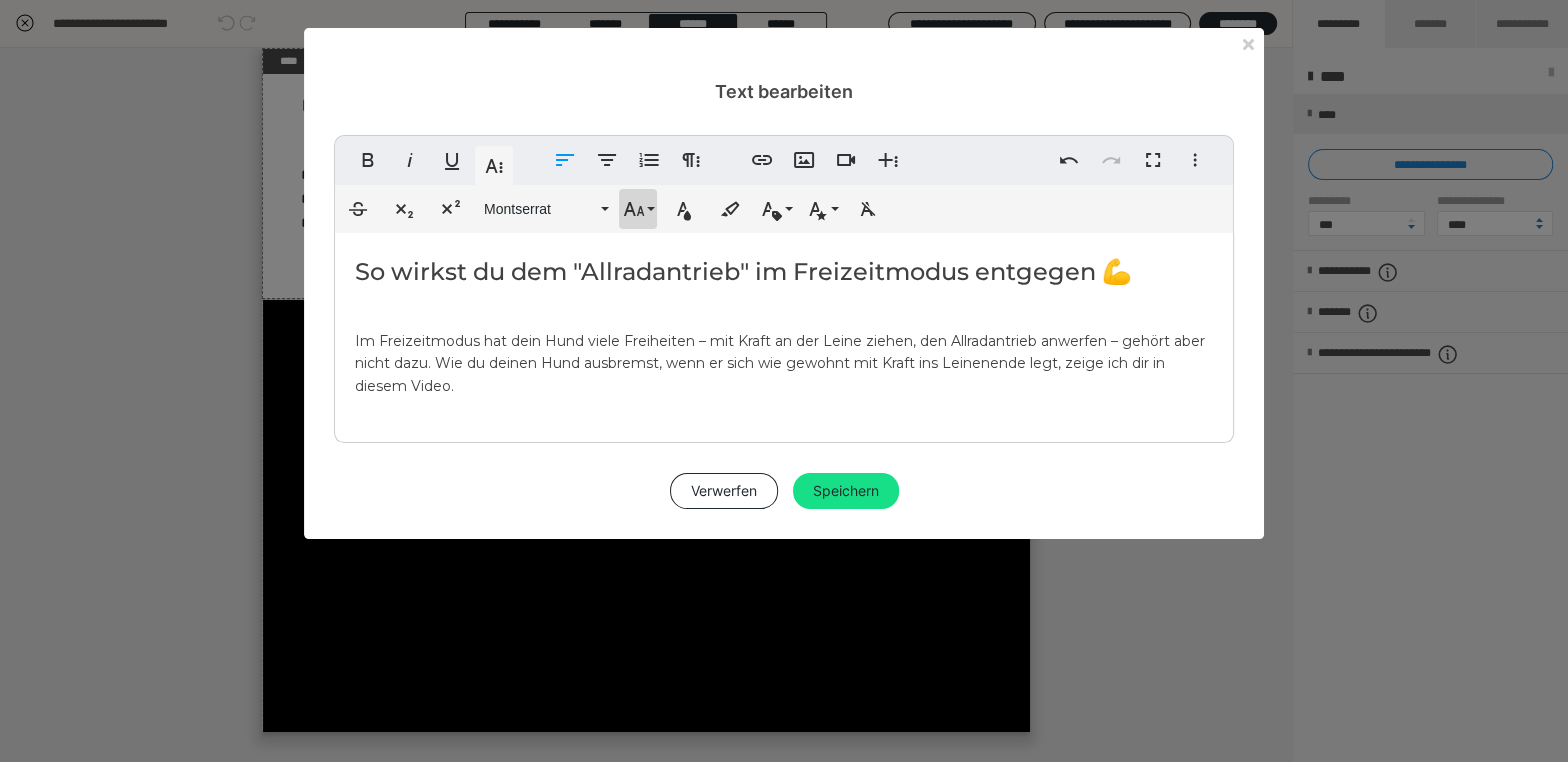 click 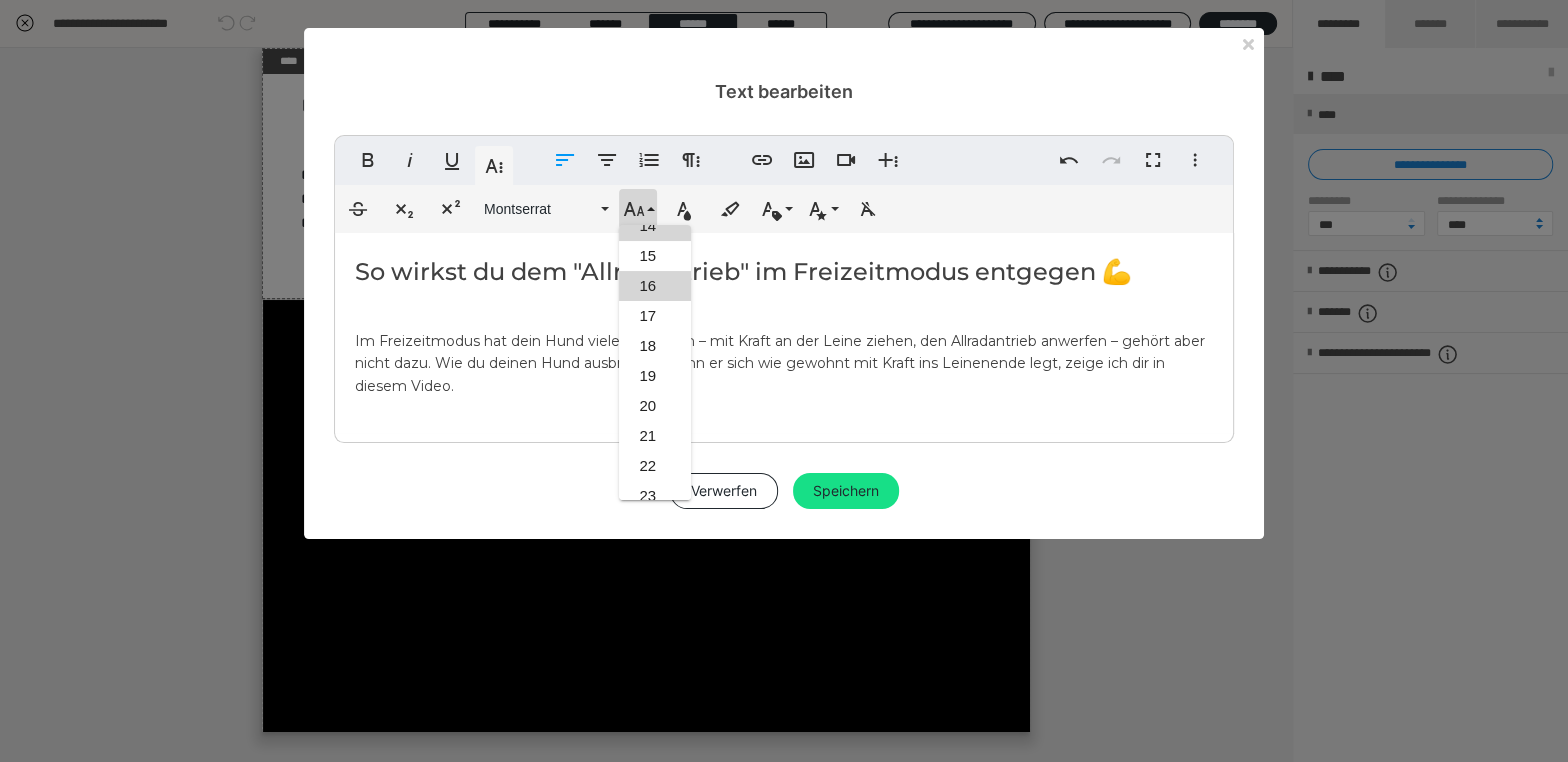click on "16" at bounding box center (655, 286) 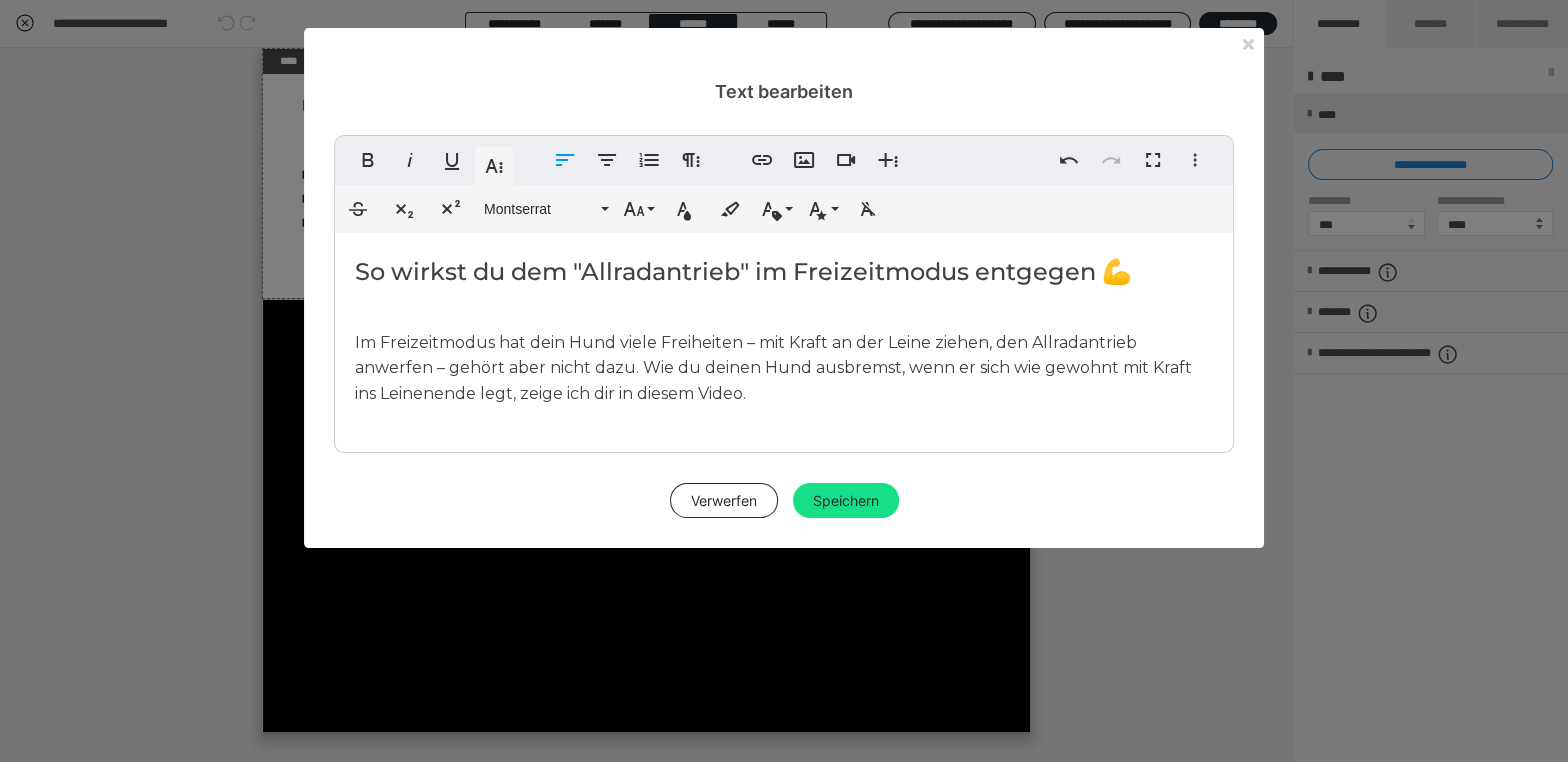 click on "So wirkst du dem "Allradantrieb" im Freizeitmodus entgegen 💪  Im Freizeitmodus hat dein Hund viele Freiheiten – mit Kraft an der Leine ziehen, den Allradantrieb anwerfen – gehört aber nicht dazu. Wie du deinen Hund ausbremst, wenn er sich wie gewohnt mit Kraft ins Leinenende legt, zeige ich dir in diesem Video." at bounding box center (784, 338) 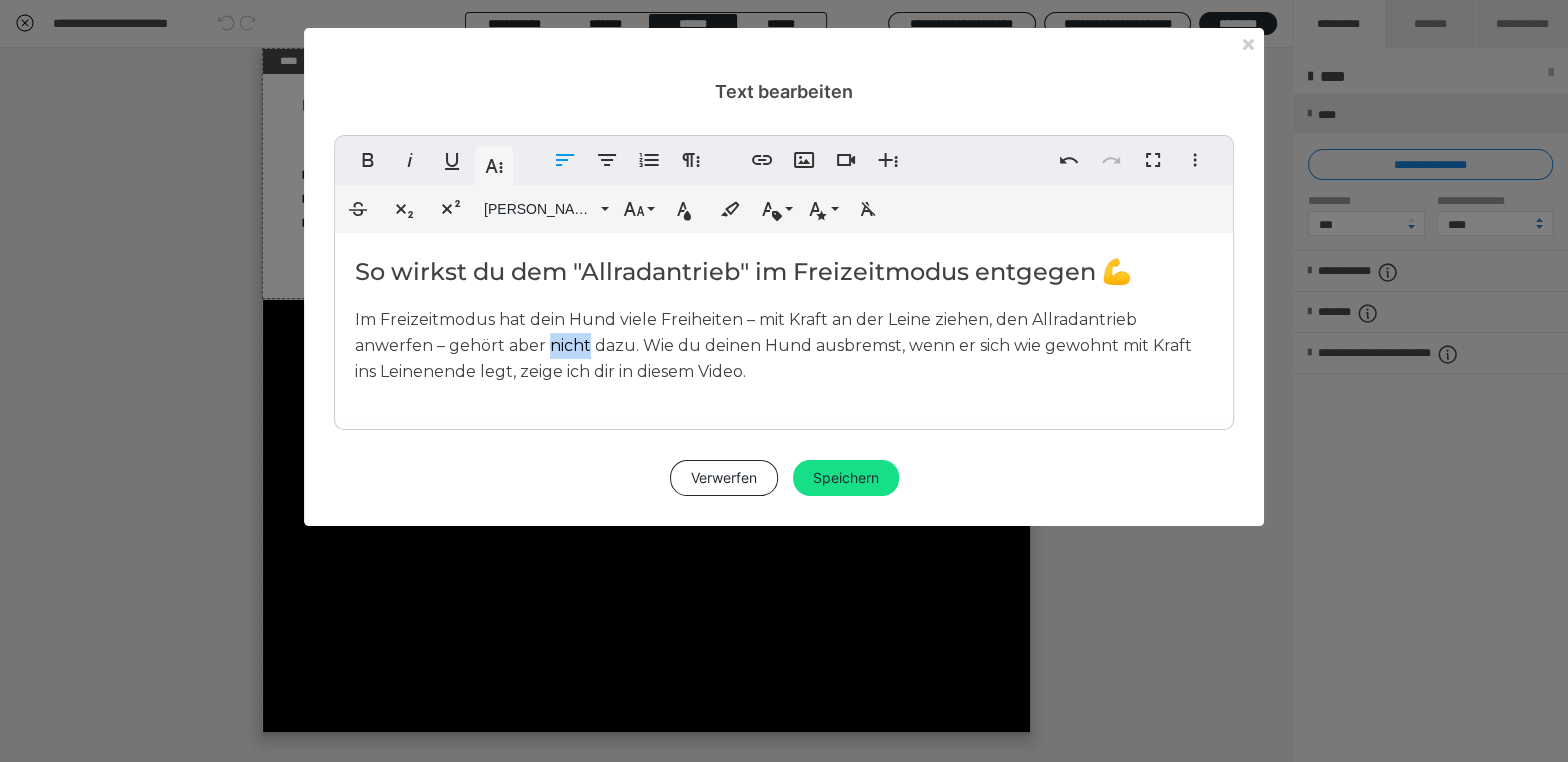 drag, startPoint x: 589, startPoint y: 339, endPoint x: 549, endPoint y: 340, distance: 40.012497 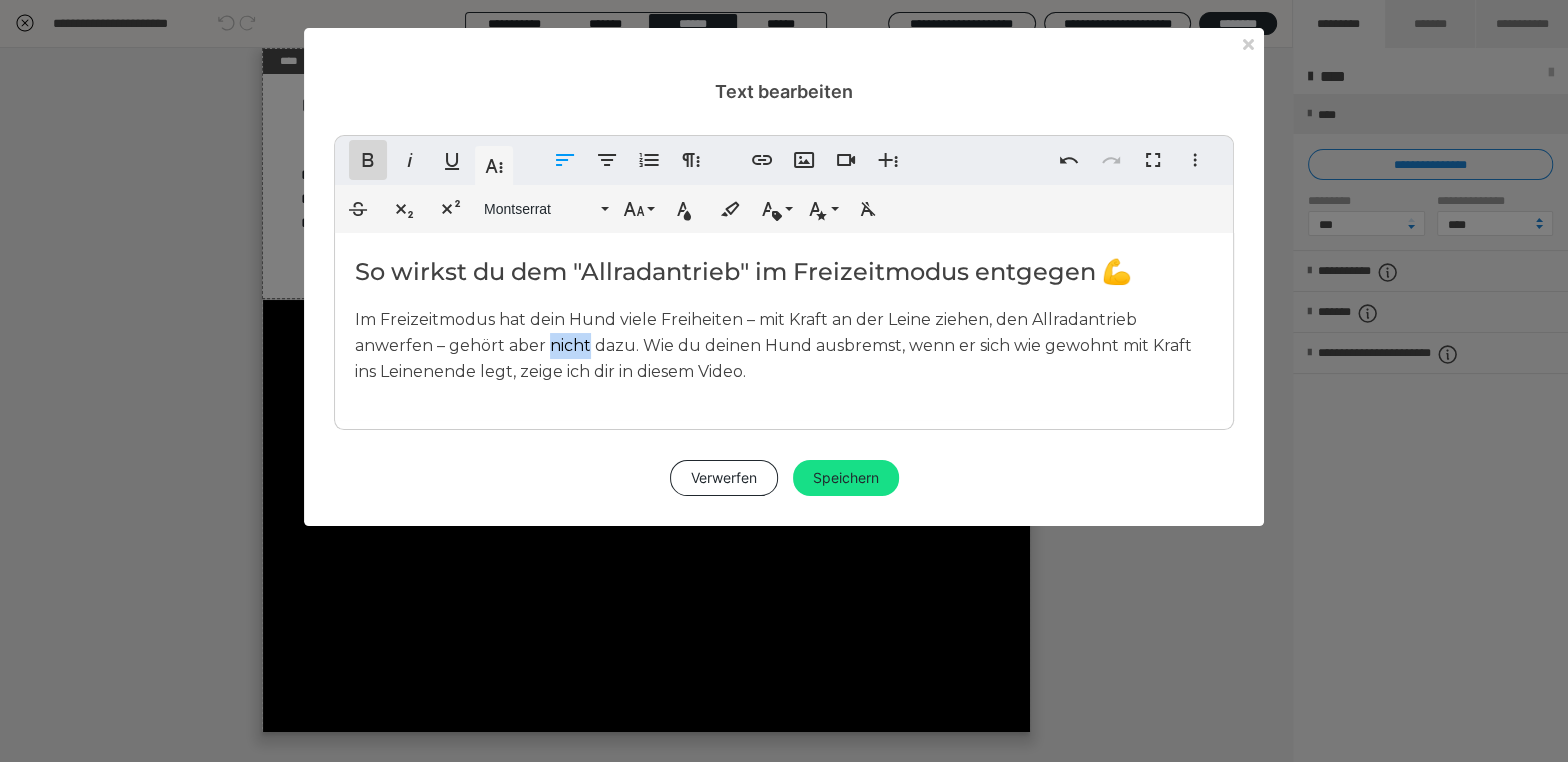 click 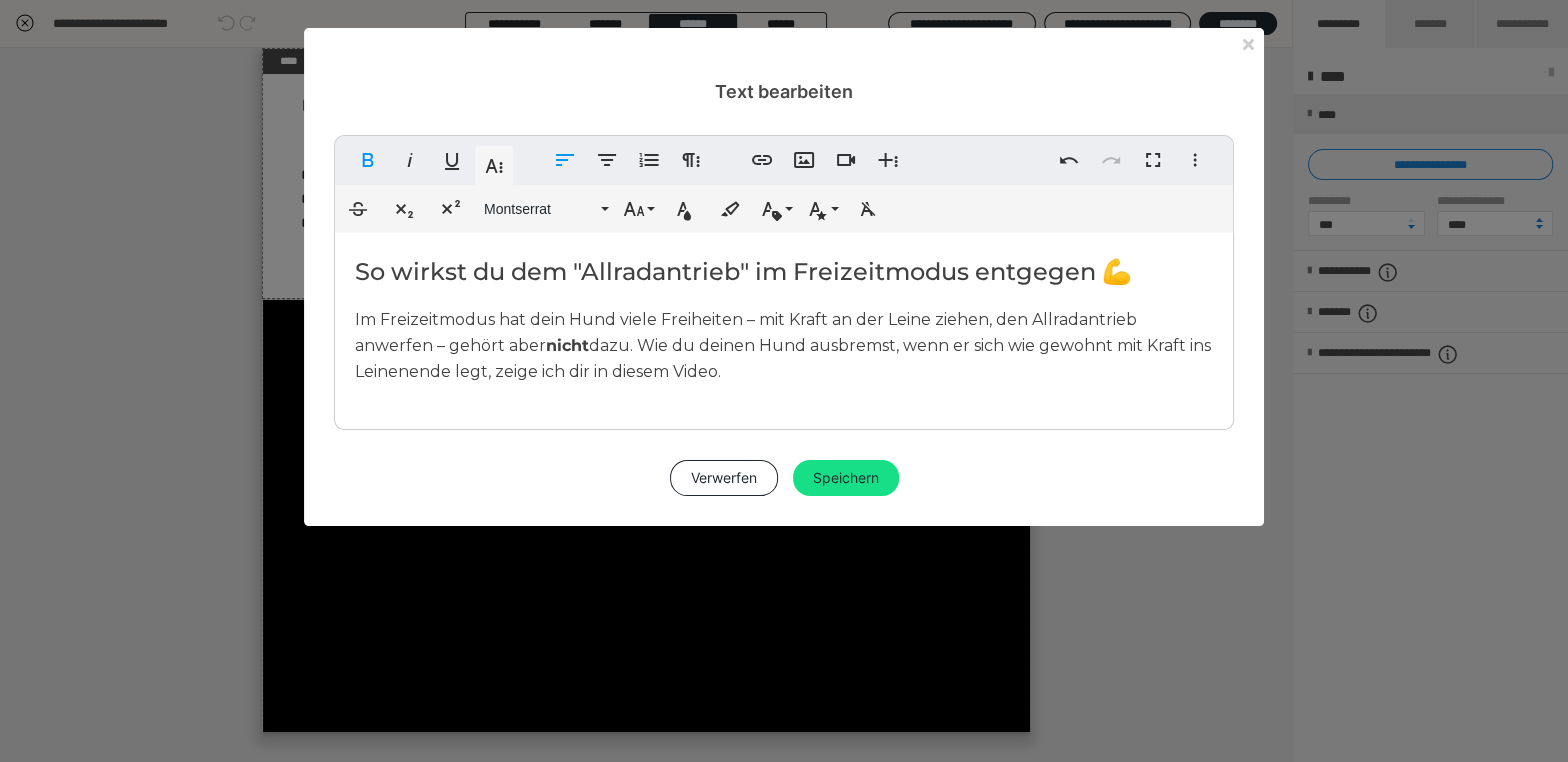 click on "Im Freizeitmodus hat dein Hund viele Freiheiten – mit Kraft an der Leine ziehen, den Allradantrieb anwerfen – gehört aber  nicht  dazu. Wie du deinen Hund ausbremst, wenn er sich wie gewohnt mit Kraft ins Leinenende legt, zeige ich dir in diesem Video." at bounding box center [783, 345] 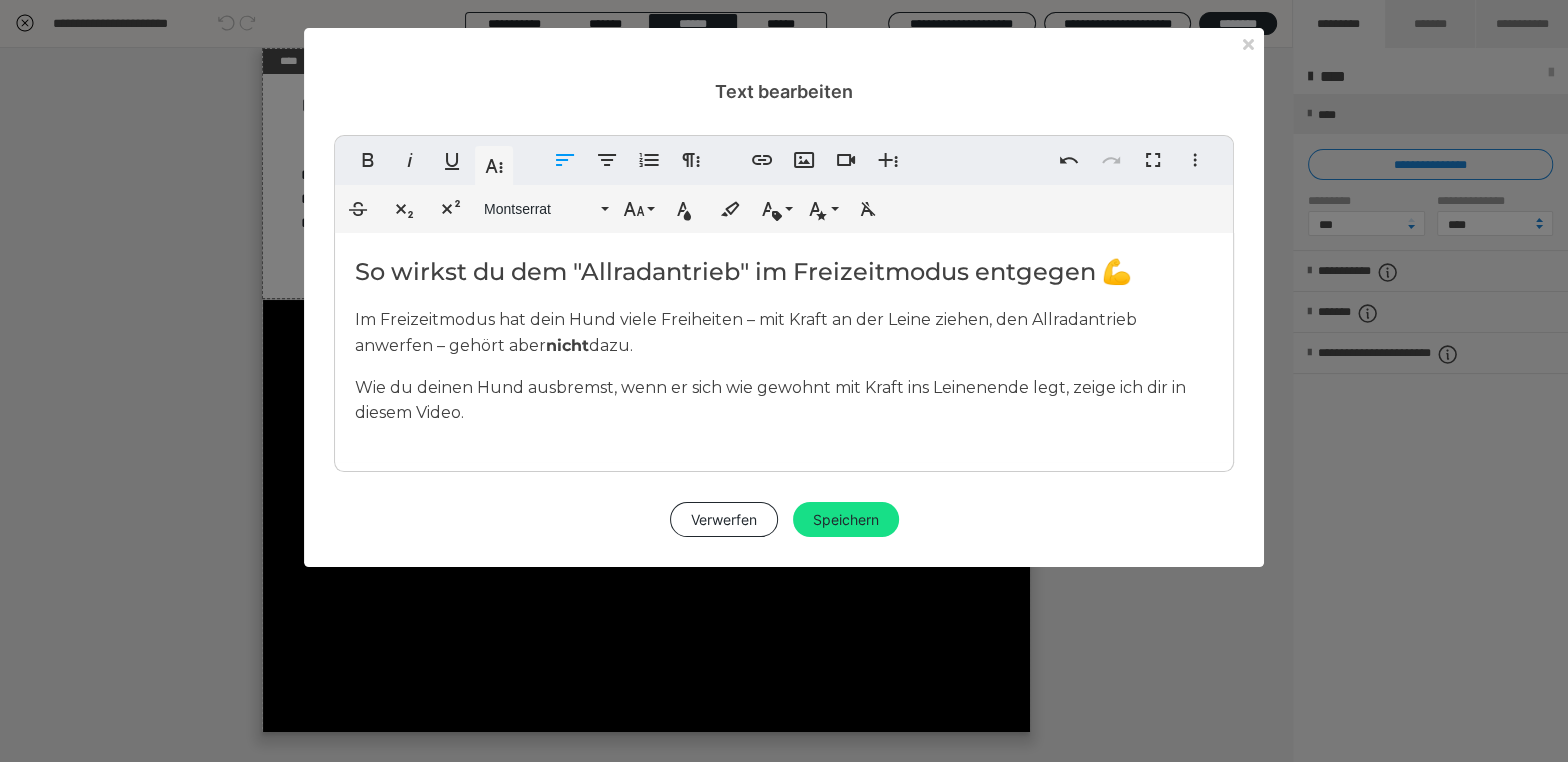 click on "Wie du deinen Hund ausbremst, wenn er sich wie gewohnt mit Kraft ins Leinenende legt, zeige ich dir in diesem Video." at bounding box center [770, 400] 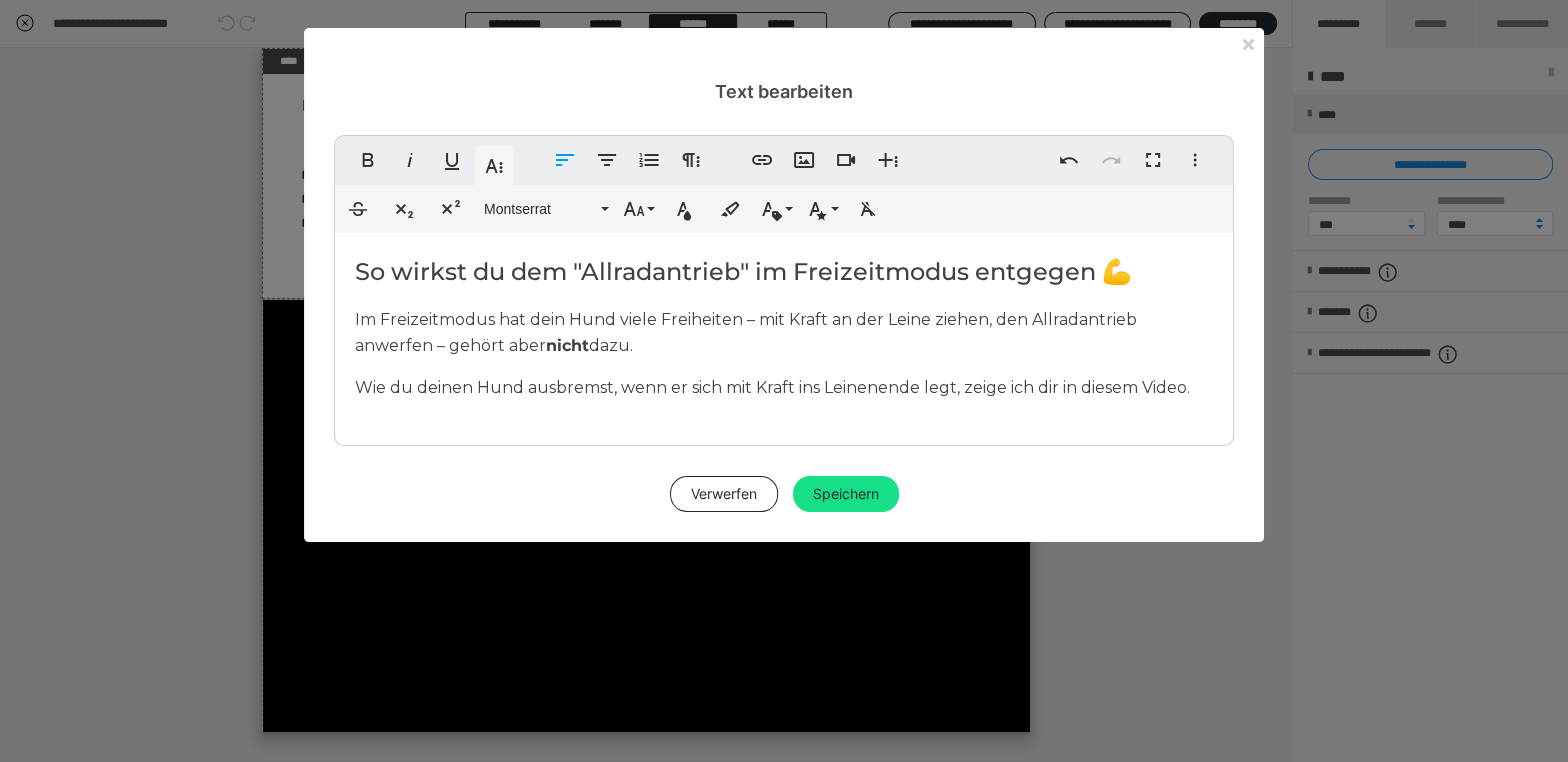 click on "Wie du deinen Hund ausbremst, wenn er sich mit Kraft ins Leinenende legt, zeige ich dir in diesem Video." at bounding box center (784, 388) 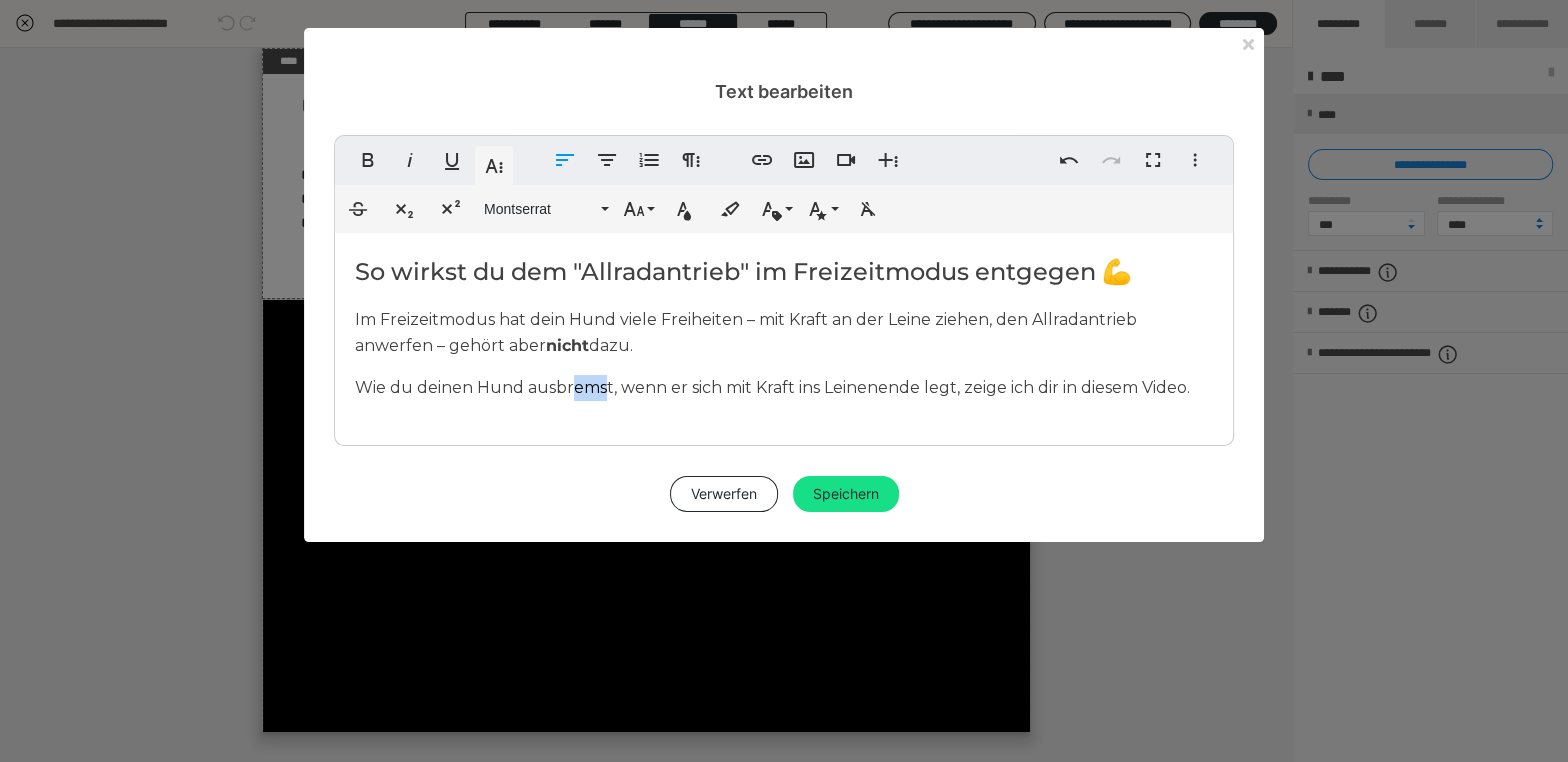 drag, startPoint x: 608, startPoint y: 386, endPoint x: 572, endPoint y: 388, distance: 36.05551 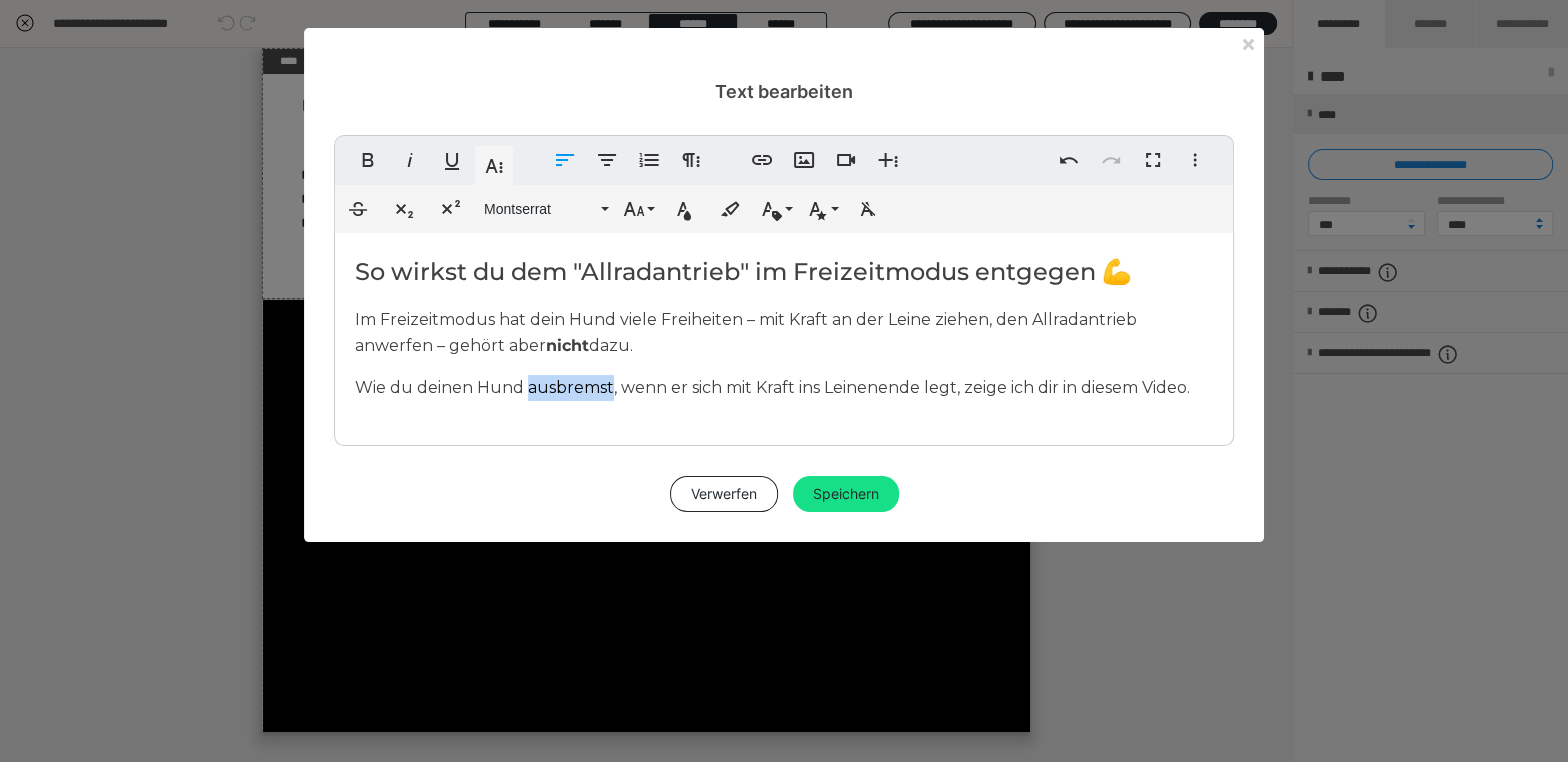 drag, startPoint x: 579, startPoint y: 383, endPoint x: 527, endPoint y: 387, distance: 52.153618 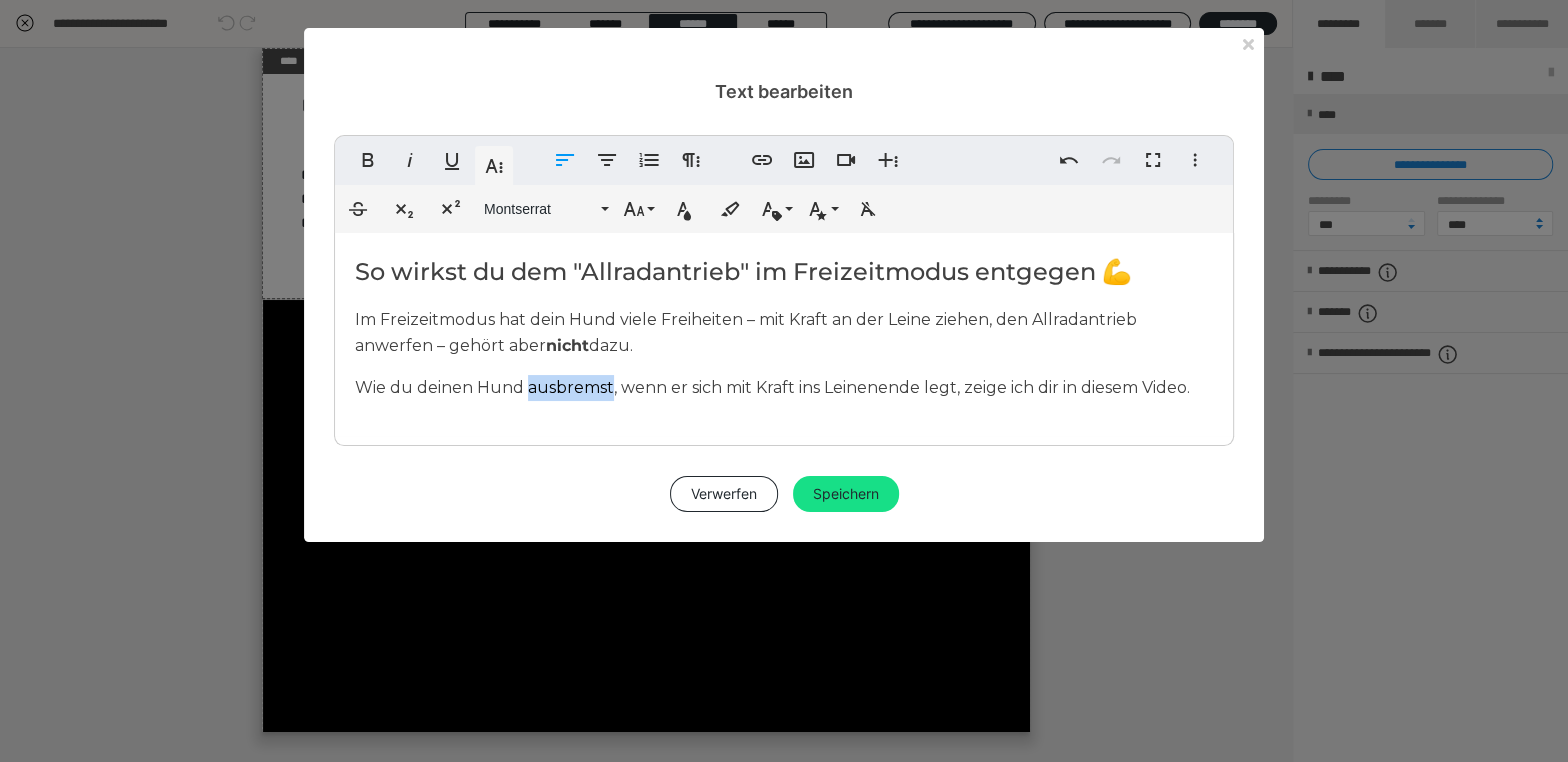 click on "Wie du deinen Hund ausbremst, wenn er sich mit Kraft ins Leinenende legt, zeige ich dir in diesem Video." at bounding box center [772, 387] 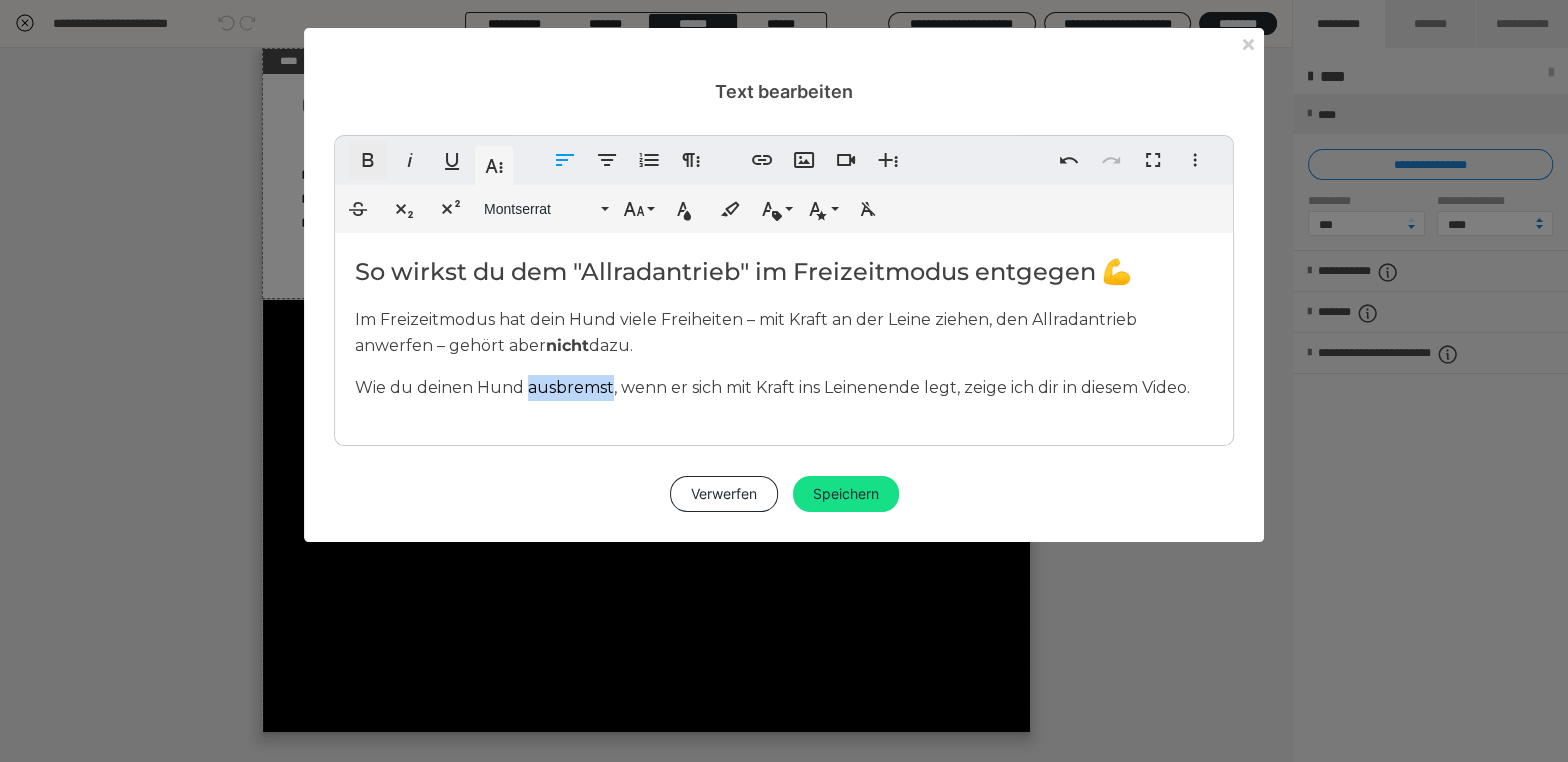 click 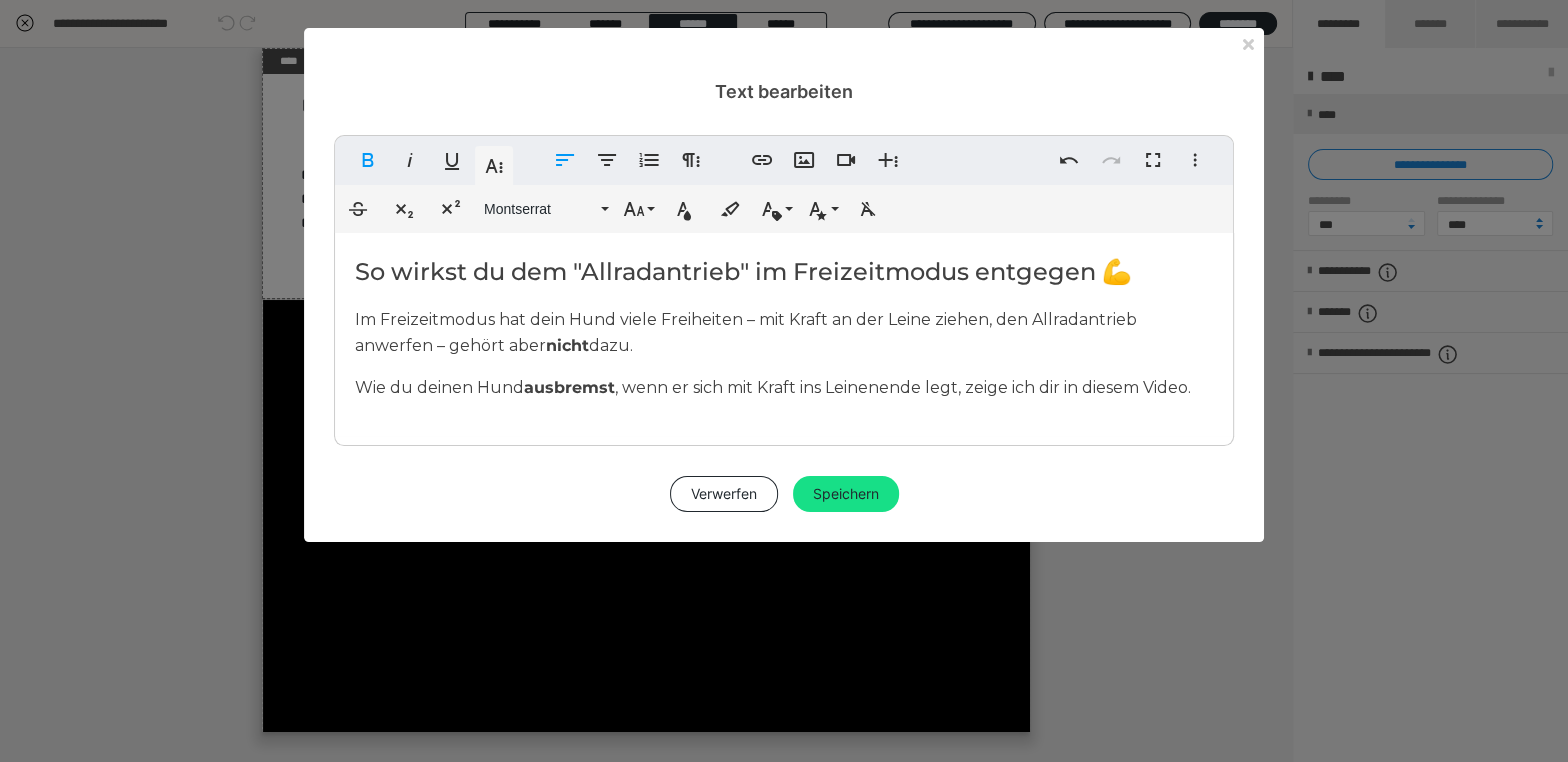 click on "So wirkst du dem "Allradantrieb" im Freizeitmodus entgegen 💪  Im Freizeitmodus hat dein Hund viele Freiheiten – mit Kraft an der Leine ziehen, den Allradantrieb anwerfen – gehört aber  nicht  dazu.  Wie du deinen Hund  ausbremst , wenn er sich mit Kraft ins Leinenende legt, zeige ich dir in diesem Video." at bounding box center [784, 334] 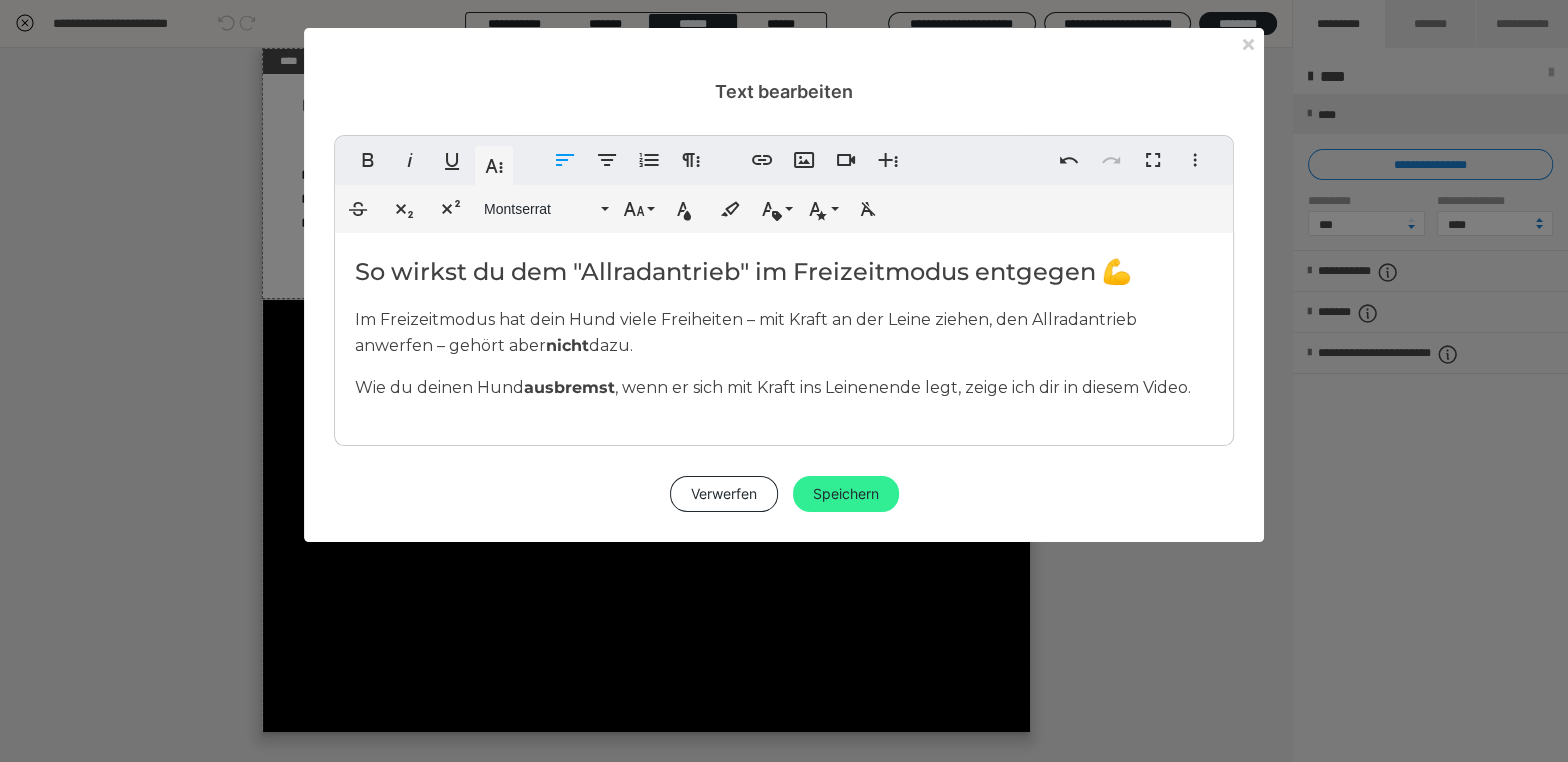 click on "Speichern" at bounding box center (846, 494) 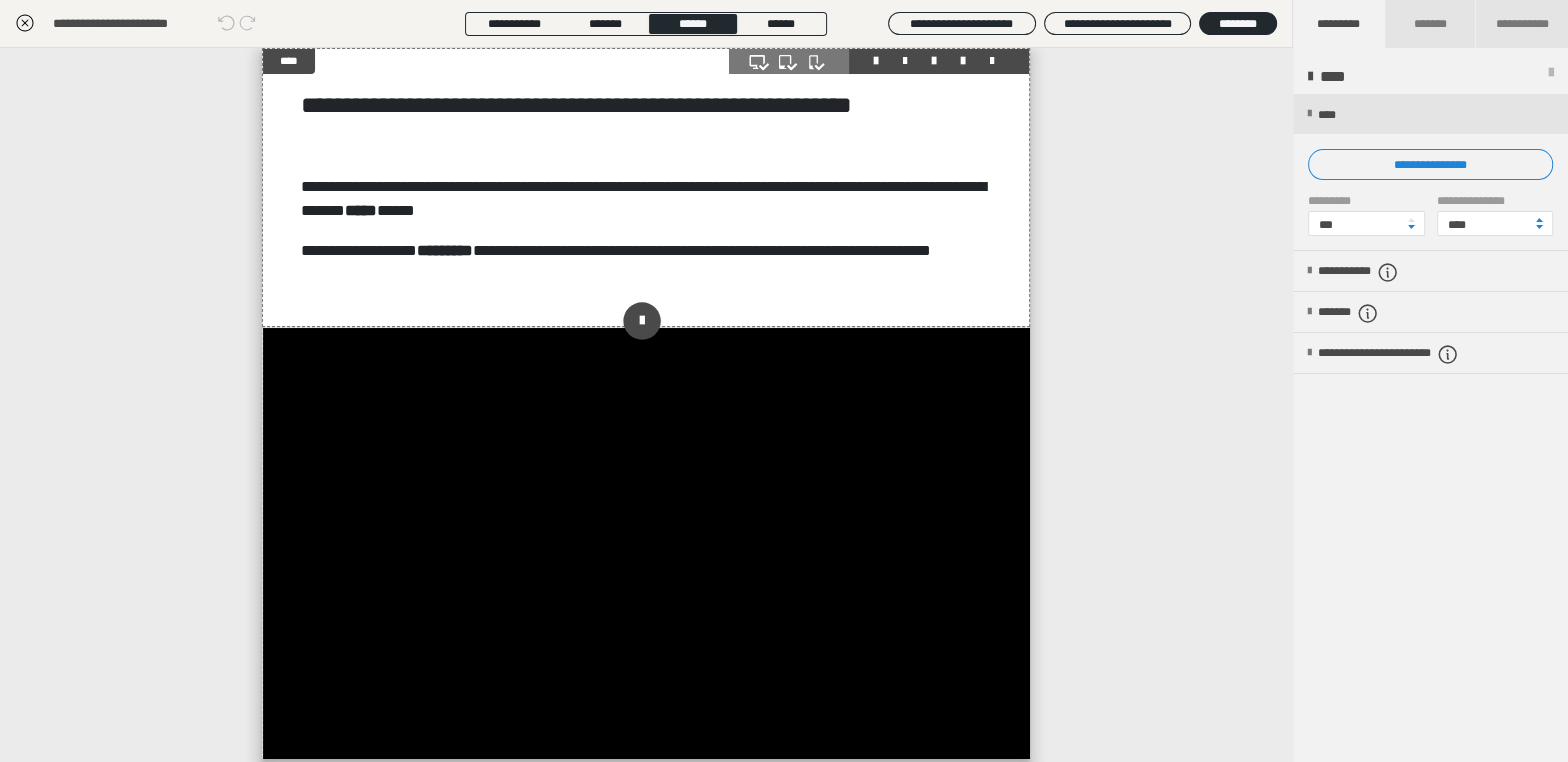 click on "**********" at bounding box center (646, 187) 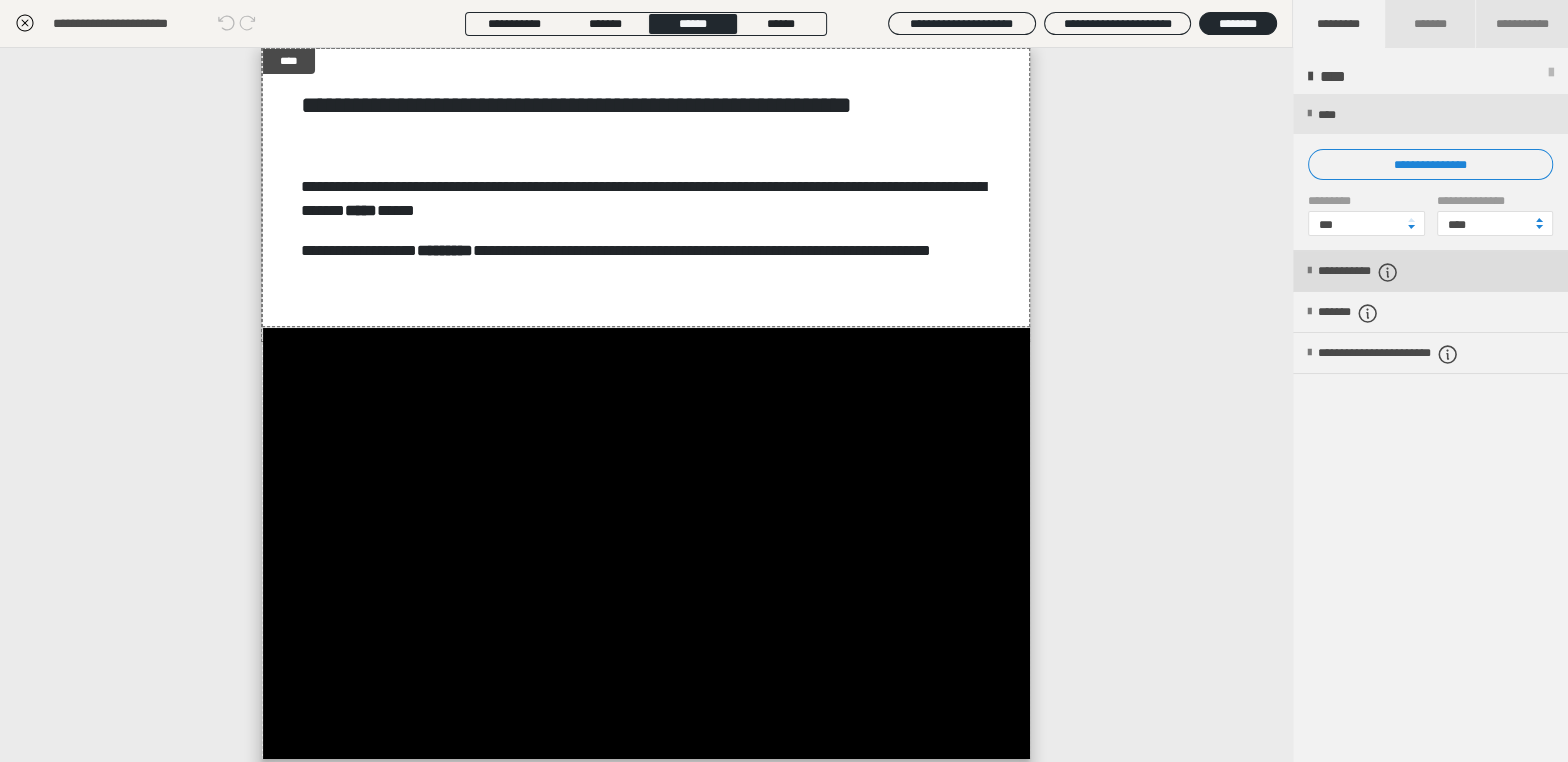 click on "**********" at bounding box center [1382, 272] 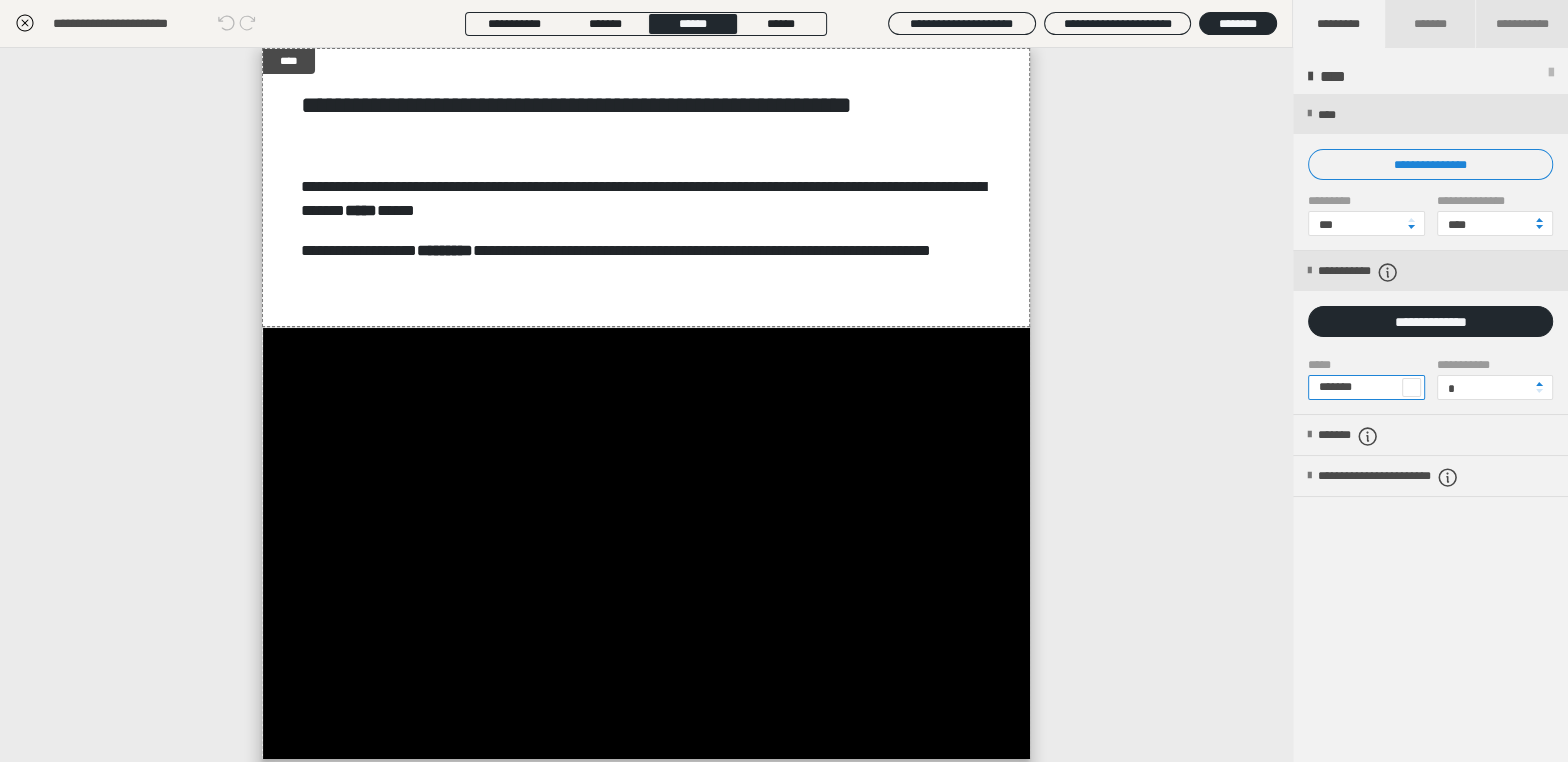 click on "*******" at bounding box center [1366, 387] 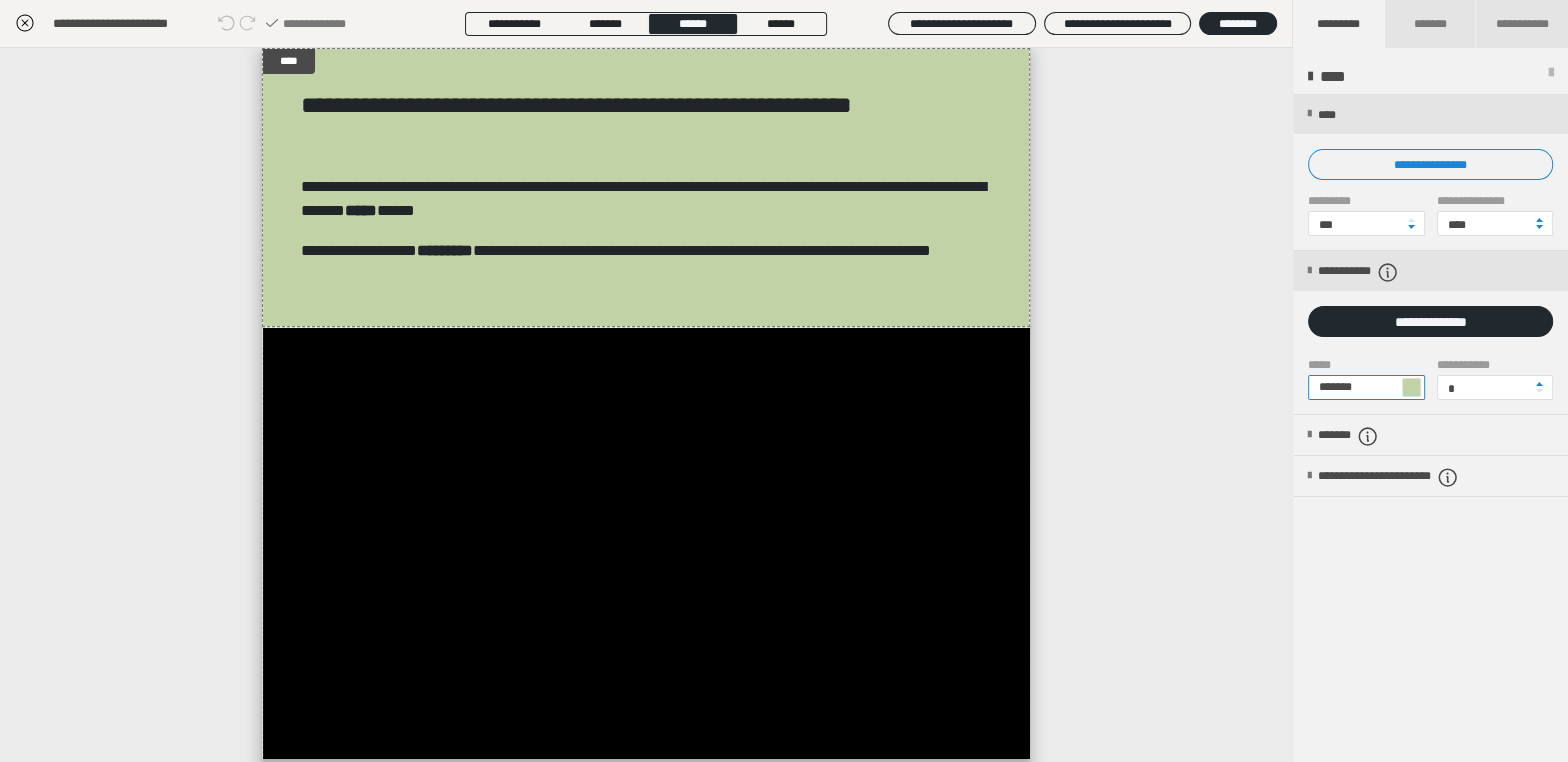 type on "*******" 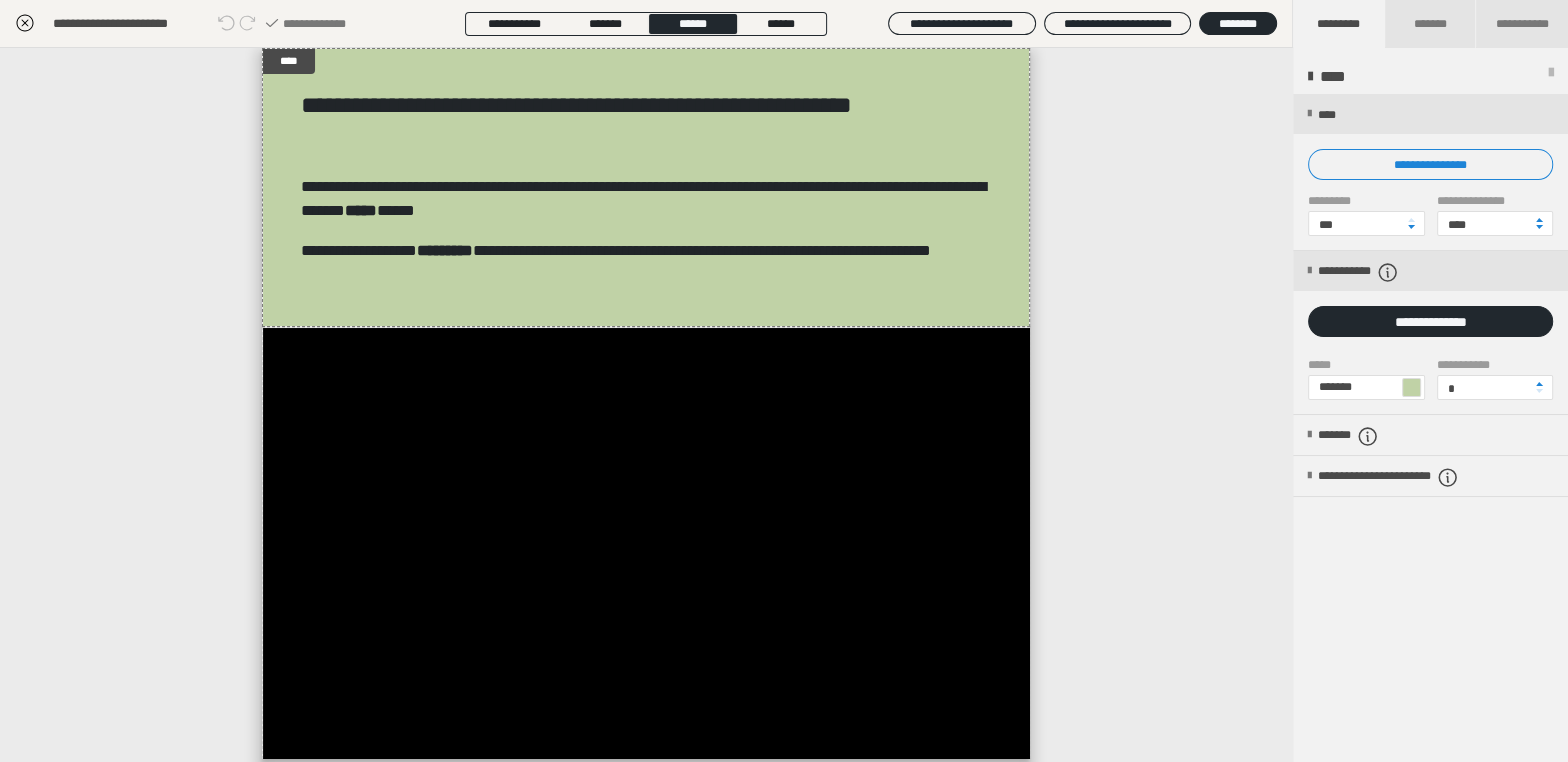 click on "**********" at bounding box center (1430, 386) 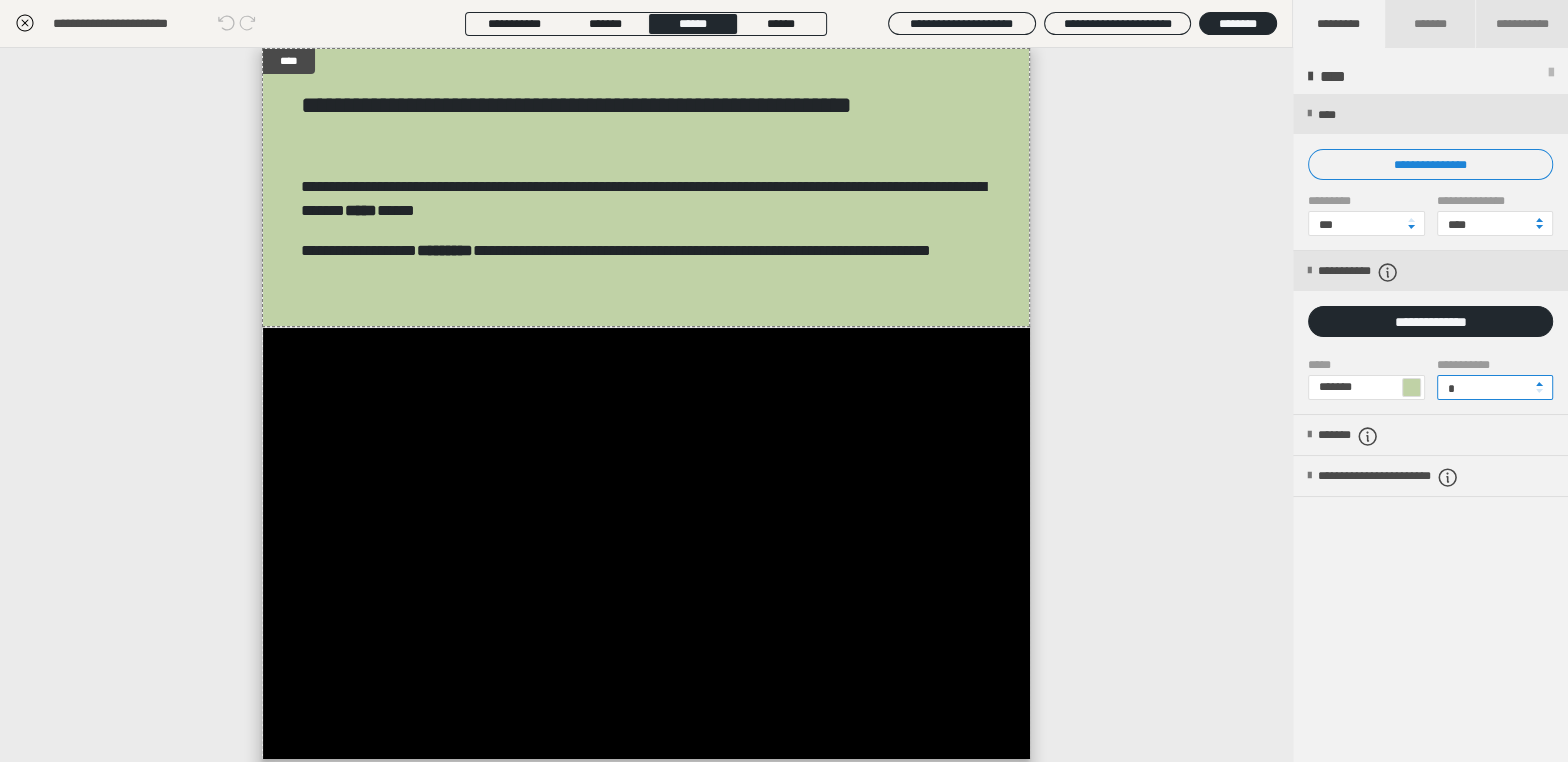 click on "*" at bounding box center [1495, 387] 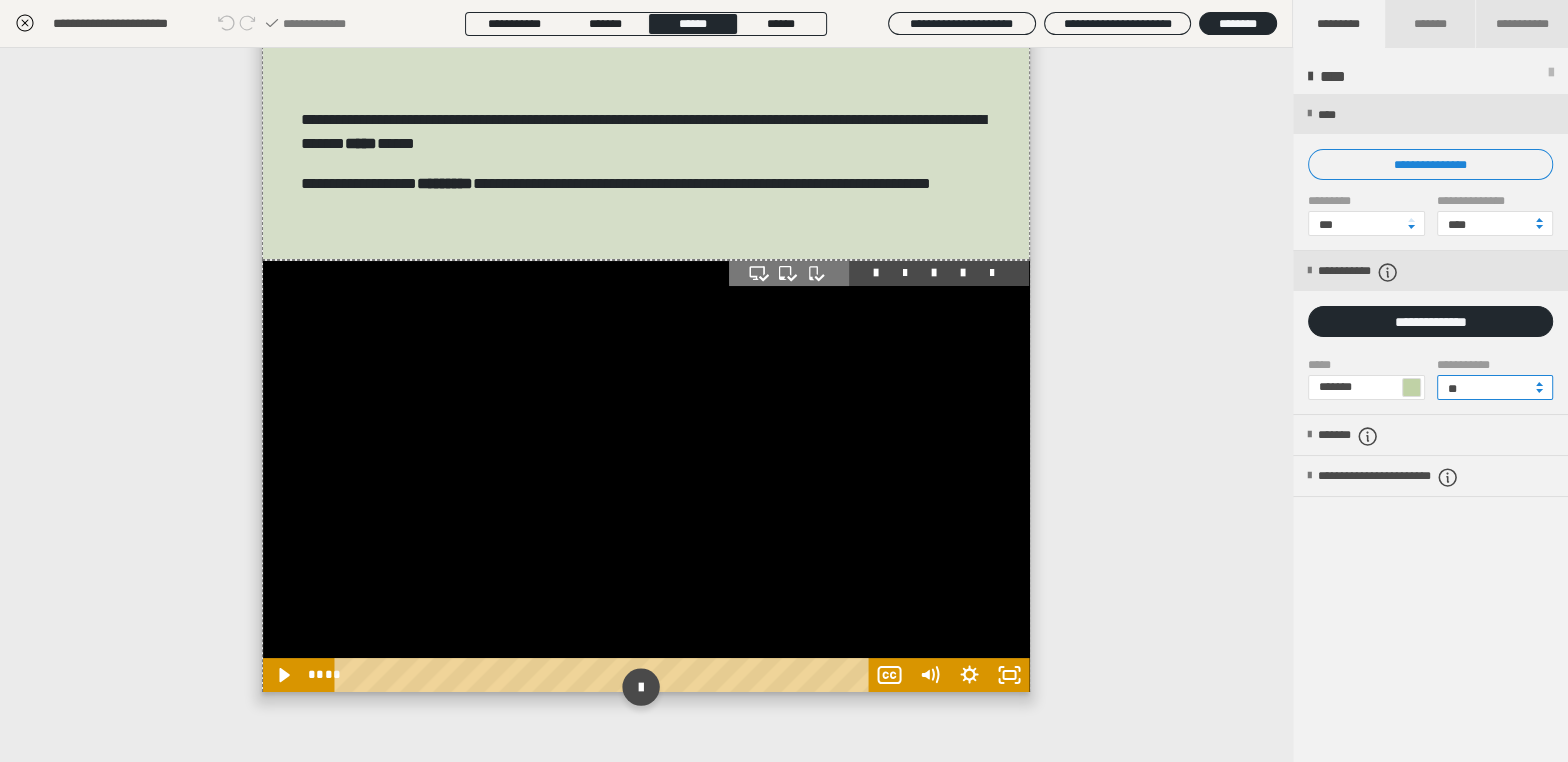 scroll, scrollTop: 81, scrollLeft: 0, axis: vertical 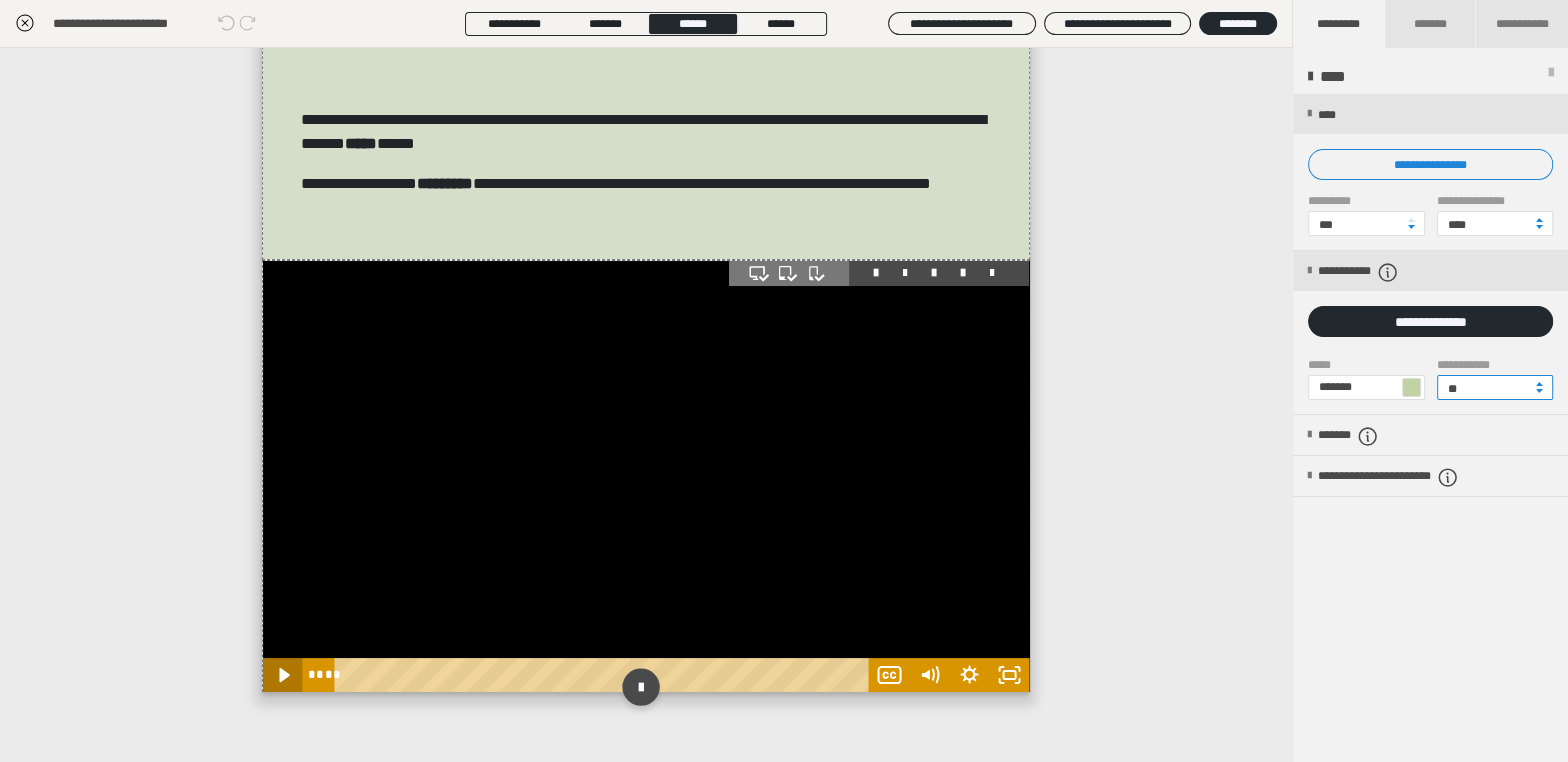 type on "**" 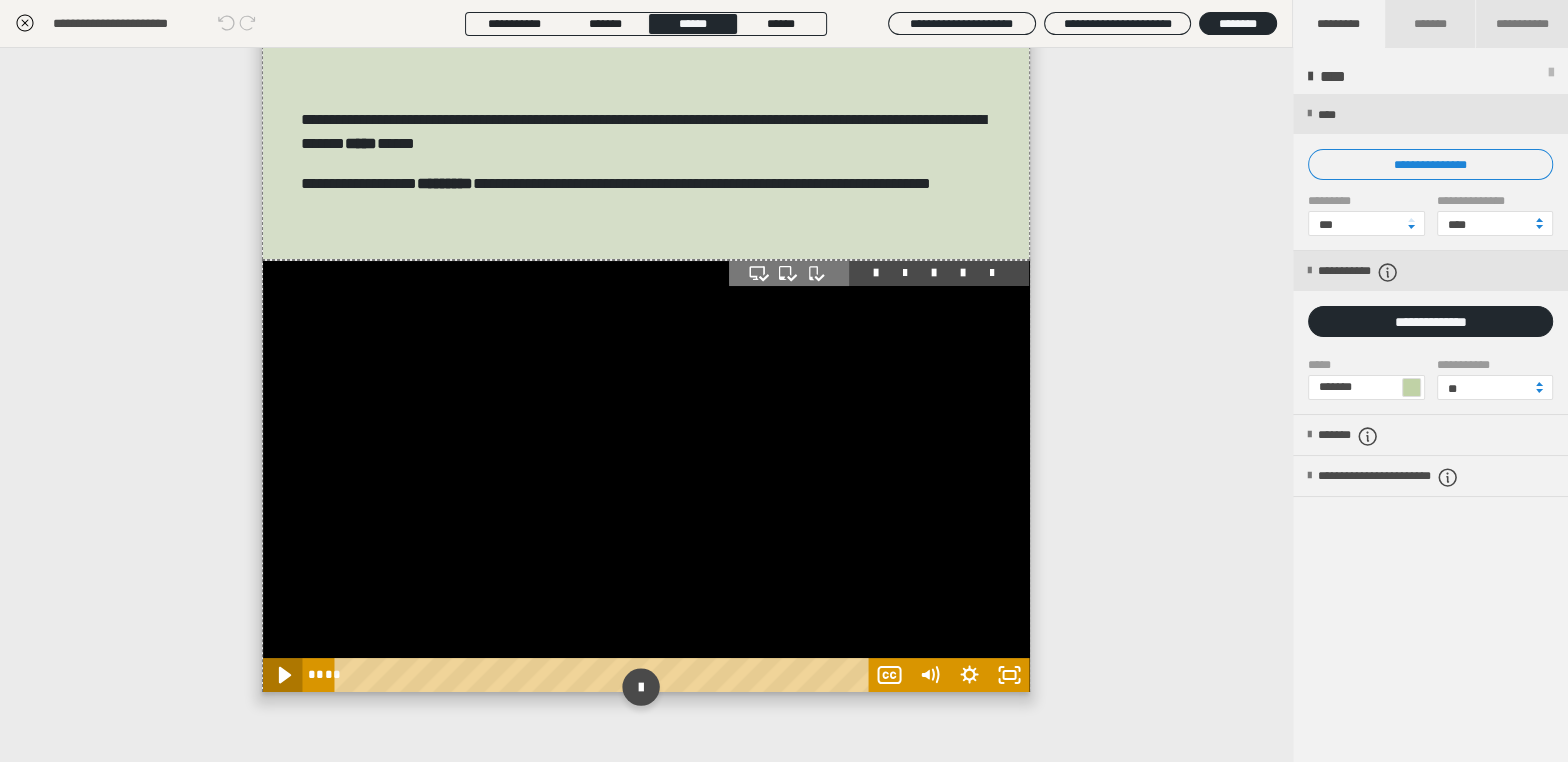 click 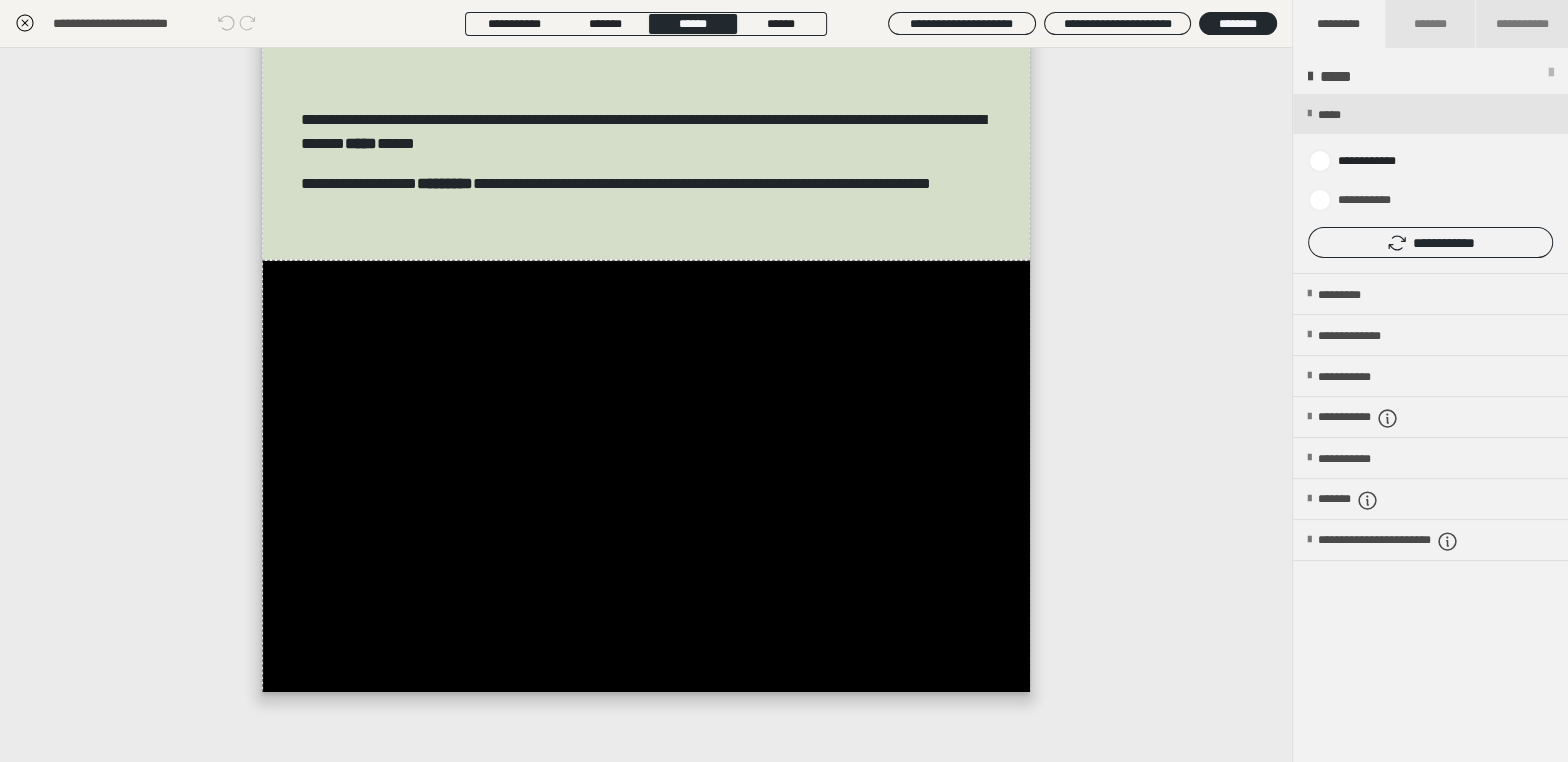 scroll, scrollTop: 81, scrollLeft: 0, axis: vertical 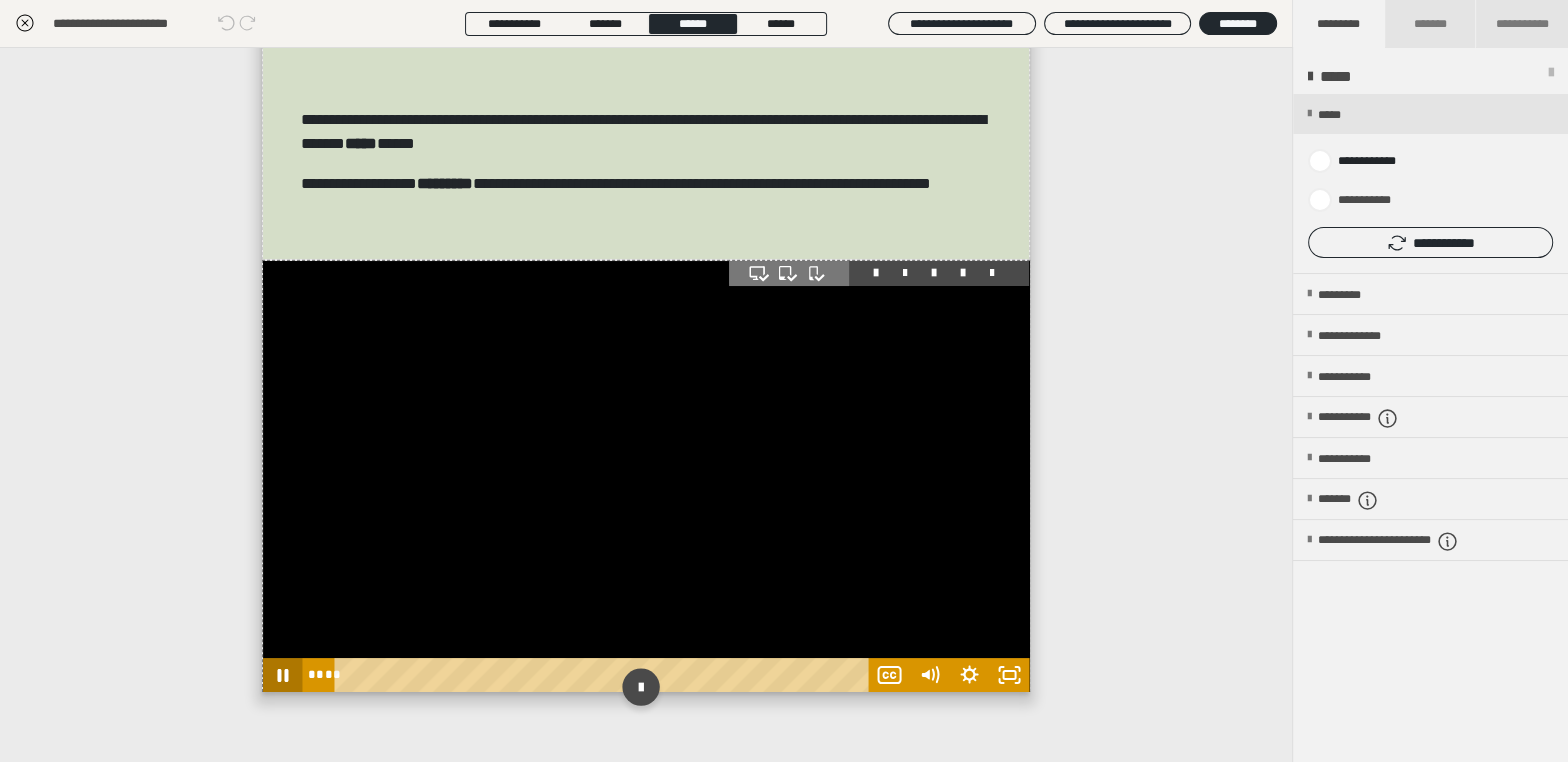 click 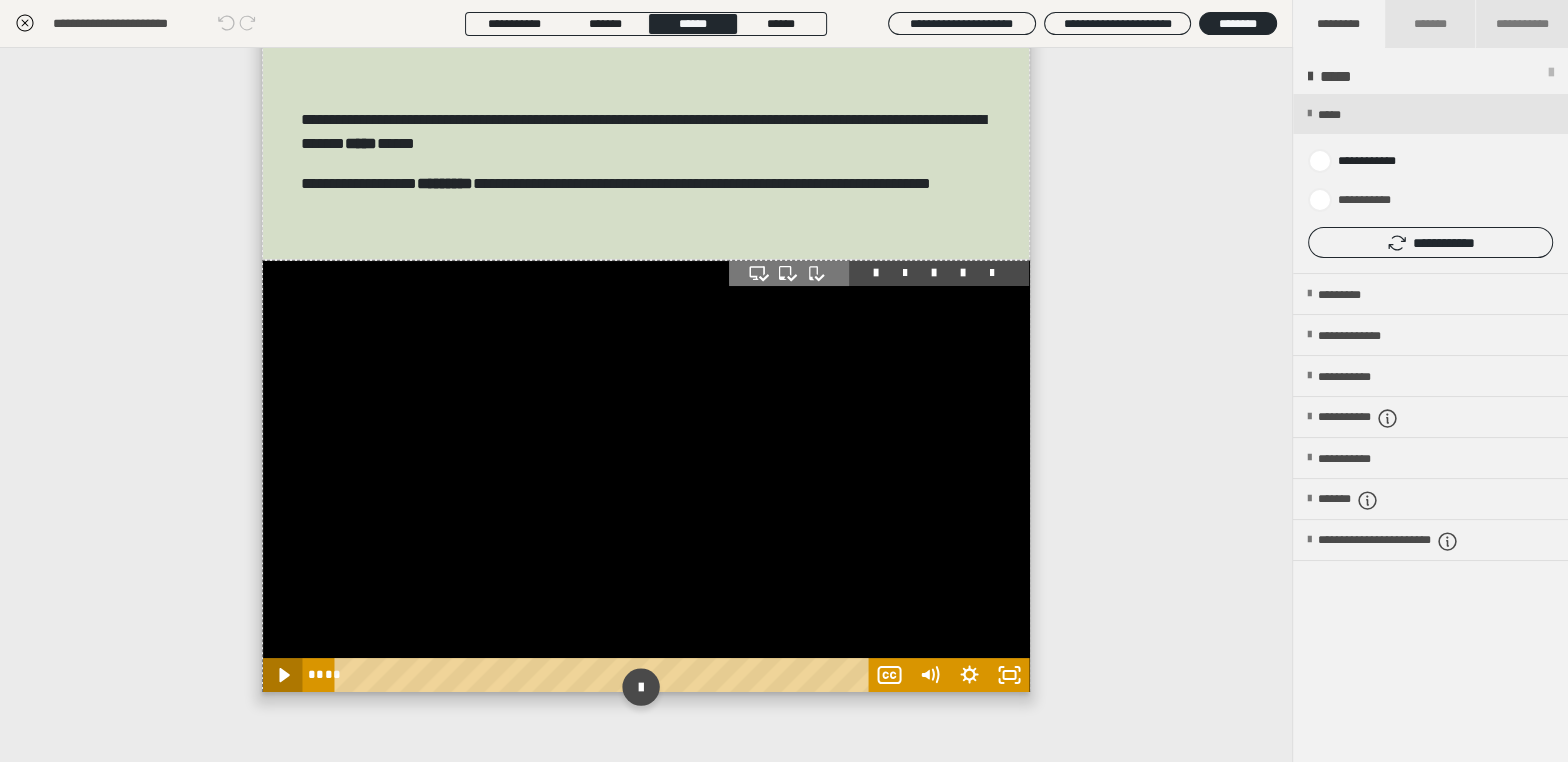 click 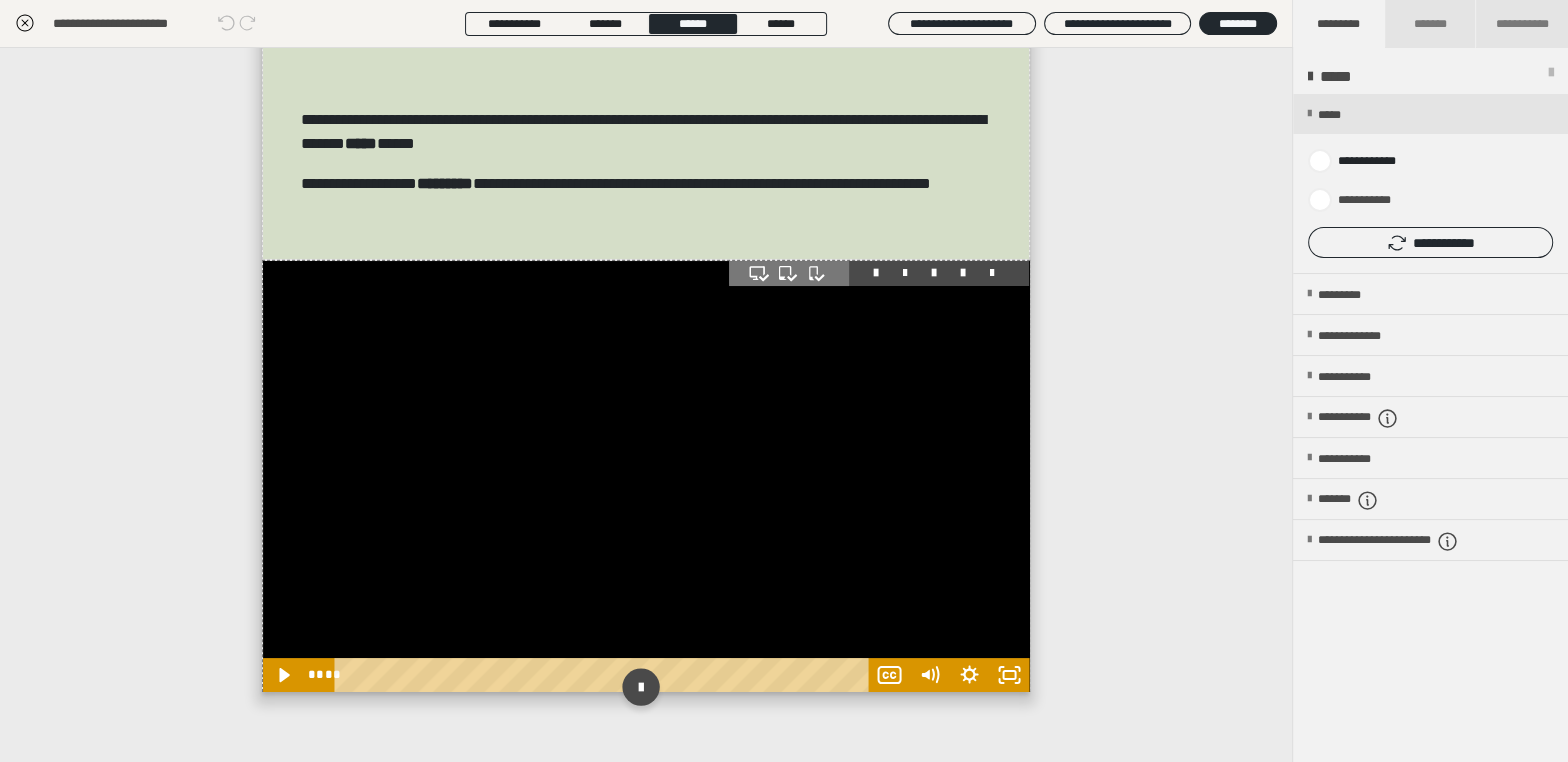 scroll, scrollTop: 0, scrollLeft: 0, axis: both 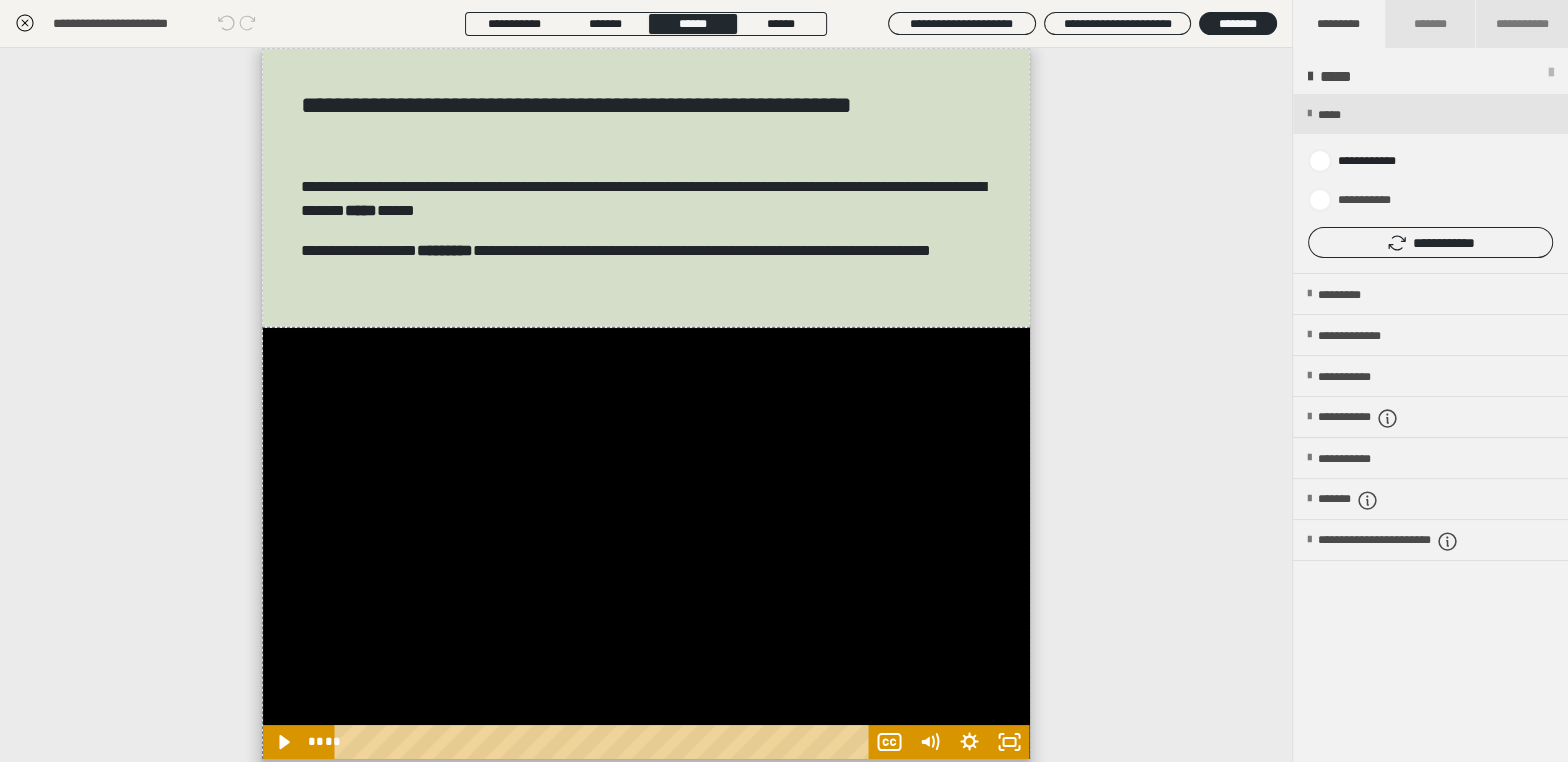 click 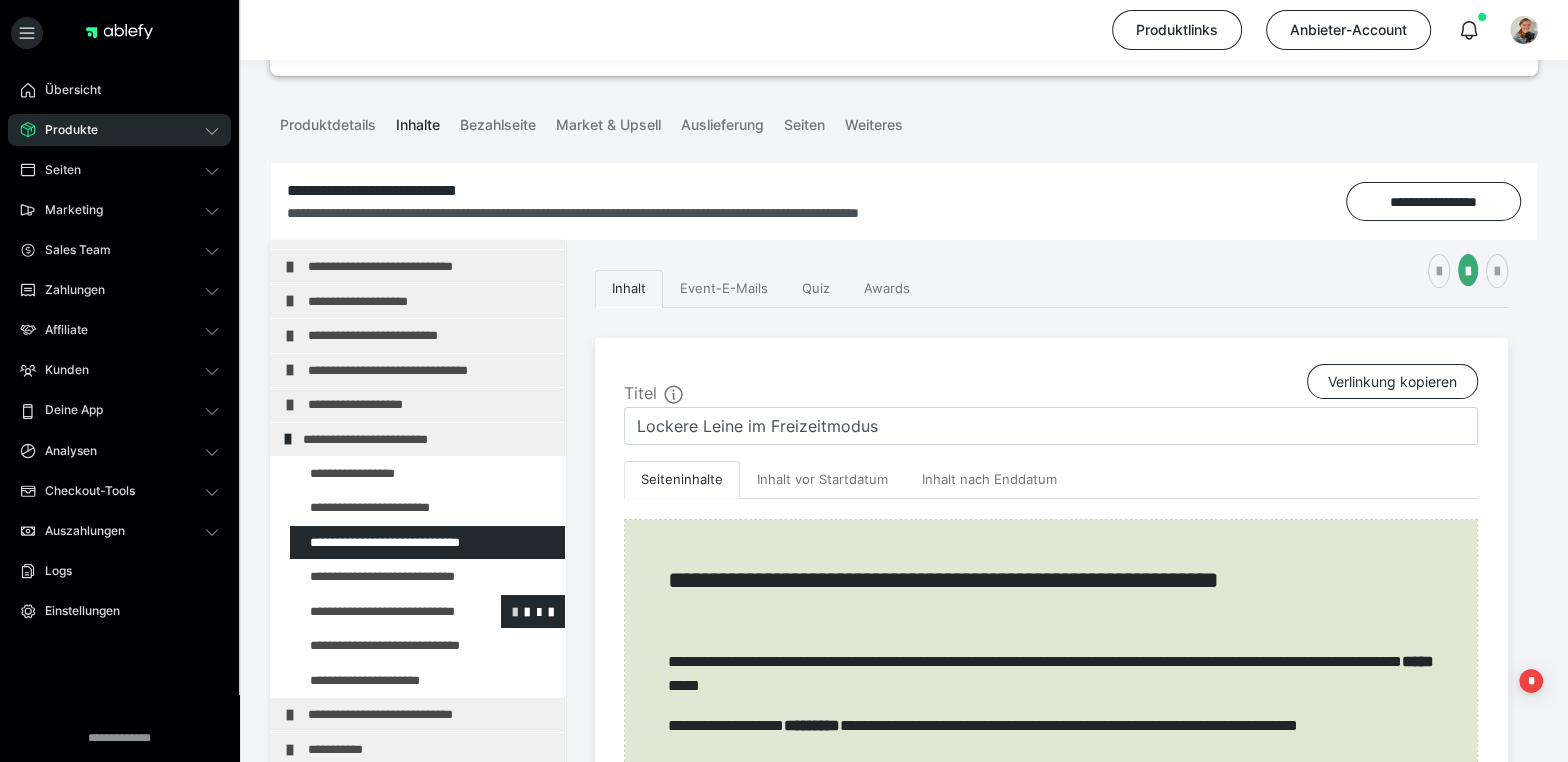 scroll, scrollTop: 177, scrollLeft: 0, axis: vertical 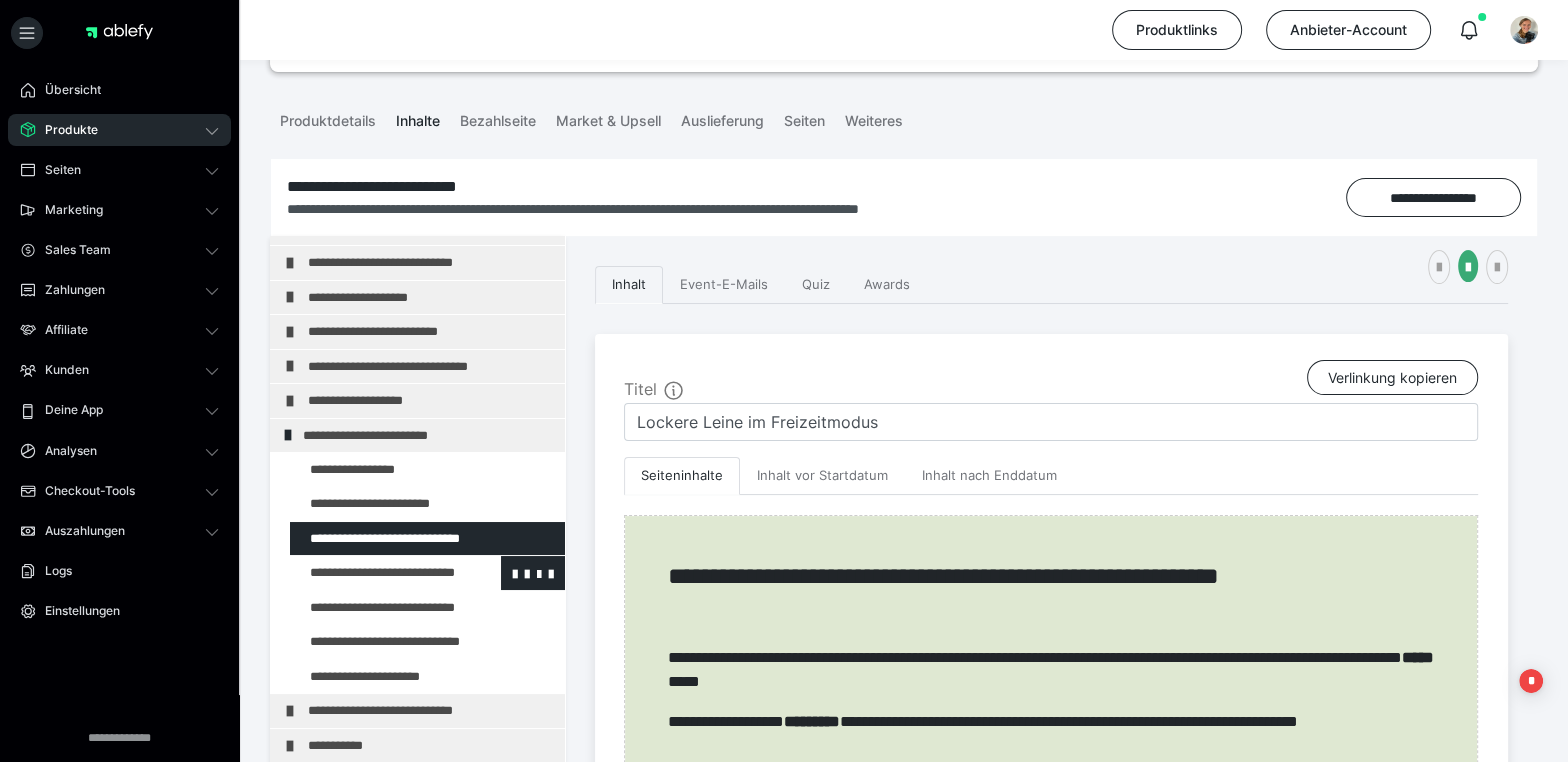 click at bounding box center [375, 572] 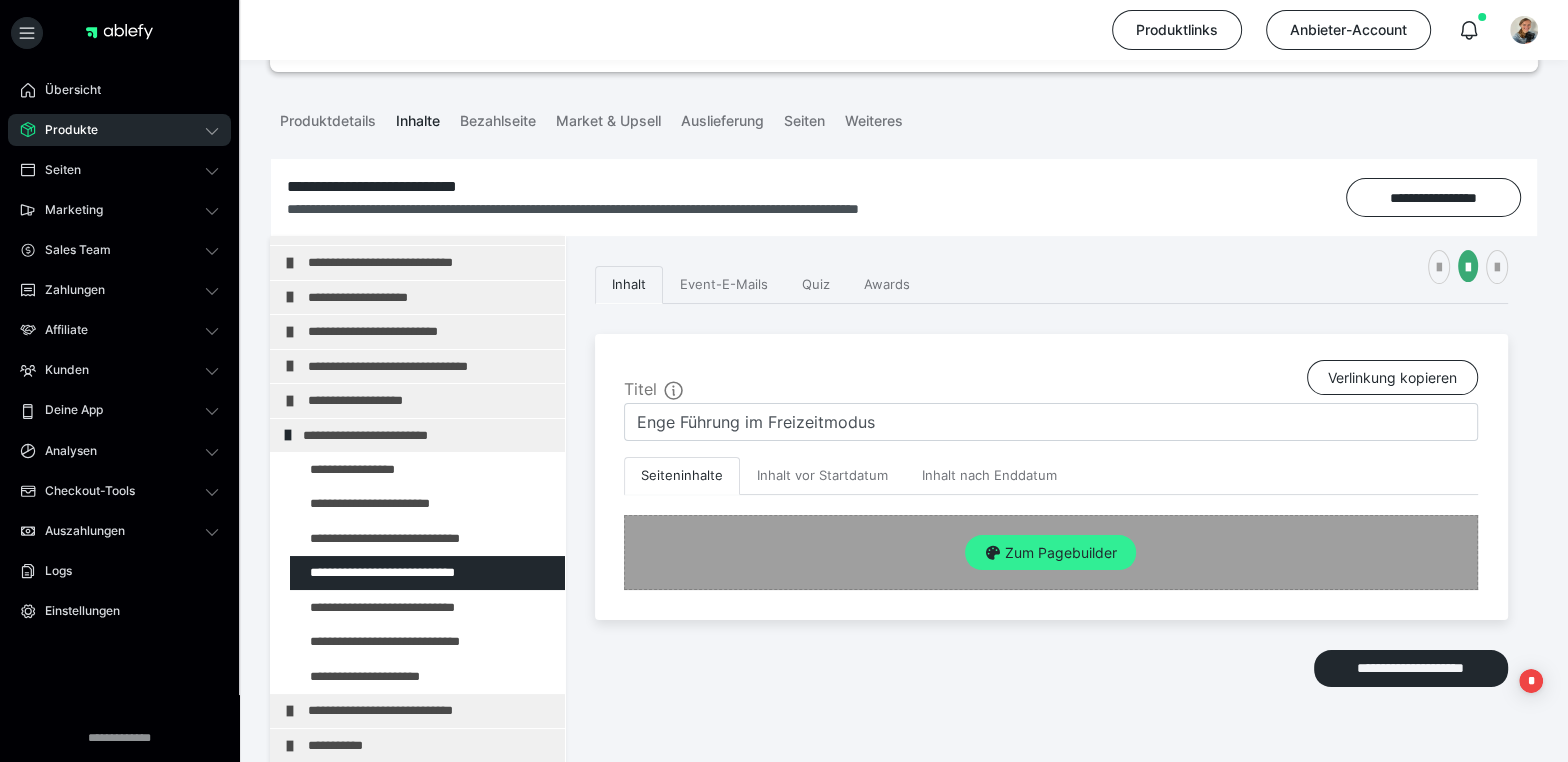 click on "Zum Pagebuilder" at bounding box center [1050, 553] 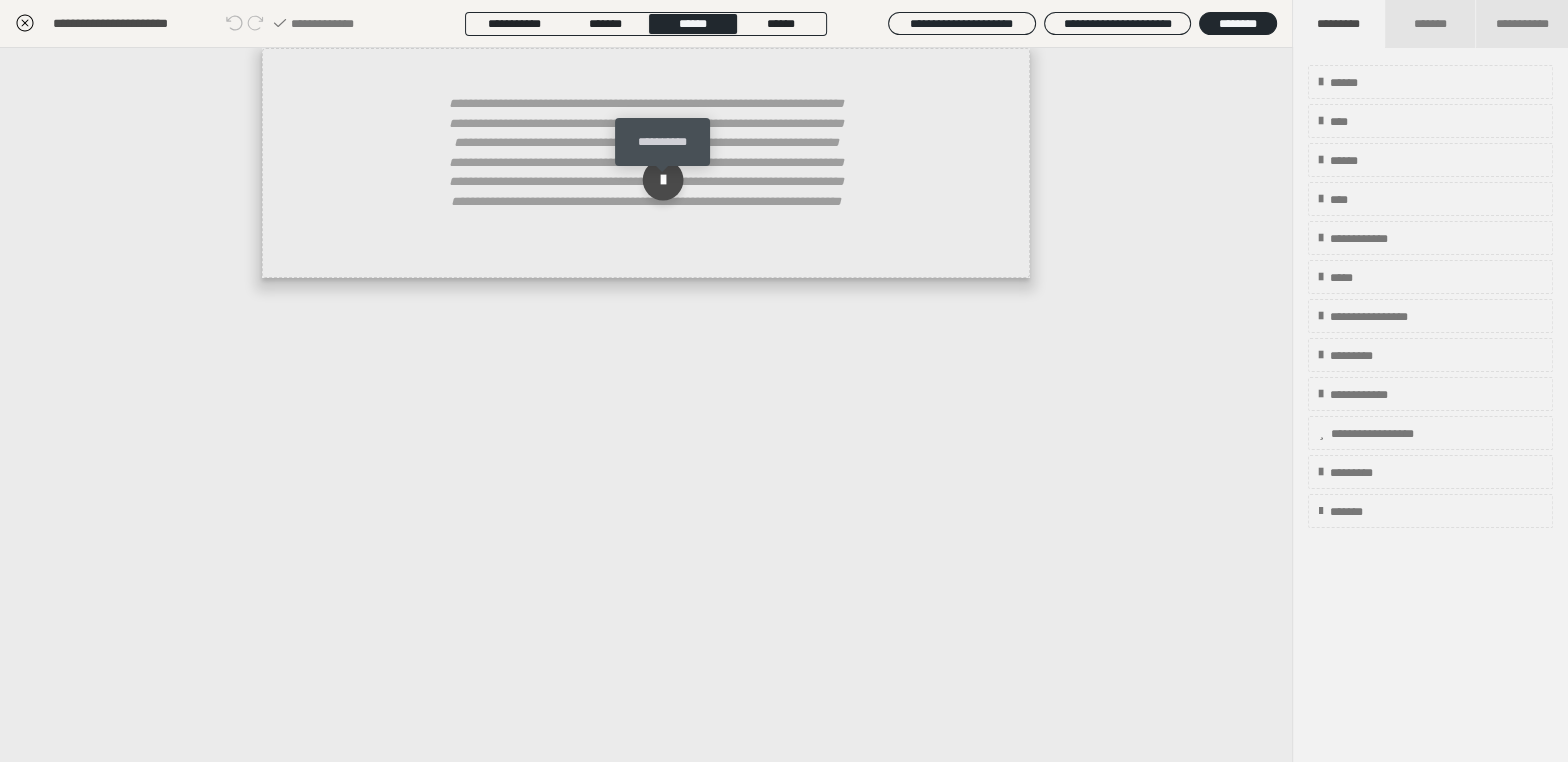 click at bounding box center (663, 180) 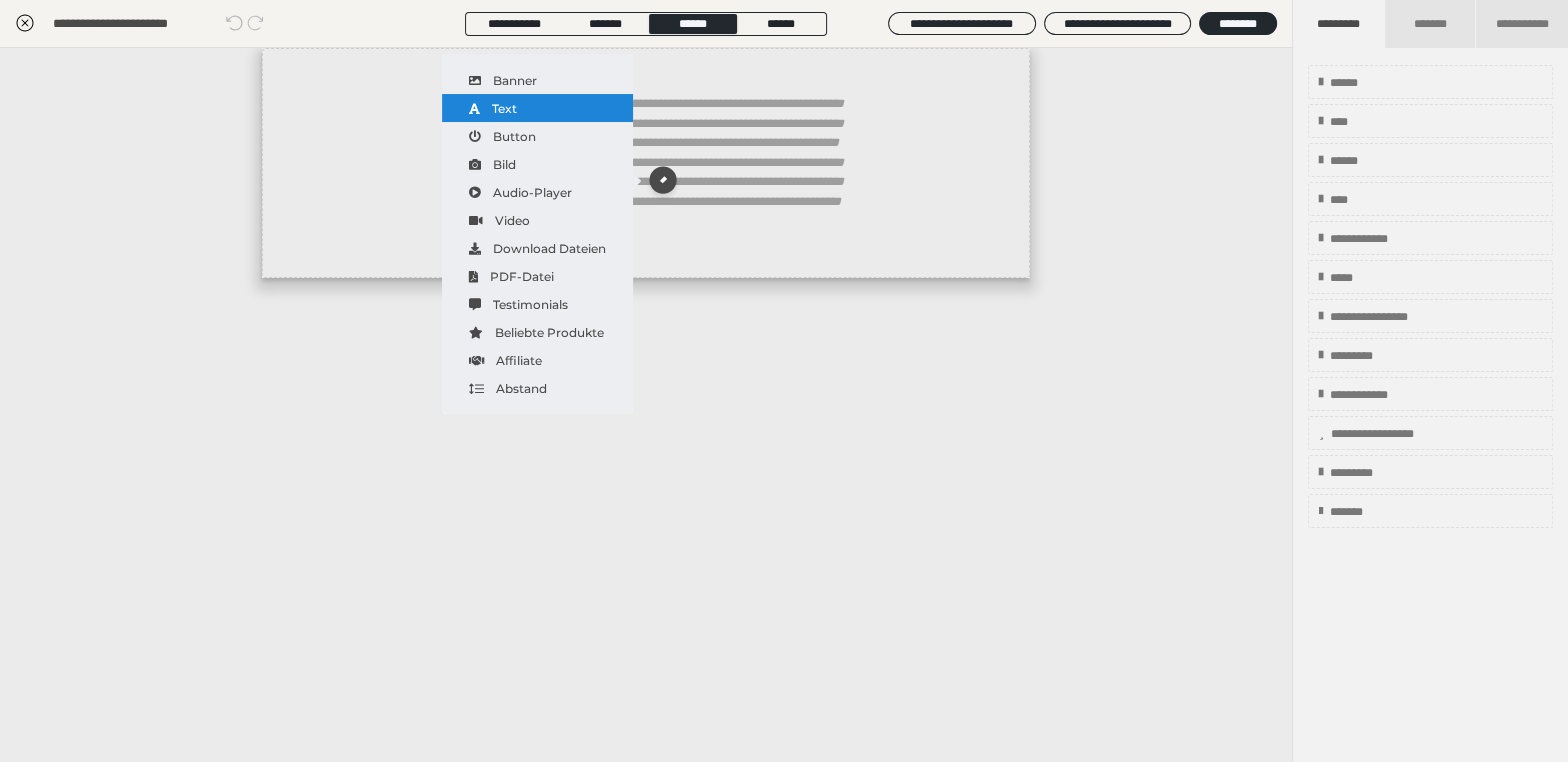 click on "Text" at bounding box center (537, 108) 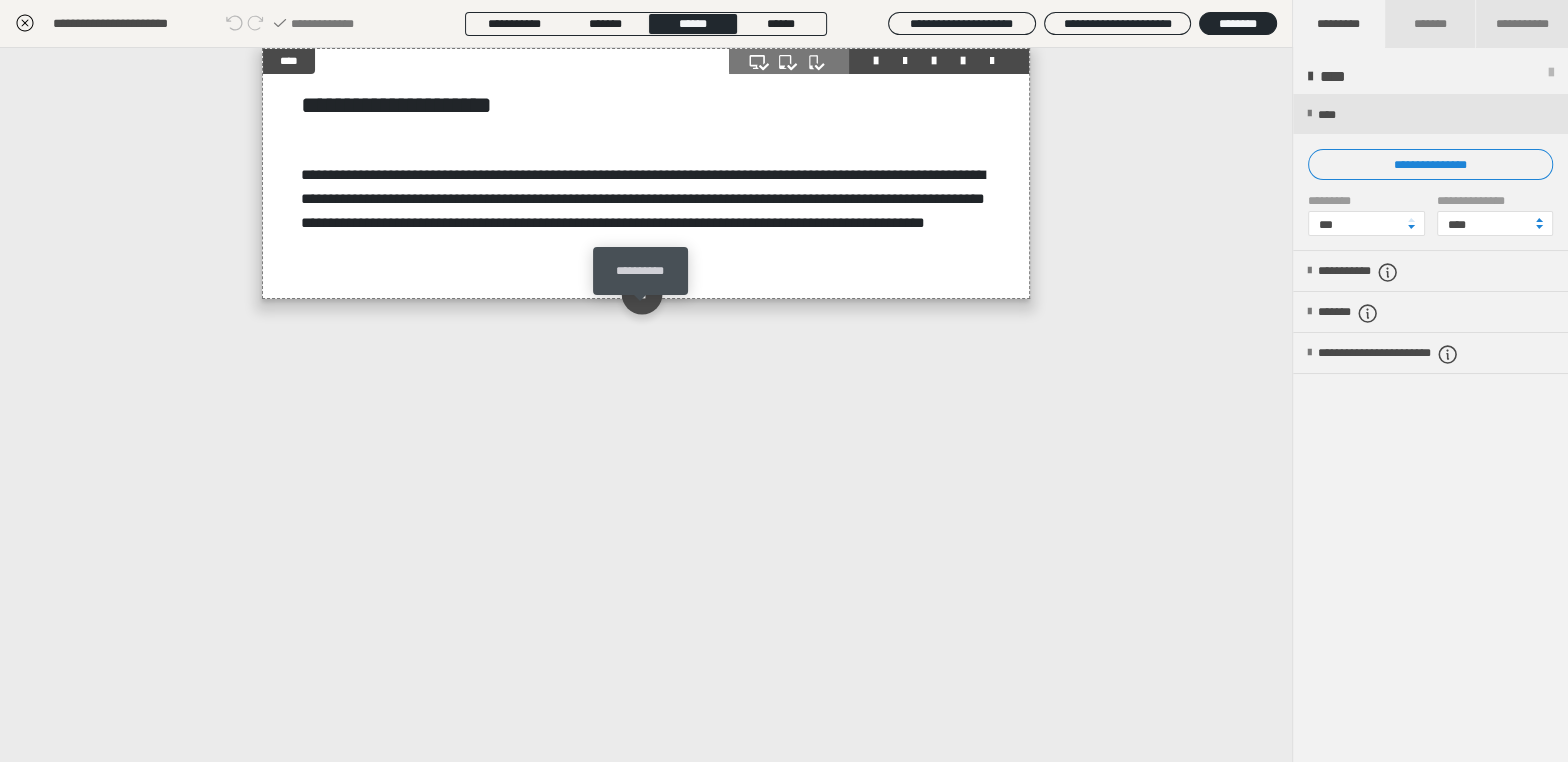 click at bounding box center (641, 293) 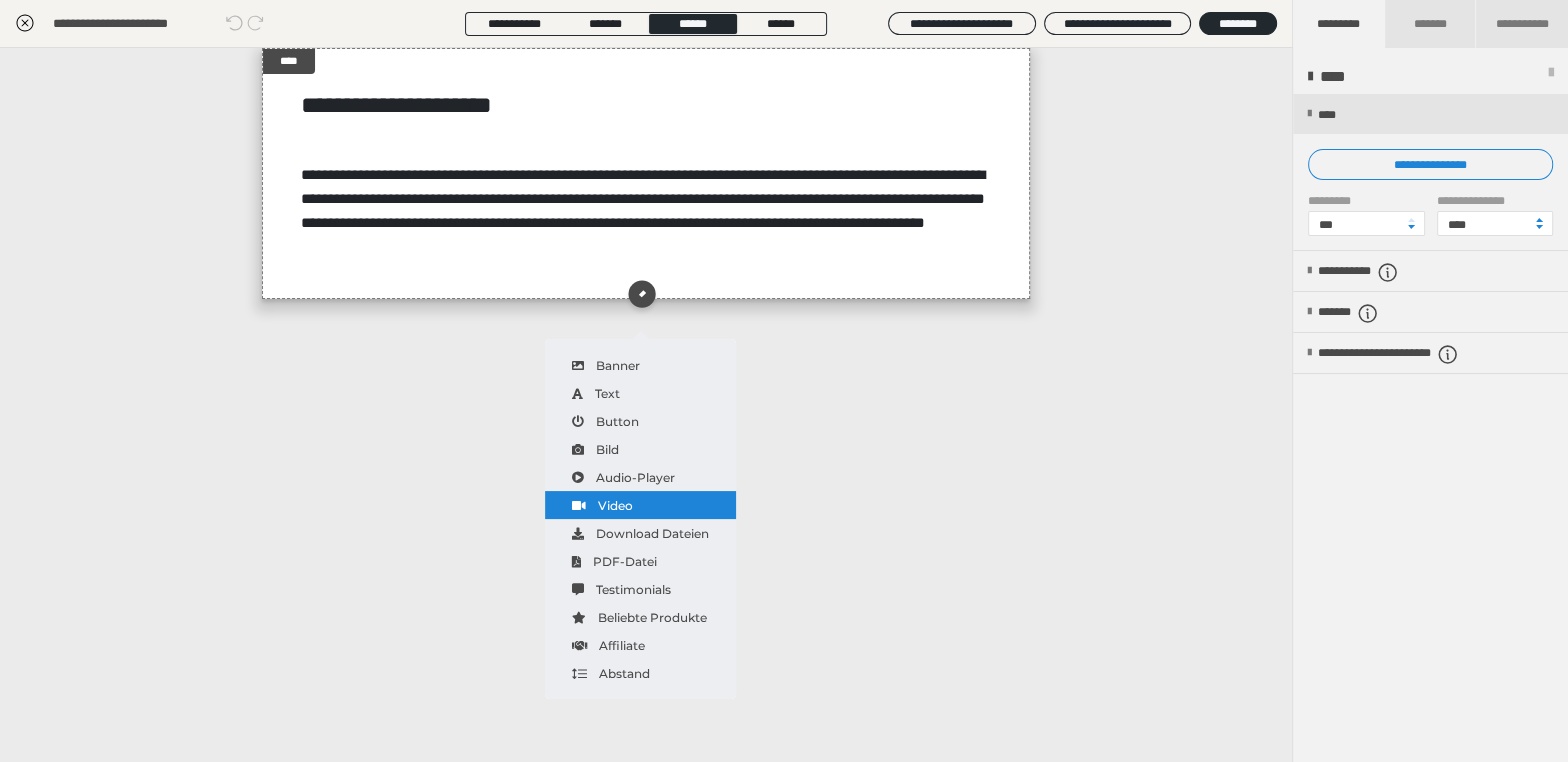 click on "Video" at bounding box center (640, 505) 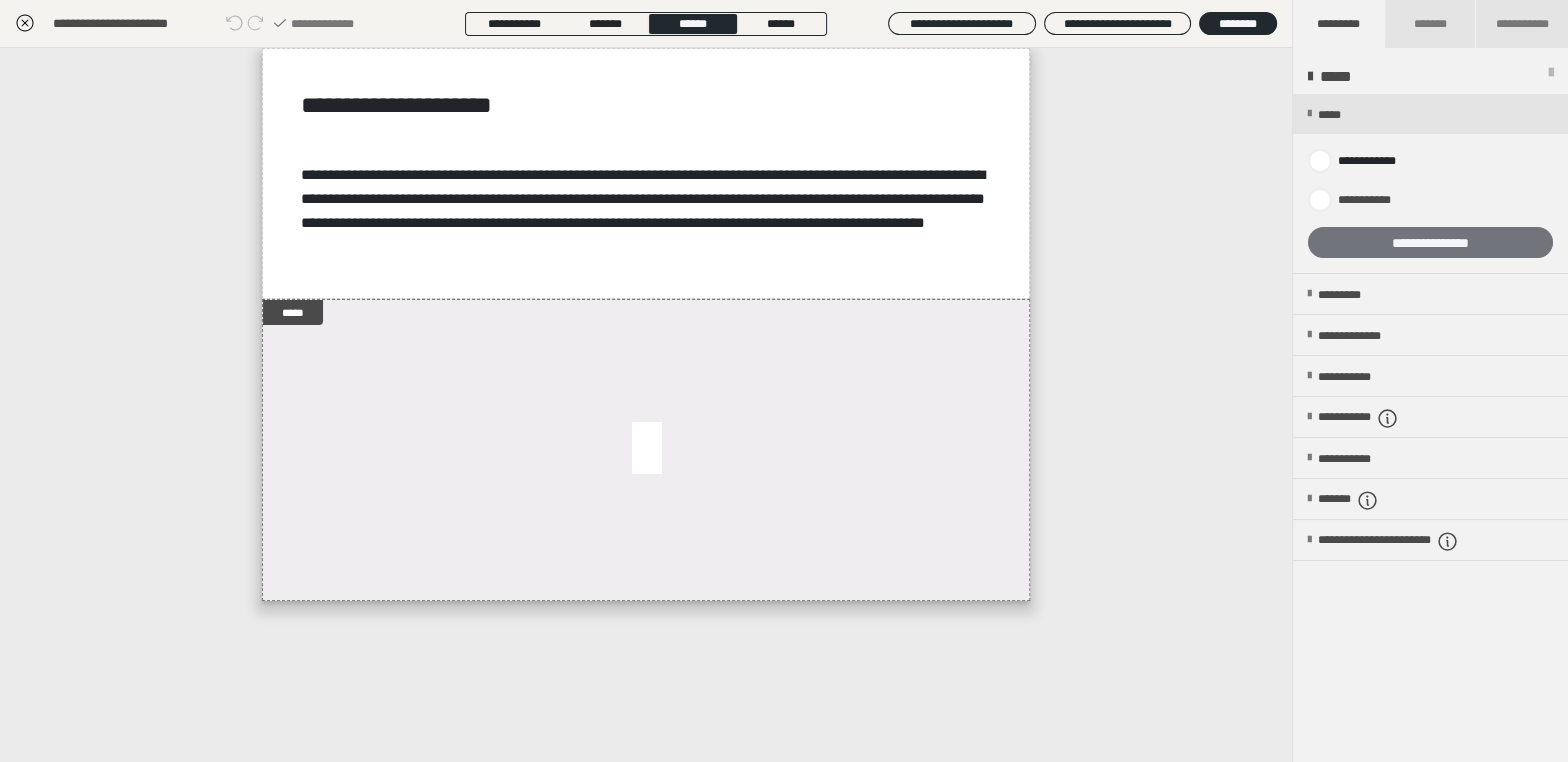click on "**********" at bounding box center (1430, 242) 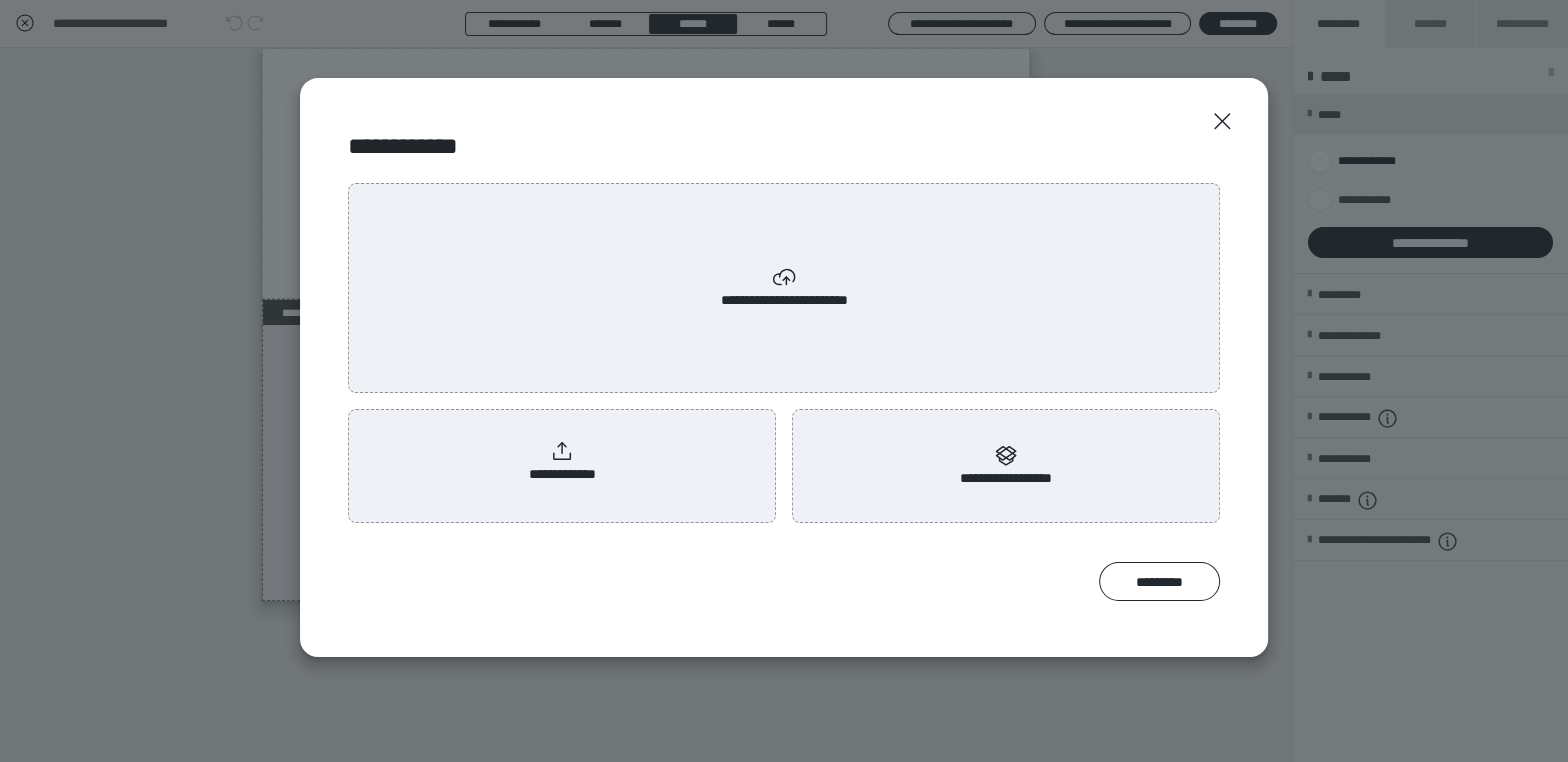 click on "**********" at bounding box center (784, 288) 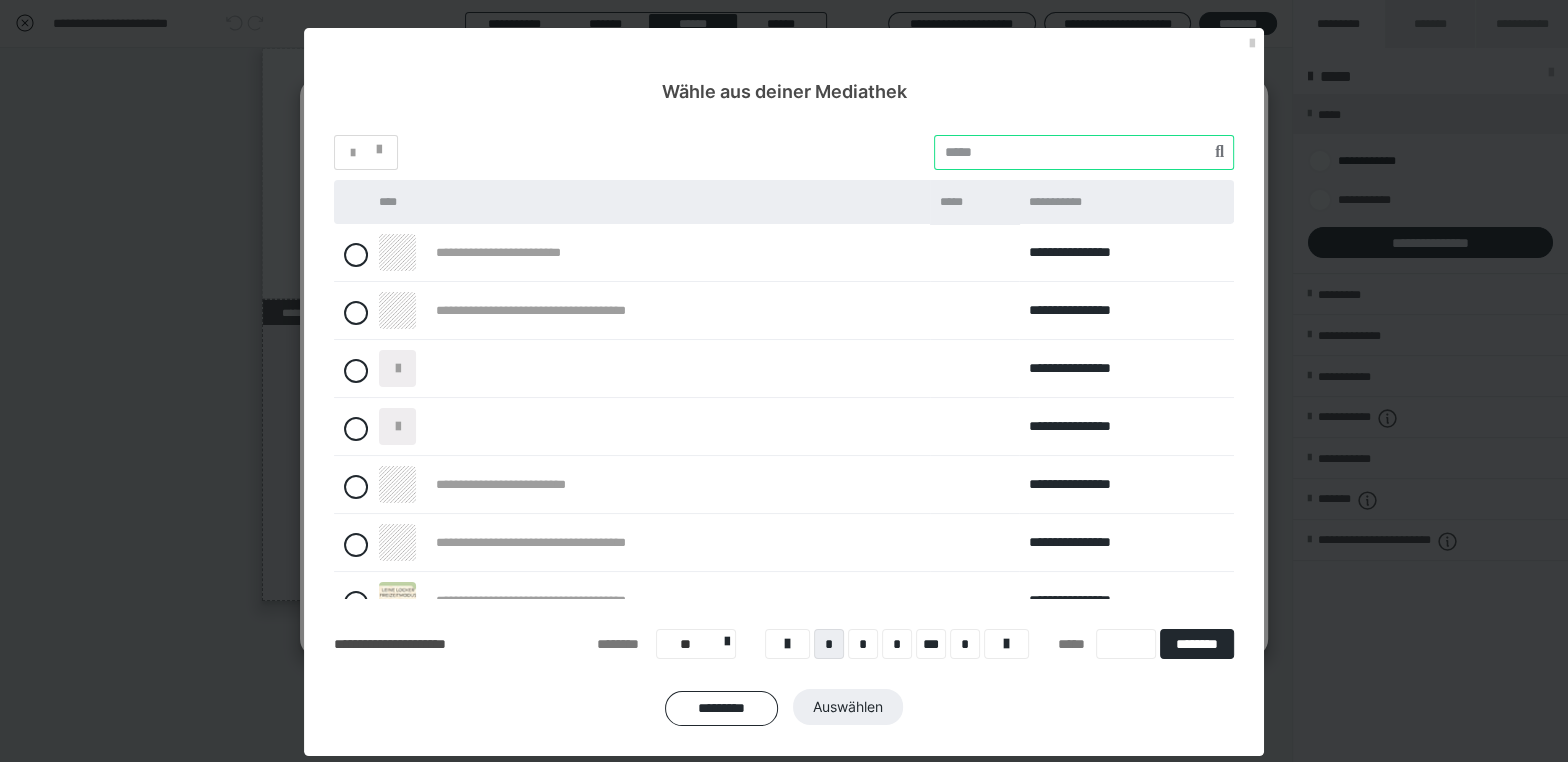 click at bounding box center (1084, 152) 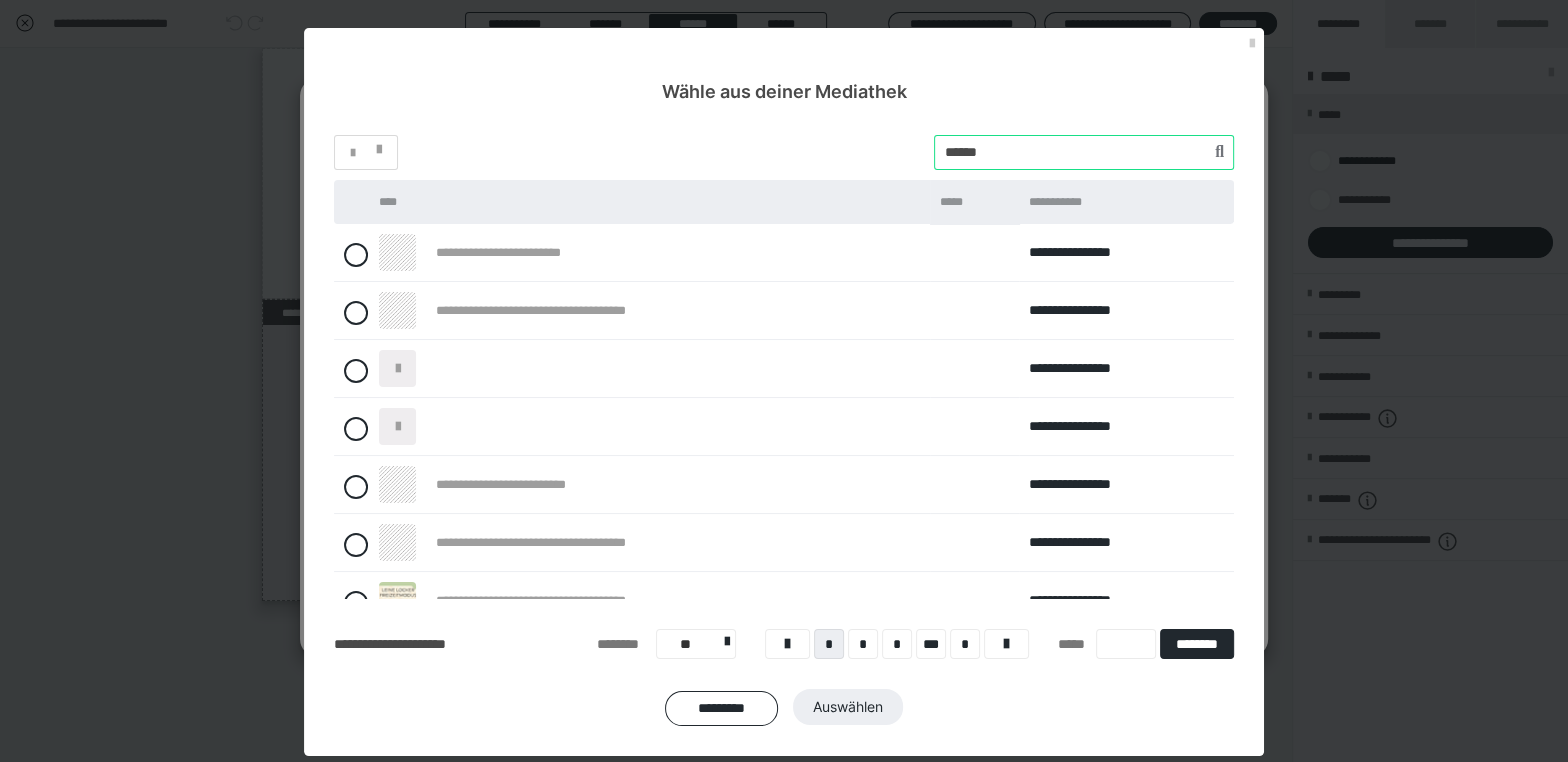 drag, startPoint x: 1206, startPoint y: 152, endPoint x: 1220, endPoint y: 159, distance: 15.652476 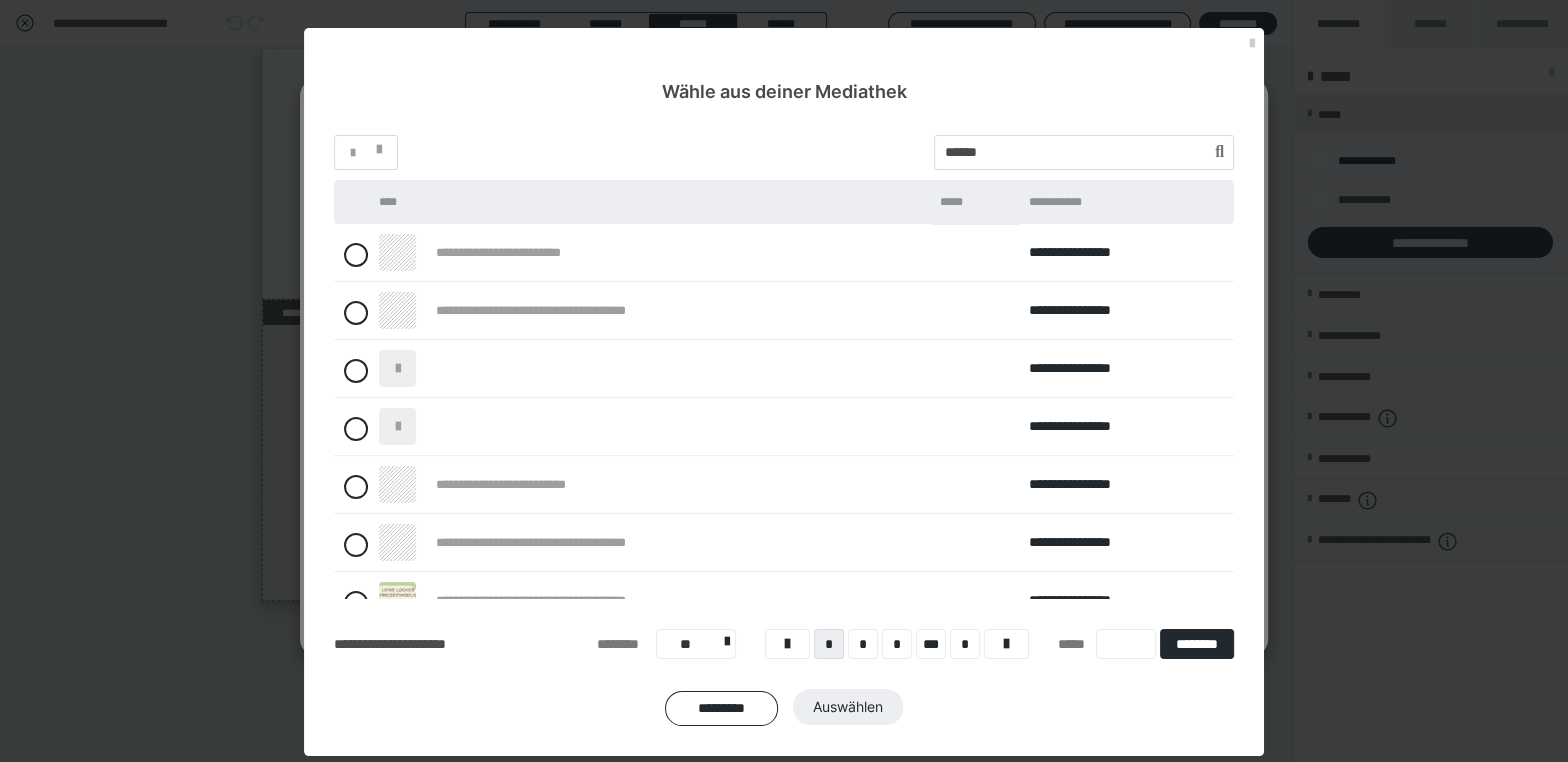 click on "**********" at bounding box center [784, 430] 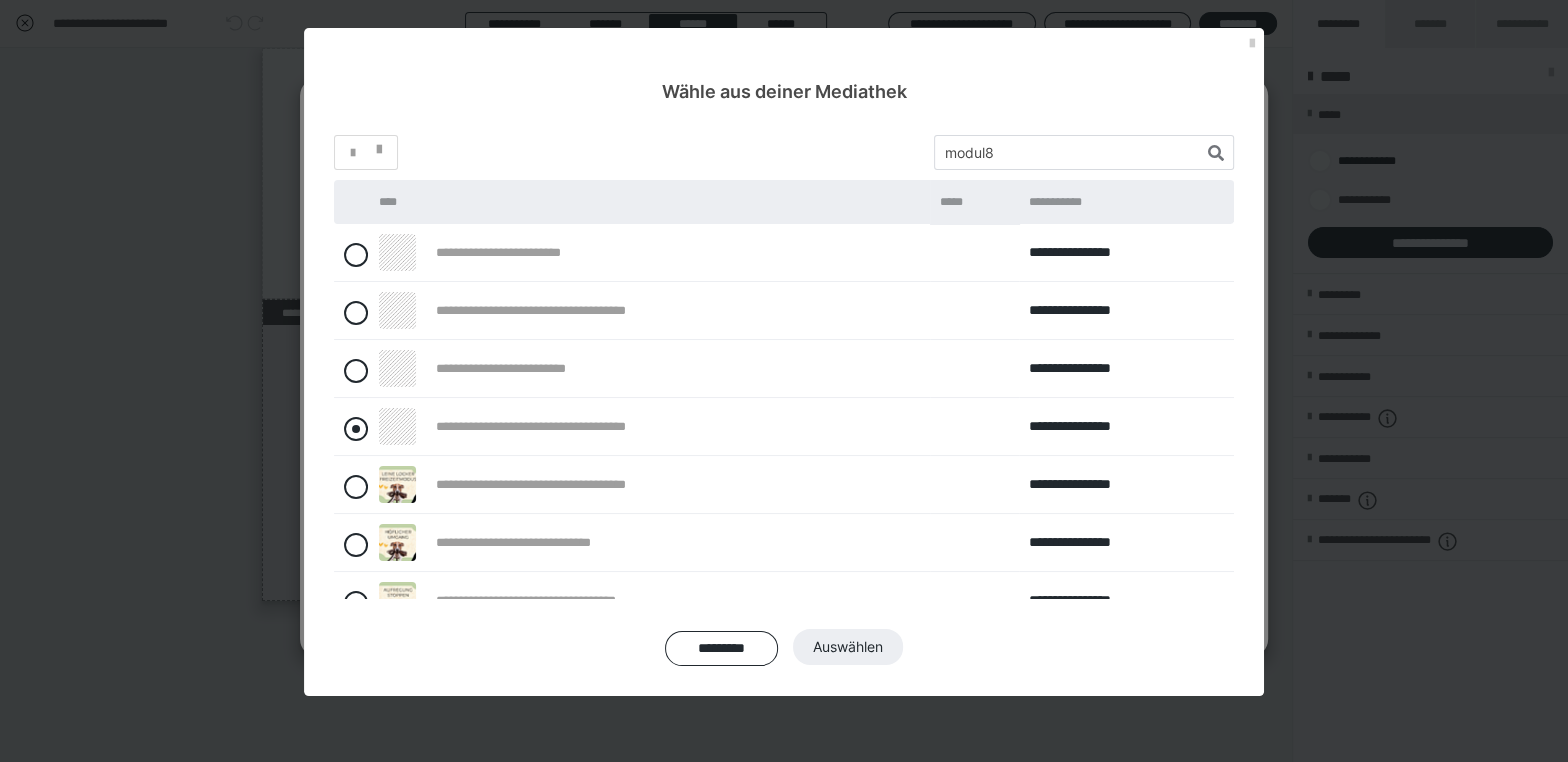click at bounding box center (356, 429) 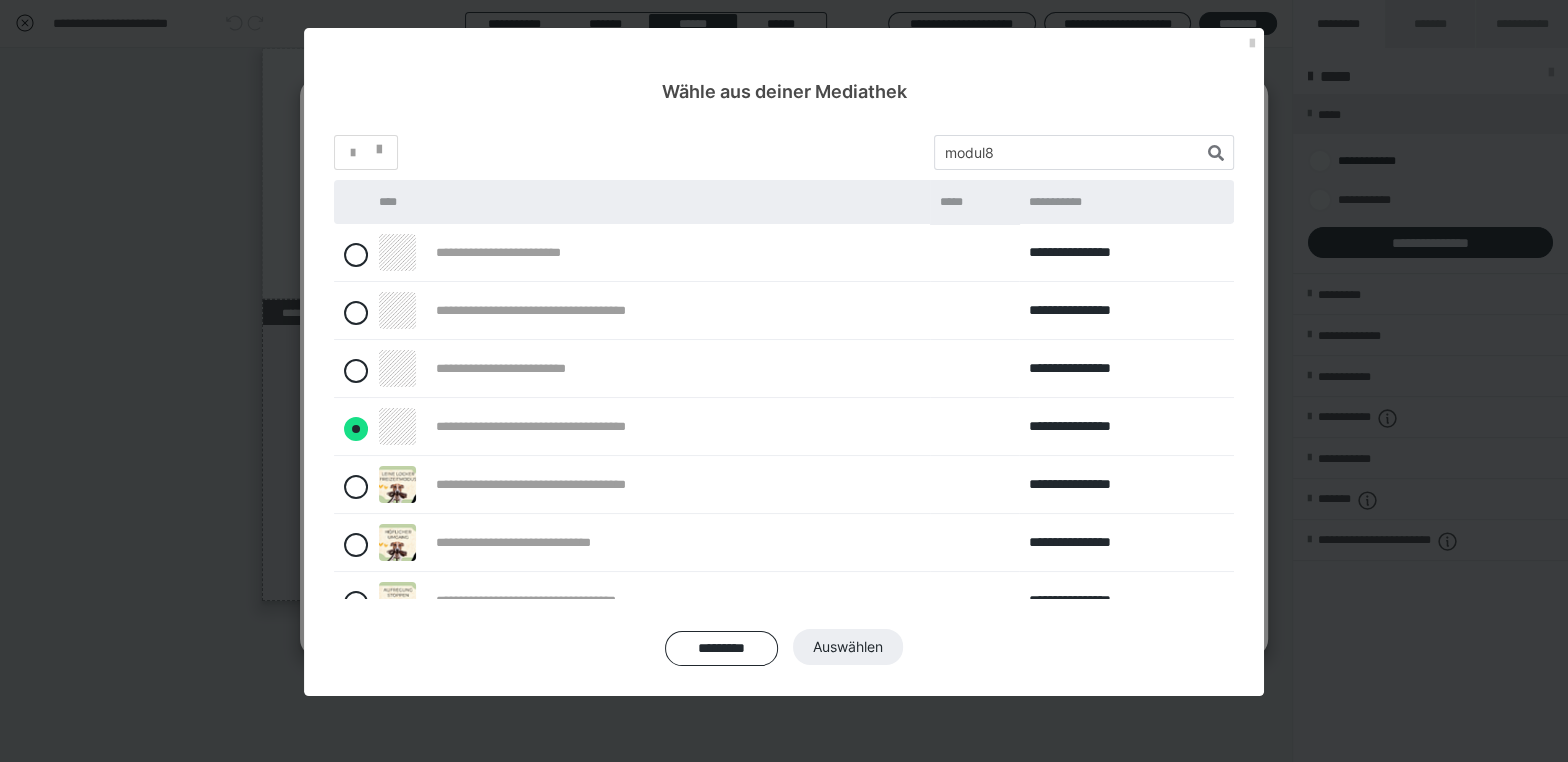 radio on "****" 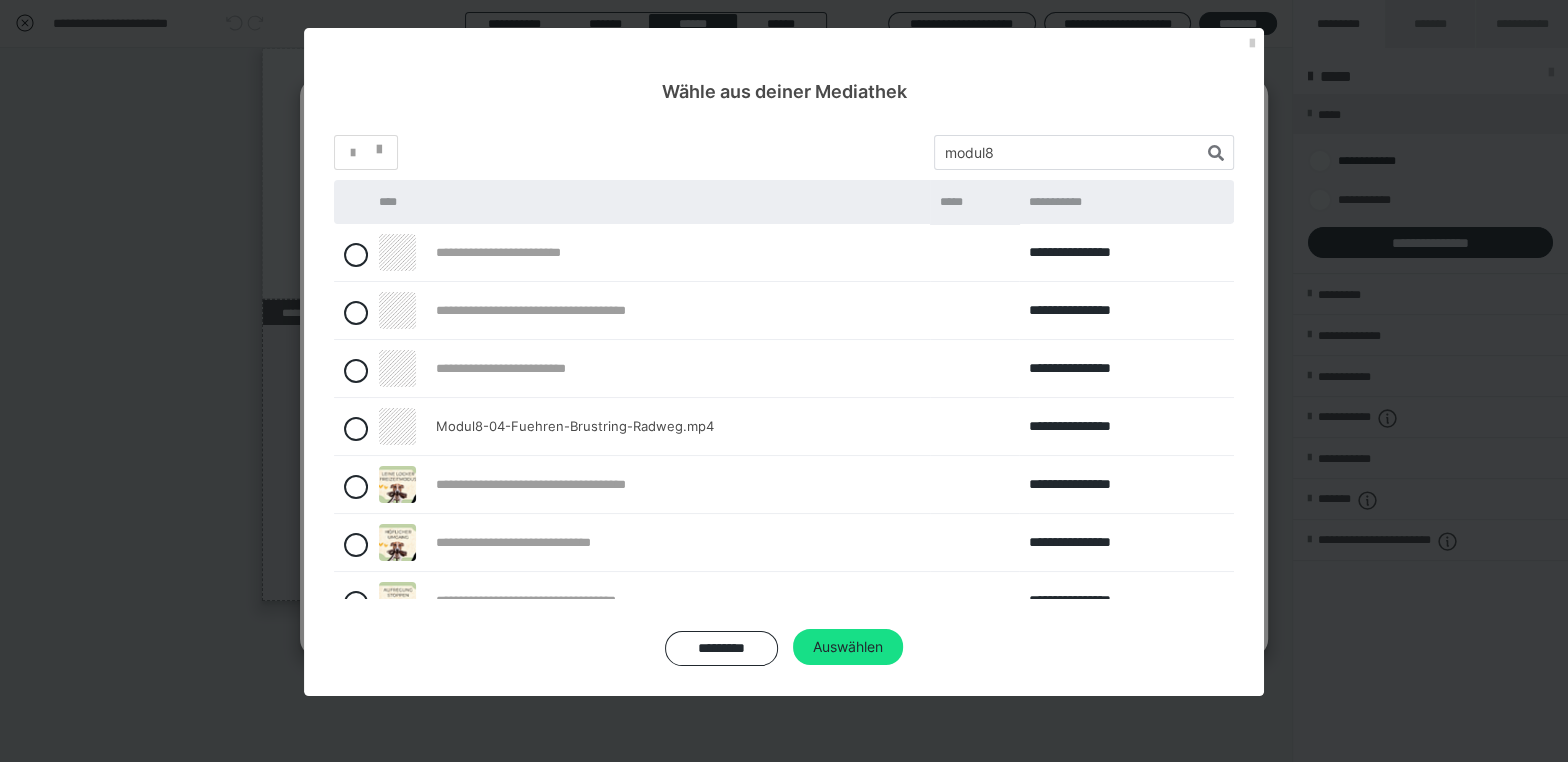 click on "Auswählen" at bounding box center (848, 647) 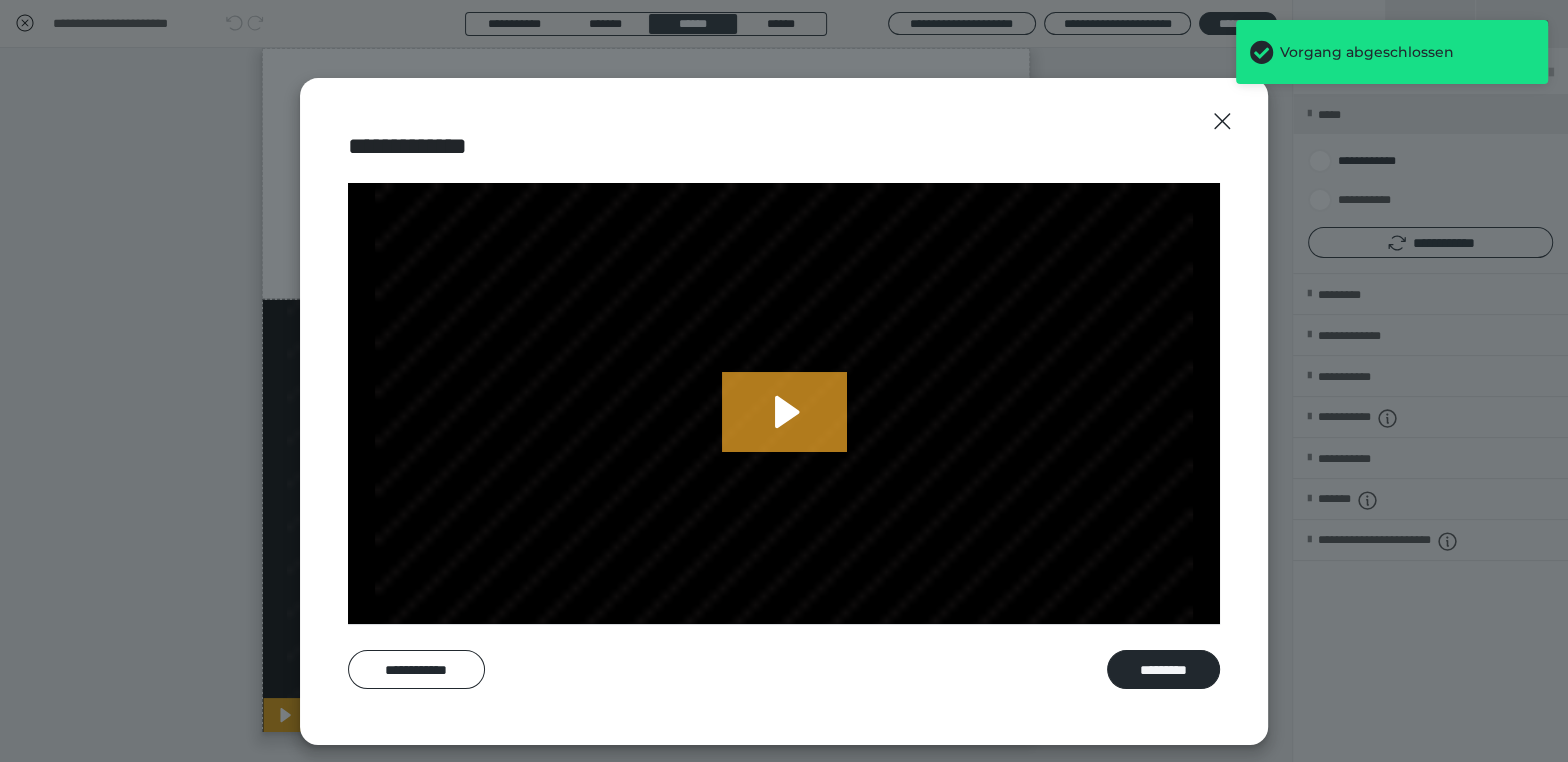drag, startPoint x: 1149, startPoint y: 662, endPoint x: 1201, endPoint y: 619, distance: 67.47592 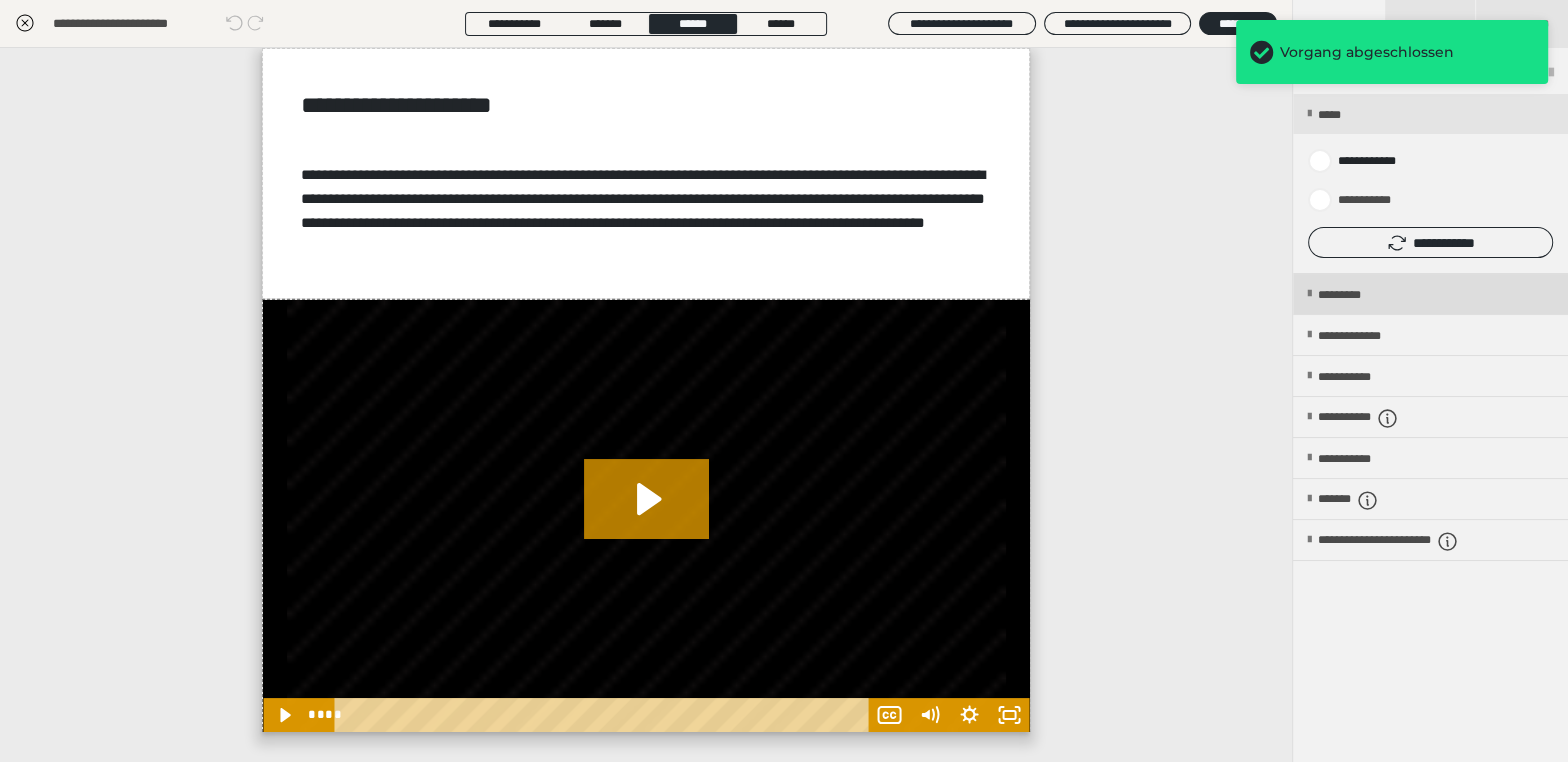 click on "*********" at bounding box center (1356, 295) 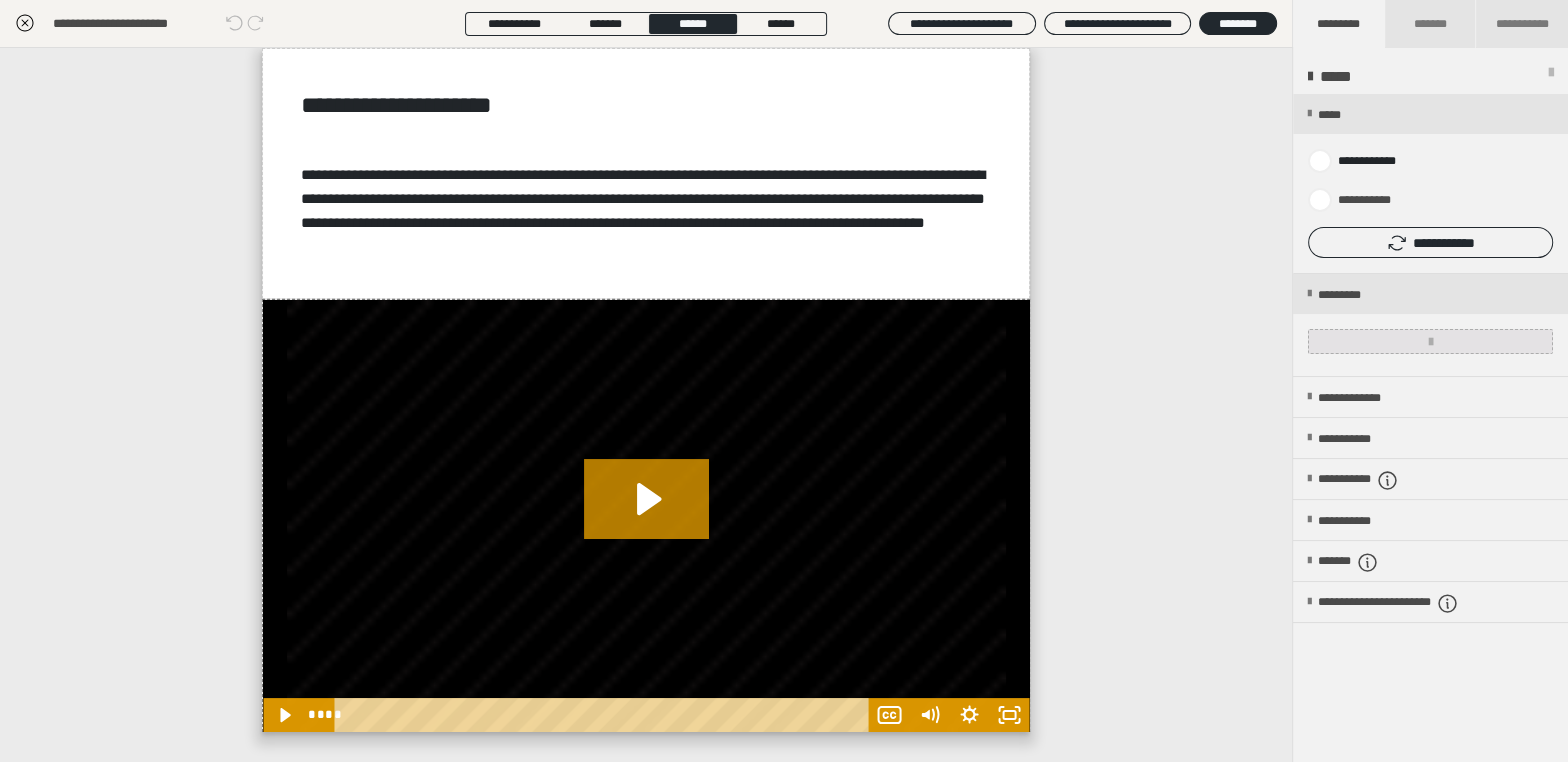 click at bounding box center (1431, 342) 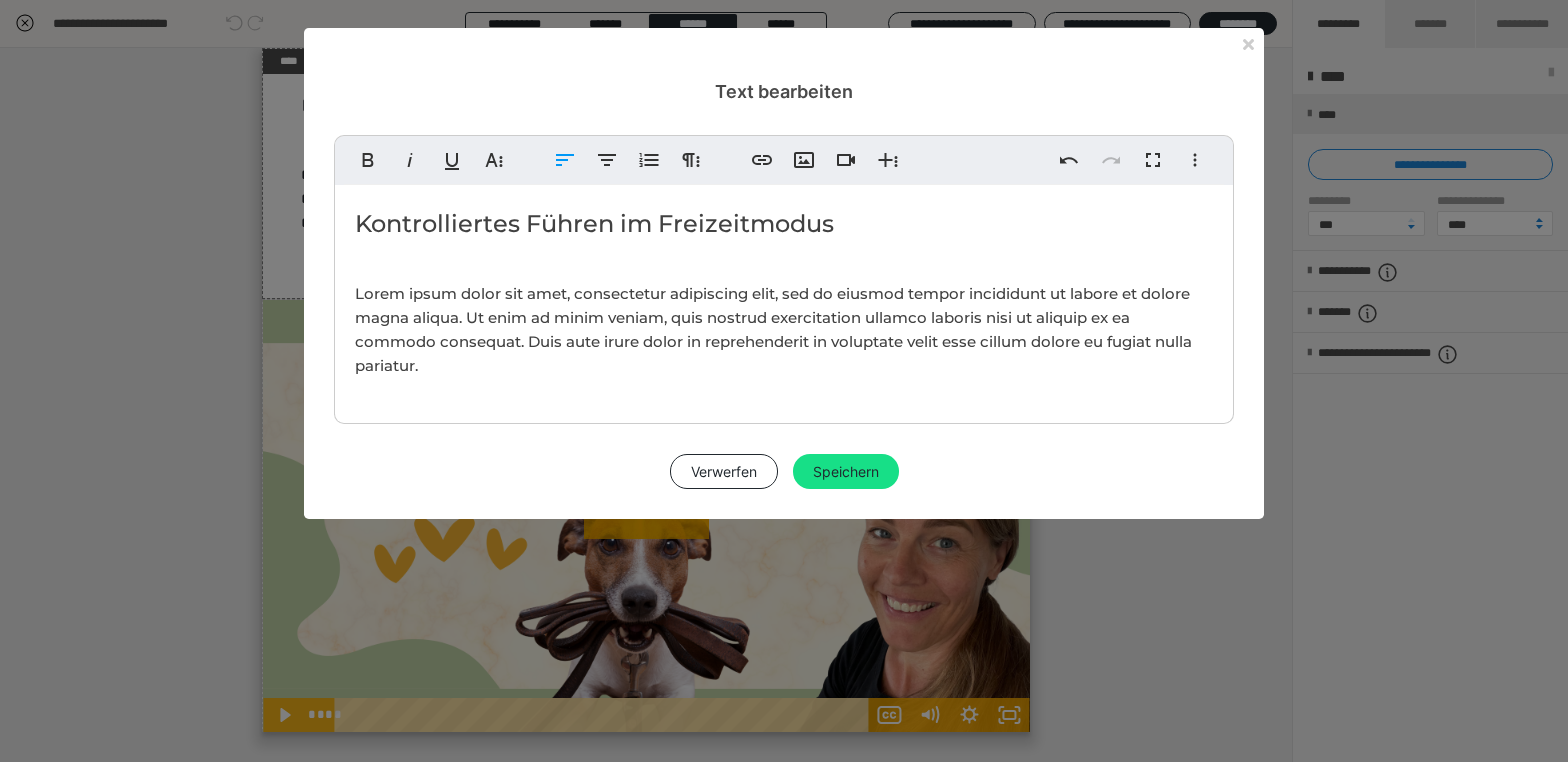 scroll, scrollTop: 0, scrollLeft: 0, axis: both 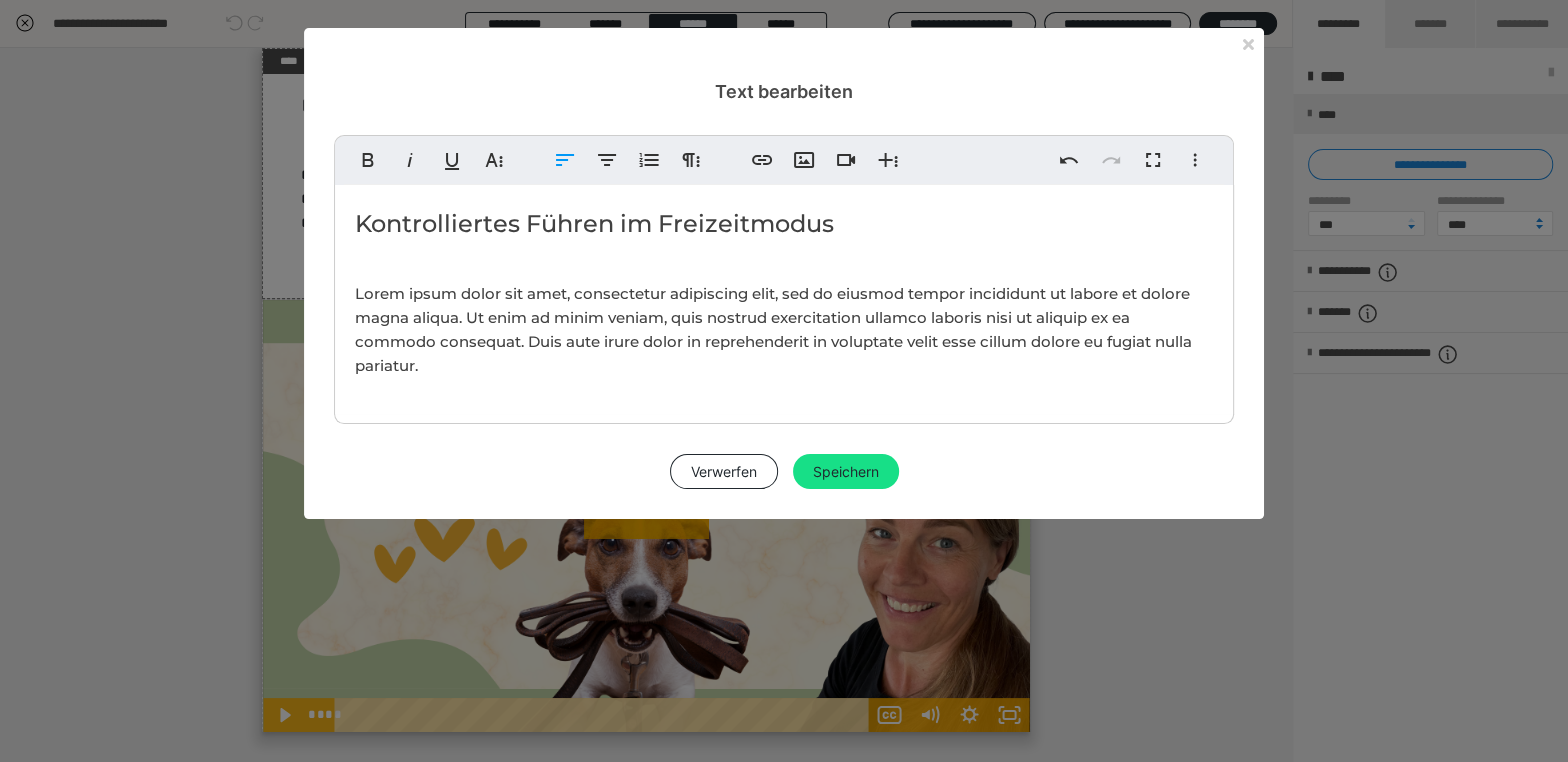 type 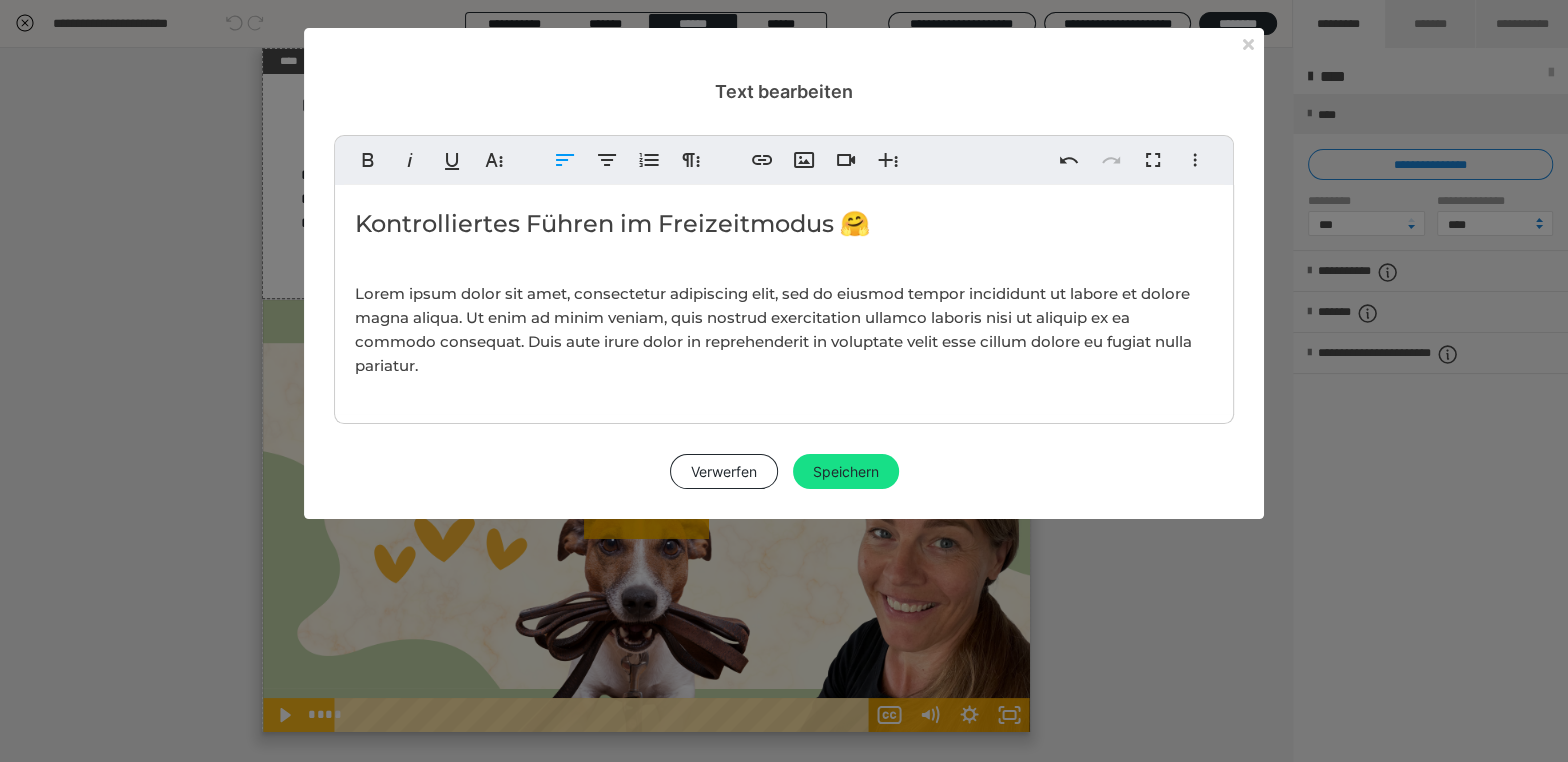 click on "Kontrolliertes Führen im Freizeitmodus 🤗" at bounding box center [784, 224] 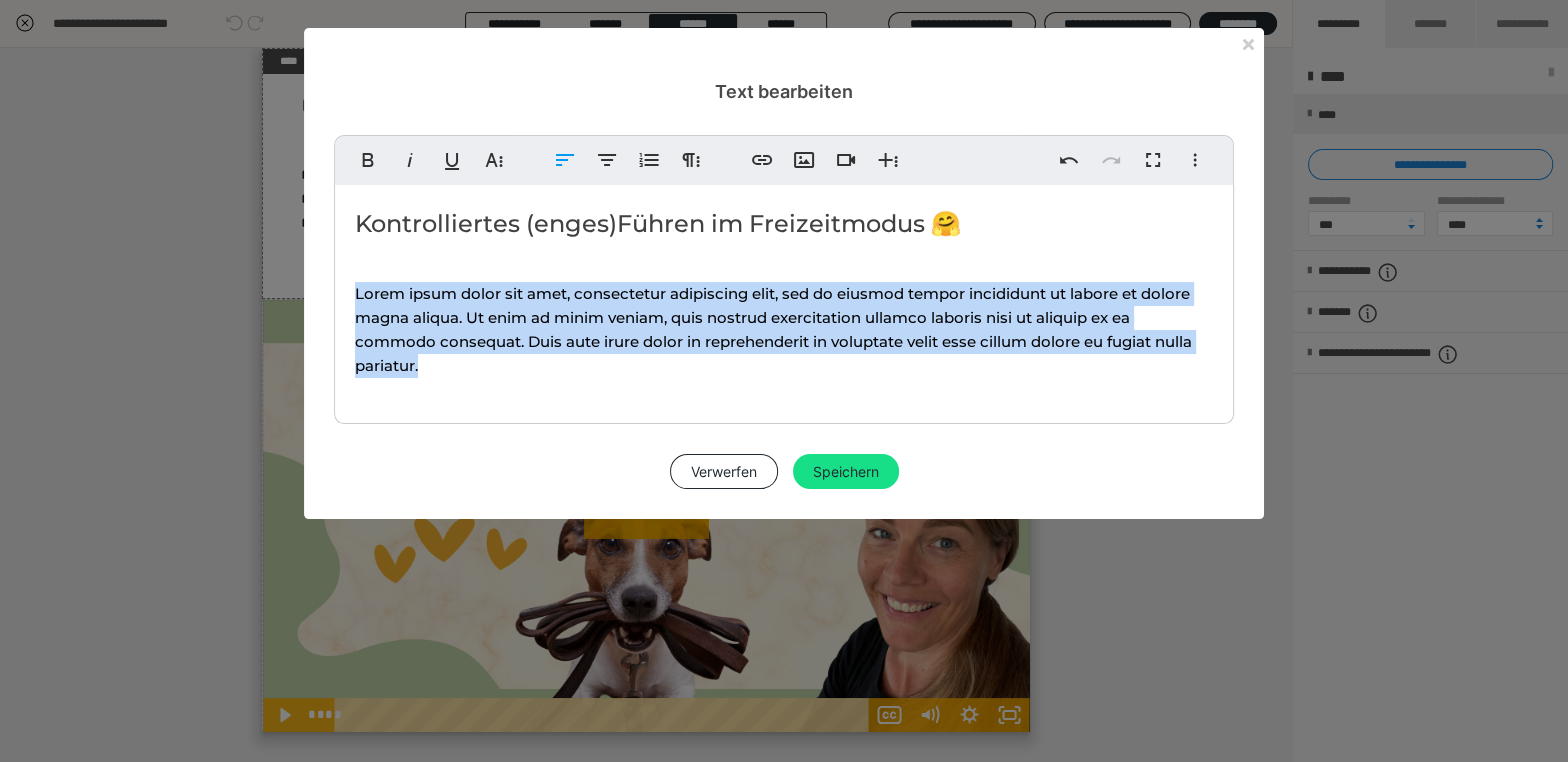 drag, startPoint x: 446, startPoint y: 359, endPoint x: 353, endPoint y: 289, distance: 116.40017 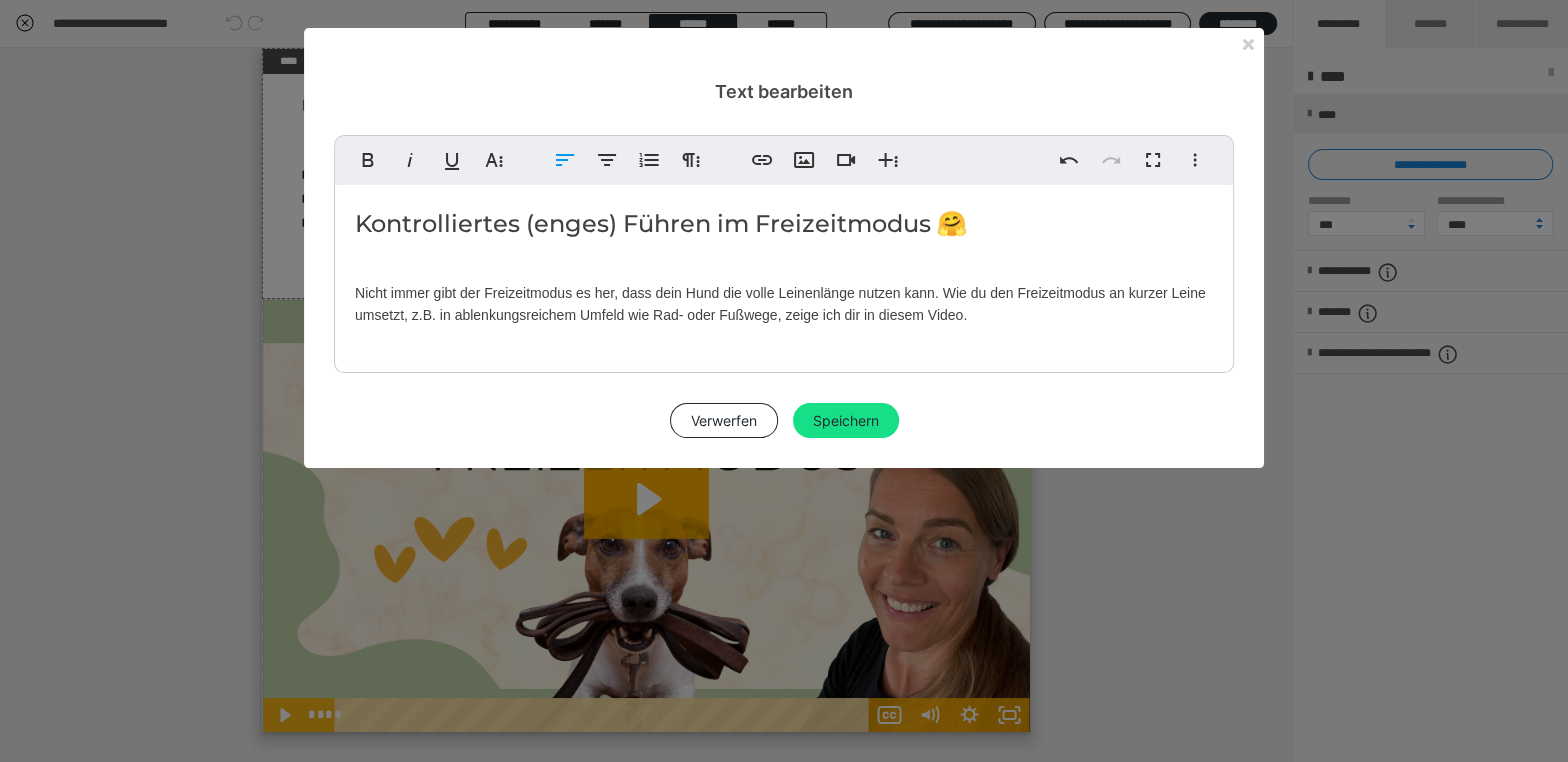 click on "Nicht immer gibt der Freizeitmodus es her, dass dein Hund die volle Leinenlänge nutzen kann. Wie du den Freizeitmodus an kurzer Leine umsetzt, z.B. in ablenkungsreichem Umfeld wie Rad- oder Fußwege, zeige ich dir in diesem Video." at bounding box center (784, 304) 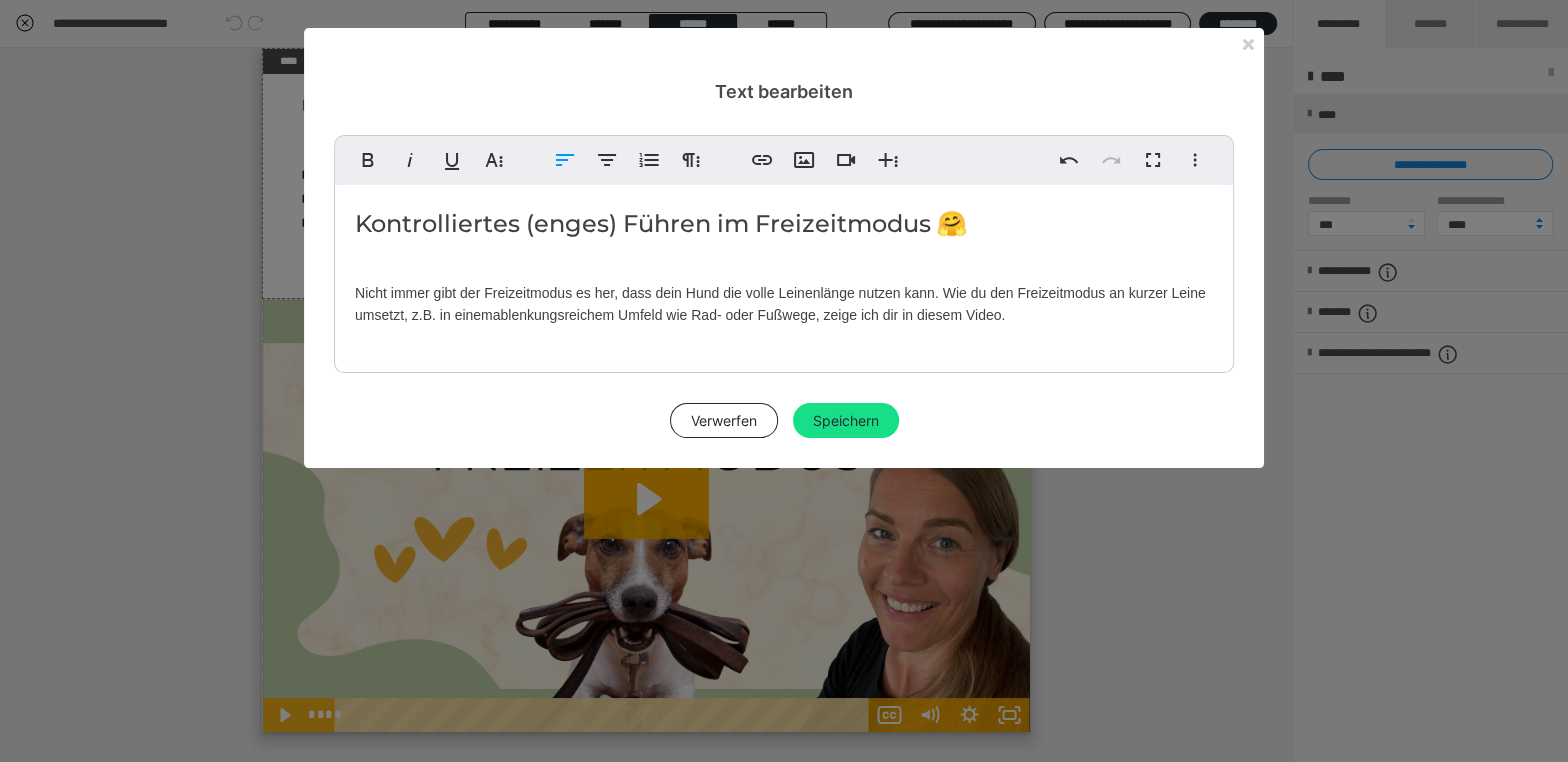 click on "Nicht immer gibt der Freizeitmodus es her, dass dein Hund die volle Leinenlänge nutzen kann. Wie du den Freizeitmodus an kurzer Leine umsetzt, z.B. in einem  ablenkungsreichem Umfeld wie Rad- oder Fußwege, zeige ich dir in diesem Video." at bounding box center (784, 304) 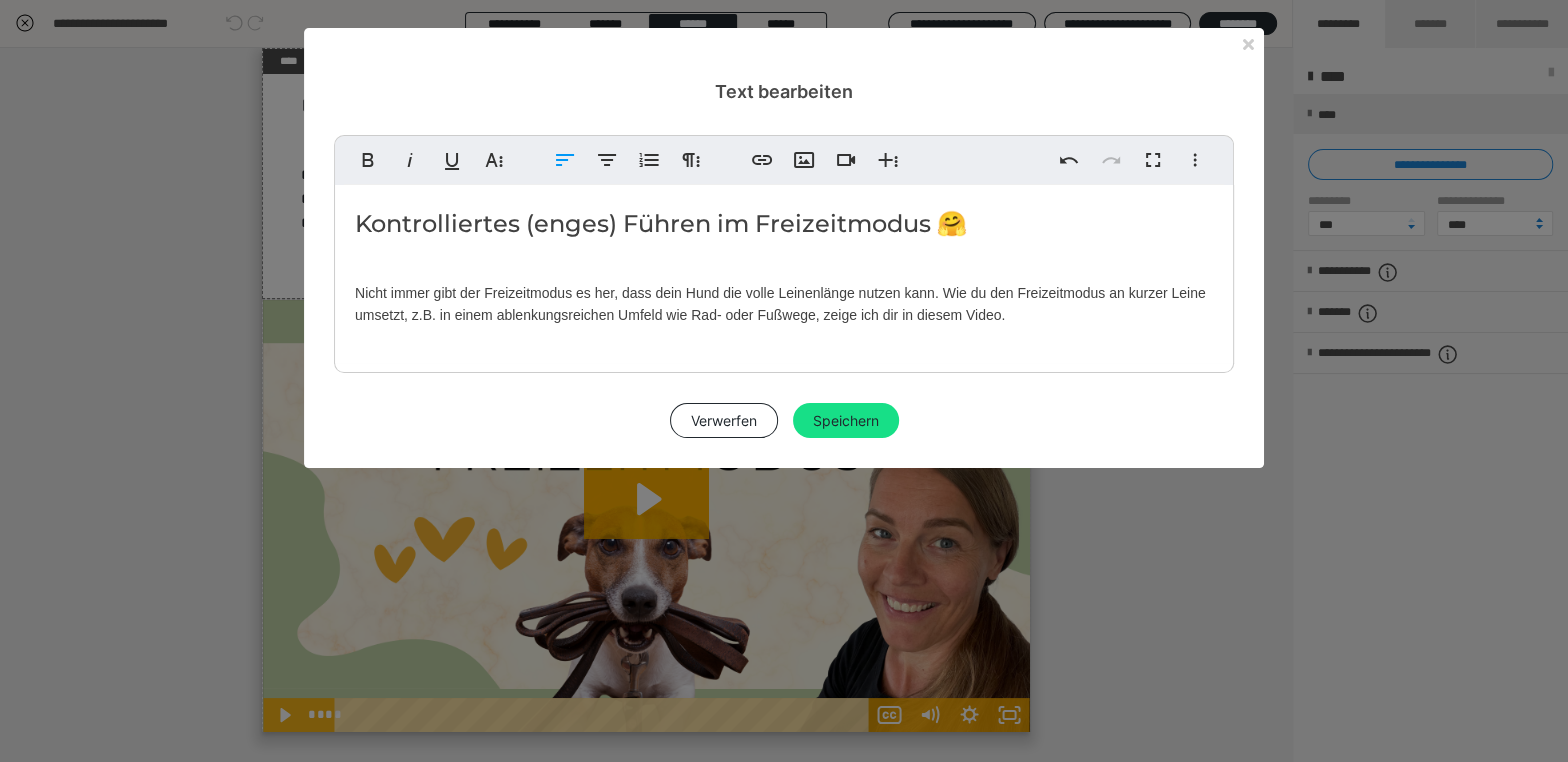 click on "Nicht immer gibt der Freizeitmodus es her, dass dein Hund die volle Leinenlänge nutzen kann. Wie du den Freizeitmodus an kurzer Leine umsetzt, z.B. in einem ablenkungsreichen Umfeld wie Rad- oder Fußwege, zeige ich dir in diesem Video." at bounding box center (784, 304) 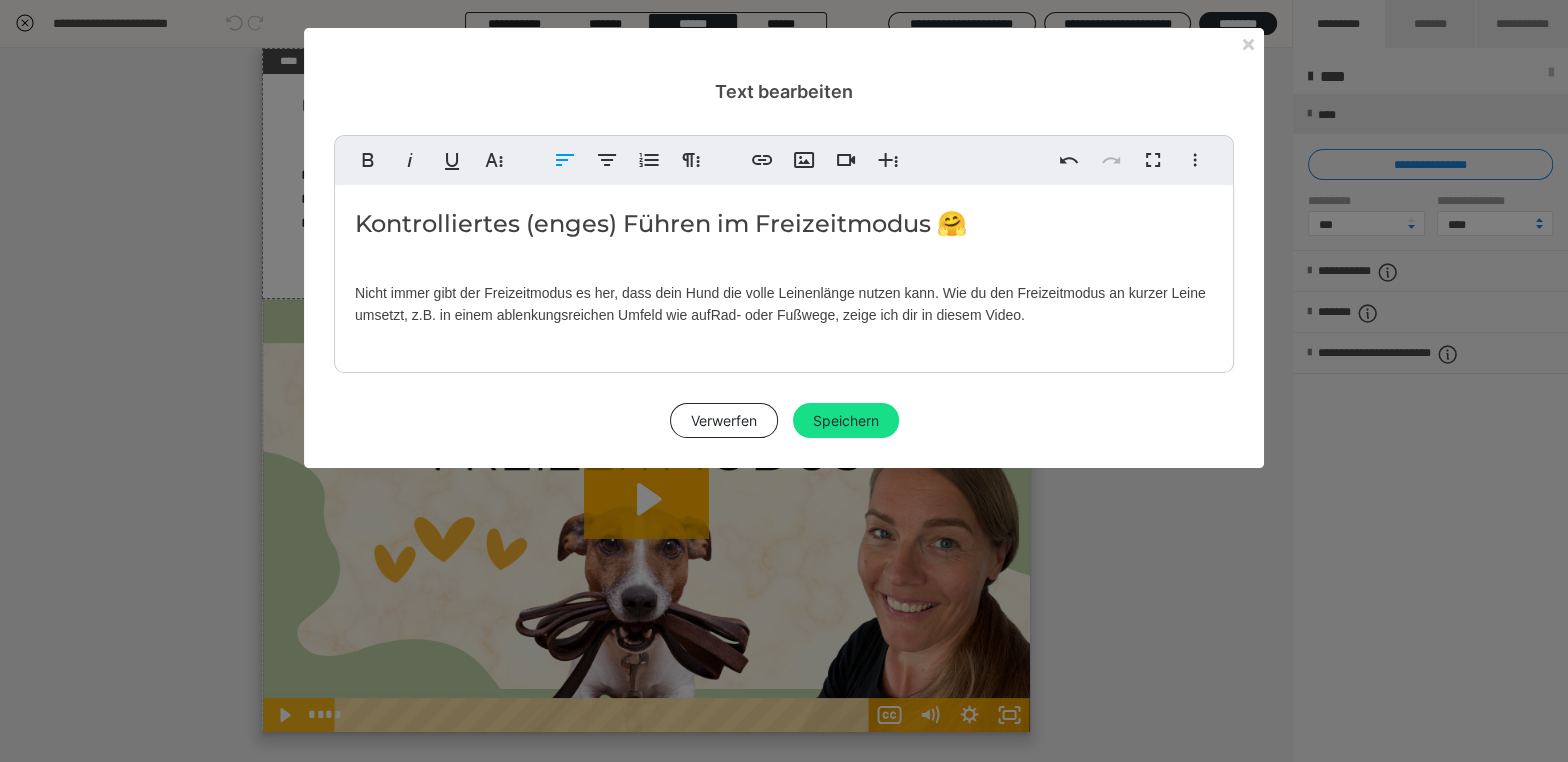 click on "Nicht immer gibt der Freizeitmodus es her, dass dein Hund die volle Leinenlänge nutzen kann. Wie du den Freizeitmodus an kurzer Leine umsetzt, z.B. in einem ablenkungsreichen Umfeld wie auf  Rad- oder Fußwege, zeige ich dir in diesem Video." at bounding box center (784, 304) 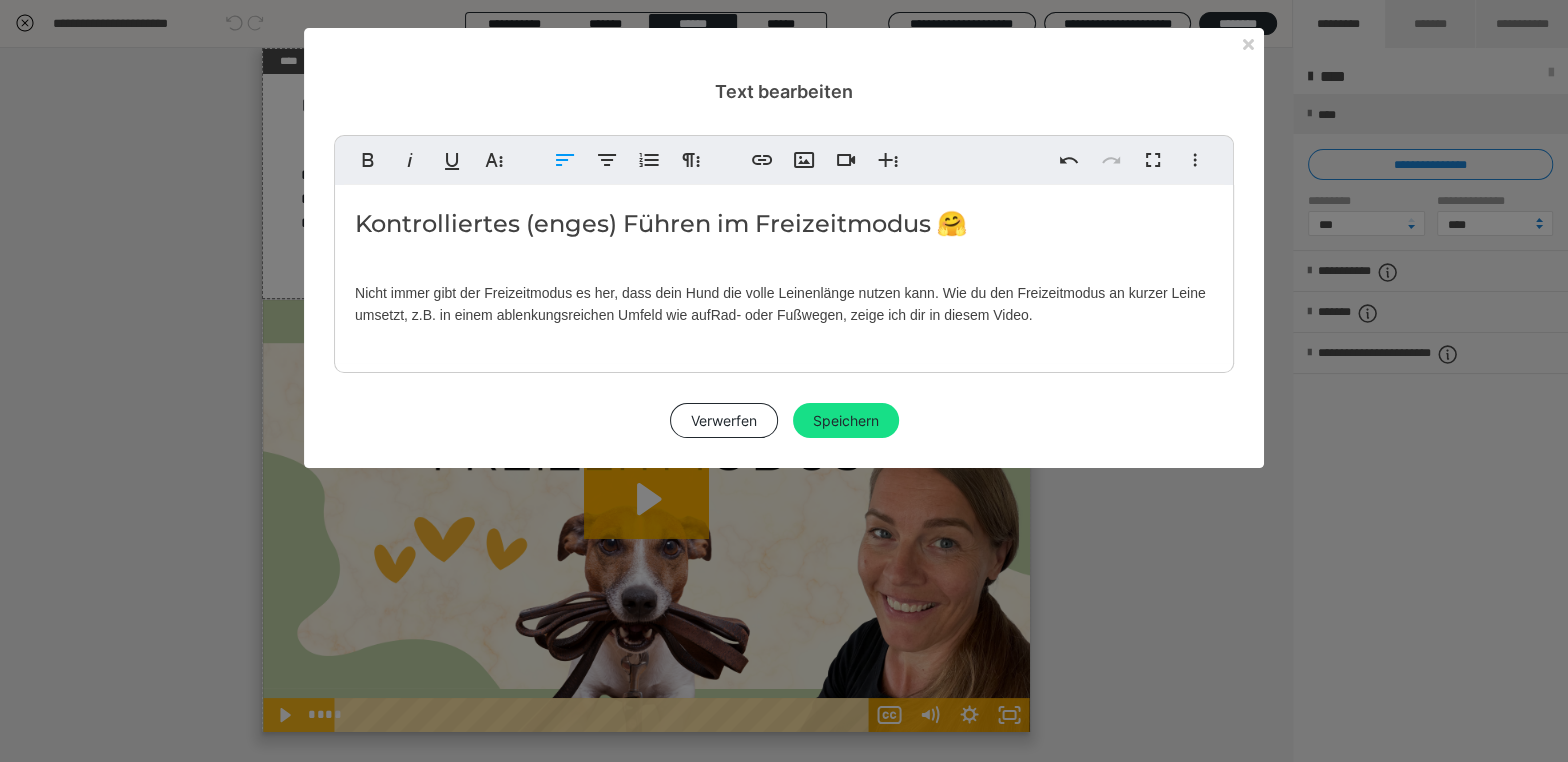 drag, startPoint x: 1031, startPoint y: 310, endPoint x: 360, endPoint y: 271, distance: 672.13245 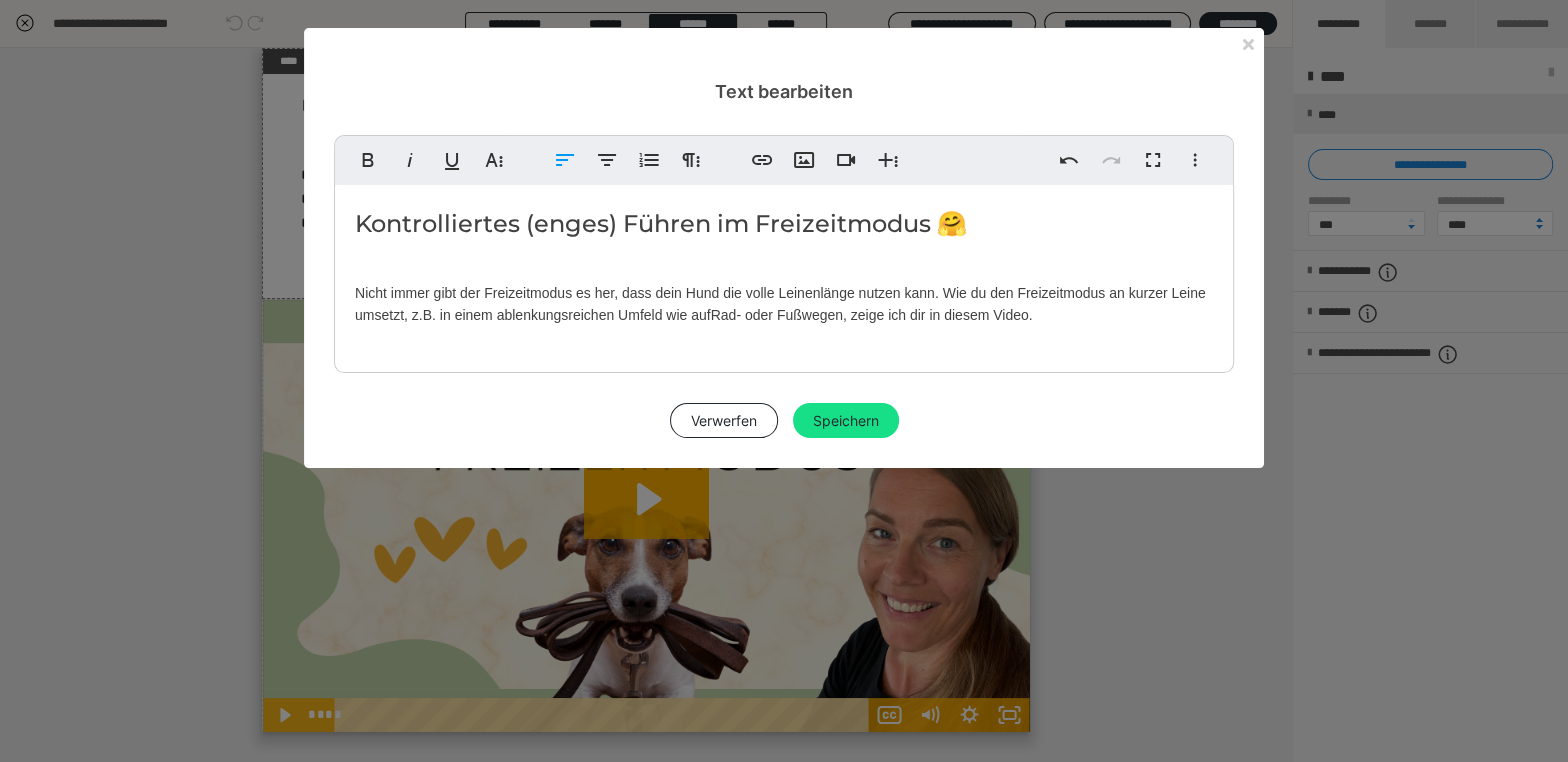 click on "Kontrolliertes (enges) Führen im Freizeitmodus 🤗 Nicht immer gibt der Freizeitmodus es her, dass dein Hund die volle Leinenlänge nutzen kann. Wie du den Freizeitmodus an kurzer Leine umsetzt, z.B. in einem ablenkungsreichen Umfeld wie auf  Rad- oder Fußwegen, zeige ich dir in diesem Video." at bounding box center [784, 274] 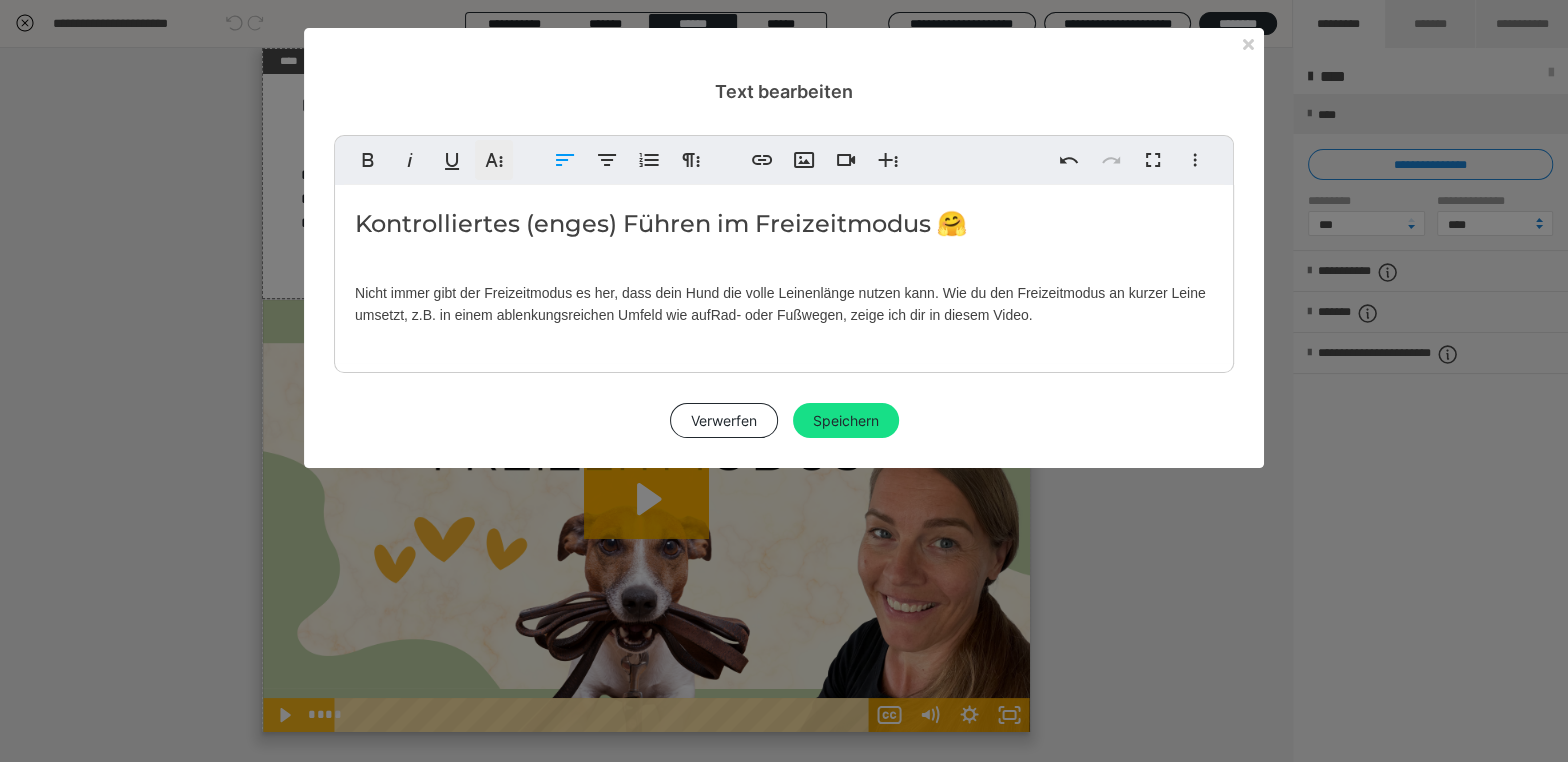 click 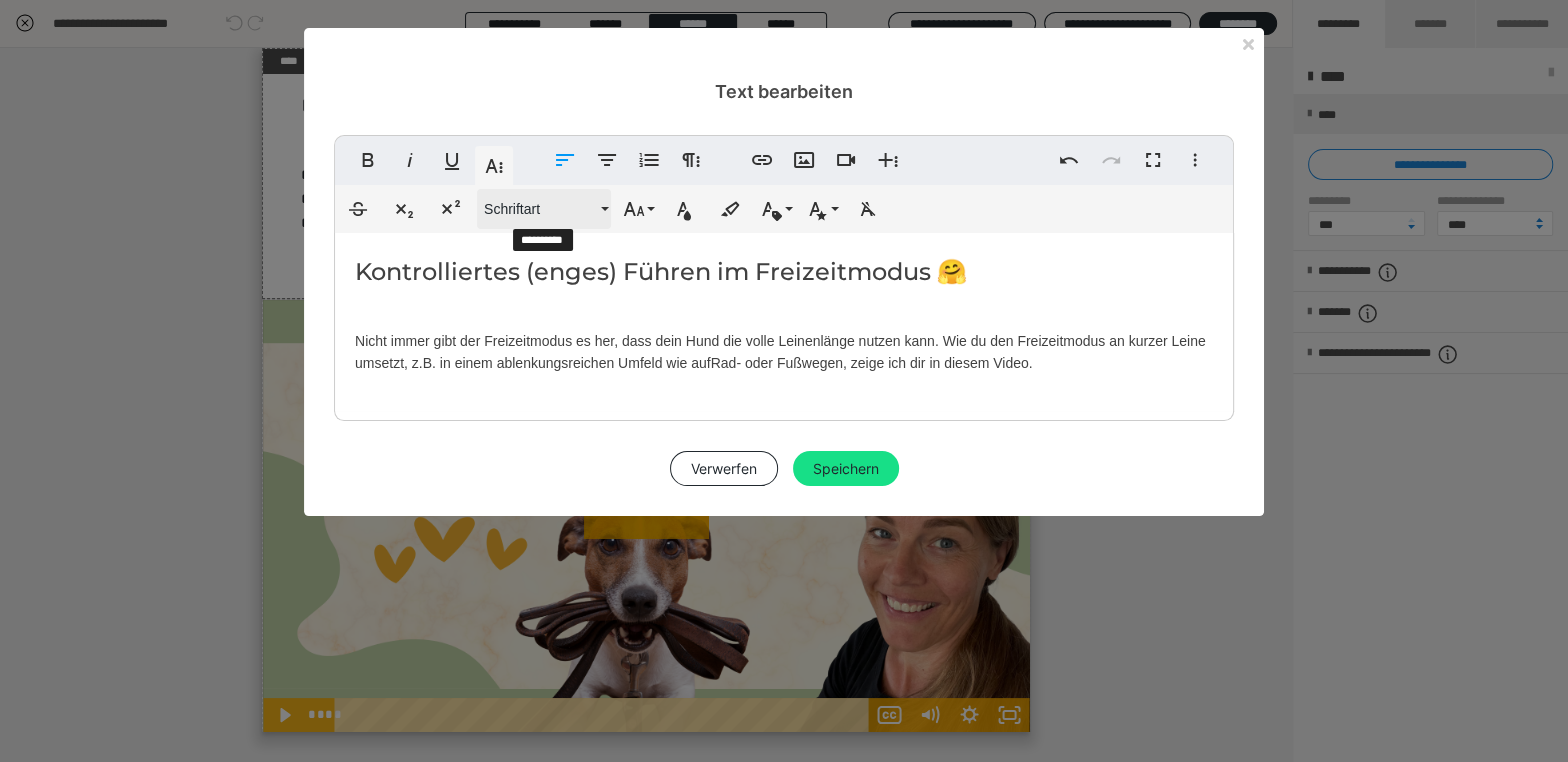 click on "Schriftart" at bounding box center [540, 209] 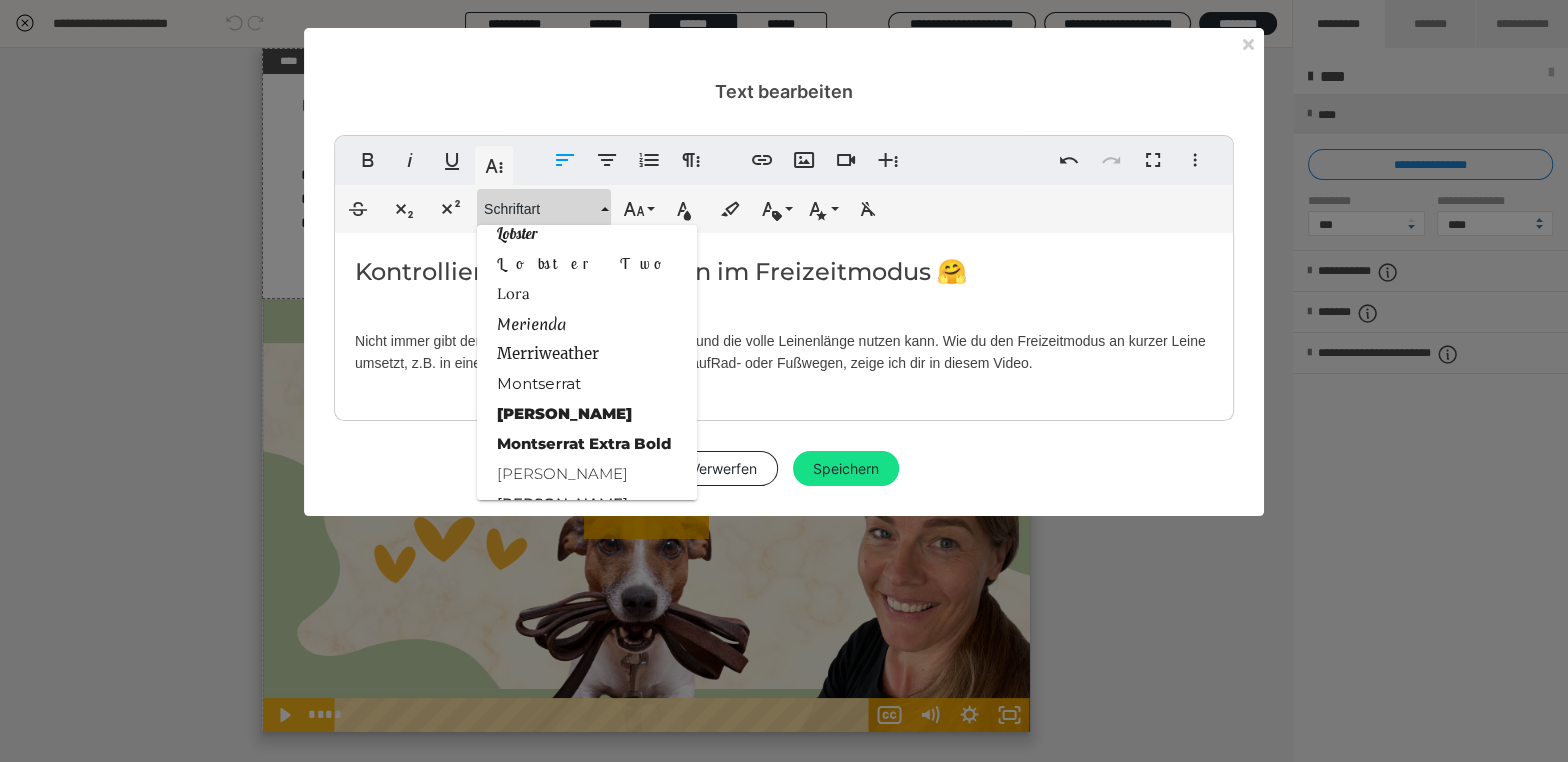 scroll, scrollTop: 1755, scrollLeft: 0, axis: vertical 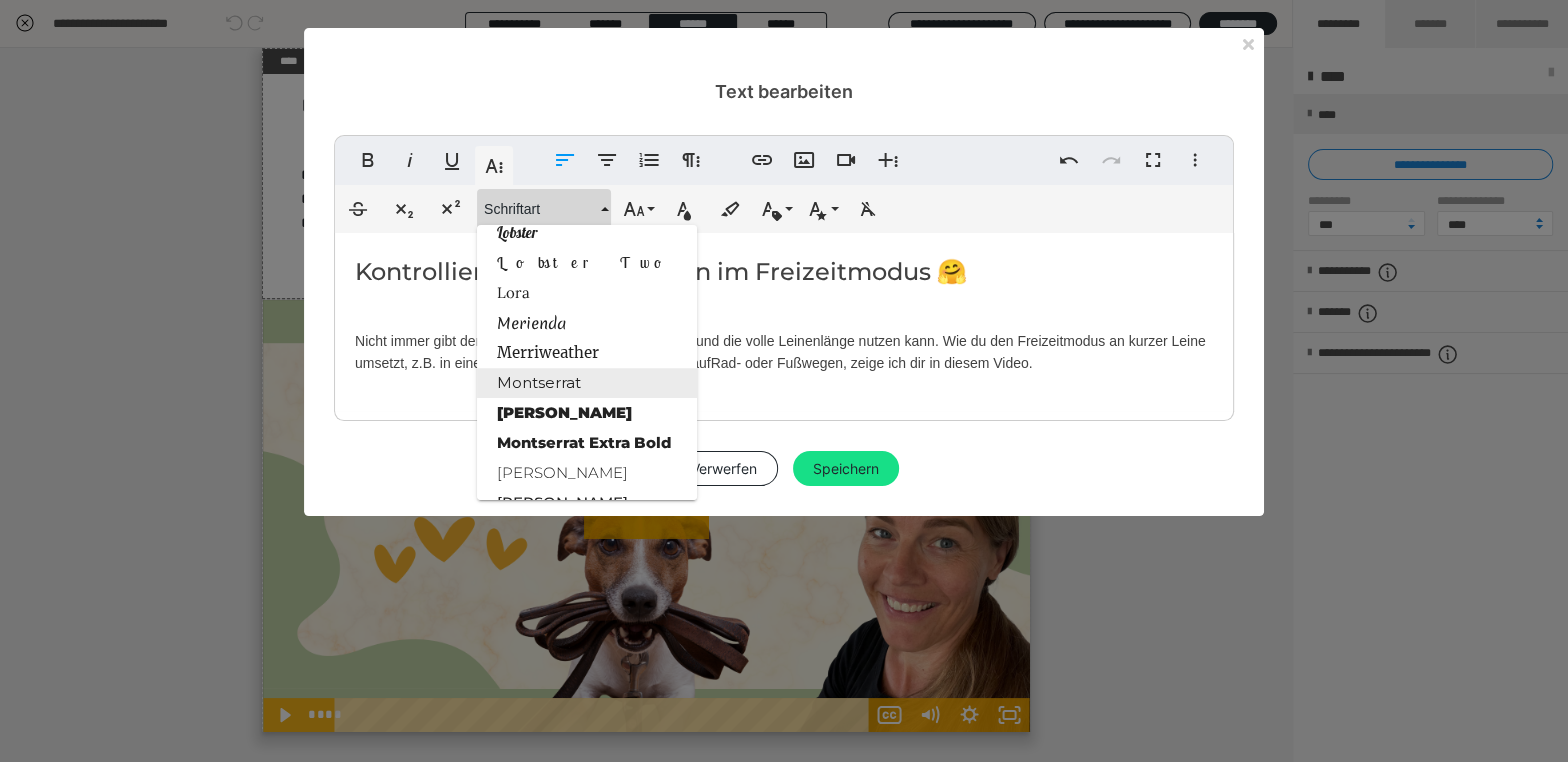 click on "Montserrat" at bounding box center [587, 383] 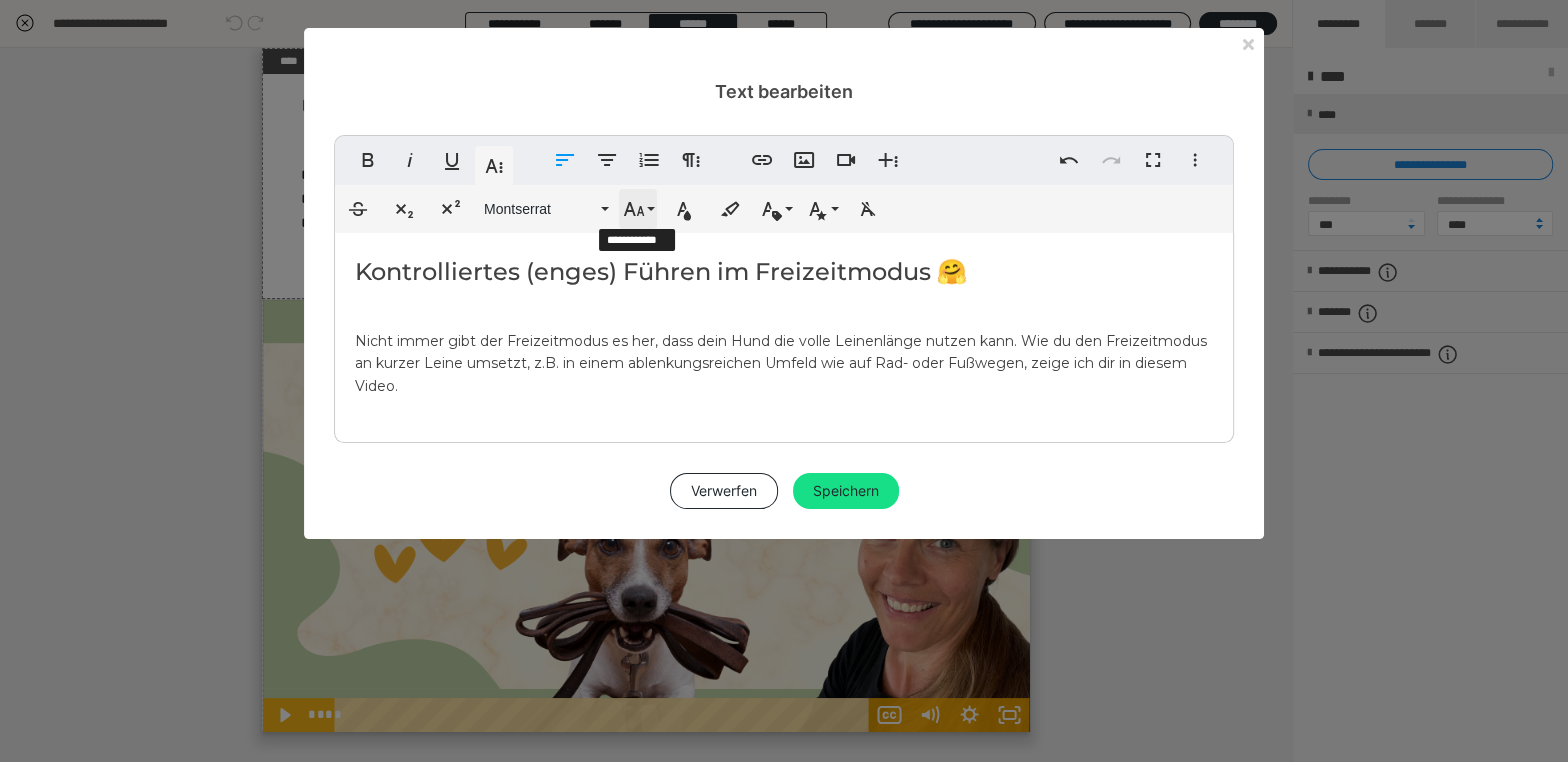 click 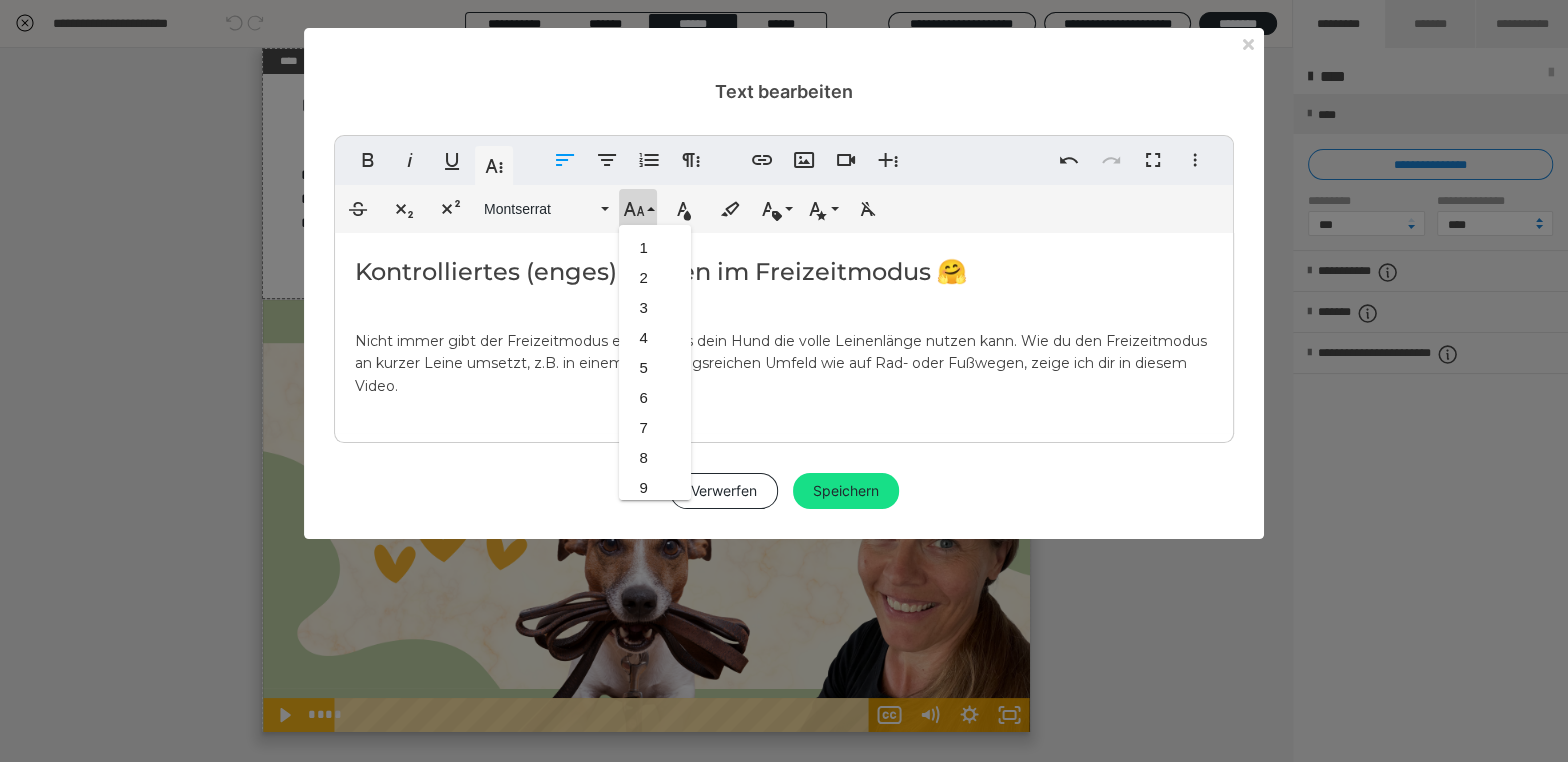 scroll, scrollTop: 412, scrollLeft: 0, axis: vertical 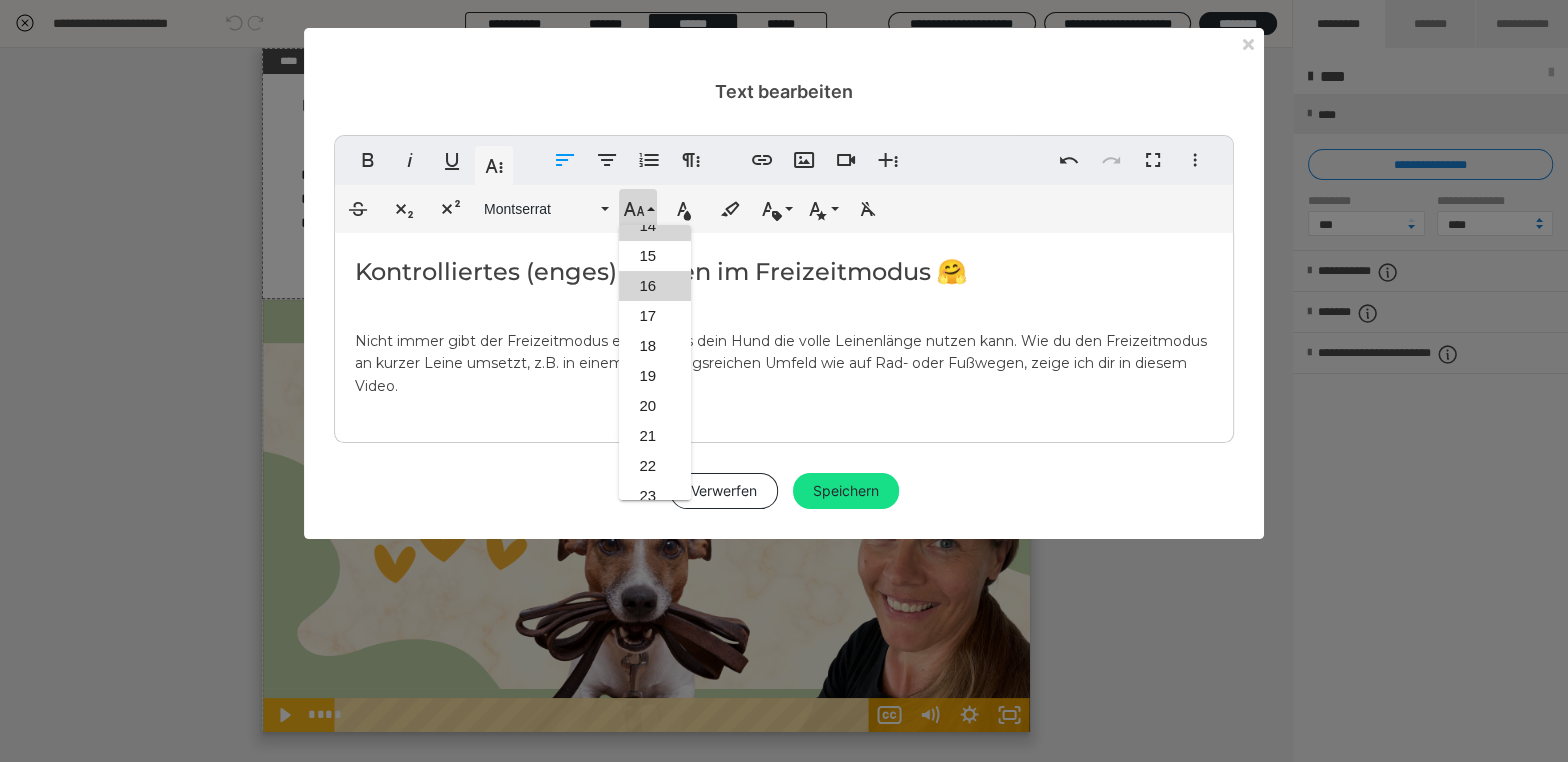 click on "16" at bounding box center (655, 286) 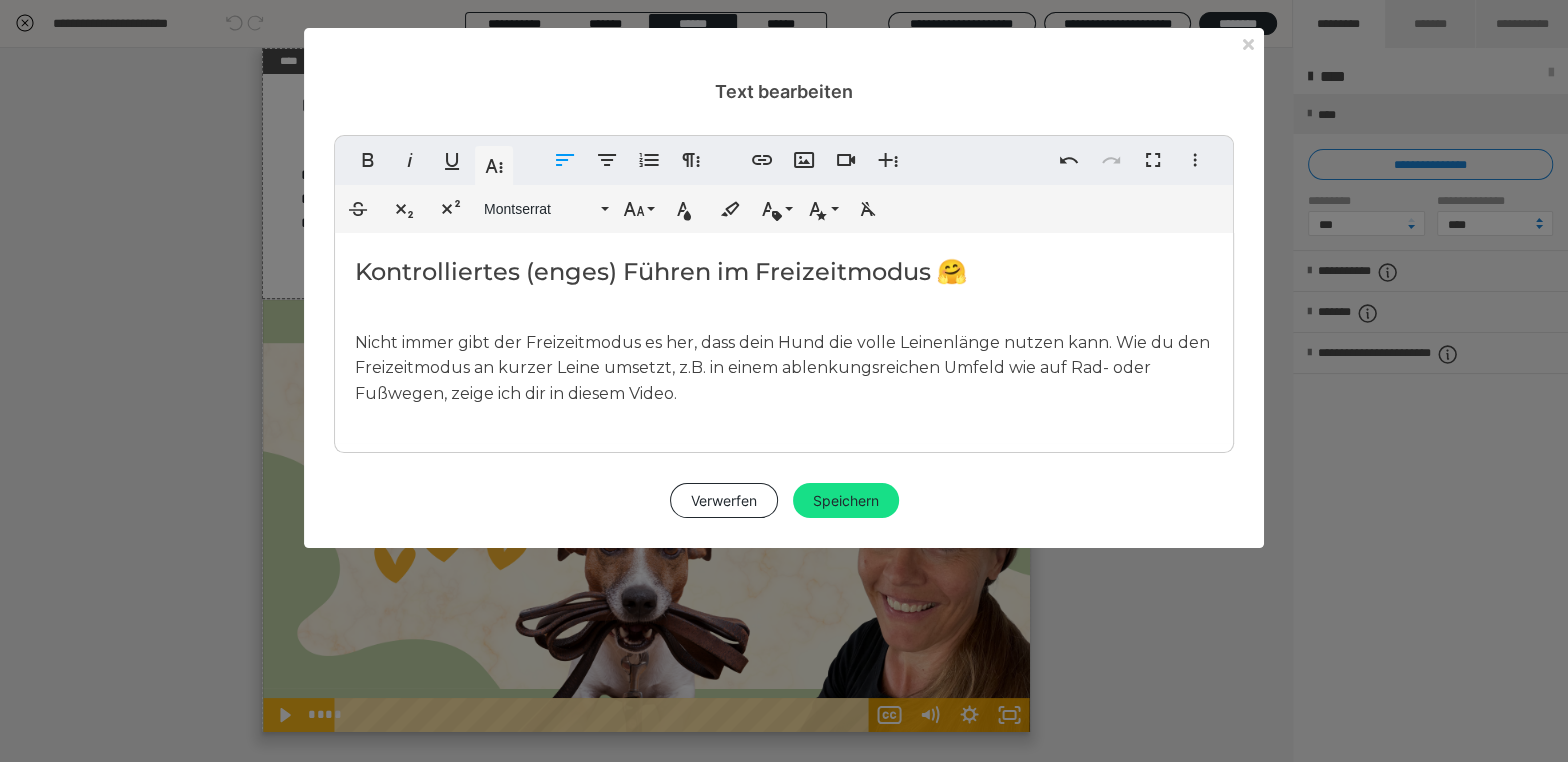 click on "Kontrolliertes (enges) Führen im Freizeitmodus 🤗 Nicht immer gibt der Freizeitmodus es her, dass dein Hund die volle Leinenlänge nutzen kann. Wie du den Freizeitmodus an kurzer Leine umsetzt, z.B. in einem ablenkungsreichen Umfeld wie auf Rad- oder Fußwegen, zeige ich dir in diesem Video." at bounding box center (784, 338) 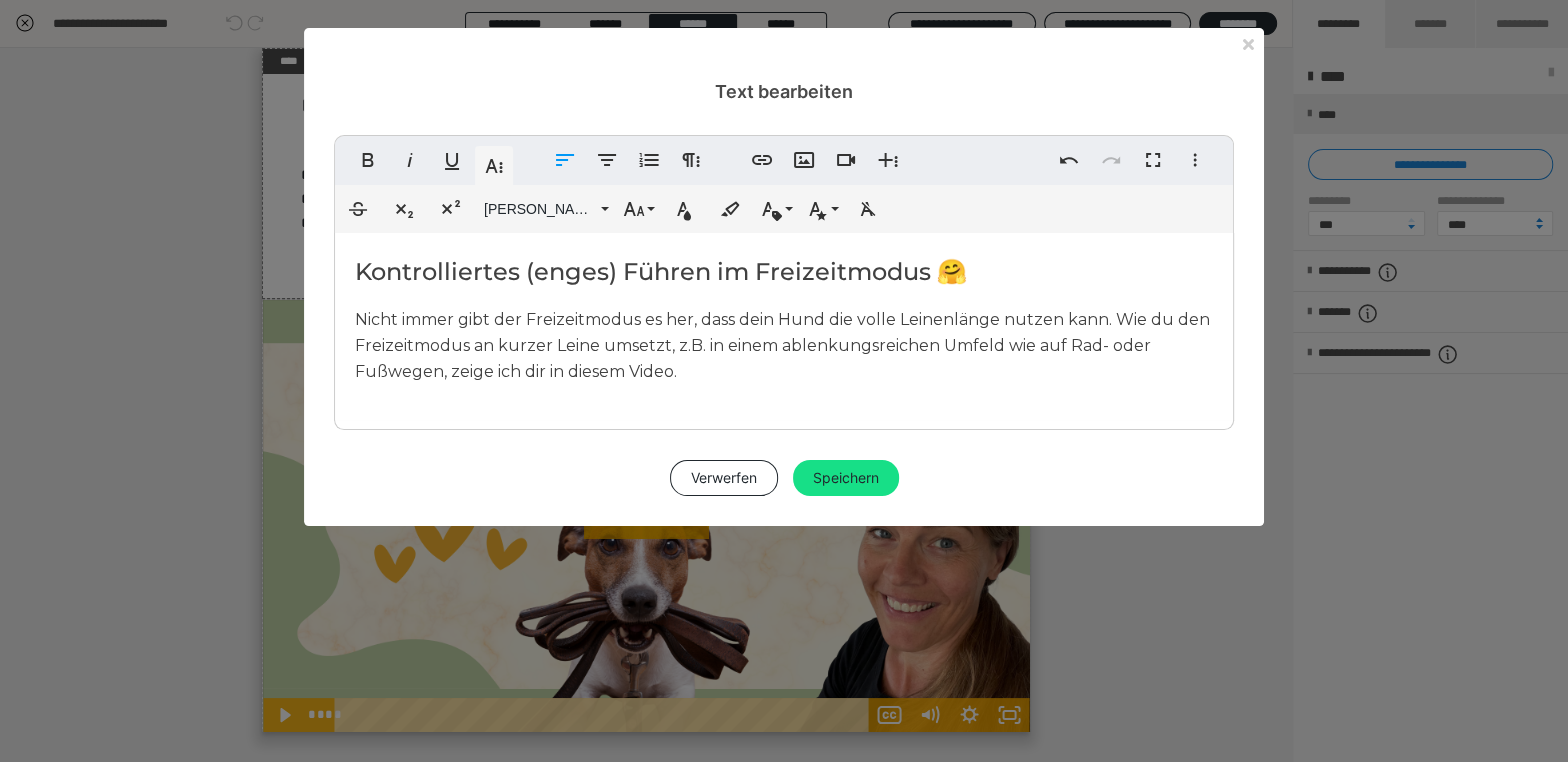 click on "Nicht immer gibt der Freizeitmodus es her, dass dein Hund die volle Leinenlänge nutzen kann. Wie du den Freizeitmodus an kurzer Leine umsetzt, z.B. in einem ablenkungsreichen Umfeld wie auf Rad- oder Fußwegen, zeige ich dir in diesem Video." at bounding box center [782, 345] 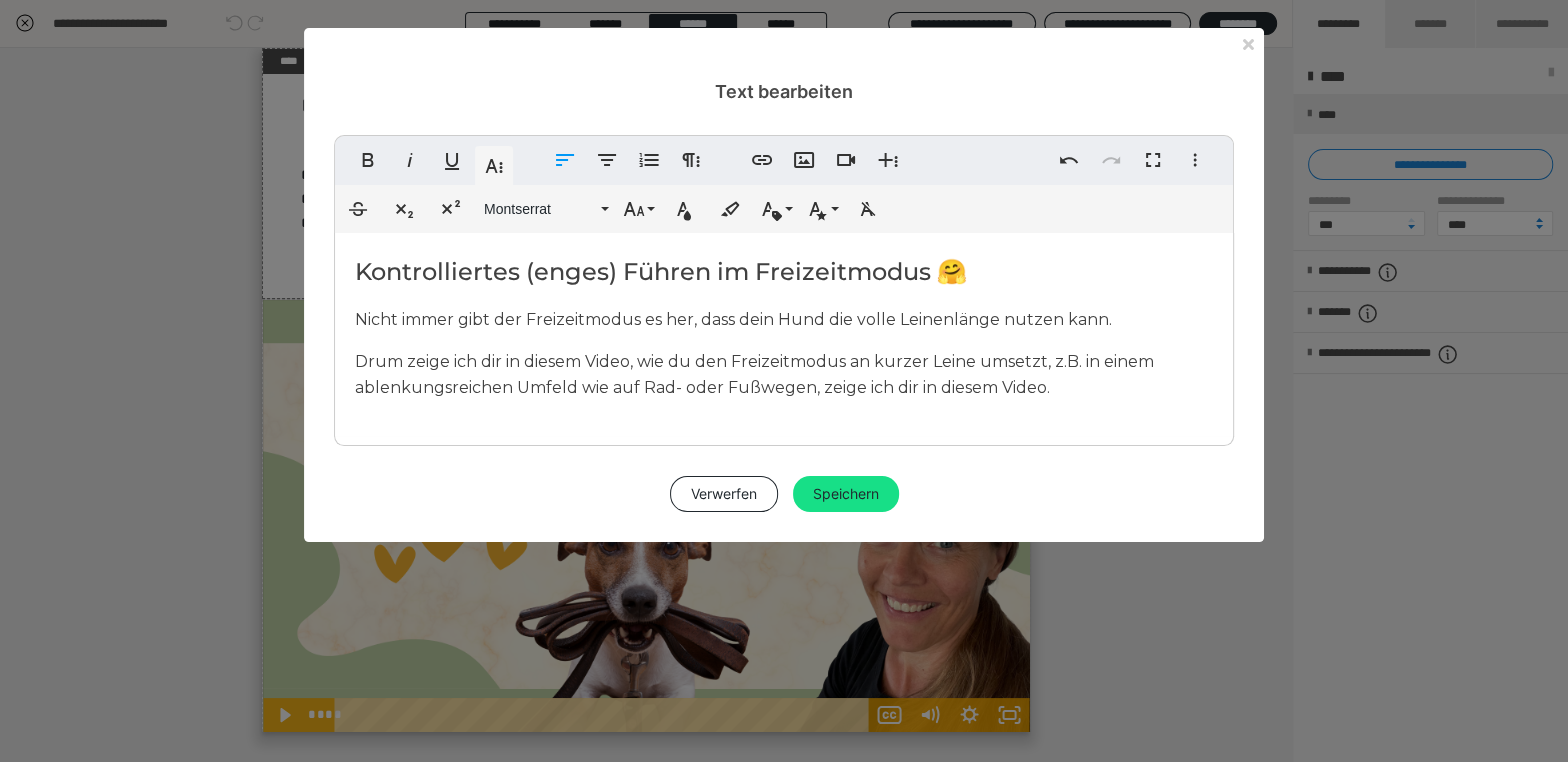 drag, startPoint x: 1050, startPoint y: 389, endPoint x: 815, endPoint y: 418, distance: 236.78261 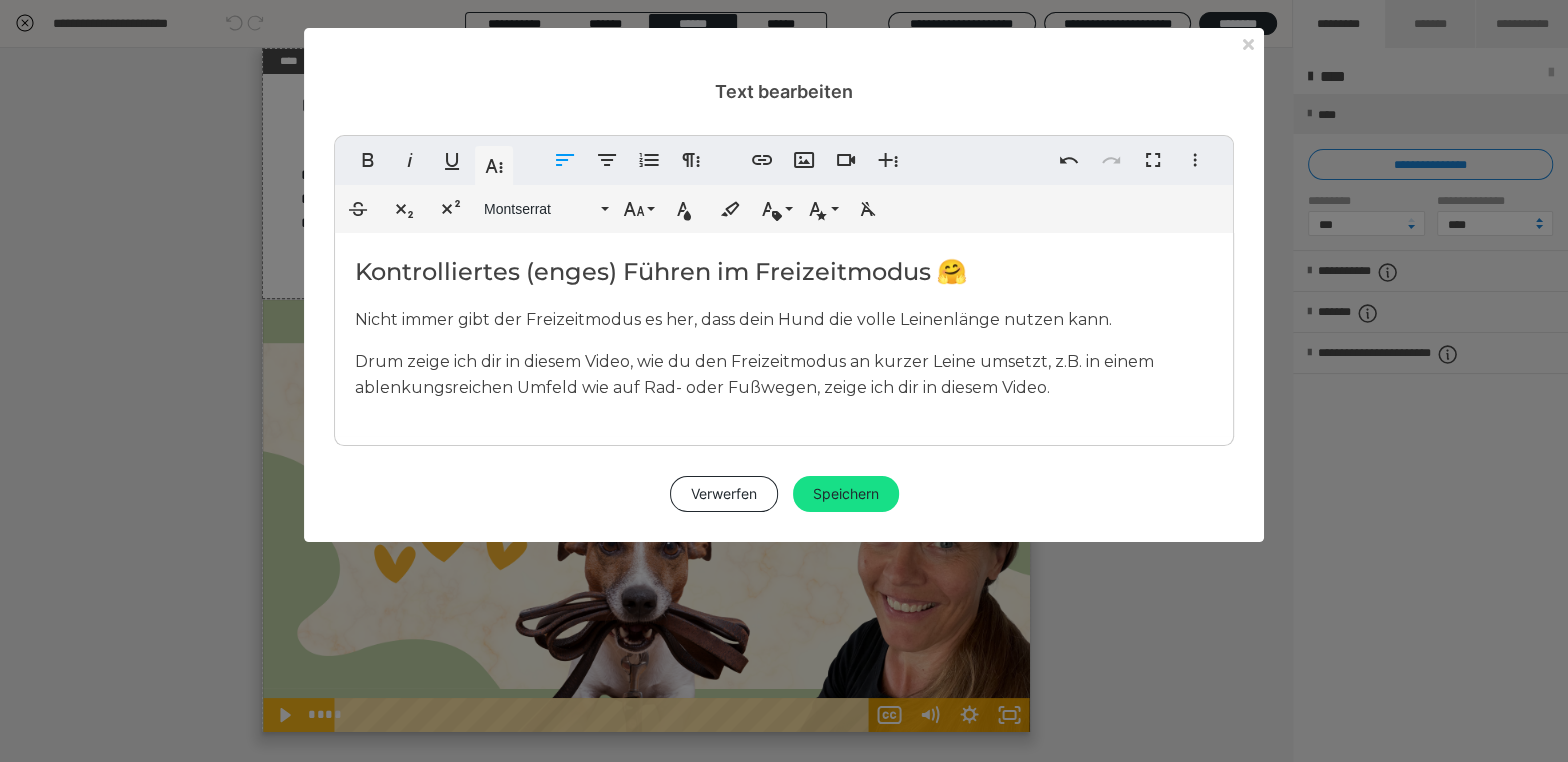 click on "Drum zeige ich dir in diesem Video, wie du den Freizeitmodus an kurzer Leine umsetzt, z.B. in einem ablenkungsreichen Umfeld wie auf Rad- oder Fußwegen, zeige ich dir in diesem Video." at bounding box center (754, 374) 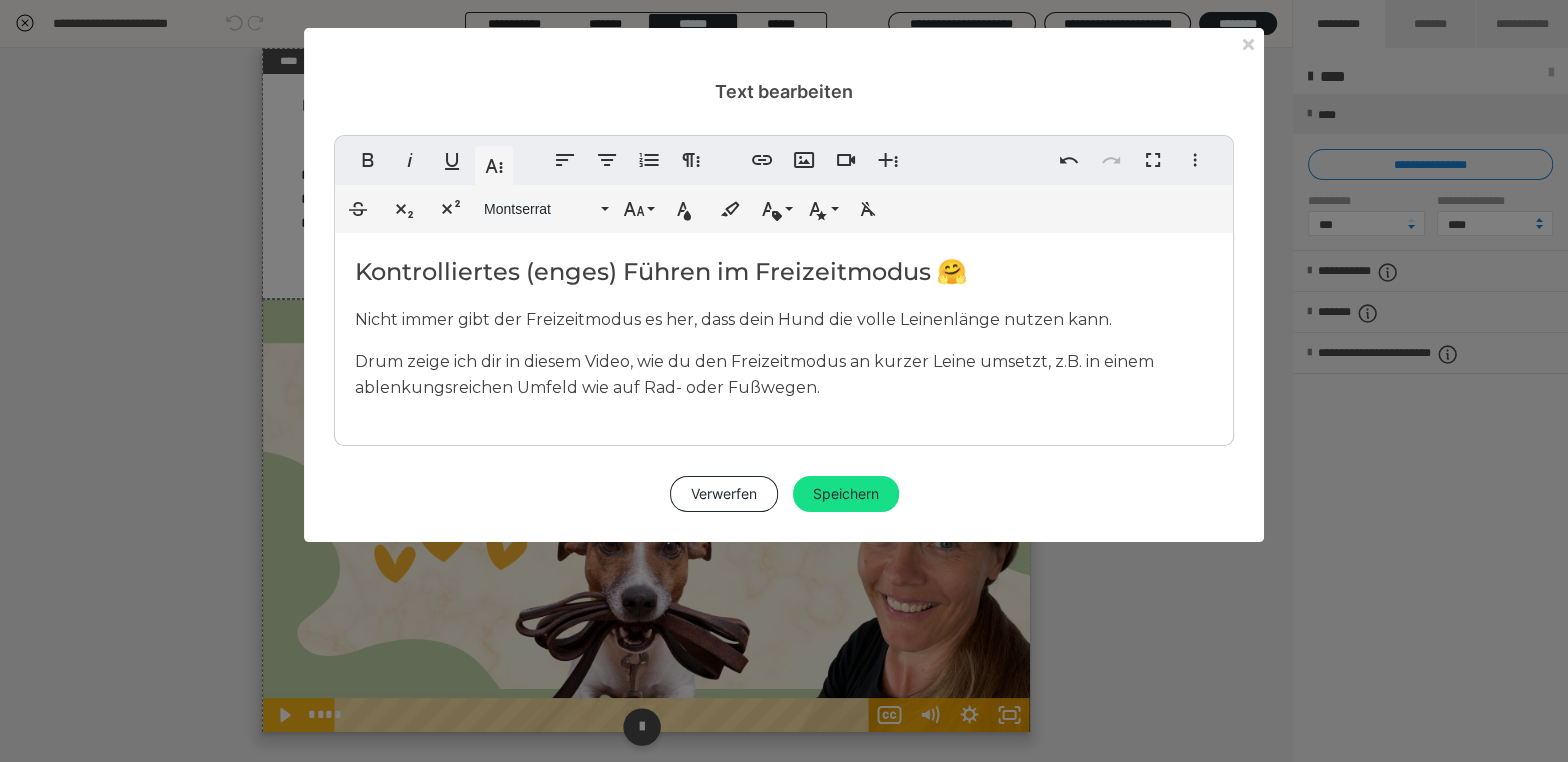 click on "Speichern" at bounding box center (846, 494) 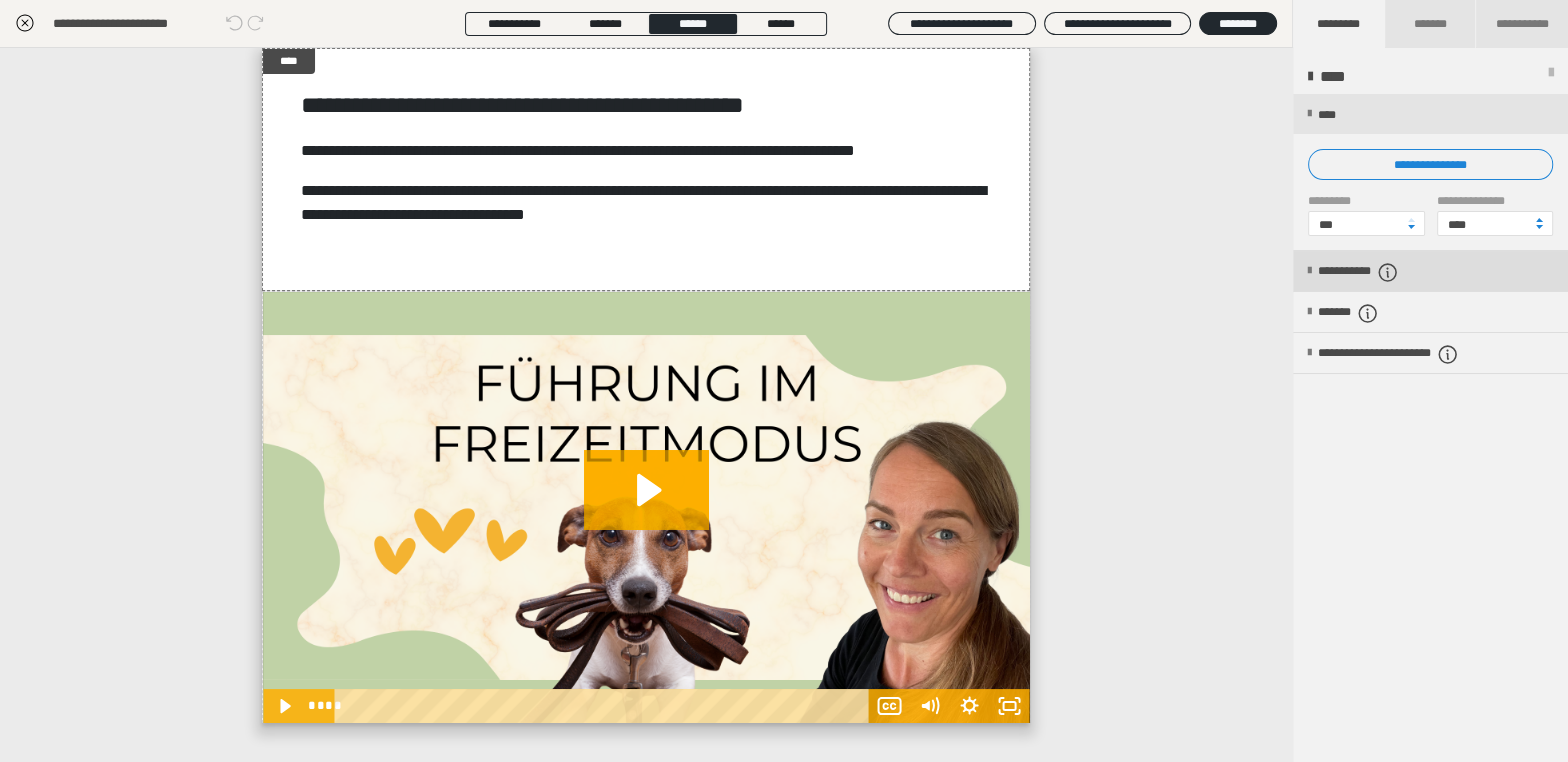 click on "**********" at bounding box center (1382, 272) 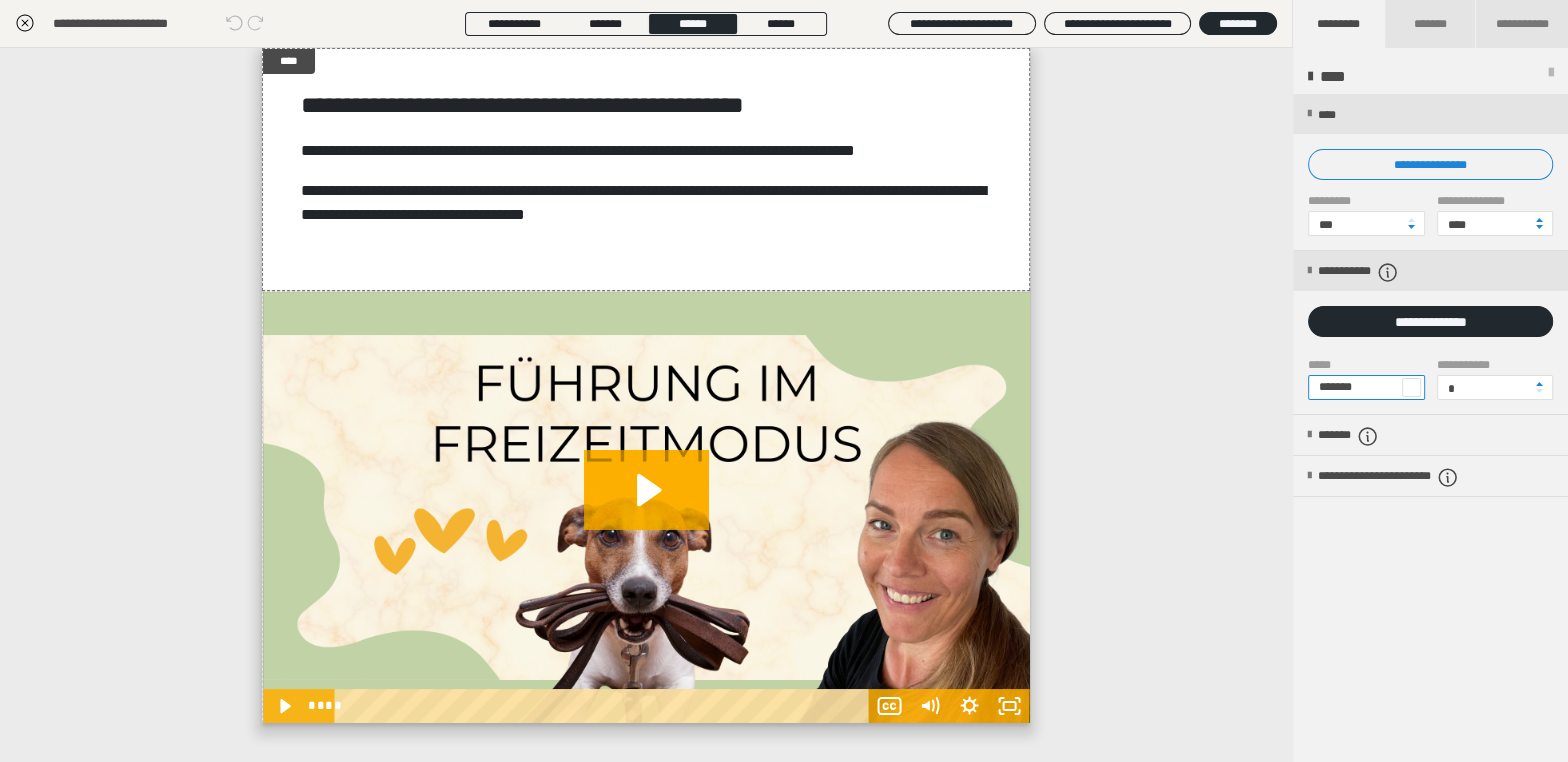 click on "*******" at bounding box center [1366, 387] 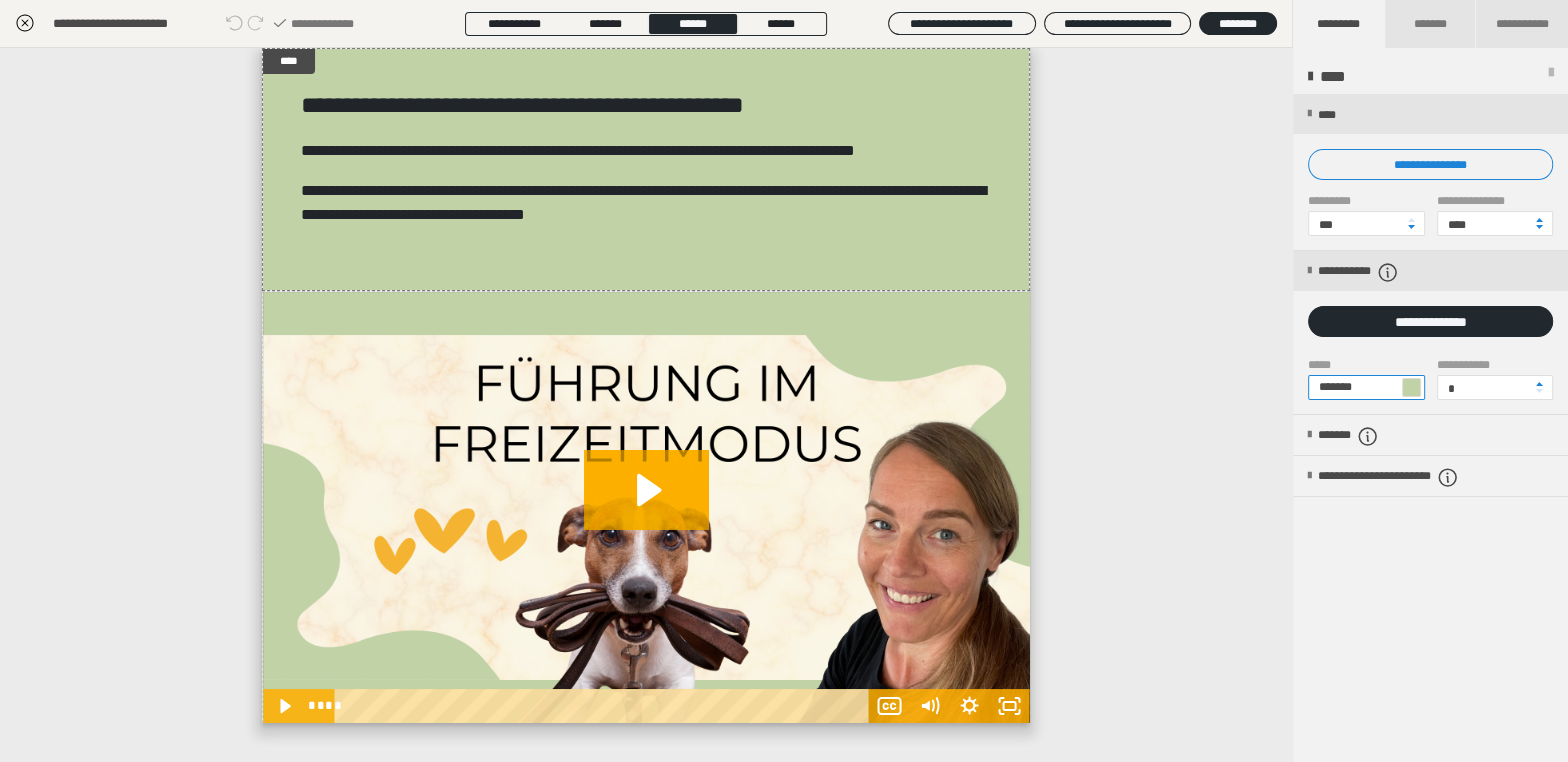 type on "*******" 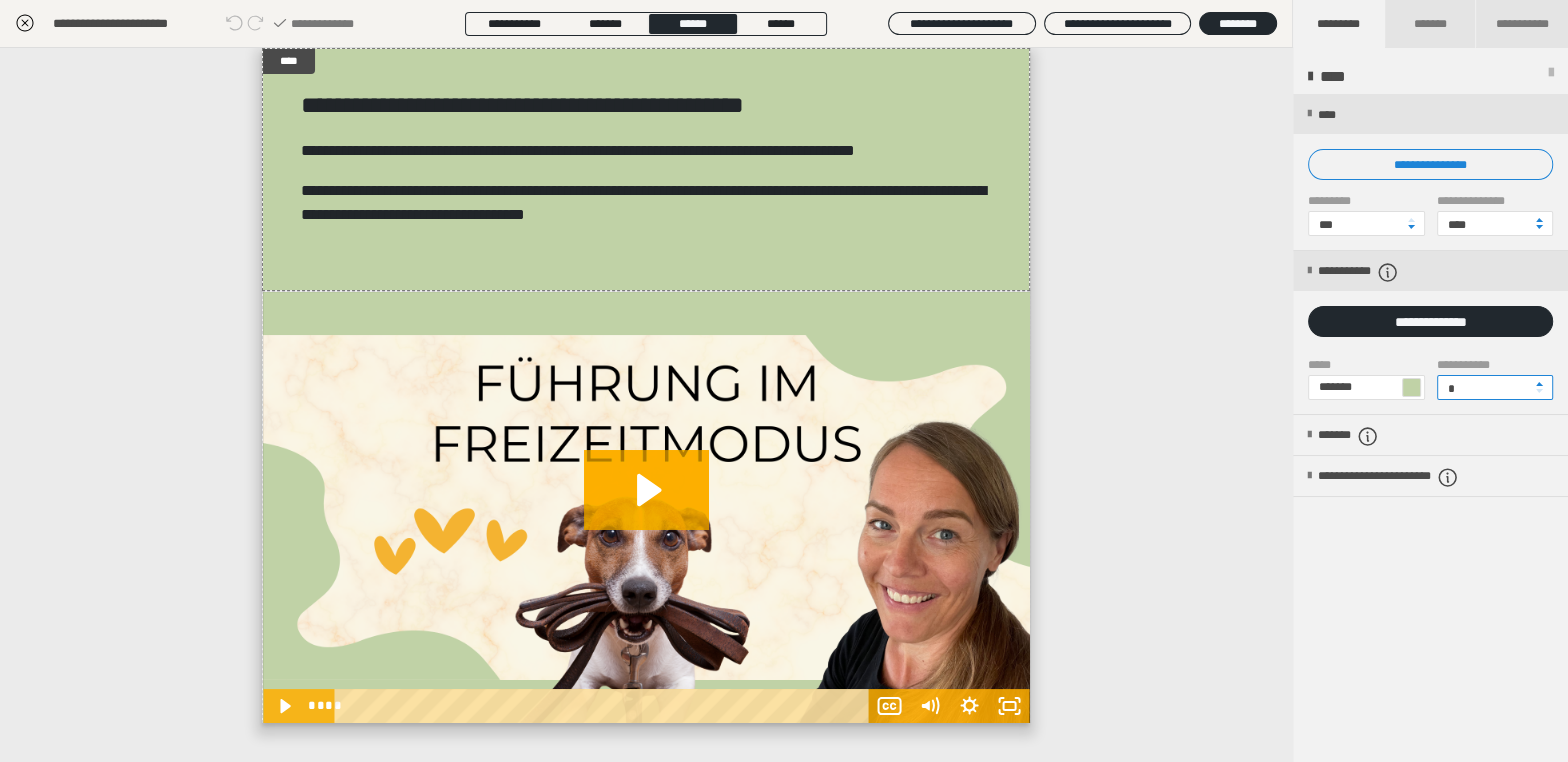 click on "*" at bounding box center (1495, 387) 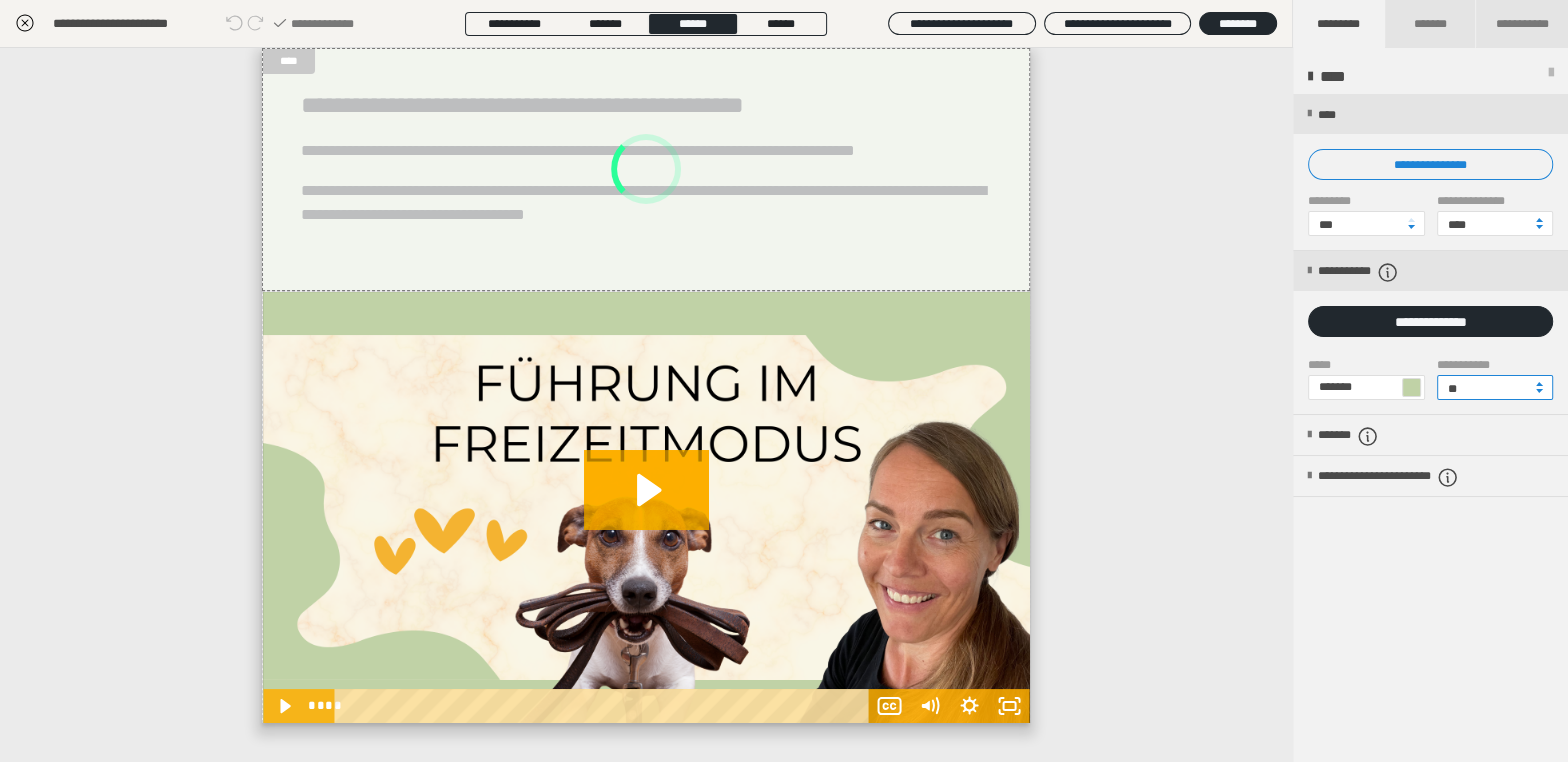 type on "**" 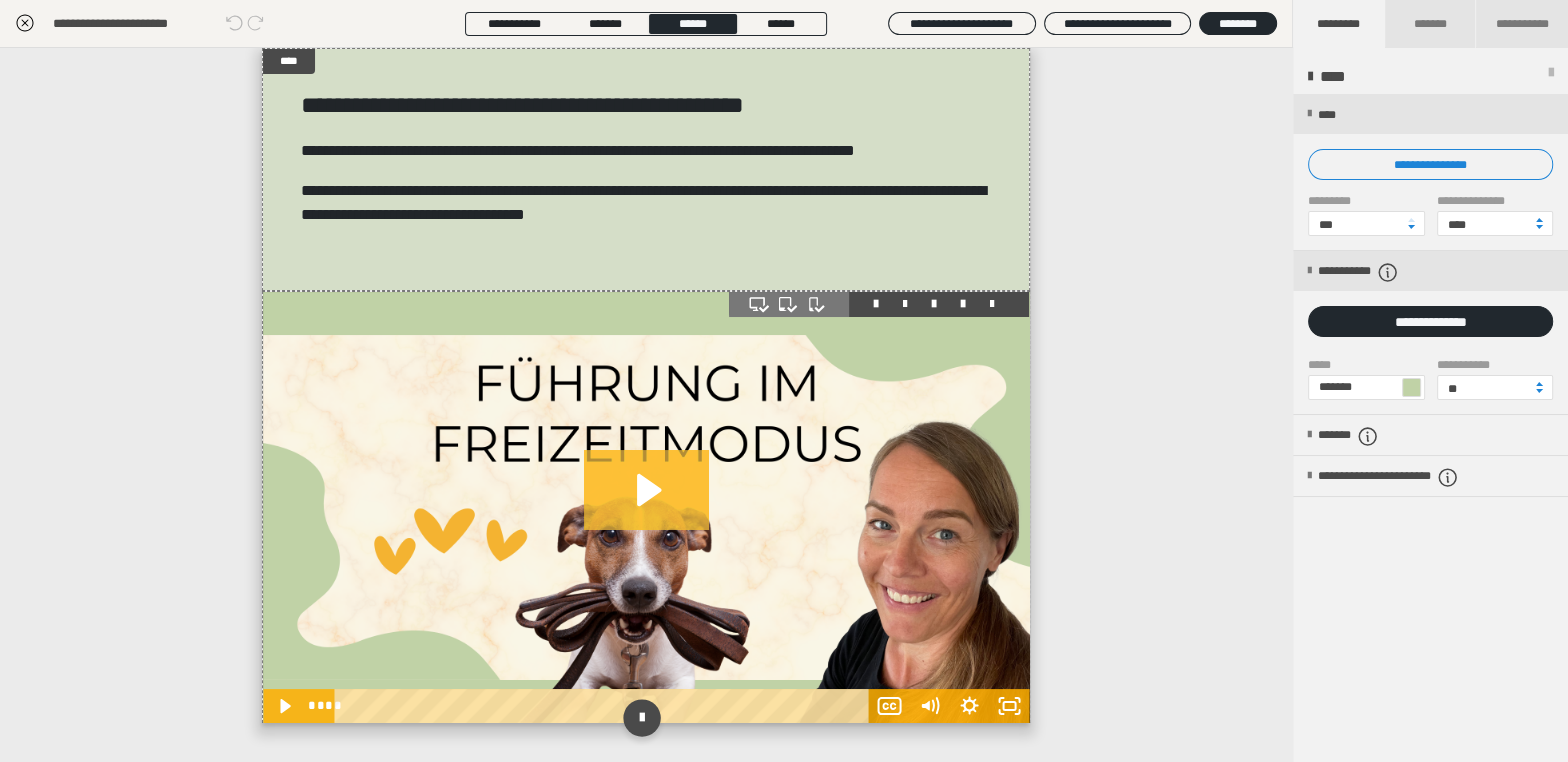 click 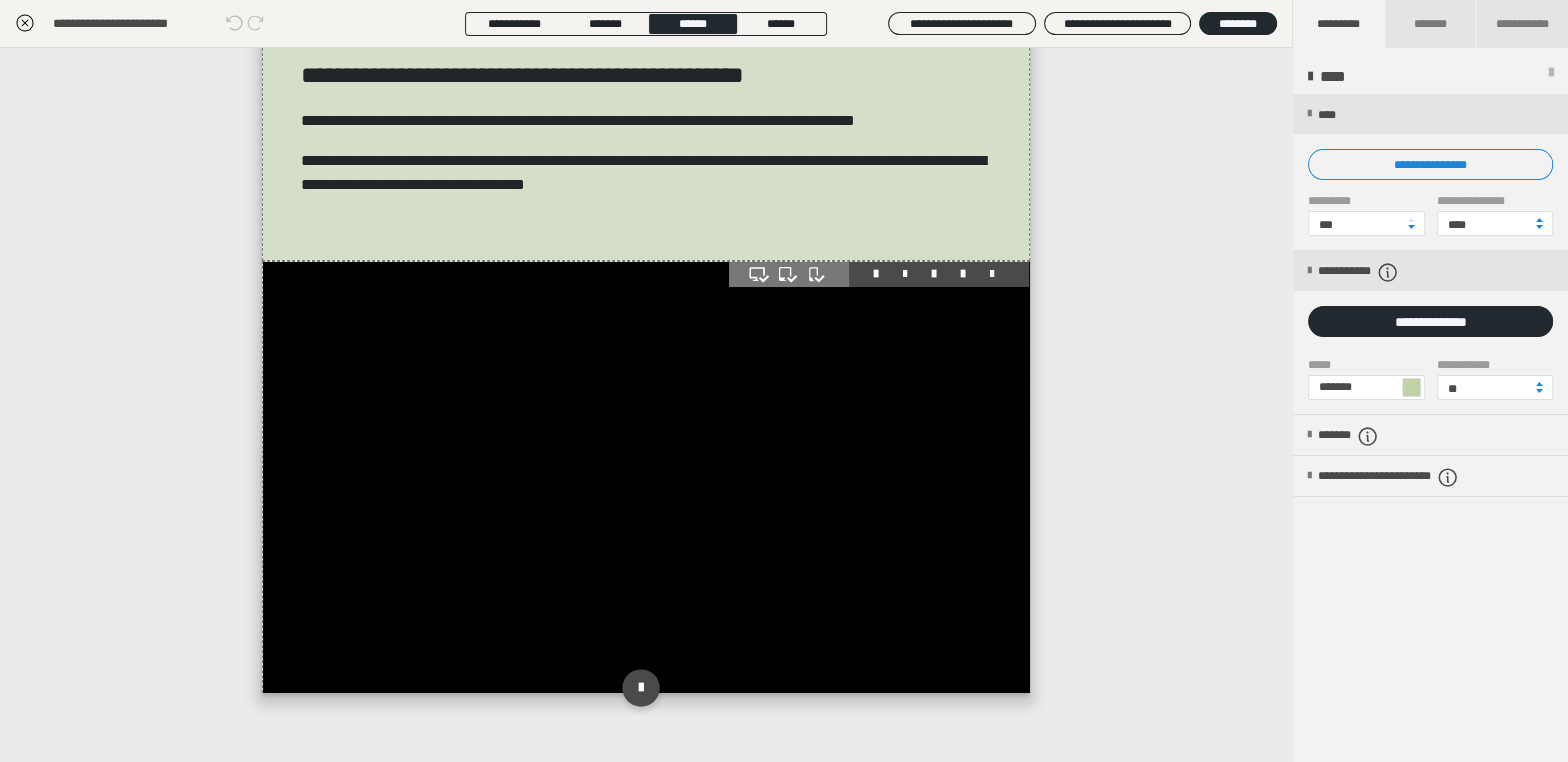 scroll, scrollTop: 45, scrollLeft: 0, axis: vertical 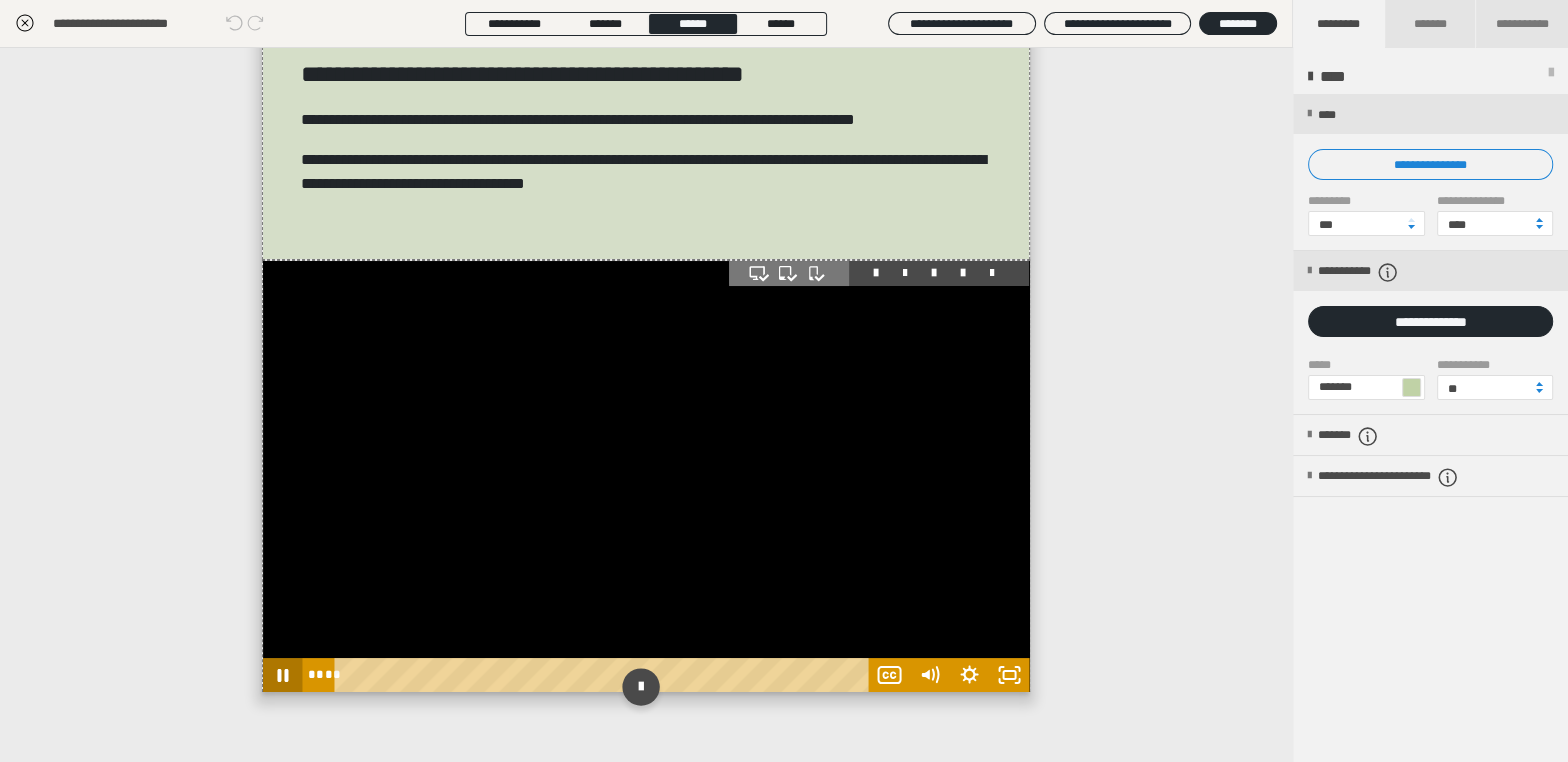 click 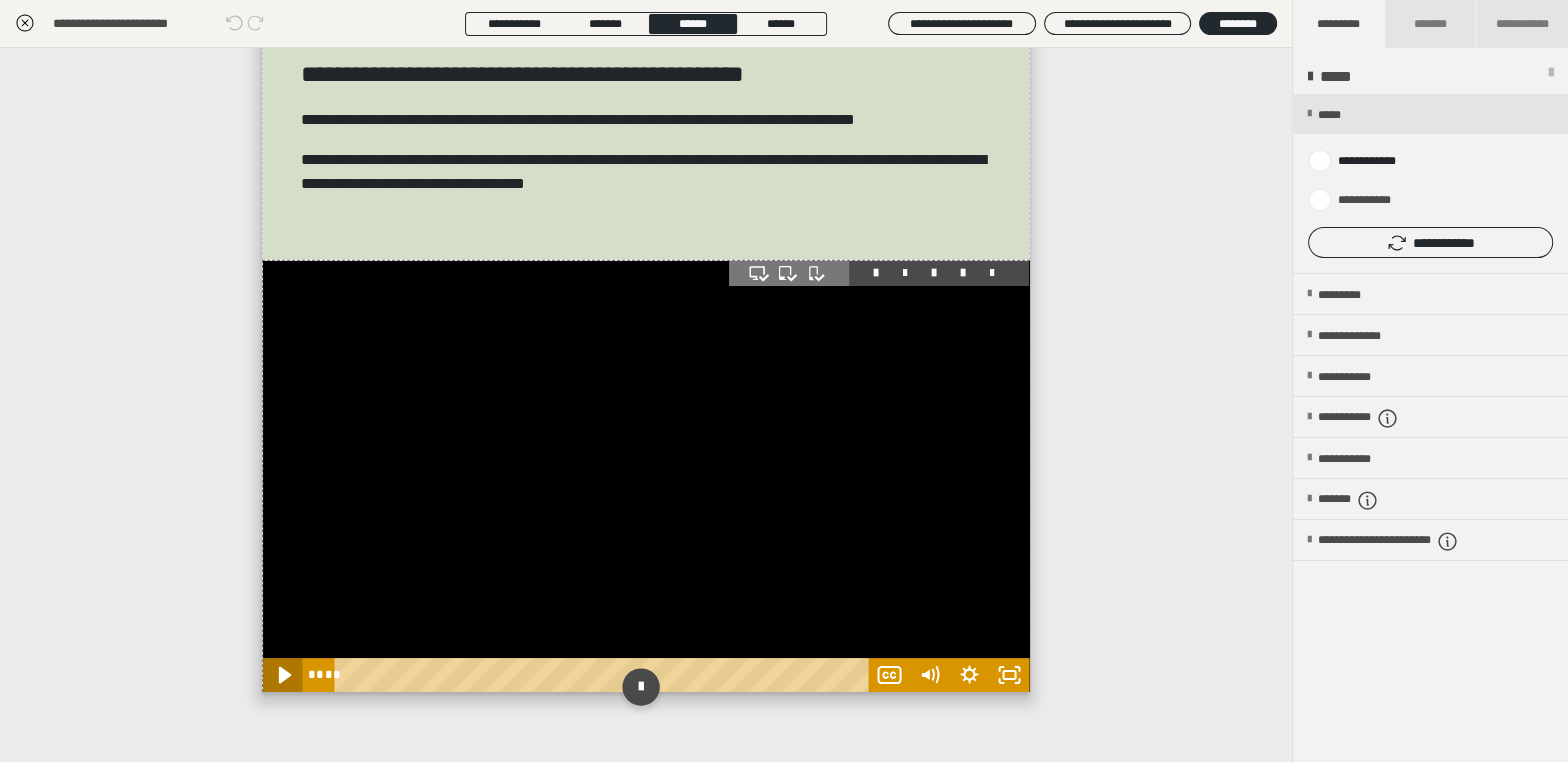 click 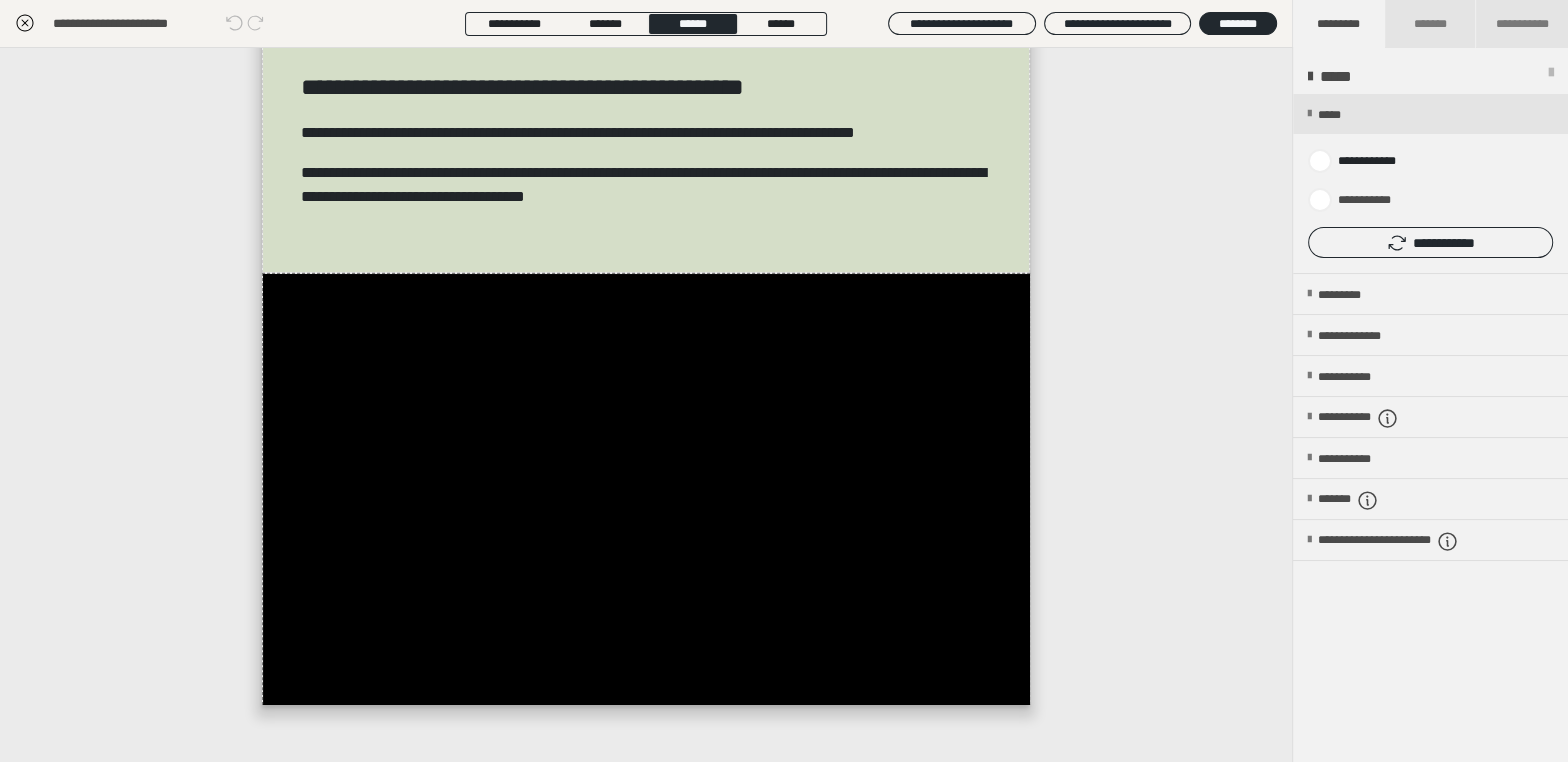 scroll, scrollTop: 17, scrollLeft: 0, axis: vertical 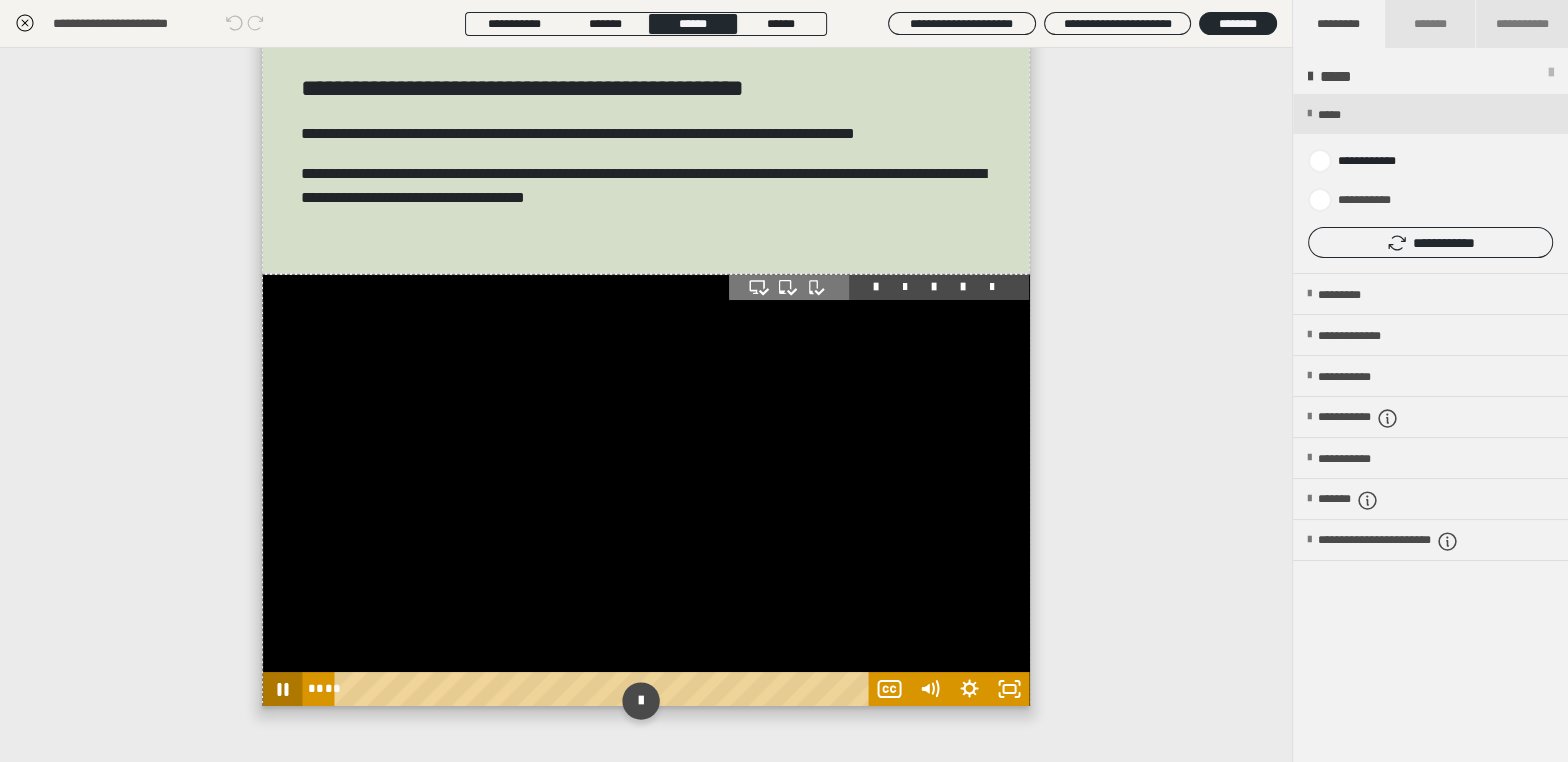 click 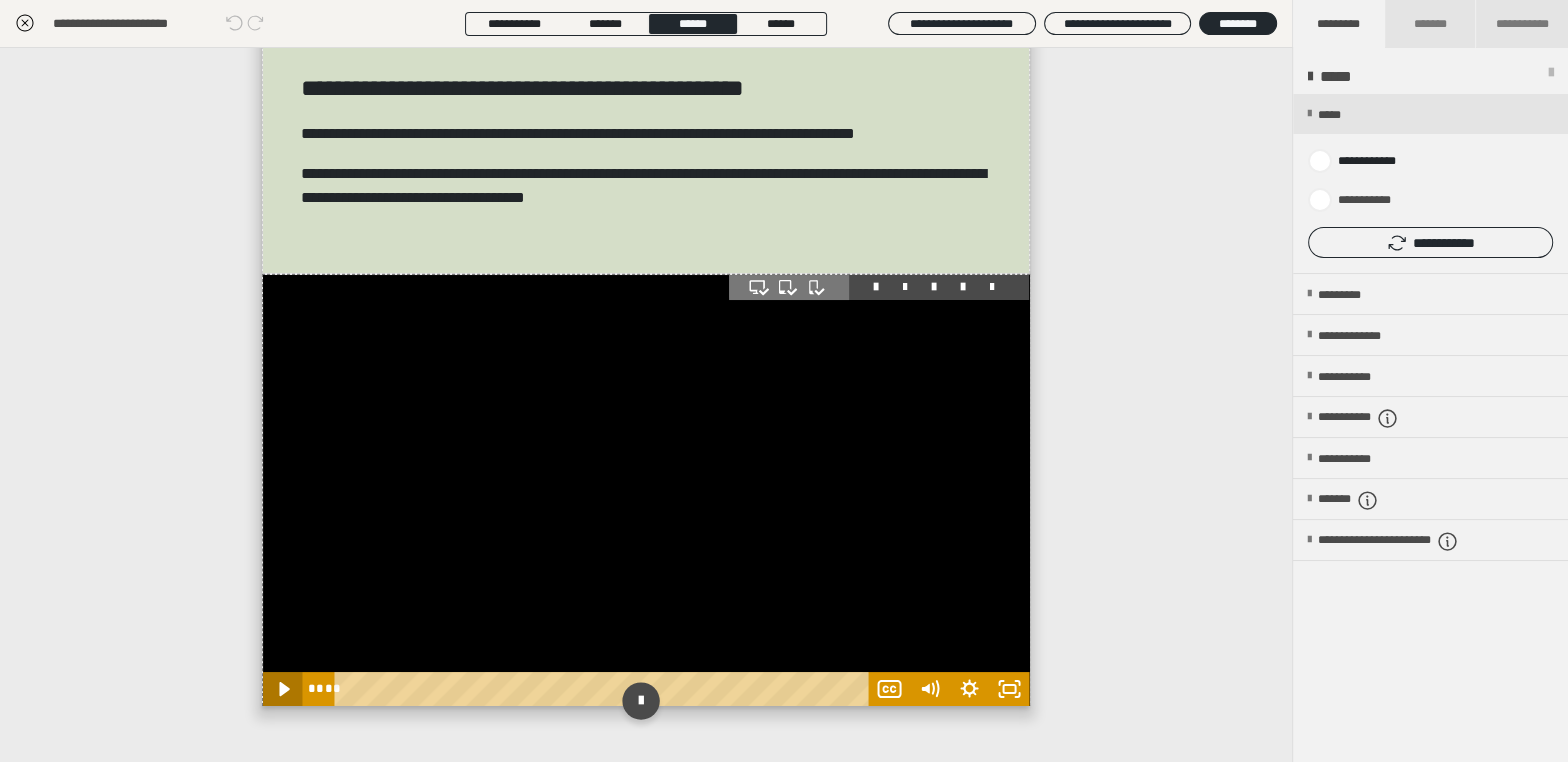 click 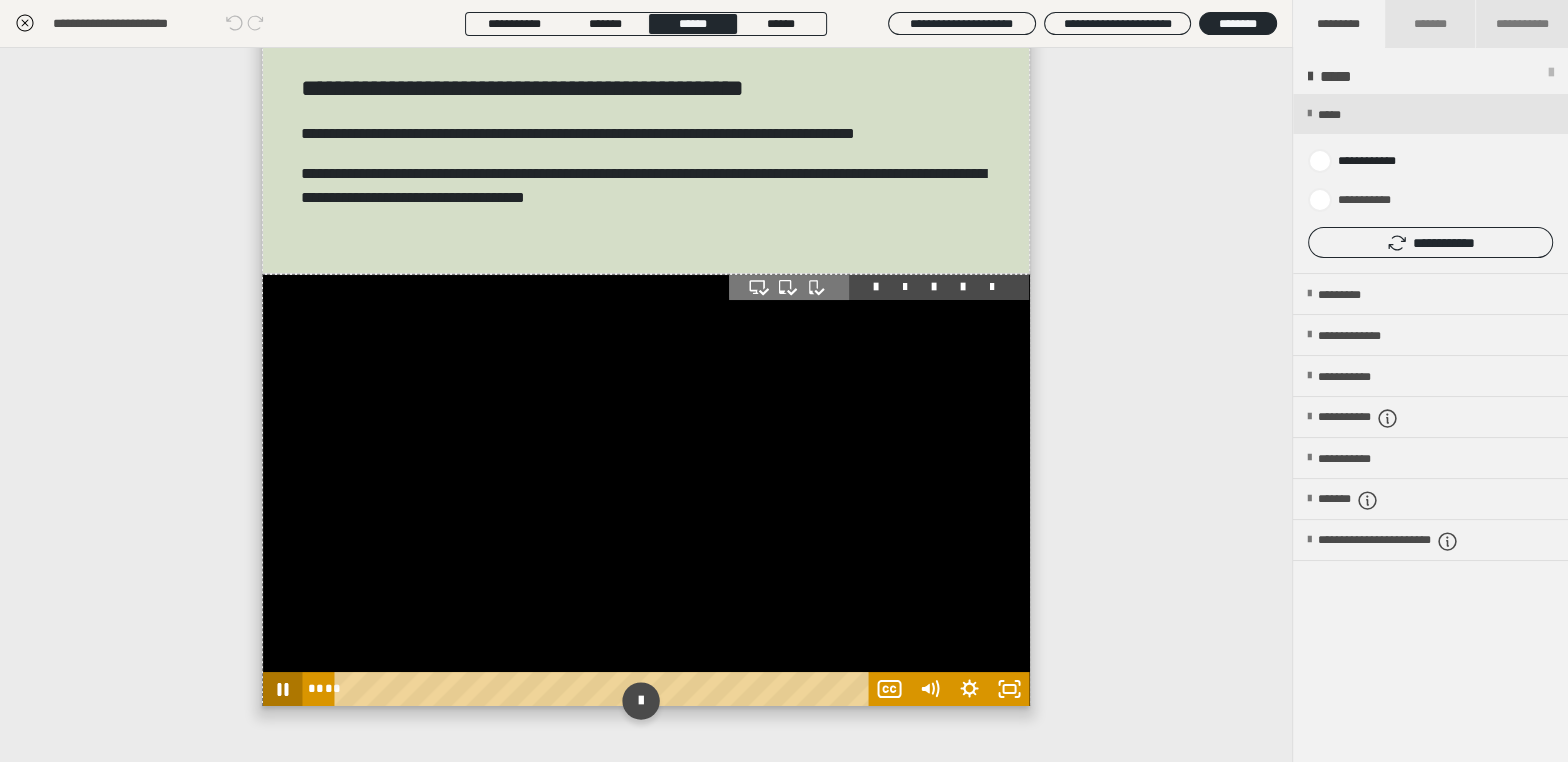 click 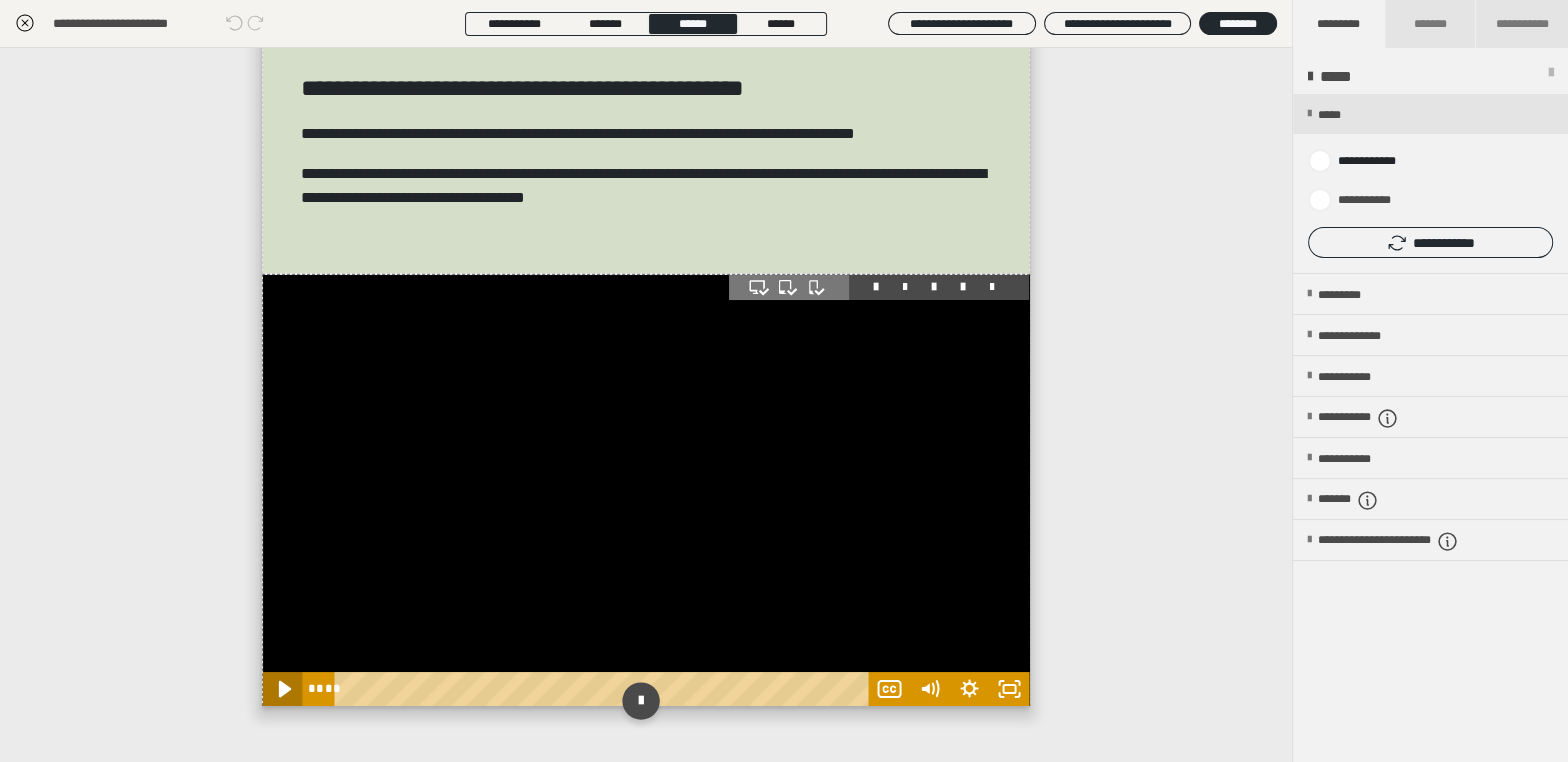 click 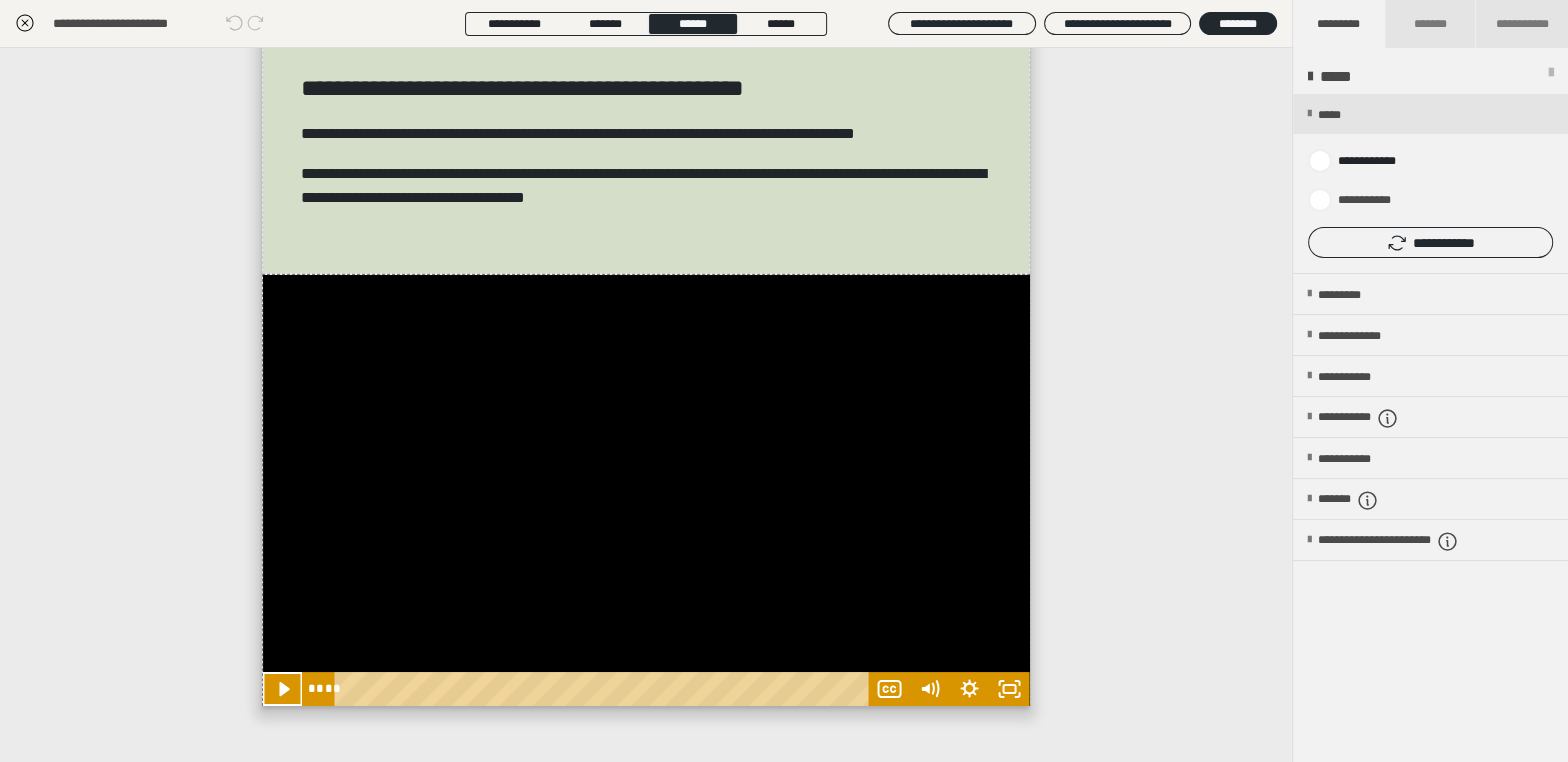 click 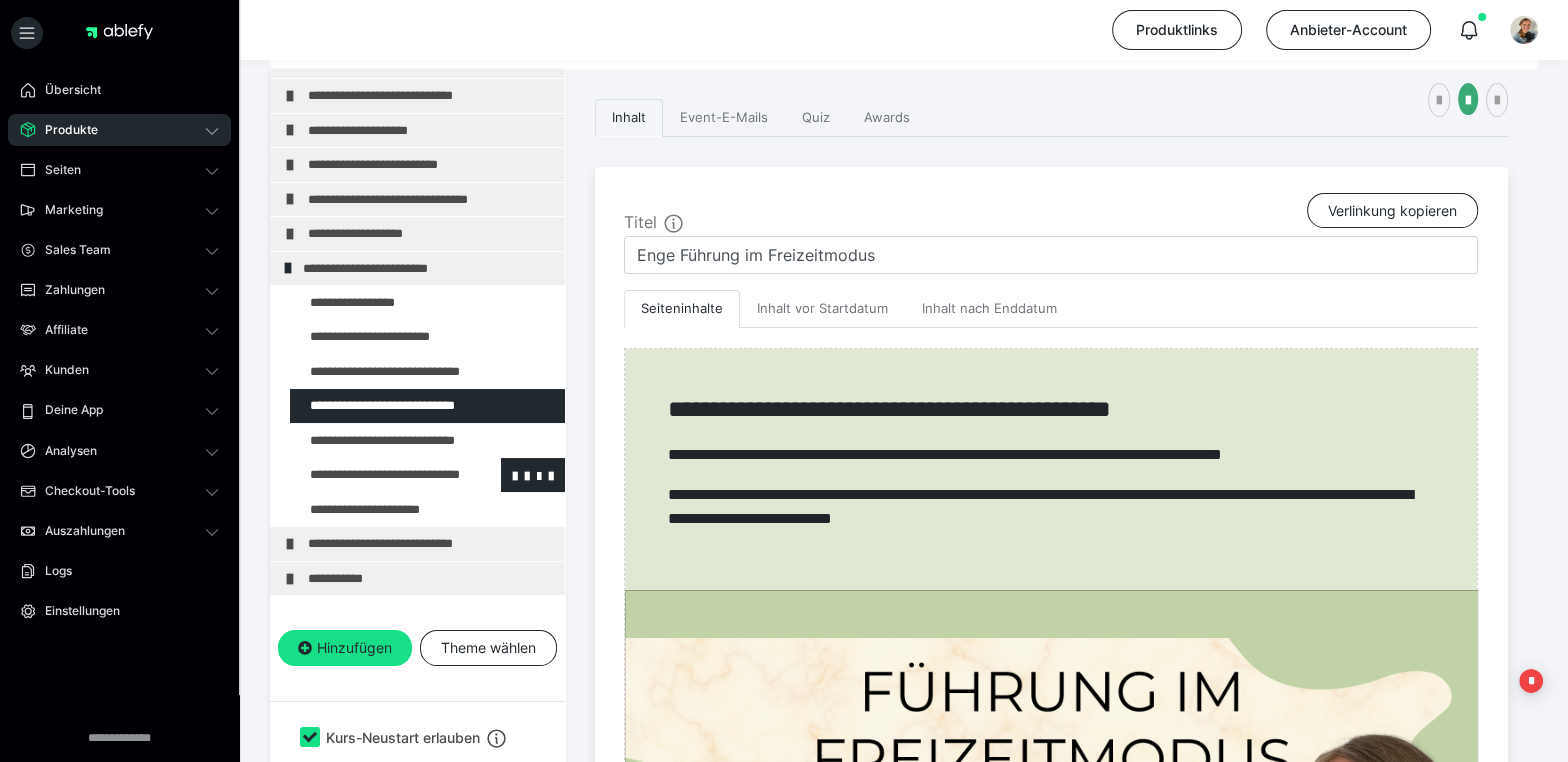 scroll, scrollTop: 345, scrollLeft: 0, axis: vertical 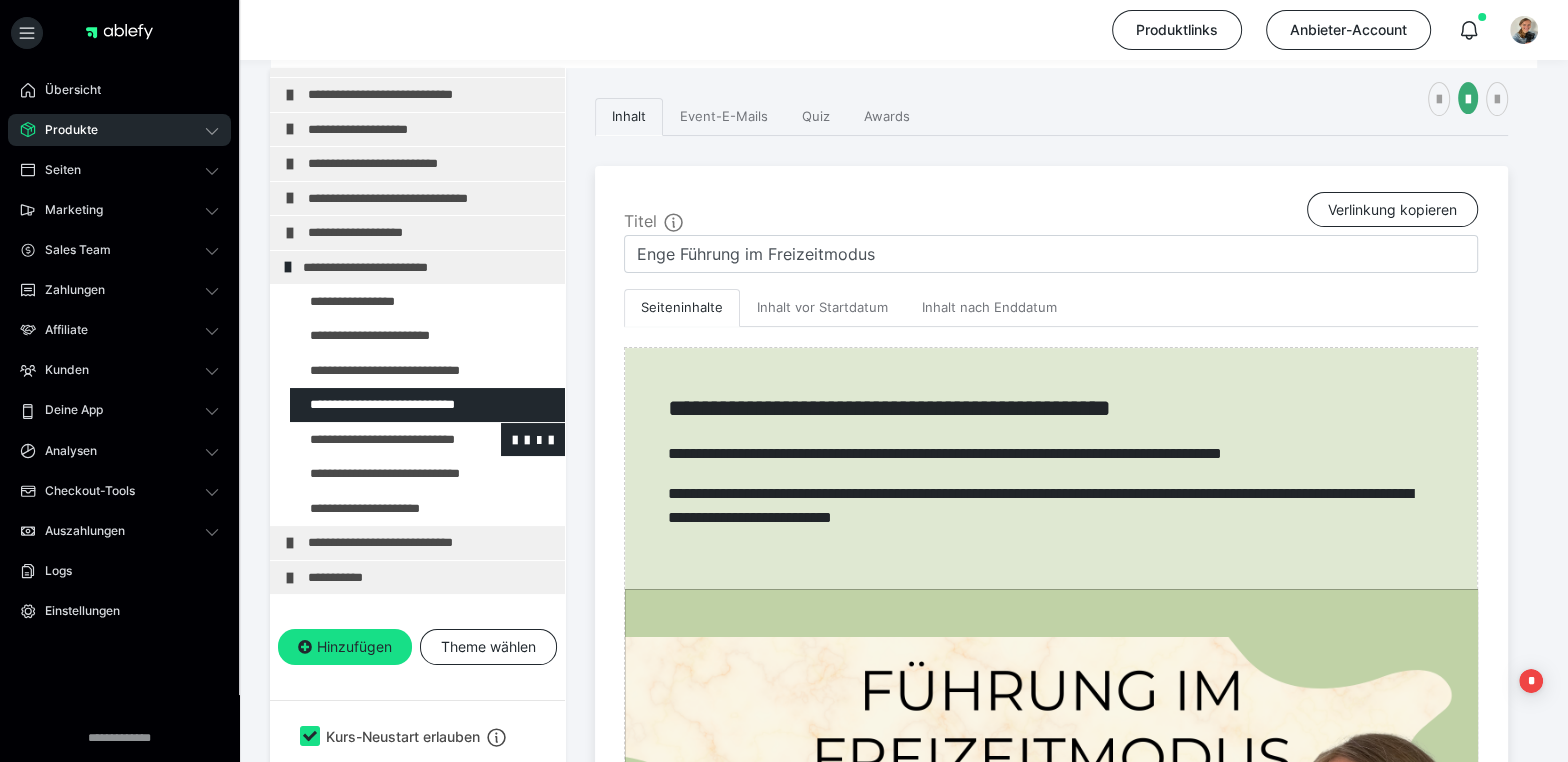 click at bounding box center [375, 439] 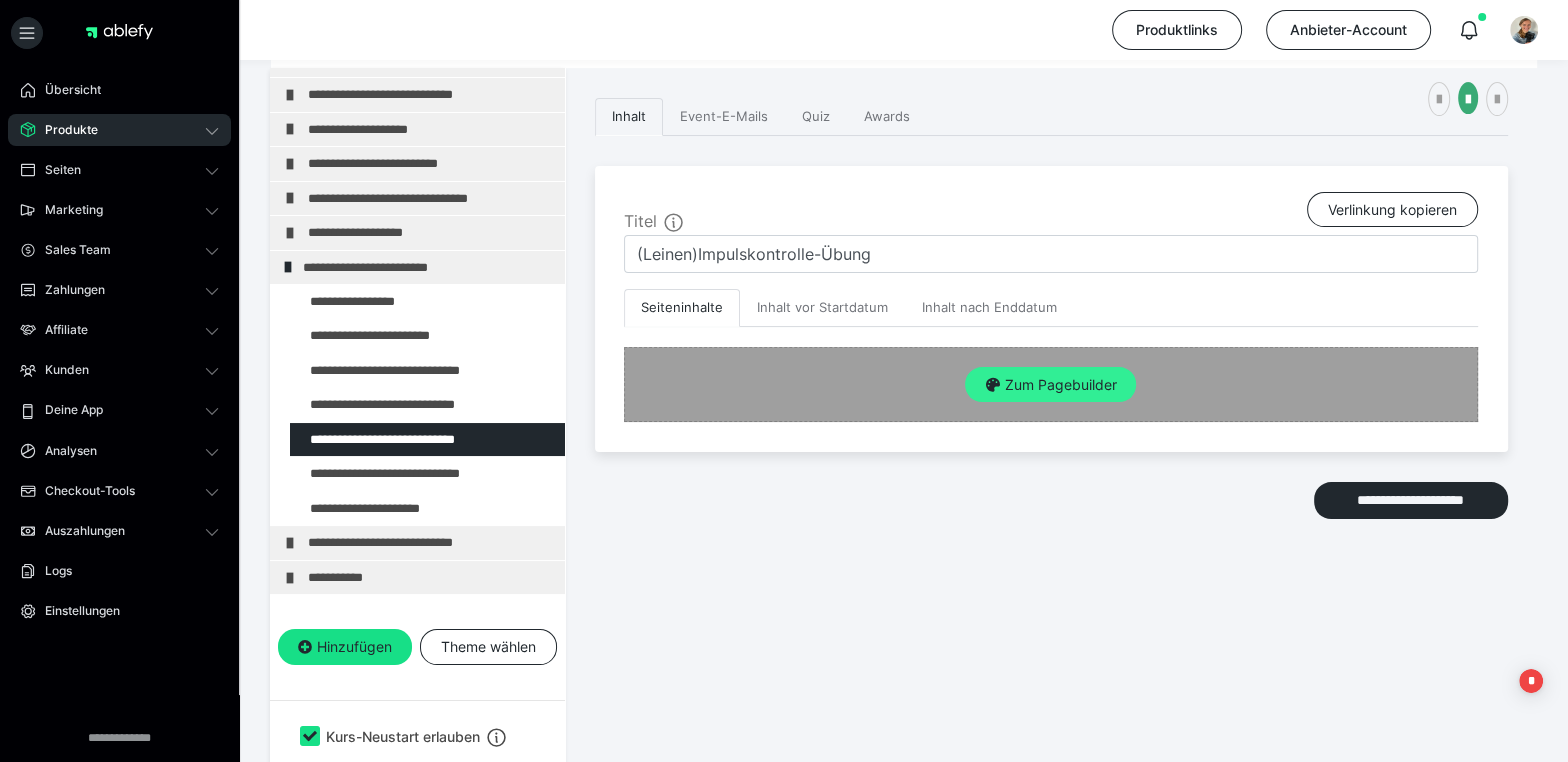 click on "Zum Pagebuilder" at bounding box center [1050, 385] 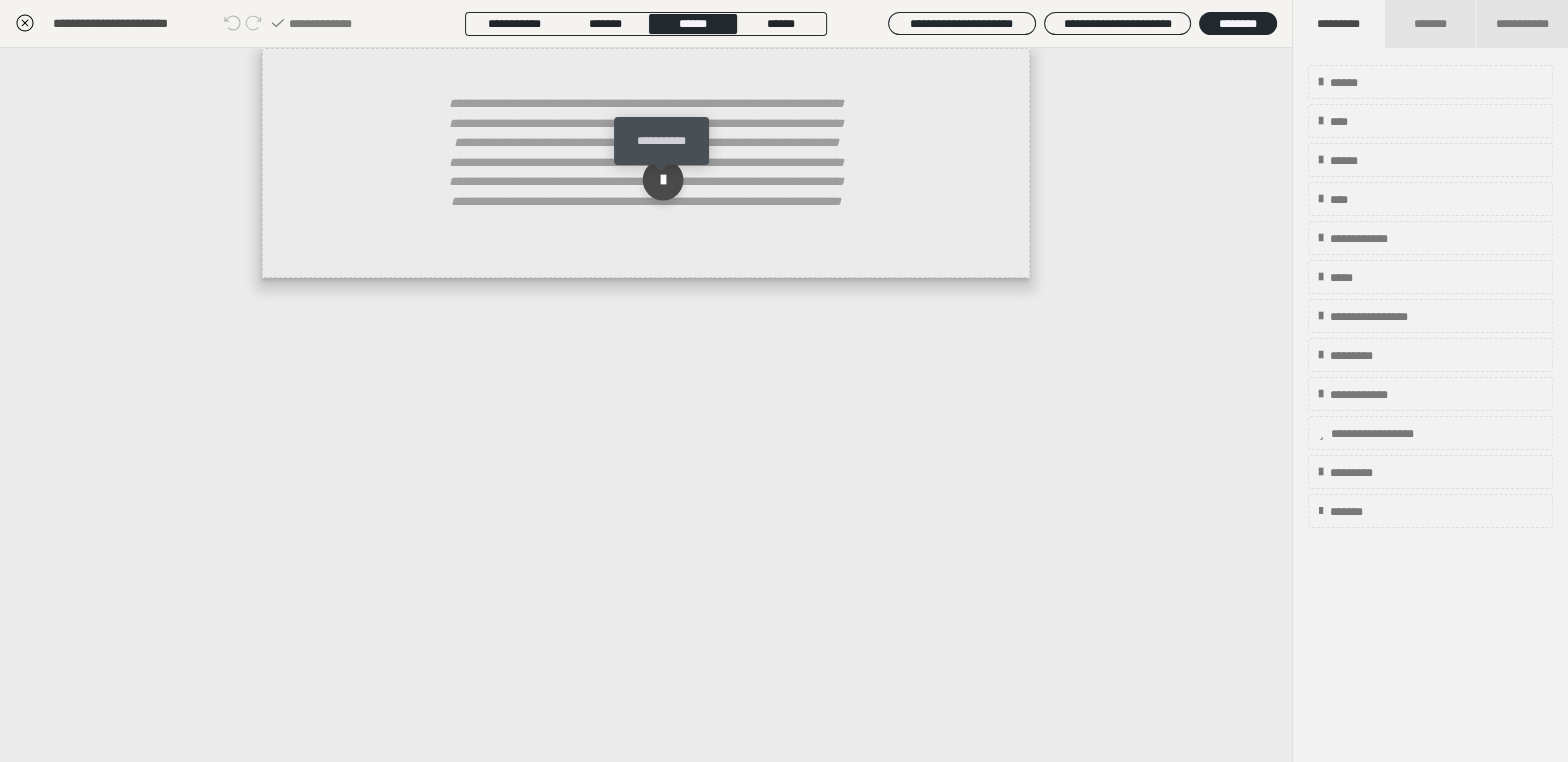 click at bounding box center [663, 180] 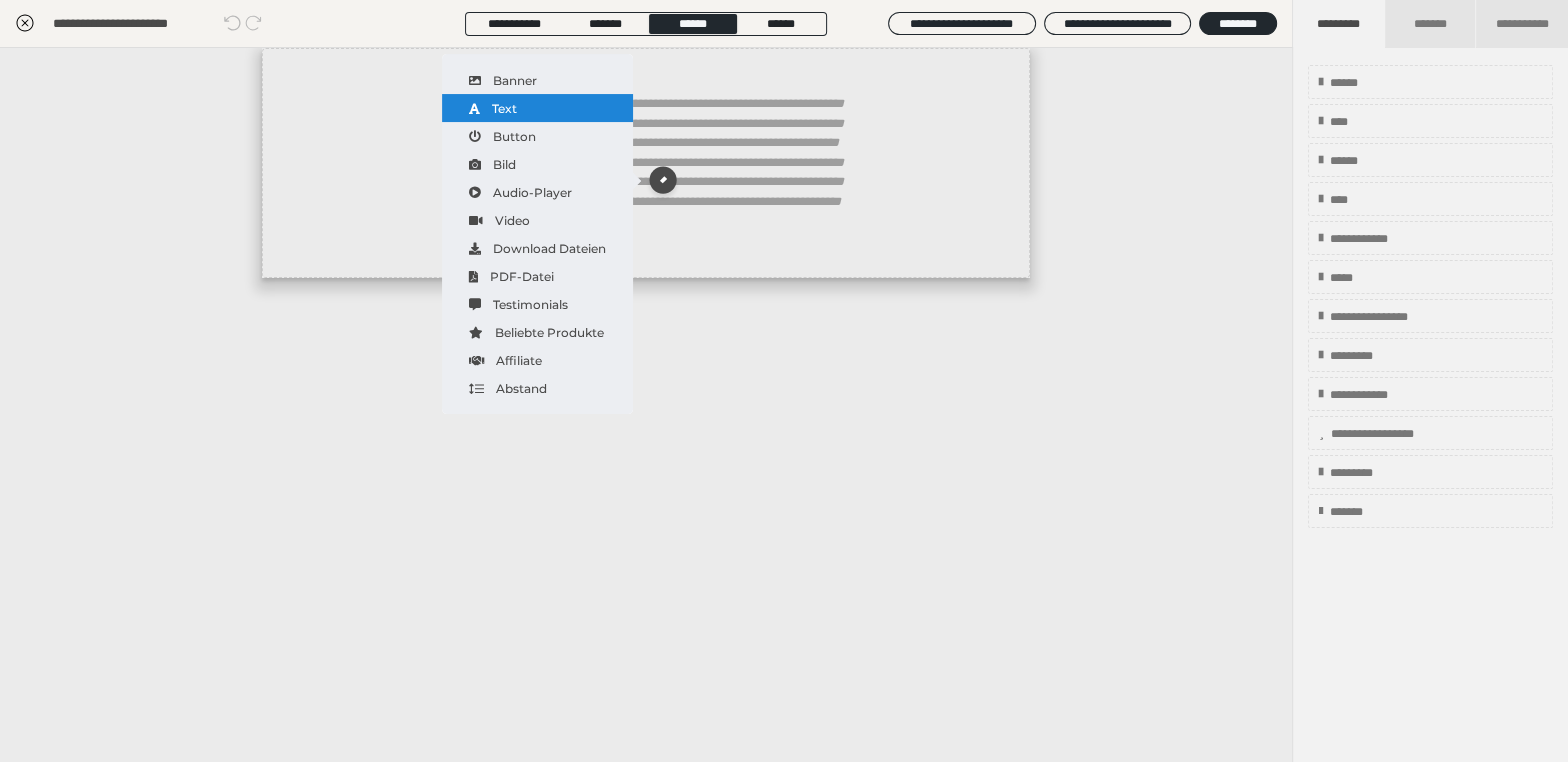 click on "Text" at bounding box center [537, 108] 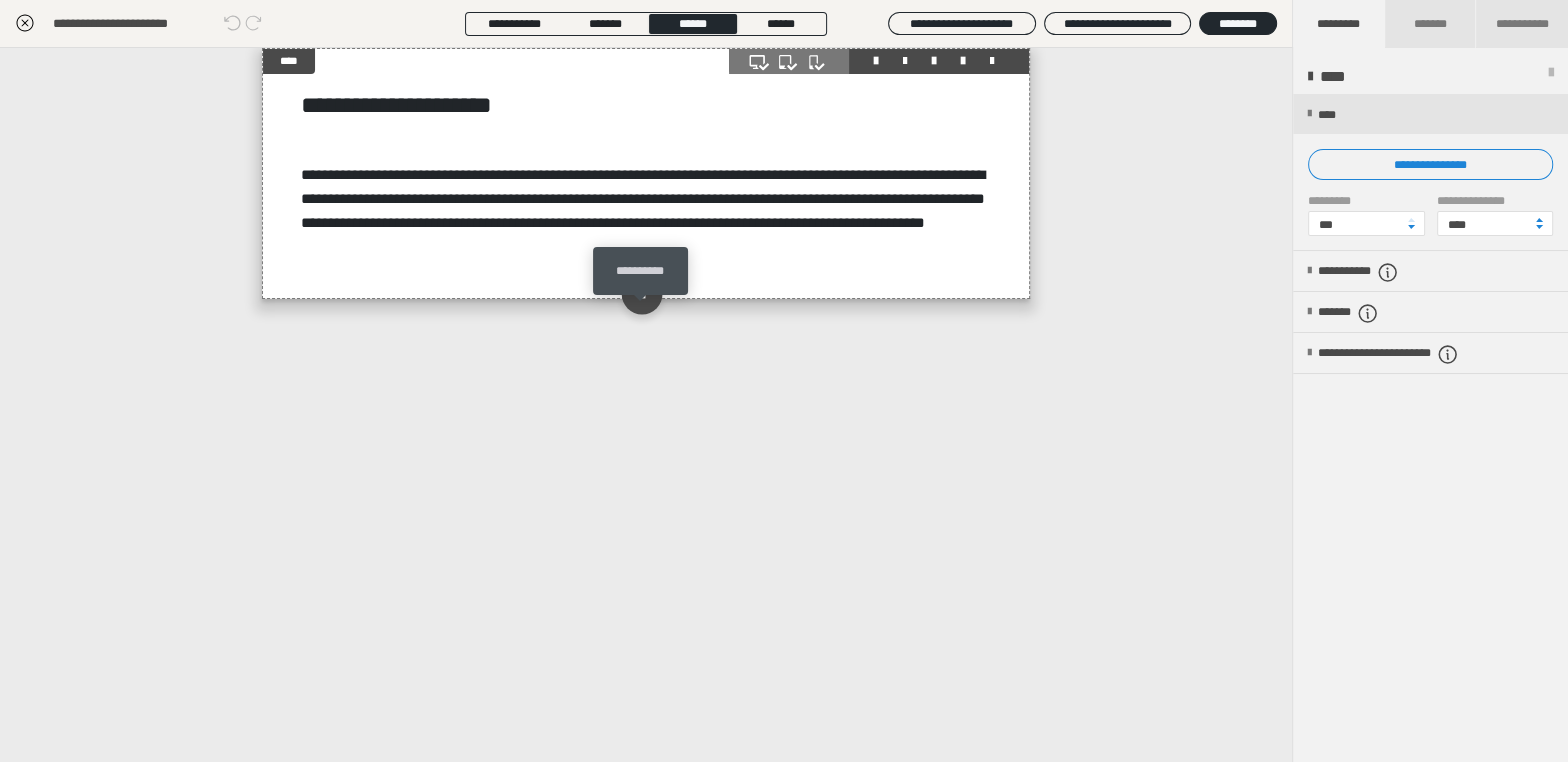 click at bounding box center [641, 293] 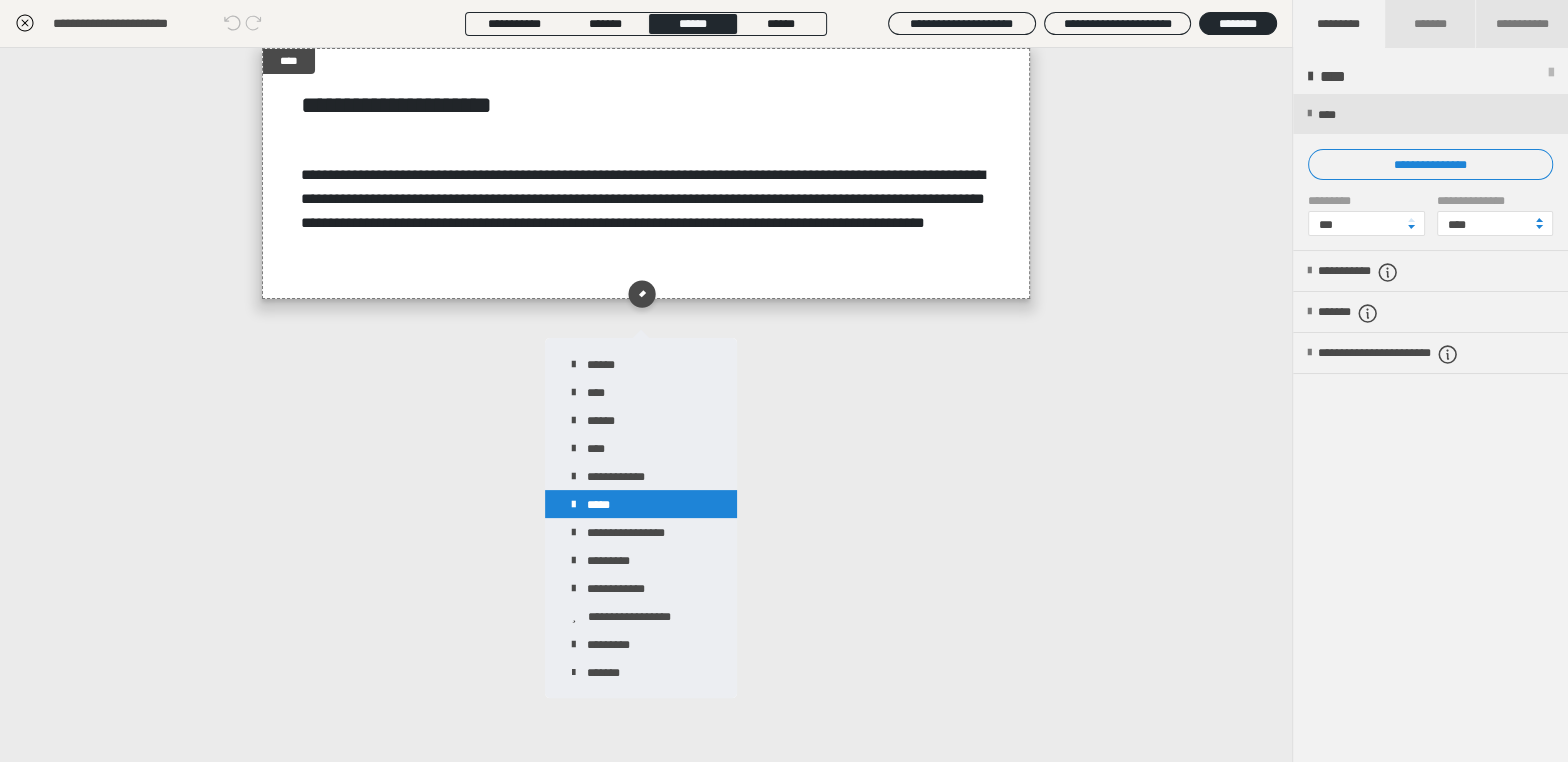 click on "*****" at bounding box center (641, 504) 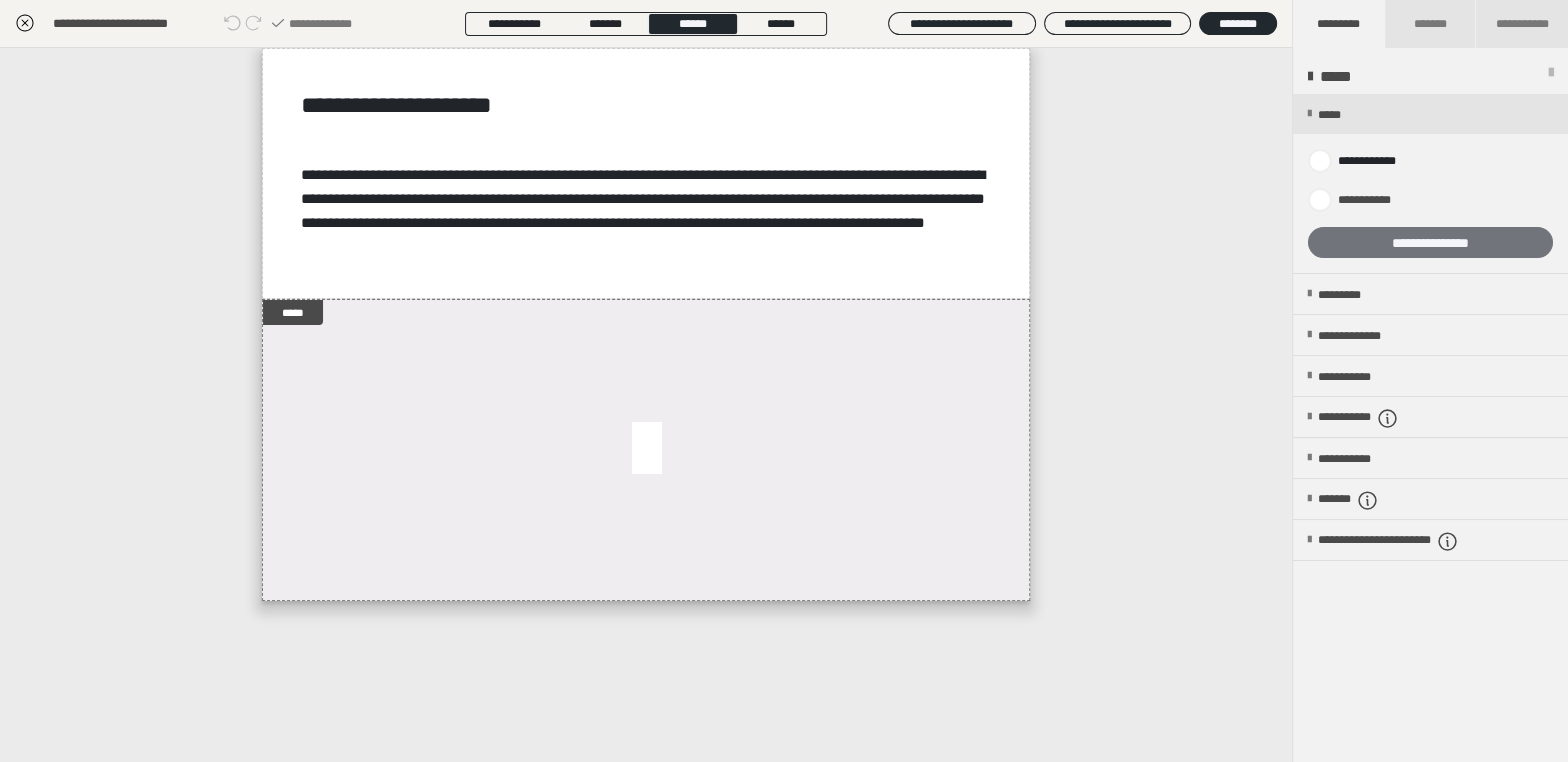 click on "**********" at bounding box center [1430, 242] 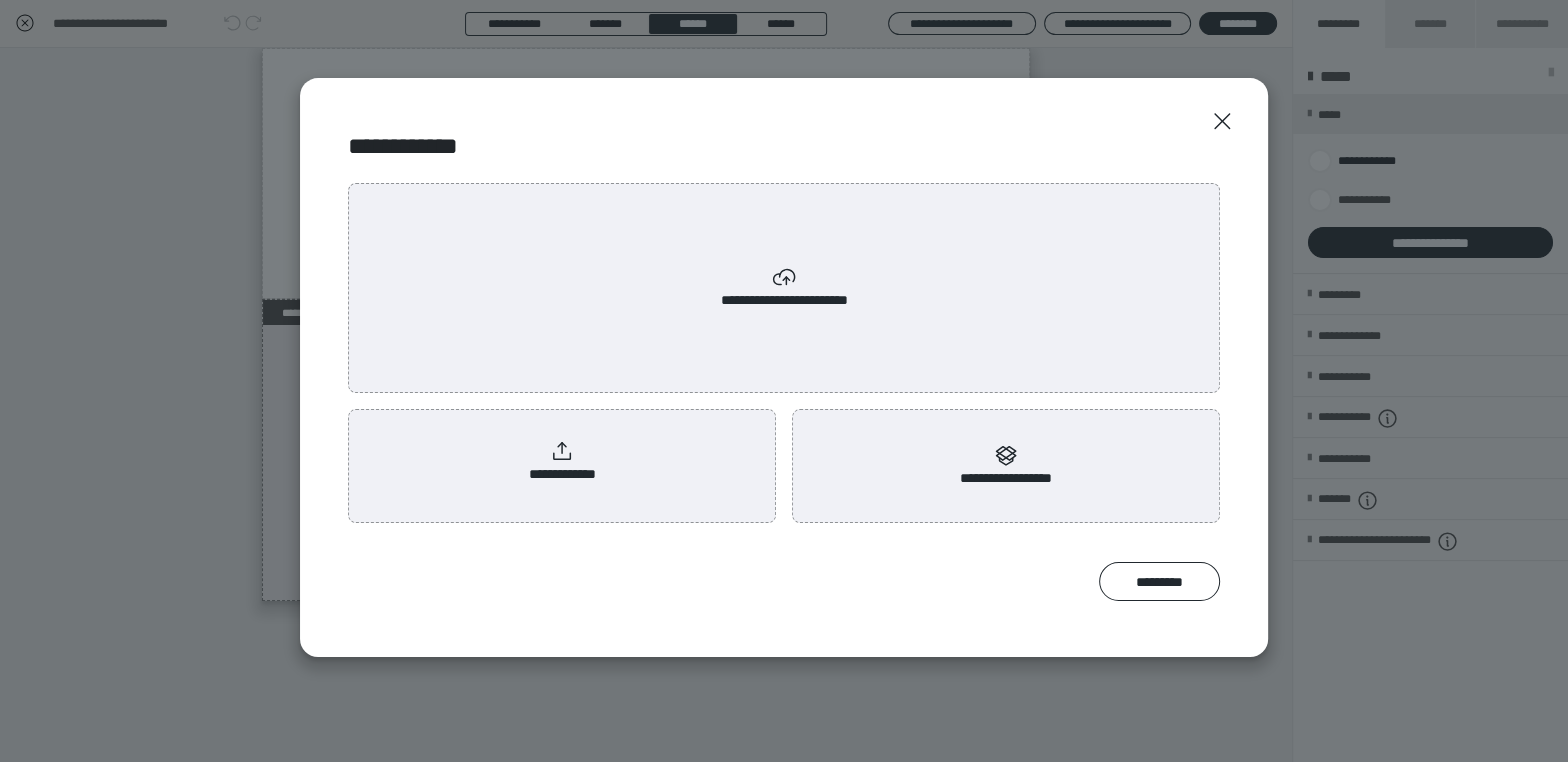click on "**********" at bounding box center (784, 288) 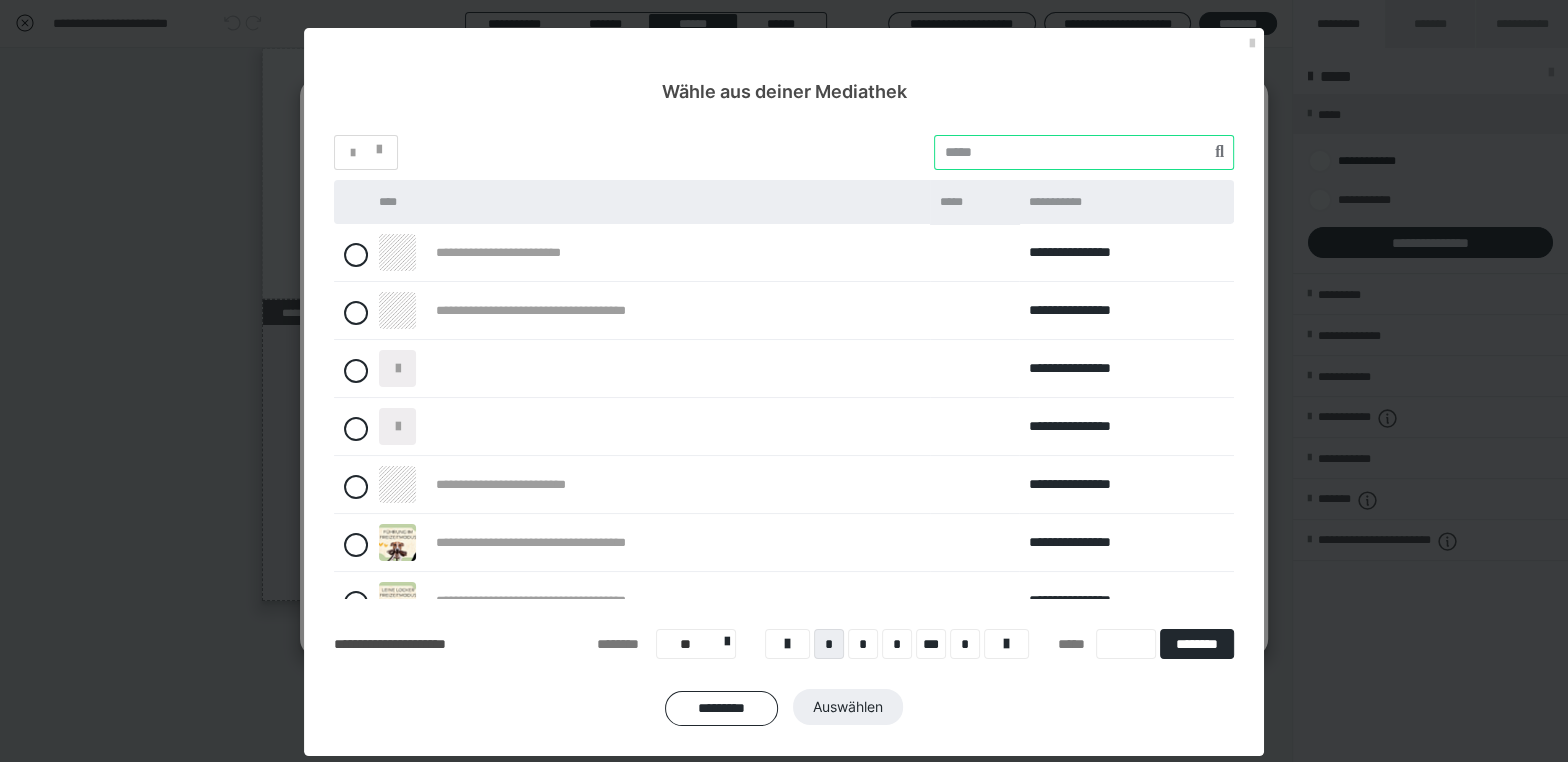 click at bounding box center (1084, 152) 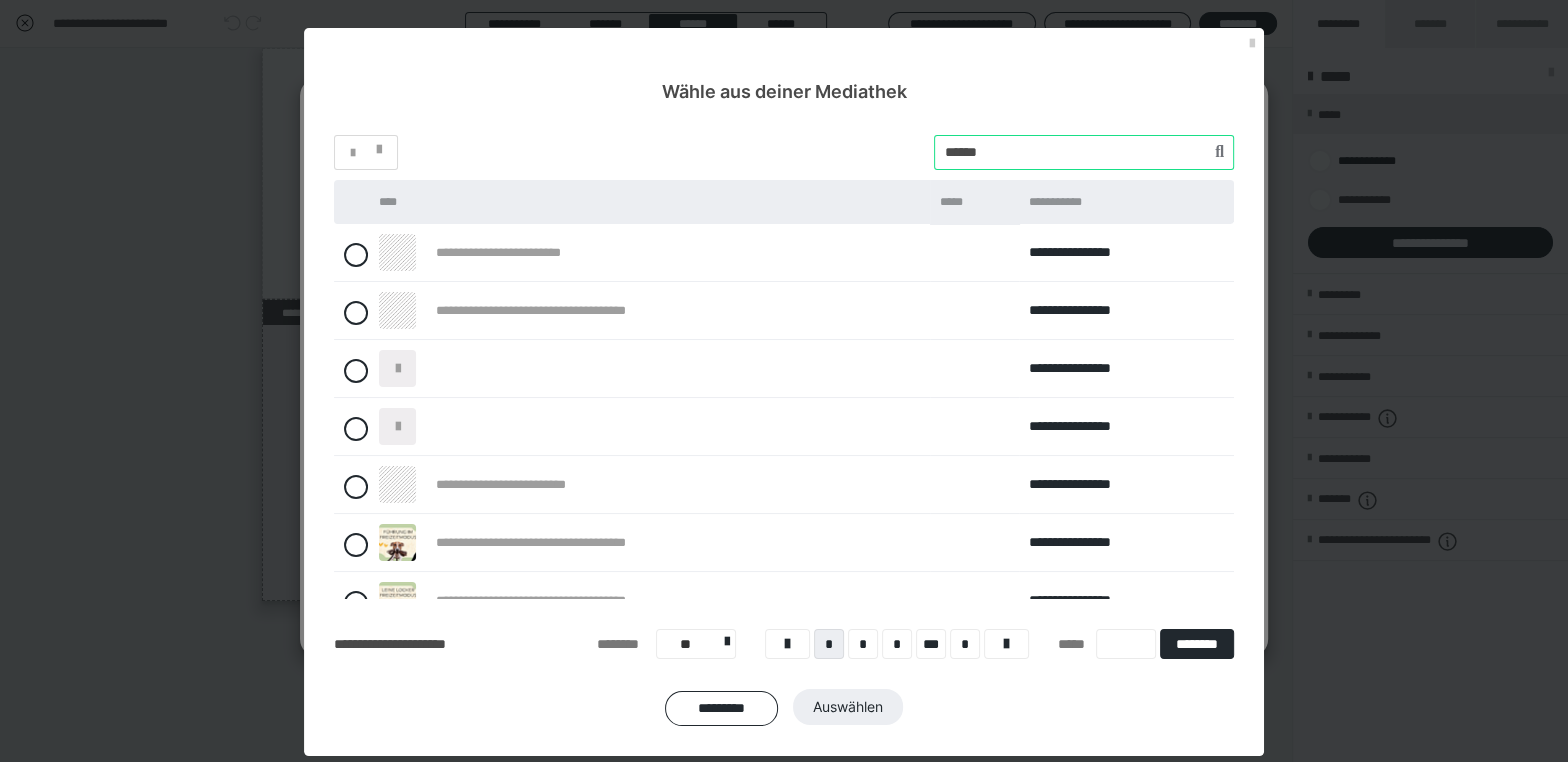 type on "******" 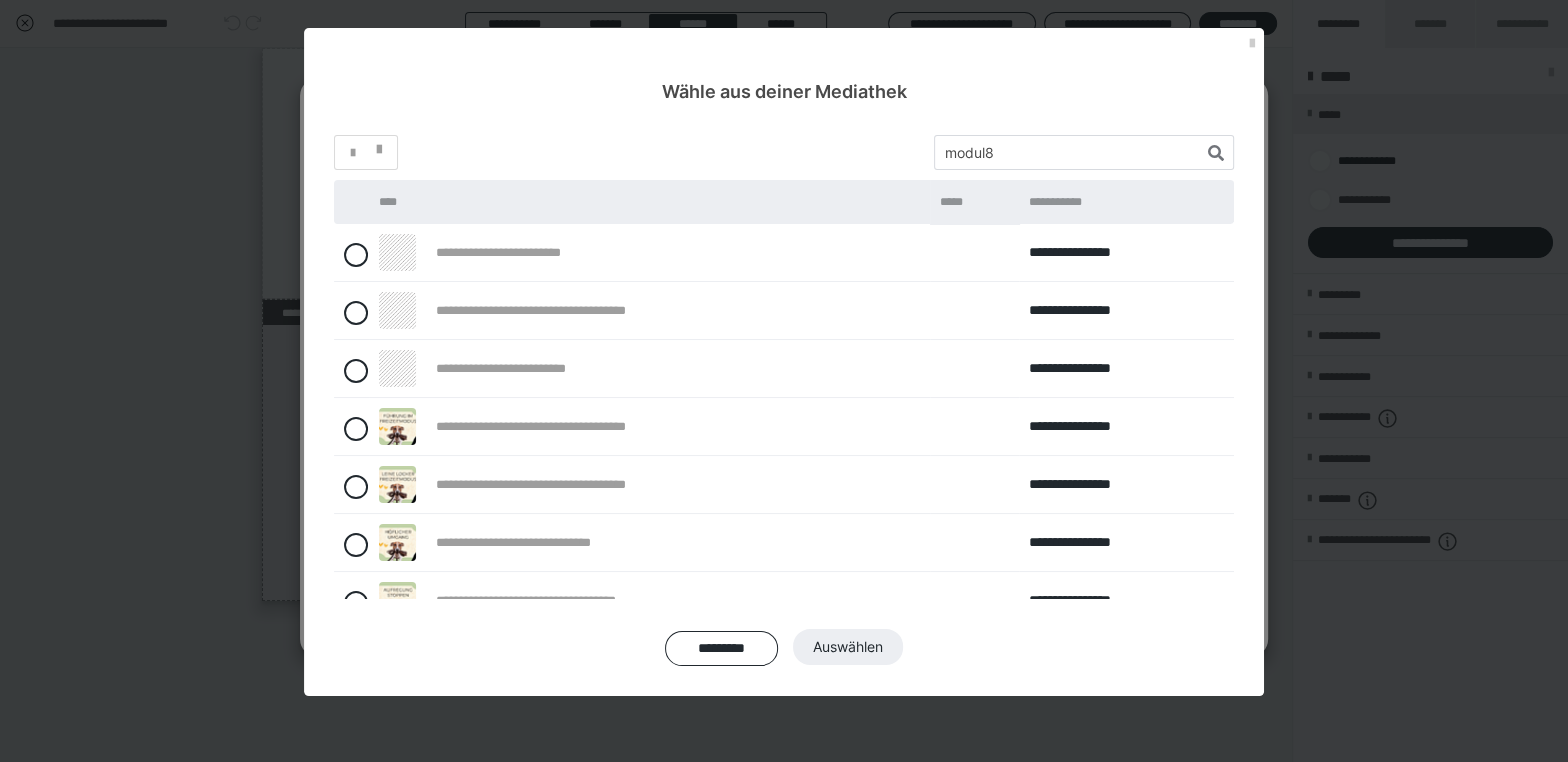 click at bounding box center (356, 371) 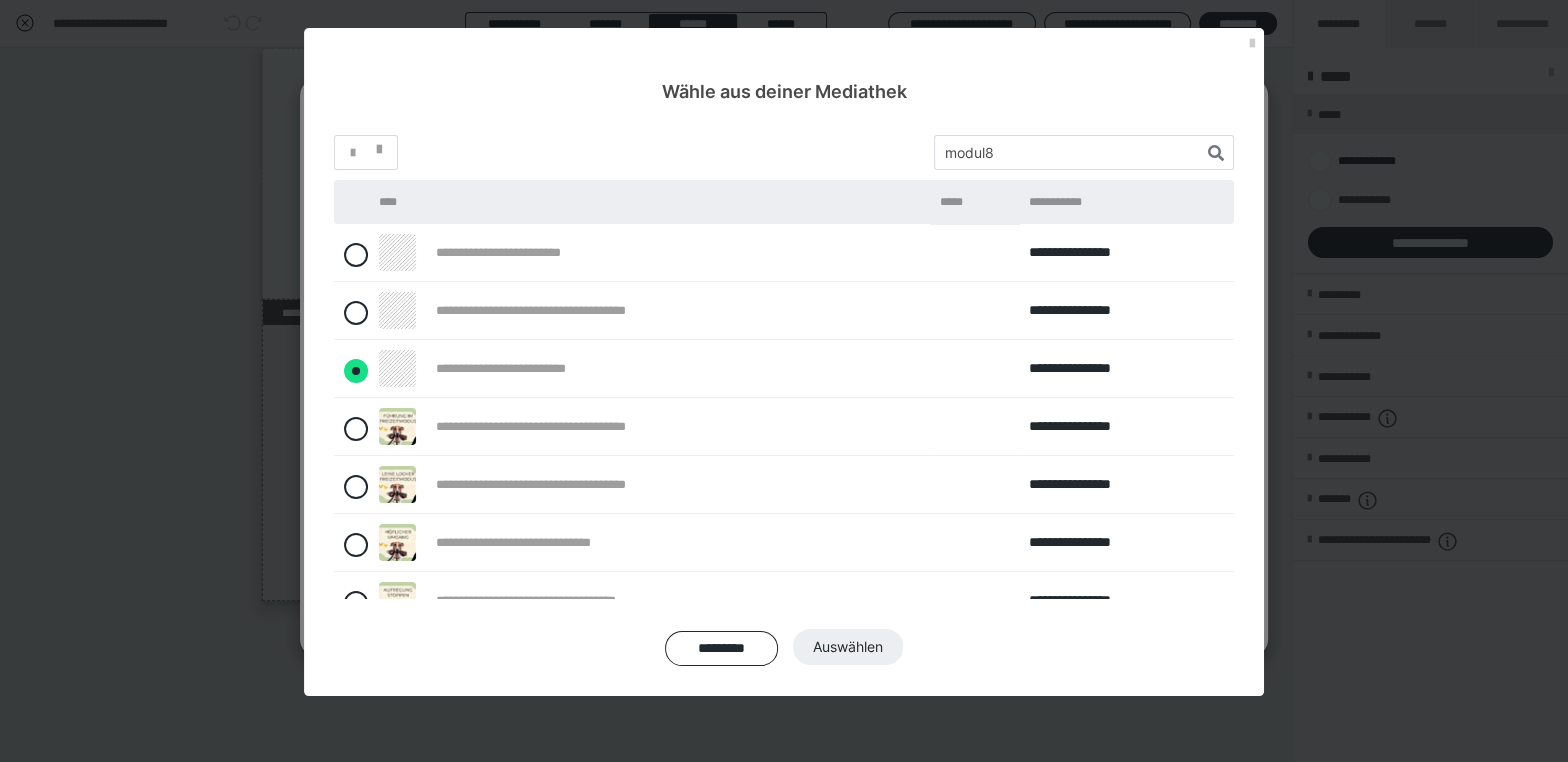 radio on "****" 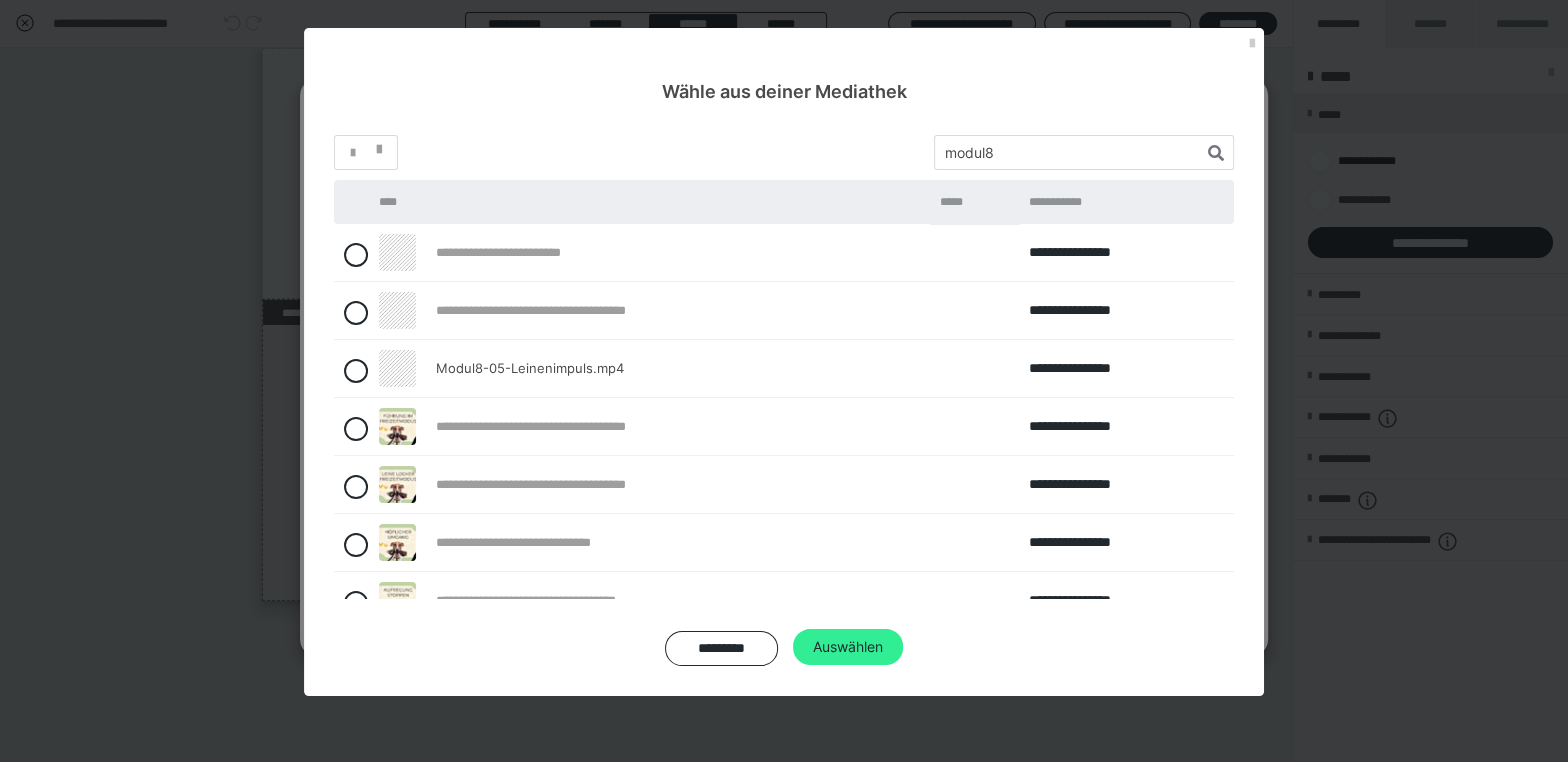 click on "Auswählen" at bounding box center (848, 647) 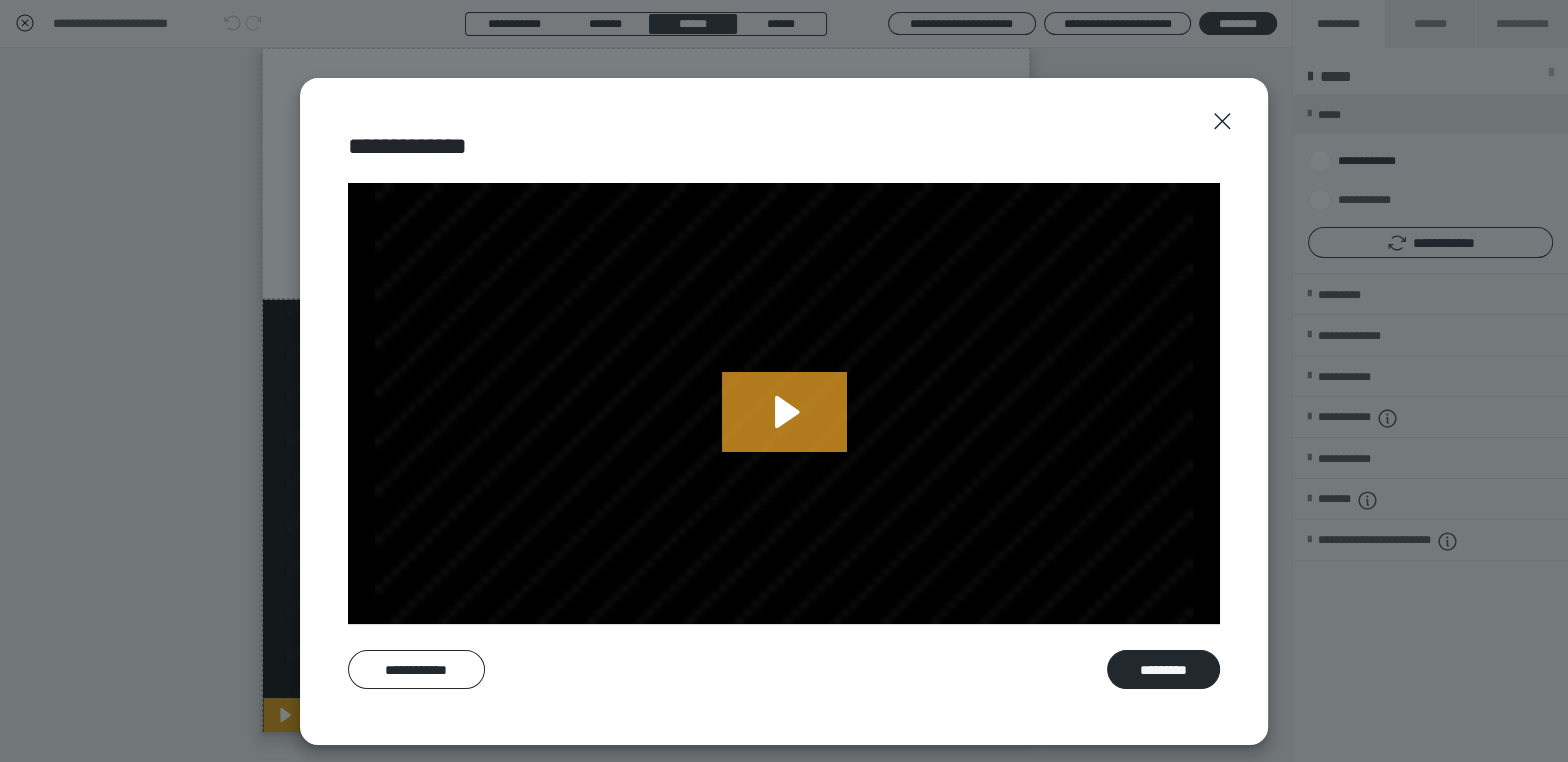 click on "*********" at bounding box center (1163, 669) 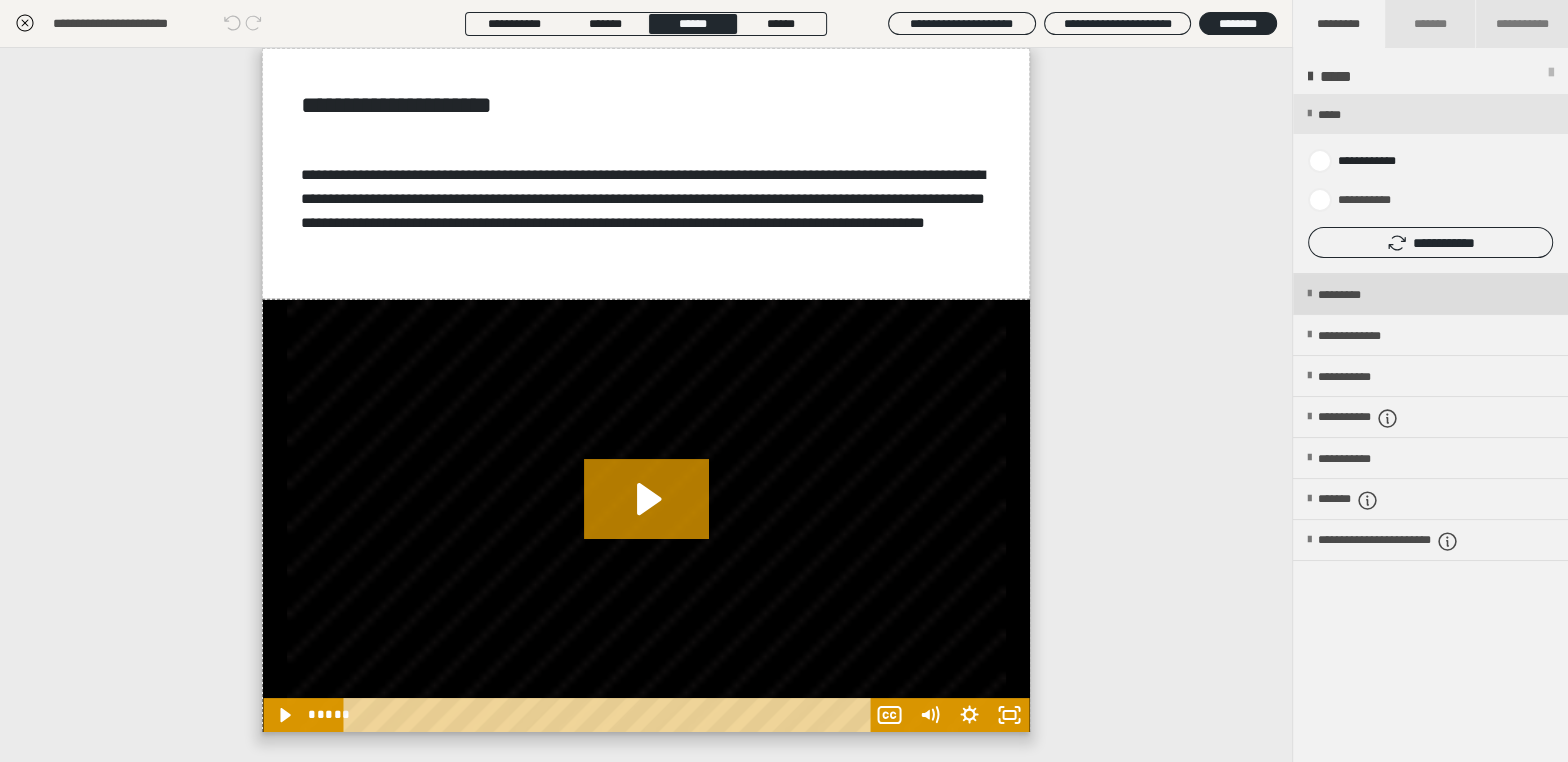 click on "*********" at bounding box center [1356, 295] 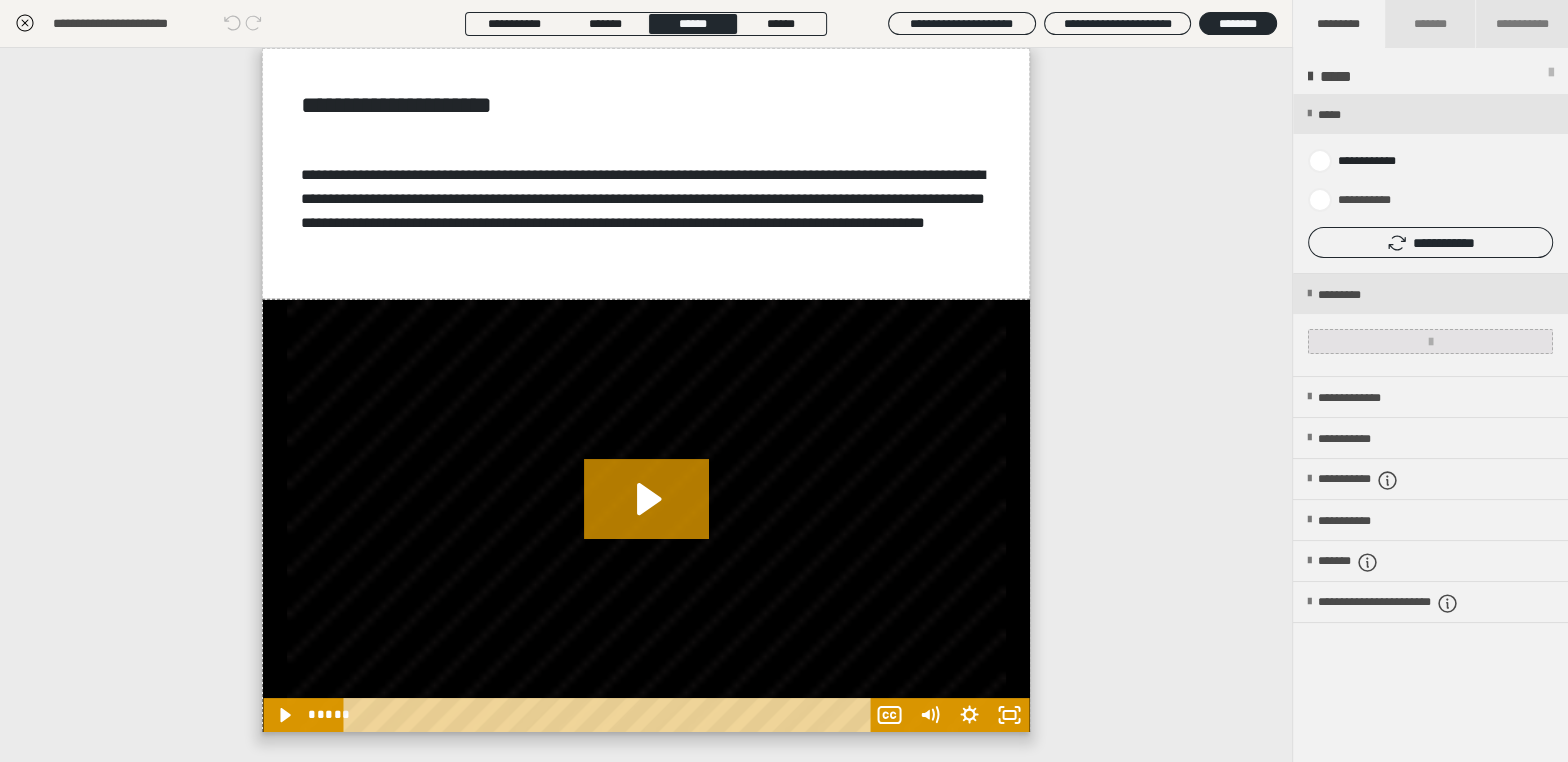 click at bounding box center [1431, 342] 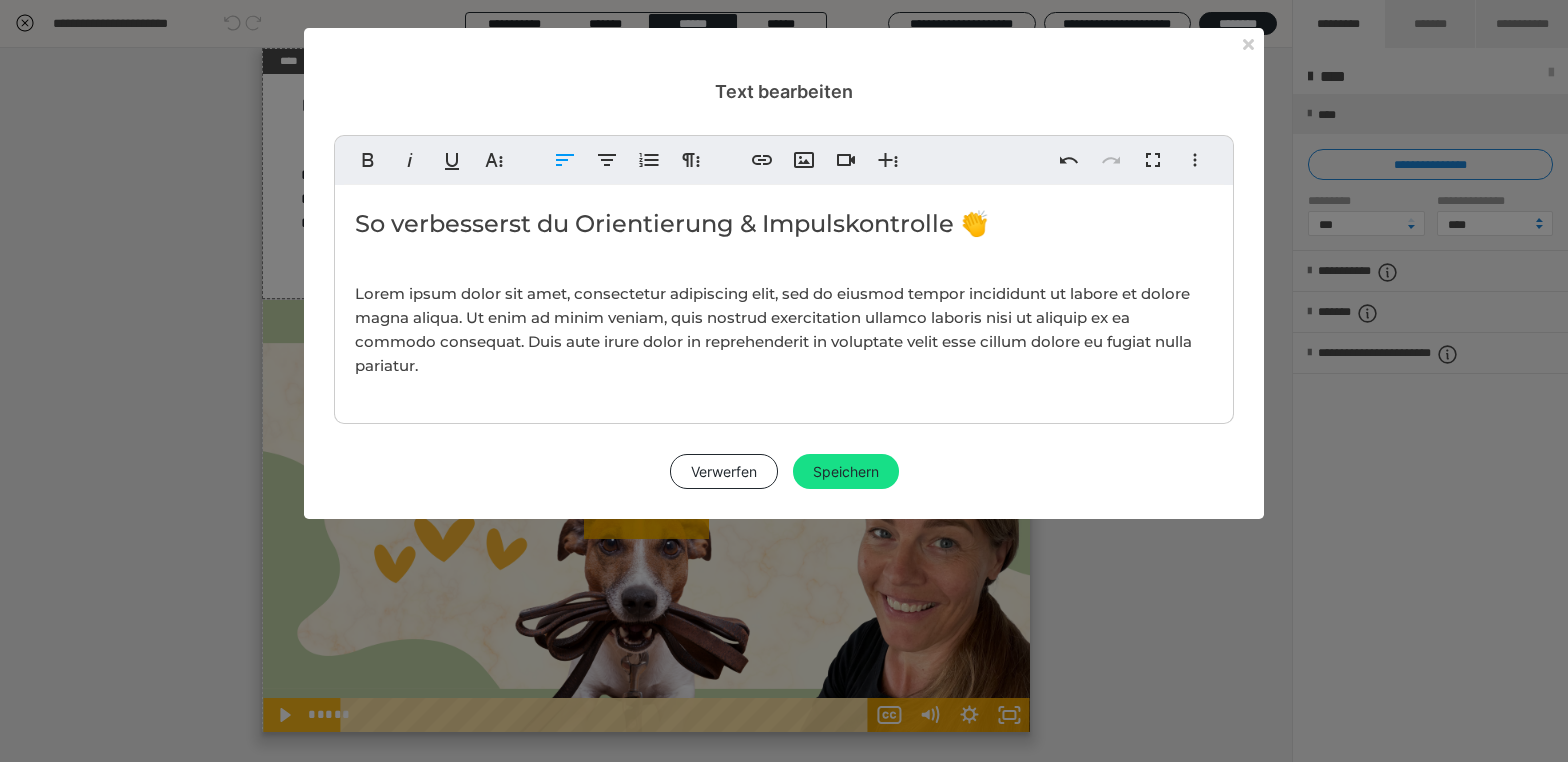 scroll, scrollTop: 0, scrollLeft: 0, axis: both 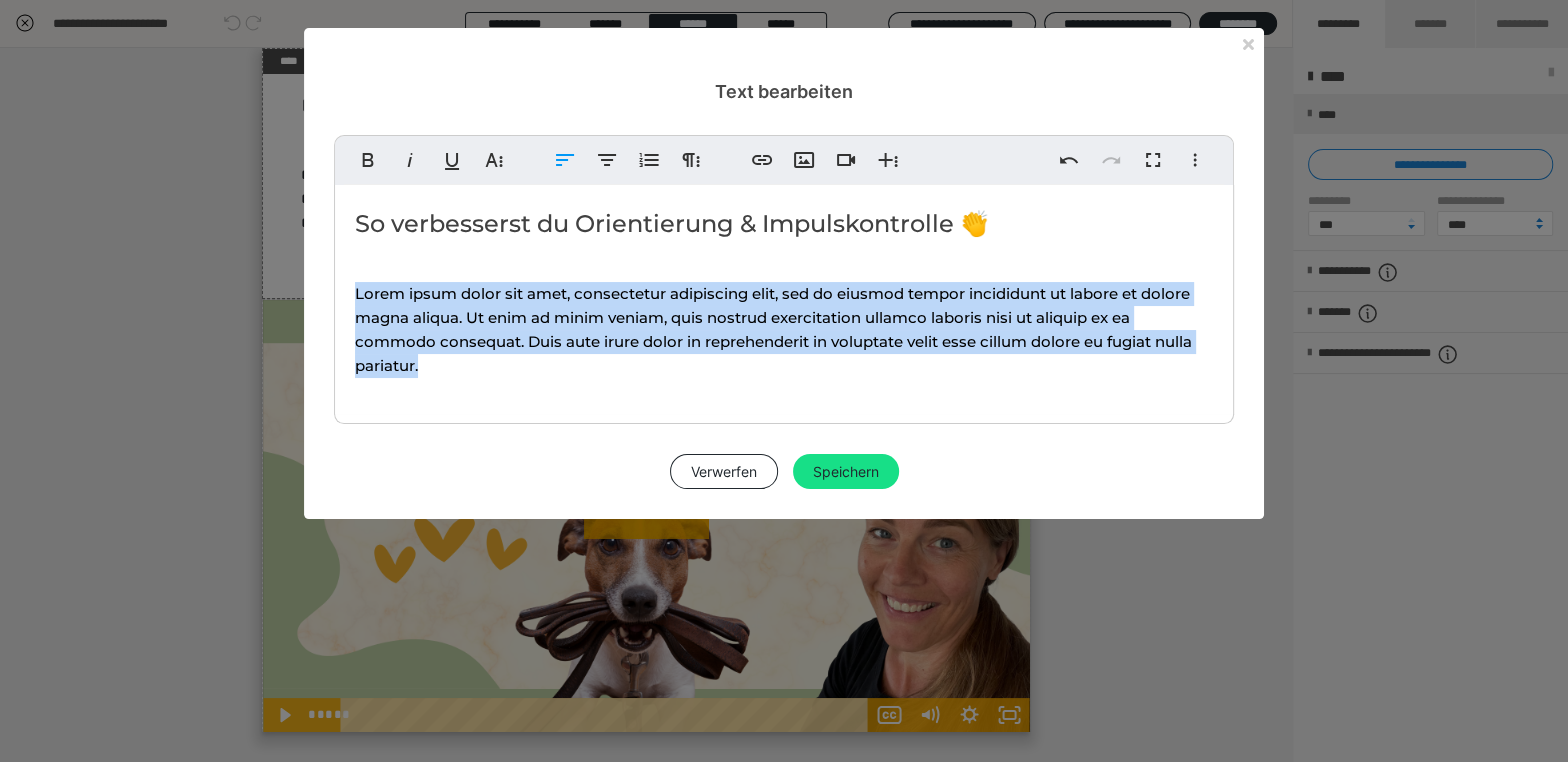 drag, startPoint x: 426, startPoint y: 362, endPoint x: 353, endPoint y: 303, distance: 93.8616 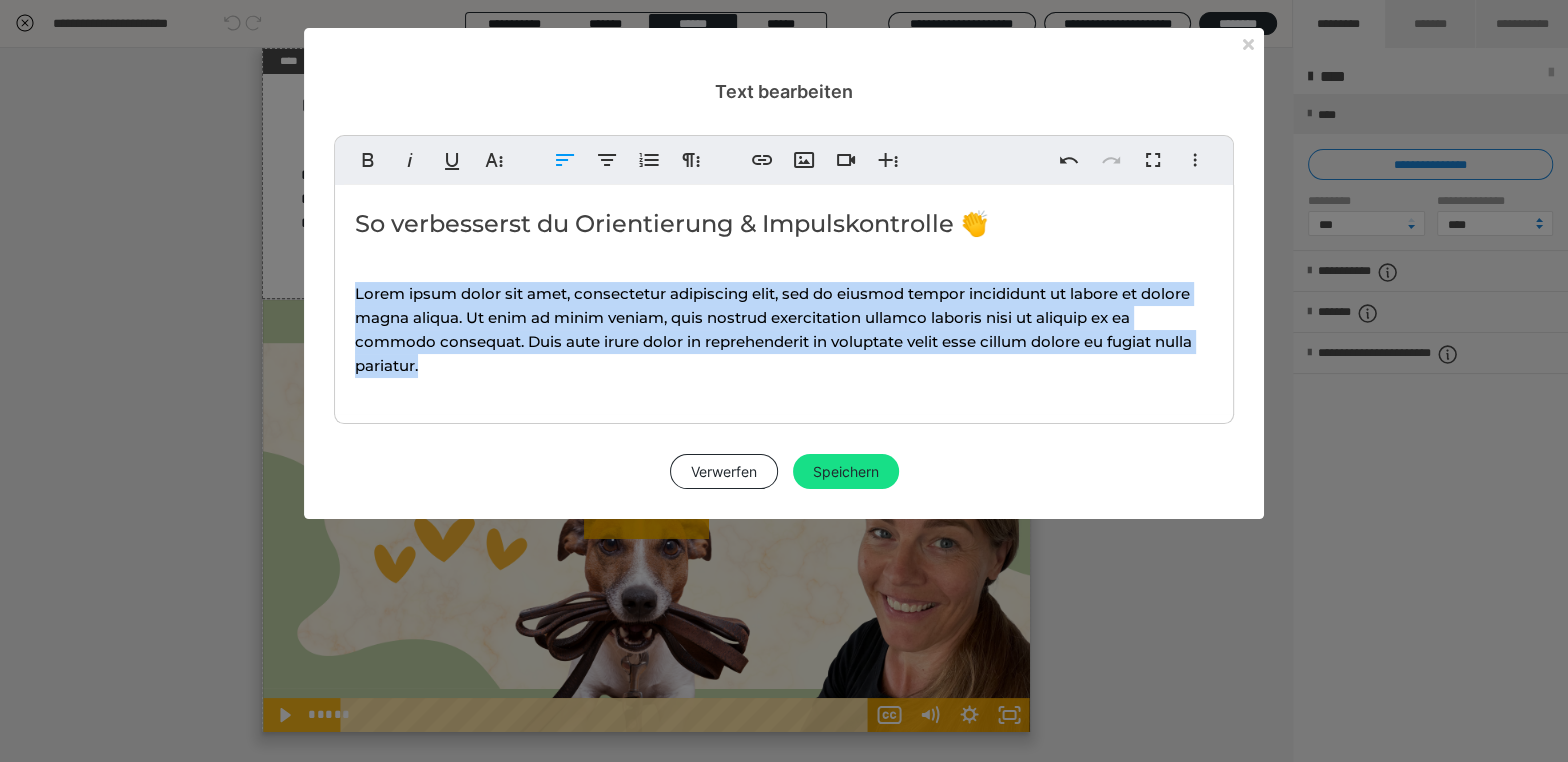 type 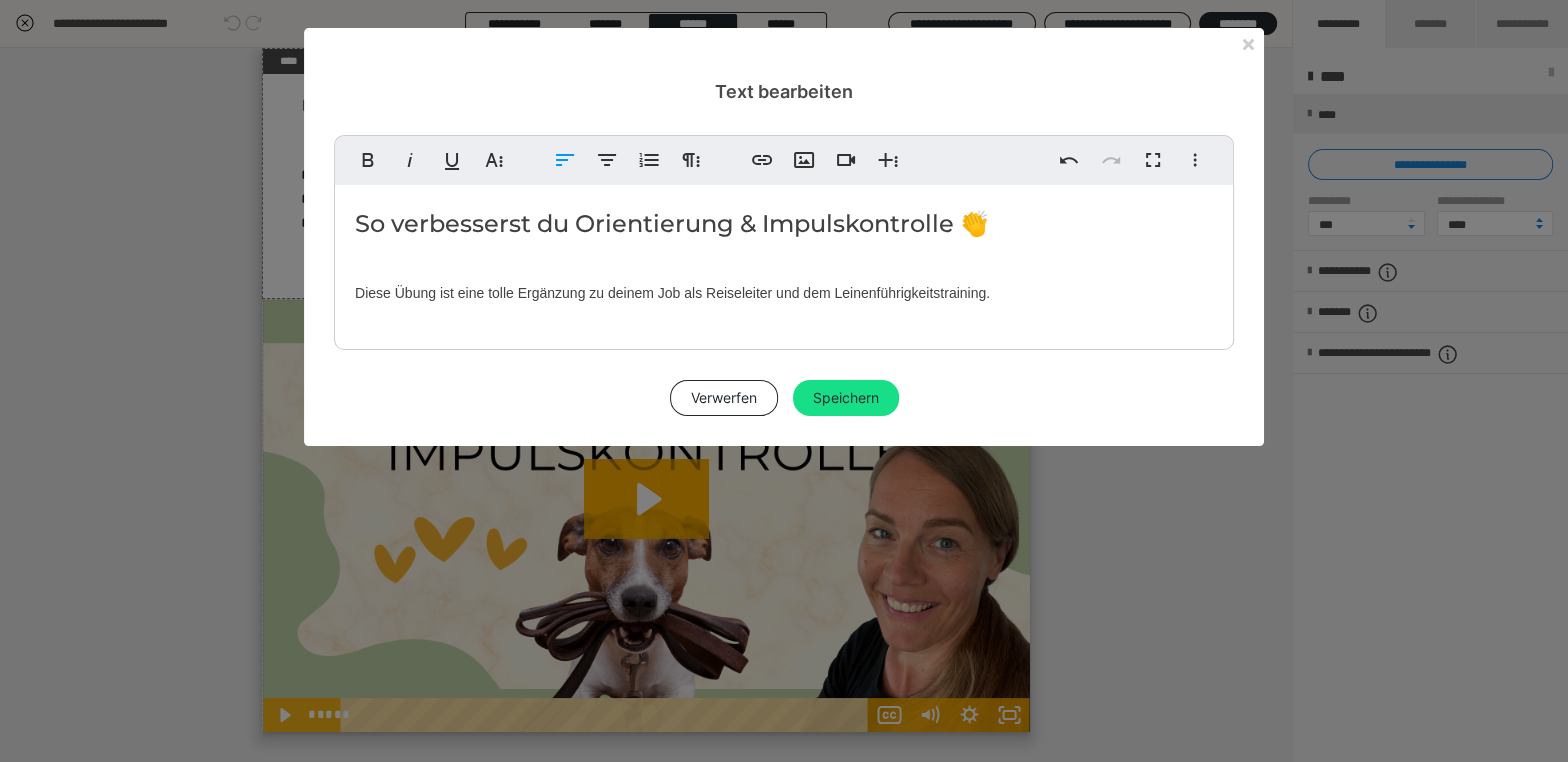 drag, startPoint x: 982, startPoint y: 292, endPoint x: 358, endPoint y: 298, distance: 624.0289 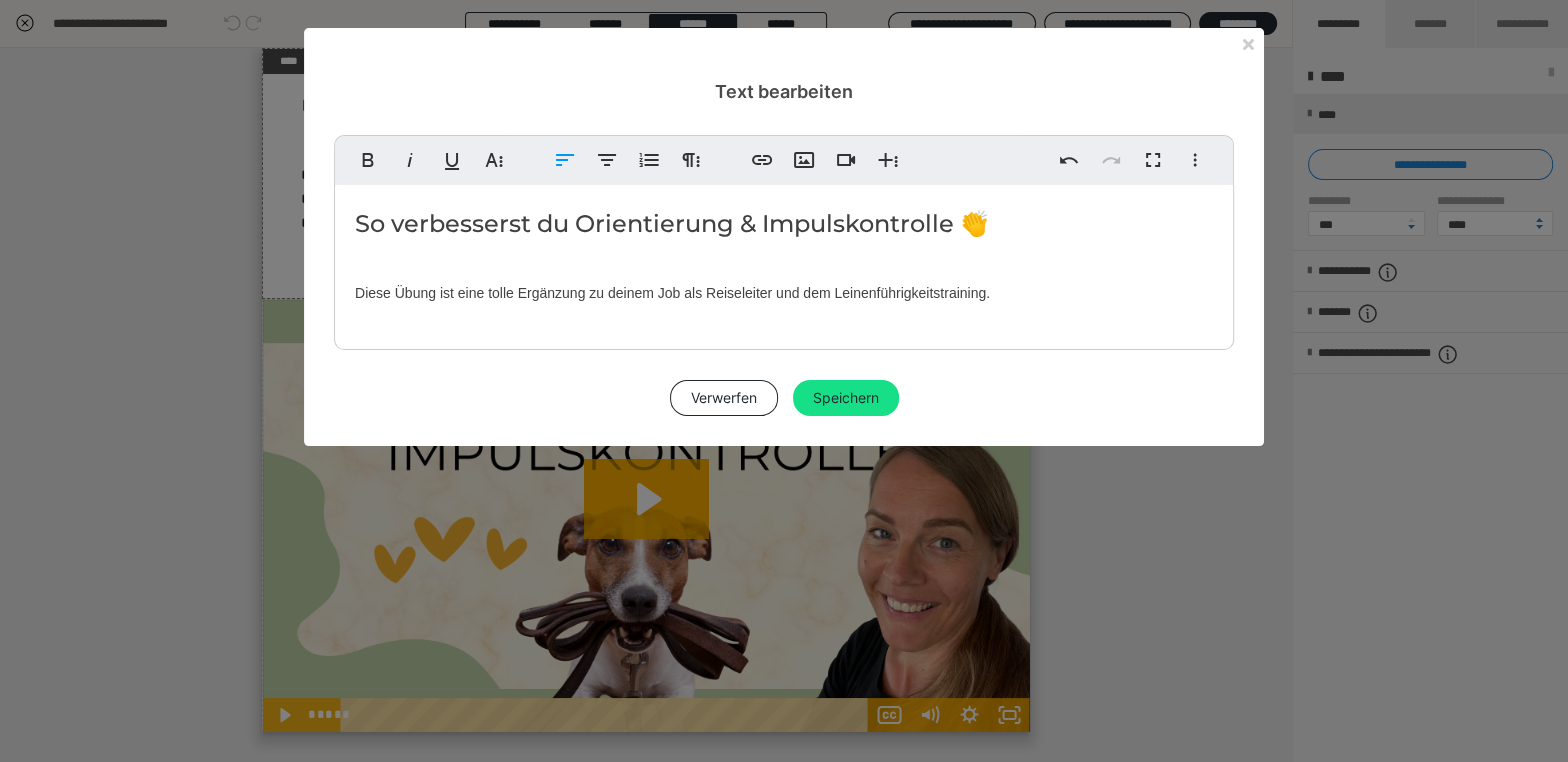 click on "Diese Übung ist eine tolle Ergänzung zu deinem Job als Reiseleiter und dem Leinenführigkeitstraining." at bounding box center (784, 293) 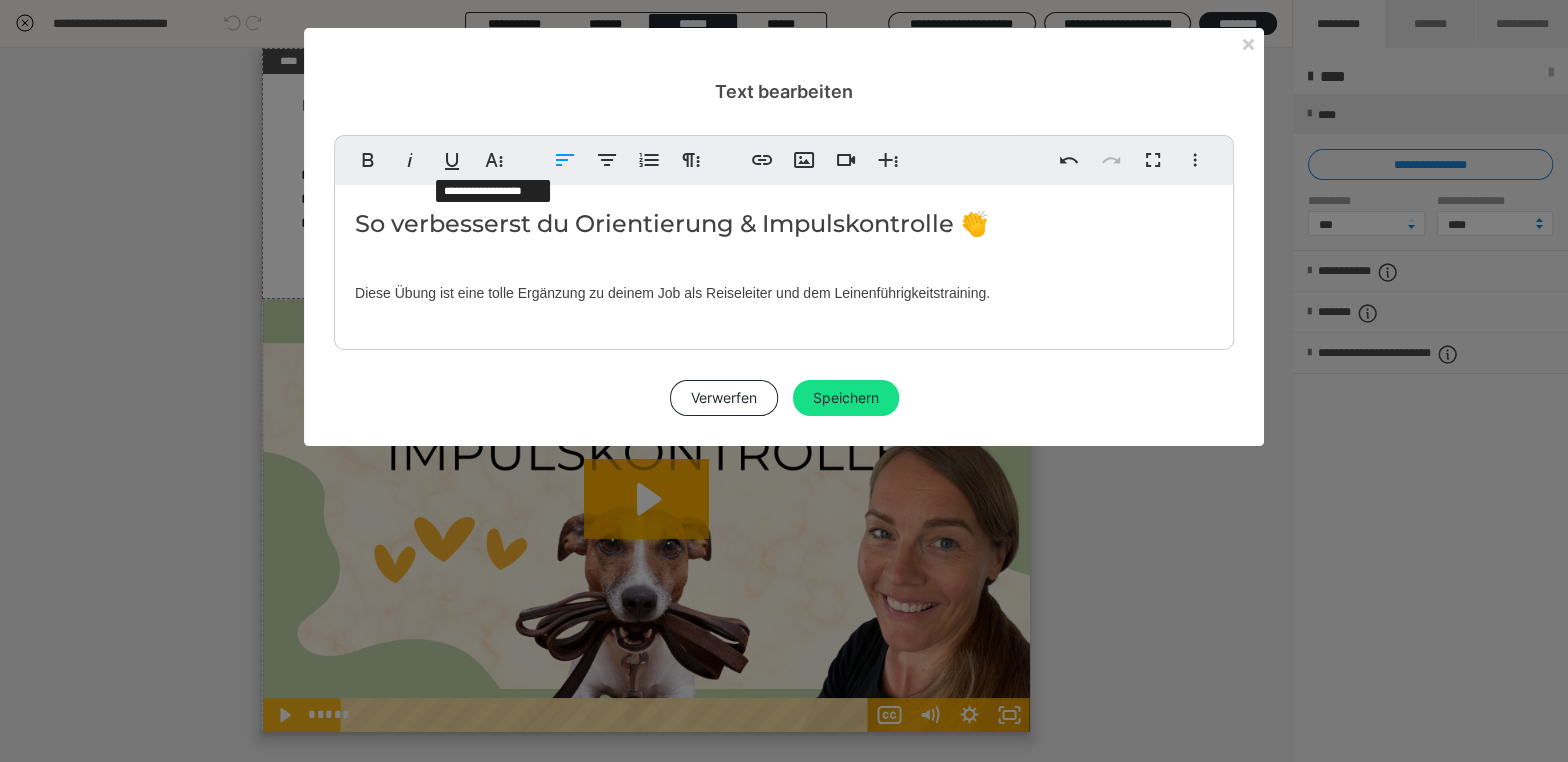 drag, startPoint x: 492, startPoint y: 158, endPoint x: 518, endPoint y: 178, distance: 32.80244 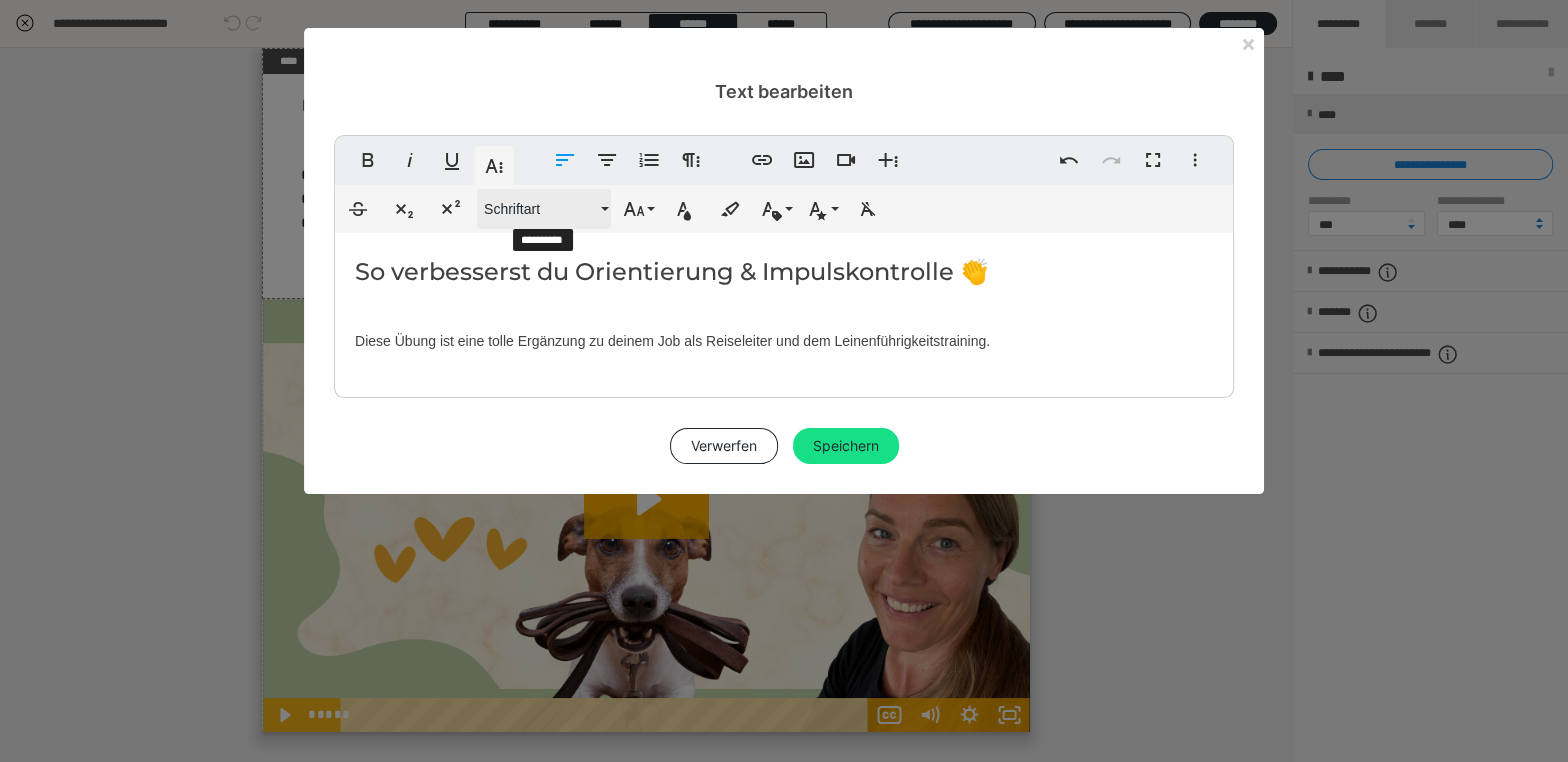 click on "Schriftart" at bounding box center [544, 209] 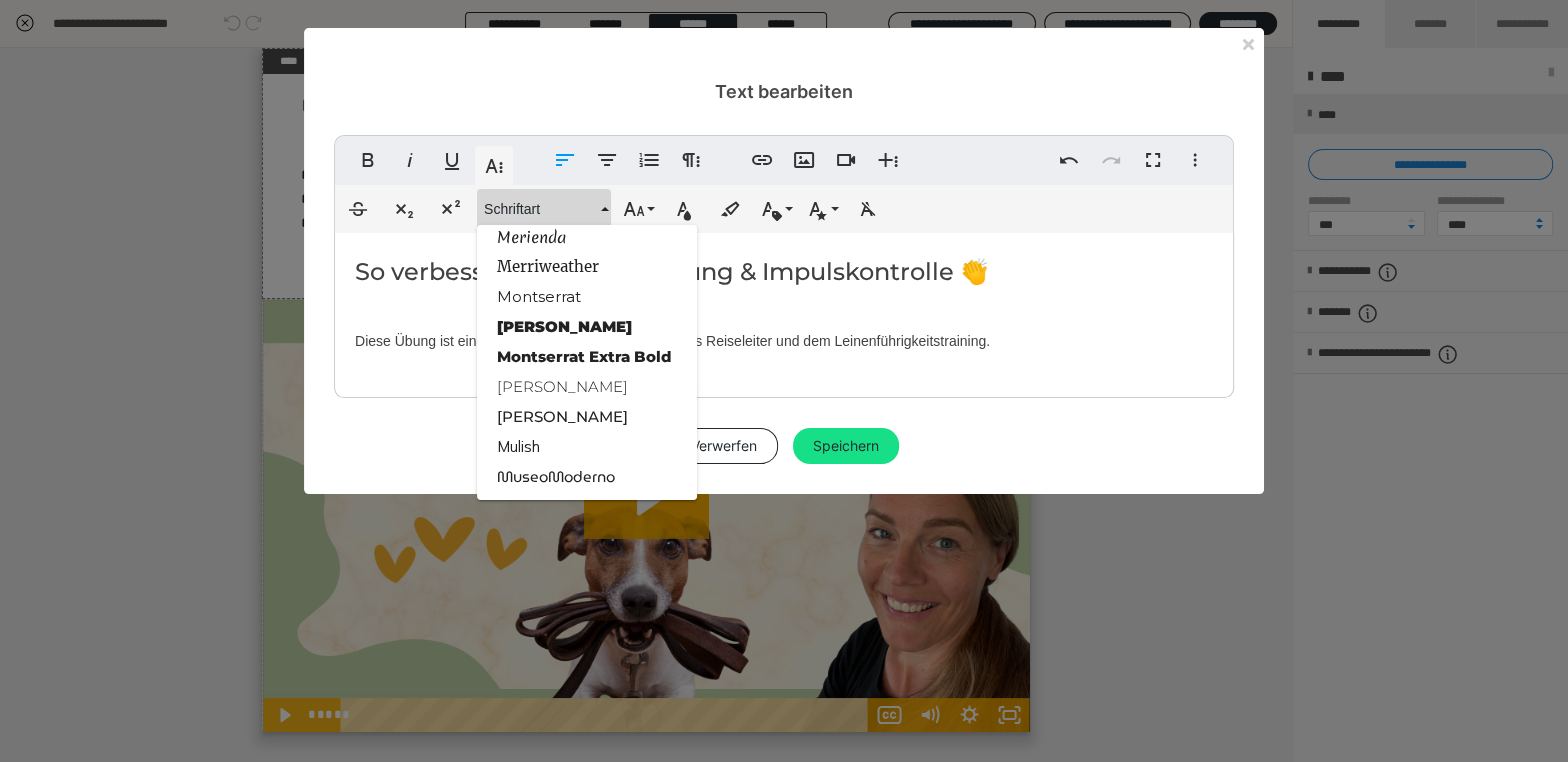 scroll, scrollTop: 1852, scrollLeft: 0, axis: vertical 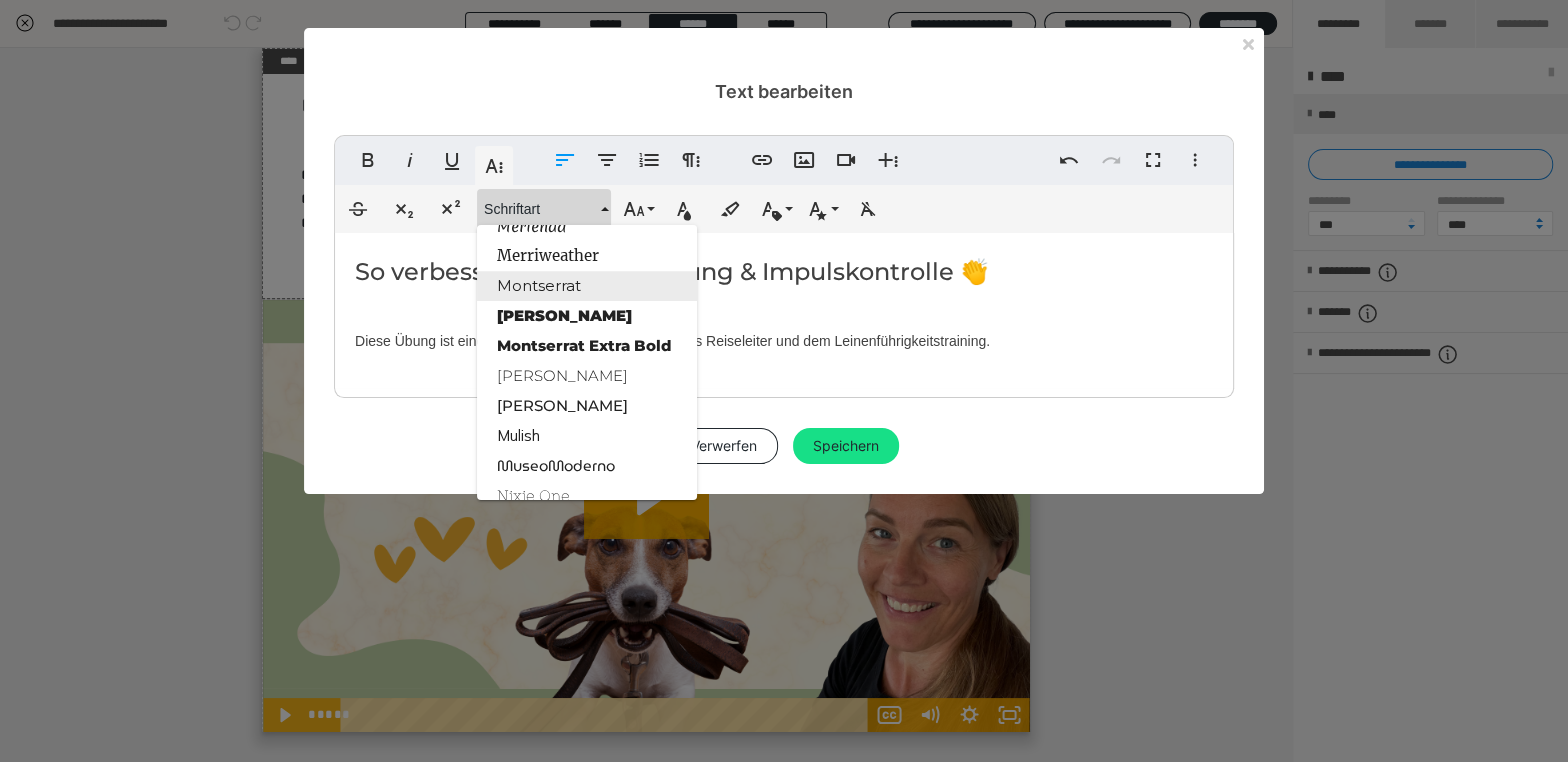 click on "Montserrat" at bounding box center [587, 286] 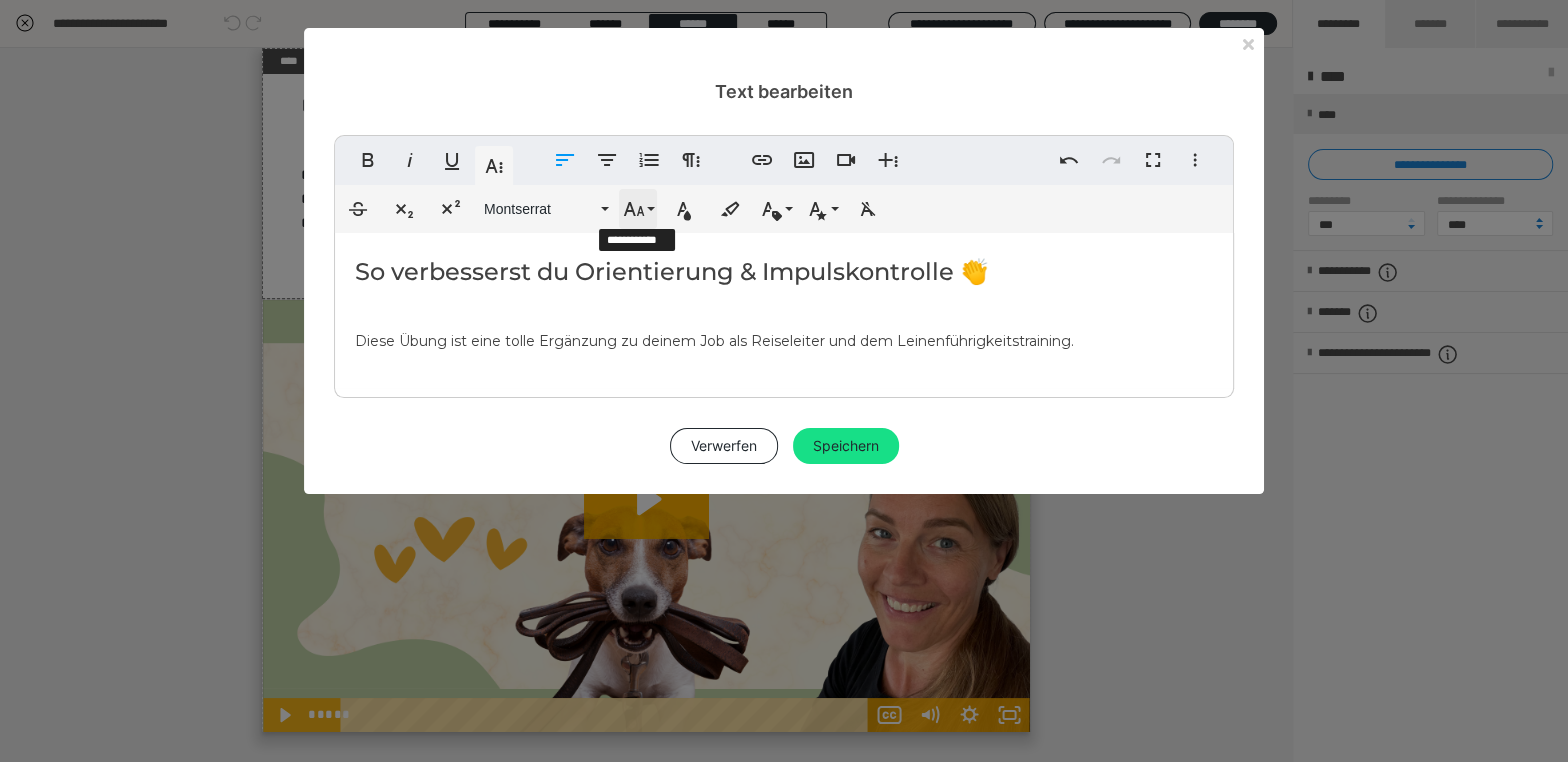 click 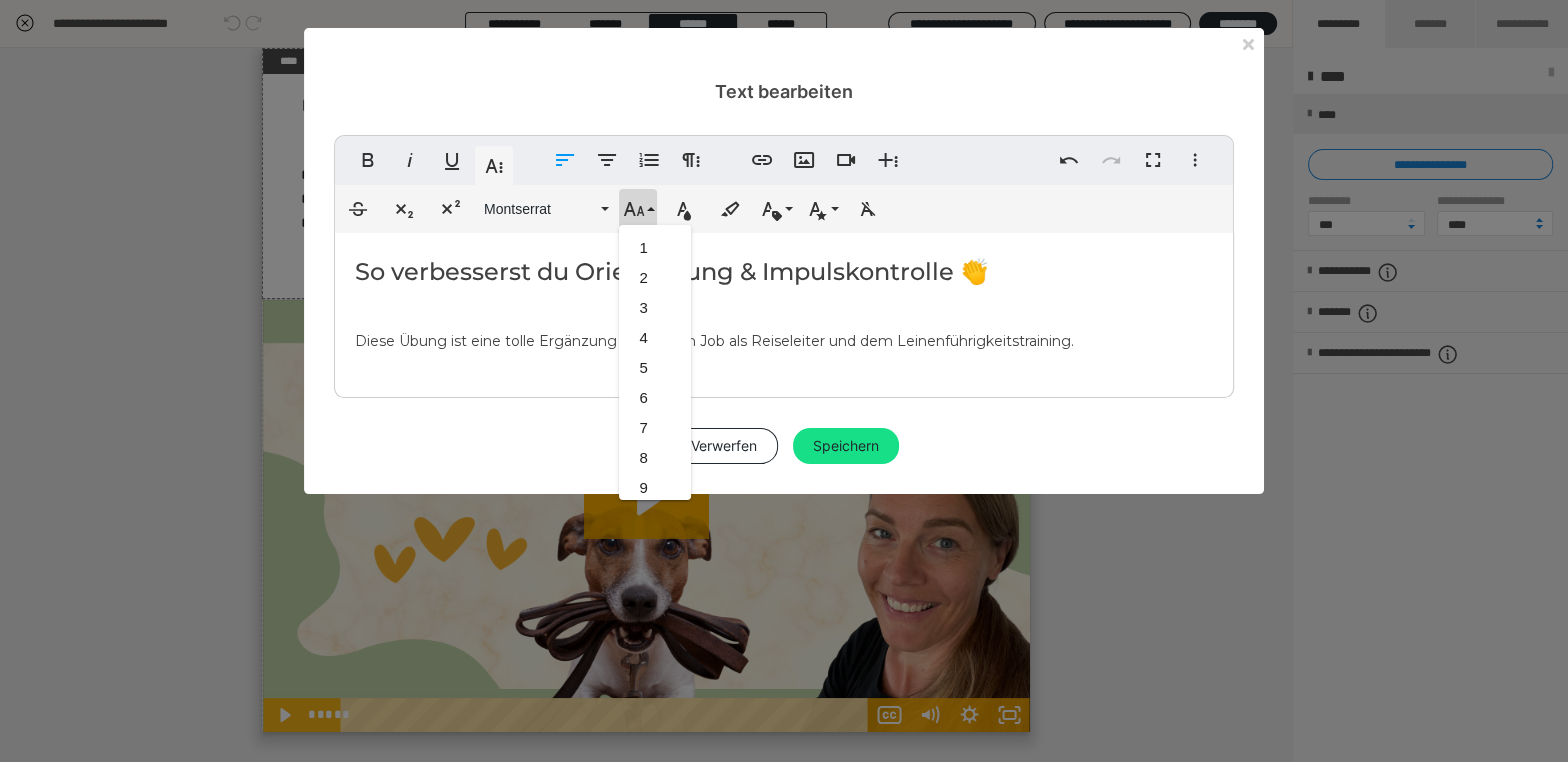 scroll, scrollTop: 412, scrollLeft: 0, axis: vertical 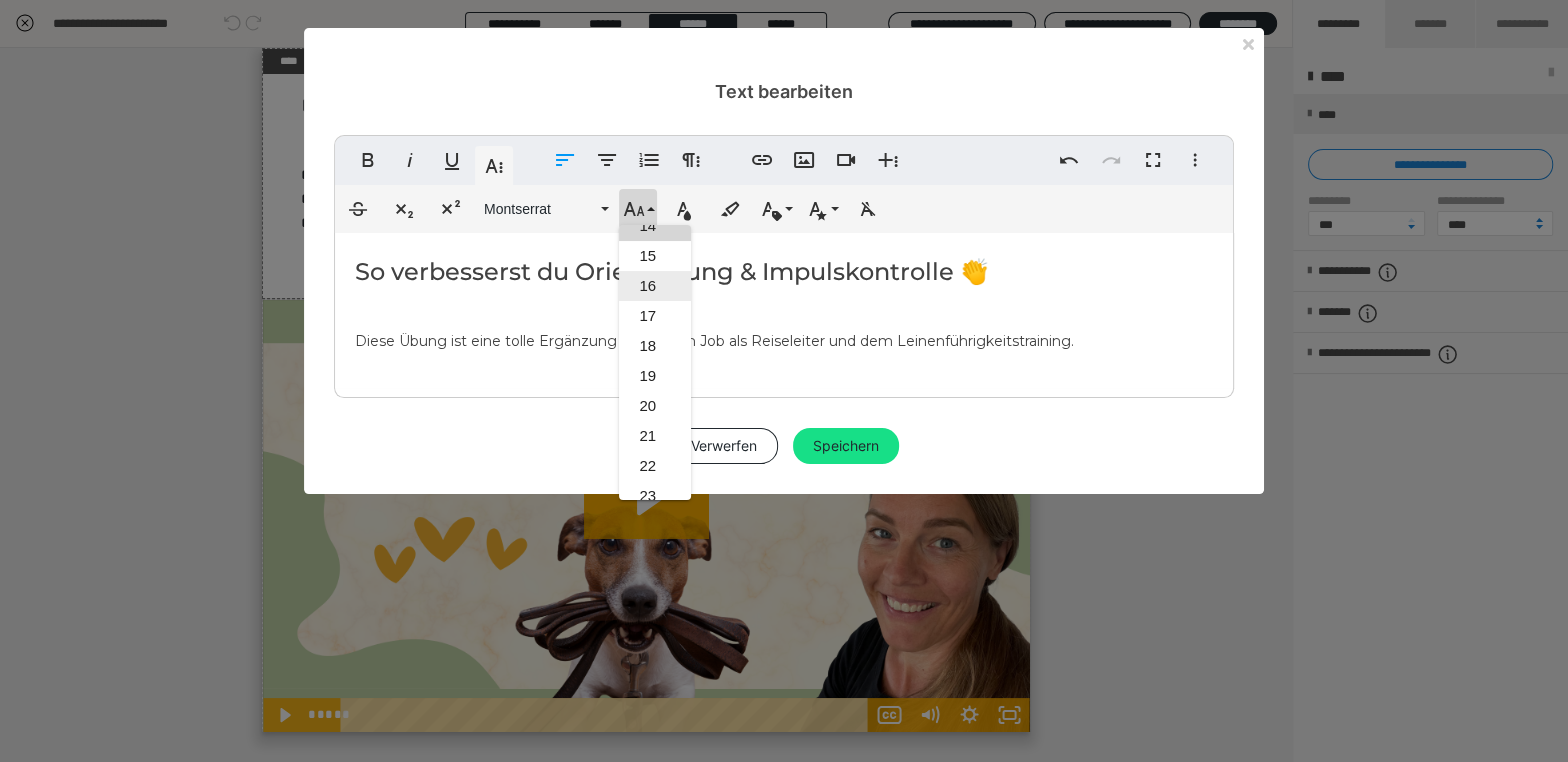 click on "16" at bounding box center [655, 286] 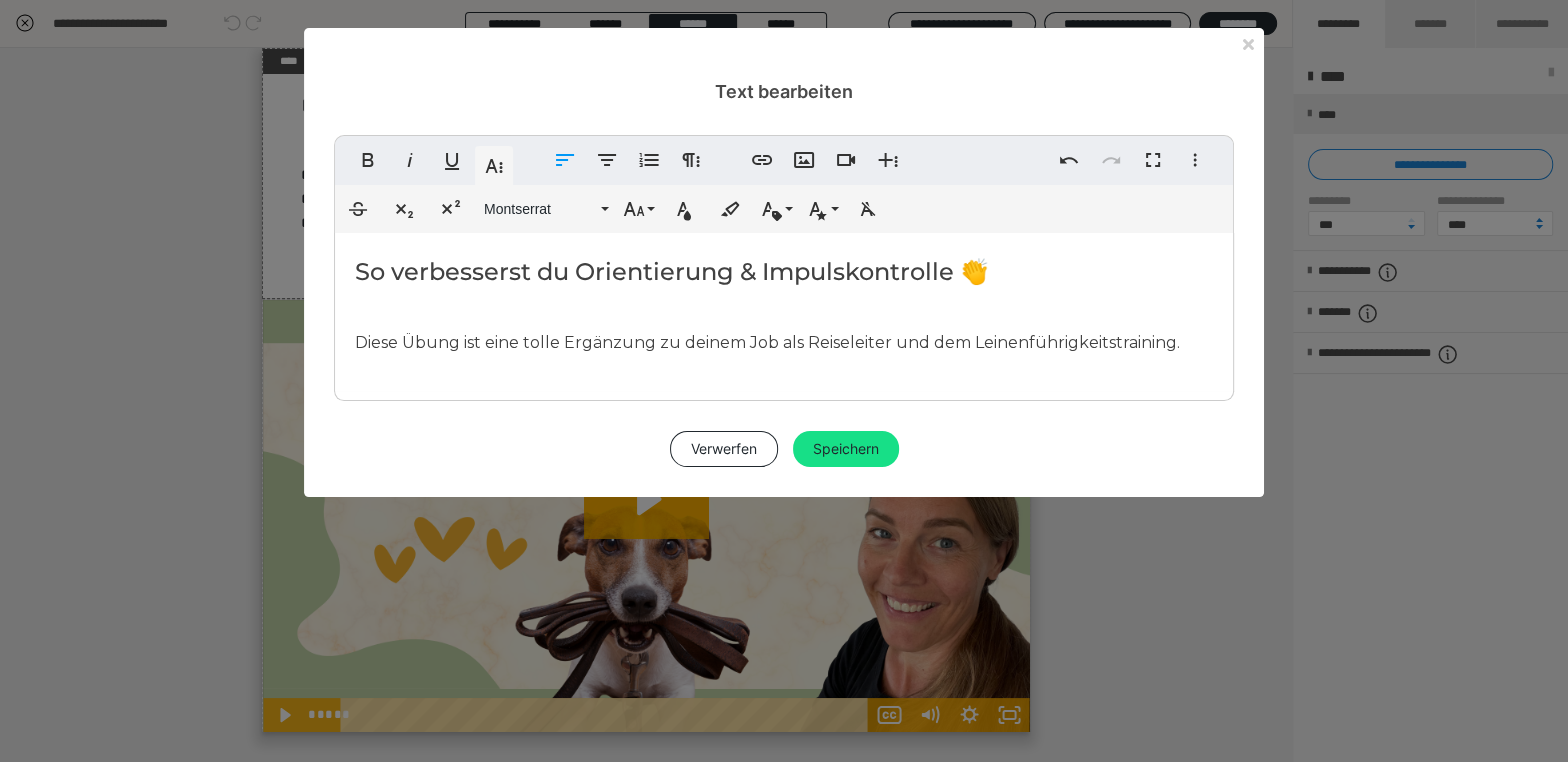 click on "So verbesserst du Orientierung & Impulskontrolle 👏  Diese Übung ist eine tolle Ergänzung zu deinem Job als Reiseleiter und dem Leinenführigkeitstraining." at bounding box center (784, 312) 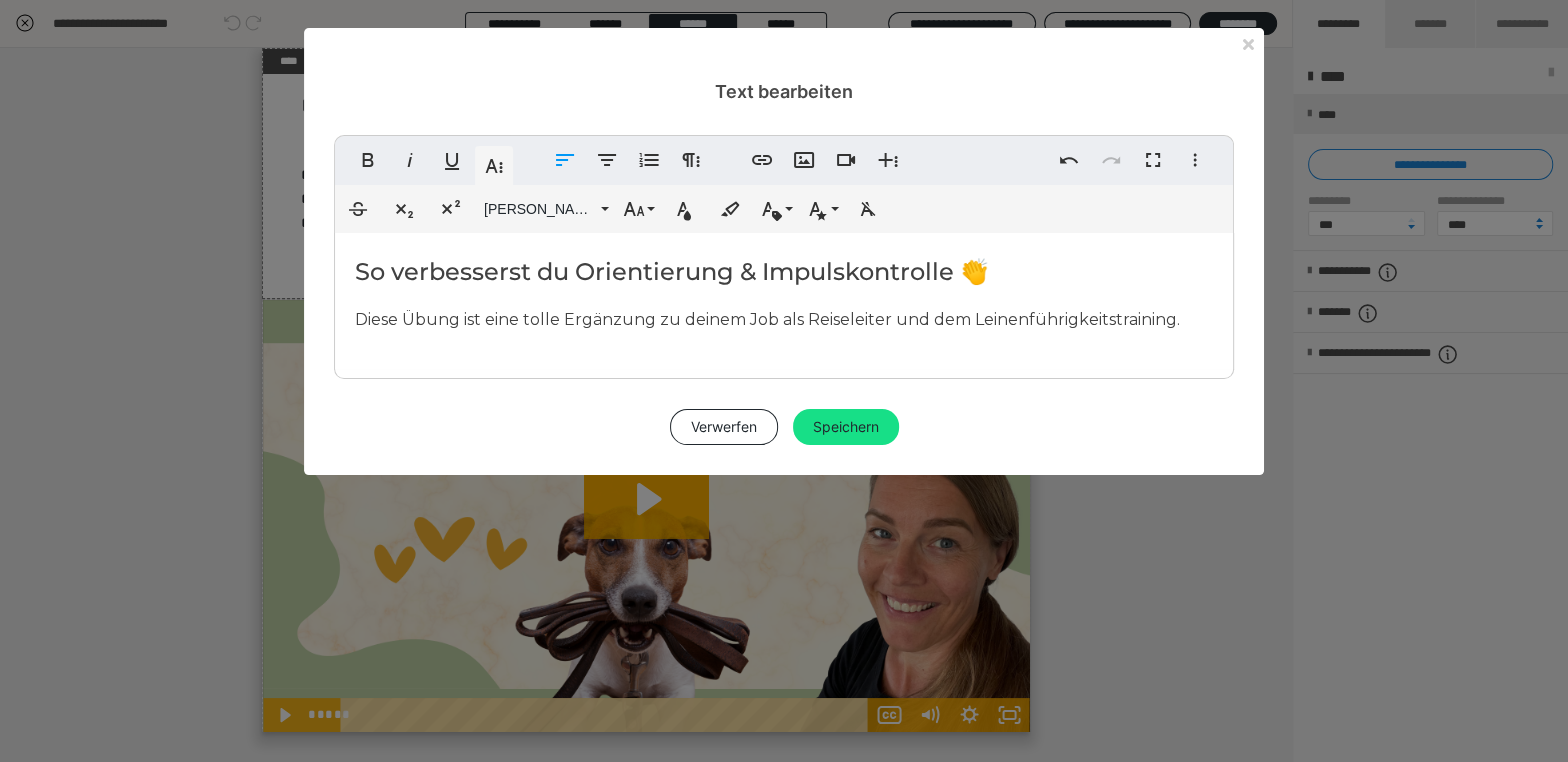 drag, startPoint x: 1179, startPoint y: 321, endPoint x: 1180, endPoint y: 338, distance: 17.029387 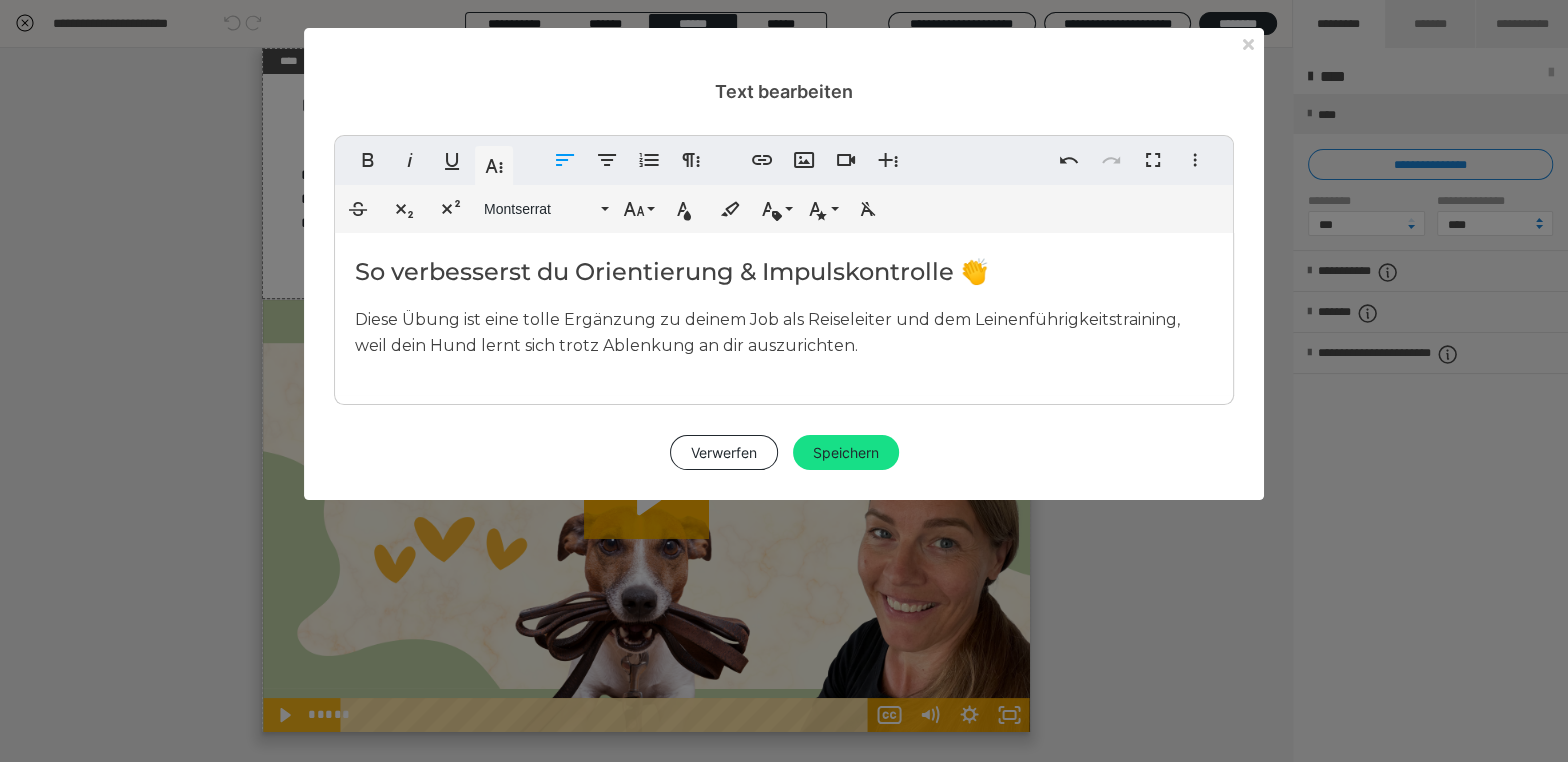 click on "Diese Übung ist eine tolle Ergänzung zu deinem Job als Reiseleiter und dem Leinenführigkeitstraining, weil dein Hund lernt sich trotz Ablenkung an dir auszurichten." at bounding box center (767, 332) 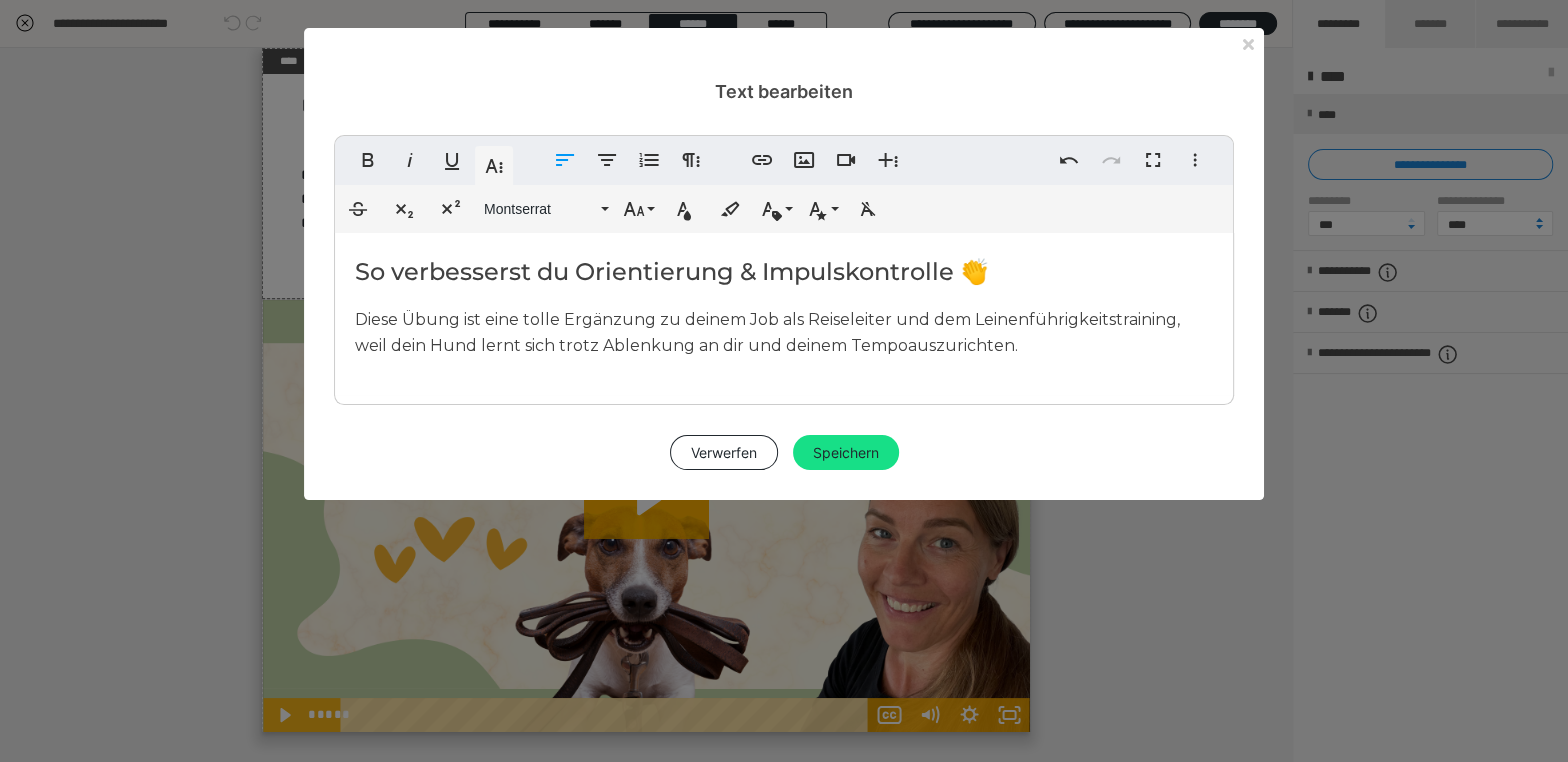 click on "Diese Übung ist eine tolle Ergänzung zu deinem Job als Reiseleiter und dem Leinenführigkeitstraining, weil dein Hund lernt sich trotz Ablenkung an dir und deinem Tempo  auszurichten." at bounding box center [767, 332] 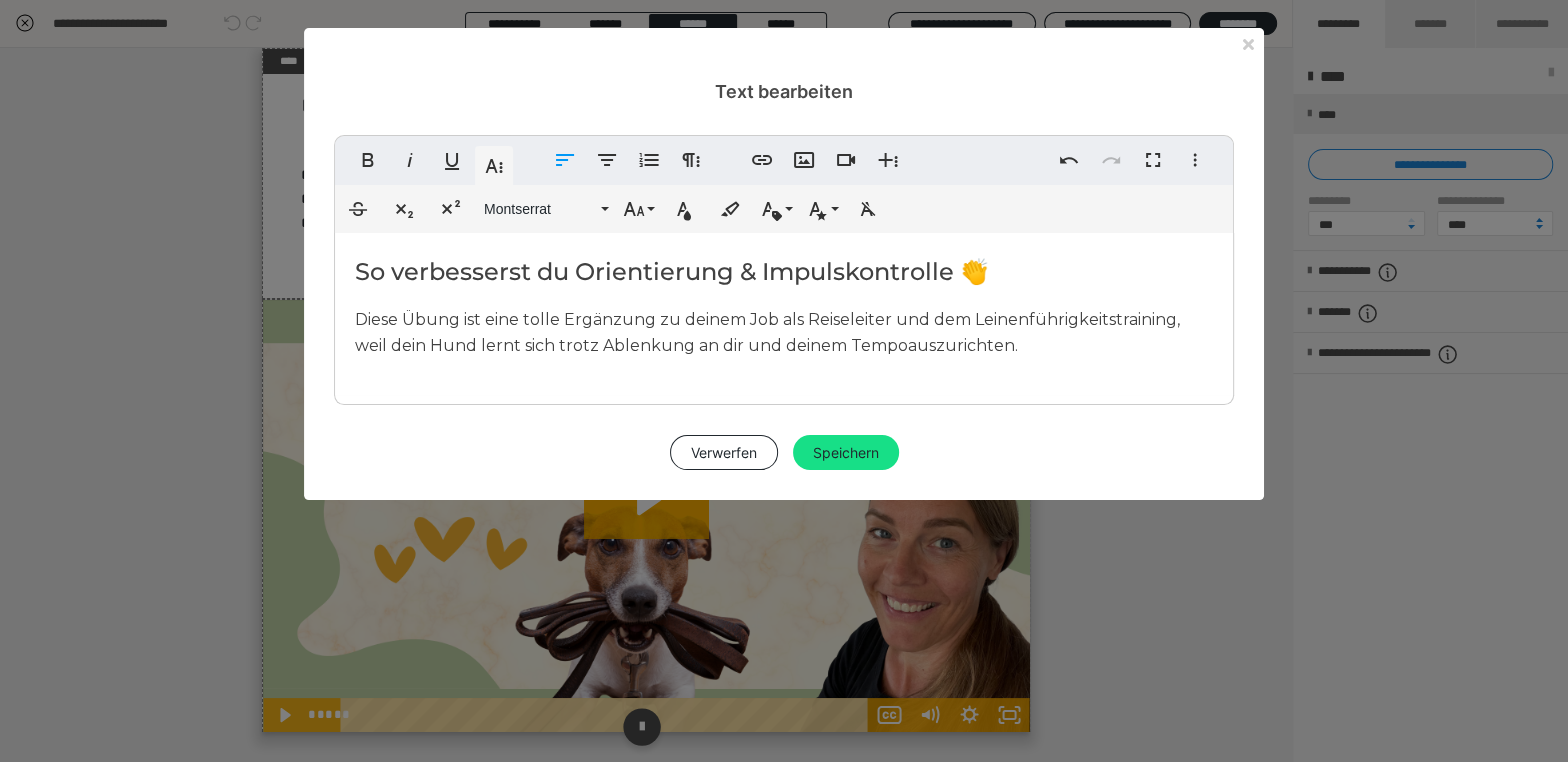 click on "Speichern" at bounding box center [846, 453] 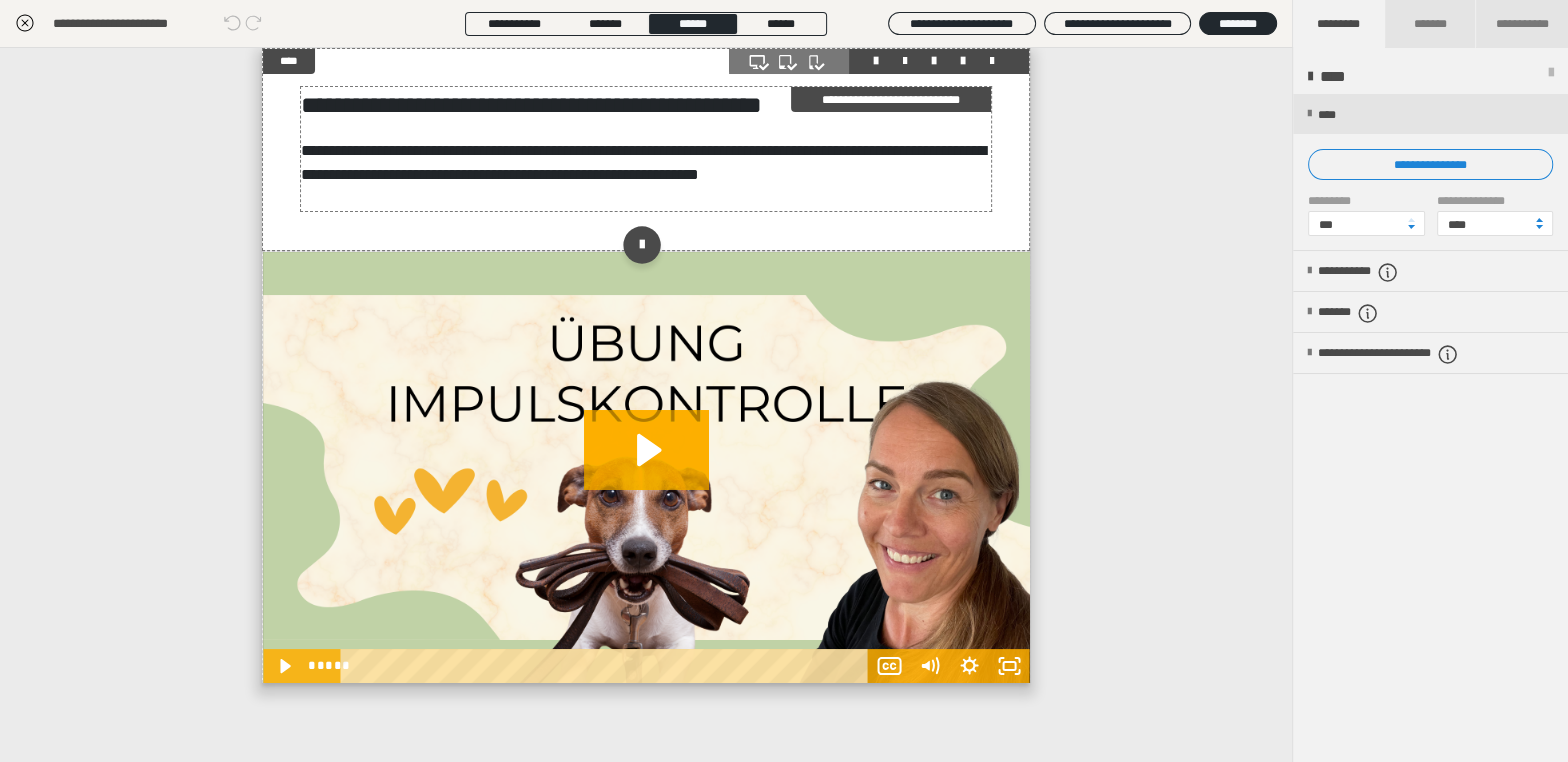 click on "**********" at bounding box center [643, 162] 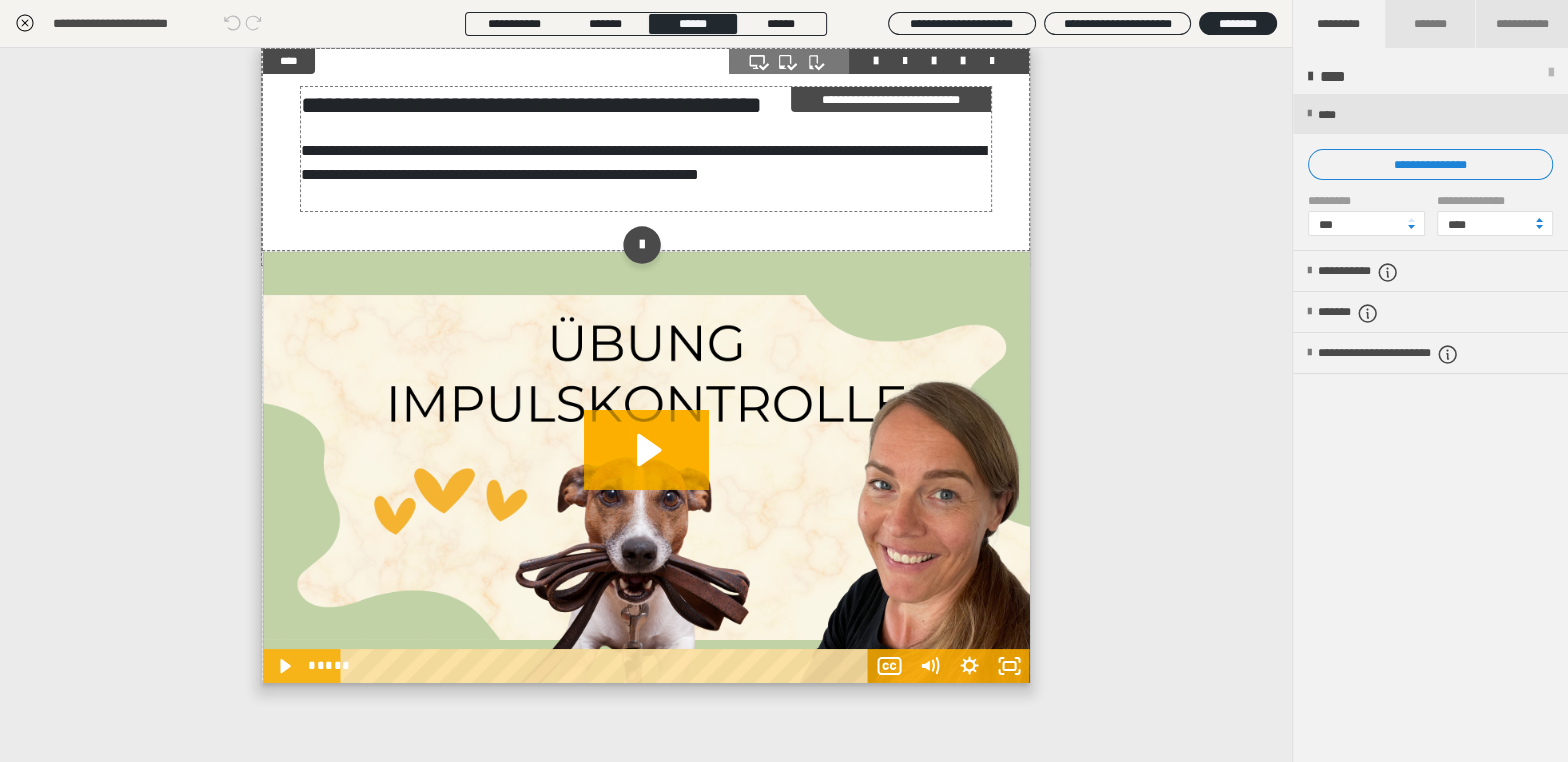 click on "**********" at bounding box center (643, 162) 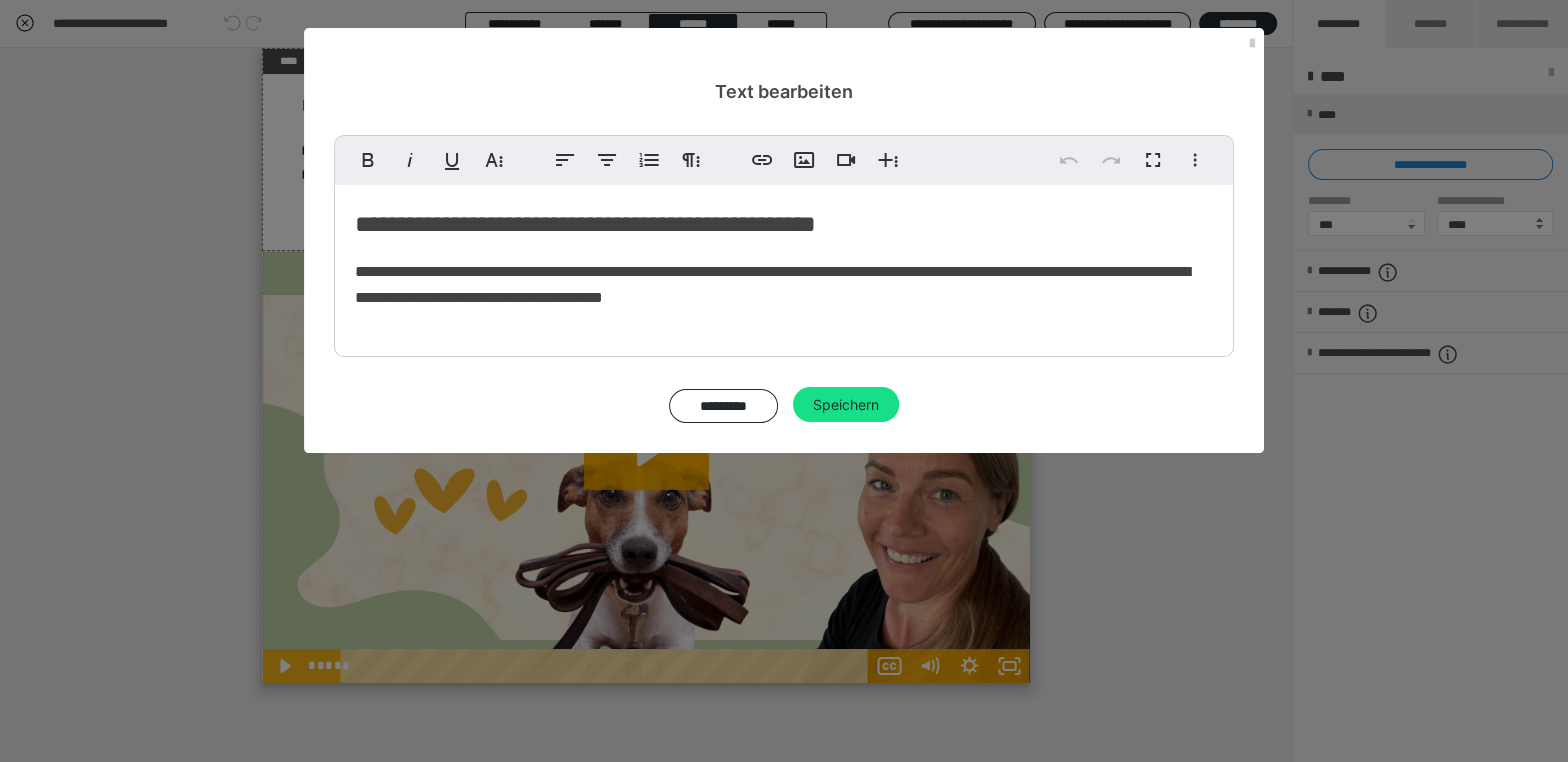 click on "**********" at bounding box center [772, 284] 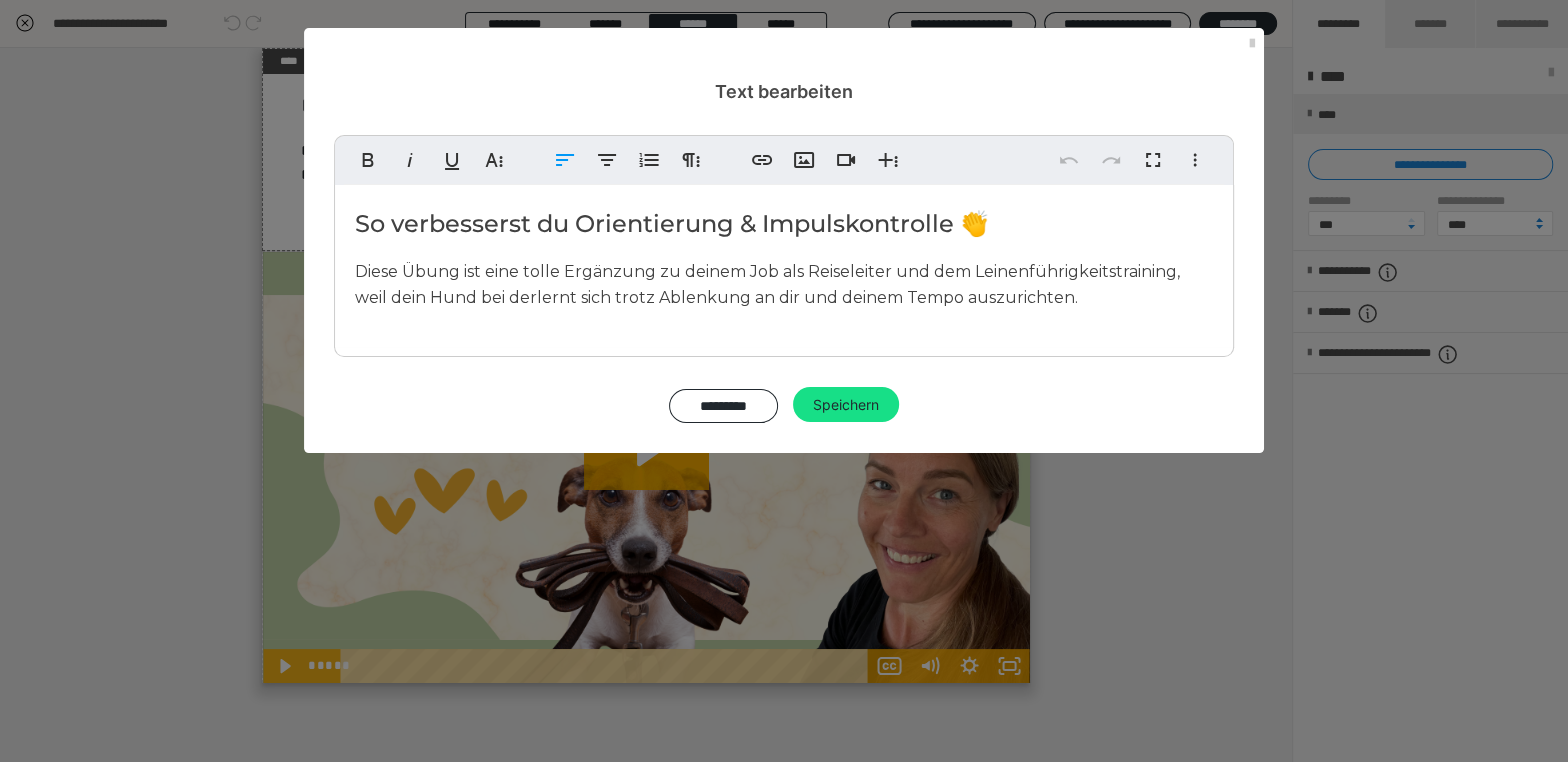 type 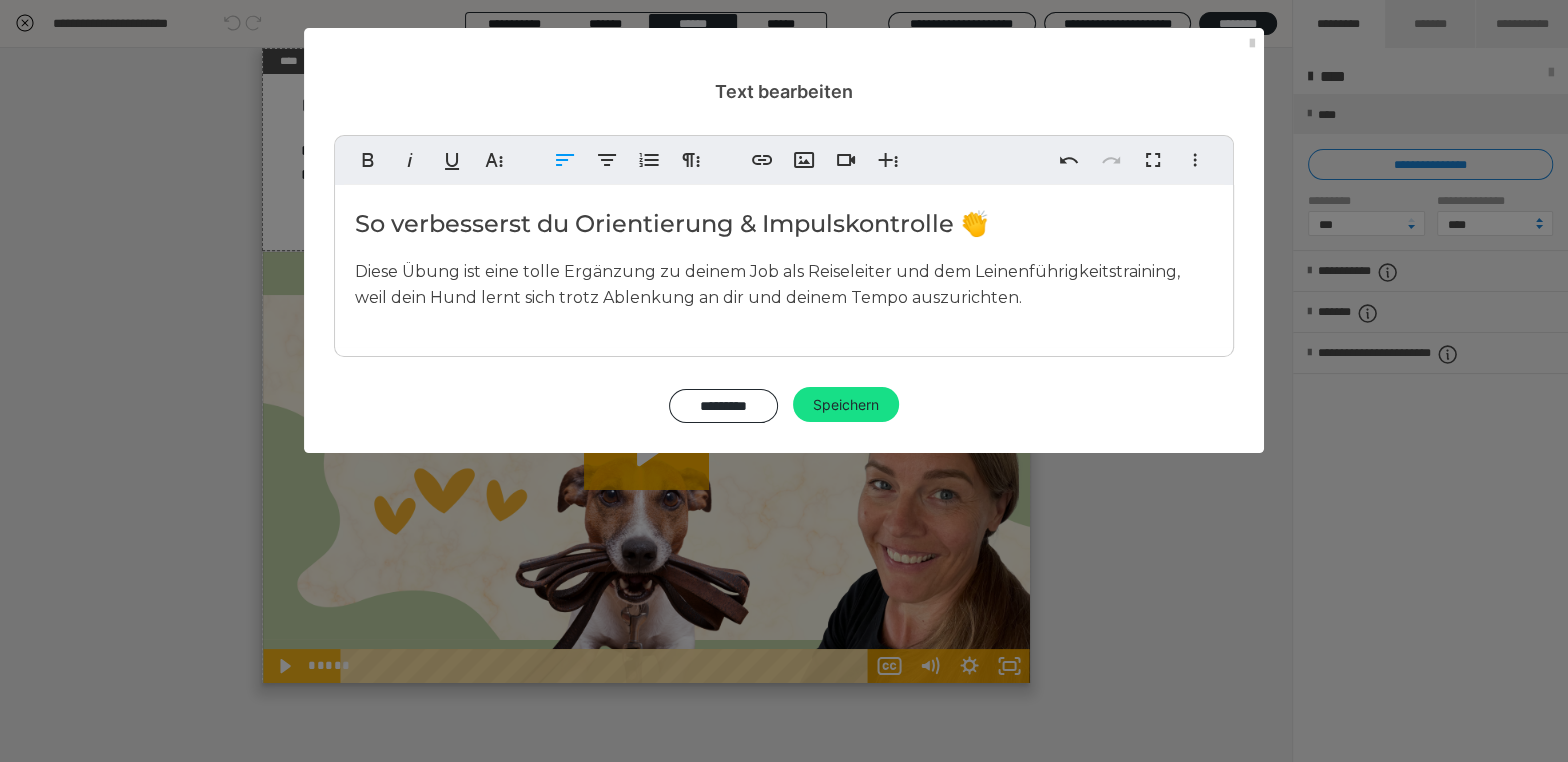 click on "Diese Übung ist eine tolle Ergänzung zu deinem Job als Reiseleiter und dem Leinenführigkeitstraining, weil dein Hund lernt sich trotz Ablenkung an dir und deinem Tempo auszurichten." at bounding box center [767, 284] 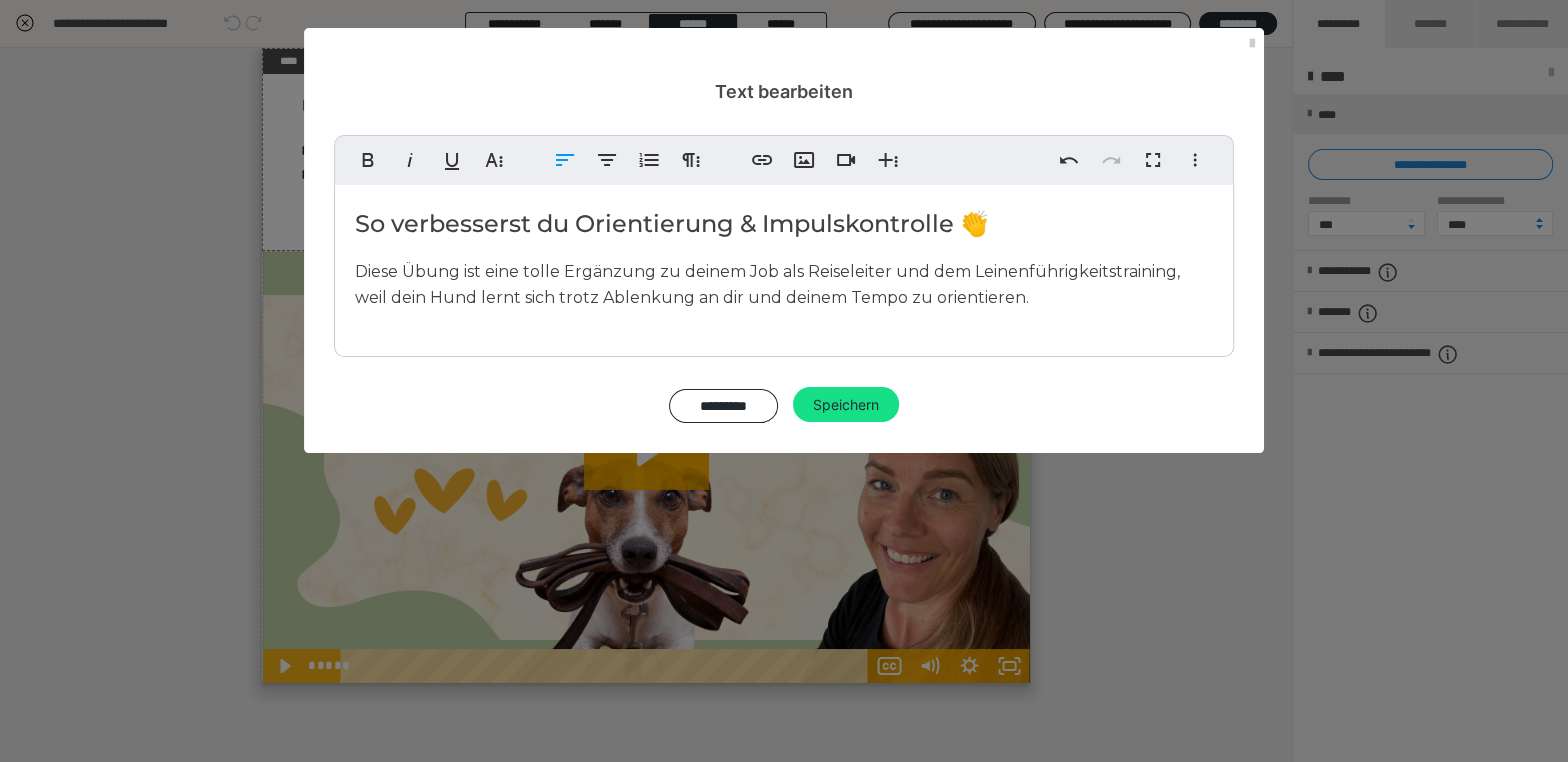 click on "Diese Übung ist eine tolle Ergänzung zu deinem Job als Reiseleiter und dem Leinenführigkeitstraining, weil dein Hund lernt sich trotz Ablenkung an dir und deinem Tempo zu orientieren." at bounding box center [784, 284] 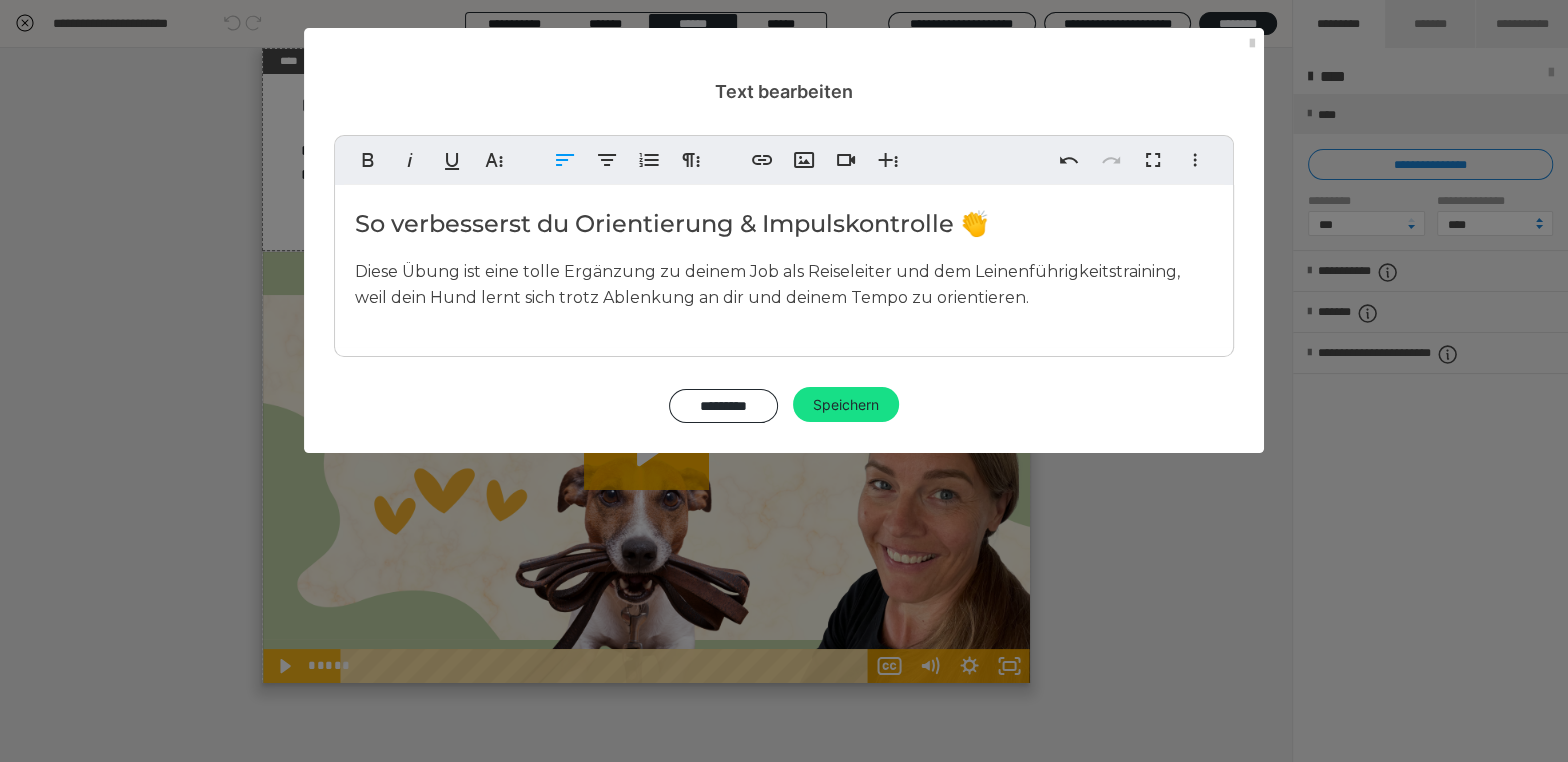 click on "Diese Übung ist eine tolle Ergänzung zu deinem Job als Reiseleiter und dem Leinenführigkeitstraining, weil dein Hund lernt sich trotz Ablenkung an dir und deinem Tempo zu orientieren." at bounding box center [767, 284] 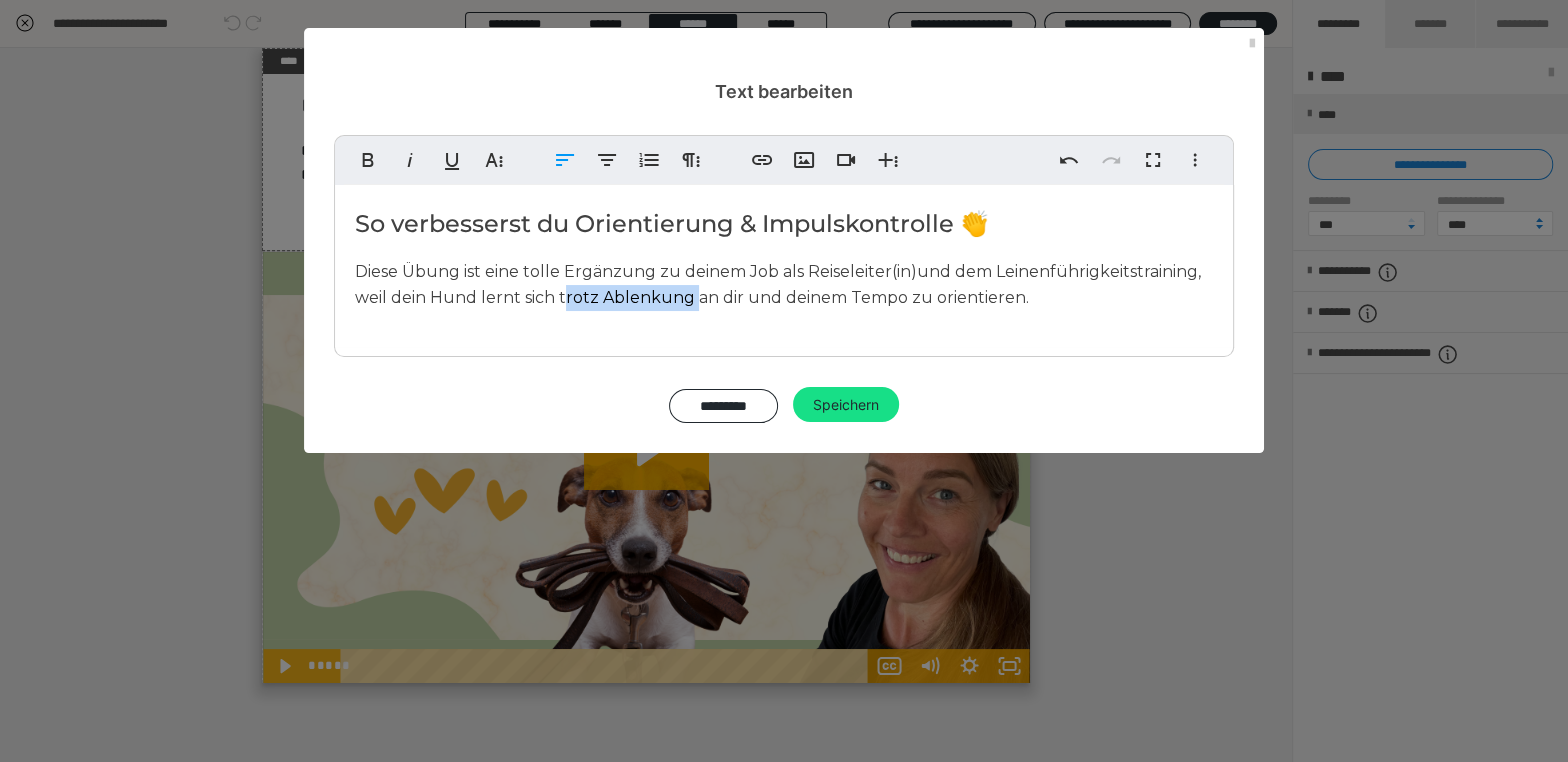 drag, startPoint x: 687, startPoint y: 298, endPoint x: 558, endPoint y: 300, distance: 129.0155 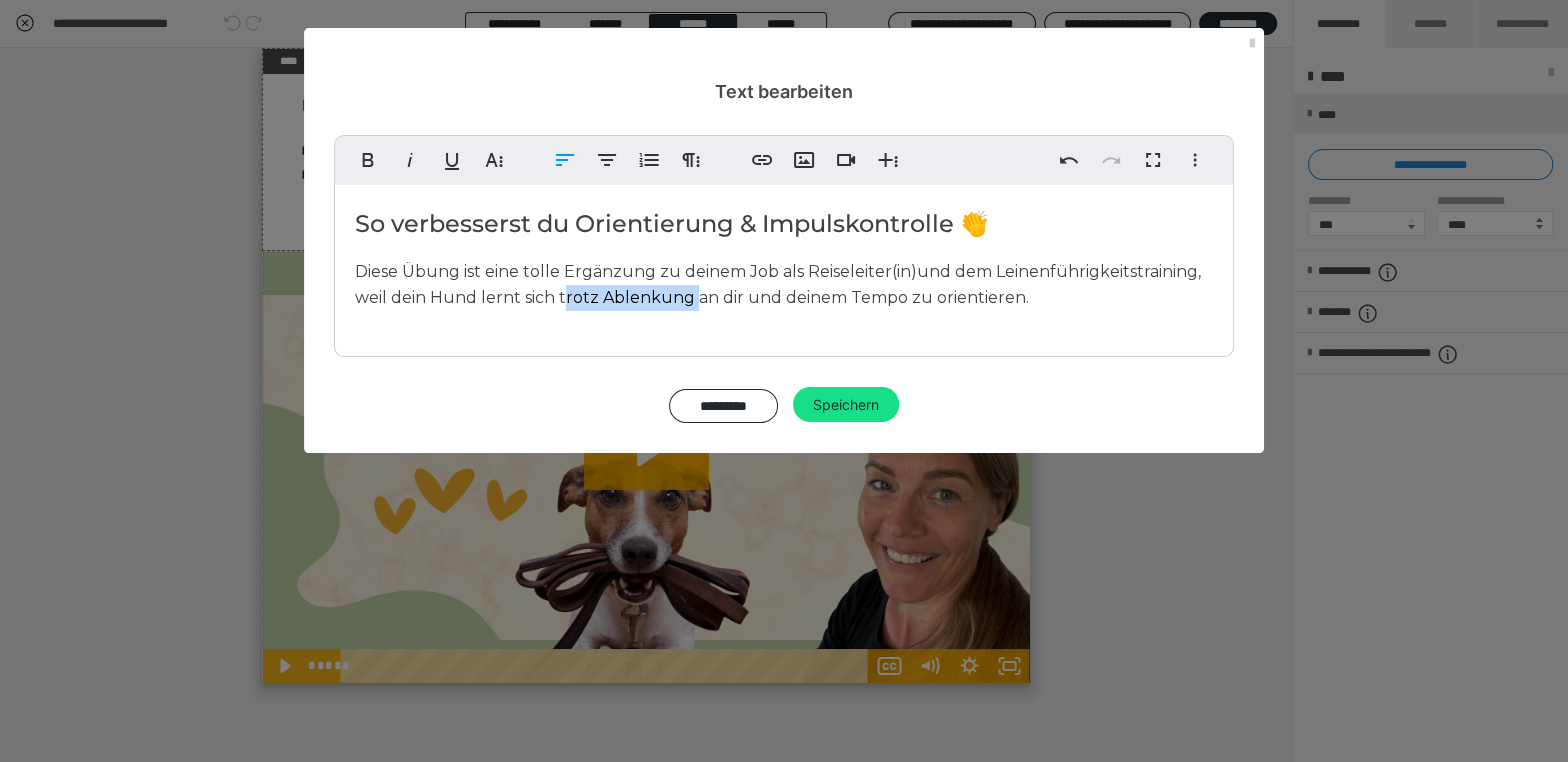 click on "Diese Übung ist eine tolle Ergänzung zu deinem Job als Reiseleiter(in)  und dem Leinenführigkeitstraining, weil dein Hund lernt sich trotz Ablenkung an dir und deinem Tempo zu orientieren." at bounding box center (778, 284) 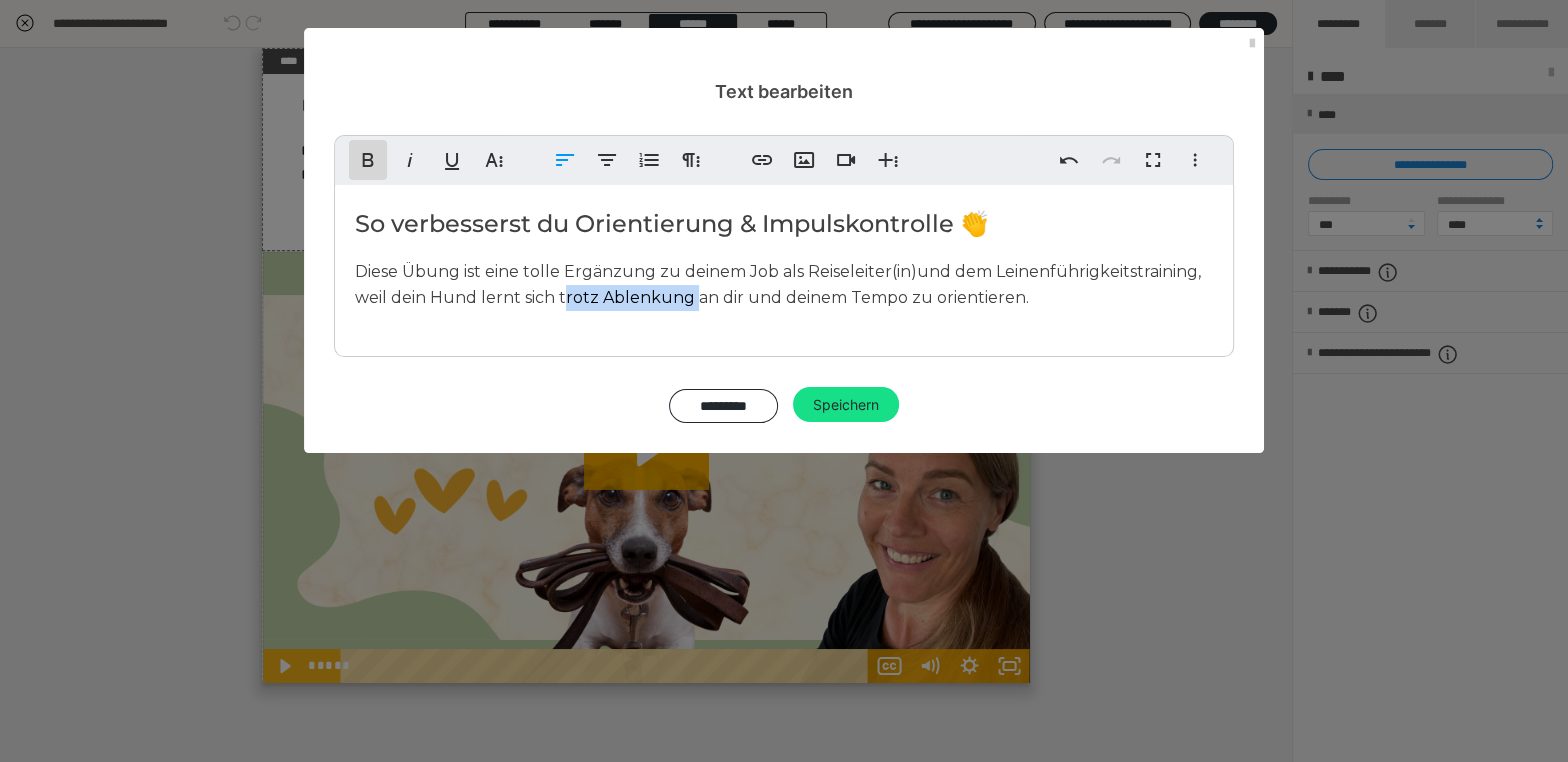 click 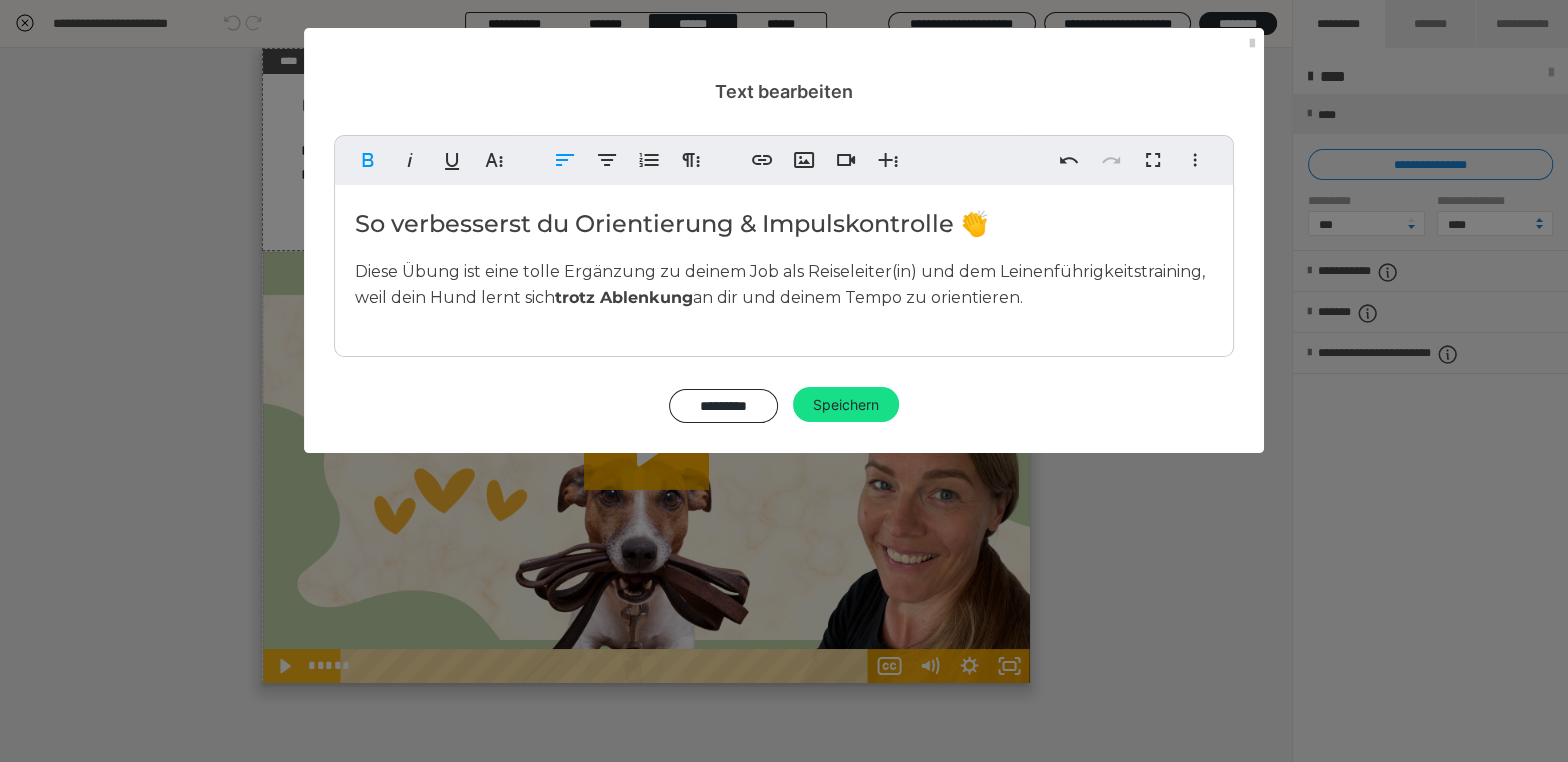 click on "Diese Übung ist eine tolle Ergänzung zu deinem Job als Reiseleiter(in) und dem Leinenführigkeitstraining, weil dein Hund lernt sich  trotz Ablenkung  an dir und deinem Tempo zu orientieren." at bounding box center [780, 284] 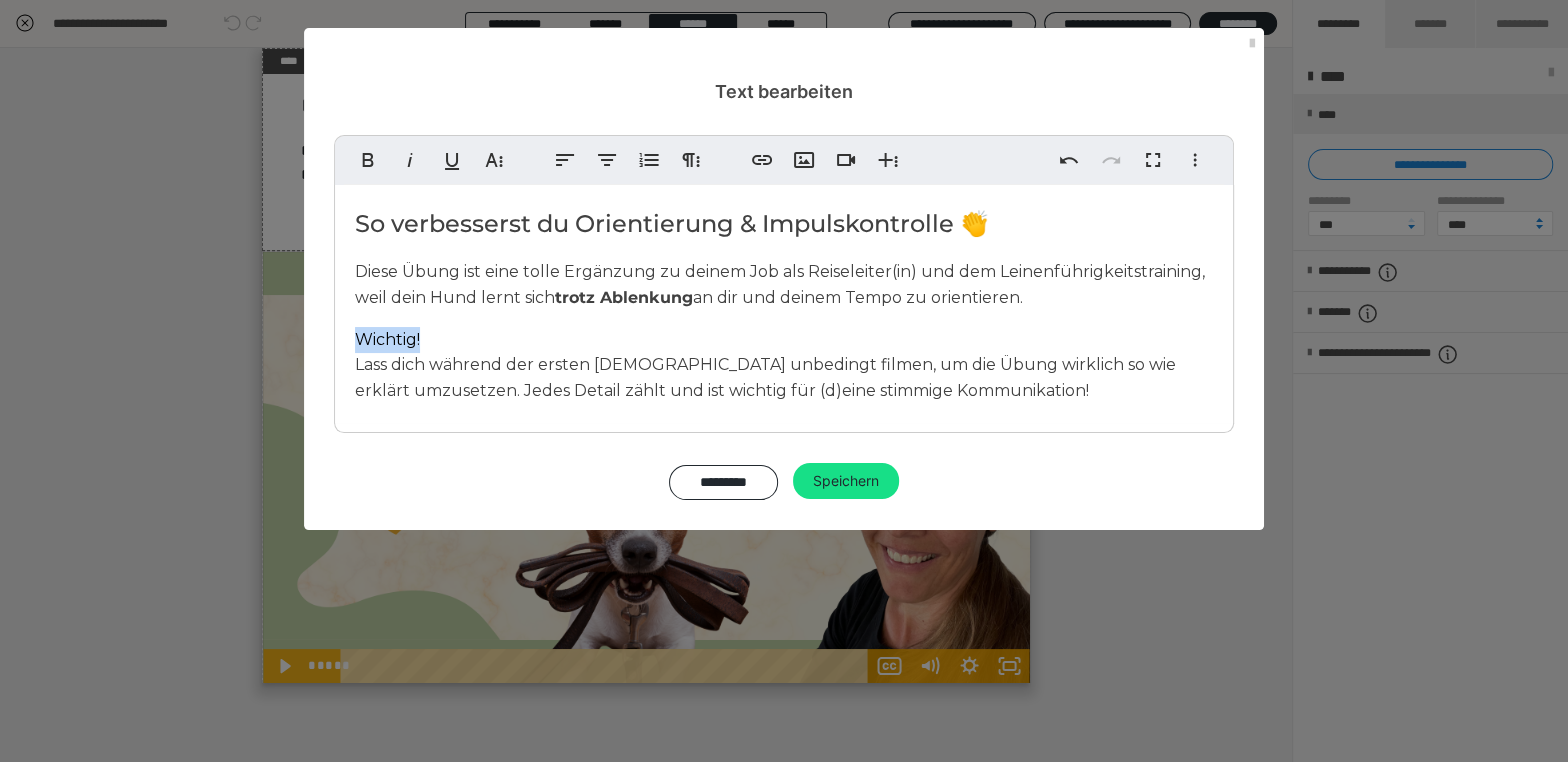 drag, startPoint x: 433, startPoint y: 338, endPoint x: 360, endPoint y: 339, distance: 73.00685 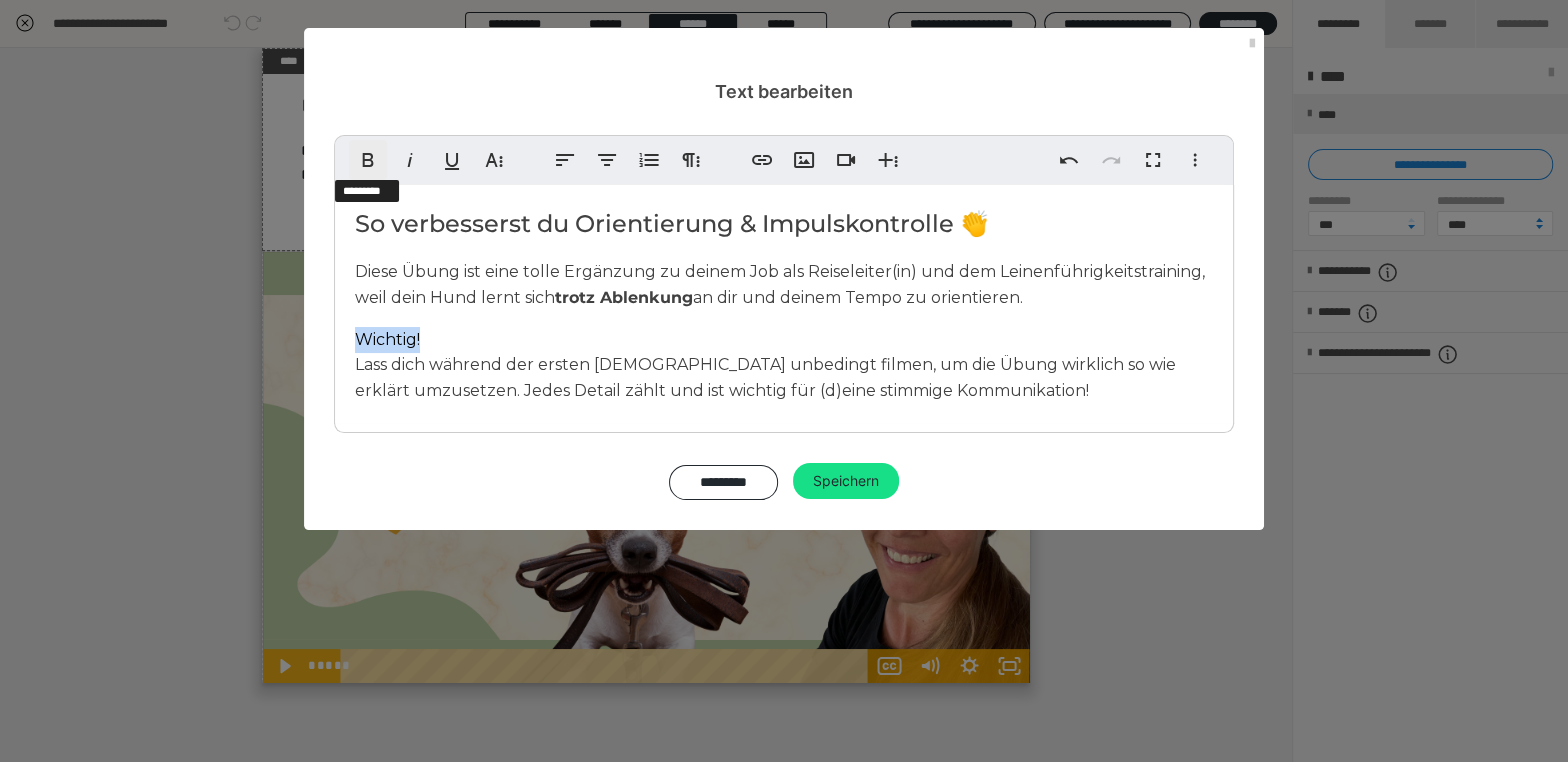 click 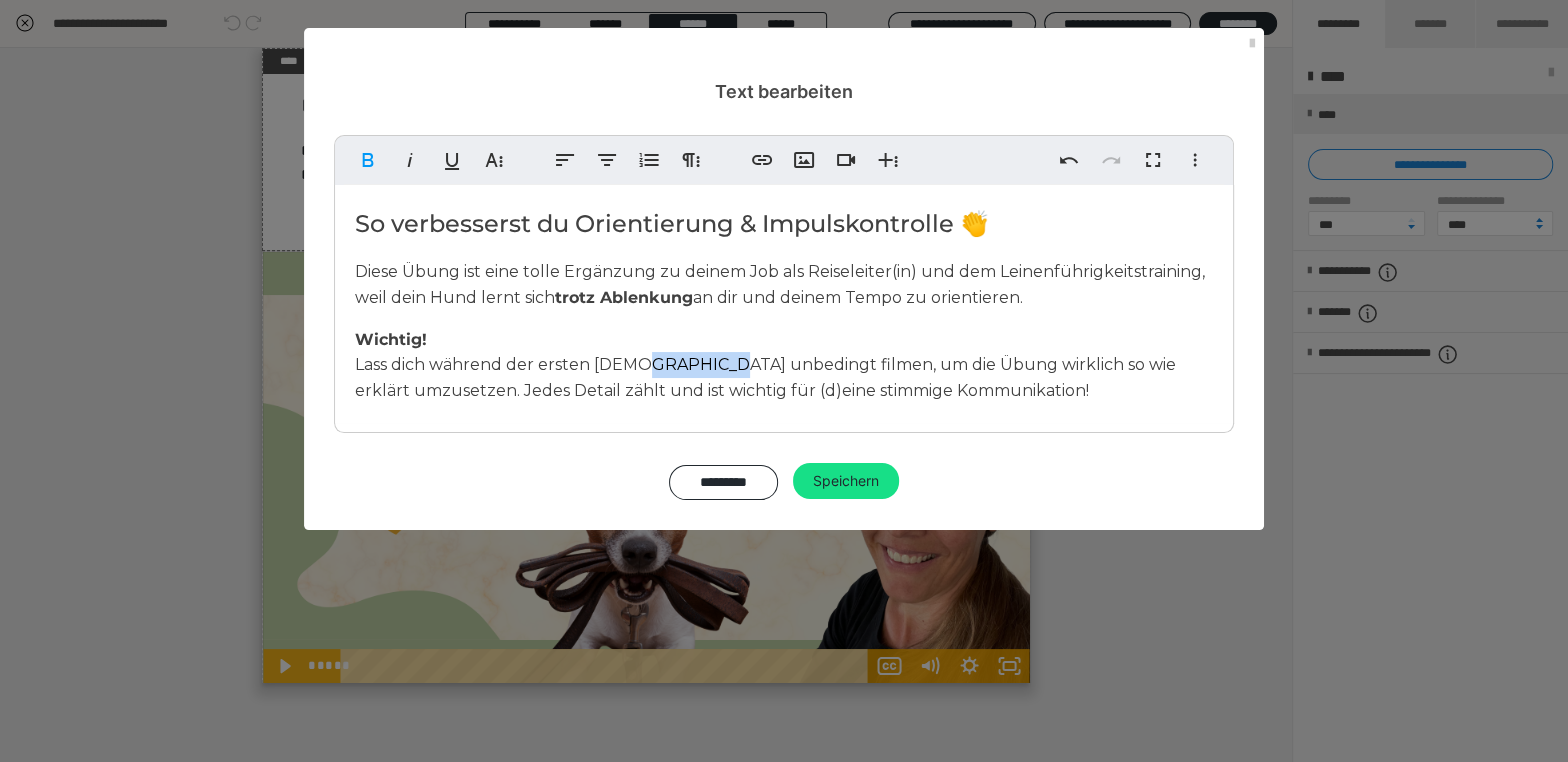 drag, startPoint x: 715, startPoint y: 365, endPoint x: 638, endPoint y: 368, distance: 77.05842 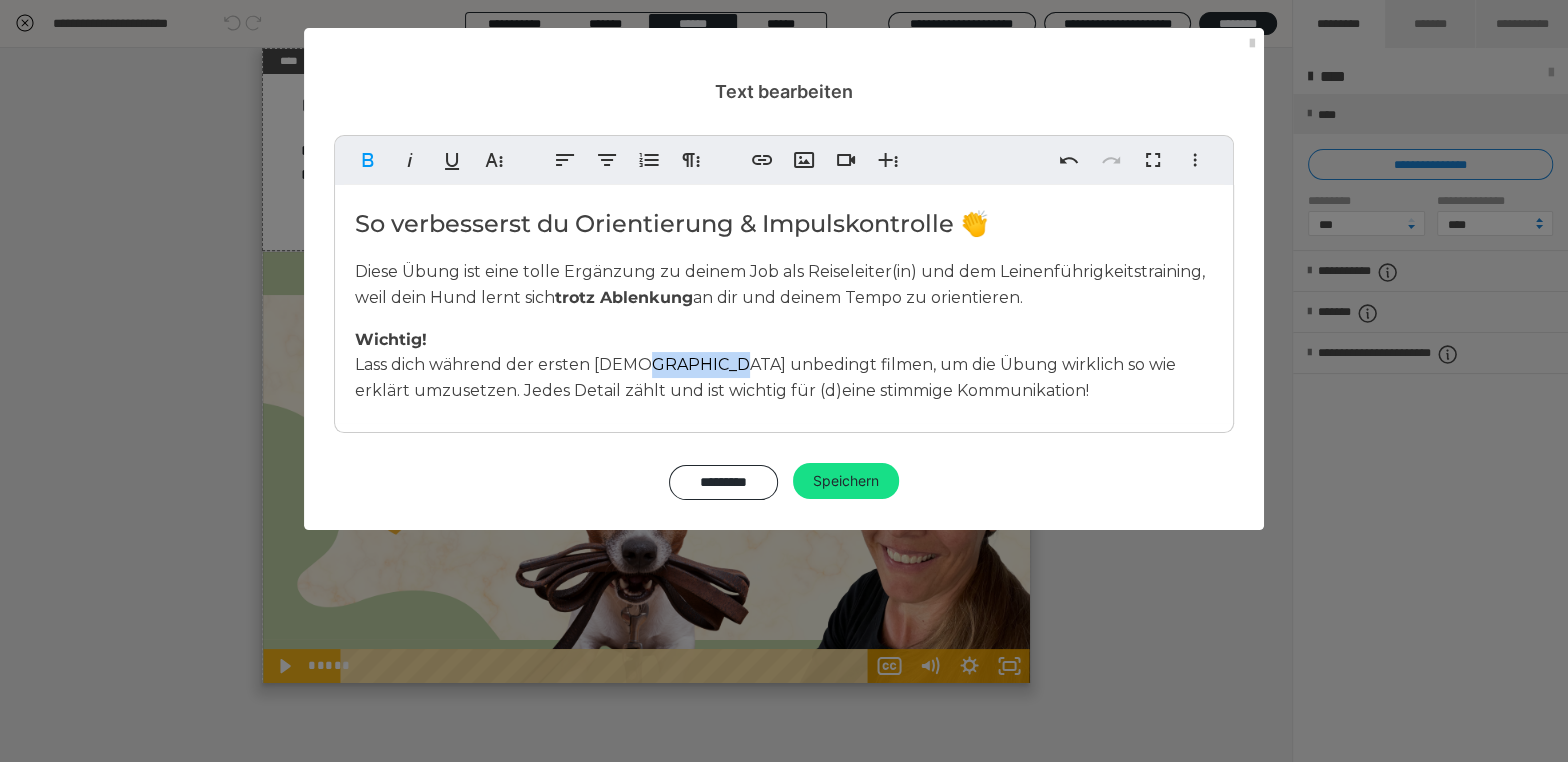 click on "Lass dich während der ersten Male unbedingt filmen, um die Übung wirklich so wie erklärt umzusetzen. Jedes Detail zählt und ist wichtig für (d)eine stimmige Kommunikation!" at bounding box center [765, 377] 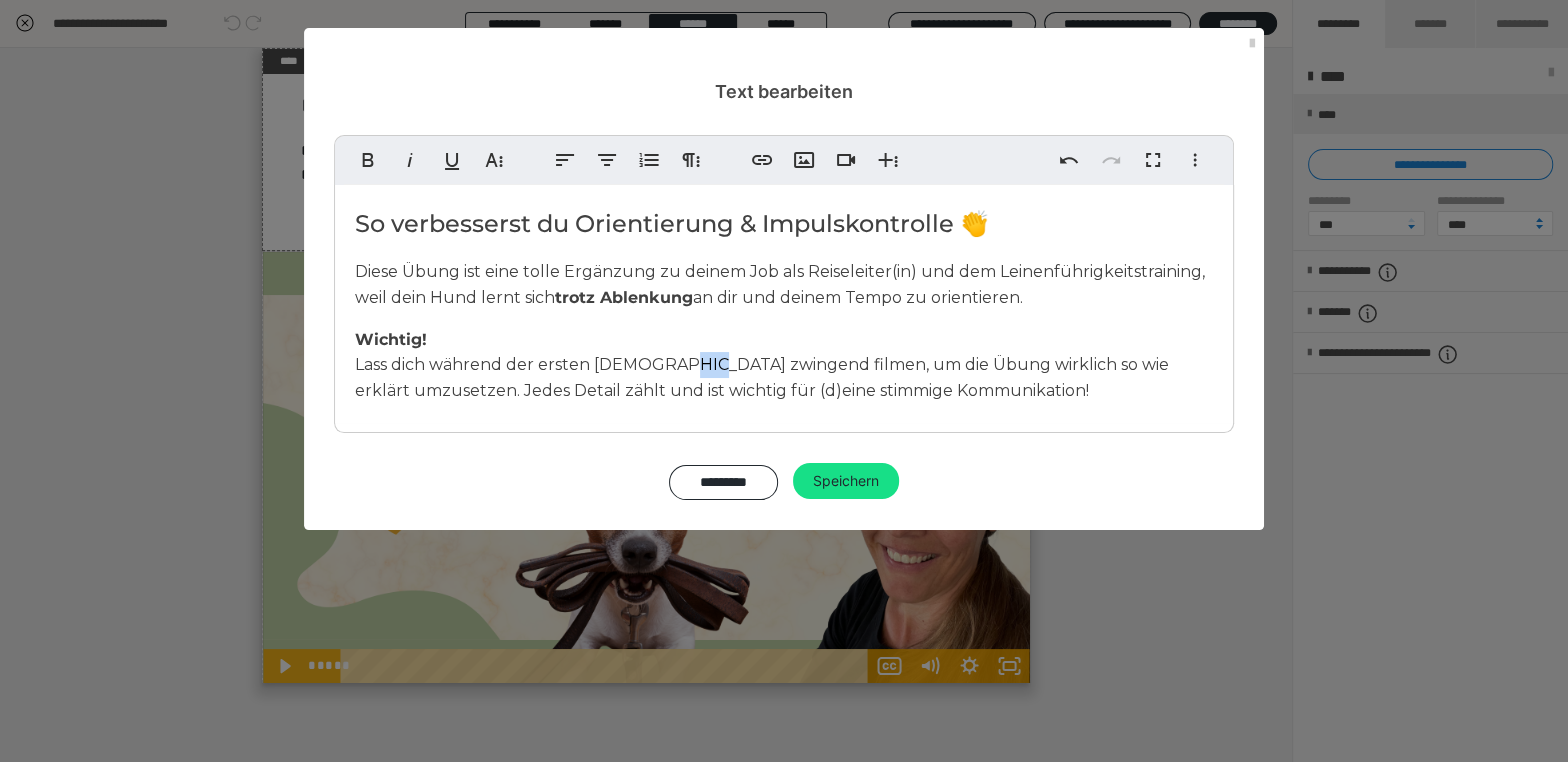 drag, startPoint x: 703, startPoint y: 361, endPoint x: 690, endPoint y: 364, distance: 13.341664 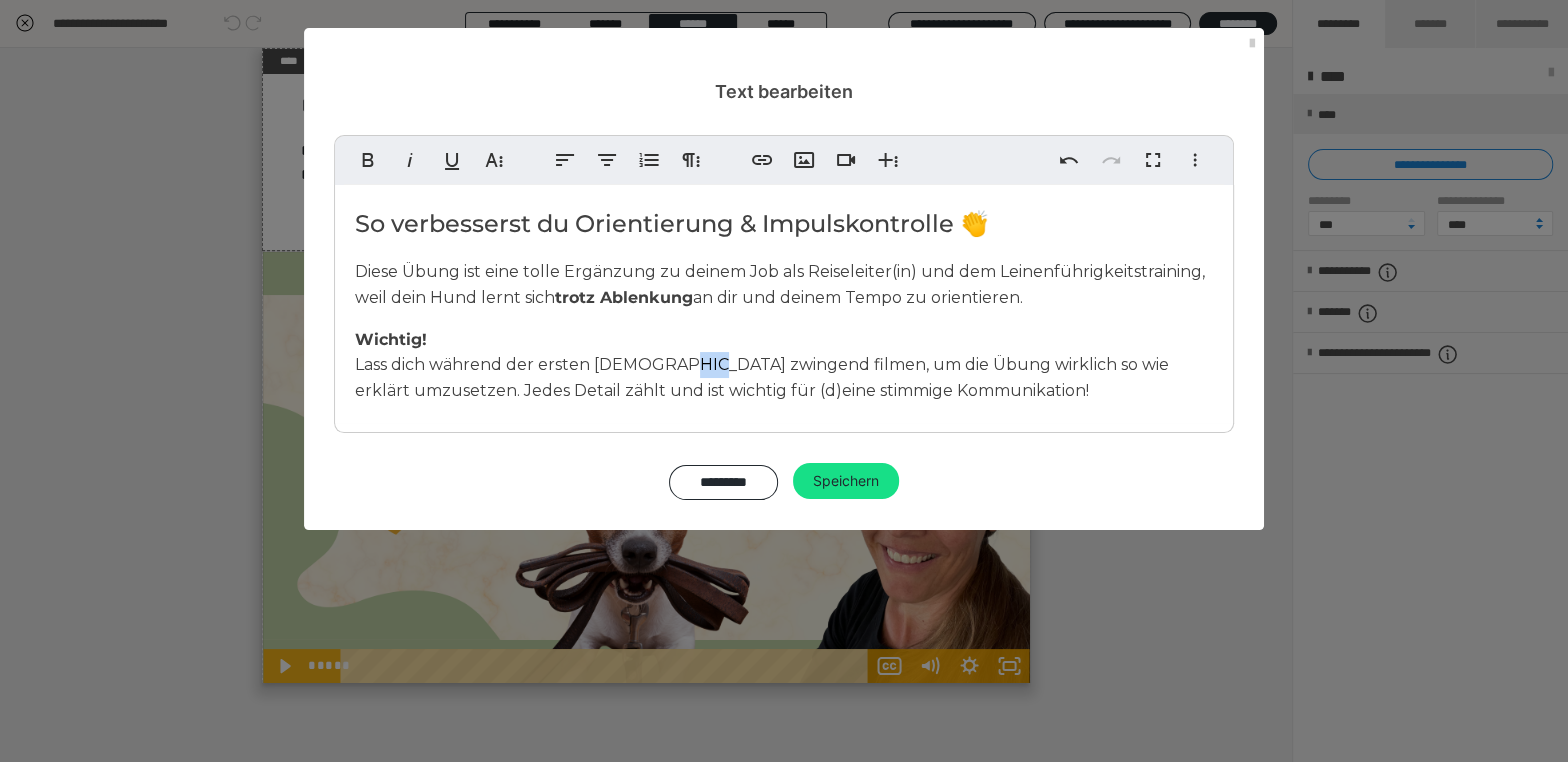click on "Lass dich während der ersten Male zwingend filmen, um die Übung wirklich so wie erklärt umzusetzen. Jedes Detail zählt und ist wichtig für (d)eine stimmige Kommunikation!" at bounding box center (762, 377) 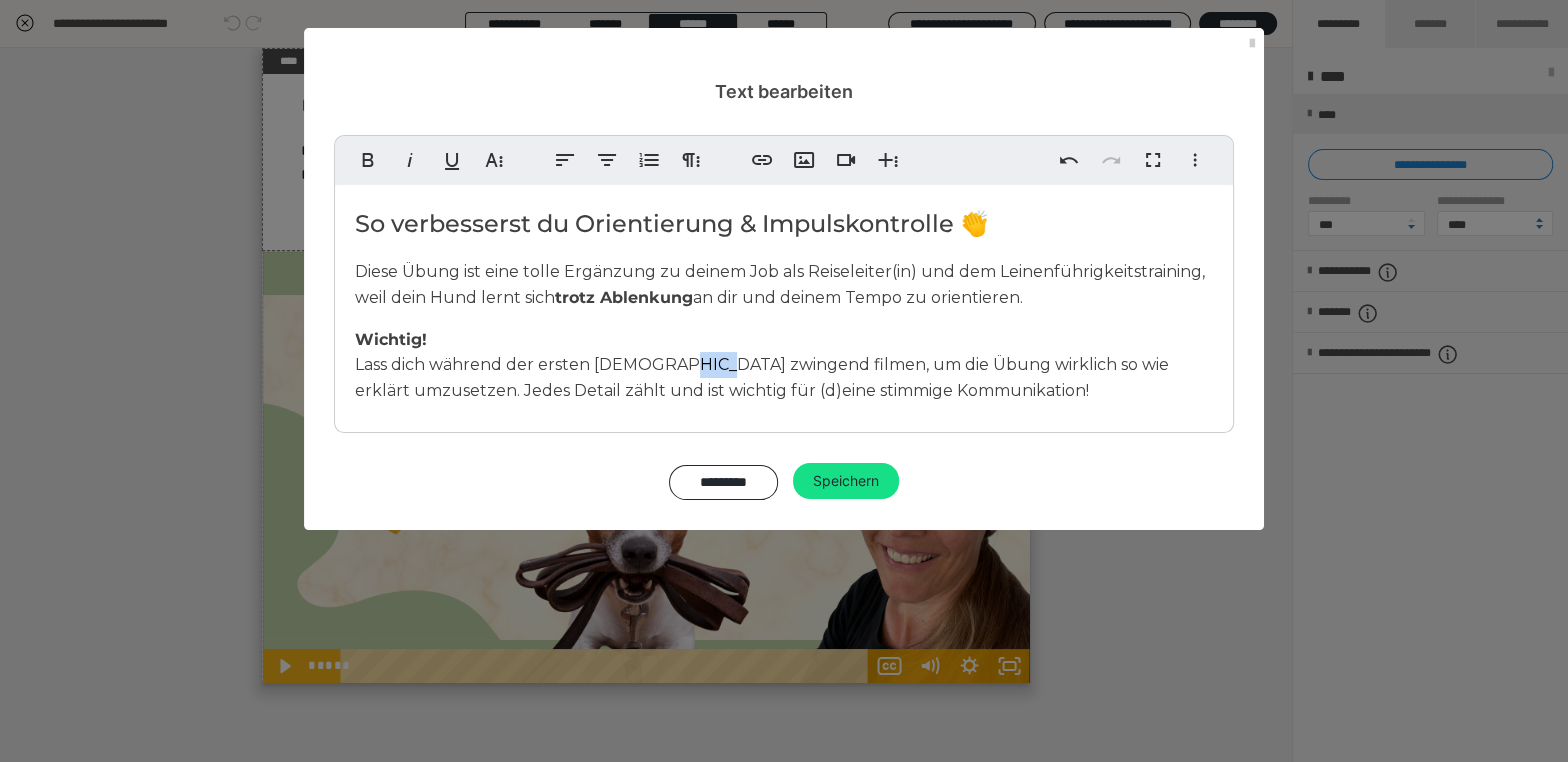 click on "Lass dich während der ersten Male zwingend filmen, um die Übung wirklich so wie erklärt umzusetzen. Jedes Detail zählt und ist wichtig für (d)eine stimmige Kommunikation!" at bounding box center (762, 377) 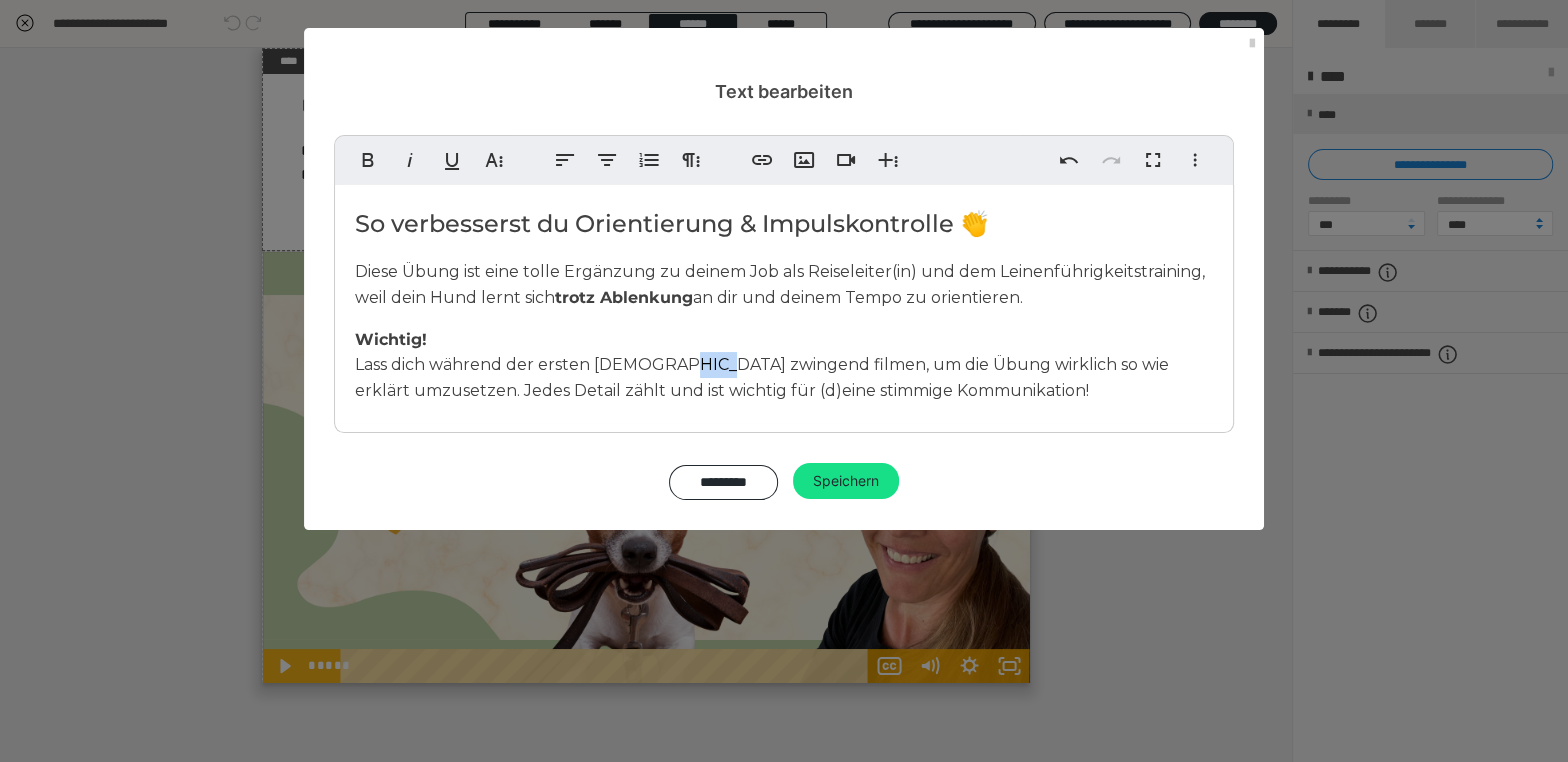 click on "Lass dich während der ersten Male zwingend filmen, um die Übung wirklich so wie erklärt umzusetzen. Jedes Detail zählt und ist wichtig für (d)eine stimmige Kommunikation!" at bounding box center [762, 377] 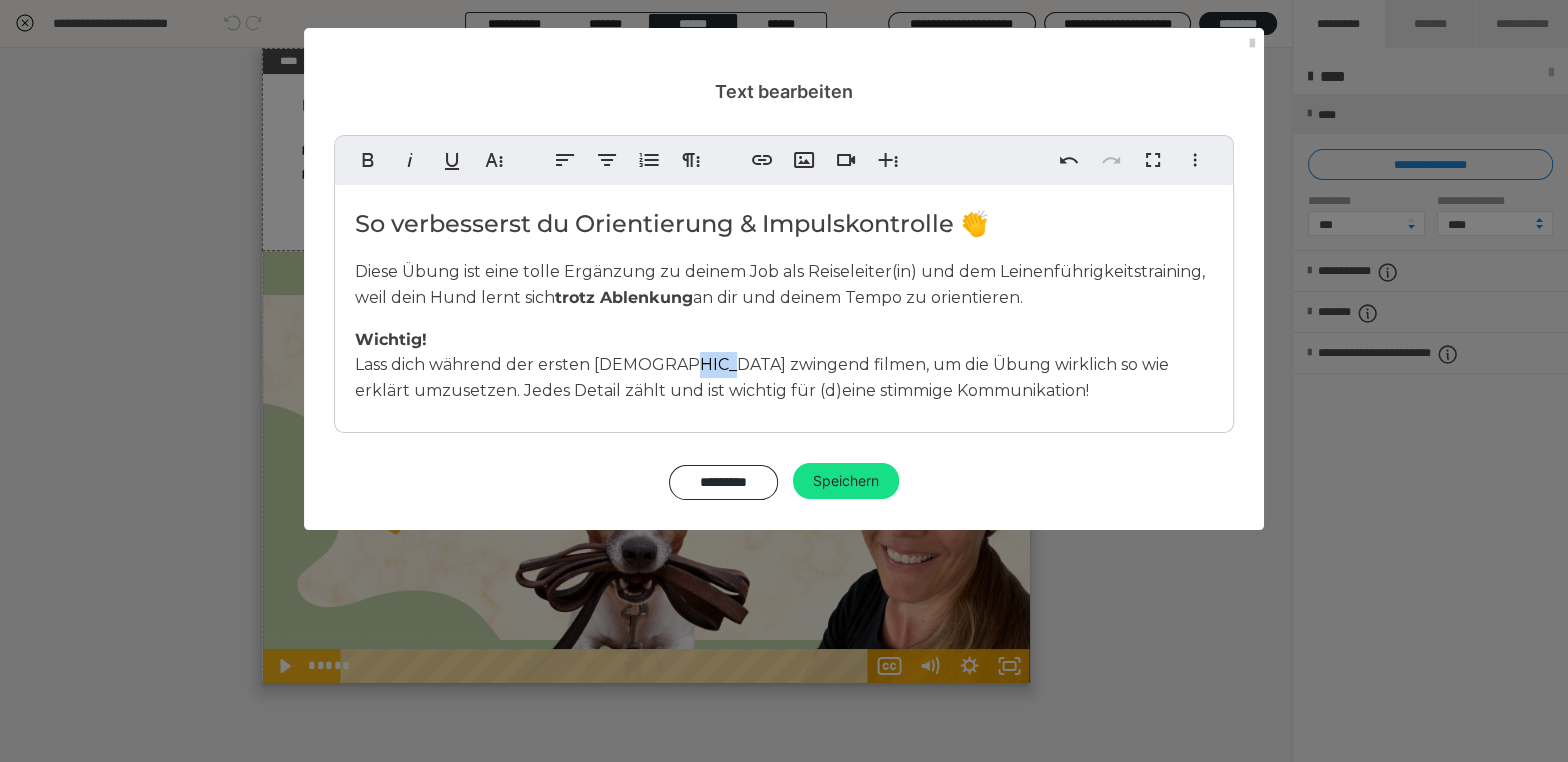 click 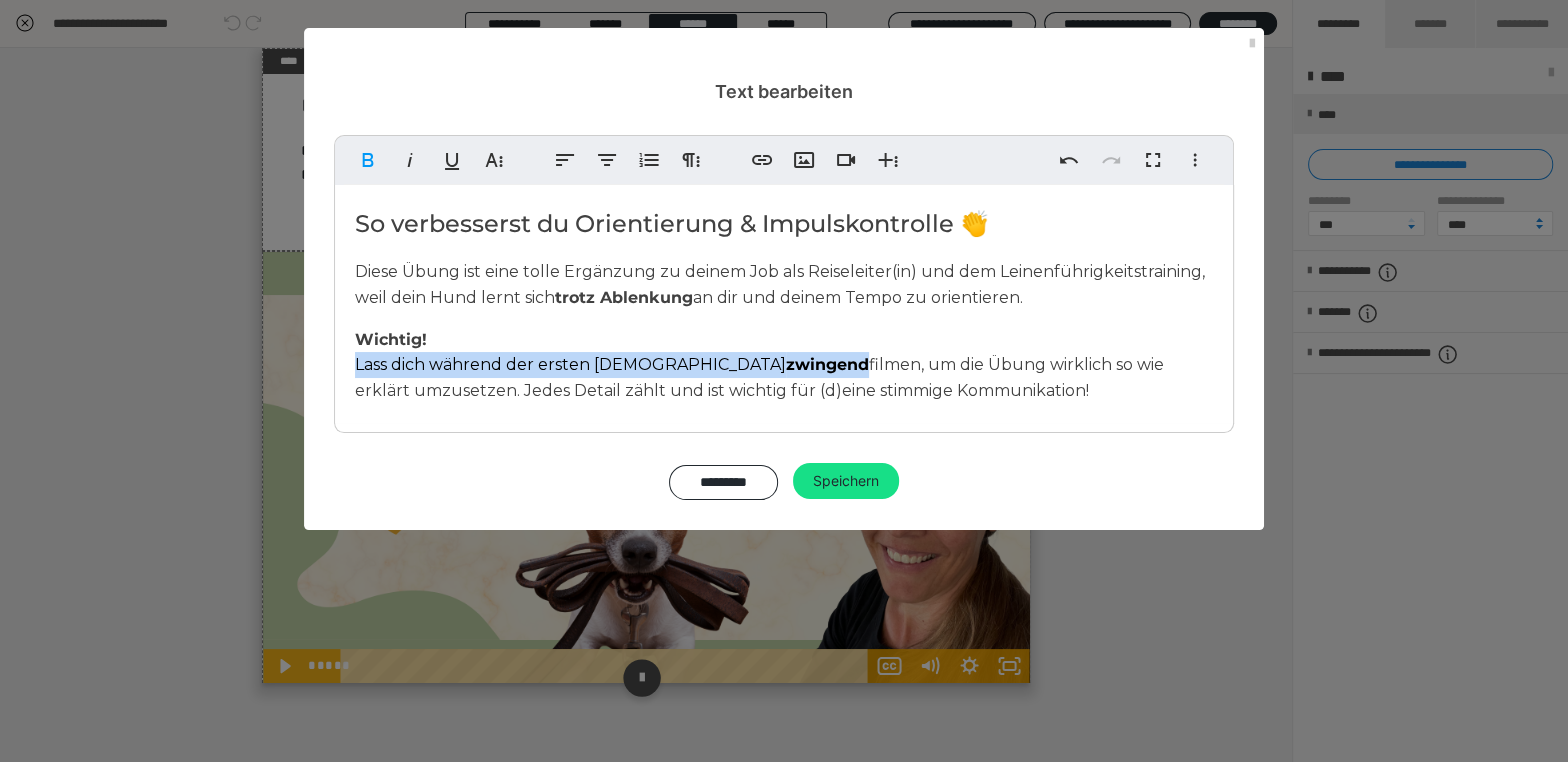 click on "Speichern" at bounding box center (846, 481) 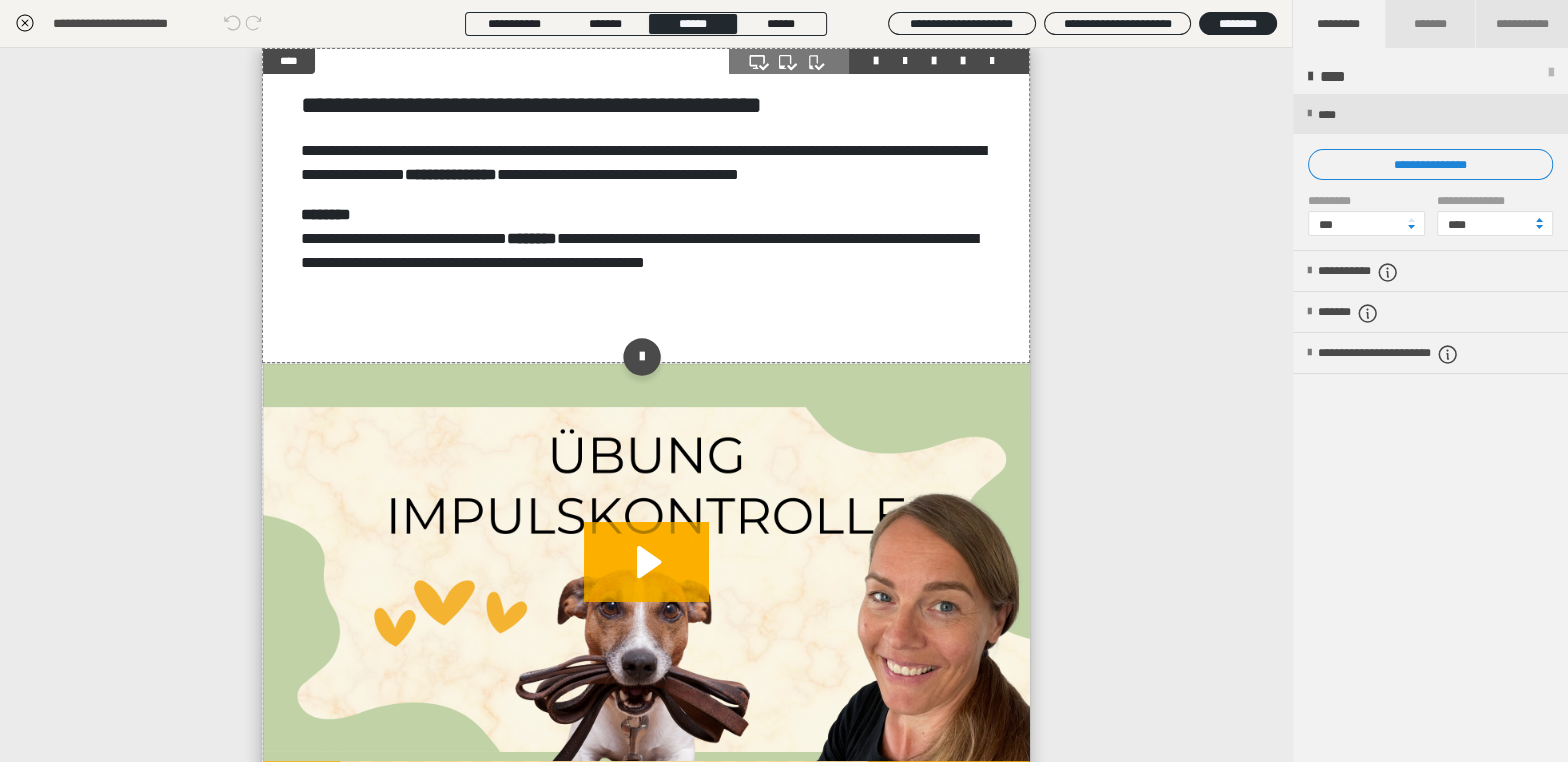 click on "**********" at bounding box center (646, 205) 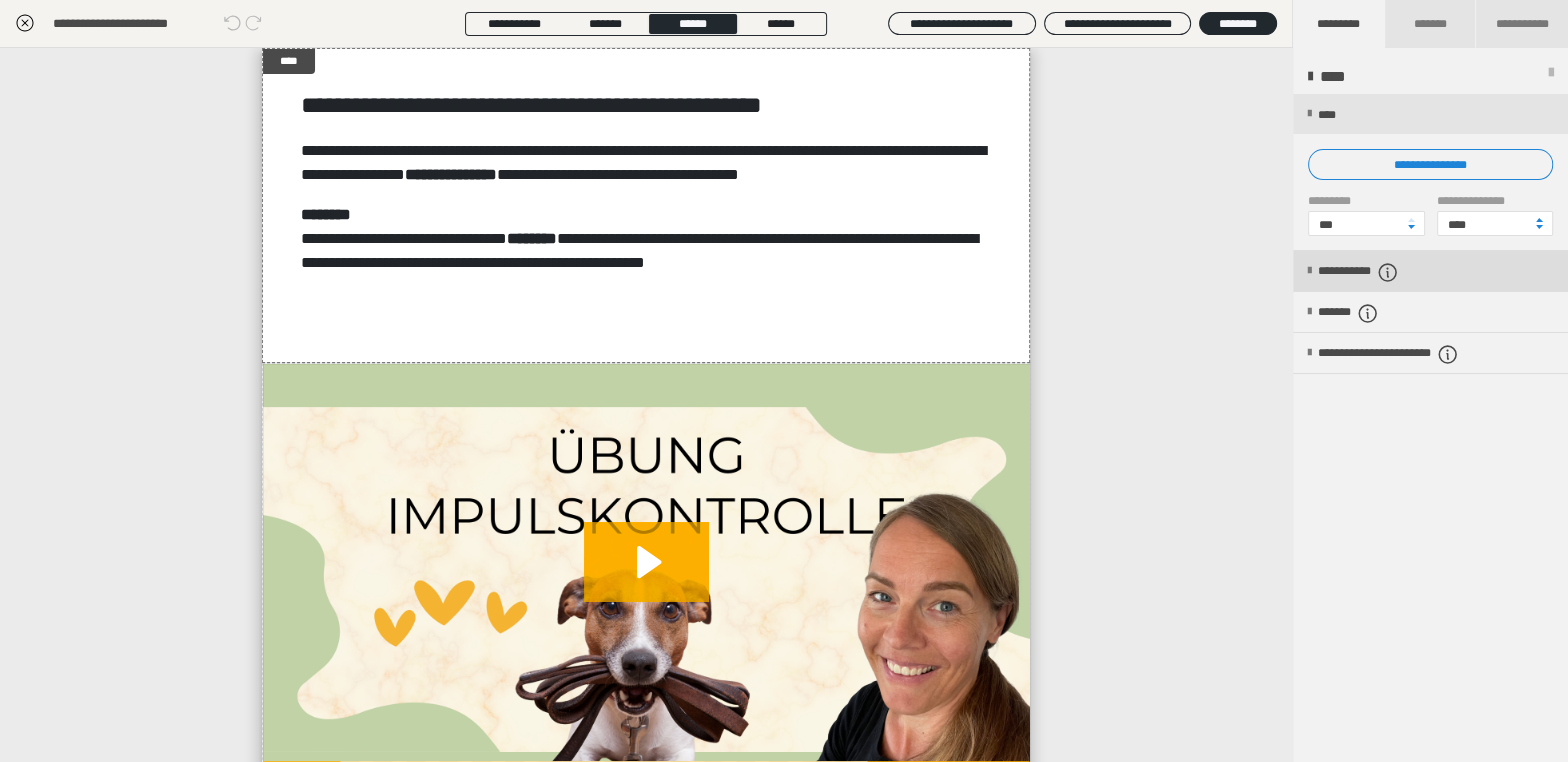 click on "**********" at bounding box center (1382, 272) 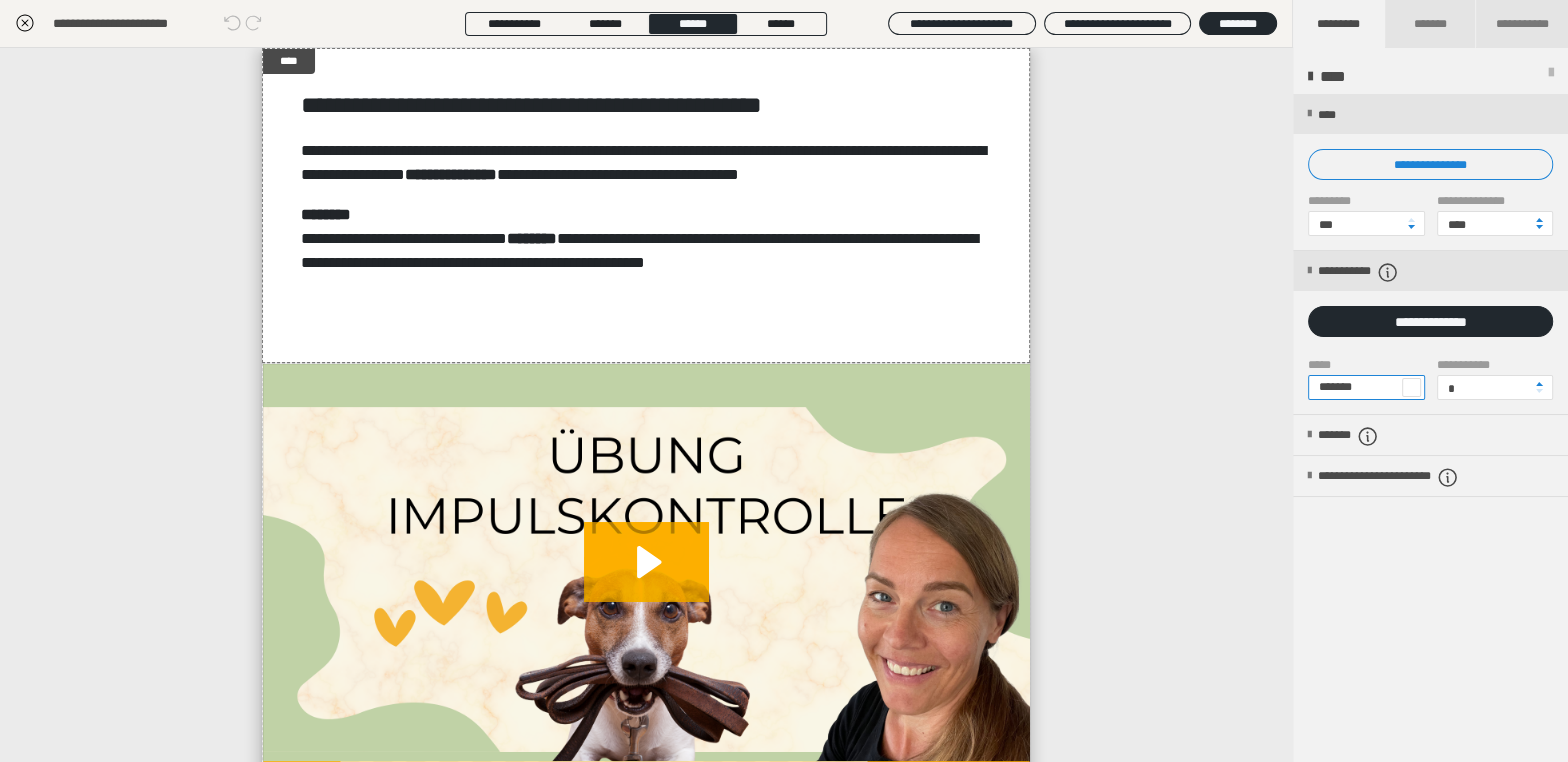 click on "*******" at bounding box center [1366, 387] 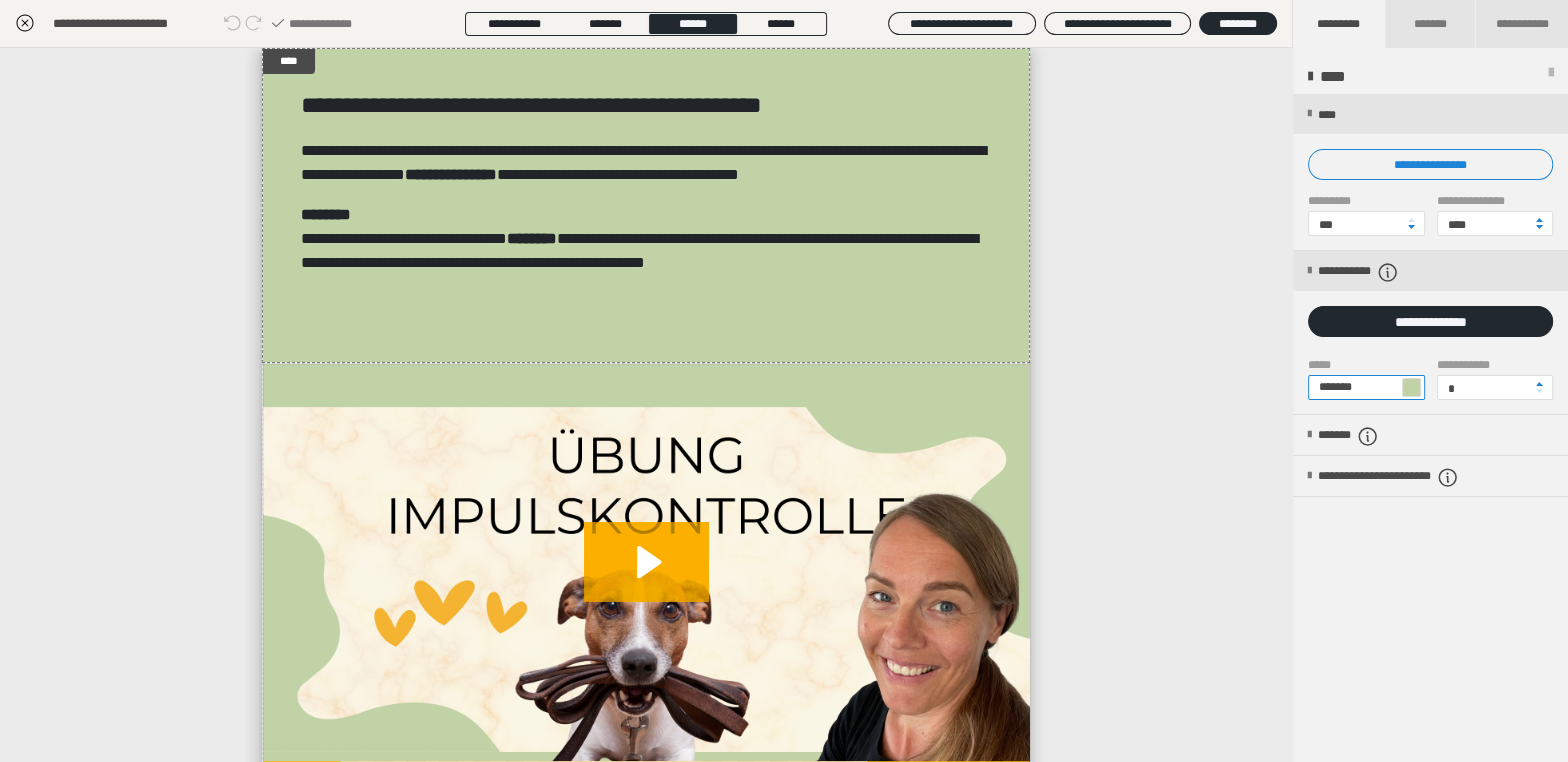 type on "*******" 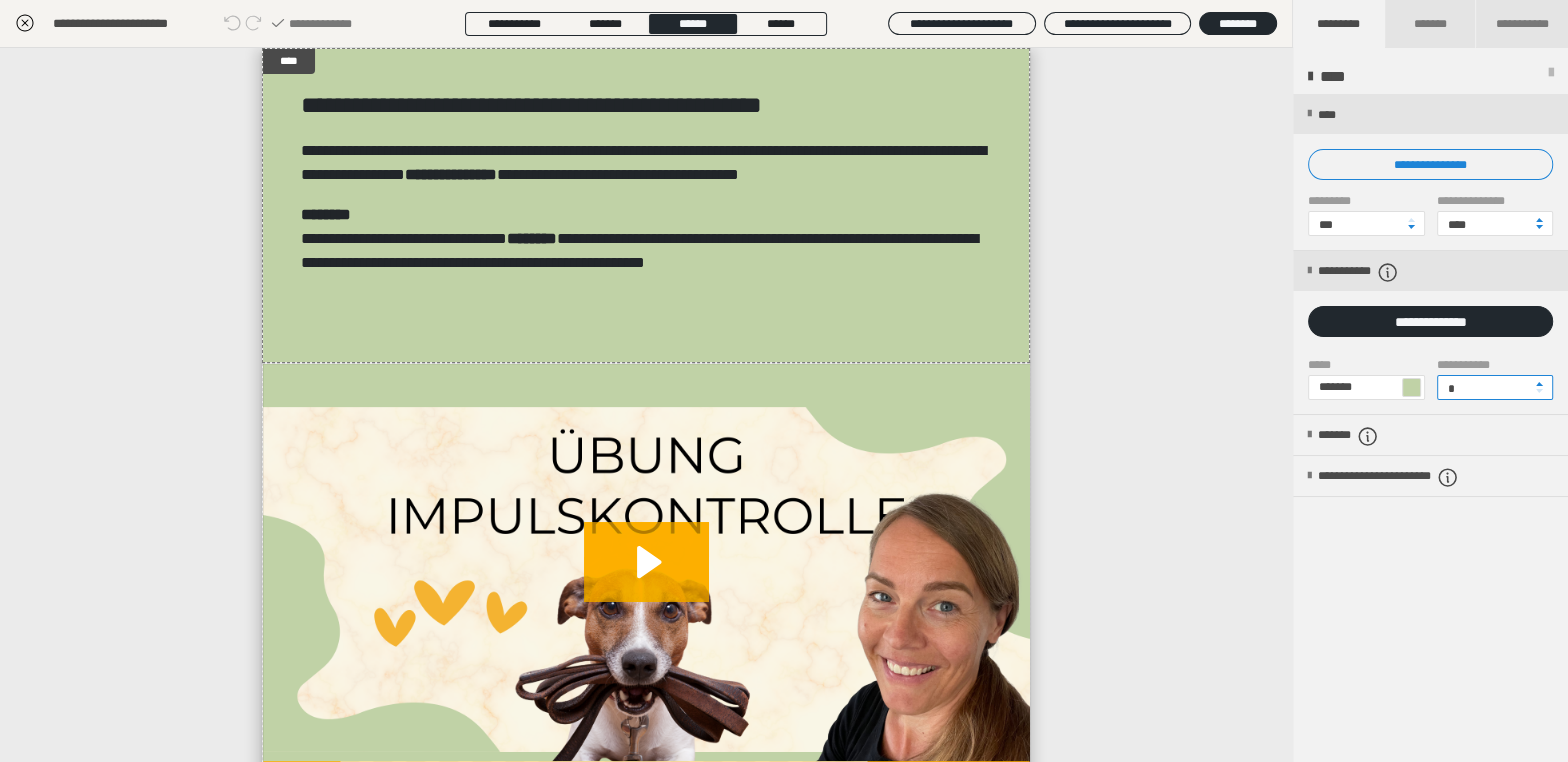 click on "*" at bounding box center (1495, 387) 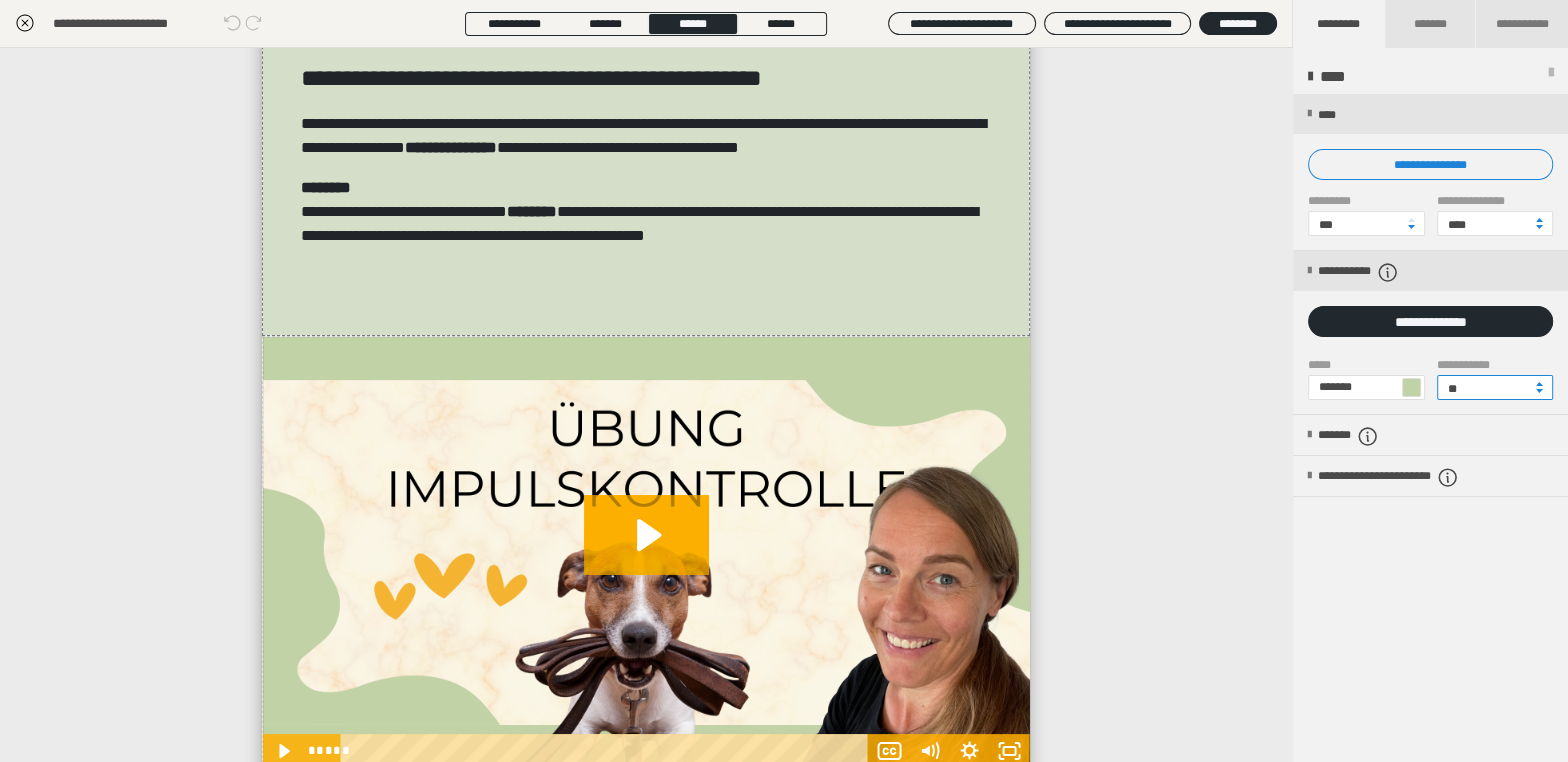 scroll, scrollTop: 24, scrollLeft: 0, axis: vertical 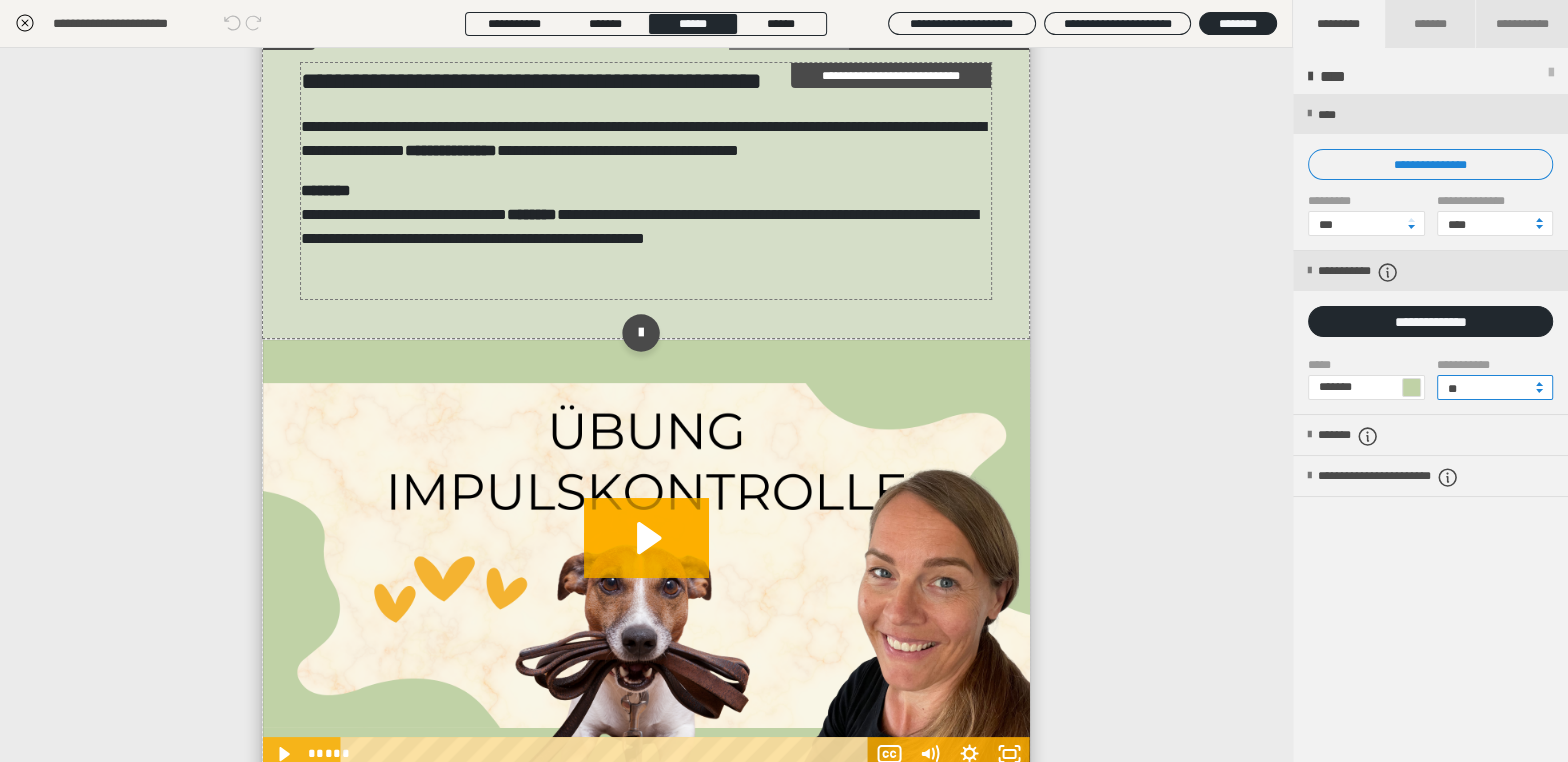 type on "**" 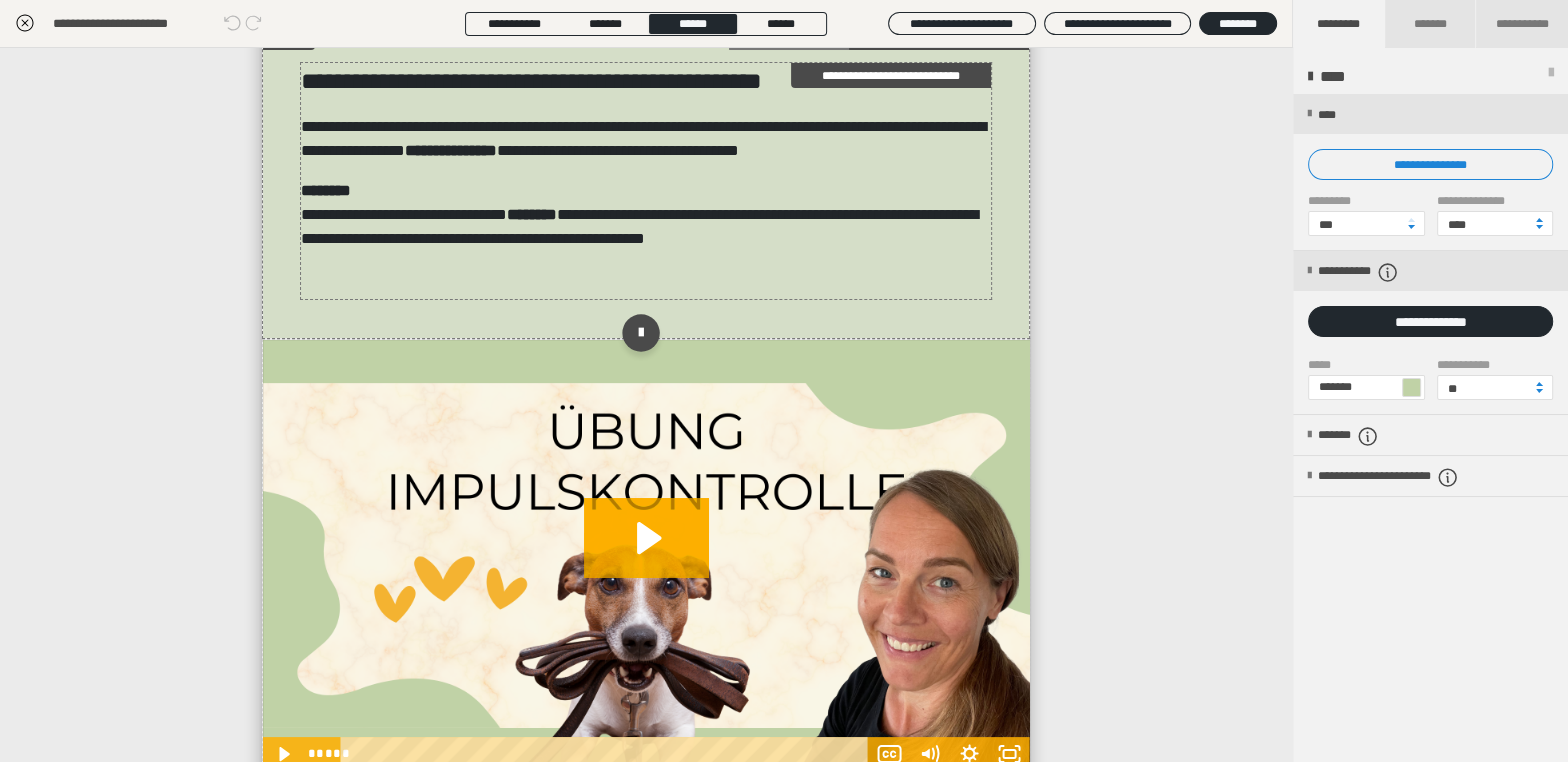click on "**********" at bounding box center (646, 181) 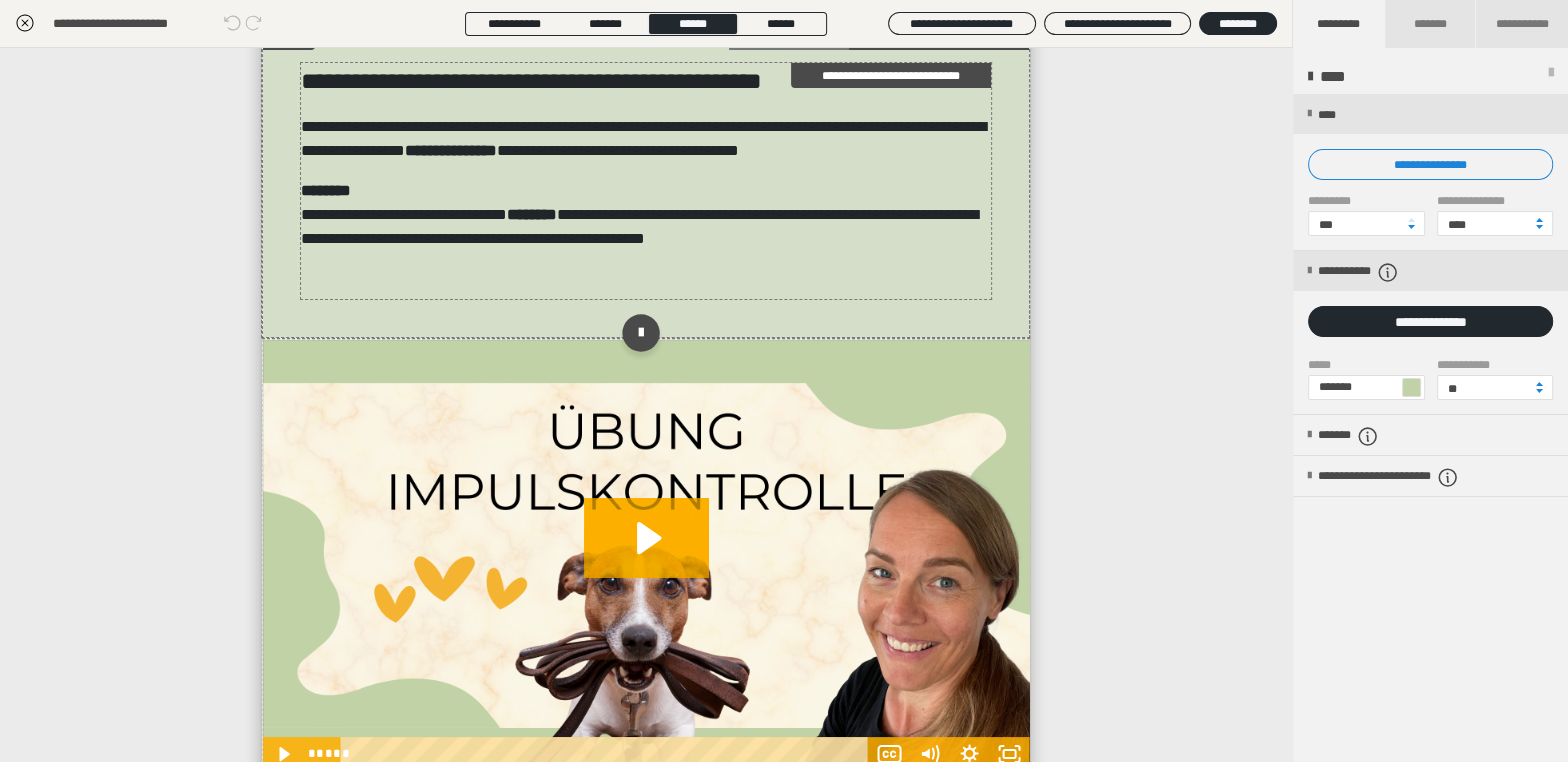 click on "**********" at bounding box center [646, 181] 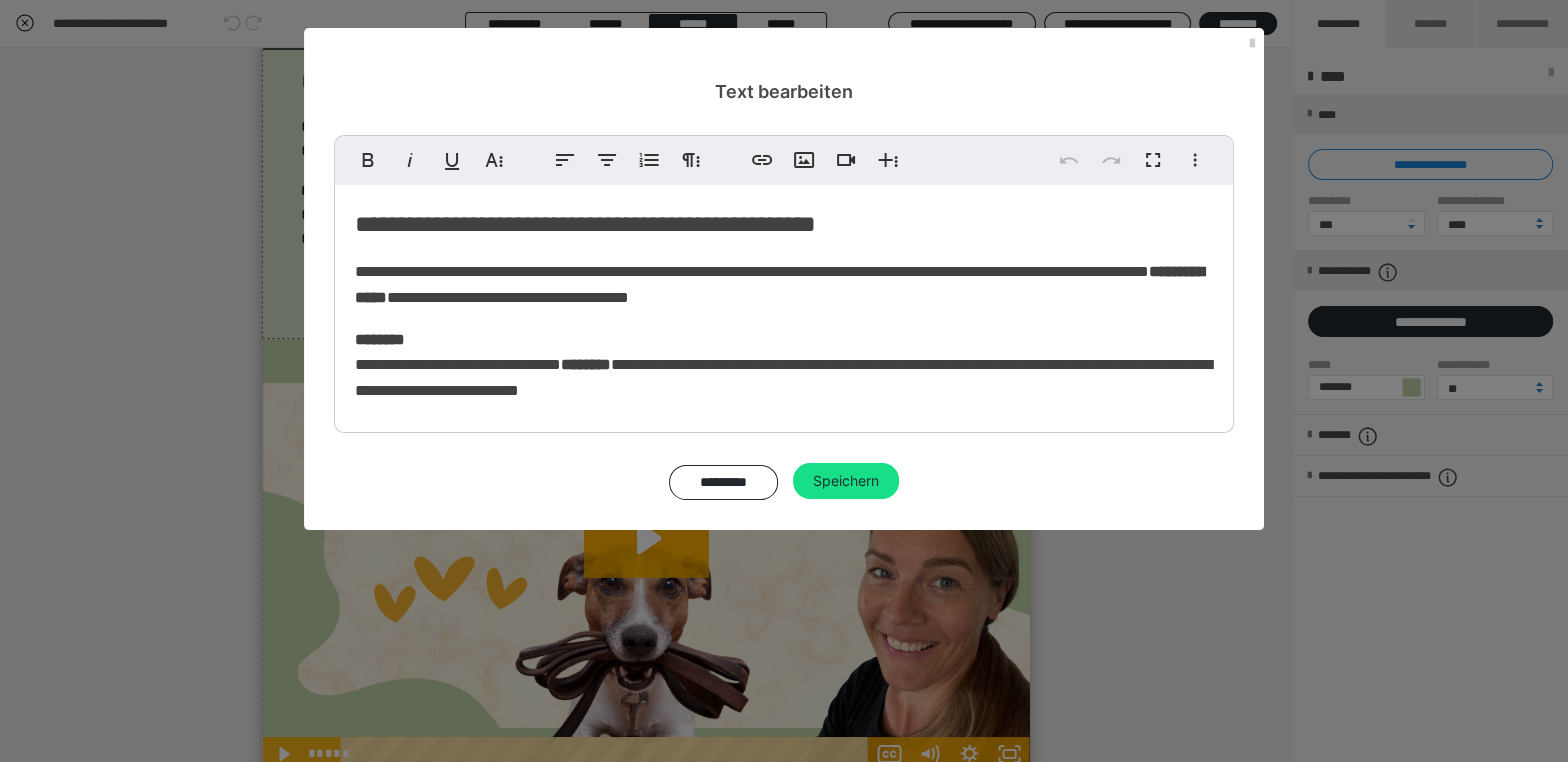 click on "**********" at bounding box center [779, 284] 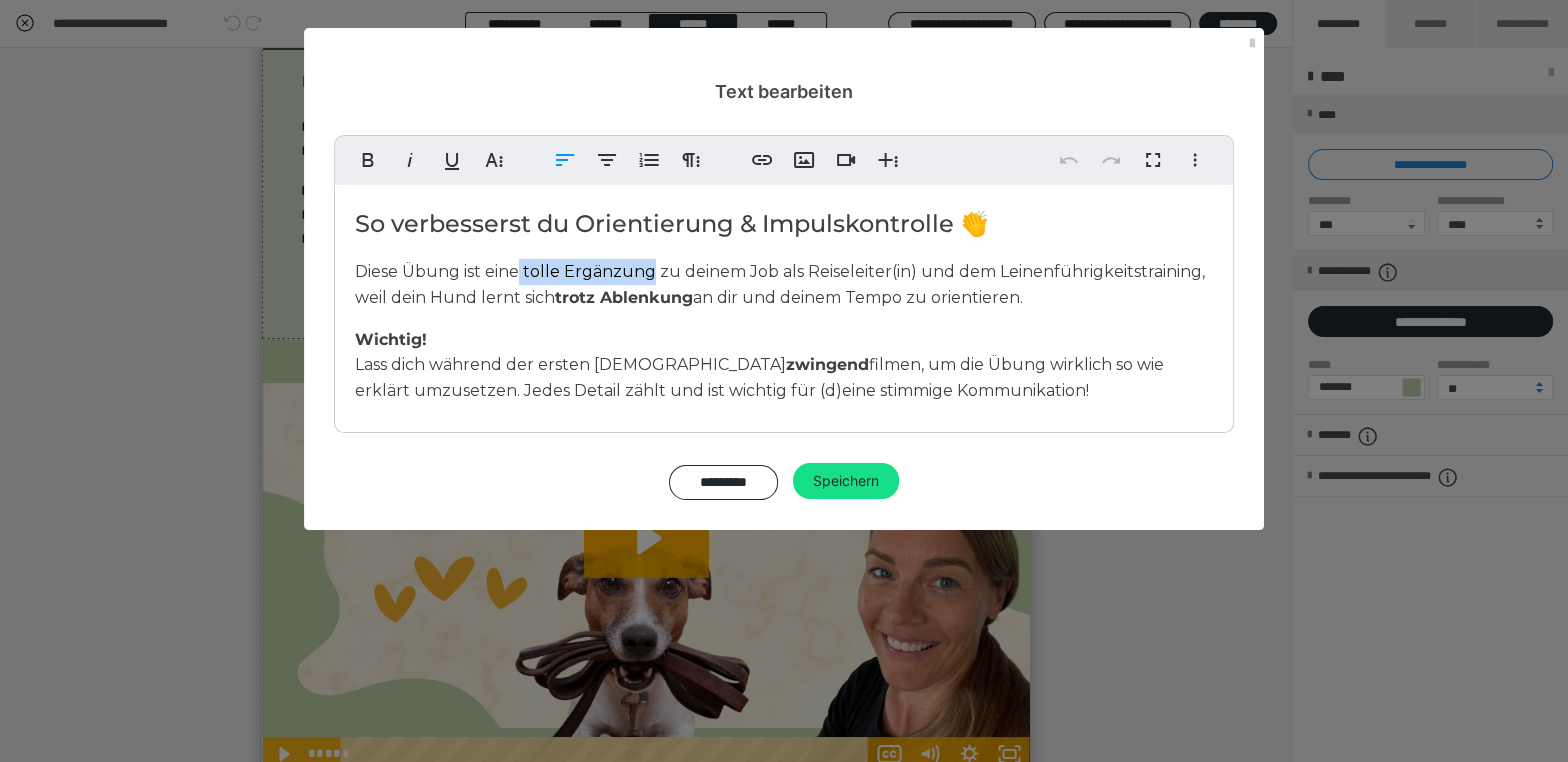 drag, startPoint x: 521, startPoint y: 271, endPoint x: 514, endPoint y: 280, distance: 11.401754 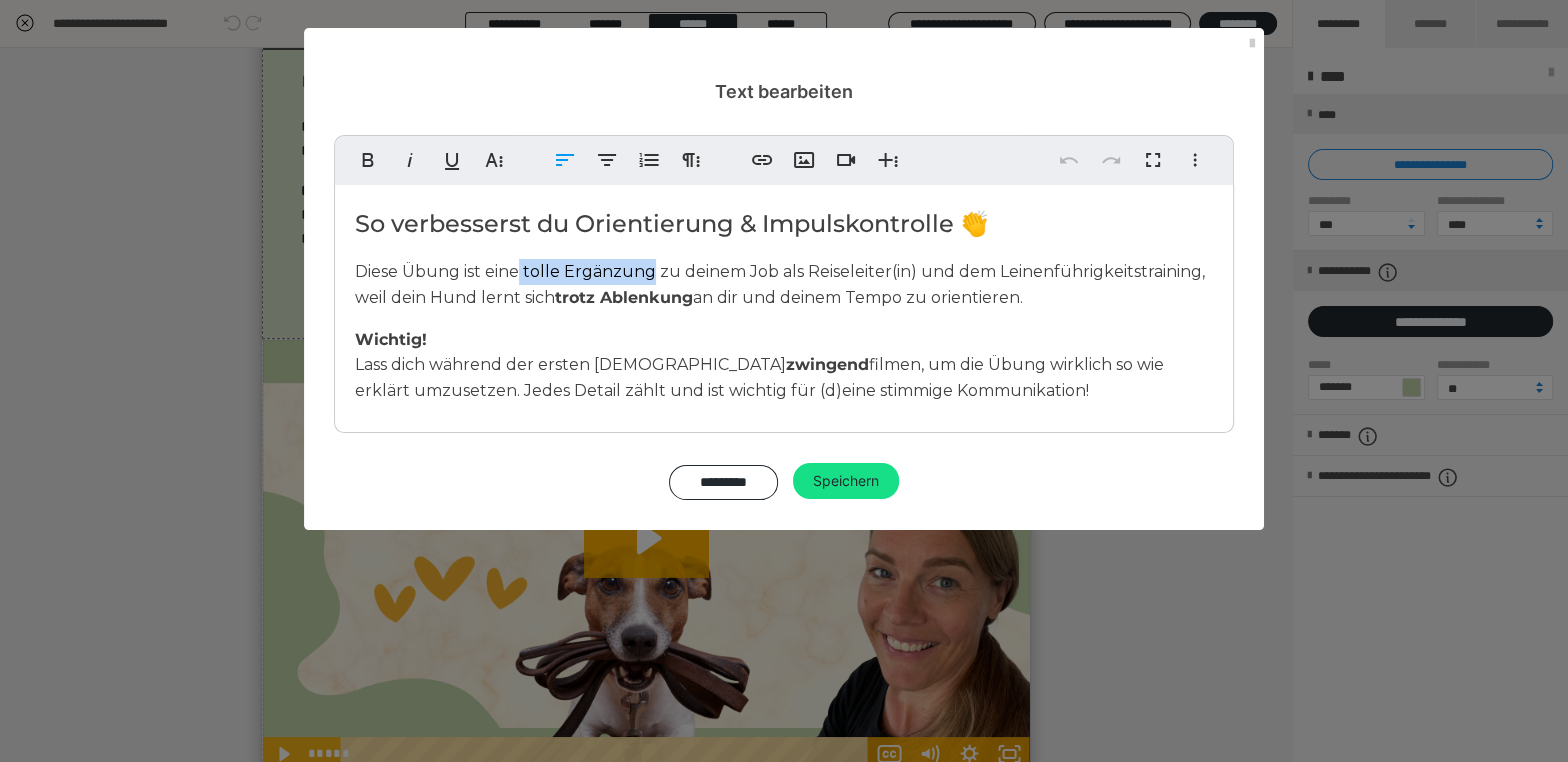 click 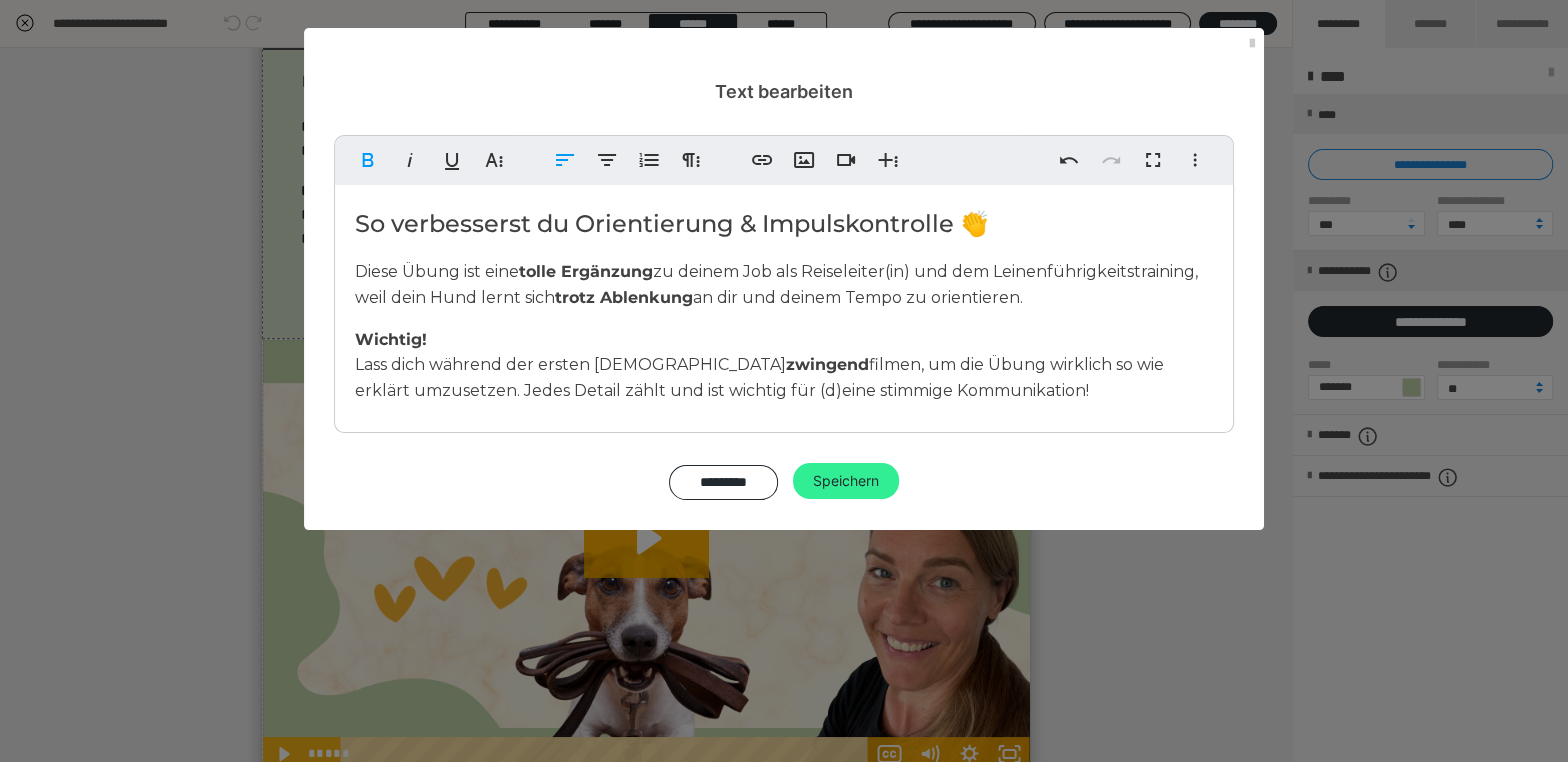 click on "Speichern" at bounding box center [846, 481] 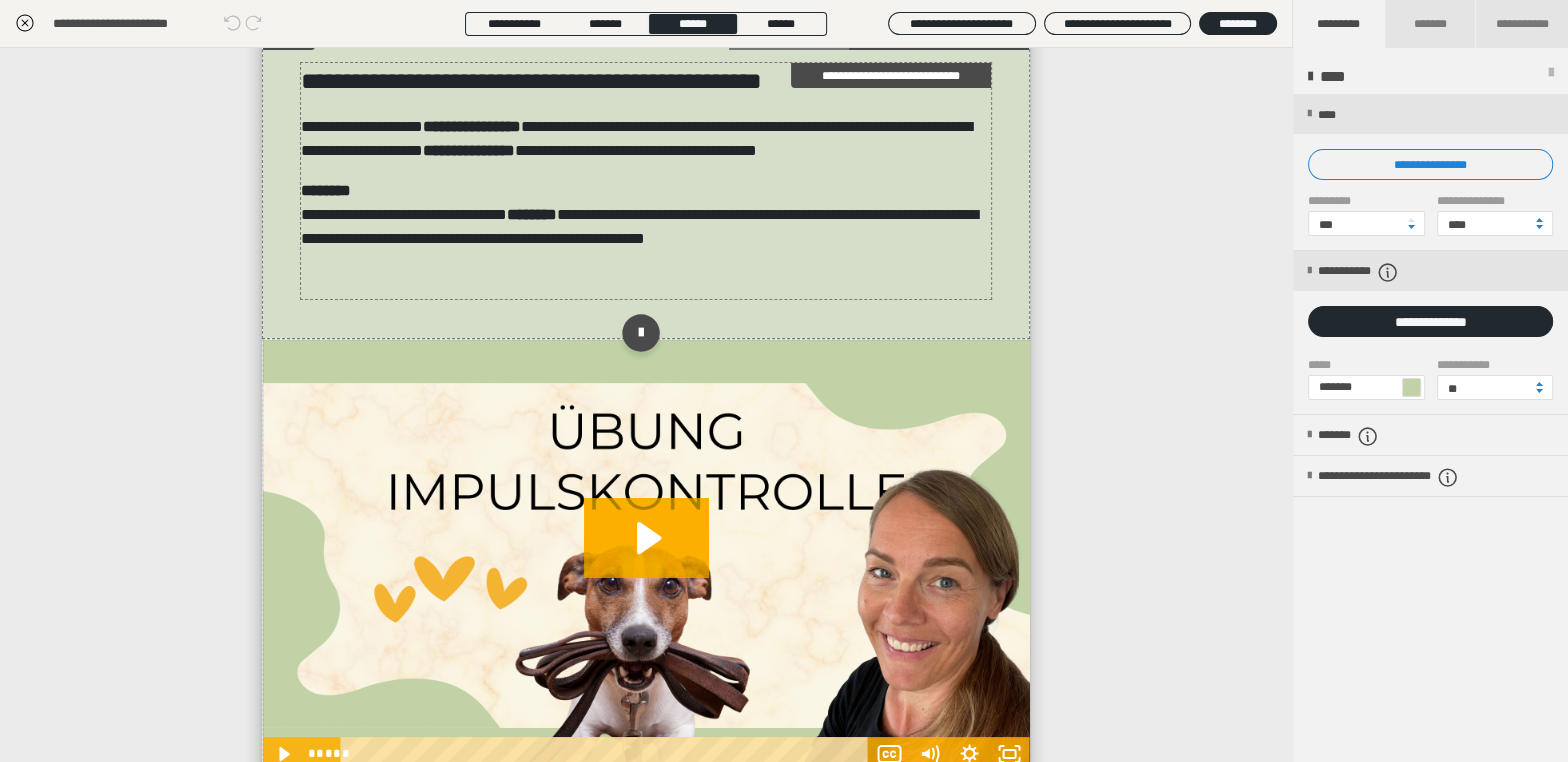 click on "**********" at bounding box center [636, 138] 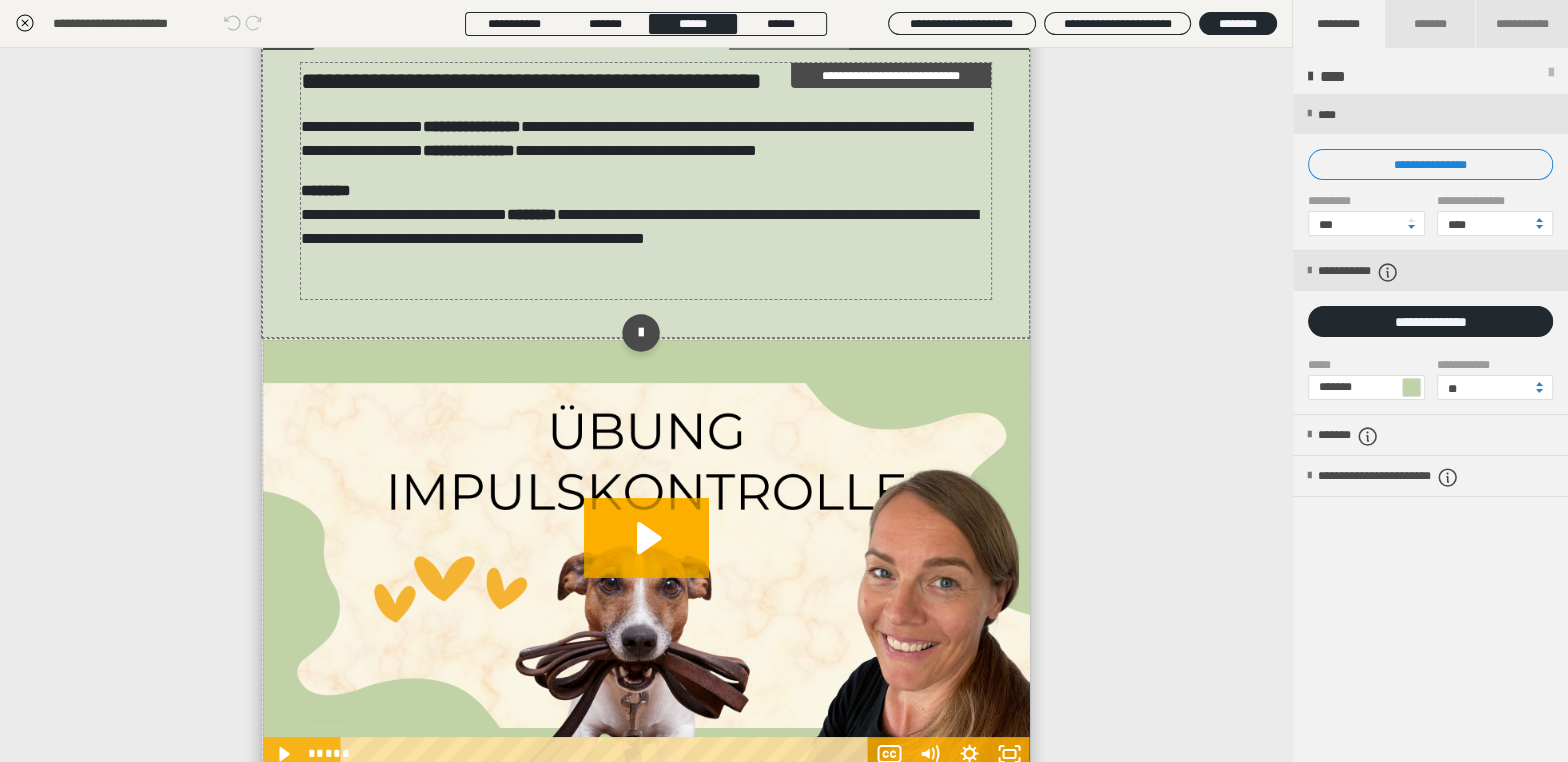 click on "**********" at bounding box center (636, 138) 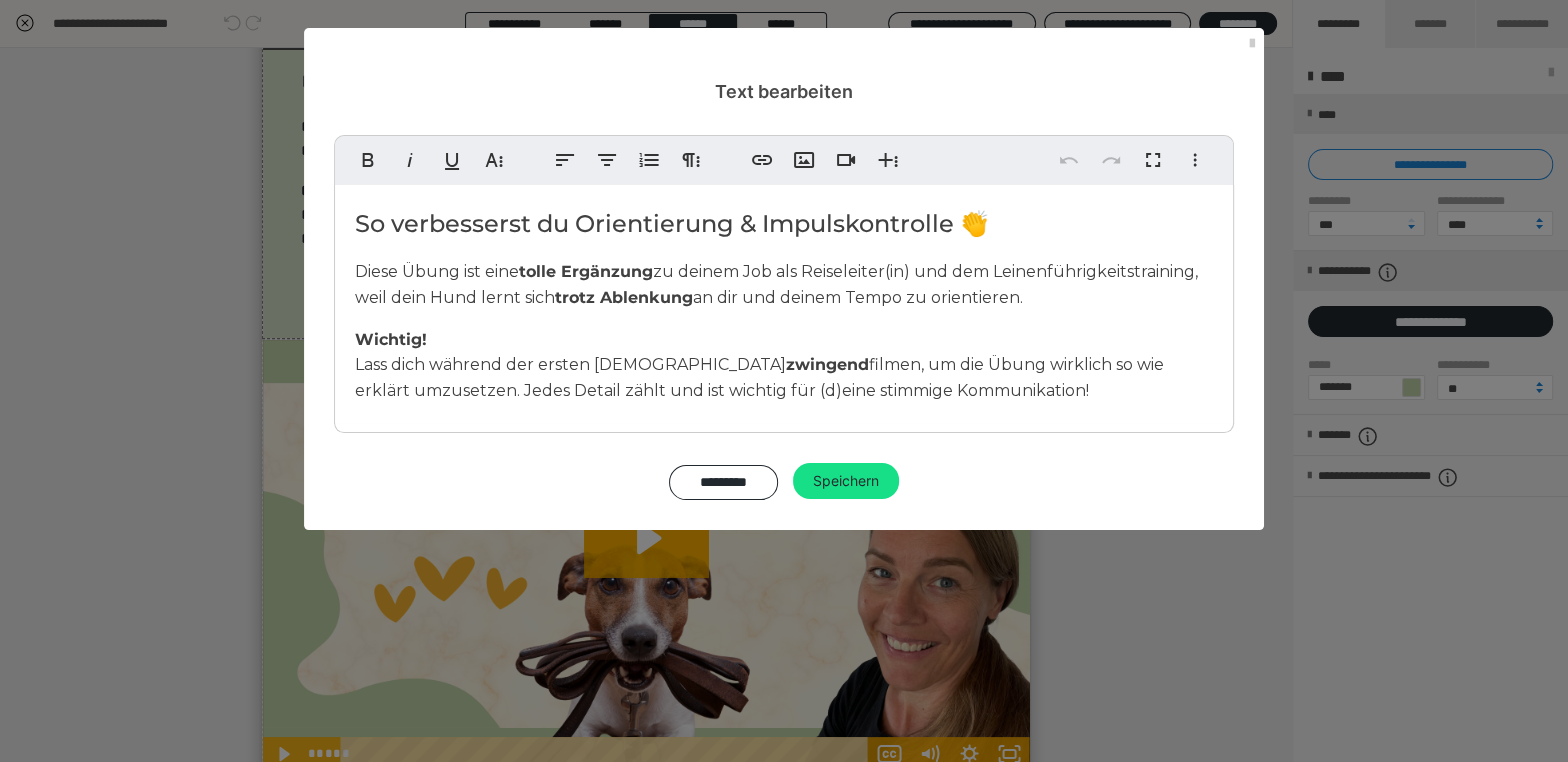 drag, startPoint x: 479, startPoint y: 301, endPoint x: 479, endPoint y: 328, distance: 27 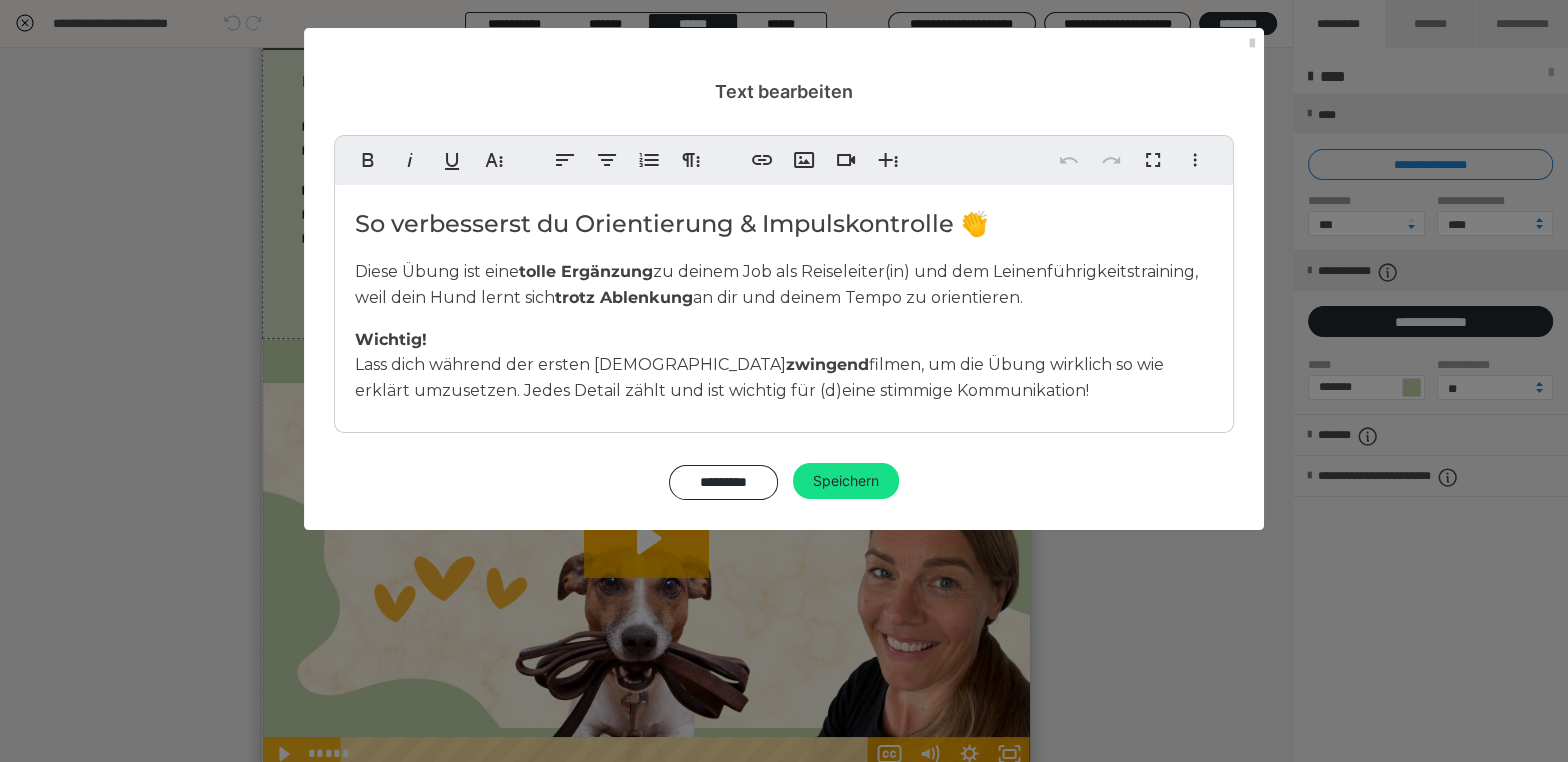 click on "Diese Übung ist eine  tolle Ergänzung  zu deinem Job als Reiseleiter(in) und dem Leinenführigkeitstraining, weil dein Hund lernt sich  trotz Ablenkung  an dir und deinem Tempo zu orientieren." at bounding box center [776, 284] 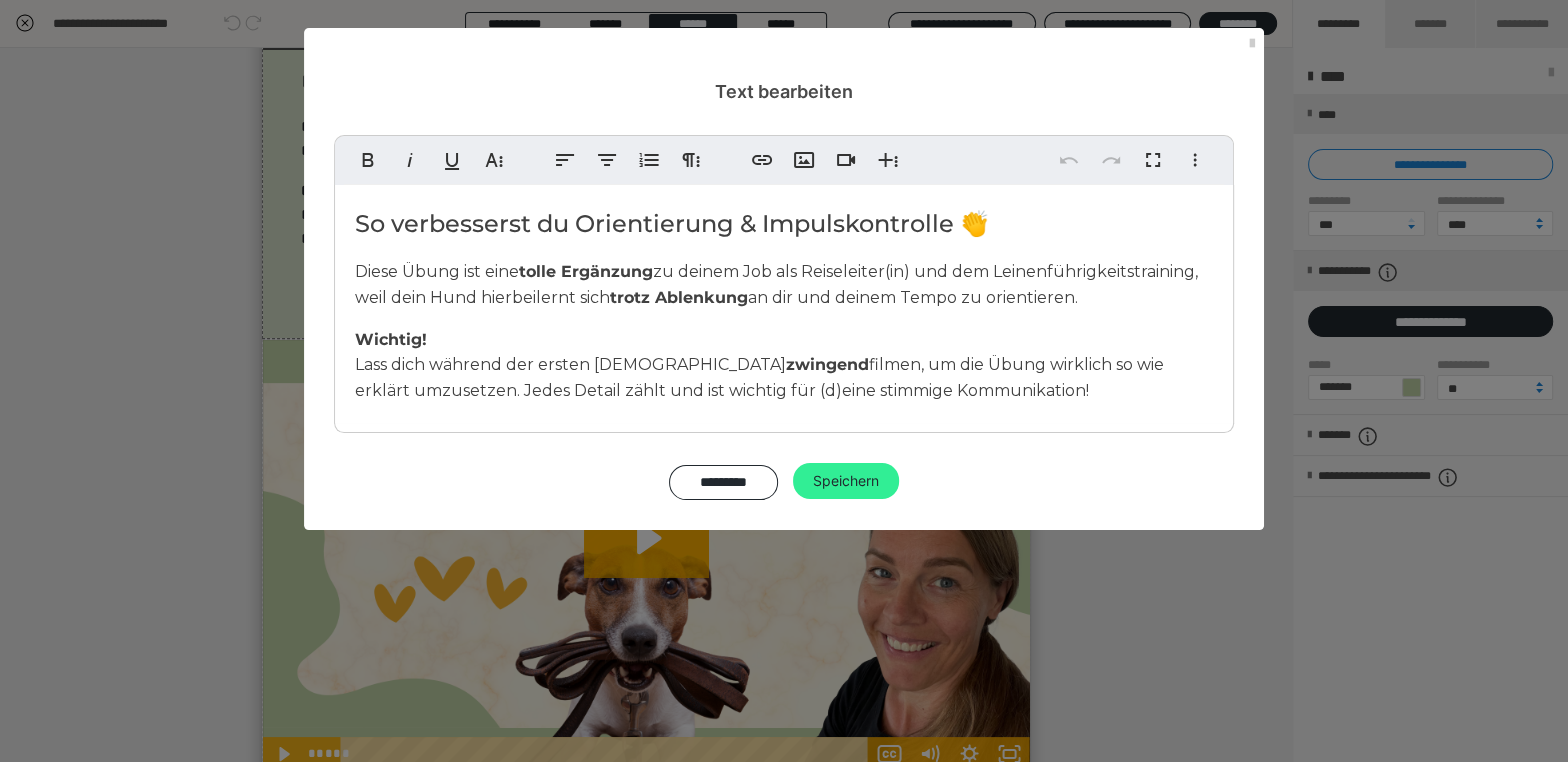 type 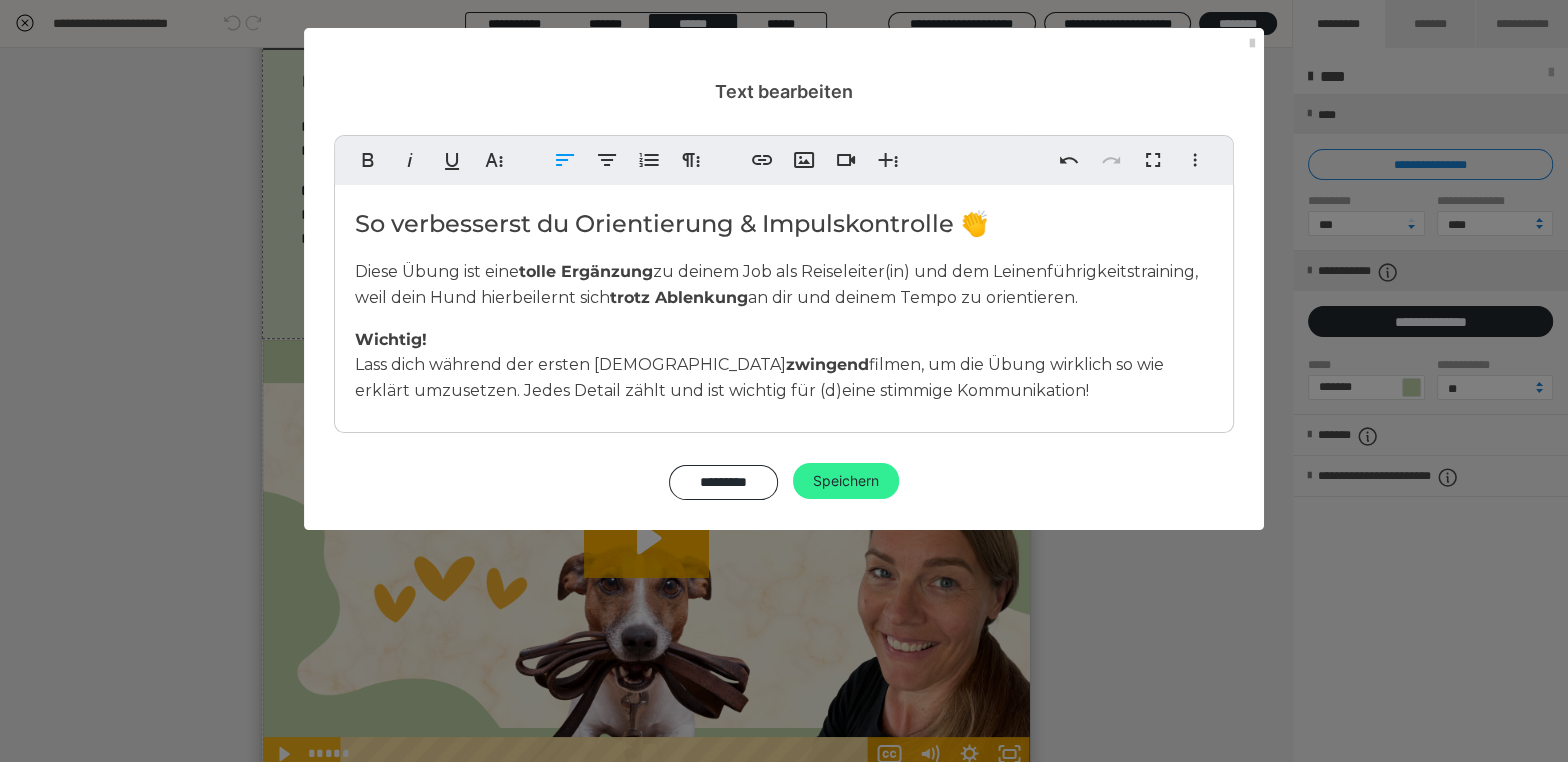 click on "Speichern" at bounding box center (846, 481) 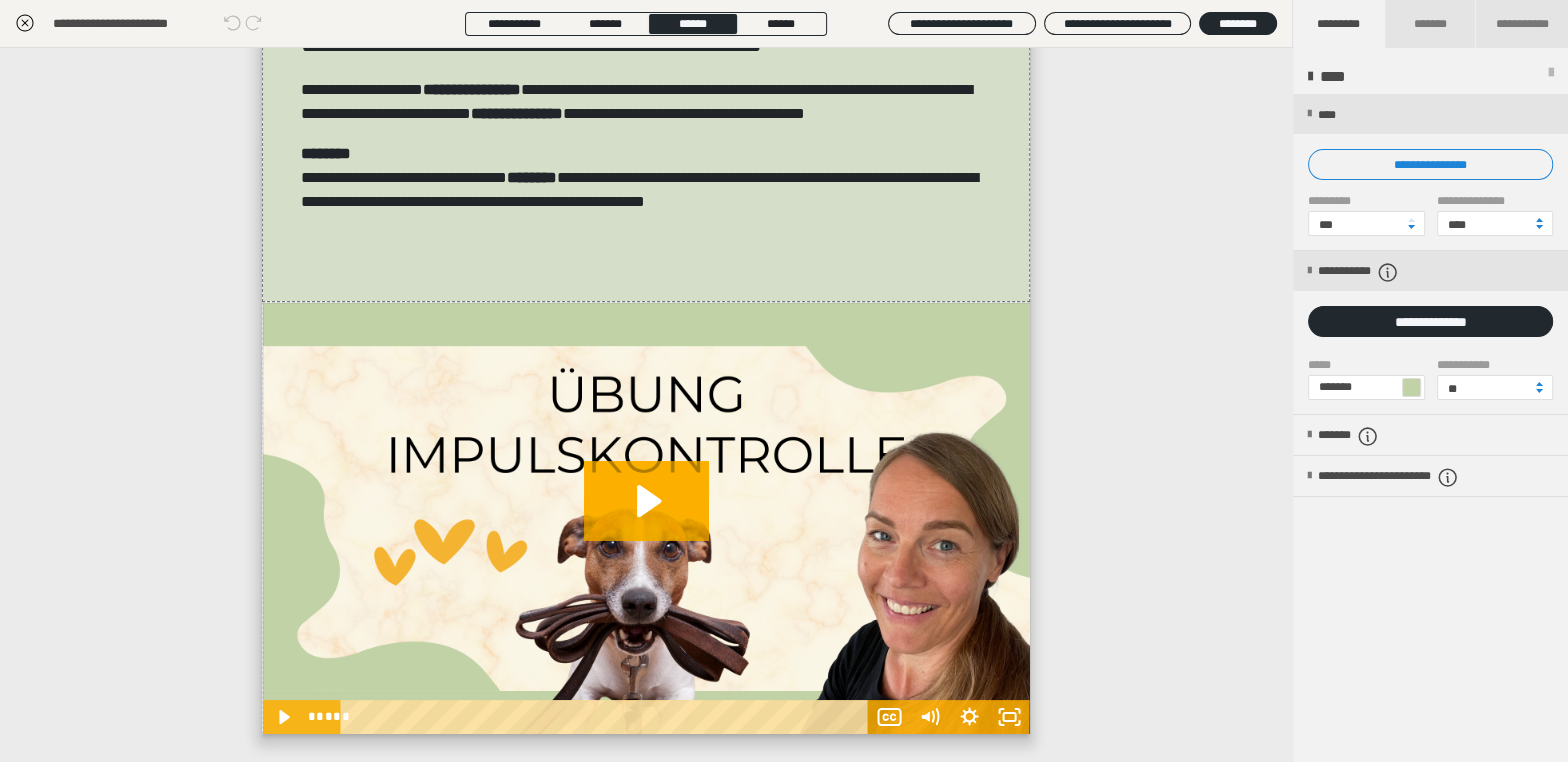 scroll, scrollTop: 101, scrollLeft: 0, axis: vertical 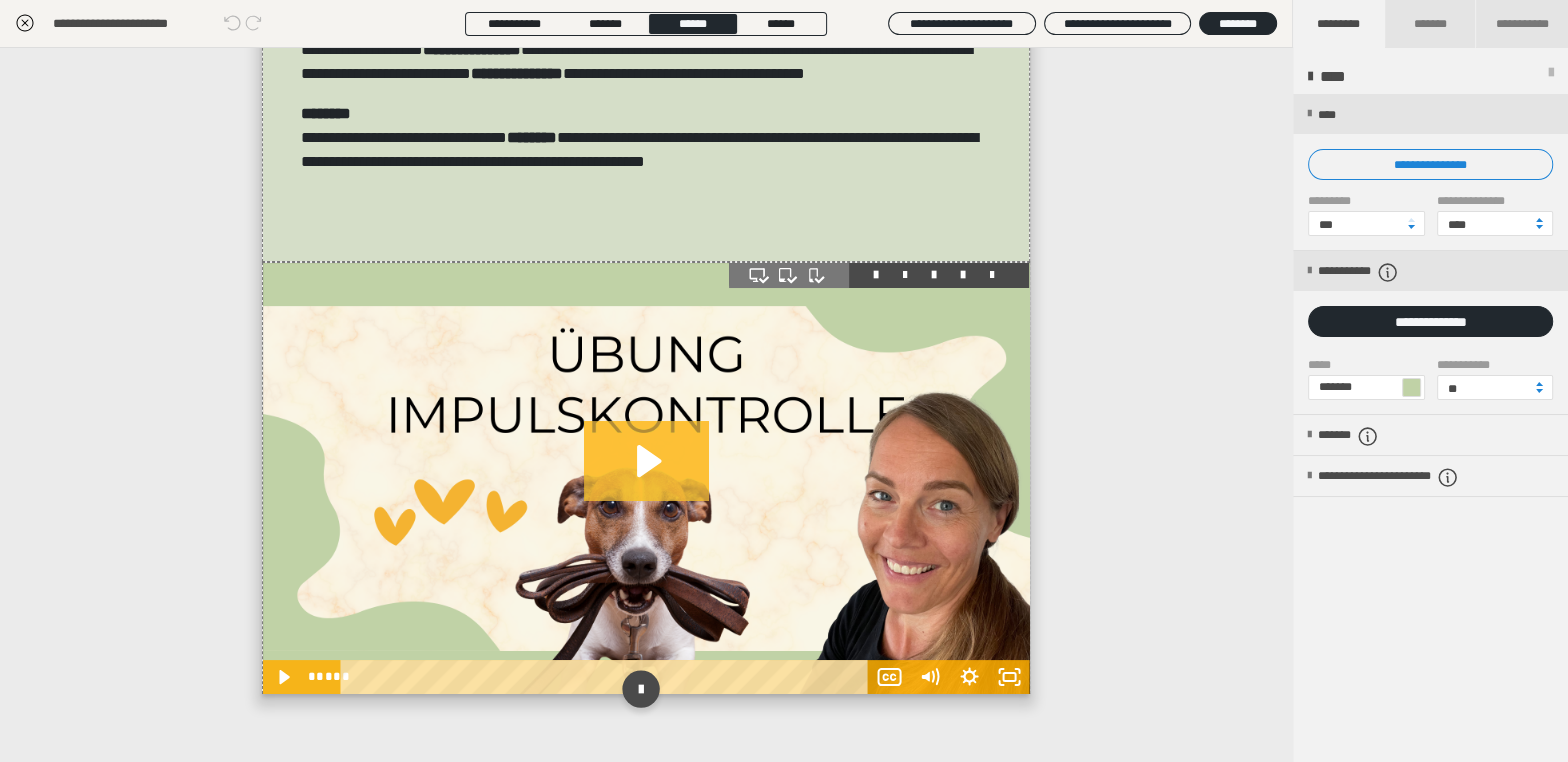 click 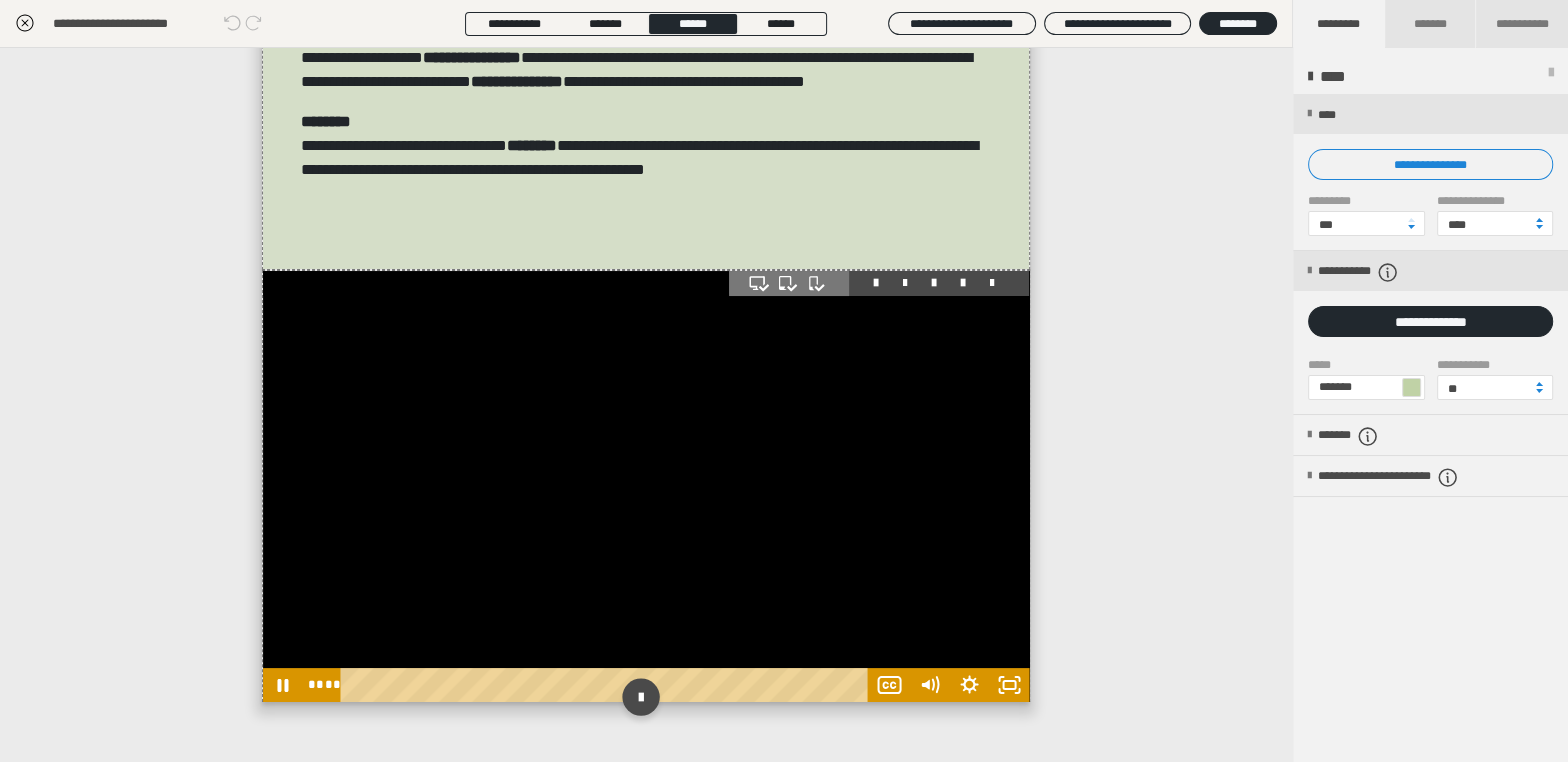 scroll, scrollTop: 101, scrollLeft: 0, axis: vertical 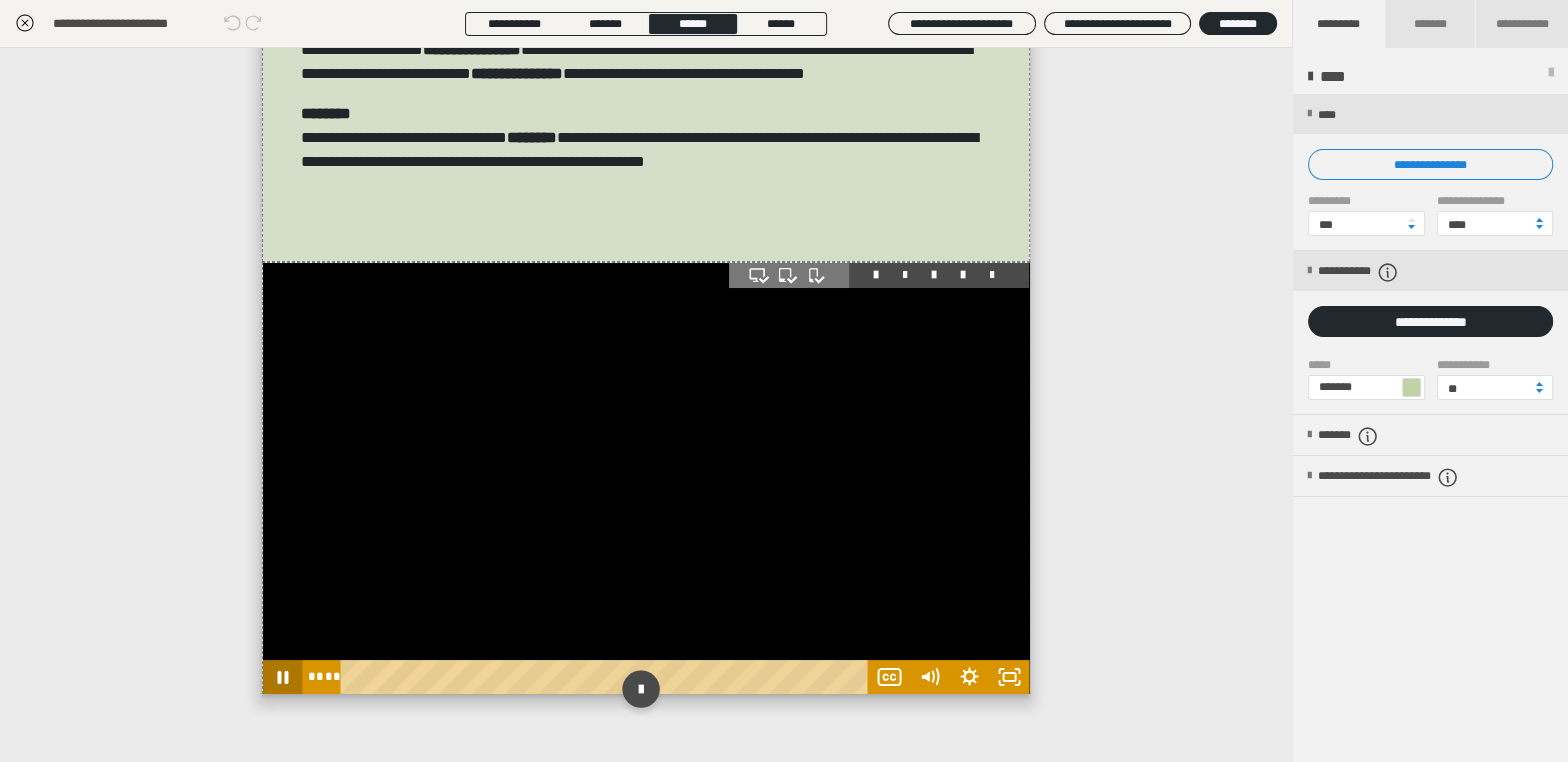 click 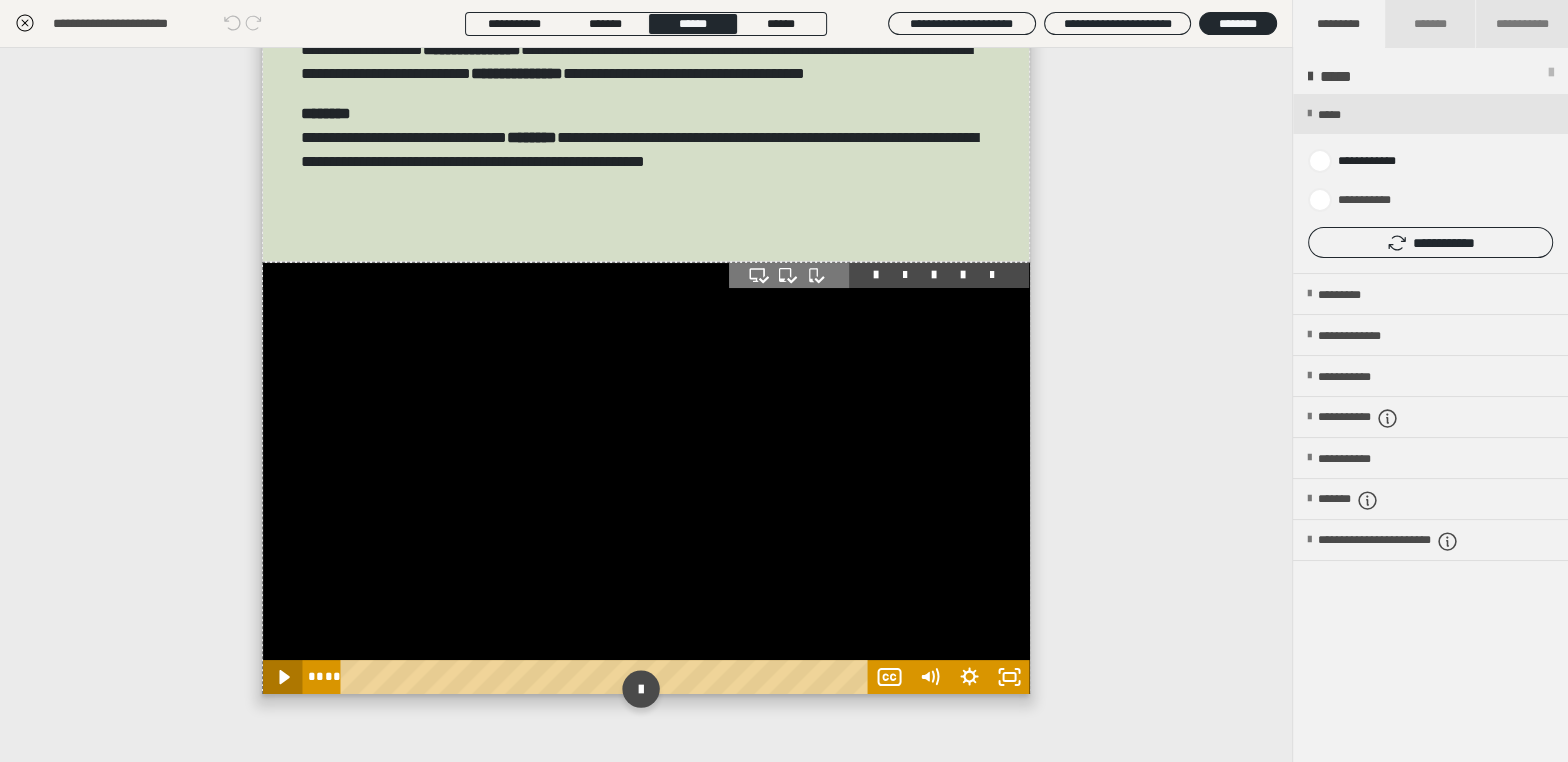 click 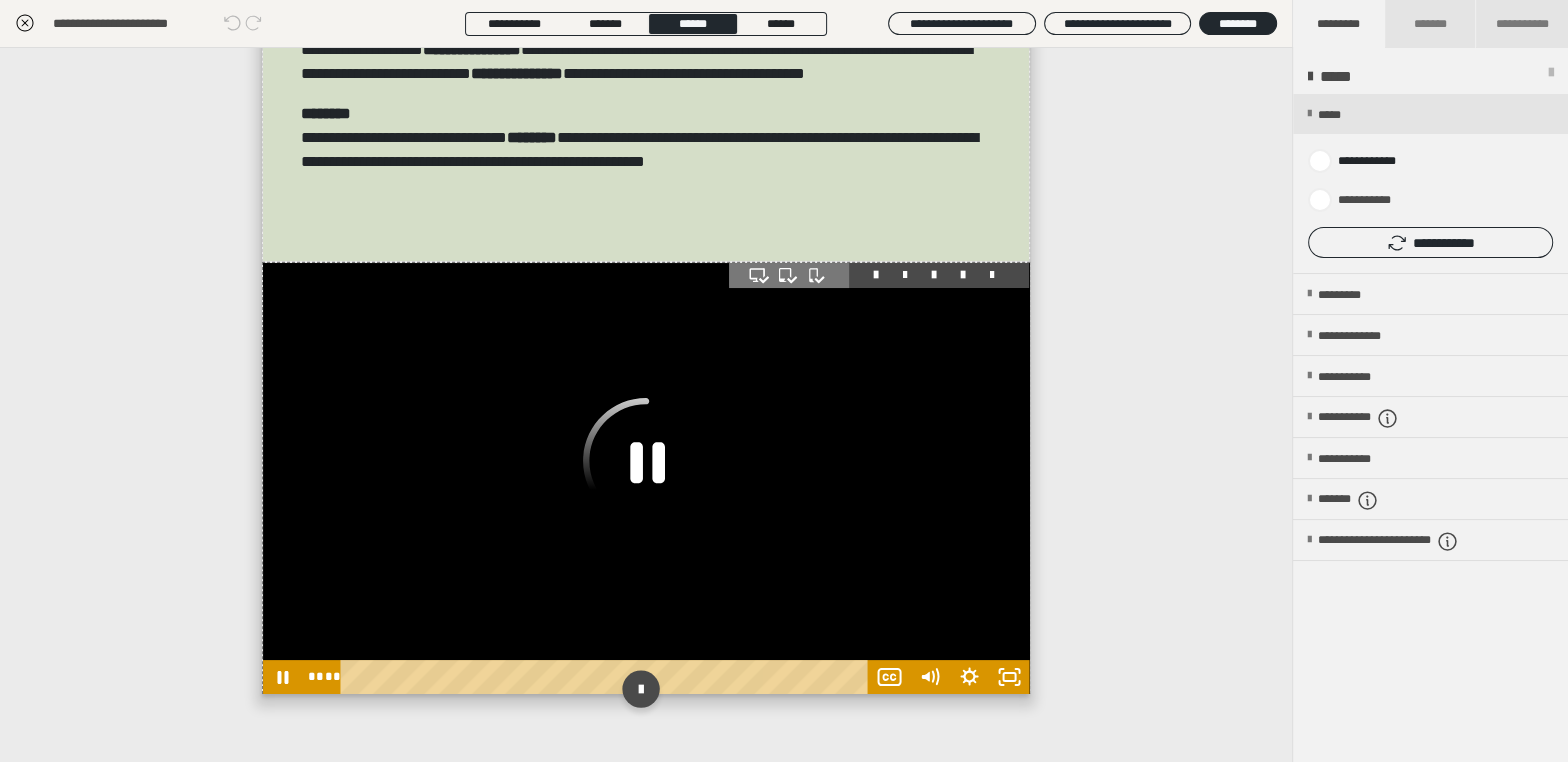 click 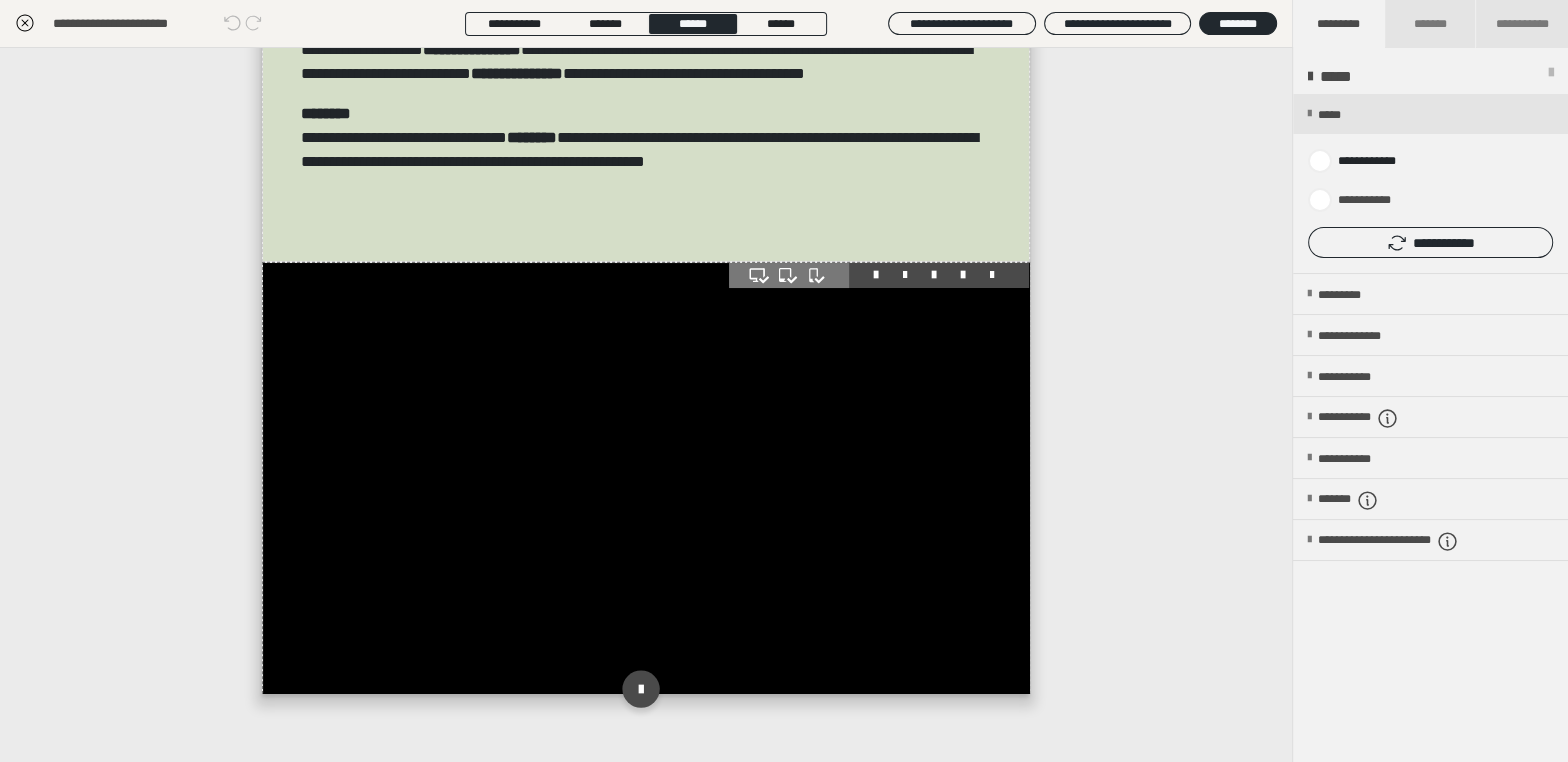 click on "**********" at bounding box center (646, 405) 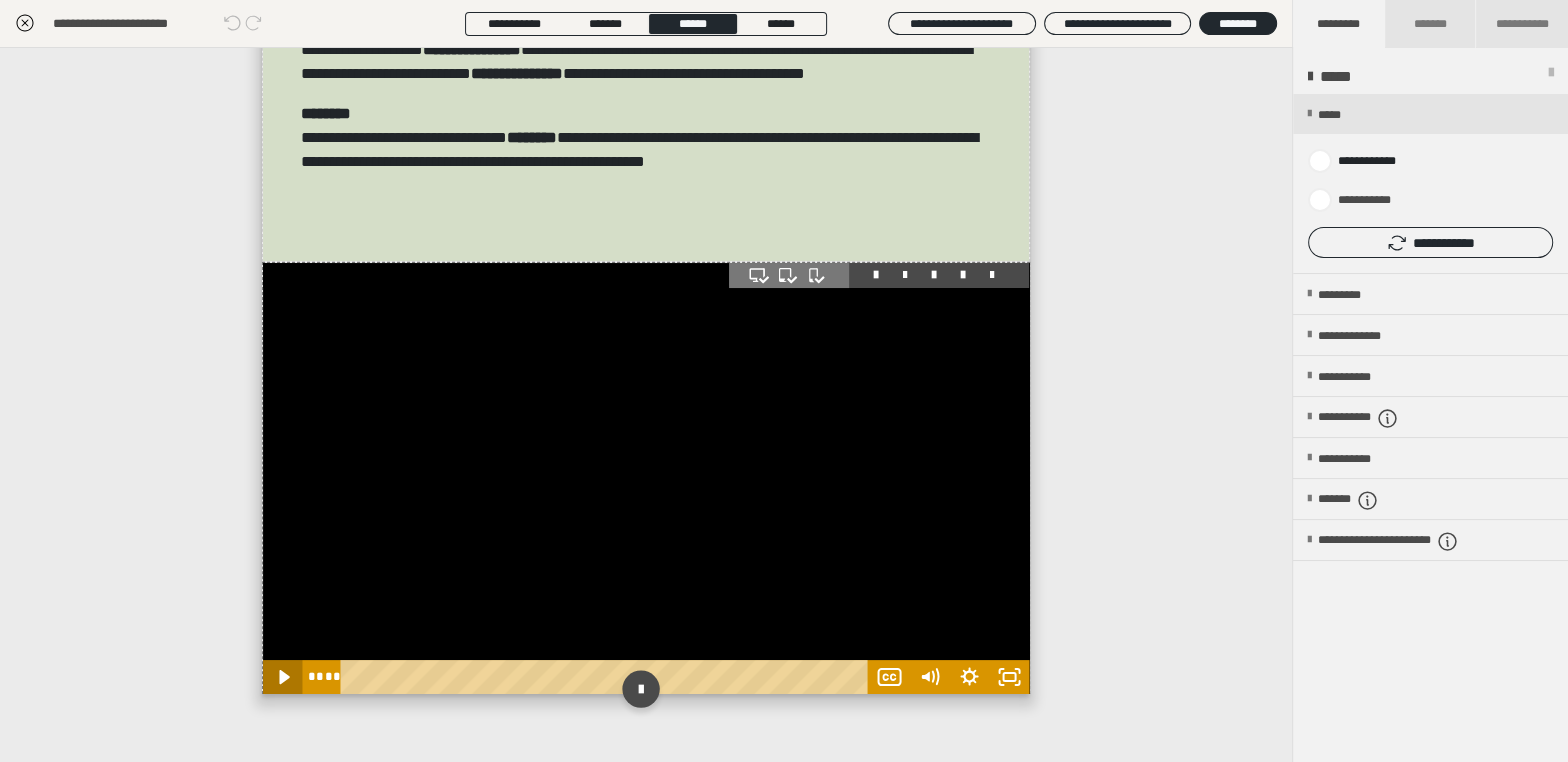 click 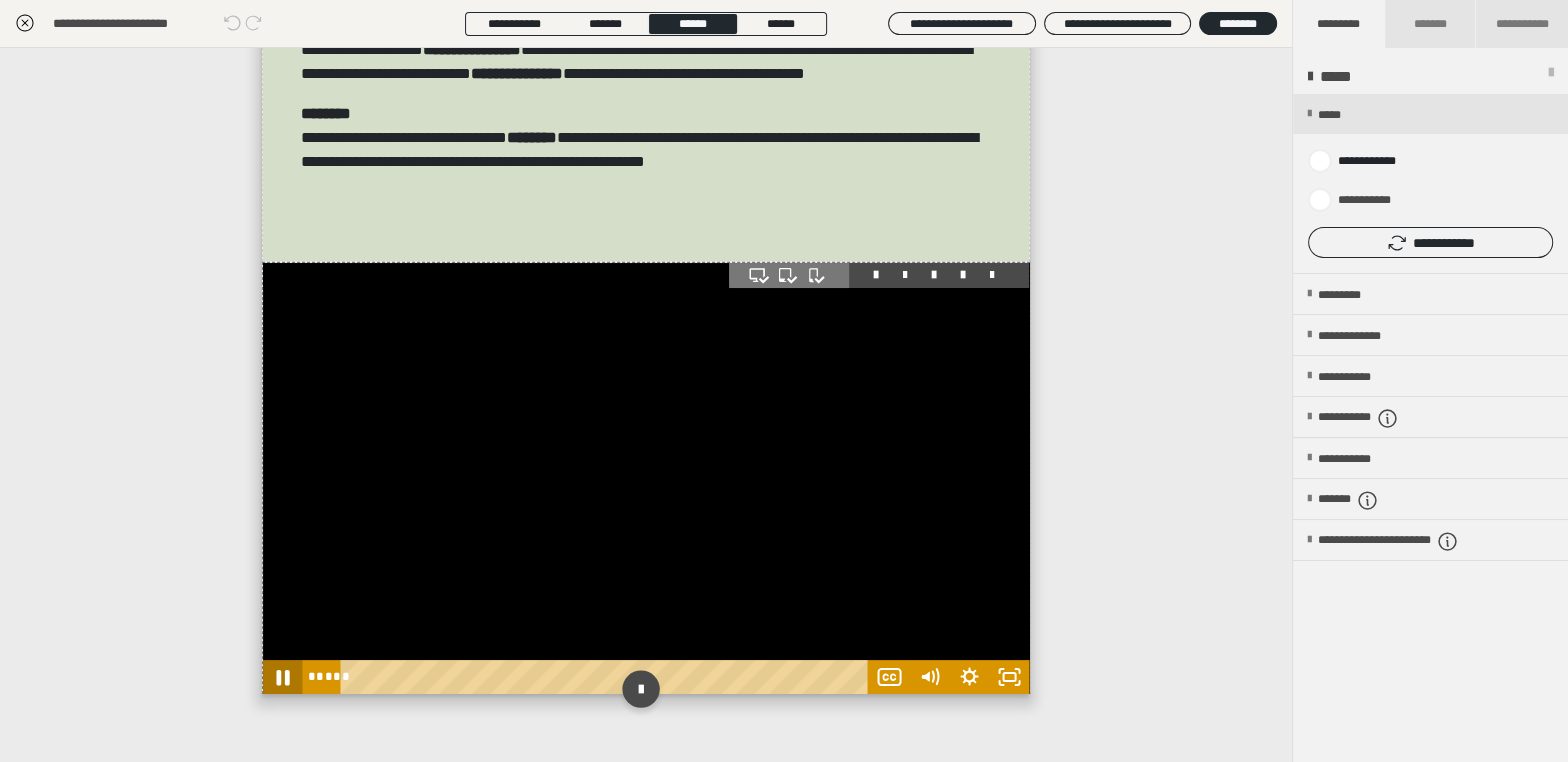 click 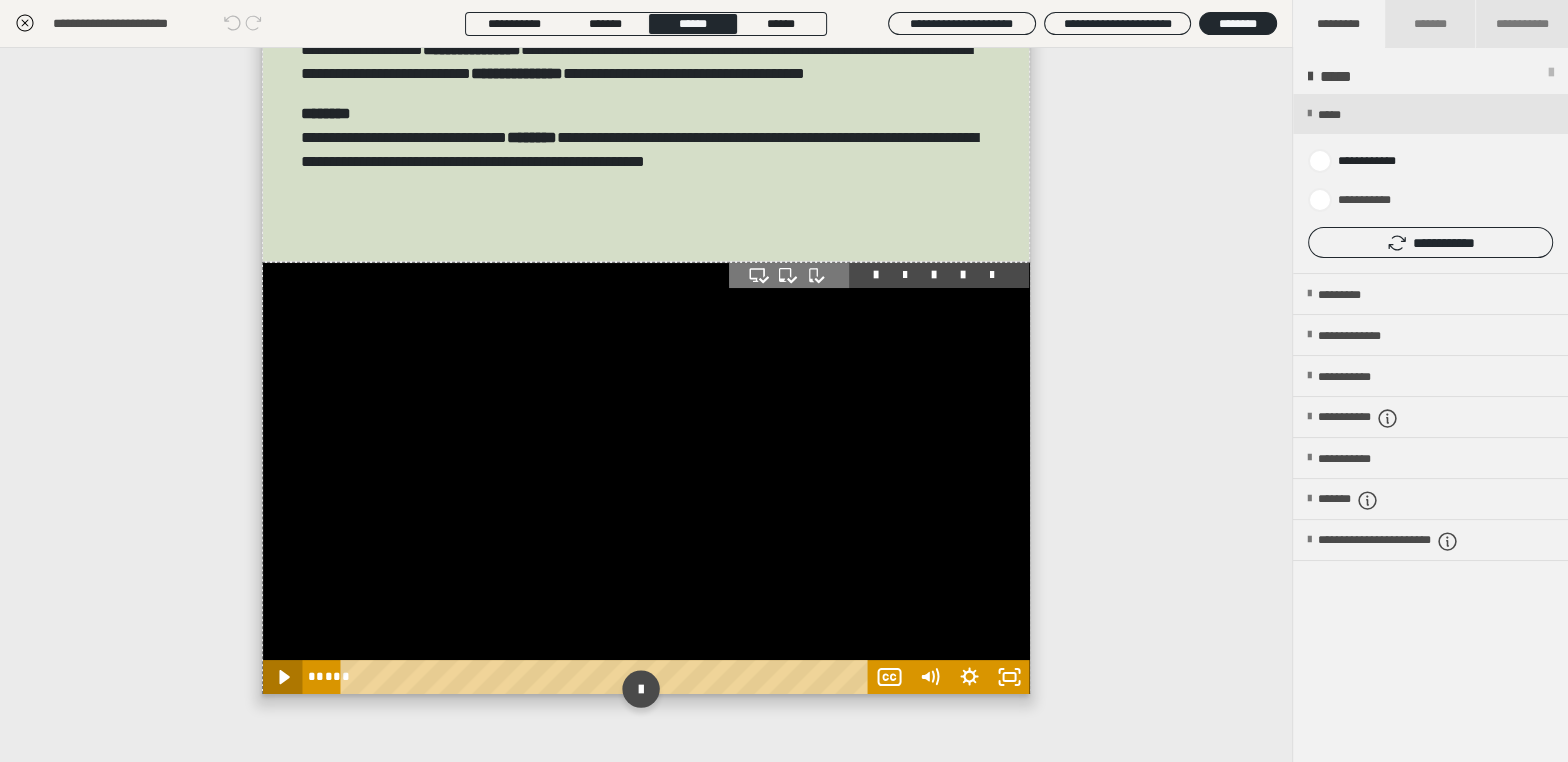click 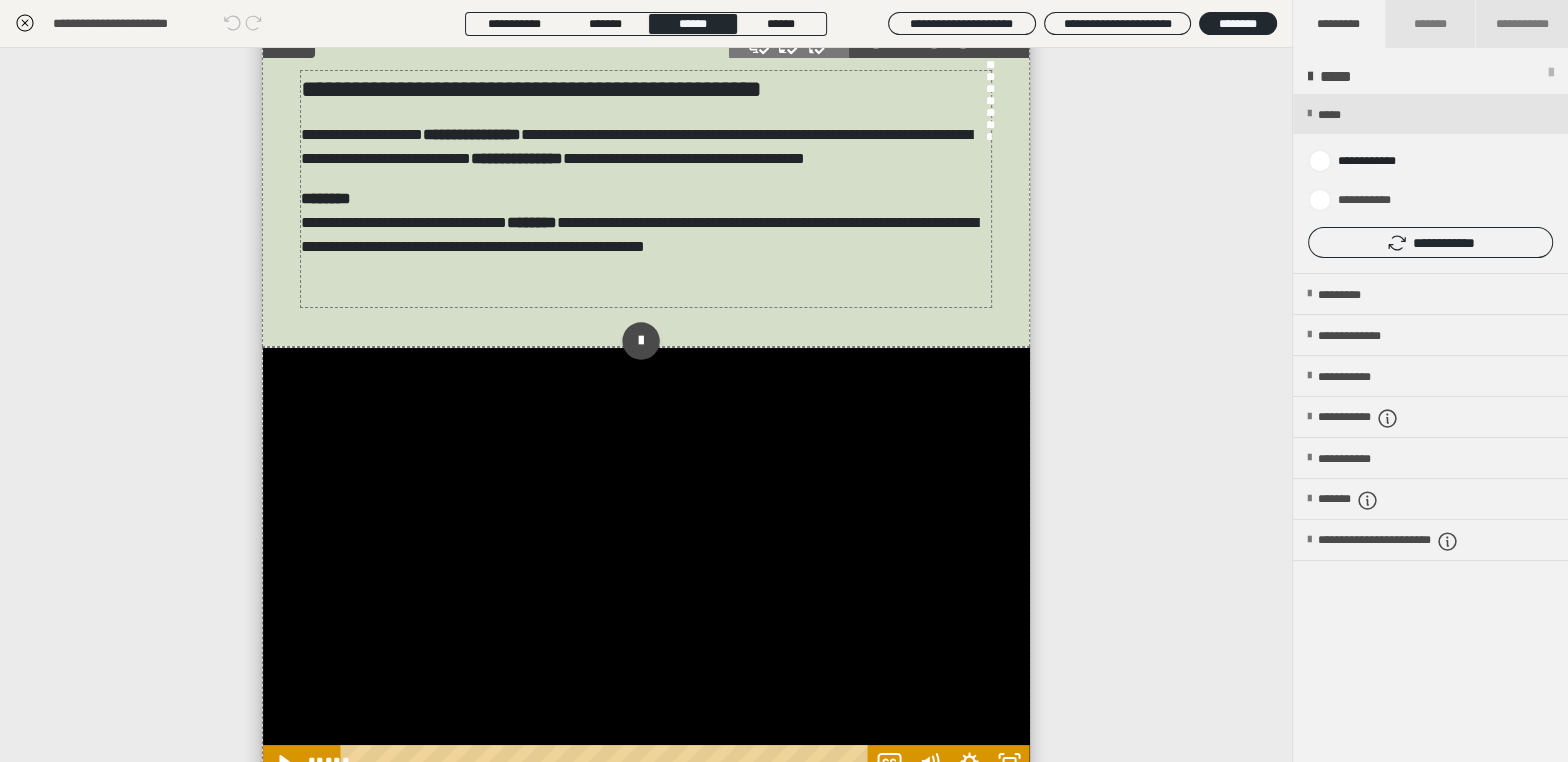 scroll, scrollTop: 0, scrollLeft: 0, axis: both 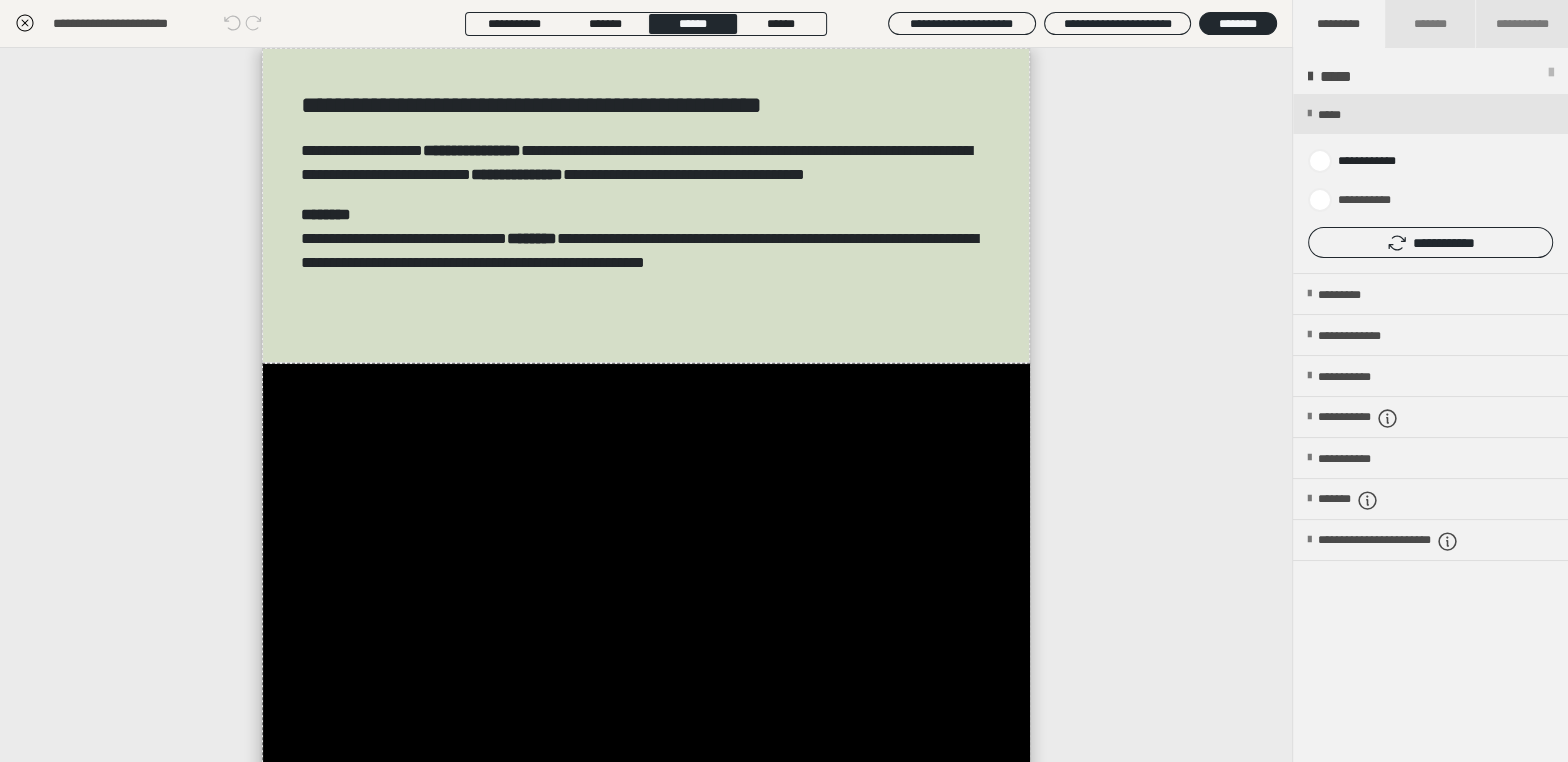 drag, startPoint x: 23, startPoint y: 23, endPoint x: 32, endPoint y: 38, distance: 17.492855 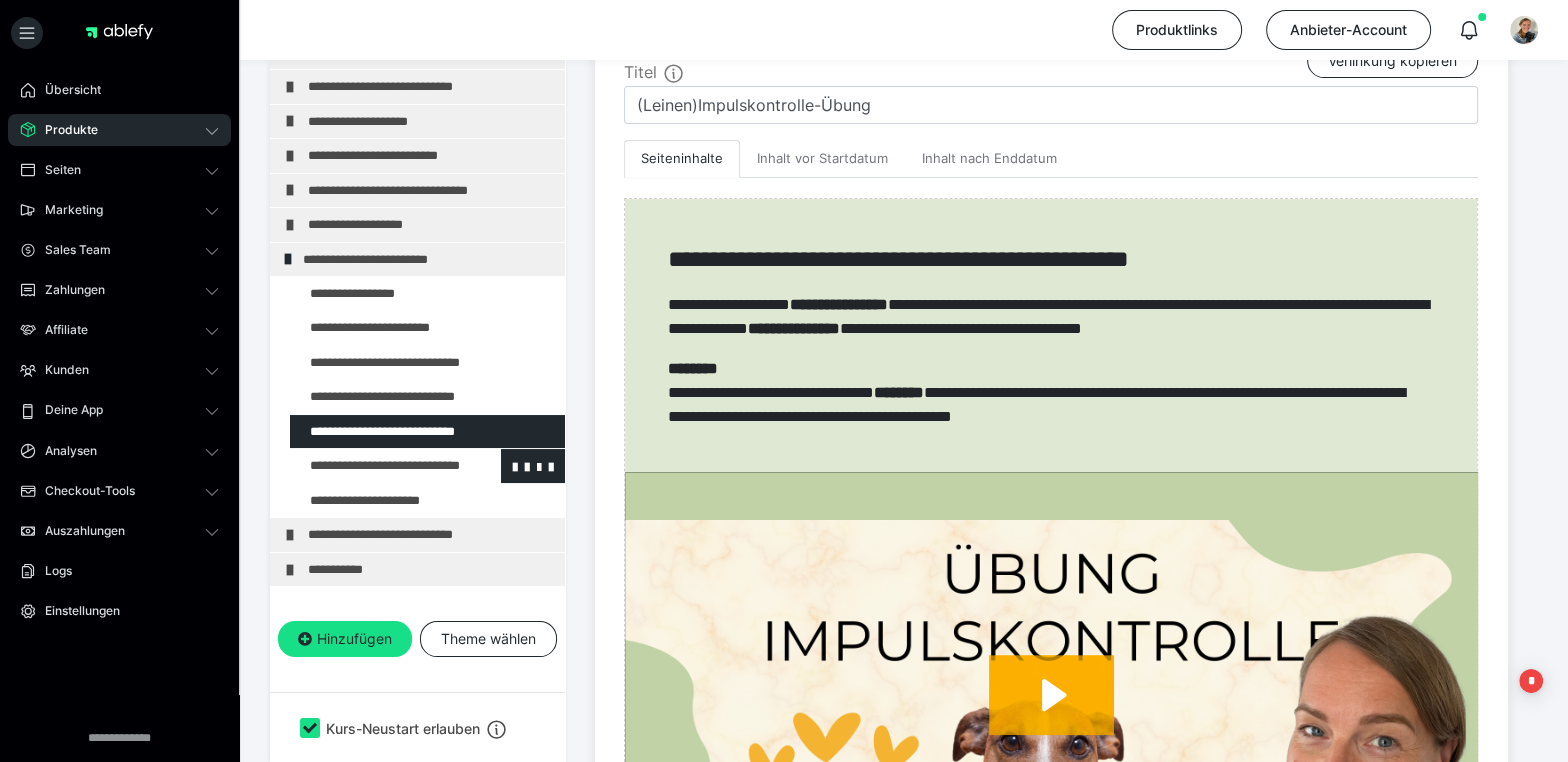 click at bounding box center (375, 465) 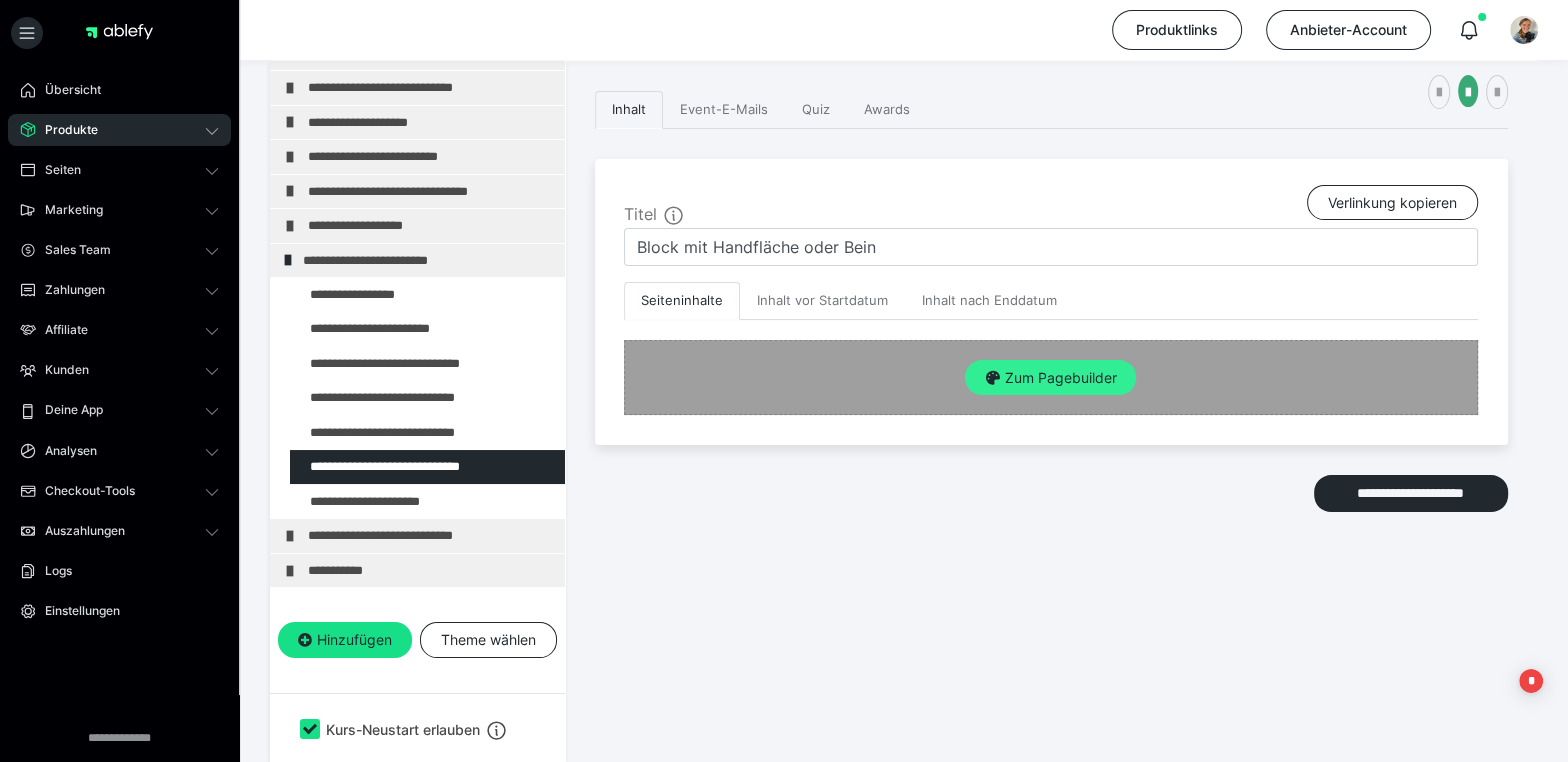 click on "Zum Pagebuilder" at bounding box center [1050, 378] 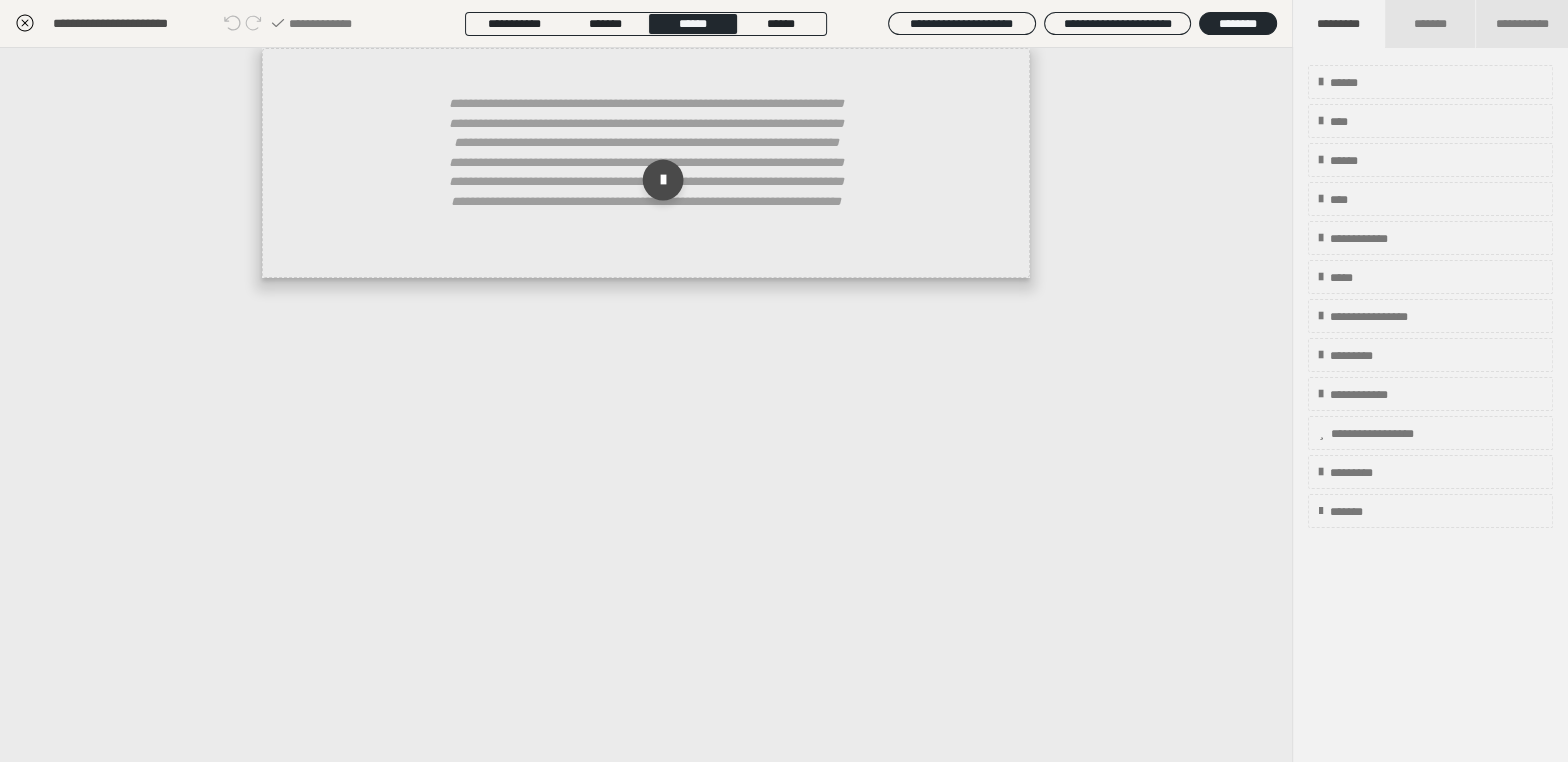 click at bounding box center (663, 180) 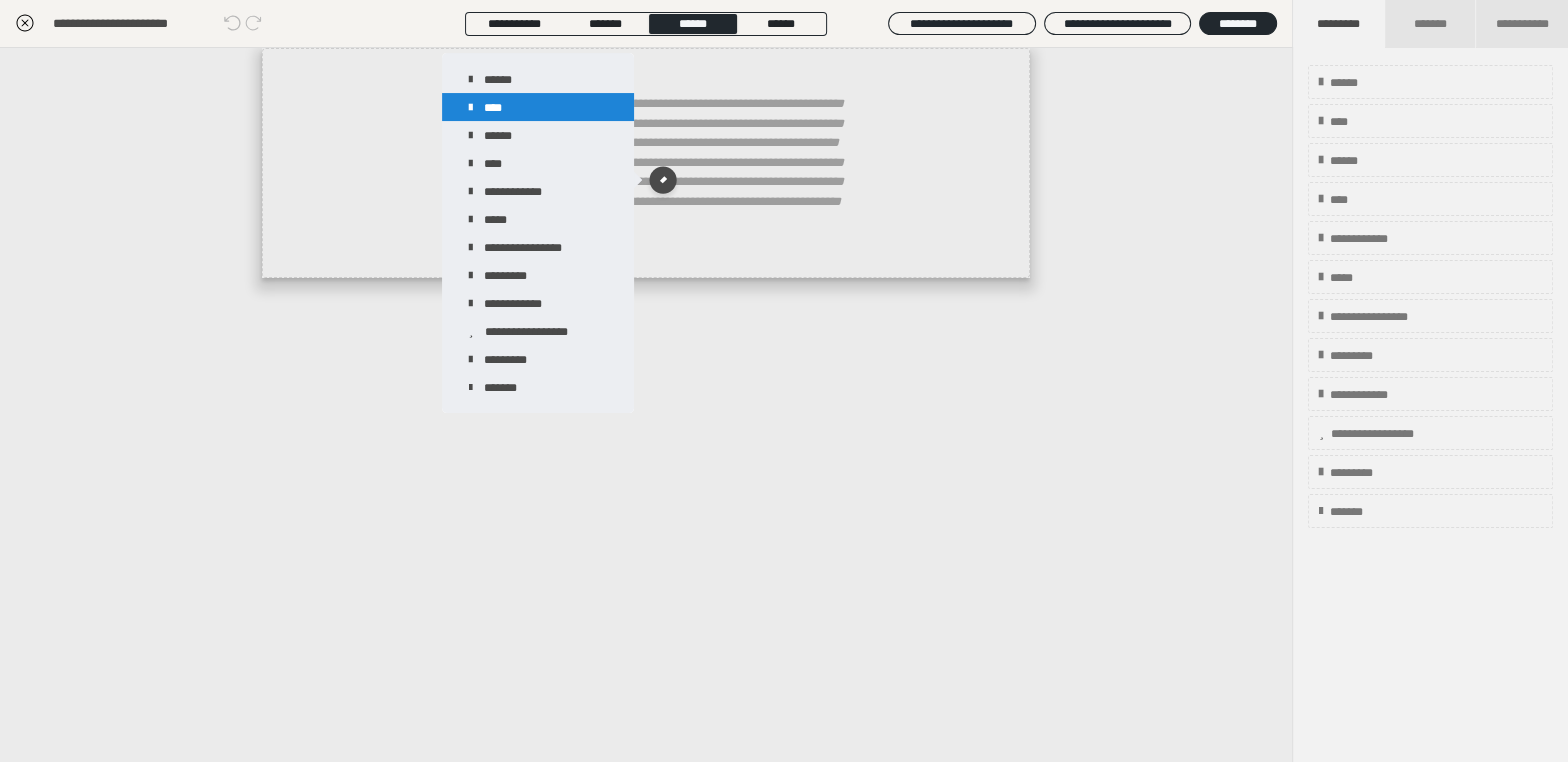 click on "****" at bounding box center [538, 107] 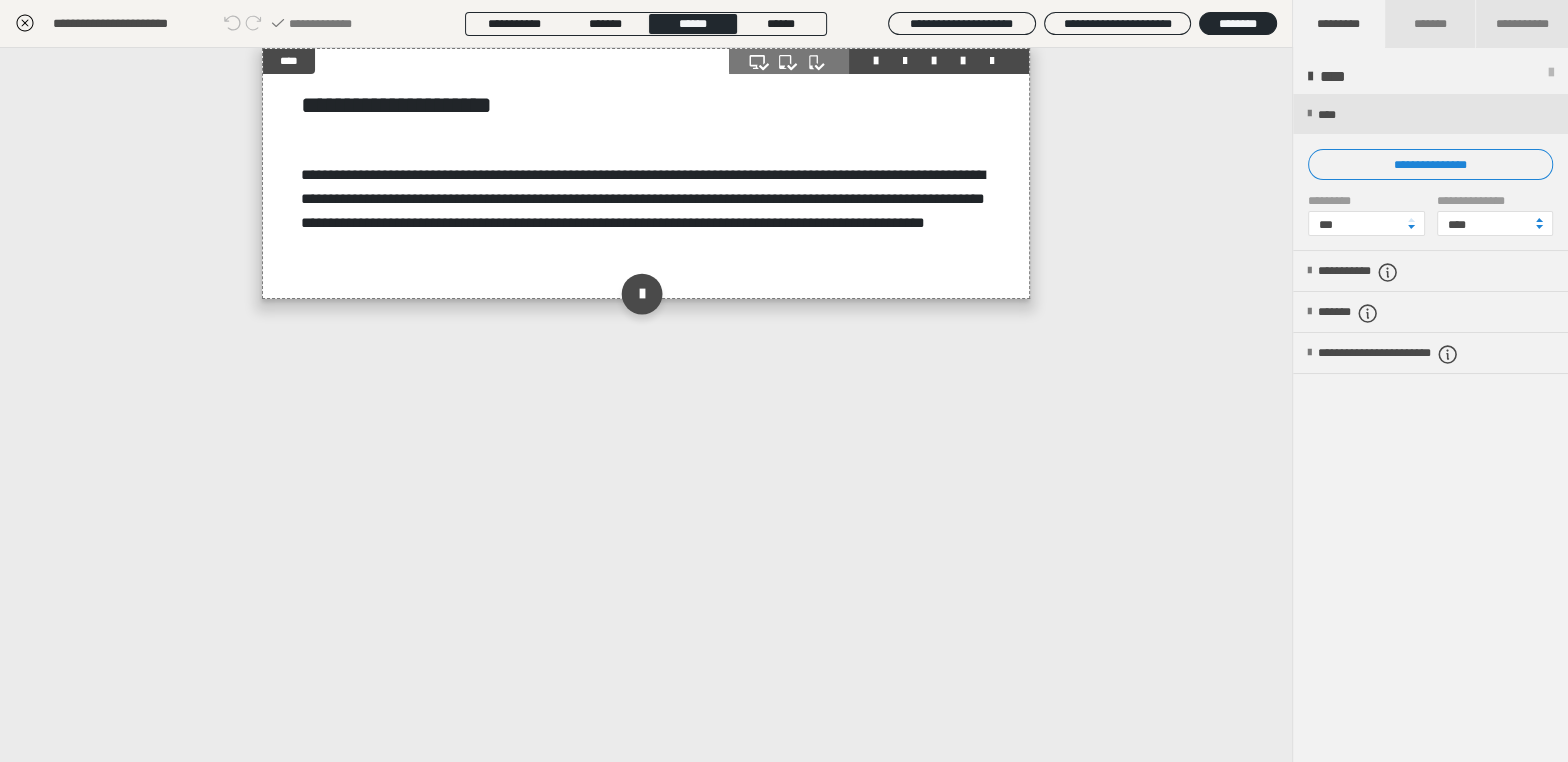 click at bounding box center [641, 293] 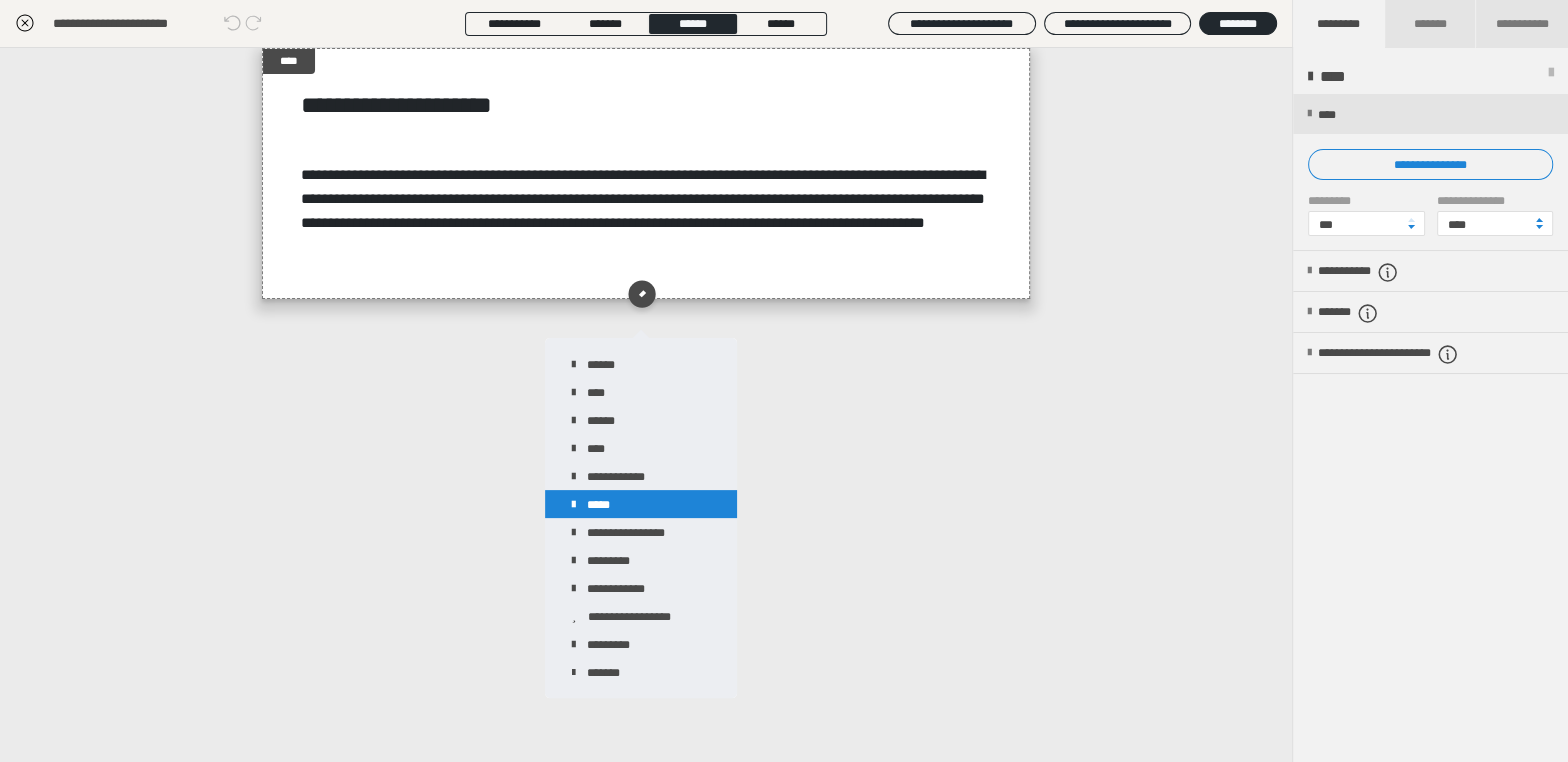 click on "*****" at bounding box center [641, 504] 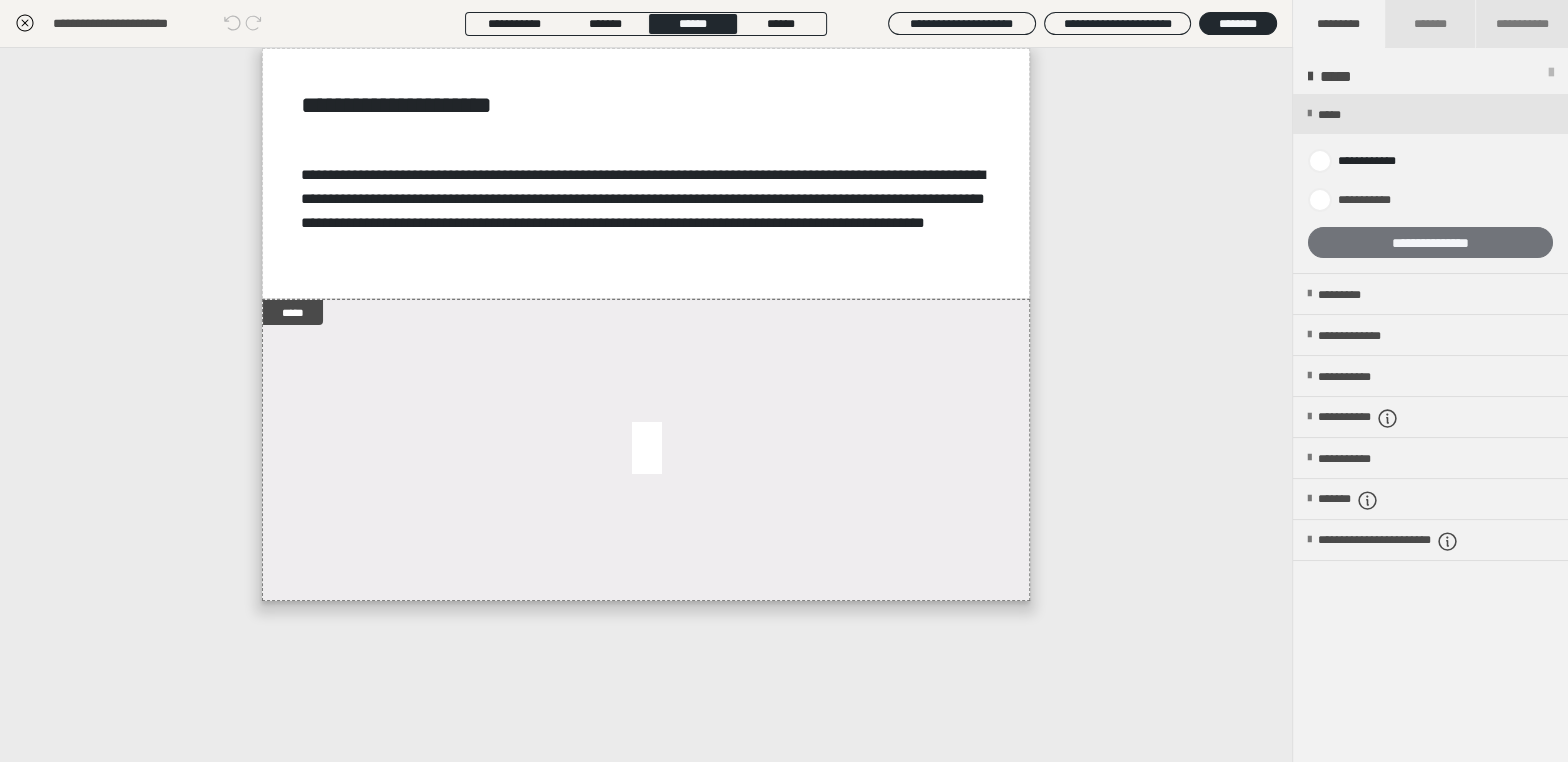 click on "**********" at bounding box center [1430, 242] 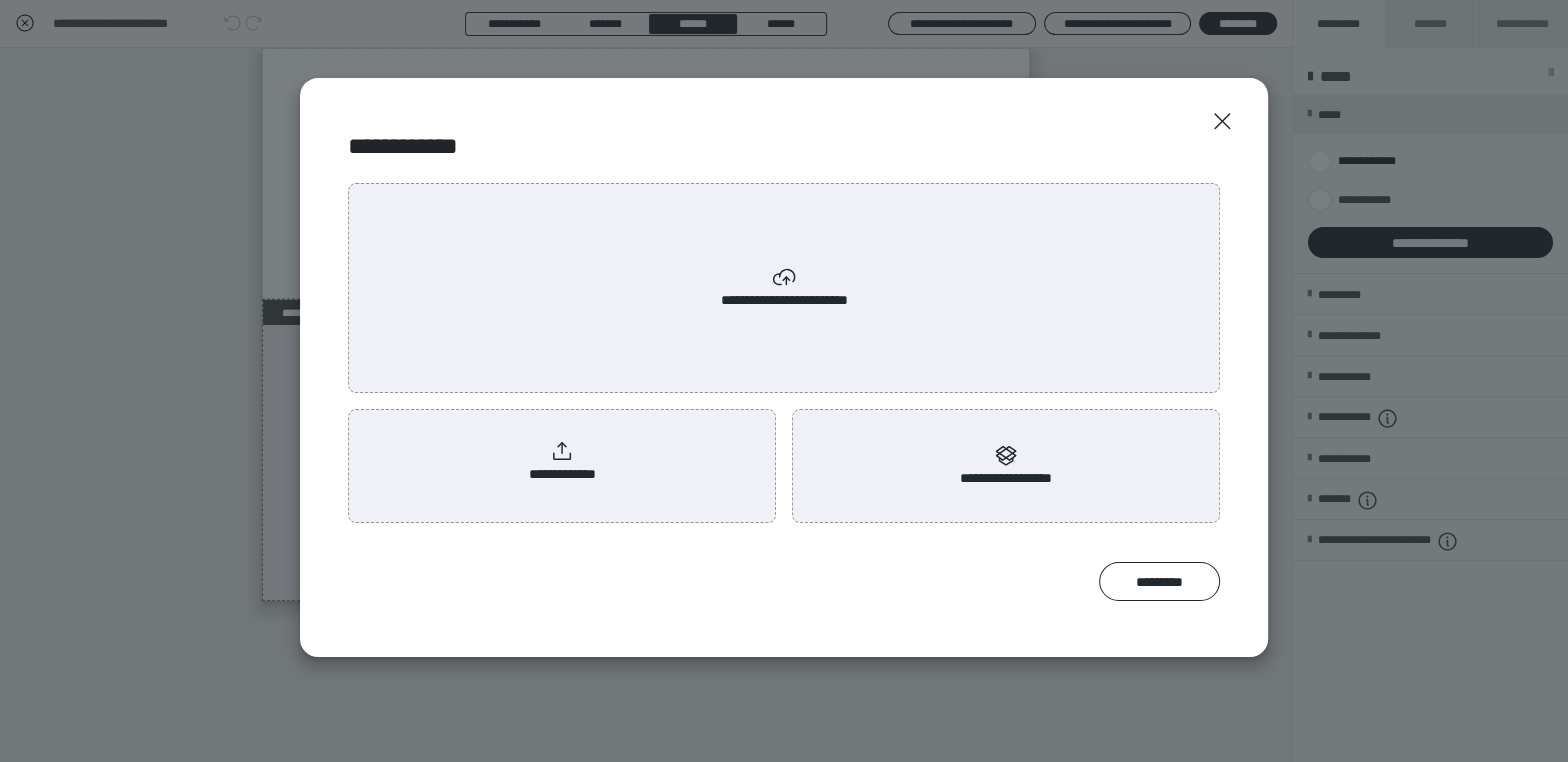 click on "**********" at bounding box center [784, 288] 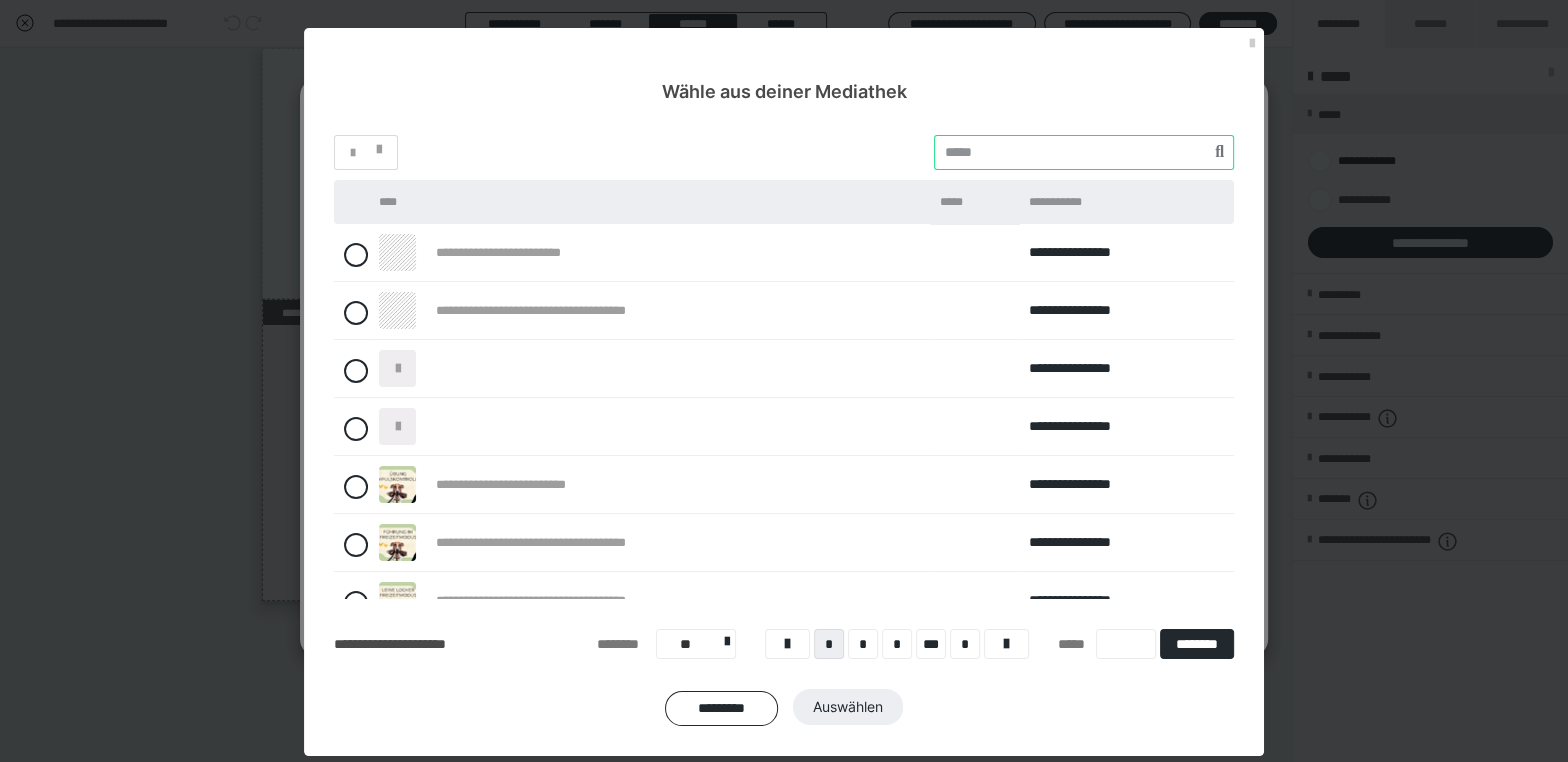 click at bounding box center (1084, 152) 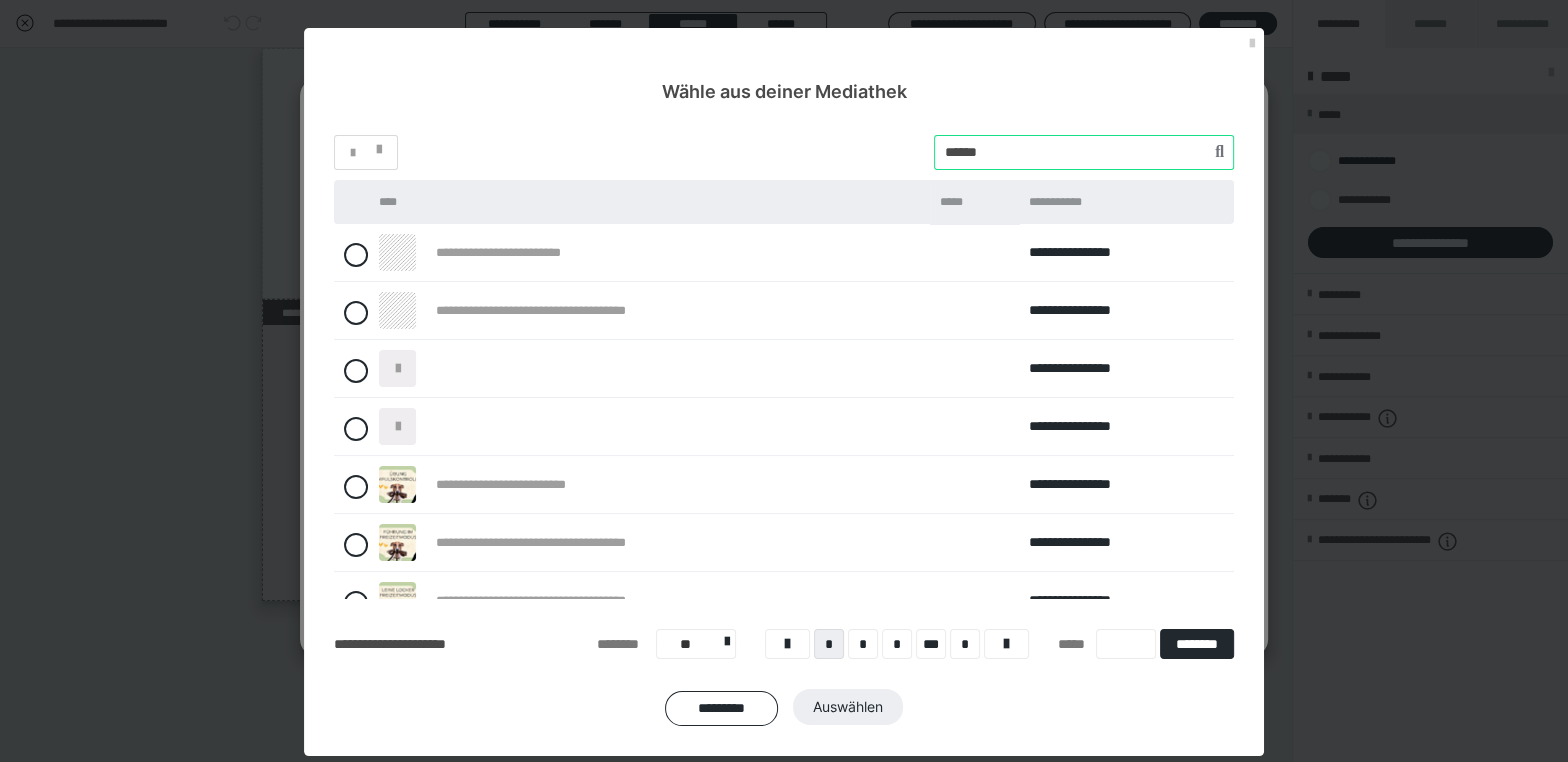 type on "******" 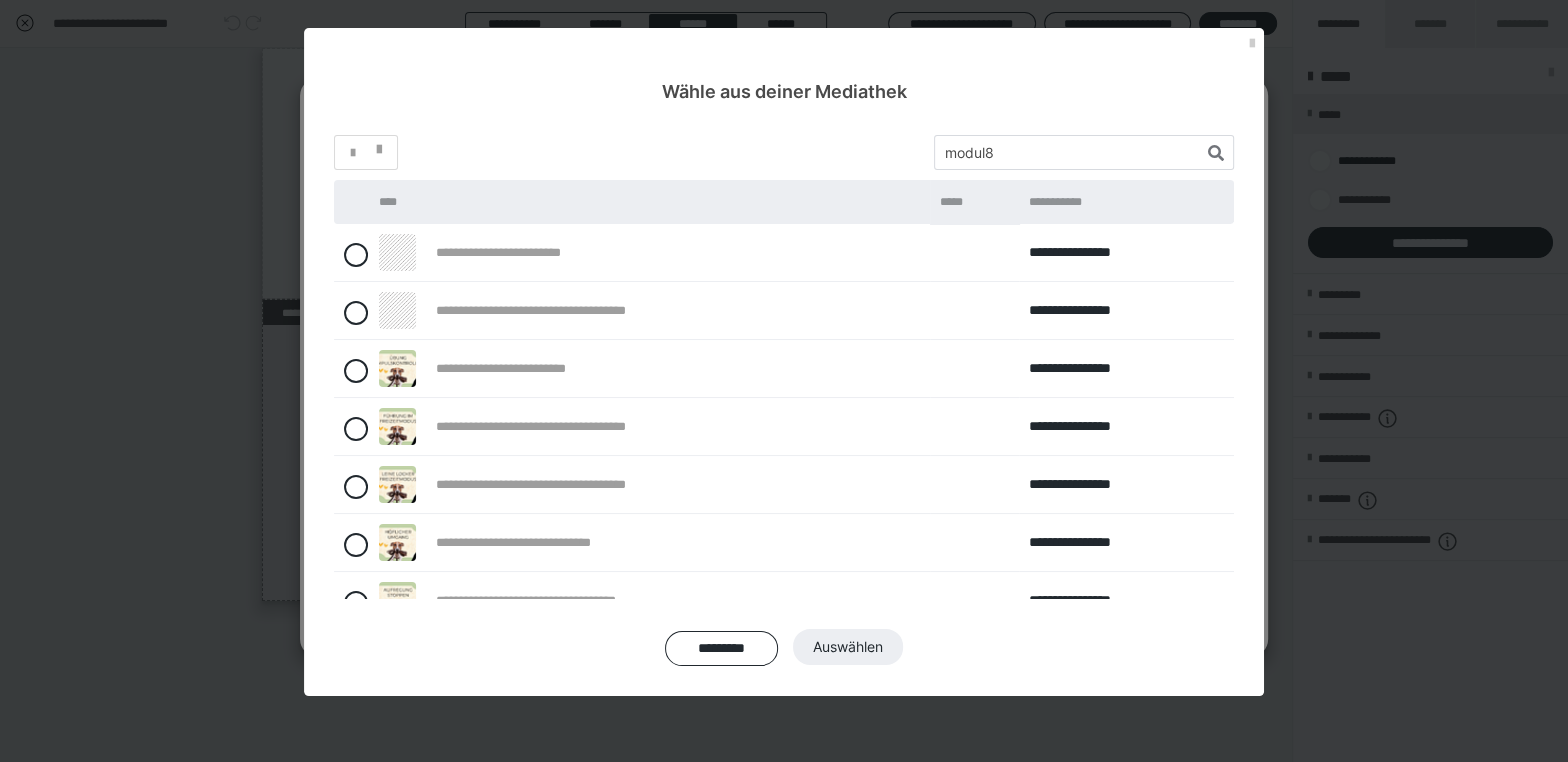 drag, startPoint x: 361, startPoint y: 310, endPoint x: 408, endPoint y: 344, distance: 58.00862 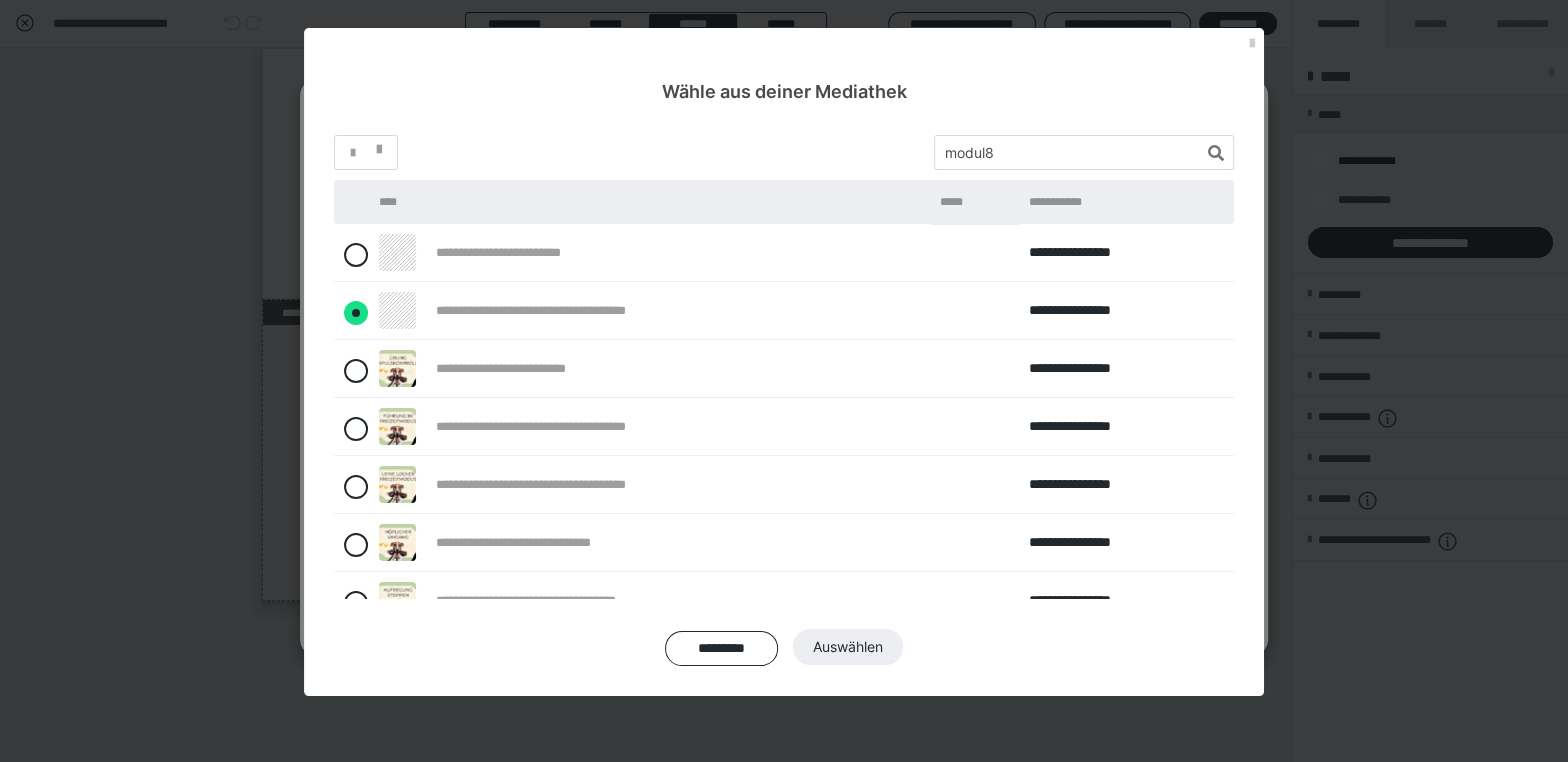radio on "****" 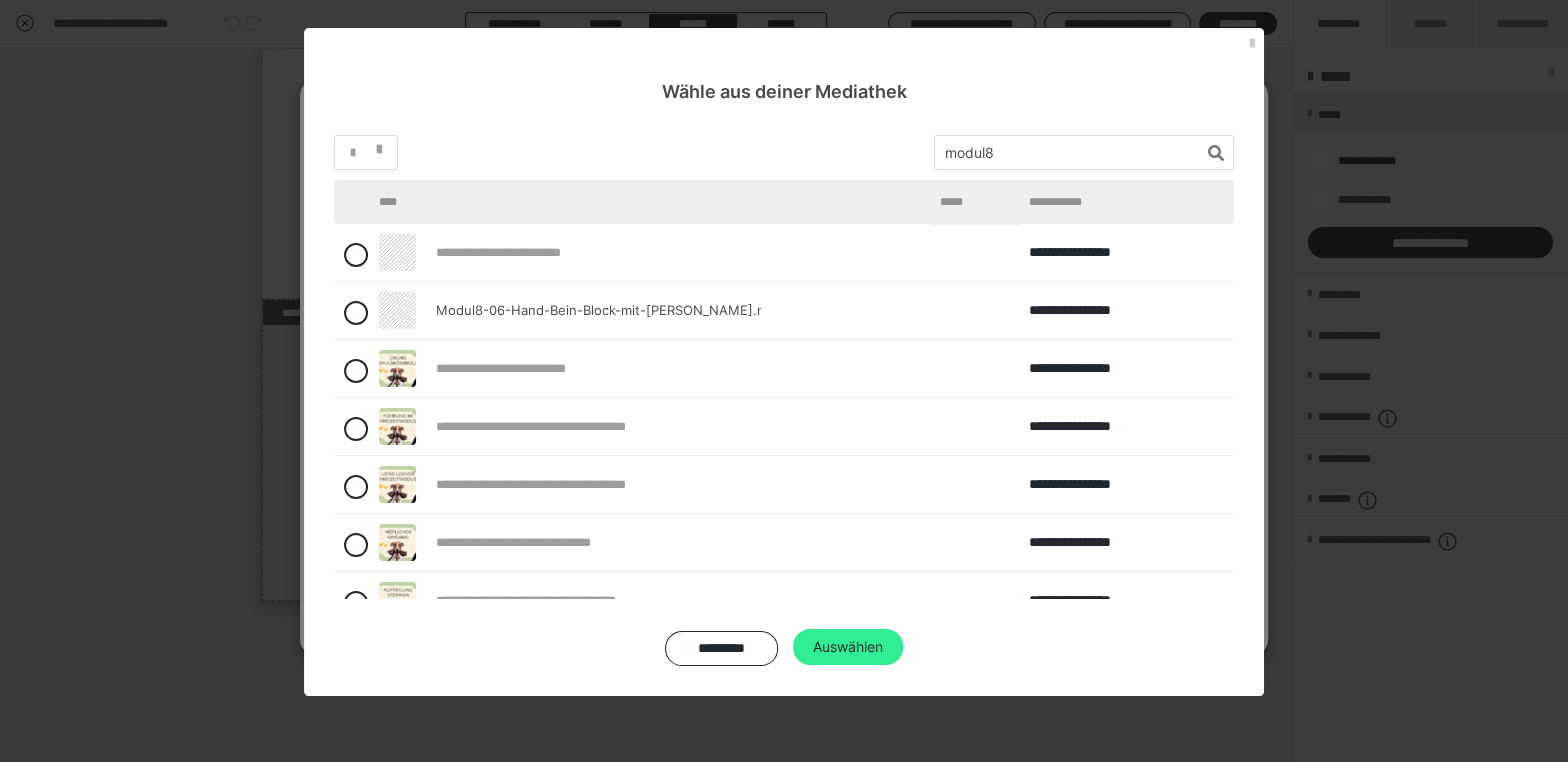 click on "Auswählen" at bounding box center (848, 647) 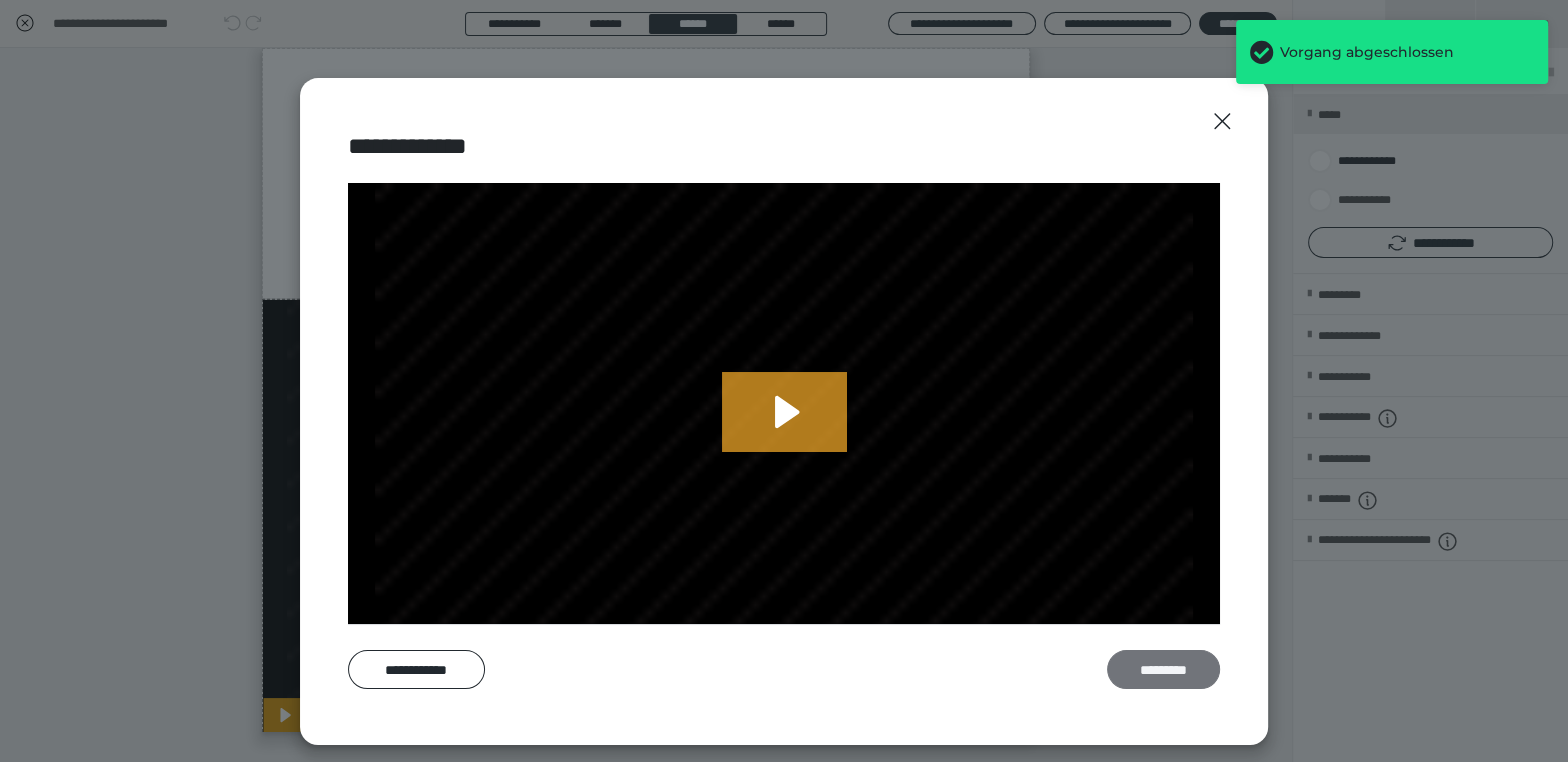 click on "*********" at bounding box center (1163, 669) 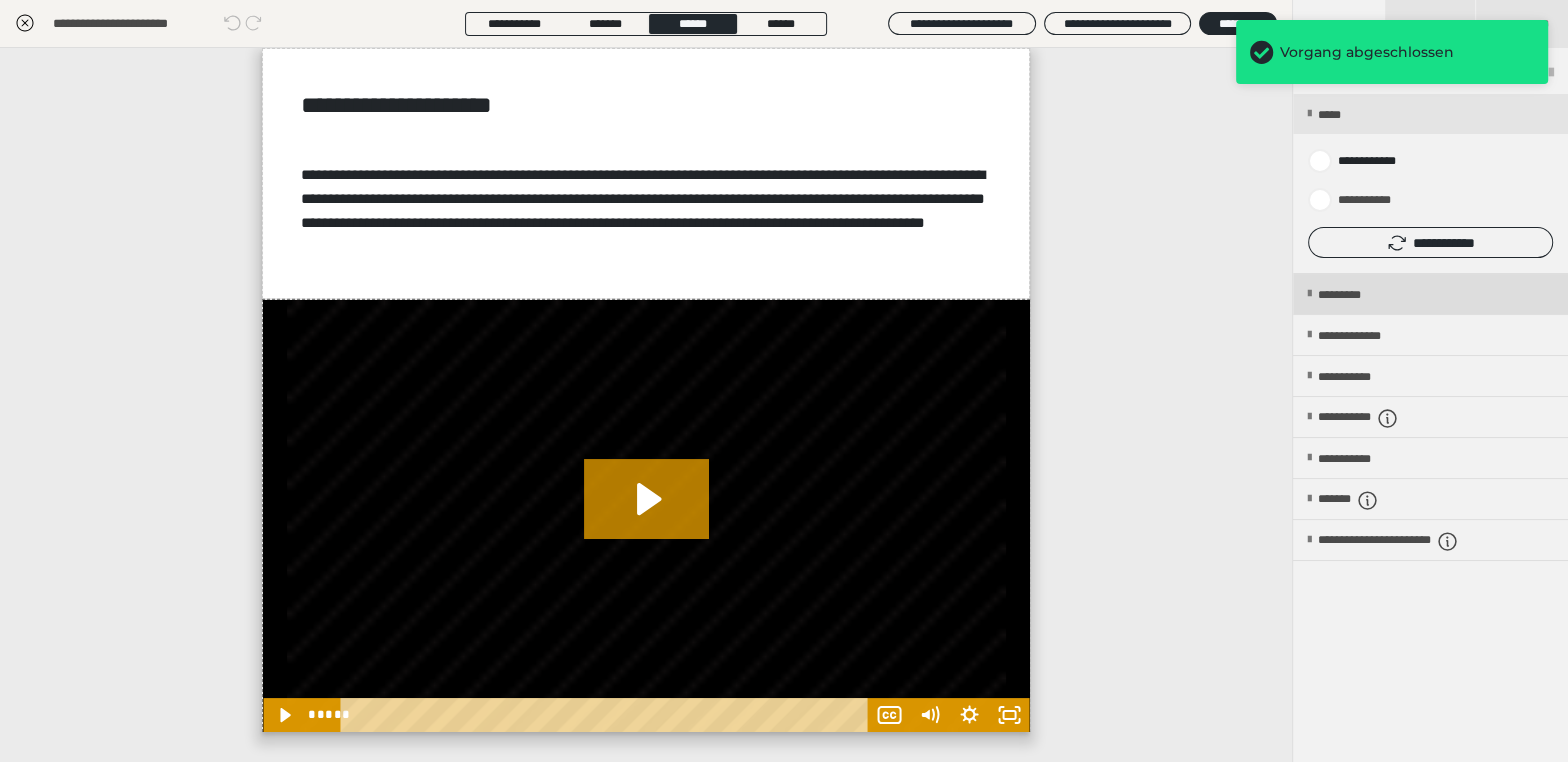click on "*********" at bounding box center [1356, 295] 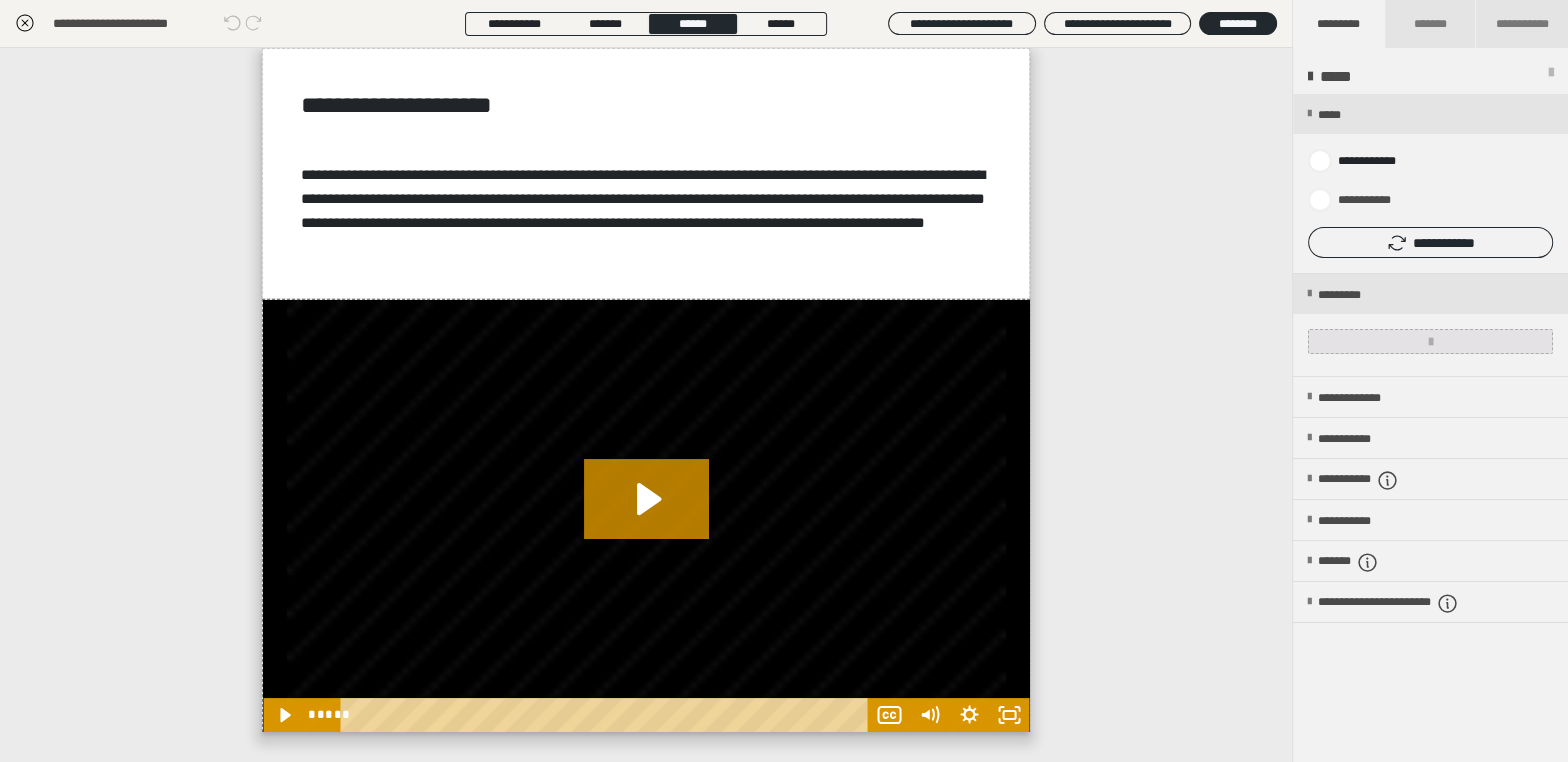 click at bounding box center (1430, 341) 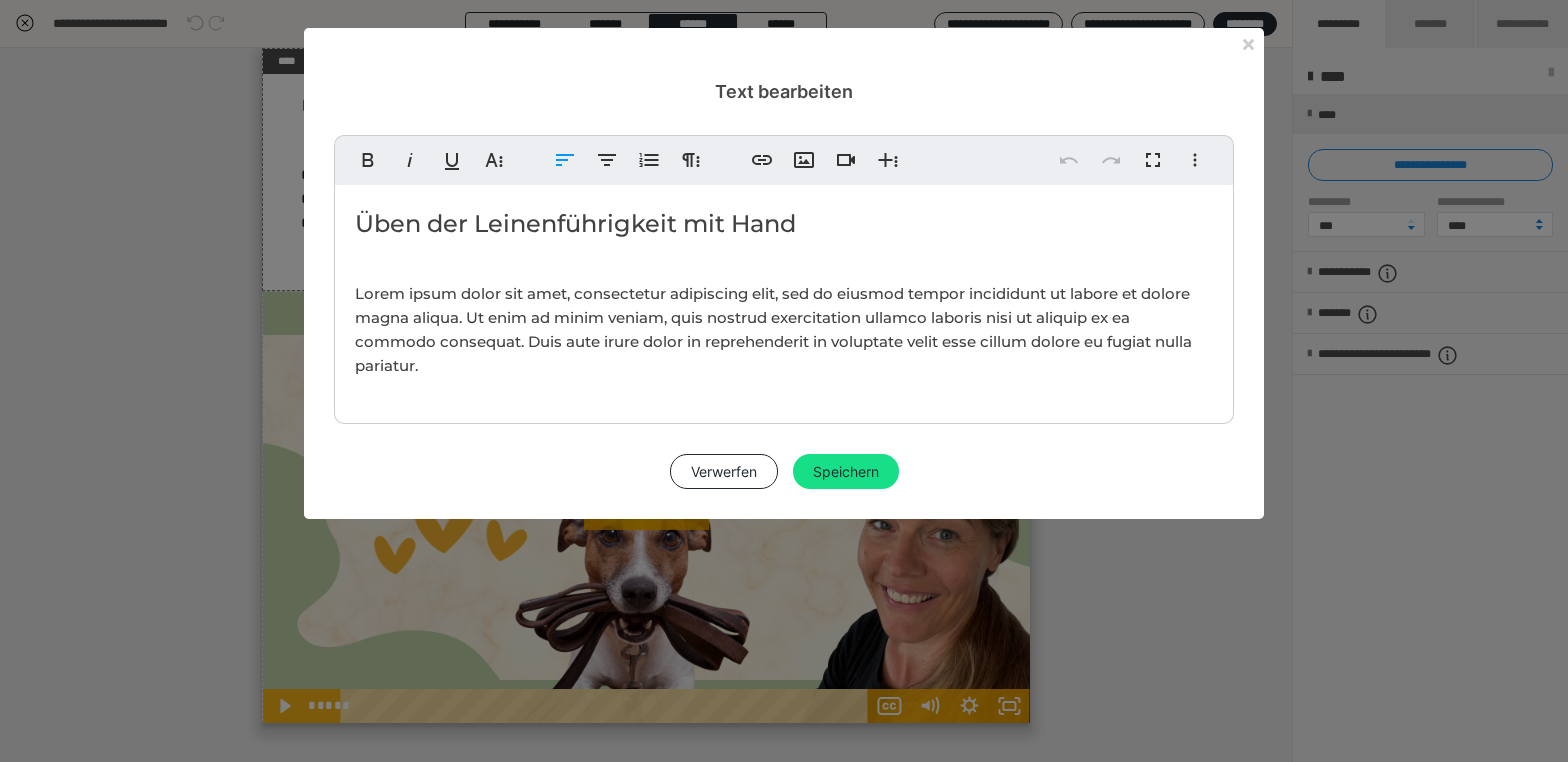 type 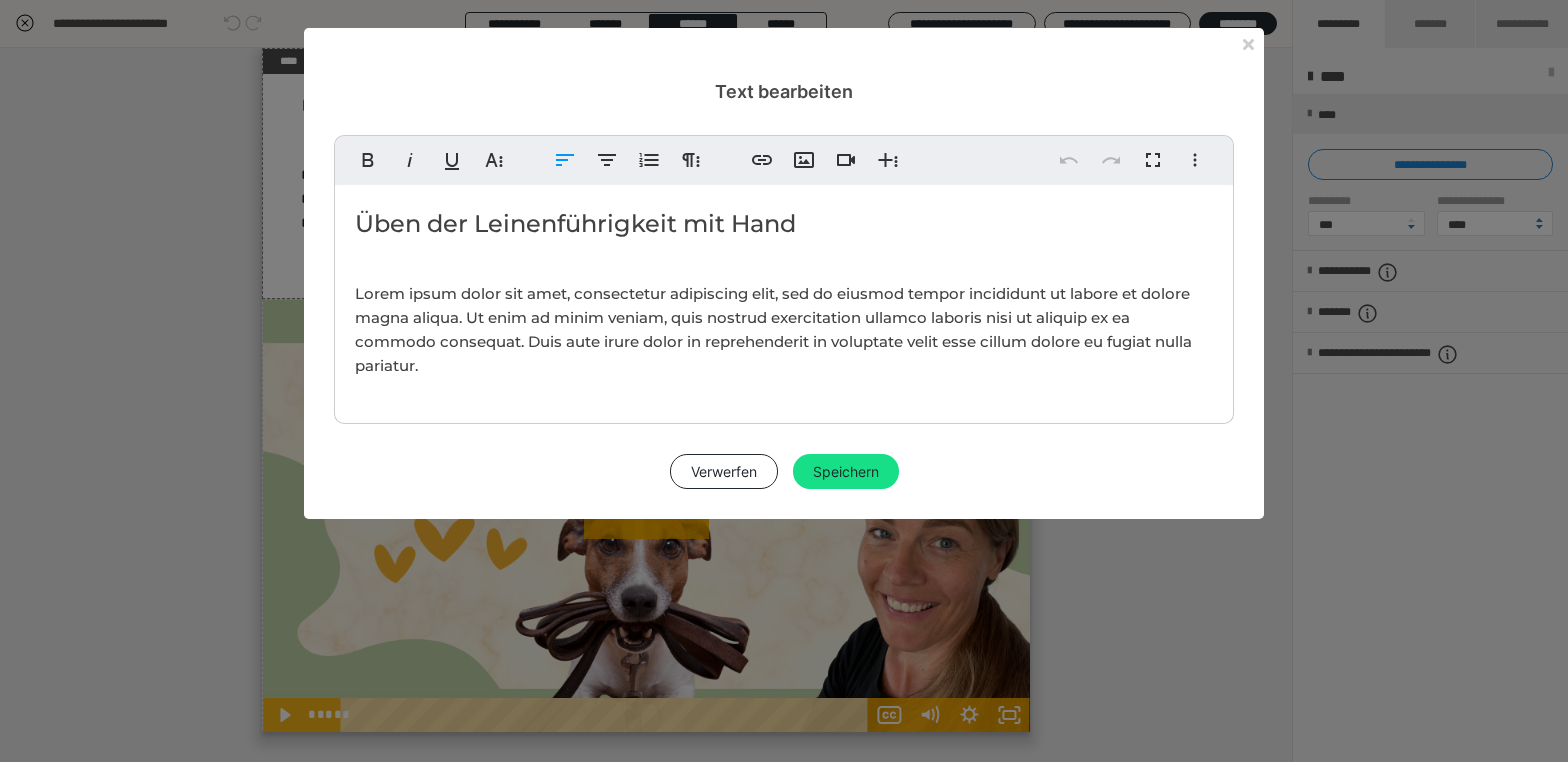 scroll, scrollTop: 0, scrollLeft: 0, axis: both 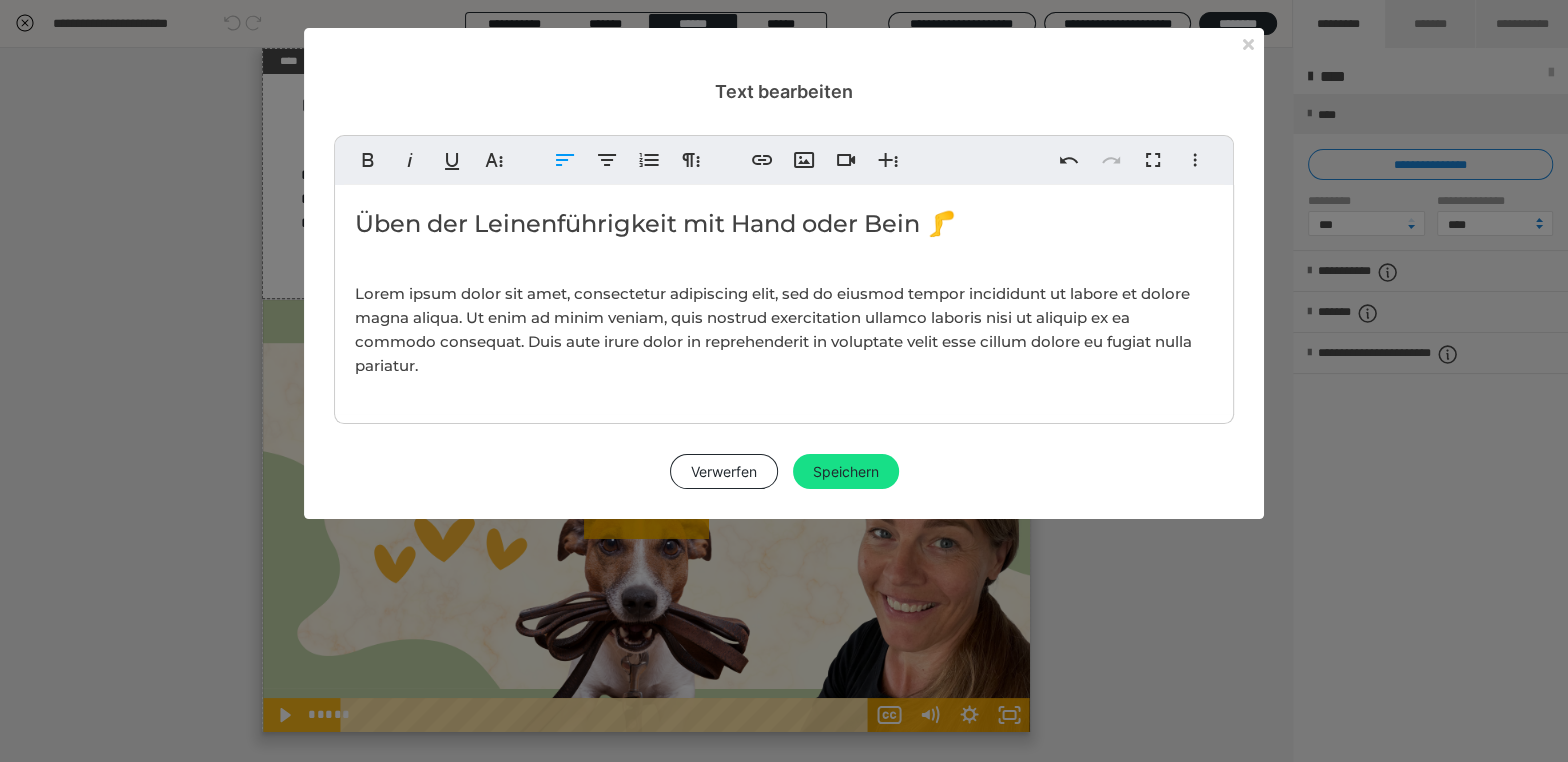 click on "Üben der Leinenführigkeit mit Hand oder Bein 🦵" at bounding box center (784, 224) 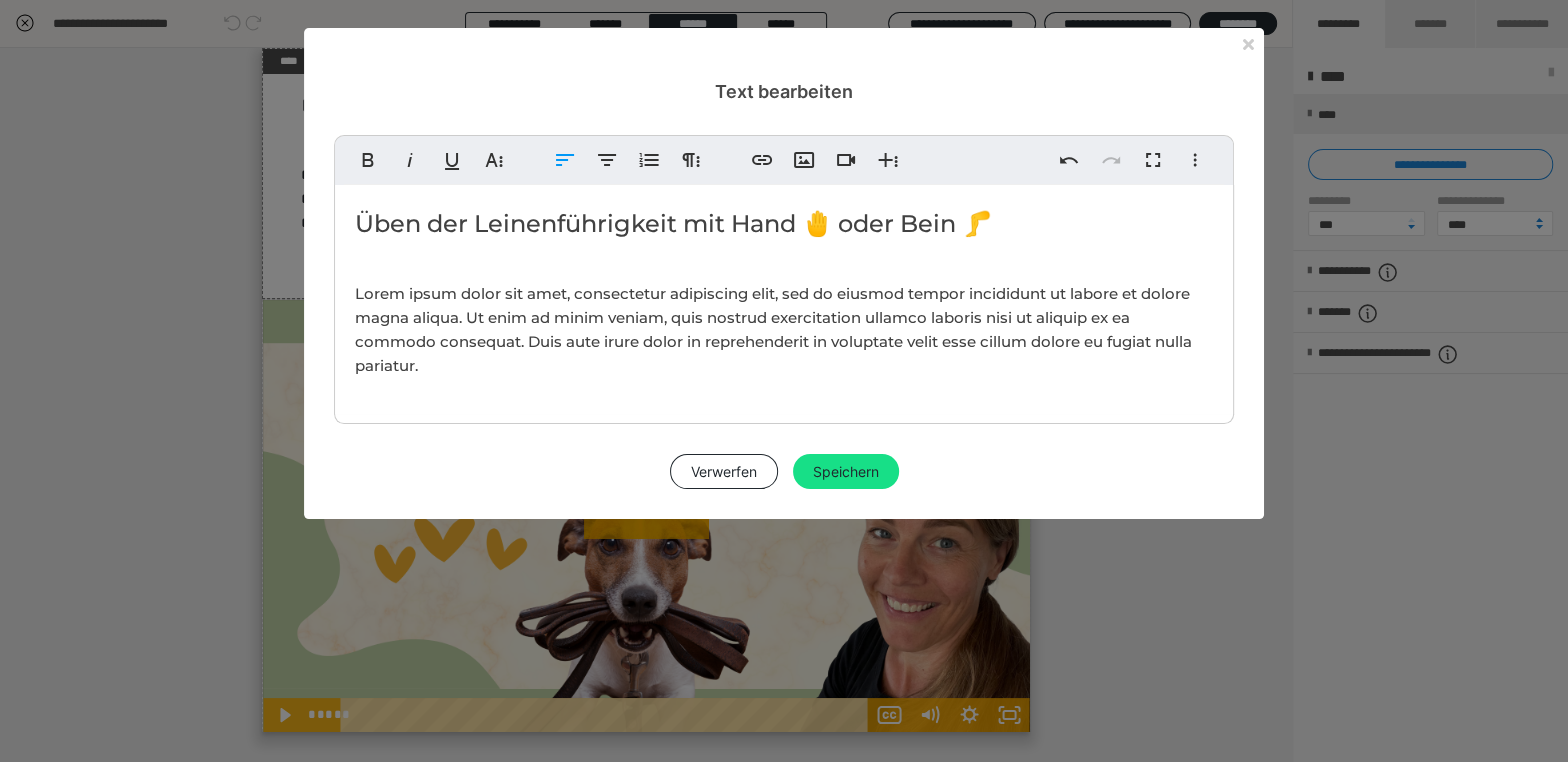 click on "Üben der Leinenführigkeit mit Hand 🤚 oder Bein 🦵" at bounding box center [784, 224] 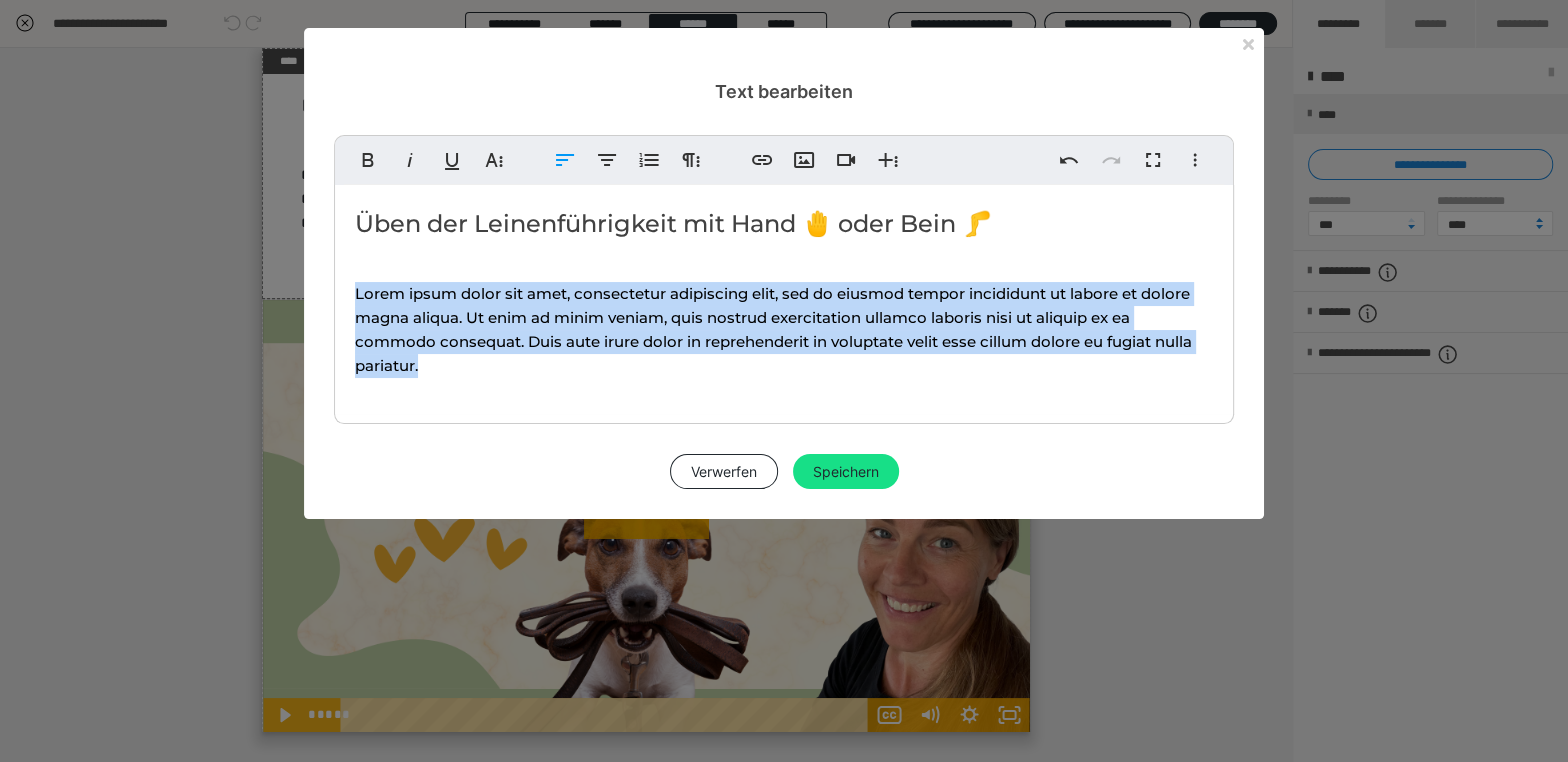 drag, startPoint x: 430, startPoint y: 366, endPoint x: 346, endPoint y: 297, distance: 108.706024 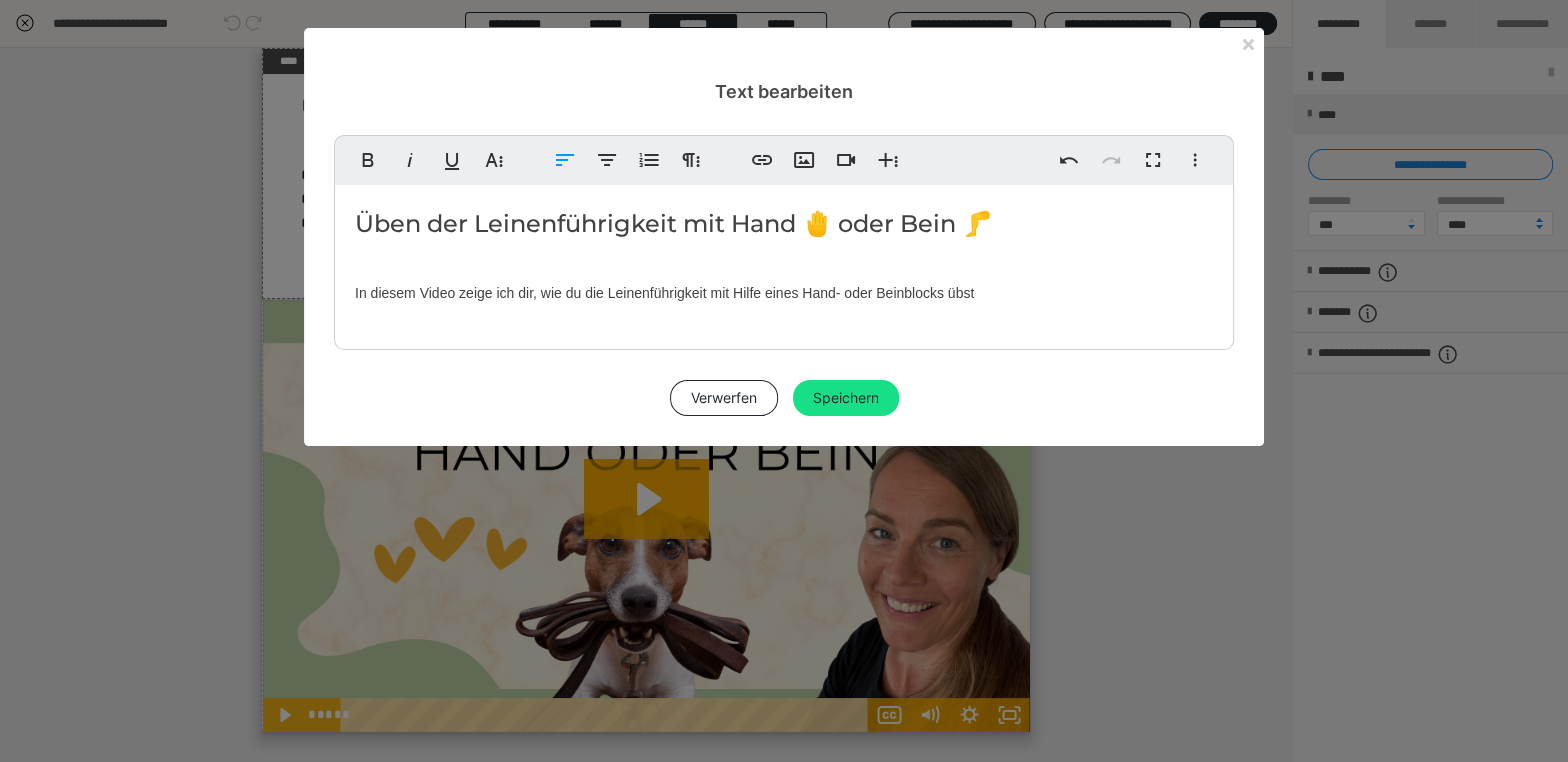 click on "In diesem Video zeige ich dir, wie du die Leinenführigkeit mit Hilfe eines Hand- oder Beinblocks übst" at bounding box center [784, 293] 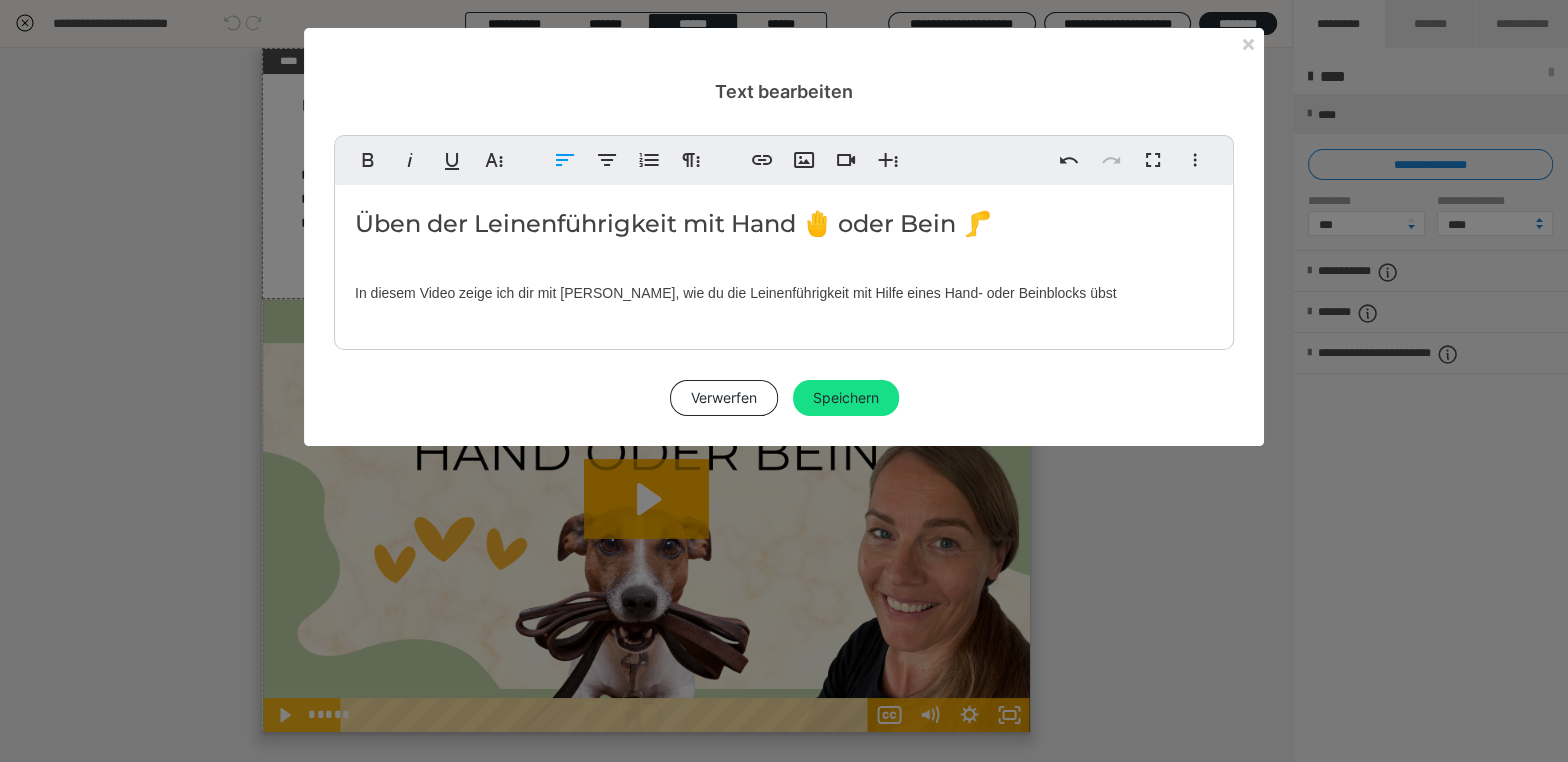 click on "In diesem Video zeige ich dir mit [PERSON_NAME] , wie du die Leinenführigkeit mit Hilfe eines Hand- oder Beinblocks übst" at bounding box center (784, 293) 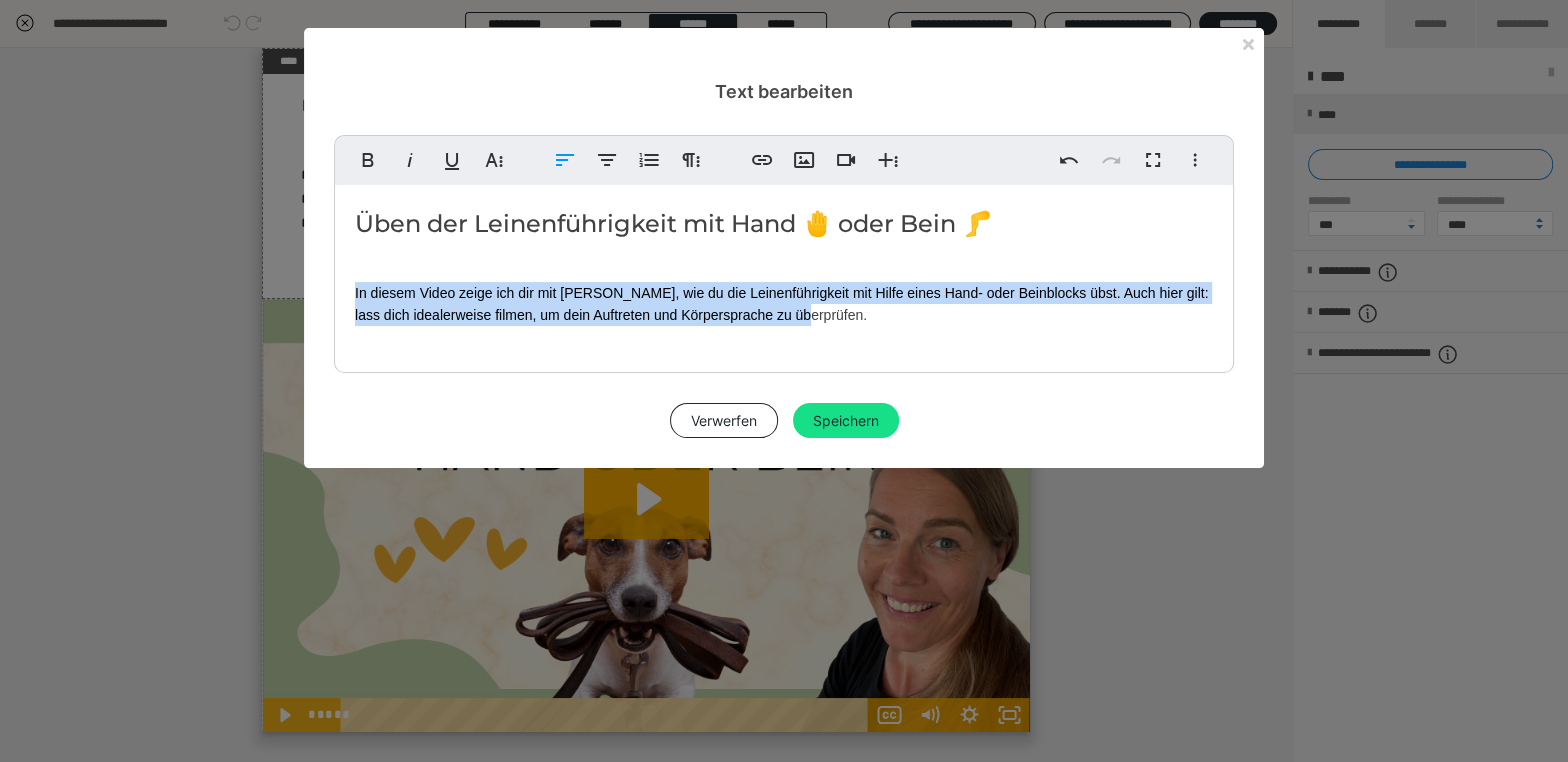 drag, startPoint x: 796, startPoint y: 313, endPoint x: 427, endPoint y: 278, distance: 370.6562 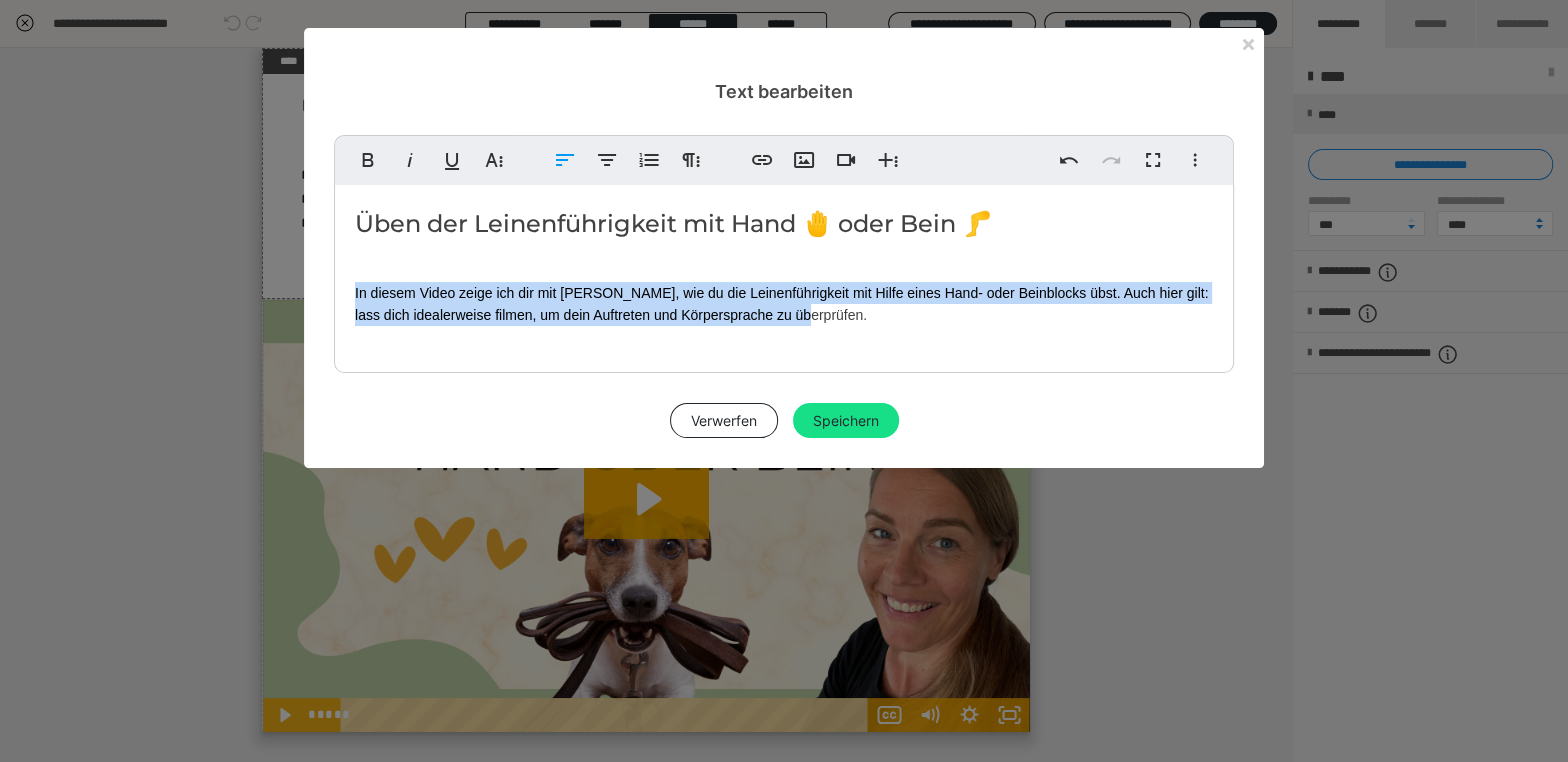 click on "Üben der Leinenführigkeit mit Hand 🤚 oder Bein 🦵  In diesem Video zeige ich dir mit [PERSON_NAME], wie du die Leinenführigkeit mit Hilfe eines Hand- oder Beinblocks übst. Auch hier gilt: lass dich idealerweise filmen, um dein Auftreten und Körpersprache zu überprüfen." at bounding box center [784, 274] 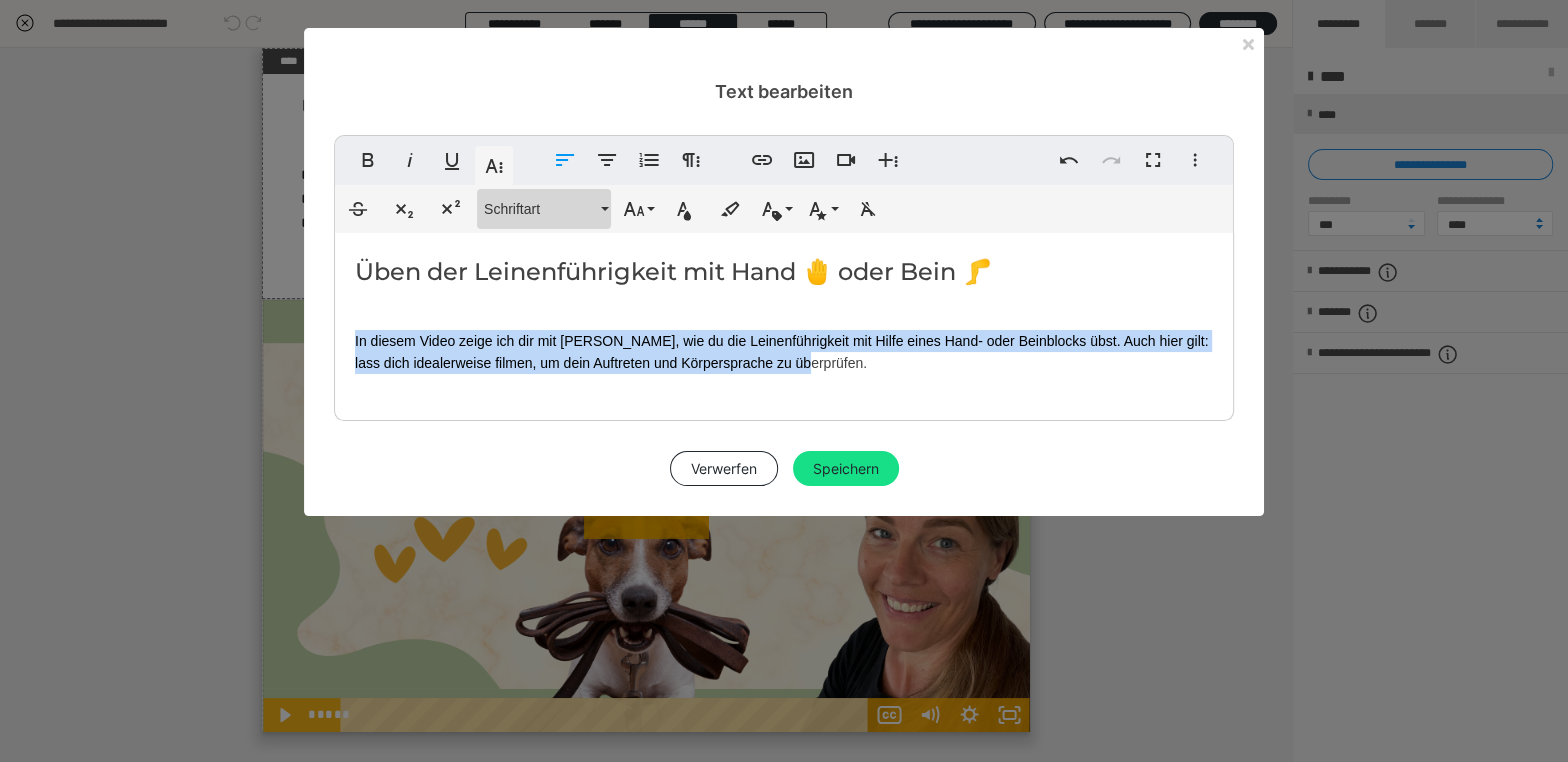 click on "Schriftart" at bounding box center [540, 209] 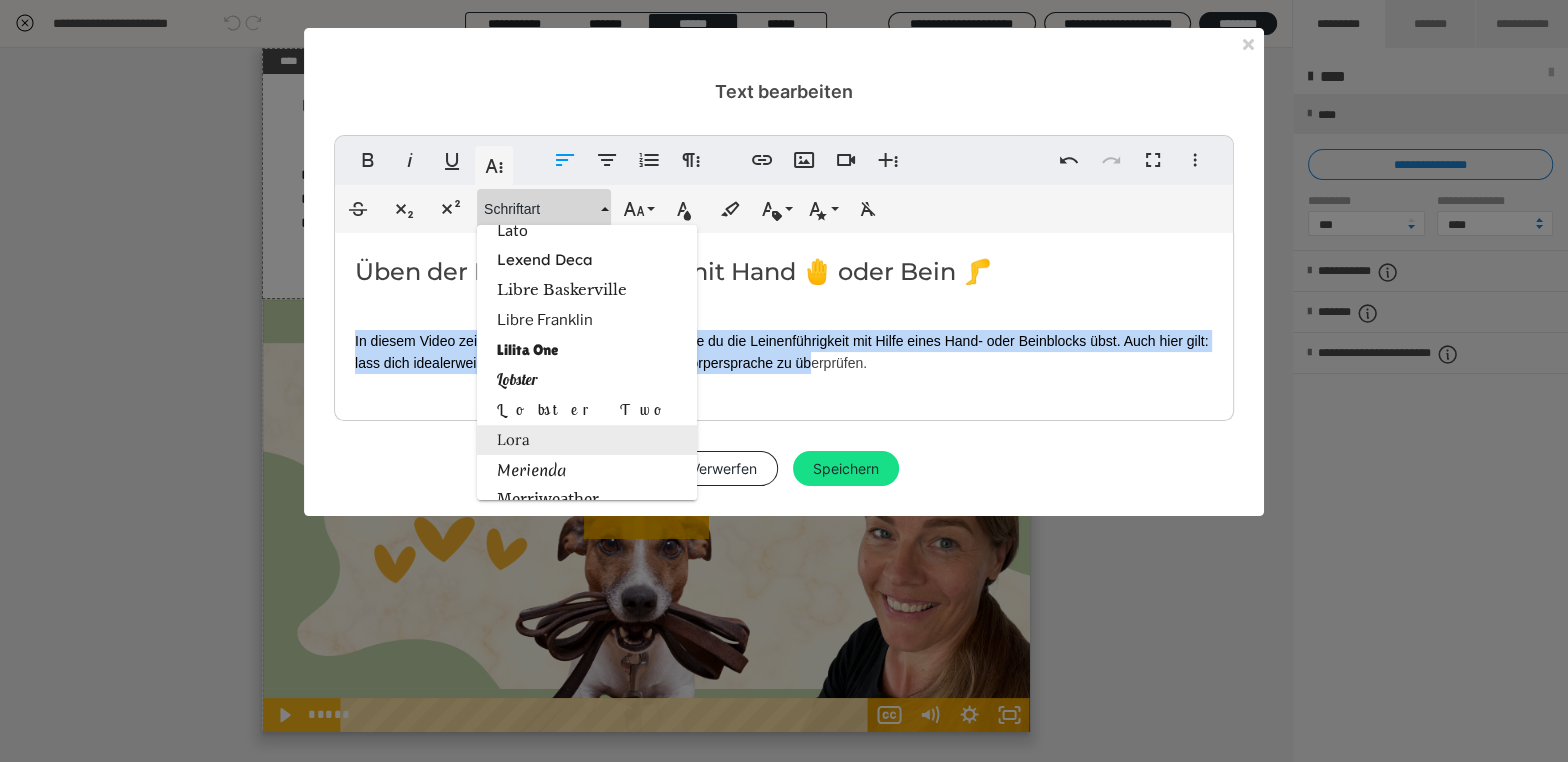 scroll, scrollTop: 1674, scrollLeft: 0, axis: vertical 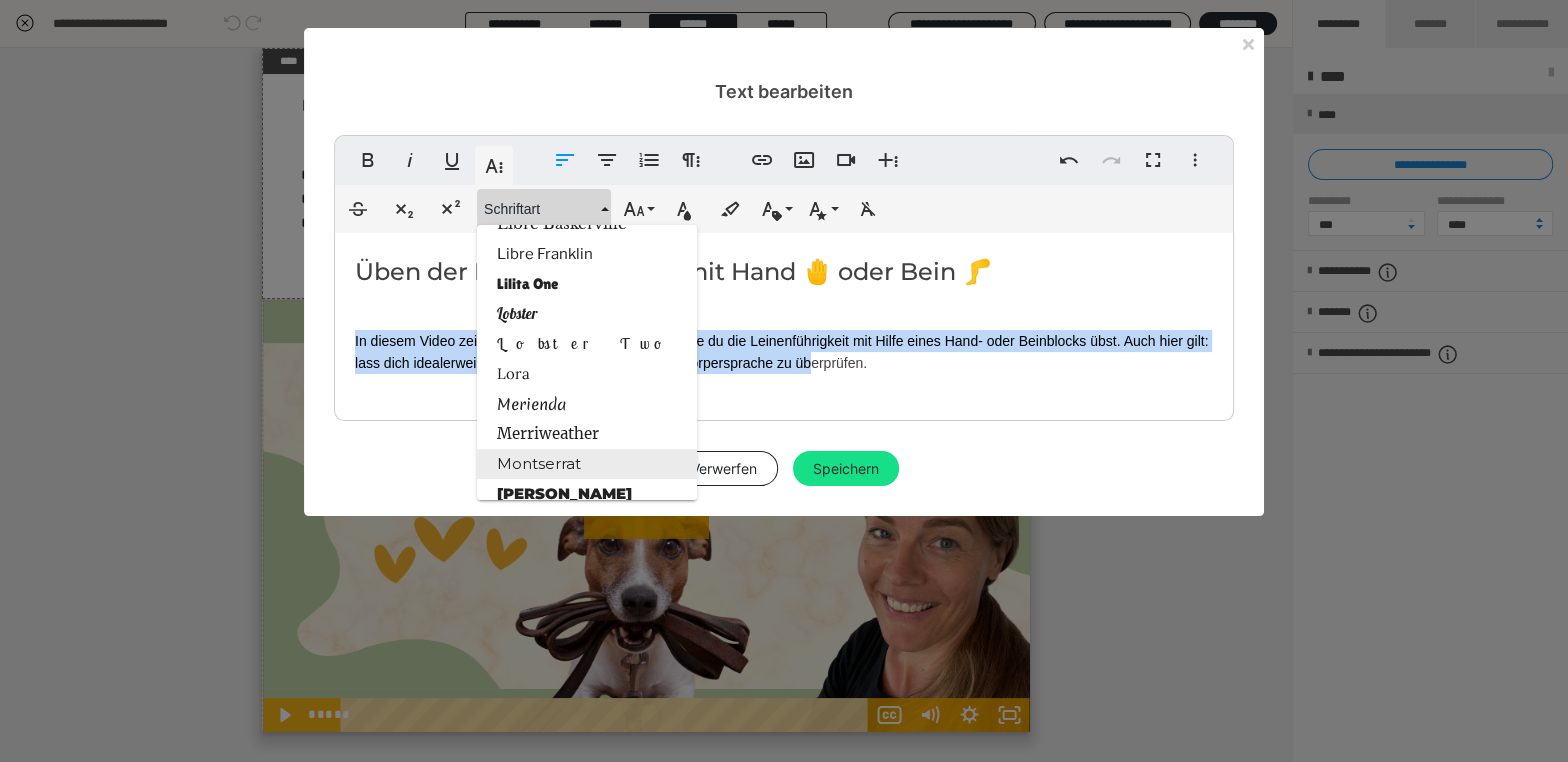 click on "Montserrat" at bounding box center [587, 464] 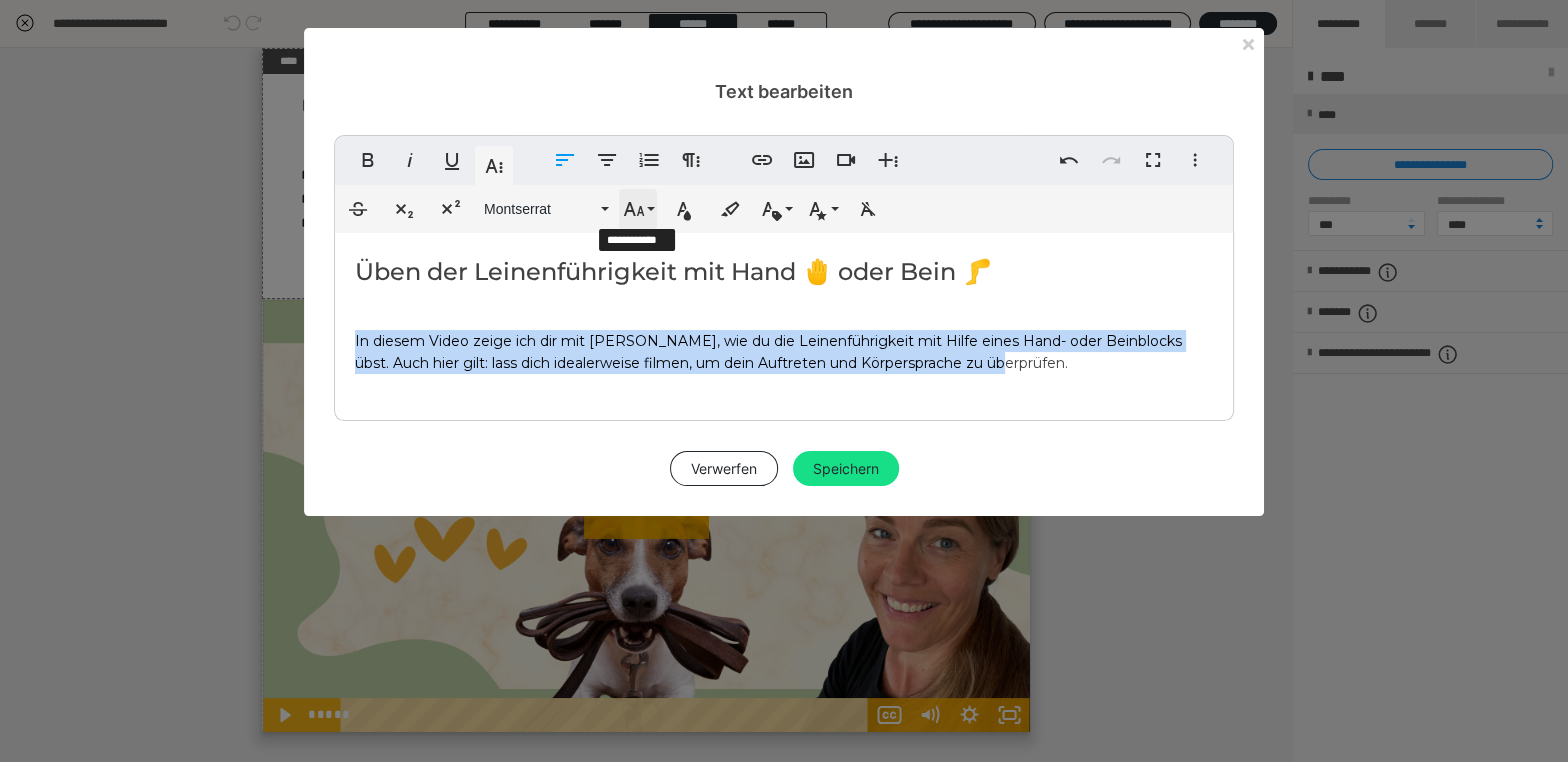 click 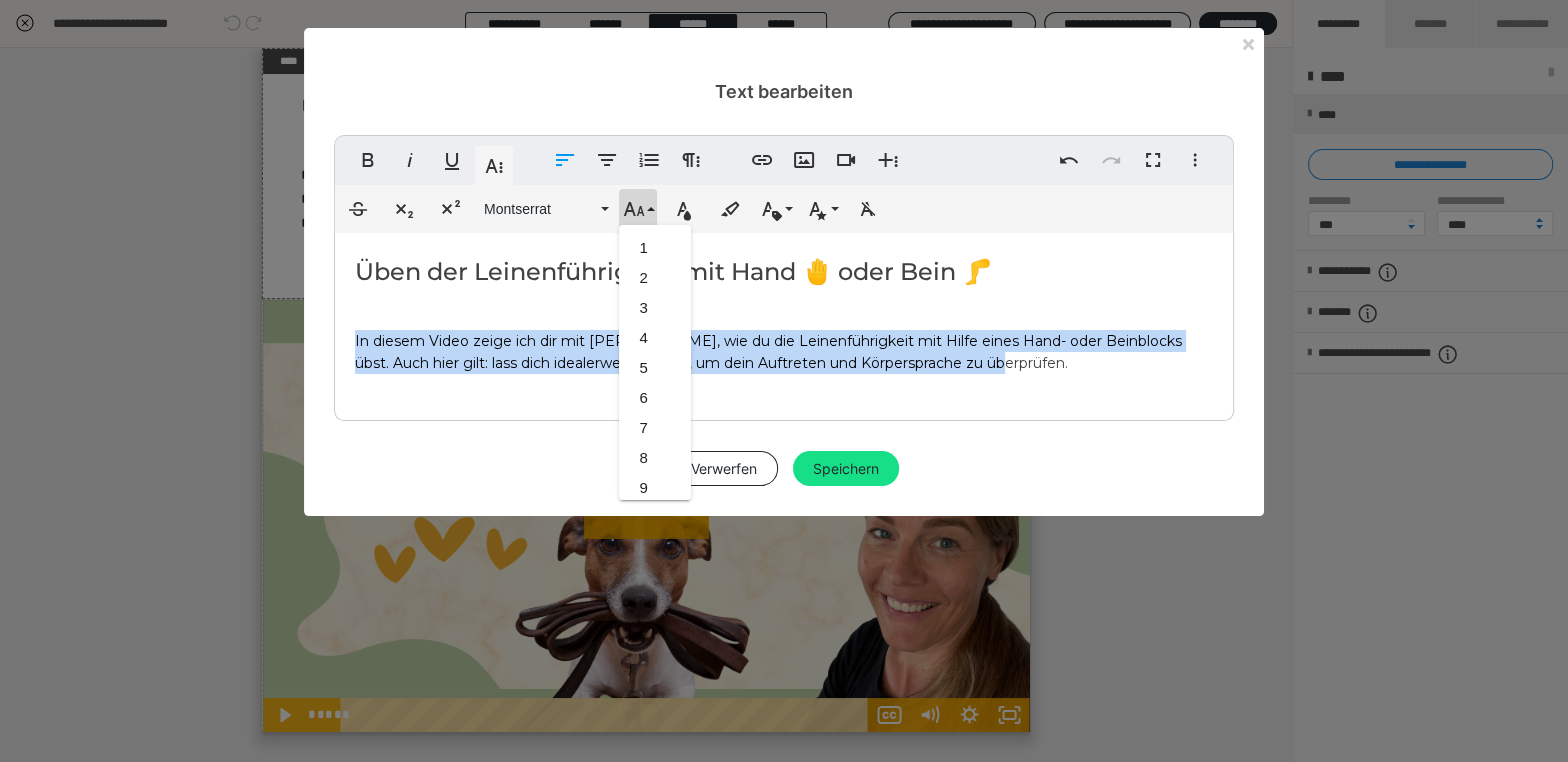scroll, scrollTop: 412, scrollLeft: 0, axis: vertical 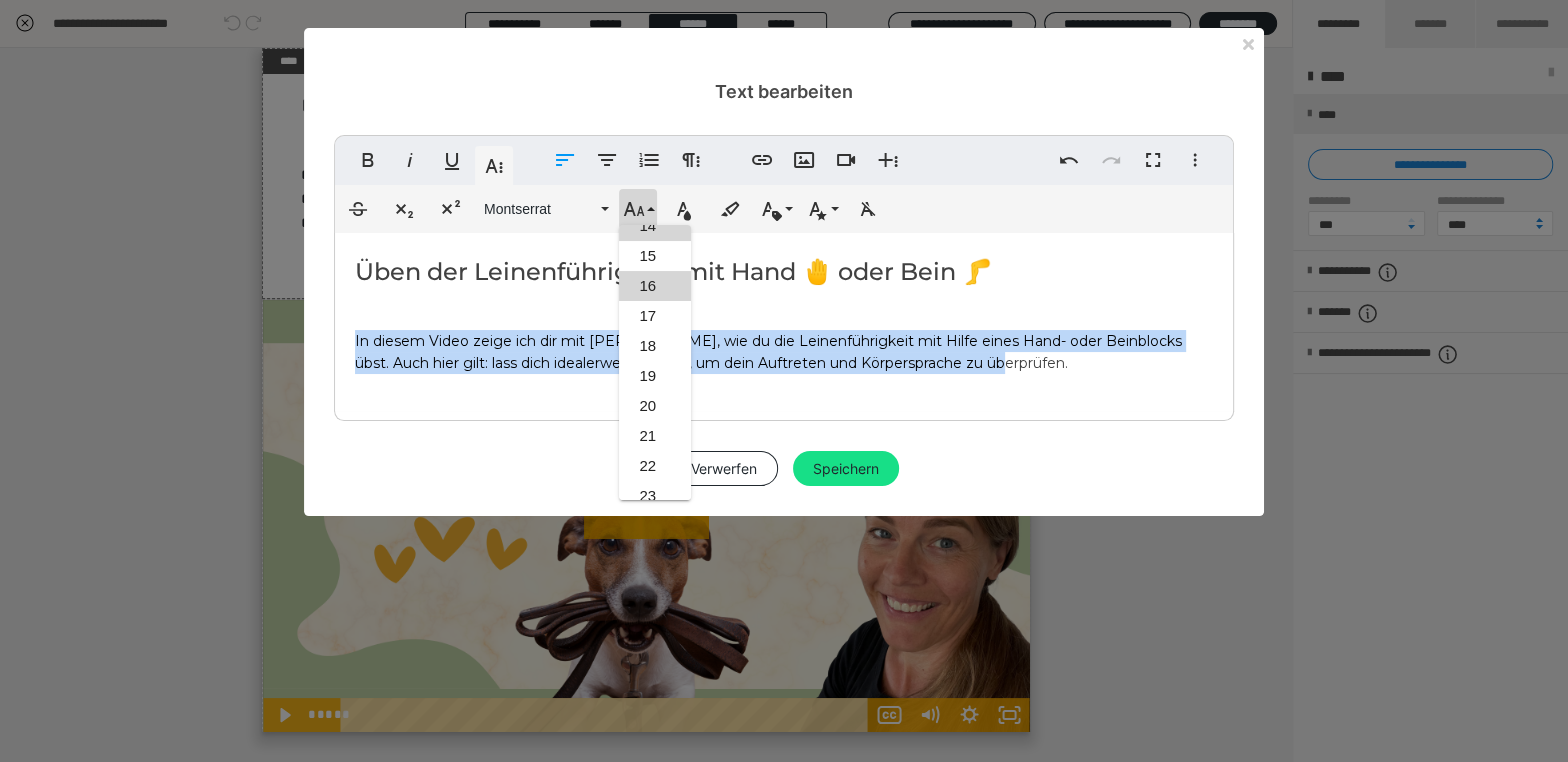 click on "16" at bounding box center (655, 286) 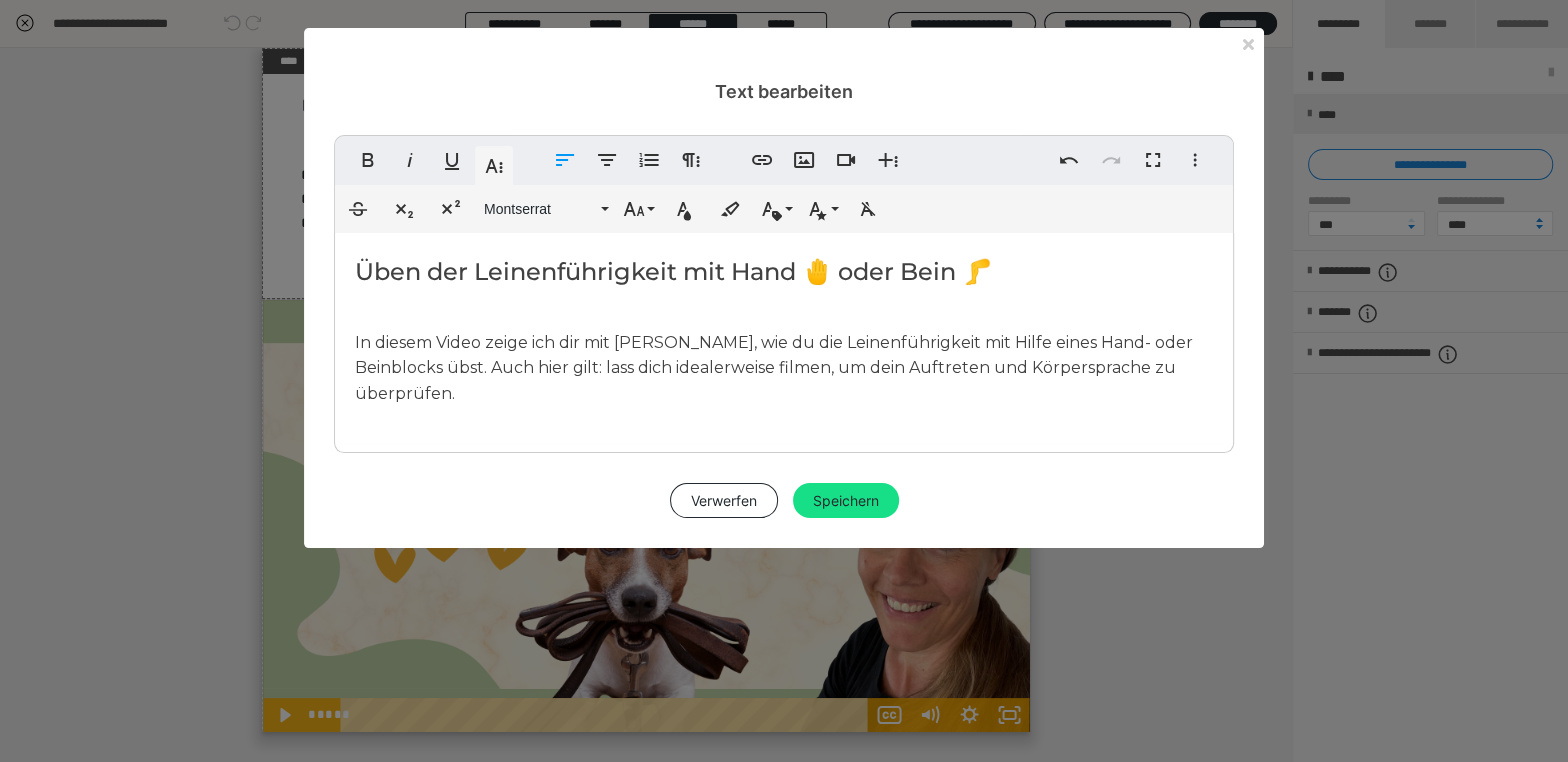 click on "Üben der Leinenführigkeit mit Hand 🤚 oder Bein 🦵  In diesem Video zeige ich dir mit [PERSON_NAME], wie du die Leinenführigkeit mit Hilfe eines Hand- oder Beinblocks übst. Auch hier gilt: lass dich idealerweise filmen, um dein Auftreten und Körpersprache zu überprüfen." at bounding box center [784, 338] 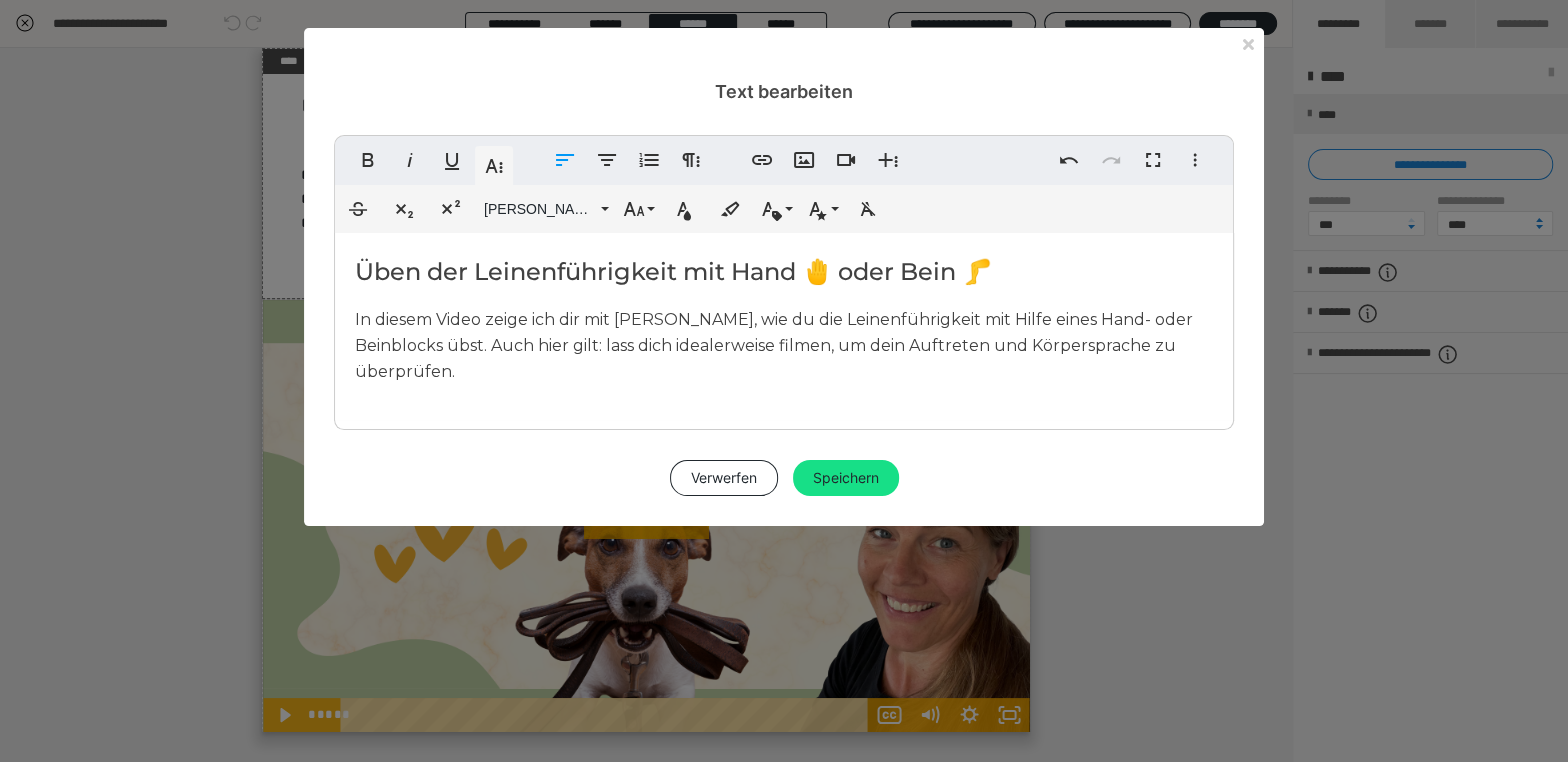 click on "Üben der Leinenführigkeit mit Hand 🤚 oder Bein 🦵" at bounding box center (784, 272) 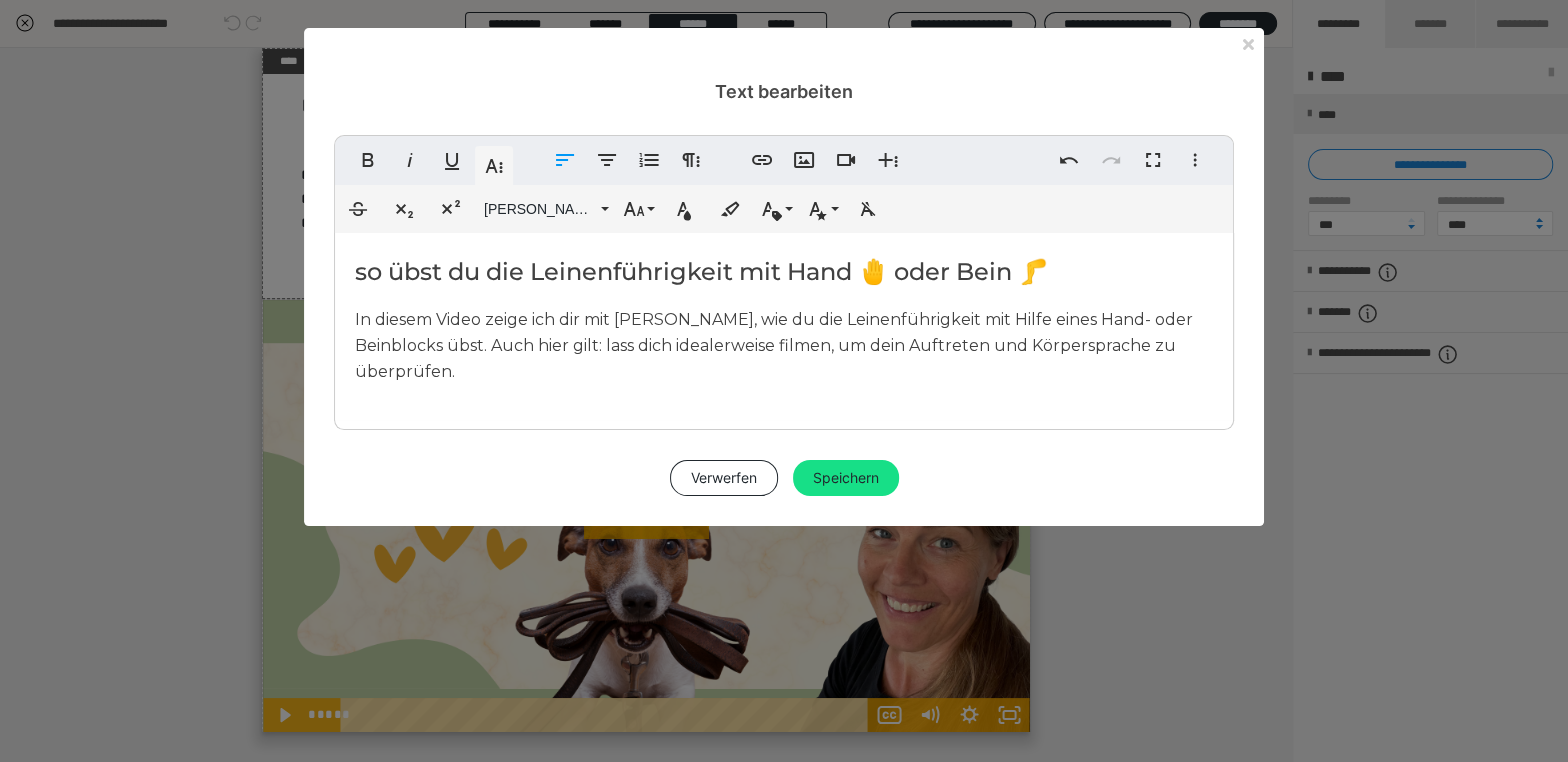 drag, startPoint x: 1006, startPoint y: 266, endPoint x: 1017, endPoint y: 295, distance: 31.016125 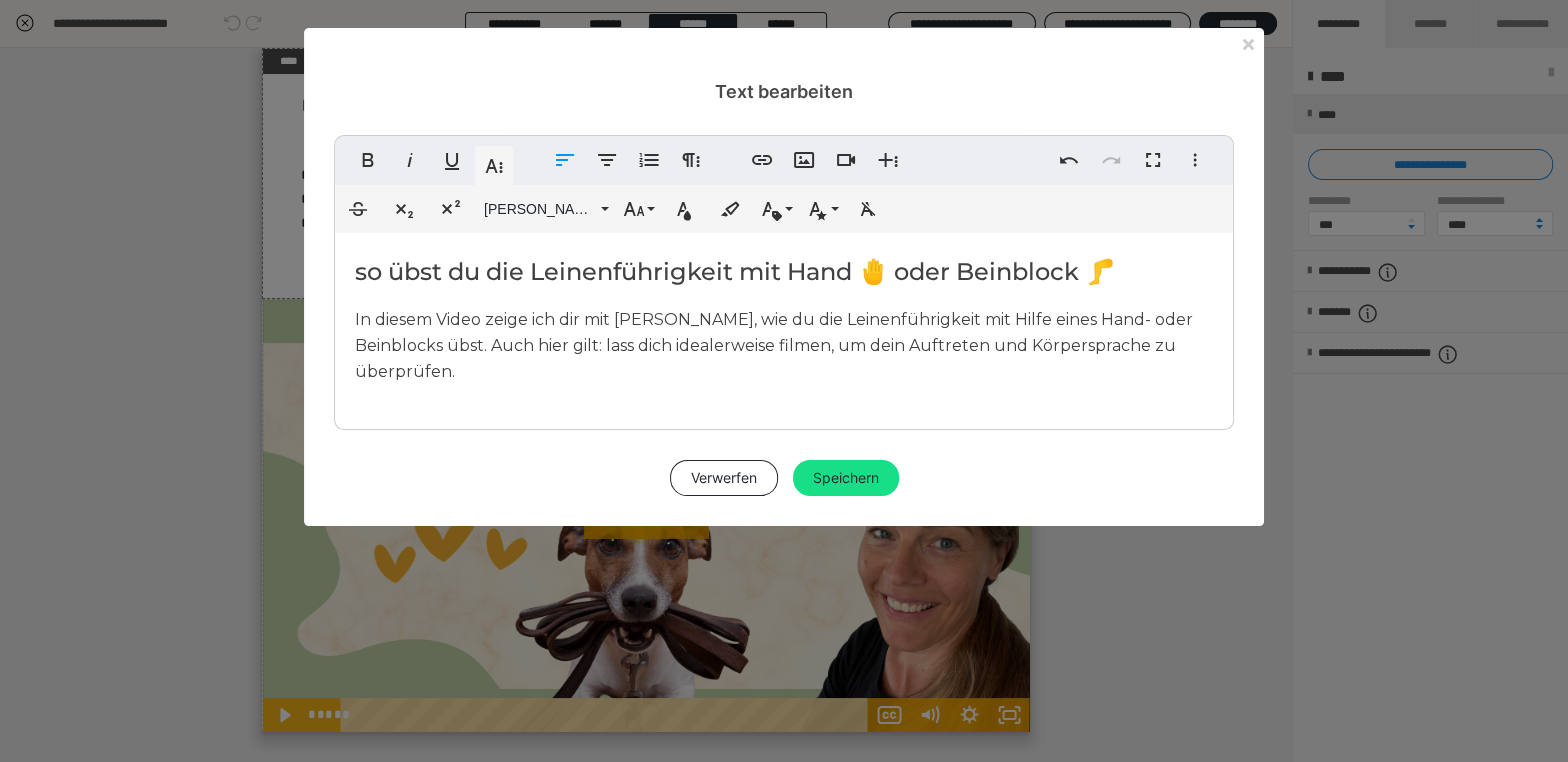 drag, startPoint x: 854, startPoint y: 273, endPoint x: 856, endPoint y: 298, distance: 25.079872 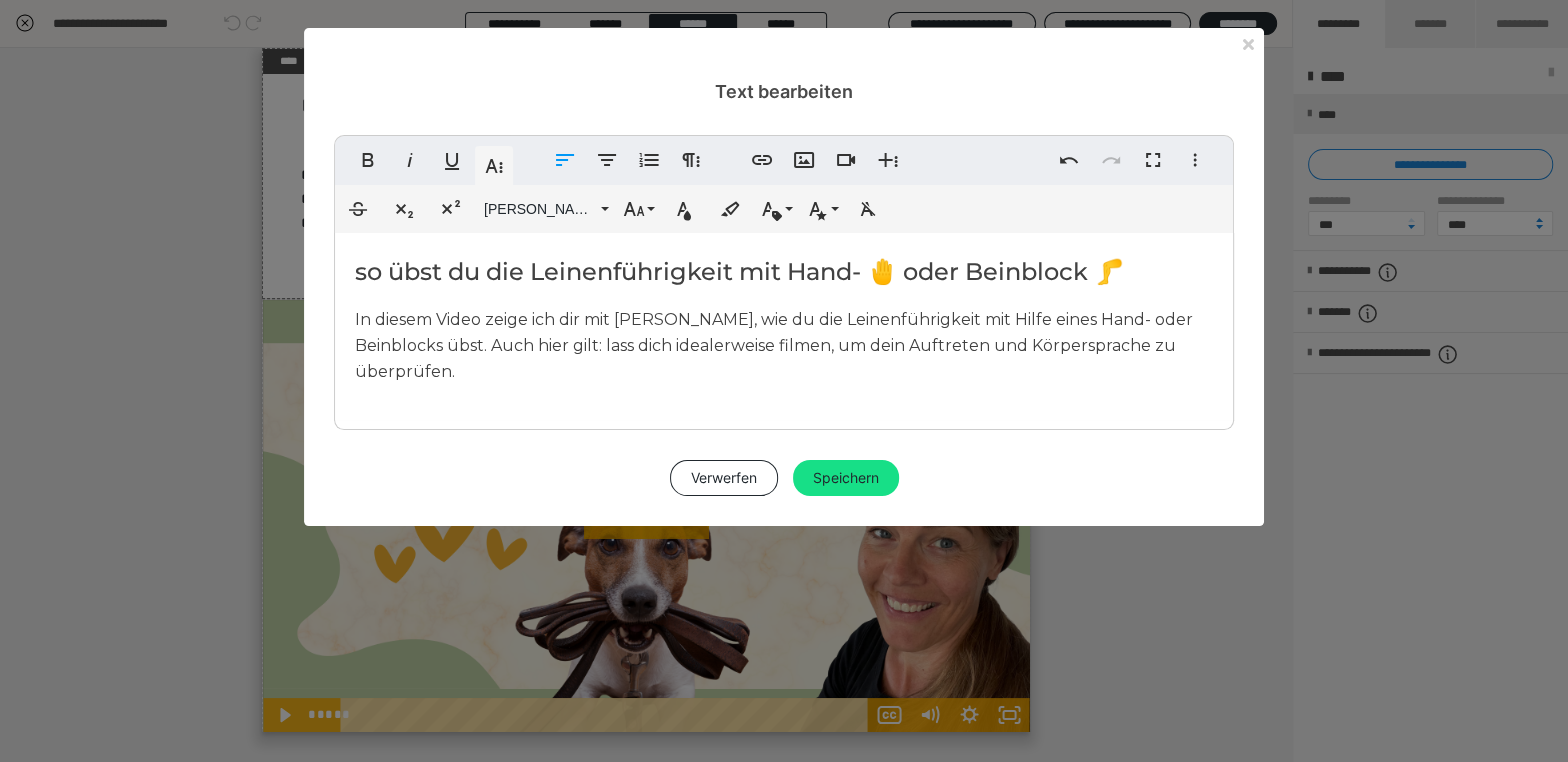 click on "so übst du die Leinenführigkeit mit Hand- 🤚 oder Beinblock 🦵" at bounding box center [784, 272] 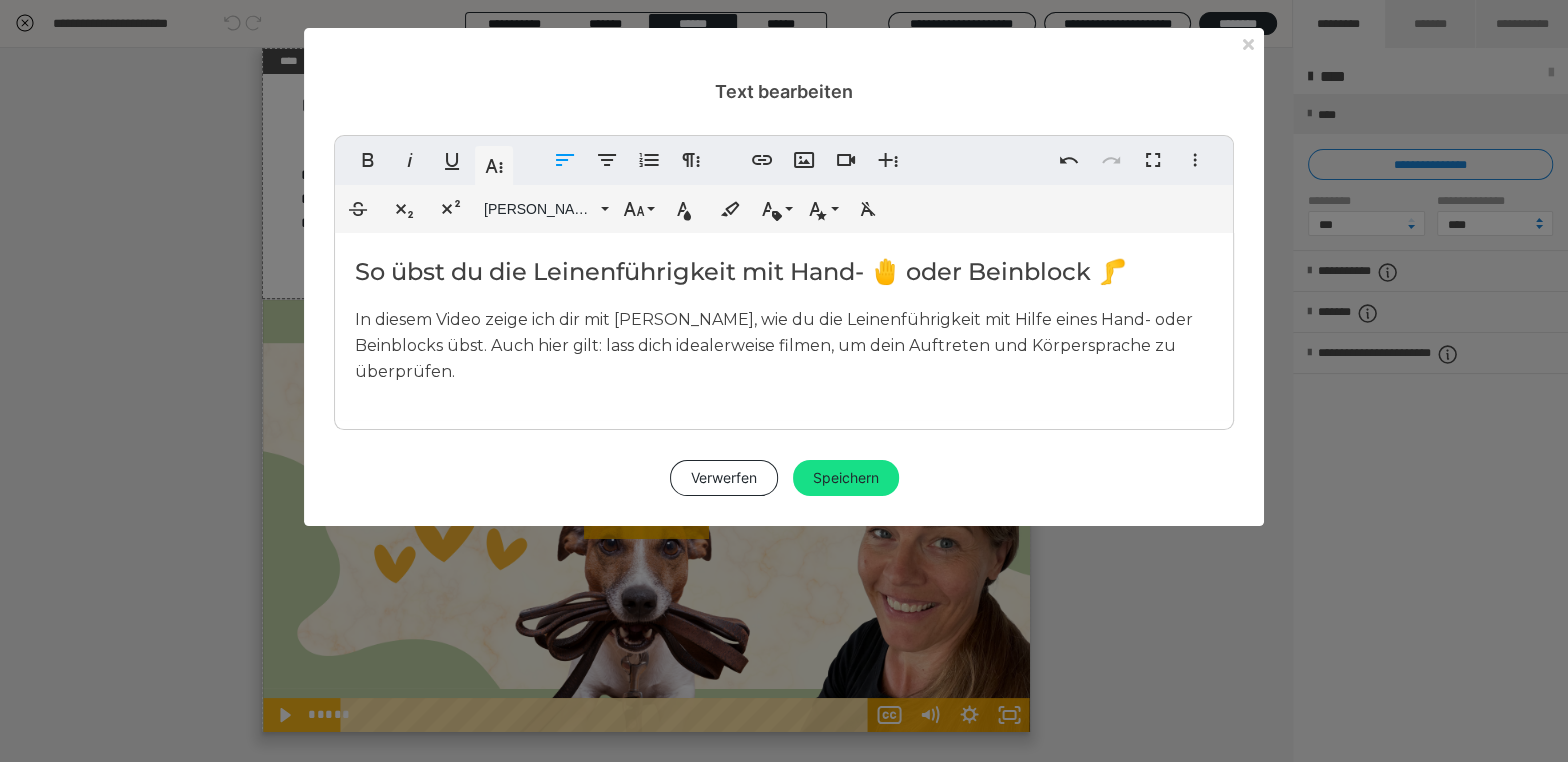 click on "So übst du die Leinenführigkeit mit Hand- 🤚 oder Beinblock 🦵" at bounding box center (784, 272) 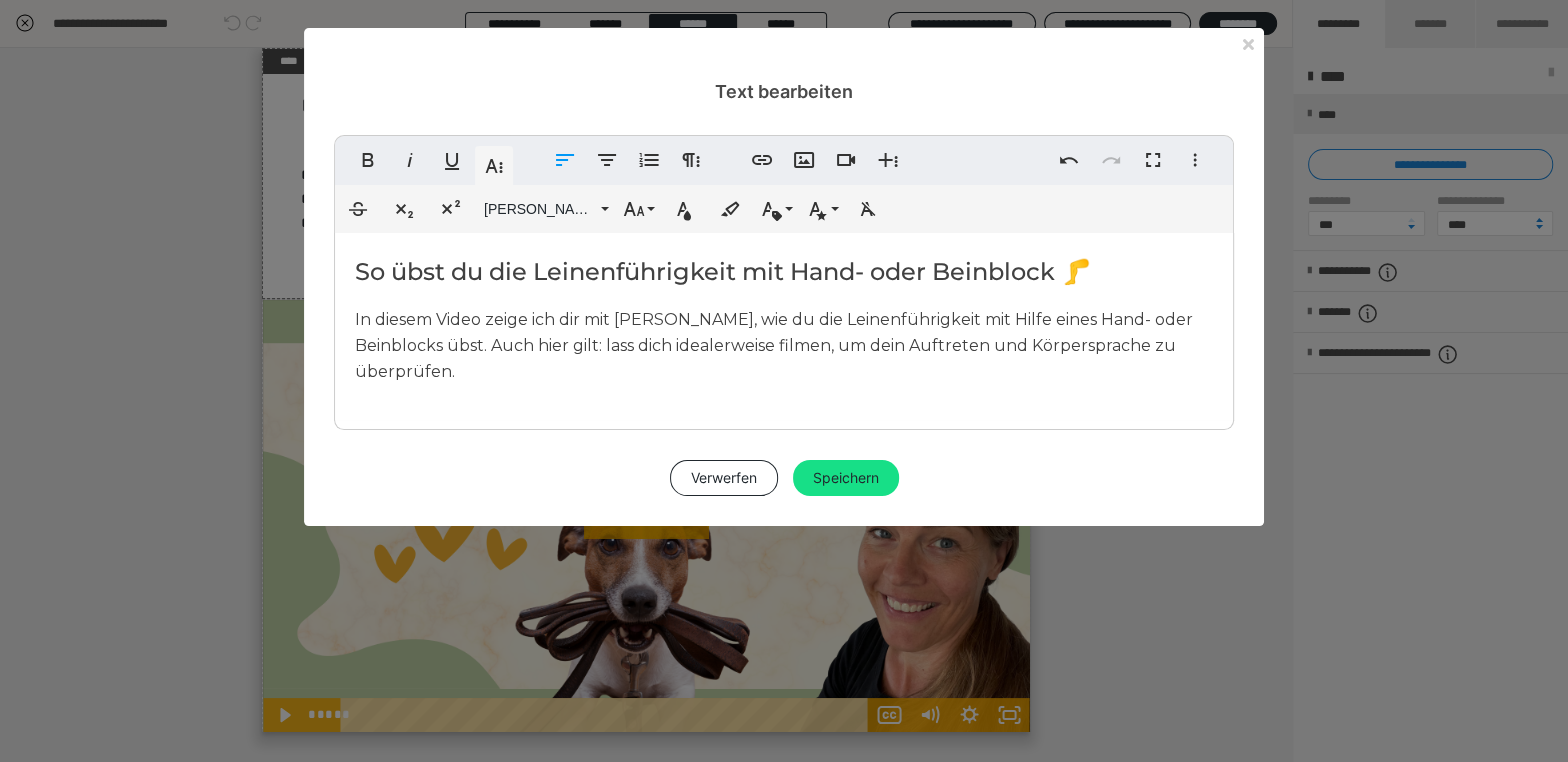 click on "So übst du die Leinenführigkeit mit Hand- oder Beinblock 🦵" at bounding box center [784, 272] 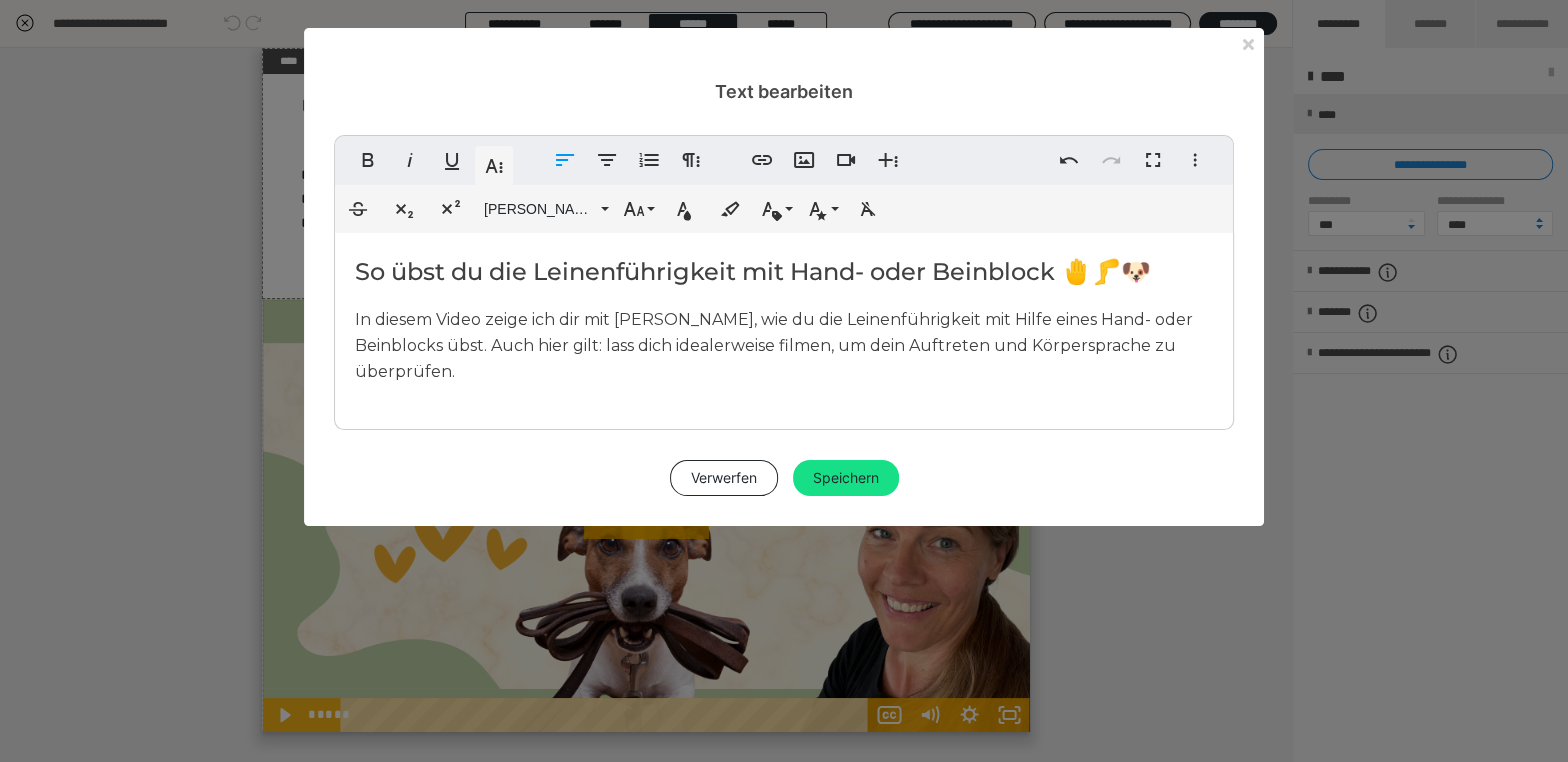 click on "In diesem Video zeige ich dir mit [PERSON_NAME], wie du die Leinenführigkeit mit Hilfe eines Hand- oder Beinblocks übst. Auch hier gilt: lass dich idealerweise filmen, um dein Auftreten und Körpersprache zu überprüfen." at bounding box center [774, 345] 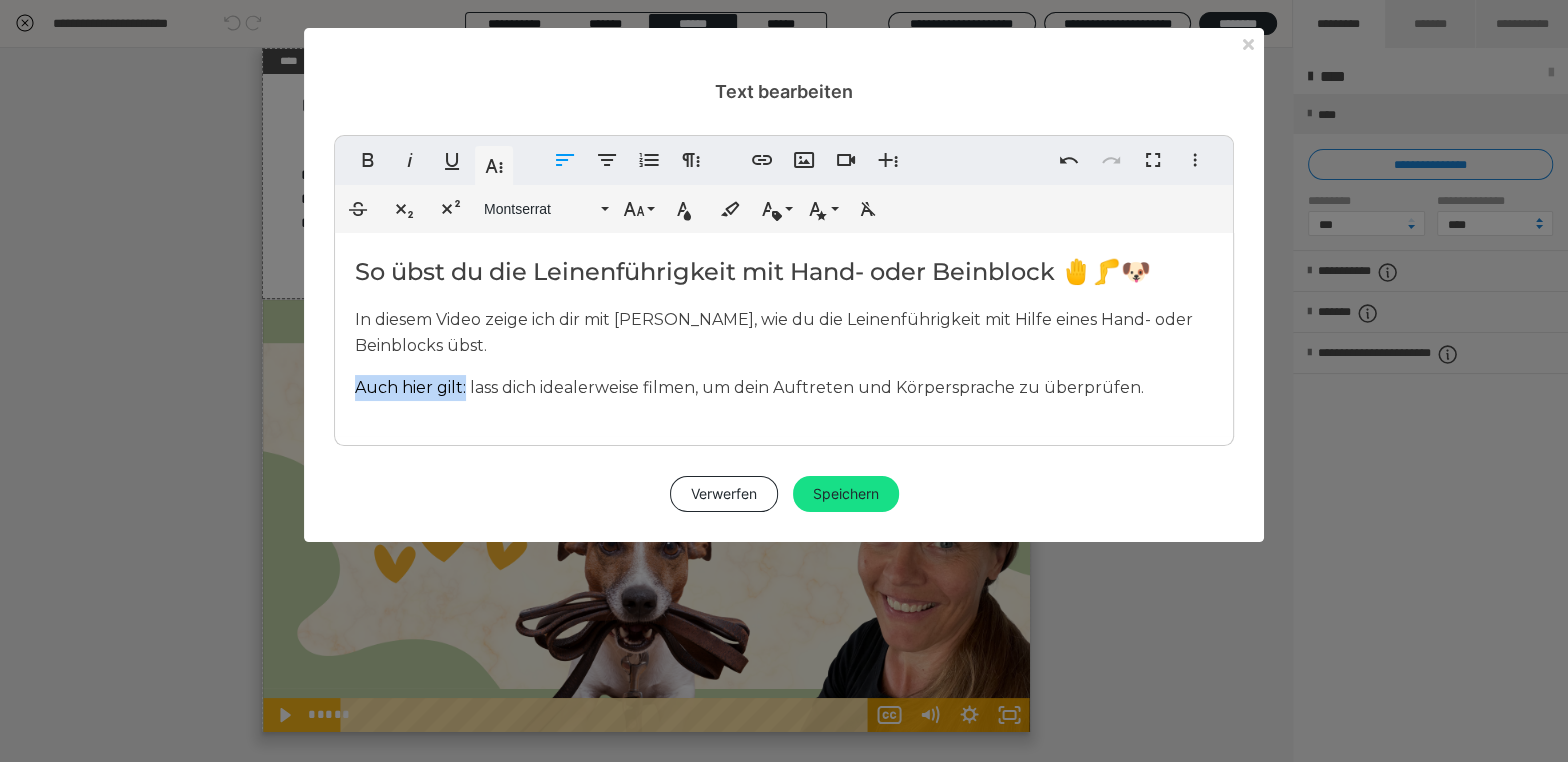 drag, startPoint x: 465, startPoint y: 385, endPoint x: 355, endPoint y: 383, distance: 110.01818 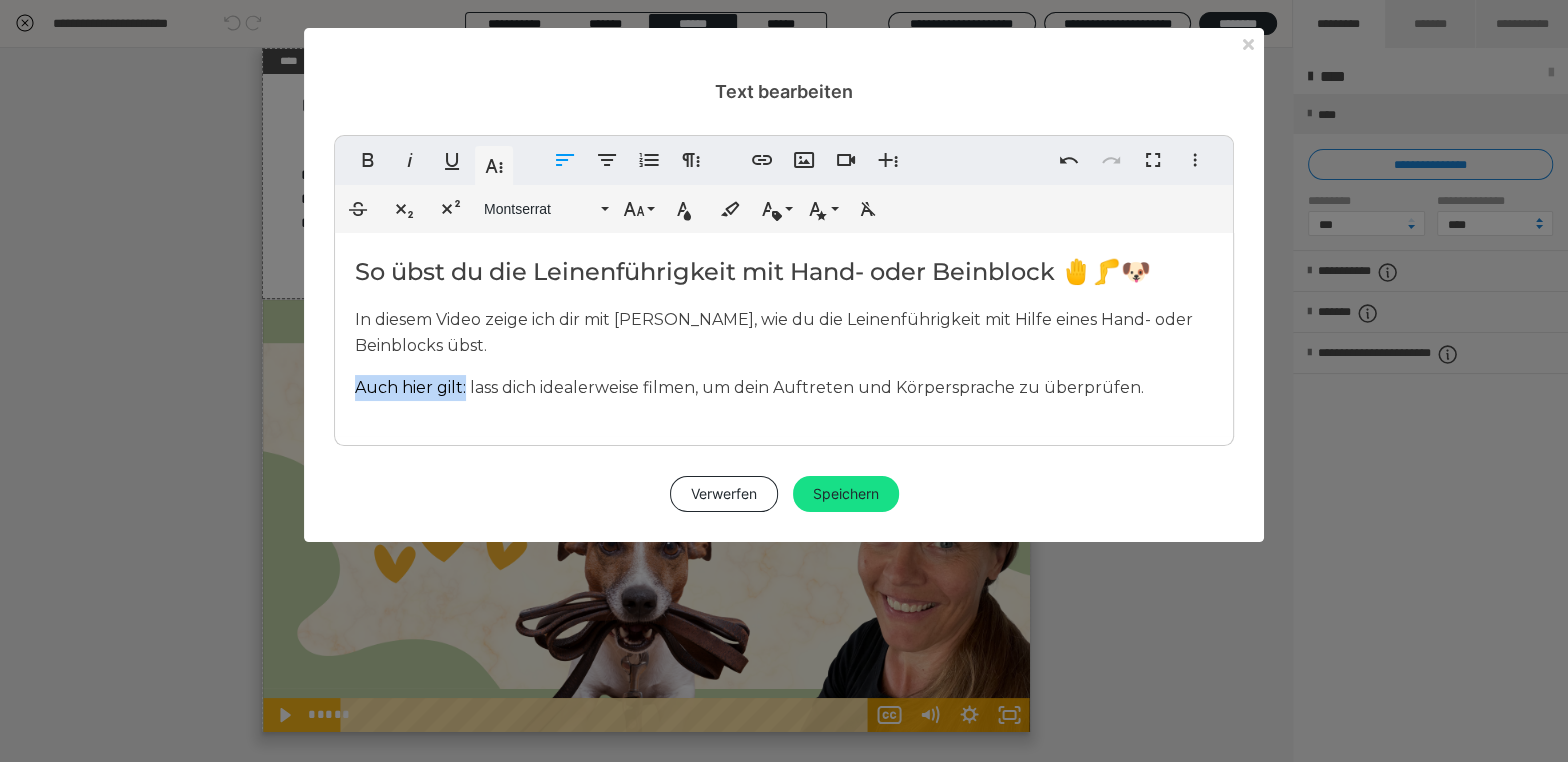 click on "Auch hier gilt: lass dich idealerweise filmen, um dein Auftreten und Körpersprache zu überprüfen." at bounding box center [749, 387] 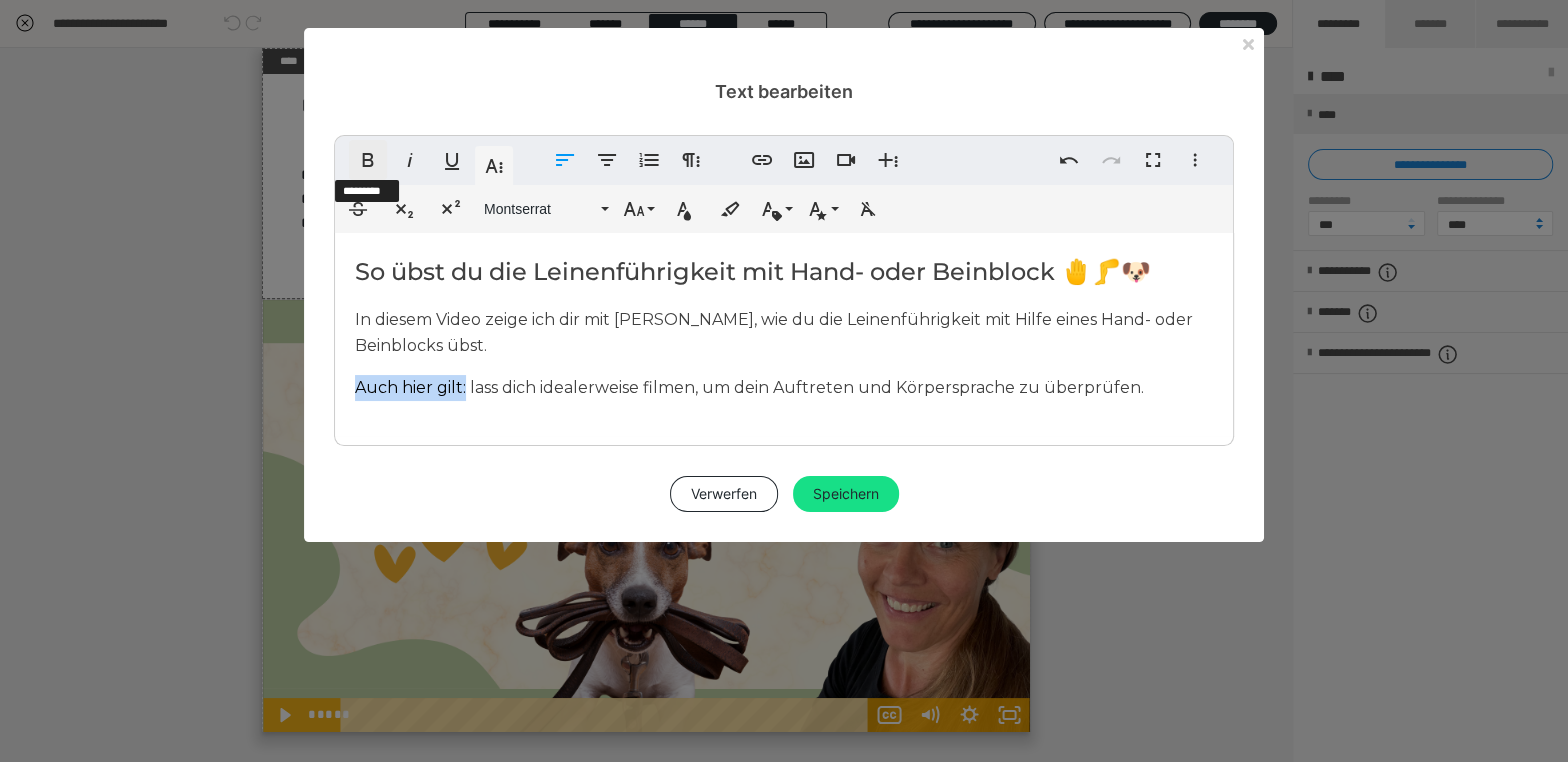 click 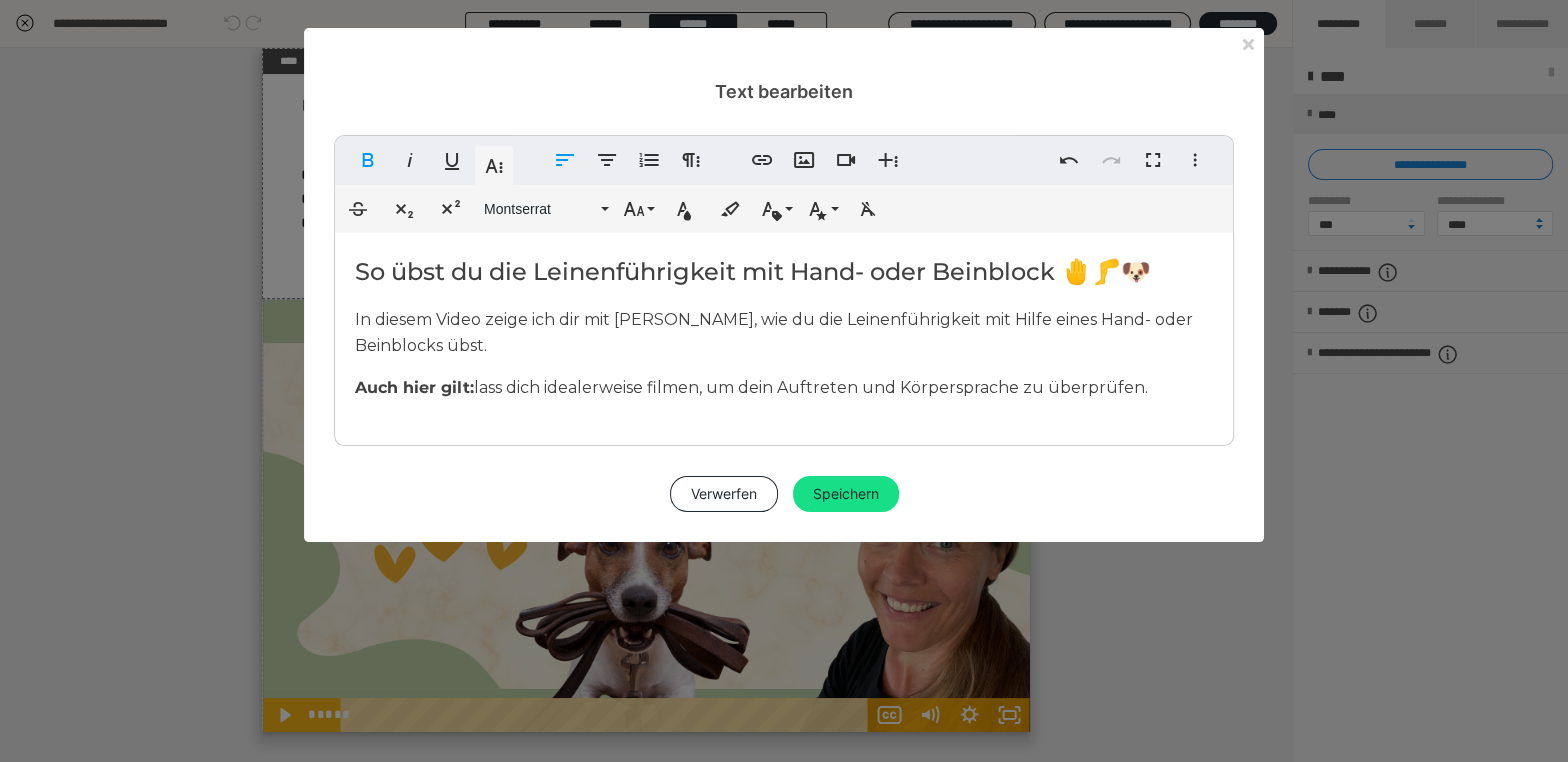drag, startPoint x: 476, startPoint y: 387, endPoint x: 478, endPoint y: 401, distance: 14.142136 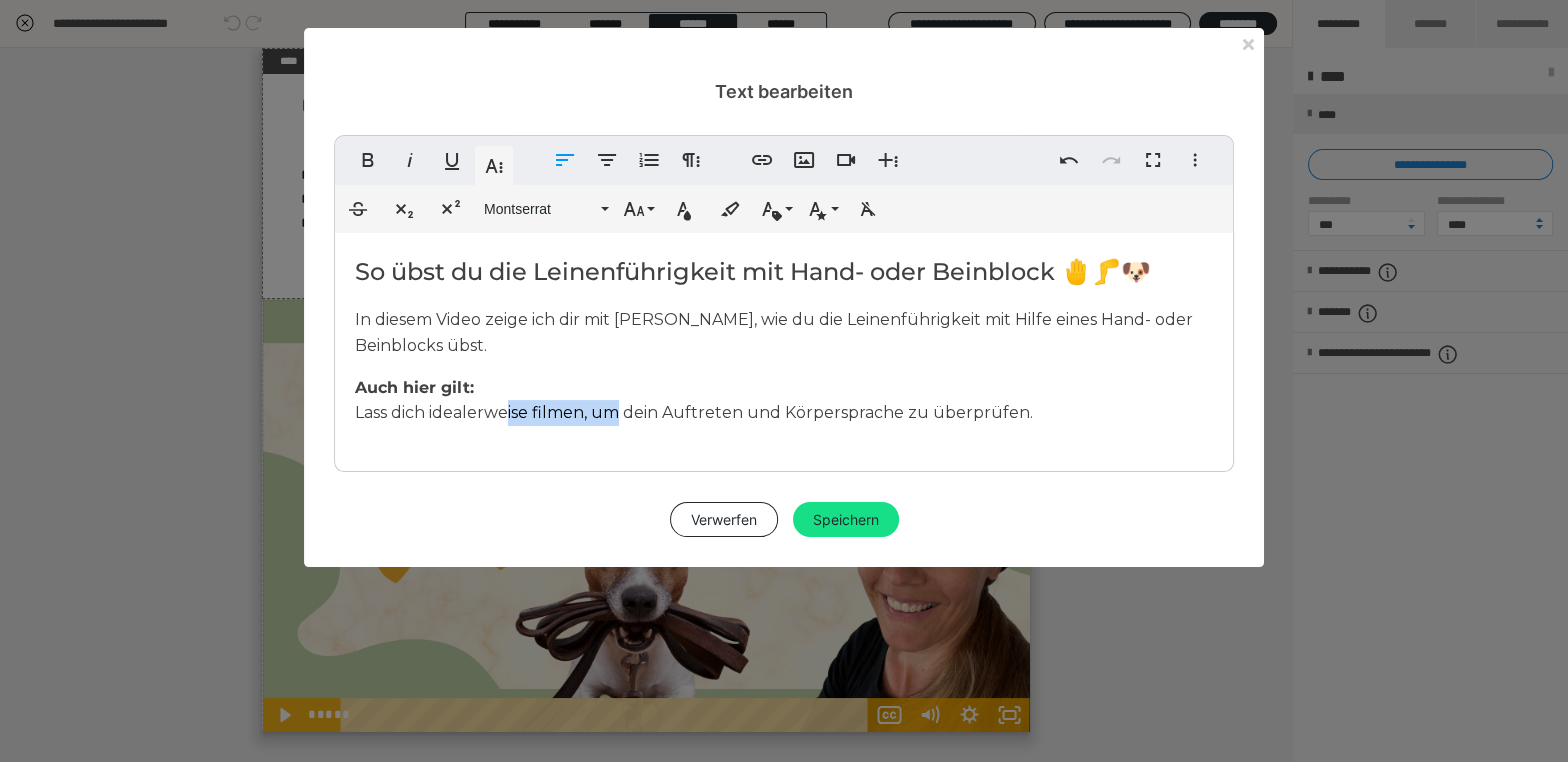 drag, startPoint x: 611, startPoint y: 407, endPoint x: 510, endPoint y: 409, distance: 101.0198 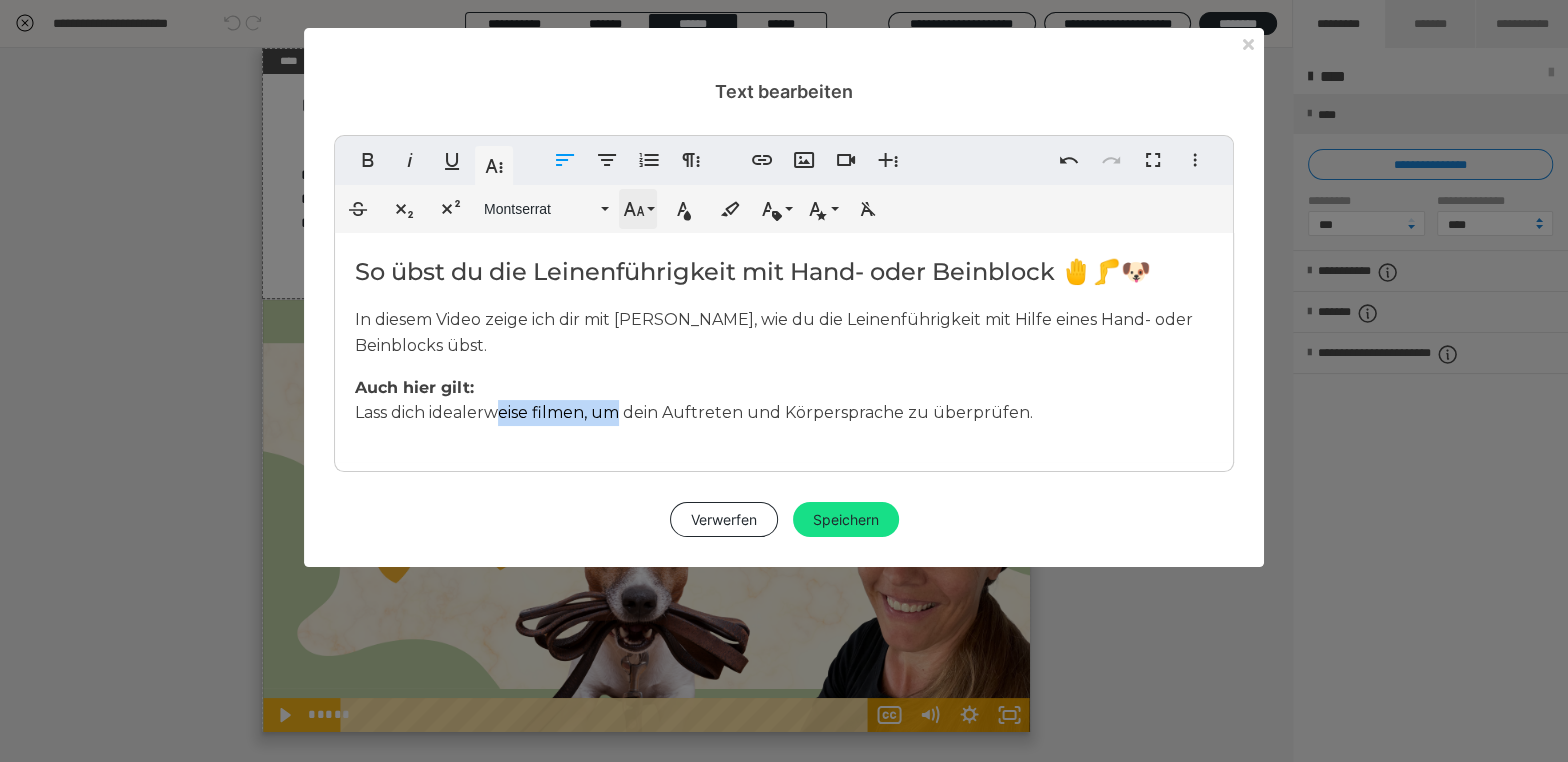 click 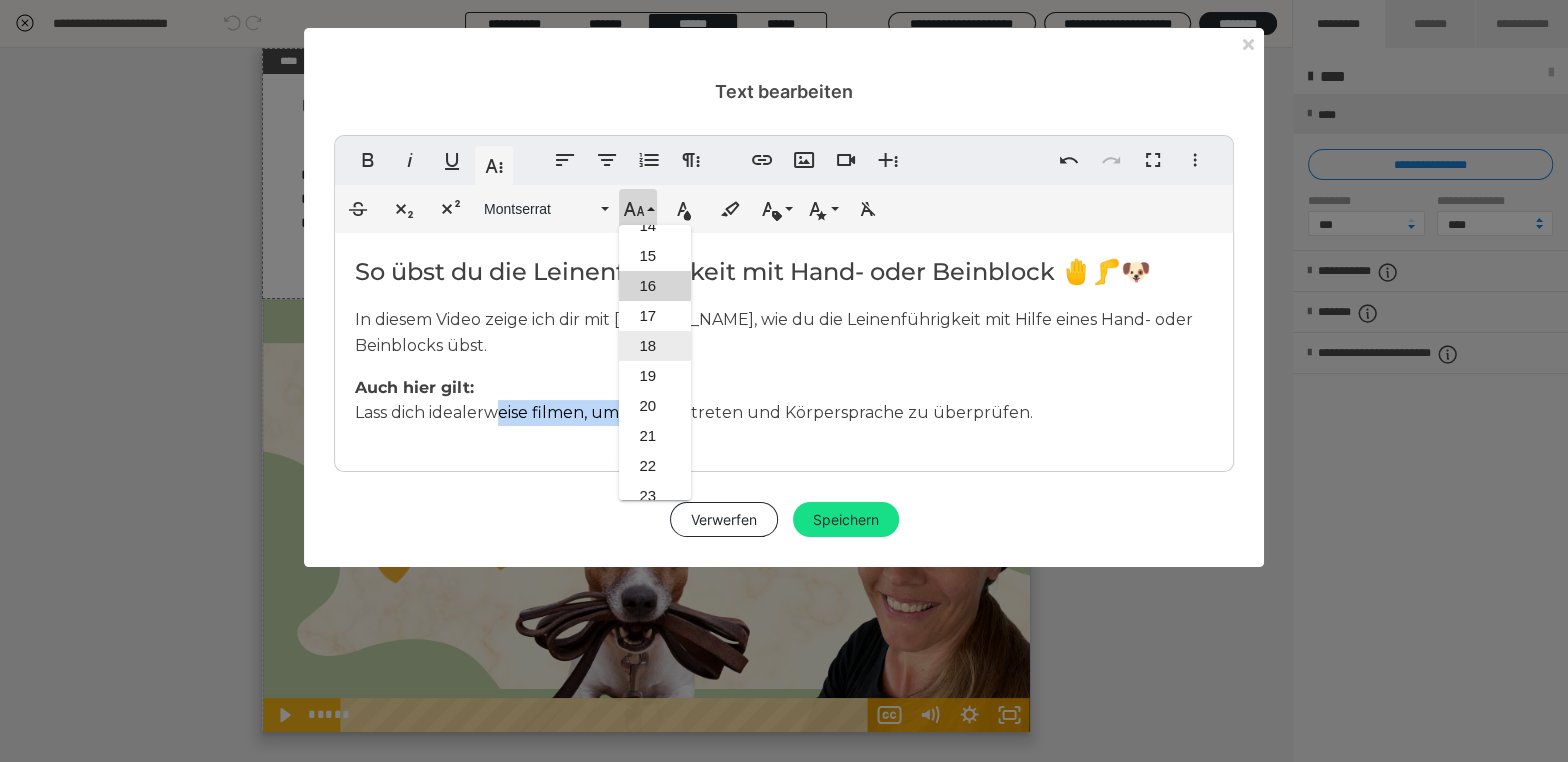 scroll, scrollTop: 472, scrollLeft: 0, axis: vertical 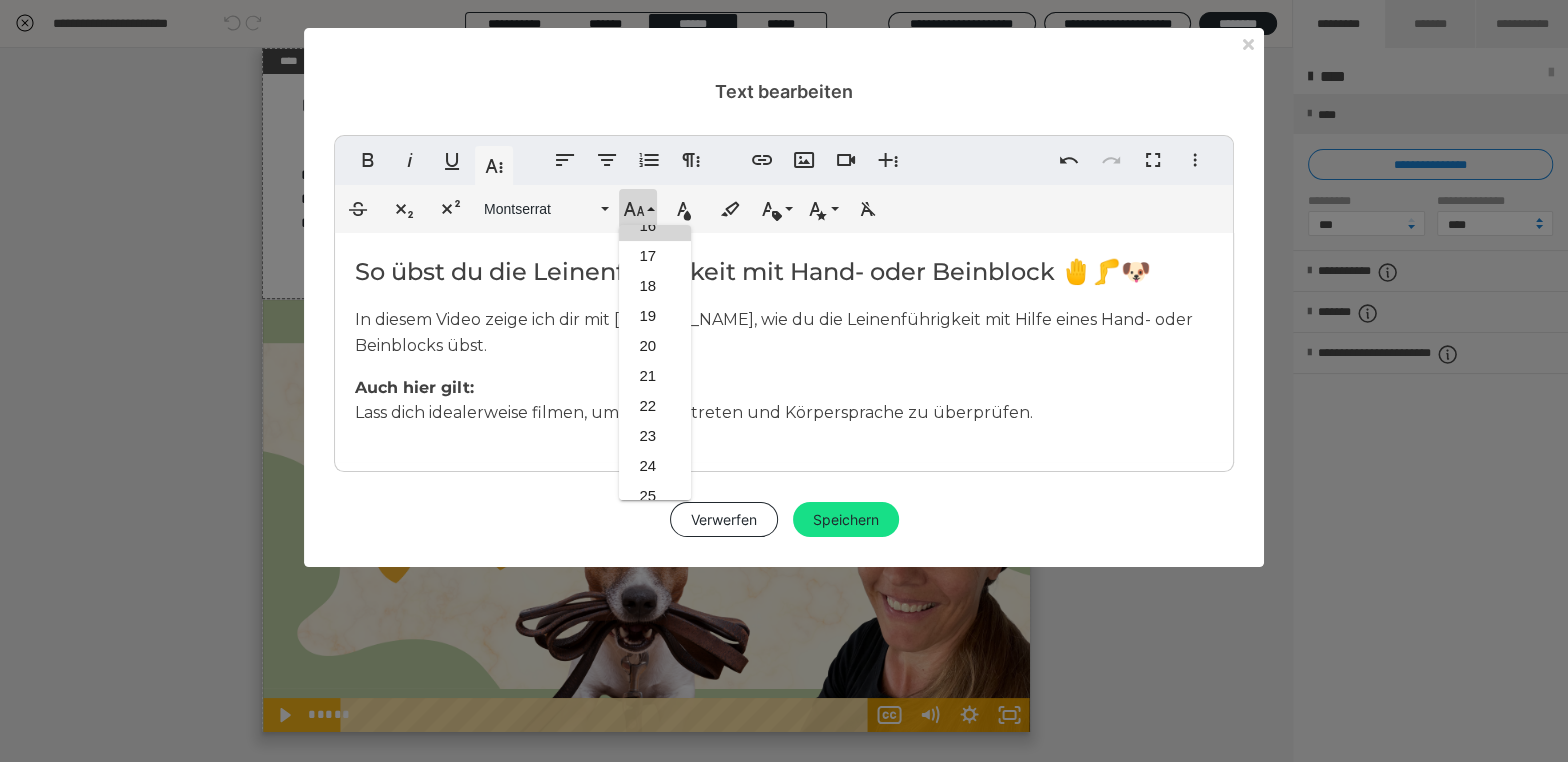 click on "Auch hier gilt:   Lass dich idealerweise filmen, um dein Auftreten und Körpersprache zu überprüfen." at bounding box center (784, 400) 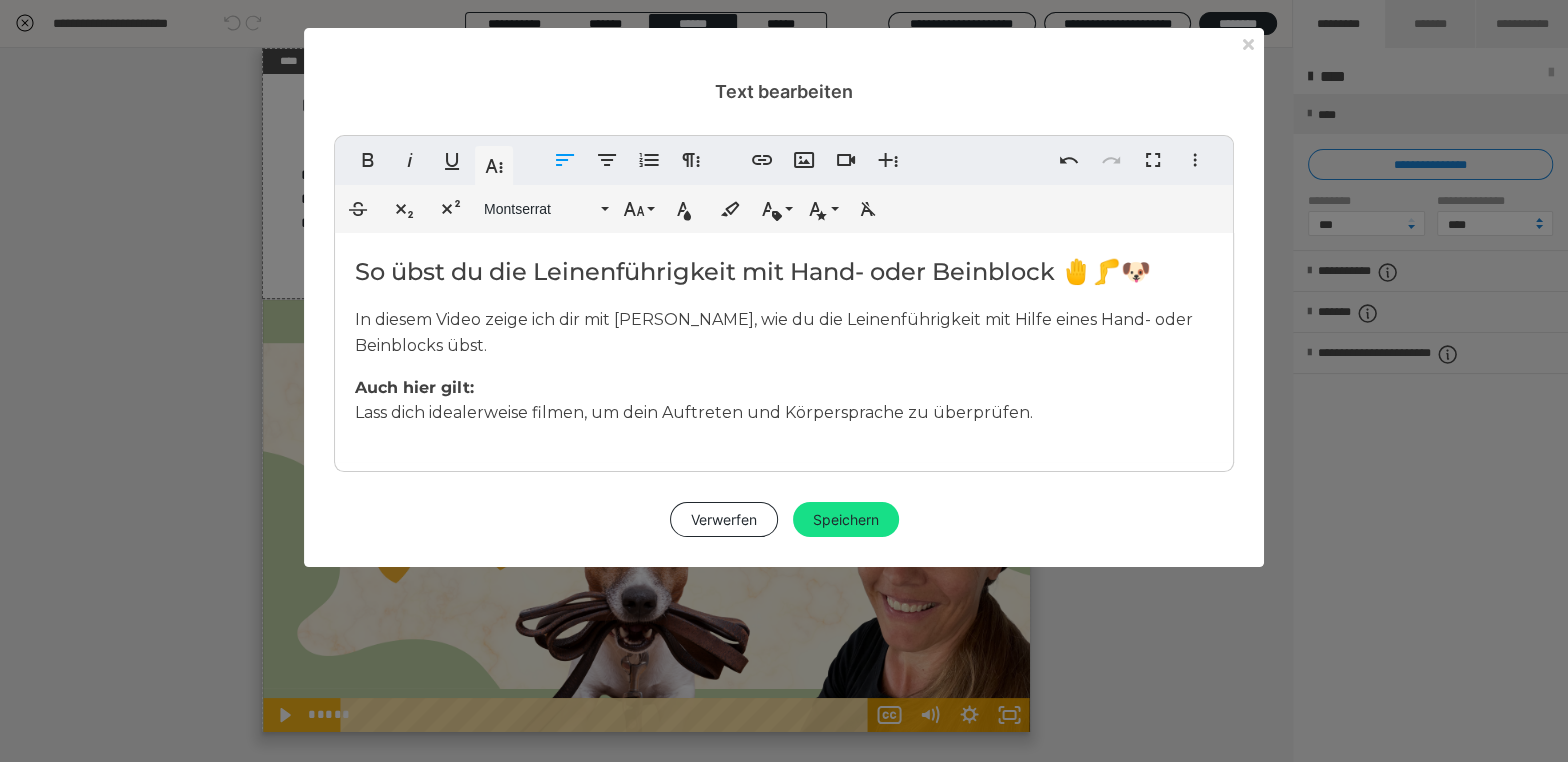 click on "Lass dich idealerweise filmen, um dein Auftreten und Körpersprache zu überprüfen." at bounding box center [694, 412] 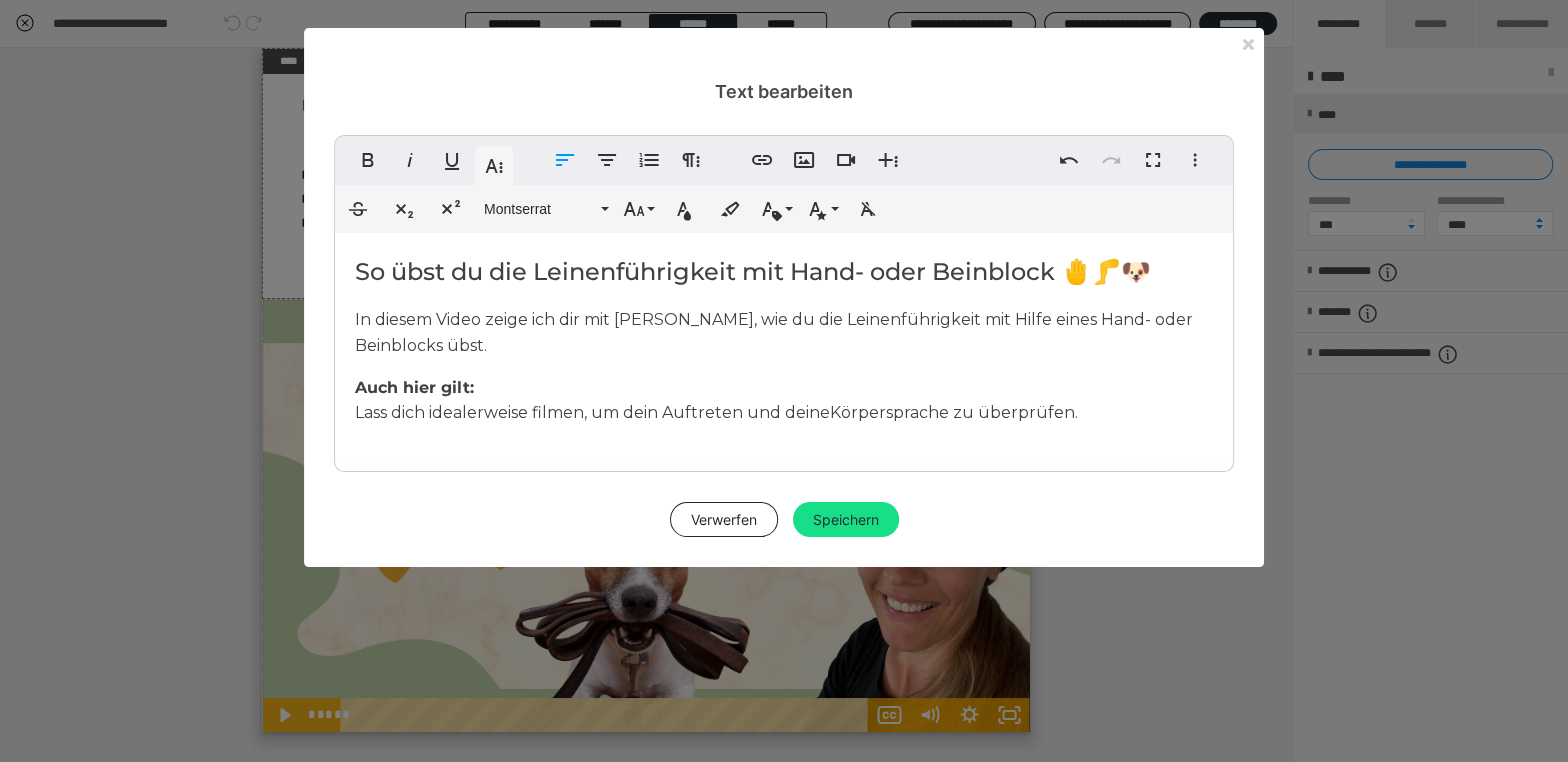 click on "Lass dich idealerweise filmen, um dein Auftreten und deine  Körpersprache zu überprüfen." at bounding box center (716, 412) 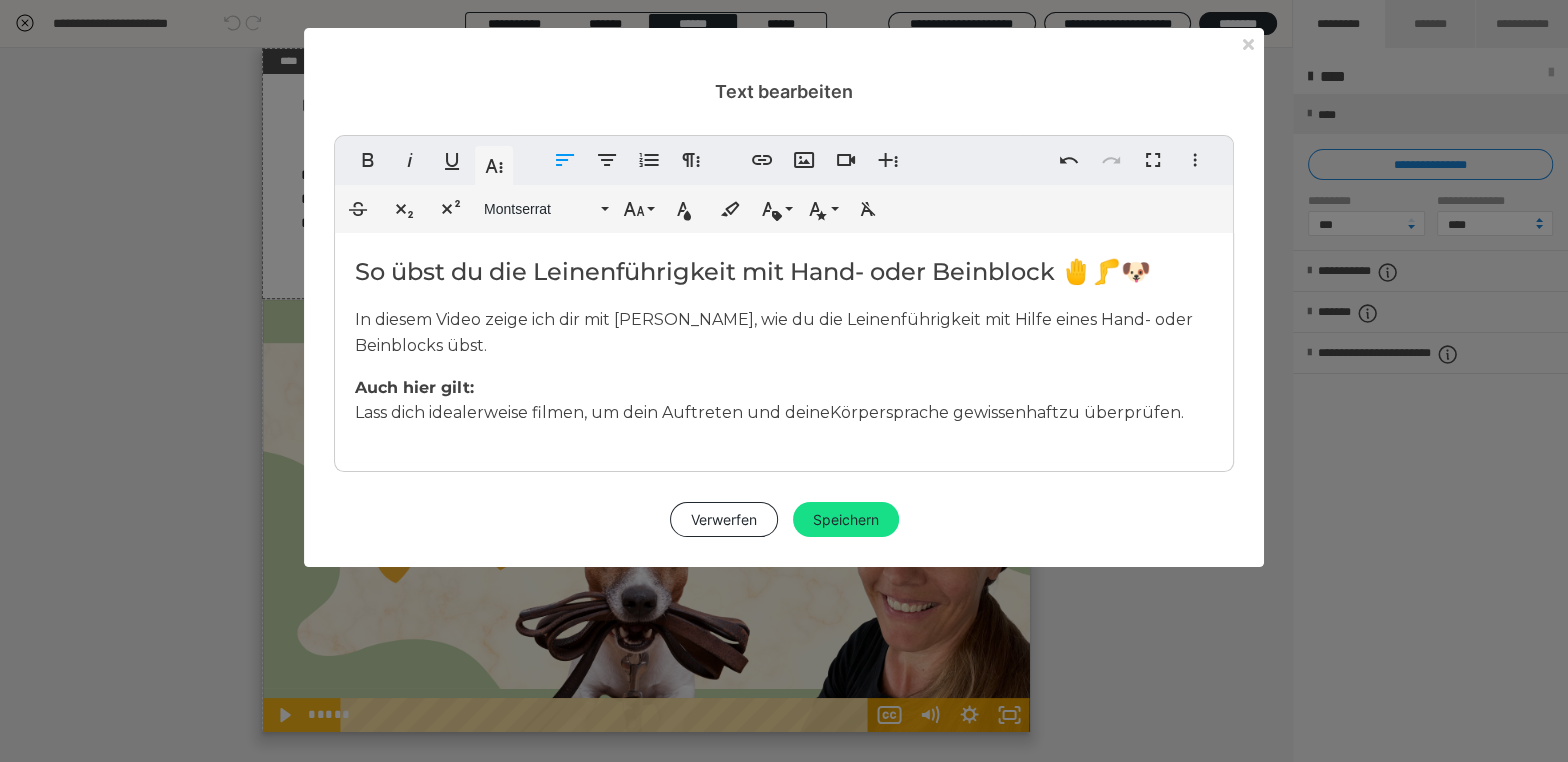 click on "Auch hier gilt:   Lass dich idealerweise filmen, um dein Auftreten und deine  Körpersprache gewissenhaft  zu überprüfen." at bounding box center (784, 400) 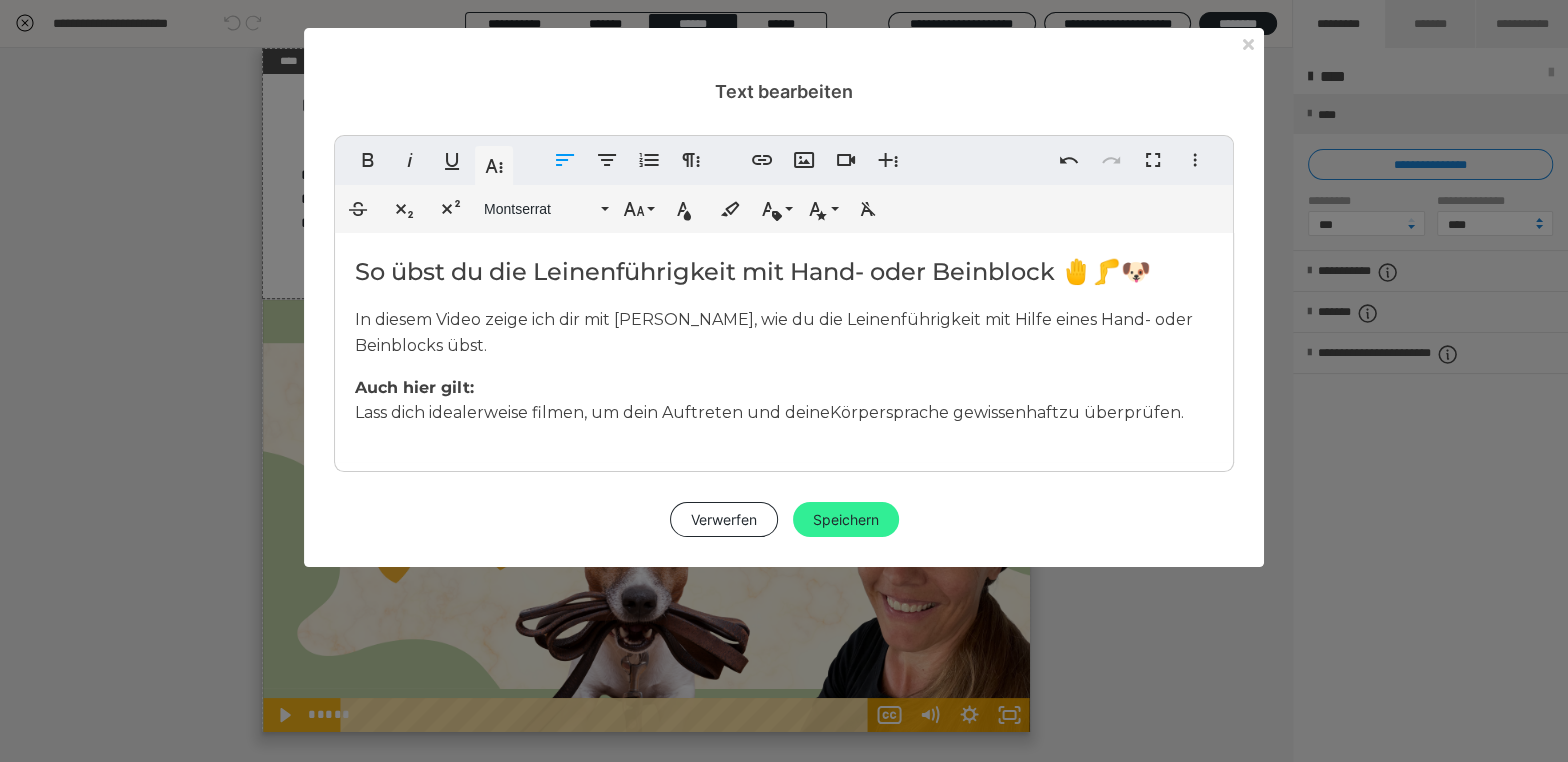 click on "Speichern" at bounding box center [846, 520] 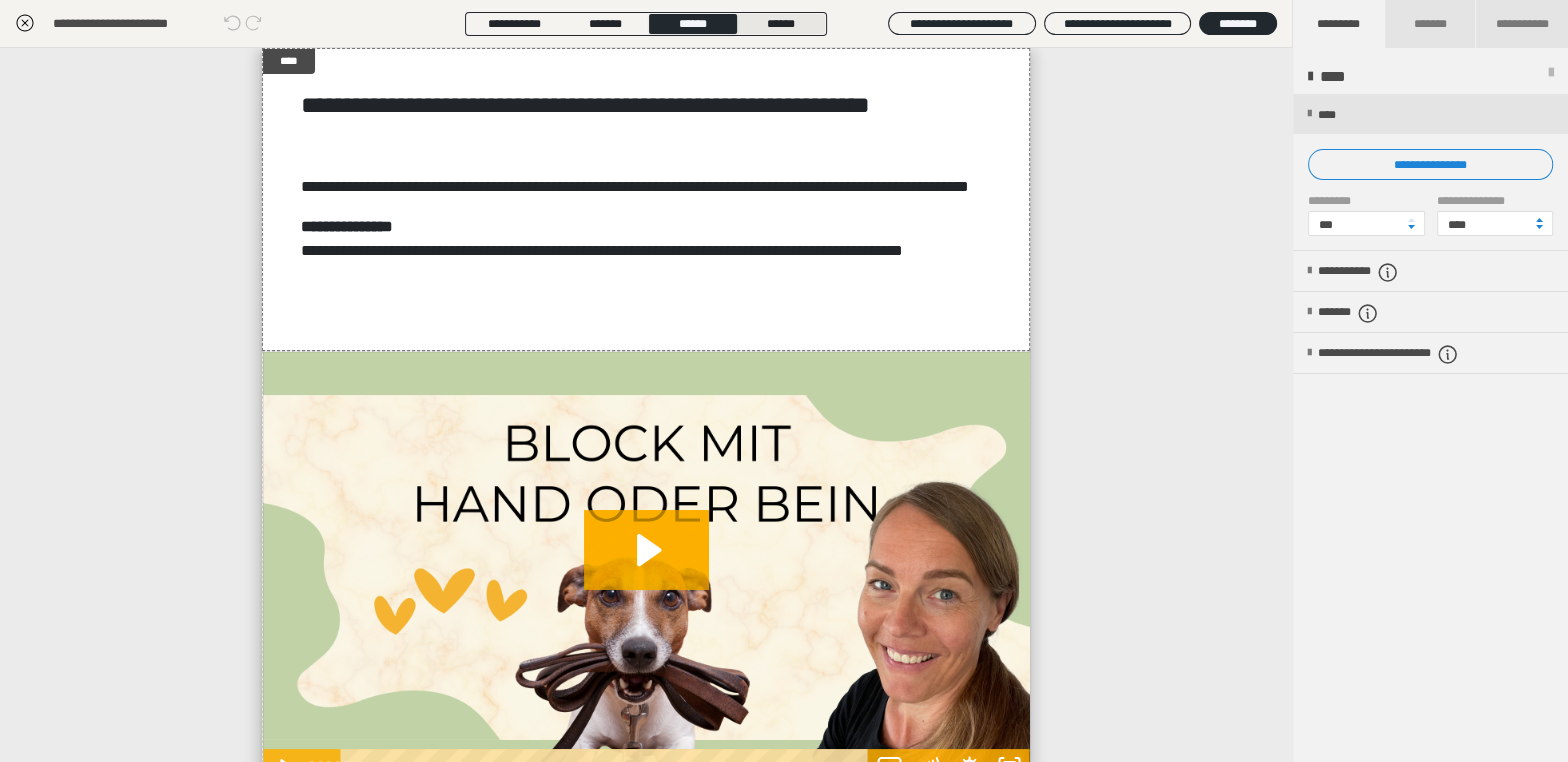 click on "******" at bounding box center (781, 24) 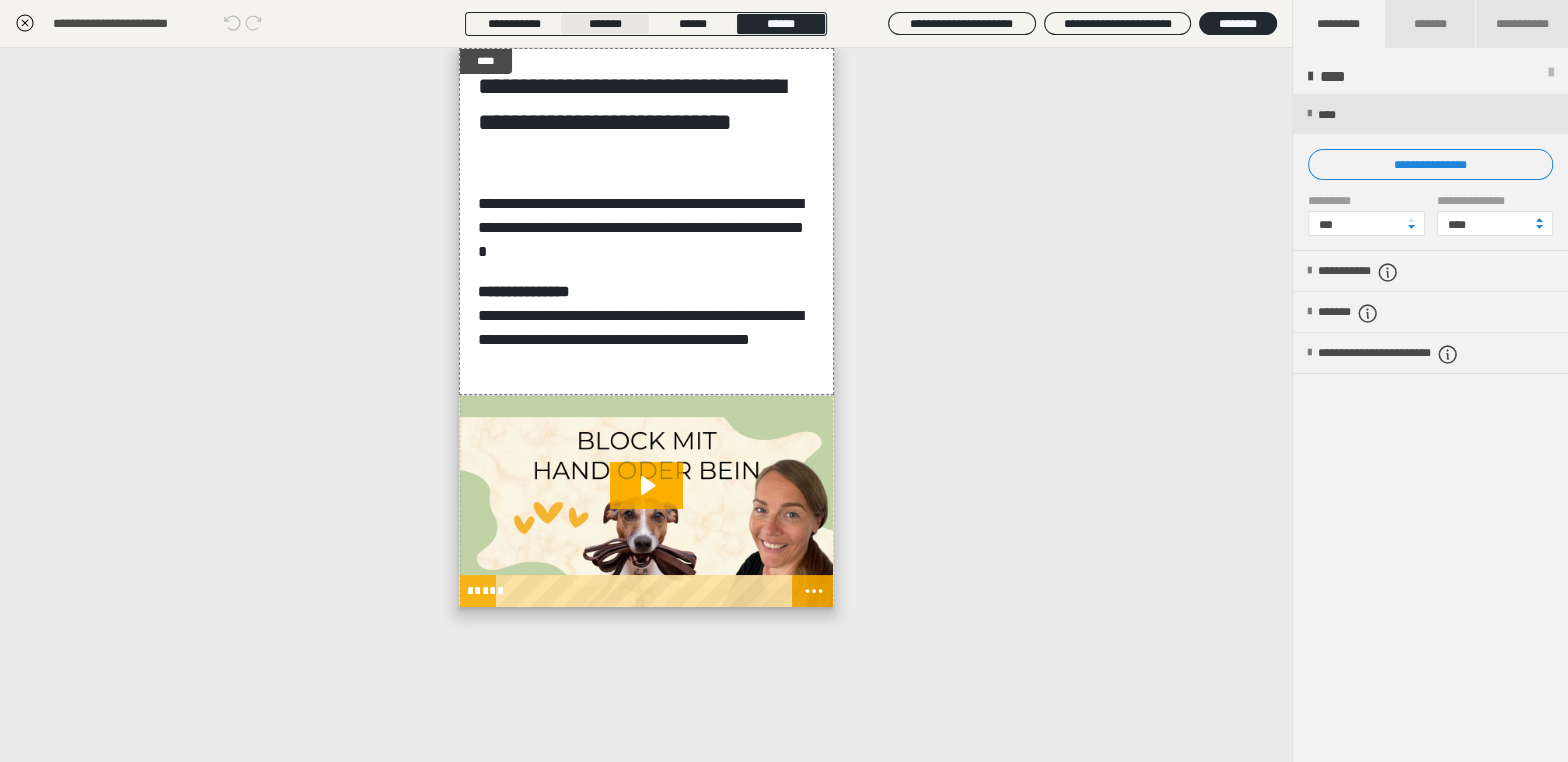 click on "*******" at bounding box center (605, 24) 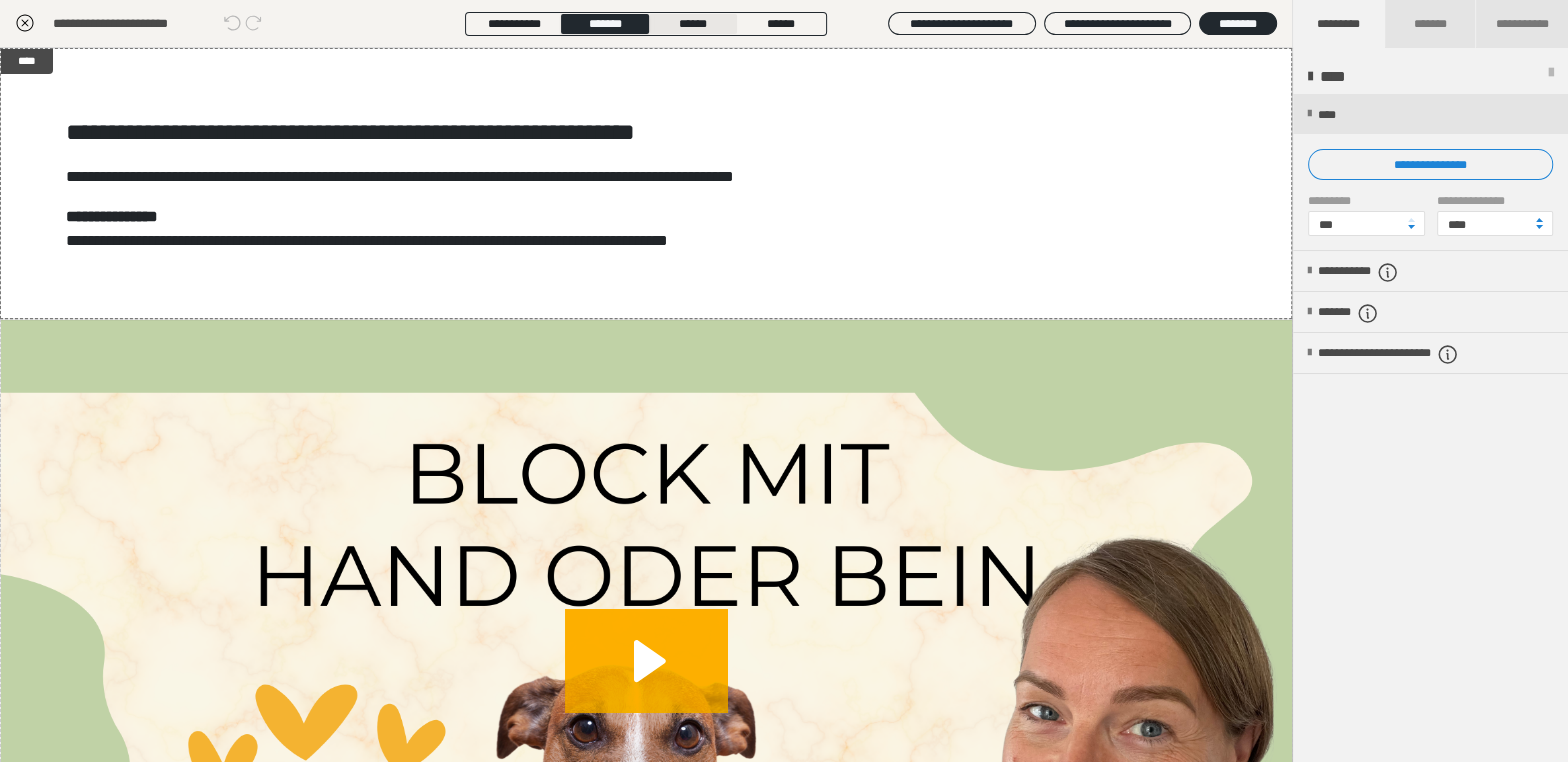 click on "******" at bounding box center (693, 24) 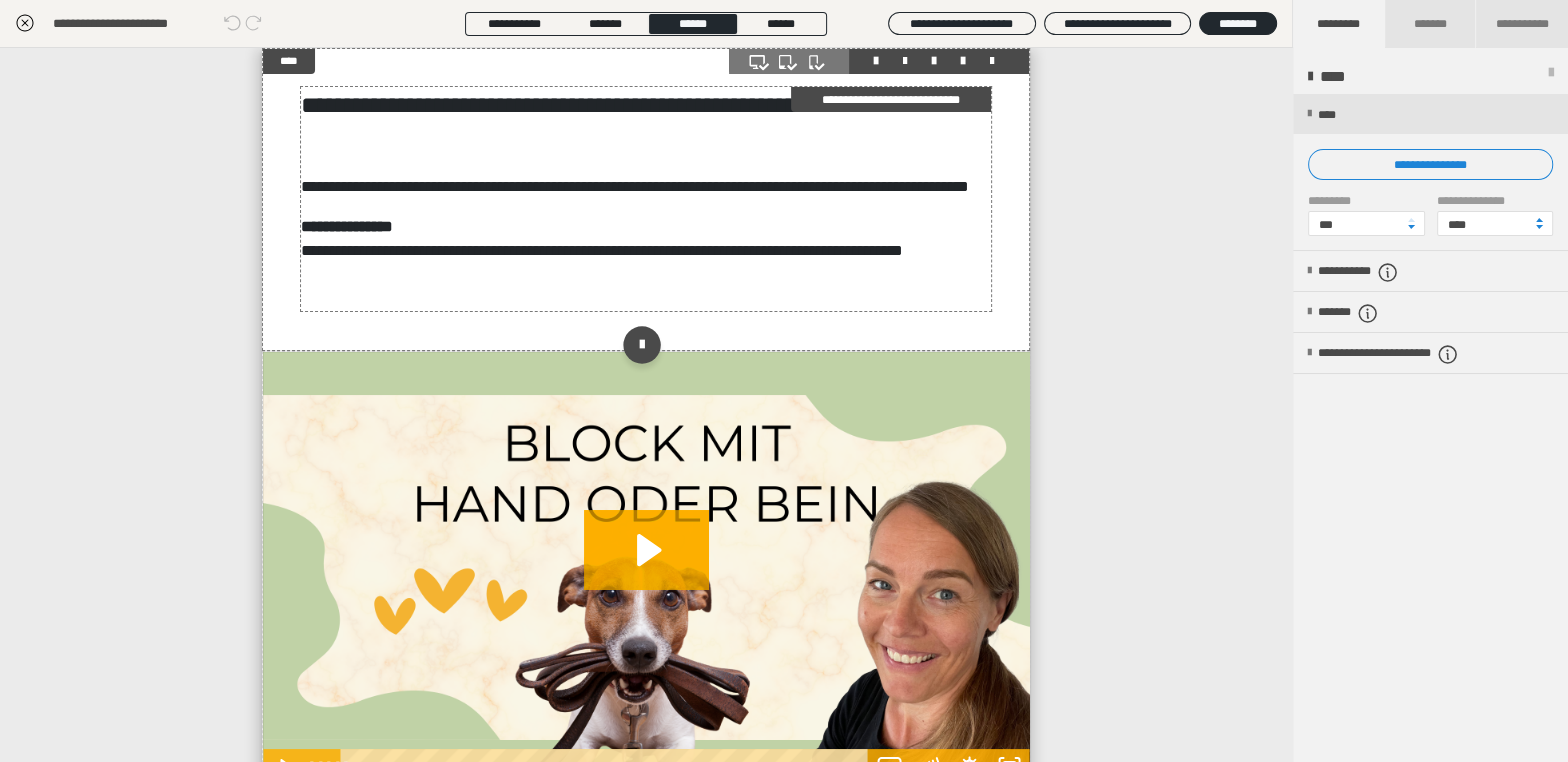 click on "**********" at bounding box center [646, 239] 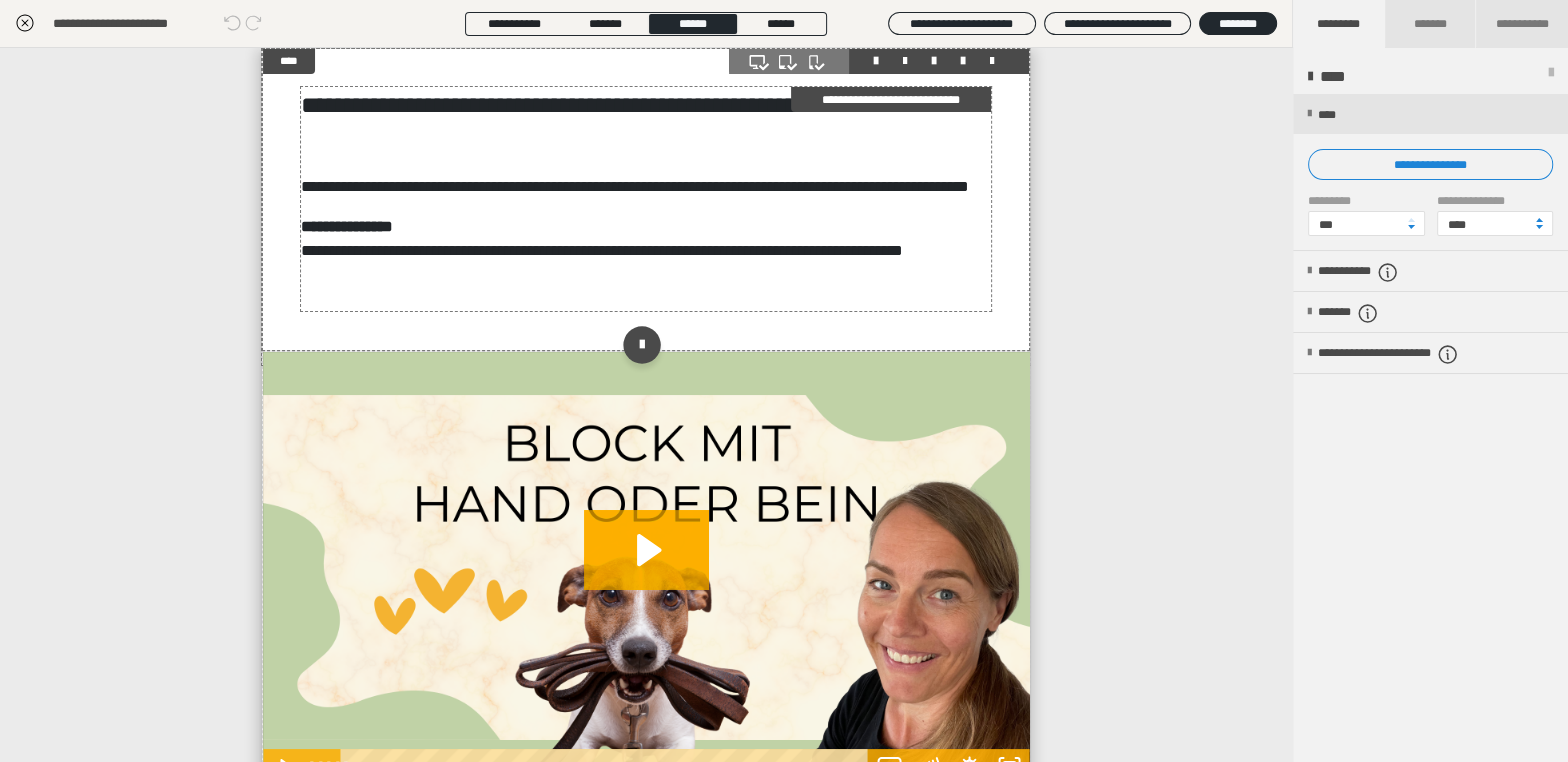 click on "**********" at bounding box center [646, 239] 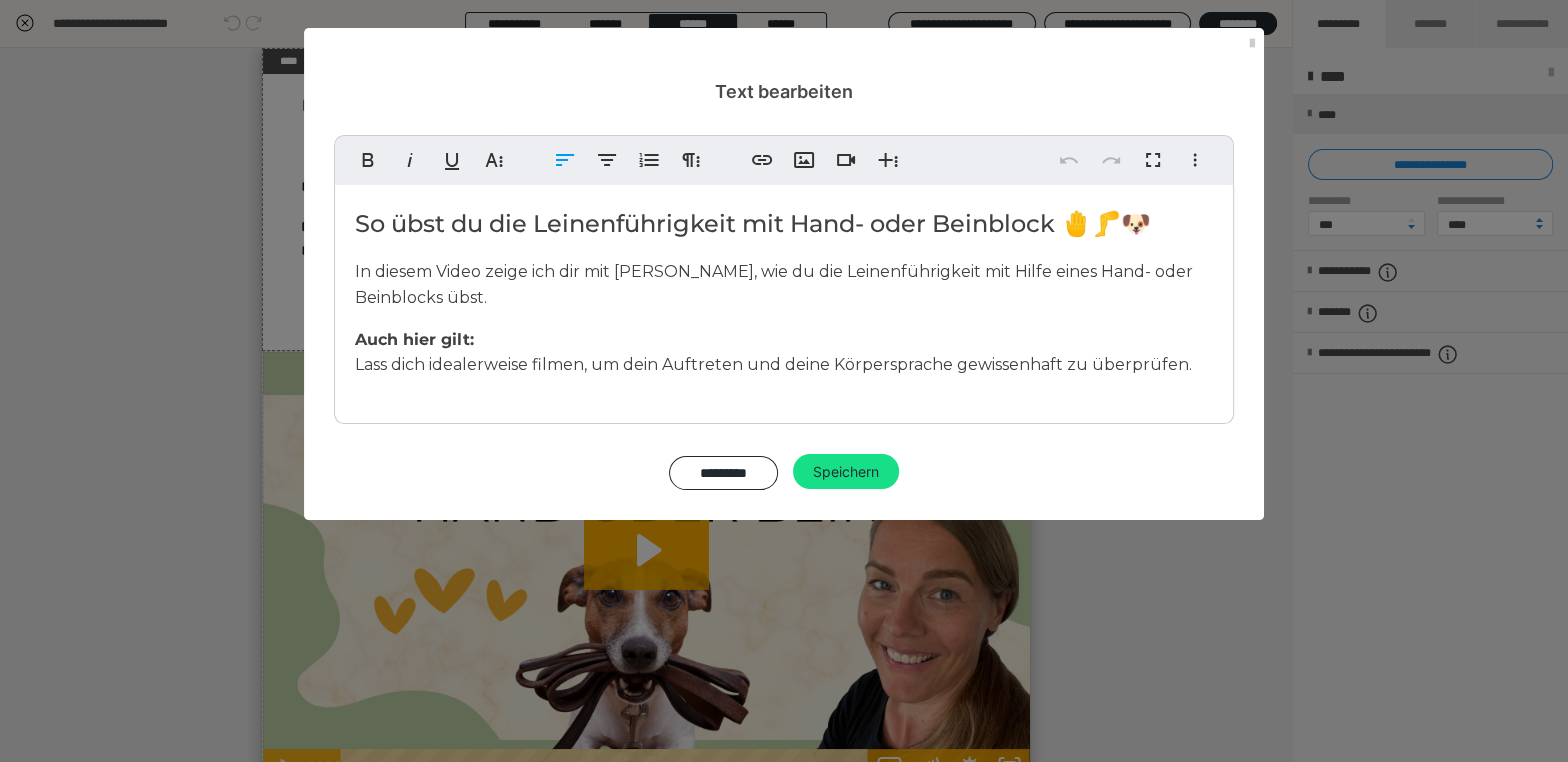 drag, startPoint x: 537, startPoint y: 367, endPoint x: 542, endPoint y: 388, distance: 21.587032 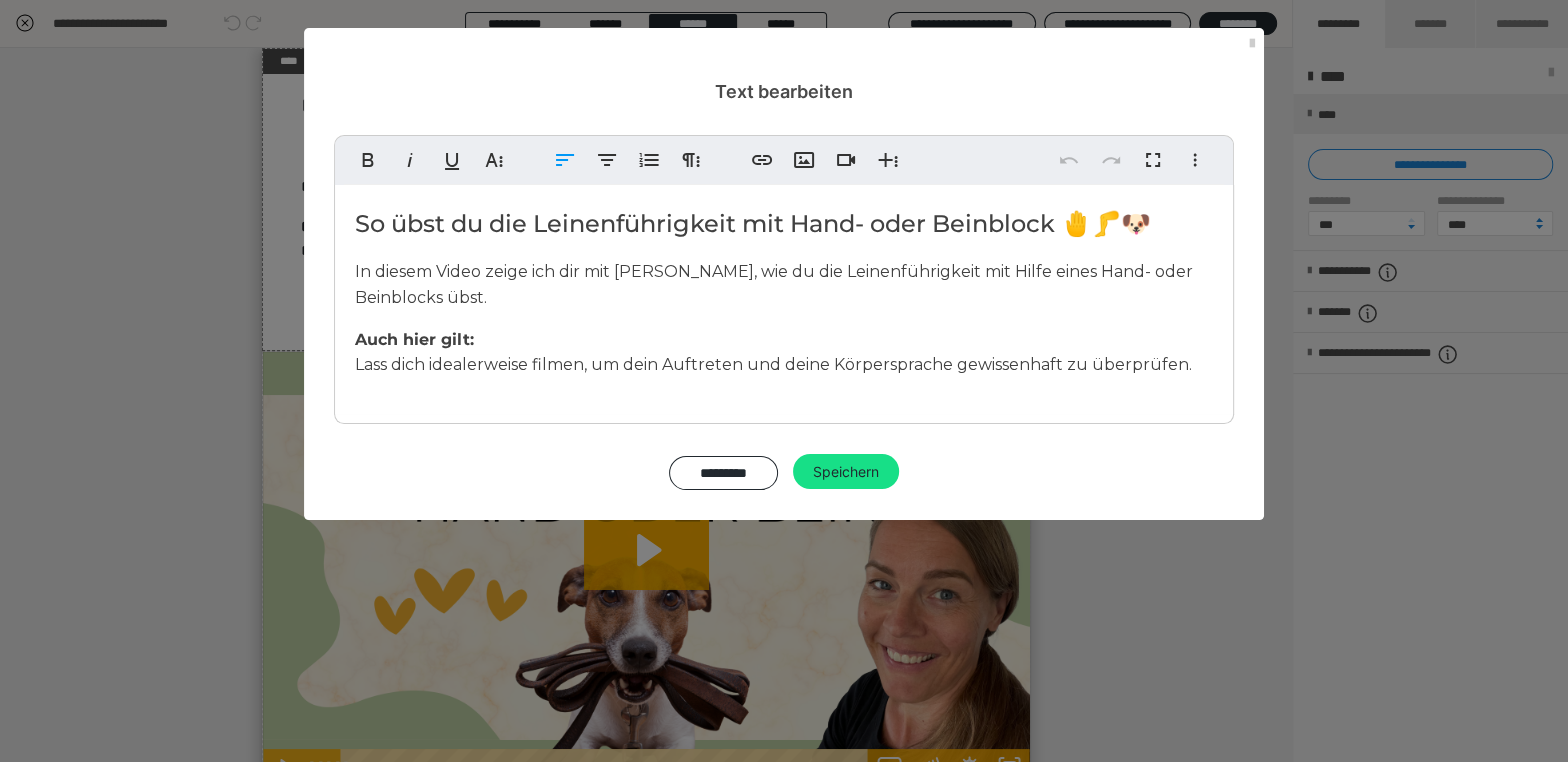 click on "Lass dich idealerweise filmen, um dein Auftreten und deine Körpersprache gewissenhaft zu überprüfen." at bounding box center [773, 364] 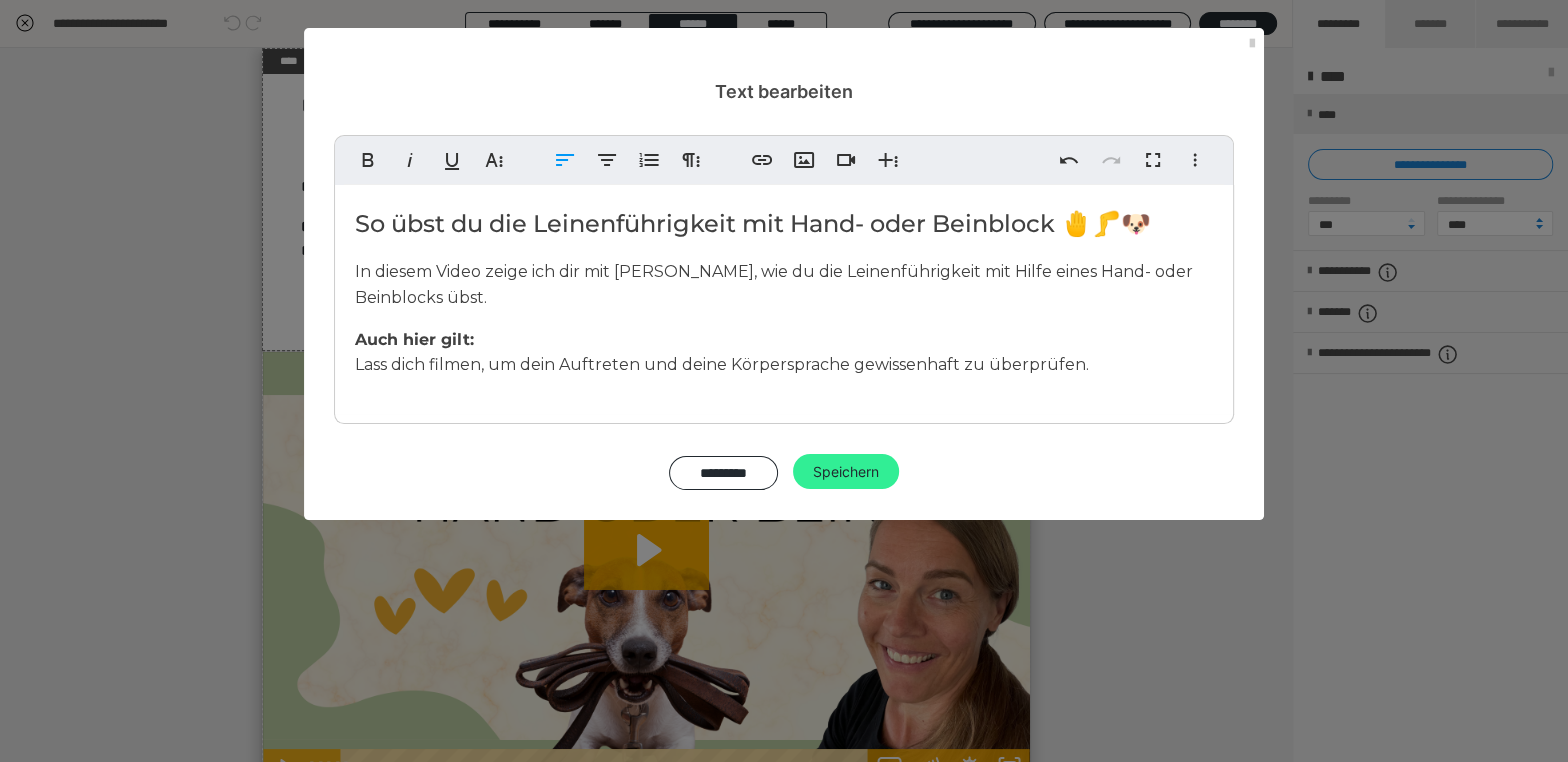 click on "Speichern" at bounding box center [846, 472] 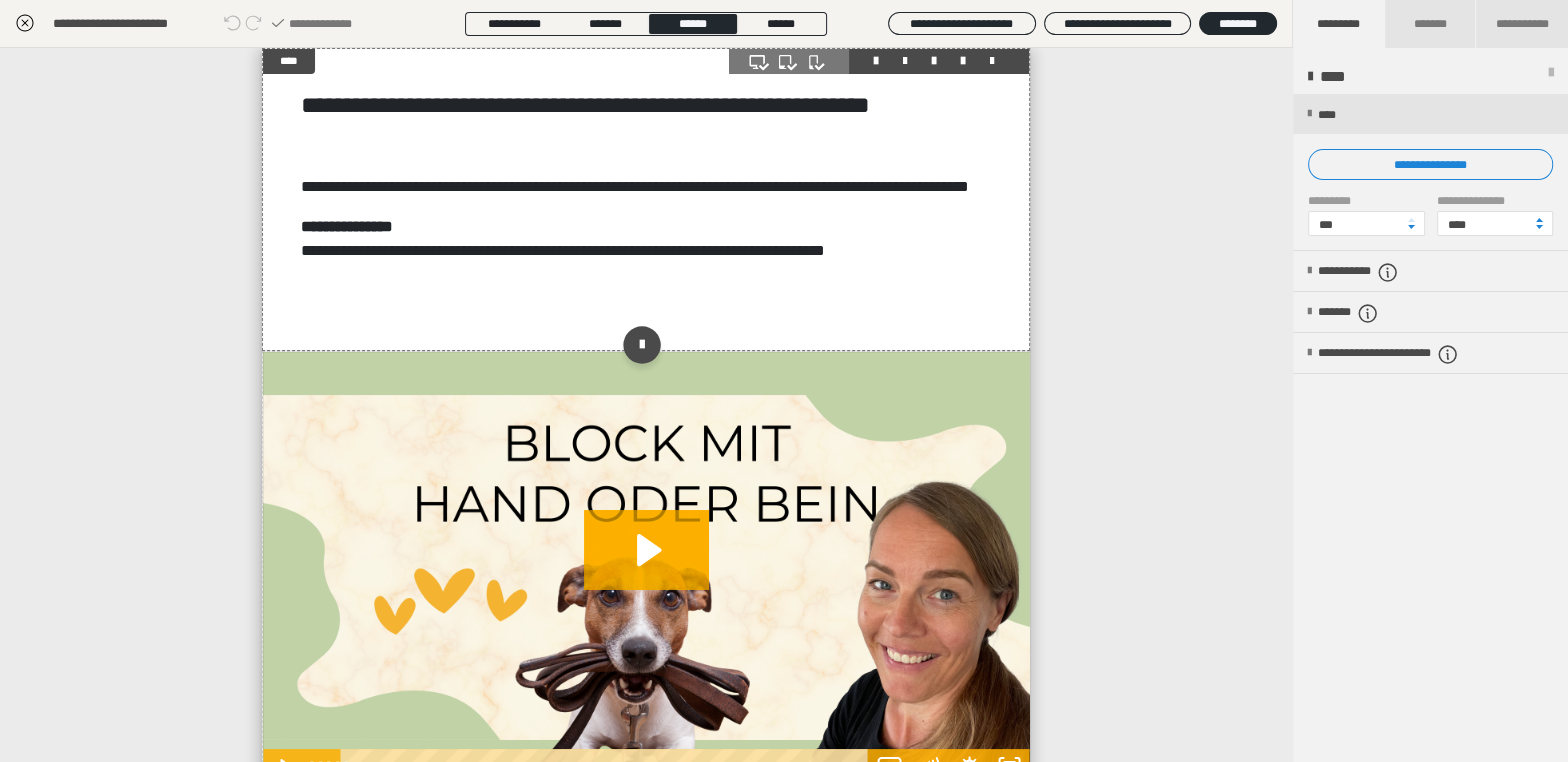 click on "**********" at bounding box center (646, 199) 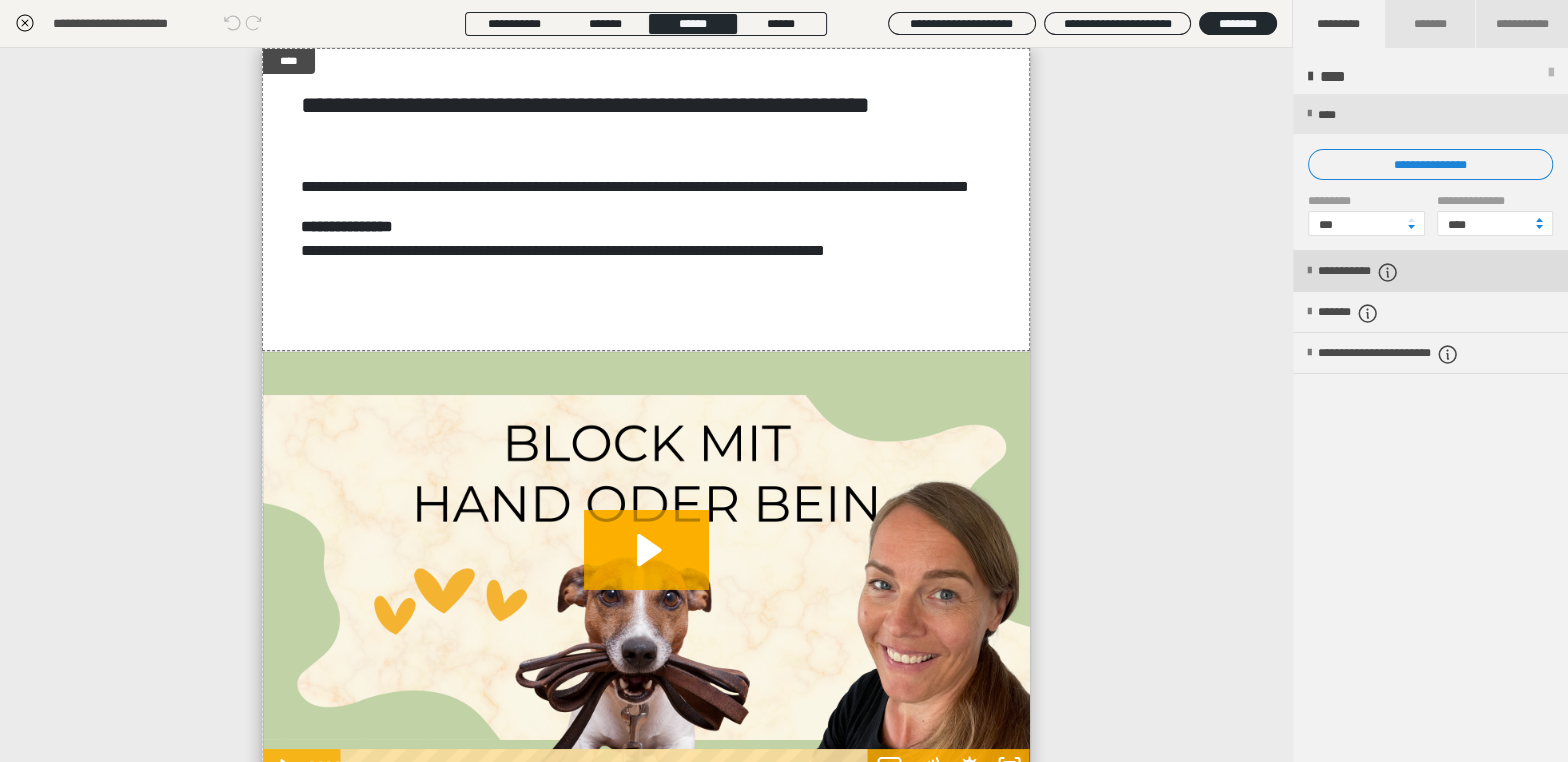 click on "**********" at bounding box center [1382, 272] 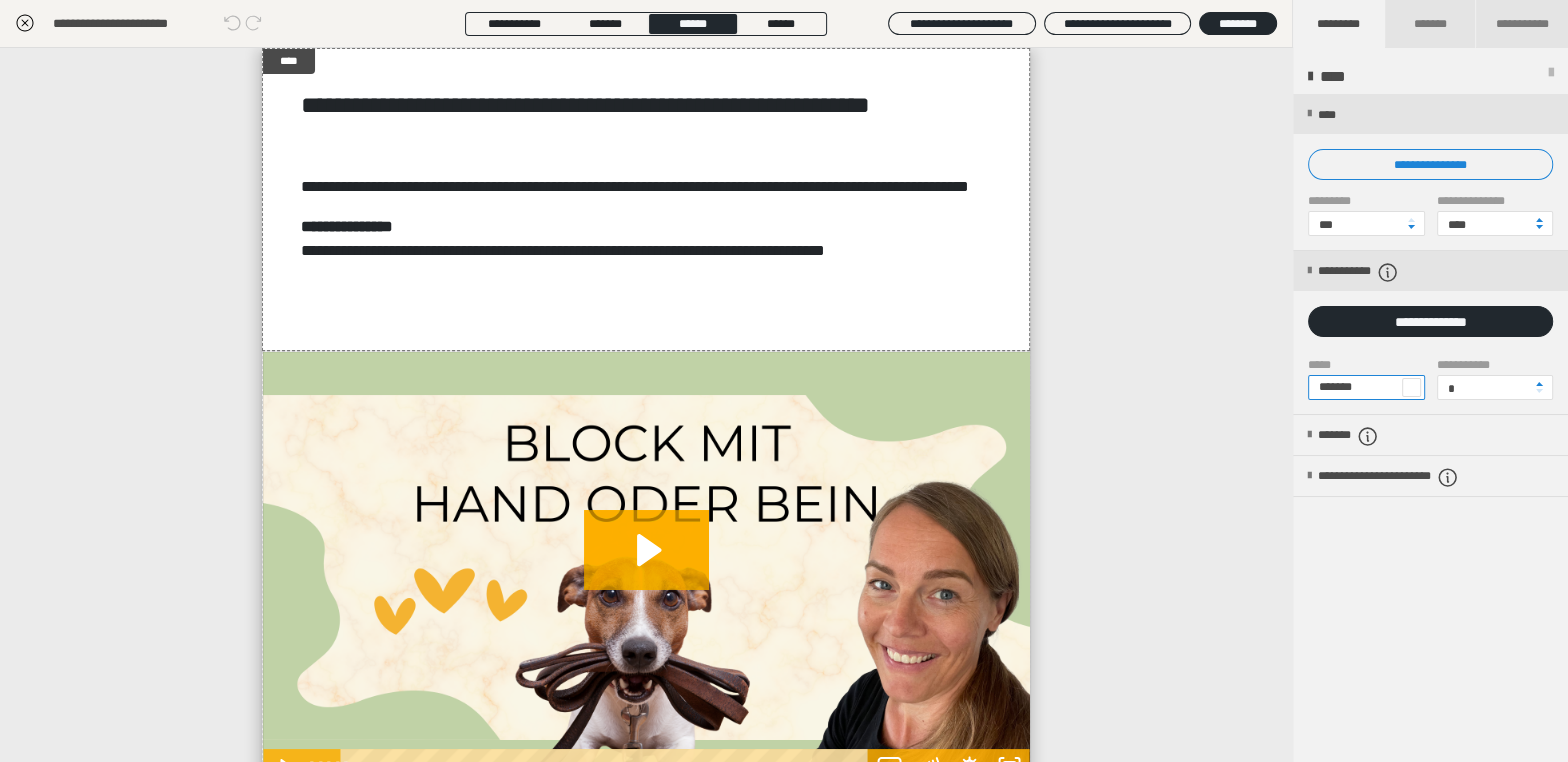 click on "*******" at bounding box center [1366, 387] 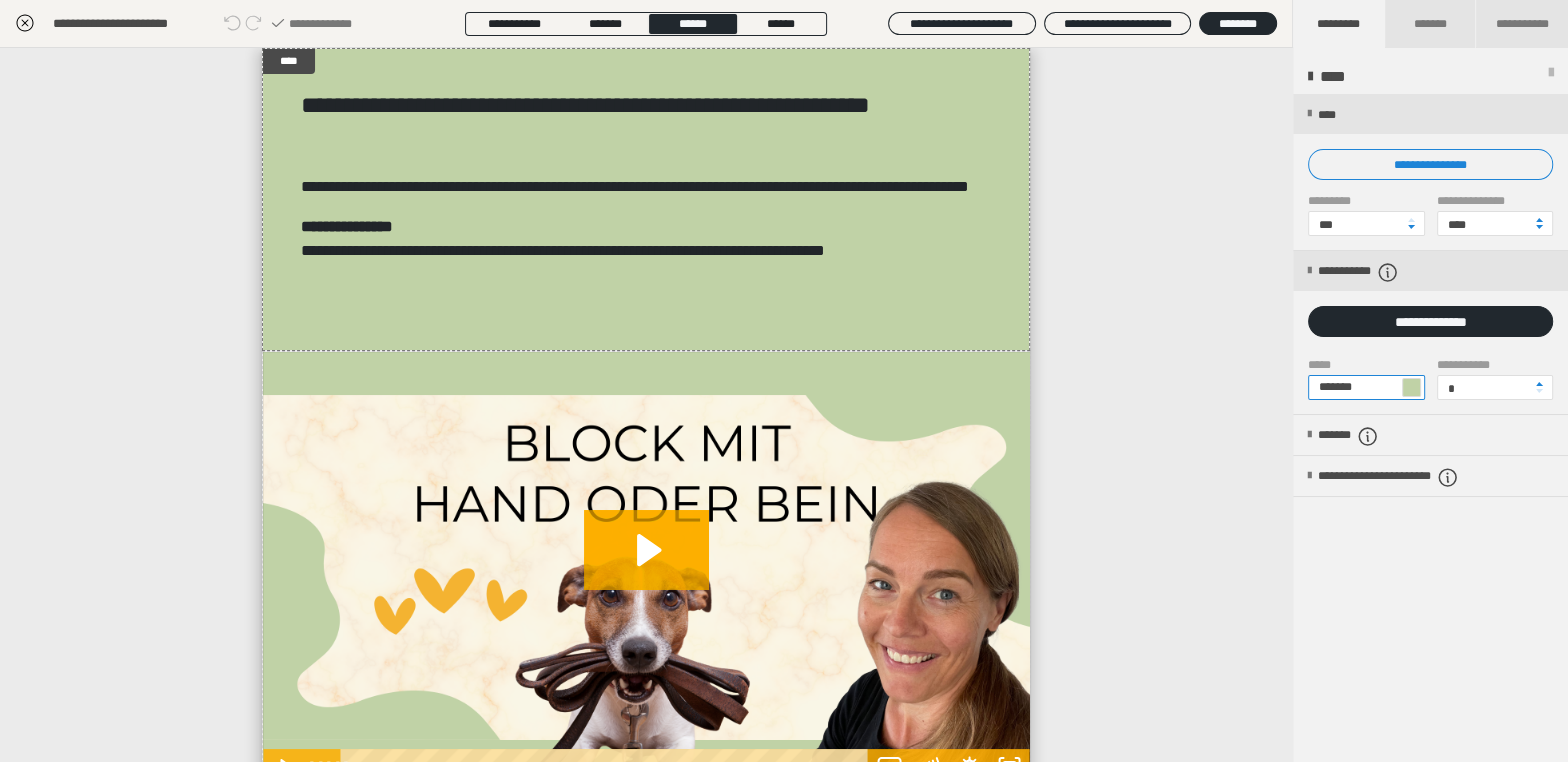 type on "*******" 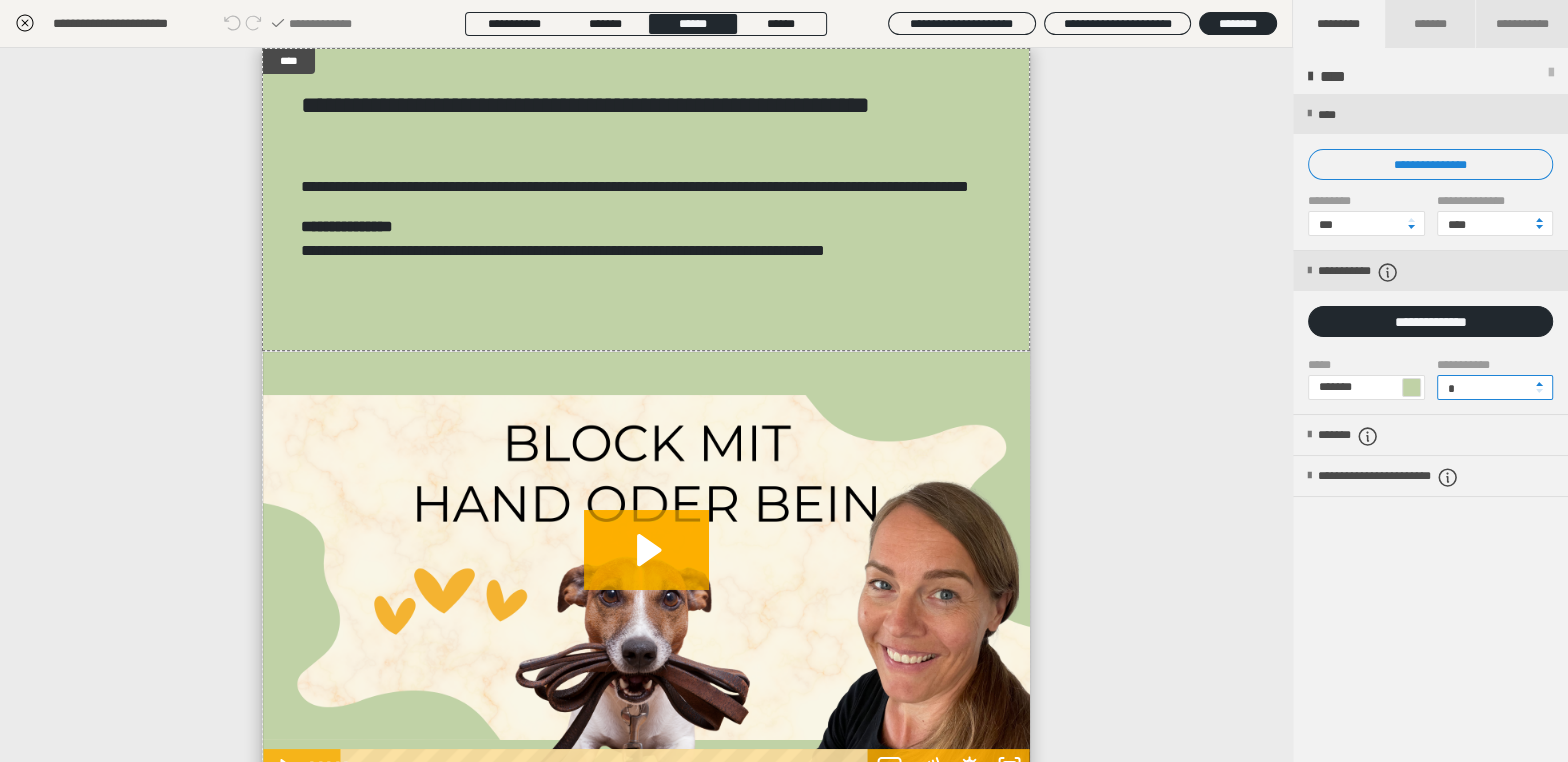 click on "*" at bounding box center (1495, 387) 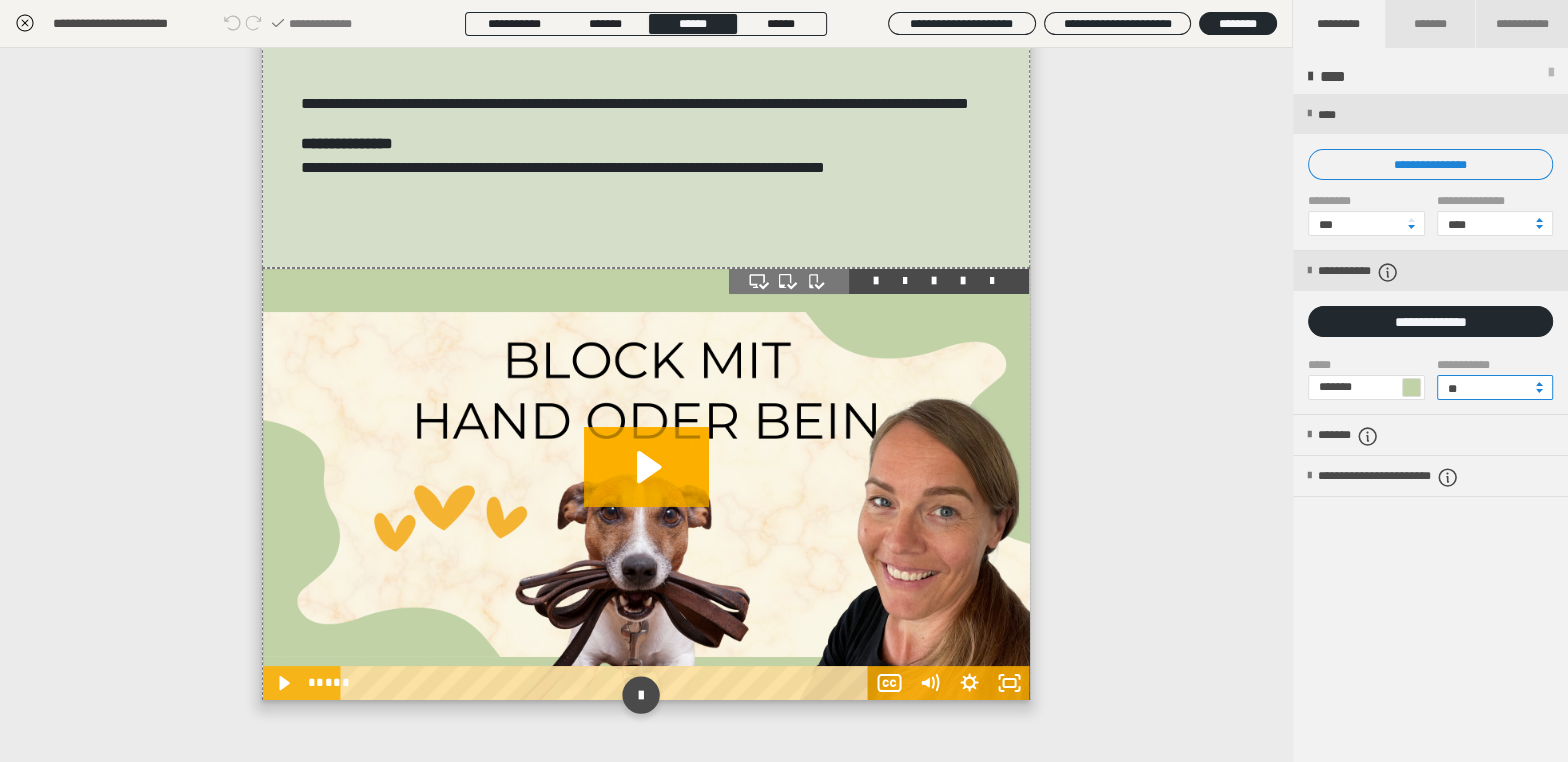 scroll, scrollTop: 105, scrollLeft: 0, axis: vertical 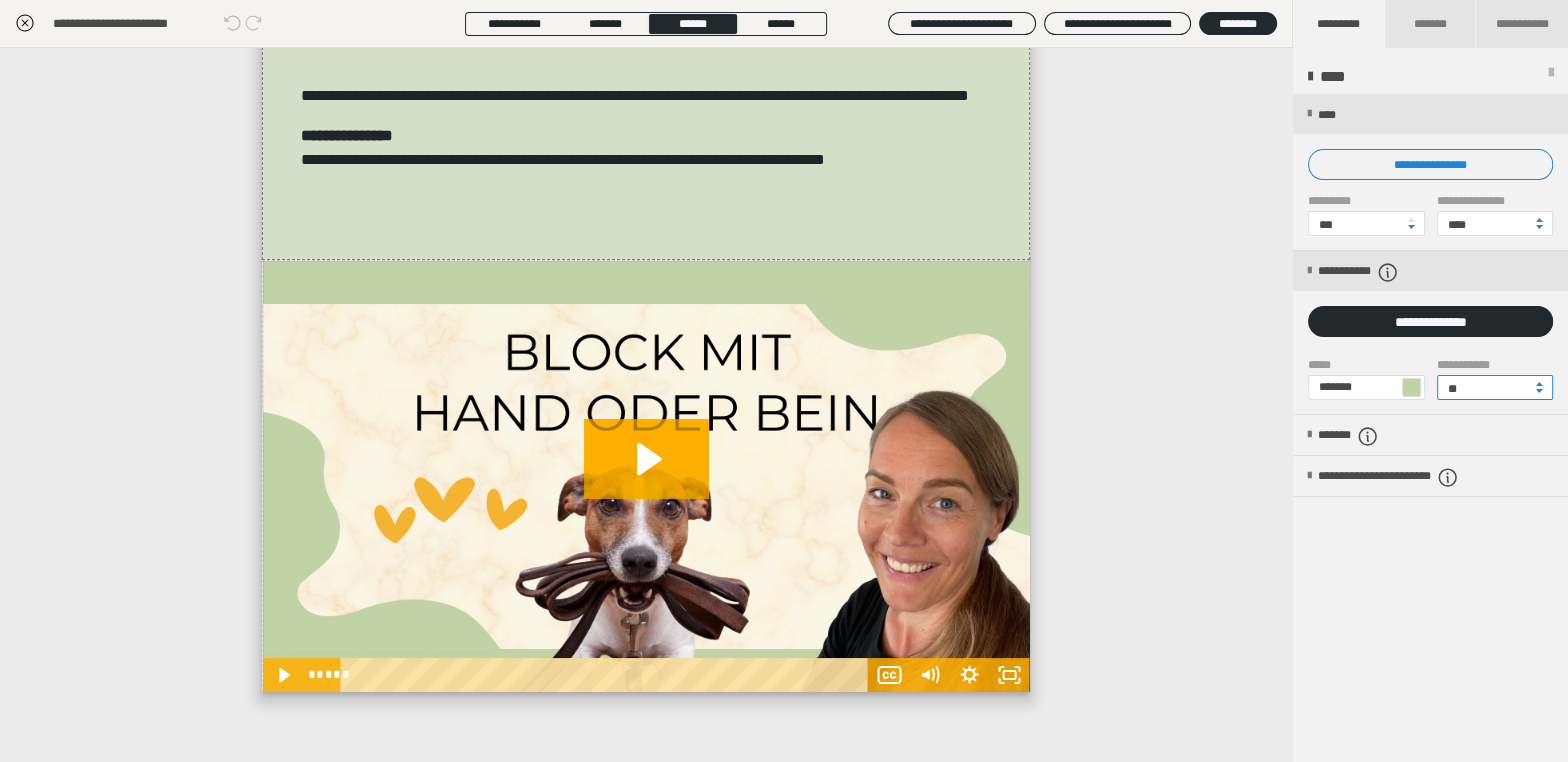 type on "**" 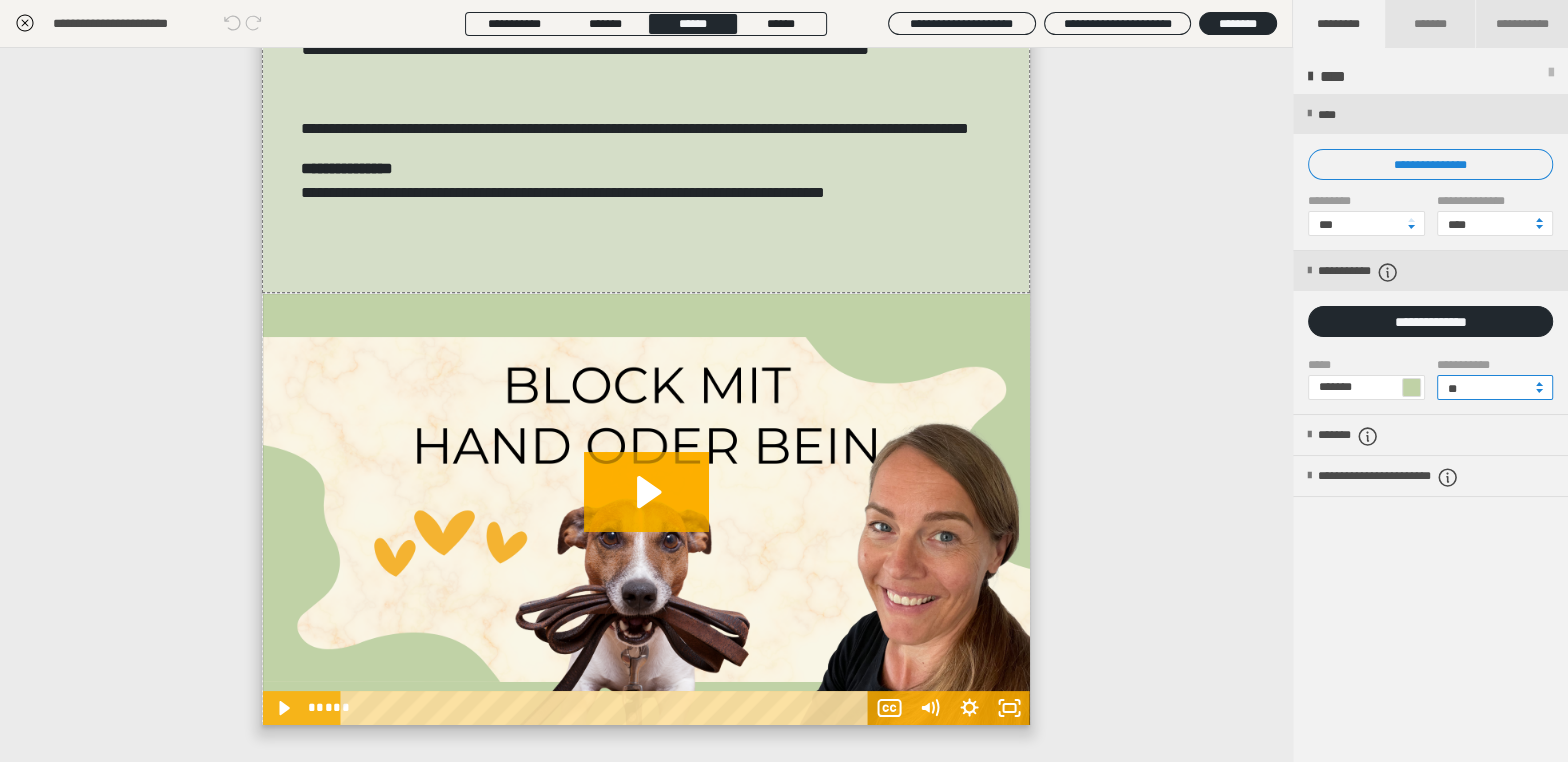 scroll, scrollTop: 72, scrollLeft: 0, axis: vertical 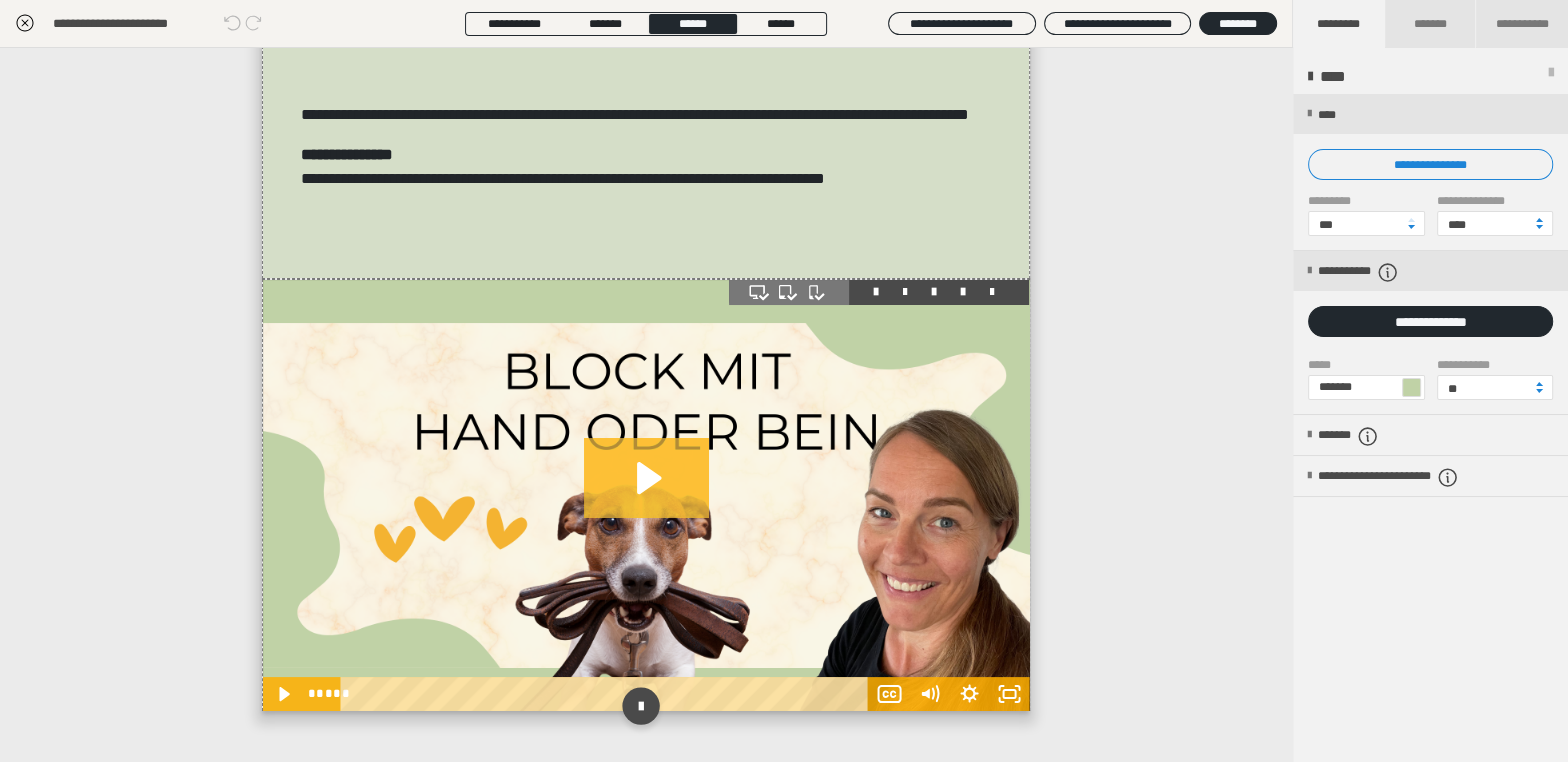 click 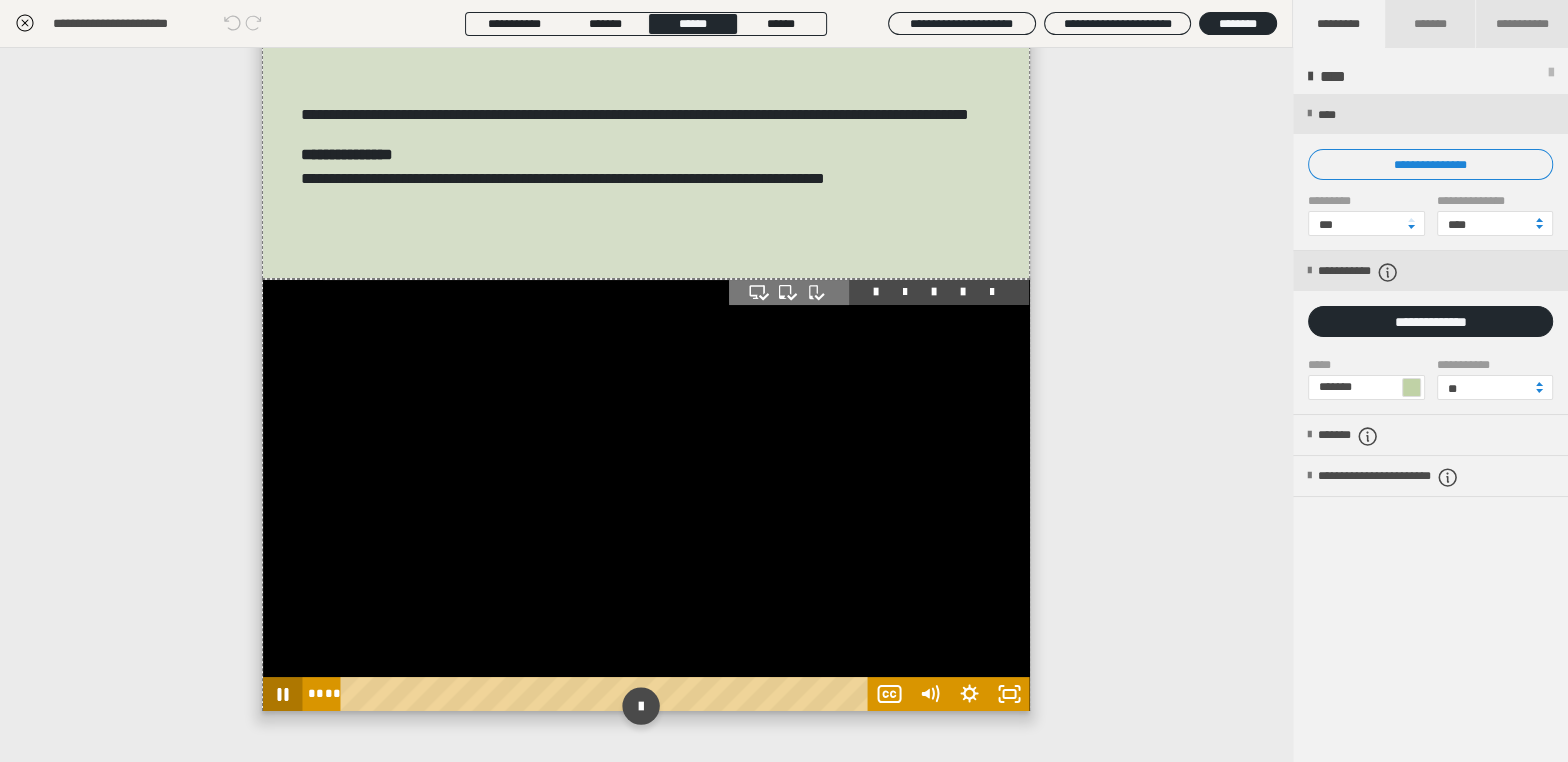 click 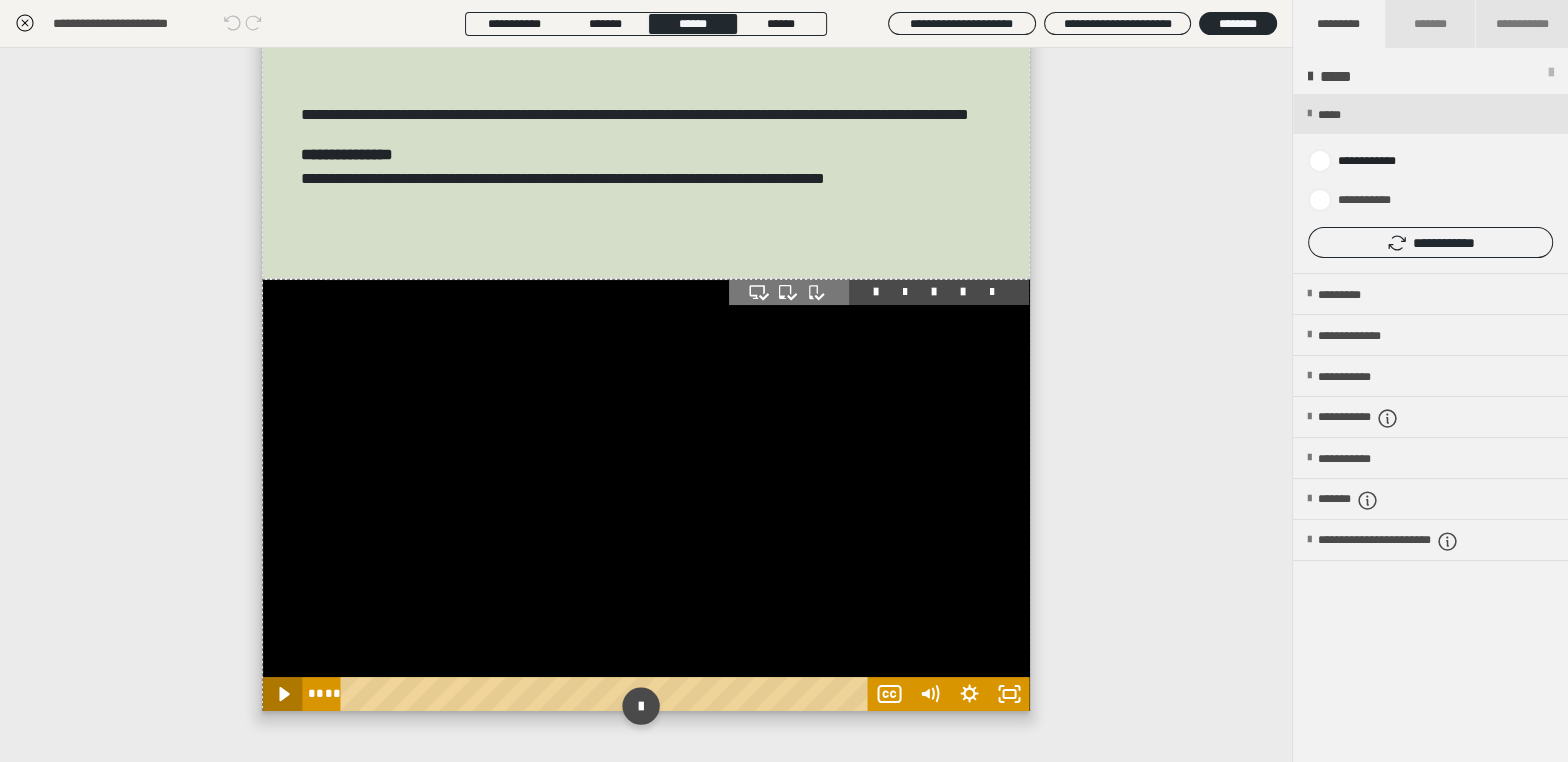 click 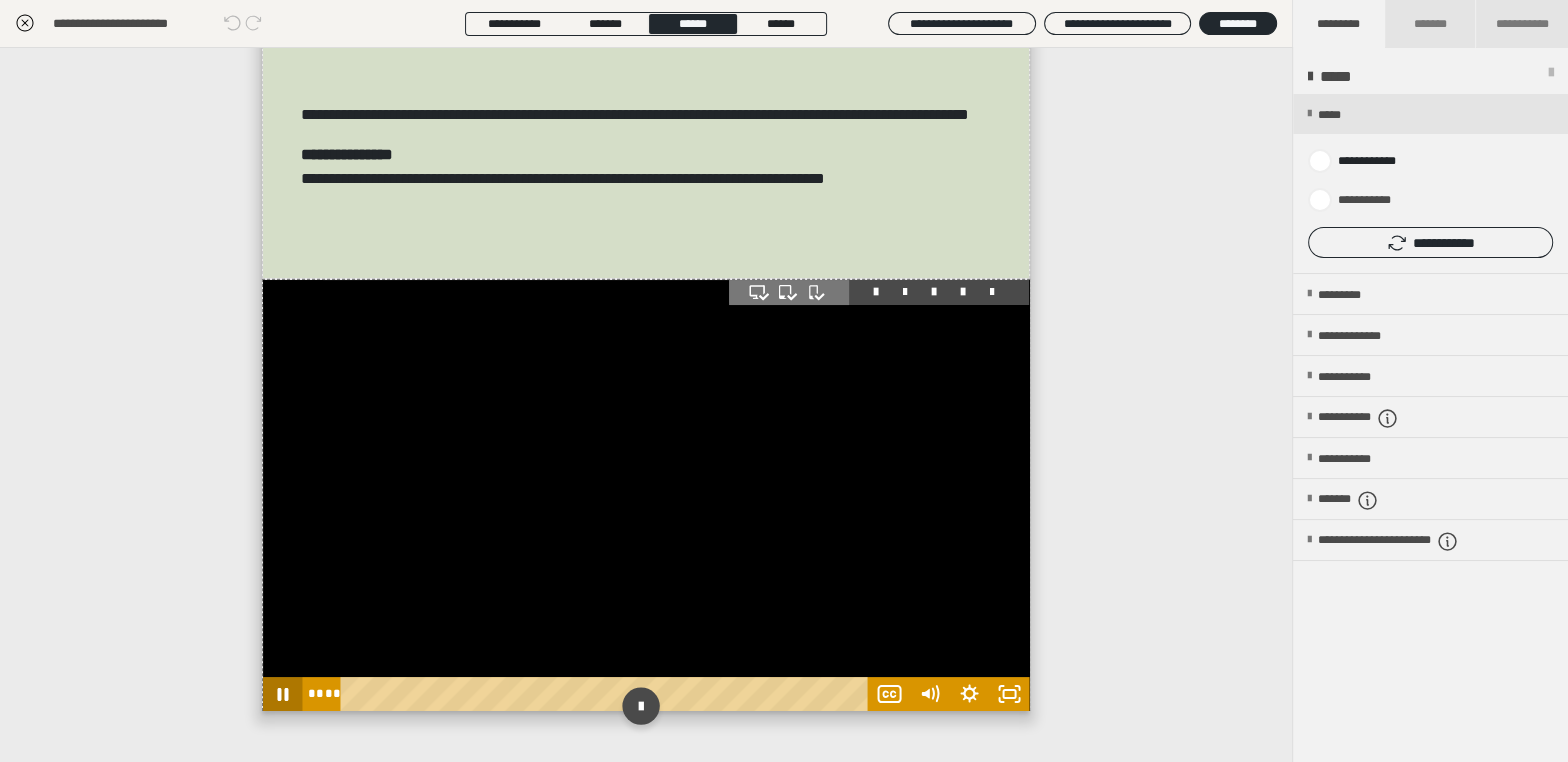click 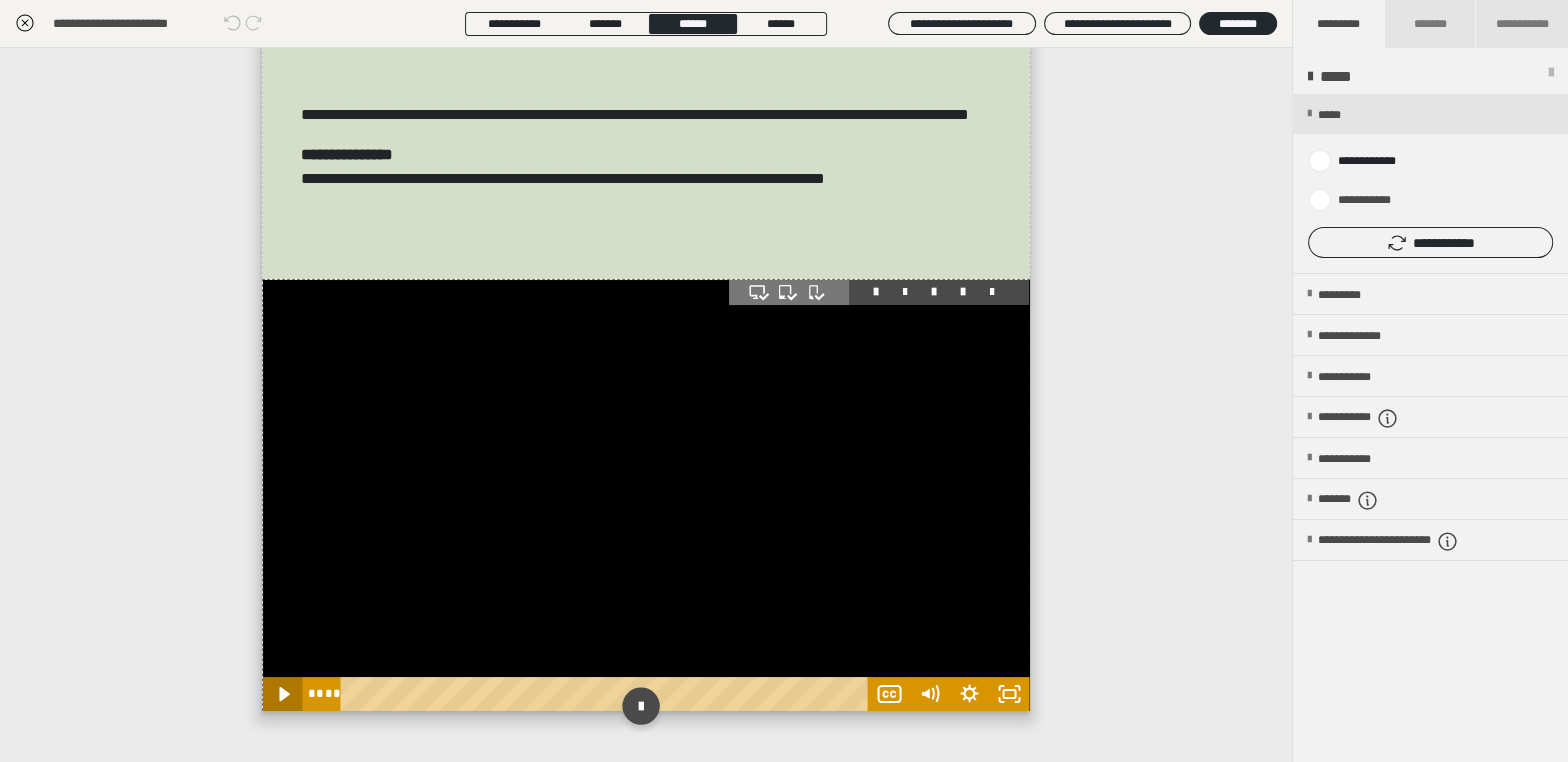click 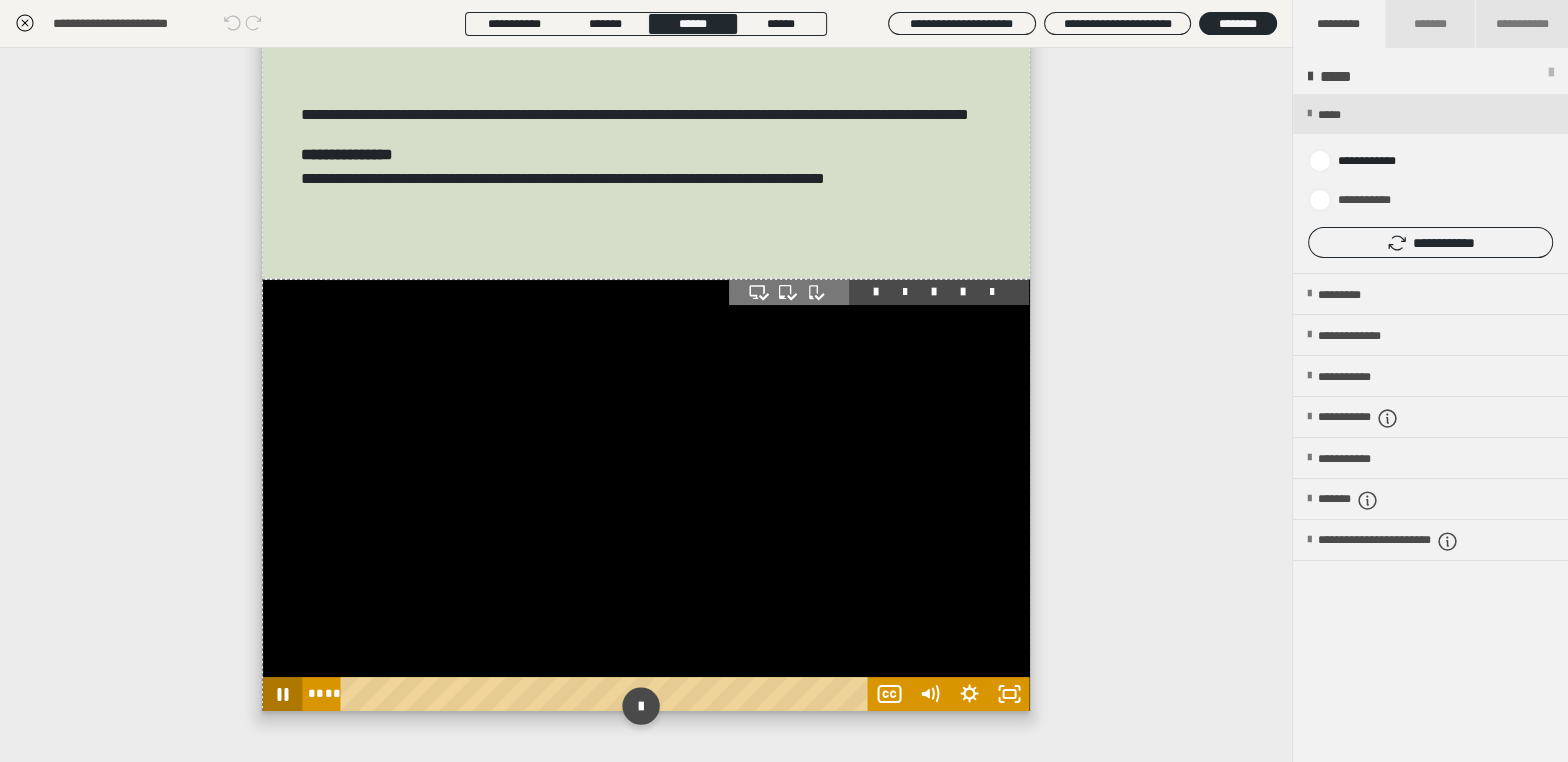 click 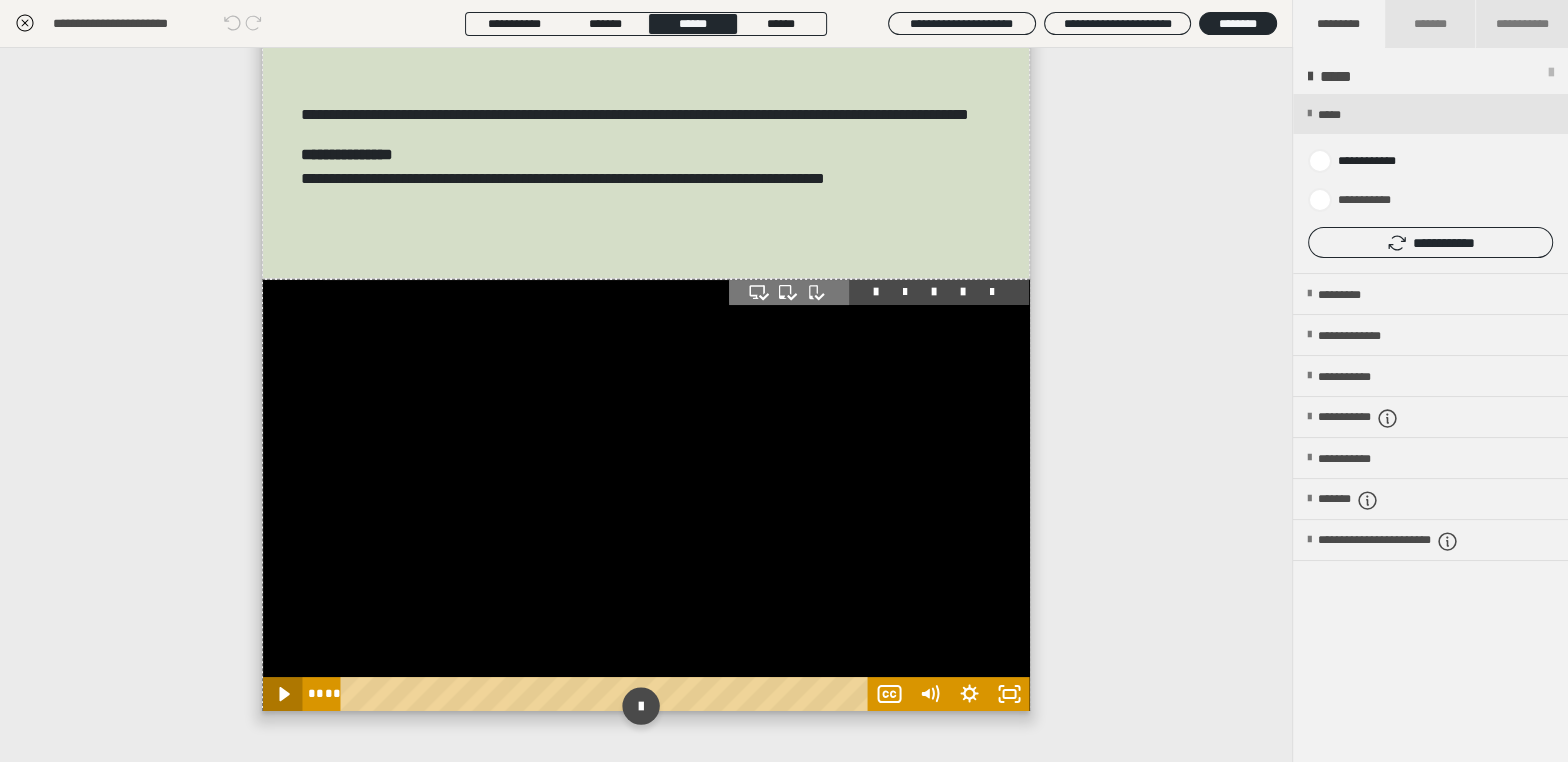 click 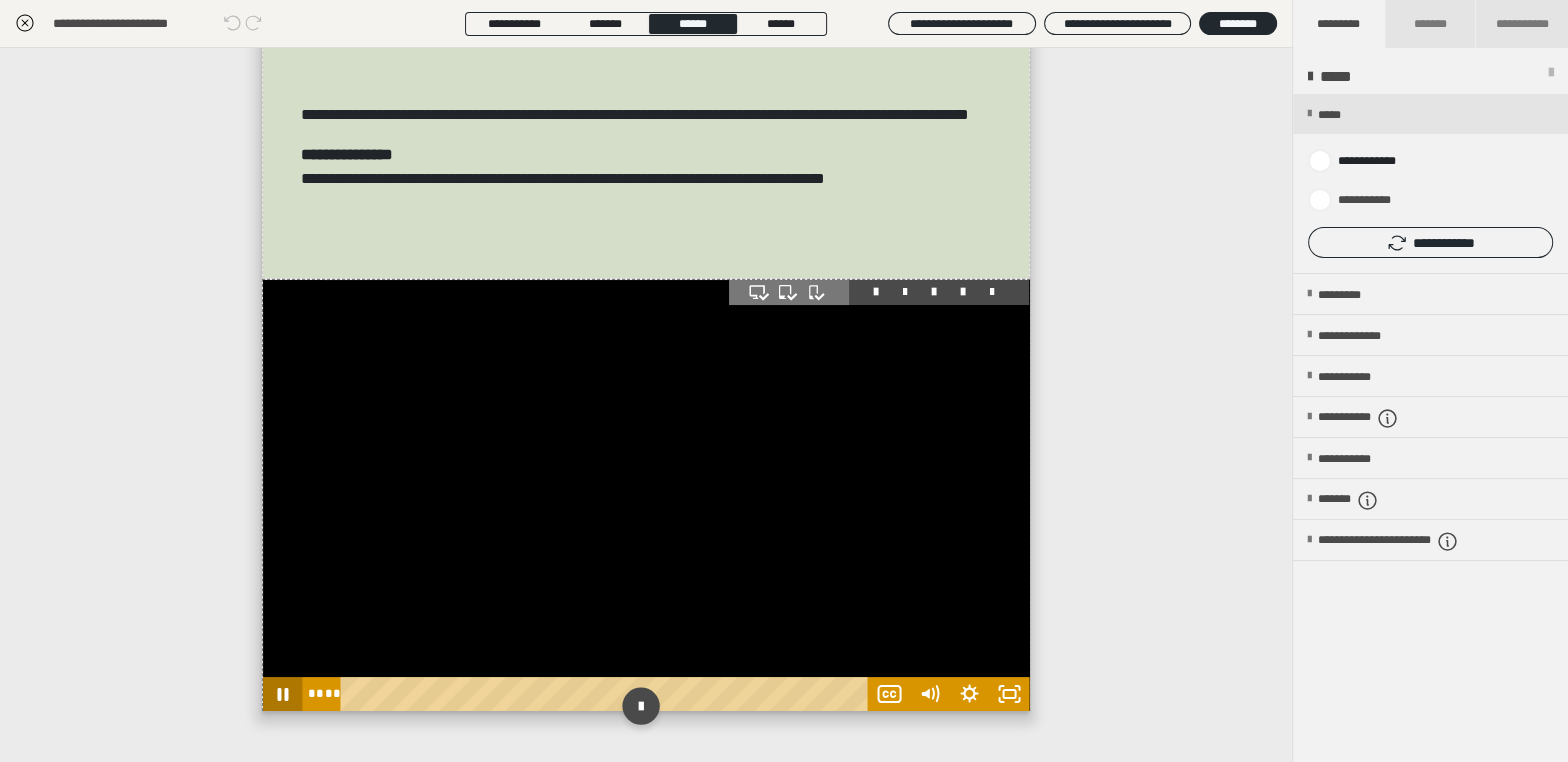 click 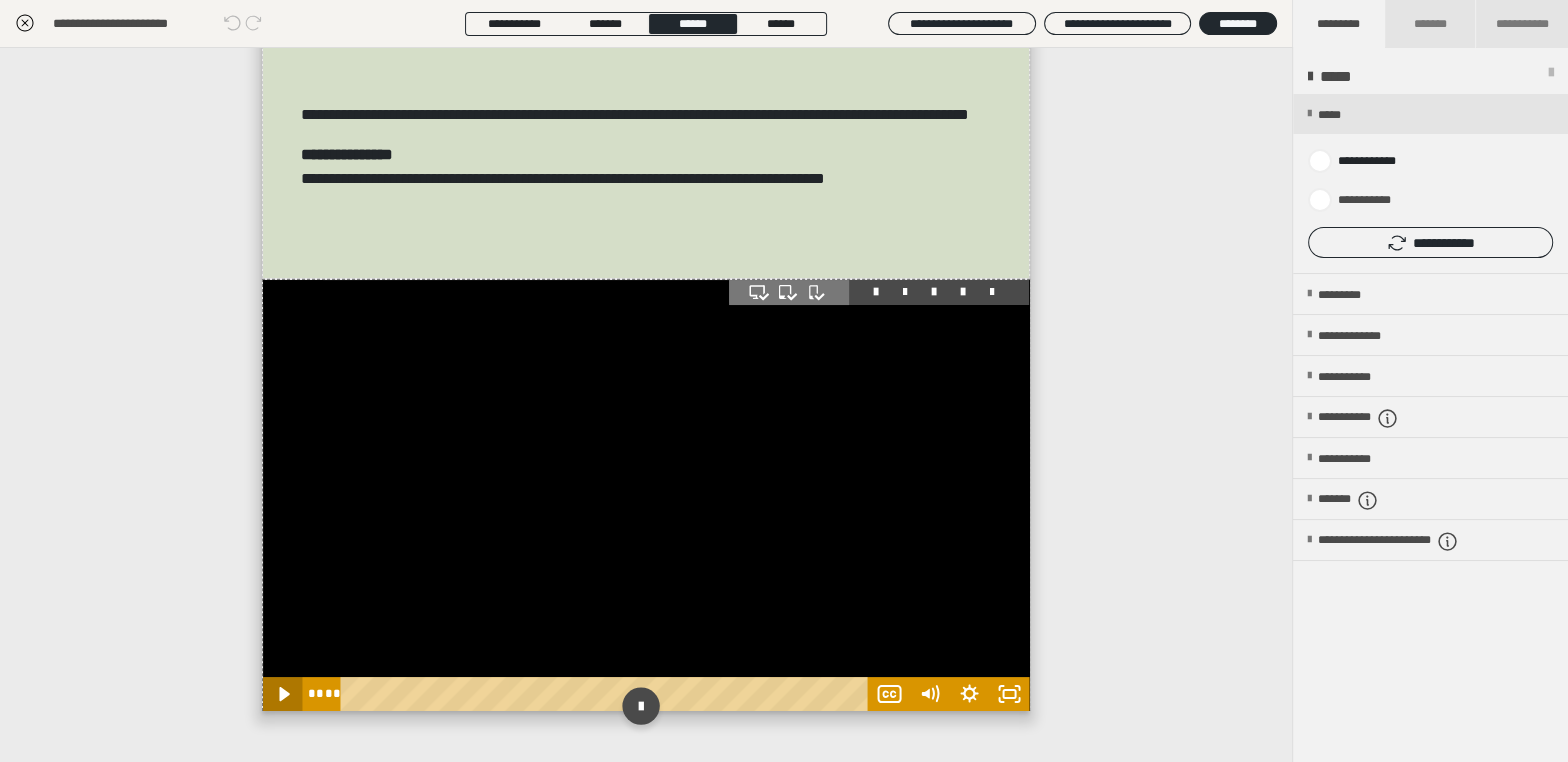 click 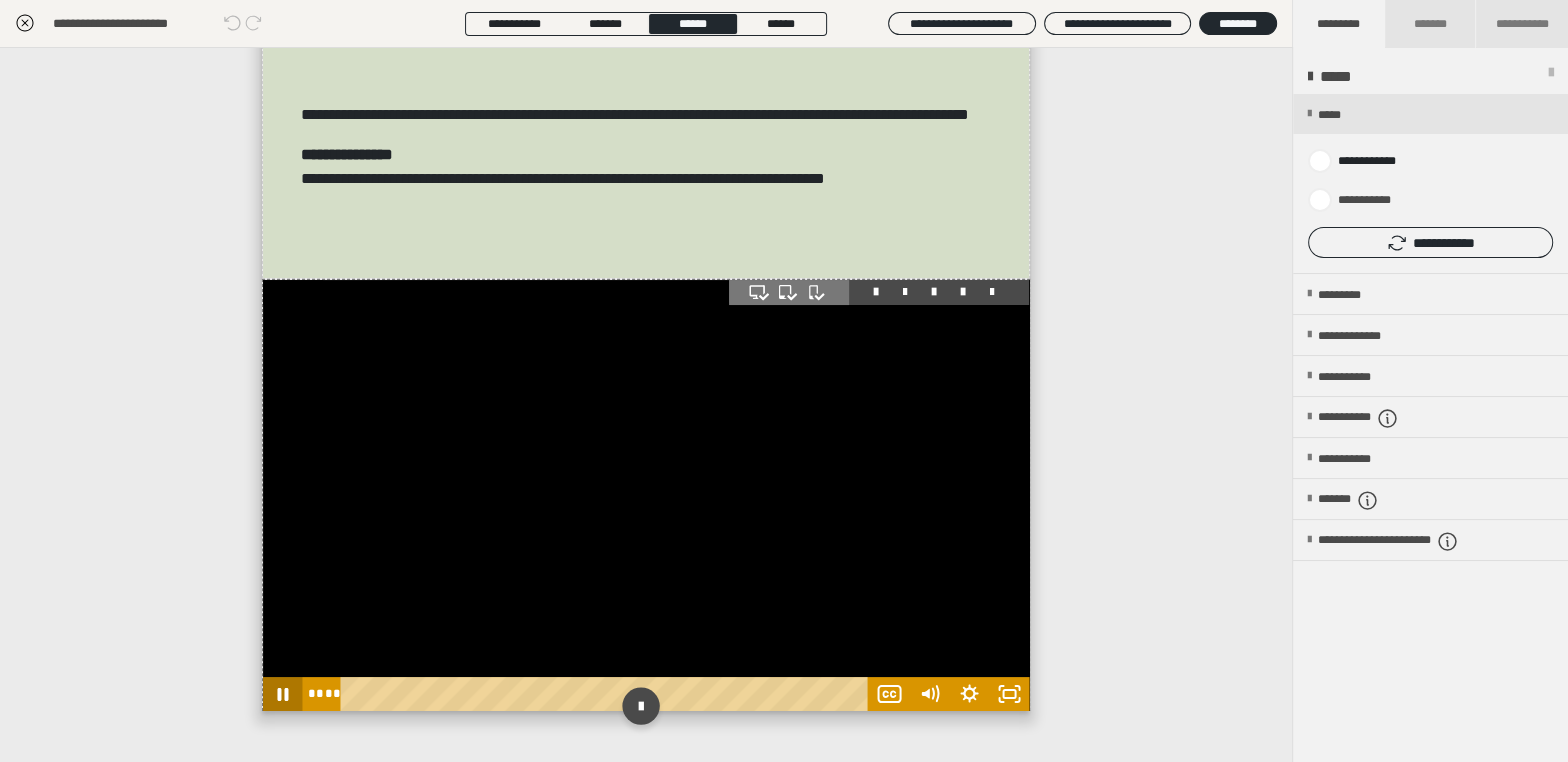 click 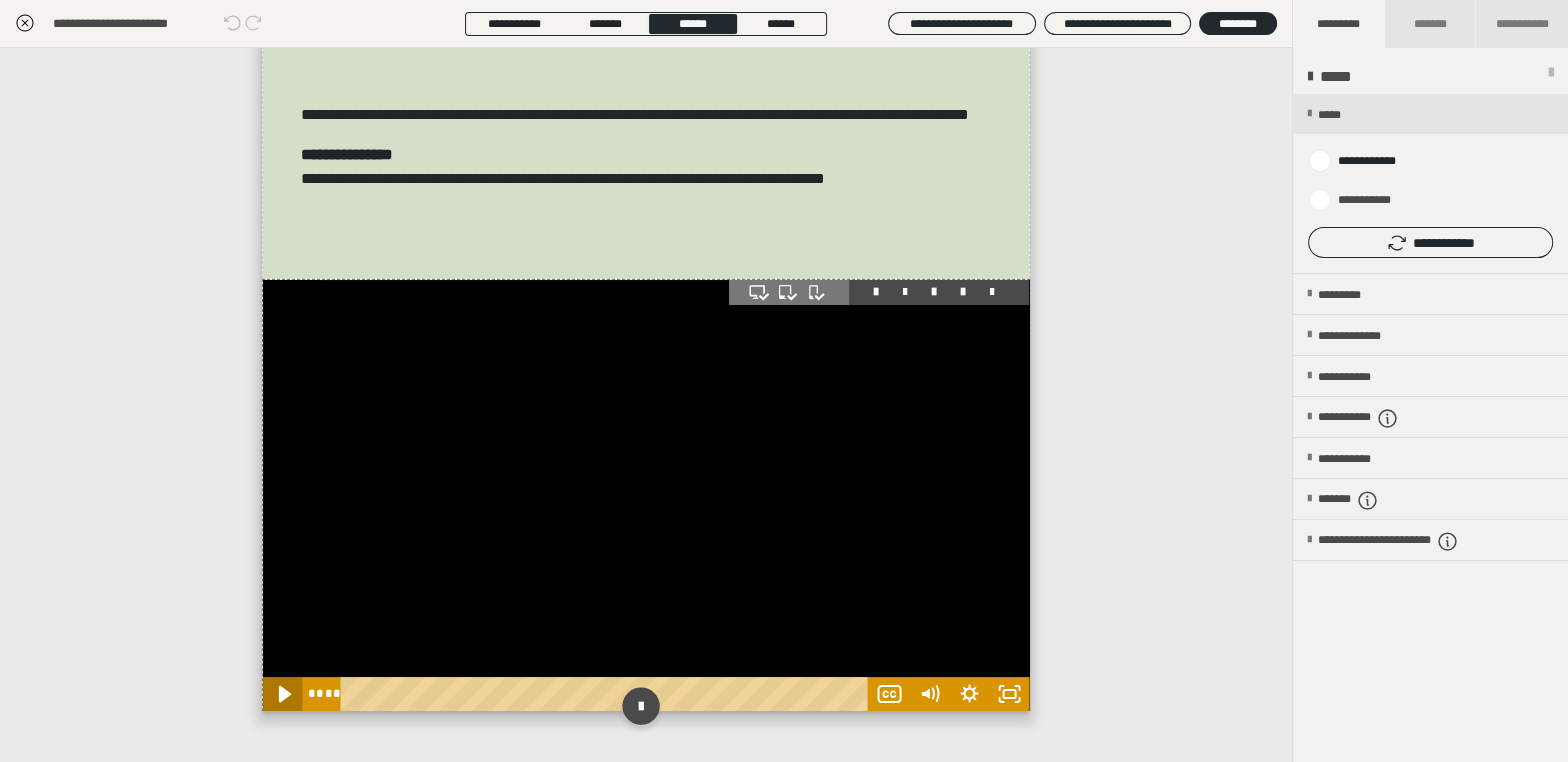 click 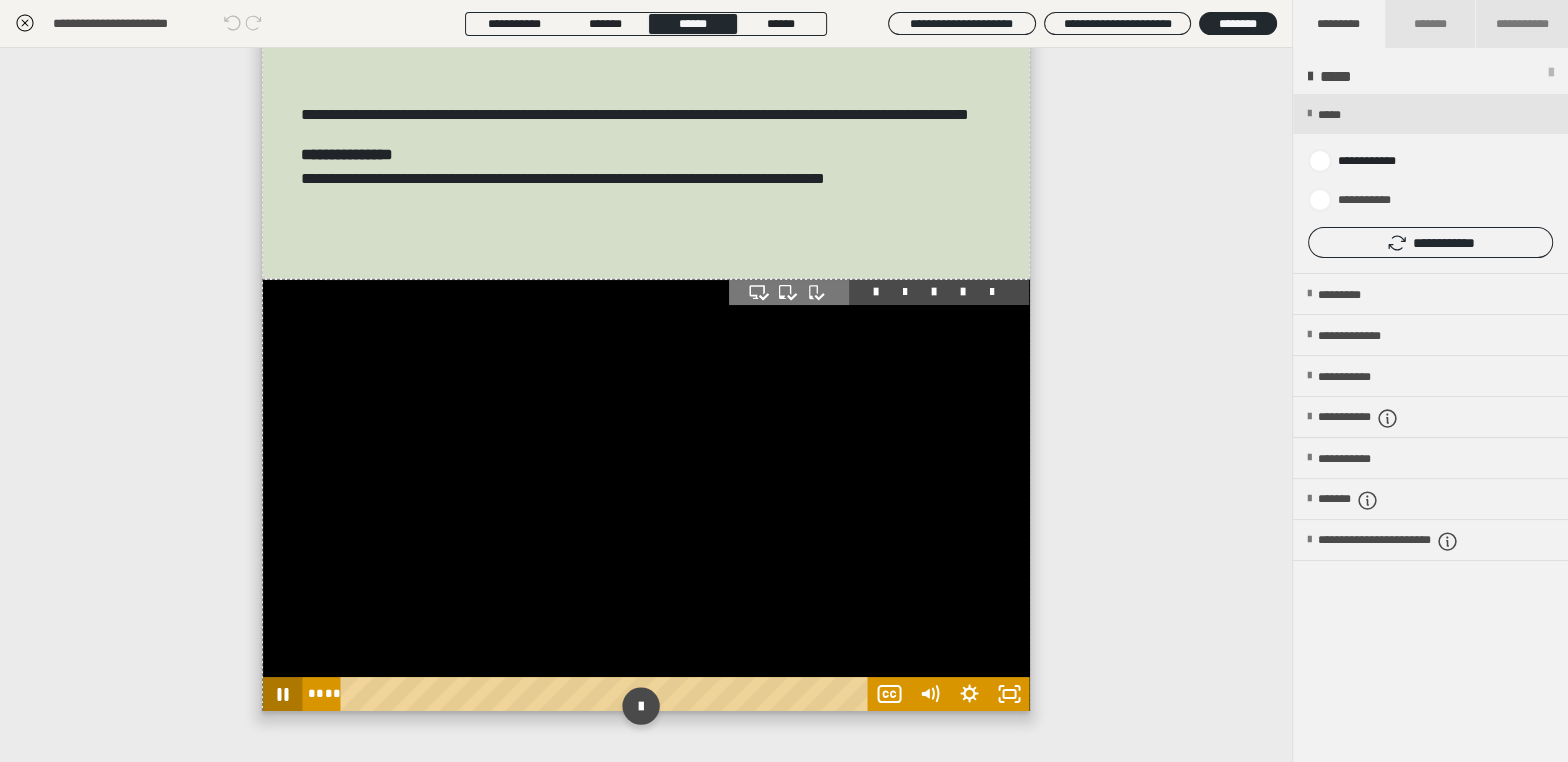 click 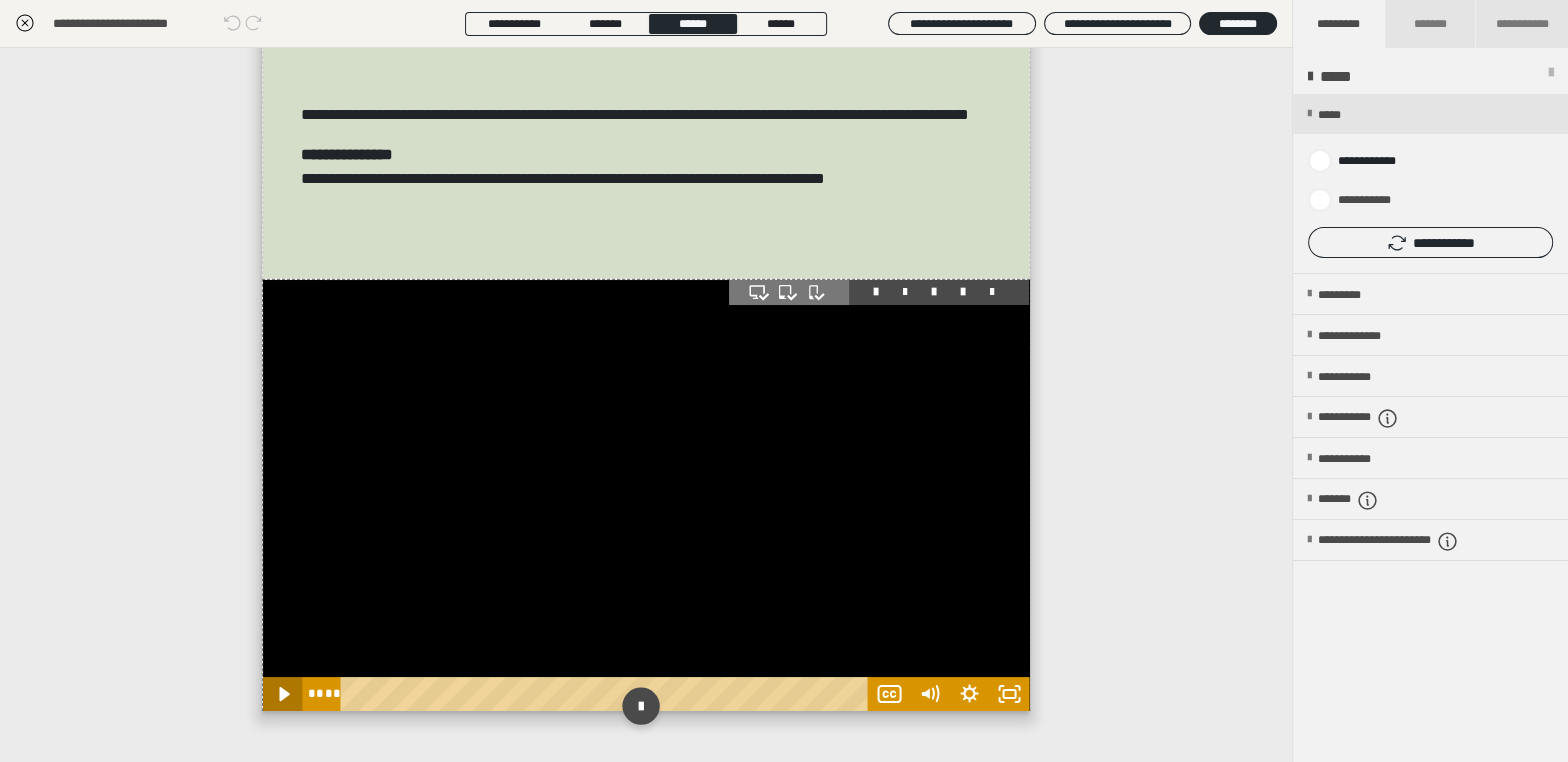 click 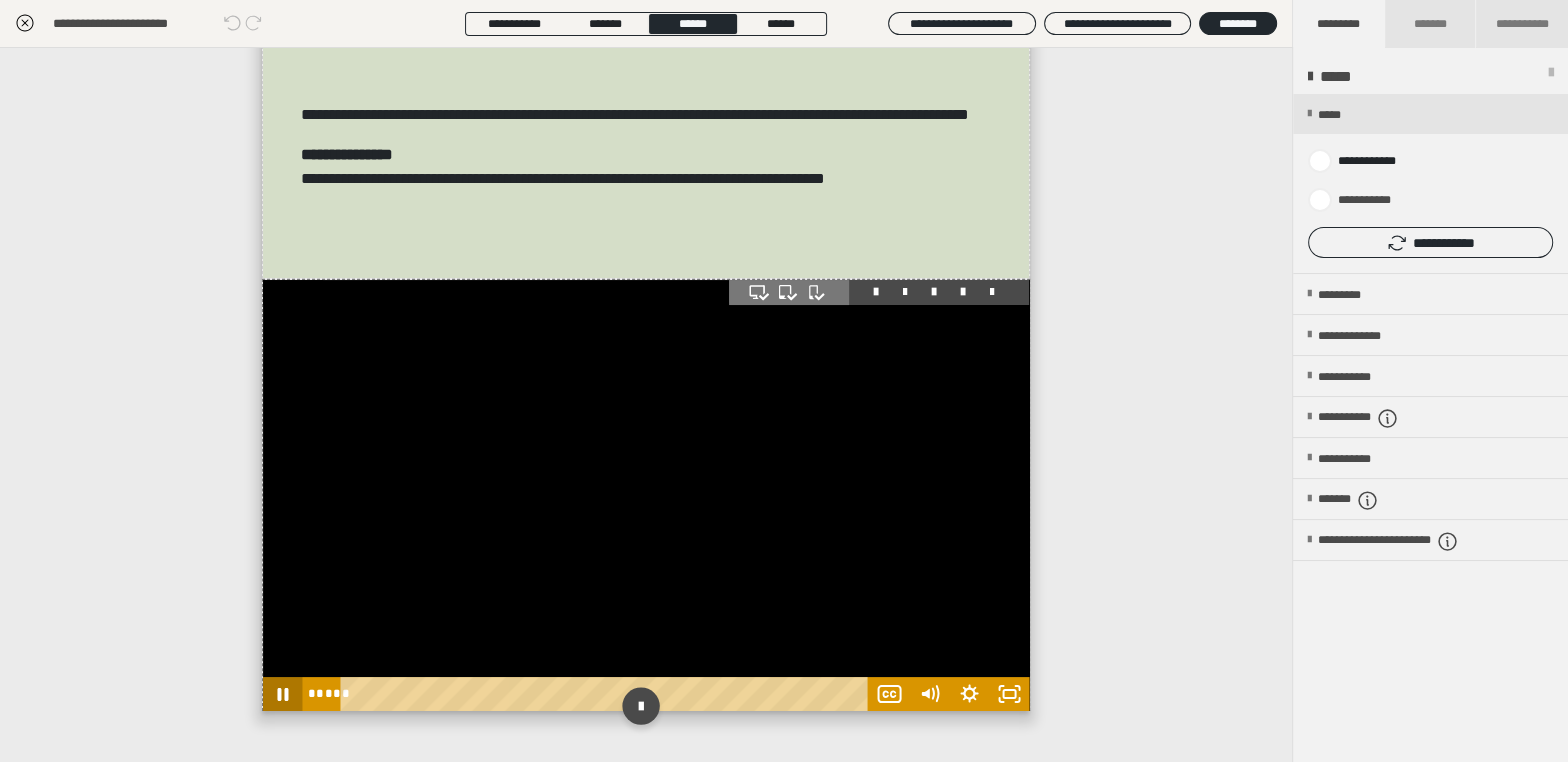click 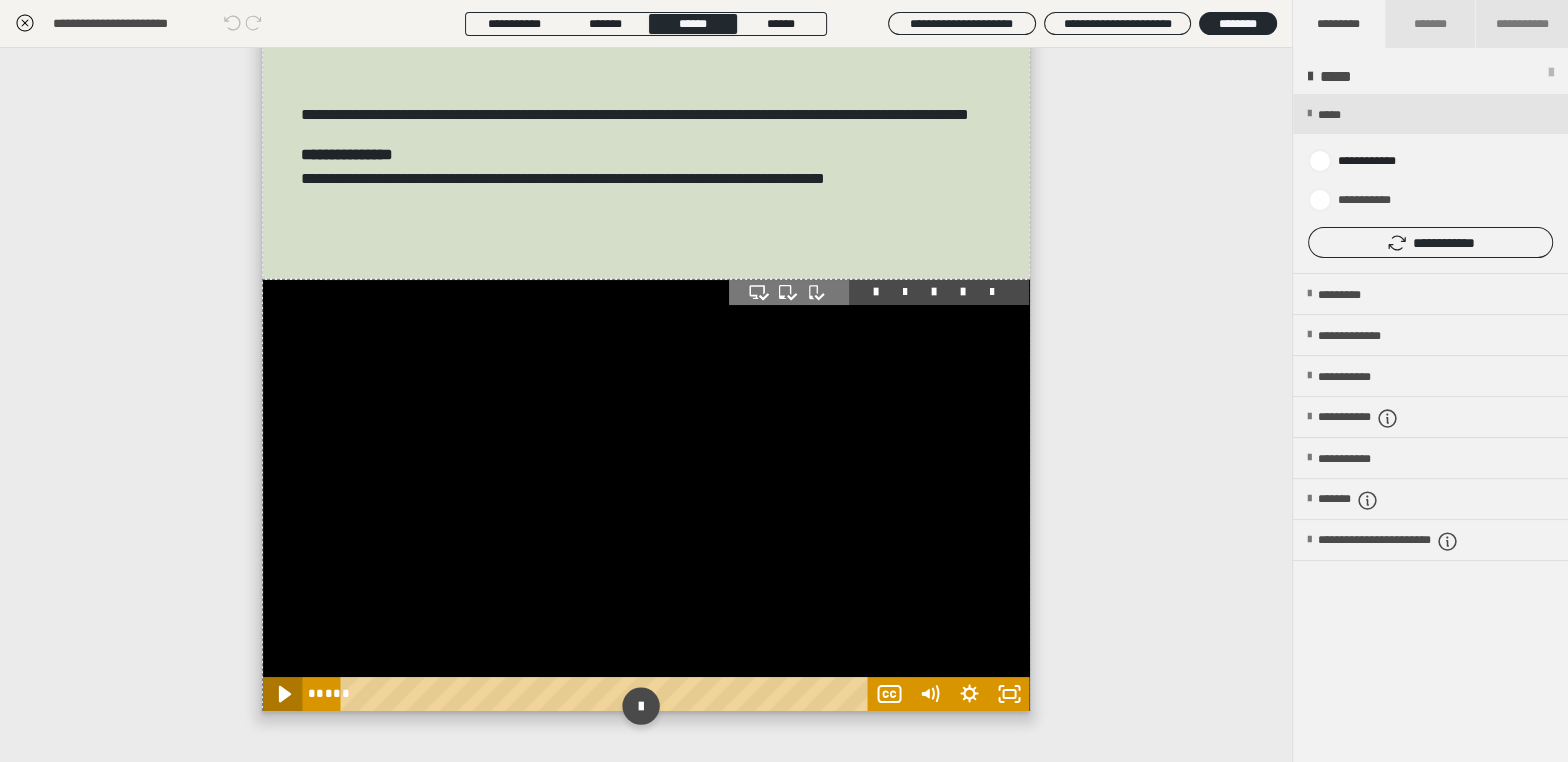 click 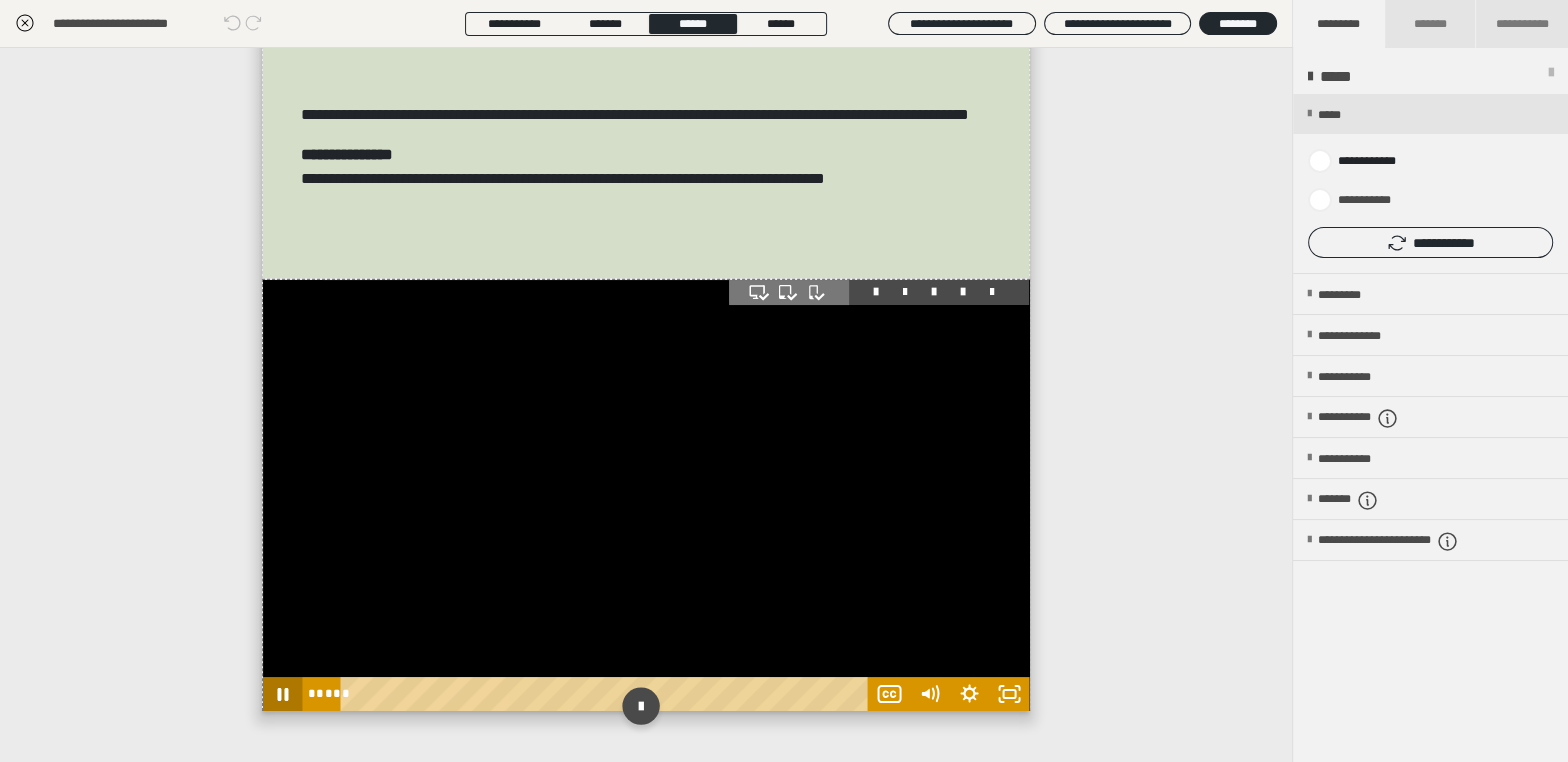 click 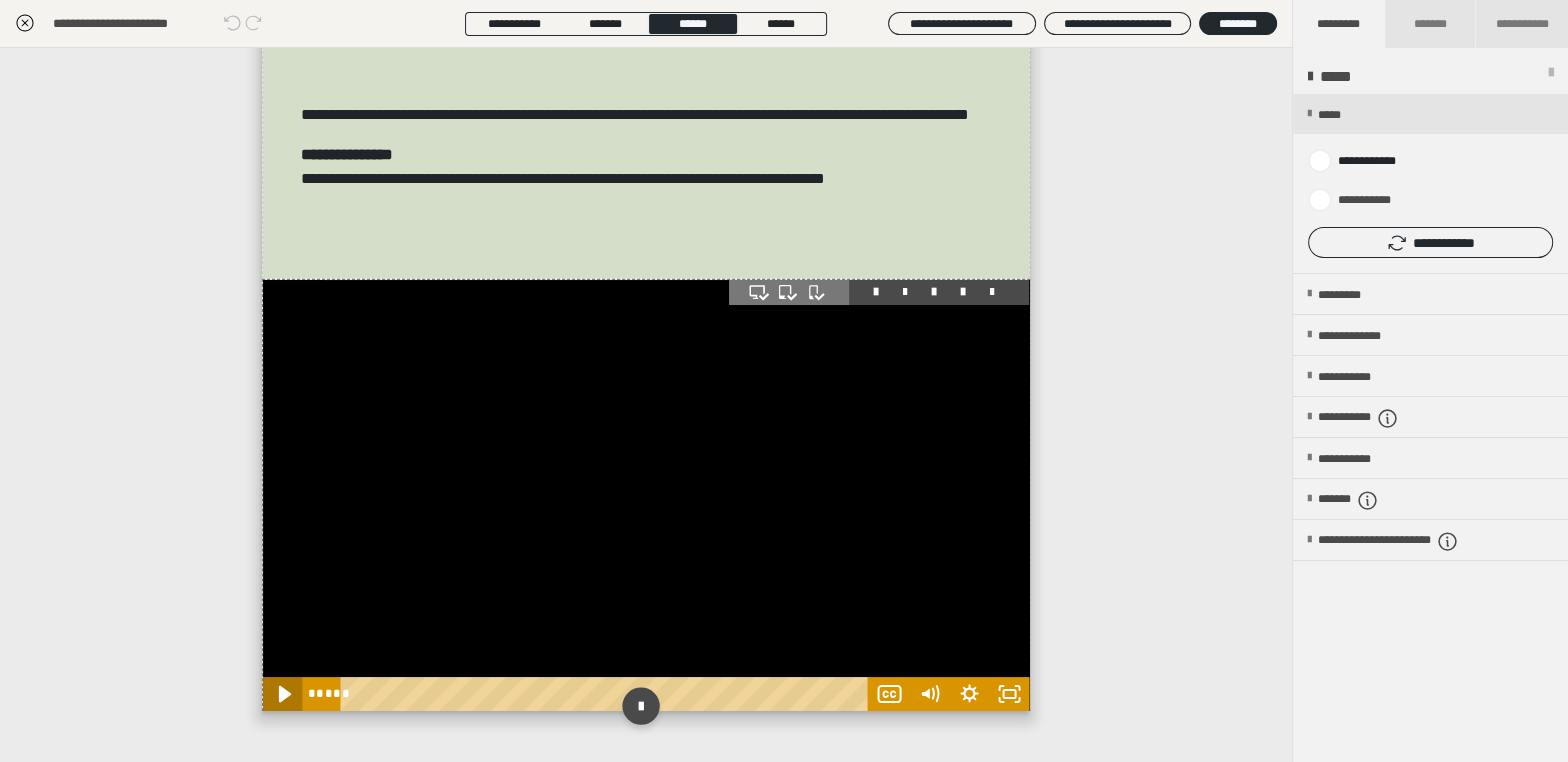 click 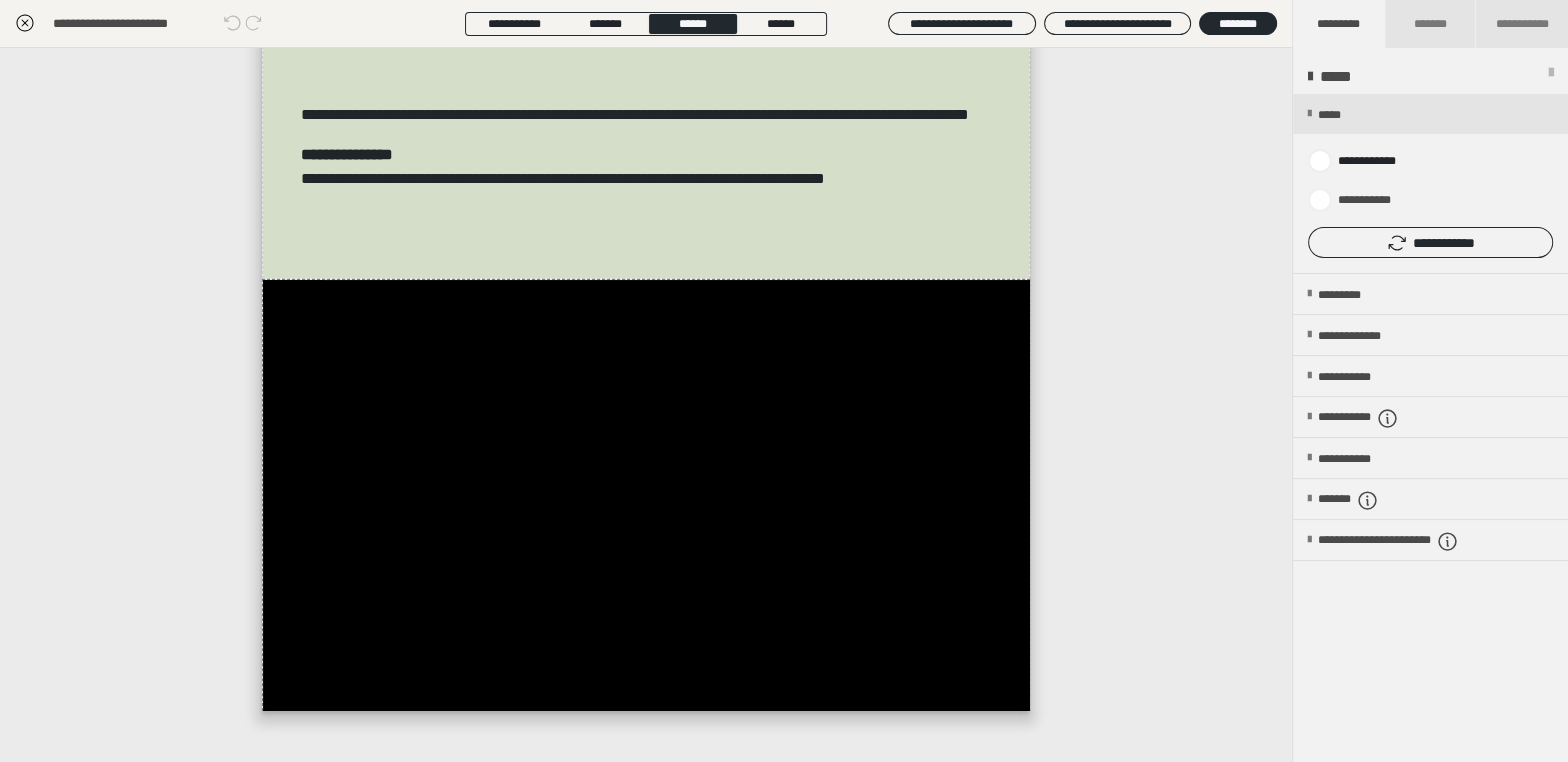 scroll, scrollTop: 0, scrollLeft: 0, axis: both 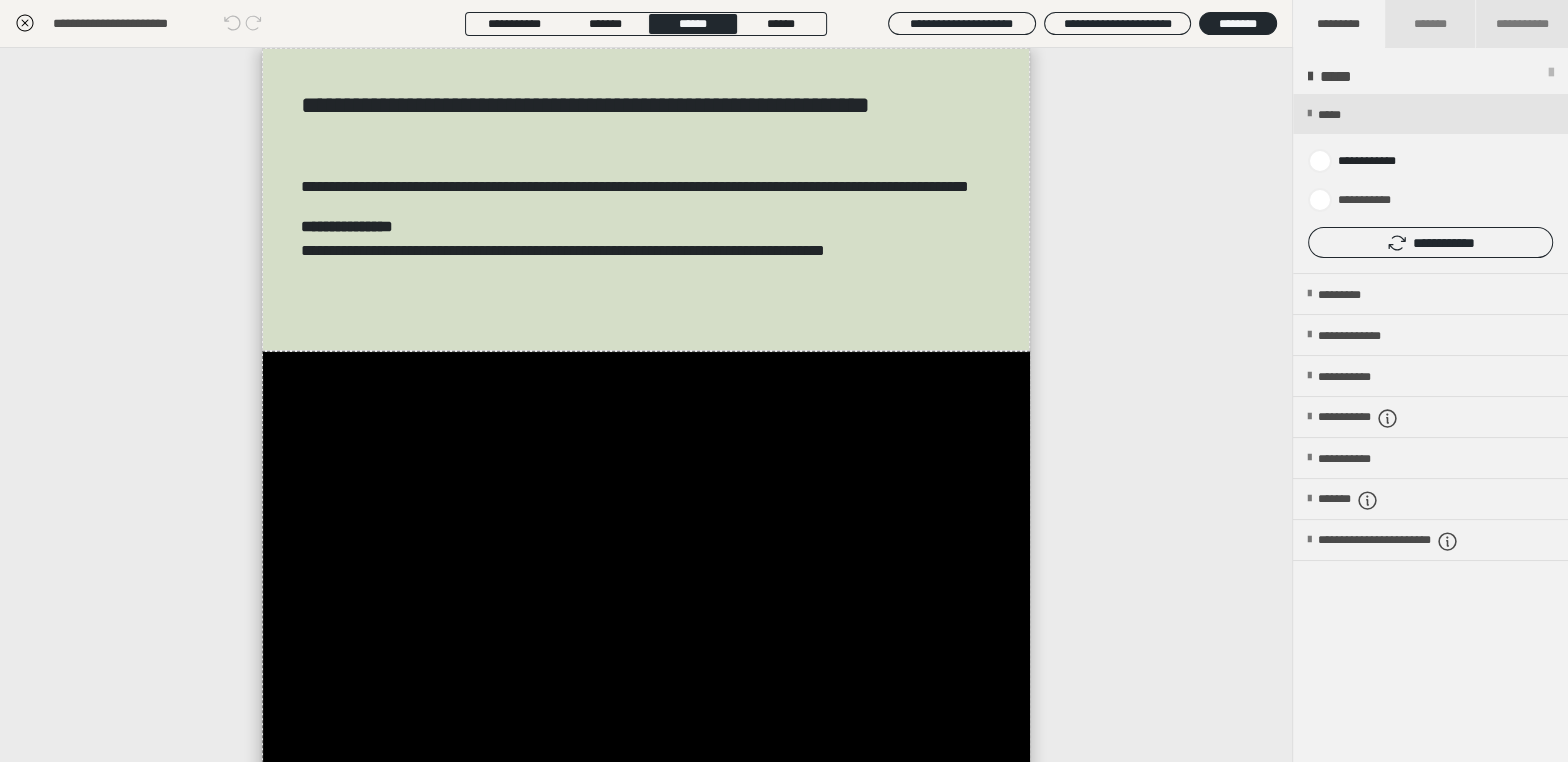 click 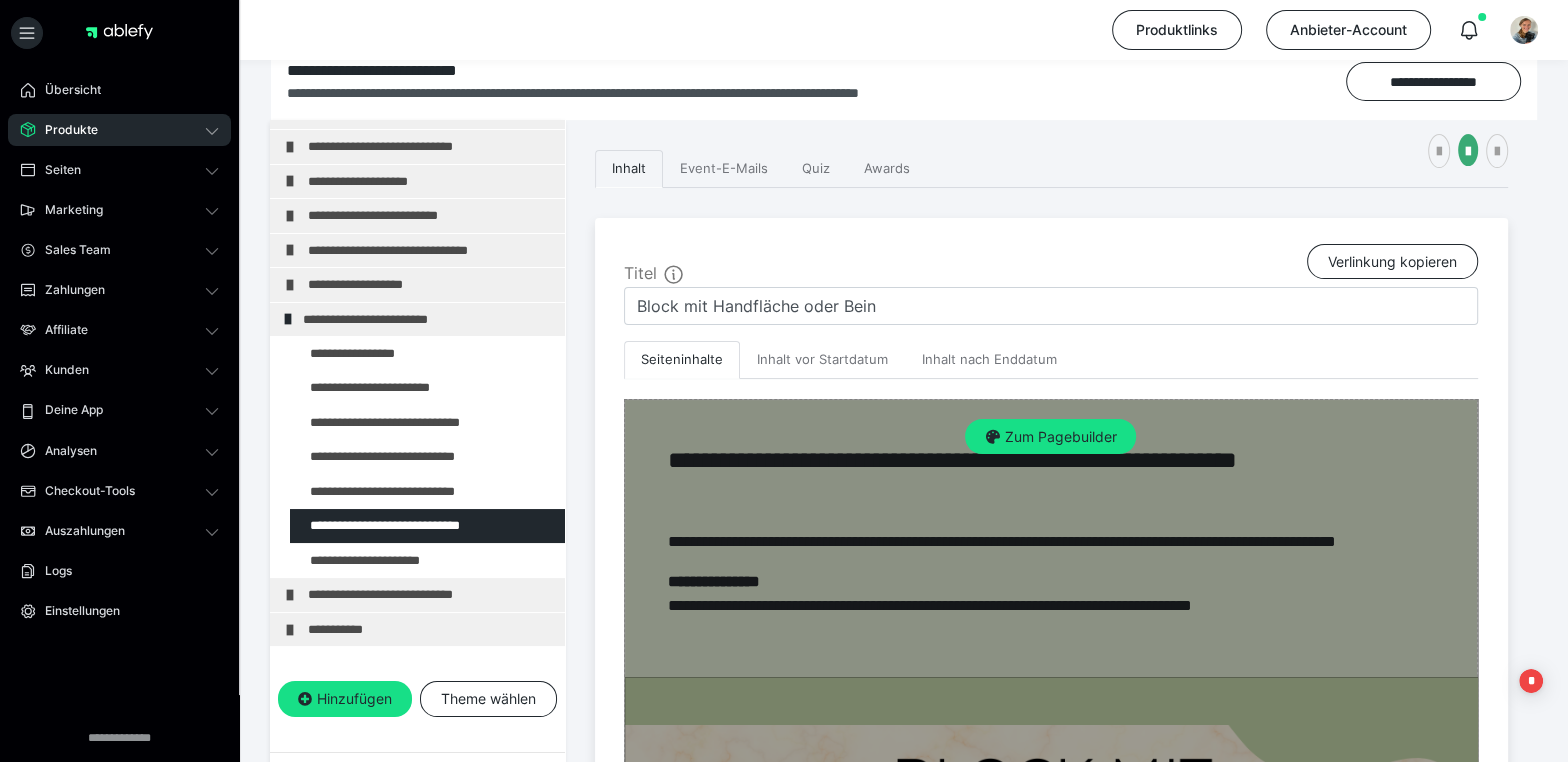 scroll, scrollTop: 296, scrollLeft: 0, axis: vertical 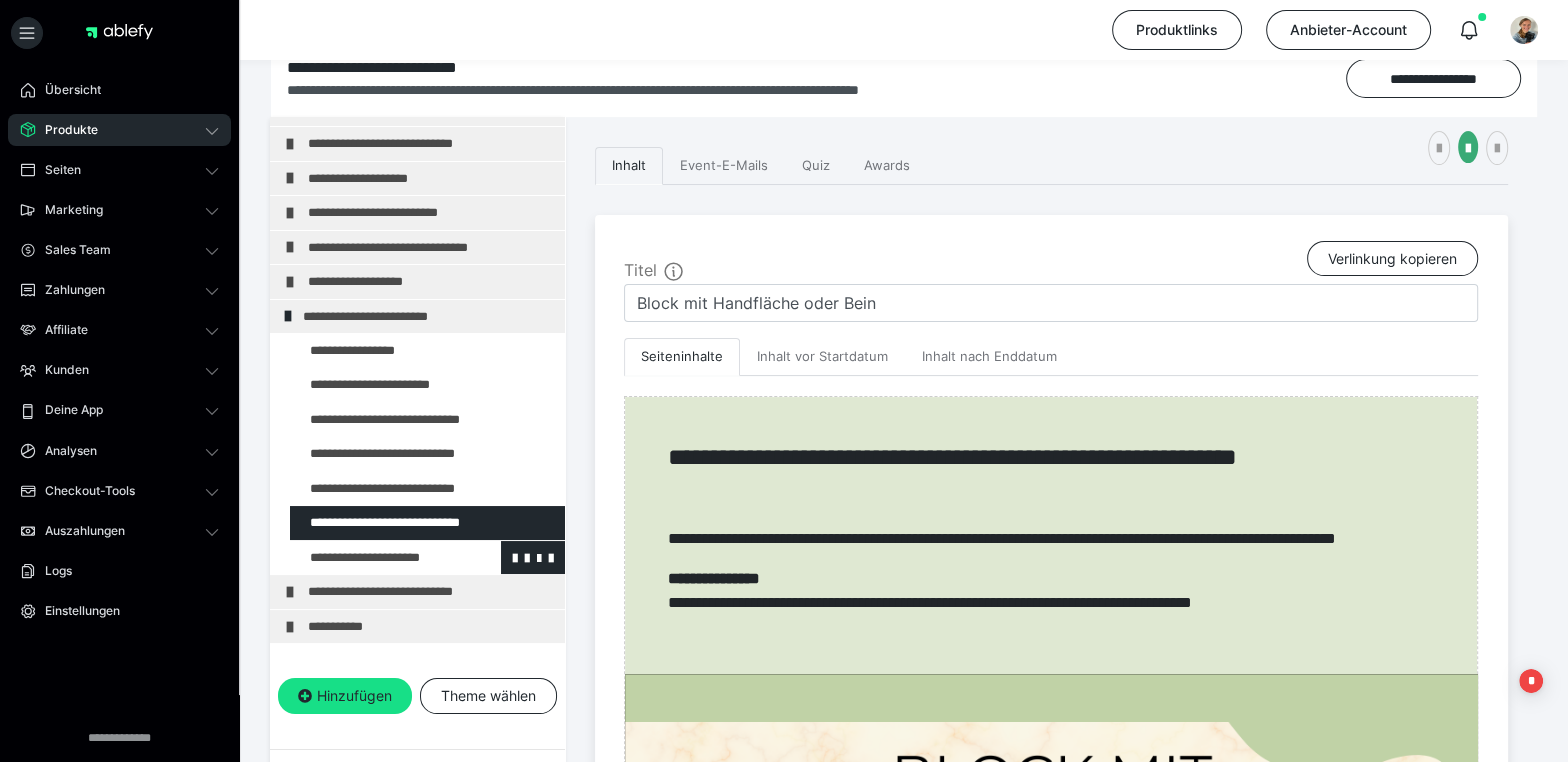 click at bounding box center (375, 557) 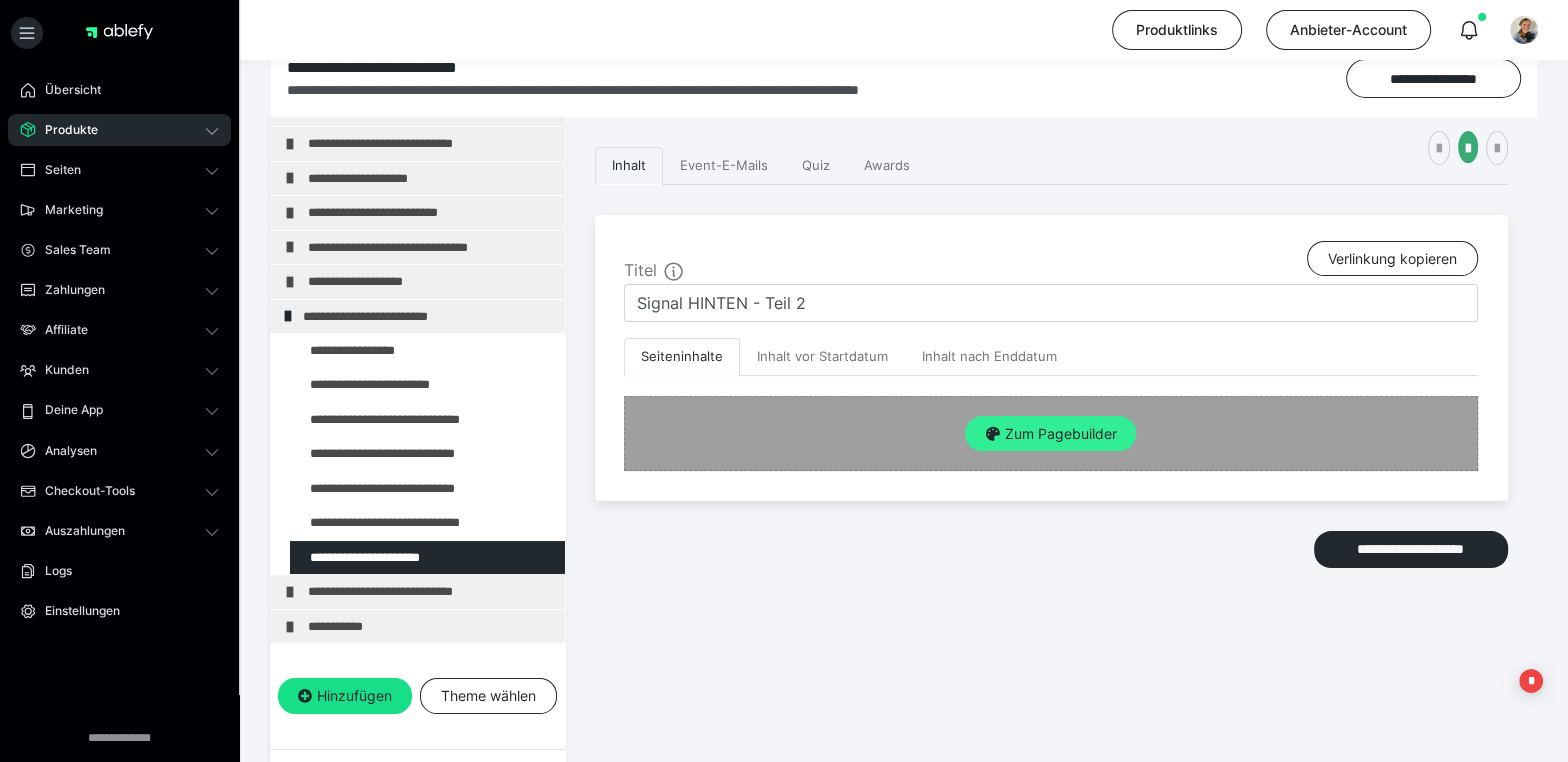 click on "Zum Pagebuilder" at bounding box center (1050, 434) 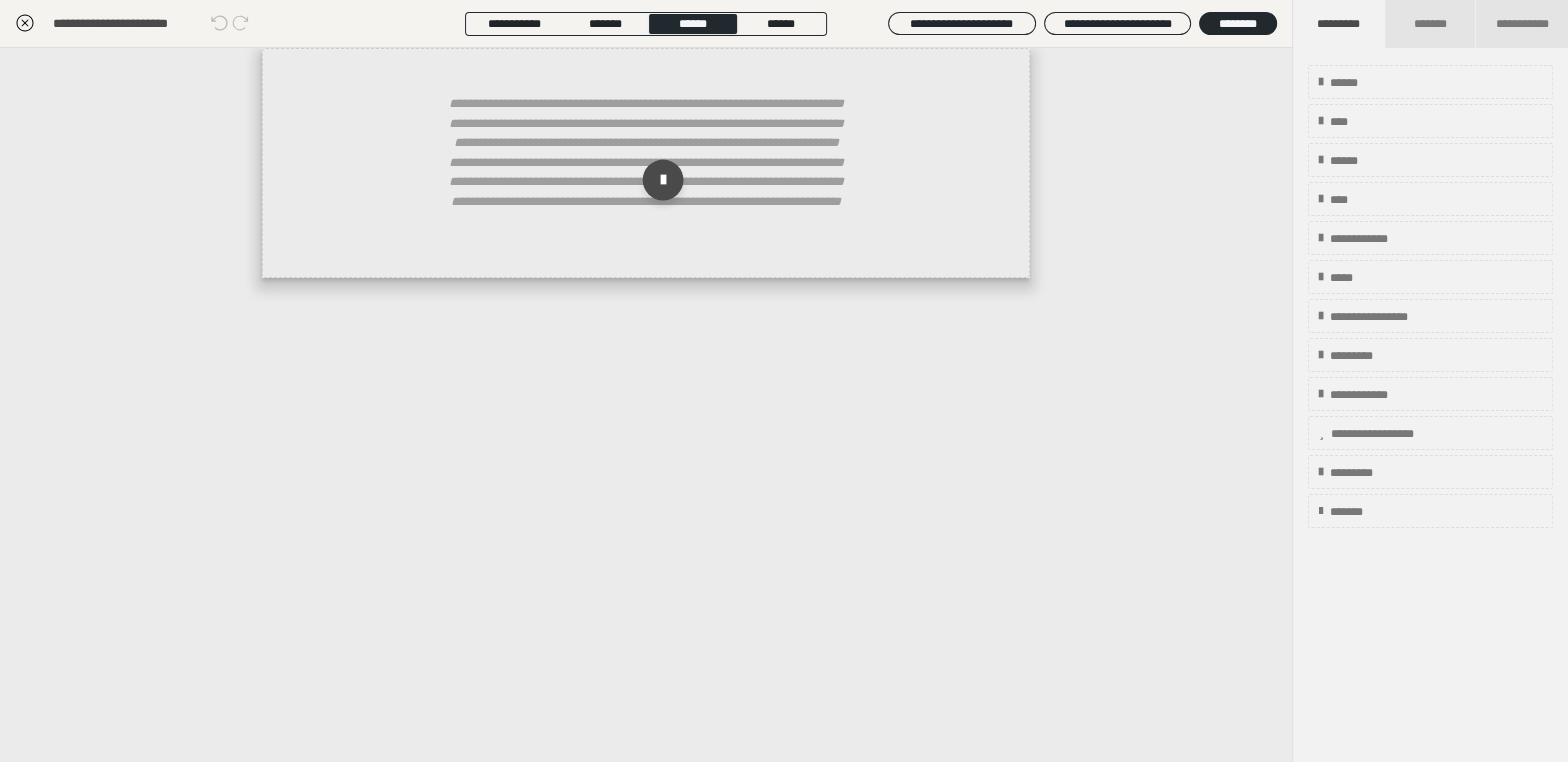 drag, startPoint x: 659, startPoint y: 176, endPoint x: 712, endPoint y: 224, distance: 71.50524 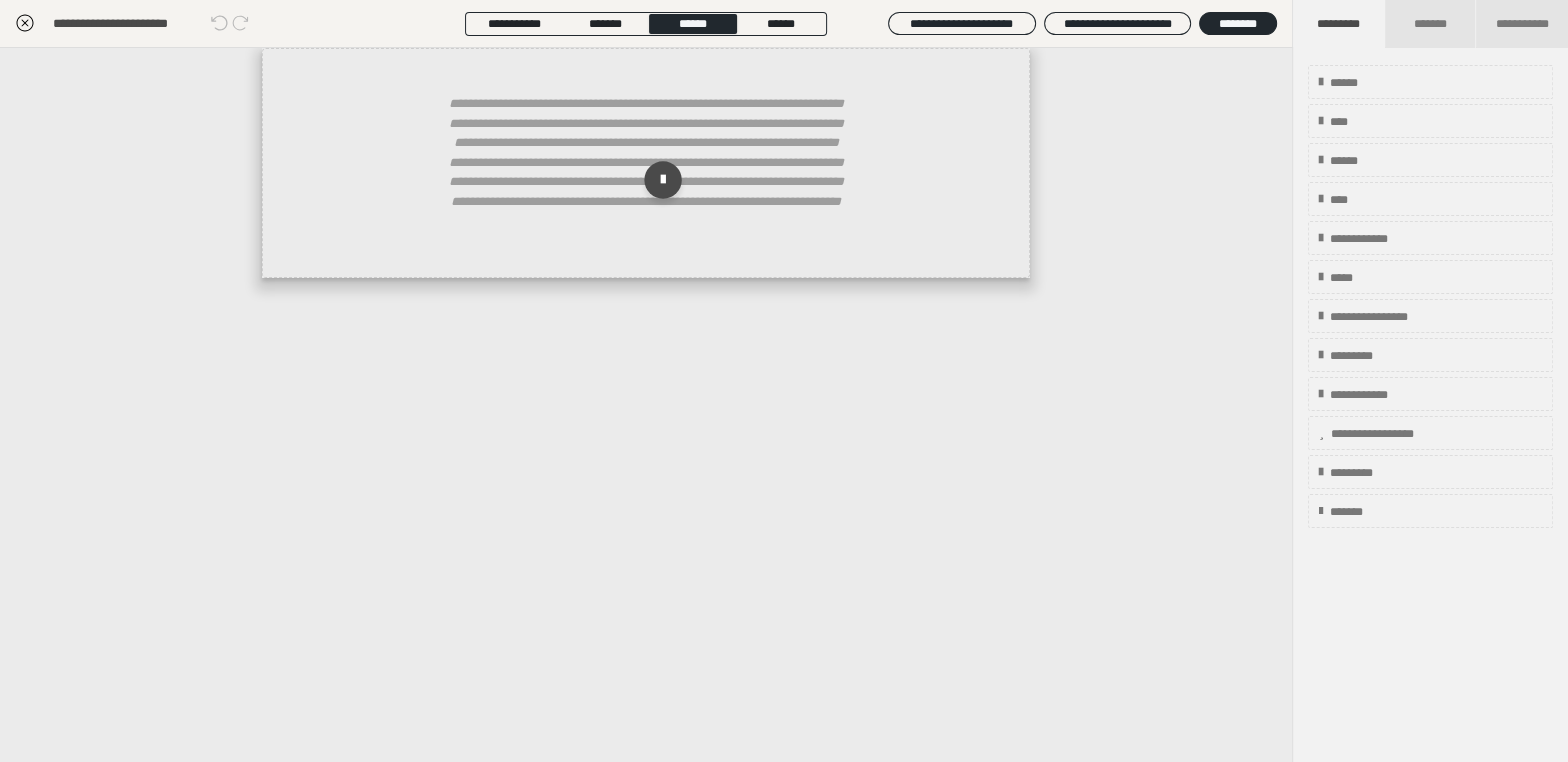 click at bounding box center [663, 179] 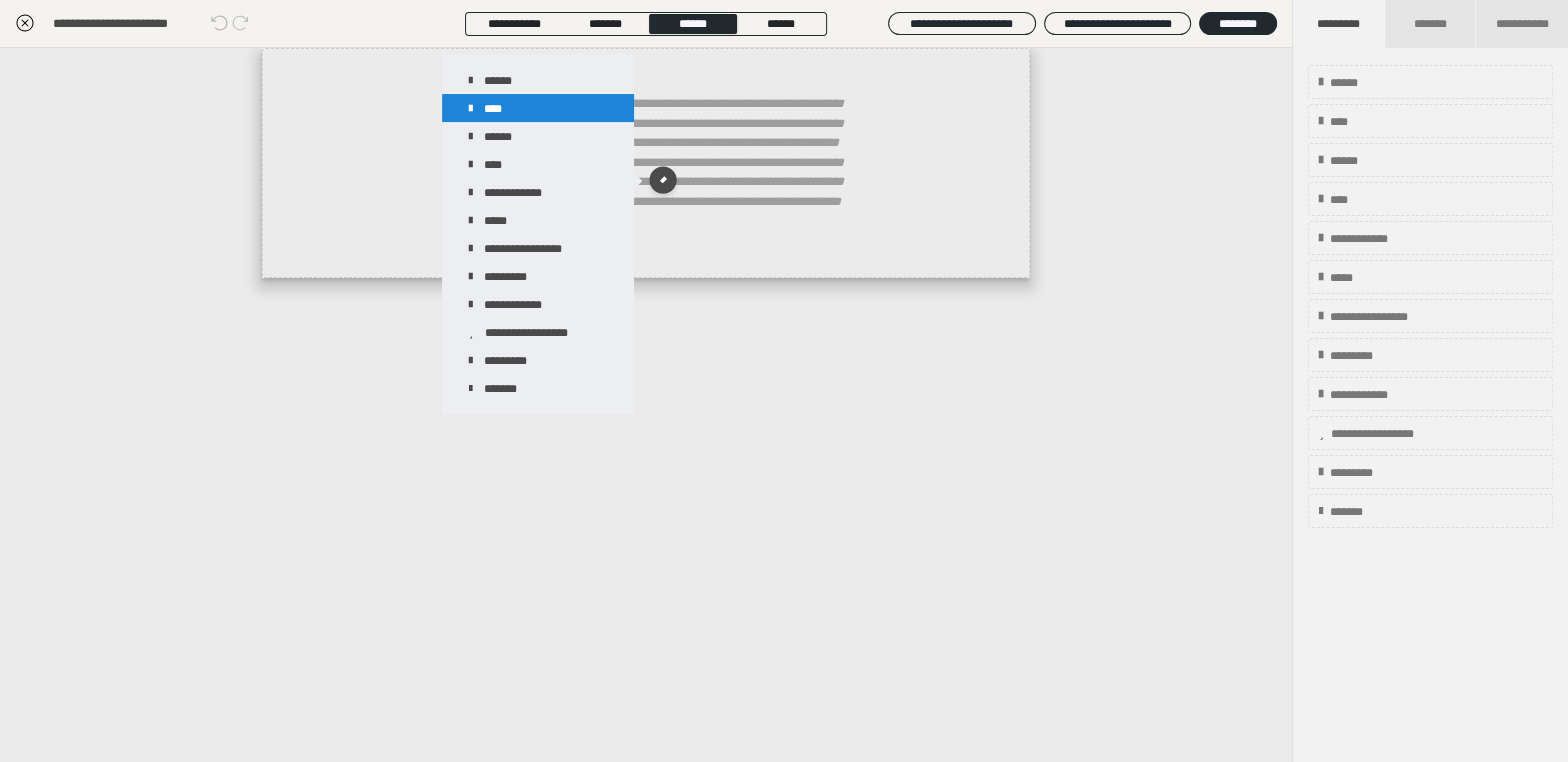 click on "****" at bounding box center (538, 108) 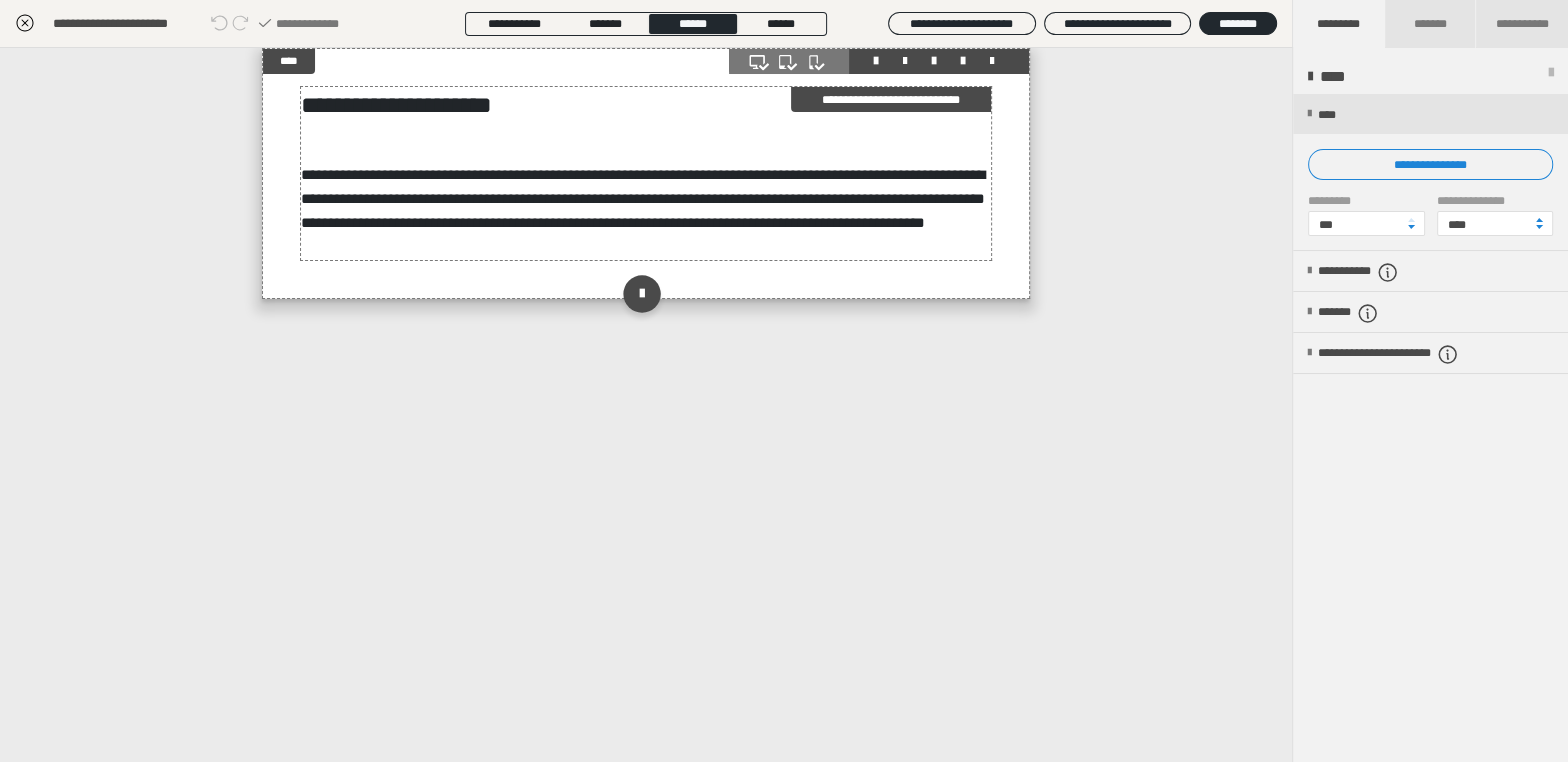 click on "**********" at bounding box center [646, 173] 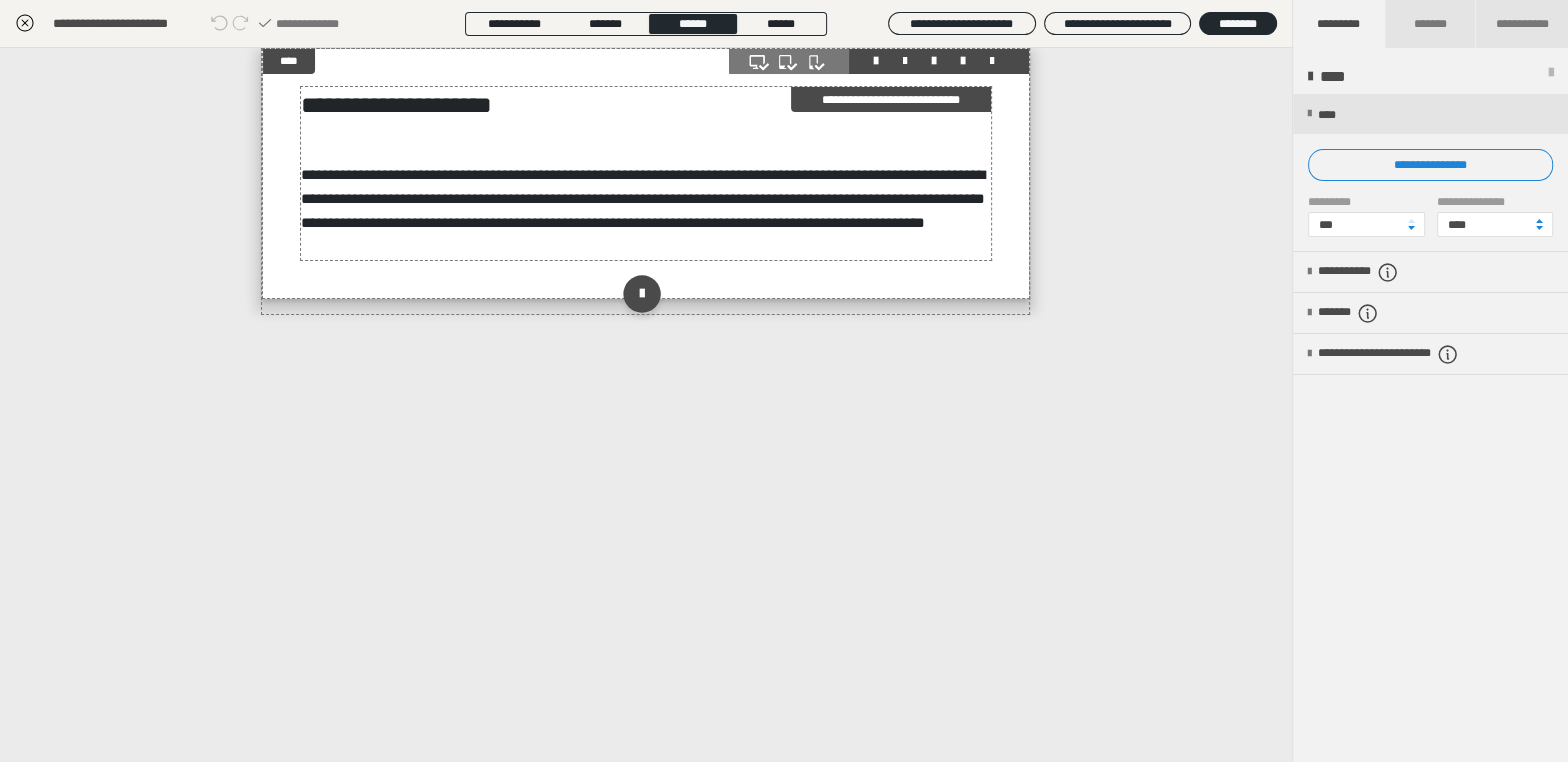 click on "**********" at bounding box center [646, 173] 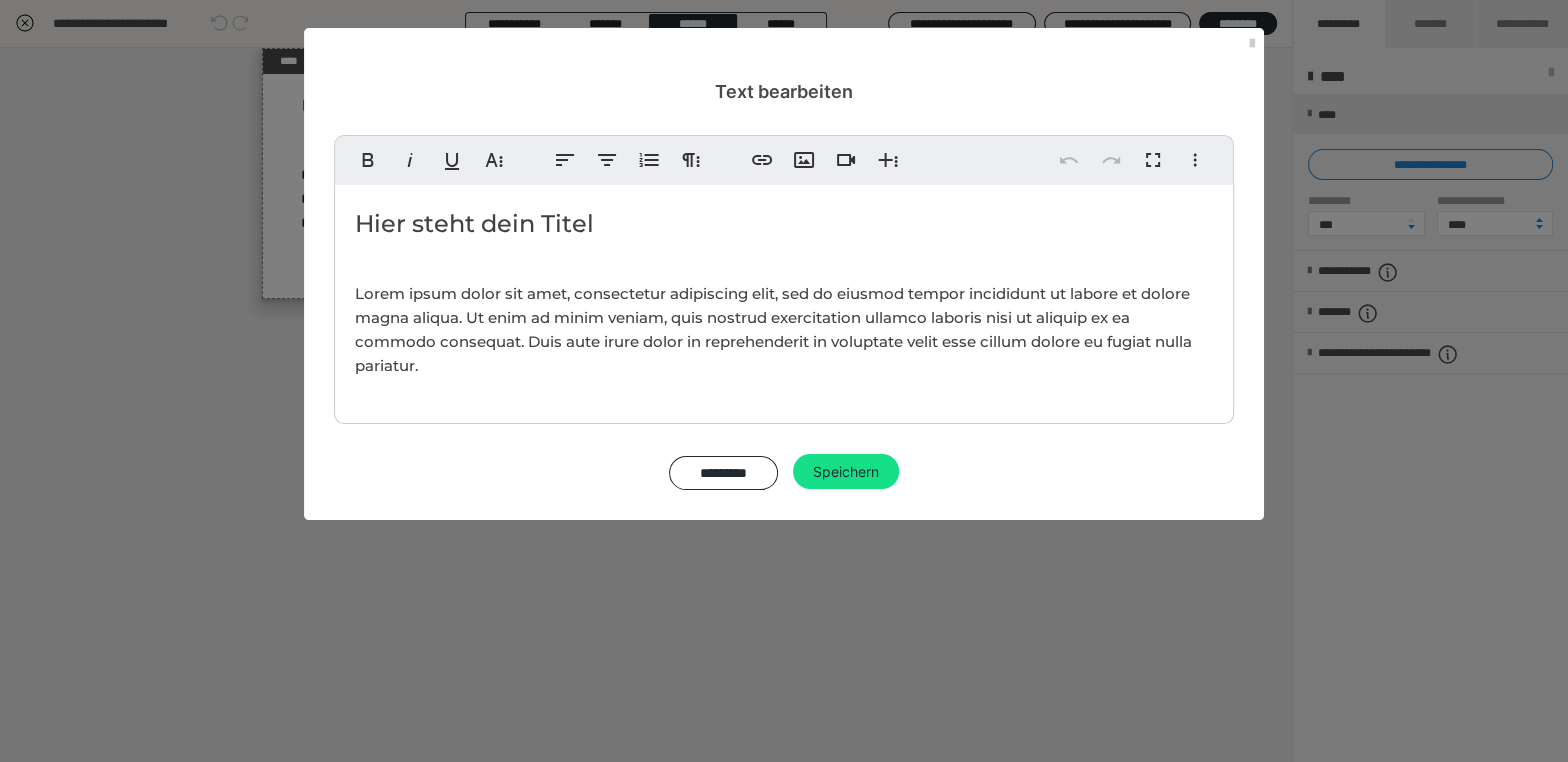 drag, startPoint x: 605, startPoint y: 228, endPoint x: 407, endPoint y: 248, distance: 199.00754 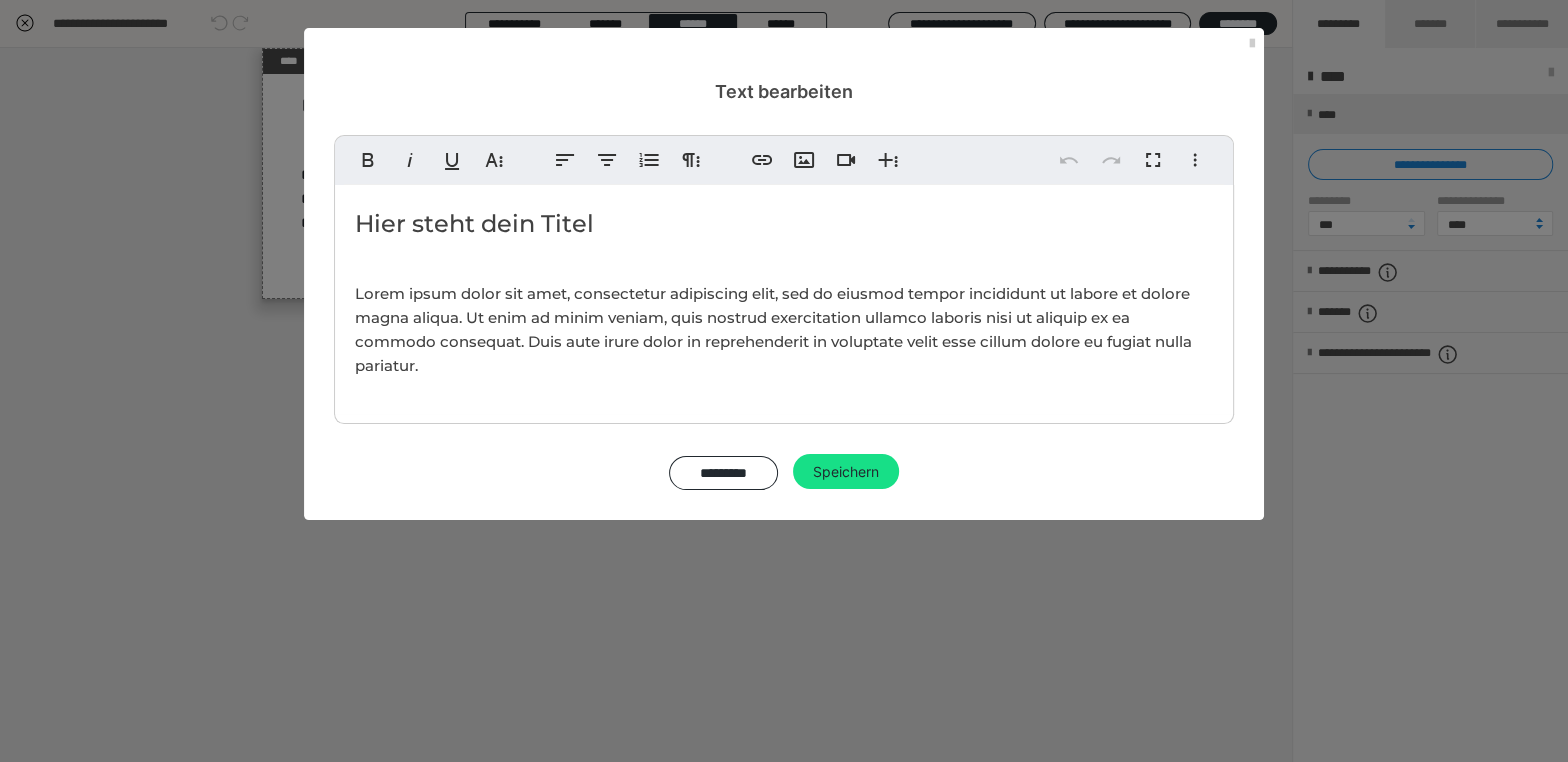 click on "Hier steht dein Titel" at bounding box center [784, 224] 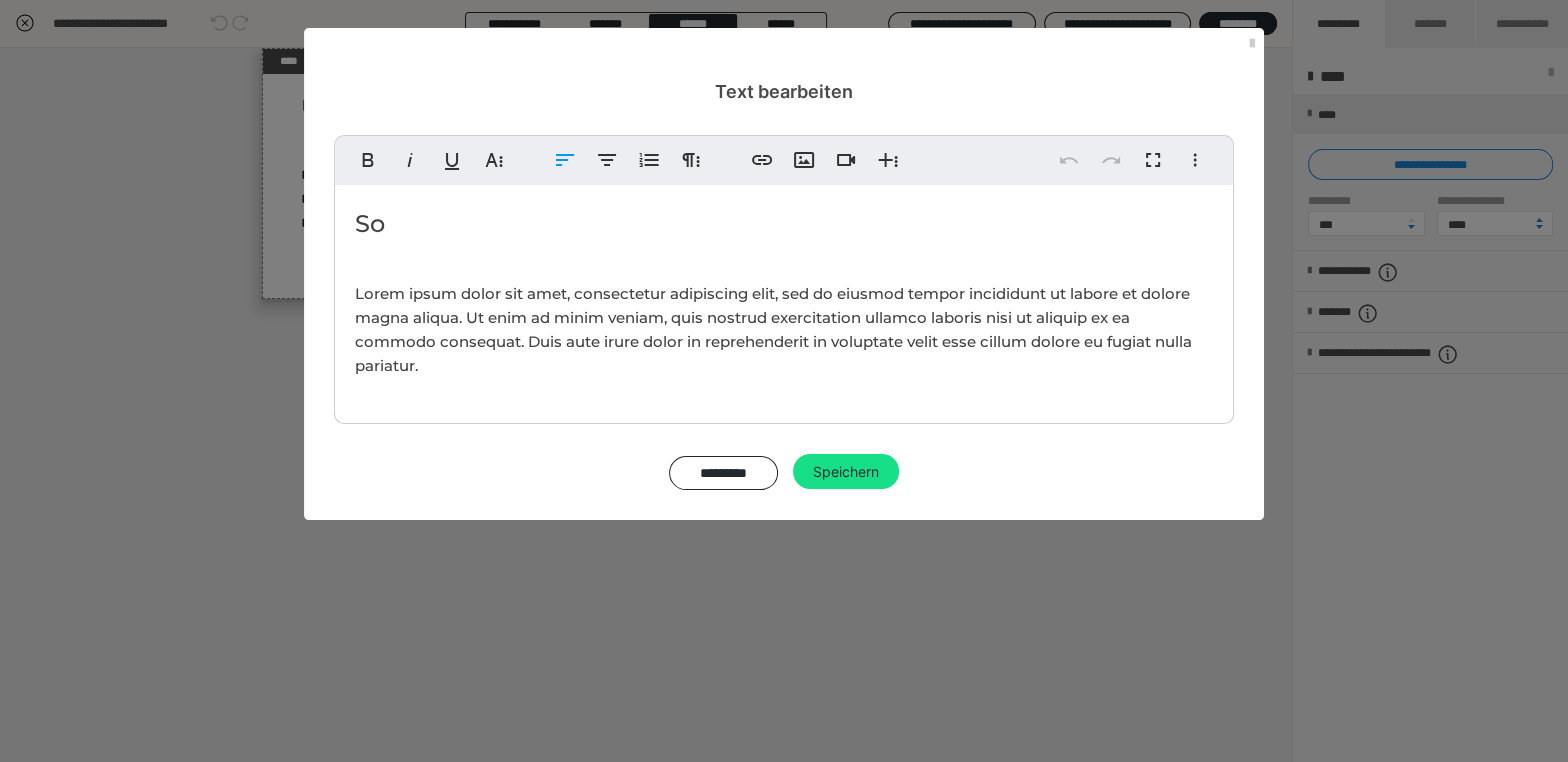 type 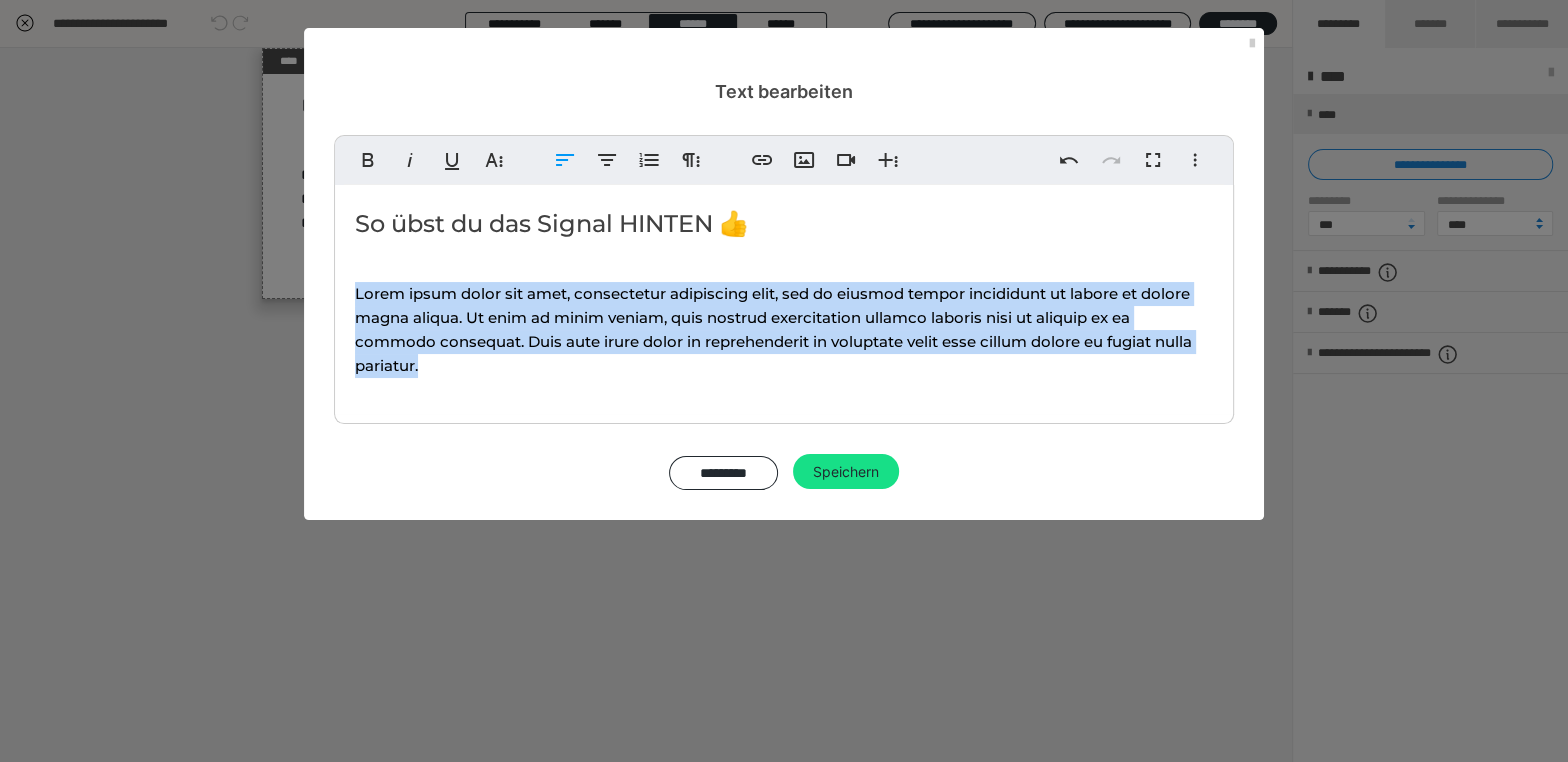 drag, startPoint x: 442, startPoint y: 366, endPoint x: 342, endPoint y: 297, distance: 121.49486 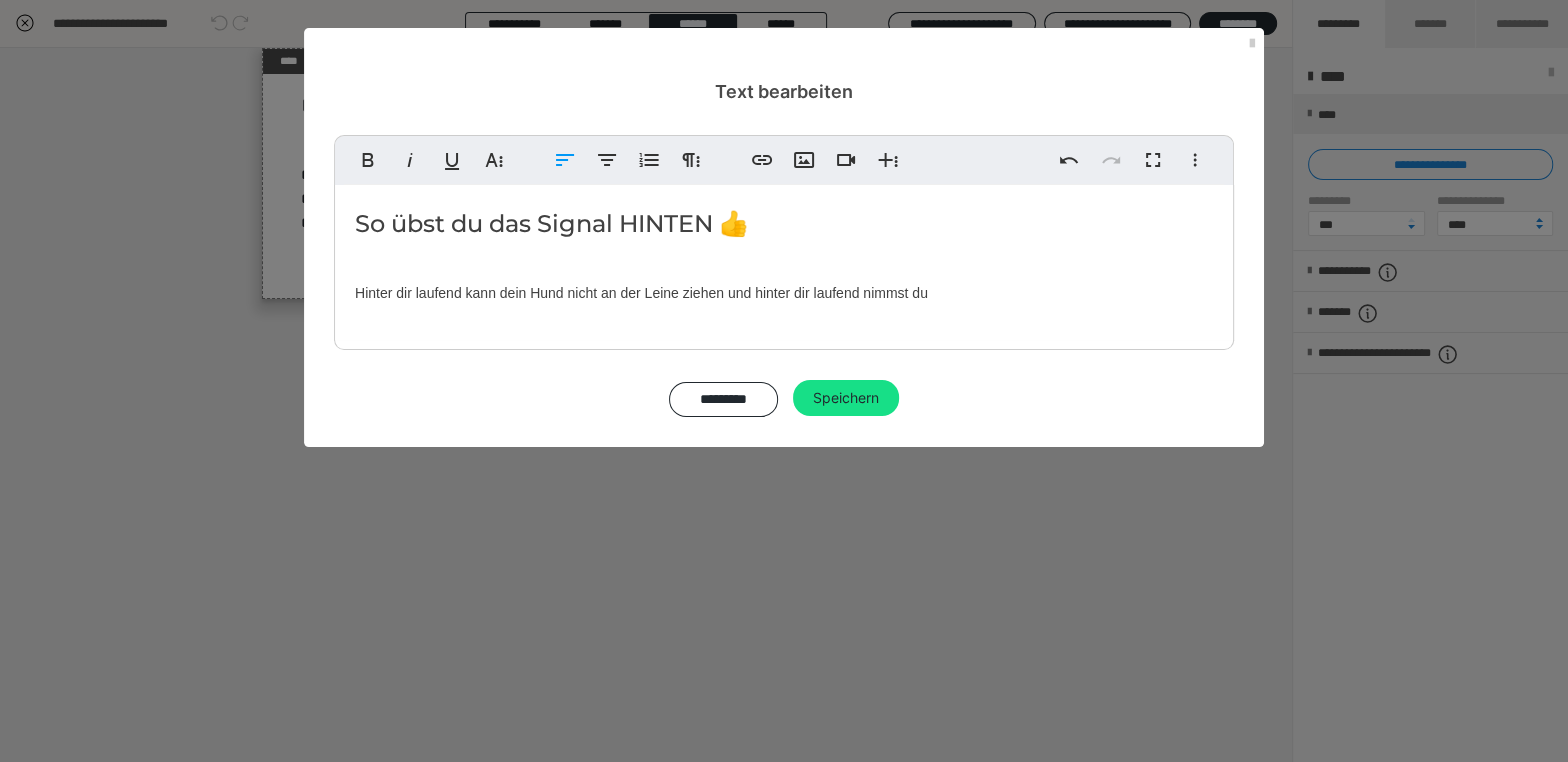 click on "Hinter dir laufend kann dein Hund nicht an der Leine ziehen und hinter dir laufend nimmst du" at bounding box center [784, 293] 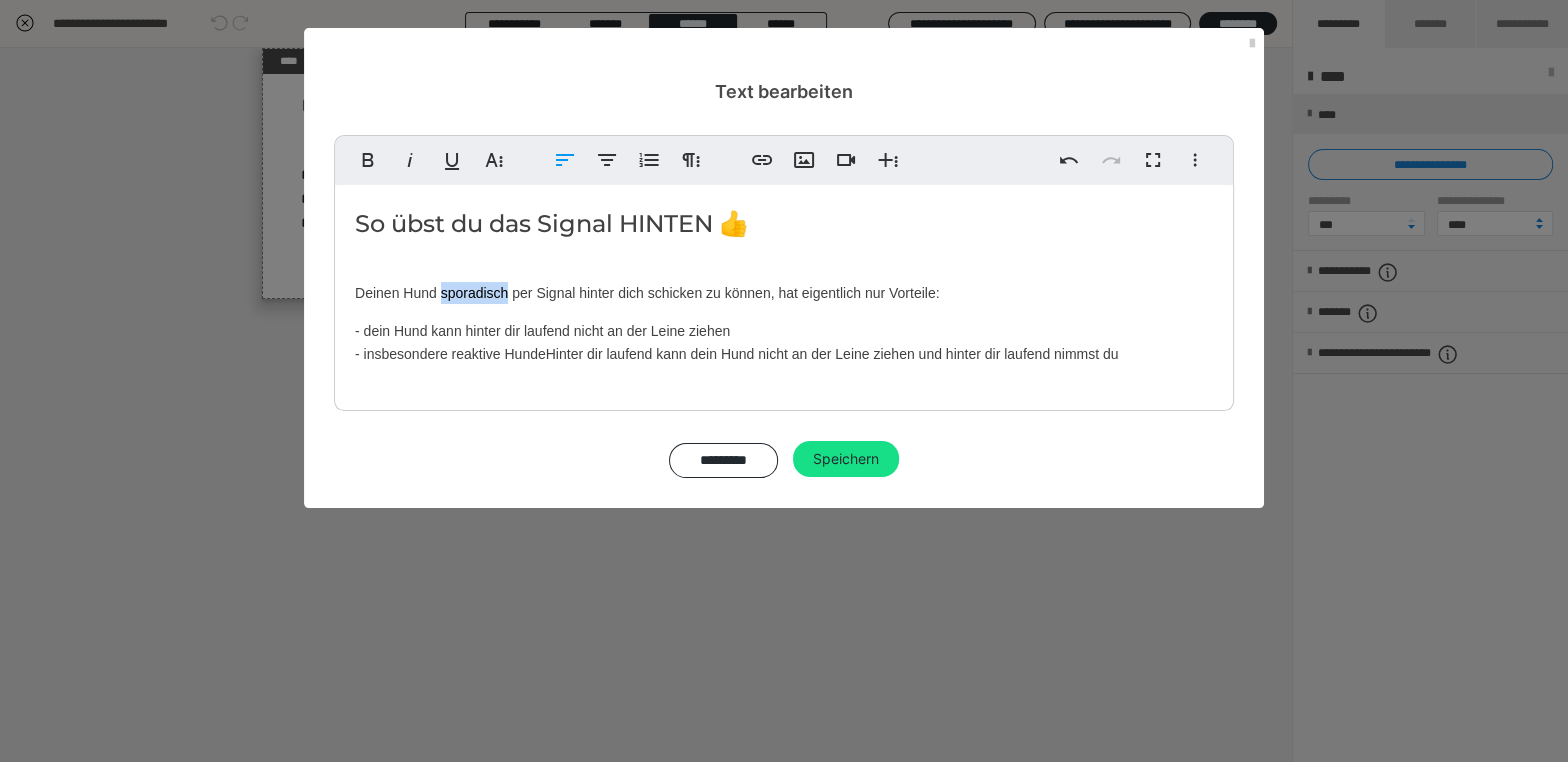 drag, startPoint x: 506, startPoint y: 290, endPoint x: 443, endPoint y: 293, distance: 63.07139 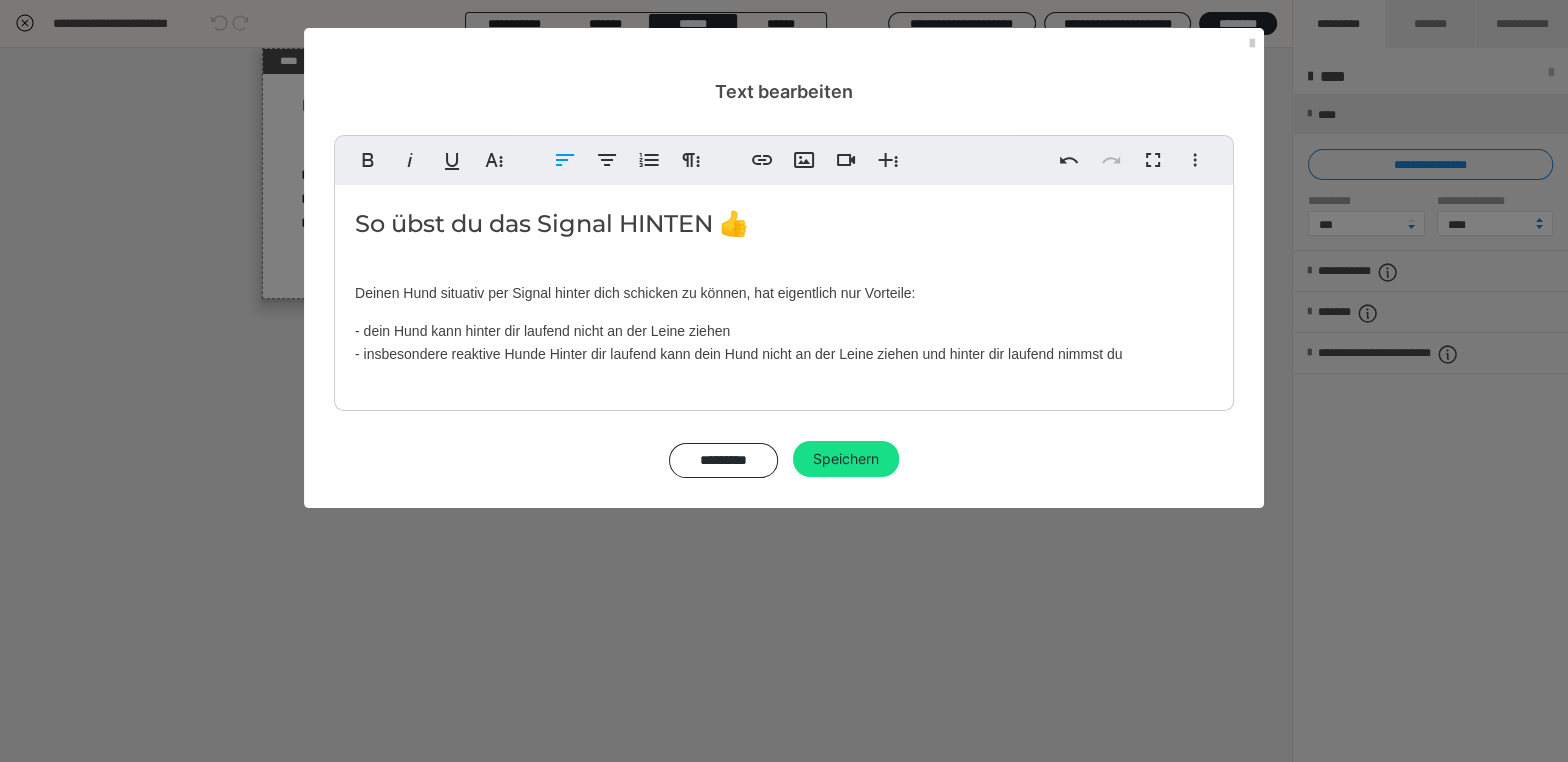 drag, startPoint x: 867, startPoint y: 295, endPoint x: 866, endPoint y: 314, distance: 19.026299 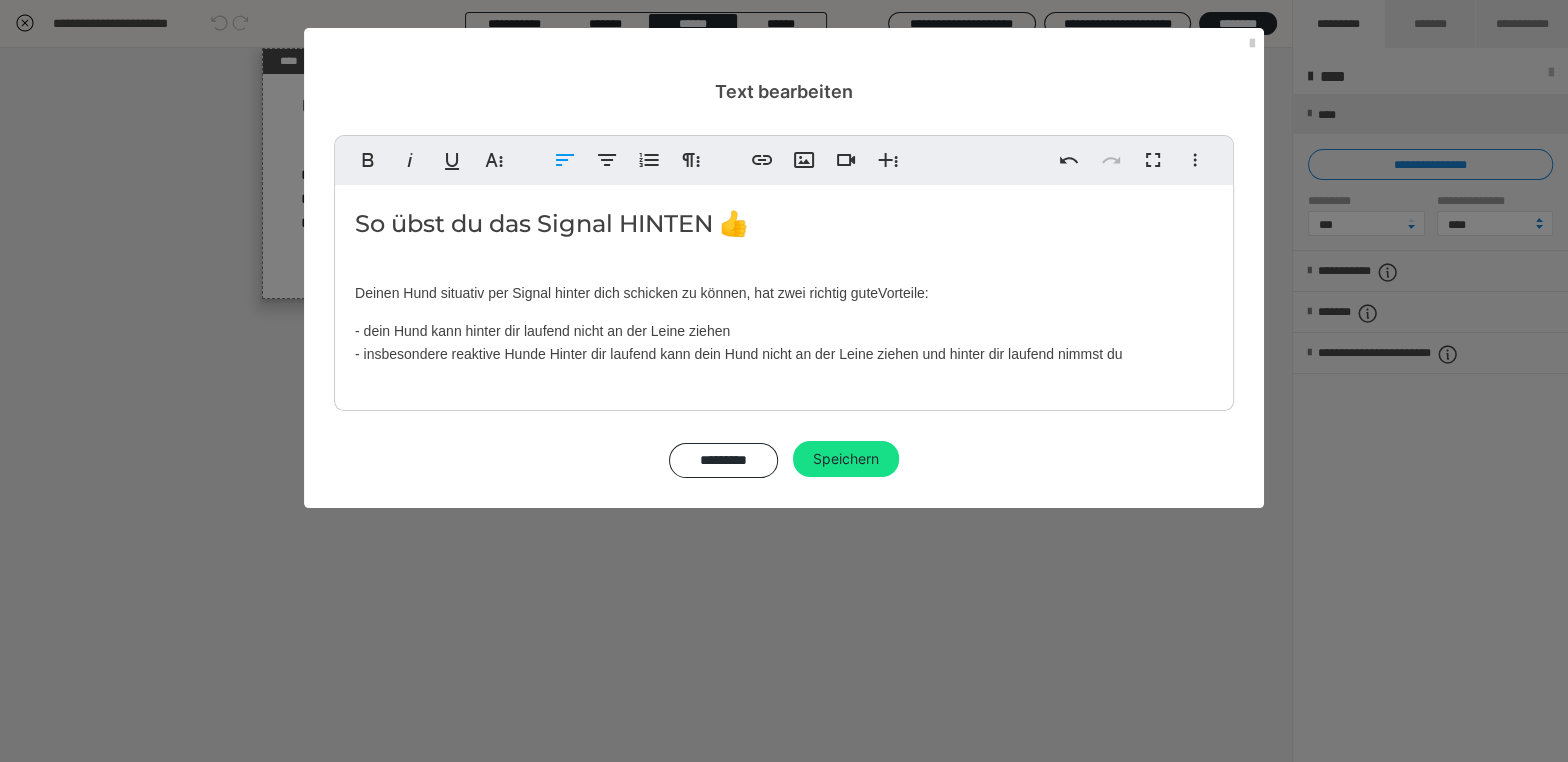 click on "- dein Hund kann hinter dir laufend nicht an der Leine ziehen - insbesondere reaktive Hunde Hinter dir laufend kann dein Hund nicht an der Leine ziehen und hinter dir laufend nimmst du" at bounding box center [784, 342] 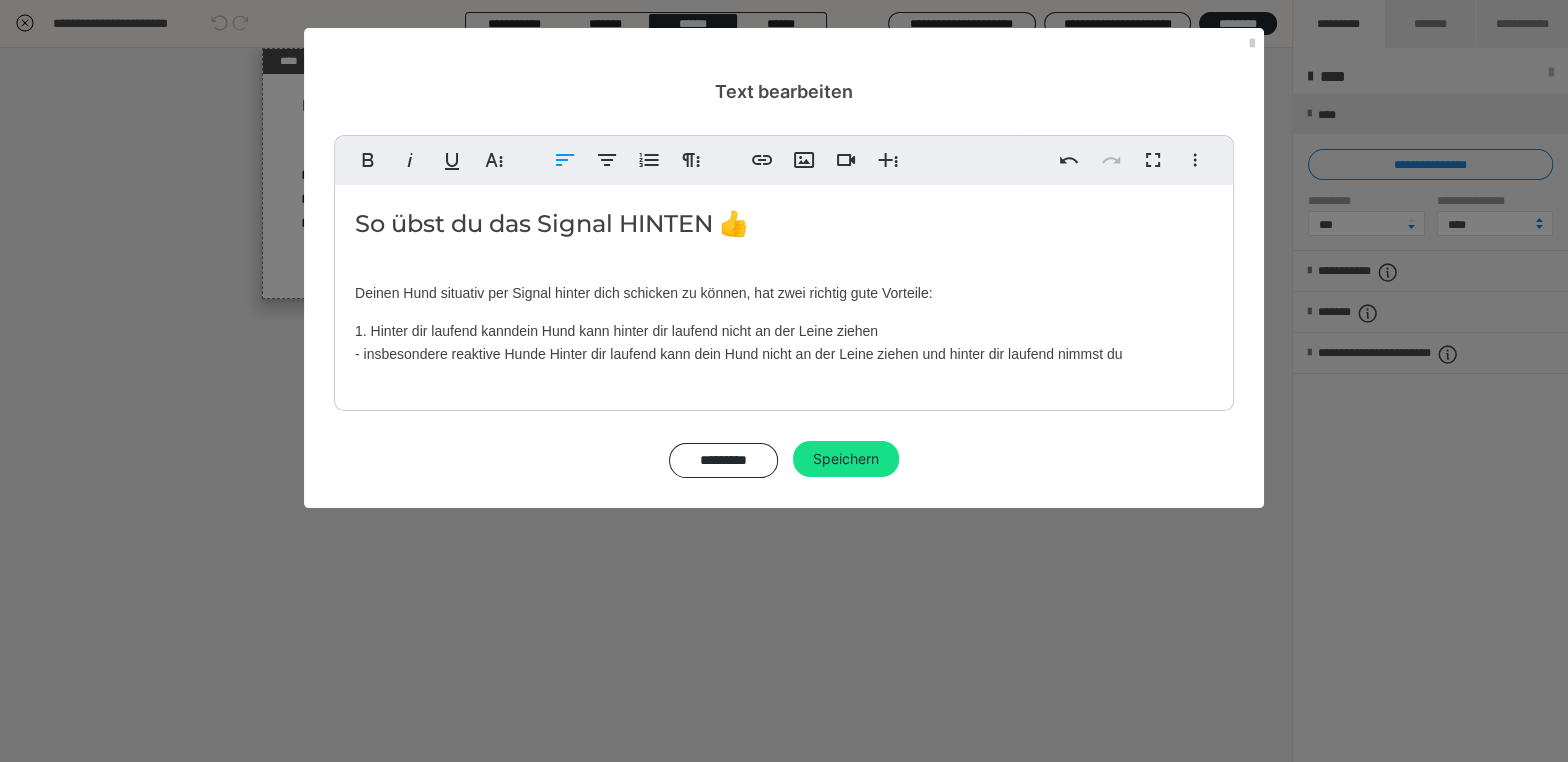 click on "1. Hinter dir laufend kann  dein Hund kann hinter dir laufend nicht an der Leine ziehen - insbesondere reaktive Hunde Hinter dir laufend kann dein Hund nicht an der Leine ziehen und hinter dir laufend nimmst du" at bounding box center (784, 342) 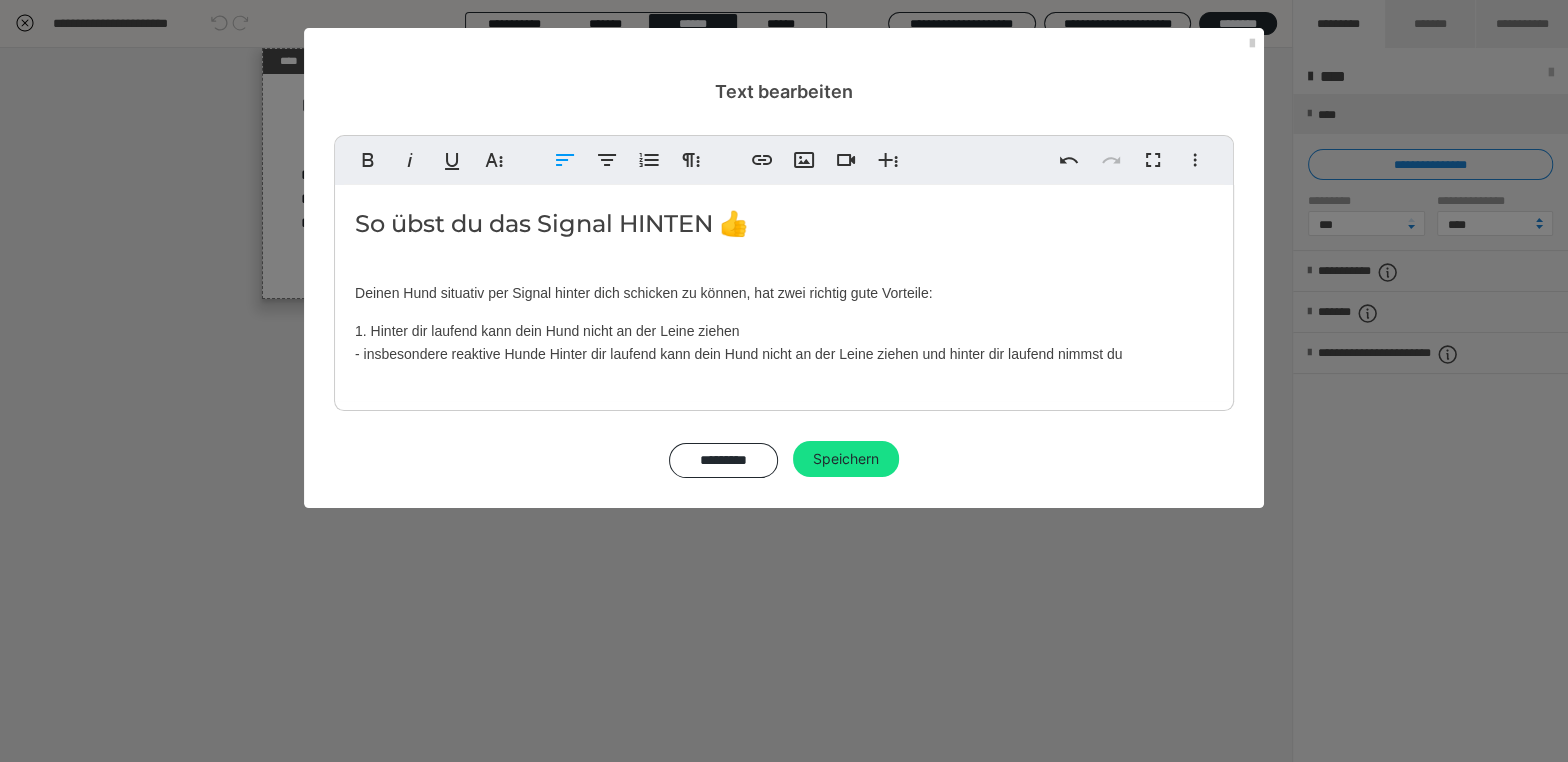 drag, startPoint x: 737, startPoint y: 331, endPoint x: 747, endPoint y: 358, distance: 28.79236 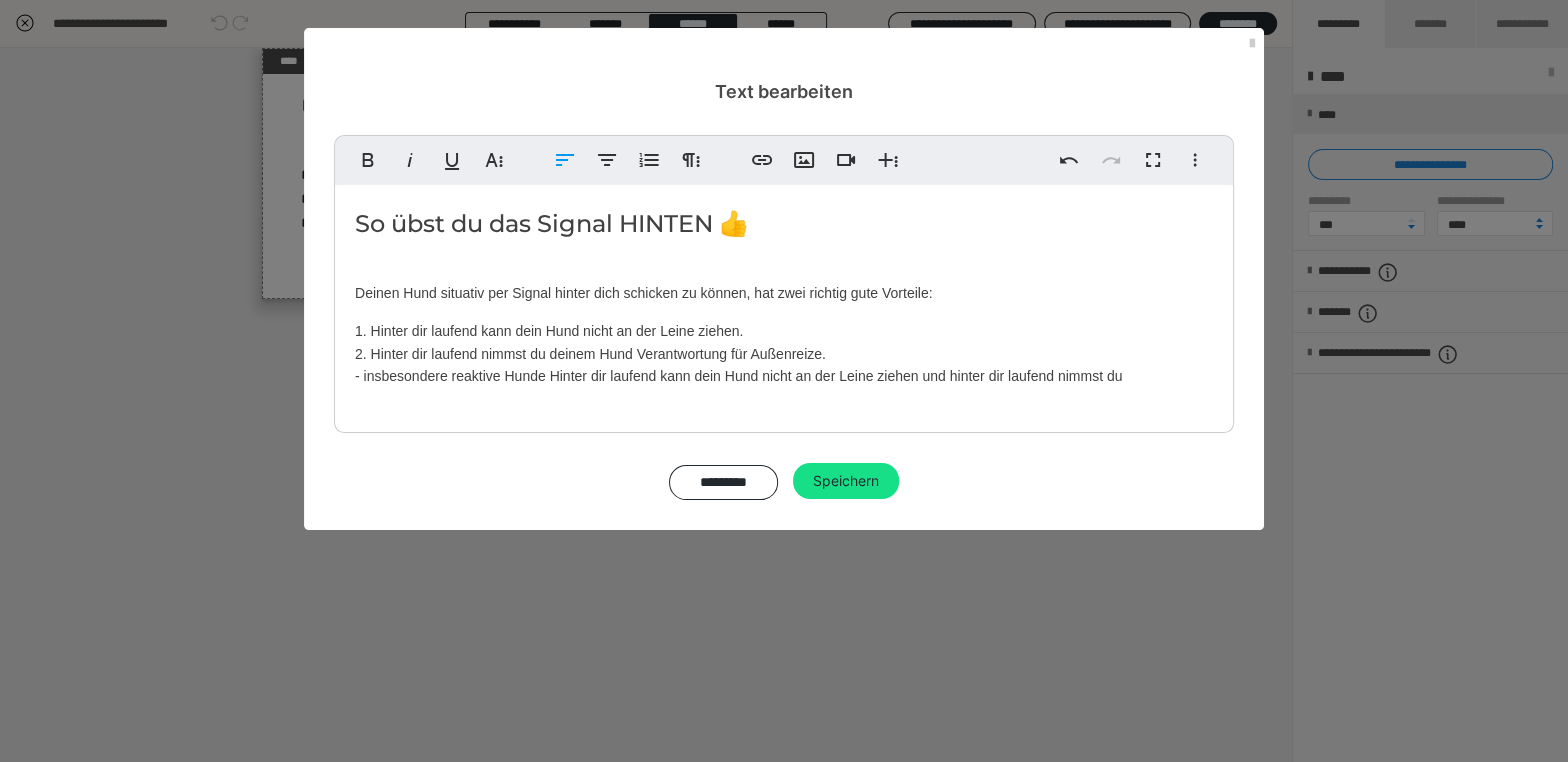 drag, startPoint x: 1103, startPoint y: 375, endPoint x: 340, endPoint y: 370, distance: 763.01636 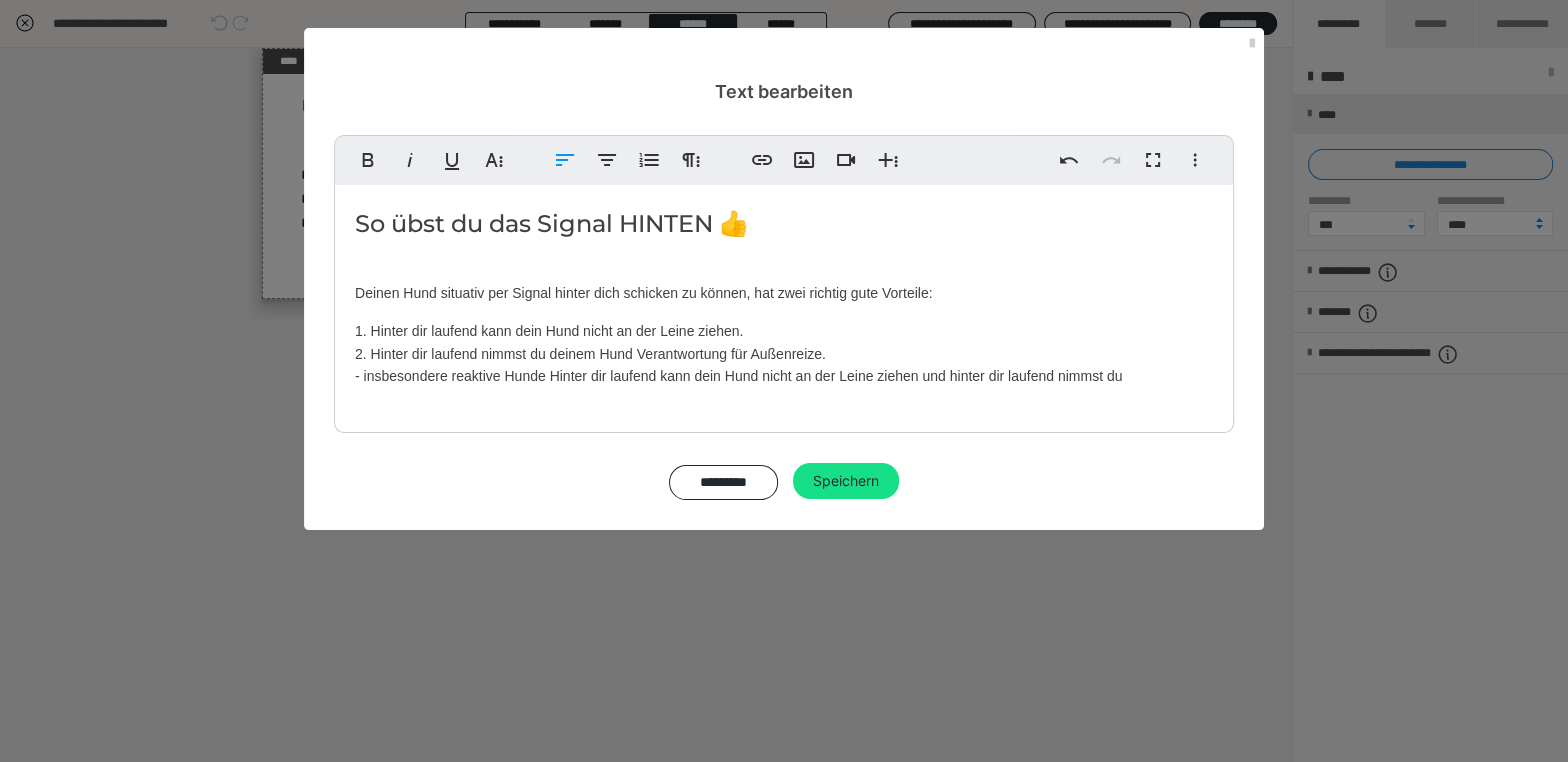 click on "So übst du das Signal HINTEN 👍  Deinen Hund situativ per Signal hinter dich schicken zu können, hat zwei richtig gute Vorteile: 1. Hinter dir laufend kann dein Hund nicht an der Leine ziehen. 2. Hinter dir laufend nimmst du deinem Hund Verantwortung für Außenreize. - insbesondere reaktive Hunde Hinter dir laufend kann dein Hund nicht an der Leine ziehen und hinter dir laufend nimmst du" at bounding box center [784, 304] 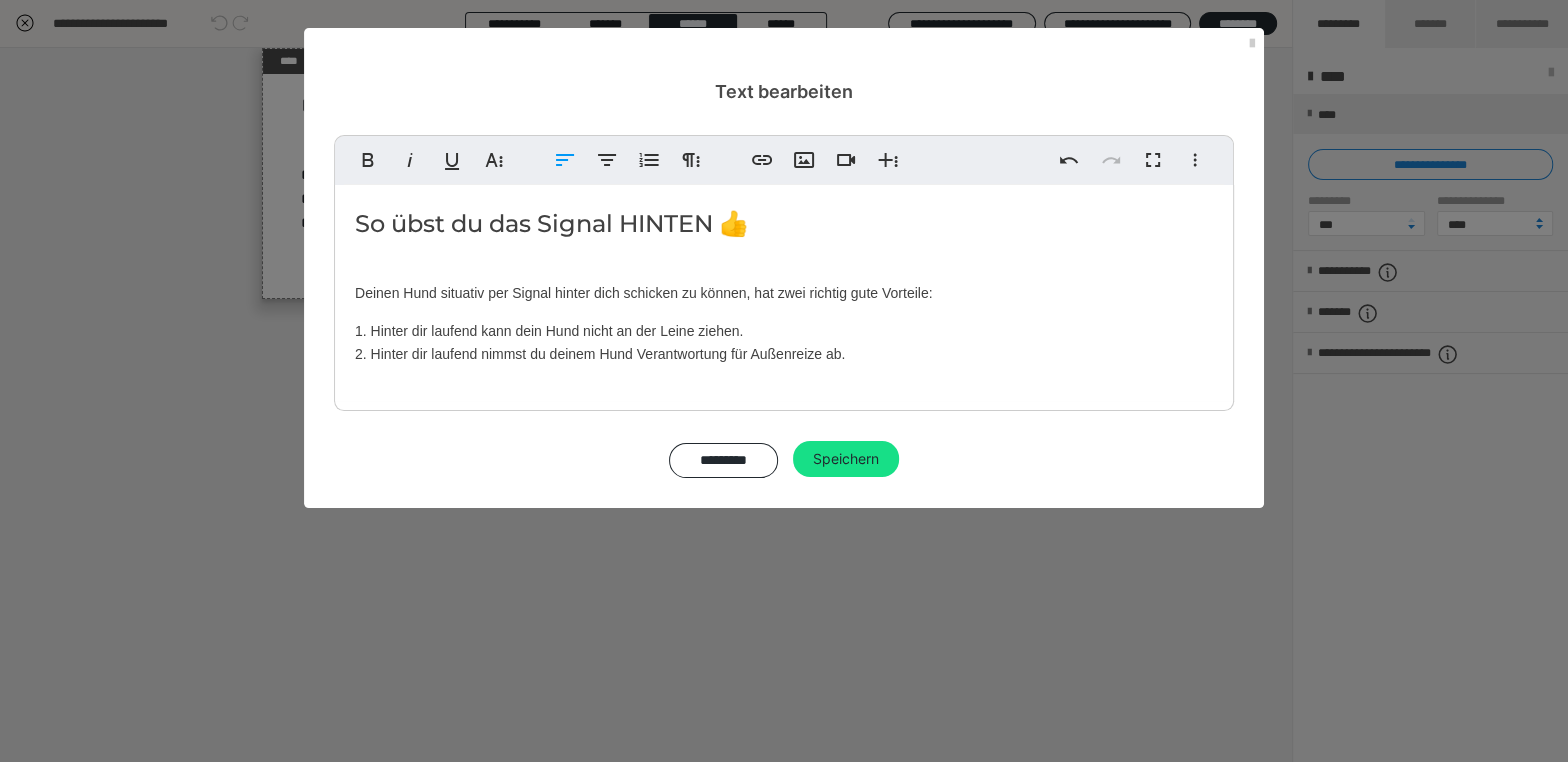drag, startPoint x: 842, startPoint y: 350, endPoint x: 351, endPoint y: 284, distance: 495.416 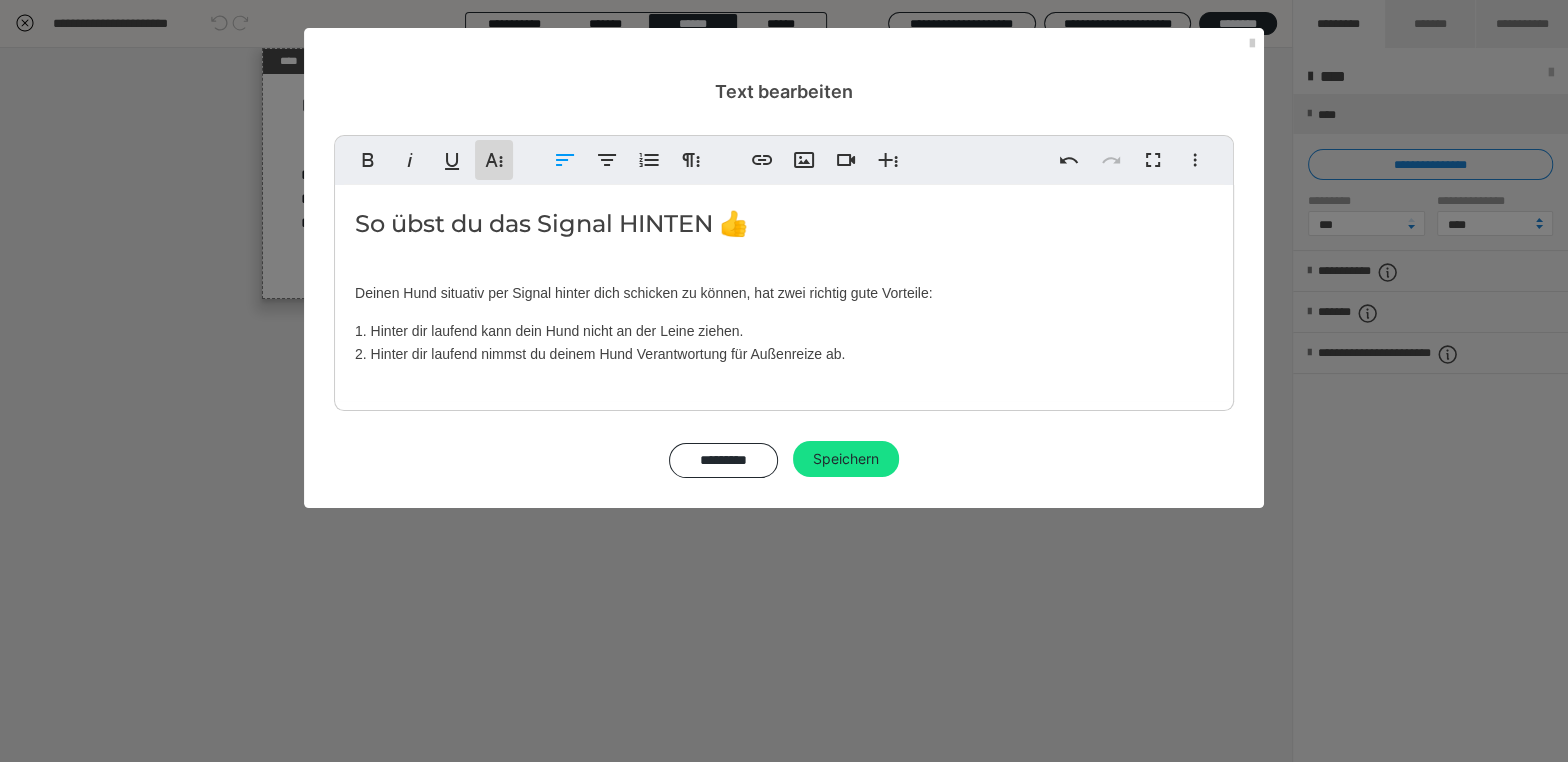 click 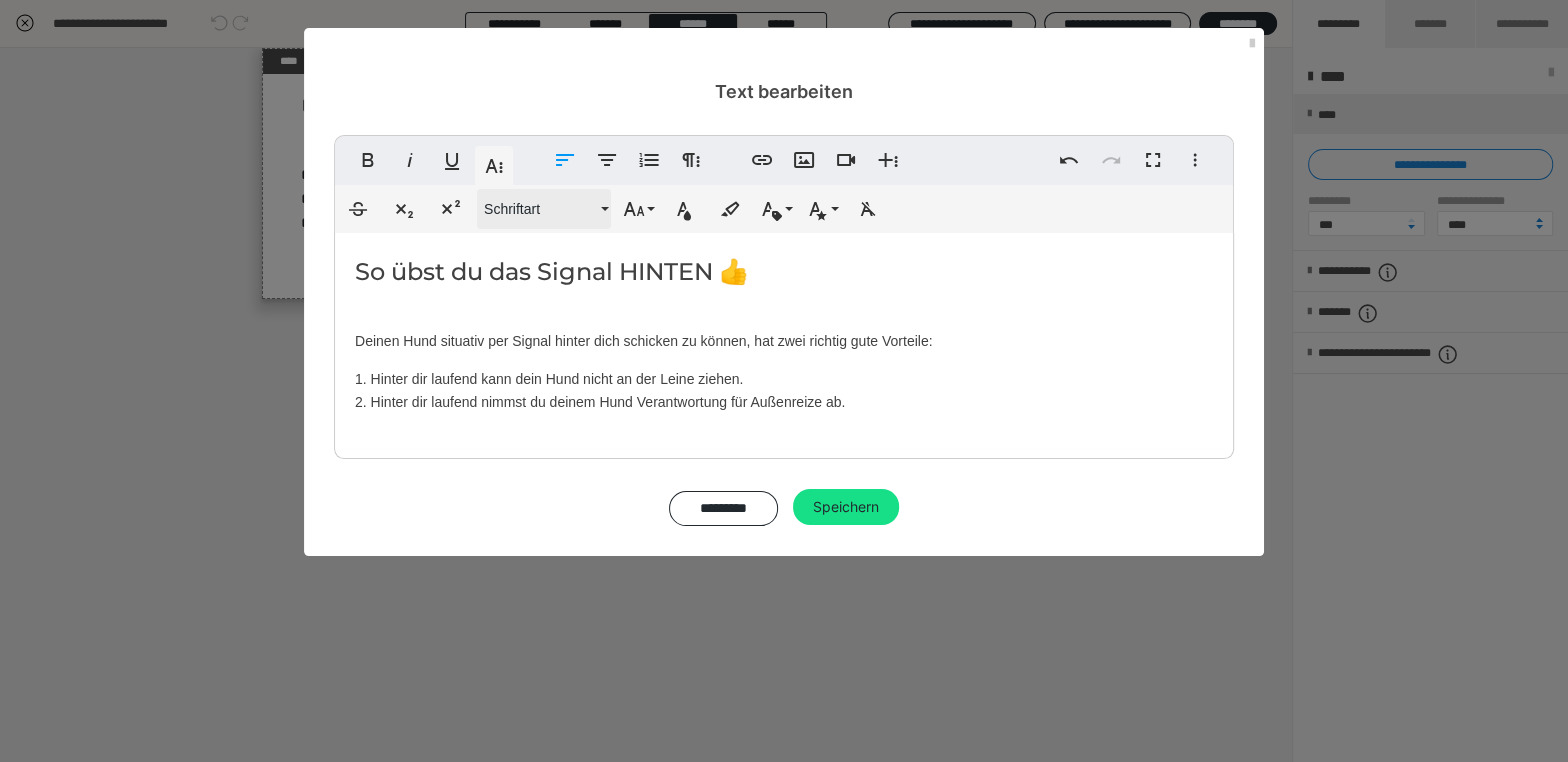 click on "Schriftart" at bounding box center [540, 209] 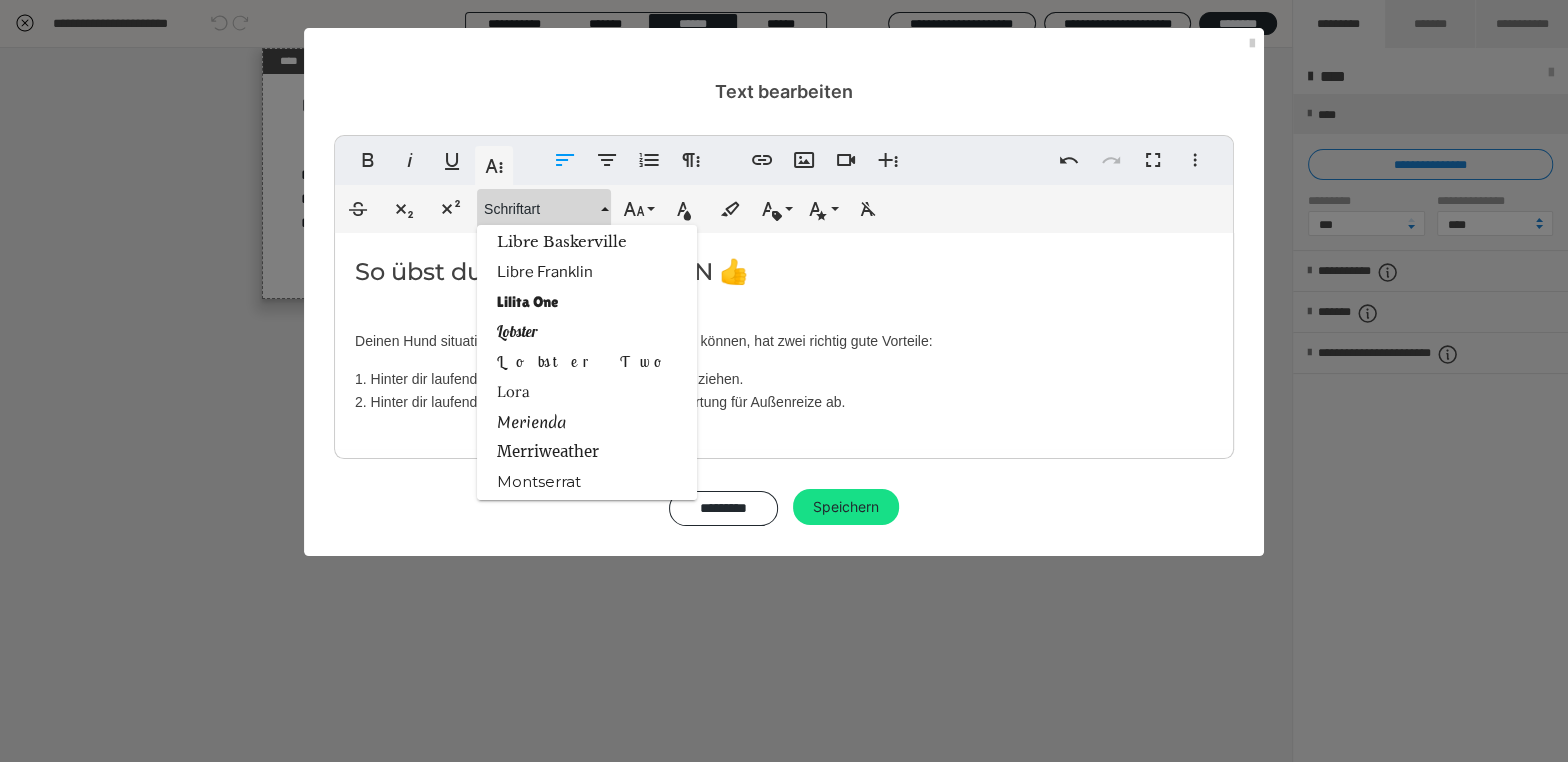 scroll, scrollTop: 1657, scrollLeft: 0, axis: vertical 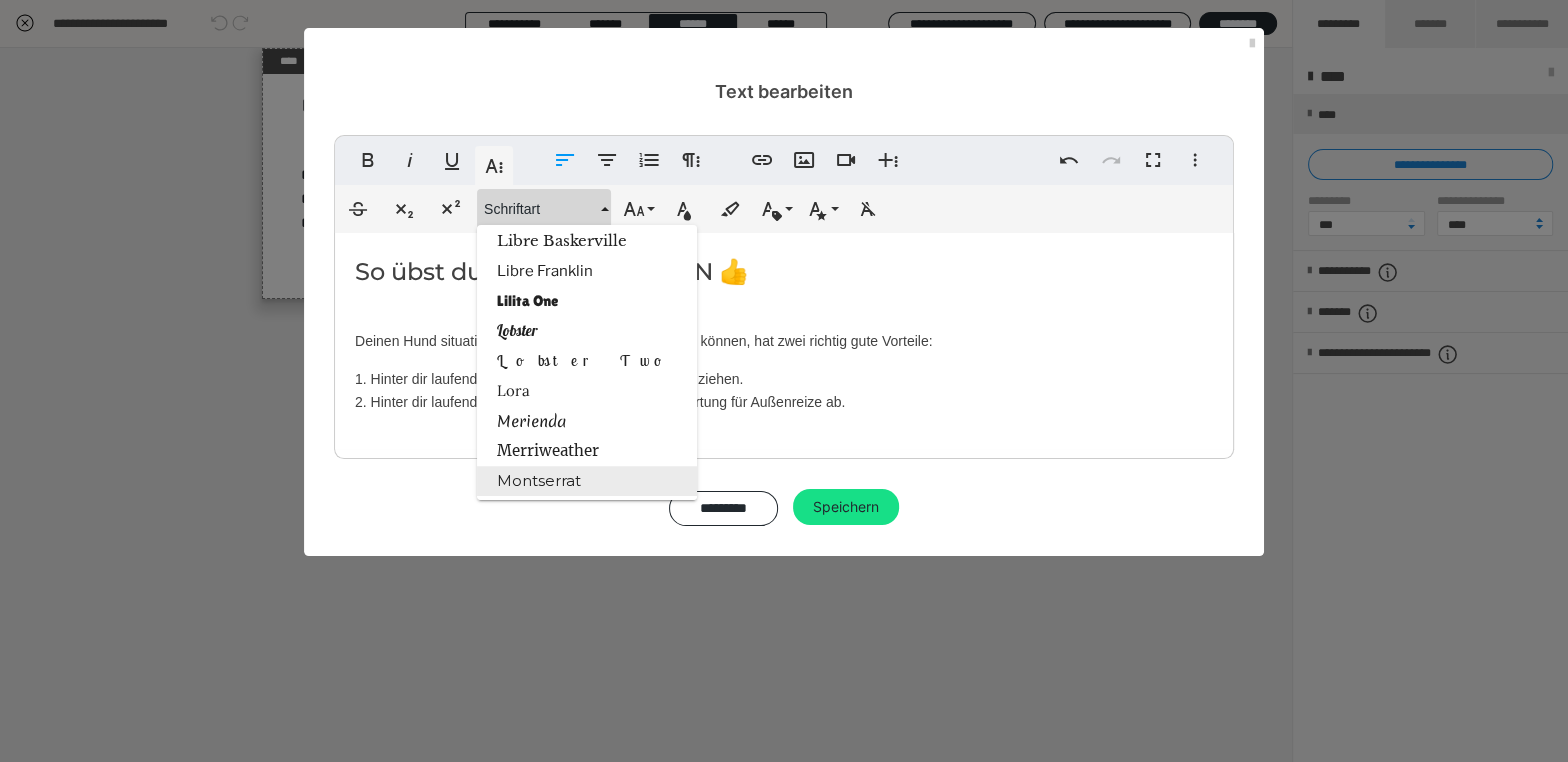 click on "Montserrat" at bounding box center (587, 481) 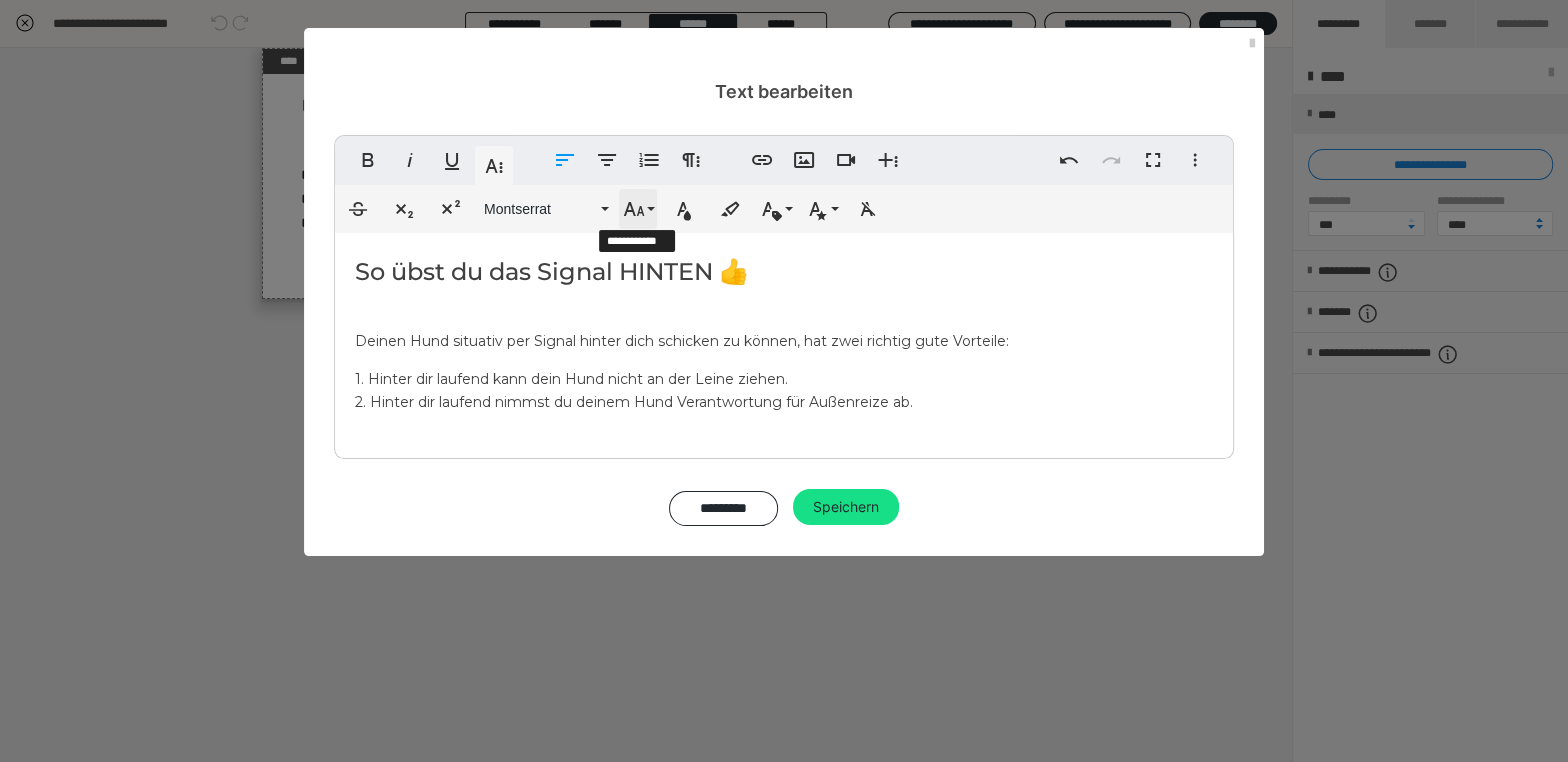click 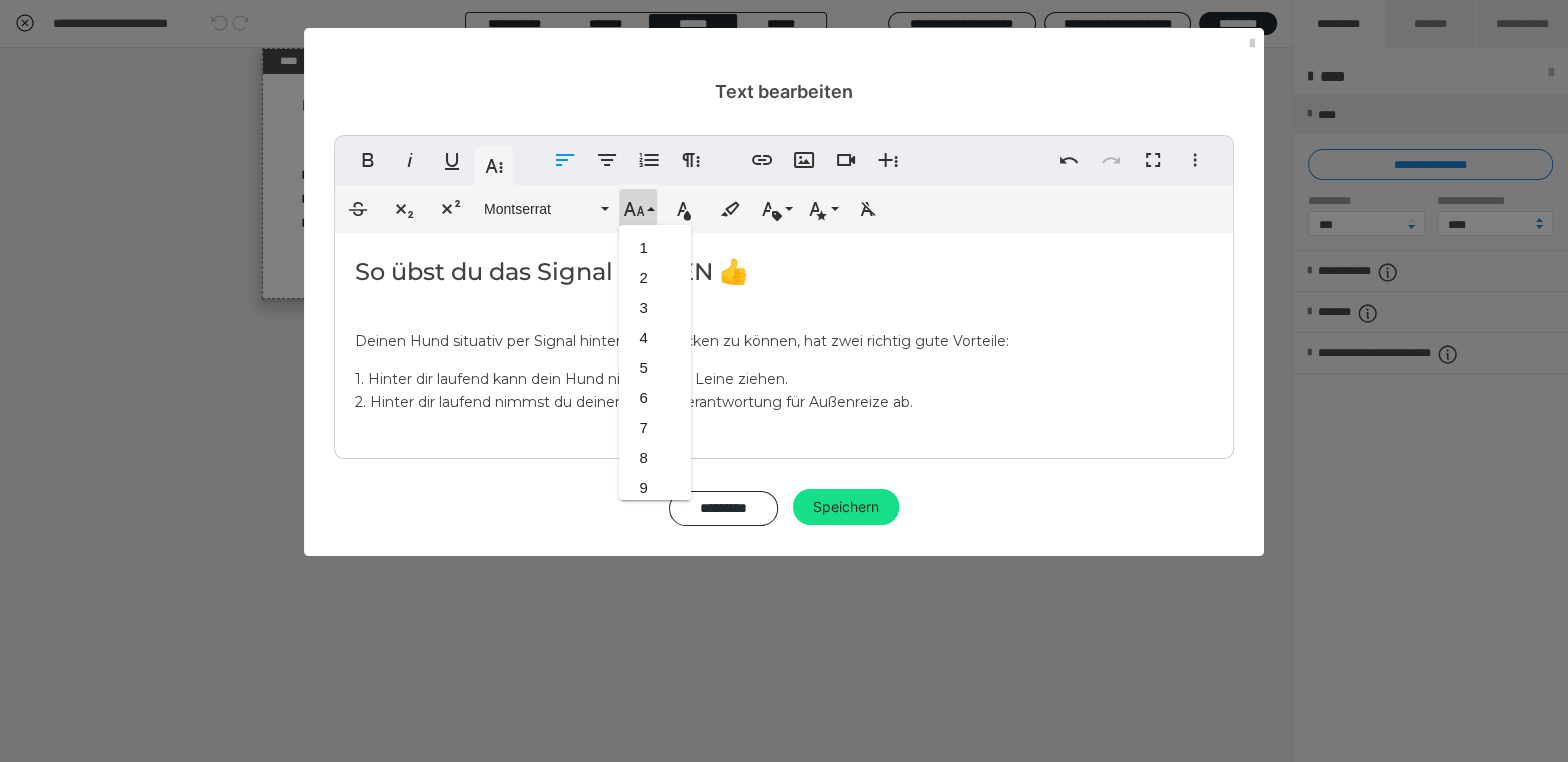 scroll, scrollTop: 412, scrollLeft: 0, axis: vertical 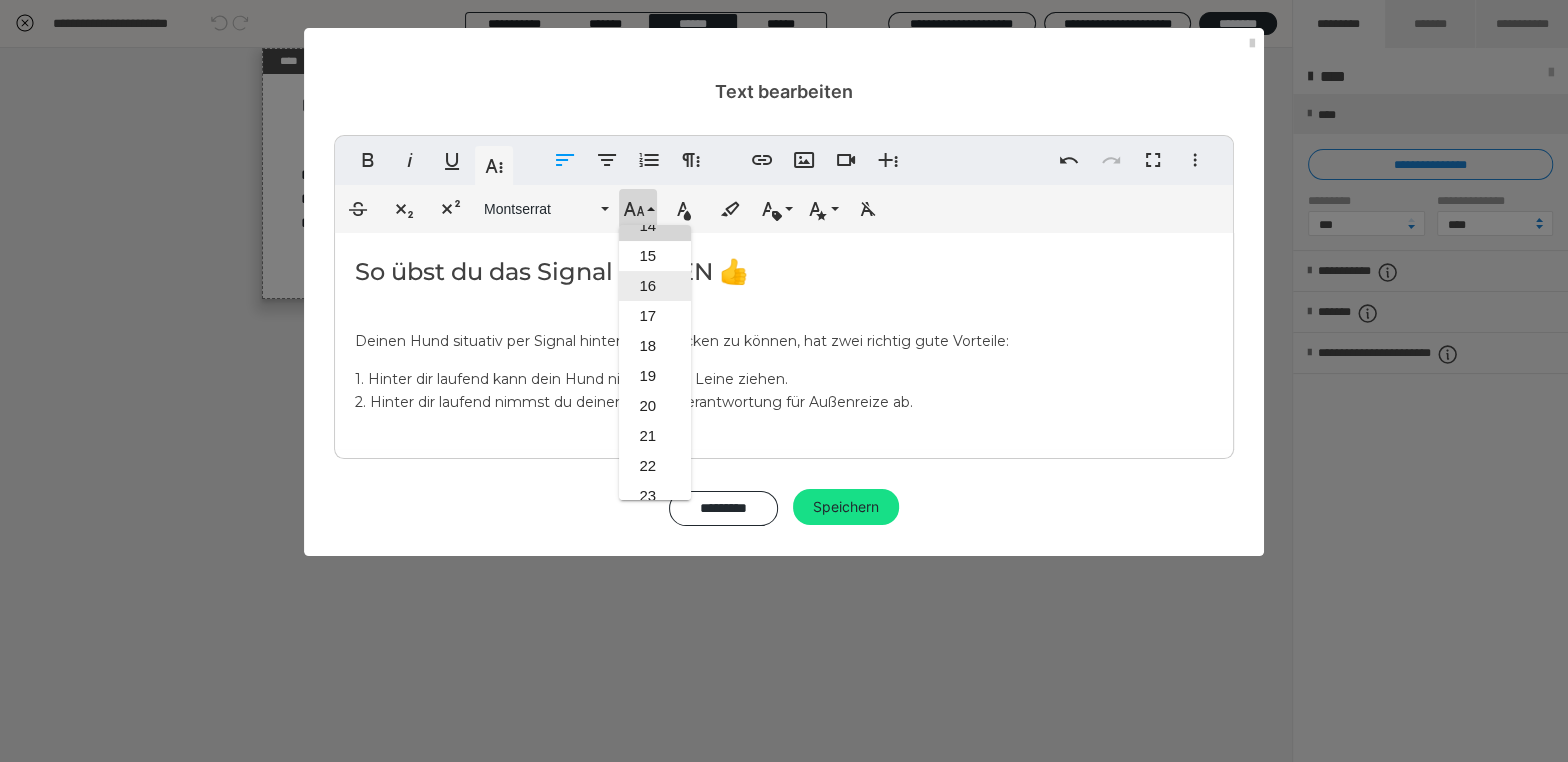 click on "16" at bounding box center (655, 286) 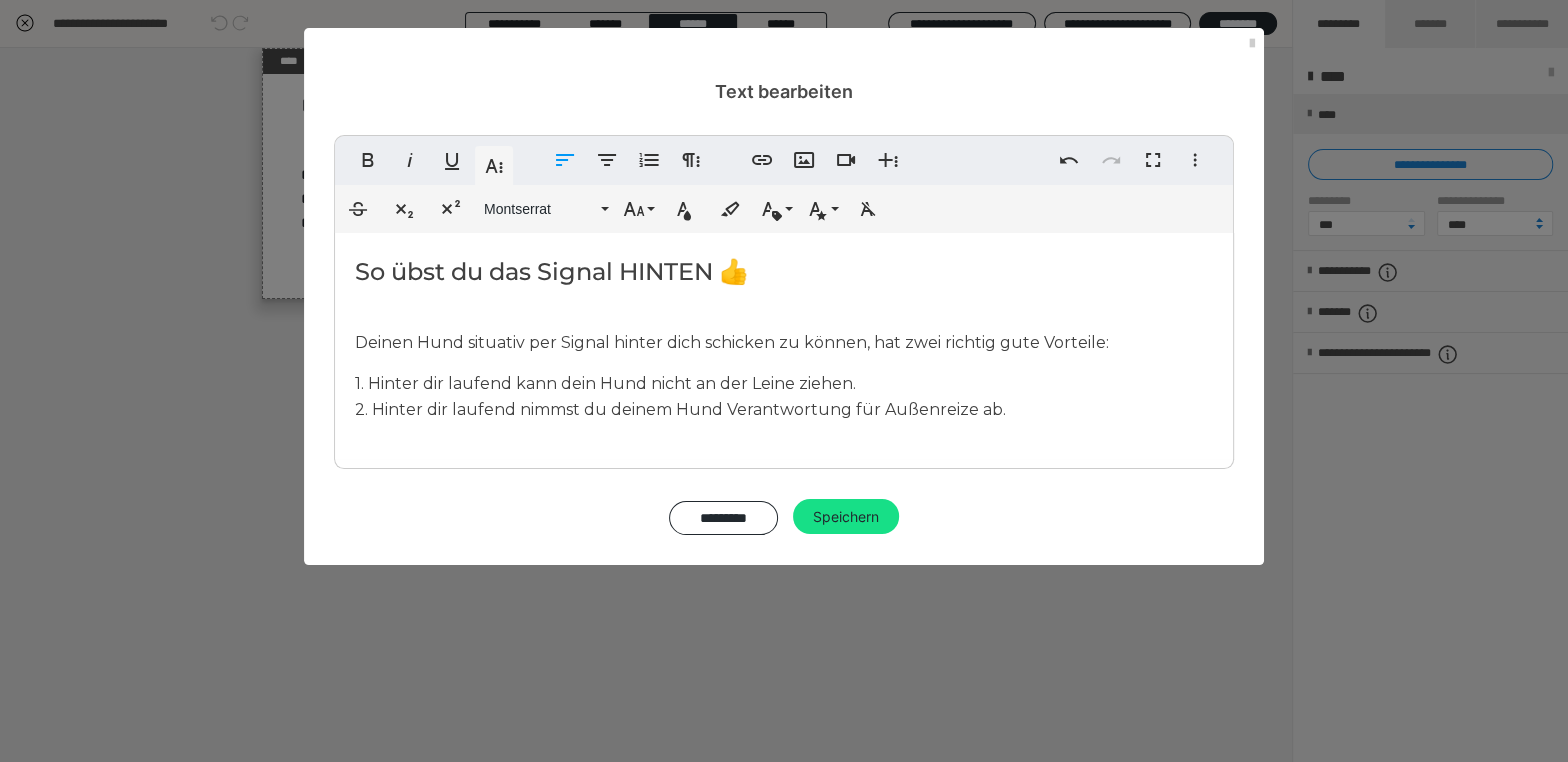 click on "So übst du das Signal HINTEN 👍  Deinen Hund situativ per Signal hinter dich schicken zu können, hat zwei richtig gute Vorteile: 1. Hinter dir laufend kann dein Hund nicht an der Leine ziehen. 2. Hinter dir laufend nimmst du deinem Hund Verantwortung für Außenreize ab." at bounding box center (784, 346) 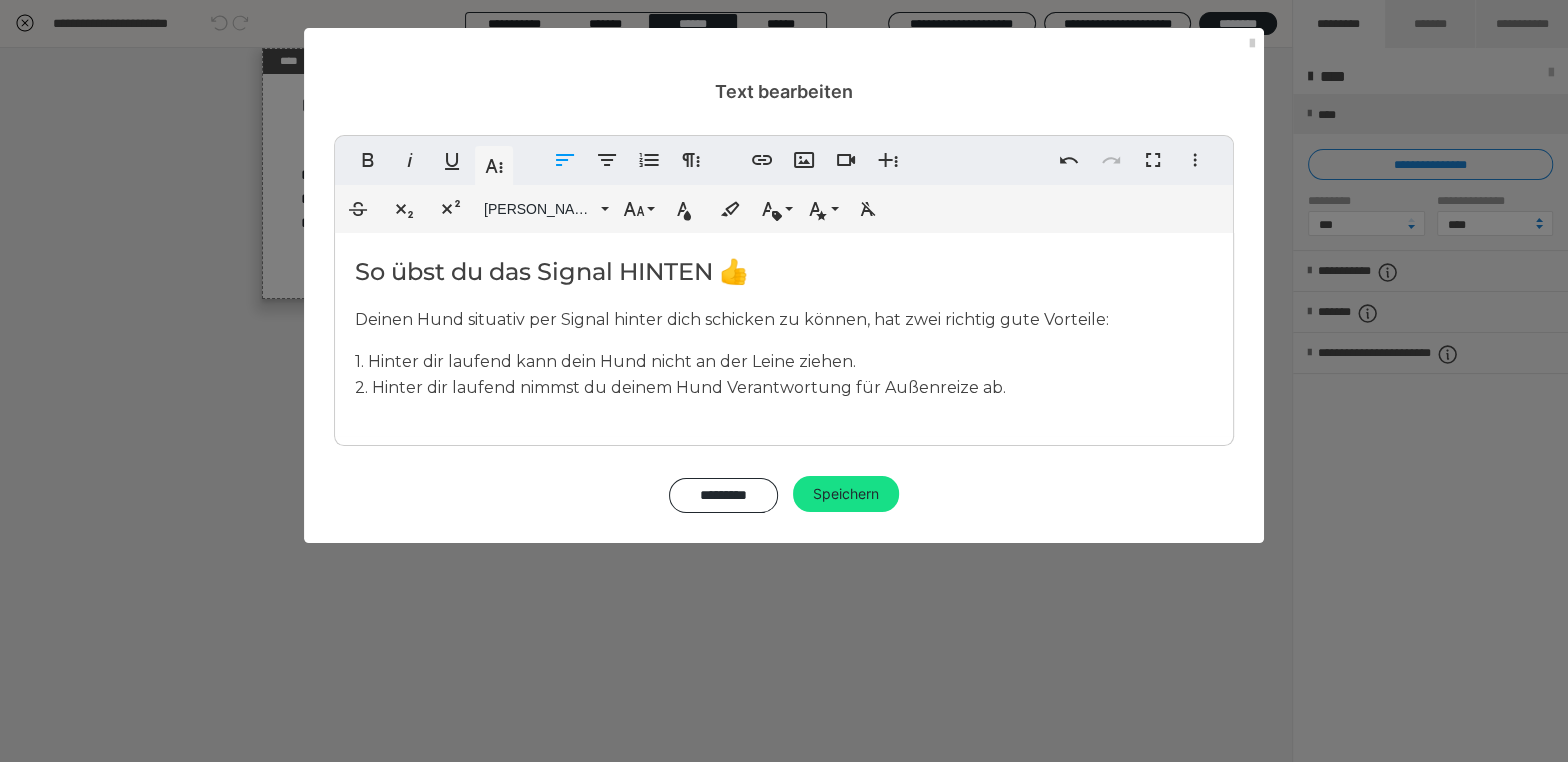 click on "Deinen Hund situativ per Signal hinter dich schicken zu können, hat zwei richtig gute Vorteile:" at bounding box center (732, 319) 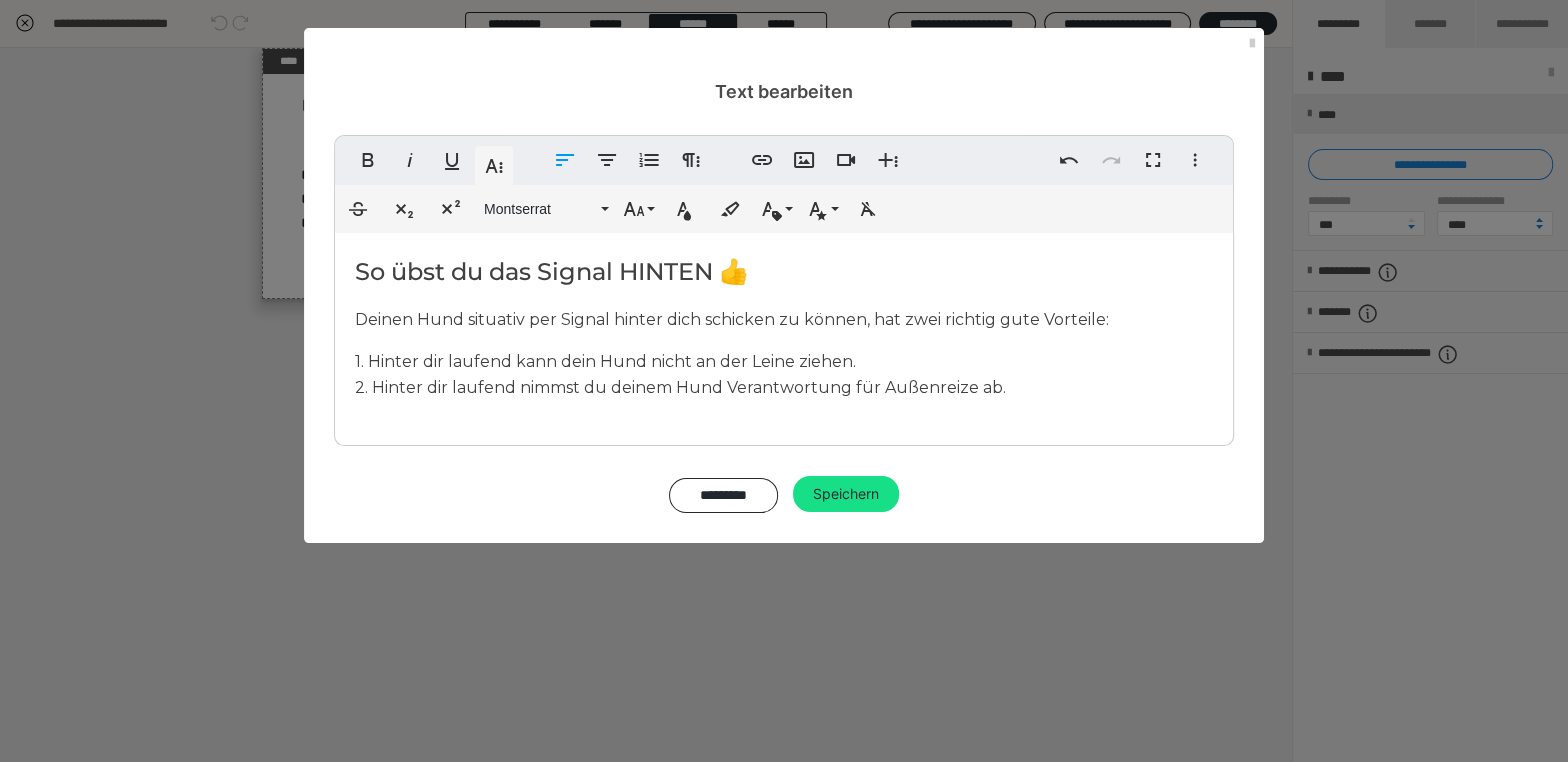type 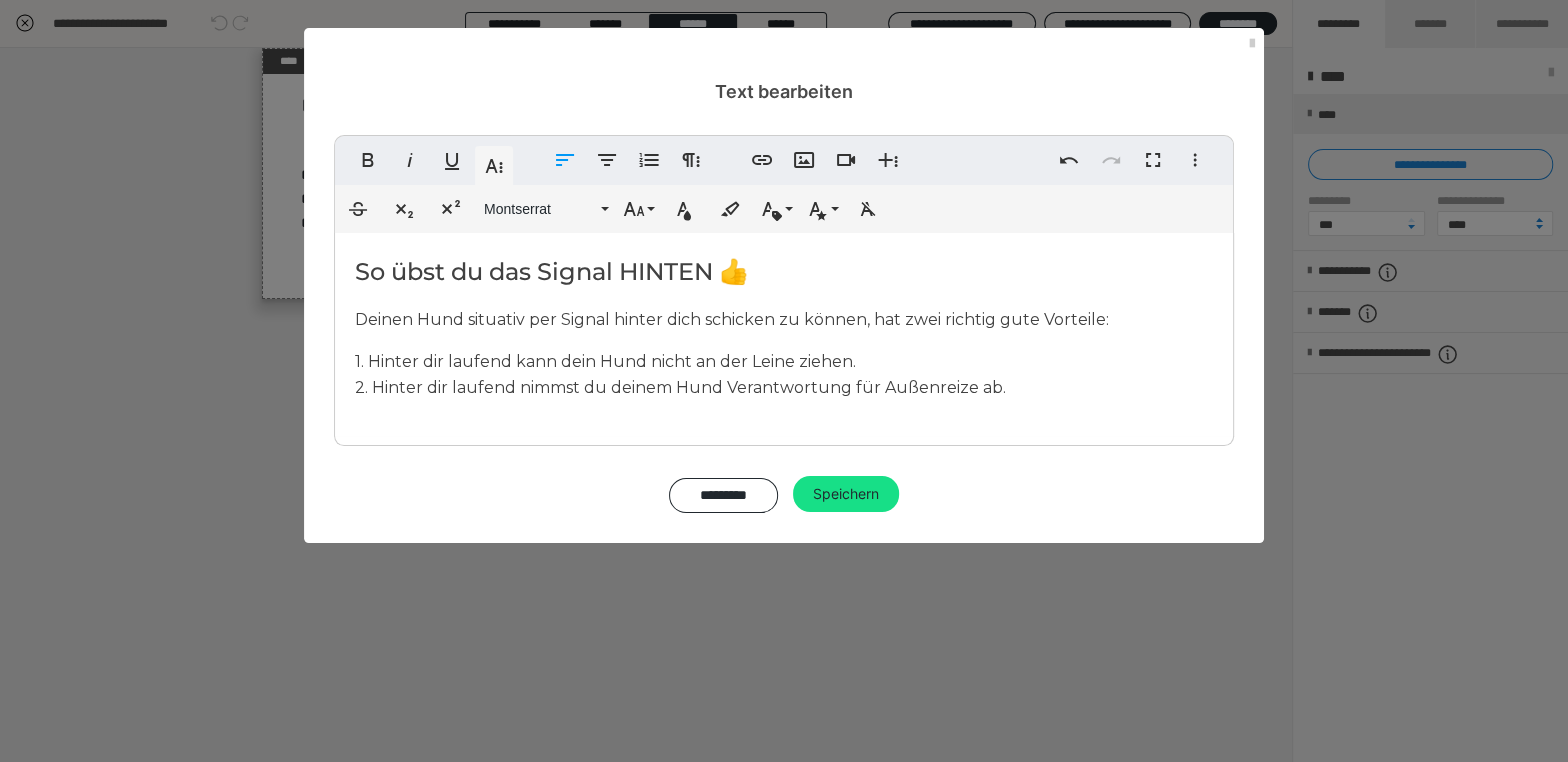 click on "1. Hinter dir laufend kann dein Hund nicht an der Leine ziehen. 2. Hinter dir laufend nimmst du deinem Hund Verantwortung für Außenreize ab." at bounding box center (784, 374) 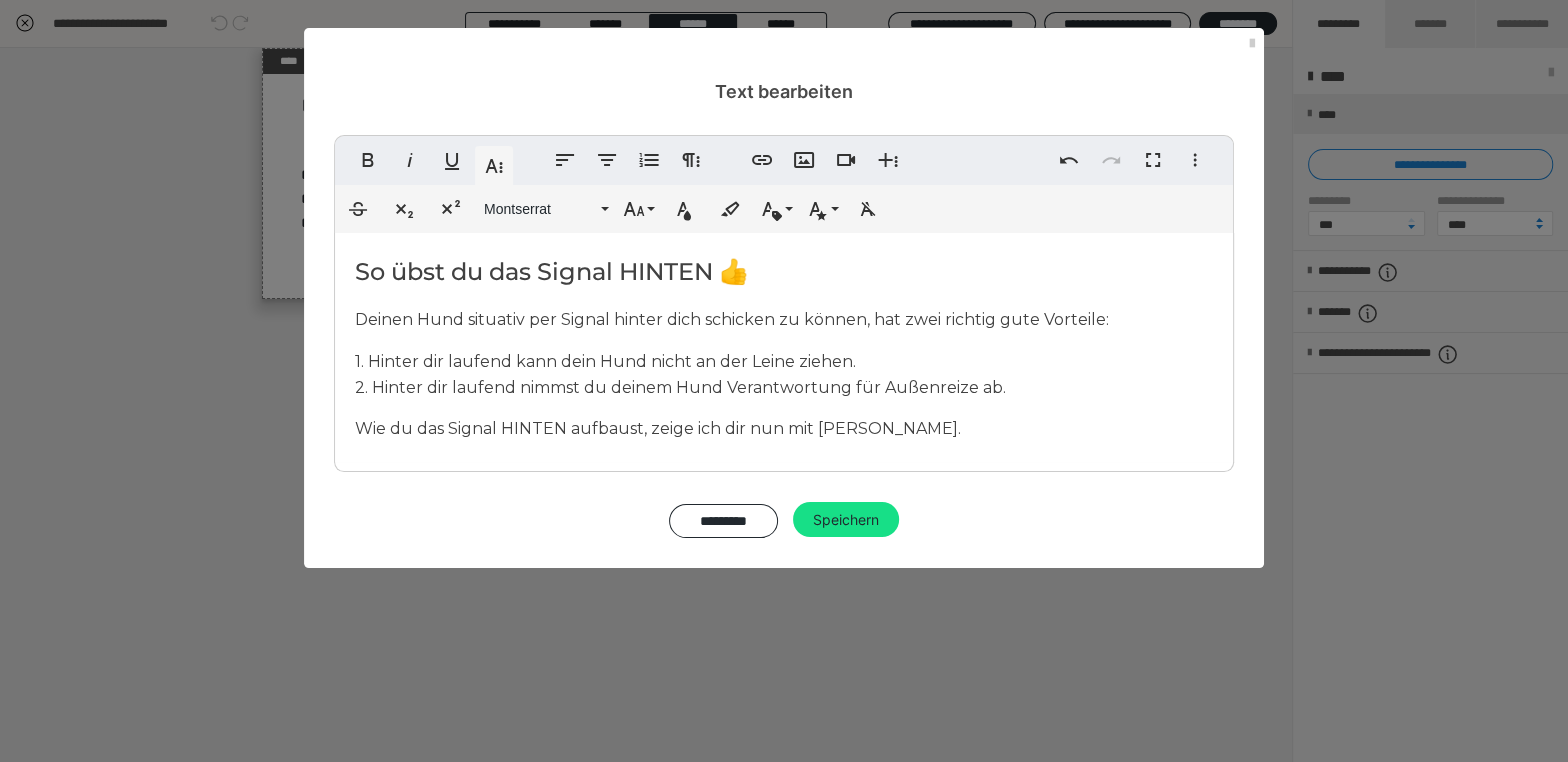 click on "Speichern" at bounding box center [846, 520] 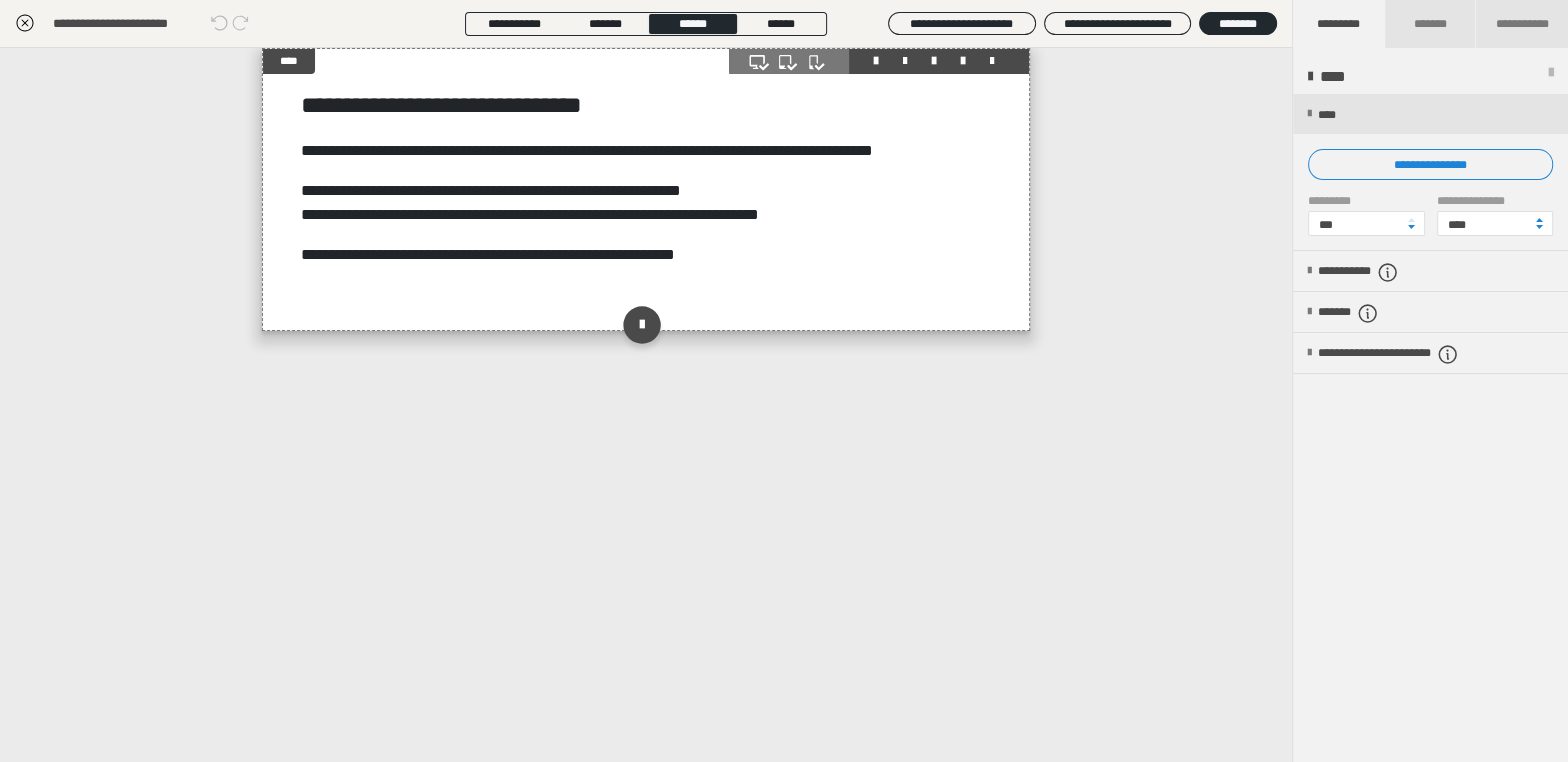 click on "**********" at bounding box center (646, 189) 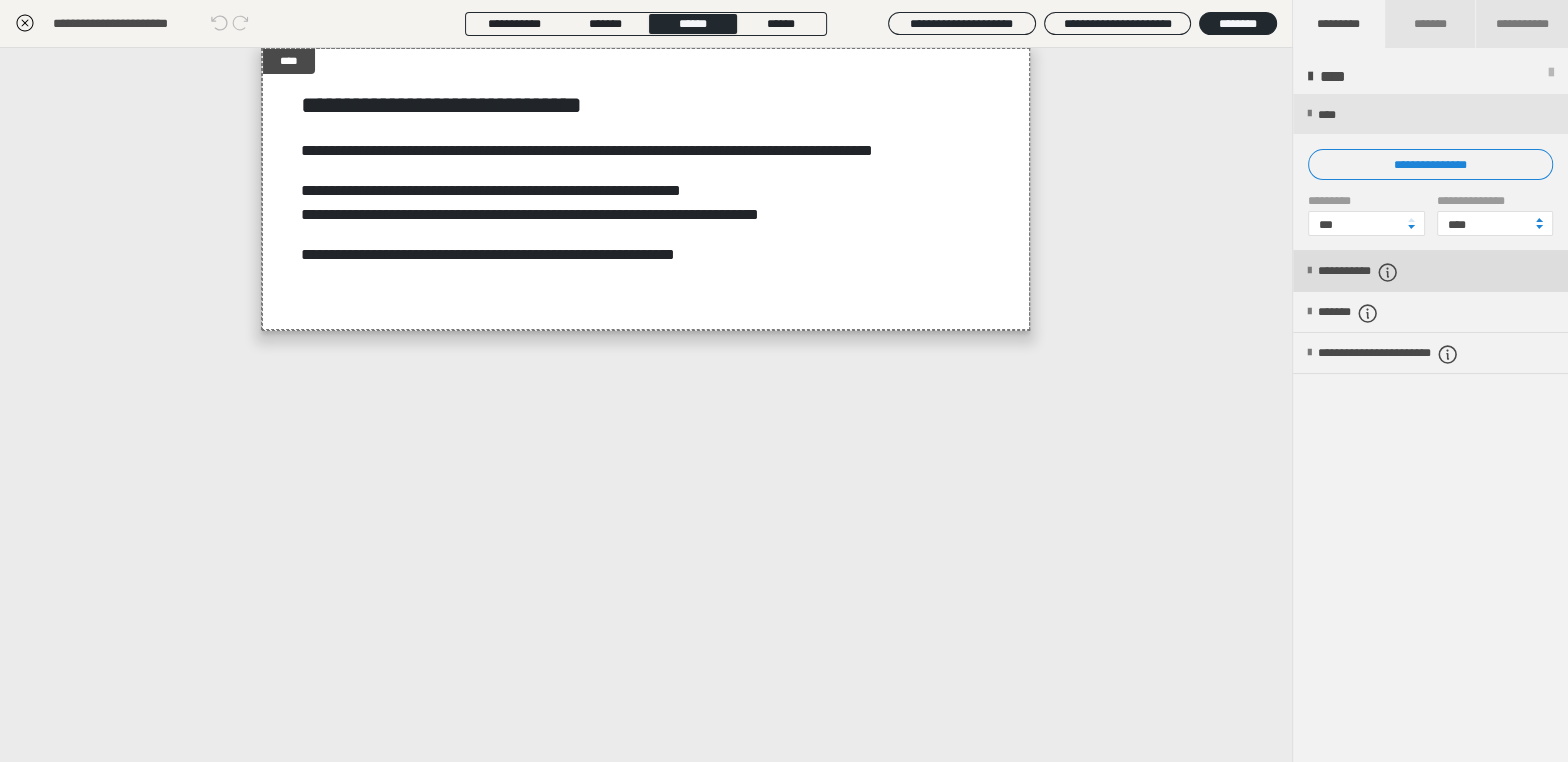click on "**********" at bounding box center (1382, 272) 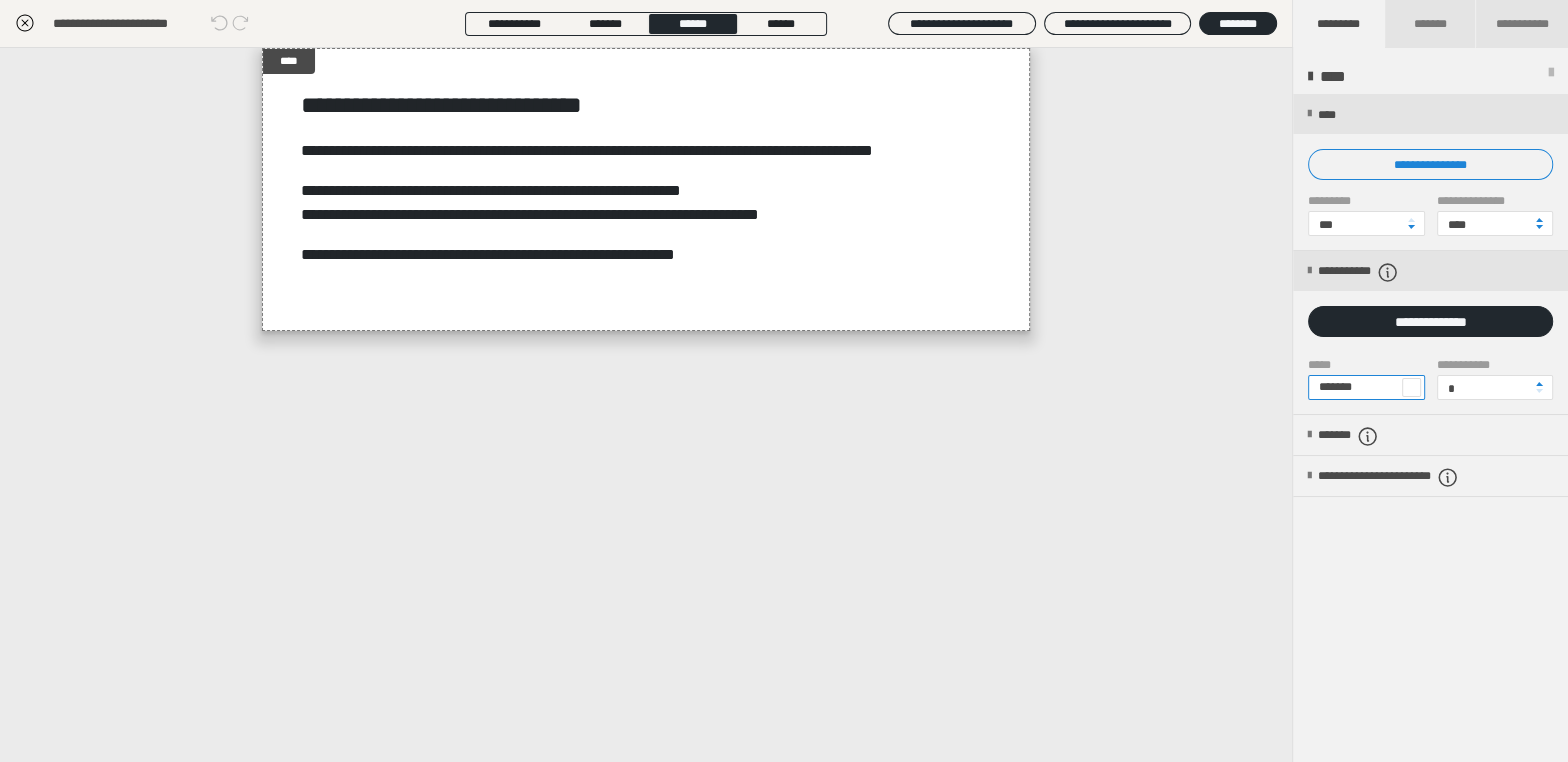 click on "*******" at bounding box center (1366, 387) 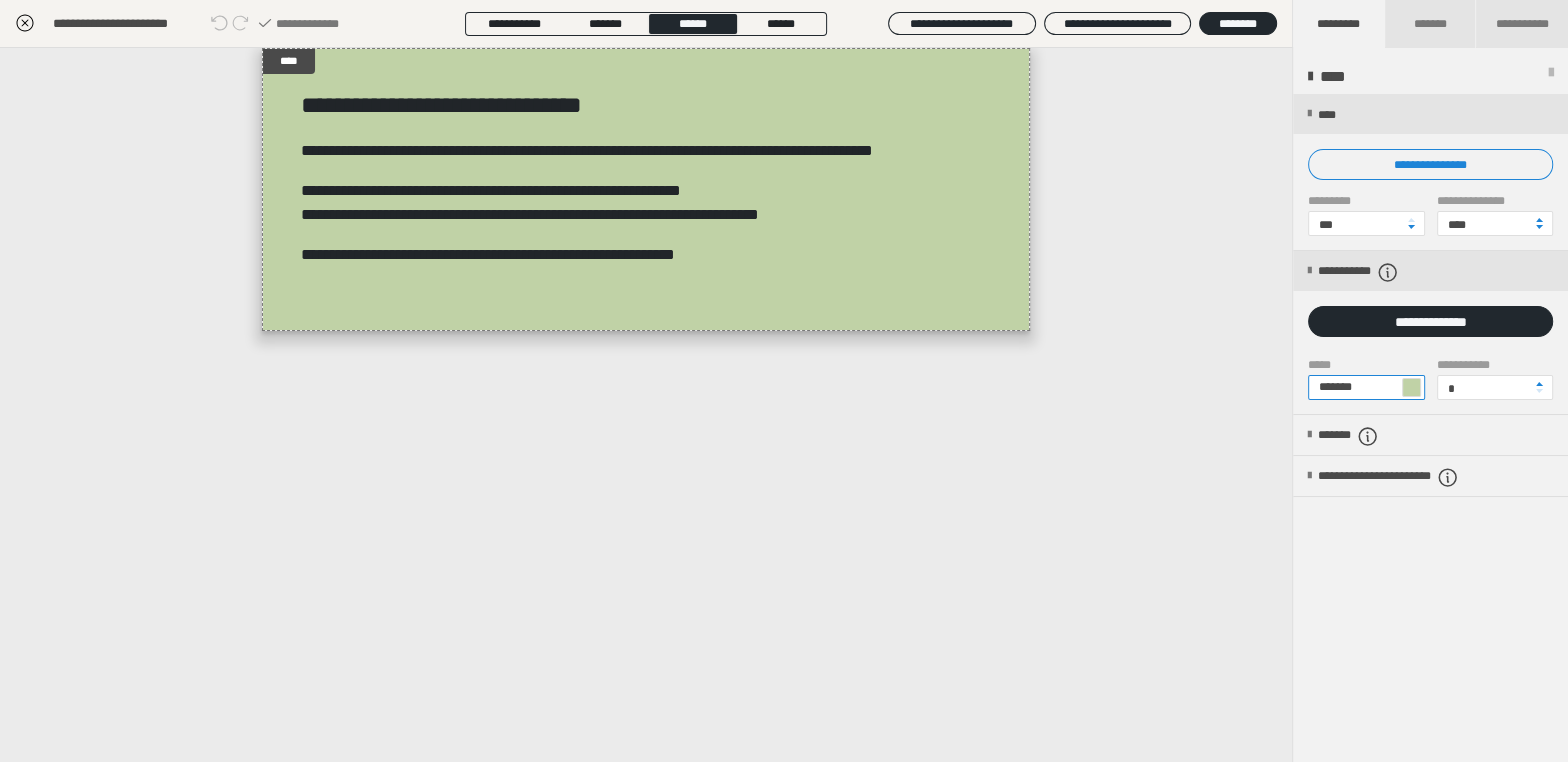 type on "*******" 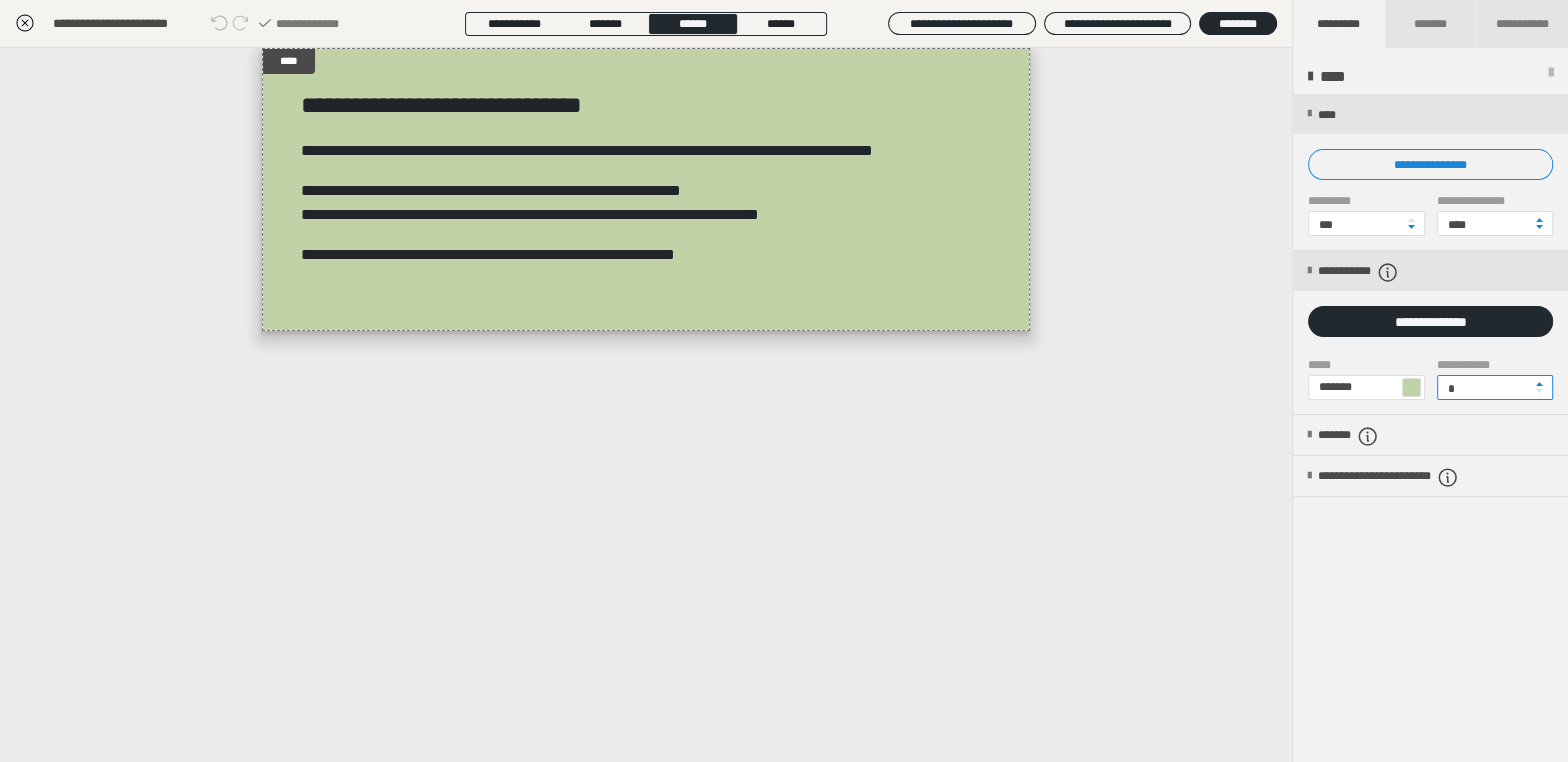 click on "*" at bounding box center (1495, 387) 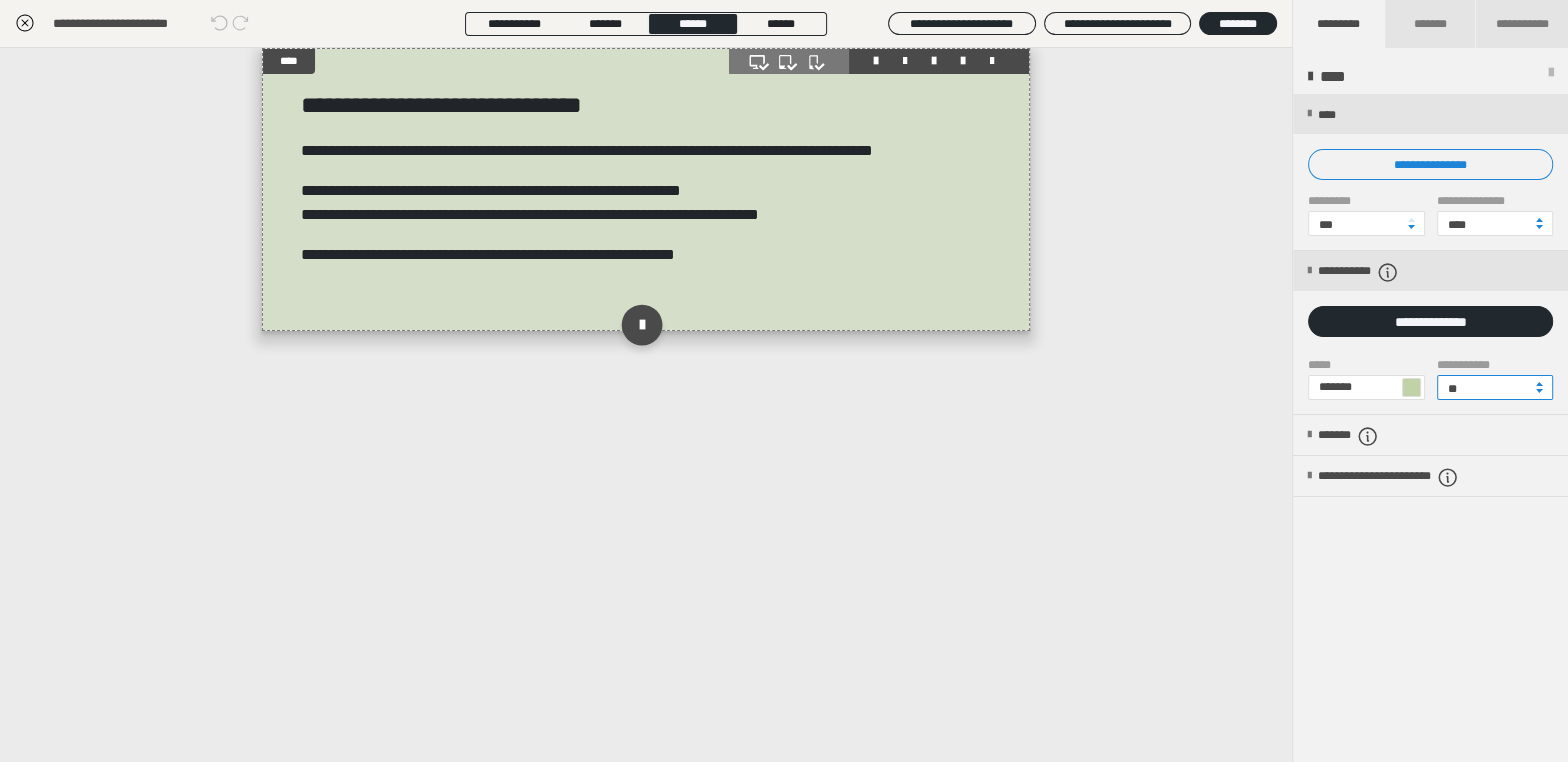 type on "**" 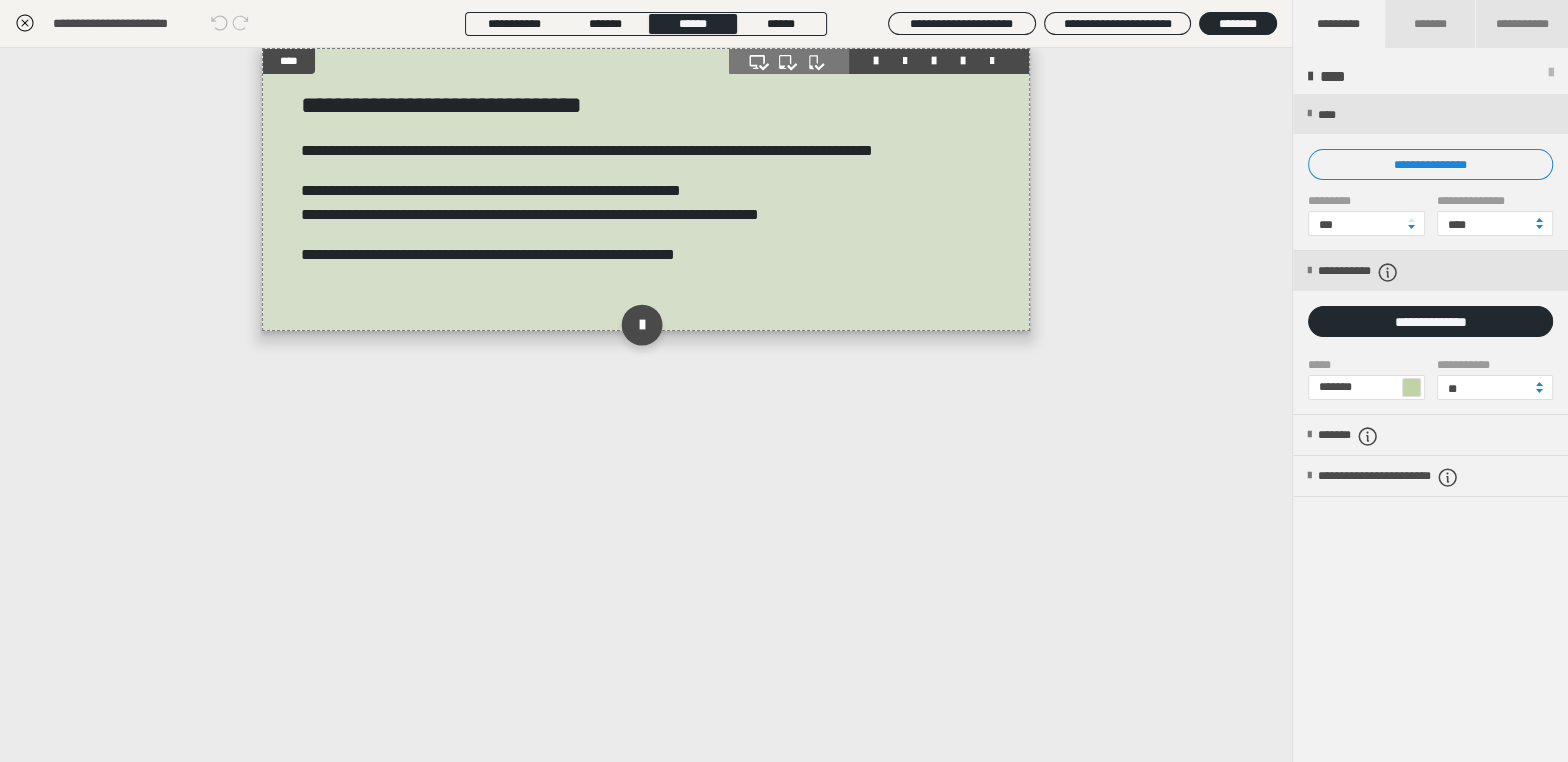 click at bounding box center (641, 325) 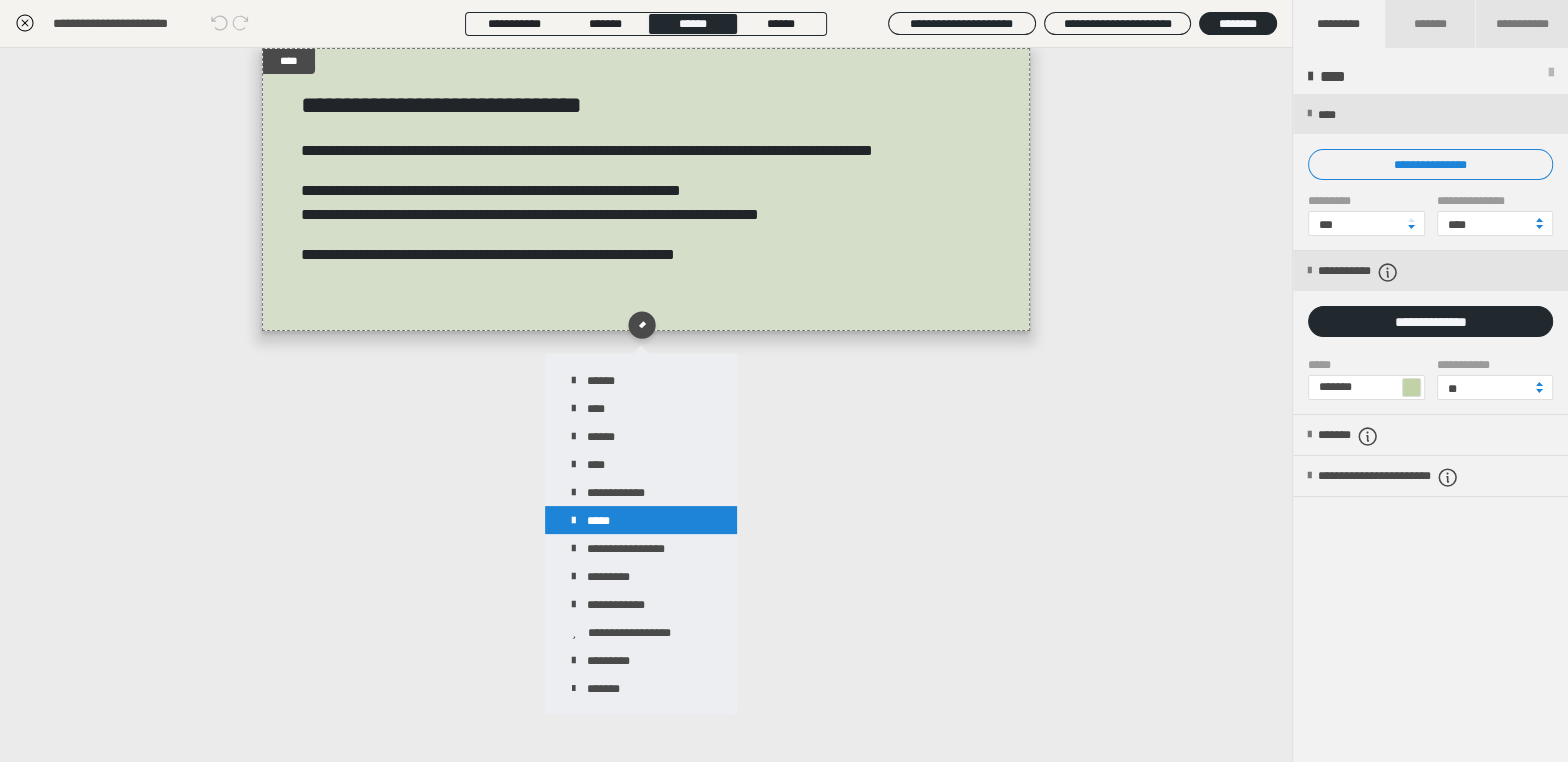 click on "*****" at bounding box center (641, 520) 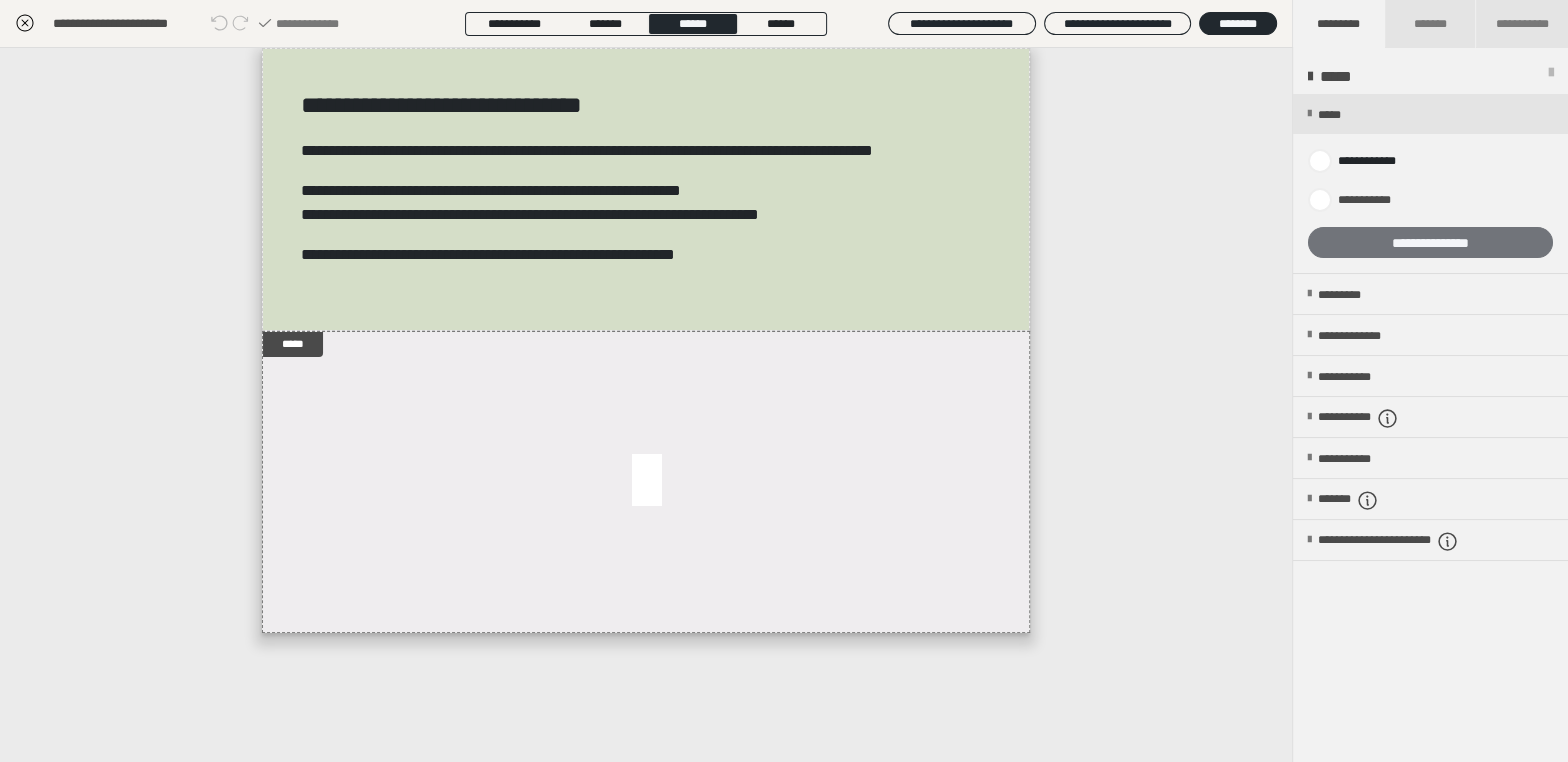 click on "**********" at bounding box center [1430, 242] 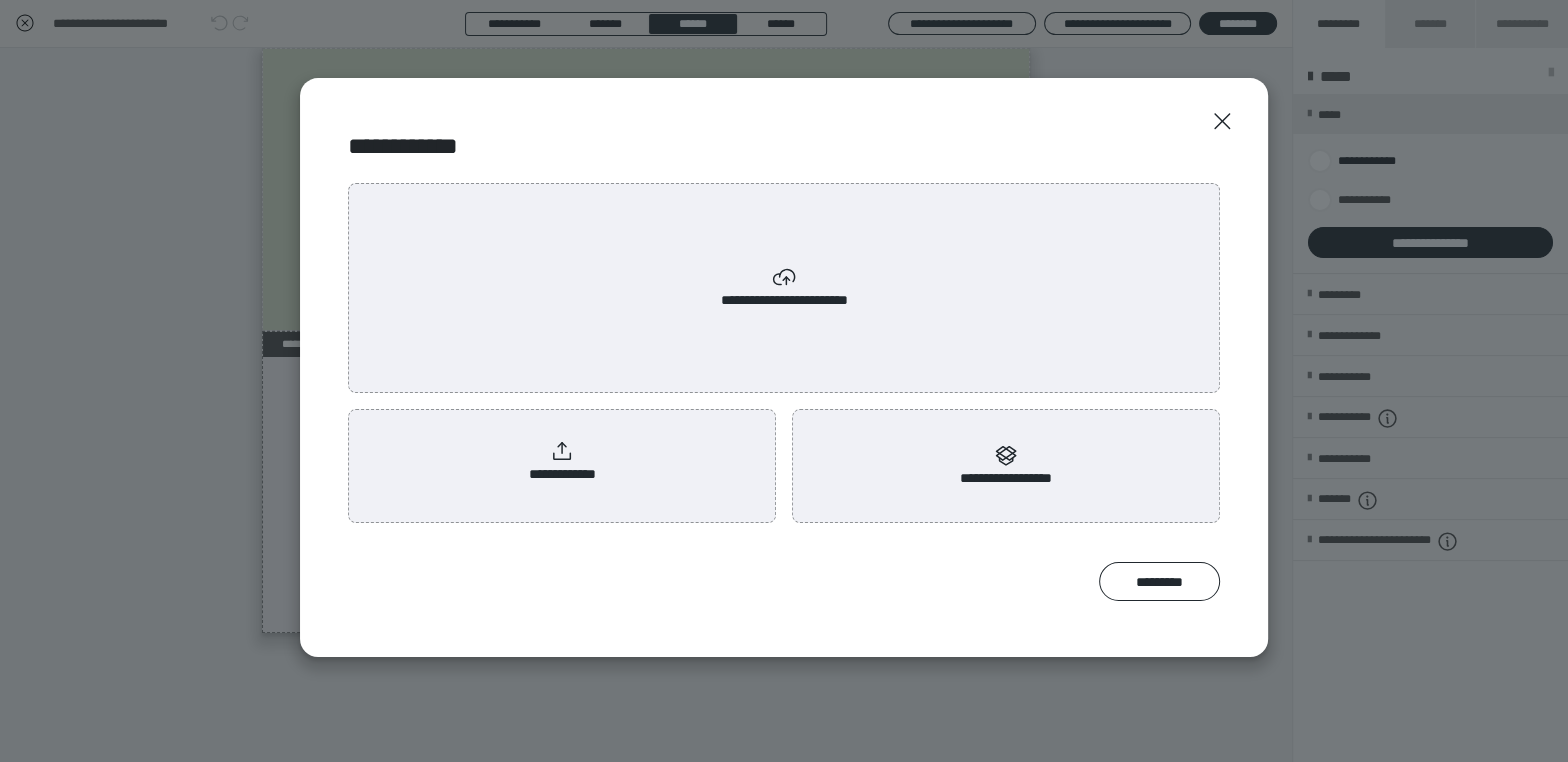 click on "**********" at bounding box center (784, 288) 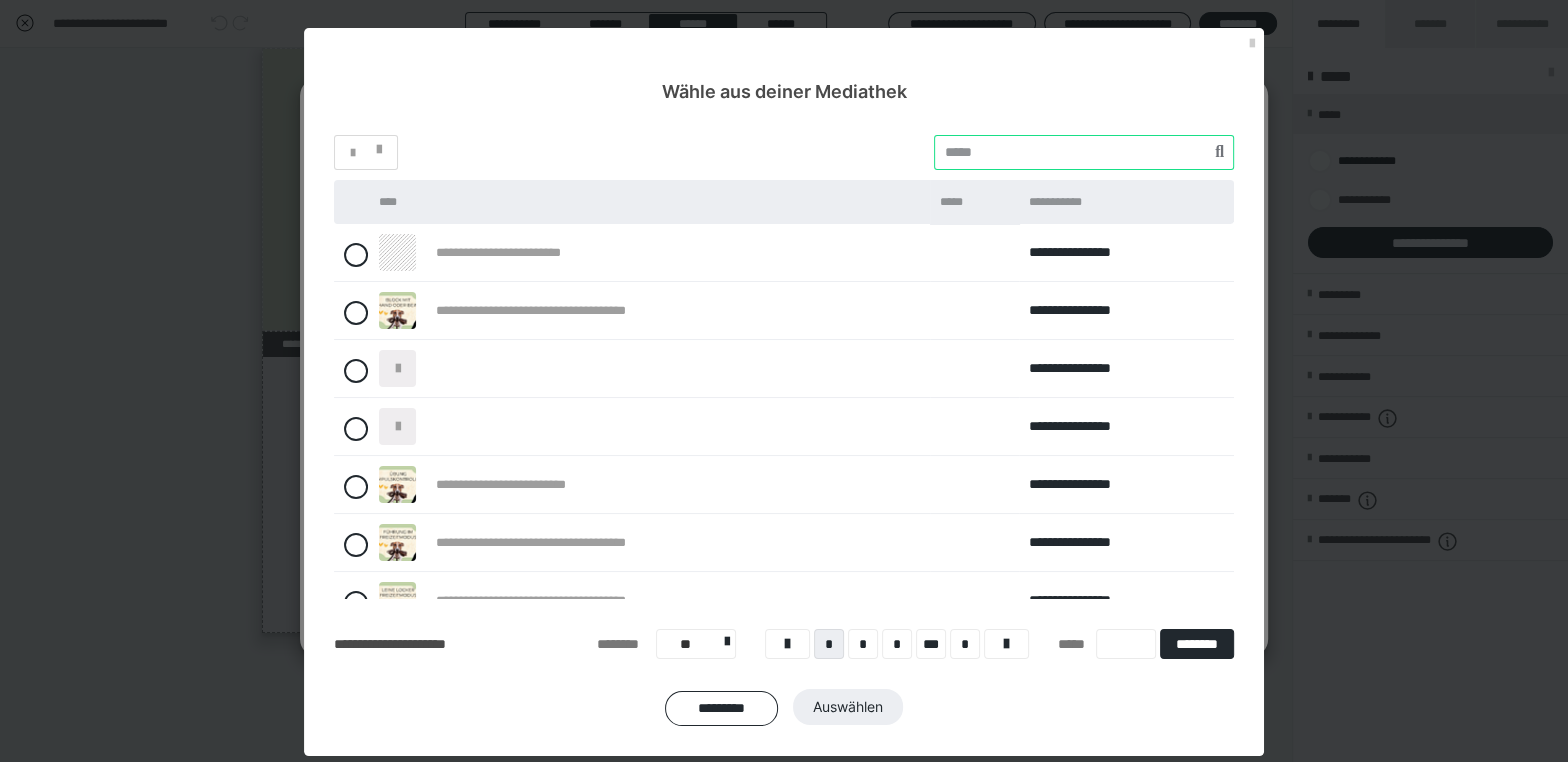 click at bounding box center [1084, 152] 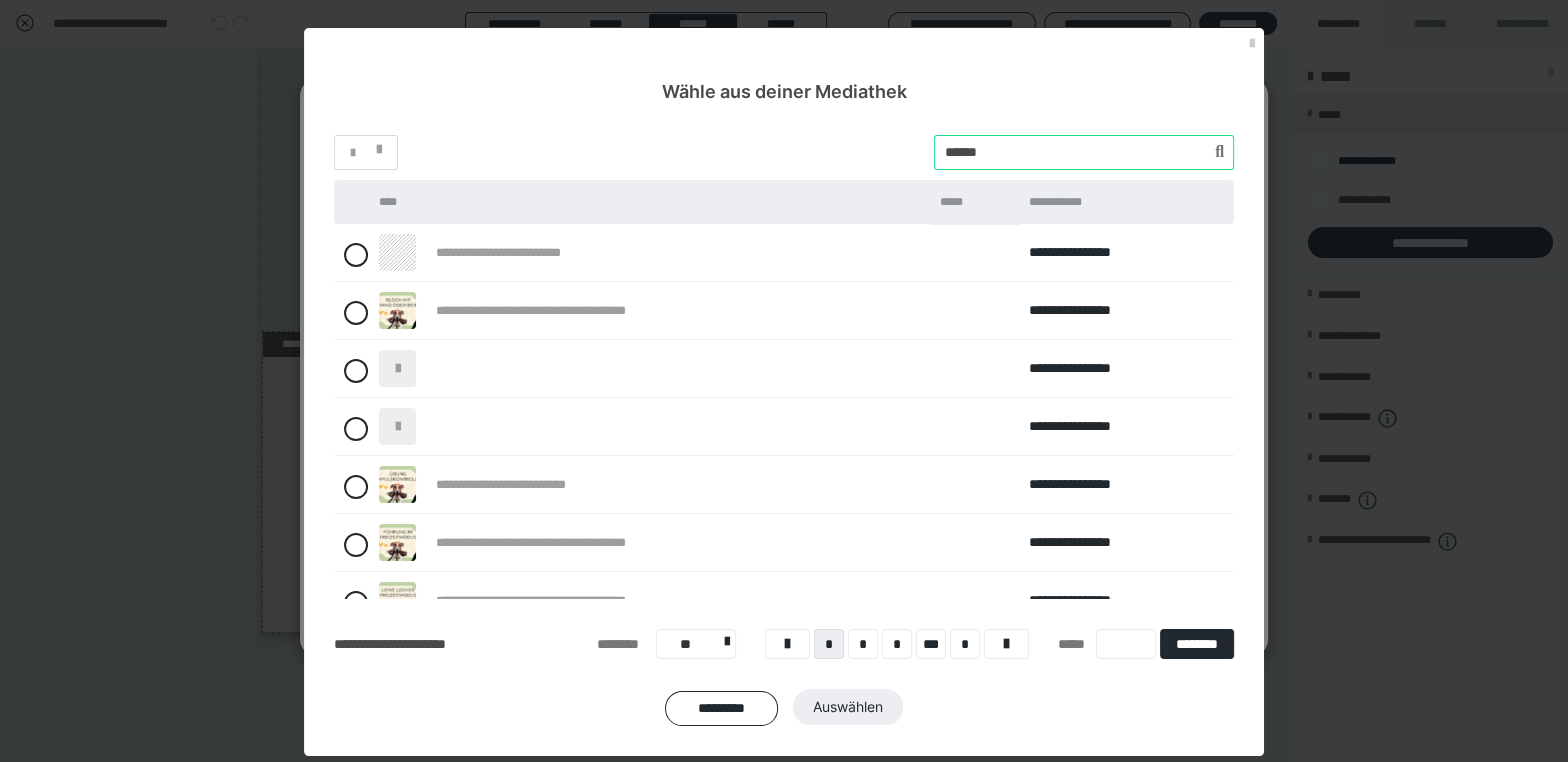 type on "******" 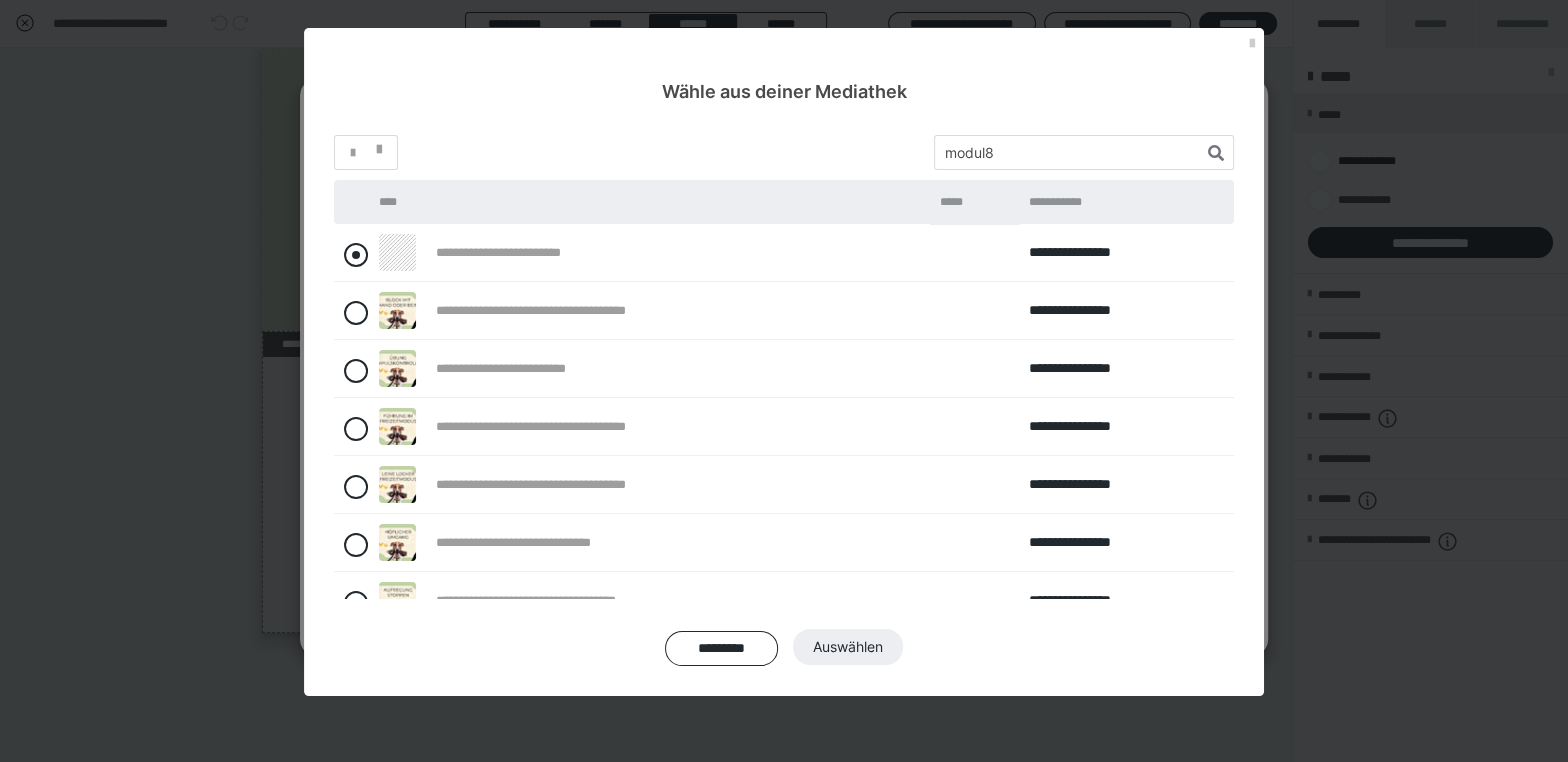 click at bounding box center [356, 255] 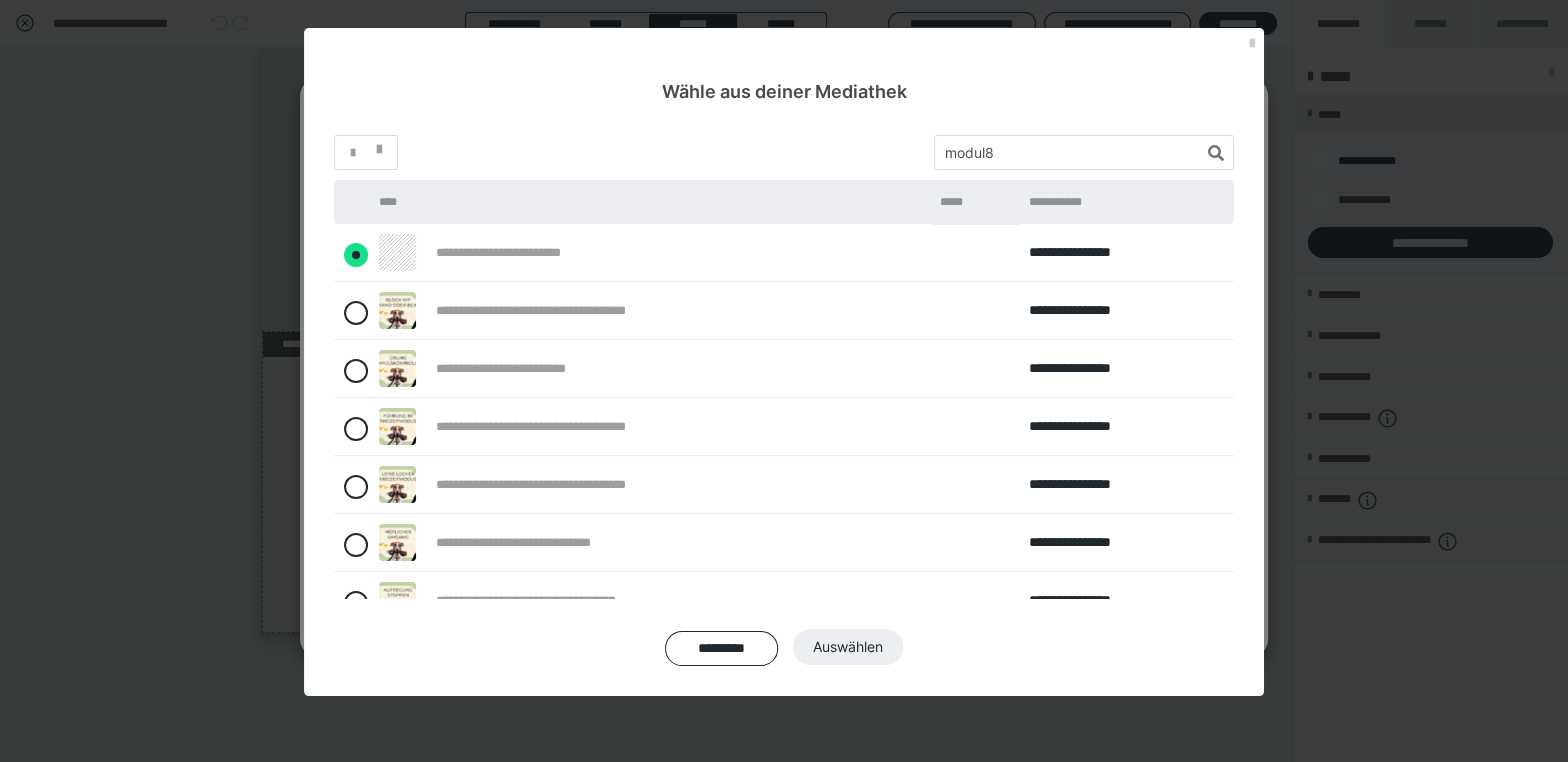 radio on "****" 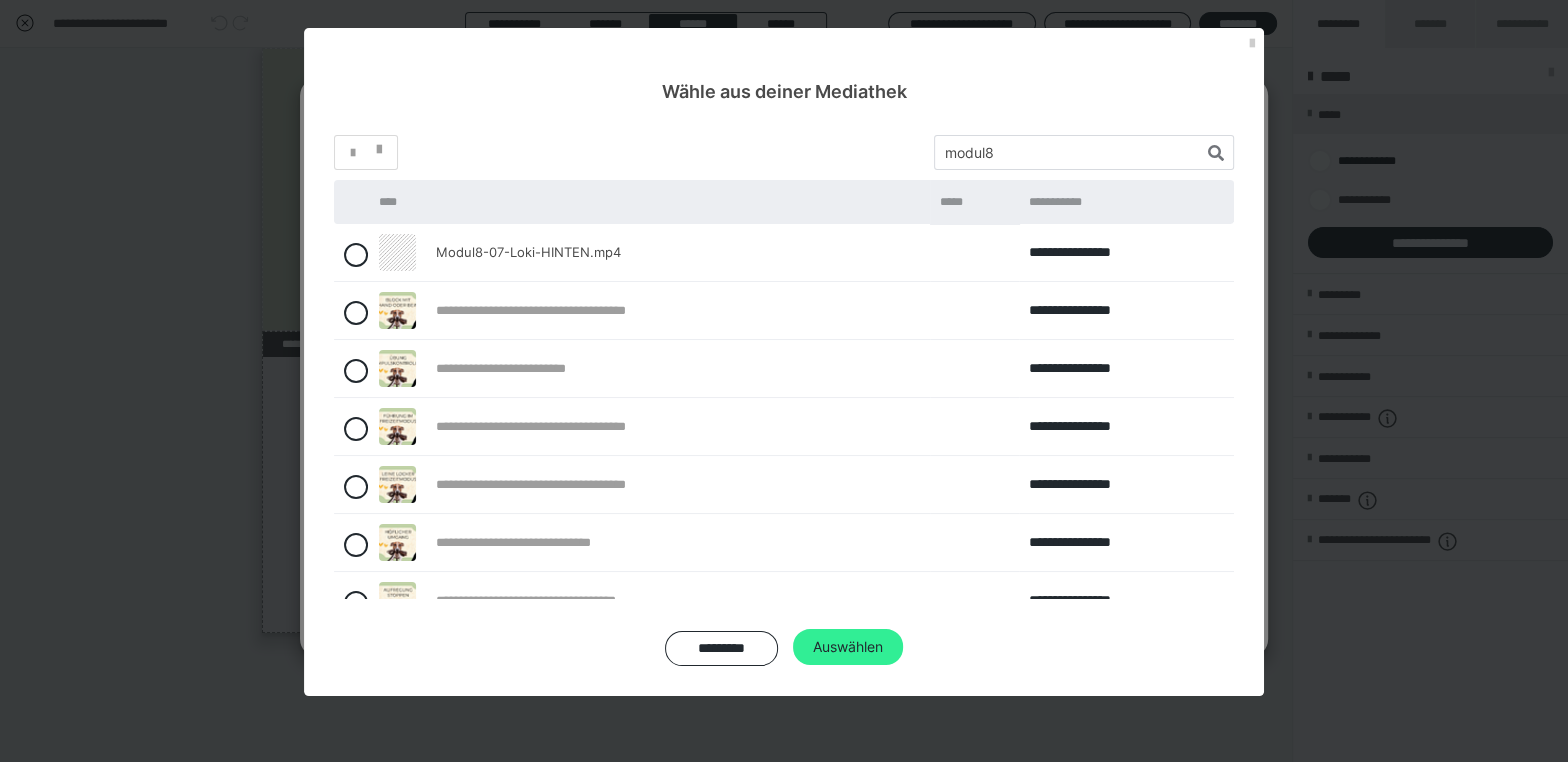 click on "Auswählen" at bounding box center [848, 647] 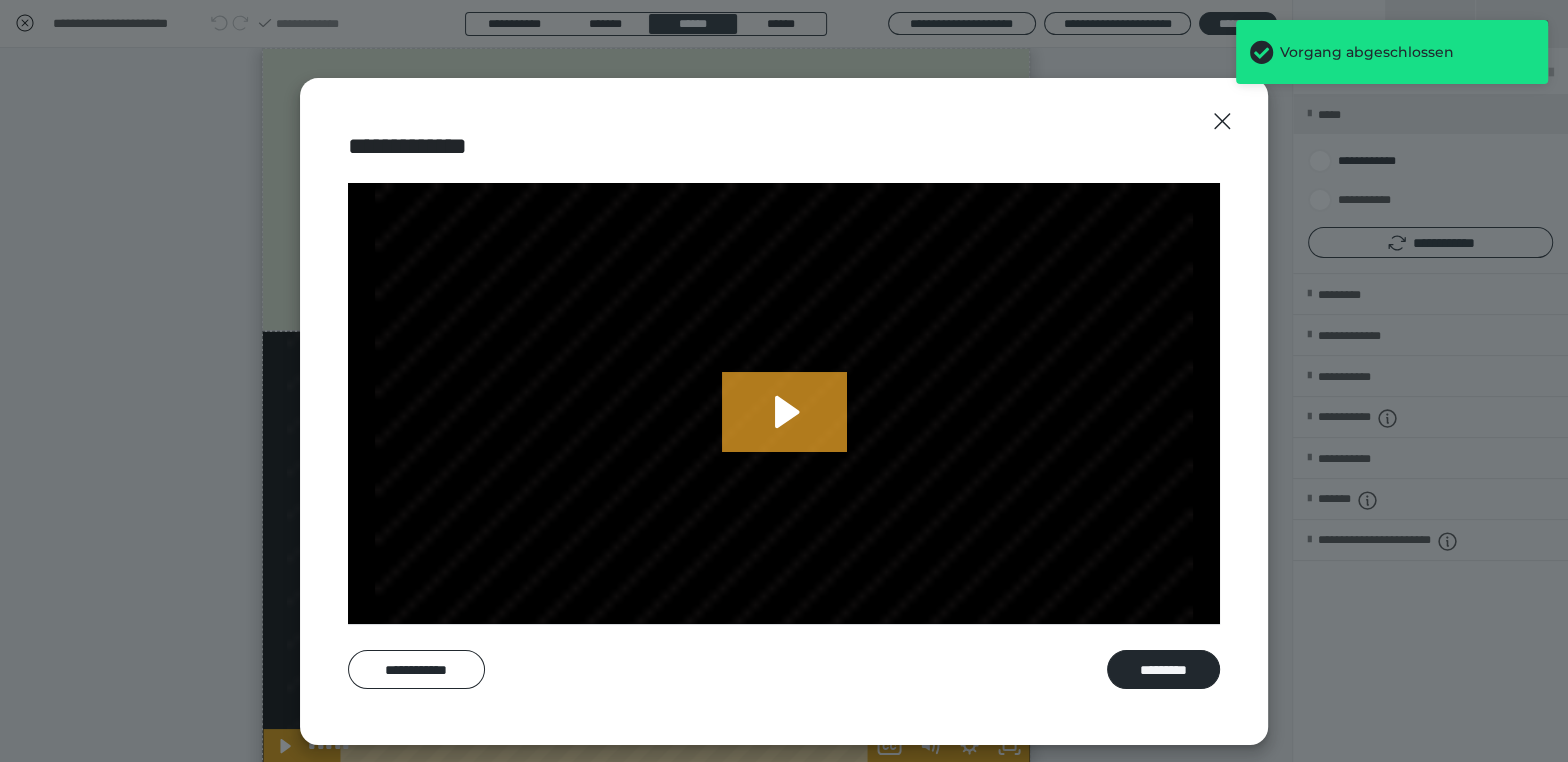 click on "*********" at bounding box center (1163, 669) 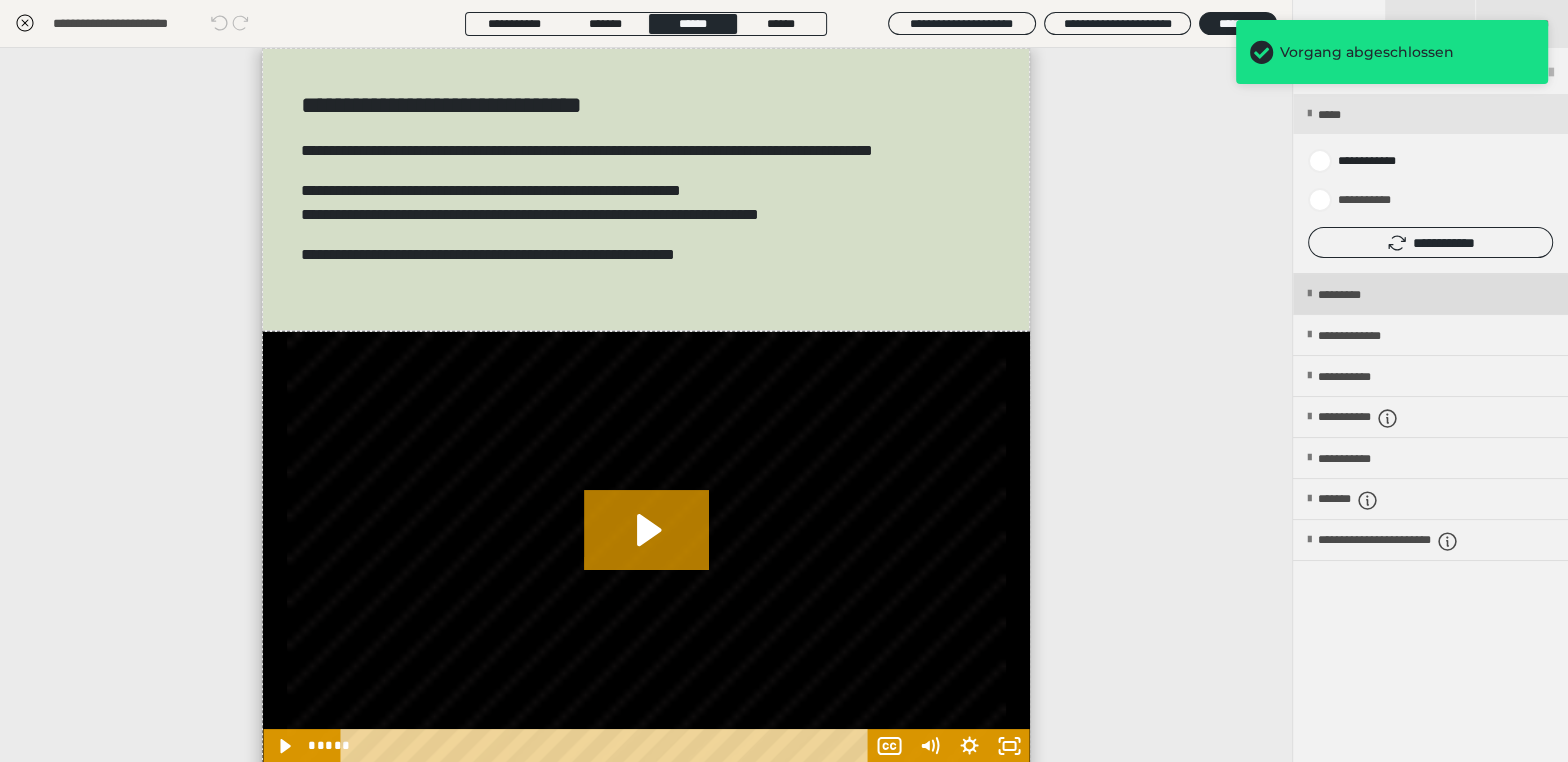 click on "*********" at bounding box center [1356, 295] 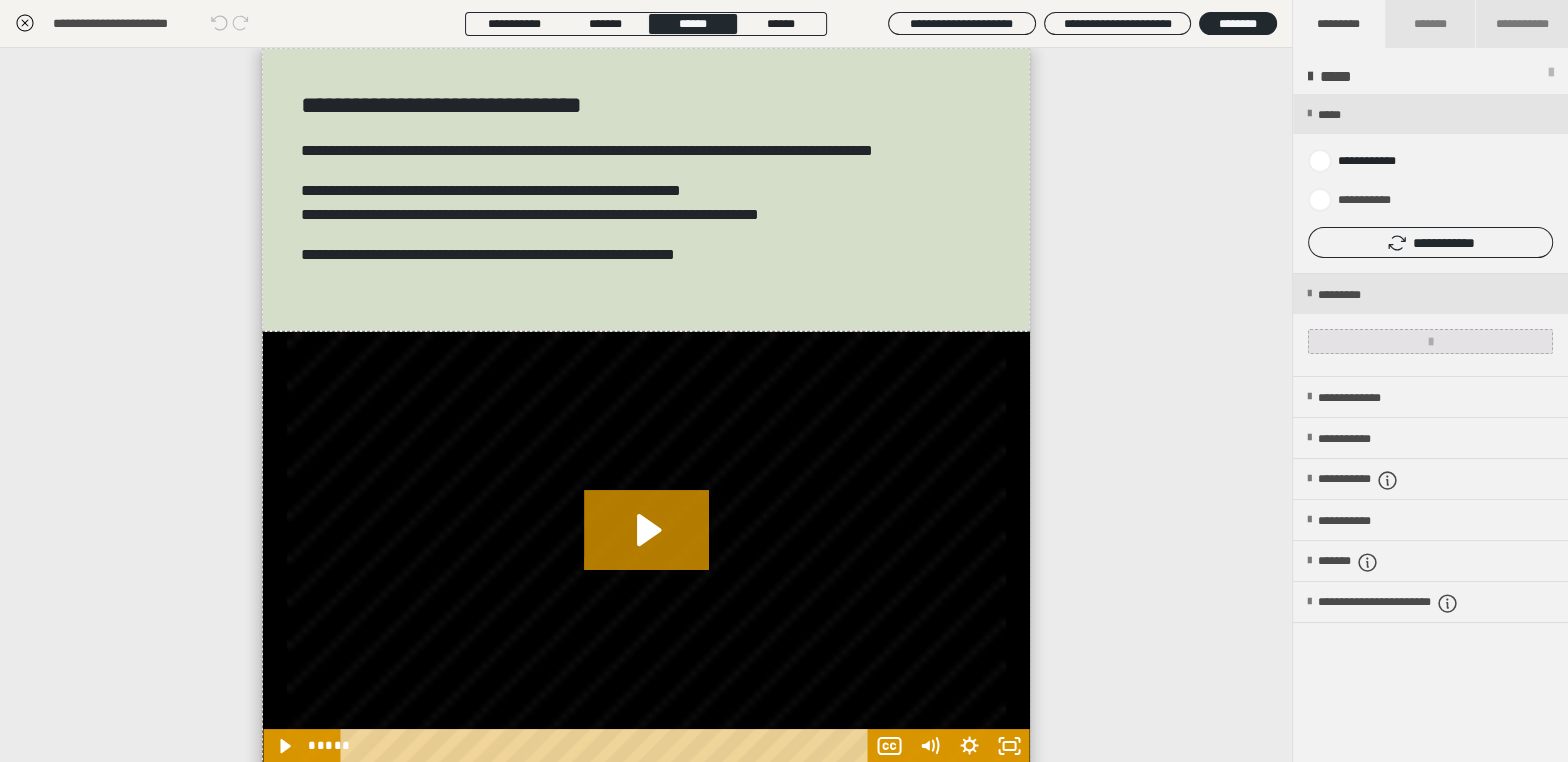 click at bounding box center (1430, 341) 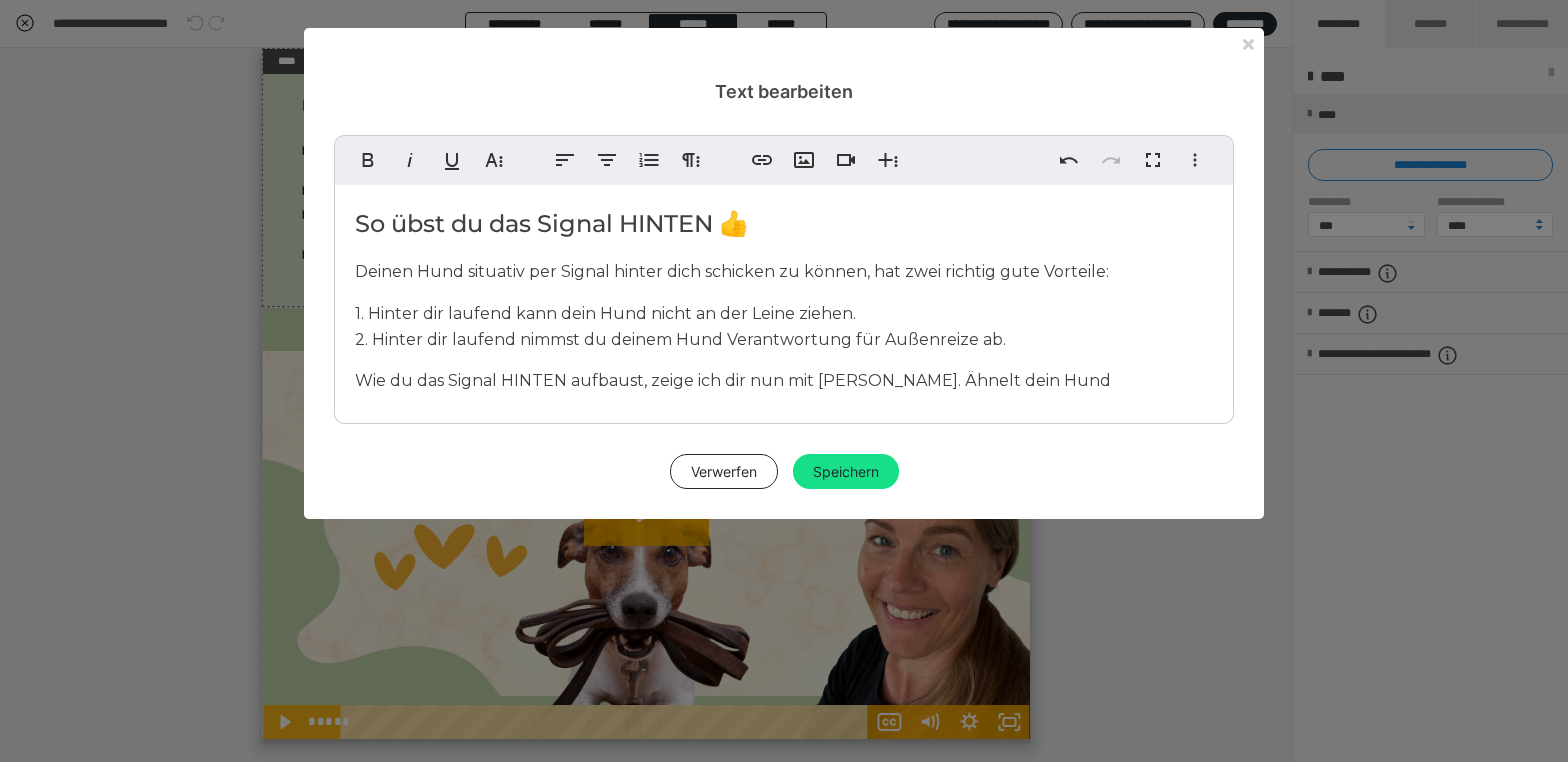 type 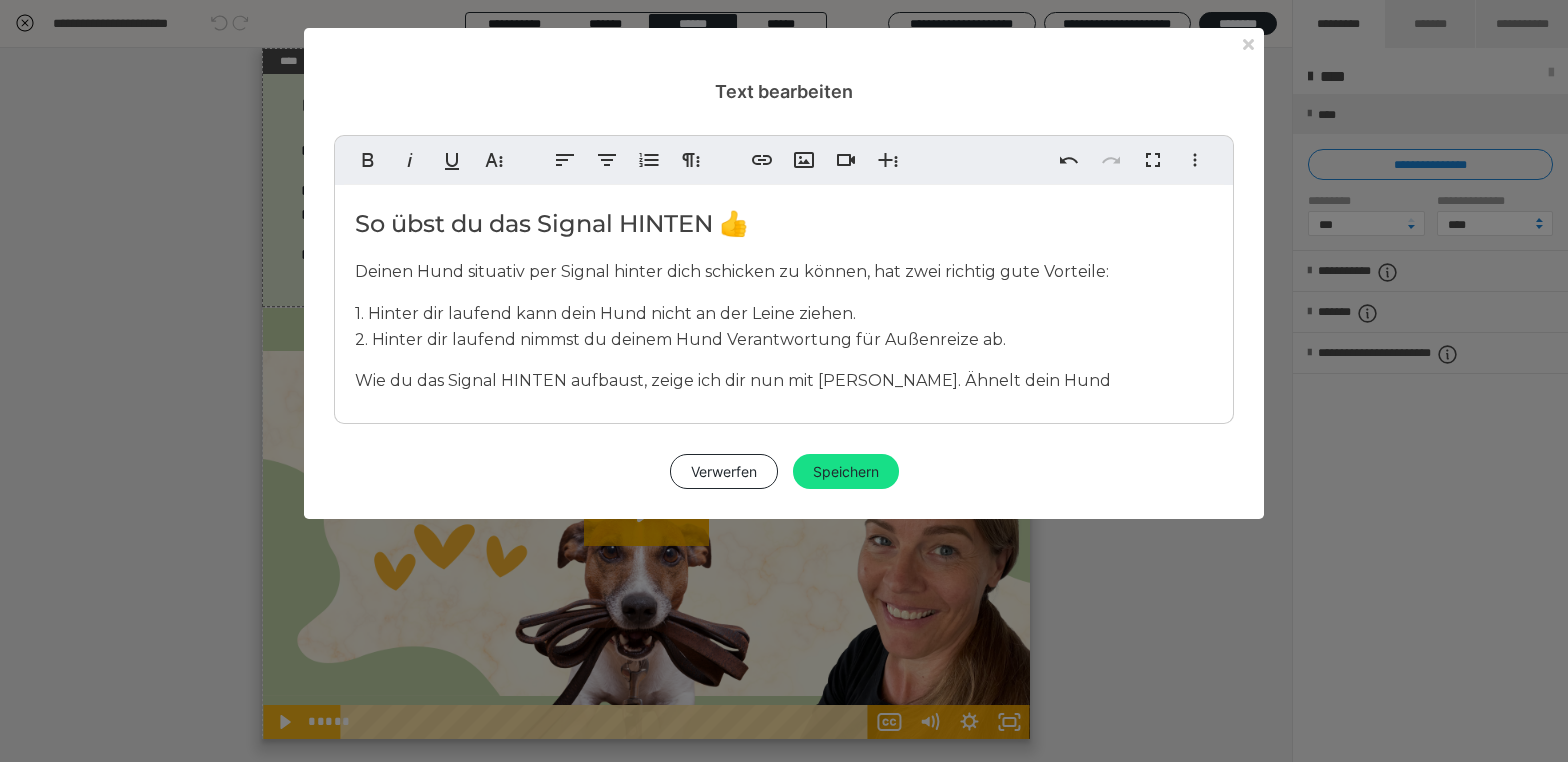 scroll, scrollTop: 0, scrollLeft: 0, axis: both 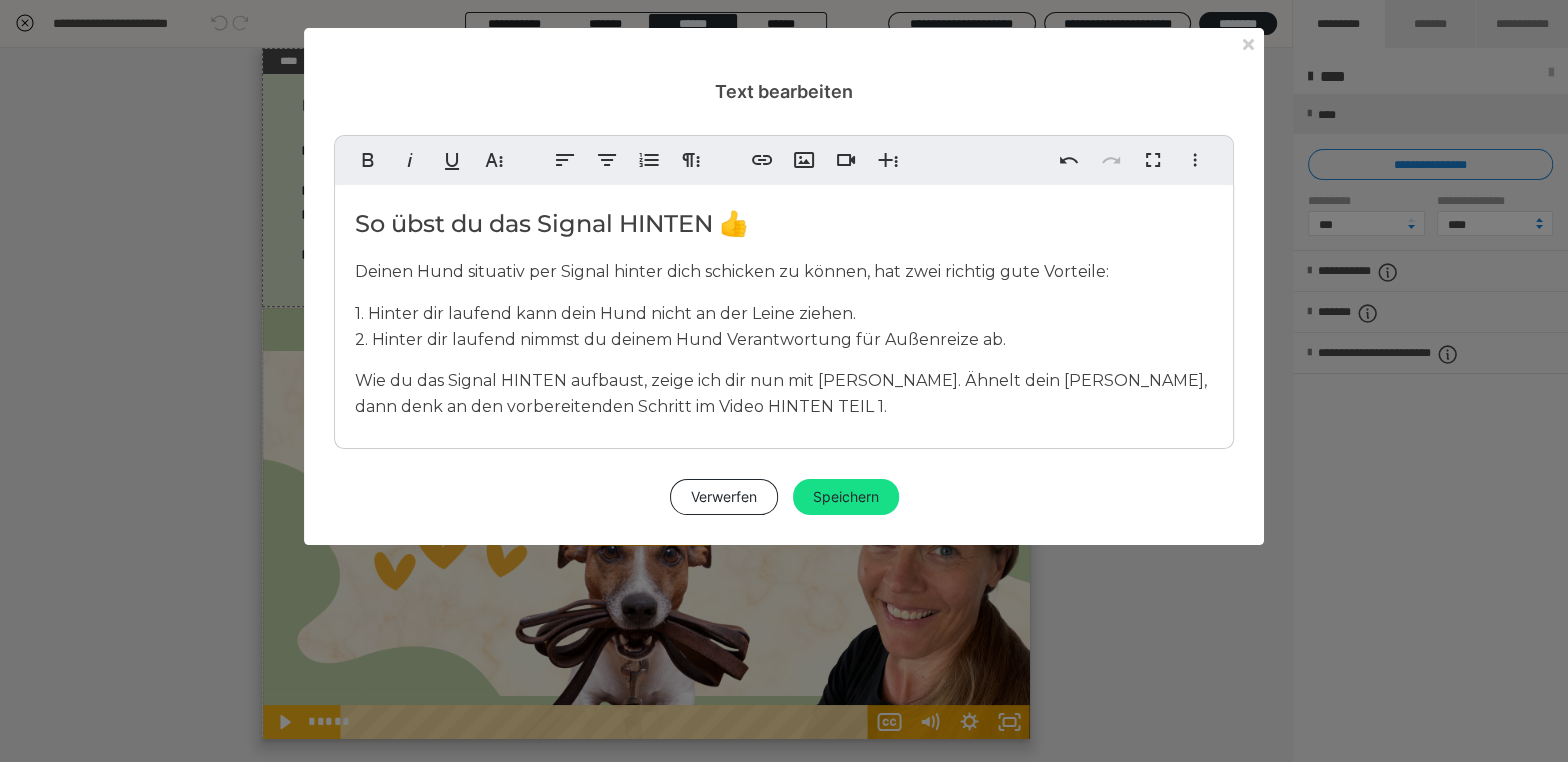 click on "Wie du das Signal HINTEN aufbaust, zeige ich dir nun mit Loki. Ähnelt dein Hund Wilma, dann denk an den vorbereitenden Schritt im Video HINTEN TEIL 1." at bounding box center (781, 393) 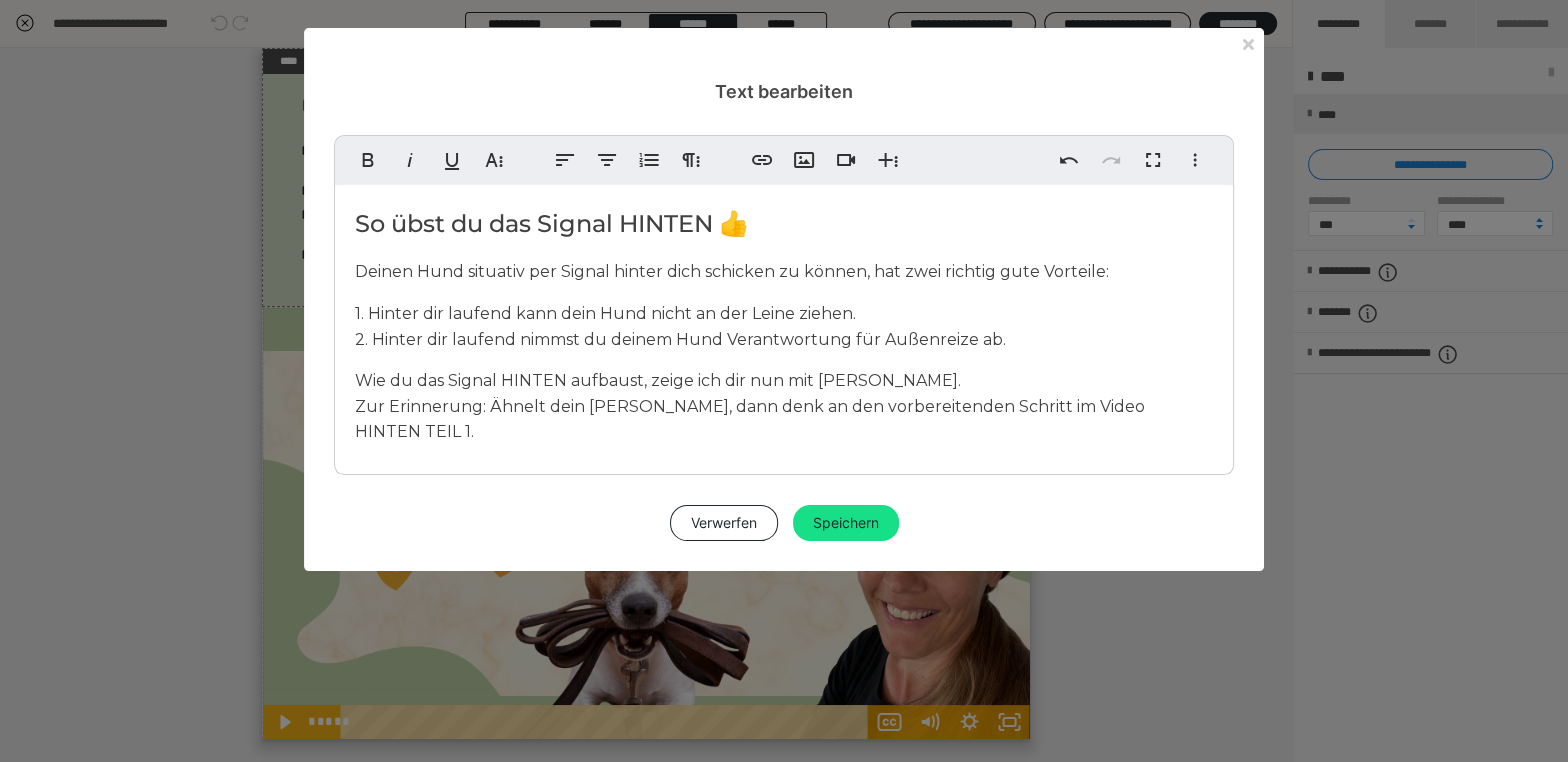click on "Zur Erinnerung: Ähnelt dein Hund Wilma, dann denk an den vorbereitenden Schritt im Video HINTEN TEIL 1." at bounding box center [750, 419] 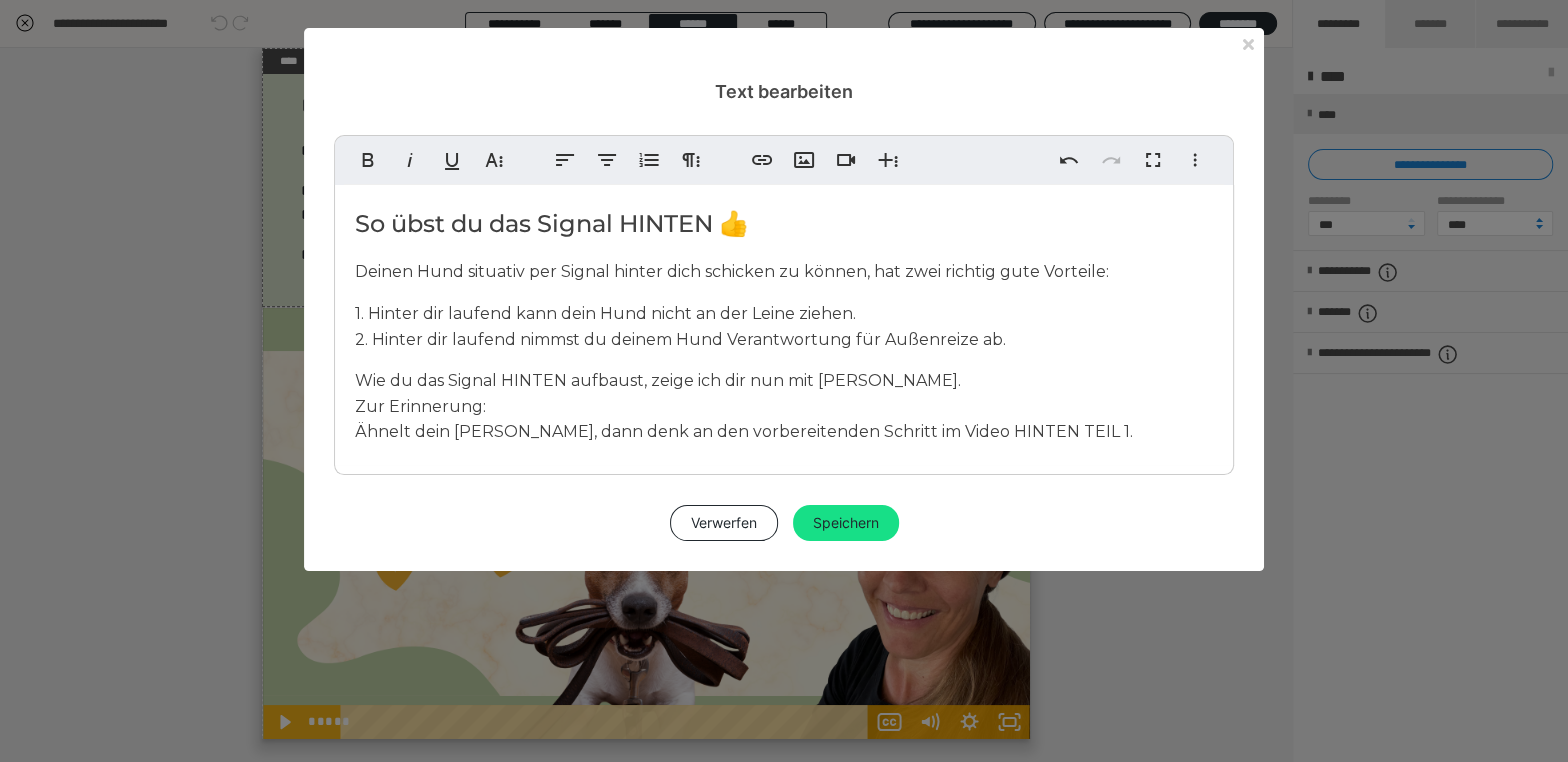 click on "So übst du das Signal HINTEN 👍  Deinen Hund situativ per Signal hinter dich schicken zu können, hat zwei richtig gute Vorteile: 1. Hinter dir laufend kann dein Hund nicht an der Leine ziehen. 2. Hinter dir laufend nimmst du deinem Hund Verantwortung für Außenreize ab.  Wie du das Signal HINTEN aufbaust, zeige ich dir nun mit Loki.  Zur Erinnerung:  Ähnelt dein Hund Wilma, dann denk an den vorbereitenden Schritt im Video HINTEN TEIL 1." at bounding box center [784, 325] 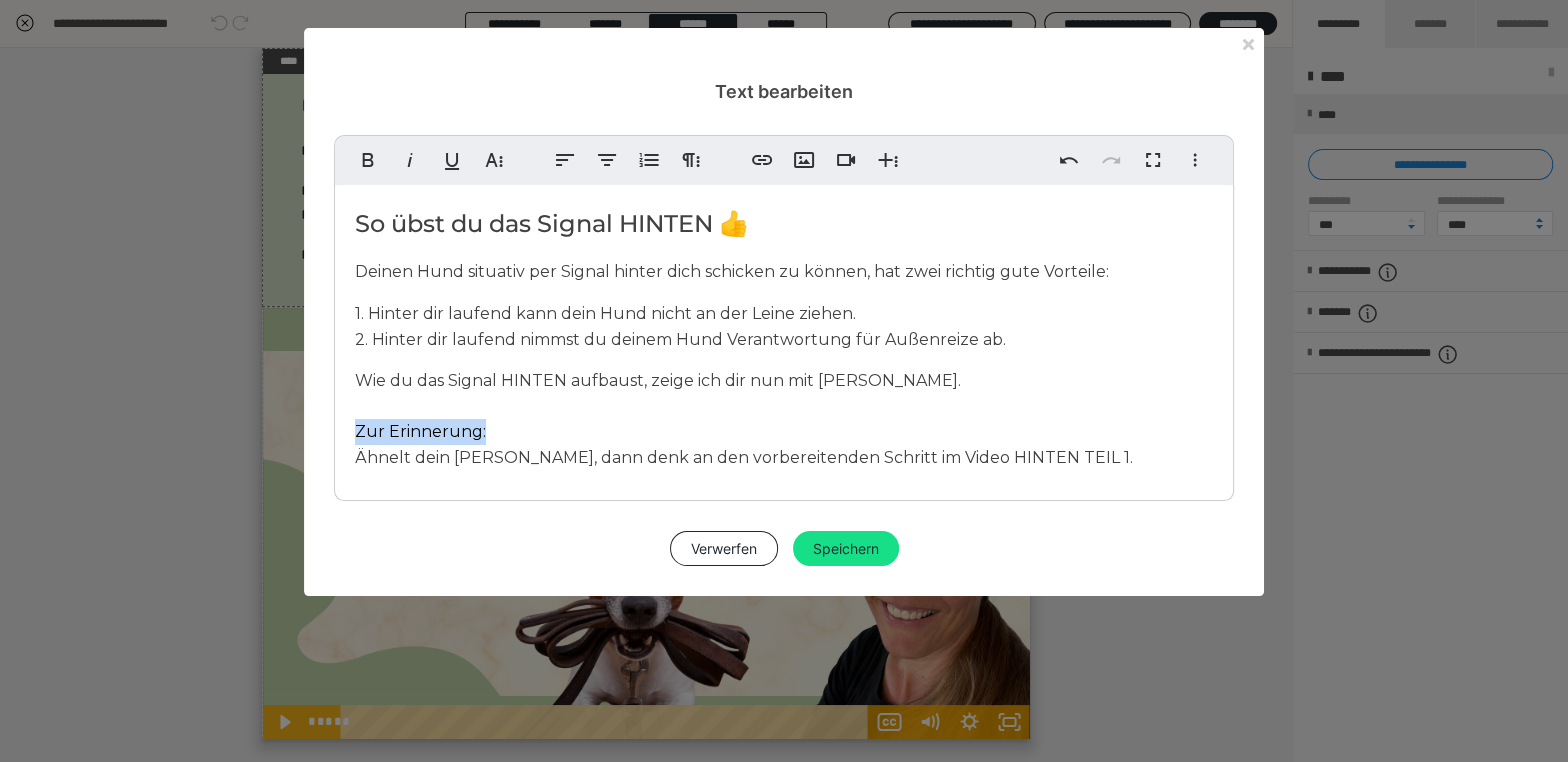 drag, startPoint x: 486, startPoint y: 430, endPoint x: 348, endPoint y: 428, distance: 138.0145 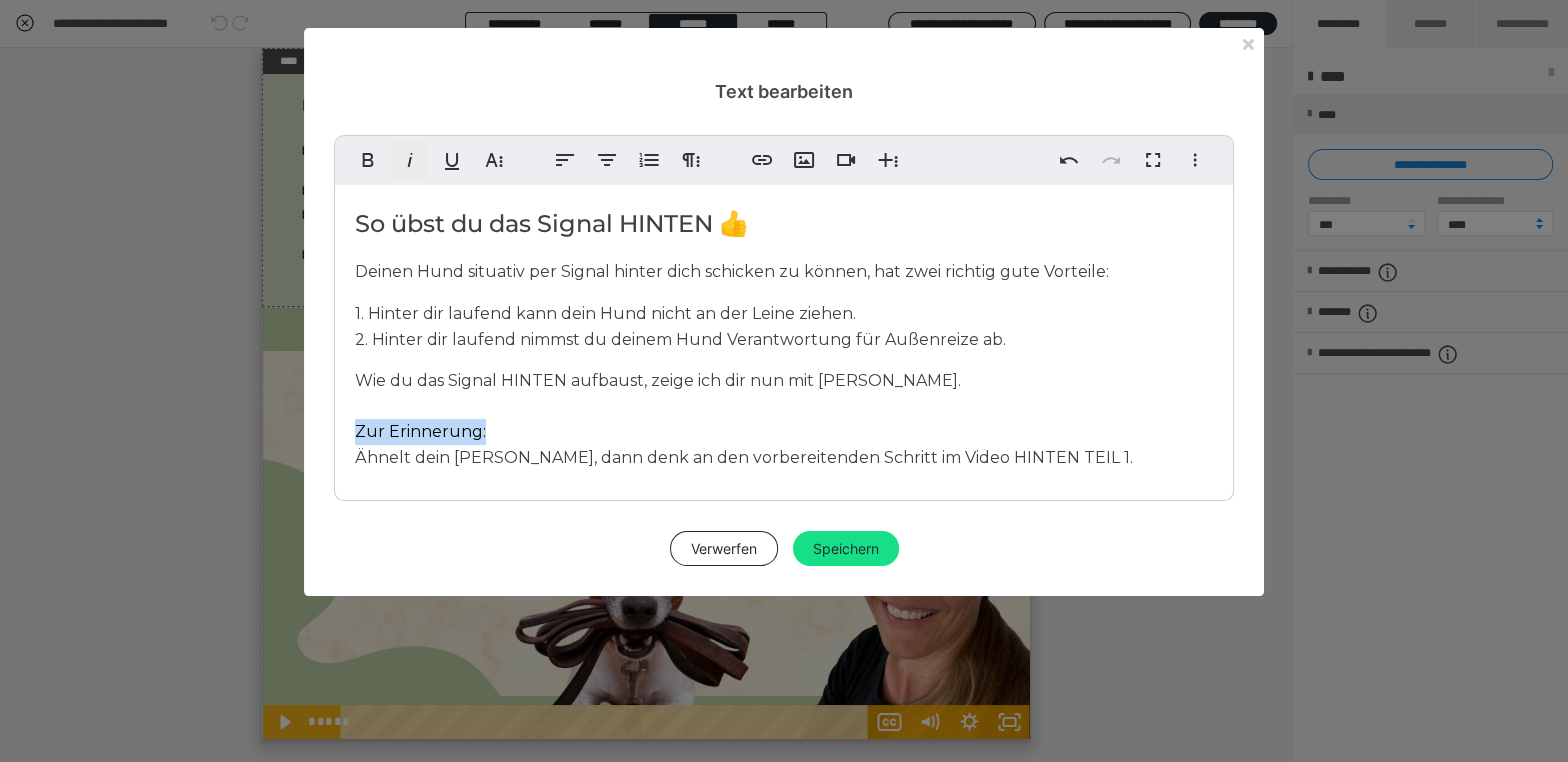 click 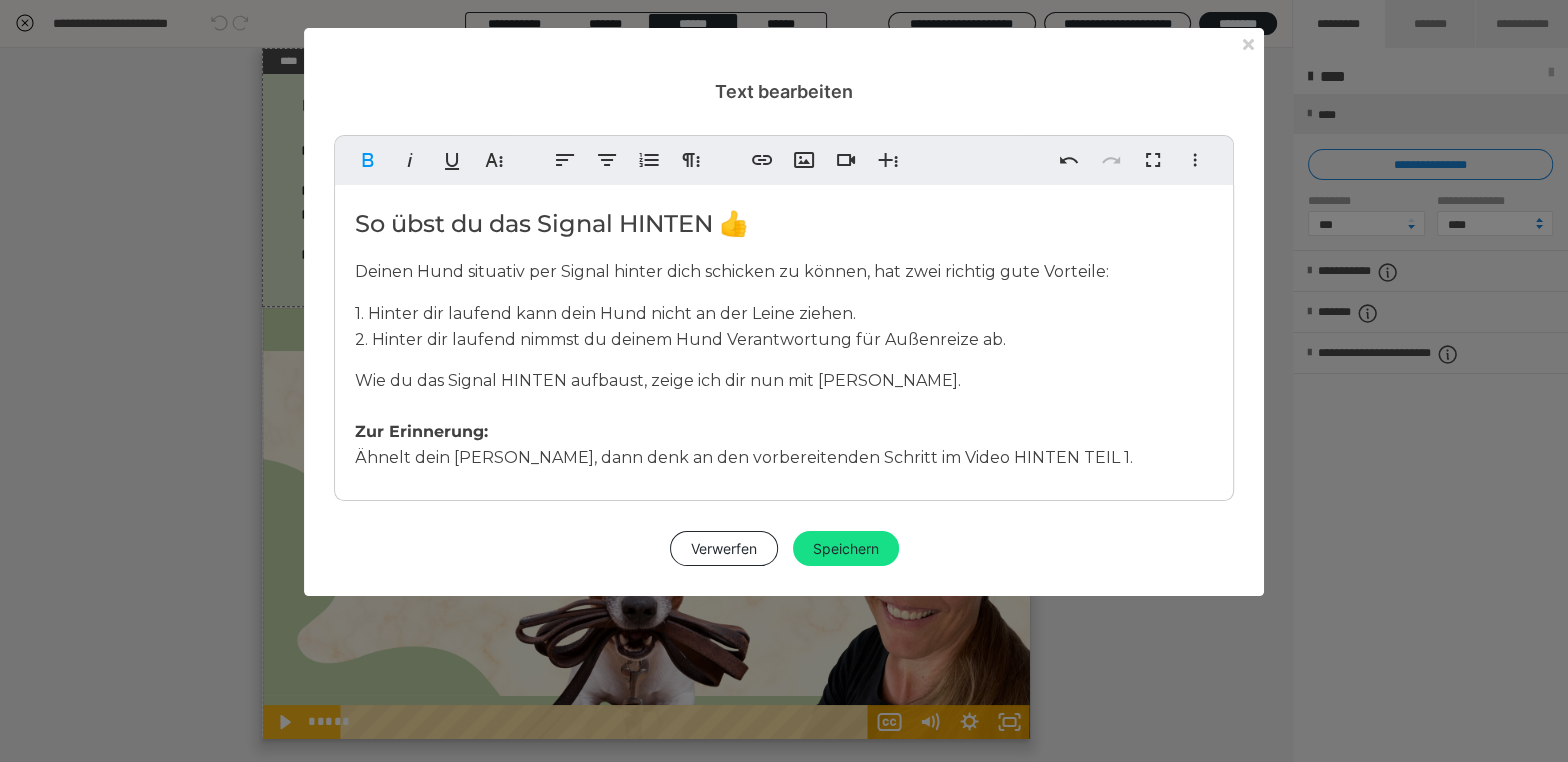 click on "Ähnelt dein Hund Wilma, dann denk an den vorbereitenden Schritt im Video HINTEN TEIL 1." at bounding box center (744, 457) 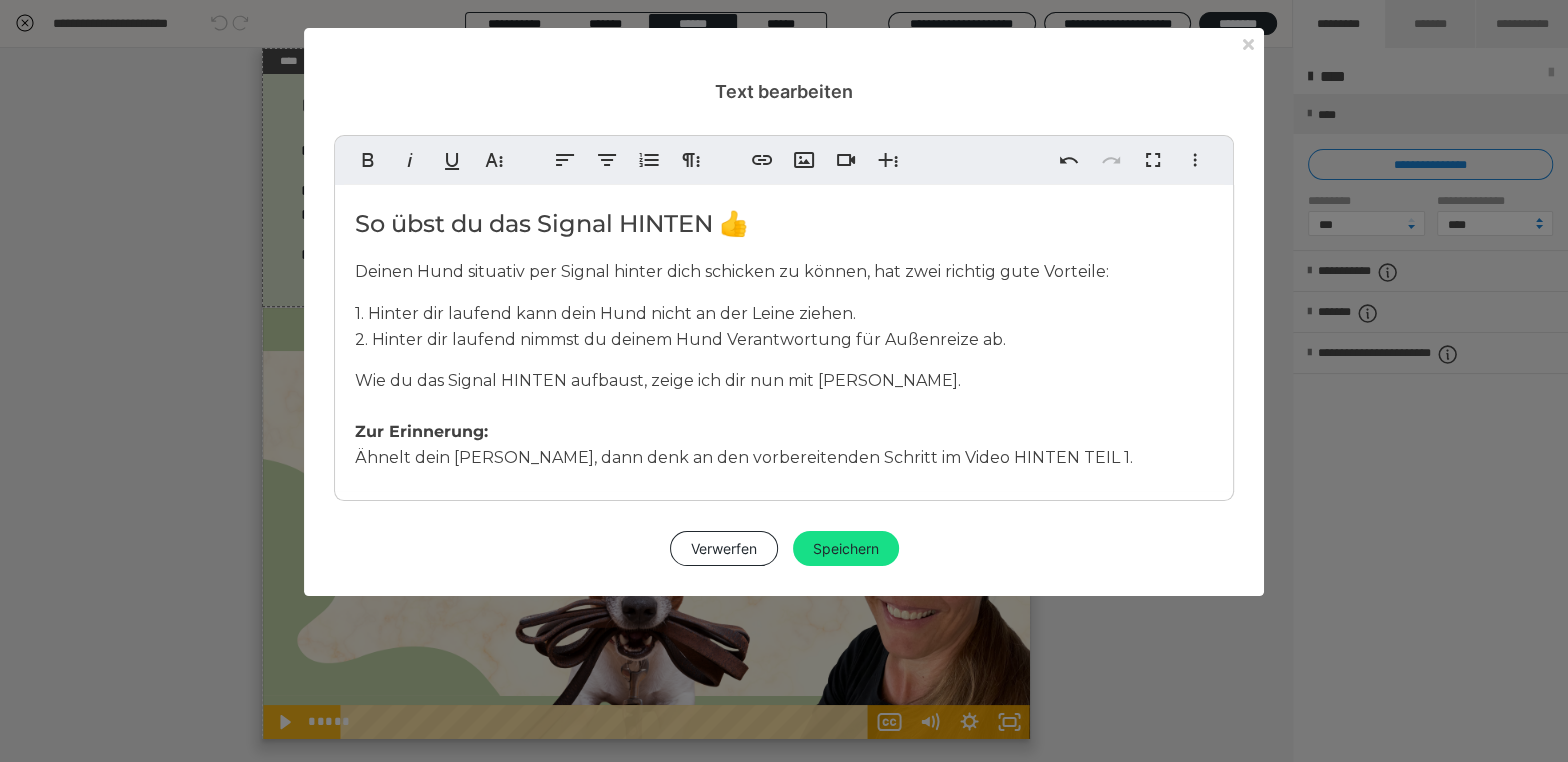 click on "Ähnelt dein Hund Wilma, dann denk an den vorbereitenden Schritt im Video HINTEN TEIL 1." at bounding box center (744, 457) 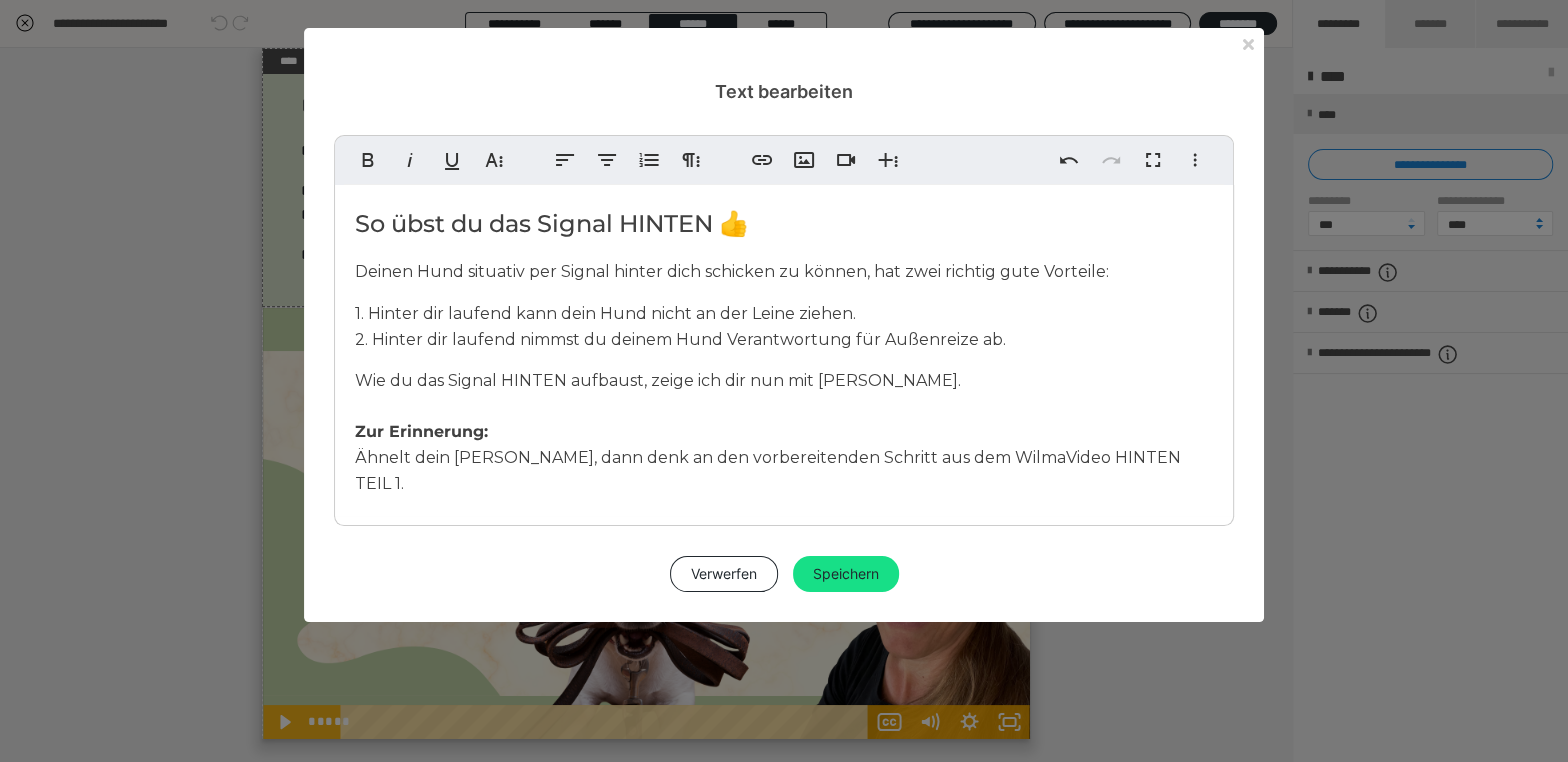 click on "So übst du das Signal HINTEN 👍" at bounding box center [784, 224] 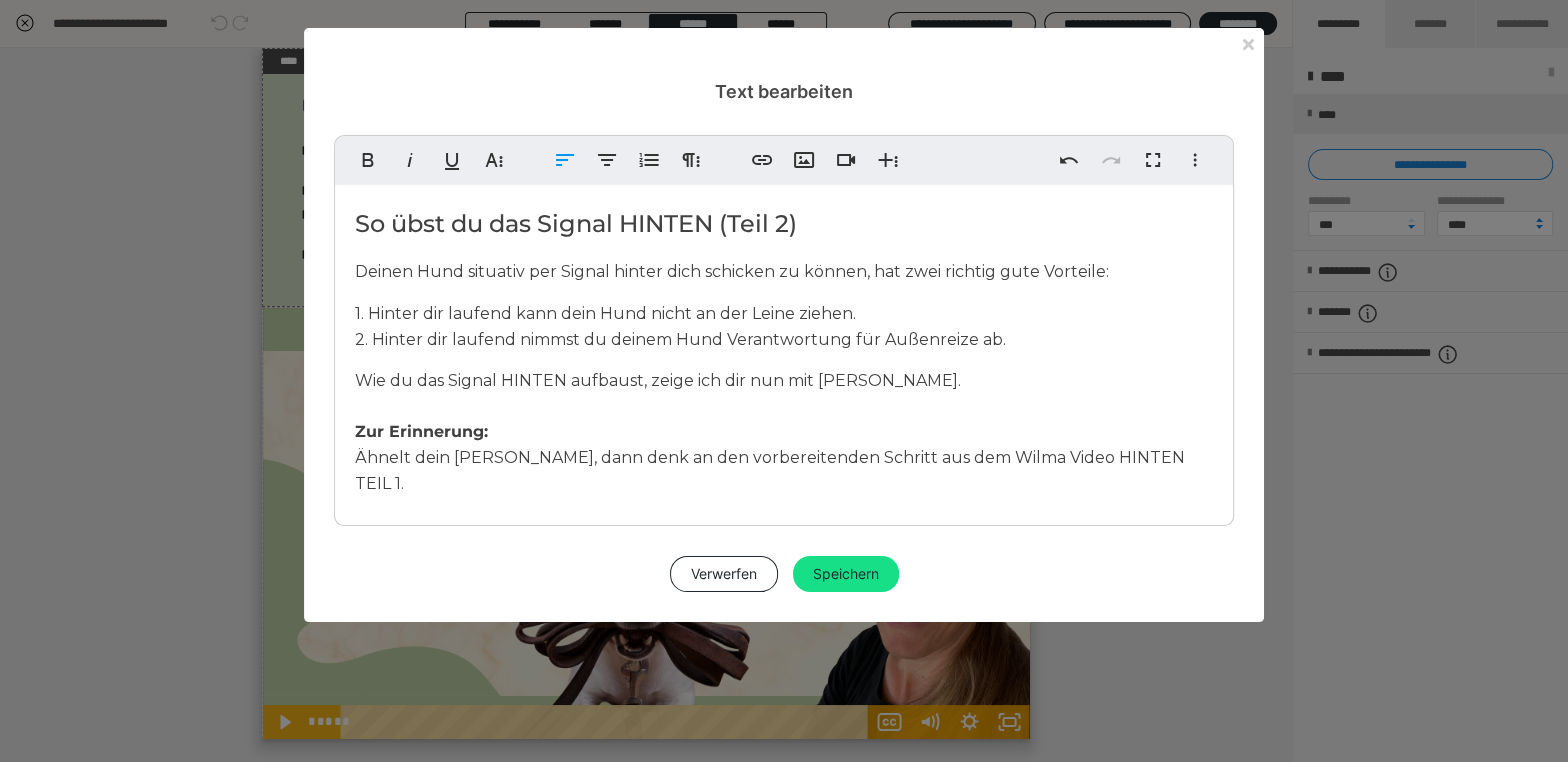 drag, startPoint x: 440, startPoint y: 402, endPoint x: 453, endPoint y: 404, distance: 13.152946 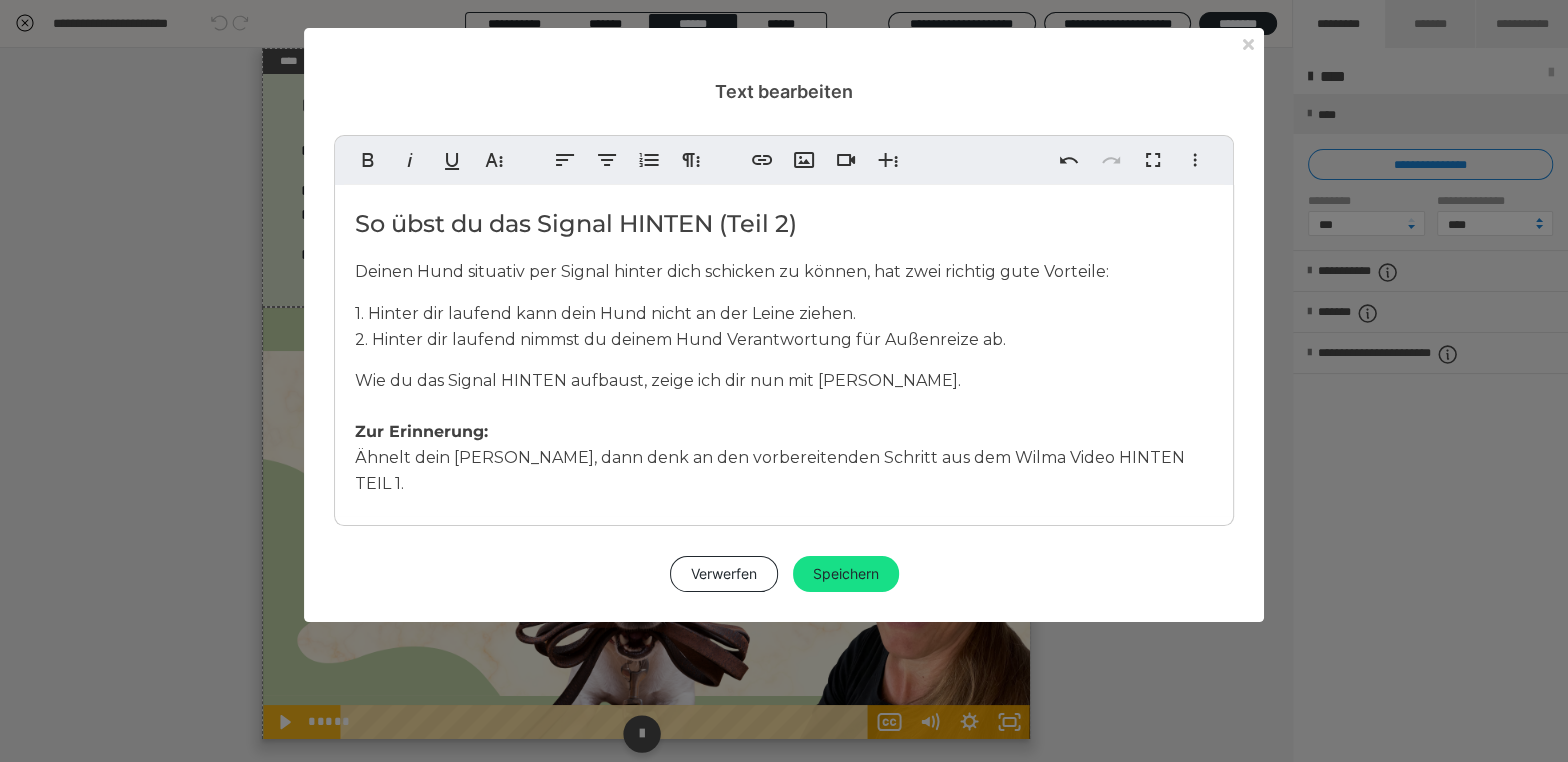 click on "Speichern" at bounding box center [846, 574] 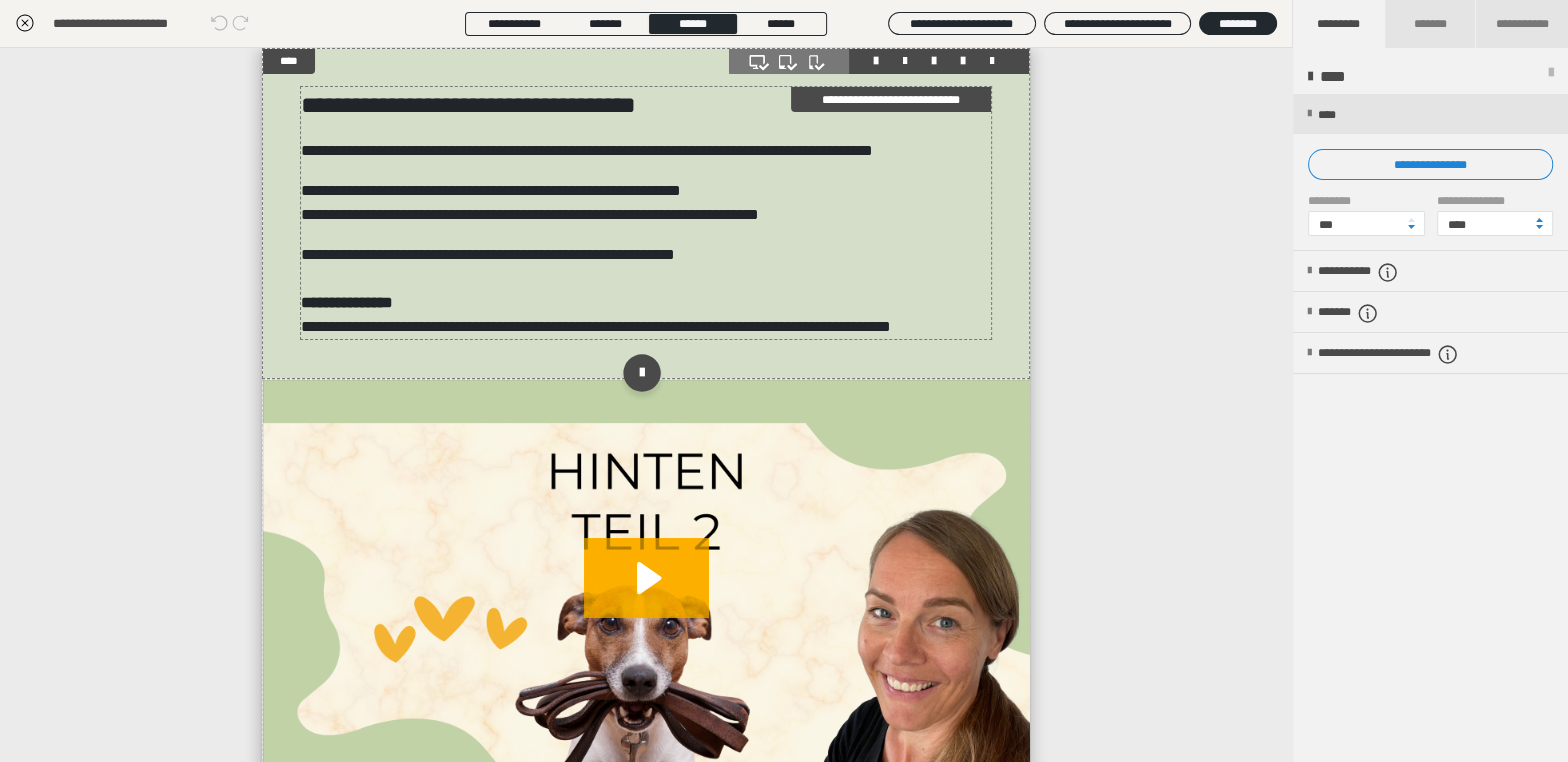 scroll, scrollTop: 165, scrollLeft: 0, axis: vertical 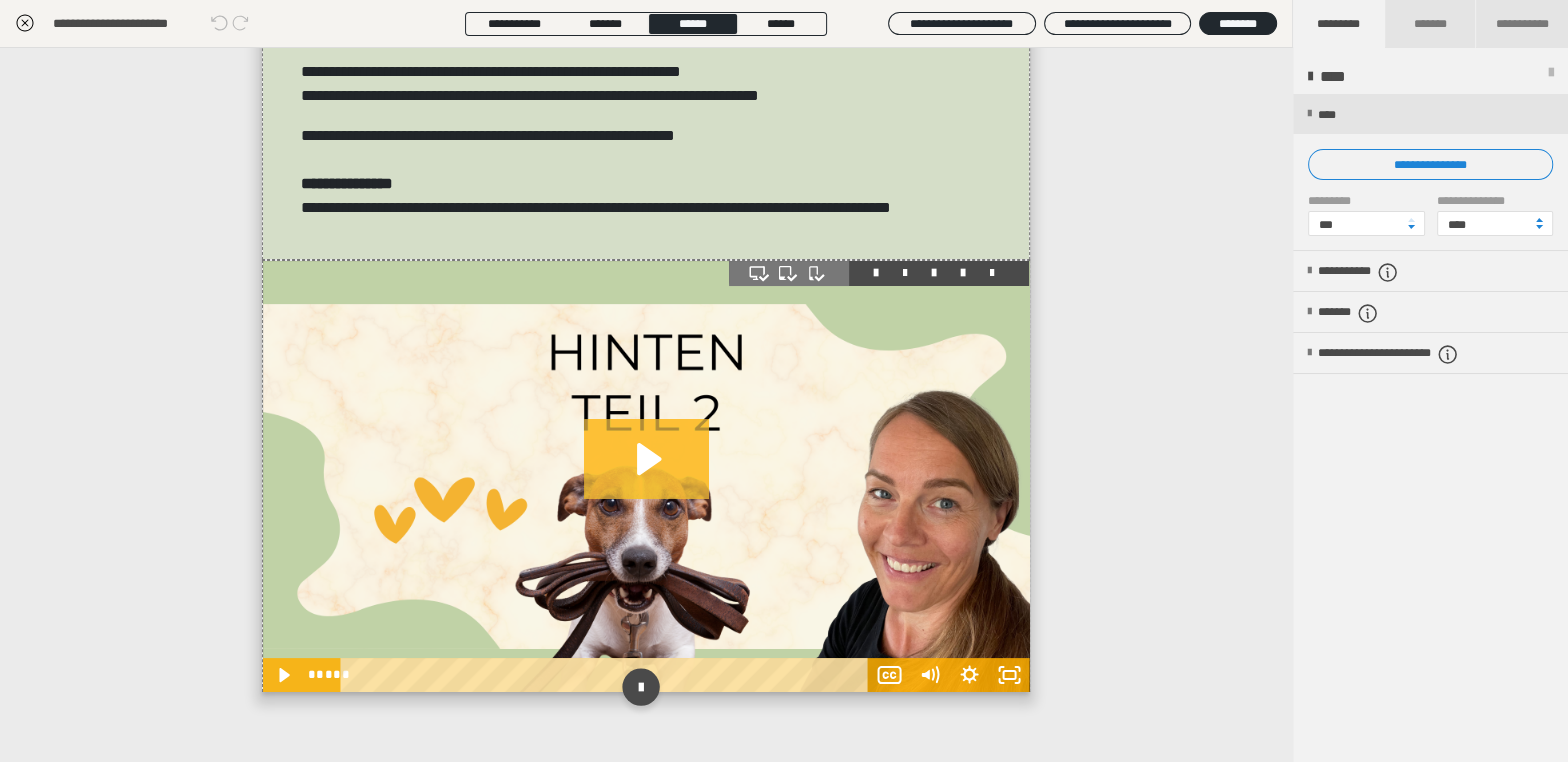 click 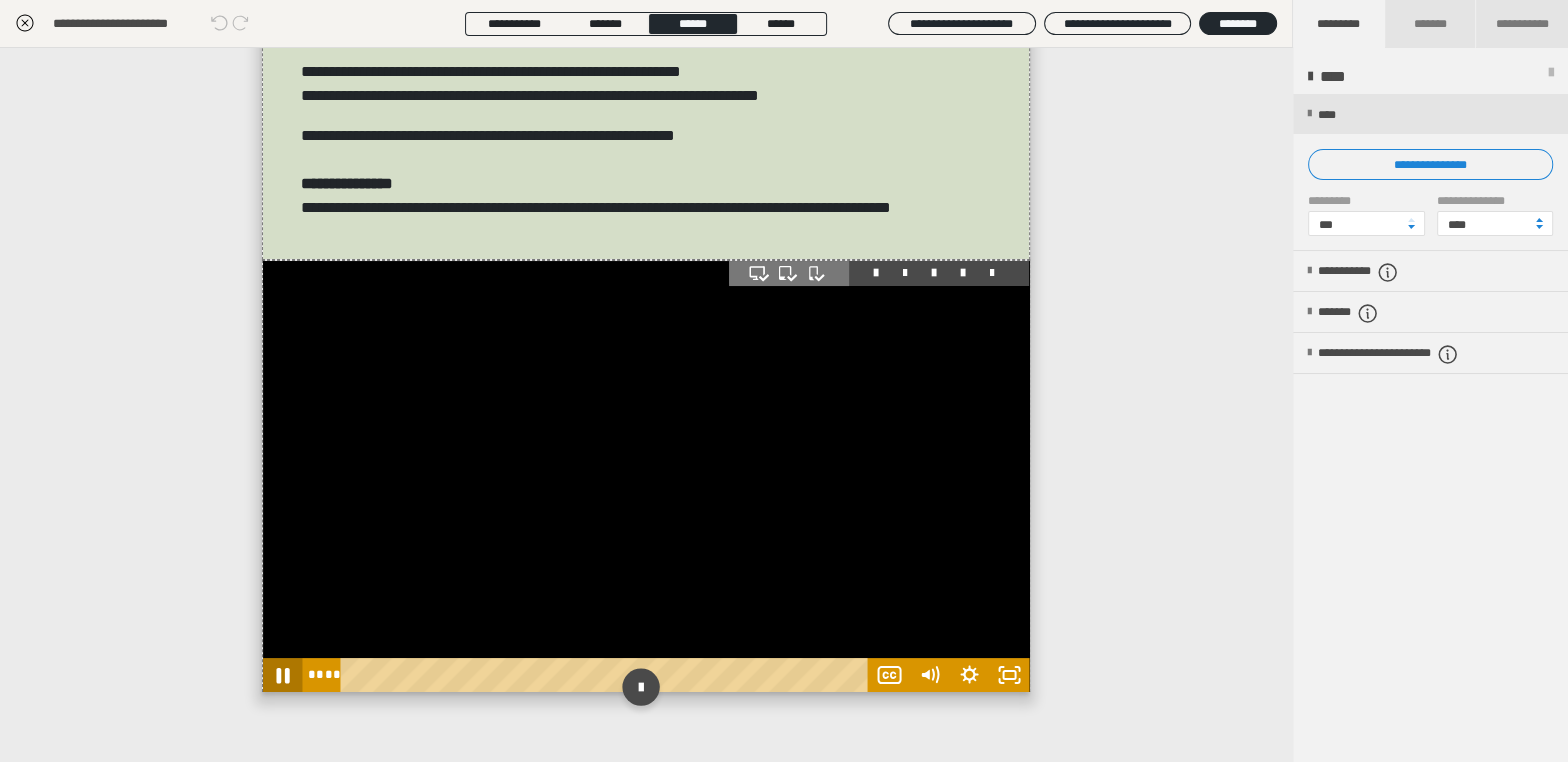 click 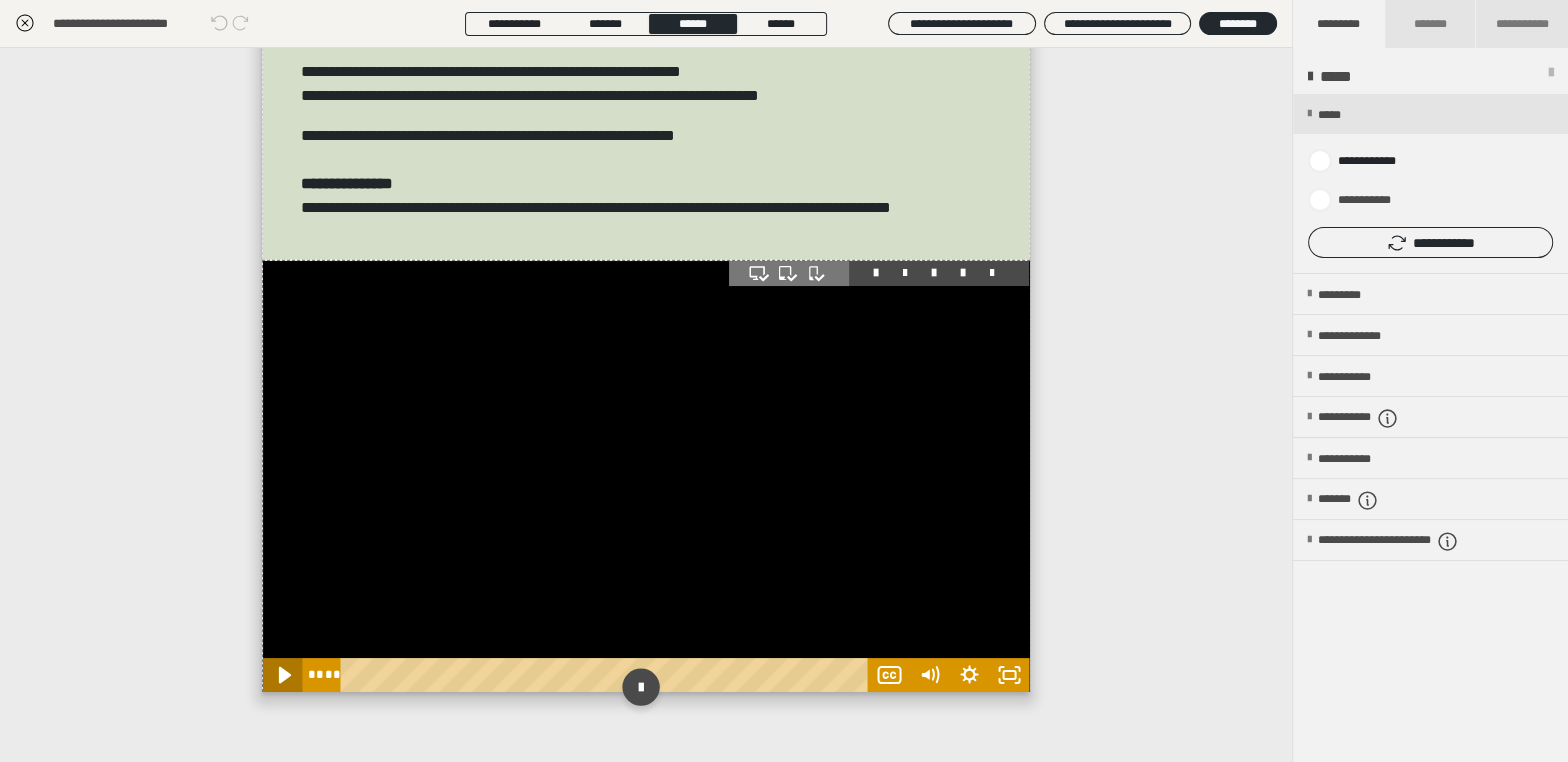 click 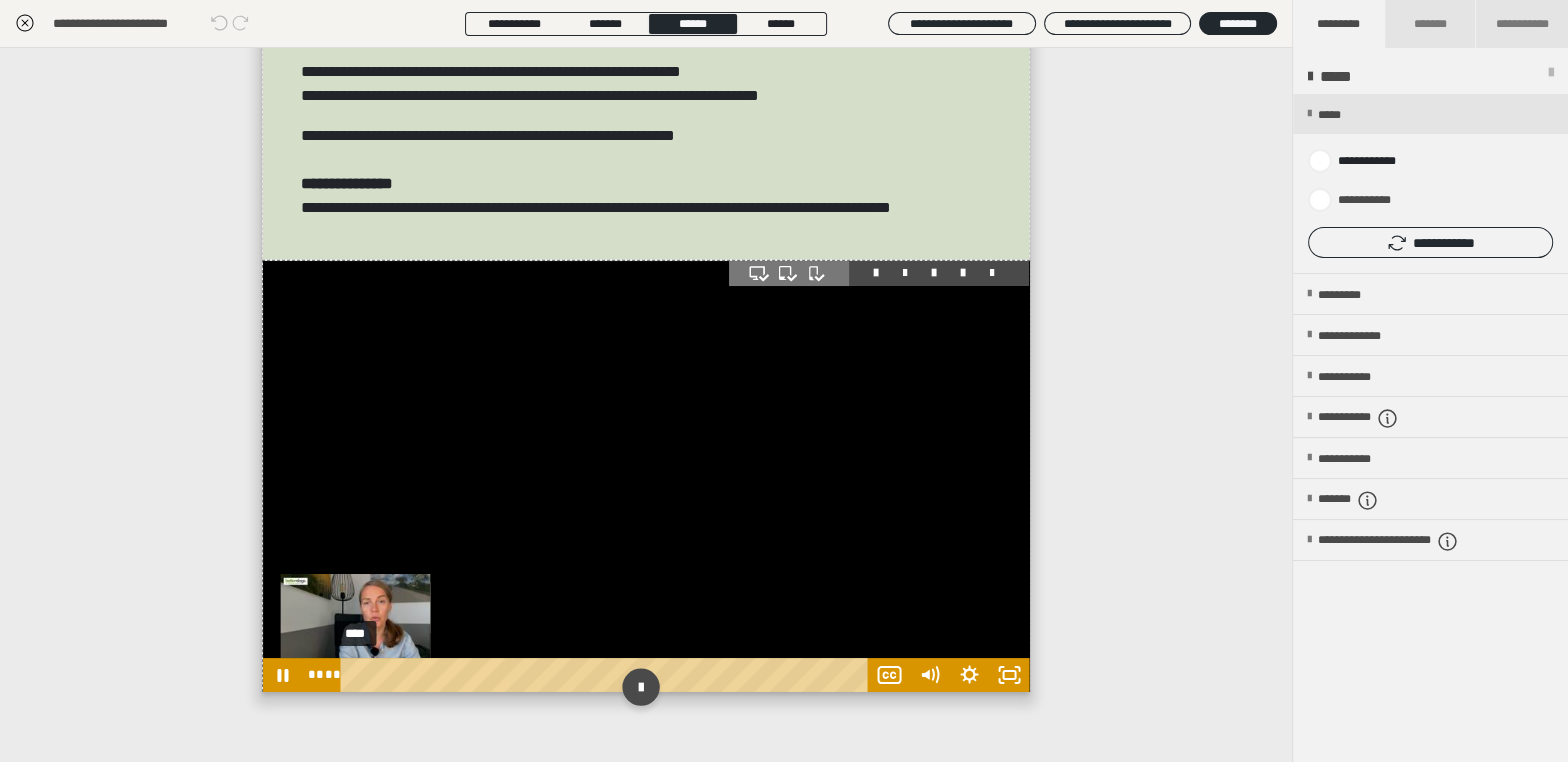 click on "****" at bounding box center [608, 675] 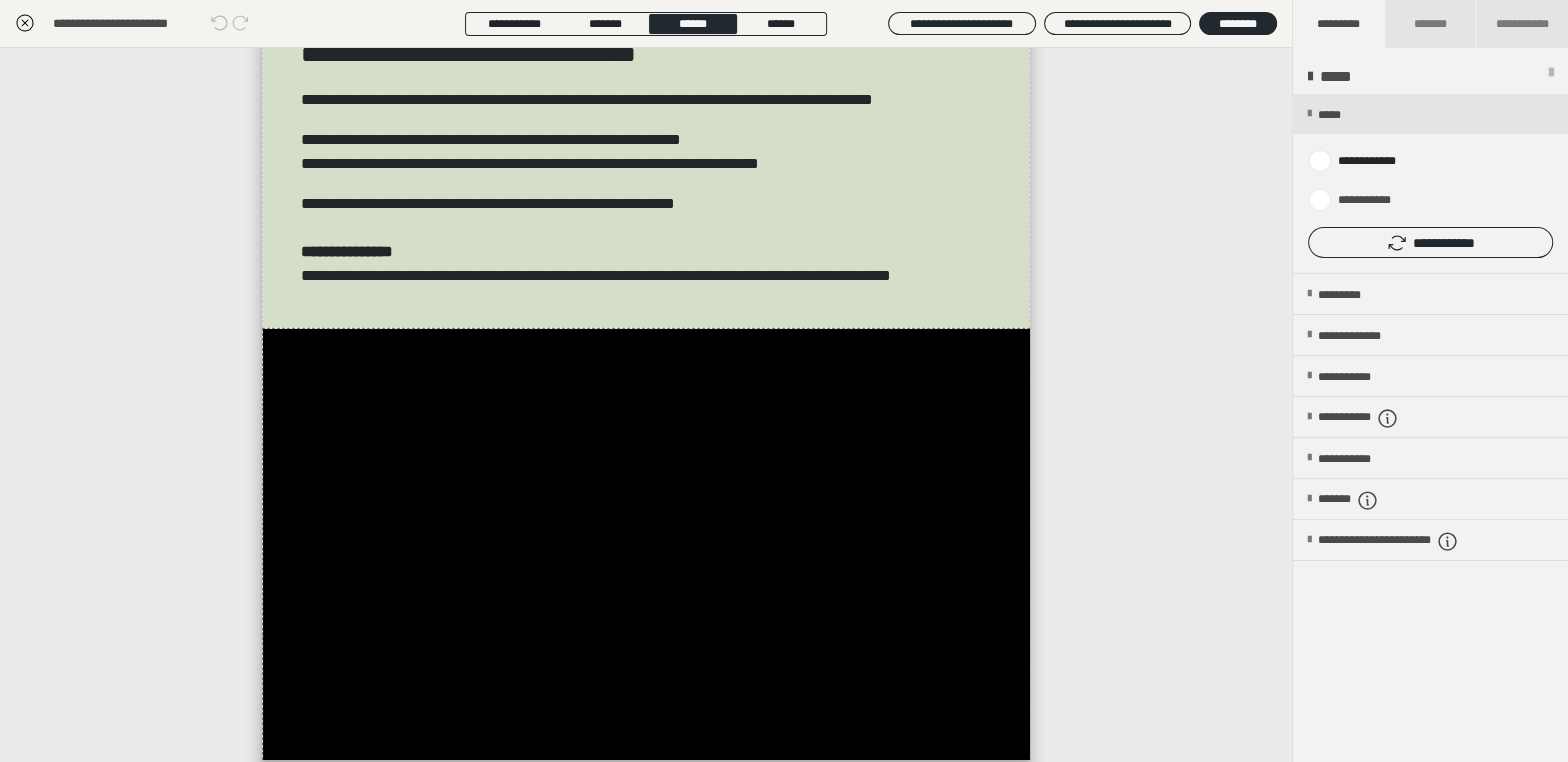 scroll, scrollTop: 165, scrollLeft: 0, axis: vertical 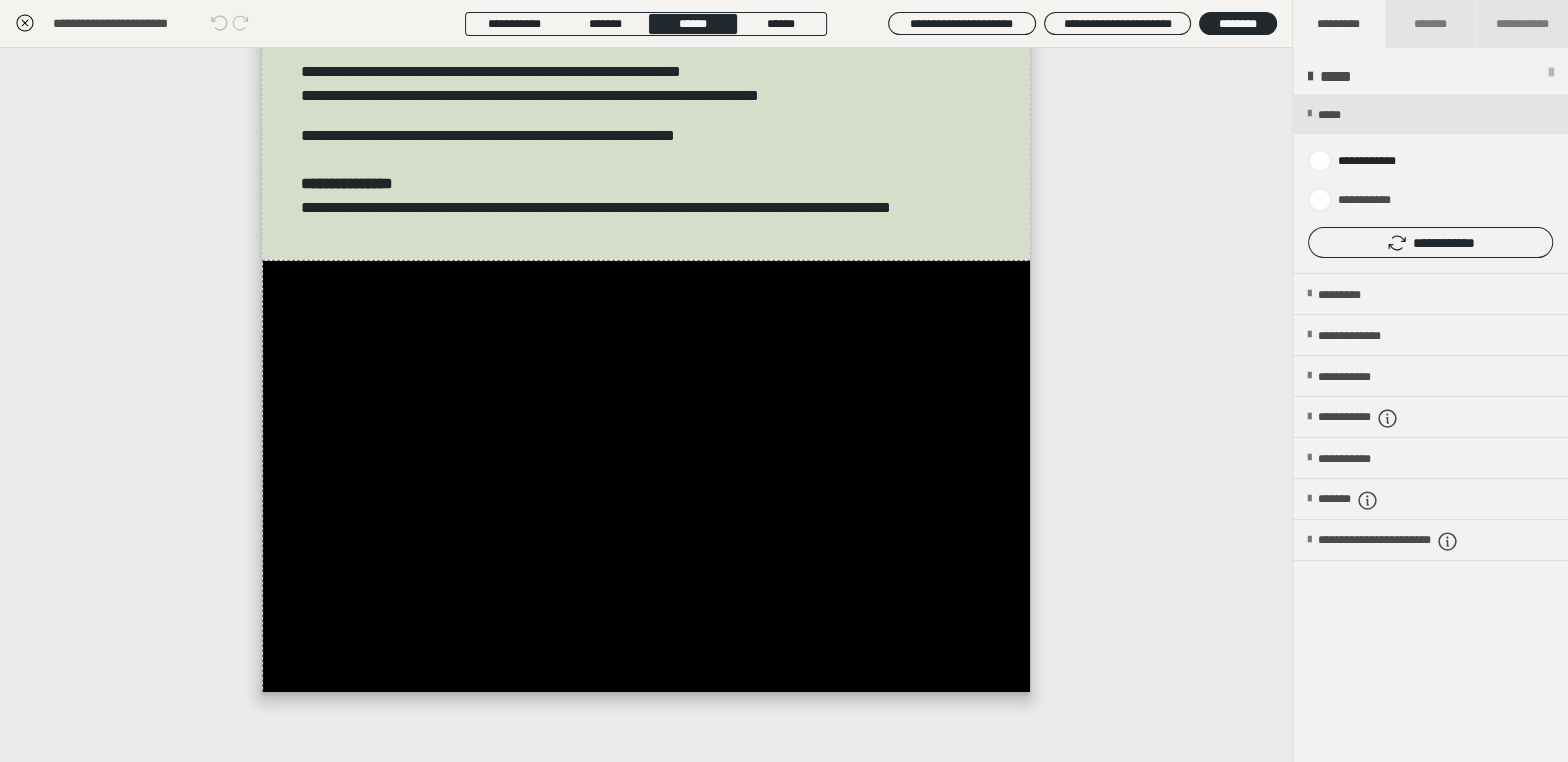 drag, startPoint x: 25, startPoint y: 28, endPoint x: 39, endPoint y: 61, distance: 35.846897 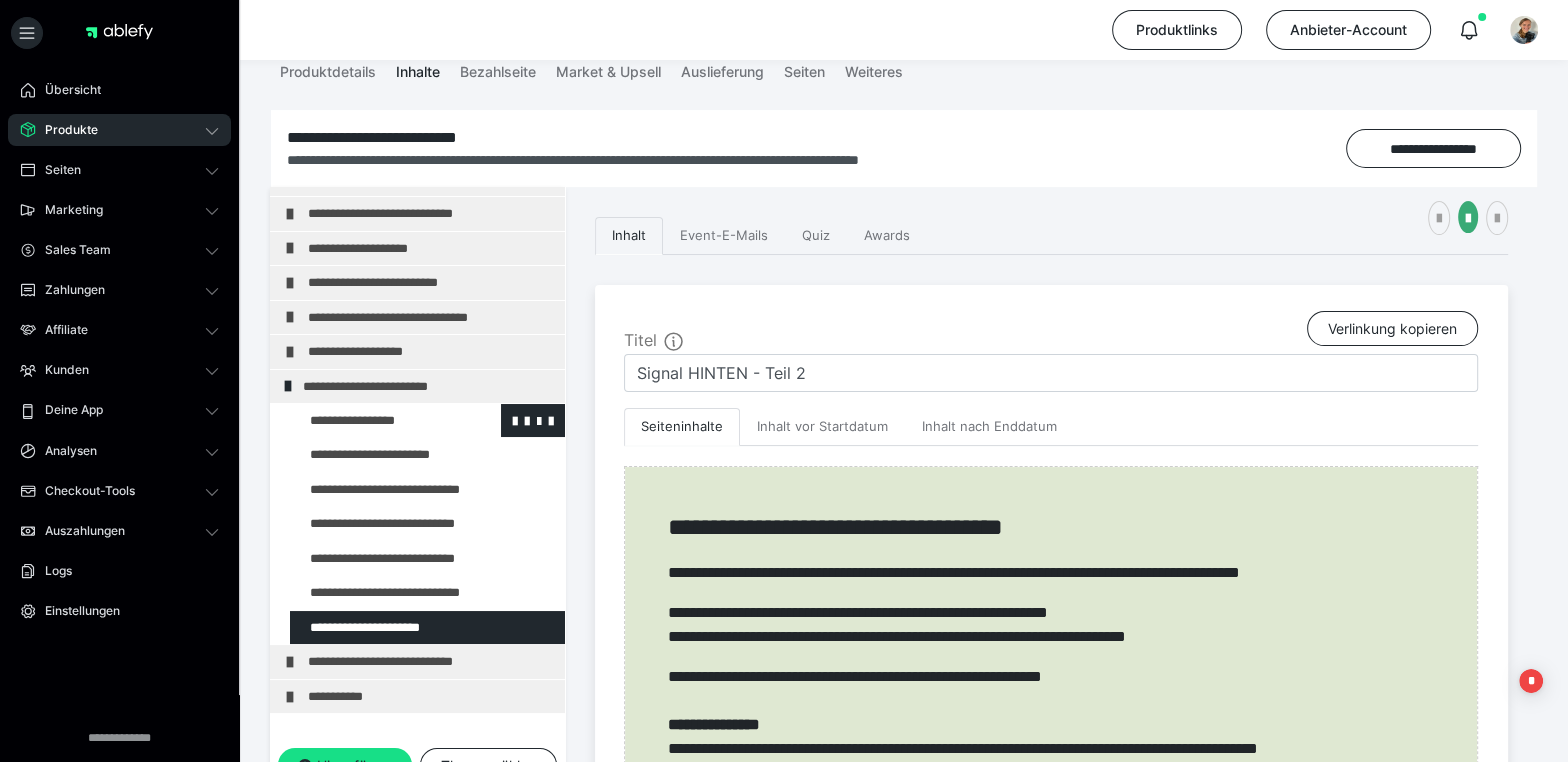 scroll, scrollTop: 238, scrollLeft: 0, axis: vertical 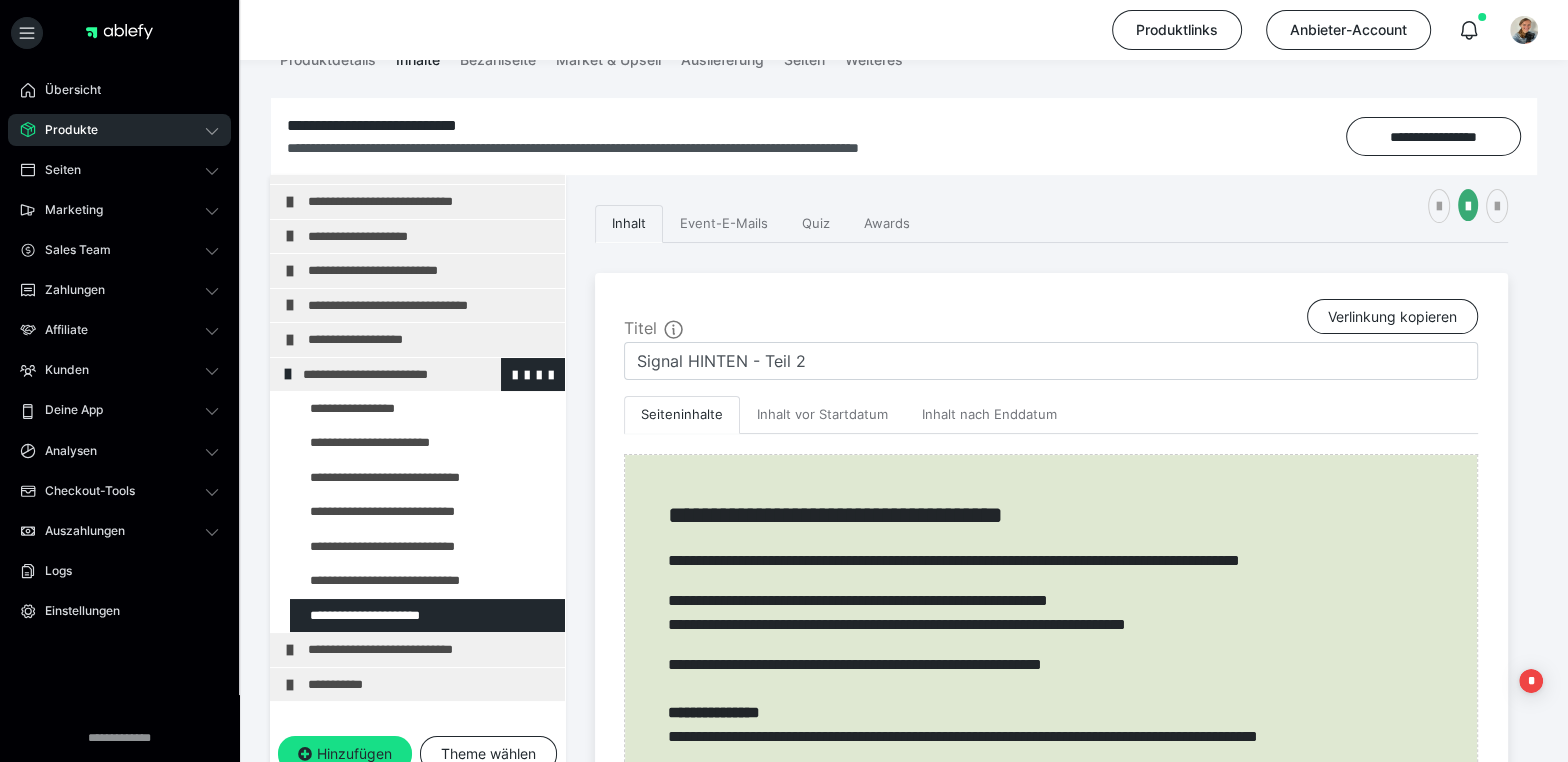 click at bounding box center [288, 374] 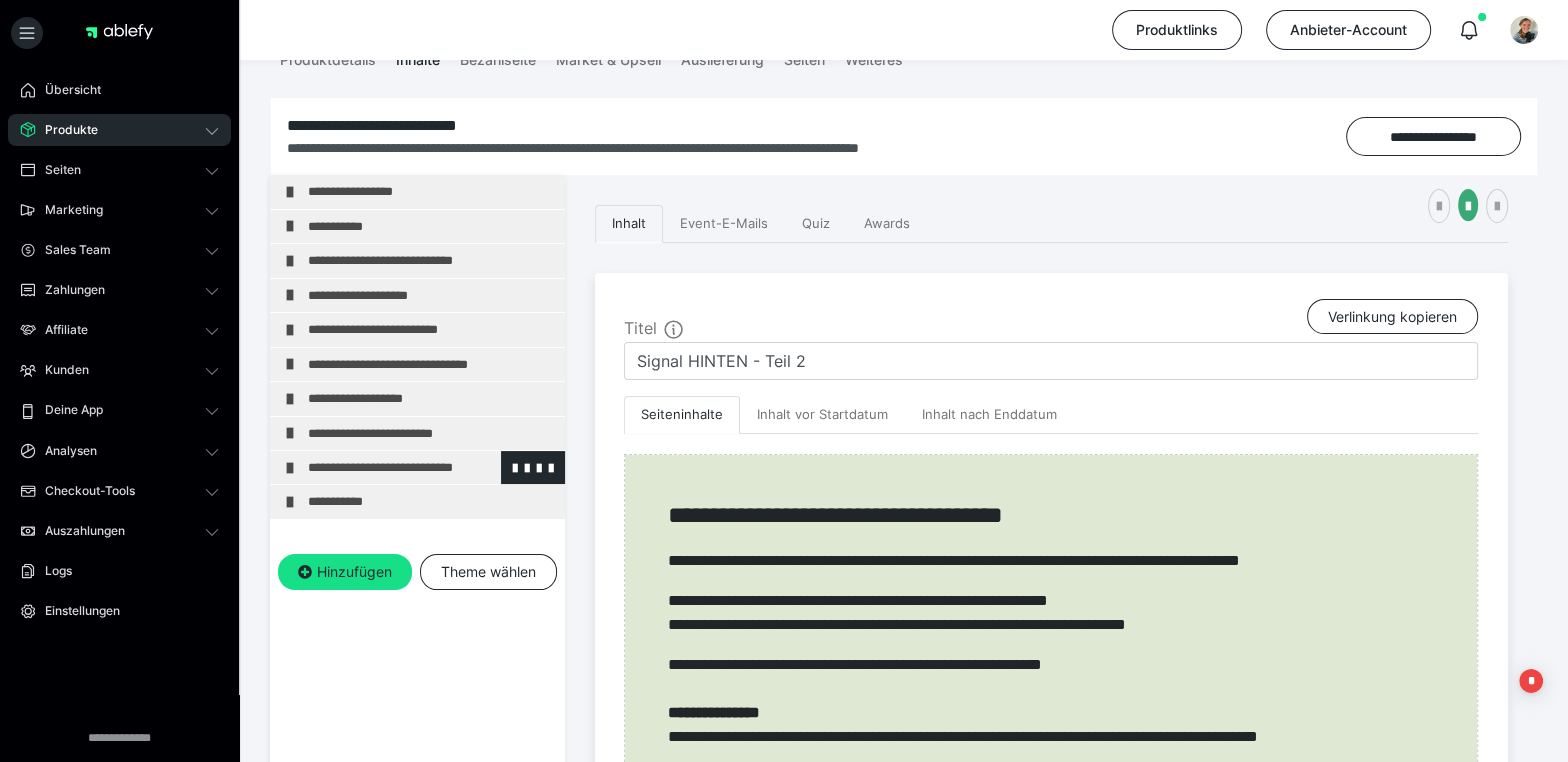 click at bounding box center (290, 468) 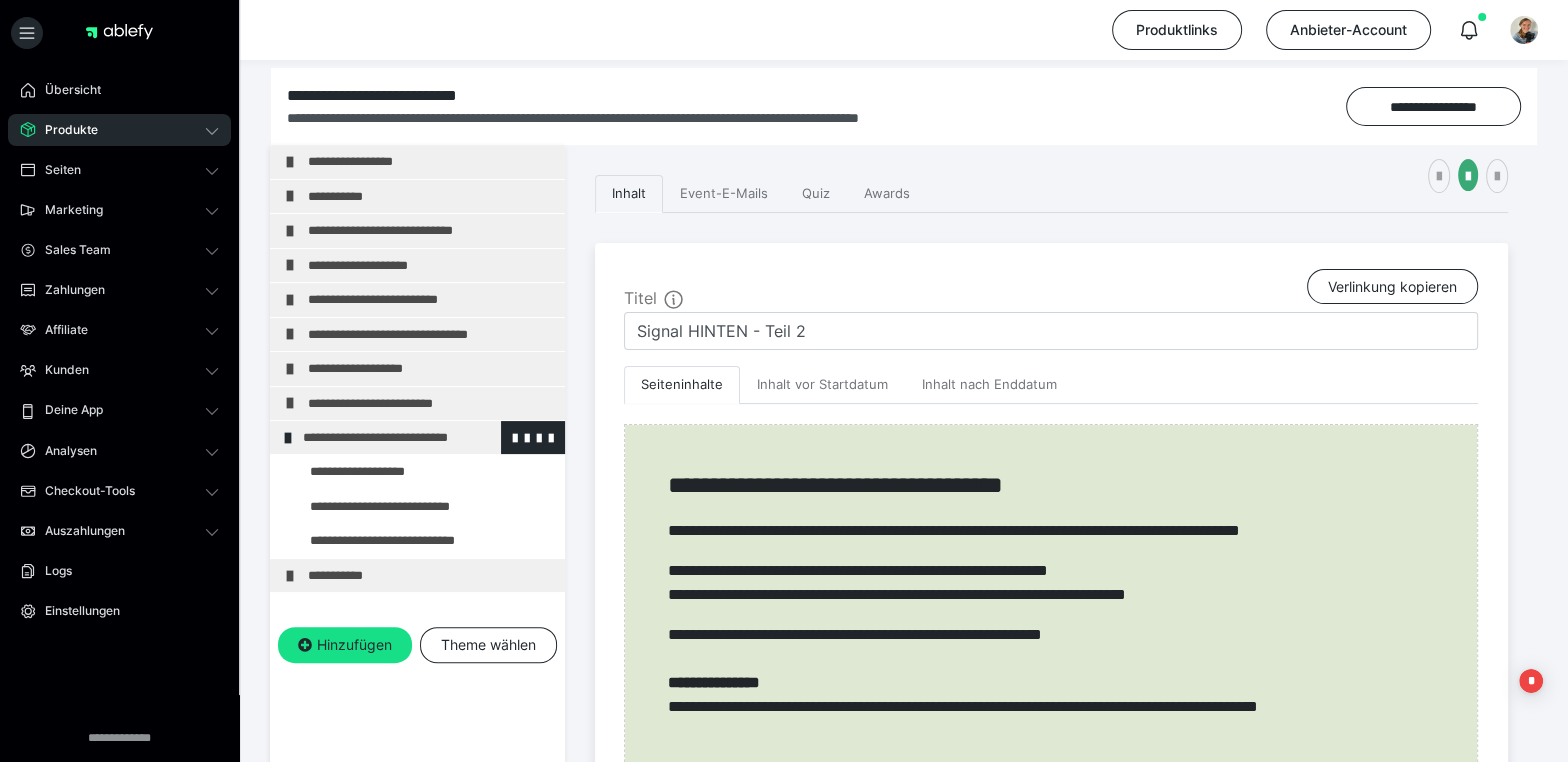scroll, scrollTop: 274, scrollLeft: 0, axis: vertical 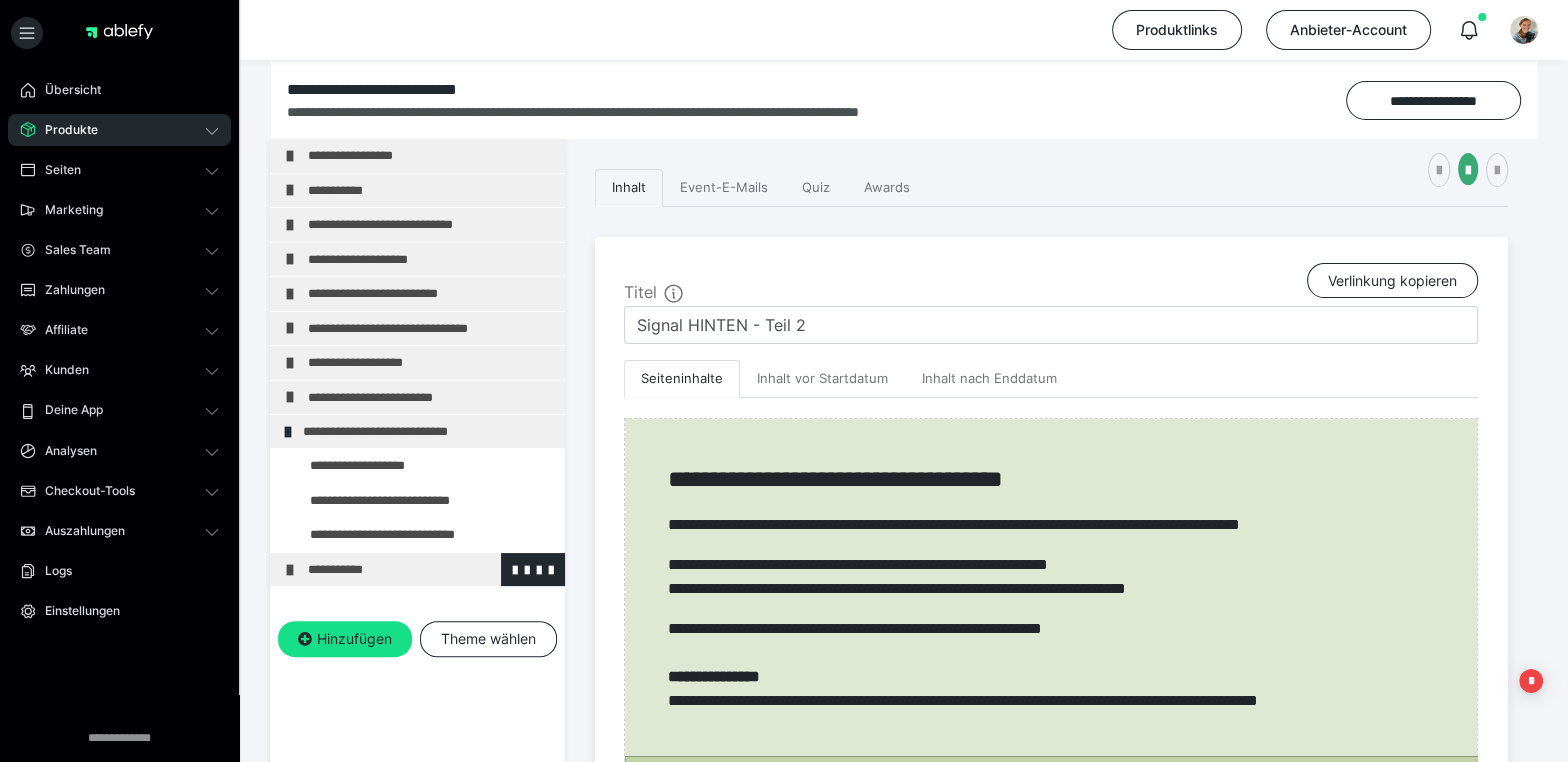 click at bounding box center [290, 570] 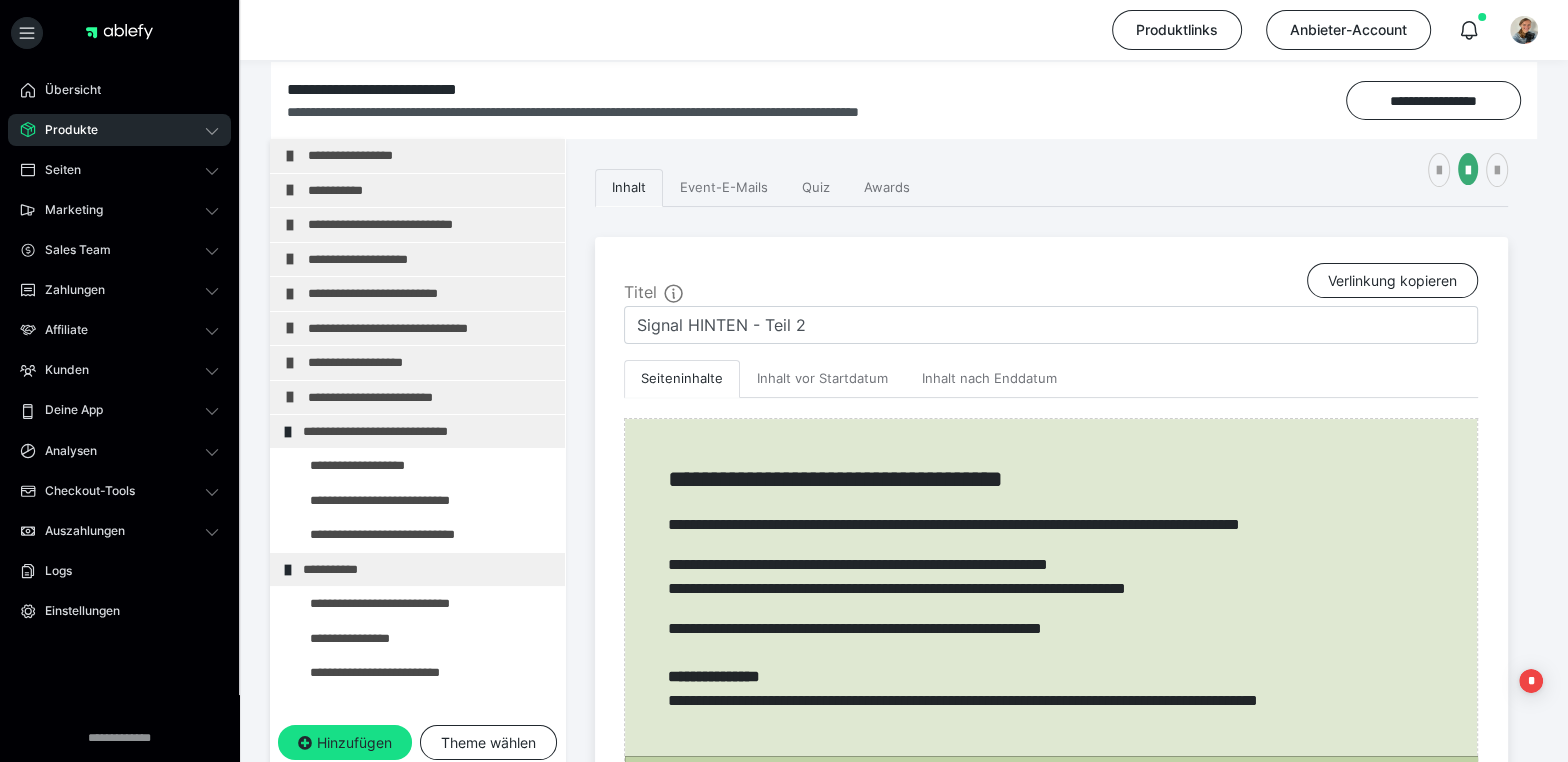 click on "Produkte" at bounding box center (64, 130) 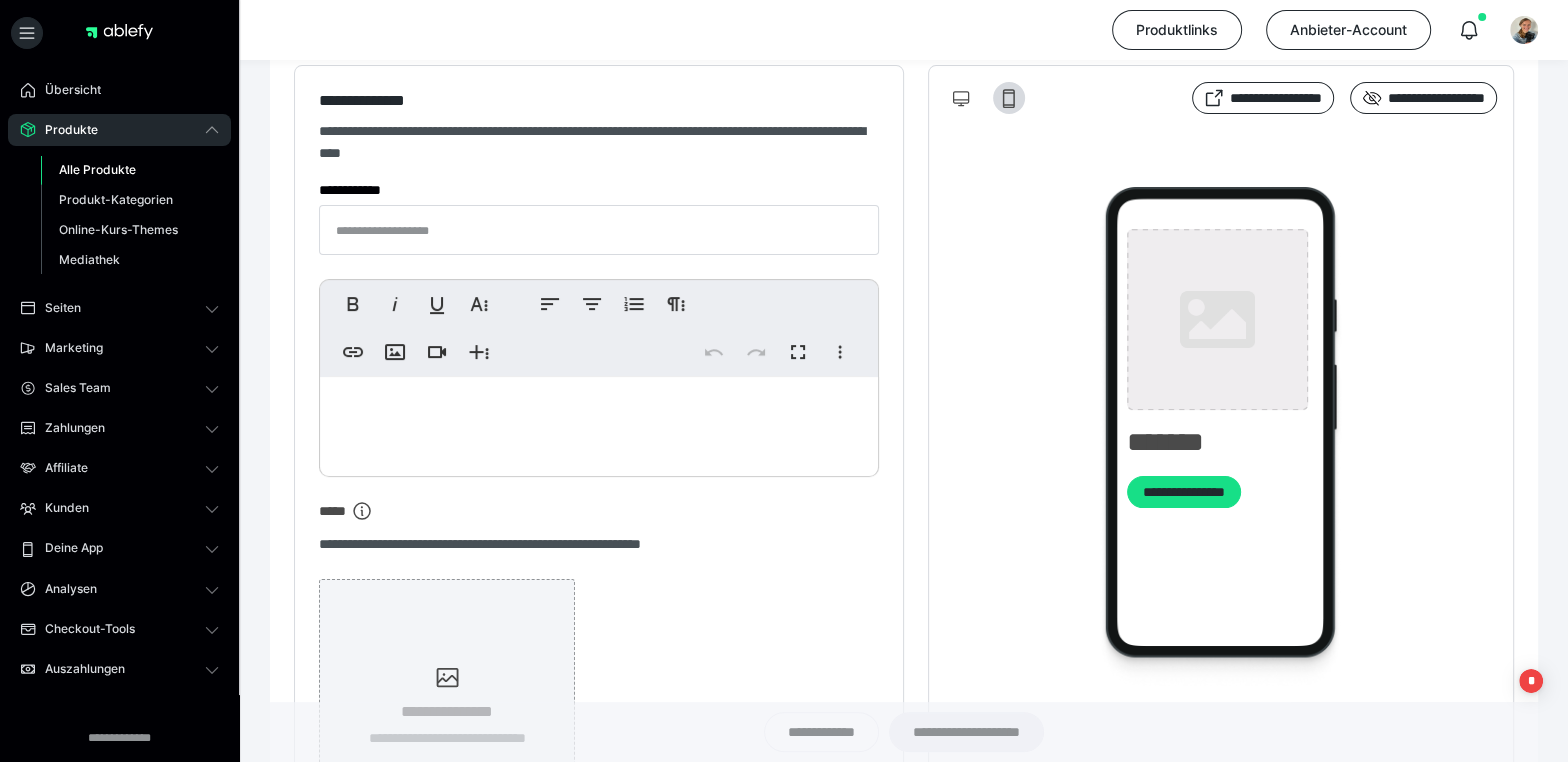 type on "**********" 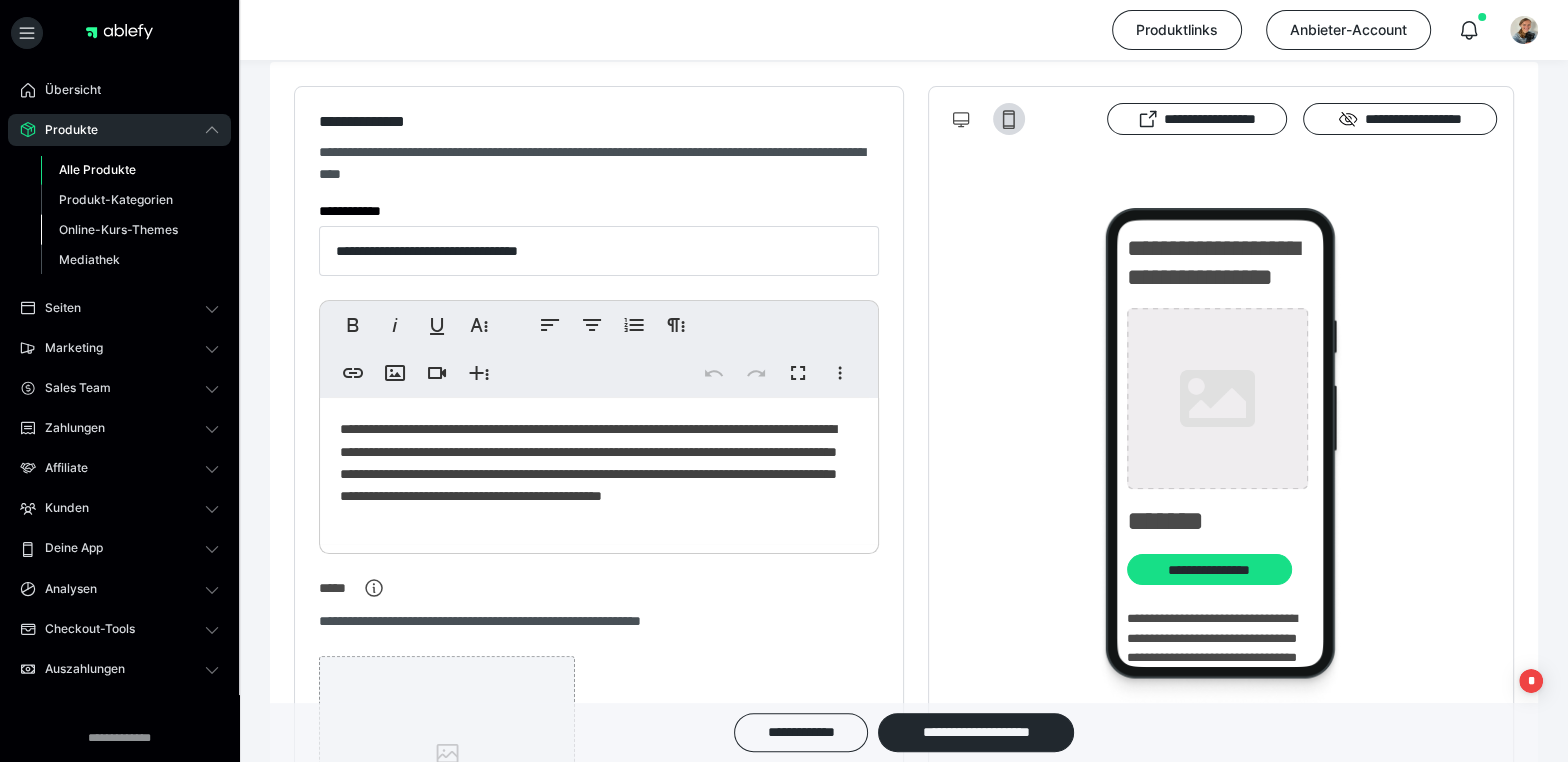 type on "**********" 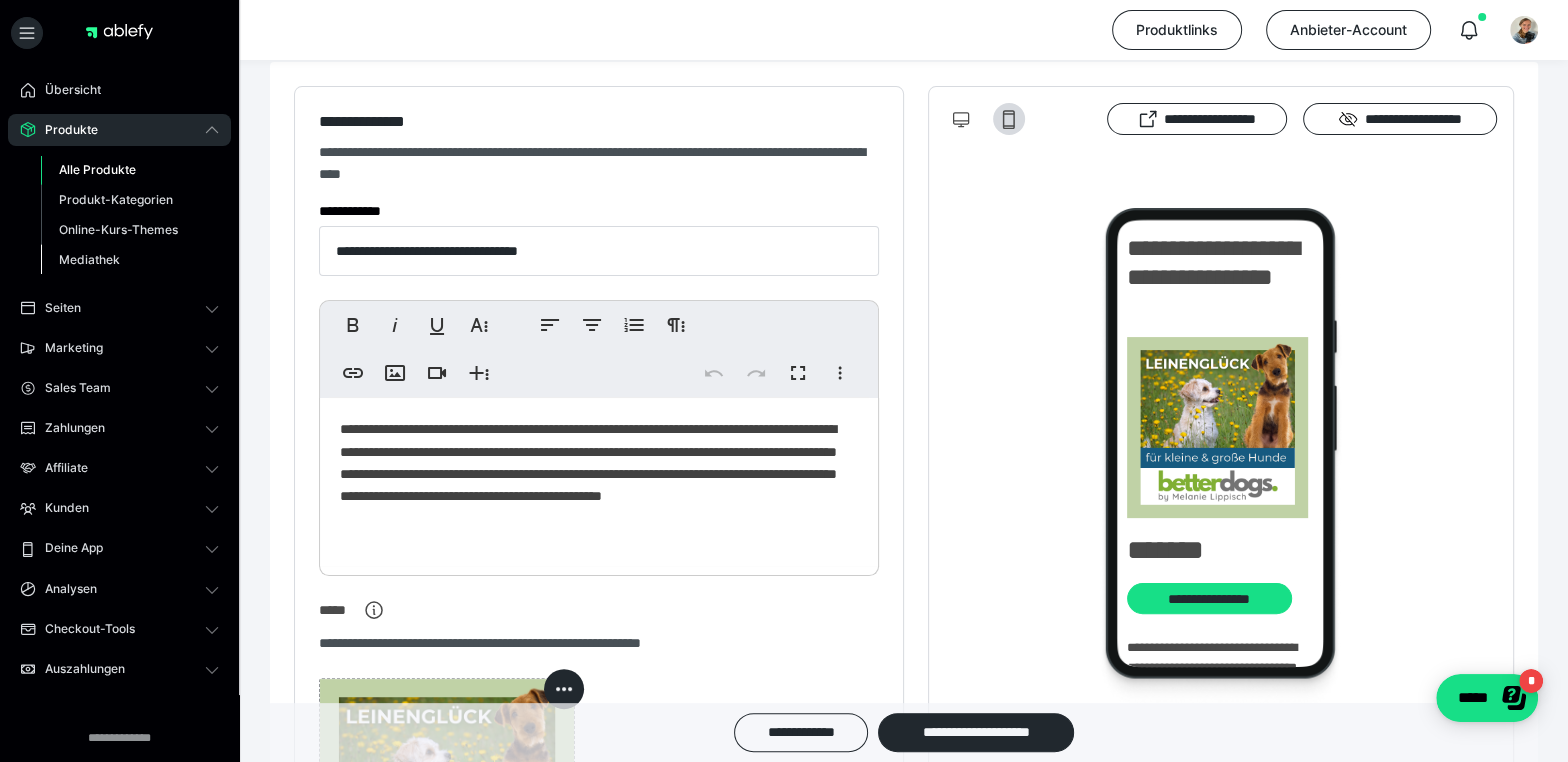 click on "Mediathek" at bounding box center (89, 259) 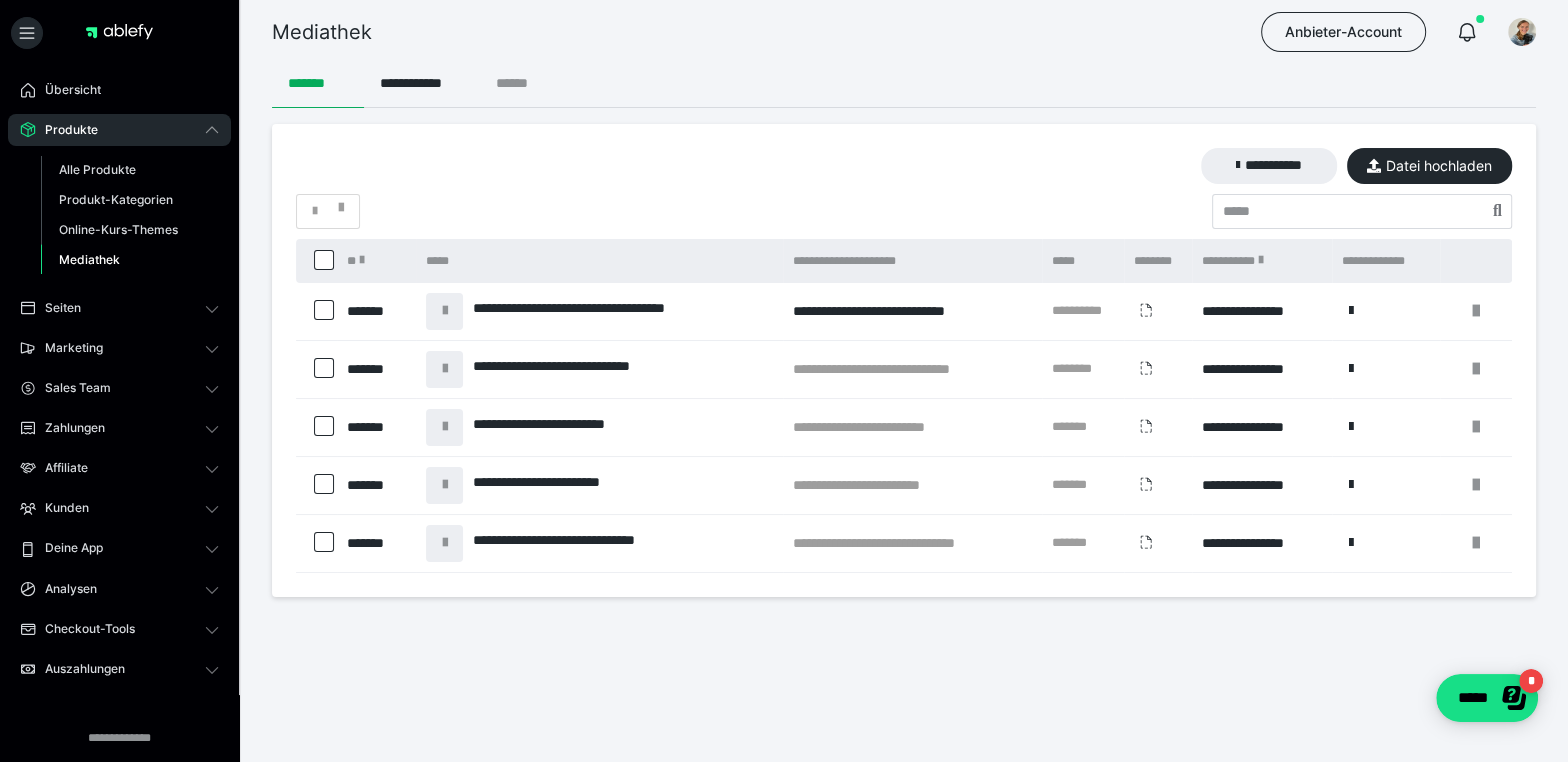 click on "******" at bounding box center [520, 84] 